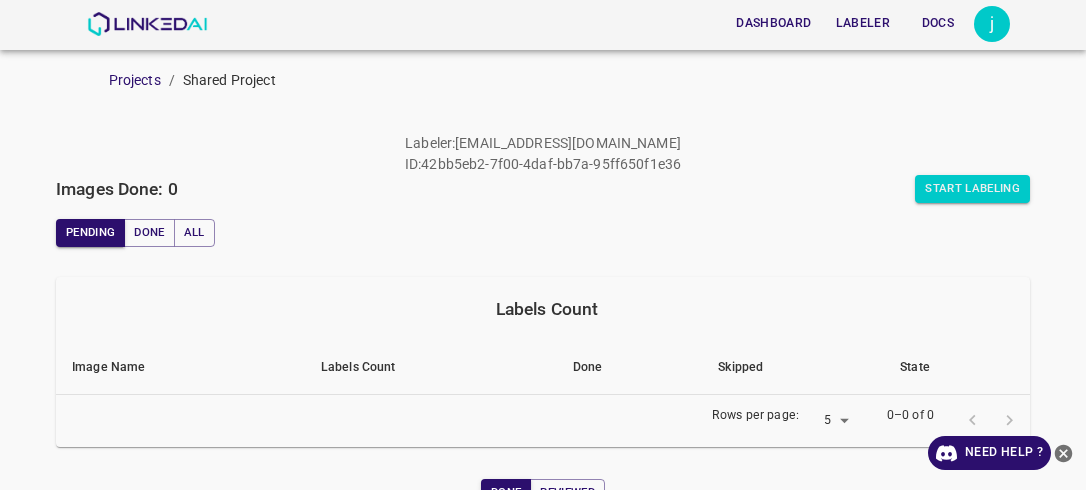 scroll, scrollTop: 0, scrollLeft: 0, axis: both 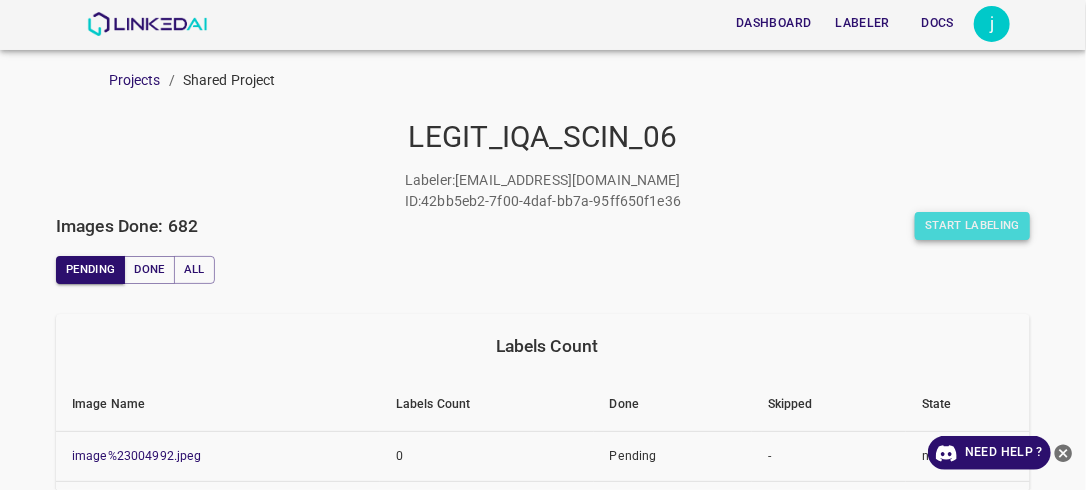 click on "Start Labeling" at bounding box center [972, 226] 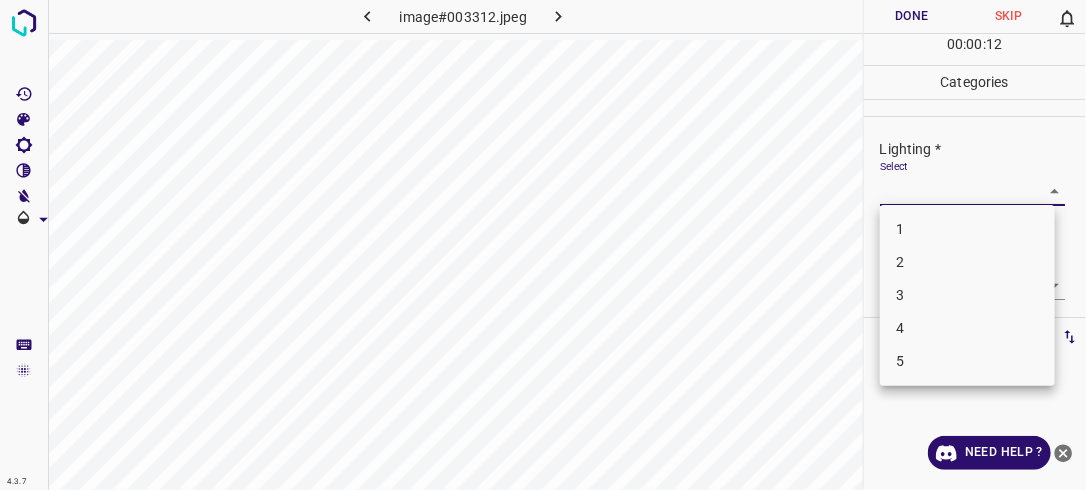 click on "4.3.7 image#003312.jpeg Done Skip 0 00   : 00   : 12   Categories Lighting *  Select ​ Focus *  Select ​ Overall *  Select ​ Labels   0 Categories 1 Lighting 2 Focus 3 Overall Tools Space Change between modes (Draw & Edit) I Auto labeling R Restore zoom M Zoom in N Zoom out Delete Delete selecte label Filters Z Restore filters X Saturation filter C Brightness filter V Contrast filter B Gray scale filter General O Download Need Help ? - Text - Hide - Delete 1 2 3 4 5" at bounding box center [543, 245] 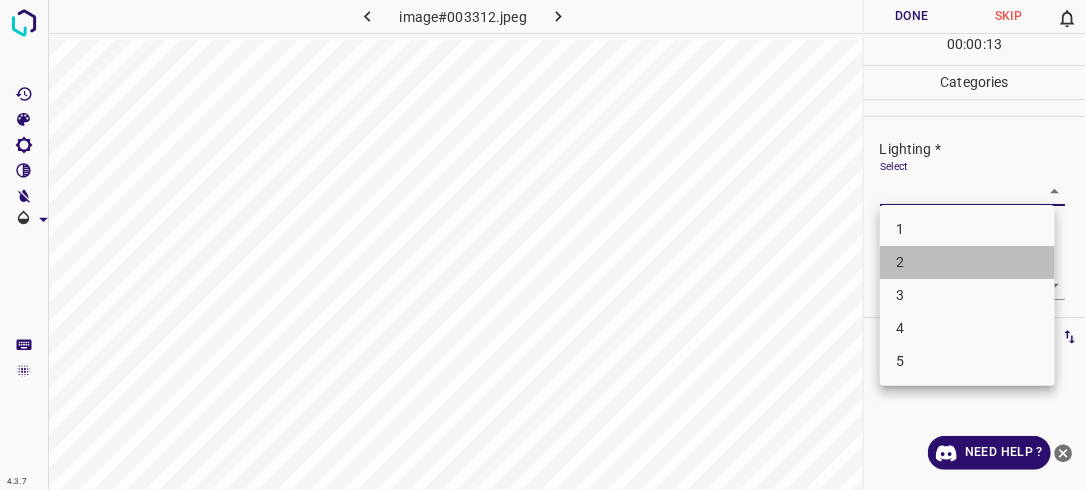 click on "2" at bounding box center (967, 262) 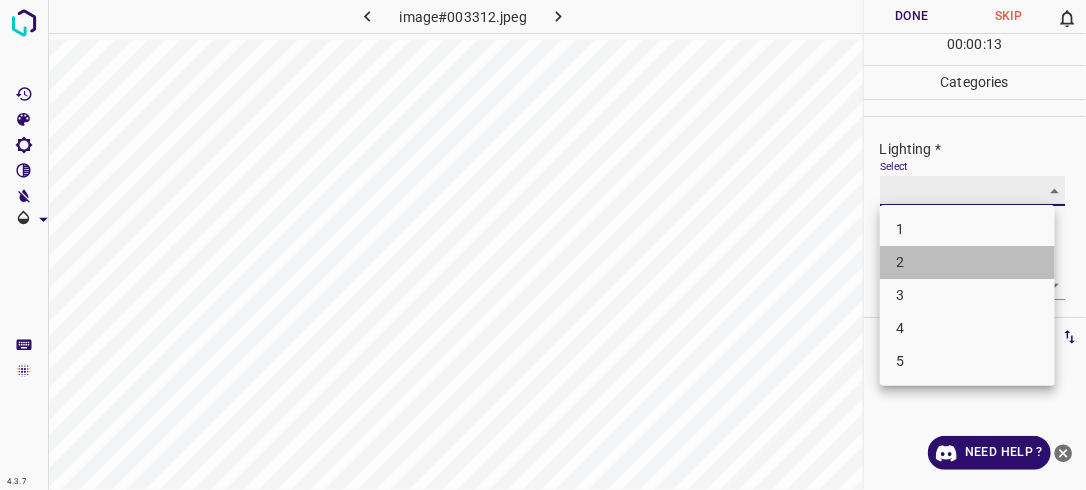 type on "2" 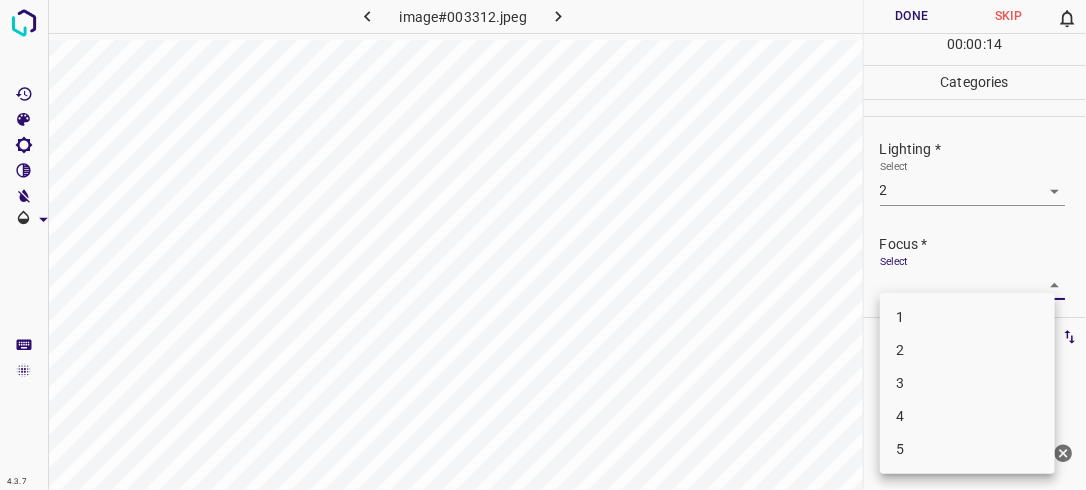 click on "4.3.7 image#003312.jpeg Done Skip 0 00   : 00   : 14   Categories Lighting *  Select 2 2 Focus *  Select ​ Overall *  Select ​ Labels   0 Categories 1 Lighting 2 Focus 3 Overall Tools Space Change between modes (Draw & Edit) I Auto labeling R Restore zoom M Zoom in N Zoom out Delete Delete selecte label Filters Z Restore filters X Saturation filter C Brightness filter V Contrast filter B Gray scale filter General O Download Need Help ? - Text - Hide - Delete 1 2 3 4 5" at bounding box center (543, 245) 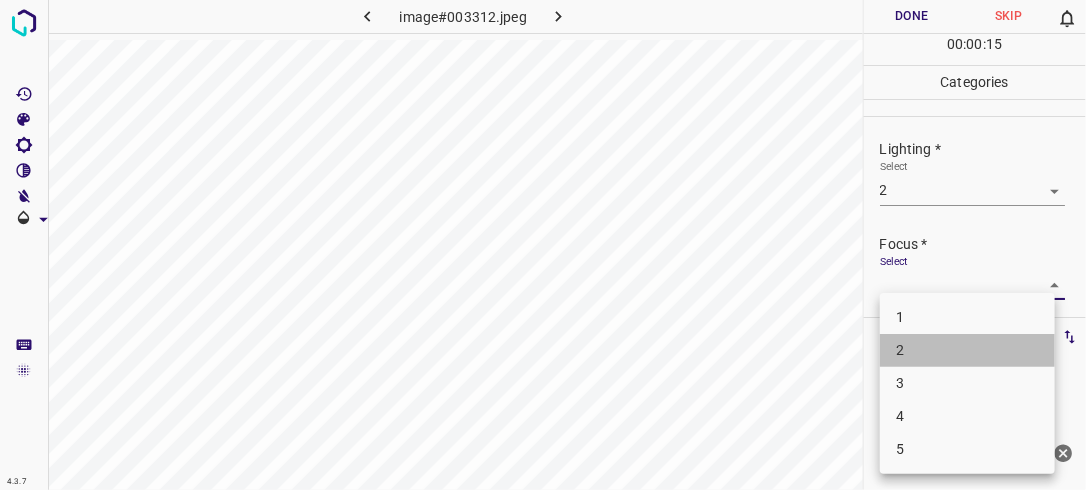 click on "2" at bounding box center [967, 350] 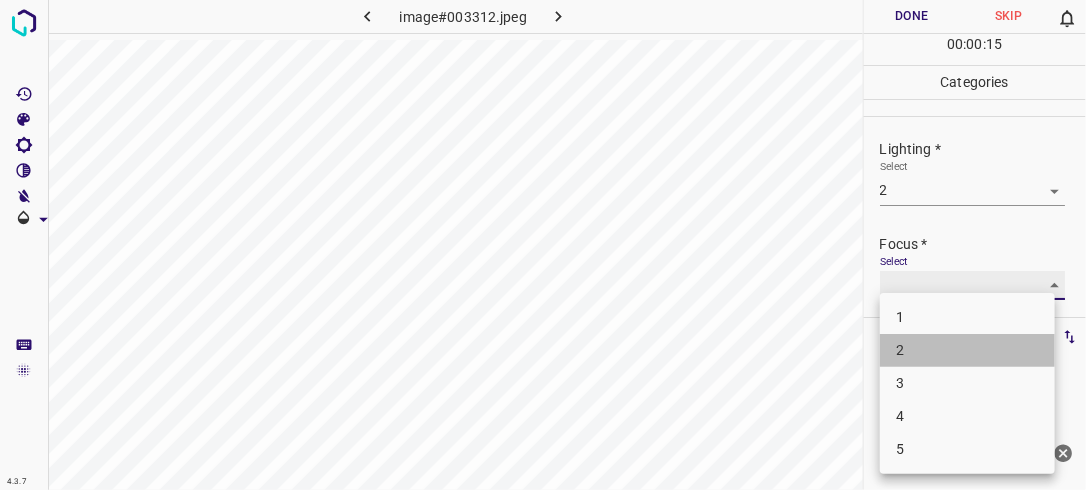type on "2" 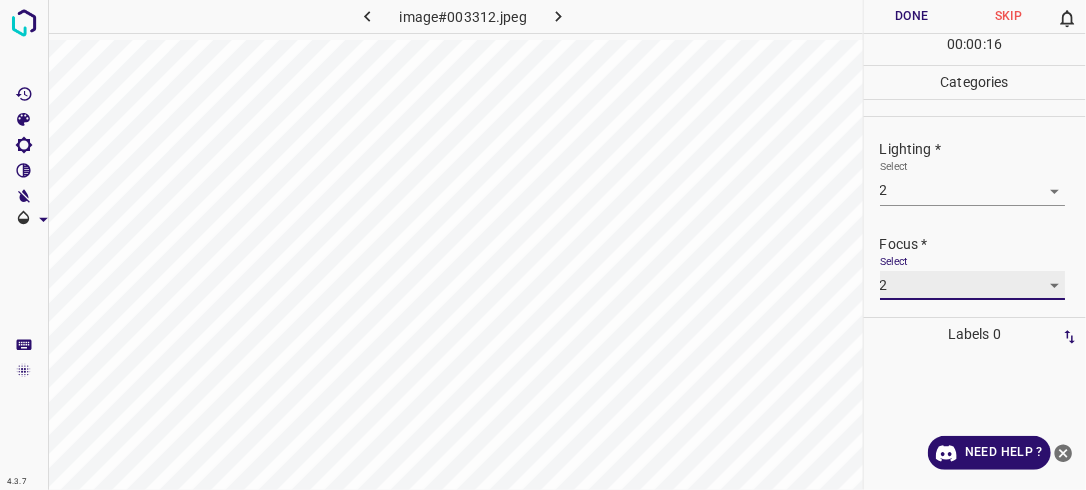 scroll, scrollTop: 98, scrollLeft: 0, axis: vertical 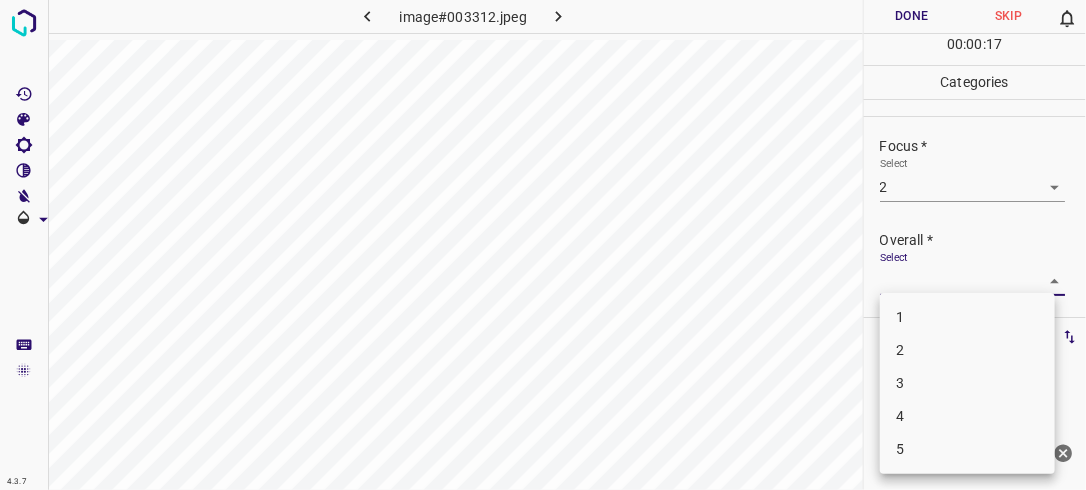 click on "4.3.7 image#003312.jpeg Done Skip 0 00   : 00   : 17   Categories Lighting *  Select 2 2 Focus *  Select 2 2 Overall *  Select ​ Labels   0 Categories 1 Lighting 2 Focus 3 Overall Tools Space Change between modes (Draw & Edit) I Auto labeling R Restore zoom M Zoom in N Zoom out Delete Delete selecte label Filters Z Restore filters X Saturation filter C Brightness filter V Contrast filter B Gray scale filter General O Download Need Help ? - Text - Hide - Delete 1 2 3 4 5" at bounding box center (543, 245) 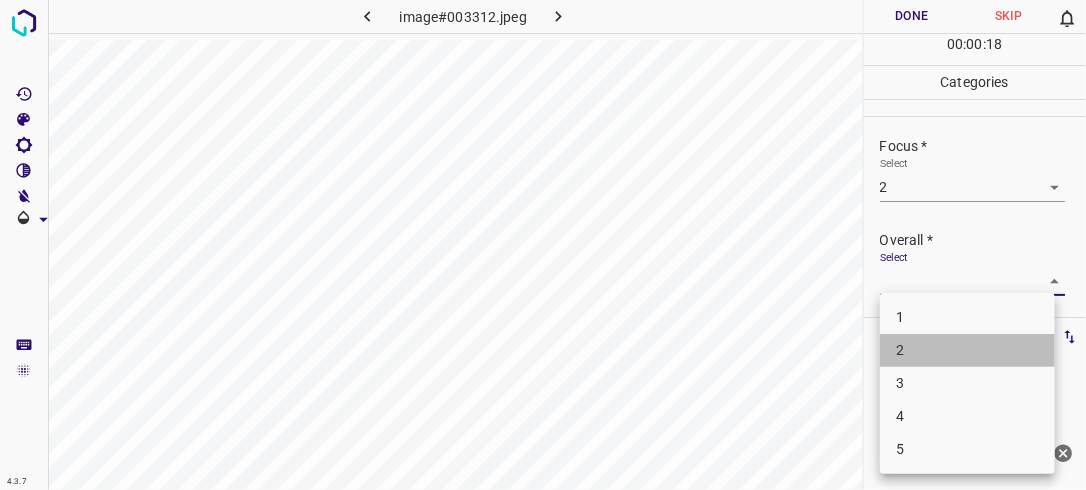 click on "2" at bounding box center [967, 350] 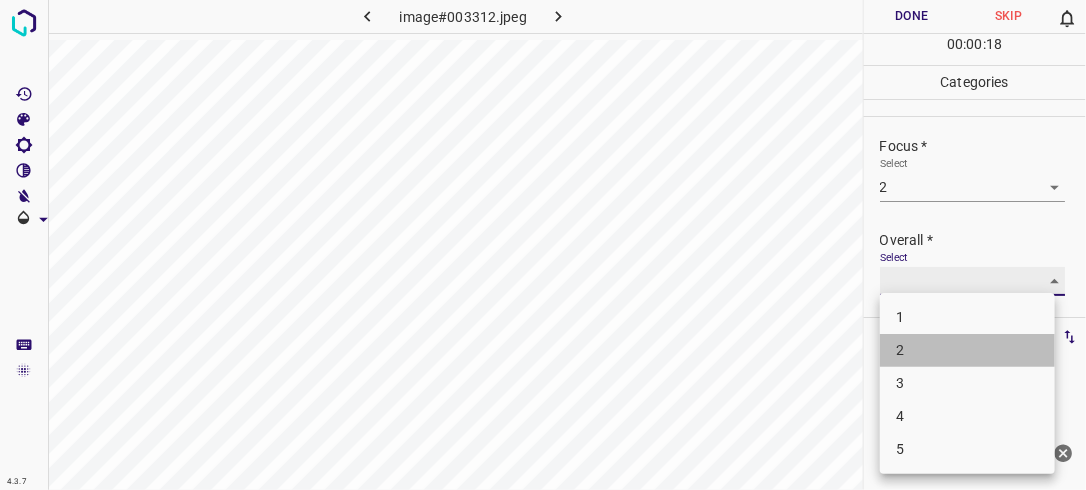 type on "2" 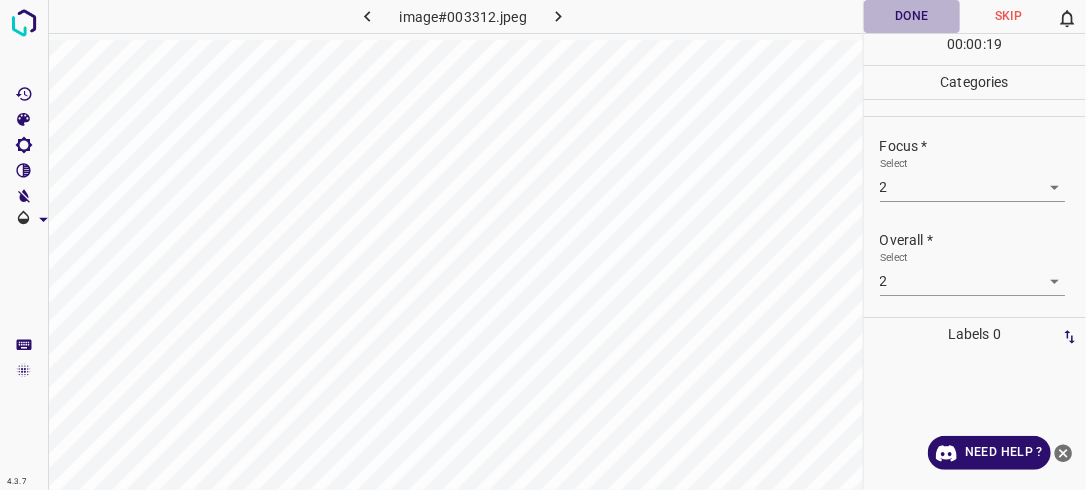 click on "Done" at bounding box center [912, 16] 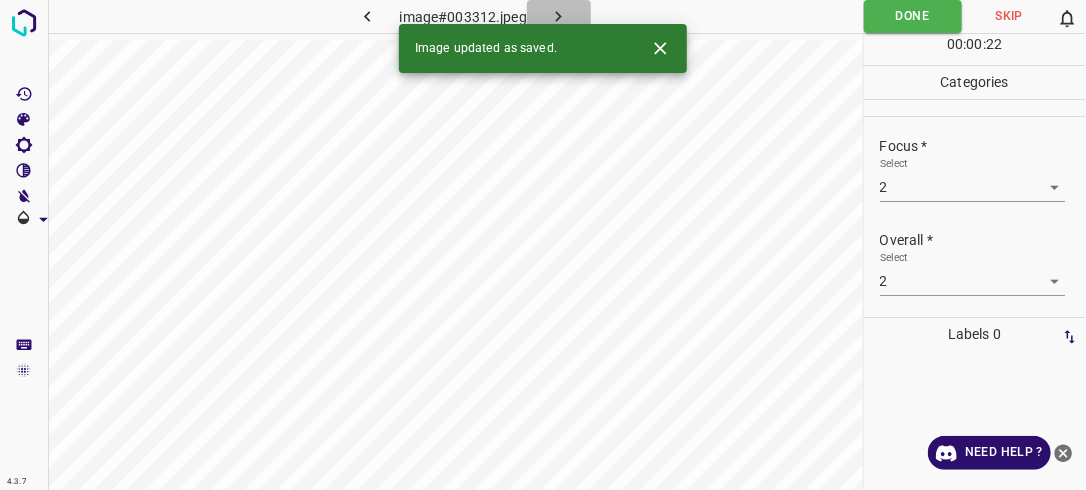 click 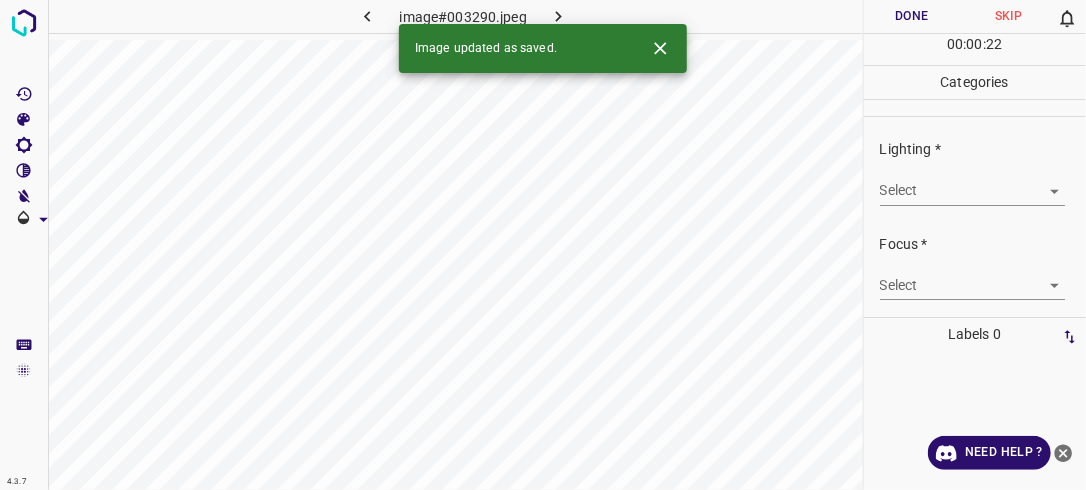 click on "4.3.7 image#003290.jpeg Done Skip 0 00   : 00   : 22   Categories Lighting *  Select ​ Focus *  Select ​ Overall *  Select ​ Labels   0 Categories 1 Lighting 2 Focus 3 Overall Tools Space Change between modes (Draw & Edit) I Auto labeling R Restore zoom M Zoom in N Zoom out Delete Delete selecte label Filters Z Restore filters X Saturation filter C Brightness filter V Contrast filter B Gray scale filter General O Download Image updated as saved. Need Help ? - Text - Hide - Delete" at bounding box center [543, 245] 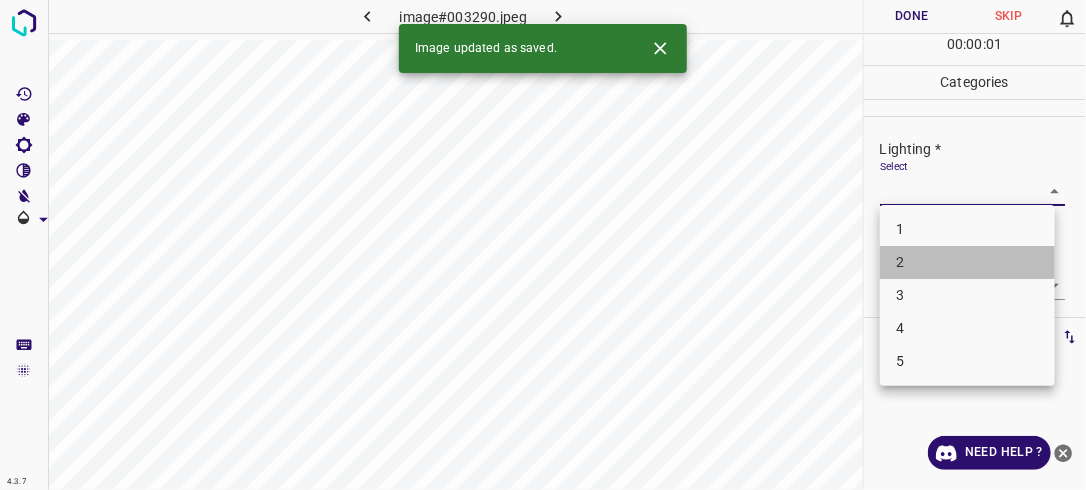 click on "2" at bounding box center (967, 262) 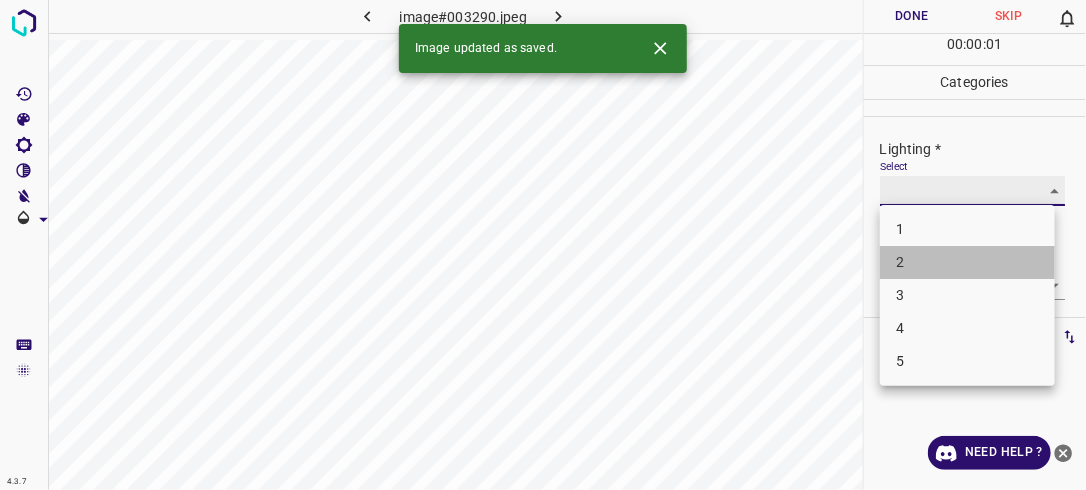 type on "2" 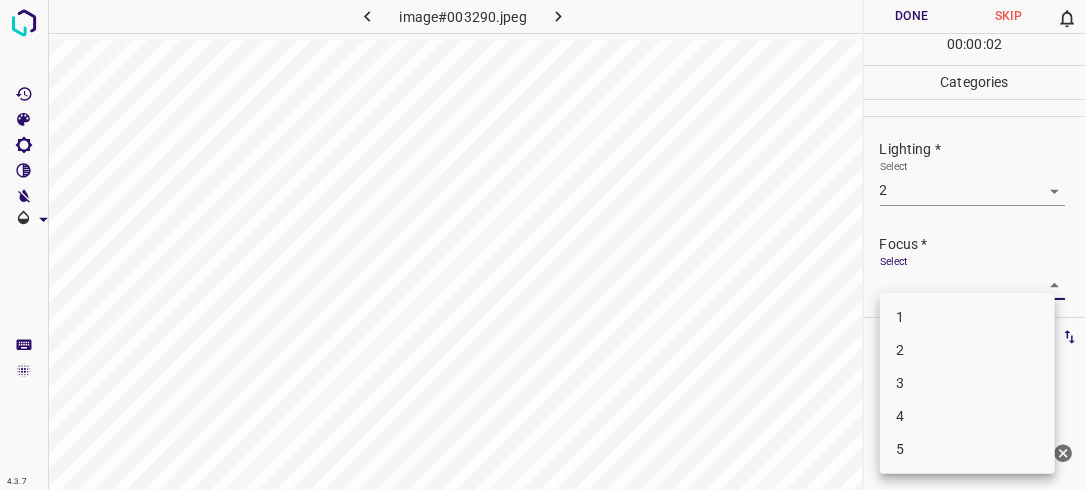 click on "4.3.7 image#003290.jpeg Done Skip 0 00   : 00   : 02   Categories Lighting *  Select 2 2 Focus *  Select ​ Overall *  Select ​ Labels   0 Categories 1 Lighting 2 Focus 3 Overall Tools Space Change between modes (Draw & Edit) I Auto labeling R Restore zoom M Zoom in N Zoom out Delete Delete selecte label Filters Z Restore filters X Saturation filter C Brightness filter V Contrast filter B Gray scale filter General O Download Need Help ? - Text - Hide - Delete 1 2 3 4 5" at bounding box center [543, 245] 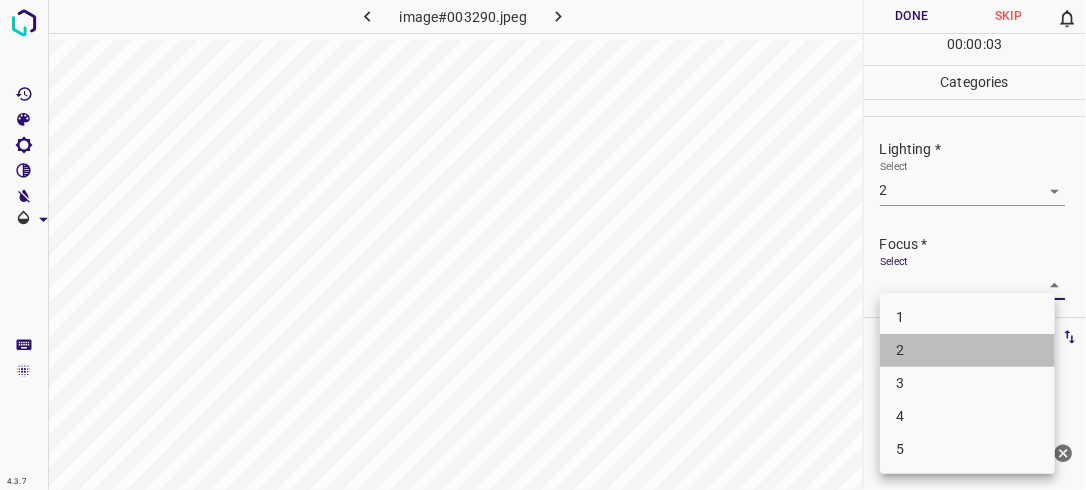 click on "2" at bounding box center [967, 350] 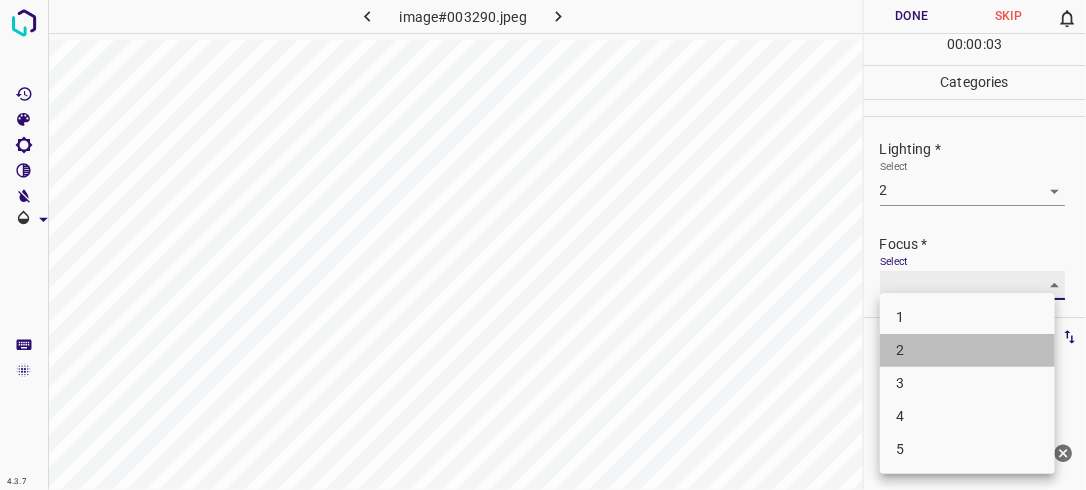 type on "2" 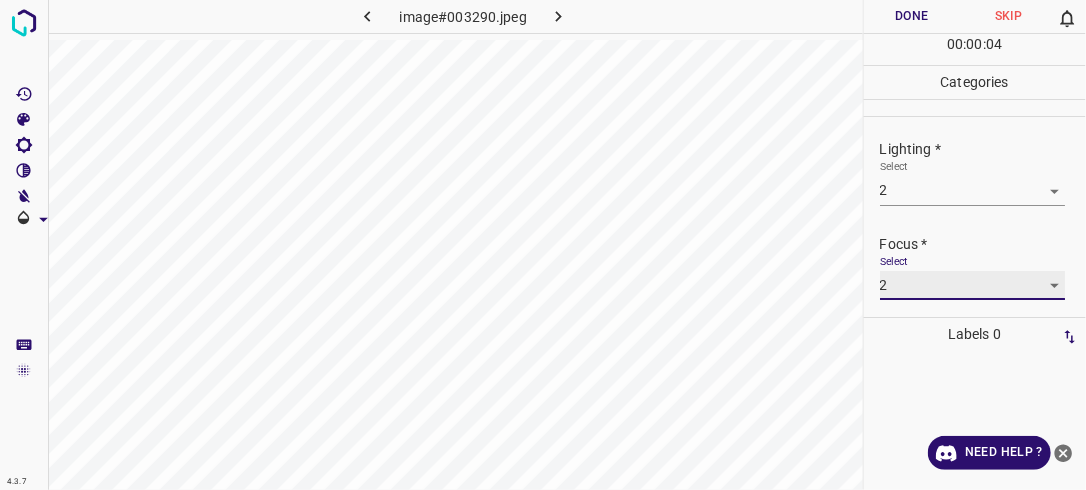 scroll, scrollTop: 77, scrollLeft: 0, axis: vertical 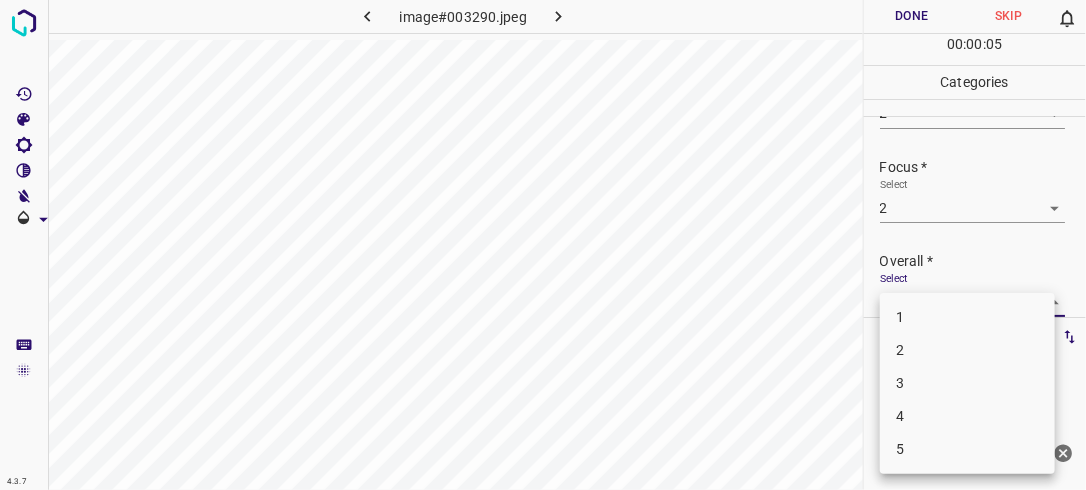 click on "4.3.7 image#003290.jpeg Done Skip 0 00   : 00   : 05   Categories Lighting *  Select 2 2 Focus *  Select 2 2 Overall *  Select ​ Labels   0 Categories 1 Lighting 2 Focus 3 Overall Tools Space Change between modes (Draw & Edit) I Auto labeling R Restore zoom M Zoom in N Zoom out Delete Delete selecte label Filters Z Restore filters X Saturation filter C Brightness filter V Contrast filter B Gray scale filter General O Download Need Help ? - Text - Hide - Delete 1 2 3 4 5" at bounding box center (543, 245) 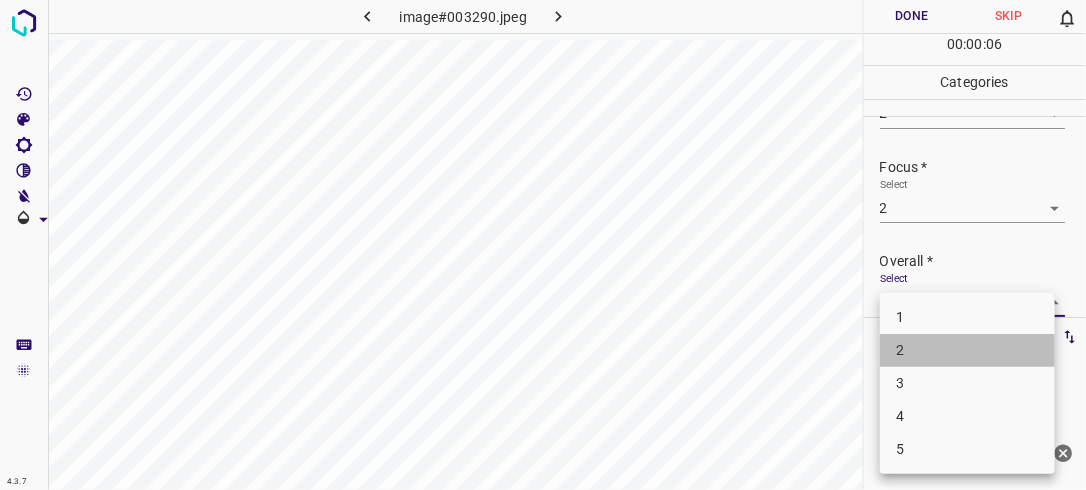 click on "2" at bounding box center [967, 350] 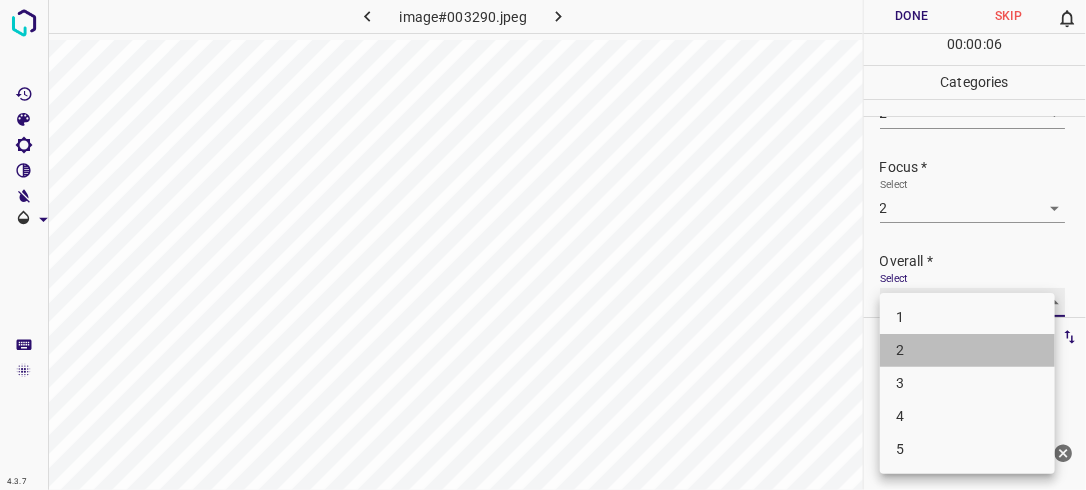 type on "2" 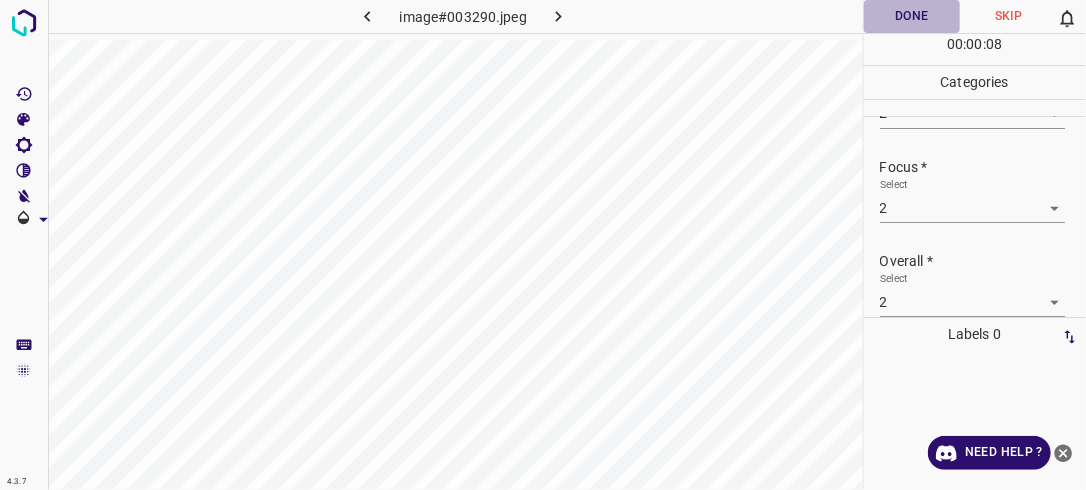 click on "Done" at bounding box center (912, 16) 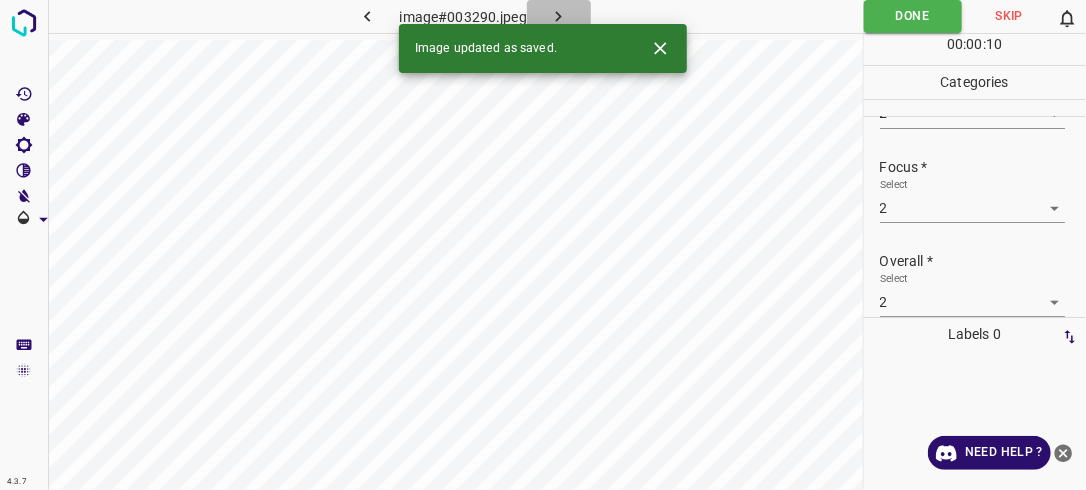 click 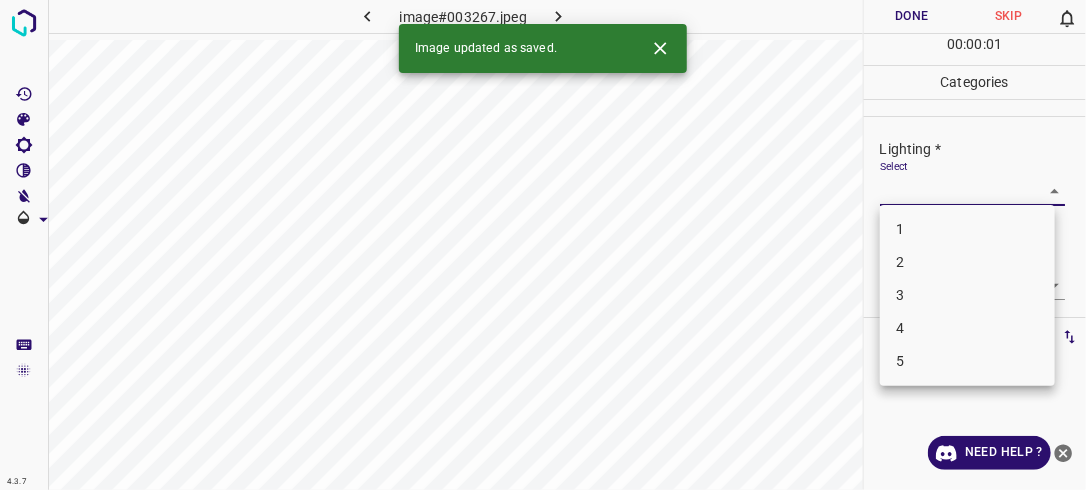 click on "4.3.7 image#003267.jpeg Done Skip 0 00   : 00   : 01   Categories Lighting *  Select ​ Focus *  Select ​ Overall *  Select ​ Labels   0 Categories 1 Lighting 2 Focus 3 Overall Tools Space Change between modes (Draw & Edit) I Auto labeling R Restore zoom M Zoom in N Zoom out Delete Delete selecte label Filters Z Restore filters X Saturation filter C Brightness filter V Contrast filter B Gray scale filter General O Download Image updated as saved. Need Help ? - Text - Hide - Delete 1 2 3 4 5" at bounding box center [543, 245] 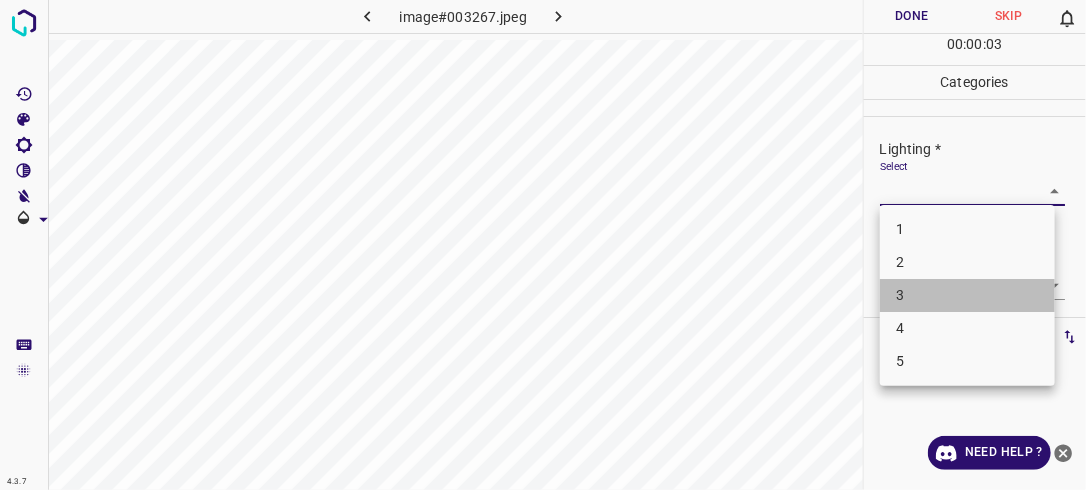 click on "3" at bounding box center (967, 295) 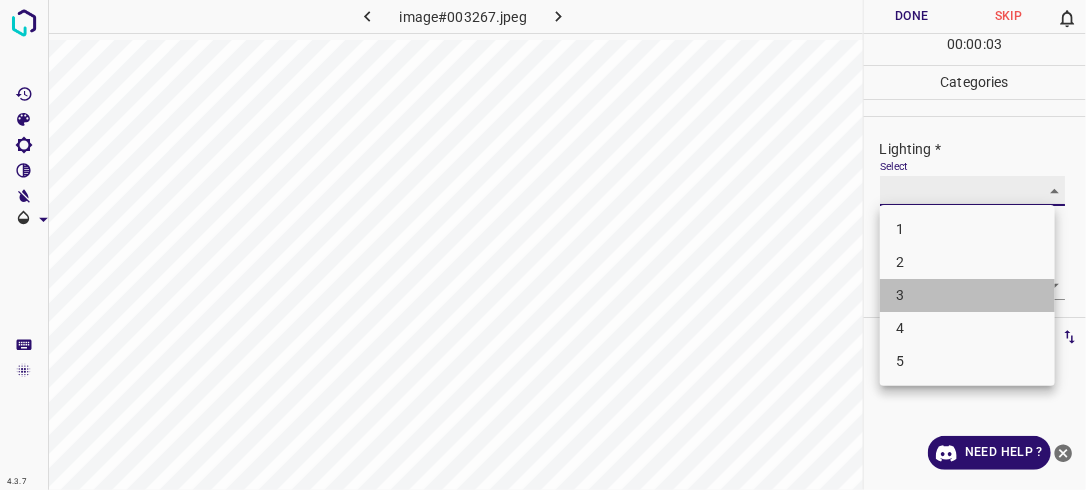 type on "3" 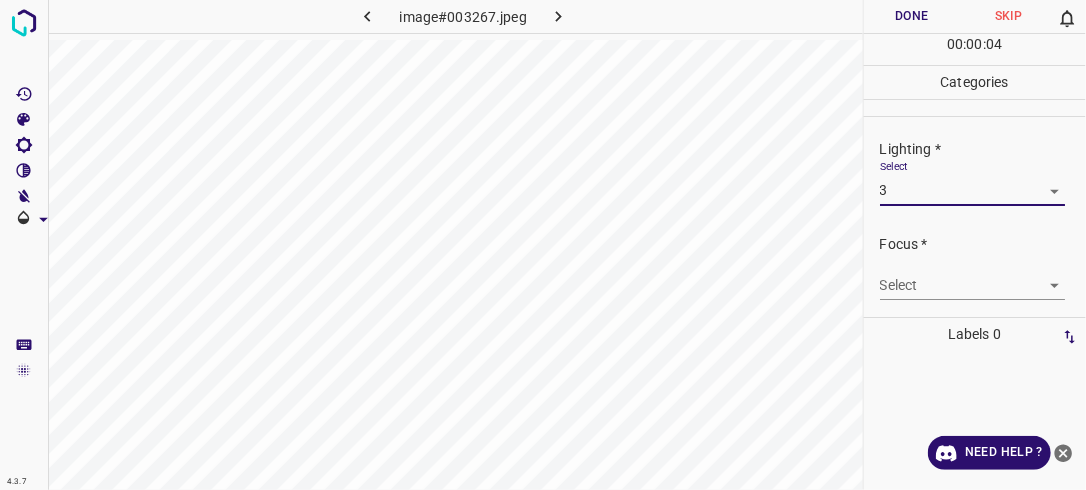 click on "4.3.7 image#003267.jpeg Done Skip 0 00   : 00   : 04   Categories Lighting *  Select 3 3 Focus *  Select ​ Overall *  Select ​ Labels   0 Categories 1 Lighting 2 Focus 3 Overall Tools Space Change between modes (Draw & Edit) I Auto labeling R Restore zoom M Zoom in N Zoom out Delete Delete selecte label Filters Z Restore filters X Saturation filter C Brightness filter V Contrast filter B Gray scale filter General O Download Need Help ? - Text - Hide - Delete" at bounding box center [543, 245] 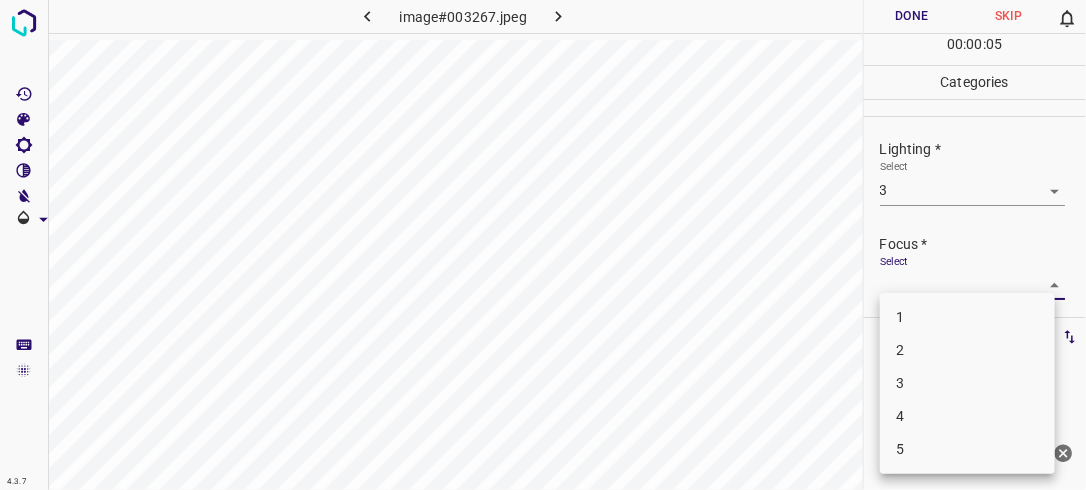 click on "3" at bounding box center [967, 383] 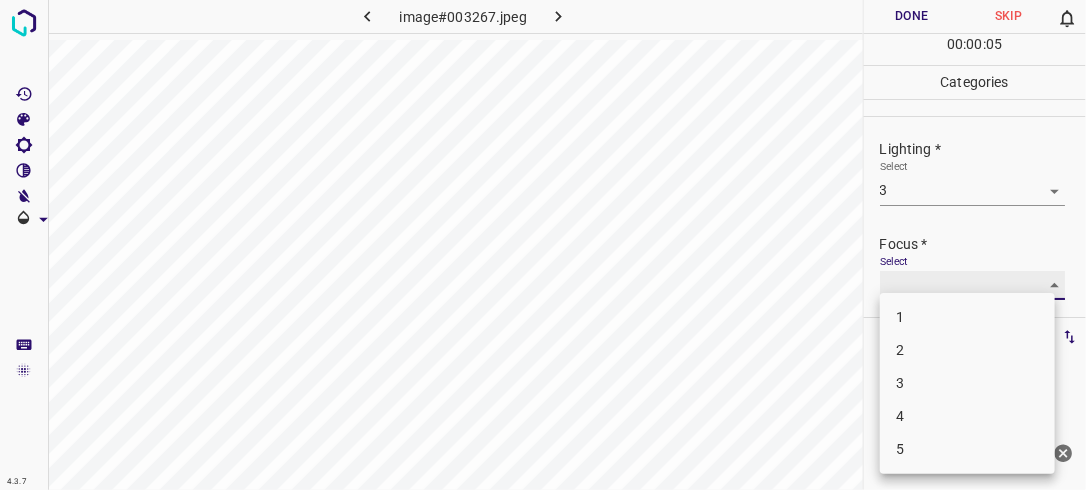 type on "3" 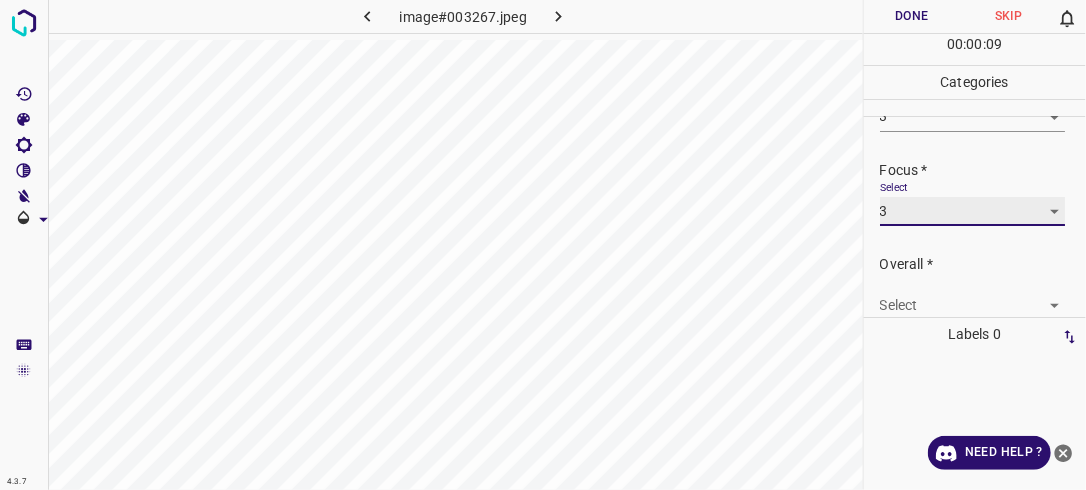 scroll, scrollTop: 98, scrollLeft: 0, axis: vertical 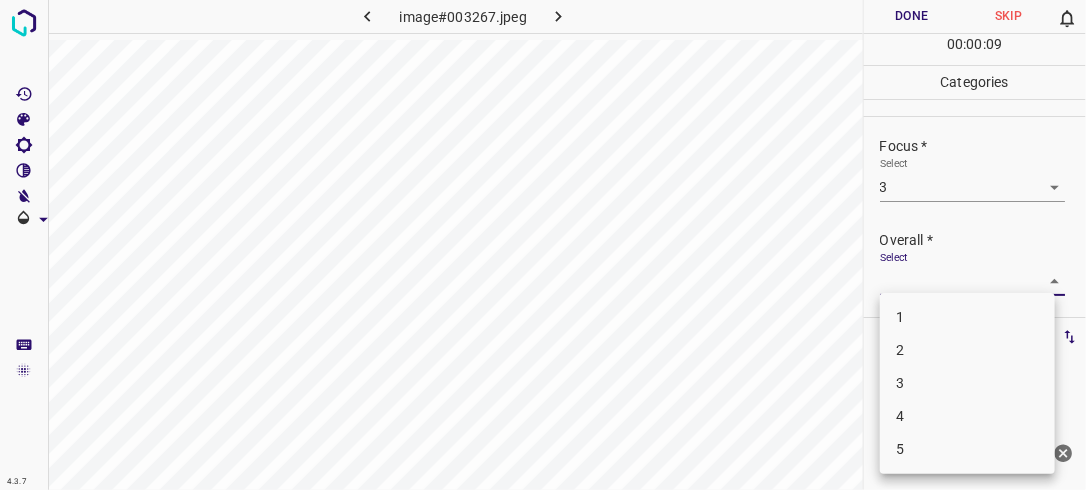 click on "4.3.7 image#003267.jpeg Done Skip 0 00   : 00   : 09   Categories Lighting *  Select 3 3 Focus *  Select 3 3 Overall *  Select ​ Labels   0 Categories 1 Lighting 2 Focus 3 Overall Tools Space Change between modes (Draw & Edit) I Auto labeling R Restore zoom M Zoom in N Zoom out Delete Delete selecte label Filters Z Restore filters X Saturation filter C Brightness filter V Contrast filter B Gray scale filter General O Download Need Help ? - Text - Hide - Delete 1 2 3 4 5" at bounding box center [543, 245] 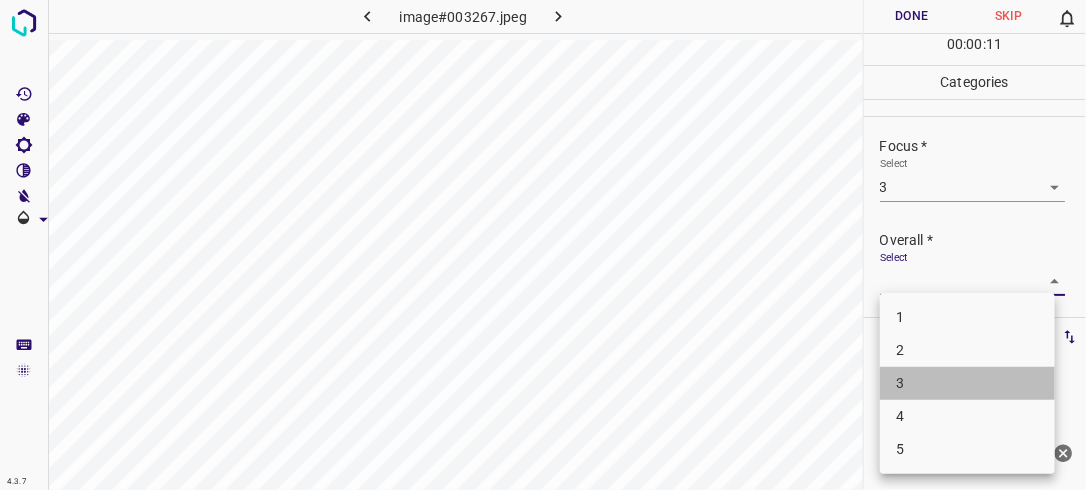click on "3" at bounding box center [967, 383] 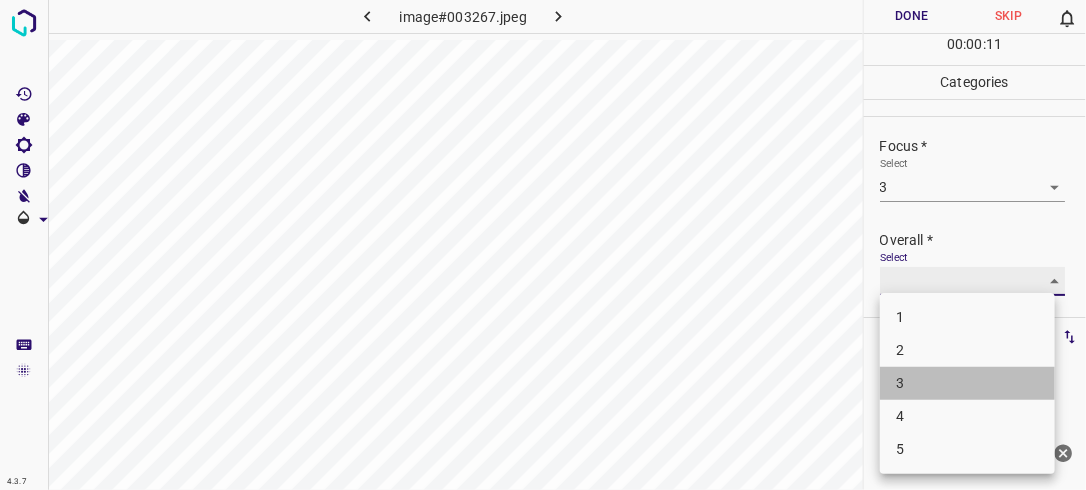 type on "3" 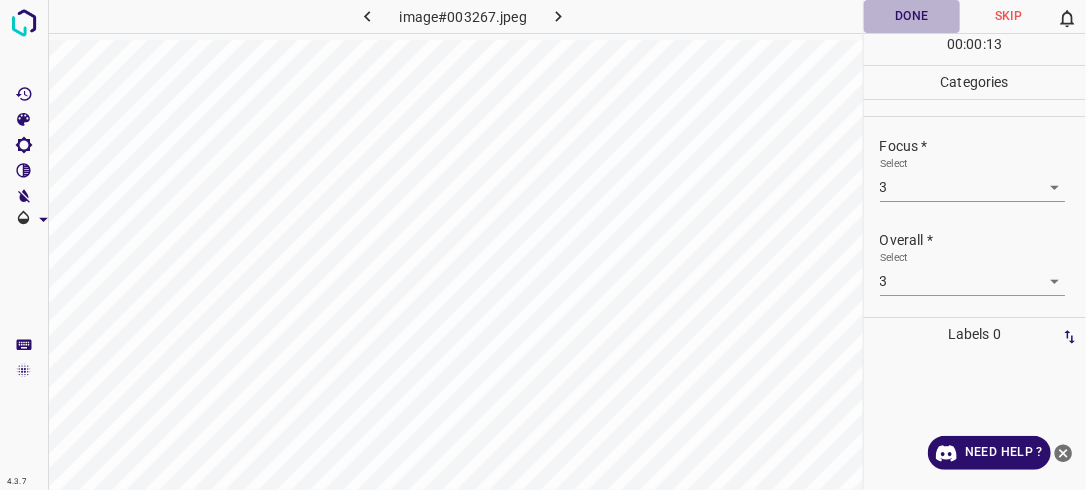 click on "Done" at bounding box center [912, 16] 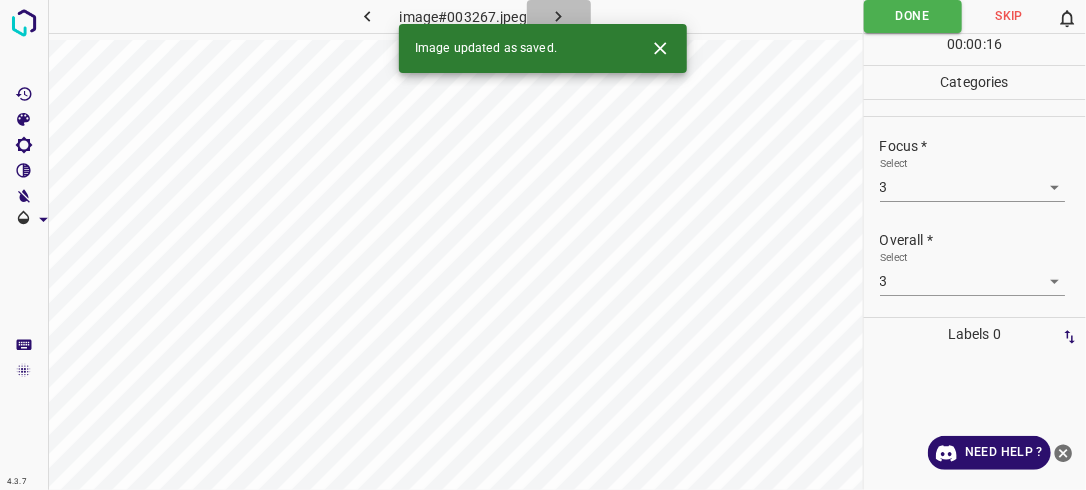 click 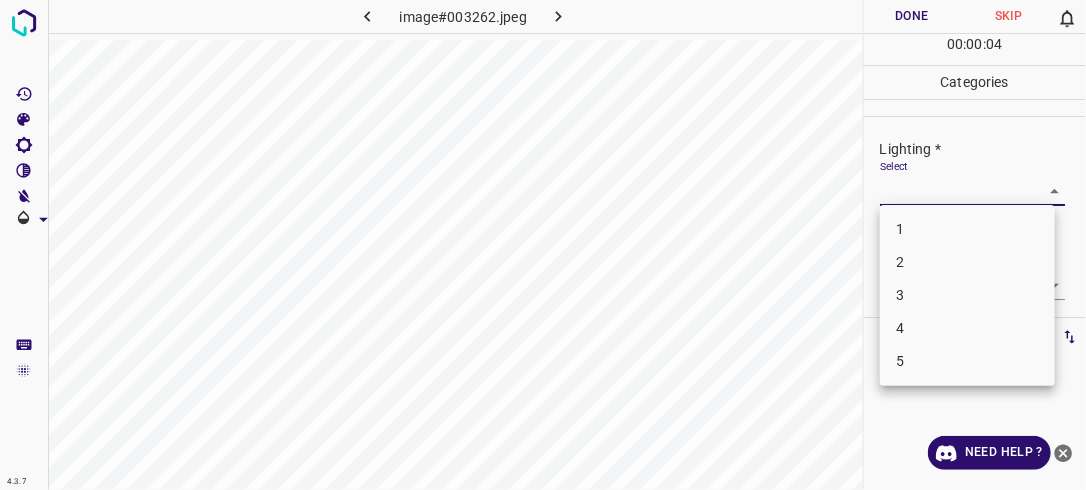 click on "4.3.7 image#003262.jpeg Done Skip 0 00   : 00   : 04   Categories Lighting *  Select ​ Focus *  Select ​ Overall *  Select ​ Labels   0 Categories 1 Lighting 2 Focus 3 Overall Tools Space Change between modes (Draw & Edit) I Auto labeling R Restore zoom M Zoom in N Zoom out Delete Delete selecte label Filters Z Restore filters X Saturation filter C Brightness filter V Contrast filter B Gray scale filter General O Download Need Help ? - Text - Hide - Delete 1 2 3 4 5" at bounding box center (543, 245) 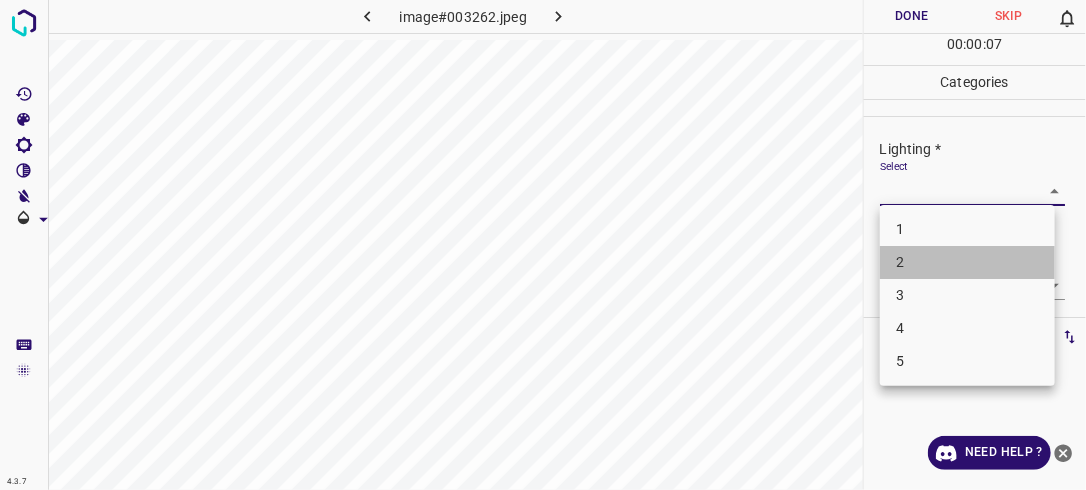 click on "2" at bounding box center (967, 262) 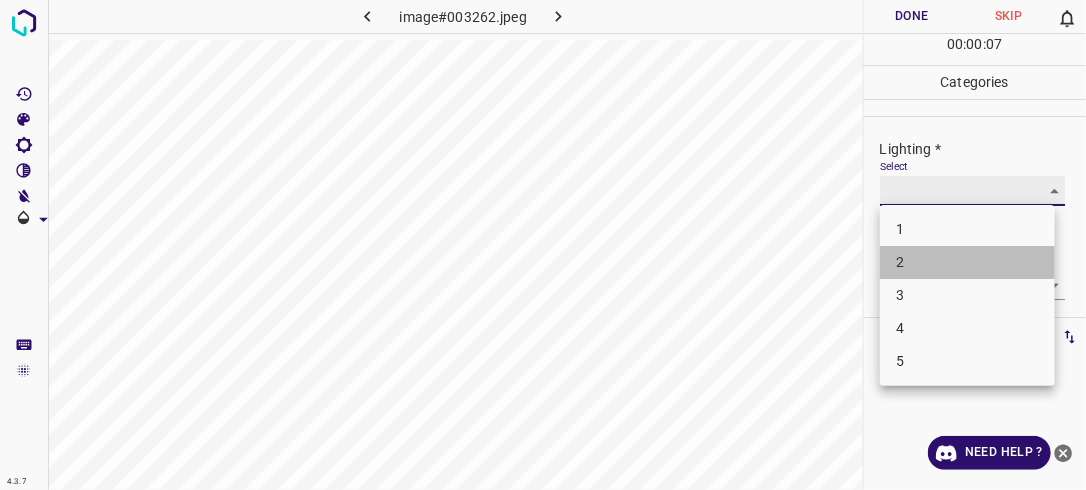 type on "2" 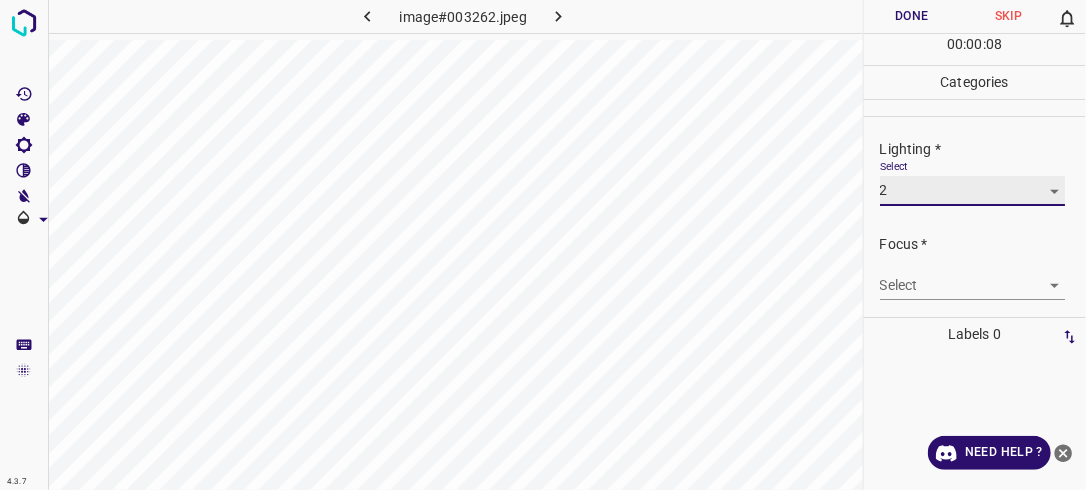scroll, scrollTop: 98, scrollLeft: 0, axis: vertical 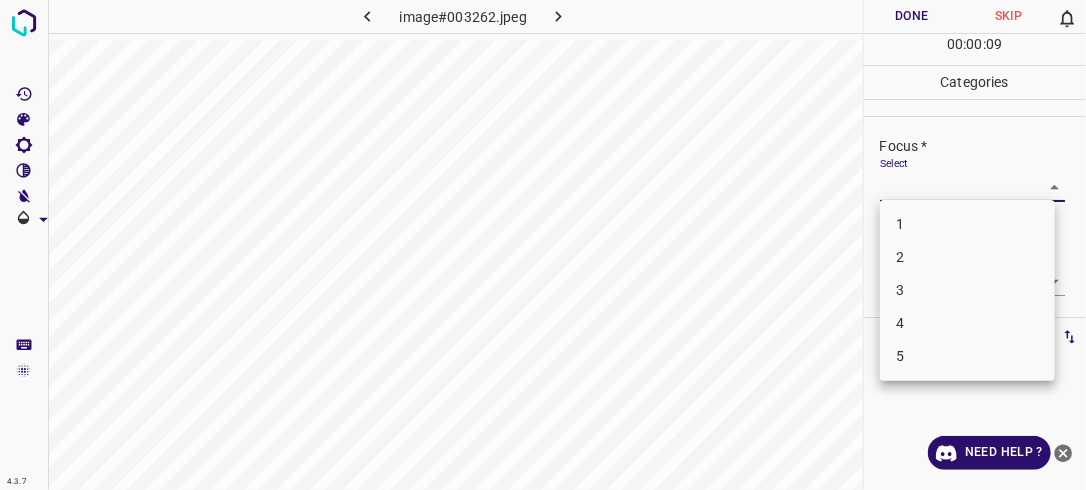 drag, startPoint x: 1048, startPoint y: 184, endPoint x: 986, endPoint y: 238, distance: 82.219215 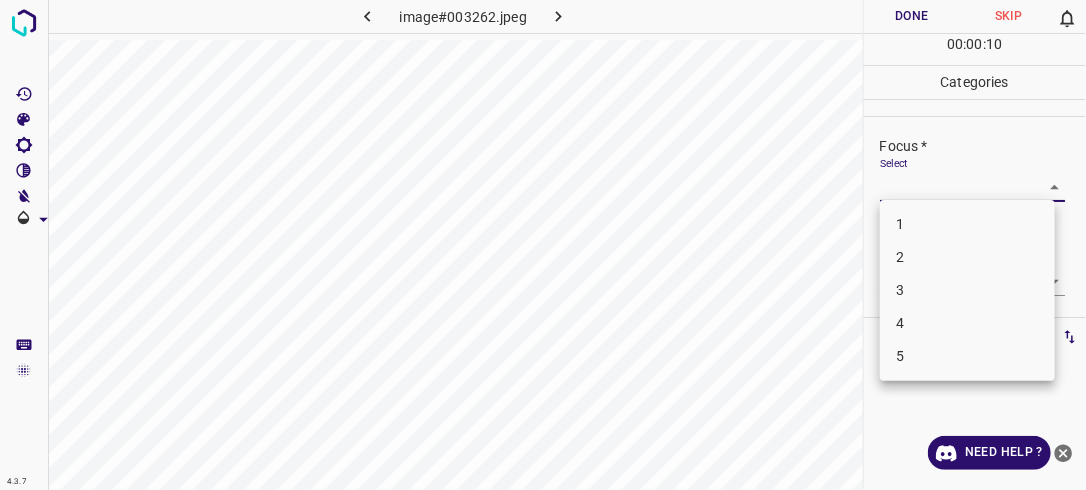 drag, startPoint x: 964, startPoint y: 260, endPoint x: 988, endPoint y: 261, distance: 24.020824 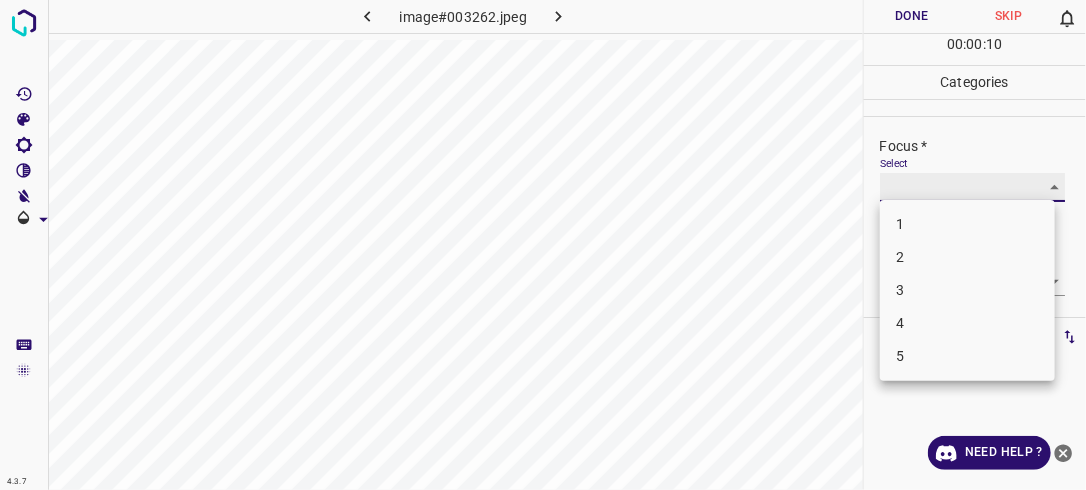 type on "2" 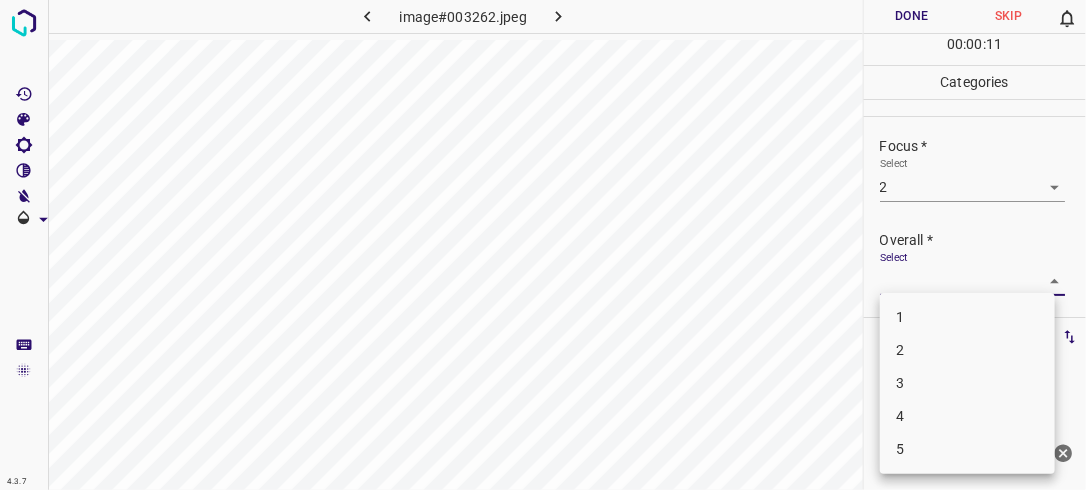 drag, startPoint x: 1036, startPoint y: 276, endPoint x: 974, endPoint y: 307, distance: 69.31811 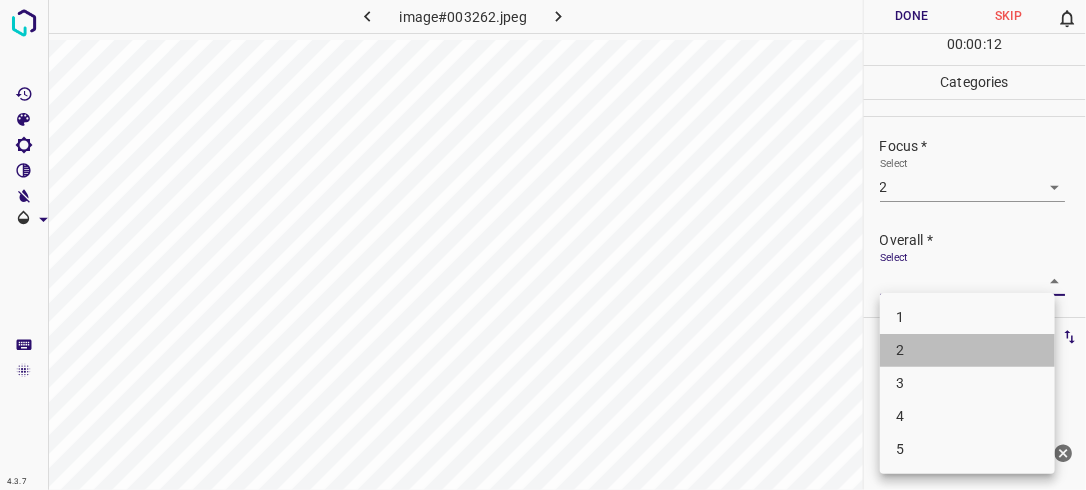 click on "2" at bounding box center (967, 350) 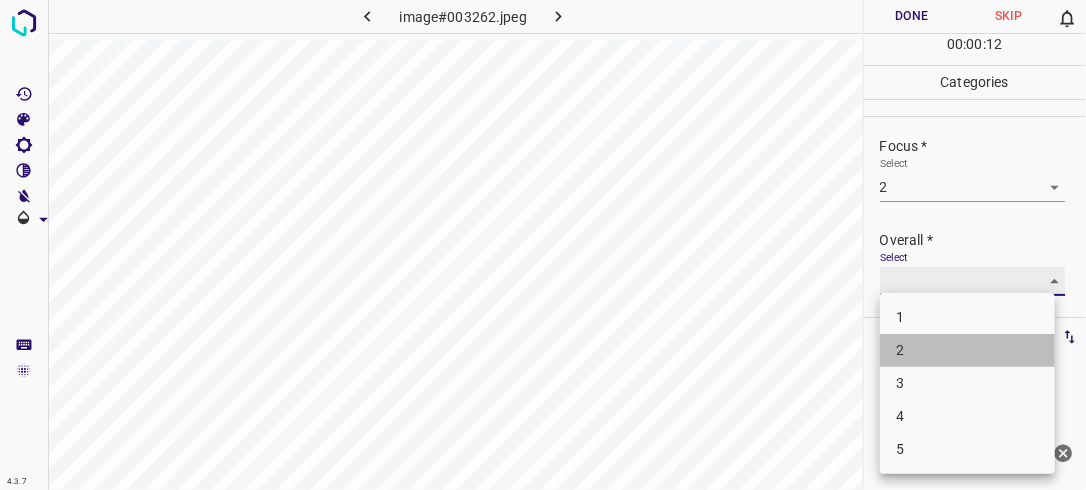 type on "2" 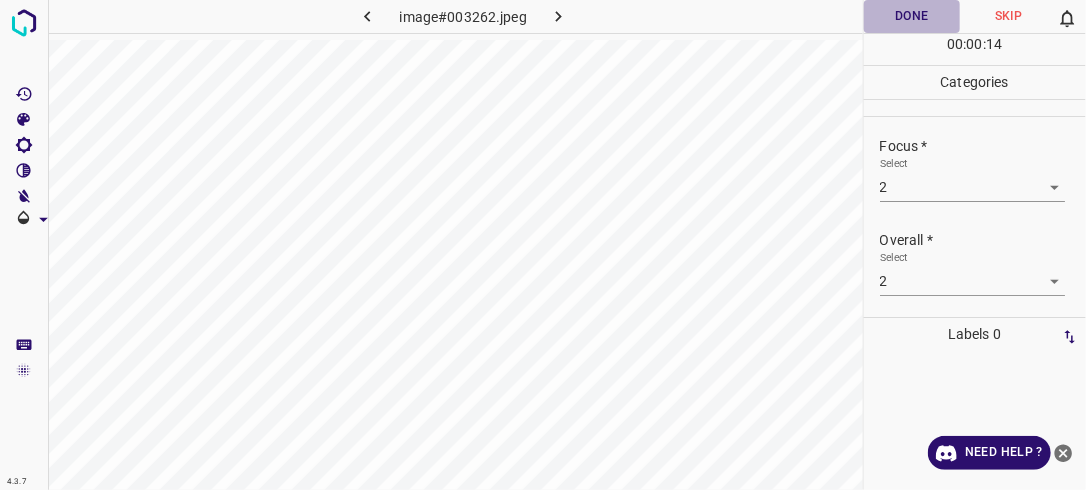 click on "Done" at bounding box center [912, 16] 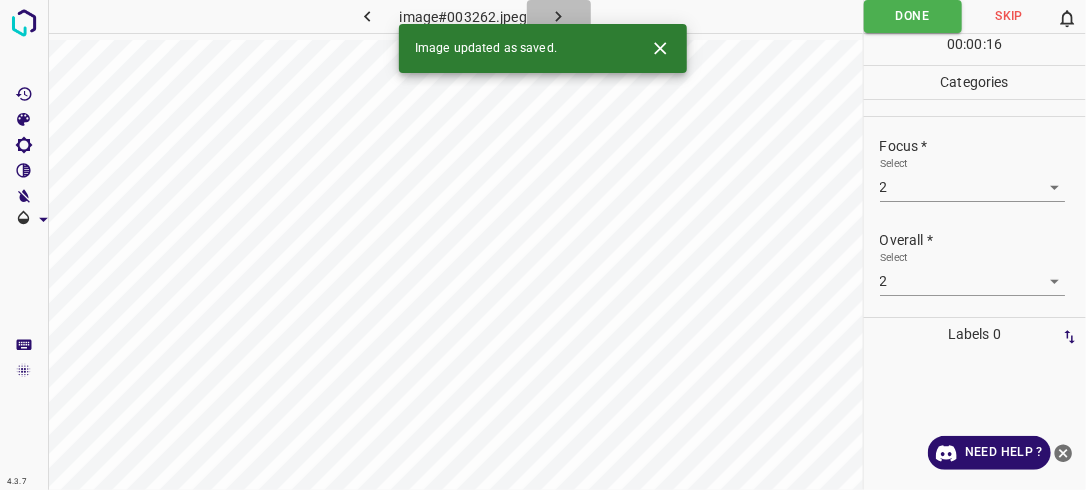 click 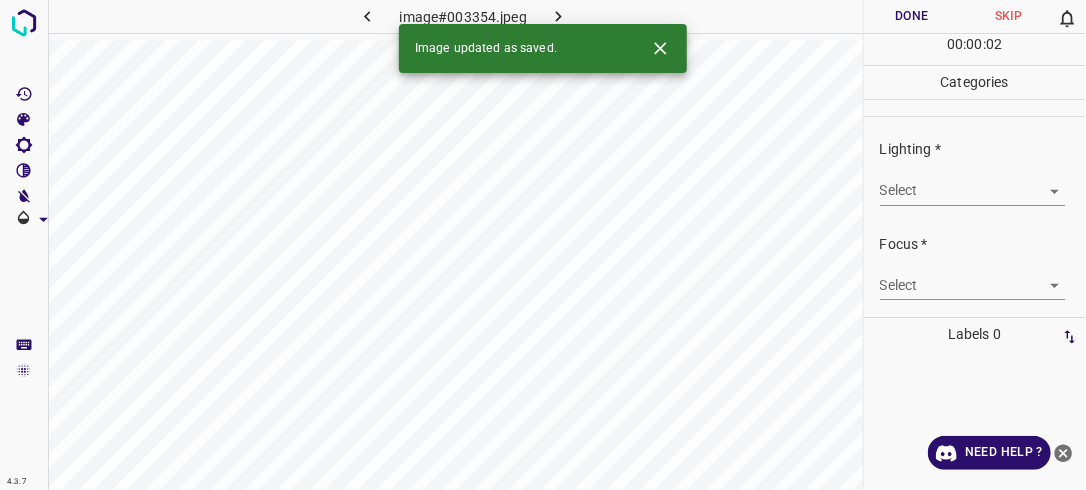click on "Select ​" at bounding box center (983, 182) 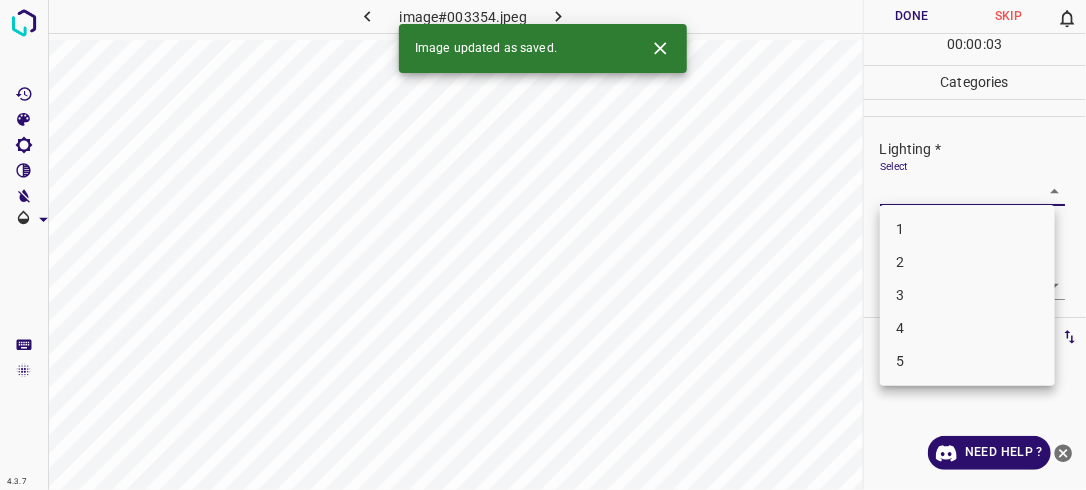 click on "4.3.7 image#003354.jpeg Done Skip 0 00   : 00   : 03   Categories Lighting *  Select ​ Focus *  Select ​ Overall *  Select ​ Labels   0 Categories 1 Lighting 2 Focus 3 Overall Tools Space Change between modes (Draw & Edit) I Auto labeling R Restore zoom M Zoom in N Zoom out Delete Delete selecte label Filters Z Restore filters X Saturation filter C Brightness filter V Contrast filter B Gray scale filter General O Download Image updated as saved. Need Help ? - Text - Hide - Delete 1 2 3 4 5" at bounding box center (543, 245) 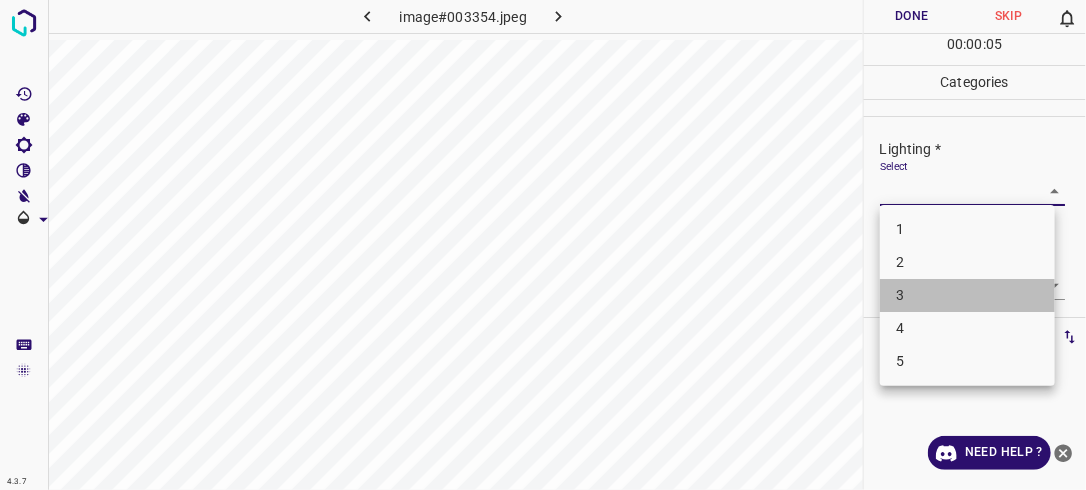 click on "3" at bounding box center (967, 295) 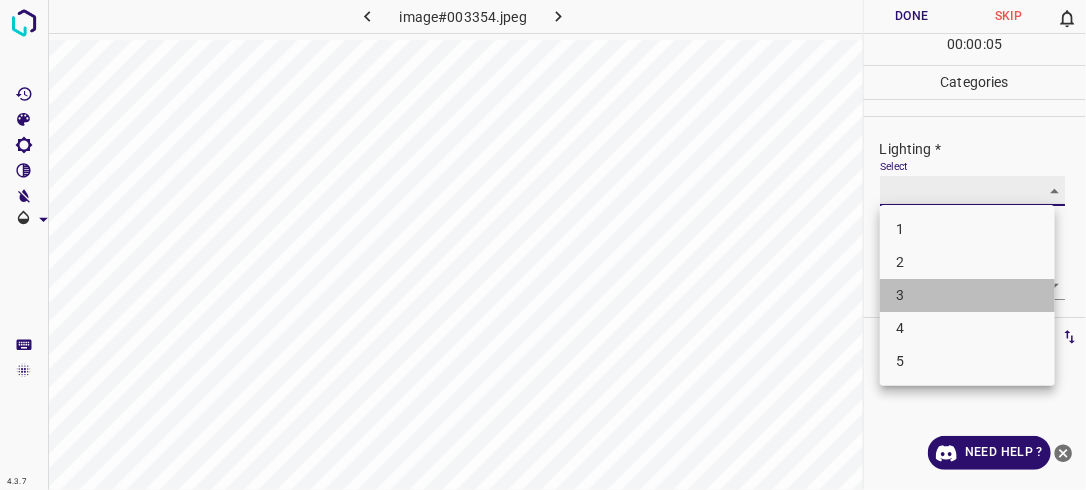 type on "3" 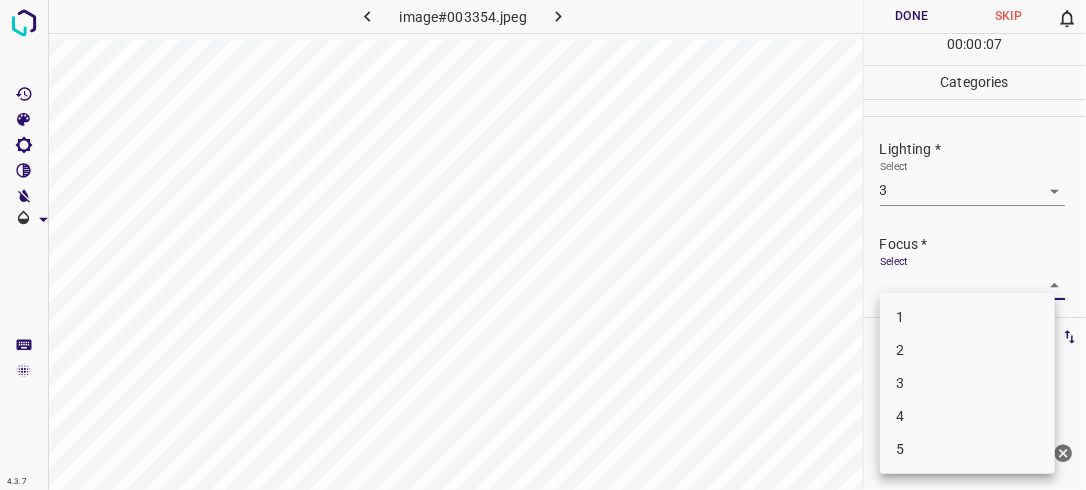 drag, startPoint x: 1041, startPoint y: 284, endPoint x: 988, endPoint y: 300, distance: 55.362442 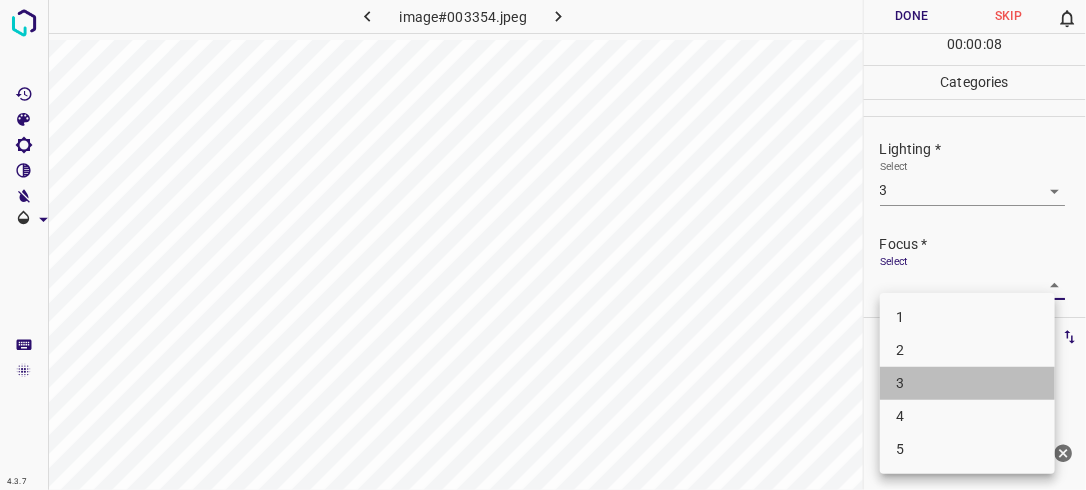click on "3" at bounding box center (967, 383) 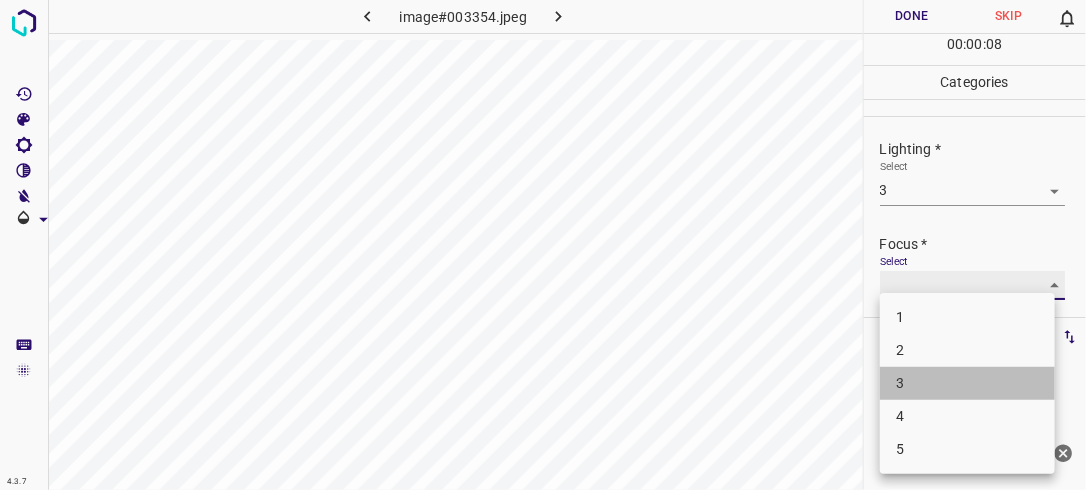 type on "3" 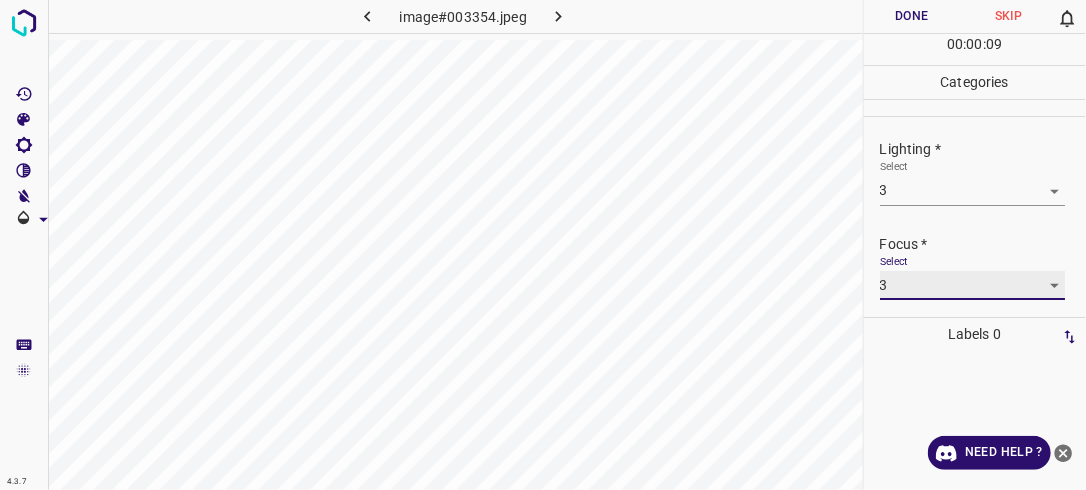 scroll, scrollTop: 98, scrollLeft: 0, axis: vertical 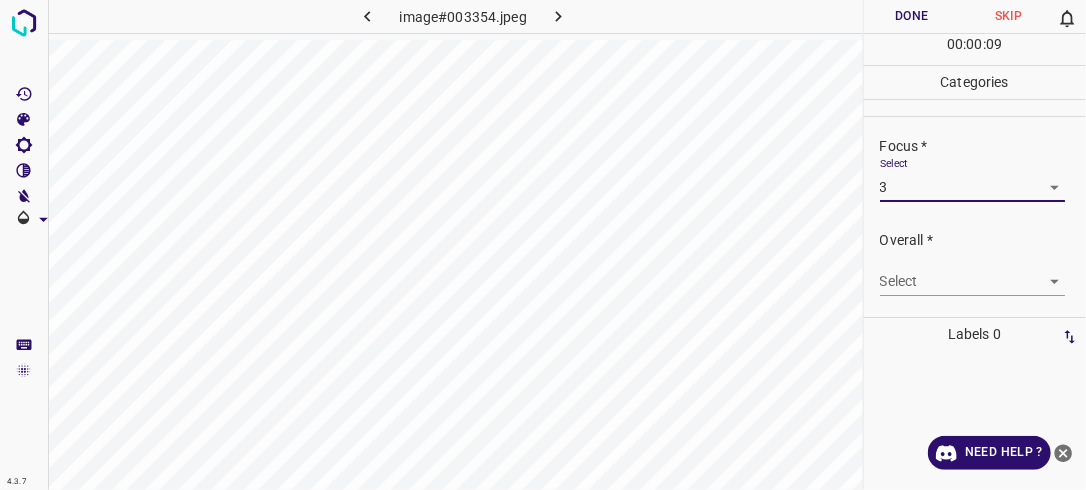 click on "4.3.7 image#003354.jpeg Done Skip 0 00   : 00   : 09   Categories Lighting *  Select 3 3 Focus *  Select 3 3 Overall *  Select ​ Labels   0 Categories 1 Lighting 2 Focus 3 Overall Tools Space Change between modes (Draw & Edit) I Auto labeling R Restore zoom M Zoom in N Zoom out Delete Delete selecte label Filters Z Restore filters X Saturation filter C Brightness filter V Contrast filter B Gray scale filter General O Download Need Help ? - Text - Hide - Delete" at bounding box center (543, 245) 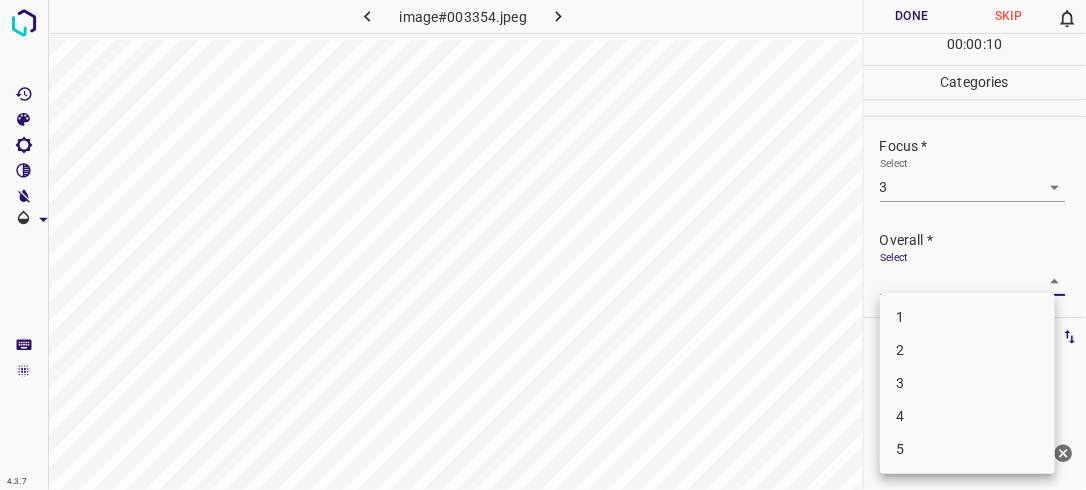 click on "3" at bounding box center (967, 383) 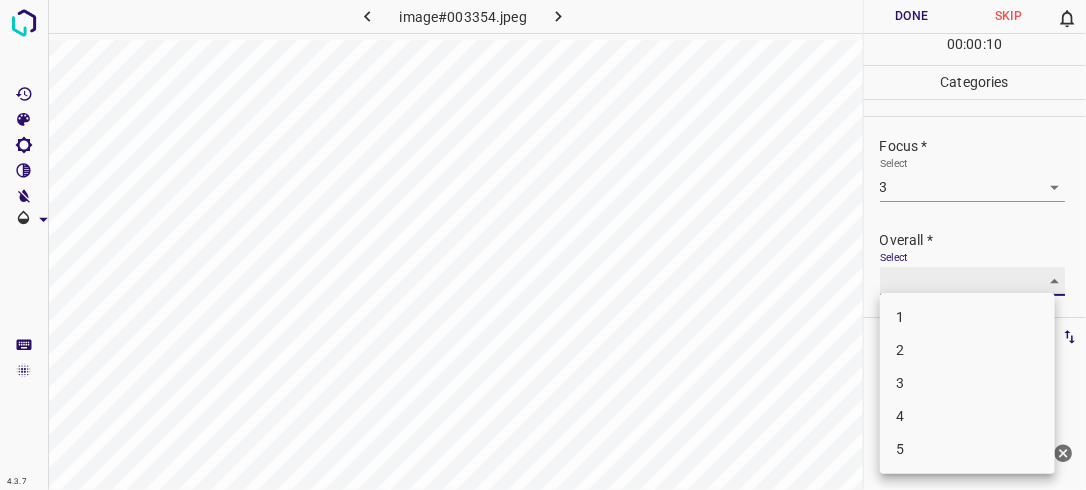 type on "3" 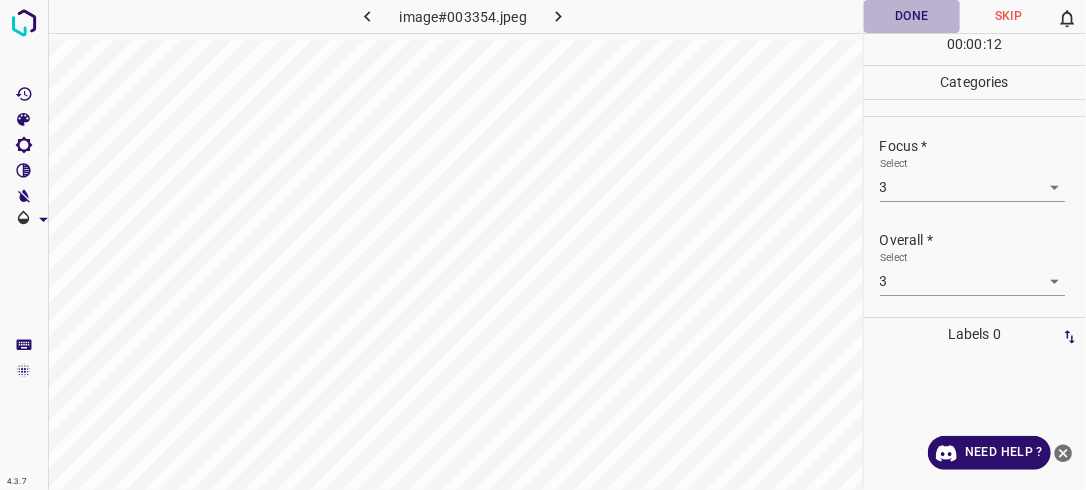 click on "Done" at bounding box center [912, 16] 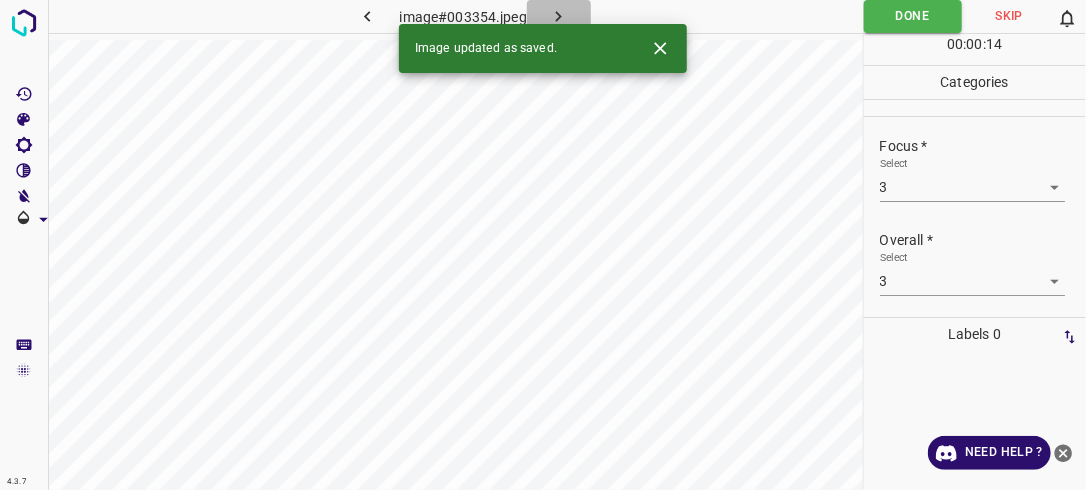 click 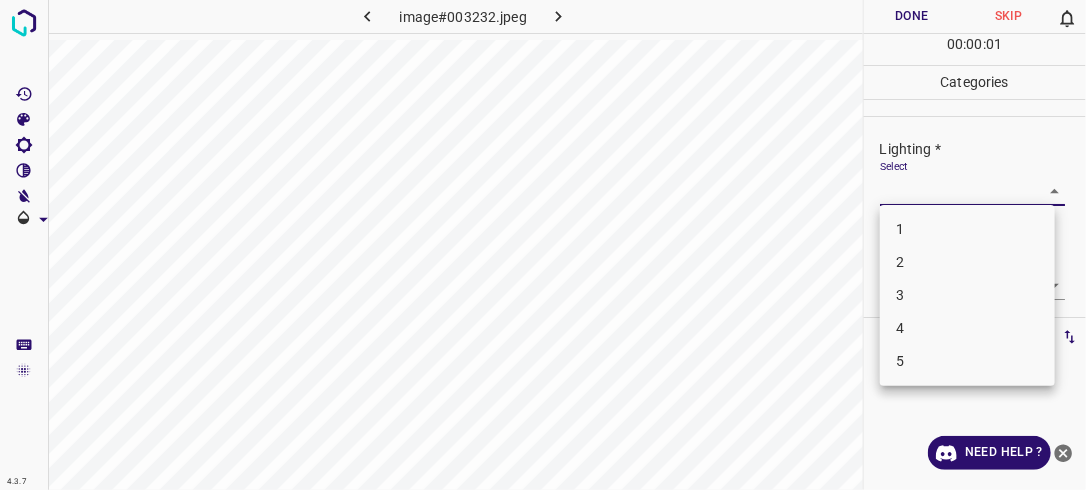 click on "4.3.7 image#003232.jpeg Done Skip 0 00   : 00   : 01   Categories Lighting *  Select ​ Focus *  Select ​ Overall *  Select ​ Labels   0 Categories 1 Lighting 2 Focus 3 Overall Tools Space Change between modes (Draw & Edit) I Auto labeling R Restore zoom M Zoom in N Zoom out Delete Delete selecte label Filters Z Restore filters X Saturation filter C Brightness filter V Contrast filter B Gray scale filter General O Download Need Help ? - Text - Hide - Delete 1 2 3 4 5" at bounding box center (543, 245) 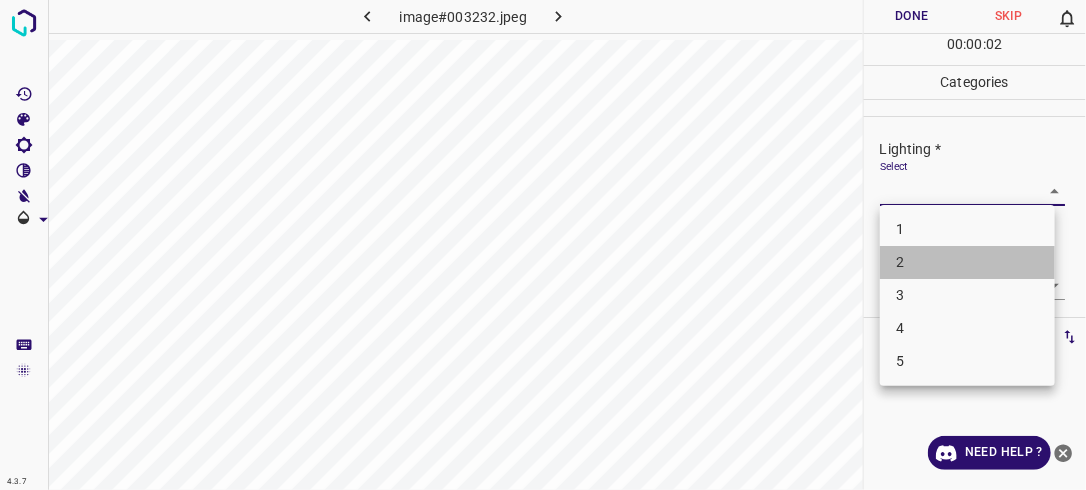 click on "2" at bounding box center [967, 262] 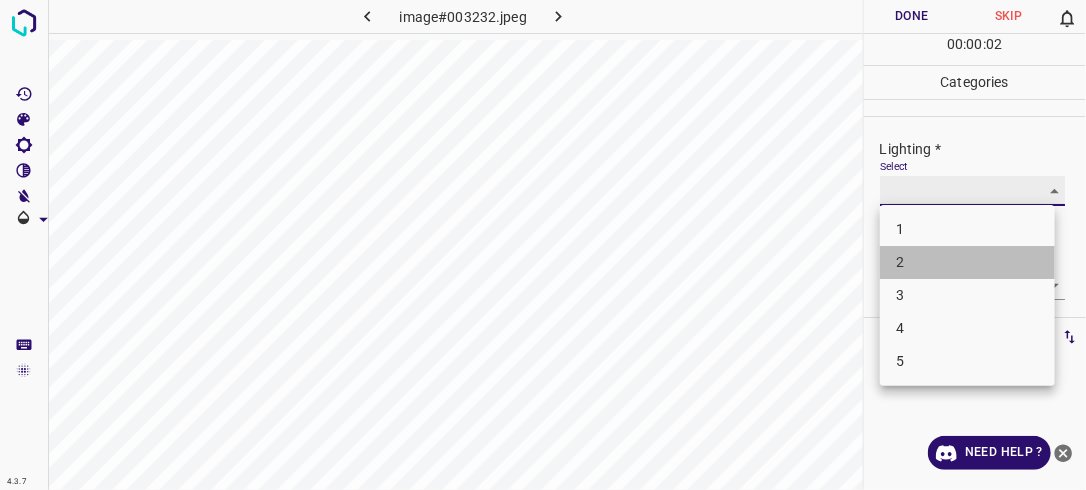 type on "2" 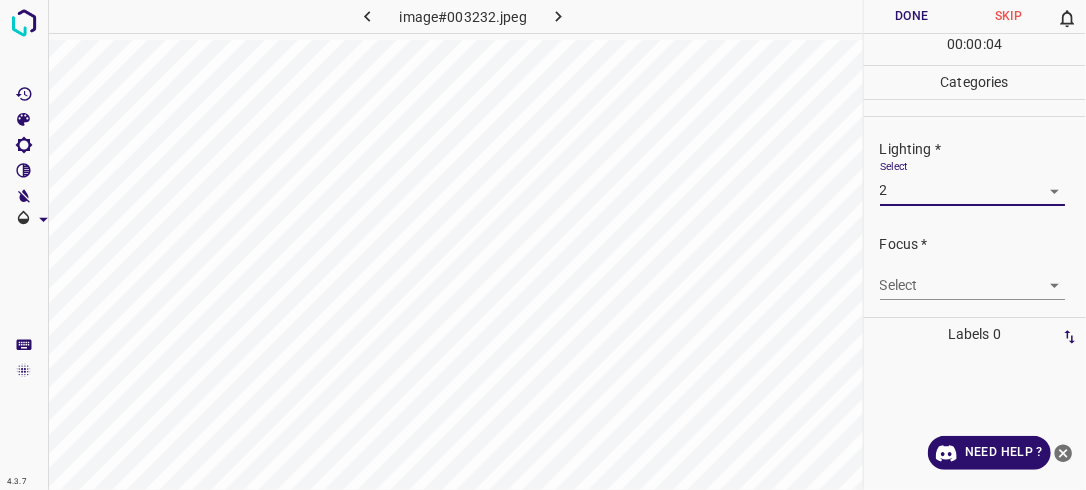 click on "Select ​" at bounding box center [983, 277] 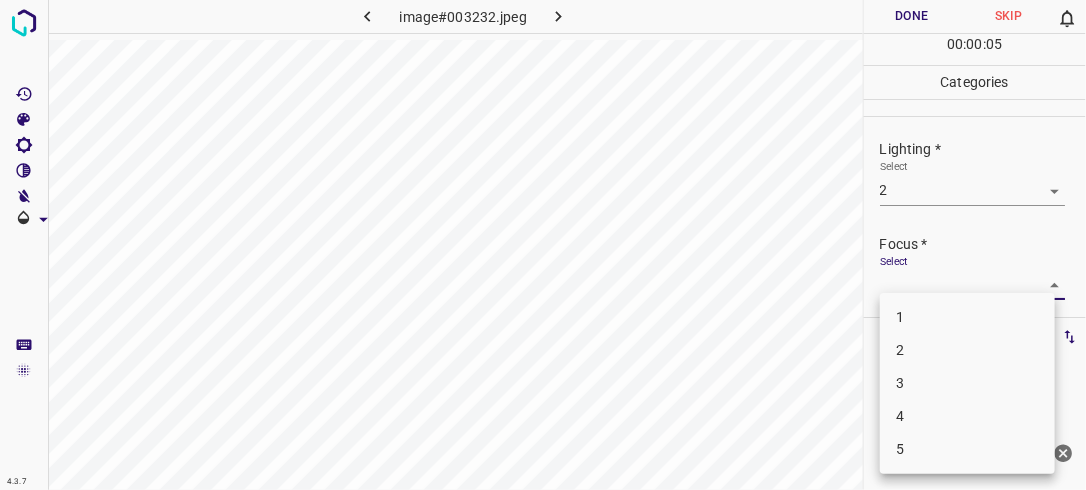 drag, startPoint x: 1044, startPoint y: 278, endPoint x: 984, endPoint y: 300, distance: 63.90618 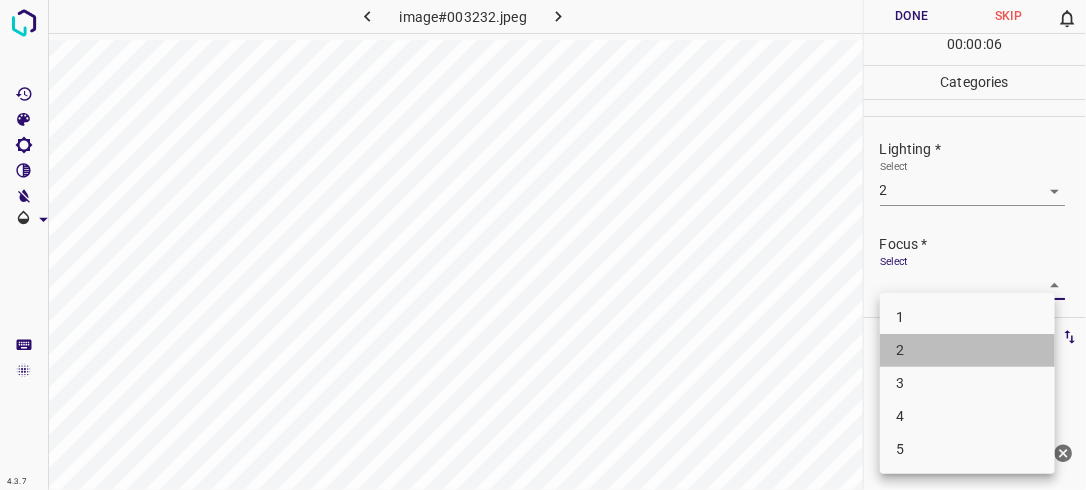 drag, startPoint x: 900, startPoint y: 344, endPoint x: 955, endPoint y: 308, distance: 65.734314 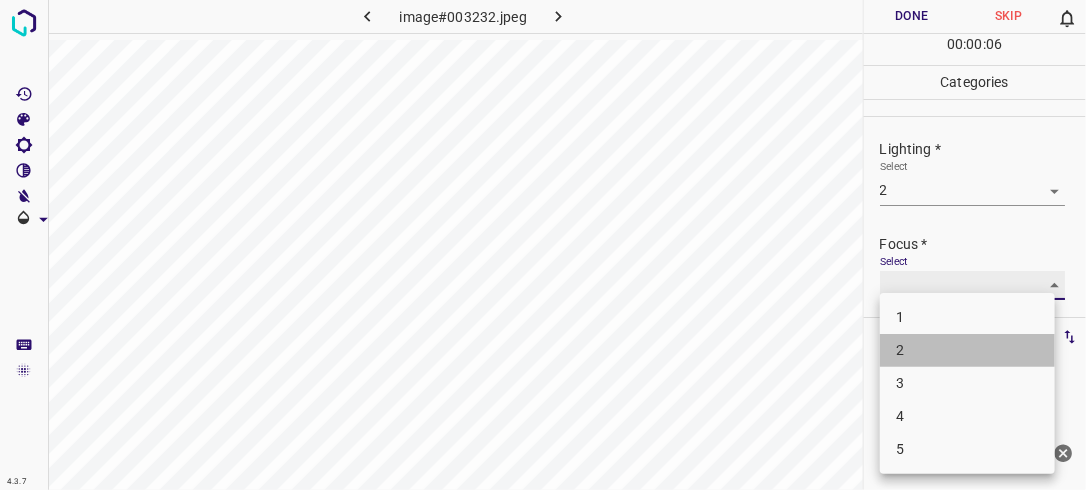 type on "2" 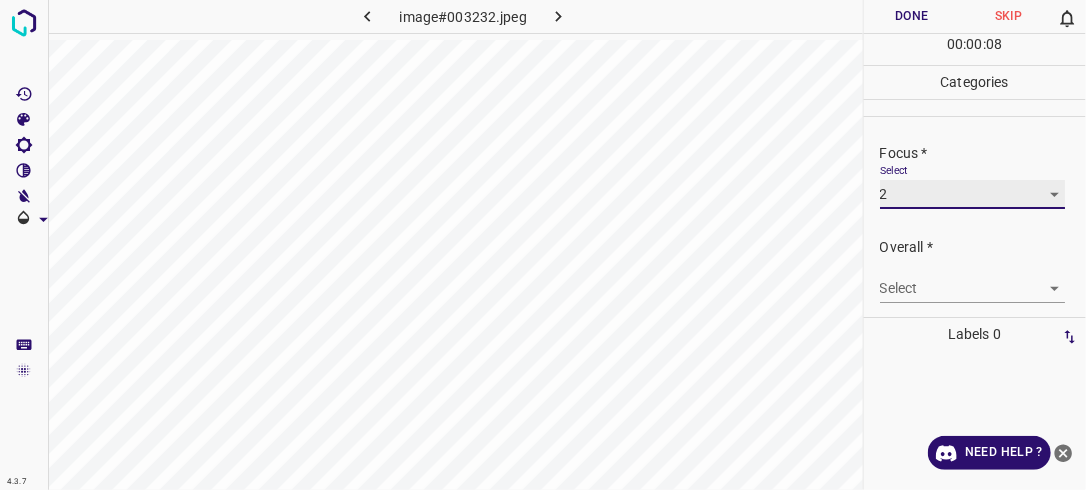 scroll, scrollTop: 98, scrollLeft: 0, axis: vertical 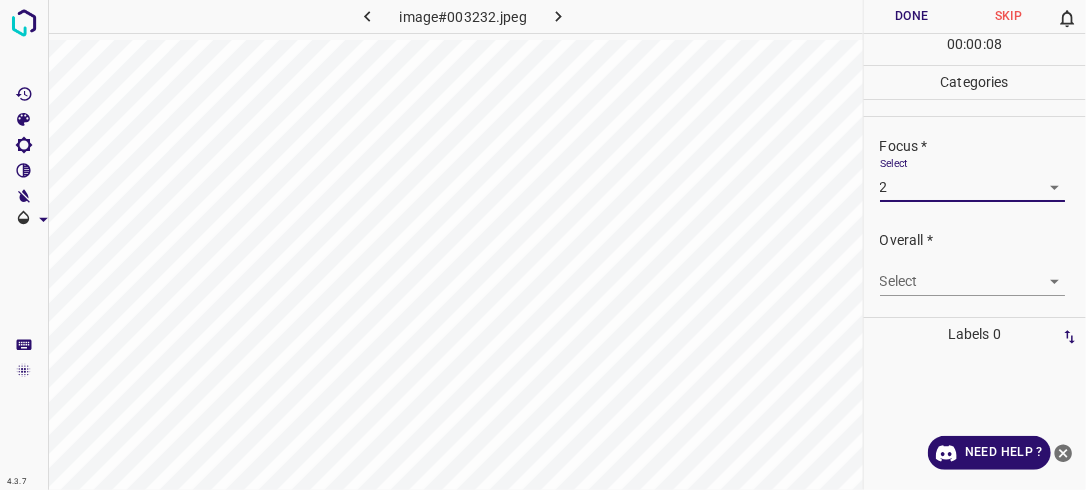 click on "4.3.7 image#003232.jpeg Done Skip 0 00   : 00   : 08   Categories Lighting *  Select 2 2 Focus *  Select 2 2 Overall *  Select ​ Labels   0 Categories 1 Lighting 2 Focus 3 Overall Tools Space Change between modes (Draw & Edit) I Auto labeling R Restore zoom M Zoom in N Zoom out Delete Delete selecte label Filters Z Restore filters X Saturation filter C Brightness filter V Contrast filter B Gray scale filter General O Download Need Help ? - Text - Hide - Delete" at bounding box center [543, 245] 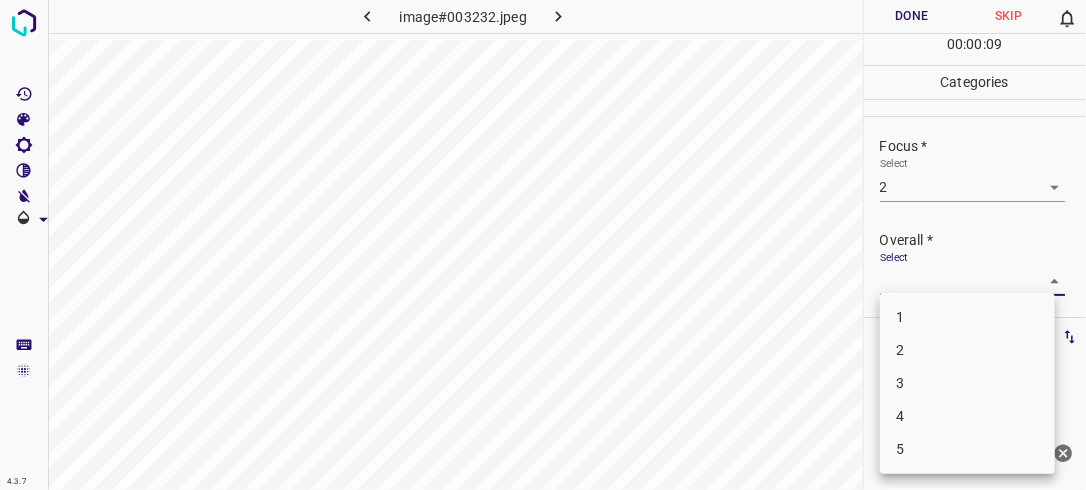 click on "2" at bounding box center [967, 350] 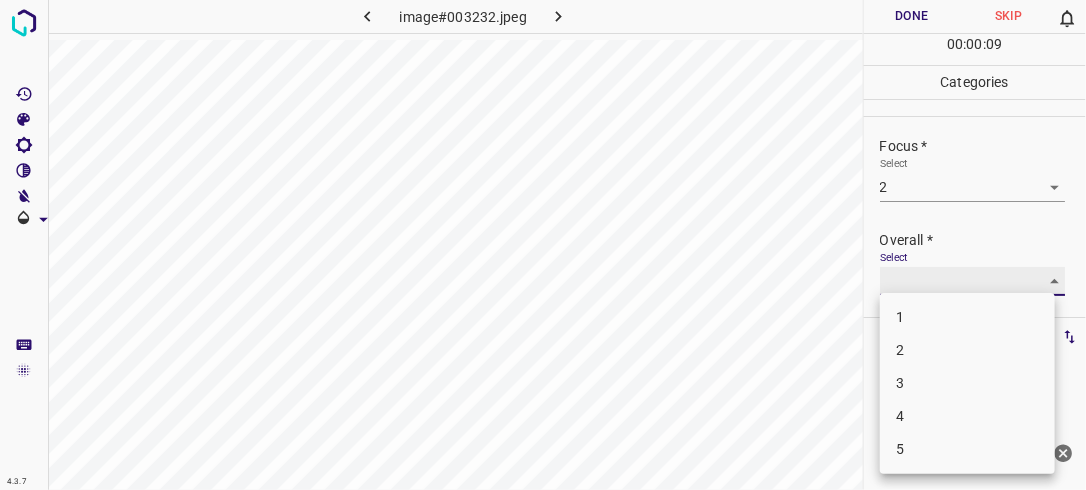type on "2" 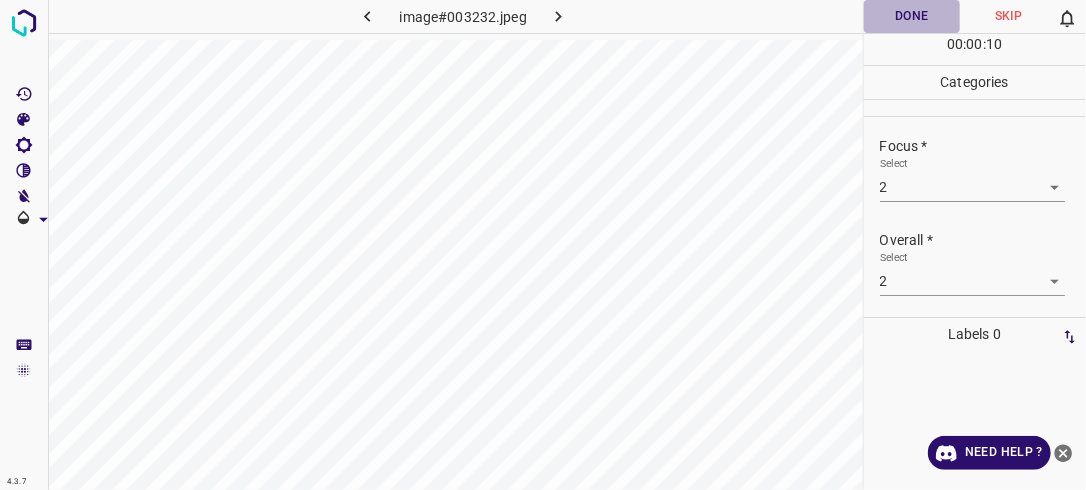 click on "Done" at bounding box center (912, 16) 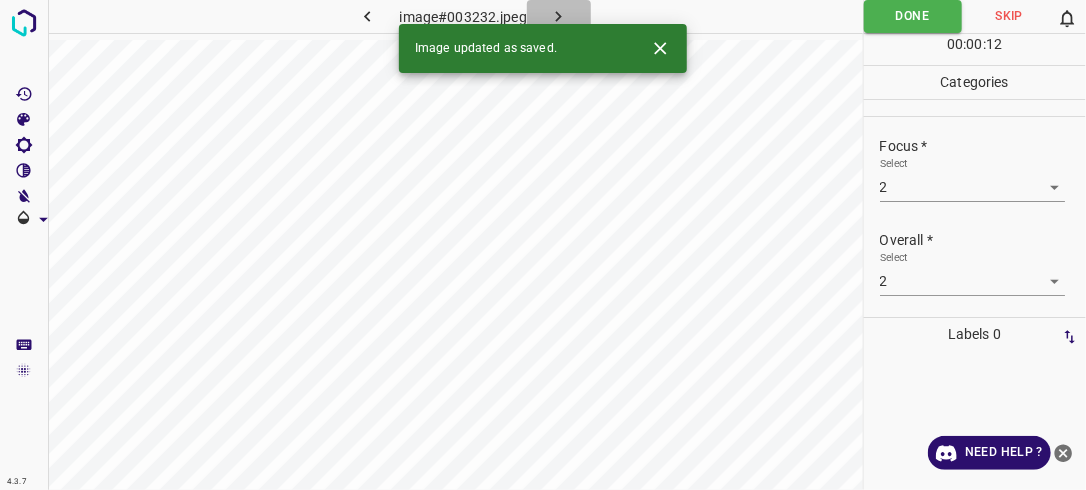 click 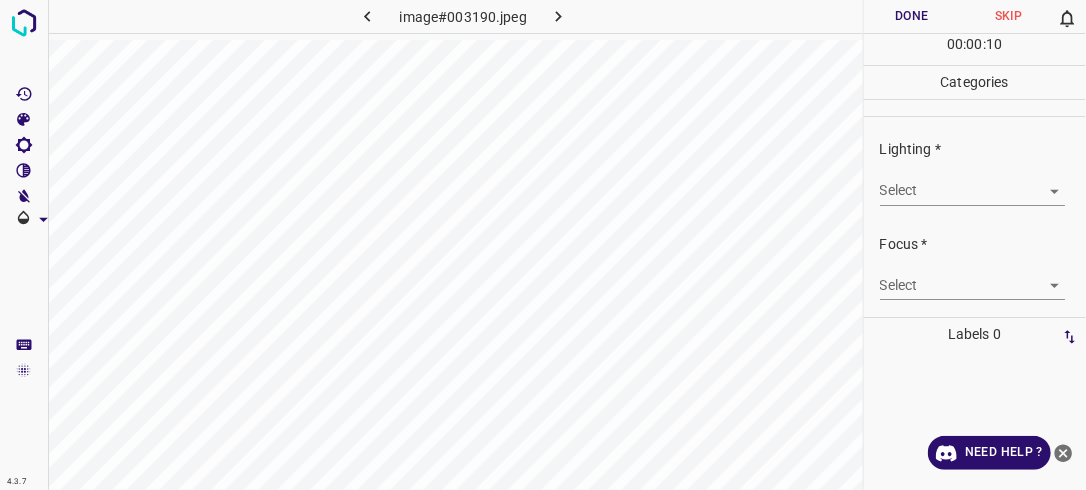 click on "4.3.7 image#003190.jpeg Done Skip 0 00   : 00   : 10   Categories Lighting *  Select ​ Focus *  Select ​ Overall *  Select ​ Labels   0 Categories 1 Lighting 2 Focus 3 Overall Tools Space Change between modes (Draw & Edit) I Auto labeling R Restore zoom M Zoom in N Zoom out Delete Delete selecte label Filters Z Restore filters X Saturation filter C Brightness filter V Contrast filter B Gray scale filter General O Download Need Help ? - Text - Hide - Delete" at bounding box center [543, 245] 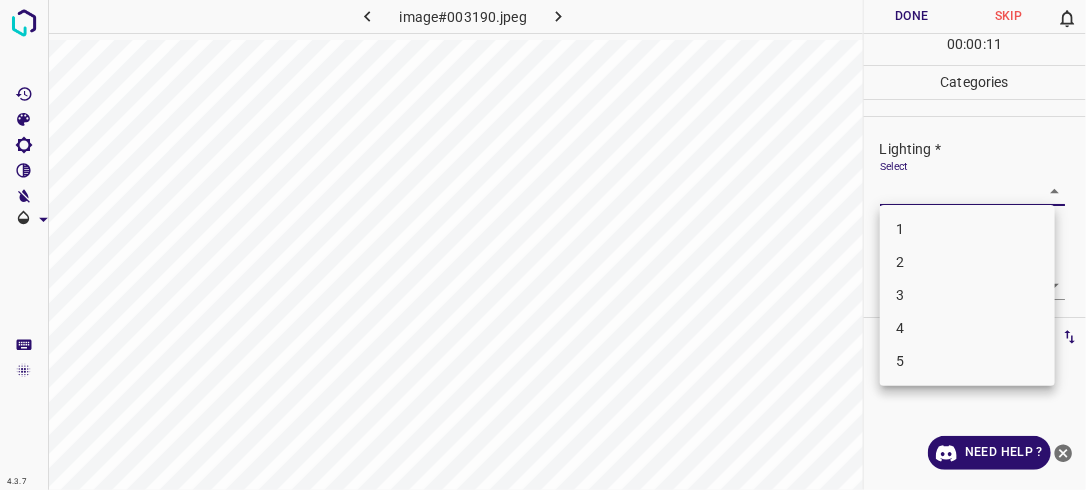 drag, startPoint x: 968, startPoint y: 264, endPoint x: 1002, endPoint y: 252, distance: 36.05551 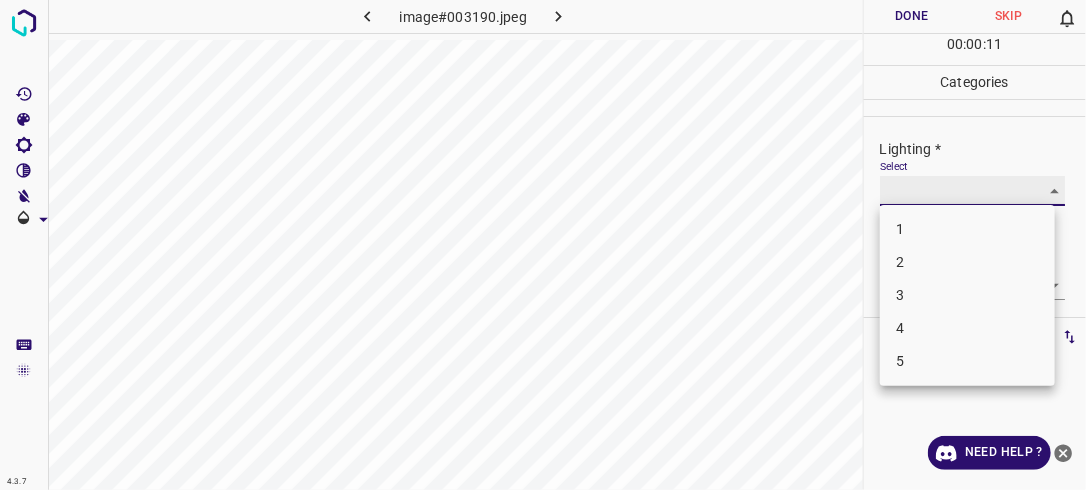 type on "2" 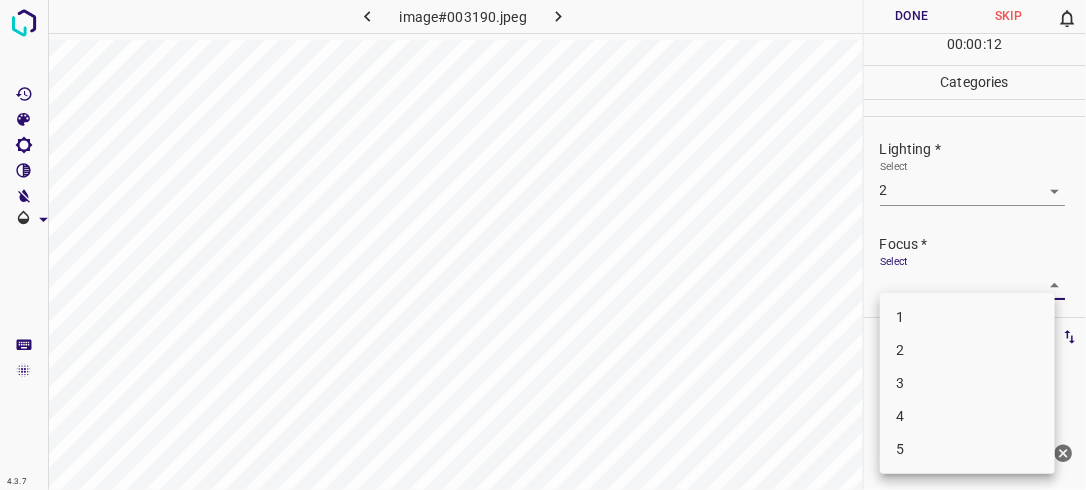 drag, startPoint x: 1038, startPoint y: 282, endPoint x: 962, endPoint y: 314, distance: 82.46211 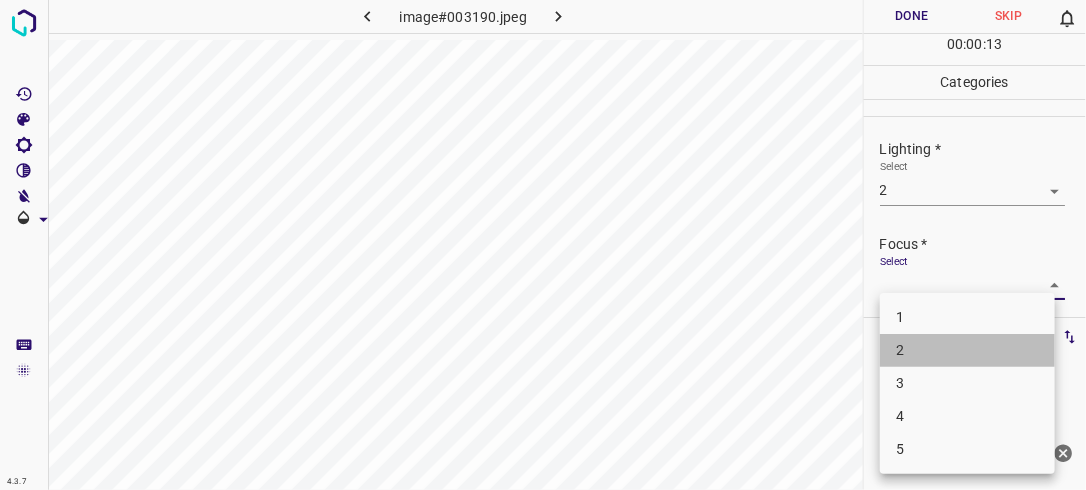 drag, startPoint x: 957, startPoint y: 351, endPoint x: 1048, endPoint y: 282, distance: 114.20158 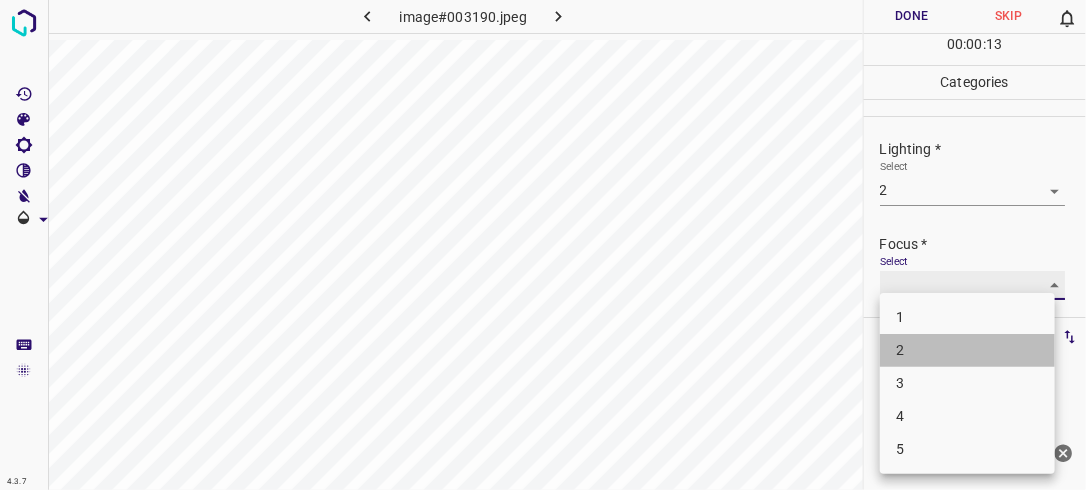 type on "2" 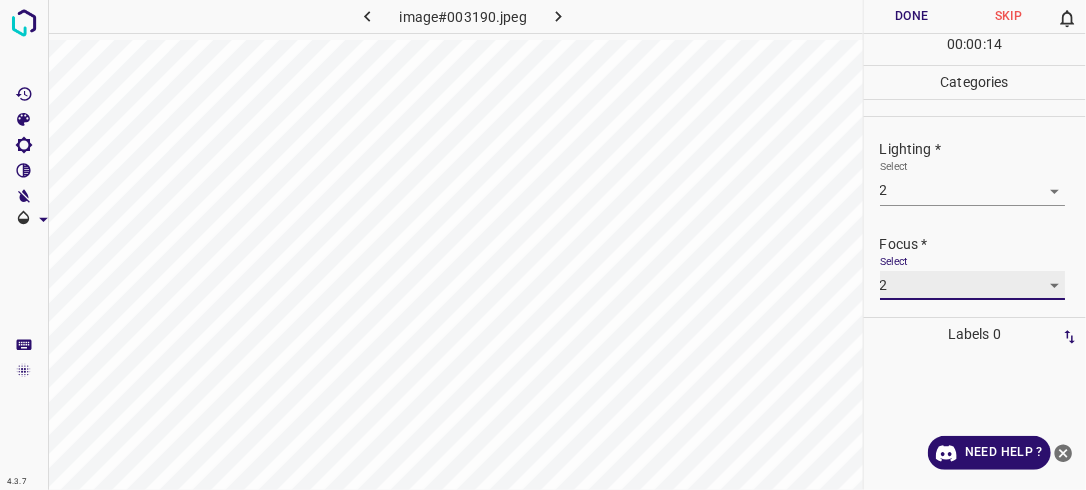 scroll, scrollTop: 98, scrollLeft: 0, axis: vertical 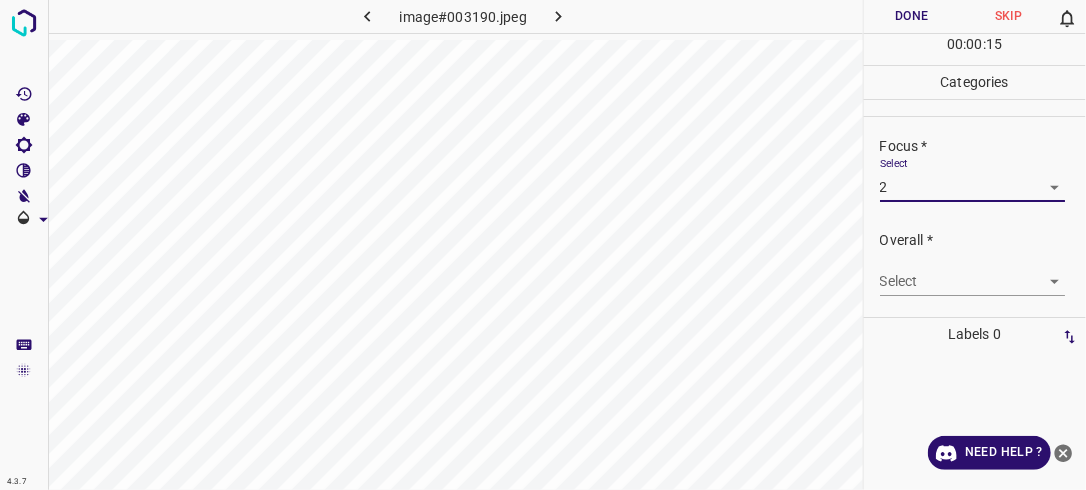 click on "4.3.7 image#003190.jpeg Done Skip 0 00   : 00   : 15   Categories Lighting *  Select 2 2 Focus *  Select 2 2 Overall *  Select ​ Labels   0 Categories 1 Lighting 2 Focus 3 Overall Tools Space Change between modes (Draw & Edit) I Auto labeling R Restore zoom M Zoom in N Zoom out Delete Delete selecte label Filters Z Restore filters X Saturation filter C Brightness filter V Contrast filter B Gray scale filter General O Download Need Help ? - Text - Hide - Delete" at bounding box center (543, 245) 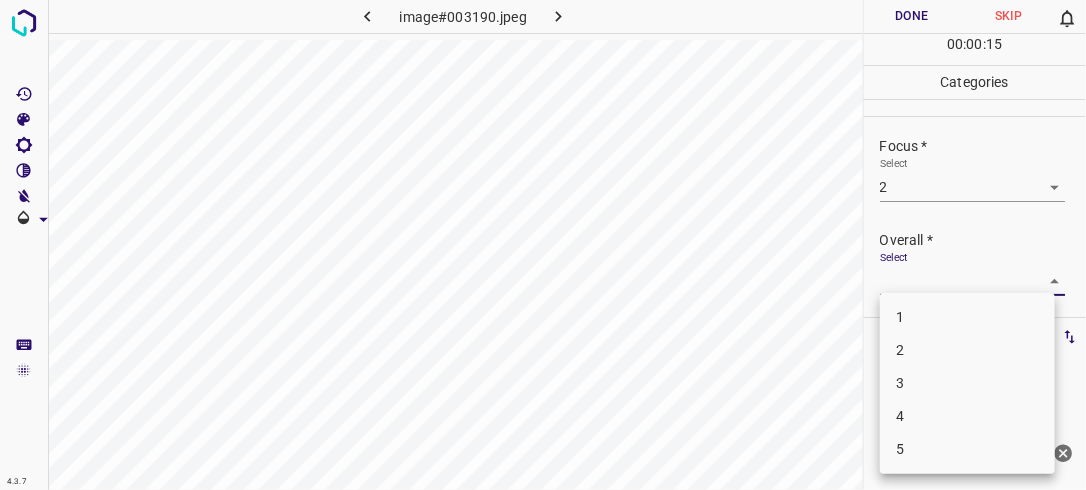 click on "2" at bounding box center [967, 350] 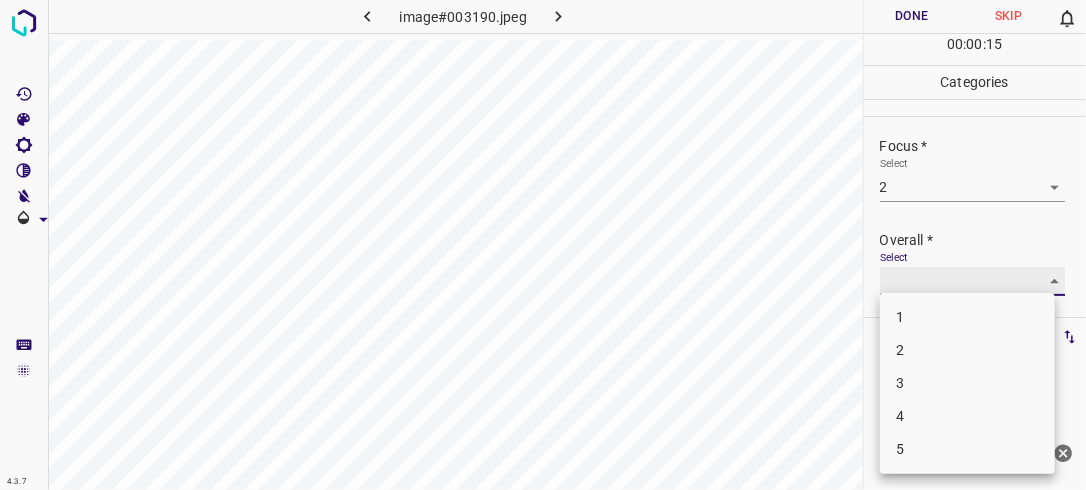 type on "2" 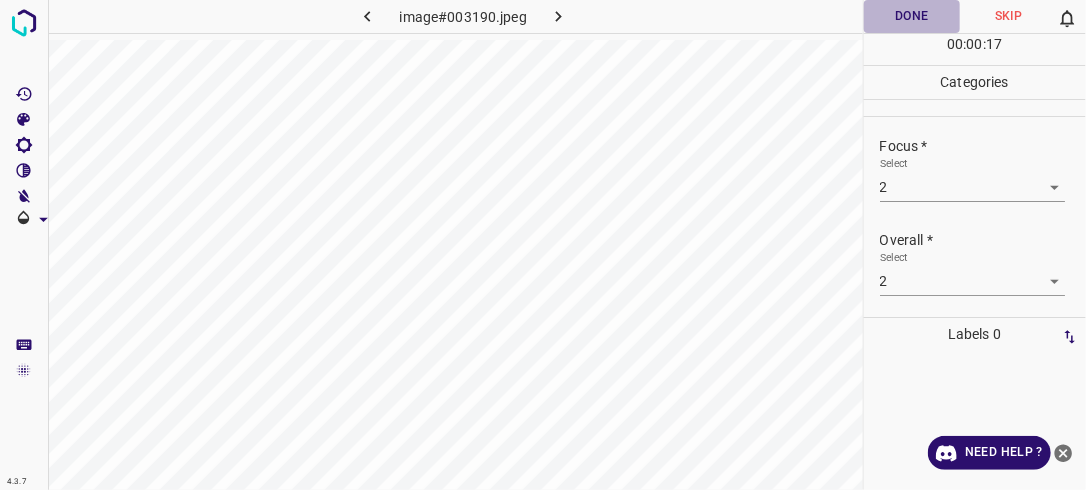 click on "Done" at bounding box center (912, 16) 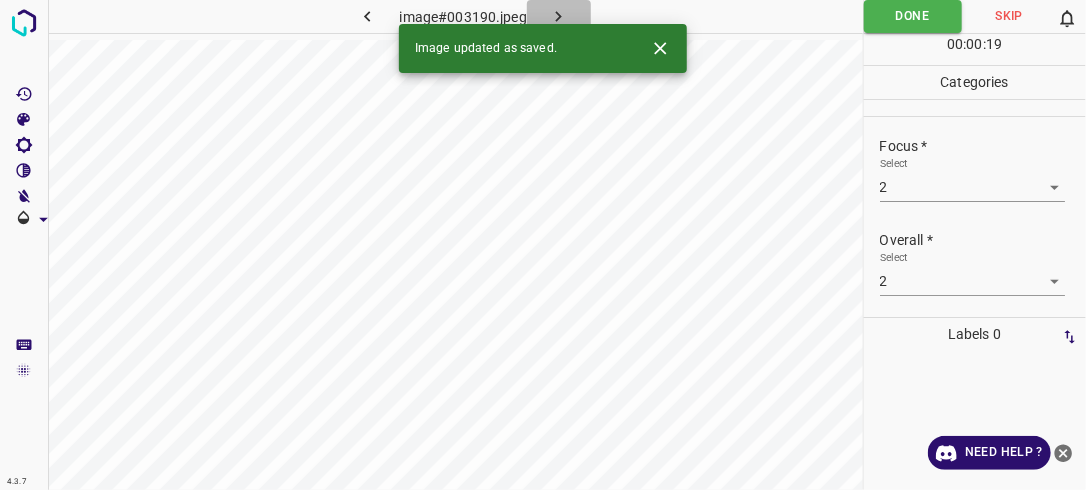 click 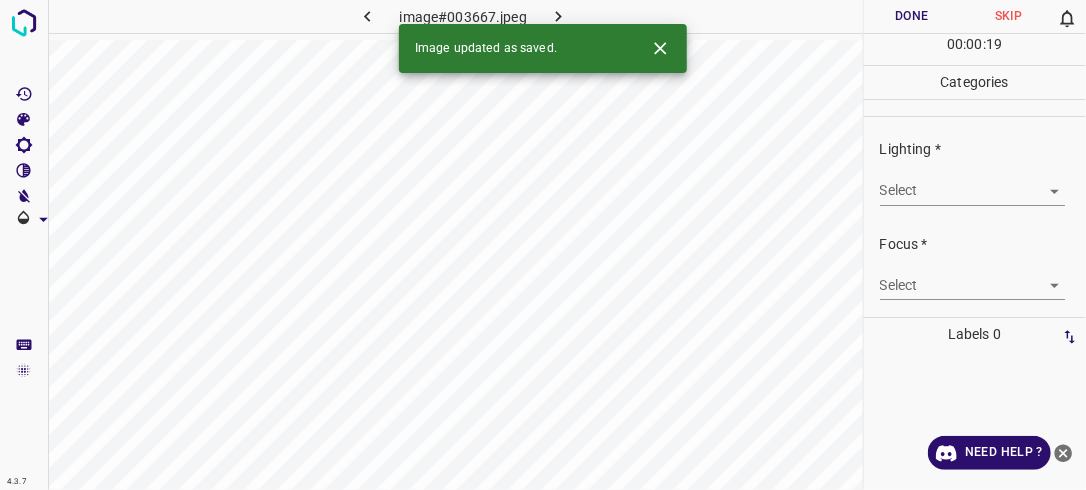 click on "4.3.7 image#003667.jpeg Done Skip 0 00   : 00   : 19   Categories Lighting *  Select ​ Focus *  Select ​ Overall *  Select ​ Labels   0 Categories 1 Lighting 2 Focus 3 Overall Tools Space Change between modes (Draw & Edit) I Auto labeling R Restore zoom M Zoom in N Zoom out Delete Delete selecte label Filters Z Restore filters X Saturation filter C Brightness filter V Contrast filter B Gray scale filter General O Download Image updated as saved. Need Help ? - Text - Hide - Delete" at bounding box center (543, 245) 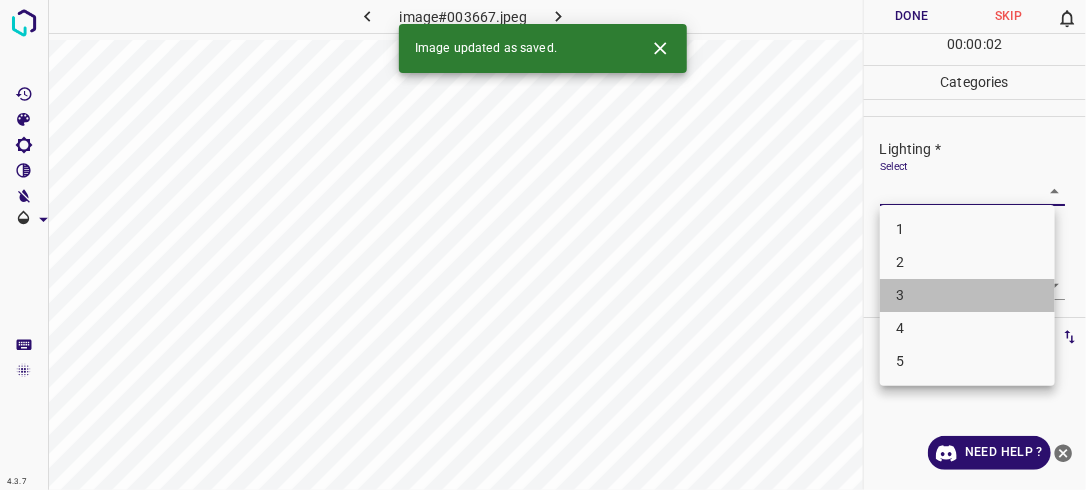 drag, startPoint x: 952, startPoint y: 300, endPoint x: 998, endPoint y: 292, distance: 46.69047 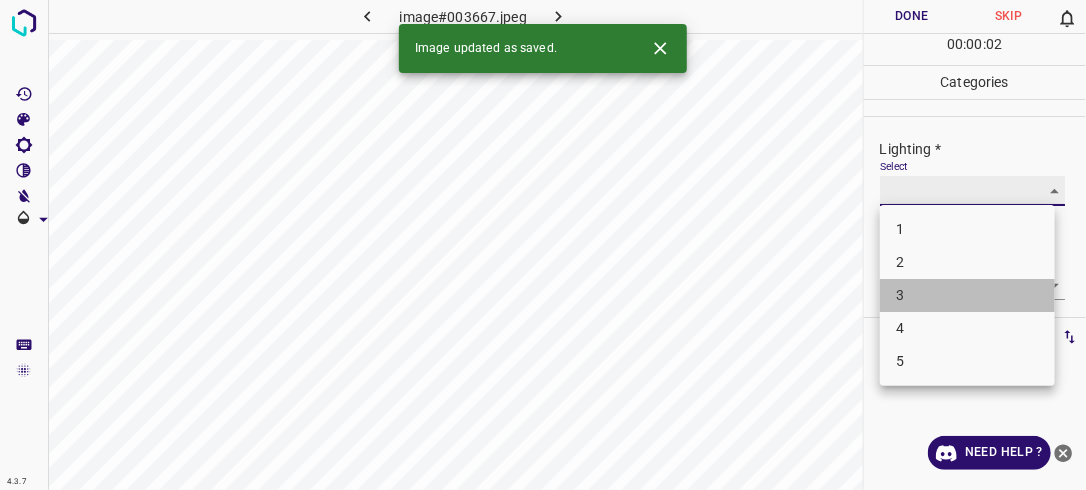 type on "3" 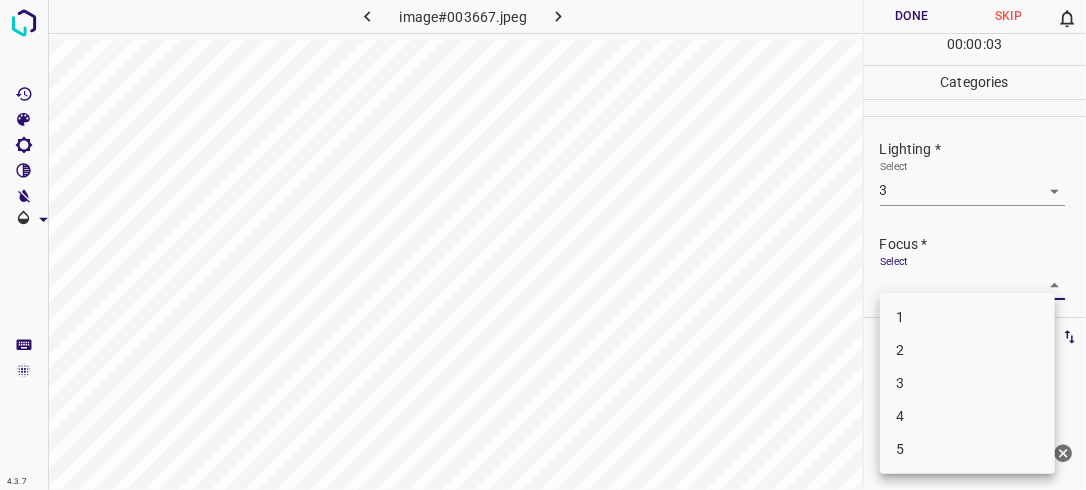 click on "4.3.7 image#003667.jpeg Done Skip 0 00   : 00   : 03   Categories Lighting *  Select 3 3 Focus *  Select ​ Overall *  Select ​ Labels   0 Categories 1 Lighting 2 Focus 3 Overall Tools Space Change between modes (Draw & Edit) I Auto labeling R Restore zoom M Zoom in N Zoom out Delete Delete selecte label Filters Z Restore filters X Saturation filter C Brightness filter V Contrast filter B Gray scale filter General O Download Need Help ? - Text - Hide - Delete 1 2 3 4 5" at bounding box center [543, 245] 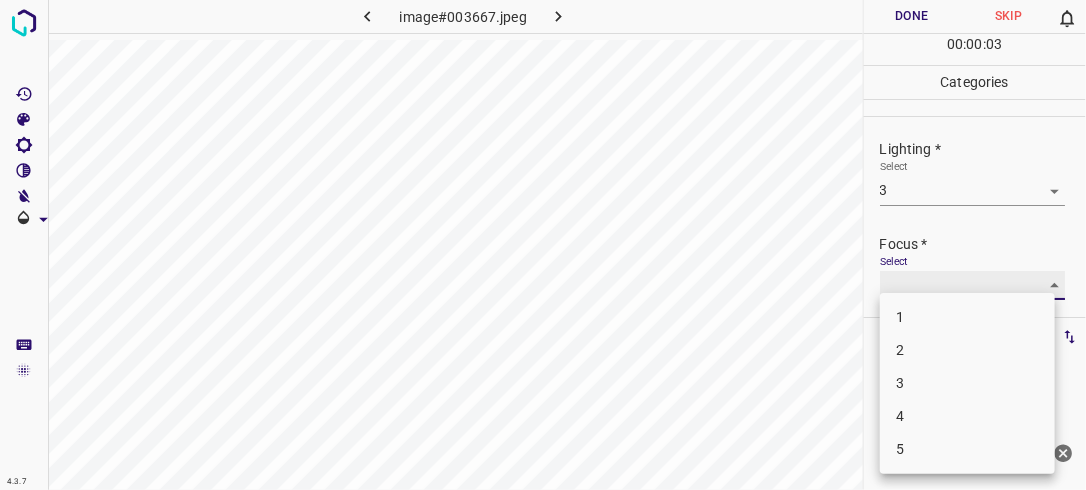type on "3" 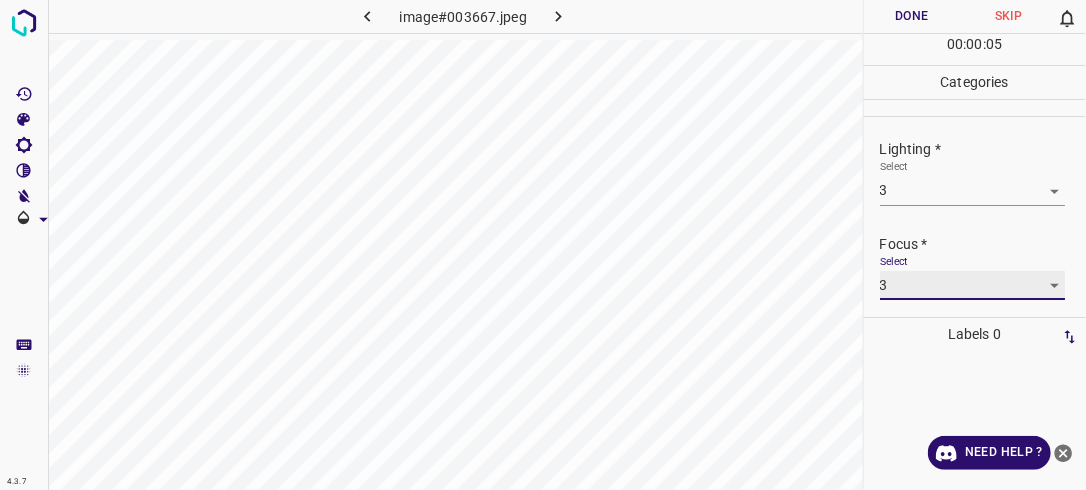 scroll, scrollTop: 98, scrollLeft: 0, axis: vertical 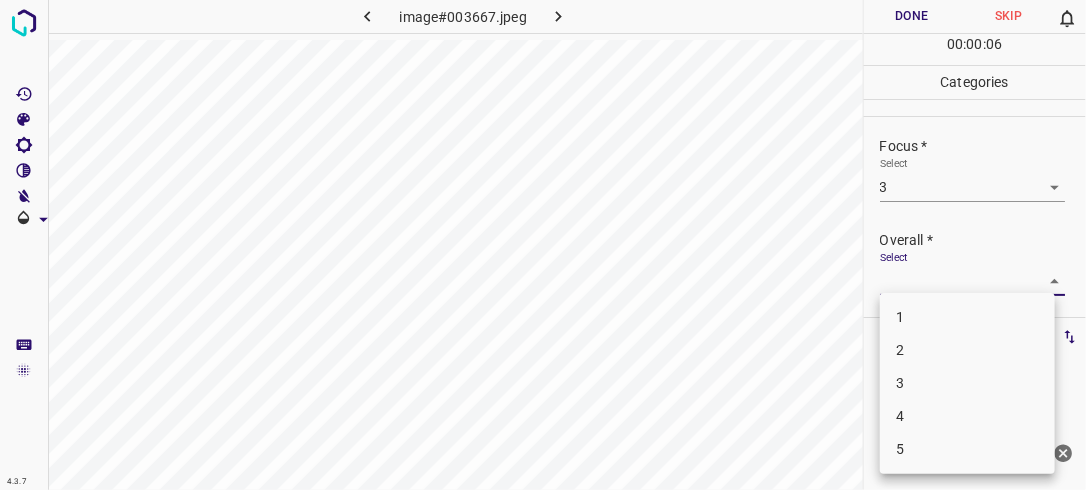 drag, startPoint x: 1046, startPoint y: 282, endPoint x: 988, endPoint y: 323, distance: 71.02816 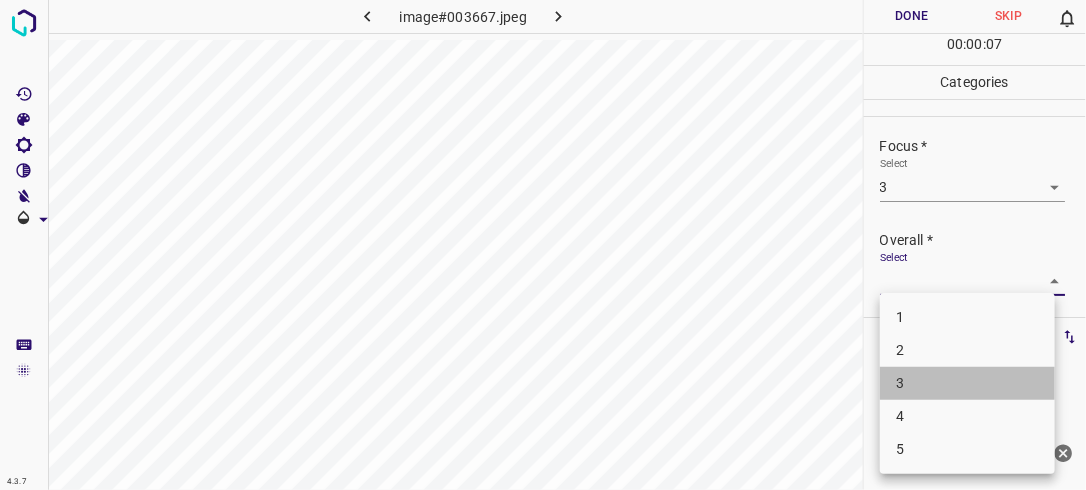 click on "3" at bounding box center (967, 383) 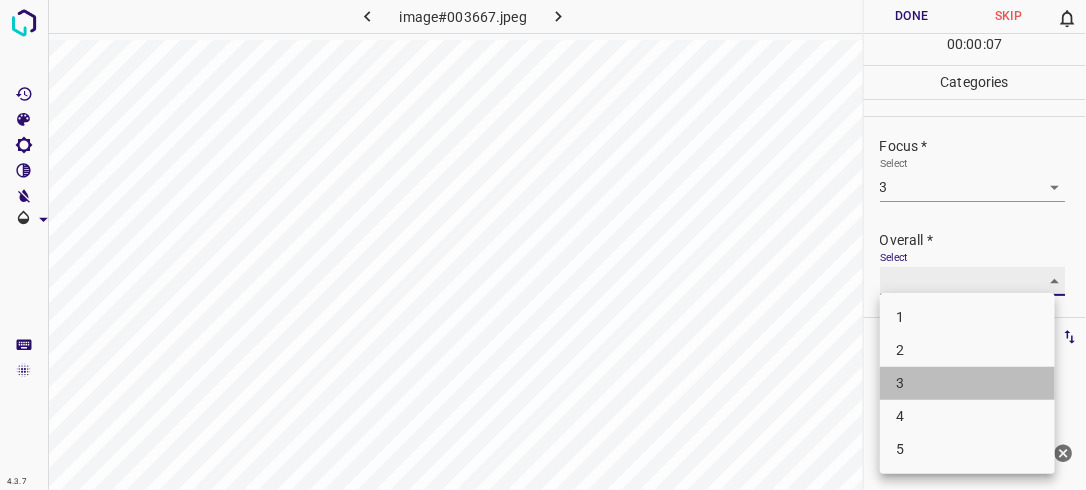 type on "3" 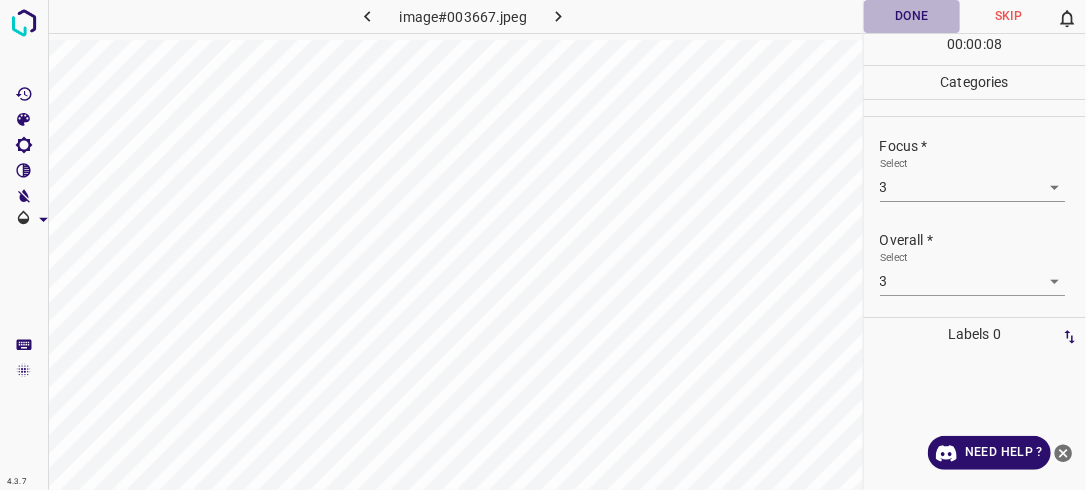 click on "Done" at bounding box center [912, 16] 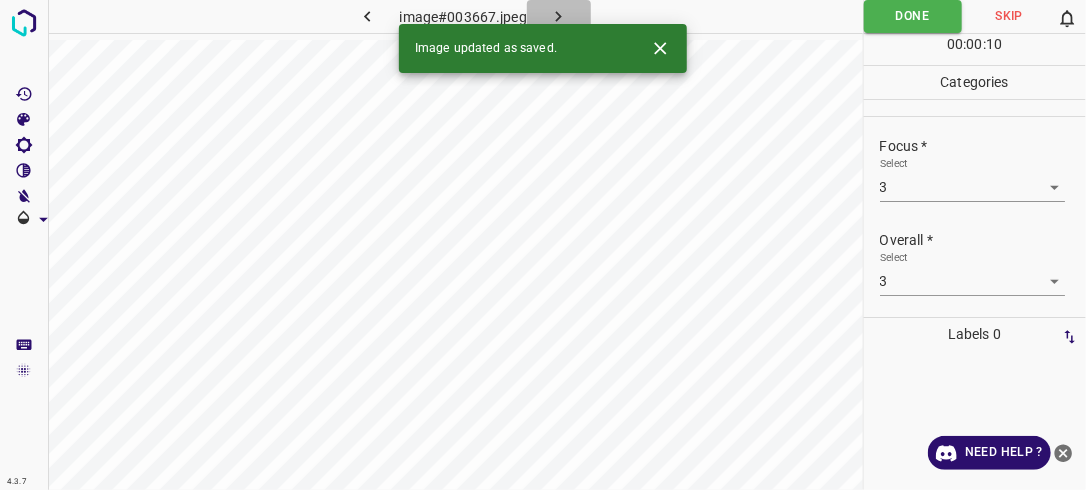 click 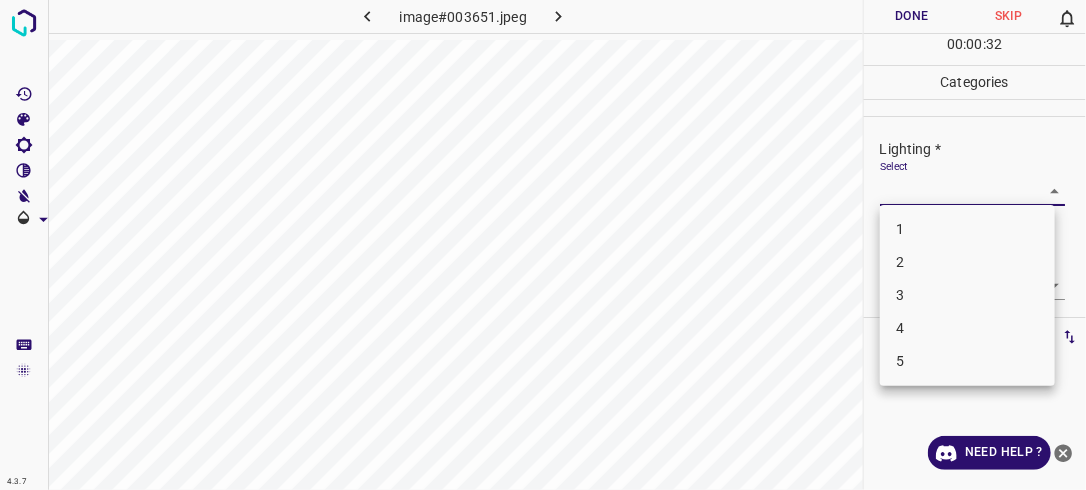 click on "4.3.7 image#003651.jpeg Done Skip 0 00   : 00   : 32   Categories Lighting *  Select ​ Focus *  Select ​ Overall *  Select ​ Labels   0 Categories 1 Lighting 2 Focus 3 Overall Tools Space Change between modes (Draw & Edit) I Auto labeling R Restore zoom M Zoom in N Zoom out Delete Delete selecte label Filters Z Restore filters X Saturation filter C Brightness filter V Contrast filter B Gray scale filter General O Download Need Help ? - Text - Hide - Delete 1 2 3 4 5" at bounding box center [543, 245] 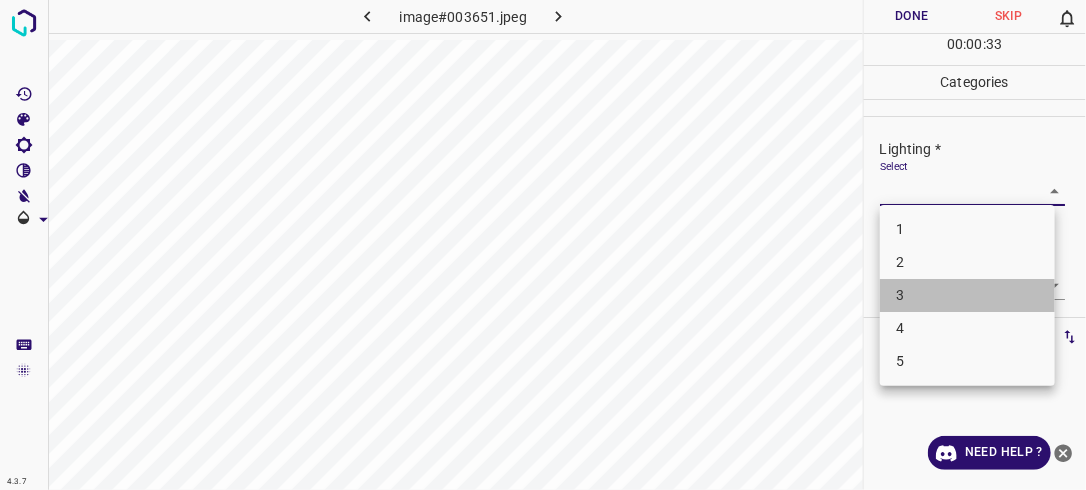 click on "3" at bounding box center [967, 295] 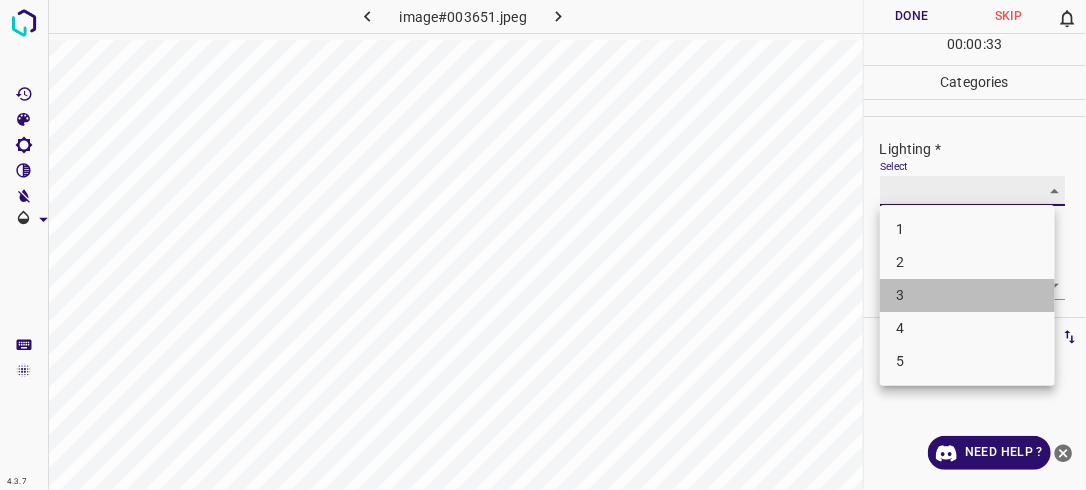 type on "3" 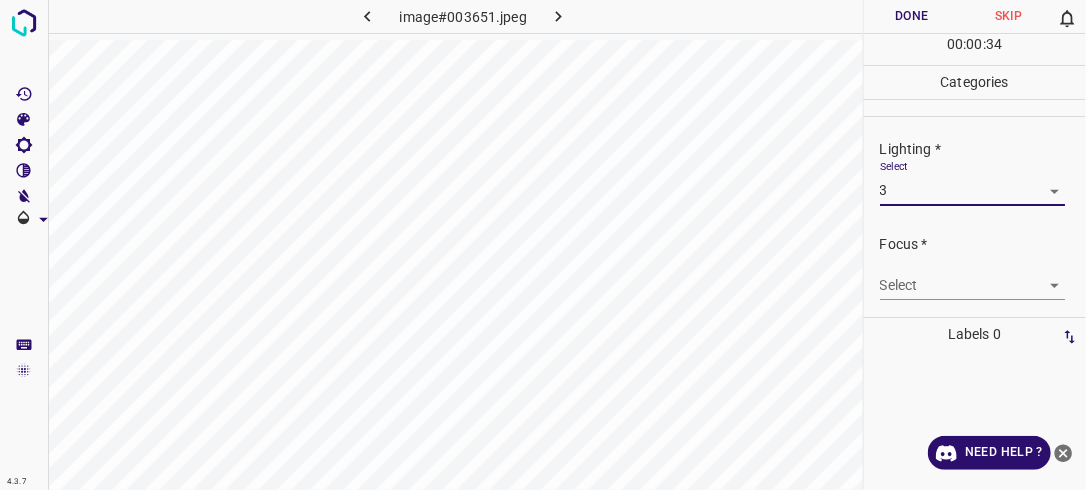click on "4.3.7 image#003651.jpeg Done Skip 0 00   : 00   : 34   Categories Lighting *  Select 3 3 Focus *  Select ​ Overall *  Select ​ Labels   0 Categories 1 Lighting 2 Focus 3 Overall Tools Space Change between modes (Draw & Edit) I Auto labeling R Restore zoom M Zoom in N Zoom out Delete Delete selecte label Filters Z Restore filters X Saturation filter C Brightness filter V Contrast filter B Gray scale filter General O Download Need Help ? - Text - Hide - Delete" at bounding box center (543, 245) 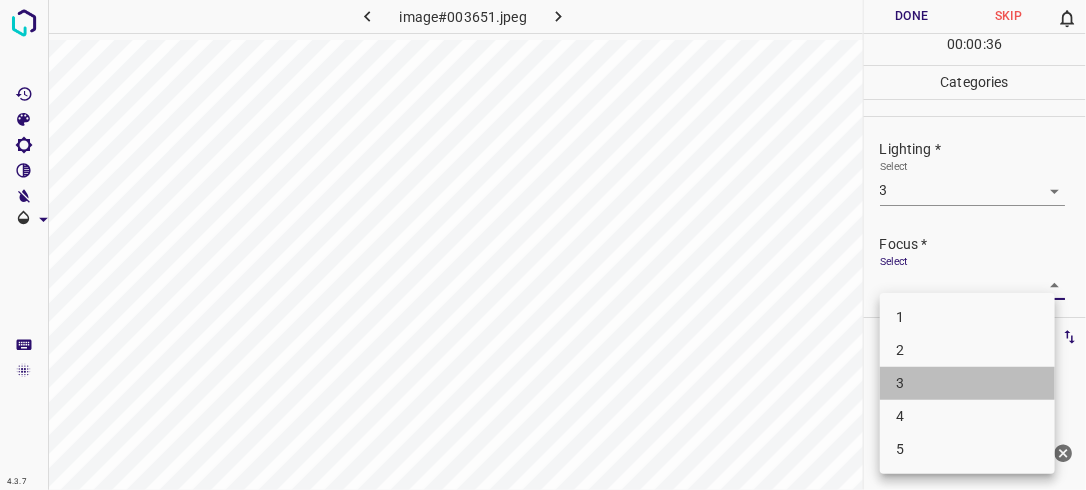 click on "3" at bounding box center (967, 383) 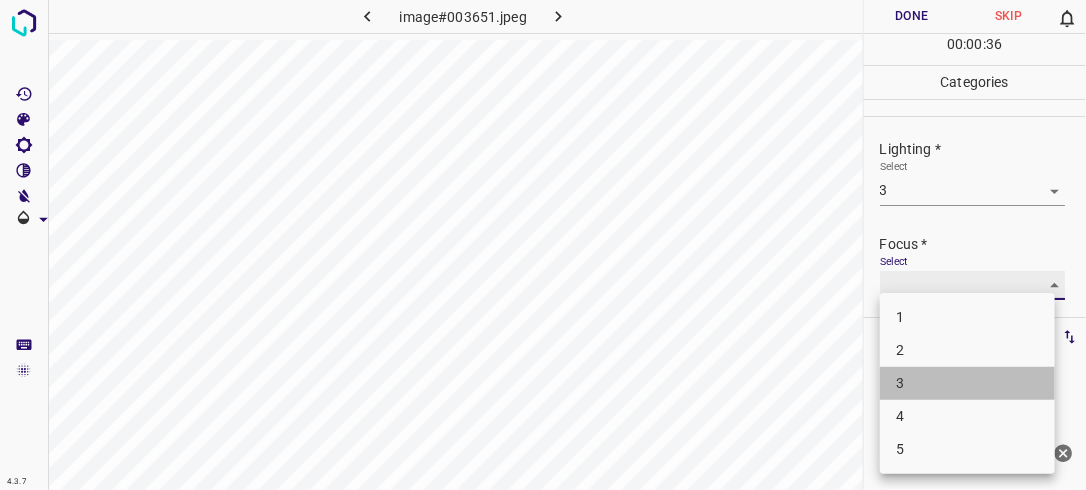 type on "3" 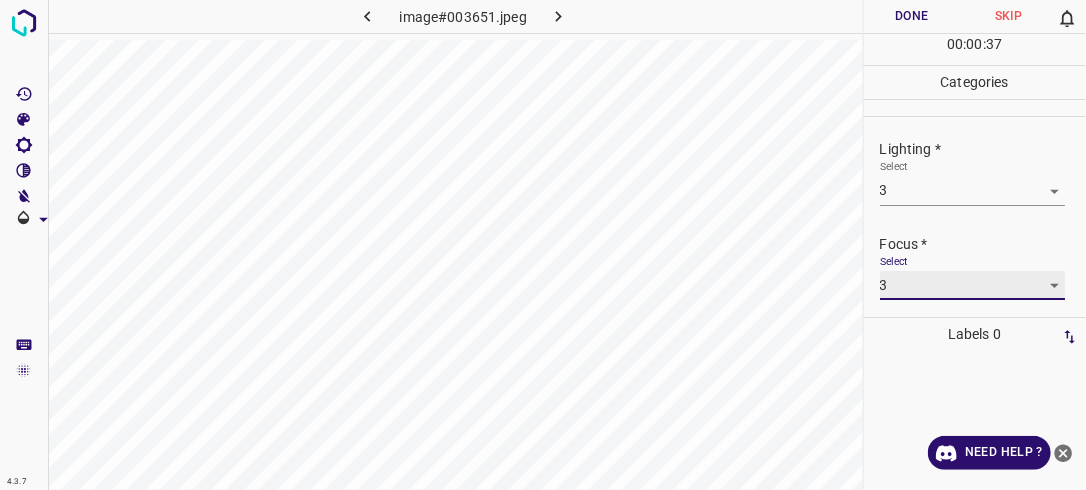 scroll, scrollTop: 98, scrollLeft: 0, axis: vertical 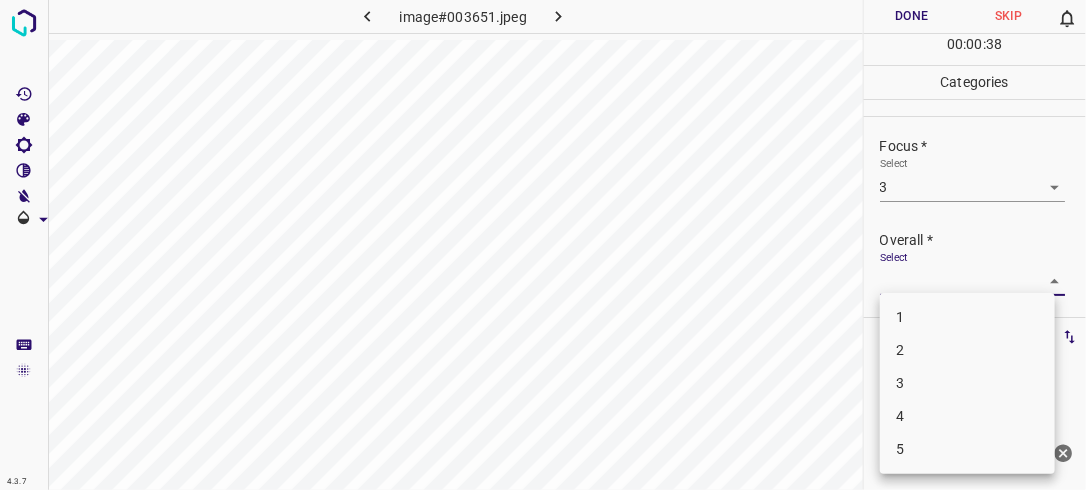 drag, startPoint x: 1042, startPoint y: 272, endPoint x: 974, endPoint y: 303, distance: 74.73286 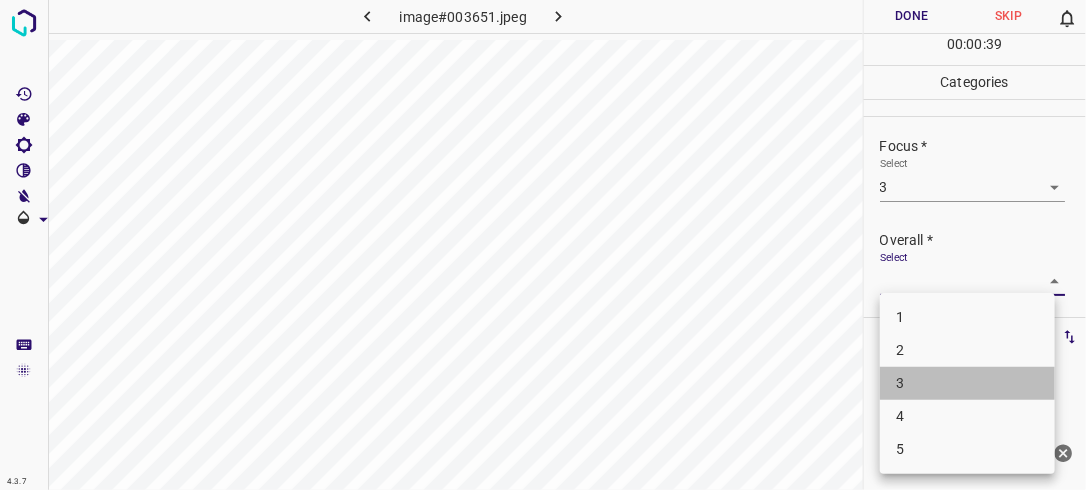 click on "3" at bounding box center (967, 383) 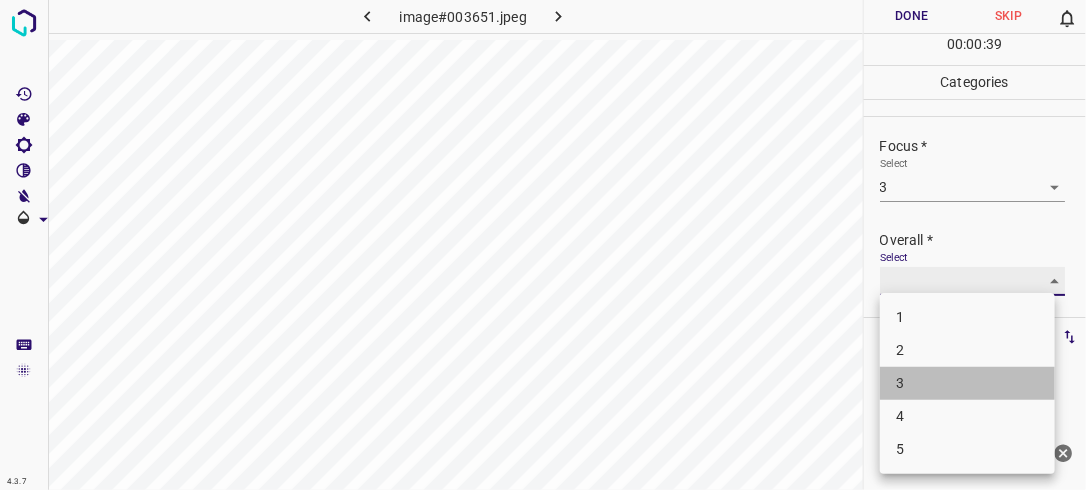 type on "3" 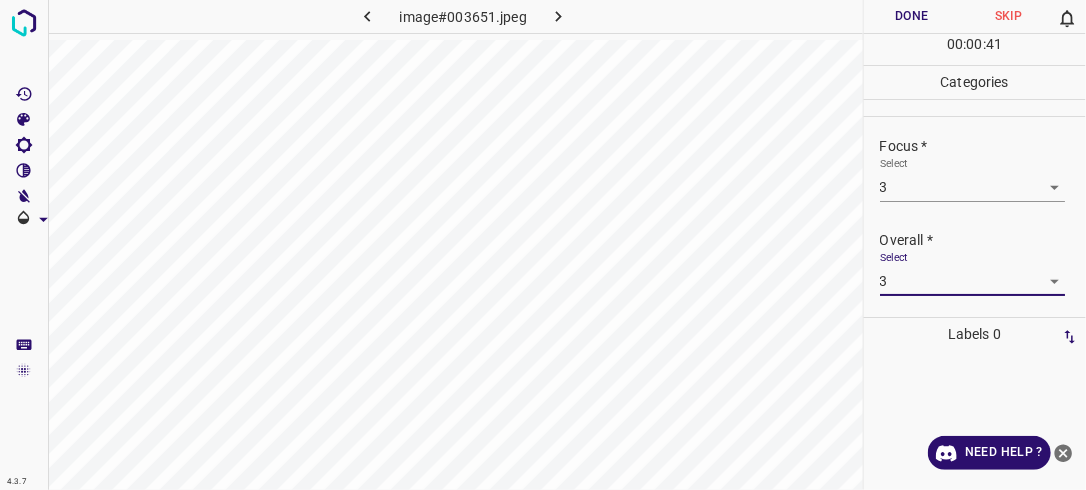 click on "Done" at bounding box center [912, 16] 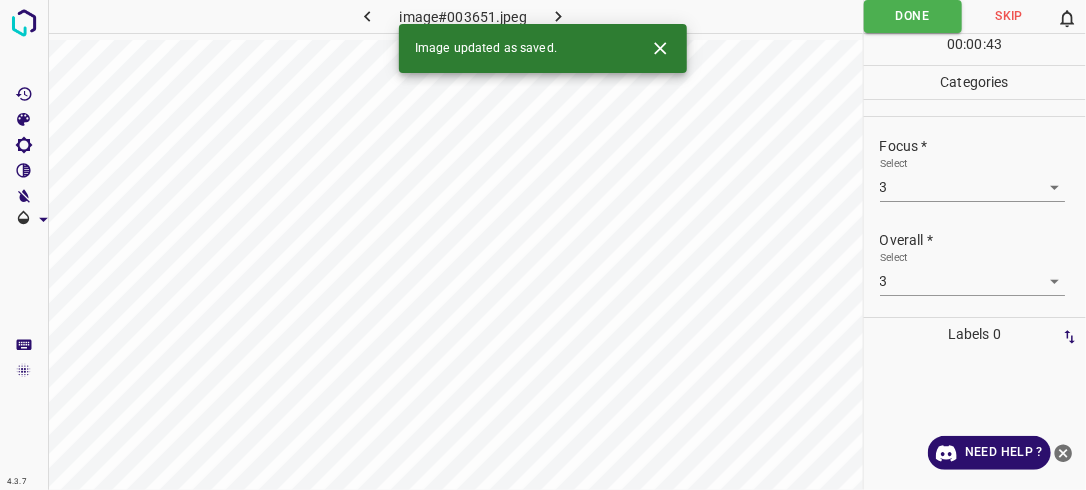 click 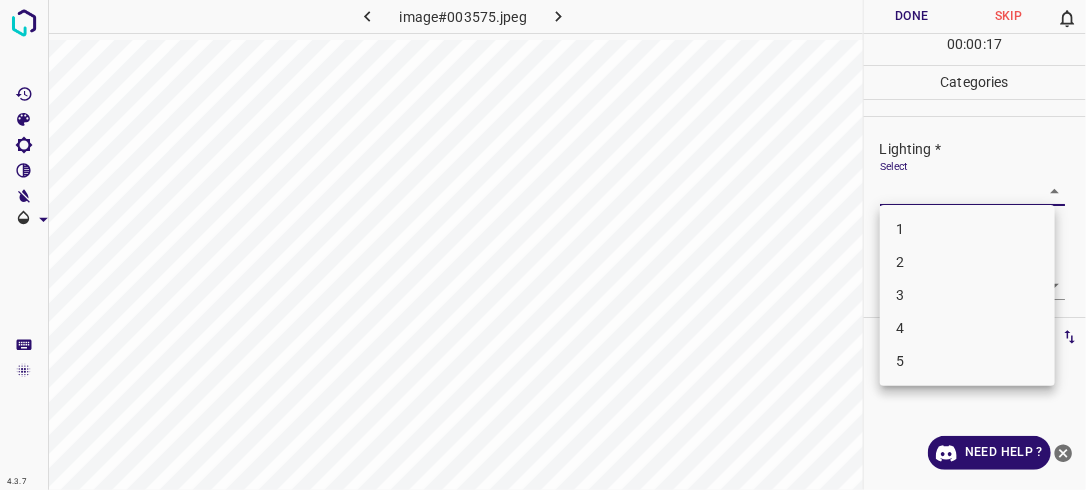 drag, startPoint x: 1047, startPoint y: 197, endPoint x: 1036, endPoint y: 208, distance: 15.556349 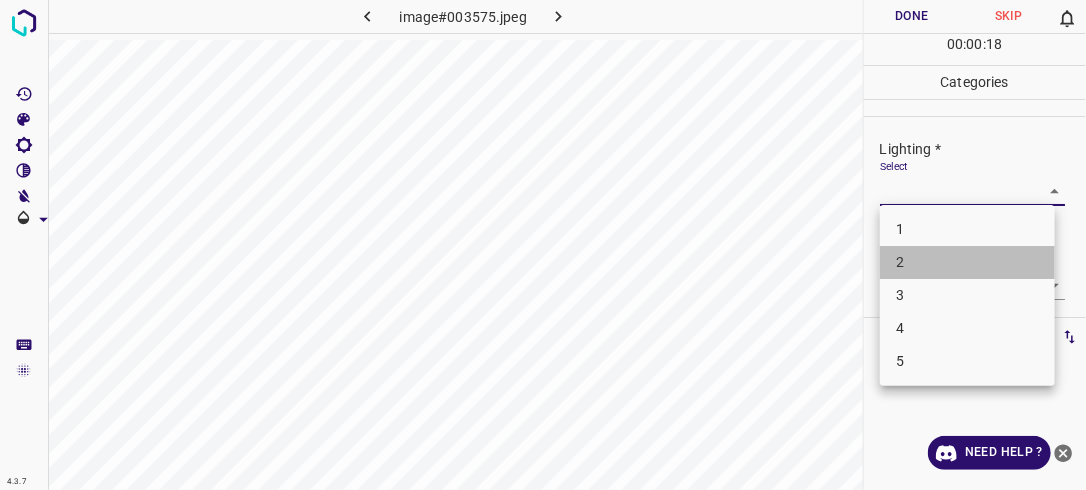 click on "2" at bounding box center (967, 262) 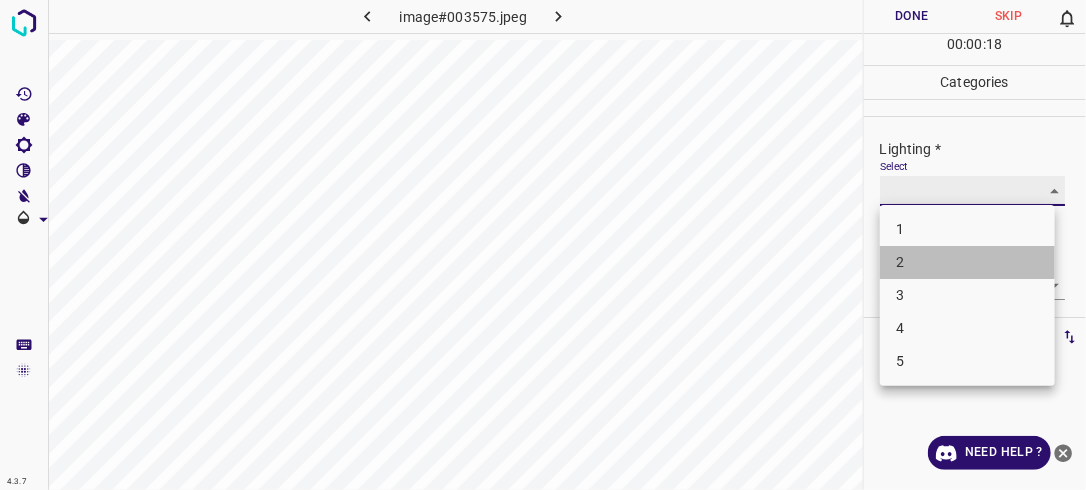 type on "2" 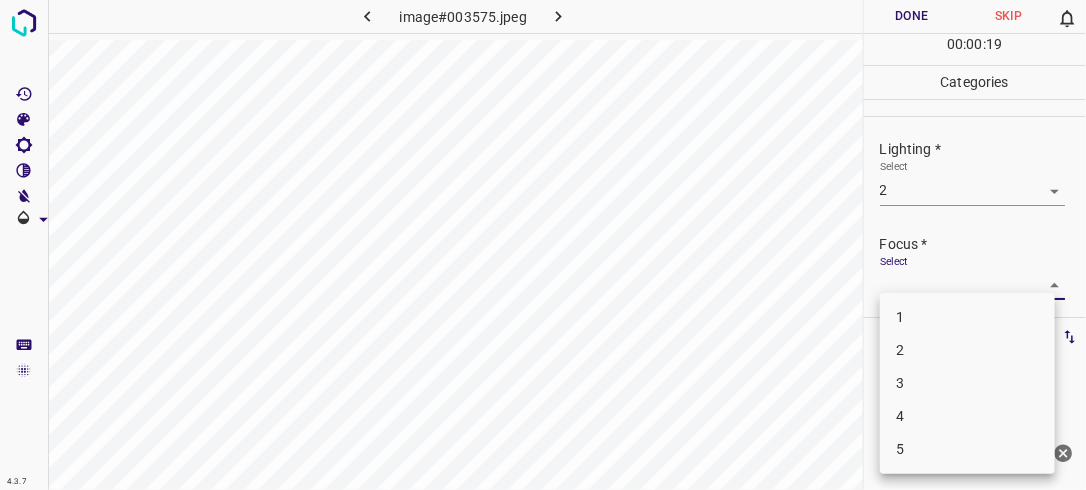 drag, startPoint x: 1054, startPoint y: 282, endPoint x: 1018, endPoint y: 321, distance: 53.075417 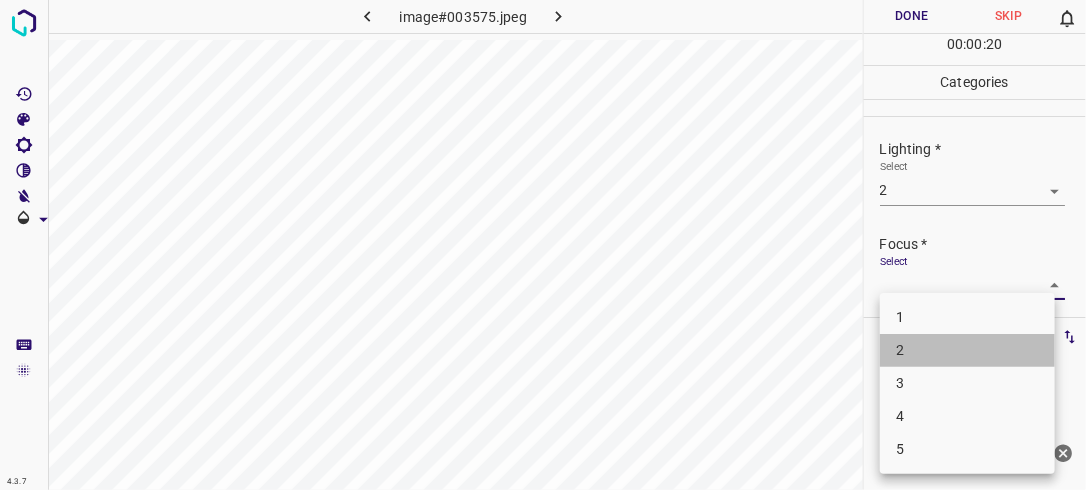 click on "2" at bounding box center (967, 350) 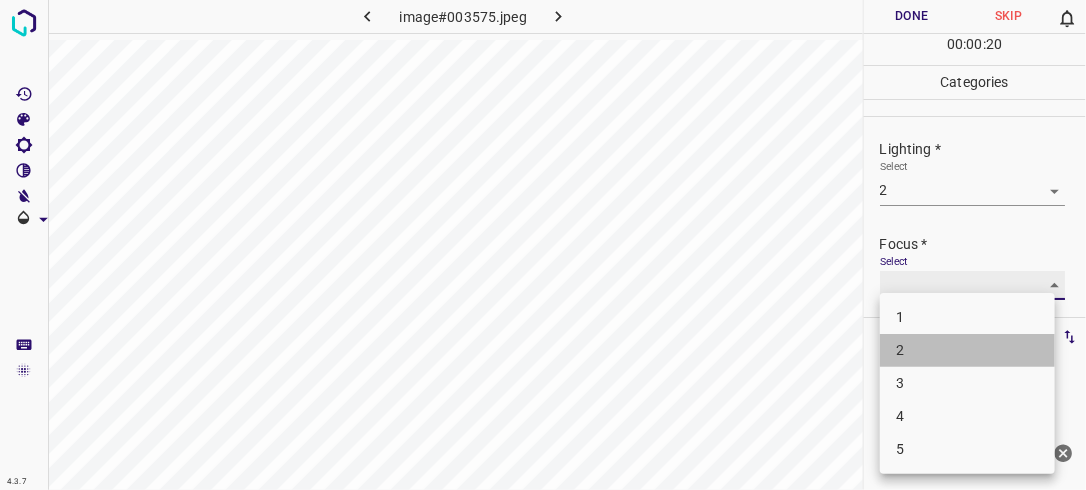 type on "2" 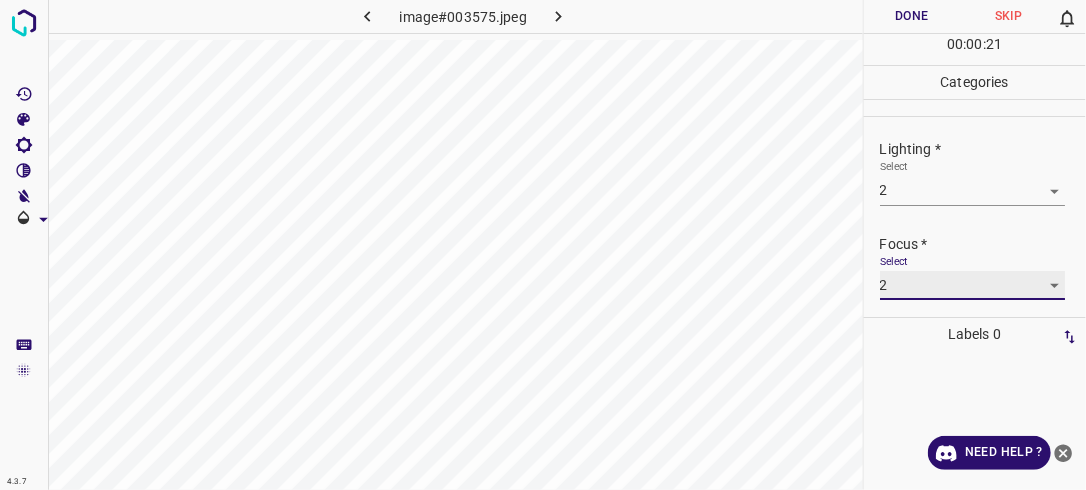 scroll, scrollTop: 98, scrollLeft: 0, axis: vertical 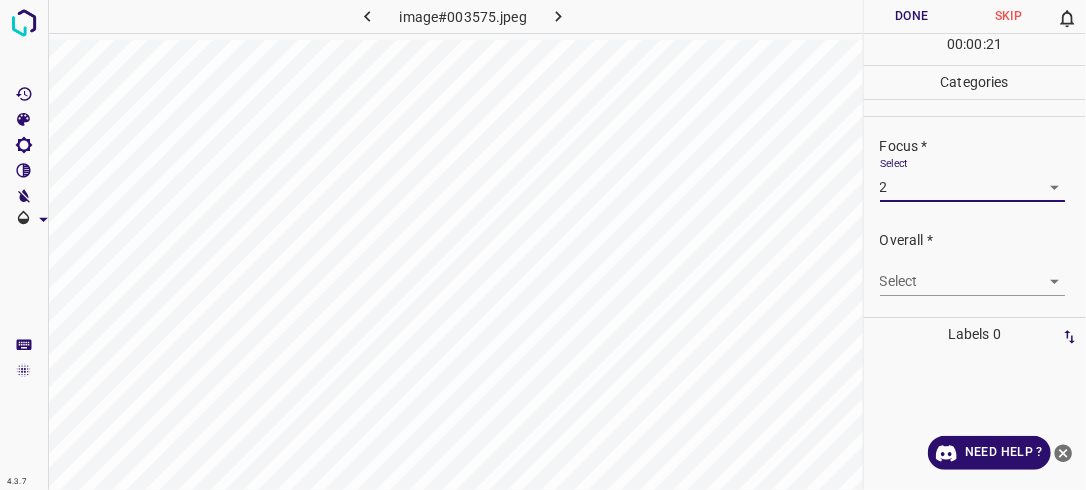 click on "4.3.7 image#003575.jpeg Done Skip 0 00   : 00   : 21   Categories Lighting *  Select 2 2 Focus *  Select 2 2 Overall *  Select ​ Labels   0 Categories 1 Lighting 2 Focus 3 Overall Tools Space Change between modes (Draw & Edit) I Auto labeling R Restore zoom M Zoom in N Zoom out Delete Delete selecte label Filters Z Restore filters X Saturation filter C Brightness filter V Contrast filter B Gray scale filter General O Download Need Help ? - Text - Hide - Delete" at bounding box center (543, 245) 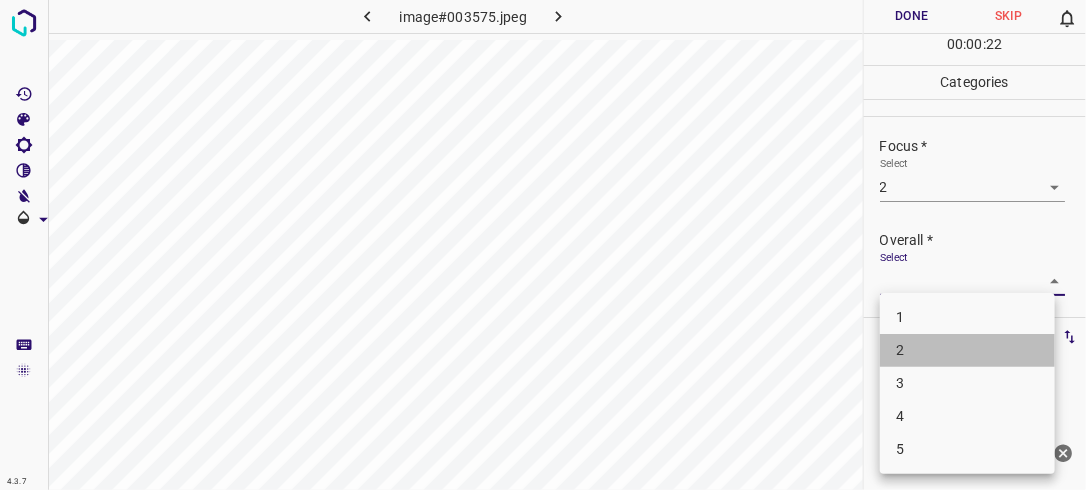 click on "2" at bounding box center [967, 350] 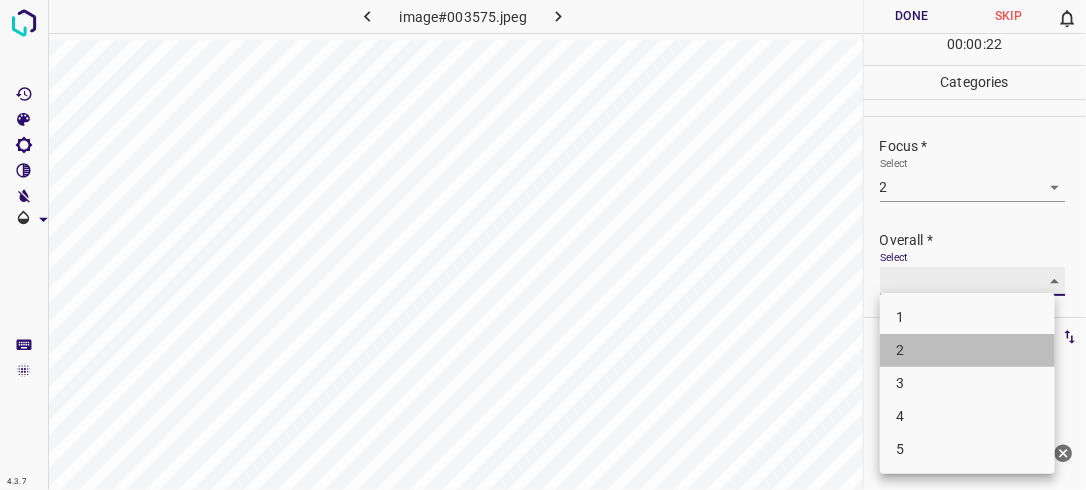 type on "2" 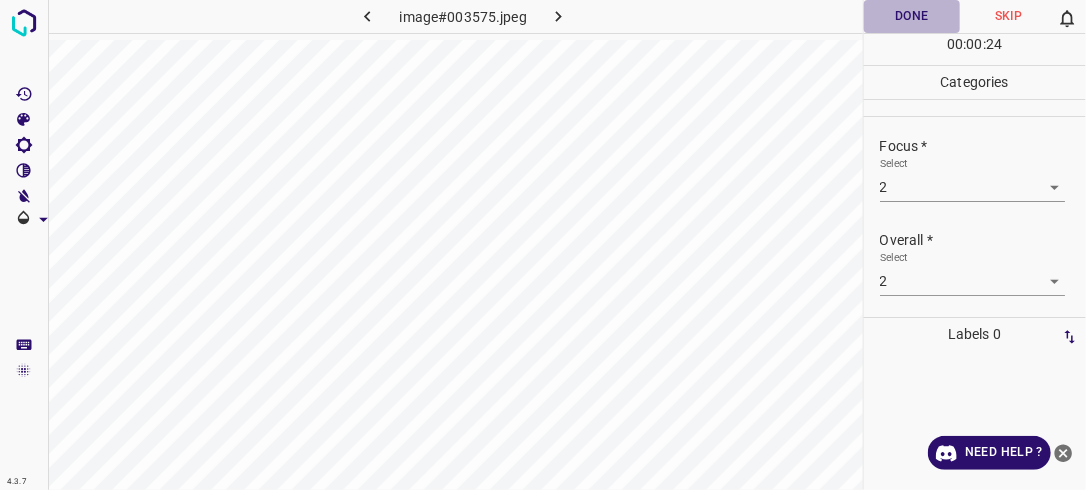 click on "Done" at bounding box center (912, 16) 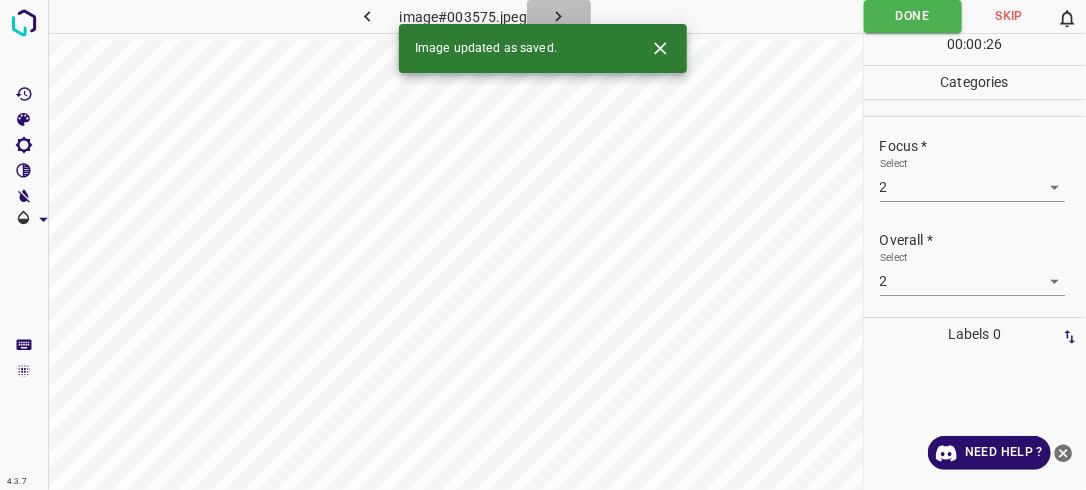 click 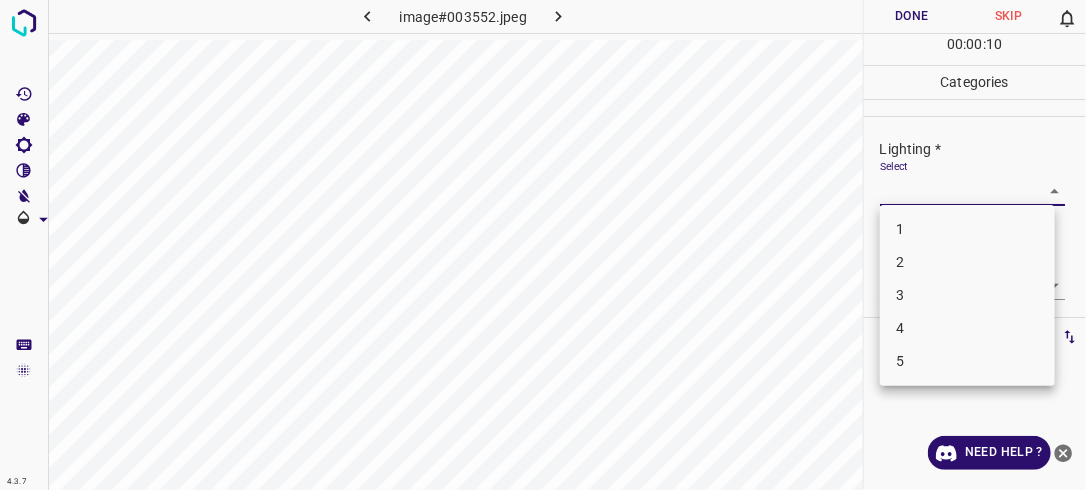 click on "4.3.7 image#003552.jpeg Done Skip 0 00   : 00   : 10   Categories Lighting *  Select ​ Focus *  Select ​ Overall *  Select ​ Labels   0 Categories 1 Lighting 2 Focus 3 Overall Tools Space Change between modes (Draw & Edit) I Auto labeling R Restore zoom M Zoom in N Zoom out Delete Delete selecte label Filters Z Restore filters X Saturation filter C Brightness filter V Contrast filter B Gray scale filter General O Download Need Help ? - Text - Hide - Delete 1 2 3 4 5" at bounding box center (543, 245) 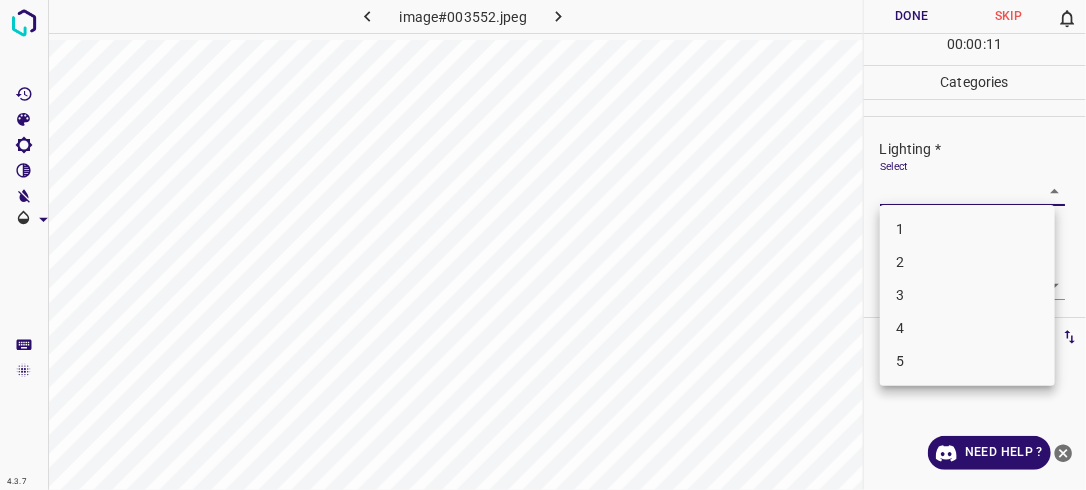 click on "3" at bounding box center (967, 295) 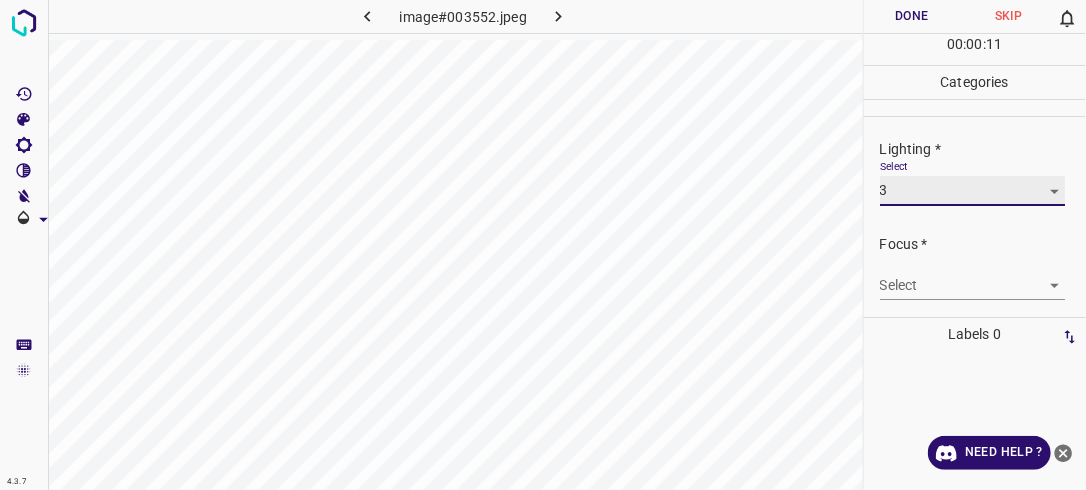 type on "3" 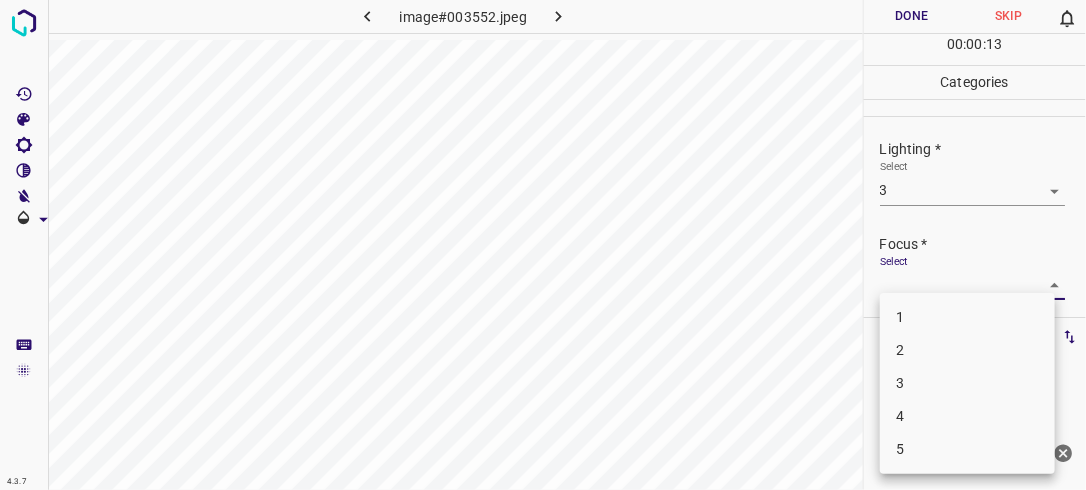 drag, startPoint x: 1042, startPoint y: 280, endPoint x: 1019, endPoint y: 296, distance: 28.01785 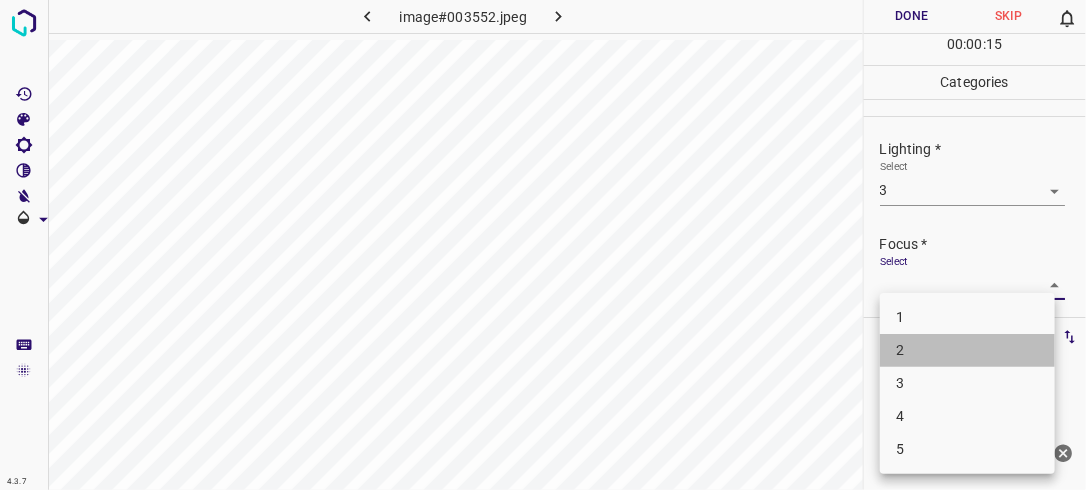 click on "2" at bounding box center [967, 350] 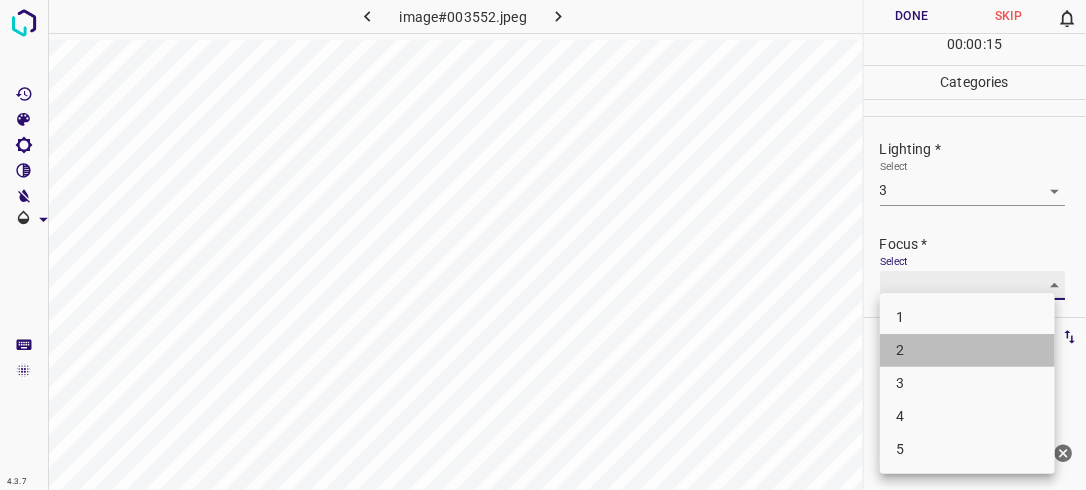 type on "2" 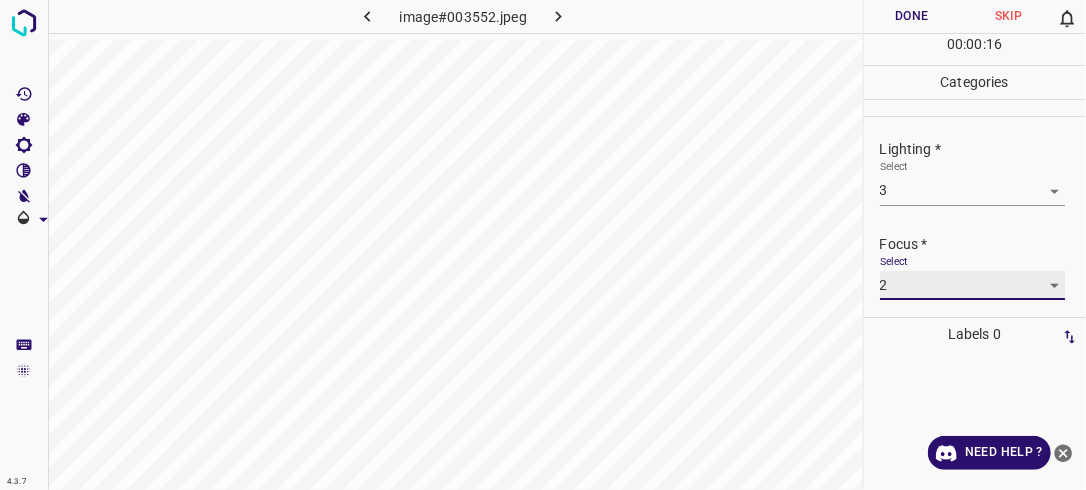scroll, scrollTop: 98, scrollLeft: 0, axis: vertical 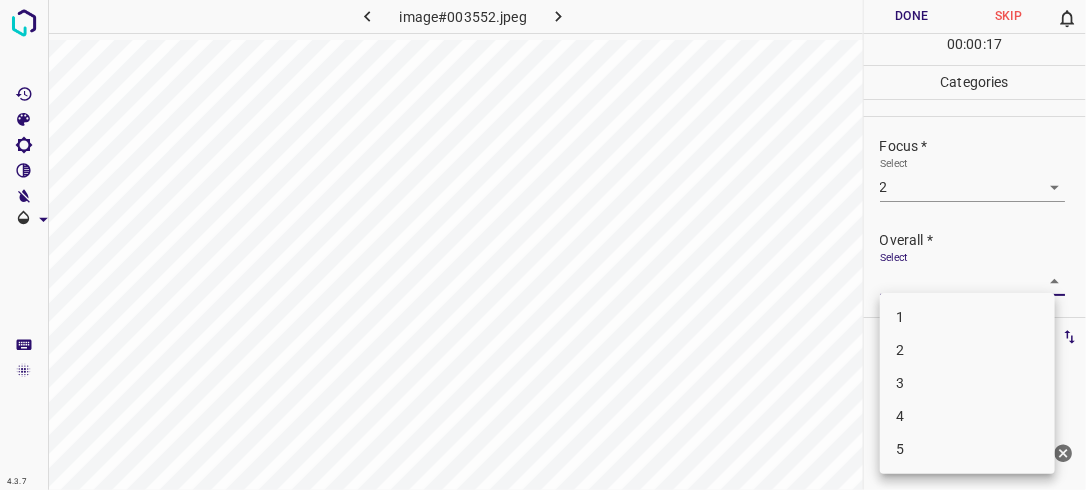 click on "4.3.7 image#003552.jpeg Done Skip 0 00   : 00   : 17   Categories Lighting *  Select 3 3 Focus *  Select 2 2 Overall *  Select ​ Labels   0 Categories 1 Lighting 2 Focus 3 Overall Tools Space Change between modes (Draw & Edit) I Auto labeling R Restore zoom M Zoom in N Zoom out Delete Delete selecte label Filters Z Restore filters X Saturation filter C Brightness filter V Contrast filter B Gray scale filter General O Download Need Help ? - Text - Hide - Delete 1 2 3 4 5" at bounding box center [543, 245] 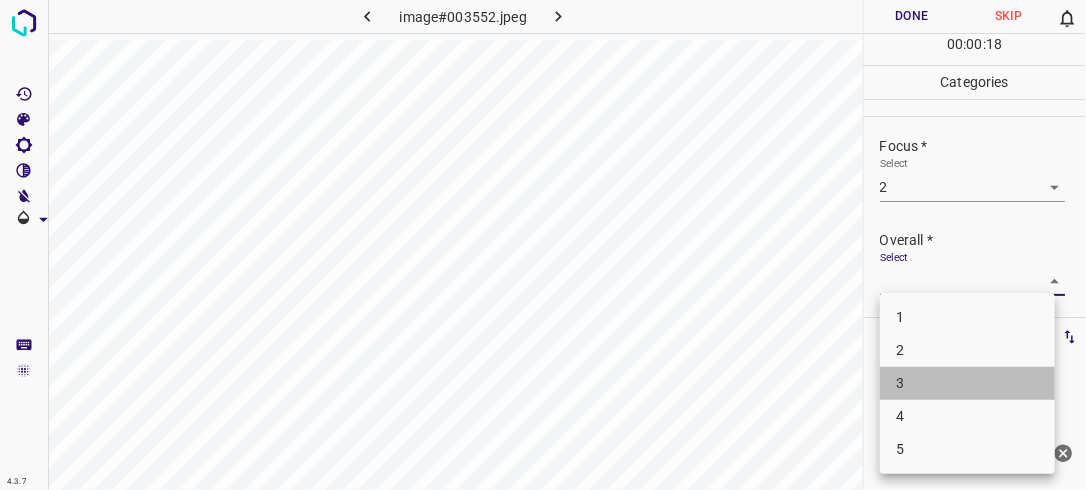 click on "3" at bounding box center [967, 383] 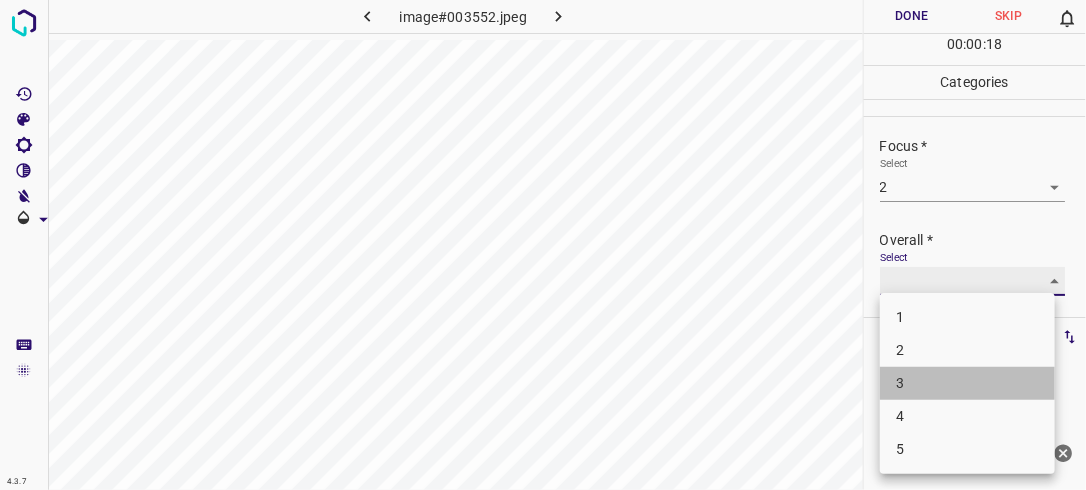 type on "3" 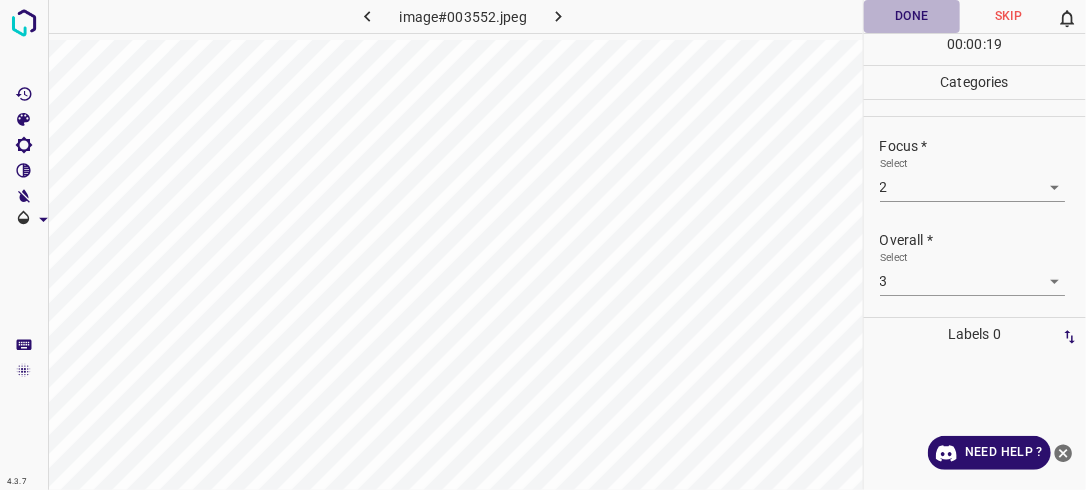 click on "Done" at bounding box center [912, 16] 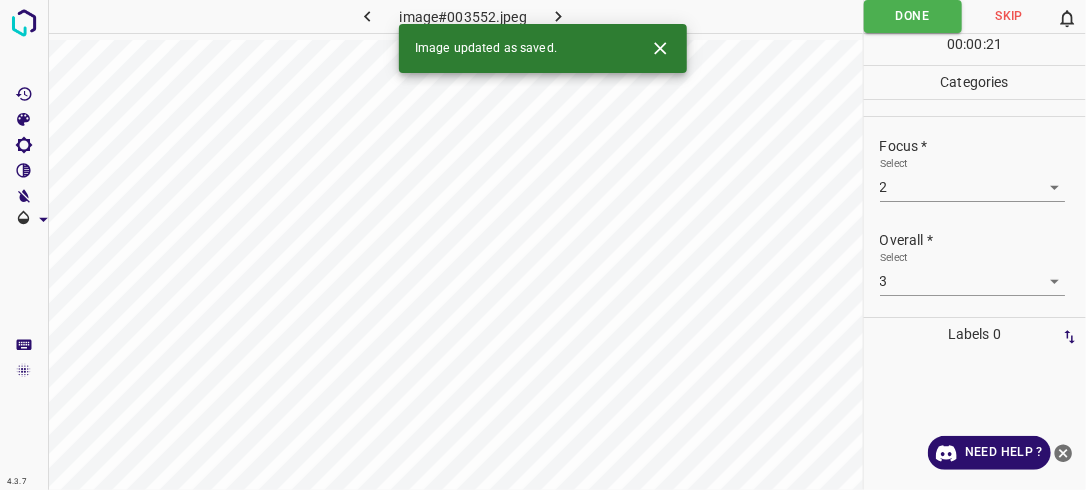 click 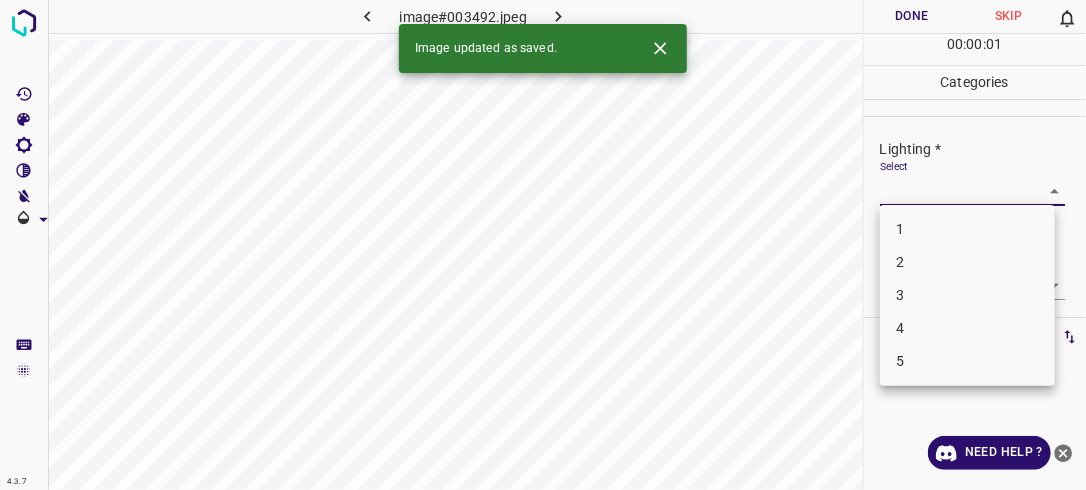 click on "4.3.7 image#003492.jpeg Done Skip 0 00   : 00   : 01   Categories Lighting *  Select ​ Focus *  Select ​ Overall *  Select ​ Labels   0 Categories 1 Lighting 2 Focus 3 Overall Tools Space Change between modes (Draw & Edit) I Auto labeling R Restore zoom M Zoom in N Zoom out Delete Delete selecte label Filters Z Restore filters X Saturation filter C Brightness filter V Contrast filter B Gray scale filter General O Download Image updated as saved. Need Help ? - Text - Hide - Delete 1 2 3 4 5" at bounding box center (543, 245) 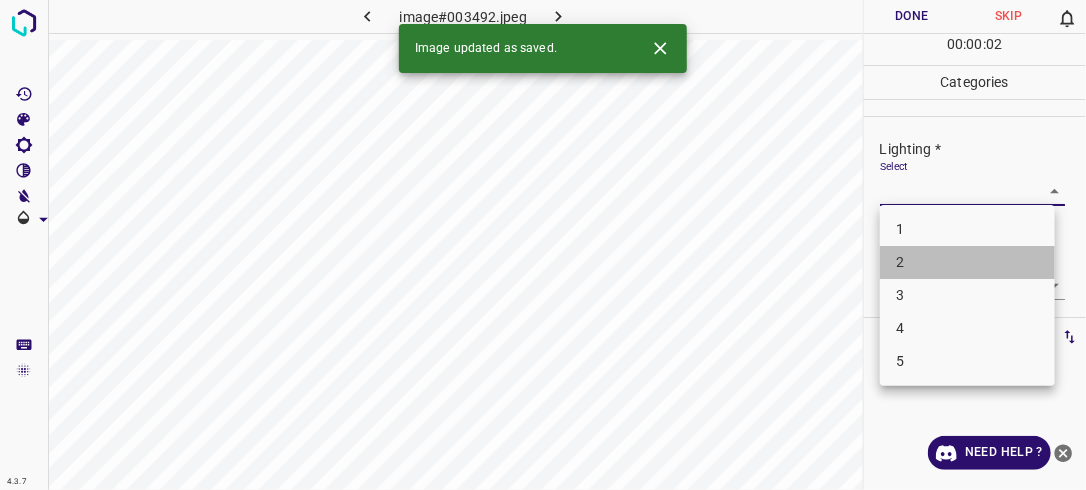click on "2" at bounding box center [967, 262] 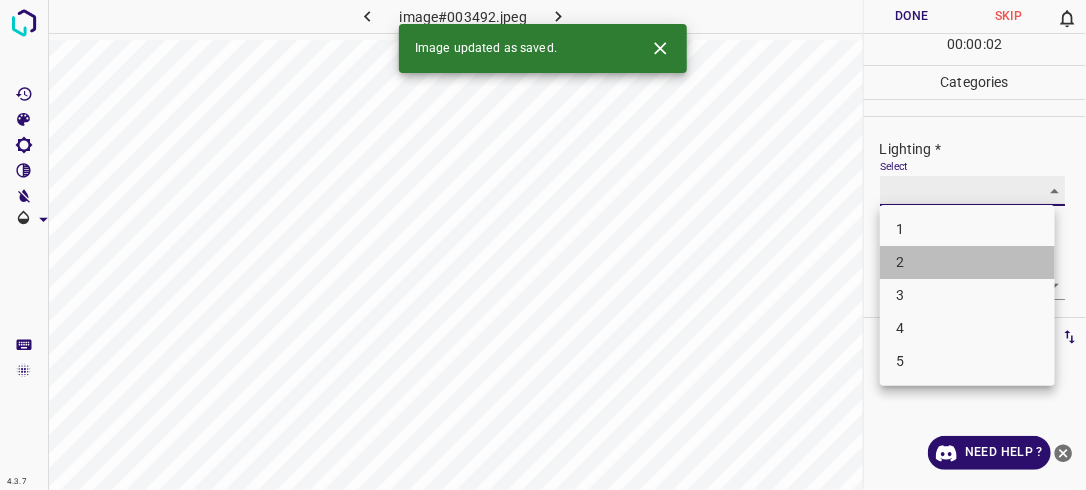 type on "2" 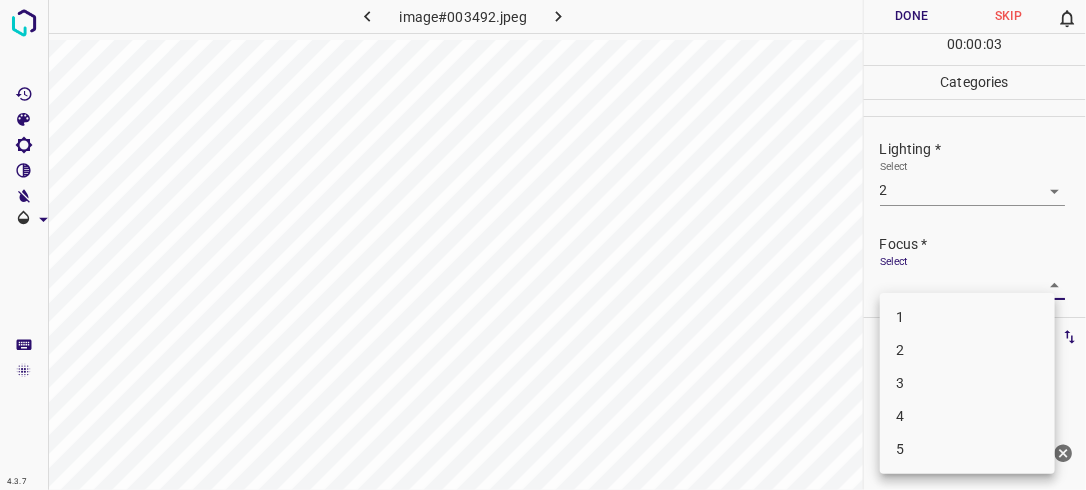 drag, startPoint x: 1041, startPoint y: 280, endPoint x: 964, endPoint y: 330, distance: 91.809586 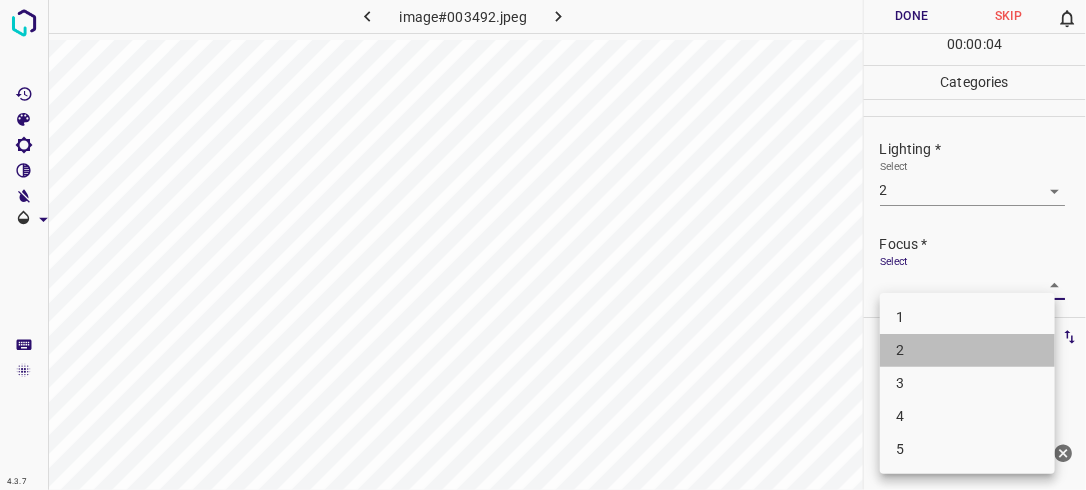 click on "2" at bounding box center [967, 350] 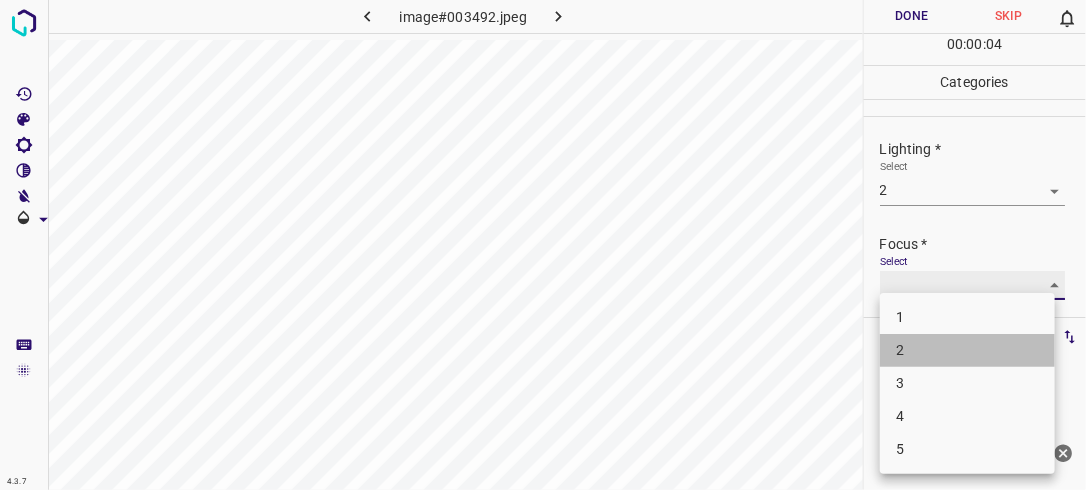 type on "2" 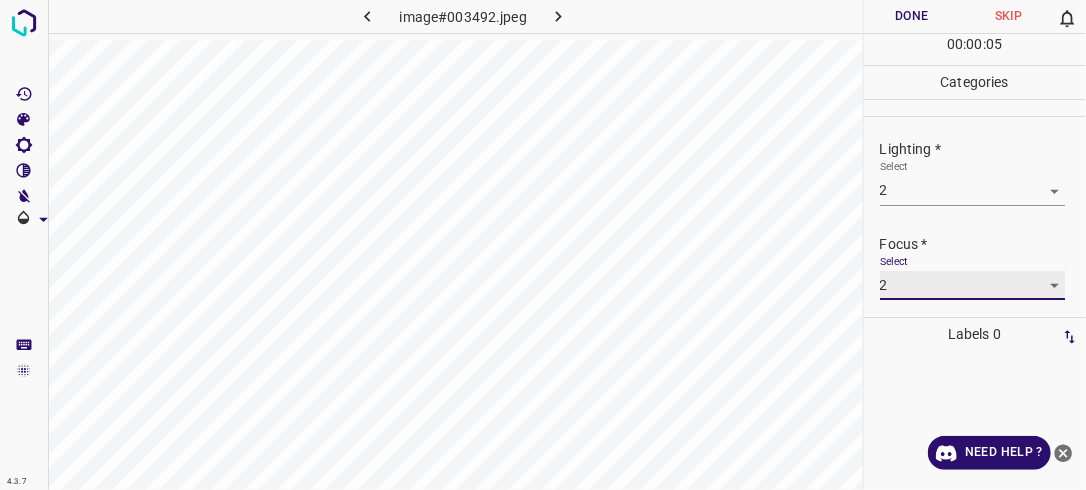 scroll, scrollTop: 98, scrollLeft: 0, axis: vertical 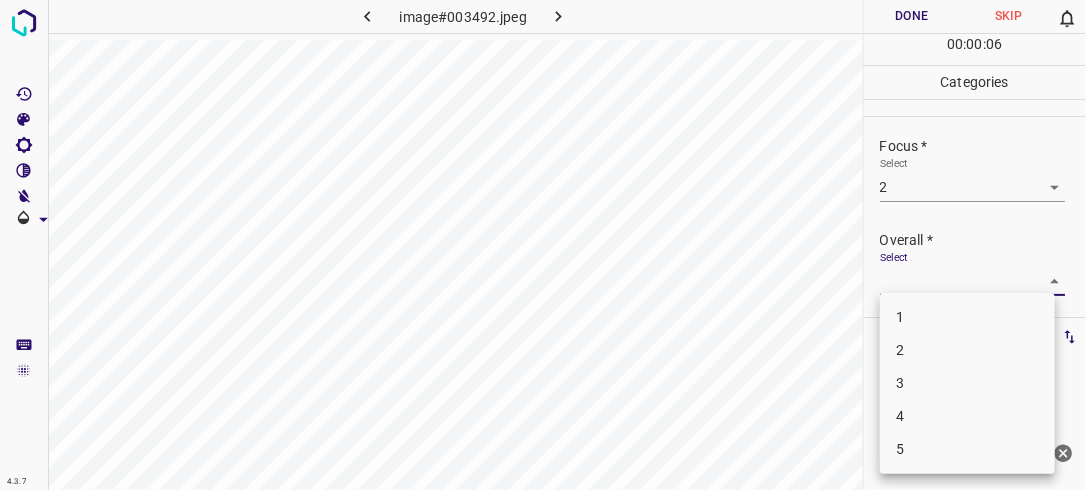 drag, startPoint x: 1037, startPoint y: 272, endPoint x: 952, endPoint y: 325, distance: 100.16985 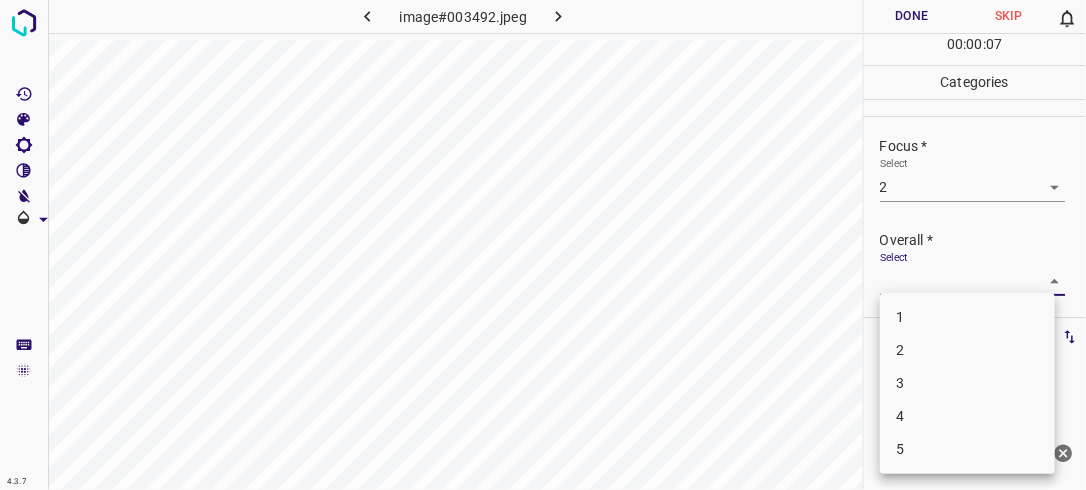 click on "2" at bounding box center (967, 350) 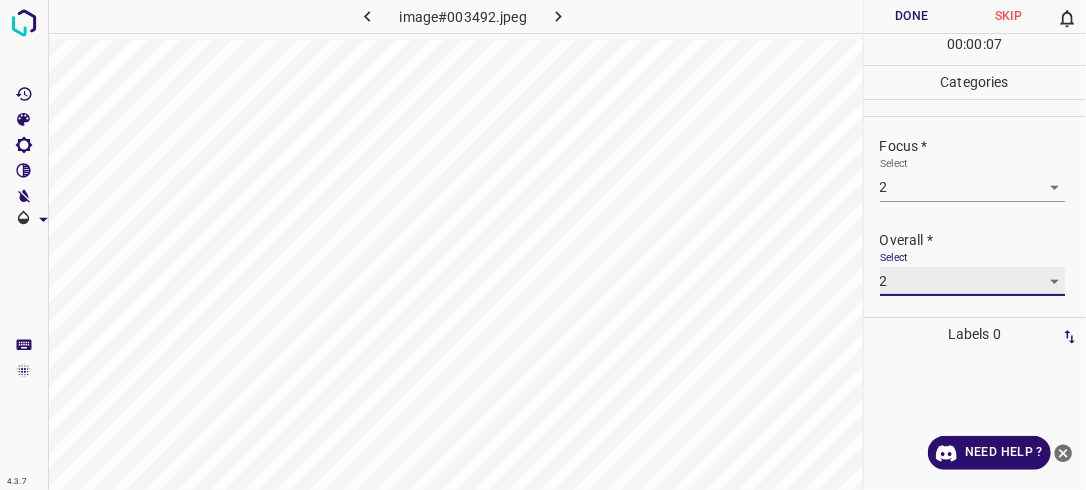 type on "2" 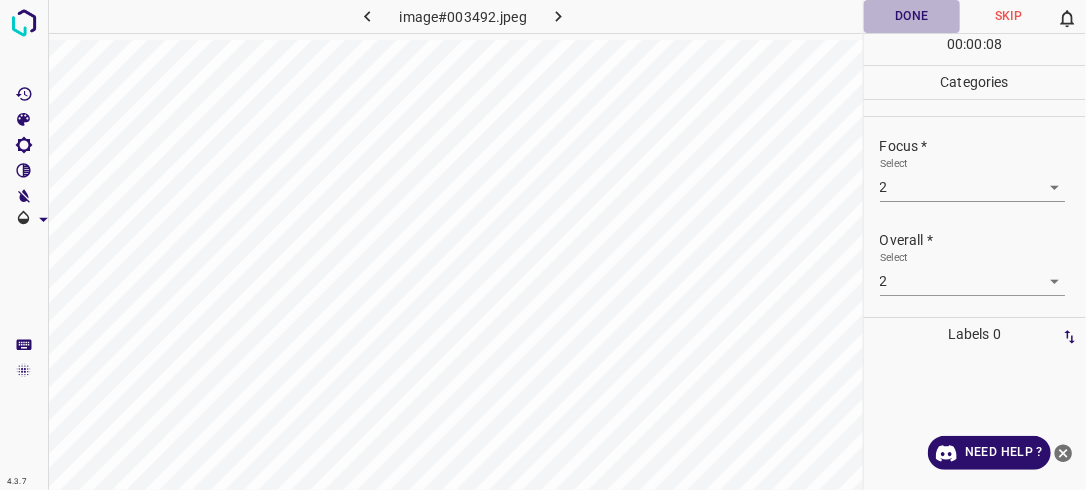click on "Done" at bounding box center (912, 16) 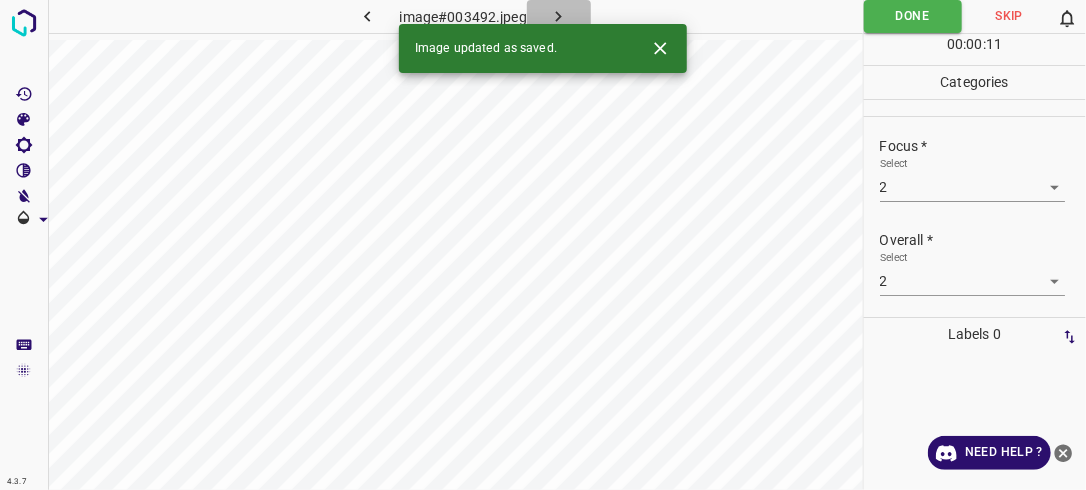 click at bounding box center [559, 16] 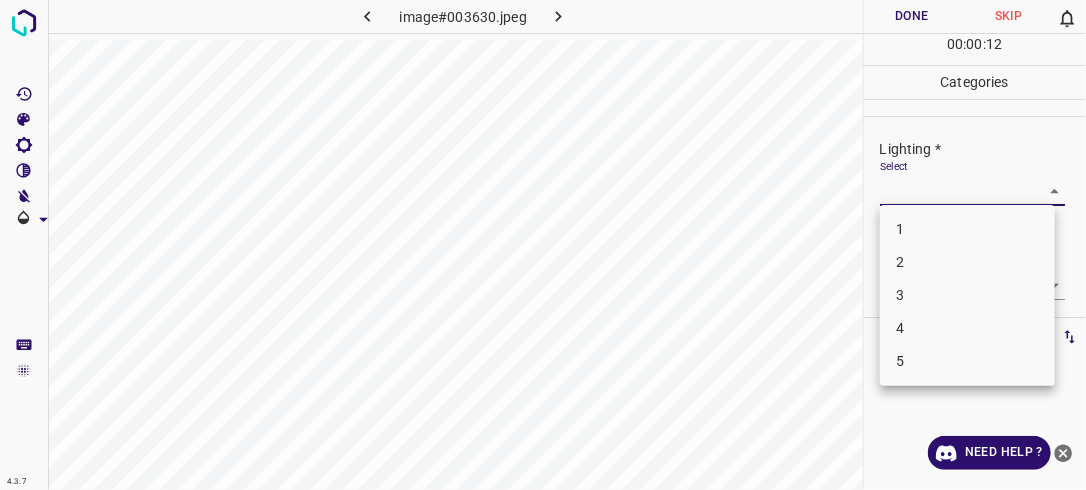 click on "4.3.7 image#003630.jpeg Done Skip 0 00   : 00   : 12   Categories Lighting *  Select ​ Focus *  Select ​ Overall *  Select ​ Labels   0 Categories 1 Lighting 2 Focus 3 Overall Tools Space Change between modes (Draw & Edit) I Auto labeling R Restore zoom M Zoom in N Zoom out Delete Delete selecte label Filters Z Restore filters X Saturation filter C Brightness filter V Contrast filter B Gray scale filter General O Download Need Help ? - Text - Hide - Delete 1 2 3 4 5" at bounding box center (543, 245) 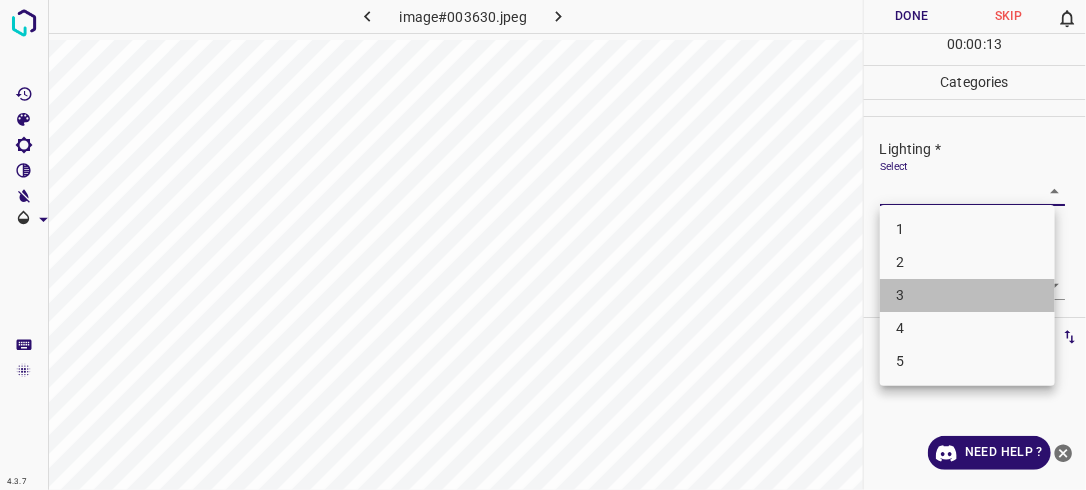 click on "3" at bounding box center (967, 295) 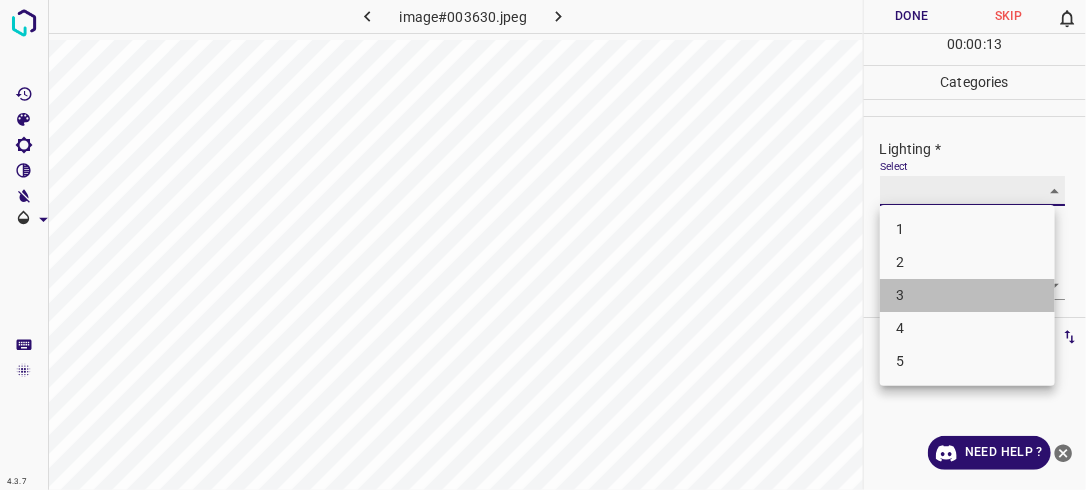 type on "3" 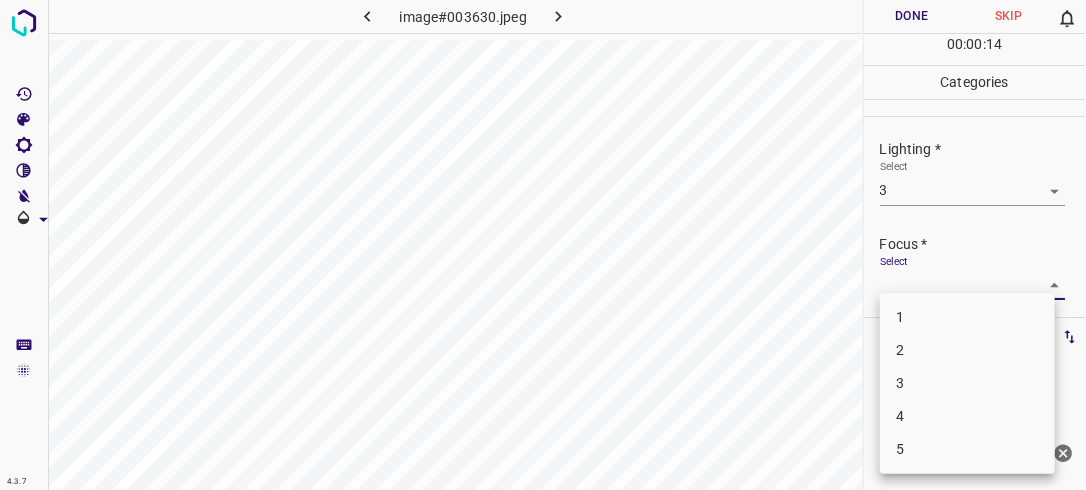 click on "4.3.7 image#003630.jpeg Done Skip 0 00   : 00   : 14   Categories Lighting *  Select 3 3 Focus *  Select ​ Overall *  Select ​ Labels   0 Categories 1 Lighting 2 Focus 3 Overall Tools Space Change between modes (Draw & Edit) I Auto labeling R Restore zoom M Zoom in N Zoom out Delete Delete selecte label Filters Z Restore filters X Saturation filter C Brightness filter V Contrast filter B Gray scale filter General O Download Need Help ? - Text - Hide - Delete 1 2 3 4 5" at bounding box center (543, 245) 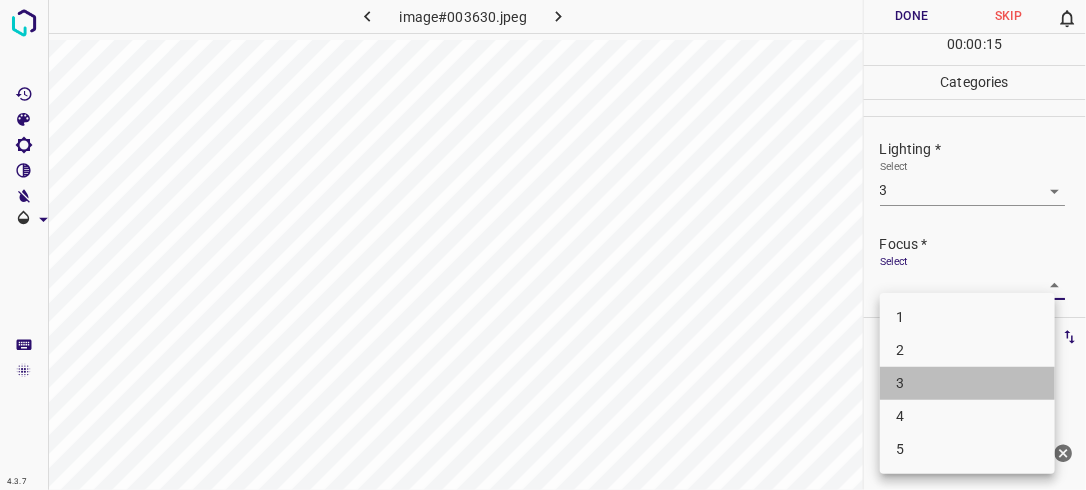click on "3" at bounding box center [967, 383] 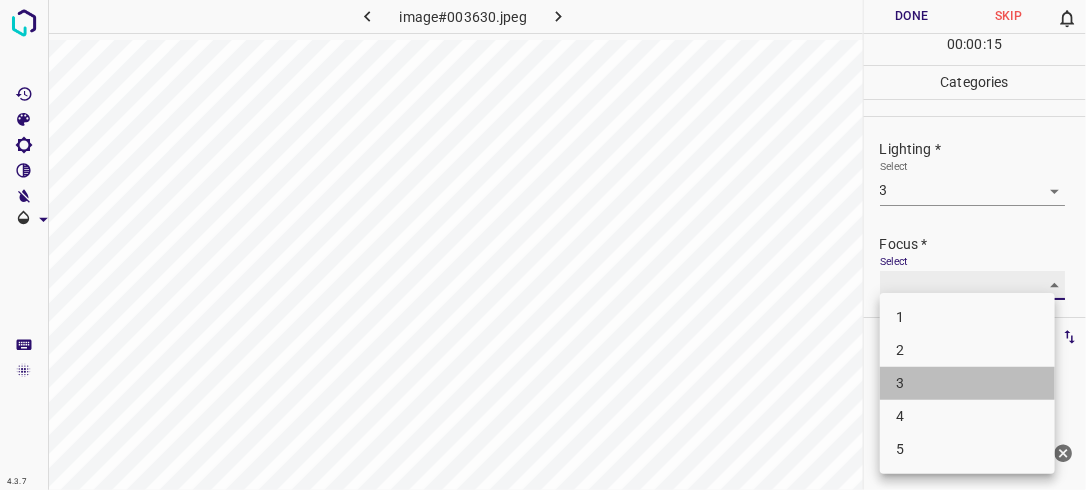 type on "3" 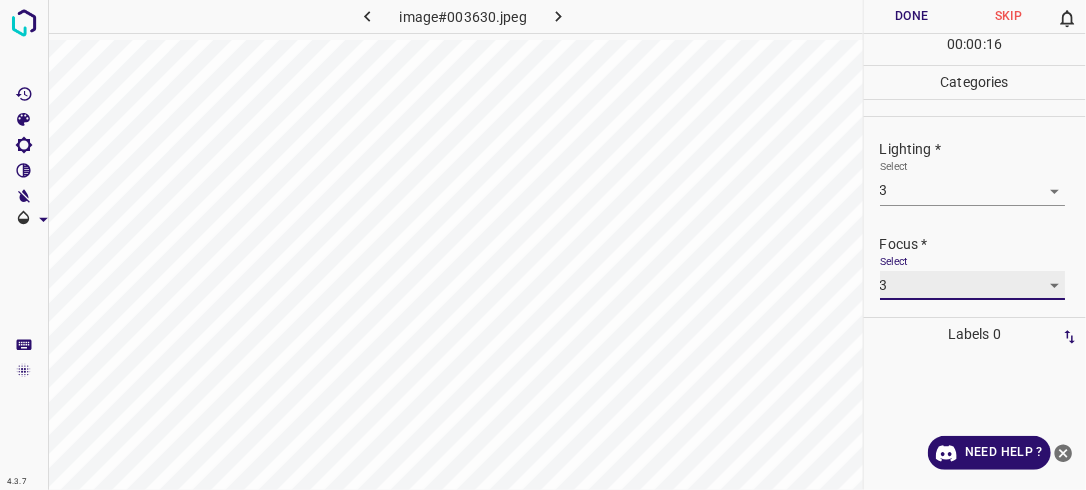 scroll, scrollTop: 98, scrollLeft: 0, axis: vertical 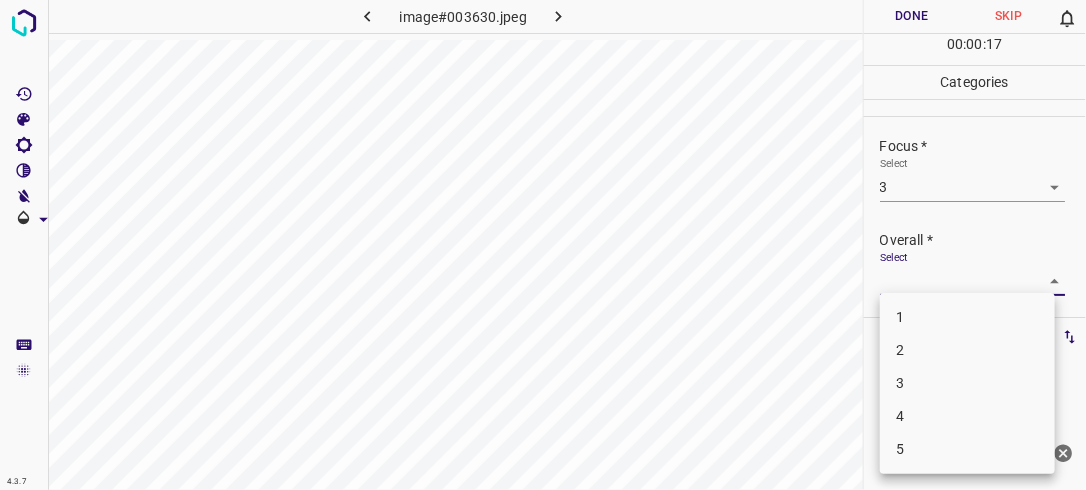 click on "4.3.7 image#003630.jpeg Done Skip 0 00   : 00   : 17   Categories Lighting *  Select 3 3 Focus *  Select 3 3 Overall *  Select ​ Labels   0 Categories 1 Lighting 2 Focus 3 Overall Tools Space Change between modes (Draw & Edit) I Auto labeling R Restore zoom M Zoom in N Zoom out Delete Delete selecte label Filters Z Restore filters X Saturation filter C Brightness filter V Contrast filter B Gray scale filter General O Download Need Help ? - Text - Hide - Delete 1 2 3 4 5" at bounding box center (543, 245) 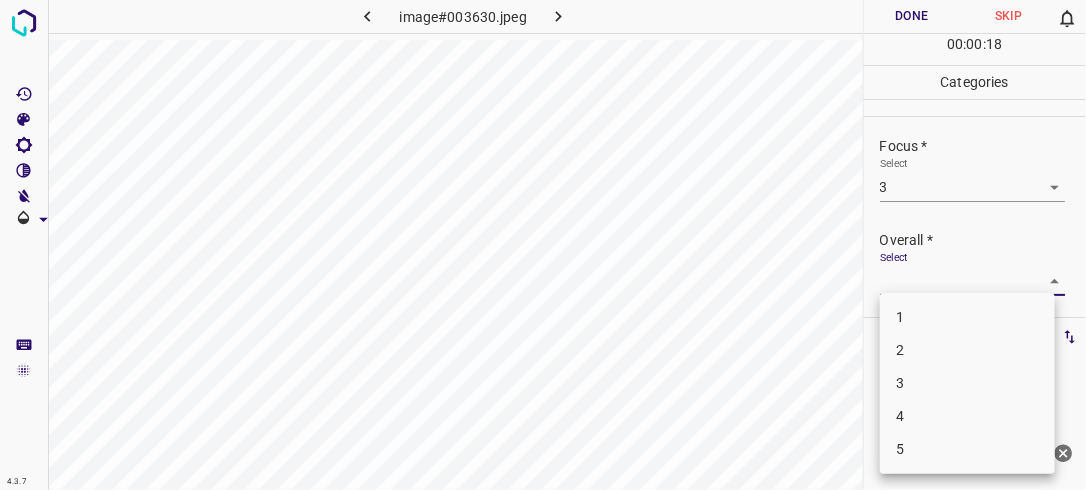 click on "3" at bounding box center [967, 383] 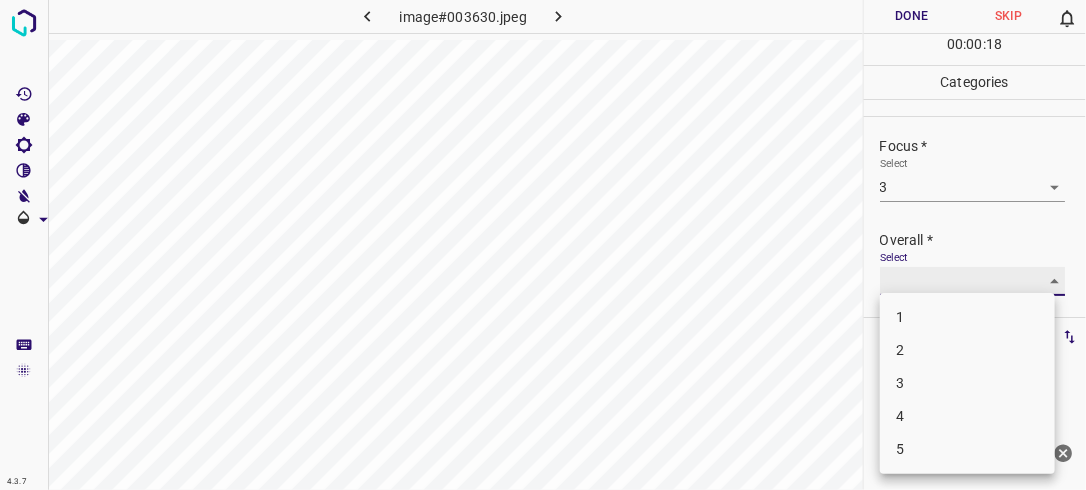 type on "3" 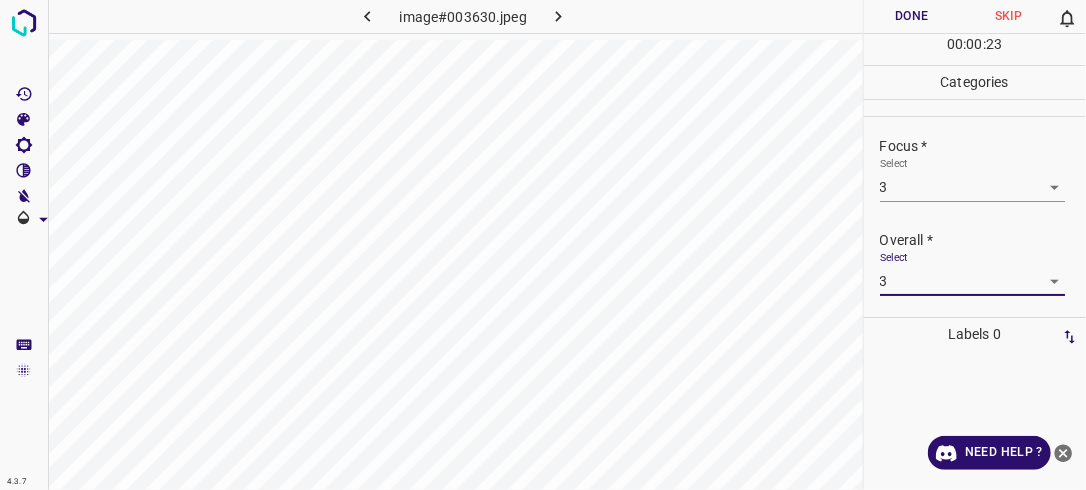 click on "Done" at bounding box center (912, 16) 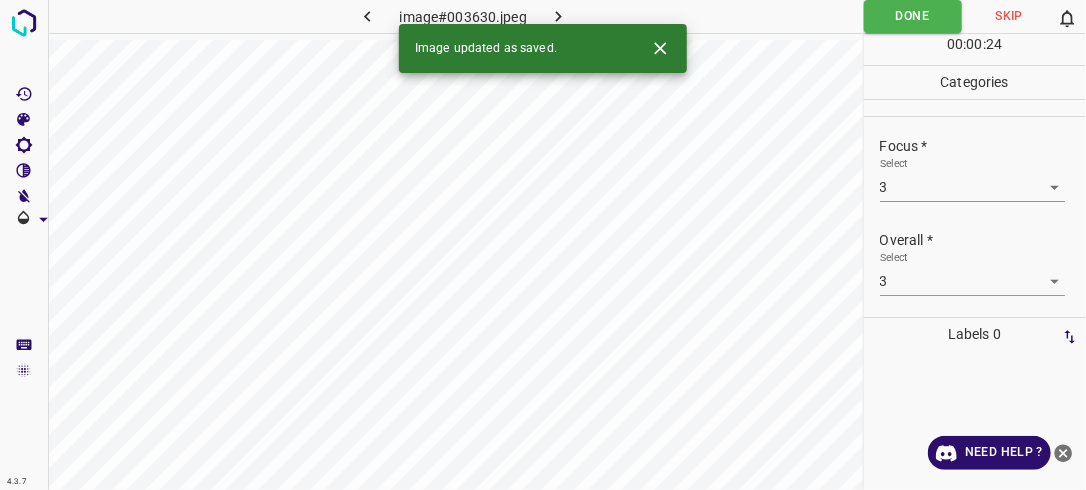 click at bounding box center [559, 16] 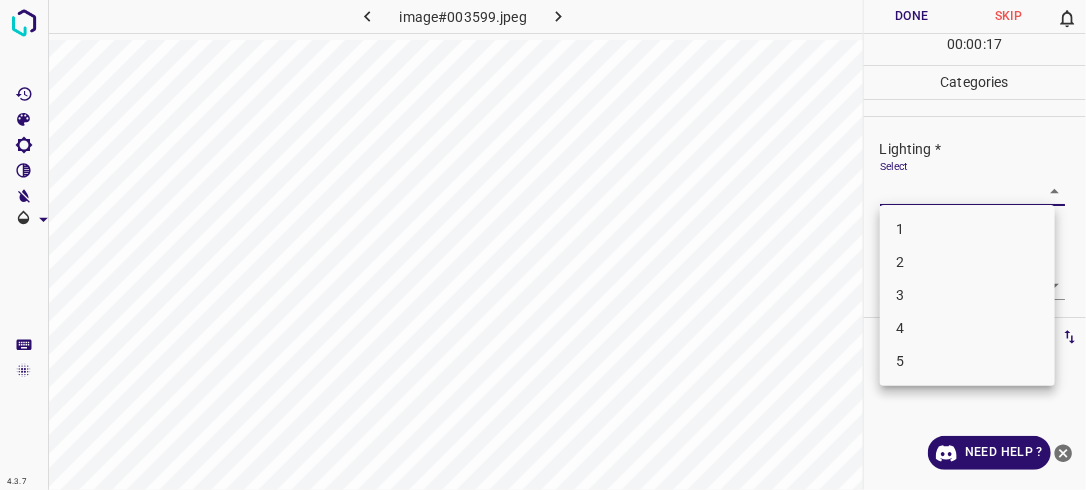 click on "4.3.7 image#003599.jpeg Done Skip 0 00   : 00   : 17   Categories Lighting *  Select ​ Focus *  Select ​ Overall *  Select ​ Labels   0 Categories 1 Lighting 2 Focus 3 Overall Tools Space Change between modes (Draw & Edit) I Auto labeling R Restore zoom M Zoom in N Zoom out Delete Delete selecte label Filters Z Restore filters X Saturation filter C Brightness filter V Contrast filter B Gray scale filter General O Download Need Help ? - Text - Hide - Delete 1 2 3 4 5" at bounding box center (543, 245) 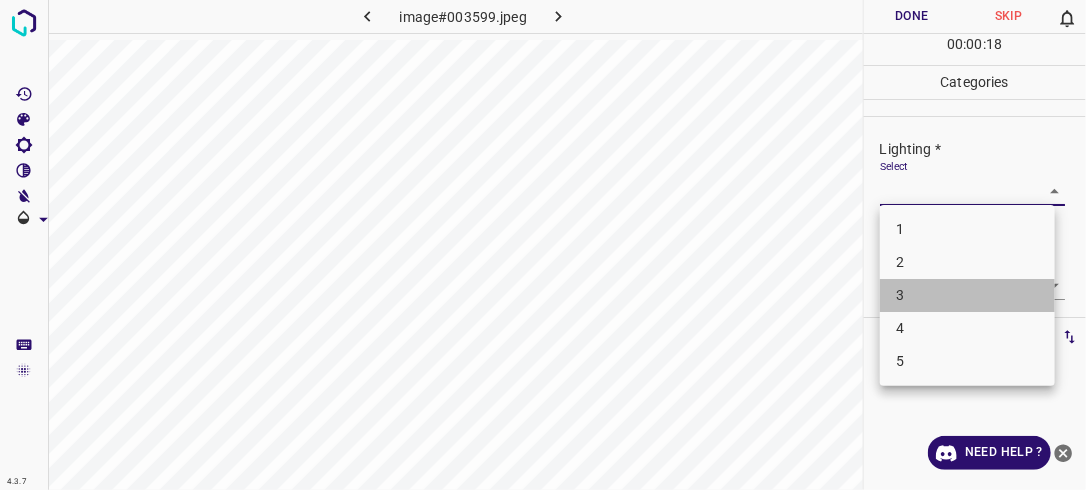 drag, startPoint x: 944, startPoint y: 292, endPoint x: 979, endPoint y: 280, distance: 37 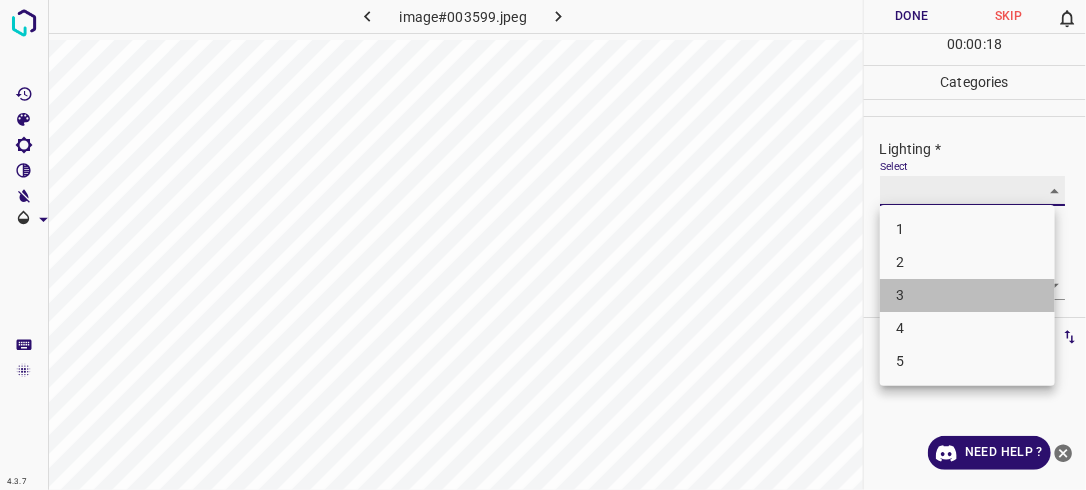 type on "3" 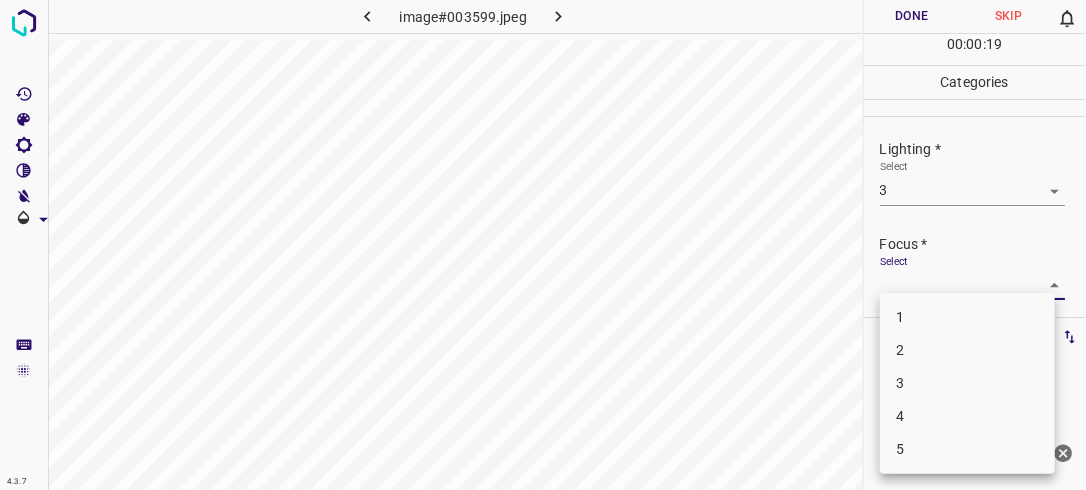 drag, startPoint x: 1032, startPoint y: 283, endPoint x: 968, endPoint y: 318, distance: 72.94518 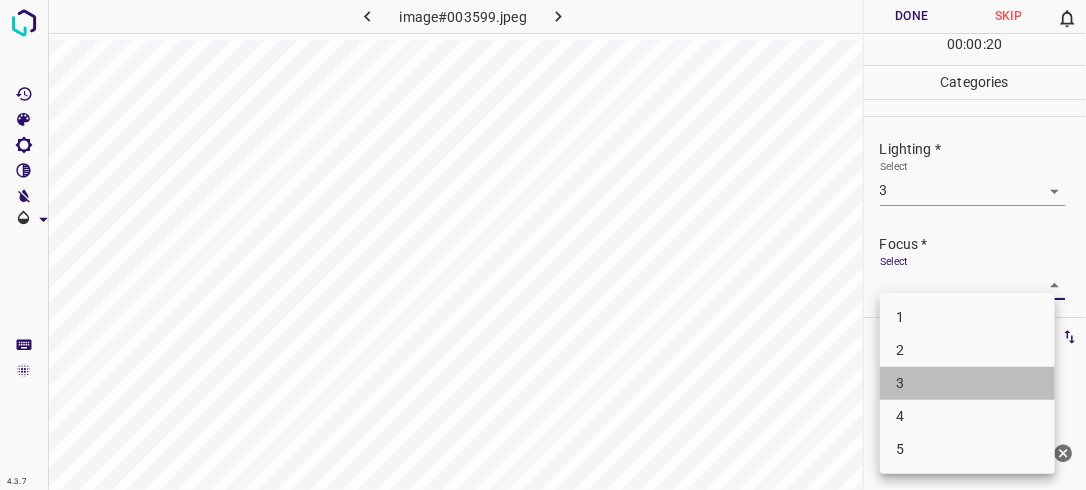 click on "3" at bounding box center [967, 383] 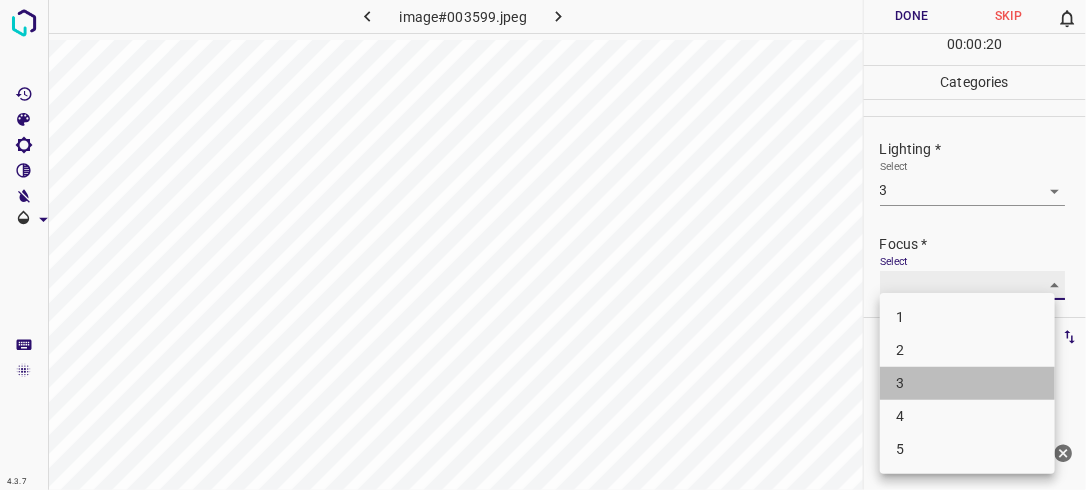 type on "3" 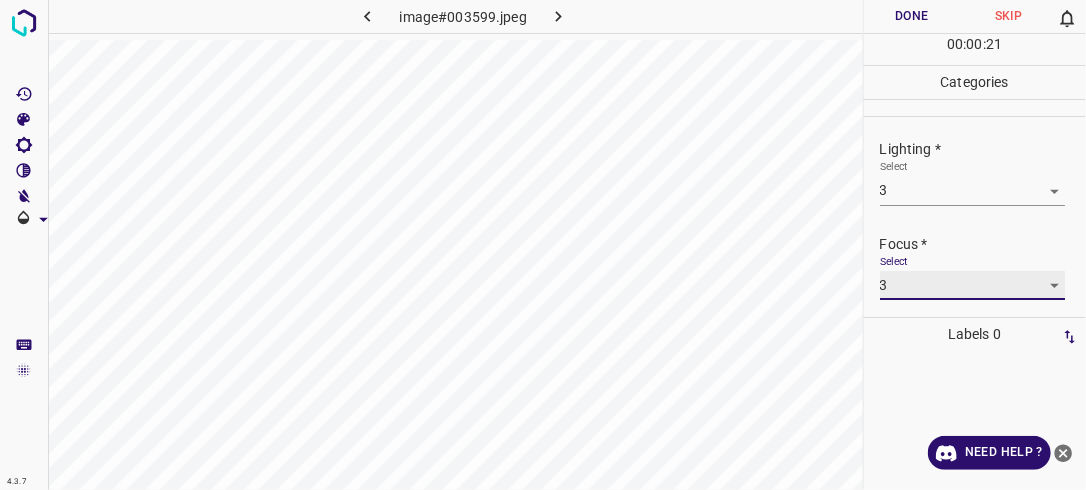 scroll, scrollTop: 98, scrollLeft: 0, axis: vertical 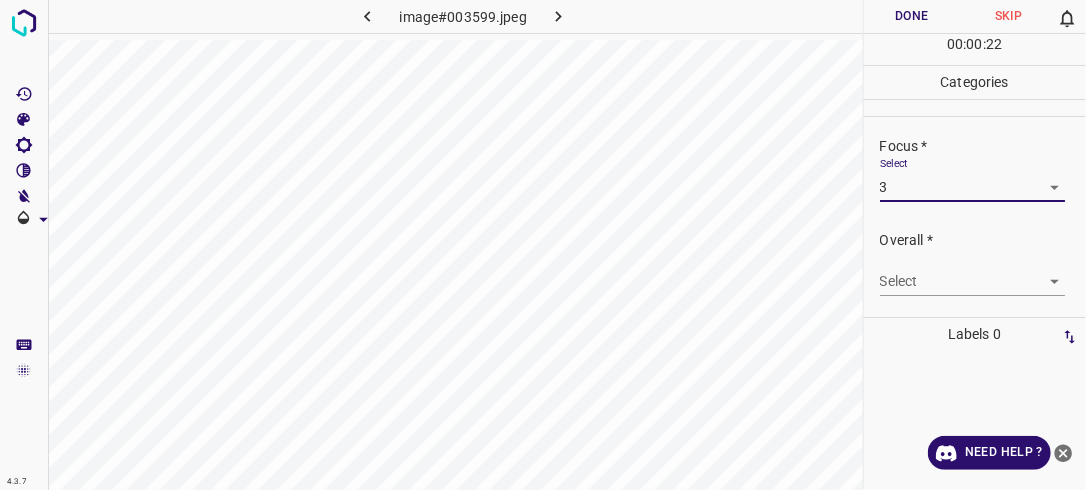 click on "4.3.7 image#003599.jpeg Done Skip 0 00   : 00   : 22   Categories Lighting *  Select 3 3 Focus *  Select 3 3 Overall *  Select ​ Labels   0 Categories 1 Lighting 2 Focus 3 Overall Tools Space Change between modes (Draw & Edit) I Auto labeling R Restore zoom M Zoom in N Zoom out Delete Delete selecte label Filters Z Restore filters X Saturation filter C Brightness filter V Contrast filter B Gray scale filter General O Download Need Help ? - Text - Hide - Delete" at bounding box center (543, 245) 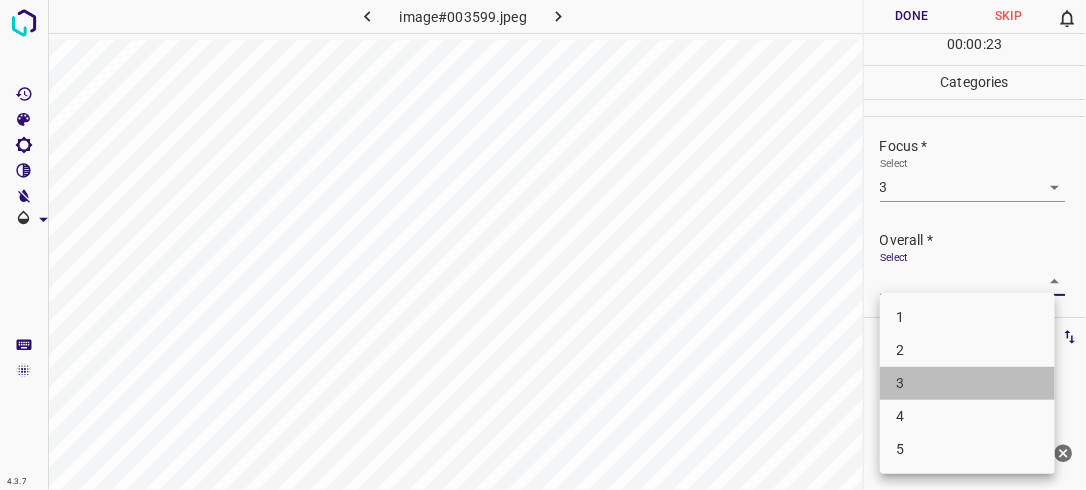click on "3" at bounding box center [967, 383] 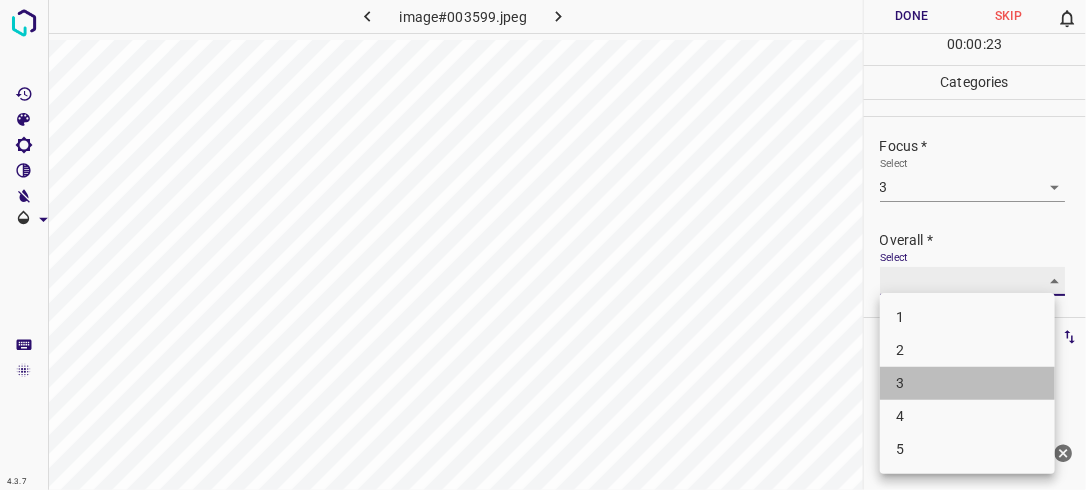 type on "3" 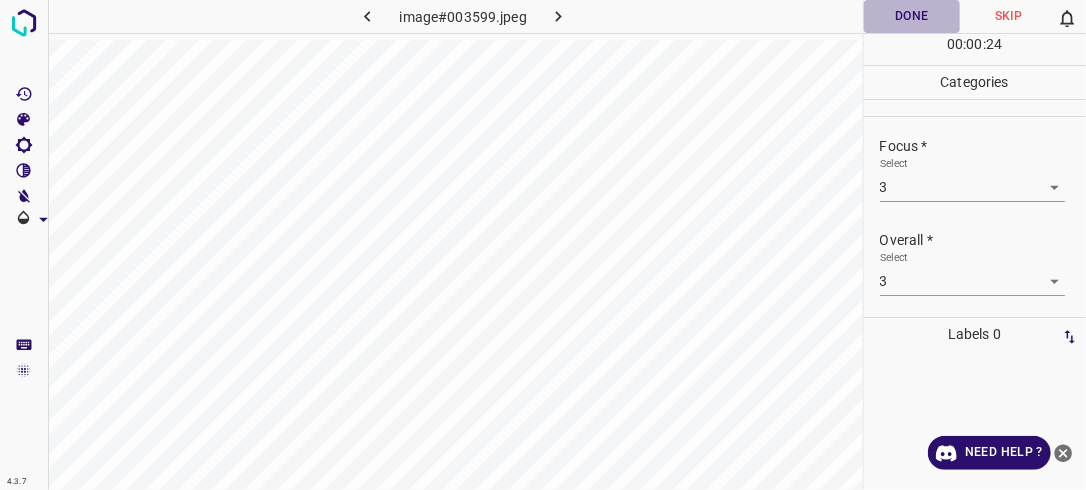 click on "Done" at bounding box center [912, 16] 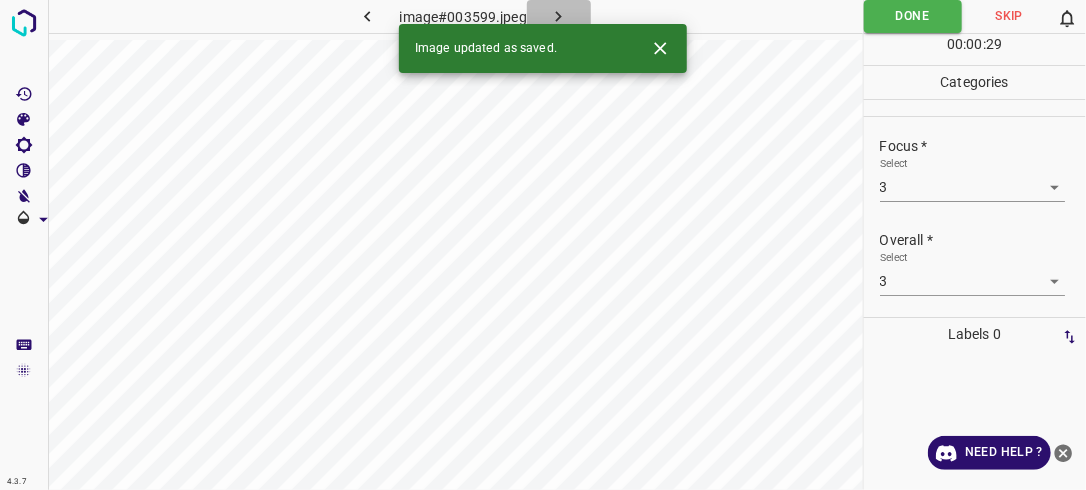 click 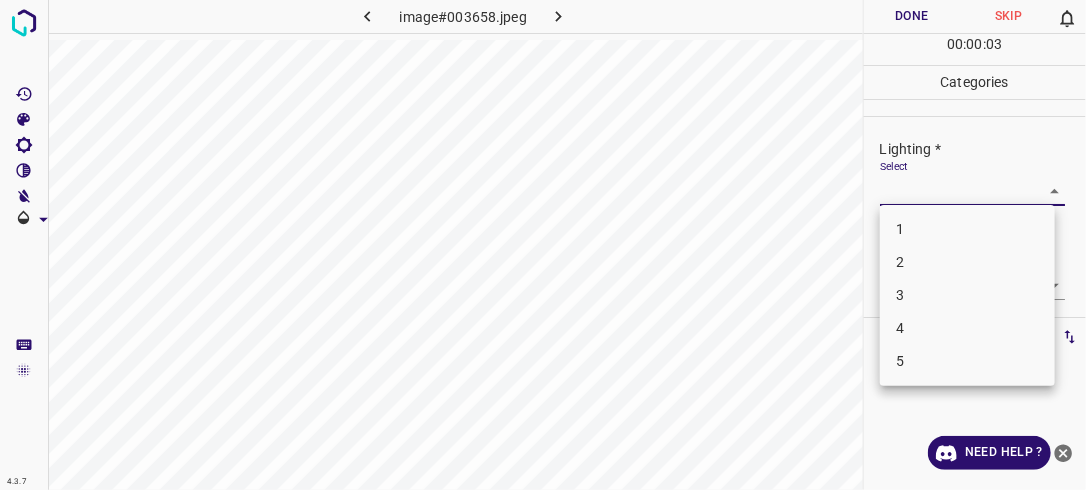 click on "4.3.7 image#003658.jpeg Done Skip 0 00   : 00   : 03   Categories Lighting *  Select ​ Focus *  Select ​ Overall *  Select ​ Labels   0 Categories 1 Lighting 2 Focus 3 Overall Tools Space Change between modes (Draw & Edit) I Auto labeling R Restore zoom M Zoom in N Zoom out Delete Delete selecte label Filters Z Restore filters X Saturation filter C Brightness filter V Contrast filter B Gray scale filter General O Download Need Help ? - Text - Hide - Delete 1 2 3 4 5" at bounding box center [543, 245] 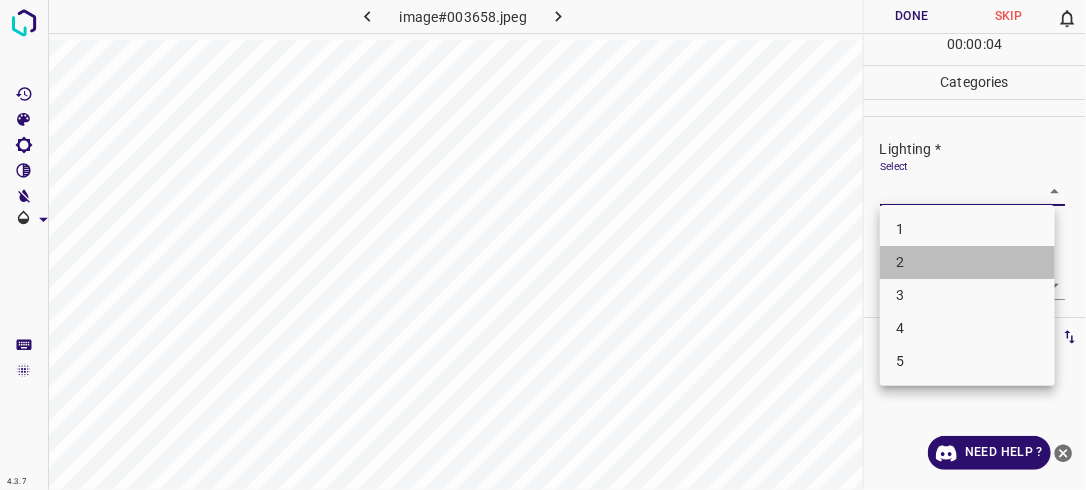 drag, startPoint x: 1010, startPoint y: 270, endPoint x: 1030, endPoint y: 284, distance: 24.41311 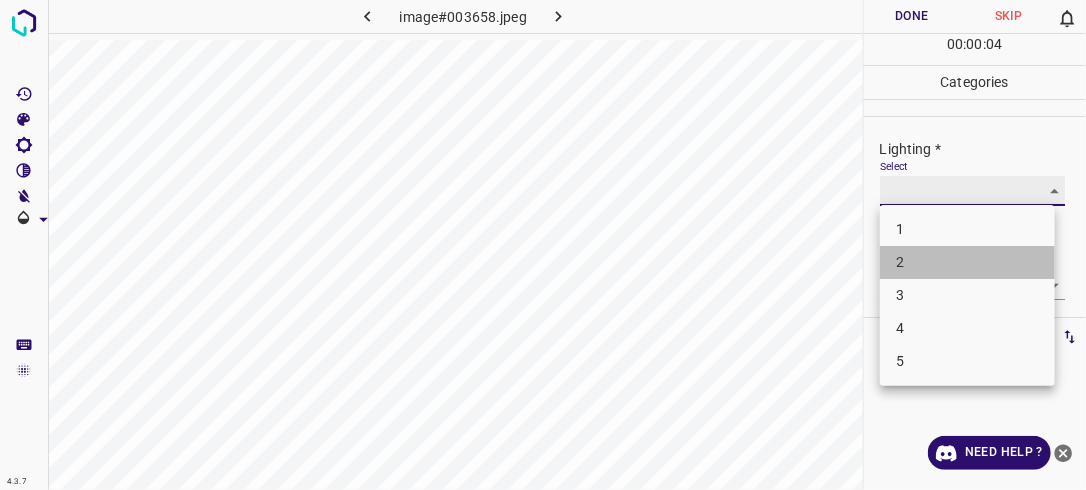 type on "2" 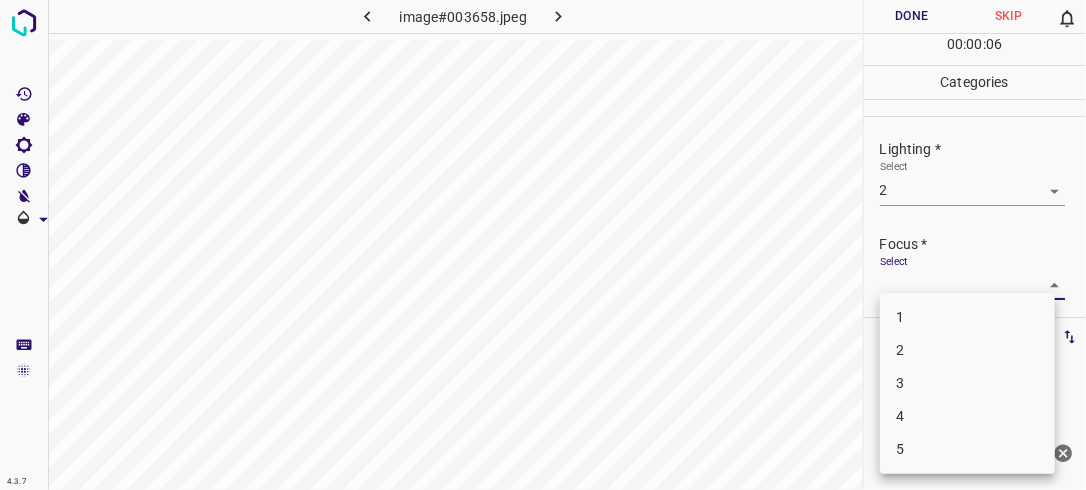 click on "4.3.7 image#003658.jpeg Done Skip 0 00   : 00   : 06   Categories Lighting *  Select 2 2 Focus *  Select ​ Overall *  Select ​ Labels   0 Categories 1 Lighting 2 Focus 3 Overall Tools Space Change between modes (Draw & Edit) I Auto labeling R Restore zoom M Zoom in N Zoom out Delete Delete selecte label Filters Z Restore filters X Saturation filter C Brightness filter V Contrast filter B Gray scale filter General O Download Need Help ? - Text - Hide - Delete 1 2 3 4 5" at bounding box center (543, 245) 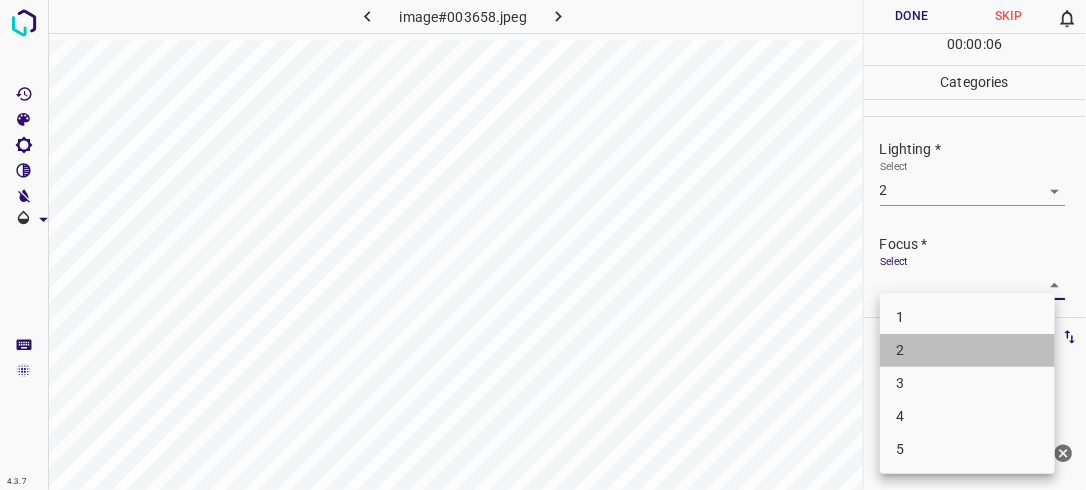 drag, startPoint x: 975, startPoint y: 348, endPoint x: 1070, endPoint y: 276, distance: 119.20151 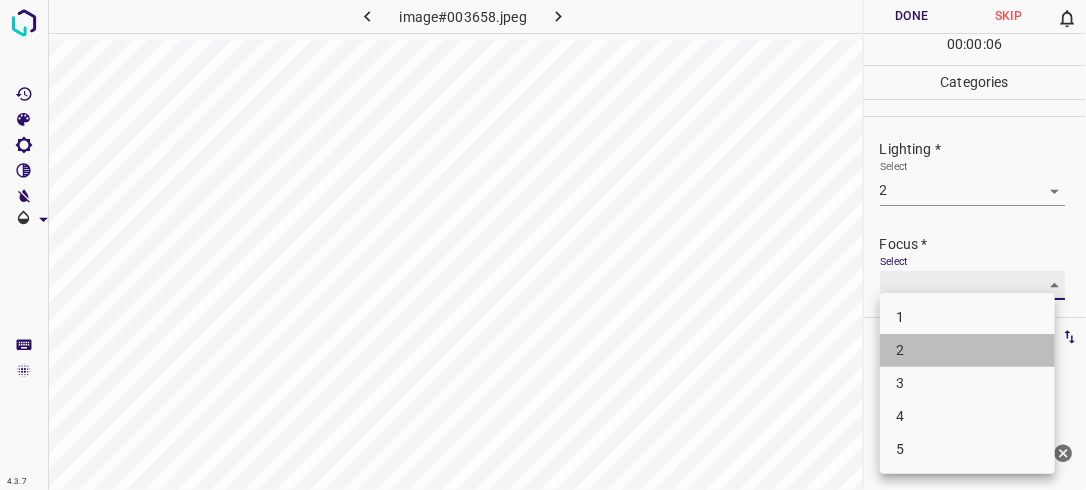 type on "2" 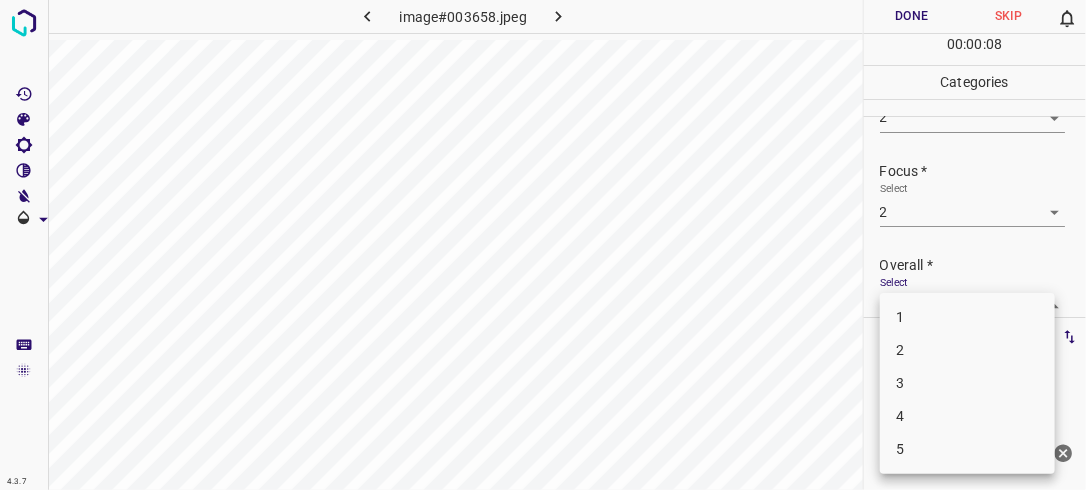 scroll, scrollTop: 76, scrollLeft: 0, axis: vertical 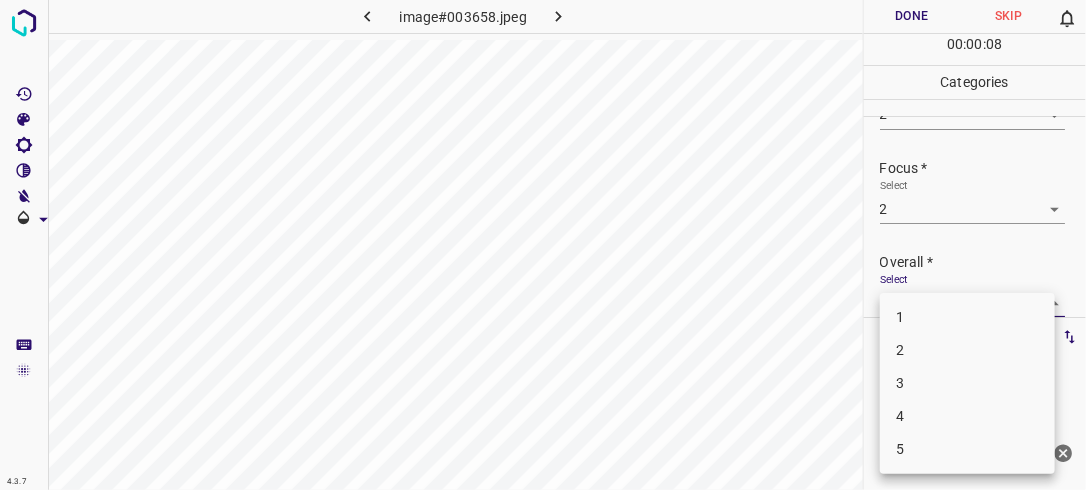 drag, startPoint x: 1044, startPoint y: 306, endPoint x: 974, endPoint y: 332, distance: 74.672615 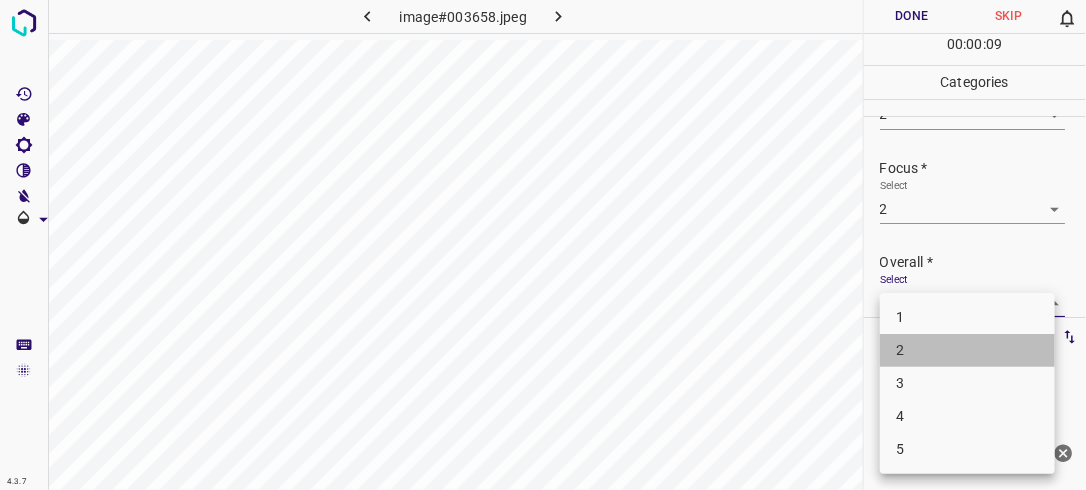 click on "2" at bounding box center (967, 350) 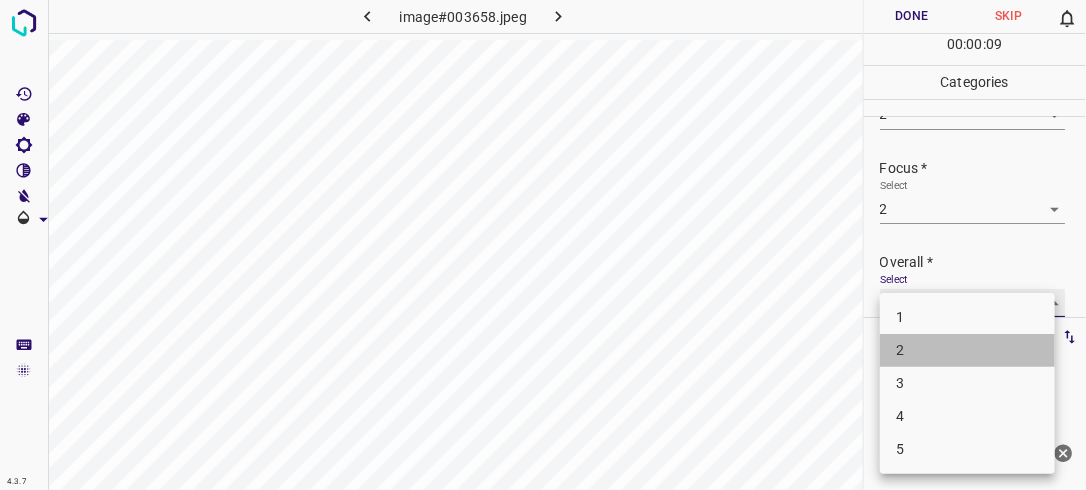 type on "2" 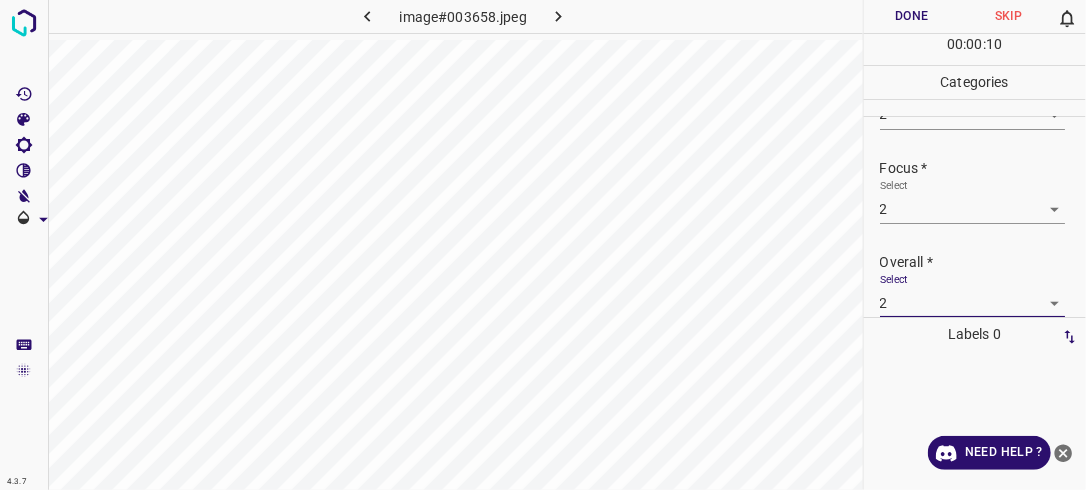 click on "Done" at bounding box center [912, 16] 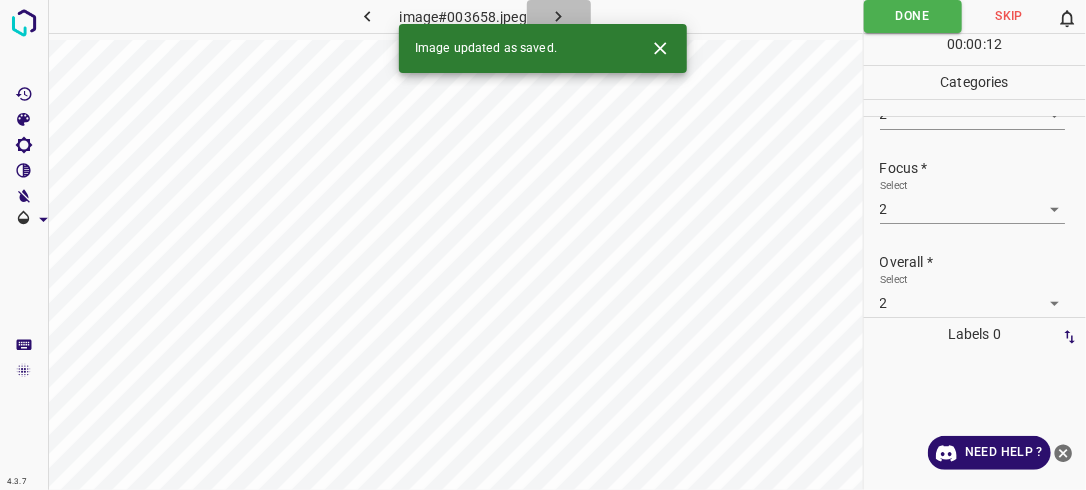 click 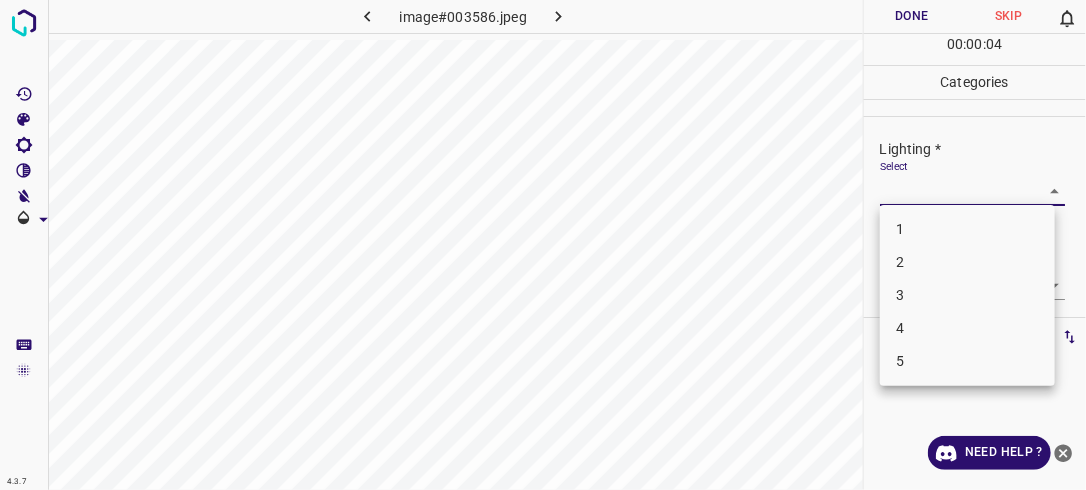 click on "4.3.7 image#003586.jpeg Done Skip 0 00   : 00   : 04   Categories Lighting *  Select ​ Focus *  Select ​ Overall *  Select ​ Labels   0 Categories 1 Lighting 2 Focus 3 Overall Tools Space Change between modes (Draw & Edit) I Auto labeling R Restore zoom M Zoom in N Zoom out Delete Delete selecte label Filters Z Restore filters X Saturation filter C Brightness filter V Contrast filter B Gray scale filter General O Download Need Help ? - Text - Hide - Delete 1 2 3 4 5" at bounding box center [543, 245] 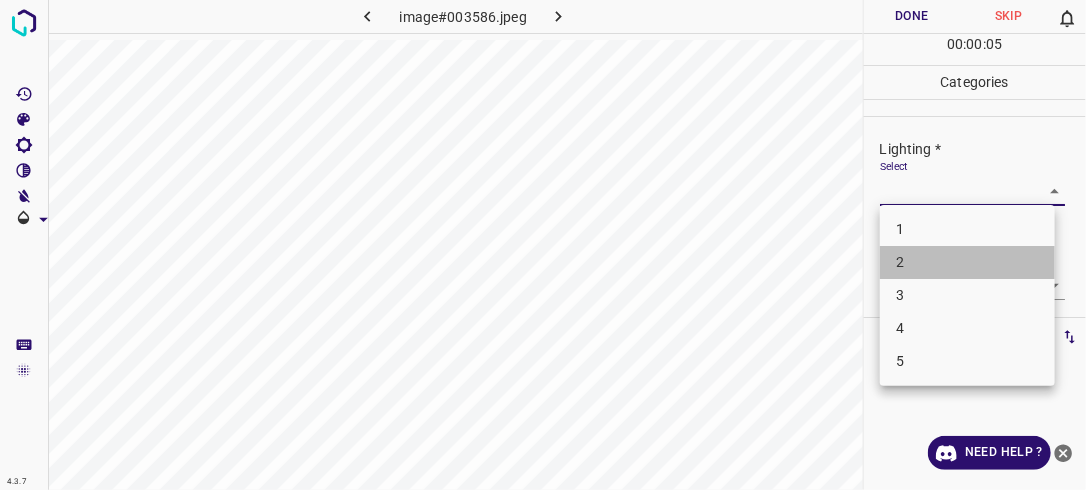 drag, startPoint x: 969, startPoint y: 268, endPoint x: 1003, endPoint y: 276, distance: 34.928497 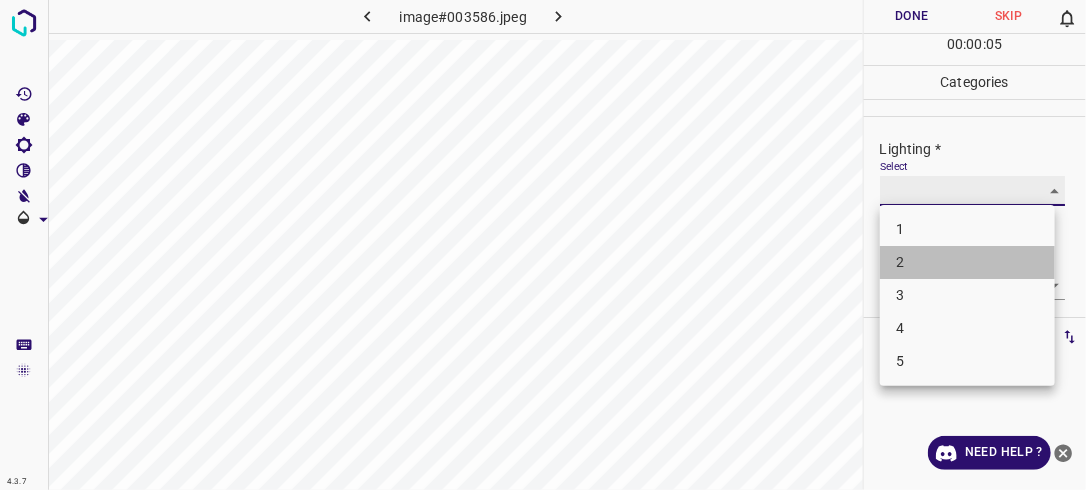 type on "2" 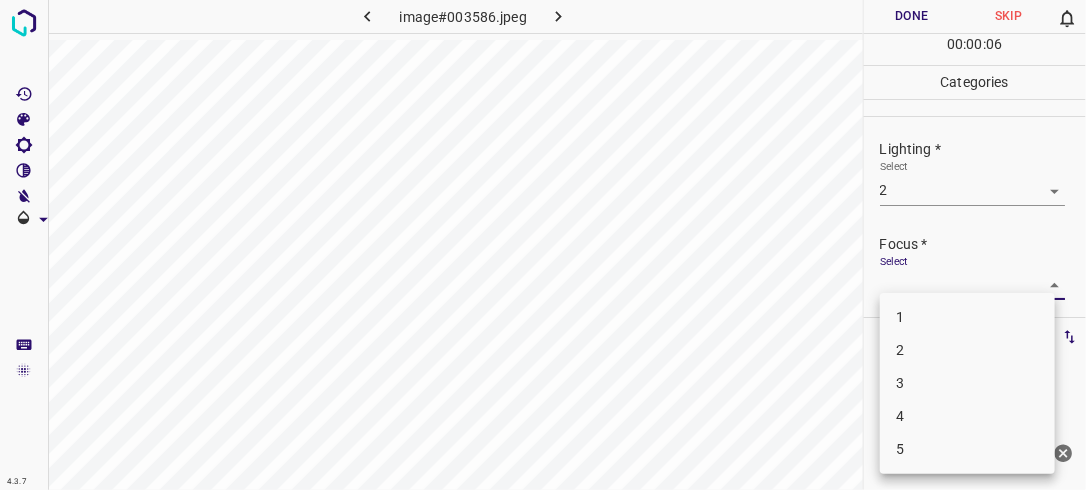 drag, startPoint x: 1038, startPoint y: 276, endPoint x: 974, endPoint y: 308, distance: 71.55418 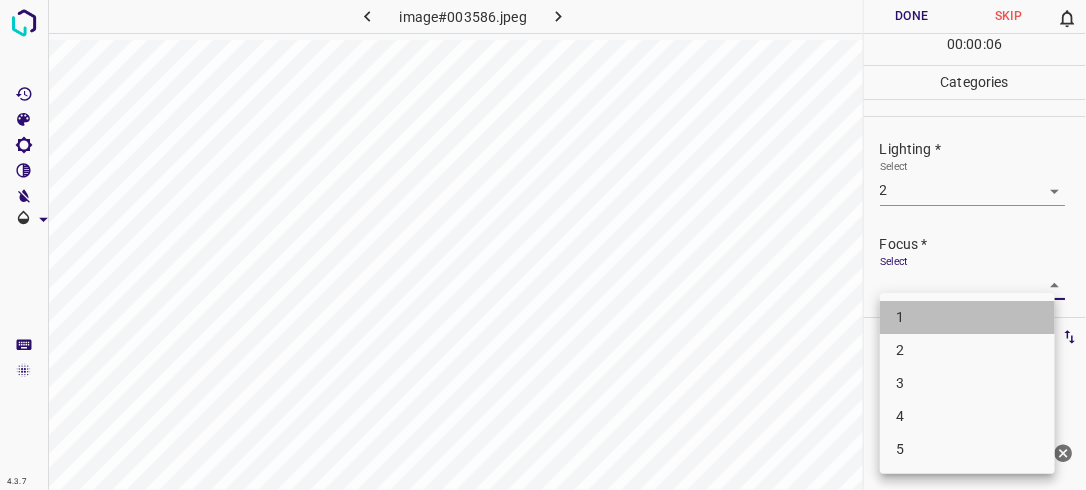 click on "1" at bounding box center [967, 317] 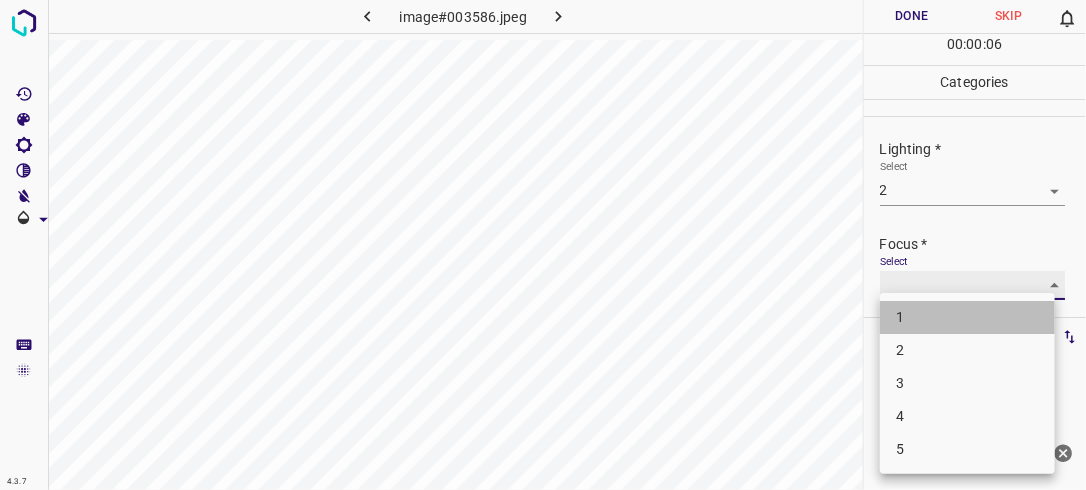 type on "1" 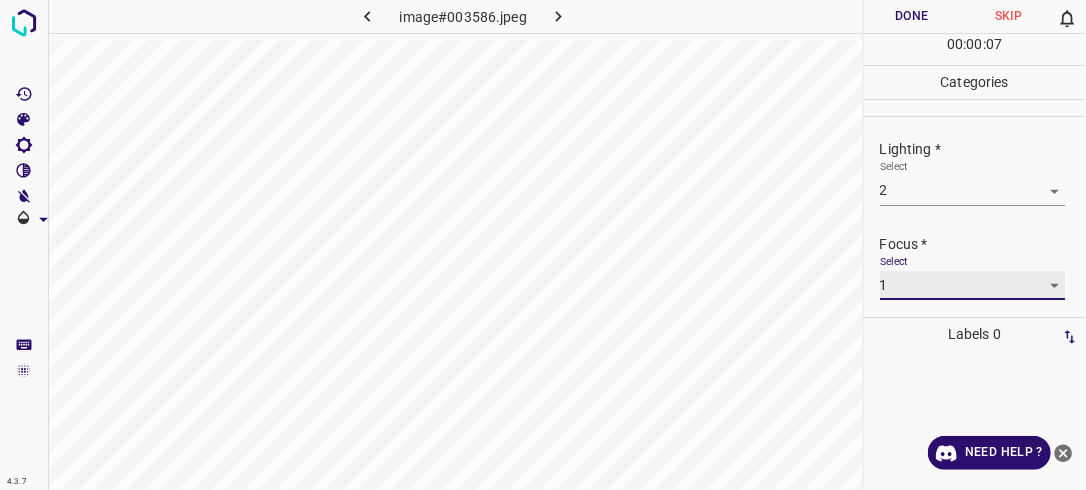 scroll, scrollTop: 98, scrollLeft: 0, axis: vertical 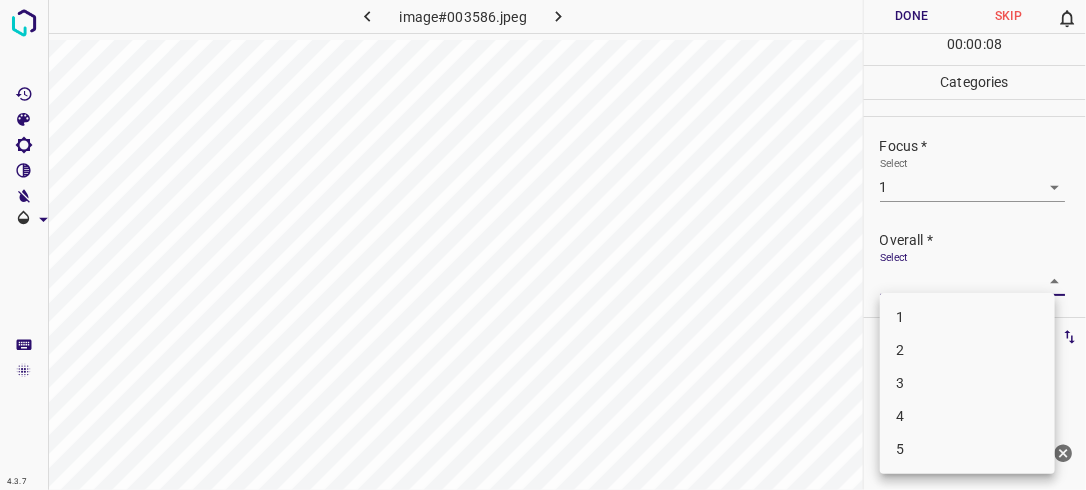 drag, startPoint x: 1050, startPoint y: 273, endPoint x: 1023, endPoint y: 290, distance: 31.906113 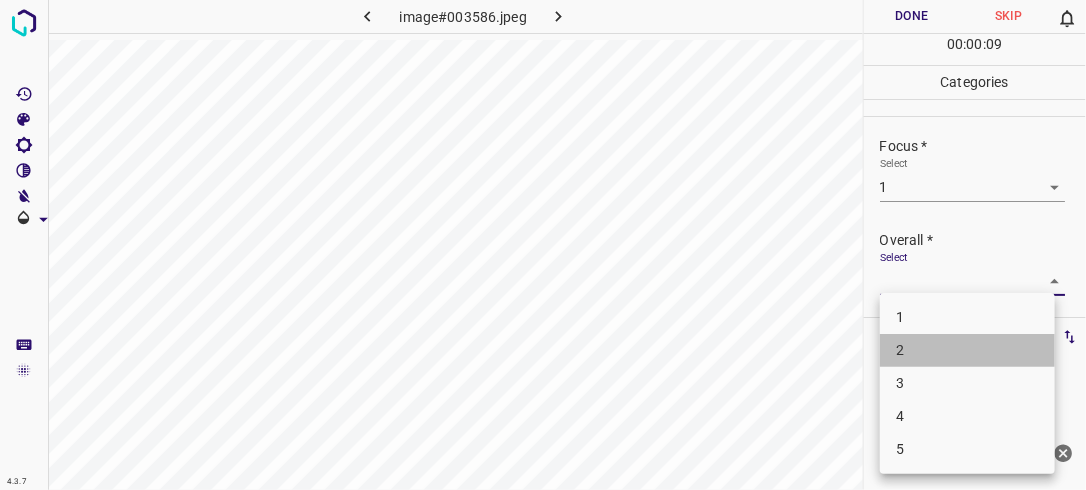 click on "2" at bounding box center (967, 350) 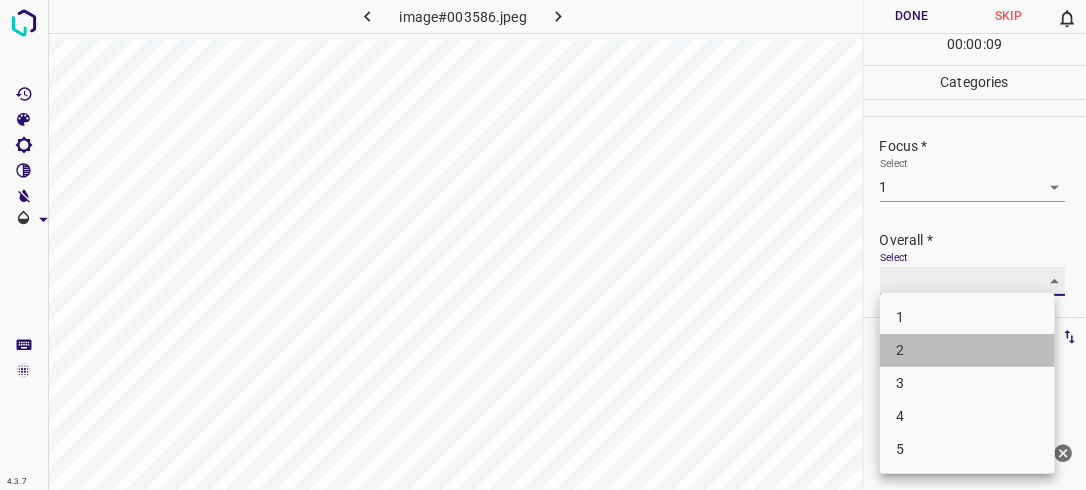 type on "2" 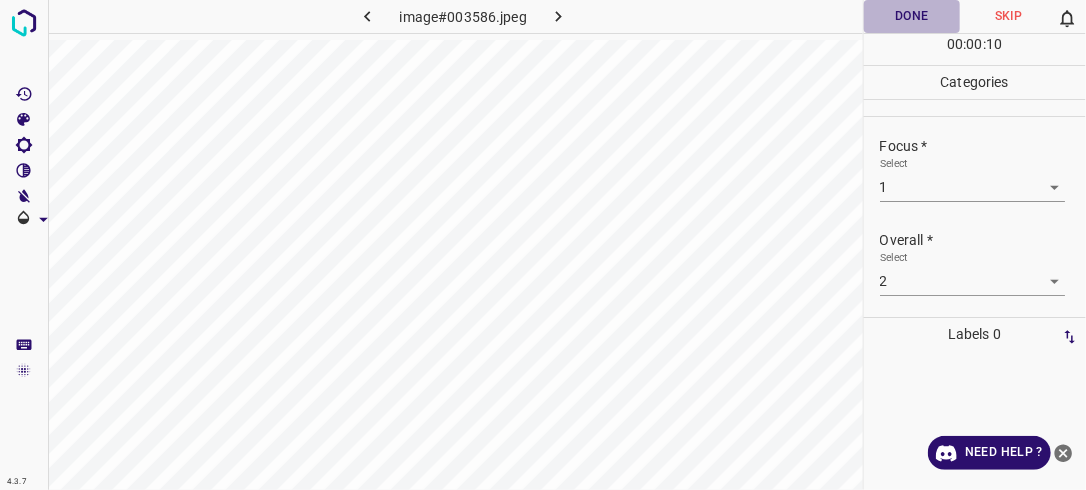 click on "Done" at bounding box center (912, 16) 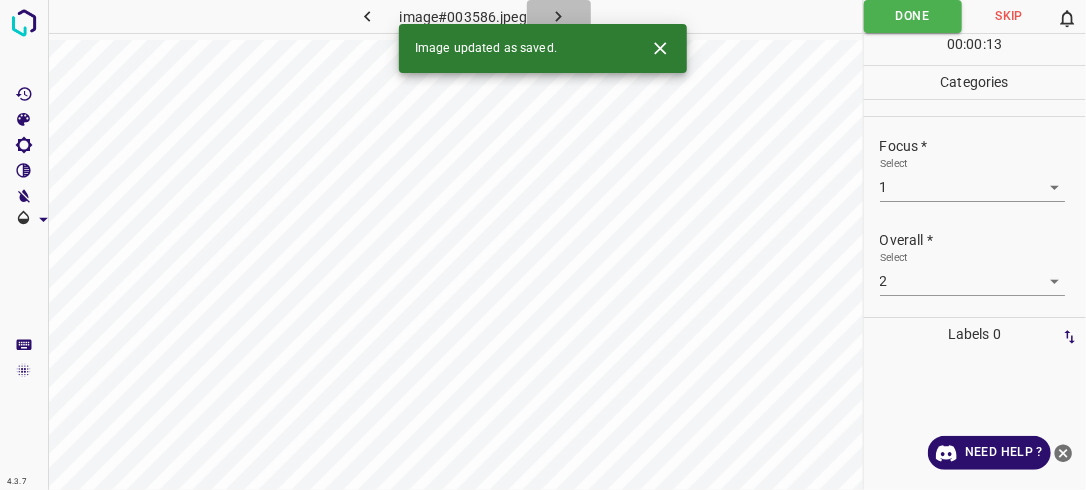 click at bounding box center (559, 16) 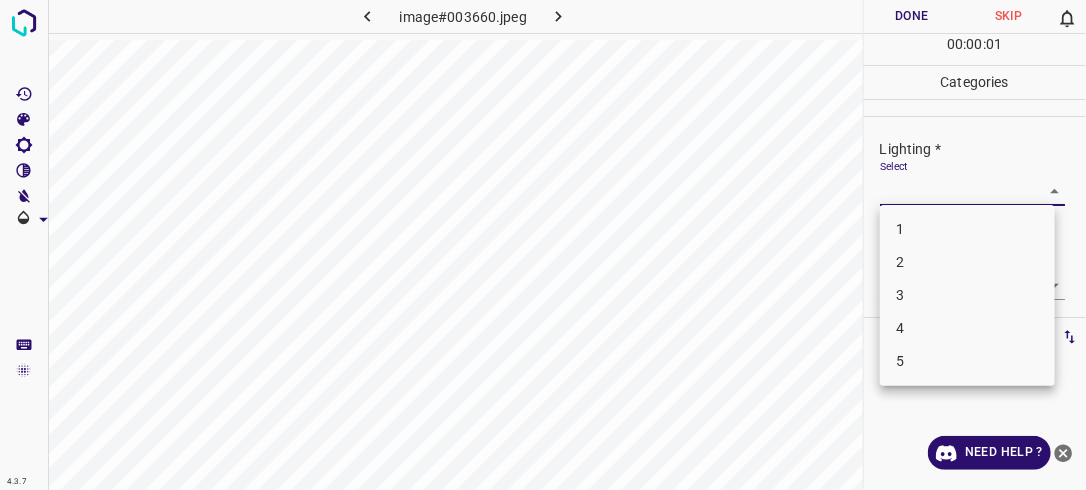 click on "4.3.7 image#003660.jpeg Done Skip 0 00   : 00   : 01   Categories Lighting *  Select ​ Focus *  Select ​ Overall *  Select ​ Labels   0 Categories 1 Lighting 2 Focus 3 Overall Tools Space Change between modes (Draw & Edit) I Auto labeling R Restore zoom M Zoom in N Zoom out Delete Delete selecte label Filters Z Restore filters X Saturation filter C Brightness filter V Contrast filter B Gray scale filter General O Download Need Help ? - Text - Hide - Delete 1 2 3 4 5" at bounding box center (543, 245) 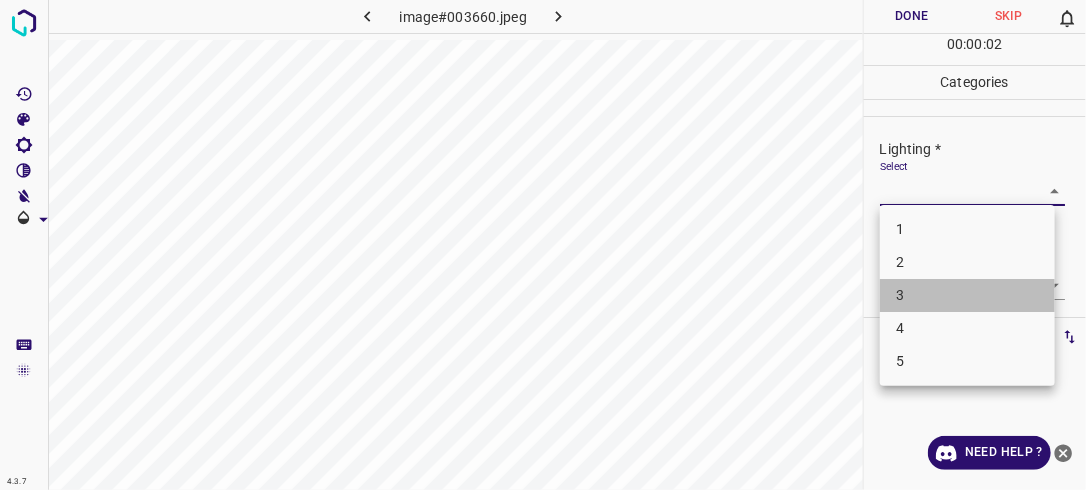 drag, startPoint x: 972, startPoint y: 285, endPoint x: 996, endPoint y: 254, distance: 39.20459 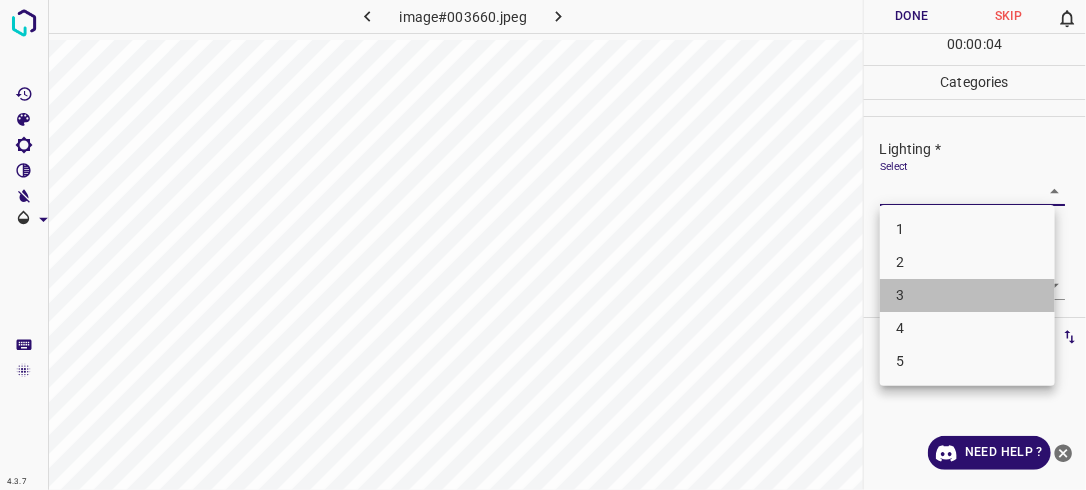 click on "3" at bounding box center (967, 295) 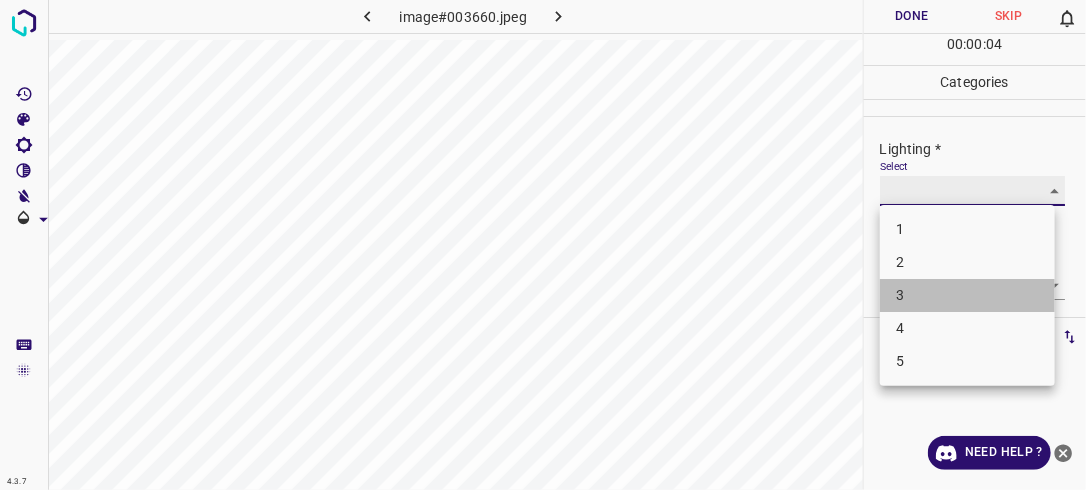type on "3" 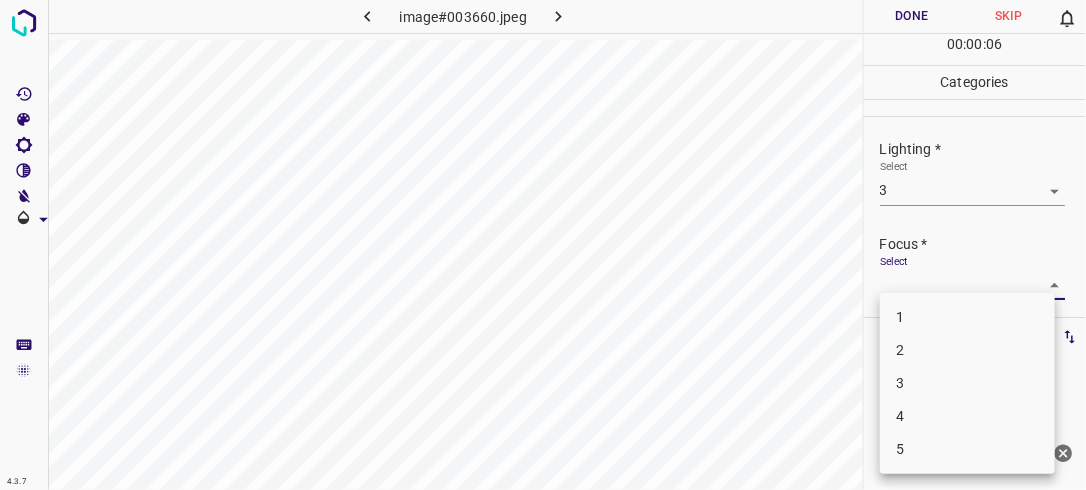 click on "4.3.7 image#003660.jpeg Done Skip 0 00   : 00   : 06   Categories Lighting *  Select 3 3 Focus *  Select ​ Overall *  Select ​ Labels   0 Categories 1 Lighting 2 Focus 3 Overall Tools Space Change between modes (Draw & Edit) I Auto labeling R Restore zoom M Zoom in N Zoom out Delete Delete selecte label Filters Z Restore filters X Saturation filter C Brightness filter V Contrast filter B Gray scale filter General O Download Need Help ? - Text - Hide - Delete 1 2 3 4 5" at bounding box center (543, 245) 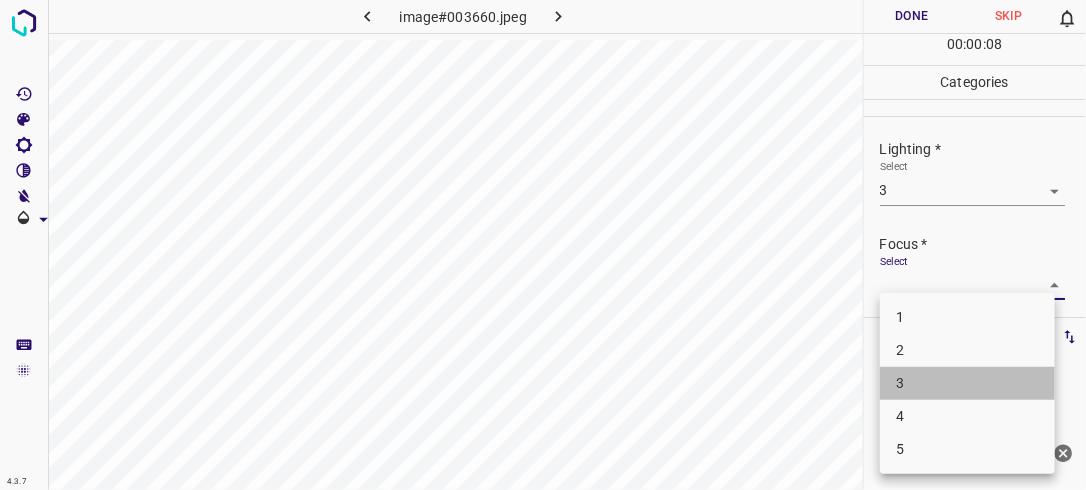 click on "3" at bounding box center [967, 383] 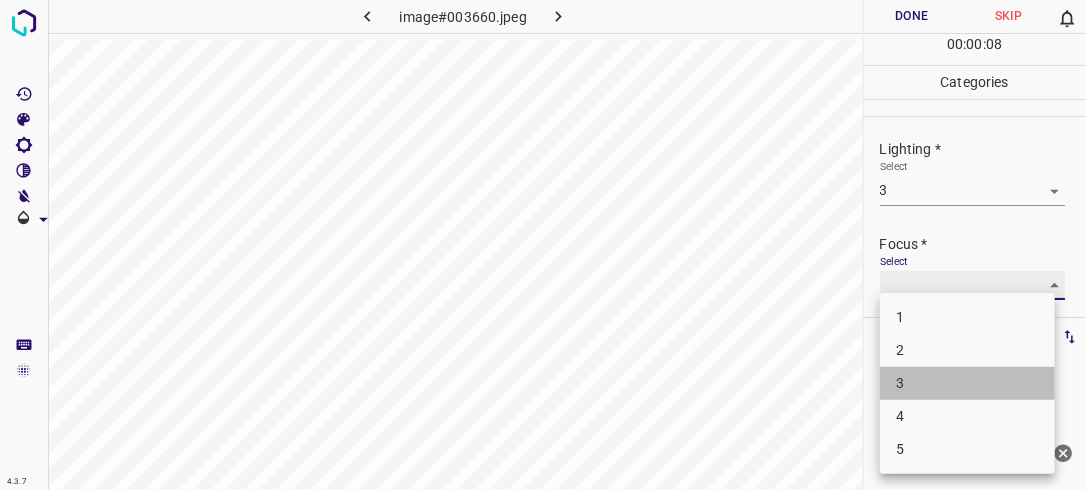 type on "3" 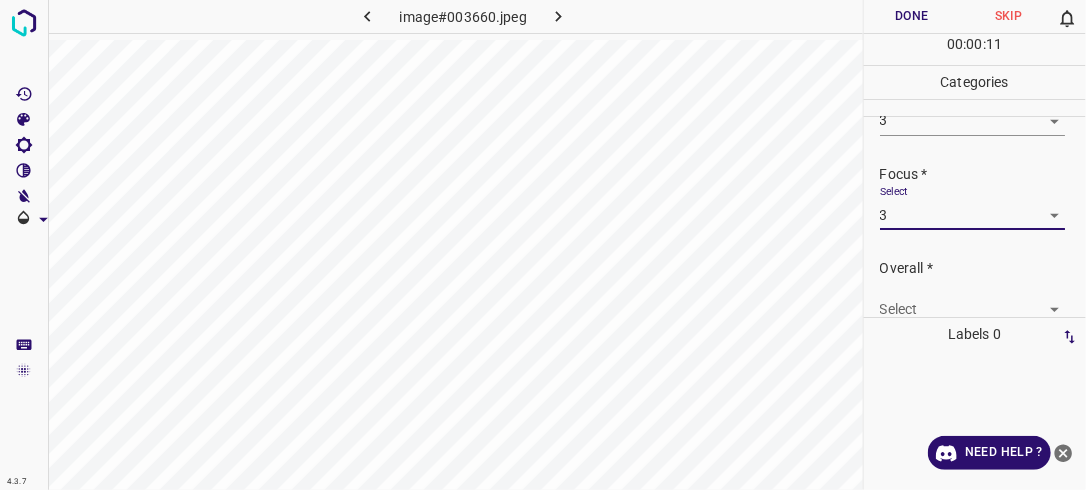 scroll, scrollTop: 76, scrollLeft: 0, axis: vertical 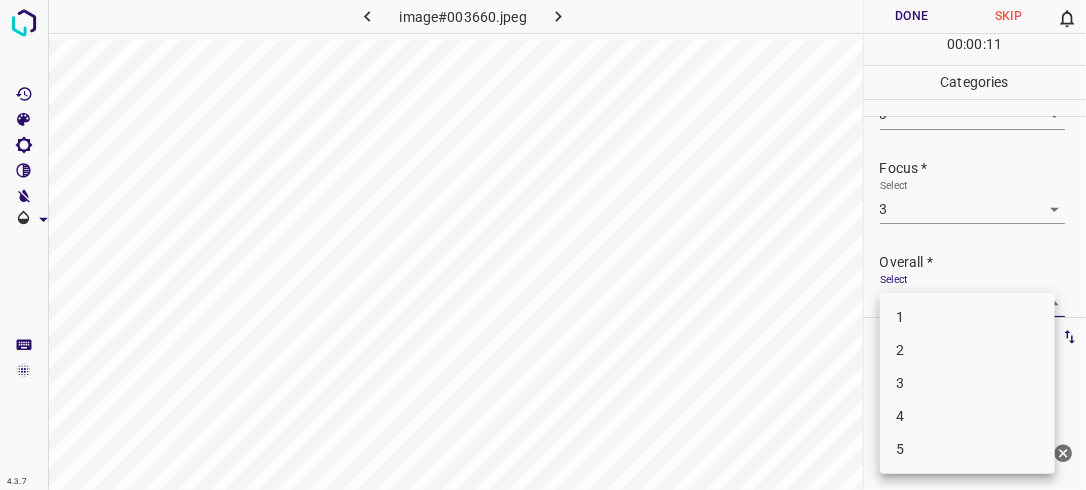 click on "4.3.7 image#003660.jpeg Done Skip 0 00   : 00   : 11   Categories Lighting *  Select 3 3 Focus *  Select 3 3 Overall *  Select ​ Labels   0 Categories 1 Lighting 2 Focus 3 Overall Tools Space Change between modes (Draw & Edit) I Auto labeling R Restore zoom M Zoom in N Zoom out Delete Delete selecte label Filters Z Restore filters X Saturation filter C Brightness filter V Contrast filter B Gray scale filter General O Download Need Help ? - Text - Hide - Delete 1 2 3 4 5" at bounding box center (543, 245) 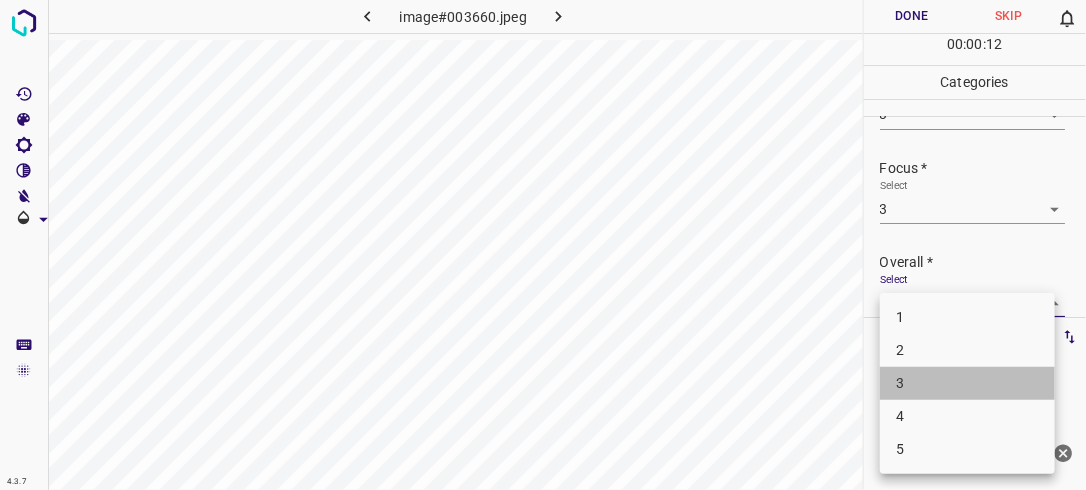 click on "3" at bounding box center [967, 383] 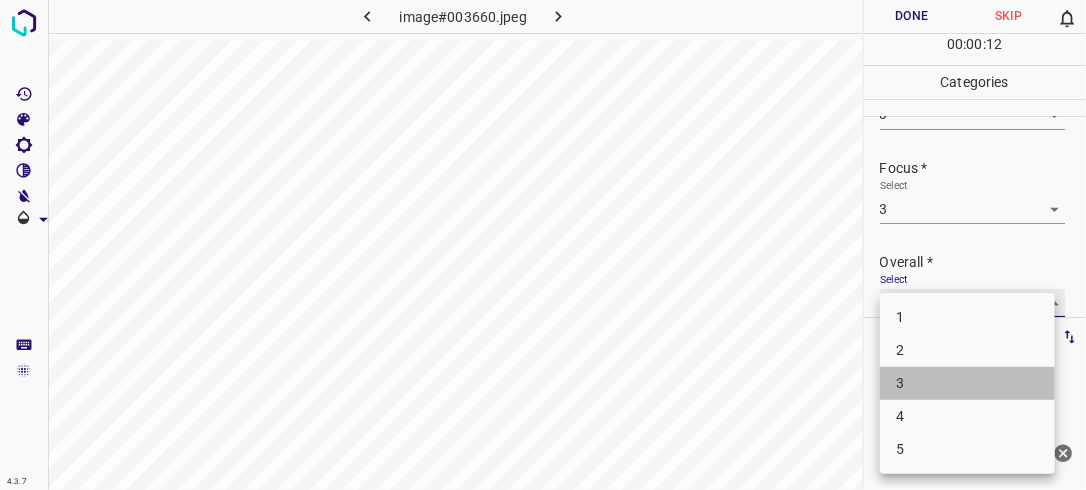 type on "3" 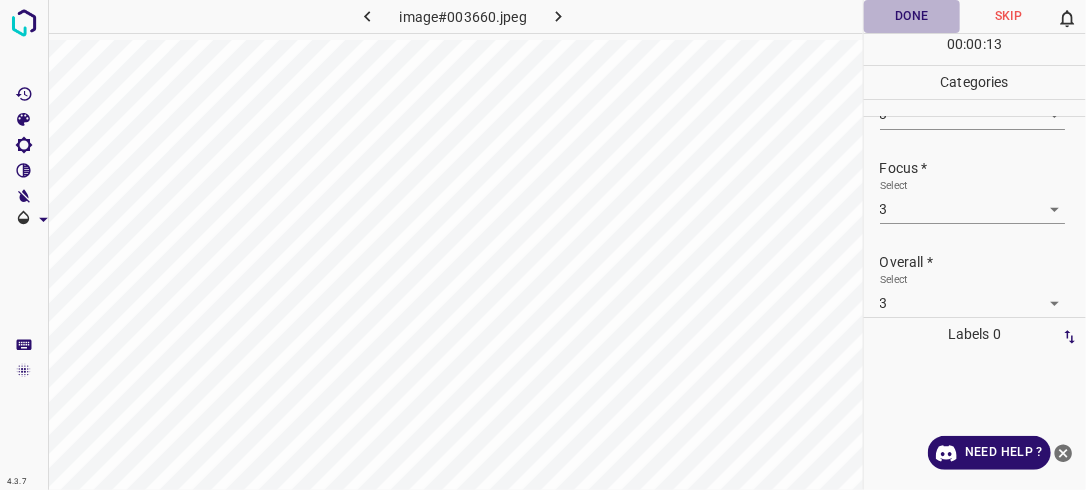 click on "Done" at bounding box center [912, 16] 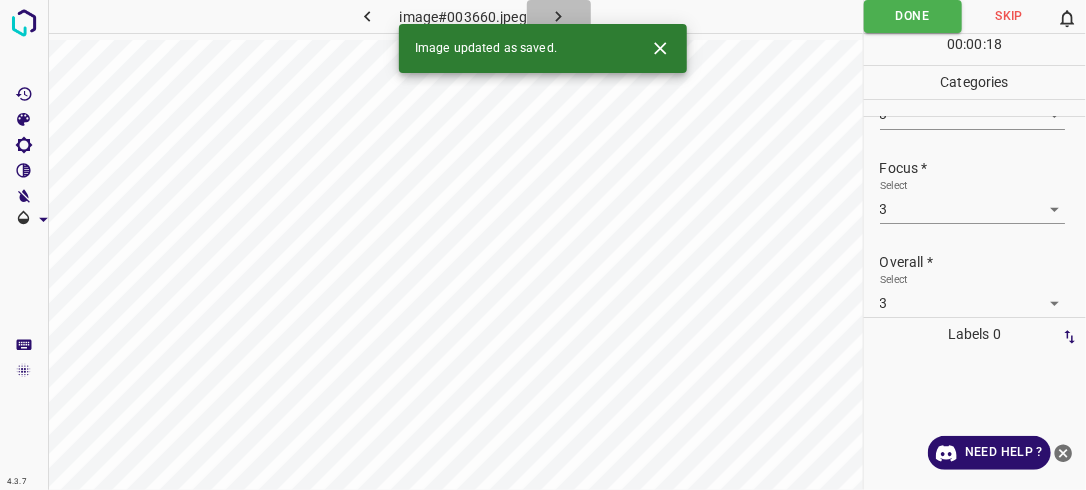 click 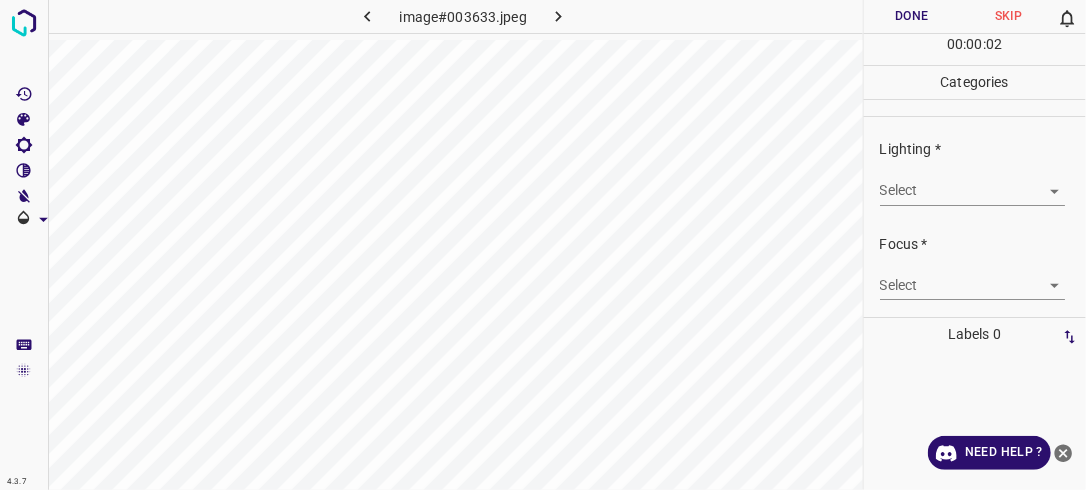 click on "4.3.7 image#003633.jpeg Done Skip 0 00   : 00   : 02   Categories Lighting *  Select ​ Focus *  Select ​ Overall *  Select ​ Labels   0 Categories 1 Lighting 2 Focus 3 Overall Tools Space Change between modes (Draw & Edit) I Auto labeling R Restore zoom M Zoom in N Zoom out Delete Delete selecte label Filters Z Restore filters X Saturation filter C Brightness filter V Contrast filter B Gray scale filter General O Download Need Help ? - Text - Hide - Delete" at bounding box center (543, 245) 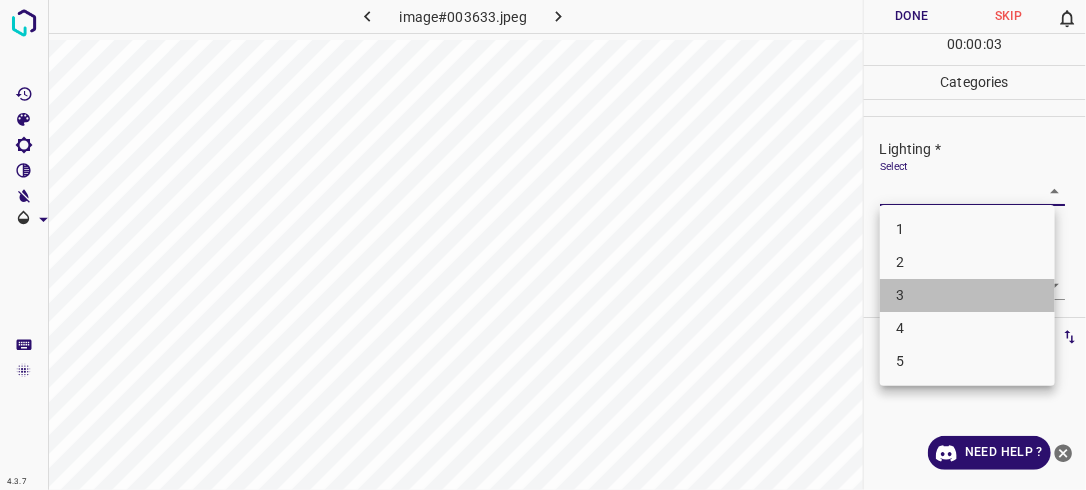 click on "3" at bounding box center [967, 295] 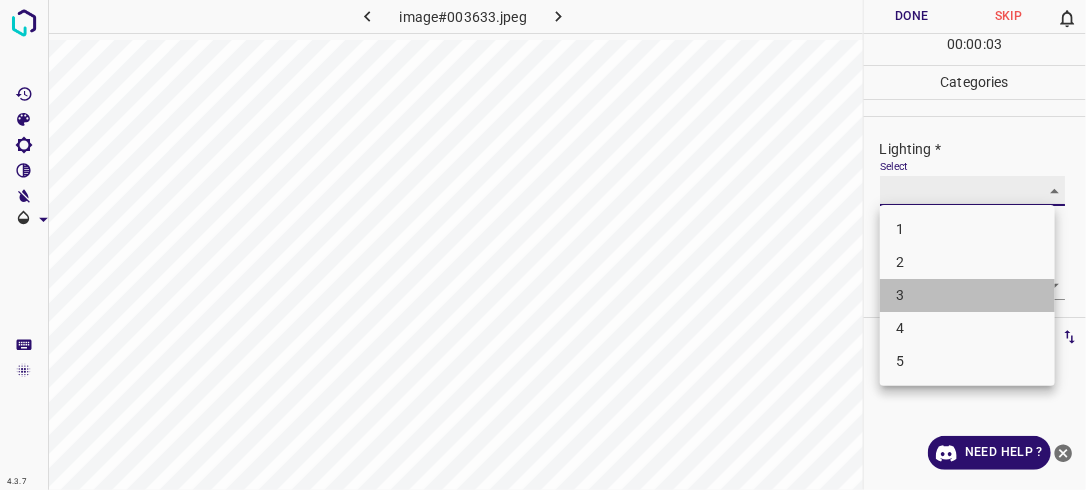 type on "3" 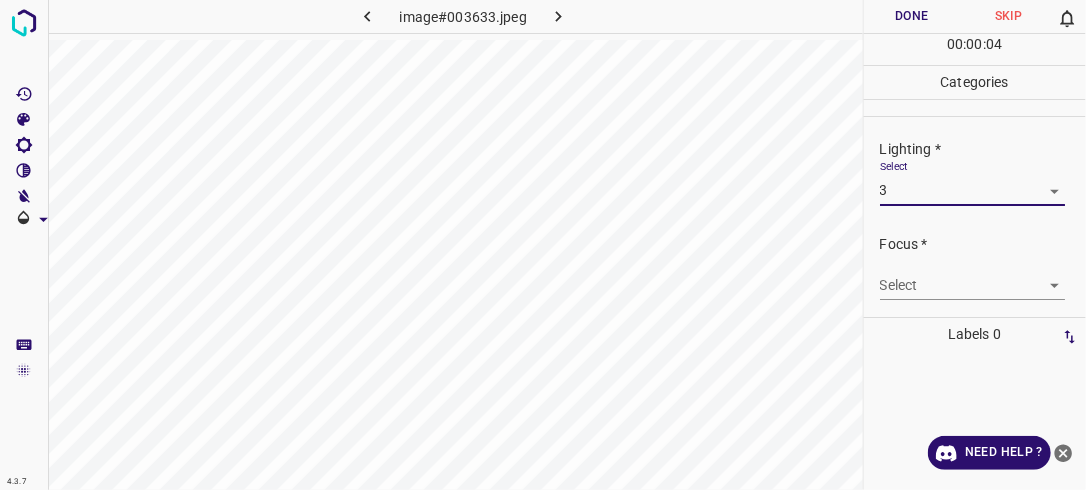 click on "4.3.7 image#003633.jpeg Done Skip 0 00   : 00   : 04   Categories Lighting *  Select 3 3 Focus *  Select ​ Overall *  Select ​ Labels   0 Categories 1 Lighting 2 Focus 3 Overall Tools Space Change between modes (Draw & Edit) I Auto labeling R Restore zoom M Zoom in N Zoom out Delete Delete selecte label Filters Z Restore filters X Saturation filter C Brightness filter V Contrast filter B Gray scale filter General O Download Need Help ? - Text - Hide - Delete" at bounding box center (543, 245) 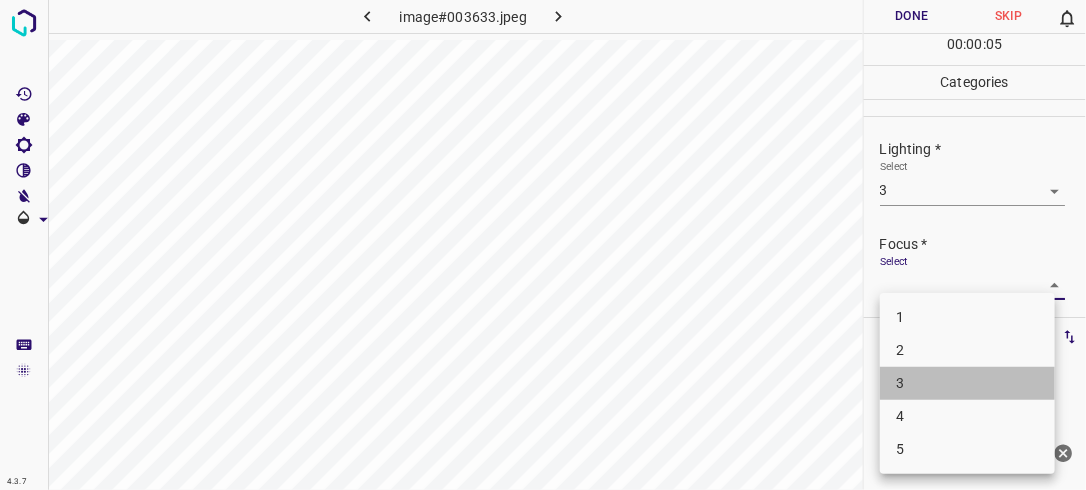 click on "3" at bounding box center (967, 383) 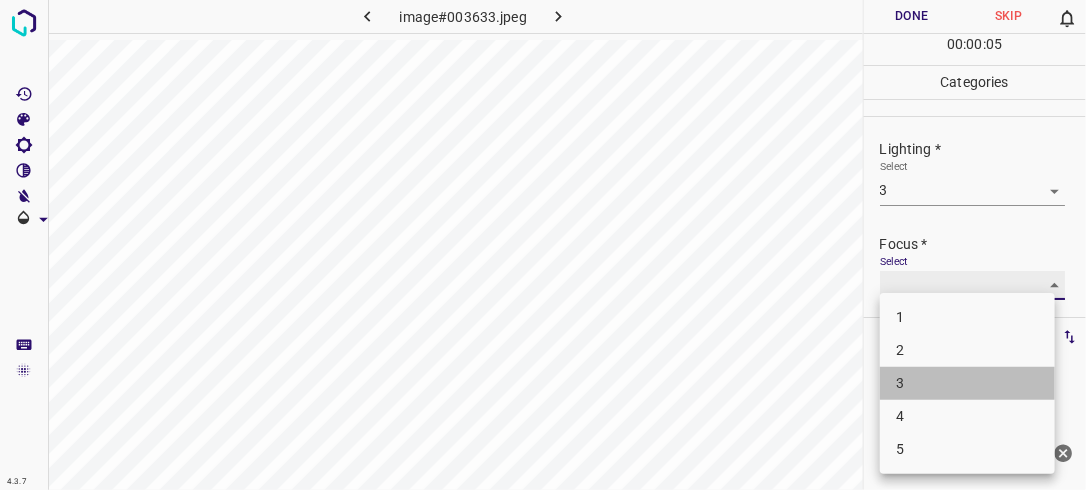 type on "3" 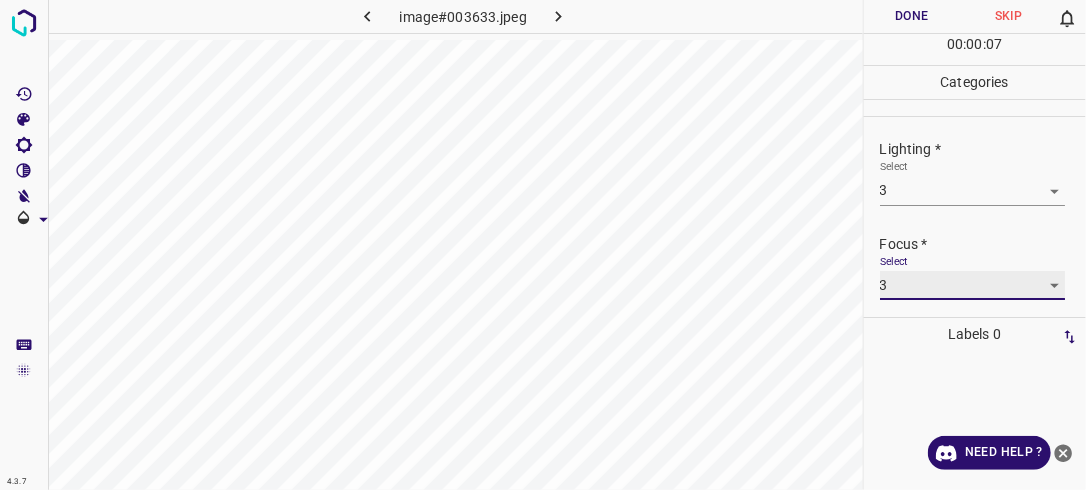 scroll, scrollTop: 98, scrollLeft: 0, axis: vertical 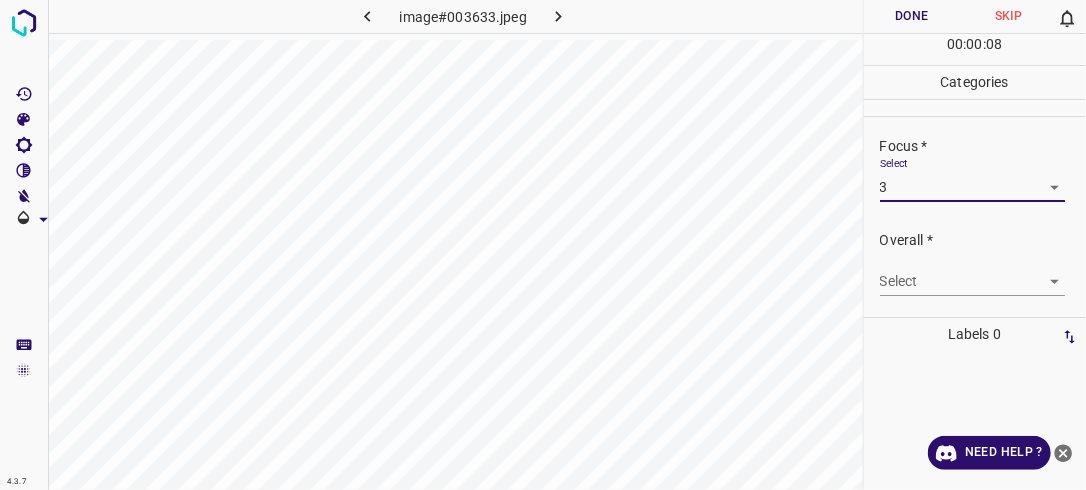 click on "4.3.7 image#003633.jpeg Done Skip 0 00   : 00   : 08   Categories Lighting *  Select 3 3 Focus *  Select 3 3 Overall *  Select ​ Labels   0 Categories 1 Lighting 2 Focus 3 Overall Tools Space Change between modes (Draw & Edit) I Auto labeling R Restore zoom M Zoom in N Zoom out Delete Delete selecte label Filters Z Restore filters X Saturation filter C Brightness filter V Contrast filter B Gray scale filter General O Download Need Help ? - Text - Hide - Delete" at bounding box center [543, 245] 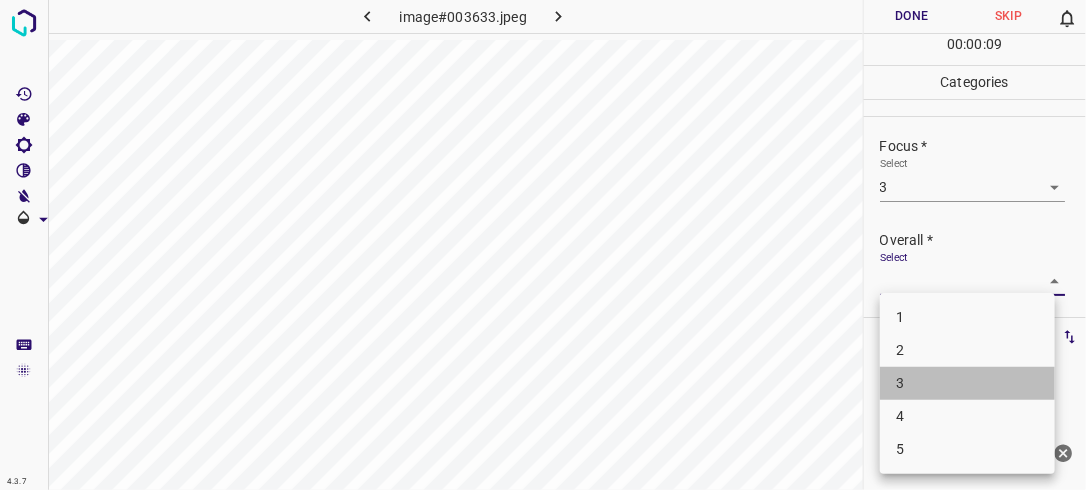 click on "3" at bounding box center [967, 383] 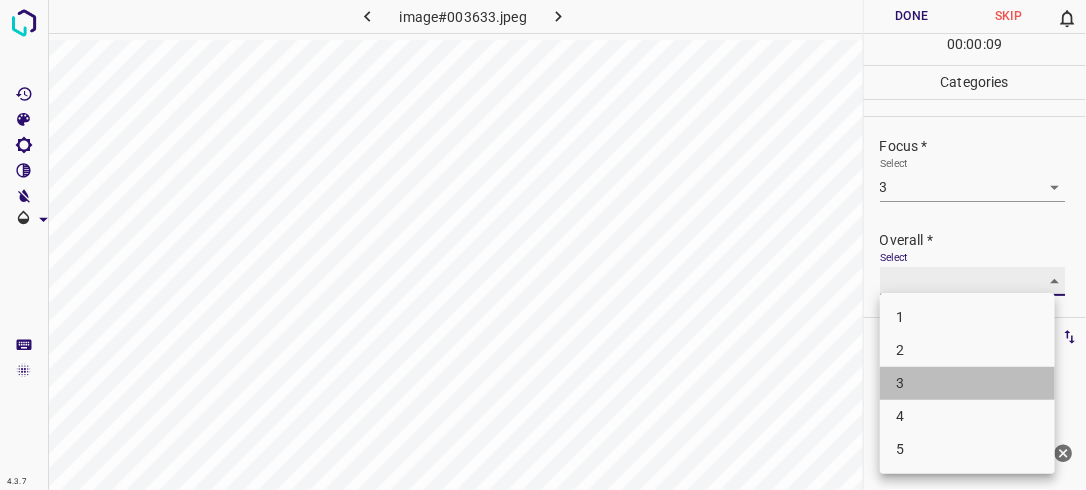 type on "3" 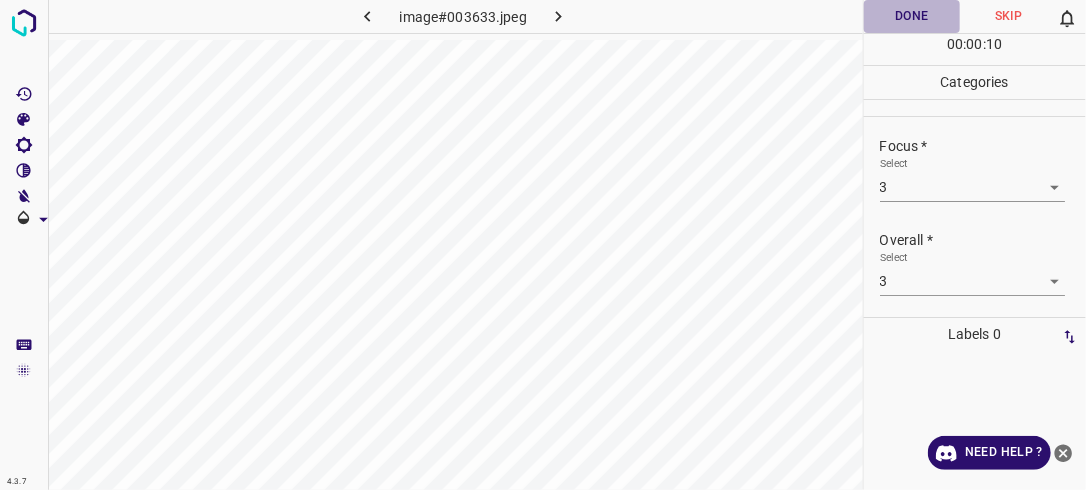 click on "Done" at bounding box center (912, 16) 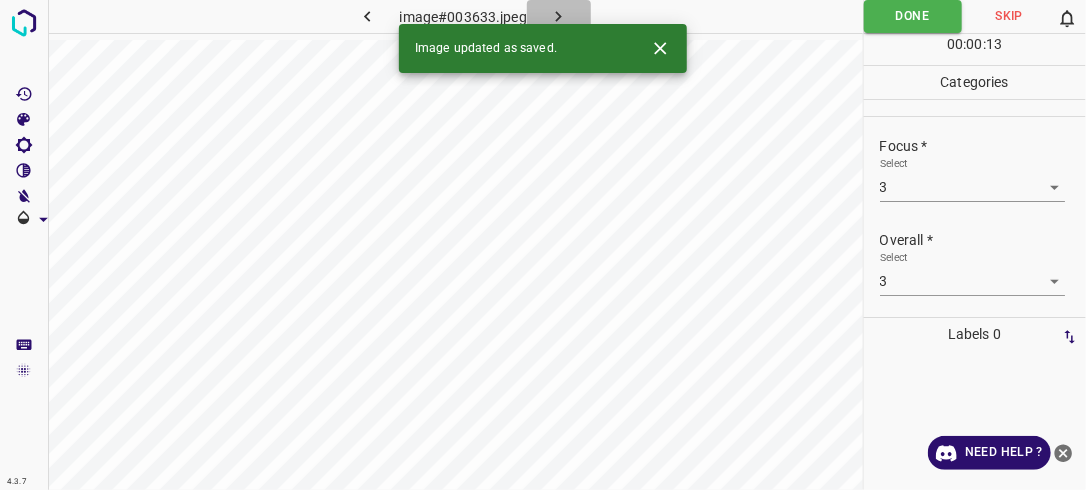 click at bounding box center (559, 16) 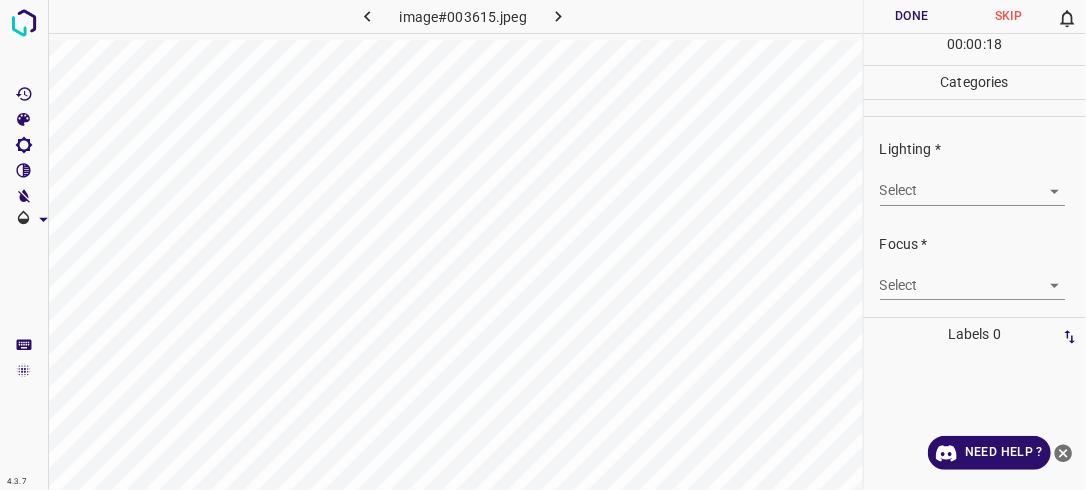click on "Select ​" at bounding box center (983, 182) 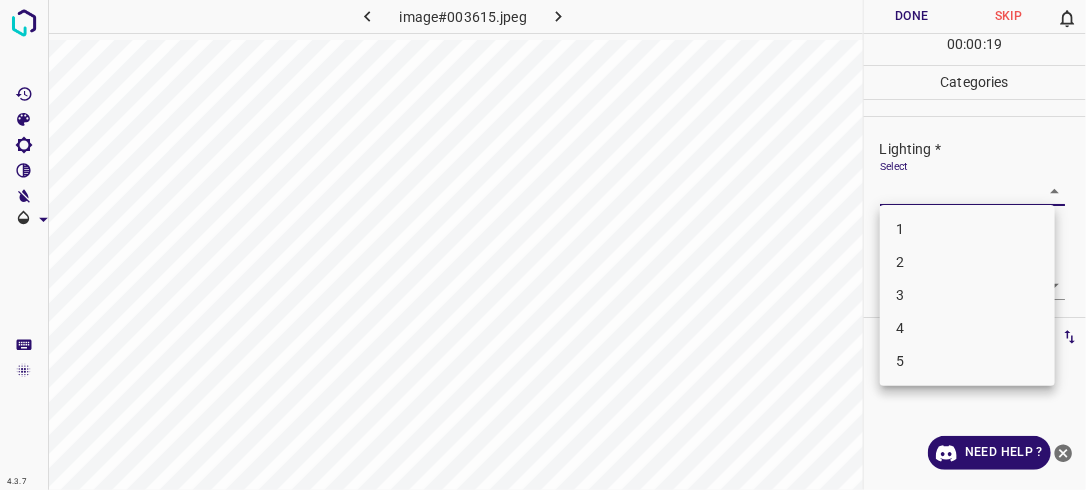 click on "4.3.7 image#003615.jpeg Done Skip 0 00   : 00   : 19   Categories Lighting *  Select ​ Focus *  Select ​ Overall *  Select ​ Labels   0 Categories 1 Lighting 2 Focus 3 Overall Tools Space Change between modes (Draw & Edit) I Auto labeling R Restore zoom M Zoom in N Zoom out Delete Delete selecte label Filters Z Restore filters X Saturation filter C Brightness filter V Contrast filter B Gray scale filter General O Download Need Help ? - Text - Hide - Delete 1 2 3 4 5" at bounding box center [543, 245] 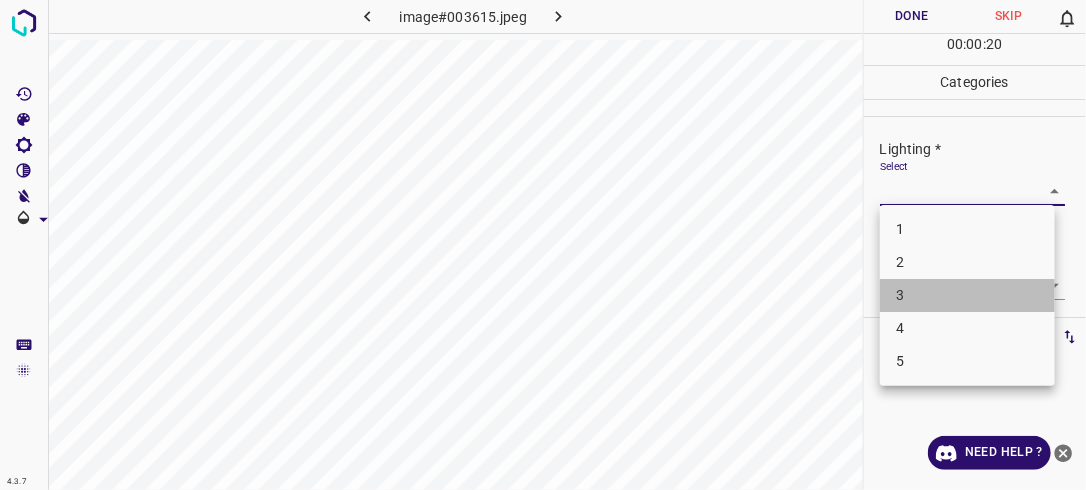 click on "3" at bounding box center (967, 295) 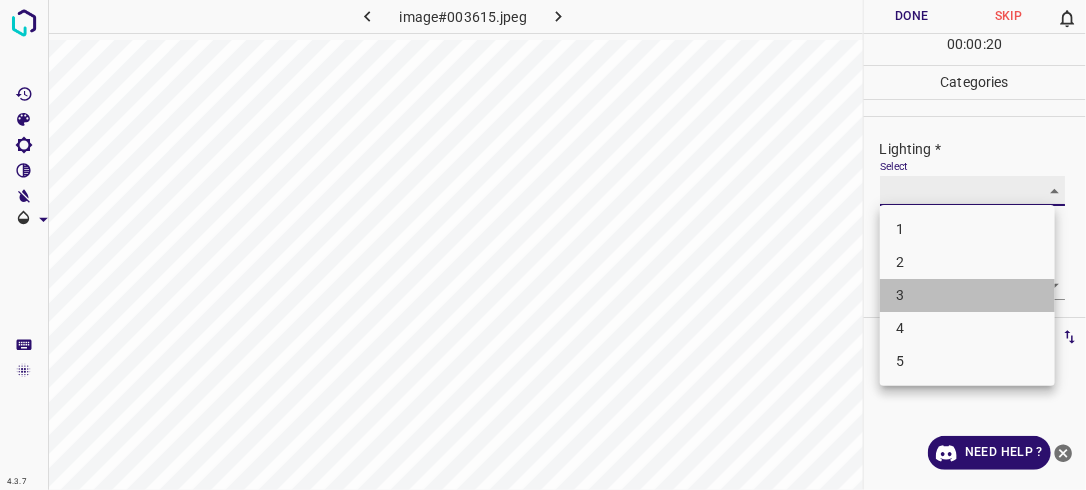 type on "3" 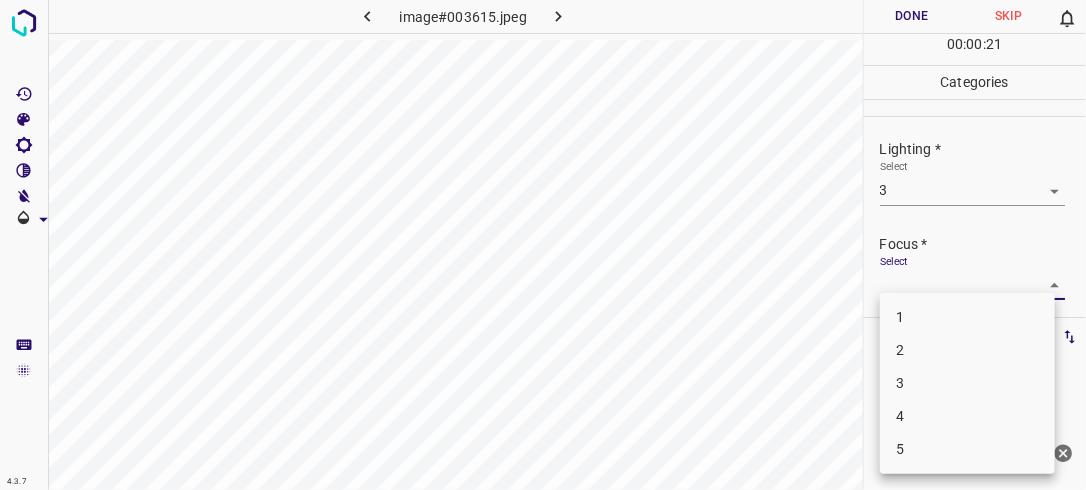 drag, startPoint x: 1044, startPoint y: 287, endPoint x: 948, endPoint y: 335, distance: 107.33126 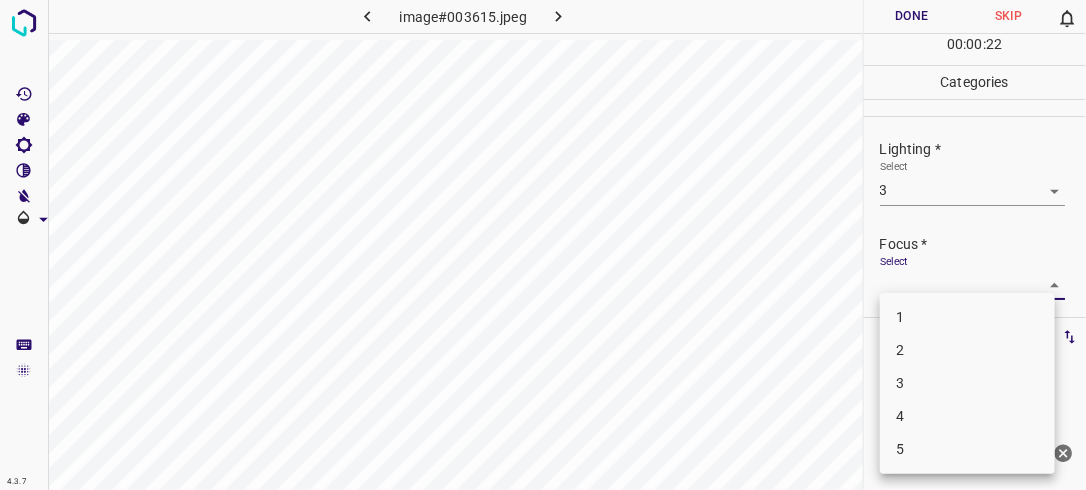 drag, startPoint x: 916, startPoint y: 384, endPoint x: 968, endPoint y: 334, distance: 72.138756 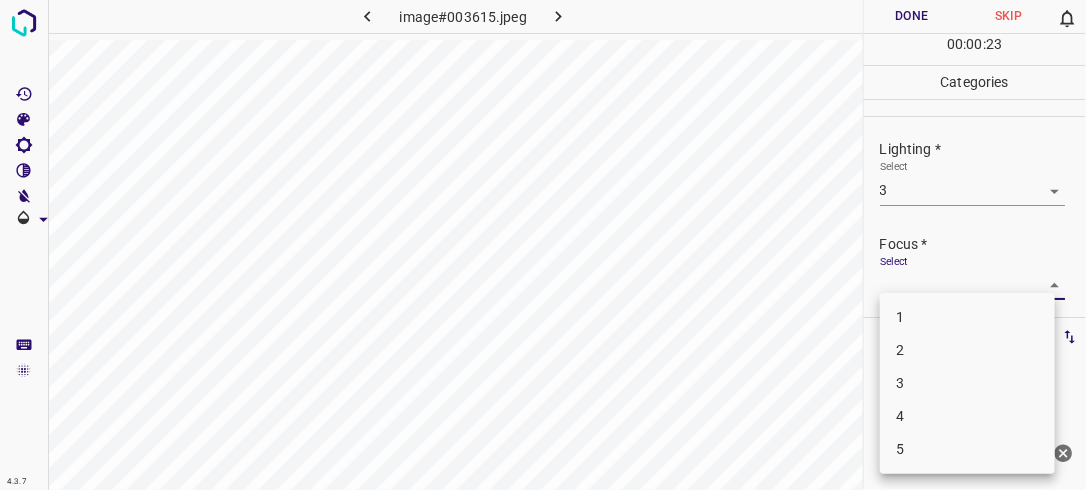 drag, startPoint x: 1076, startPoint y: 228, endPoint x: 1073, endPoint y: 294, distance: 66.068146 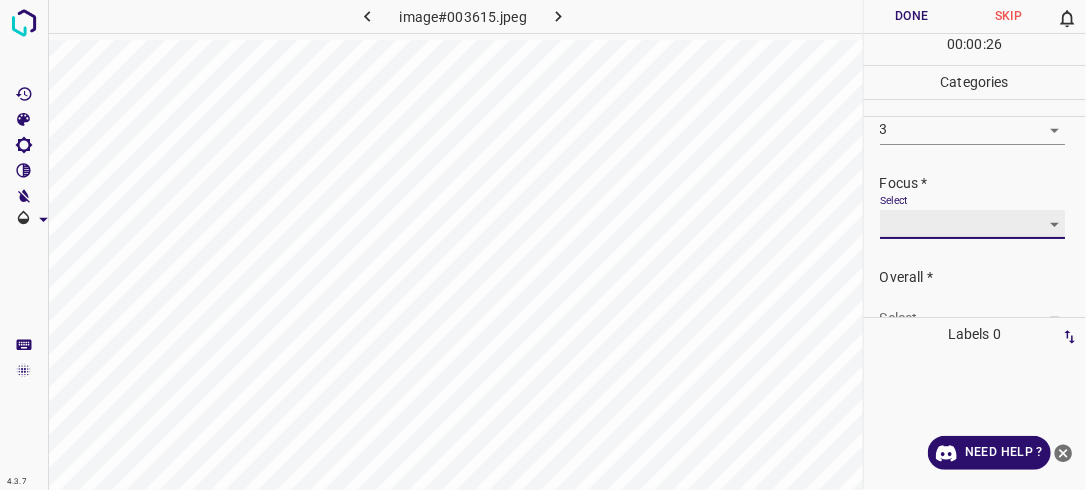 scroll, scrollTop: 49, scrollLeft: 0, axis: vertical 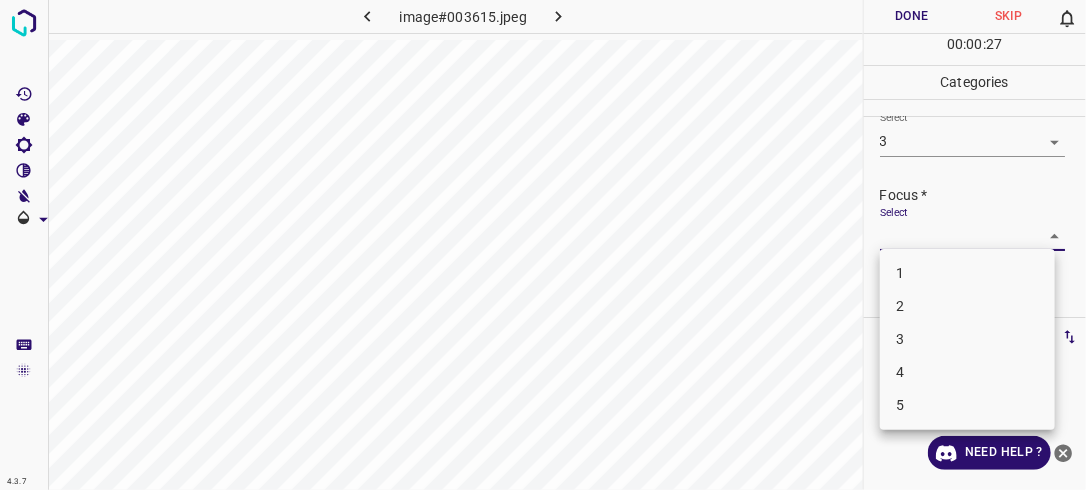 drag, startPoint x: 1038, startPoint y: 234, endPoint x: 1026, endPoint y: 277, distance: 44.64303 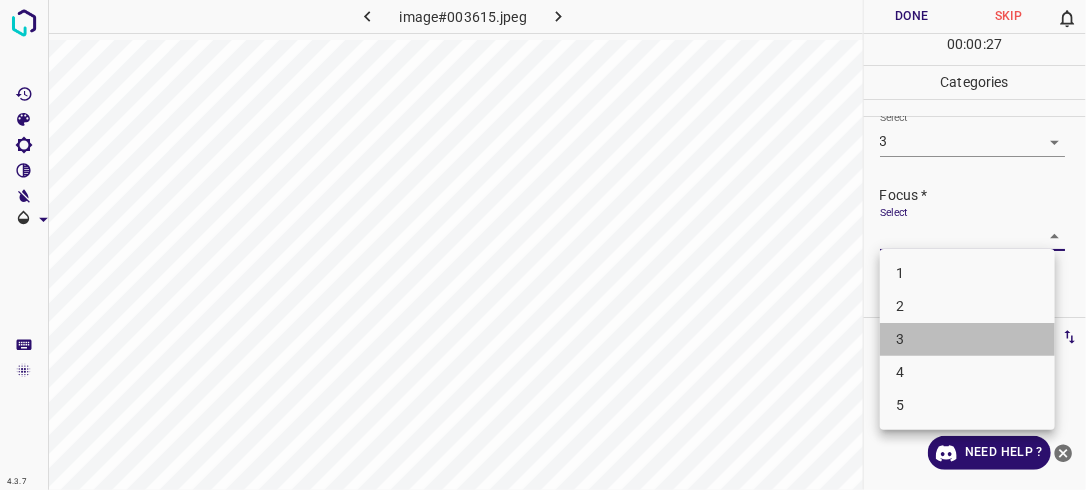 drag, startPoint x: 978, startPoint y: 344, endPoint x: 1039, endPoint y: 296, distance: 77.62087 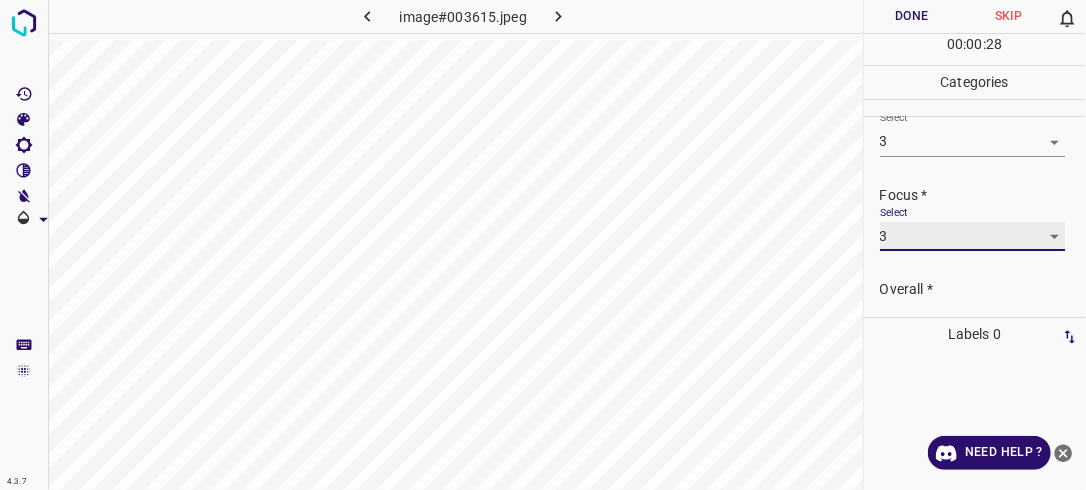 type on "3" 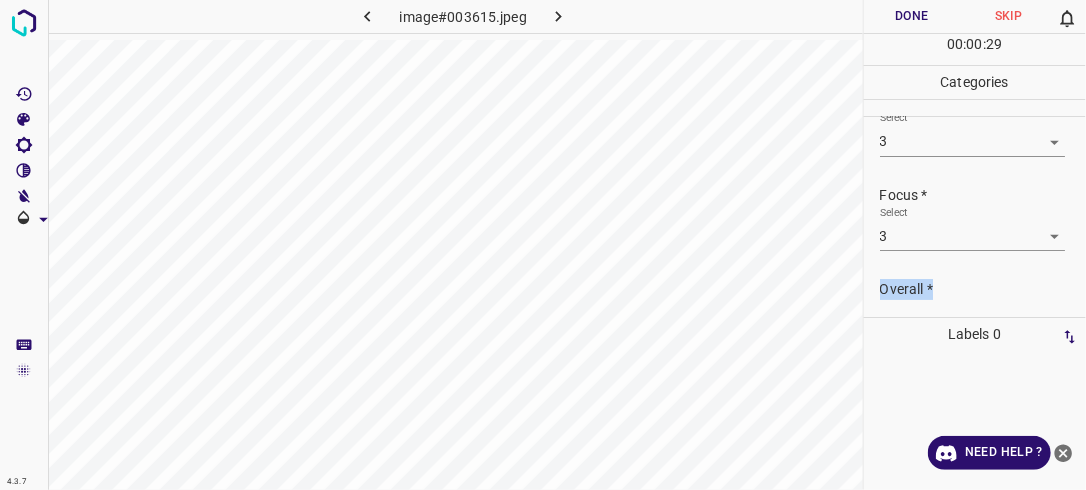 drag, startPoint x: 1085, startPoint y: 240, endPoint x: 1082, endPoint y: 284, distance: 44.102154 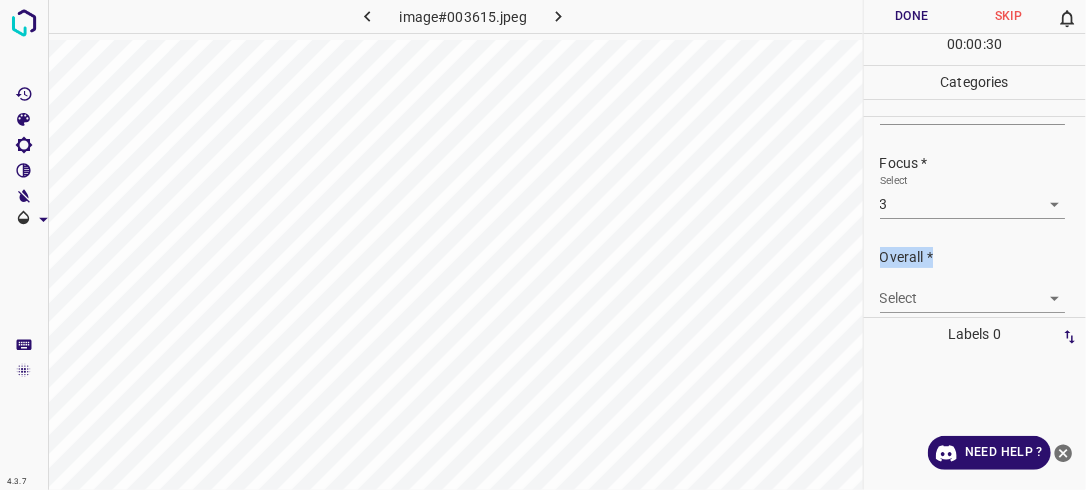 scroll, scrollTop: 98, scrollLeft: 0, axis: vertical 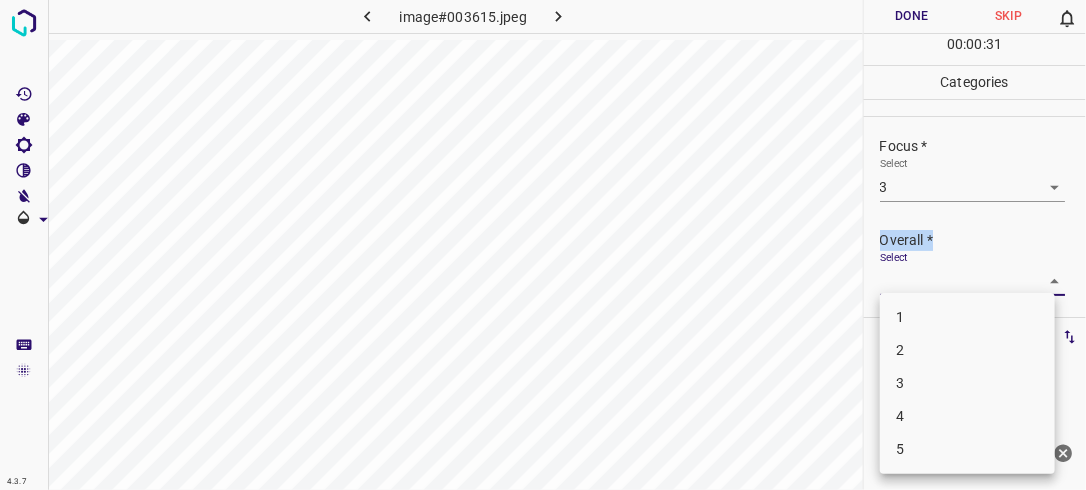 click on "4.3.7 image#003615.jpeg Done Skip 0 00   : 00   : 31   Categories Lighting *  Select 3 3 Focus *  Select 3 3 Overall *  Select ​ Labels   0 Categories 1 Lighting 2 Focus 3 Overall Tools Space Change between modes (Draw & Edit) I Auto labeling R Restore zoom M Zoom in N Zoom out Delete Delete selecte label Filters Z Restore filters X Saturation filter C Brightness filter V Contrast filter B Gray scale filter General O Download Need Help ? - Text - Hide - Delete 1 2 3 4 5" at bounding box center [543, 245] 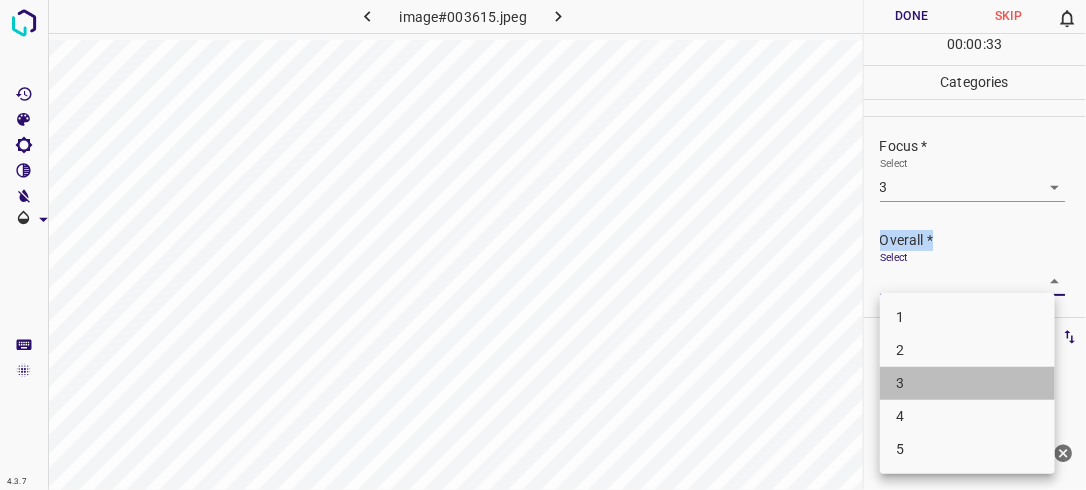 click on "3" at bounding box center [967, 383] 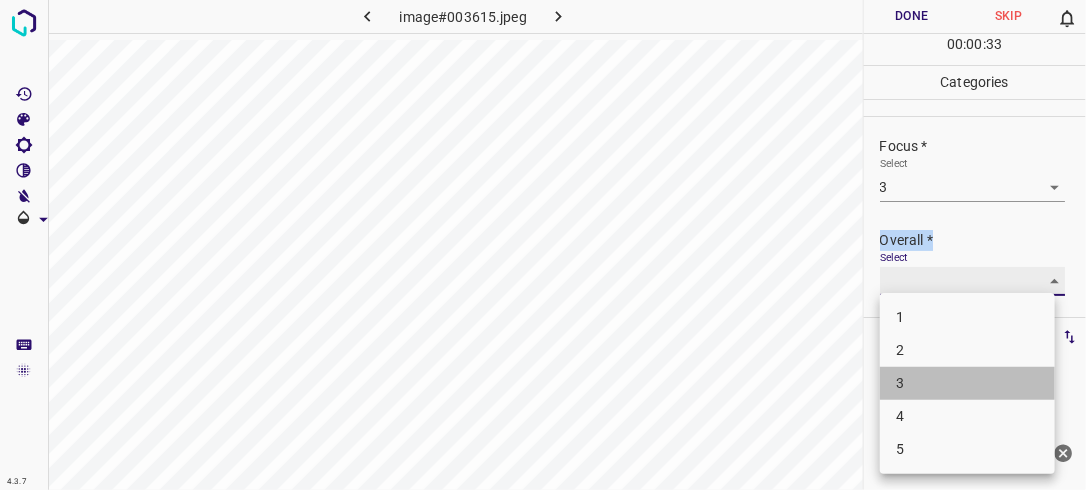 type on "3" 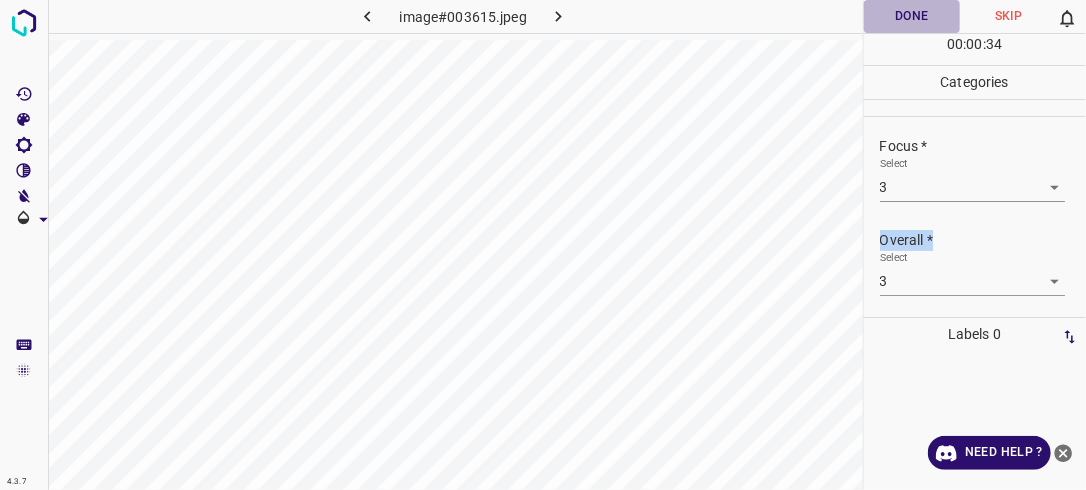click on "Done" at bounding box center (912, 16) 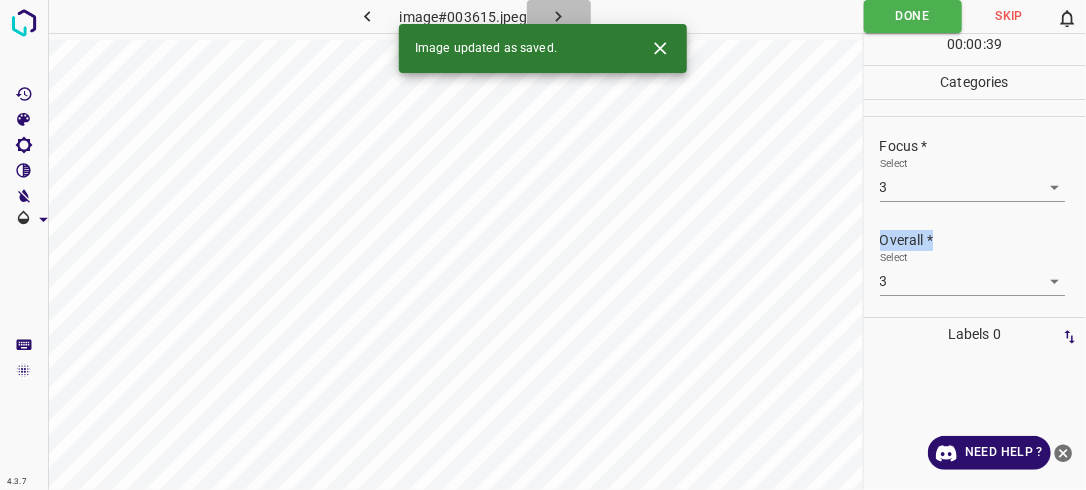 click at bounding box center (559, 16) 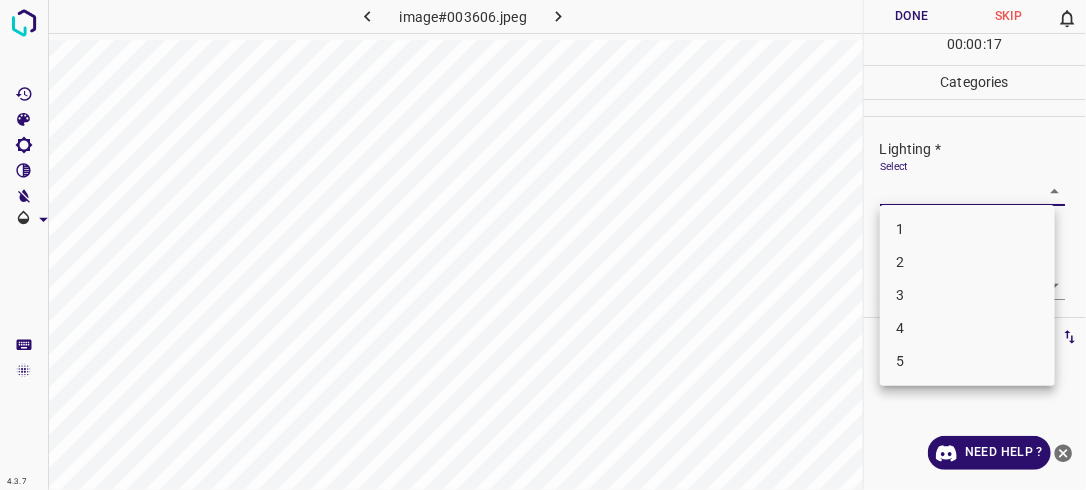 click on "4.3.7 image#003606.jpeg Done Skip 0 00   : 00   : 17   Categories Lighting *  Select ​ Focus *  Select ​ Overall *  Select ​ Labels   0 Categories 1 Lighting 2 Focus 3 Overall Tools Space Change between modes (Draw & Edit) I Auto labeling R Restore zoom M Zoom in N Zoom out Delete Delete selecte label Filters Z Restore filters X Saturation filter C Brightness filter V Contrast filter B Gray scale filter General O Download Need Help ? - Text - Hide - Delete 1 2 3 4 5" at bounding box center [543, 245] 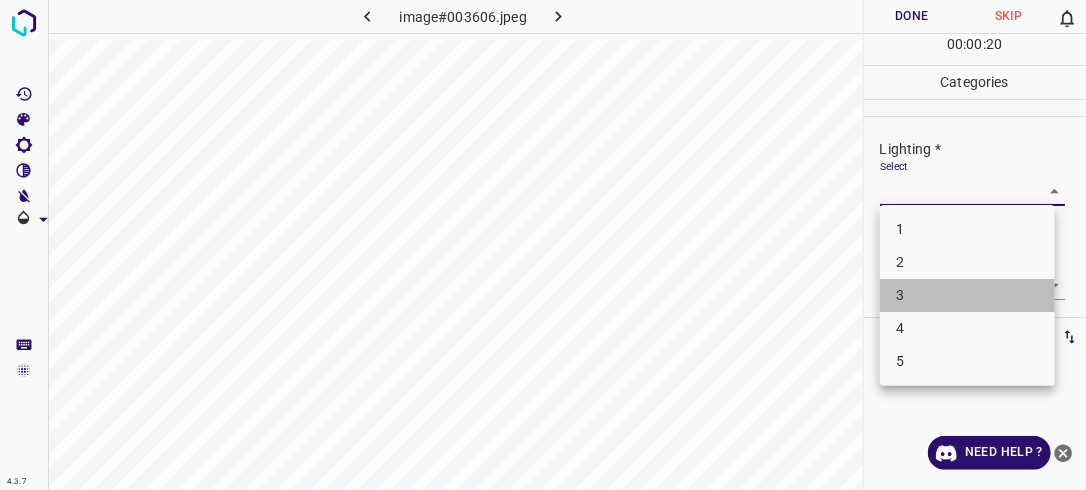 click on "3" at bounding box center [967, 295] 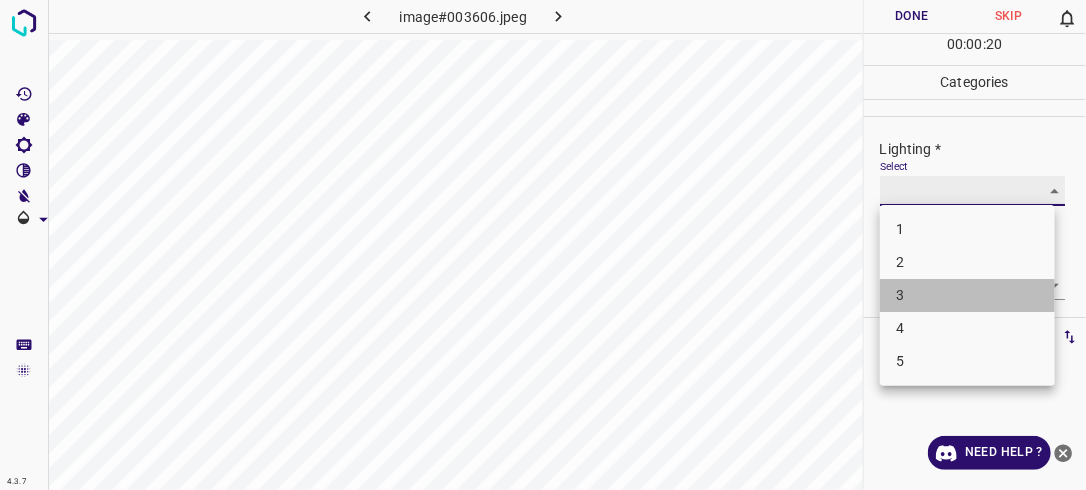 type on "3" 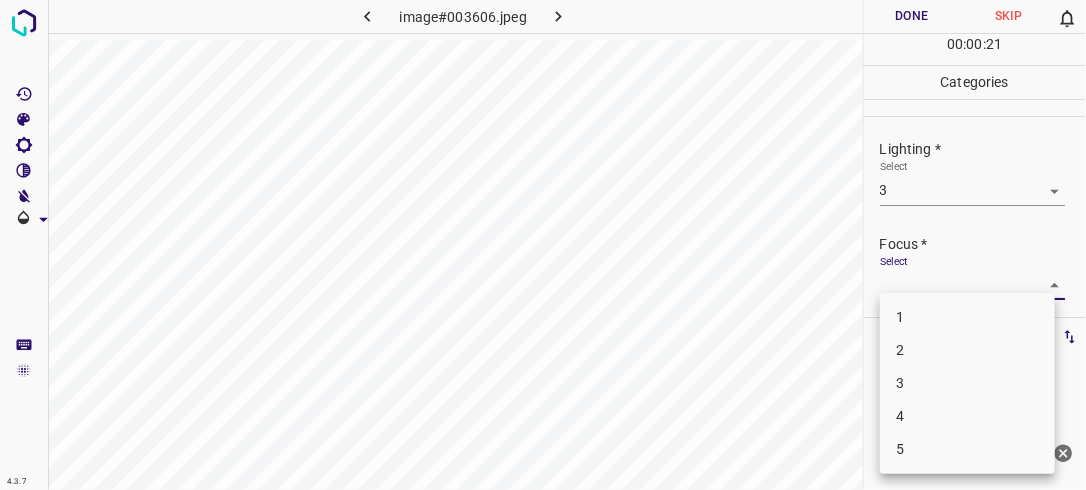 click on "4.3.7 image#003606.jpeg Done Skip 0 00   : 00   : 21   Categories Lighting *  Select 3 3 Focus *  Select ​ Overall *  Select ​ Labels   0 Categories 1 Lighting 2 Focus 3 Overall Tools Space Change between modes (Draw & Edit) I Auto labeling R Restore zoom M Zoom in N Zoom out Delete Delete selecte label Filters Z Restore filters X Saturation filter C Brightness filter V Contrast filter B Gray scale filter General O Download Need Help ? - Text - Hide - Delete 1 2 3 4 5" at bounding box center [543, 245] 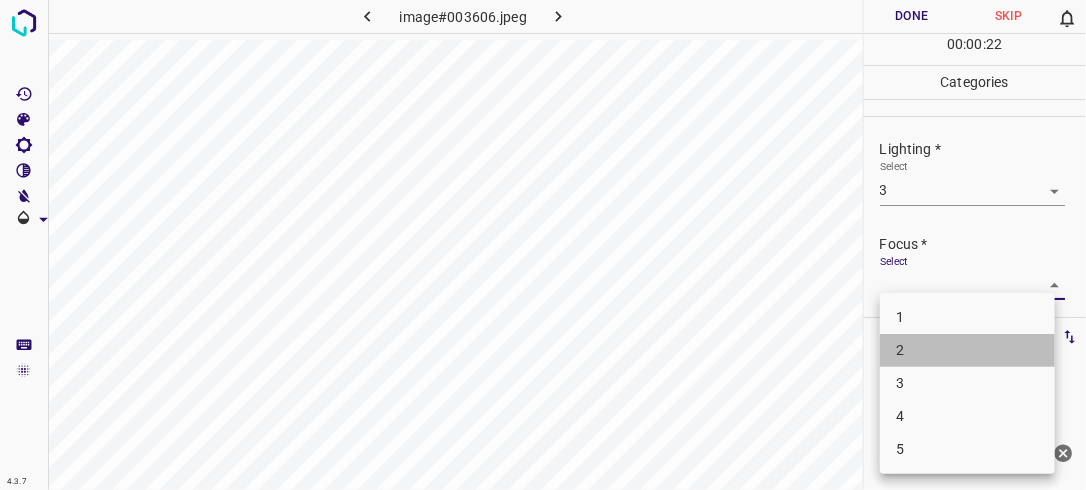 click on "2" at bounding box center (967, 350) 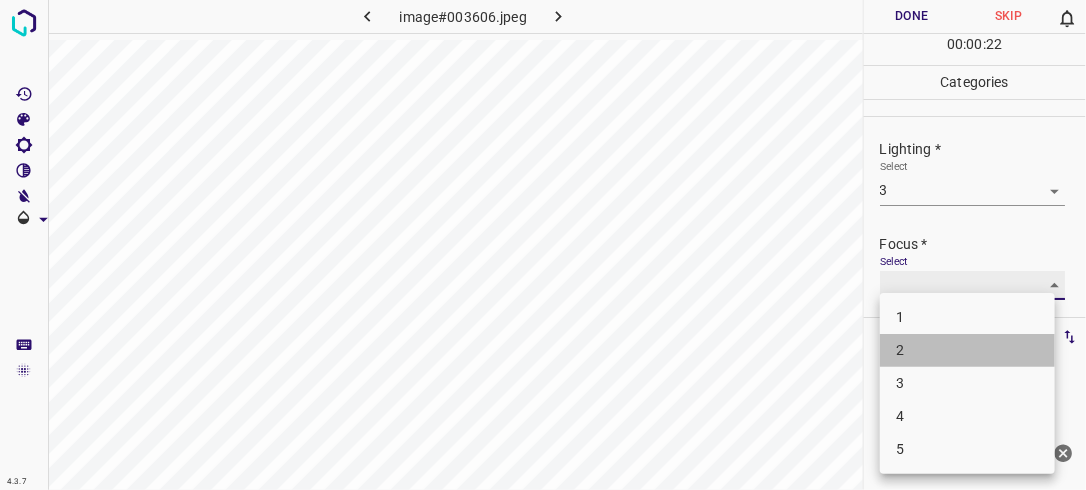 type on "2" 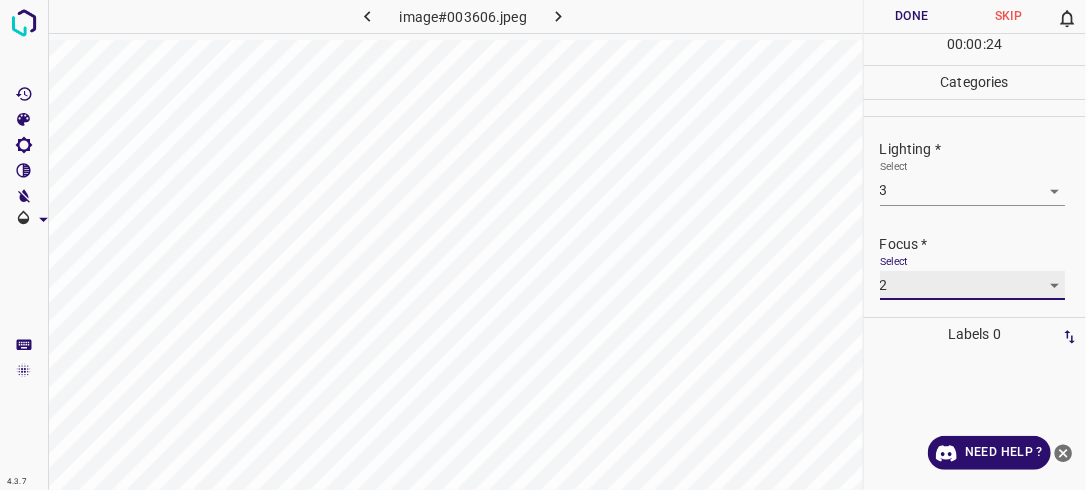 scroll, scrollTop: 98, scrollLeft: 0, axis: vertical 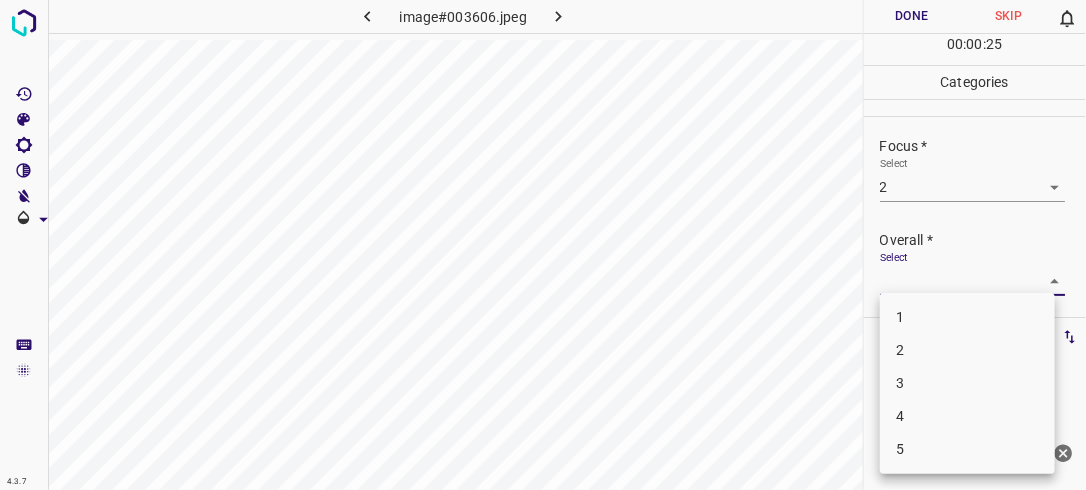 click on "4.3.7 image#003606.jpeg Done Skip 0 00   : 00   : 25   Categories Lighting *  Select 3 3 Focus *  Select 2 2 Overall *  Select ​ Labels   0 Categories 1 Lighting 2 Focus 3 Overall Tools Space Change between modes (Draw & Edit) I Auto labeling R Restore zoom M Zoom in N Zoom out Delete Delete selecte label Filters Z Restore filters X Saturation filter C Brightness filter V Contrast filter B Gray scale filter General O Download Need Help ? - Text - Hide - Delete 1 2 3 4 5" at bounding box center (543, 245) 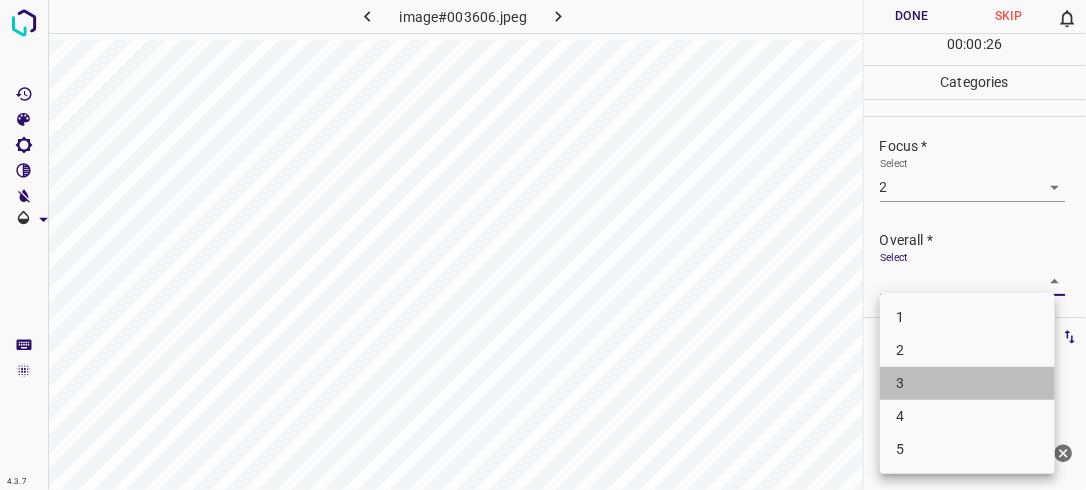 click on "3" at bounding box center [967, 383] 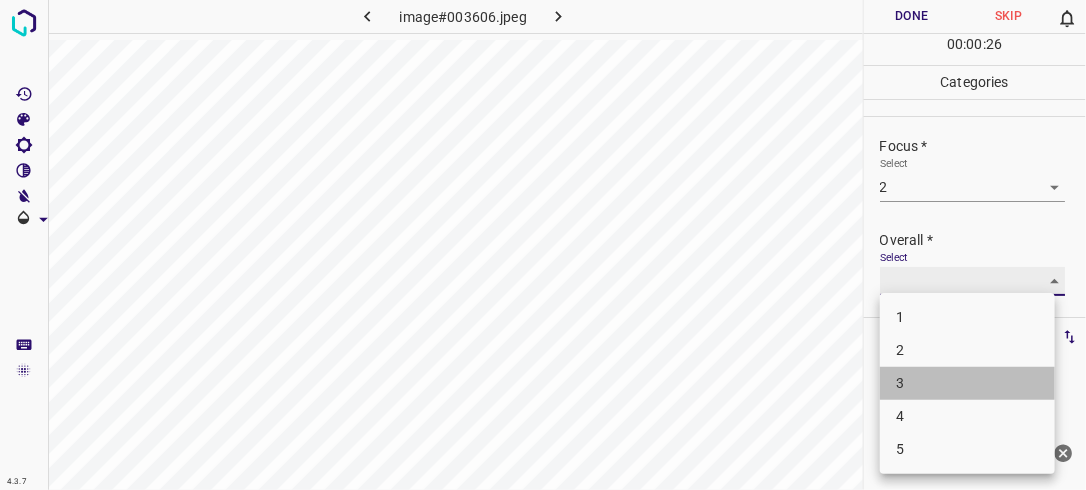 type on "3" 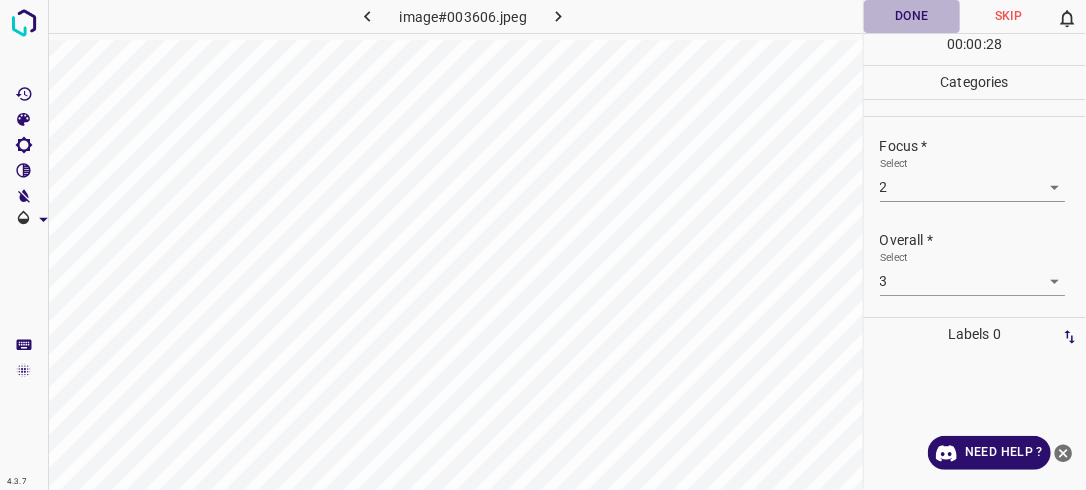 click on "Done" at bounding box center [912, 16] 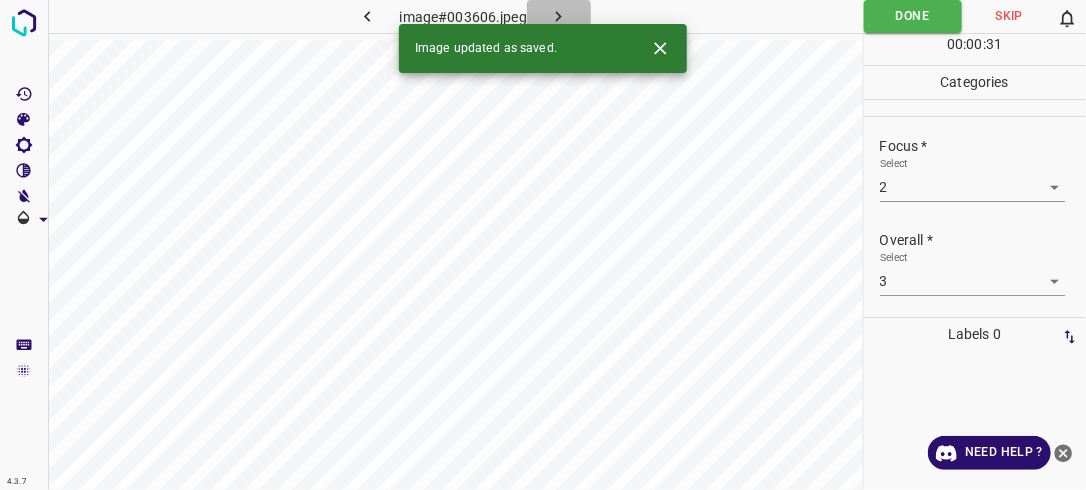 click 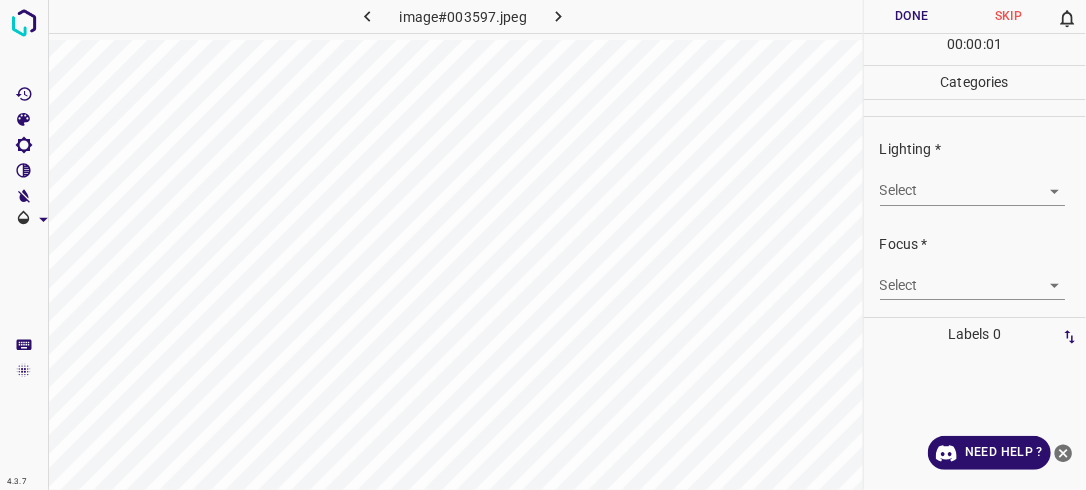 click on "4.3.7 image#003597.jpeg Done Skip 0 00   : 00   : 01   Categories Lighting *  Select ​ Focus *  Select ​ Overall *  Select ​ Labels   0 Categories 1 Lighting 2 Focus 3 Overall Tools Space Change between modes (Draw & Edit) I Auto labeling R Restore zoom M Zoom in N Zoom out Delete Delete selecte label Filters Z Restore filters X Saturation filter C Brightness filter V Contrast filter B Gray scale filter General O Download Need Help ? - Text - Hide - Delete" at bounding box center [543, 245] 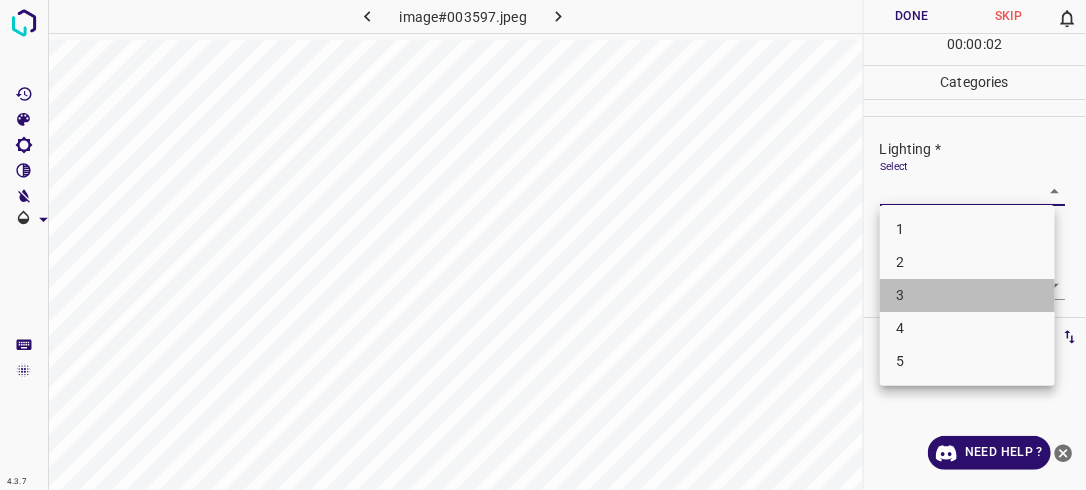 click on "3" at bounding box center [967, 295] 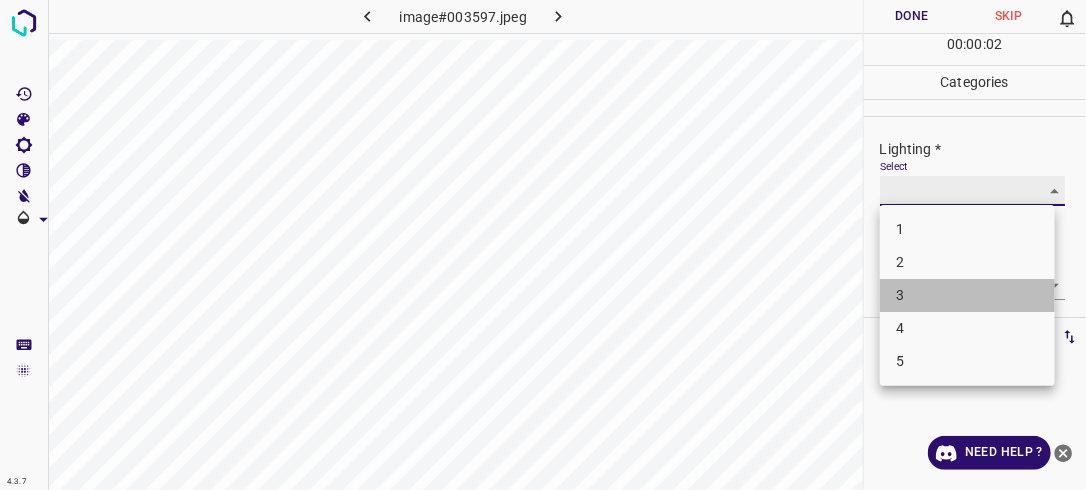 type on "3" 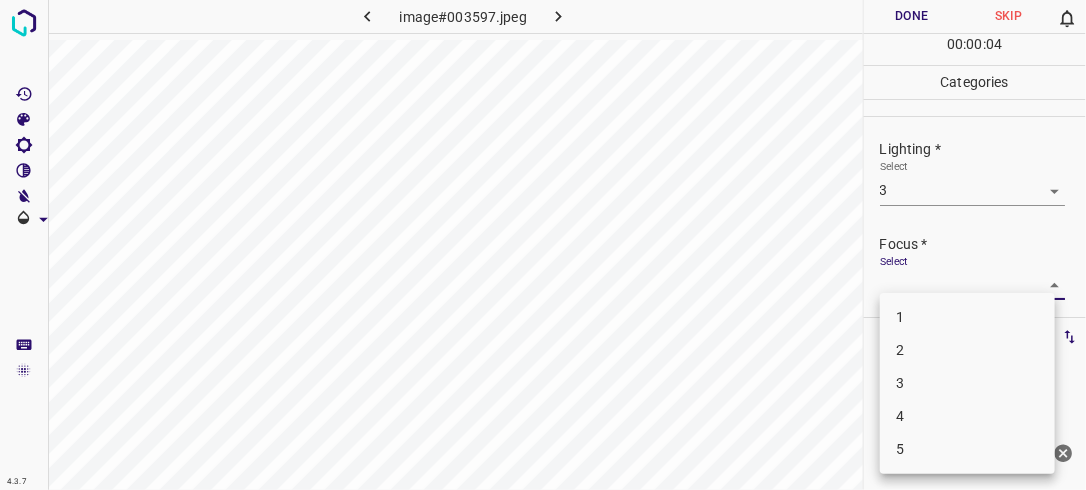 click on "4.3.7 image#003597.jpeg Done Skip 0 00   : 00   : 04   Categories Lighting *  Select 3 3 Focus *  Select ​ Overall *  Select ​ Labels   0 Categories 1 Lighting 2 Focus 3 Overall Tools Space Change between modes (Draw & Edit) I Auto labeling R Restore zoom M Zoom in N Zoom out Delete Delete selecte label Filters Z Restore filters X Saturation filter C Brightness filter V Contrast filter B Gray scale filter General O Download Need Help ? - Text - Hide - Delete 1 2 3 4 5" at bounding box center [543, 245] 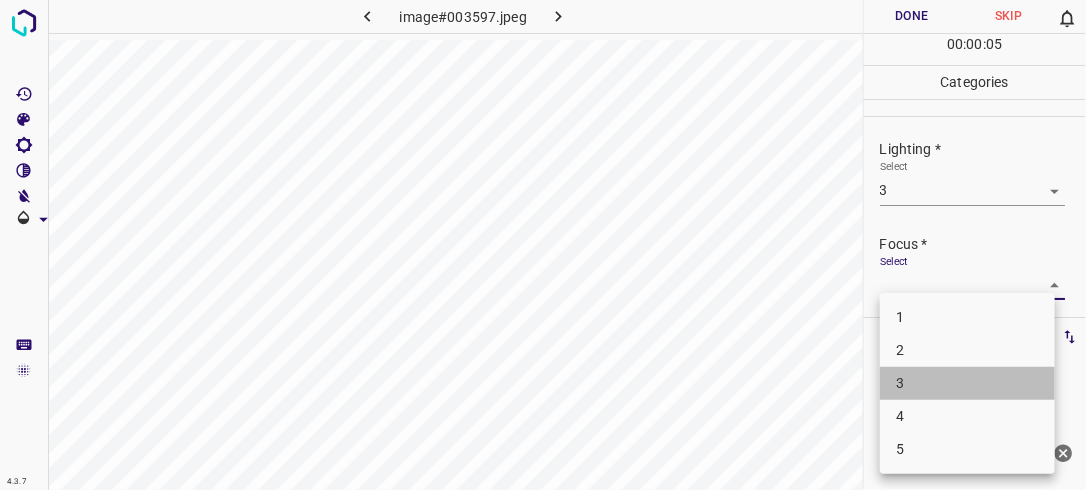click on "3" at bounding box center [967, 383] 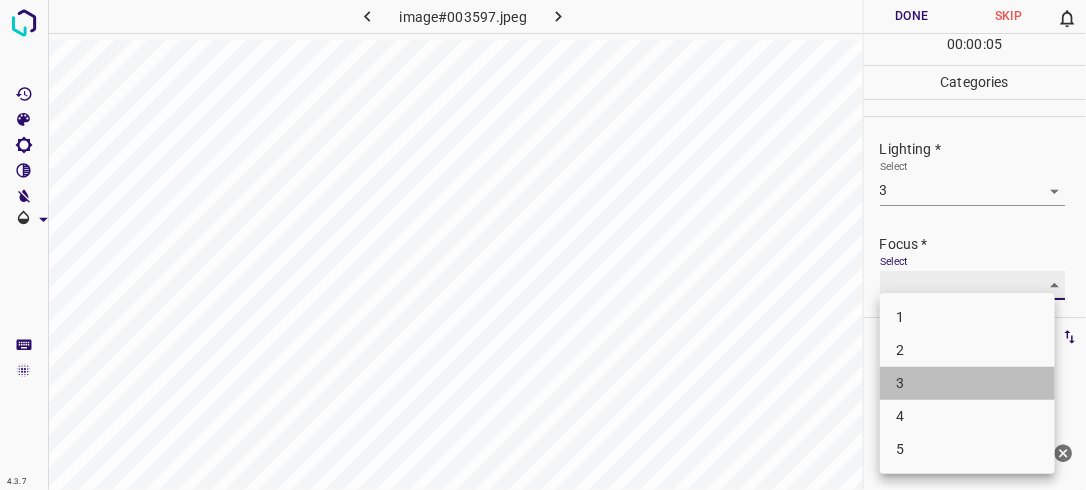 type on "3" 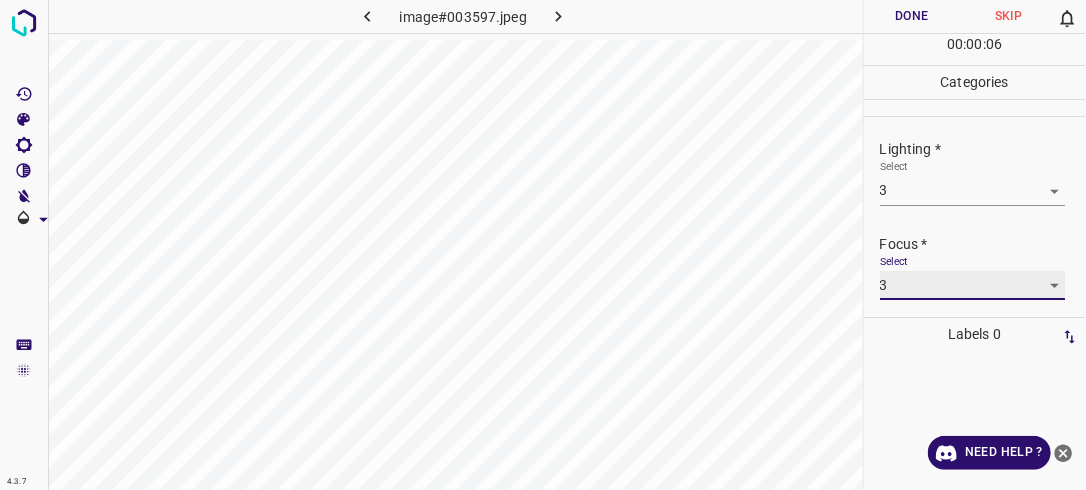 scroll, scrollTop: 98, scrollLeft: 0, axis: vertical 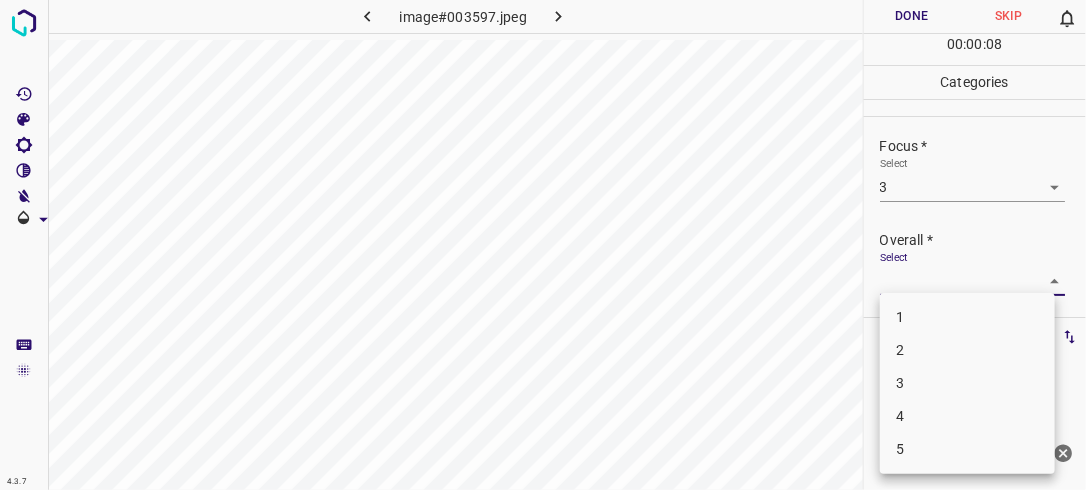 click on "4.3.7 image#003597.jpeg Done Skip 0 00   : 00   : 08   Categories Lighting *  Select 3 3 Focus *  Select 3 3 Overall *  Select ​ Labels   0 Categories 1 Lighting 2 Focus 3 Overall Tools Space Change between modes (Draw & Edit) I Auto labeling R Restore zoom M Zoom in N Zoom out Delete Delete selecte label Filters Z Restore filters X Saturation filter C Brightness filter V Contrast filter B Gray scale filter General O Download Need Help ? - Text - Hide - Delete 1 2 3 4 5" at bounding box center [543, 245] 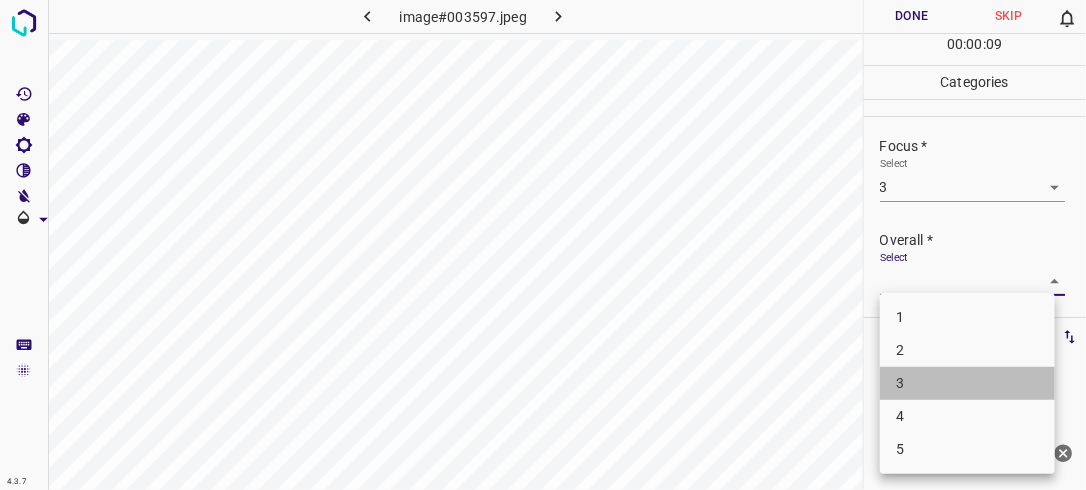 click on "3" at bounding box center [967, 383] 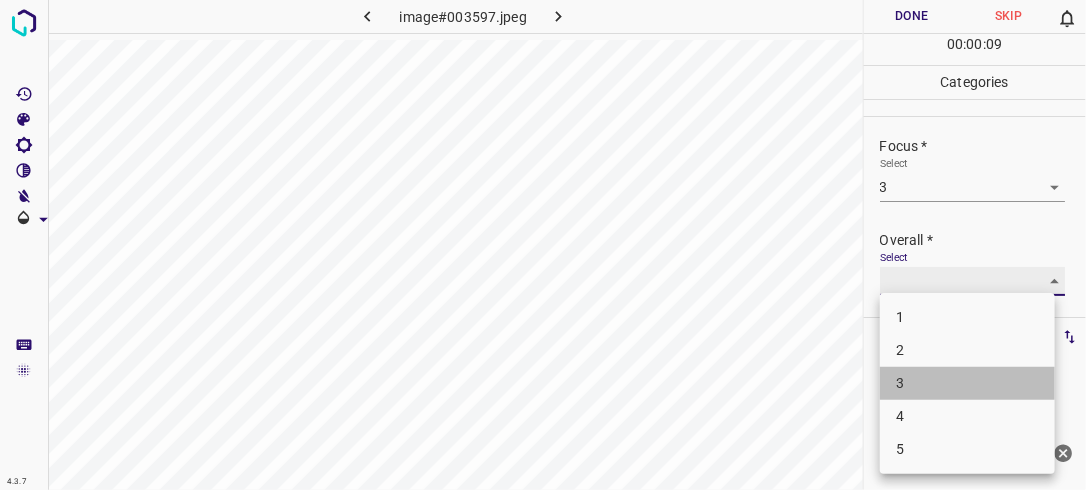 type on "3" 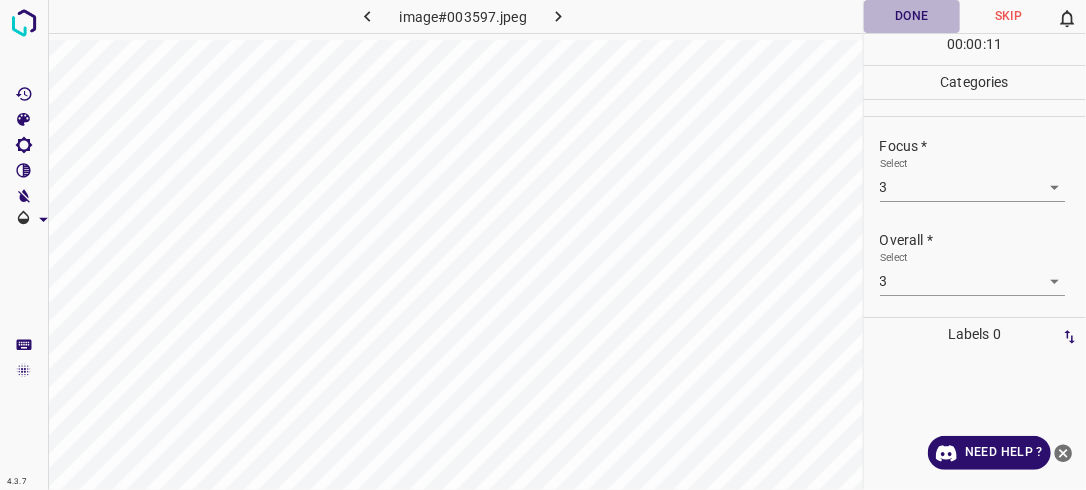 click on "Done" at bounding box center [912, 16] 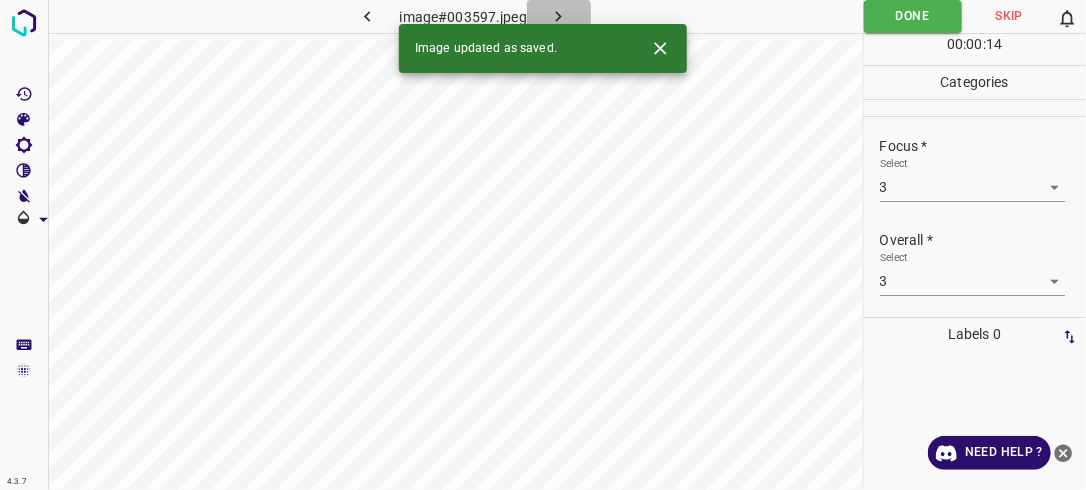 click 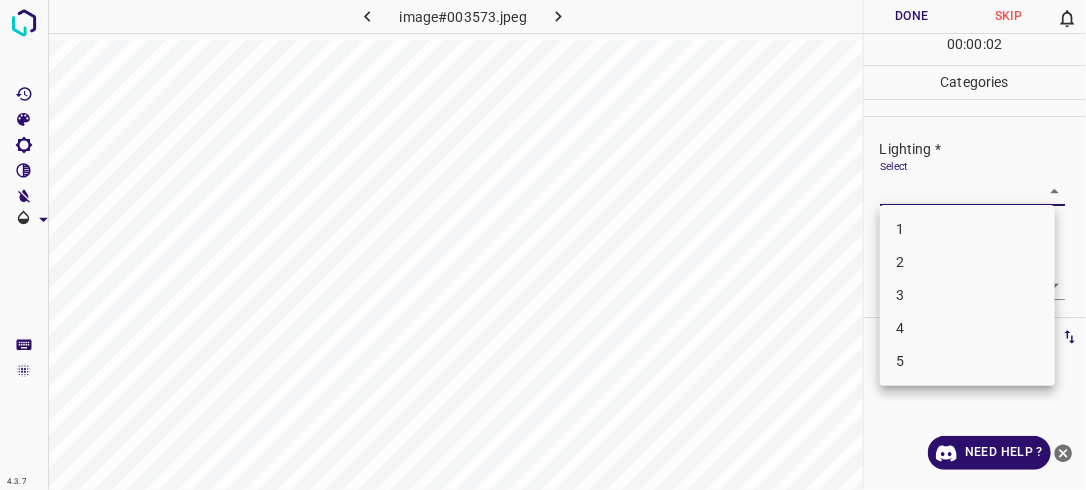 click on "4.3.7 image#003573.jpeg Done Skip 0 00   : 00   : 02   Categories Lighting *  Select ​ Focus *  Select ​ Overall *  Select ​ Labels   0 Categories 1 Lighting 2 Focus 3 Overall Tools Space Change between modes (Draw & Edit) I Auto labeling R Restore zoom M Zoom in N Zoom out Delete Delete selecte label Filters Z Restore filters X Saturation filter C Brightness filter V Contrast filter B Gray scale filter General O Download Need Help ? - Text - Hide - Delete 1 2 3 4 5" at bounding box center [543, 245] 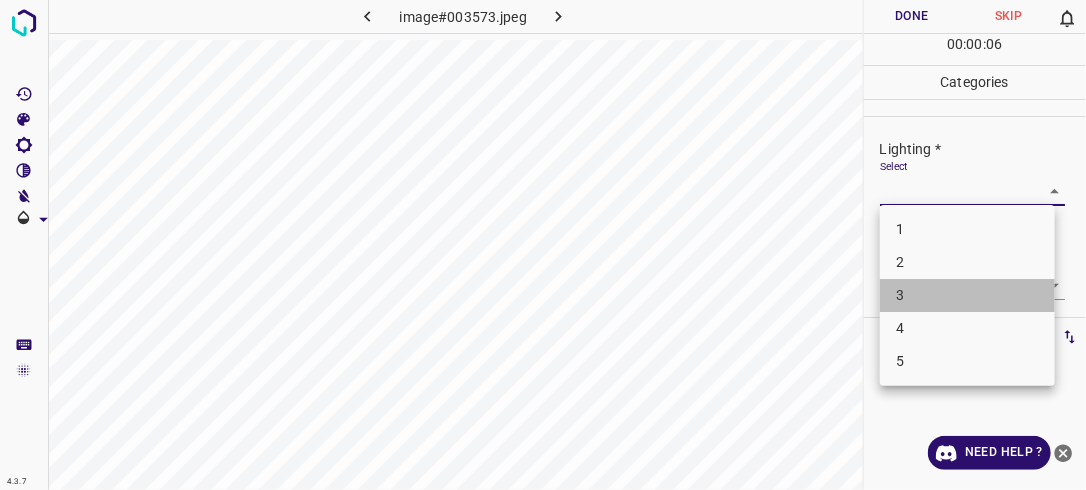 drag, startPoint x: 937, startPoint y: 286, endPoint x: 1032, endPoint y: 289, distance: 95.047356 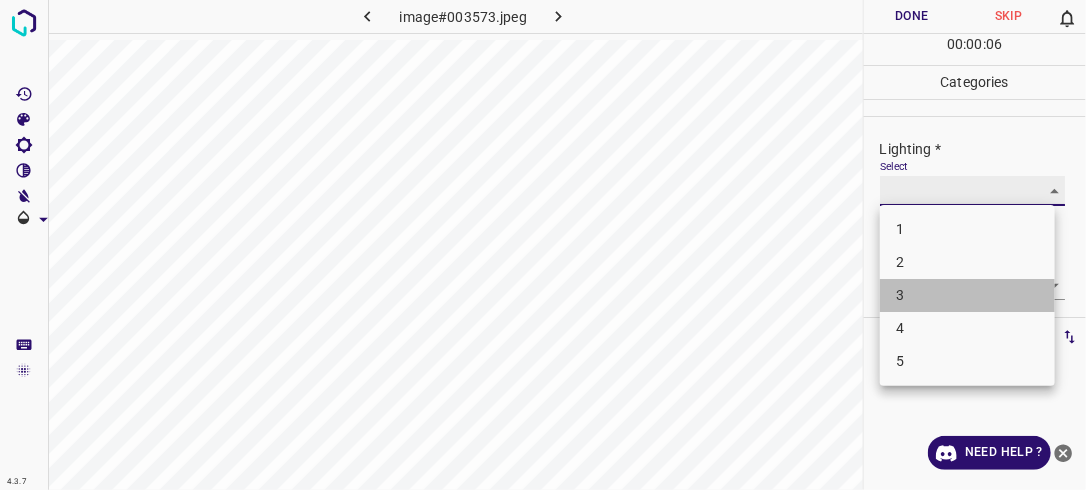 type on "3" 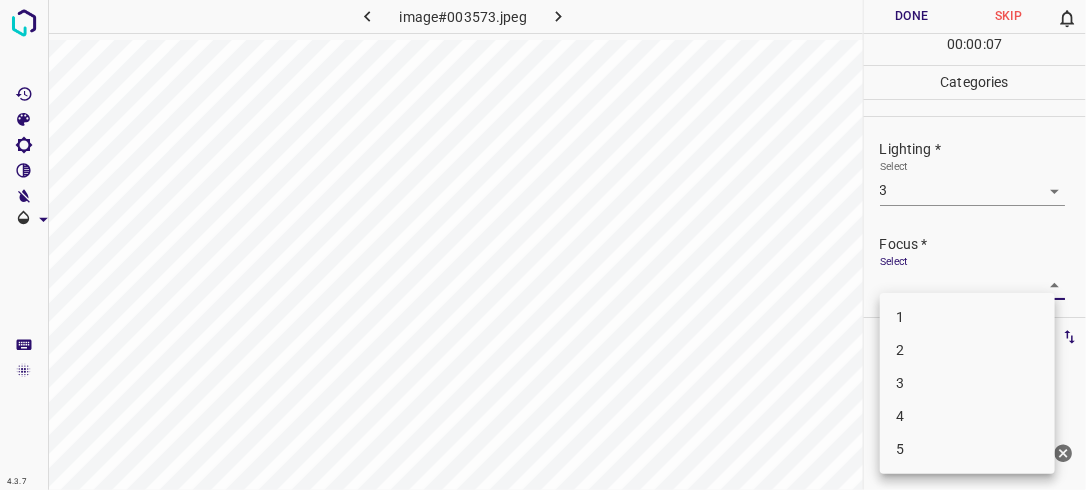 click on "4.3.7 image#003573.jpeg Done Skip 0 00   : 00   : 07   Categories Lighting *  Select 3 3 Focus *  Select ​ Overall *  Select ​ Labels   0 Categories 1 Lighting 2 Focus 3 Overall Tools Space Change between modes (Draw & Edit) I Auto labeling R Restore zoom M Zoom in N Zoom out Delete Delete selecte label Filters Z Restore filters X Saturation filter C Brightness filter V Contrast filter B Gray scale filter General O Download Need Help ? - Text - Hide - Delete 1 2 3 4 5" at bounding box center [543, 245] 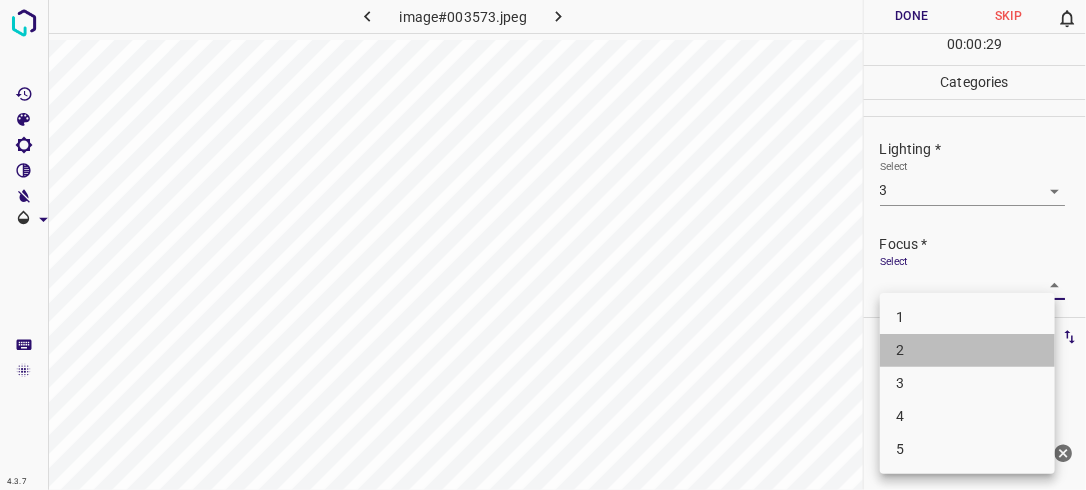 click on "2" at bounding box center (967, 350) 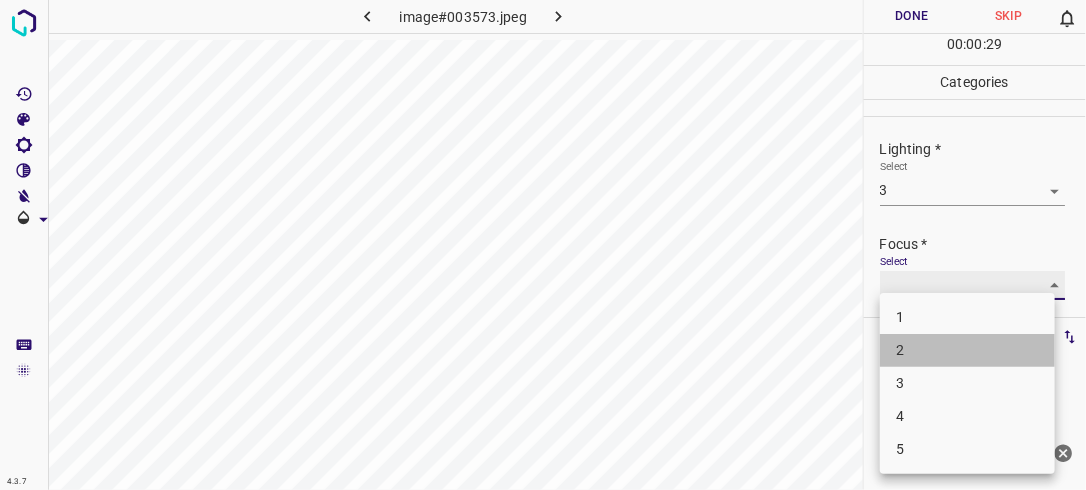 type on "2" 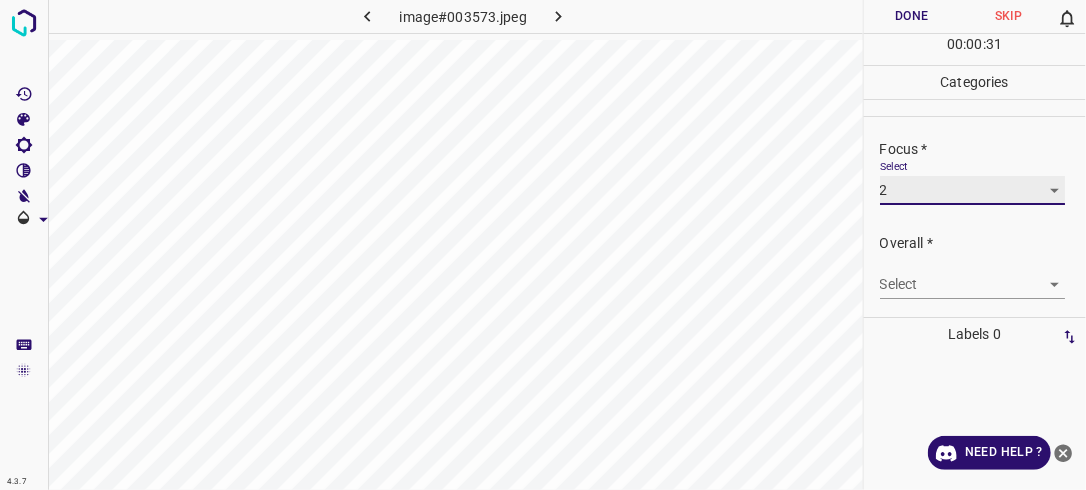 scroll, scrollTop: 98, scrollLeft: 0, axis: vertical 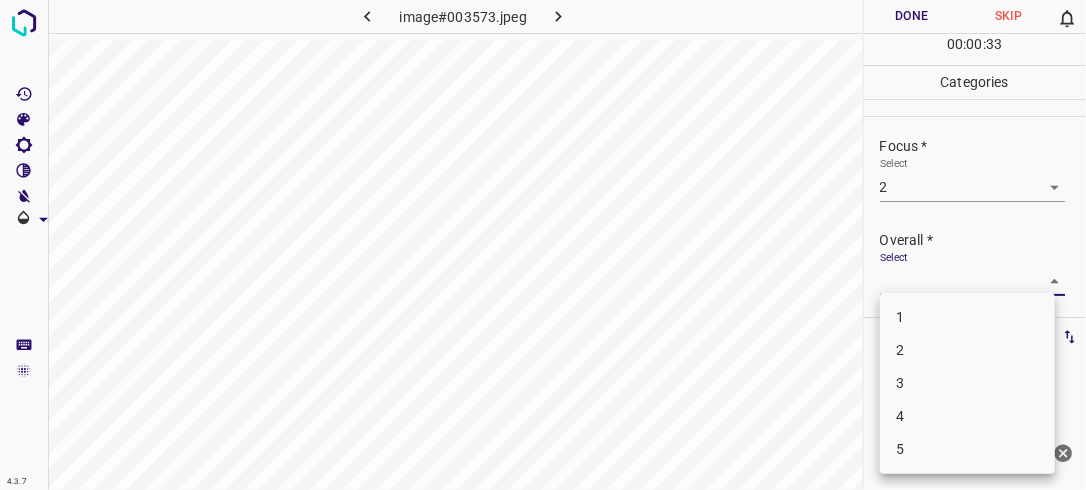 click on "4.3.7 image#003573.jpeg Done Skip 0 00   : 00   : 33   Categories Lighting *  Select 3 3 Focus *  Select 2 2 Overall *  Select ​ Labels   0 Categories 1 Lighting 2 Focus 3 Overall Tools Space Change between modes (Draw & Edit) I Auto labeling R Restore zoom M Zoom in N Zoom out Delete Delete selecte label Filters Z Restore filters X Saturation filter C Brightness filter V Contrast filter B Gray scale filter General O Download Need Help ? - Text - Hide - Delete 1 2 3 4 5" at bounding box center [543, 245] 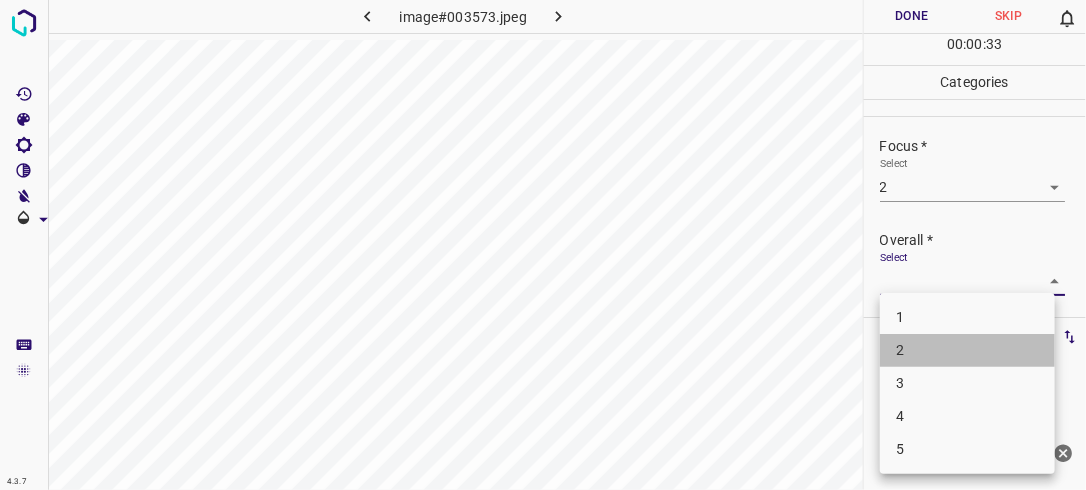 click on "2" at bounding box center [967, 350] 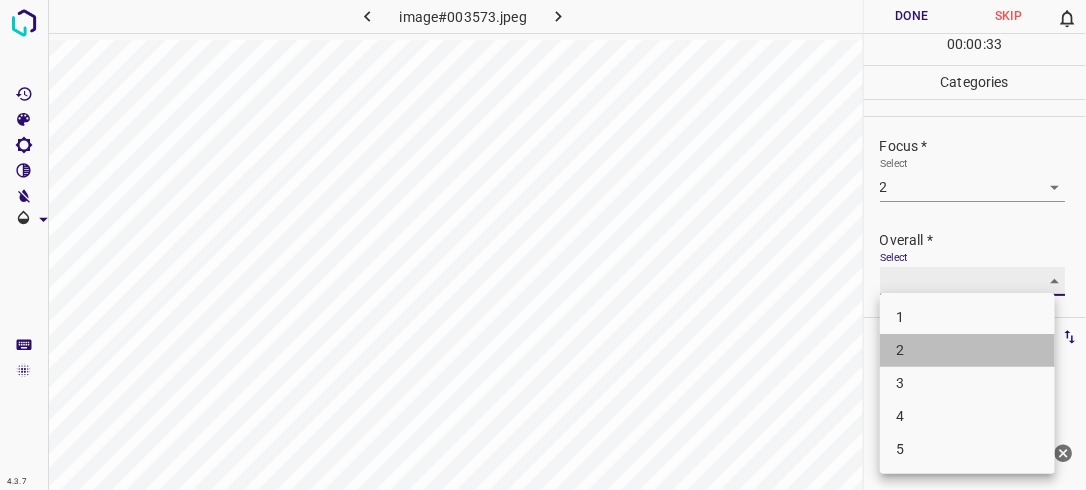 type on "2" 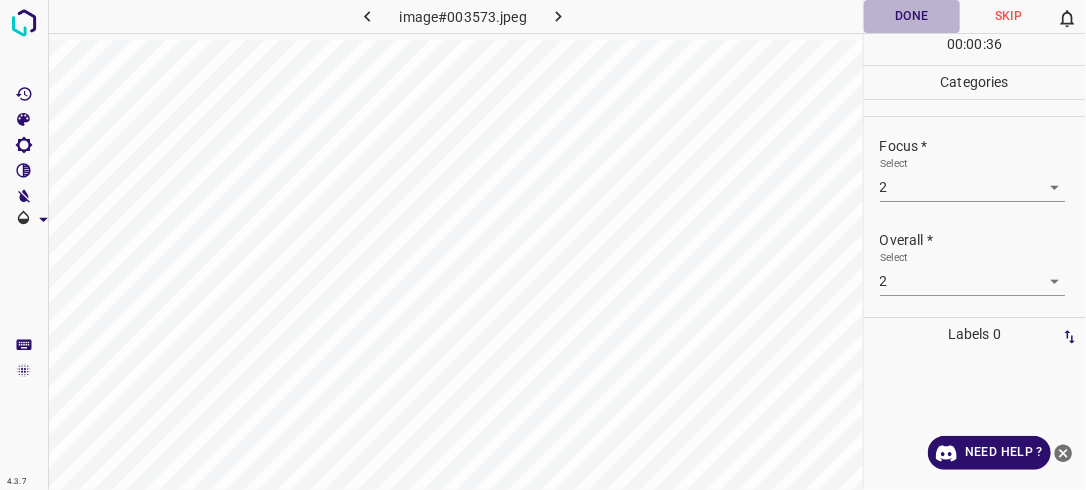 click on "Done" at bounding box center (912, 16) 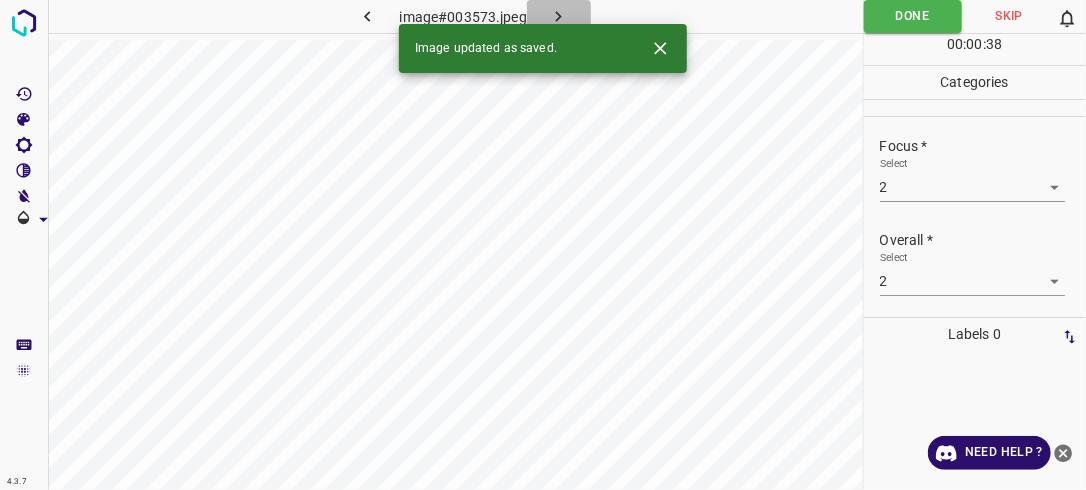 click 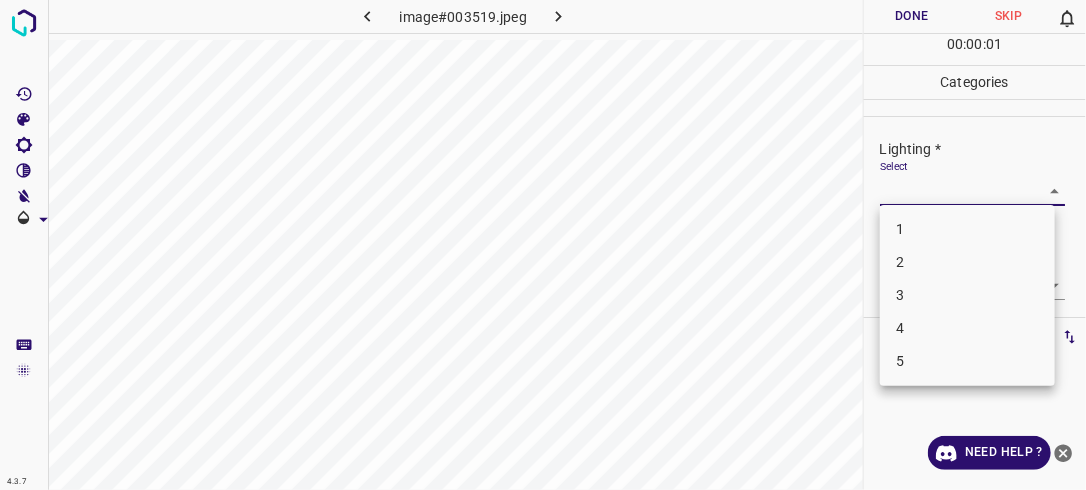 click on "4.3.7 image#003519.jpeg Done Skip 0 00   : 00   : 01   Categories Lighting *  Select ​ Focus *  Select ​ Overall *  Select ​ Labels   0 Categories 1 Lighting 2 Focus 3 Overall Tools Space Change between modes (Draw & Edit) I Auto labeling R Restore zoom M Zoom in N Zoom out Delete Delete selecte label Filters Z Restore filters X Saturation filter C Brightness filter V Contrast filter B Gray scale filter General O Download Need Help ? - Text - Hide - Delete 1 2 3 4 5" at bounding box center [543, 245] 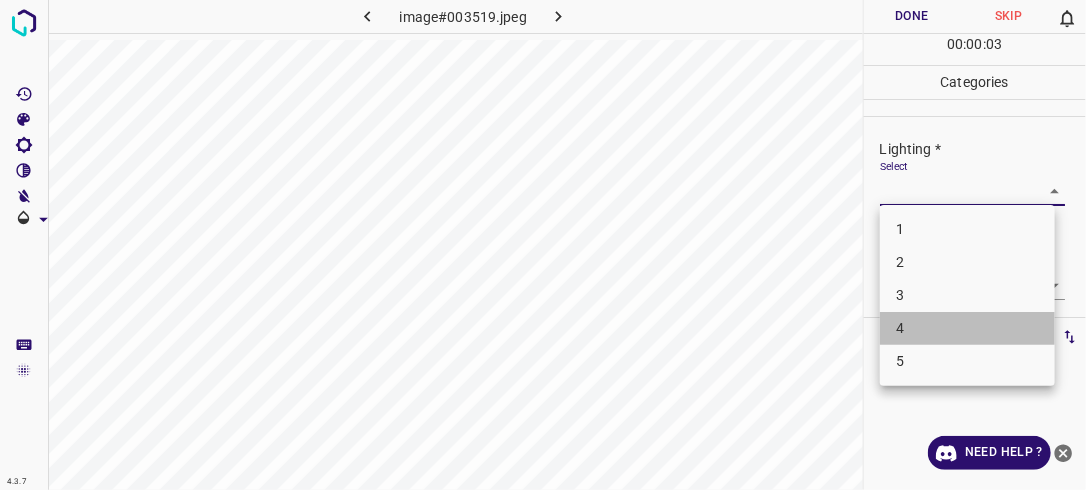 click on "4" at bounding box center (967, 328) 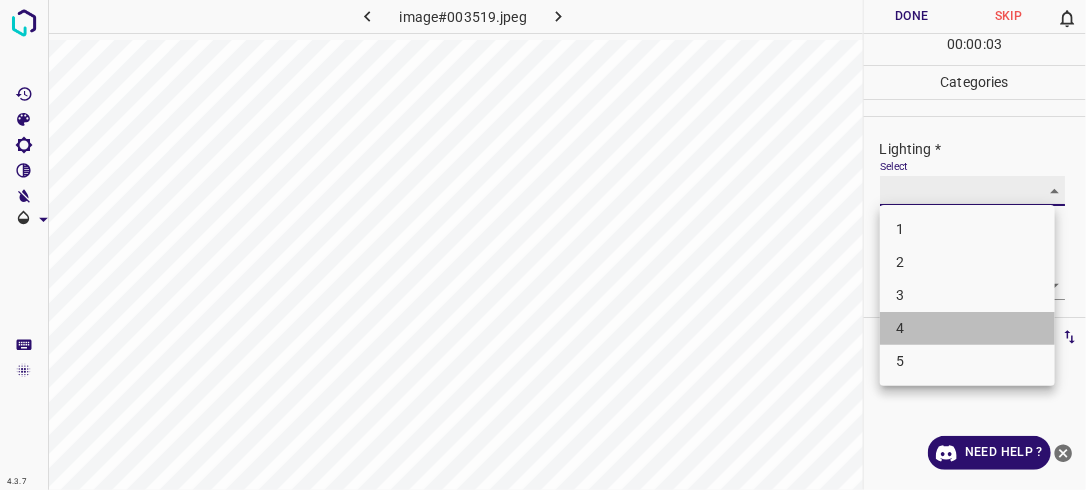 type on "4" 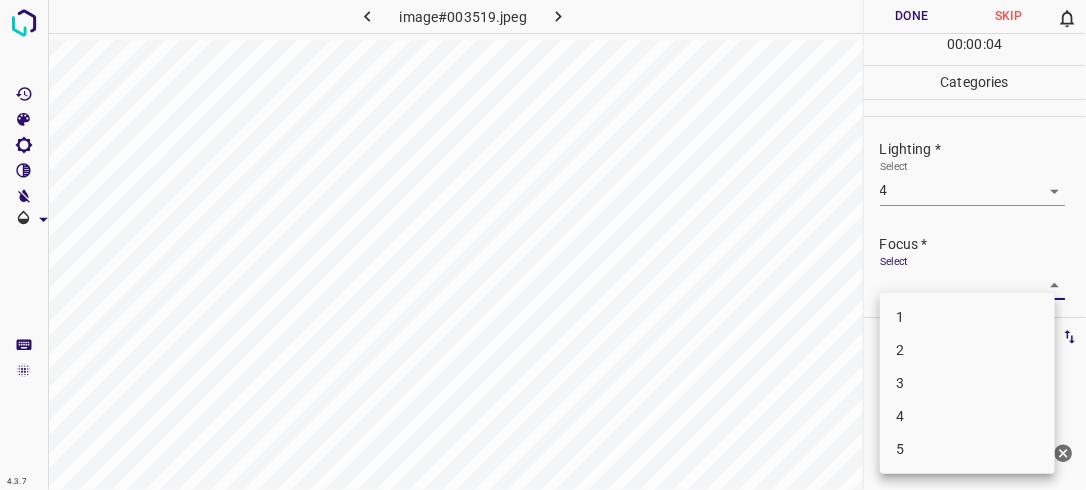 click on "4.3.7 image#003519.jpeg Done Skip 0 00   : 00   : 04   Categories Lighting *  Select 4 4 Focus *  Select ​ Overall *  Select ​ Labels   0 Categories 1 Lighting 2 Focus 3 Overall Tools Space Change between modes (Draw & Edit) I Auto labeling R Restore zoom M Zoom in N Zoom out Delete Delete selecte label Filters Z Restore filters X Saturation filter C Brightness filter V Contrast filter B Gray scale filter General O Download Need Help ? - Text - Hide - Delete 1 2 3 4 5" at bounding box center [543, 245] 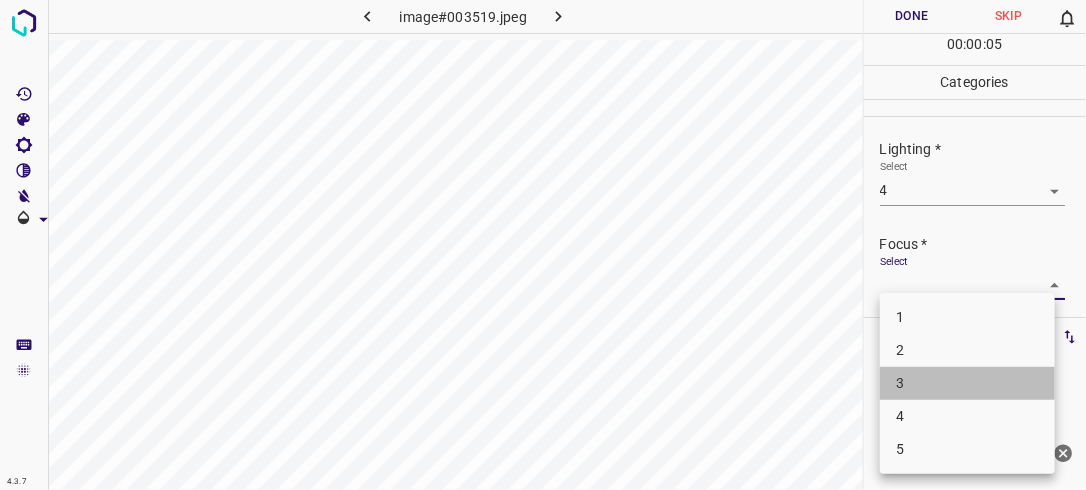 click on "3" at bounding box center (967, 383) 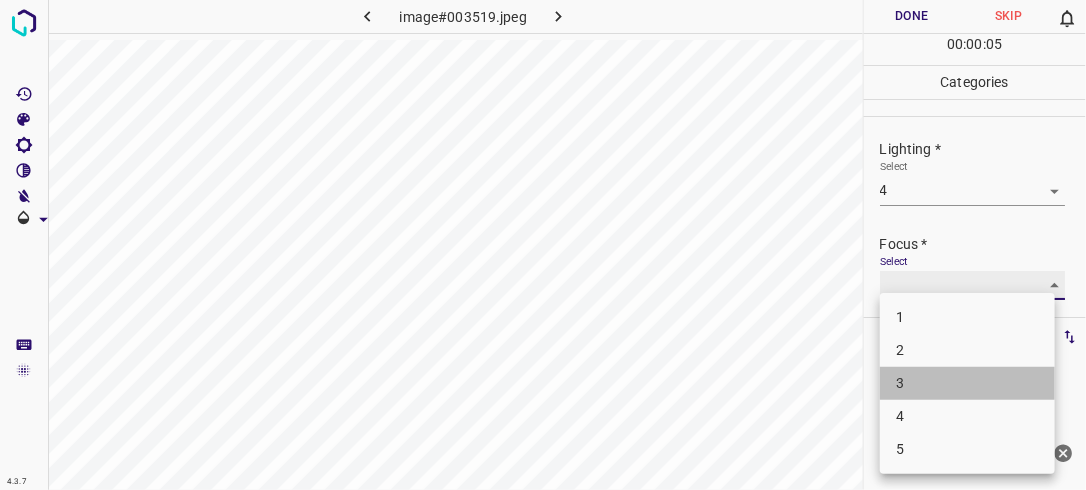 type on "3" 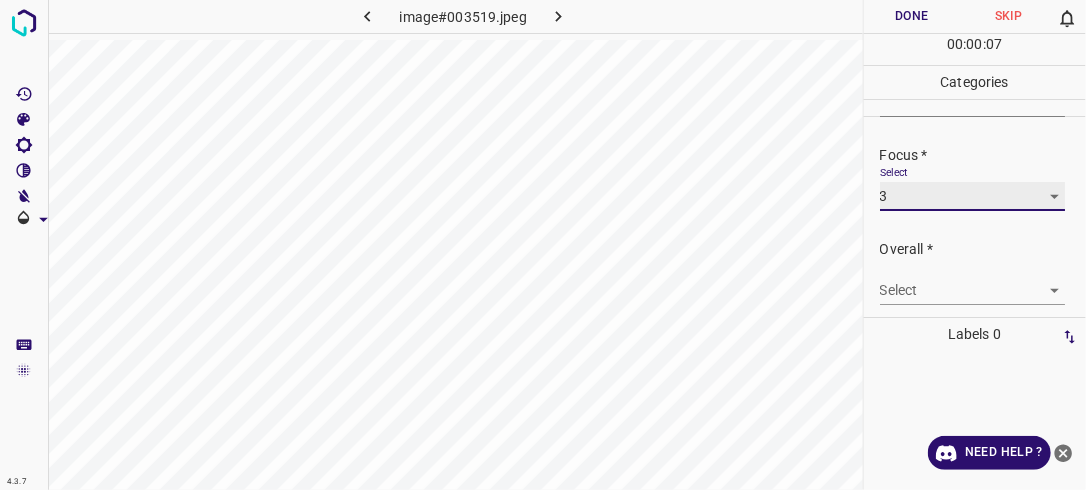 scroll, scrollTop: 98, scrollLeft: 0, axis: vertical 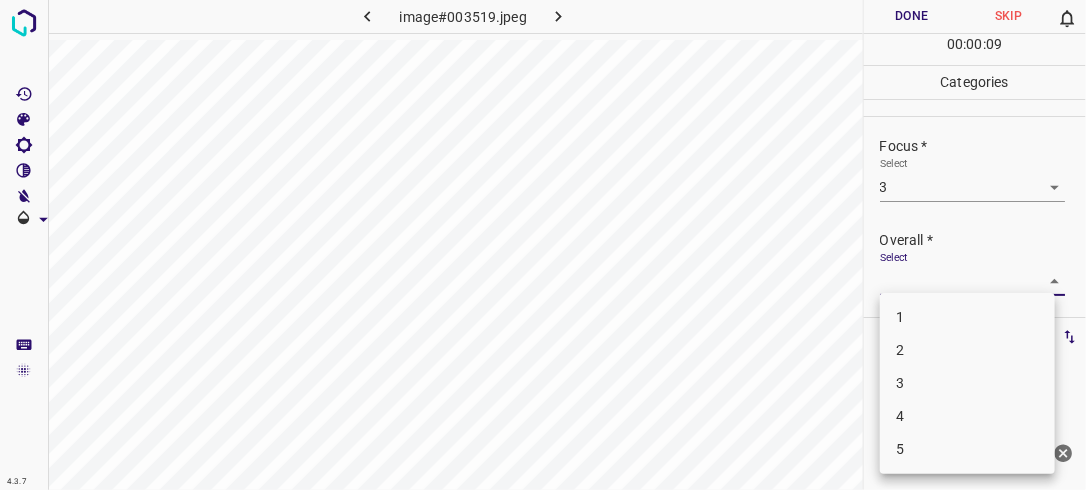 click on "4.3.7 image#003519.jpeg Done Skip 0 00   : 00   : 09   Categories Lighting *  Select 4 4 Focus *  Select 3 3 Overall *  Select ​ Labels   0 Categories 1 Lighting 2 Focus 3 Overall Tools Space Change between modes (Draw & Edit) I Auto labeling R Restore zoom M Zoom in N Zoom out Delete Delete selecte label Filters Z Restore filters X Saturation filter C Brightness filter V Contrast filter B Gray scale filter General O Download Need Help ? - Text - Hide - Delete 1 2 3 4 5" at bounding box center (543, 245) 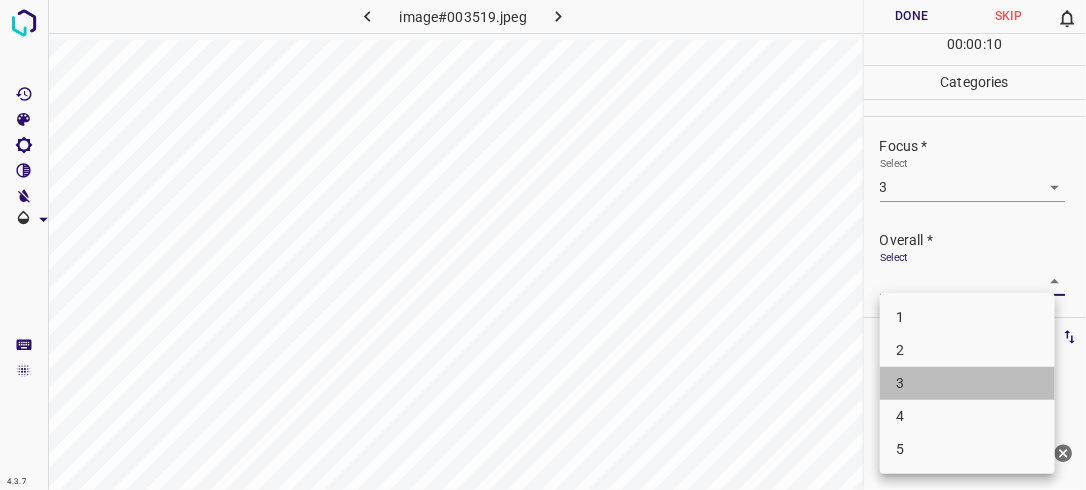 click on "3" at bounding box center (967, 383) 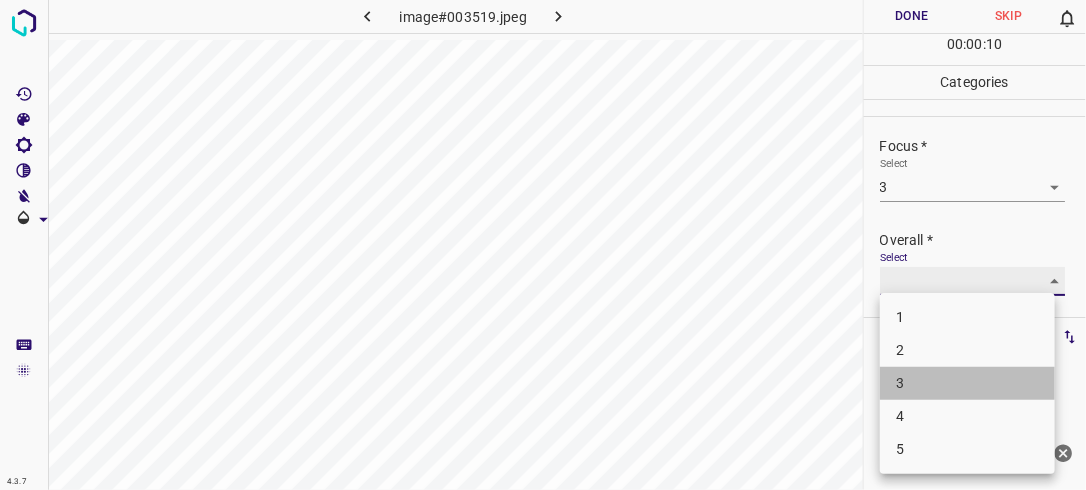 type on "3" 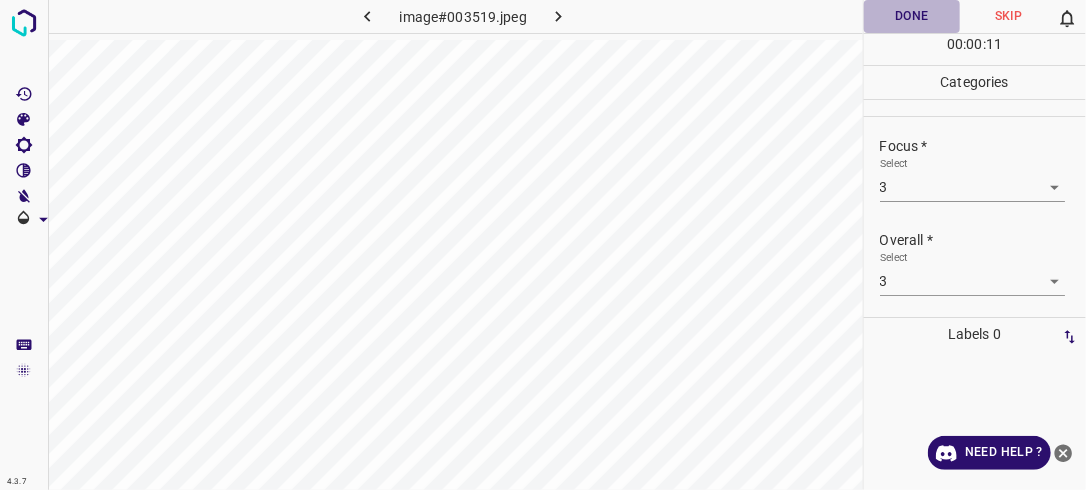 click on "Done" at bounding box center [912, 16] 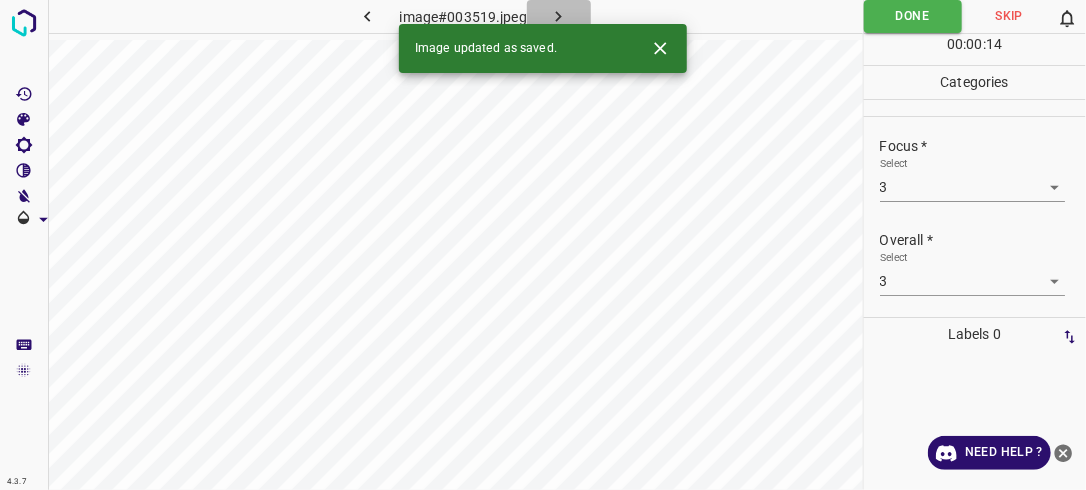 click 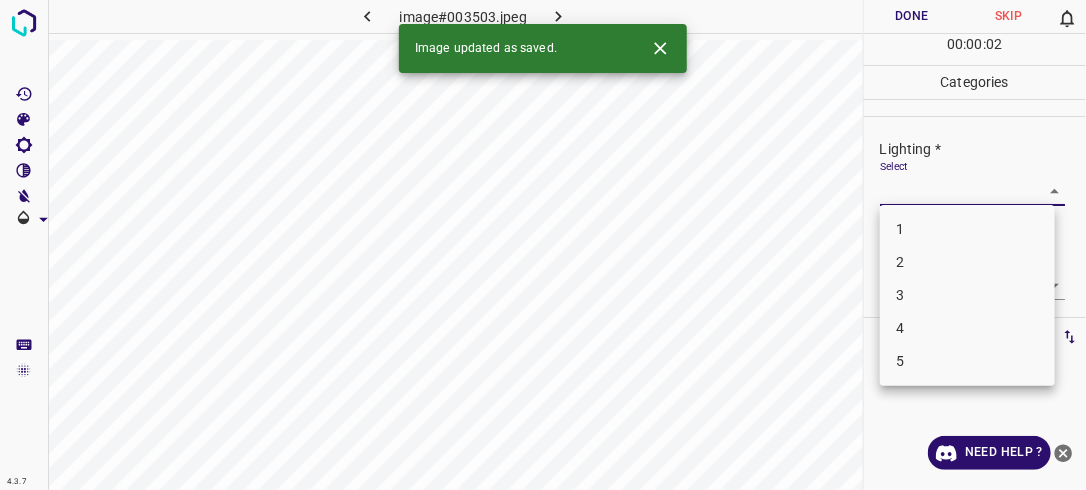 click on "4.3.7 image#003503.jpeg Done Skip 0 00   : 00   : 02   Categories Lighting *  Select ​ Focus *  Select ​ Overall *  Select ​ Labels   0 Categories 1 Lighting 2 Focus 3 Overall Tools Space Change between modes (Draw & Edit) I Auto labeling R Restore zoom M Zoom in N Zoom out Delete Delete selecte label Filters Z Restore filters X Saturation filter C Brightness filter V Contrast filter B Gray scale filter General O Download Image updated as saved. Need Help ? - Text - Hide - Delete 1 2 3 4 5" at bounding box center (543, 245) 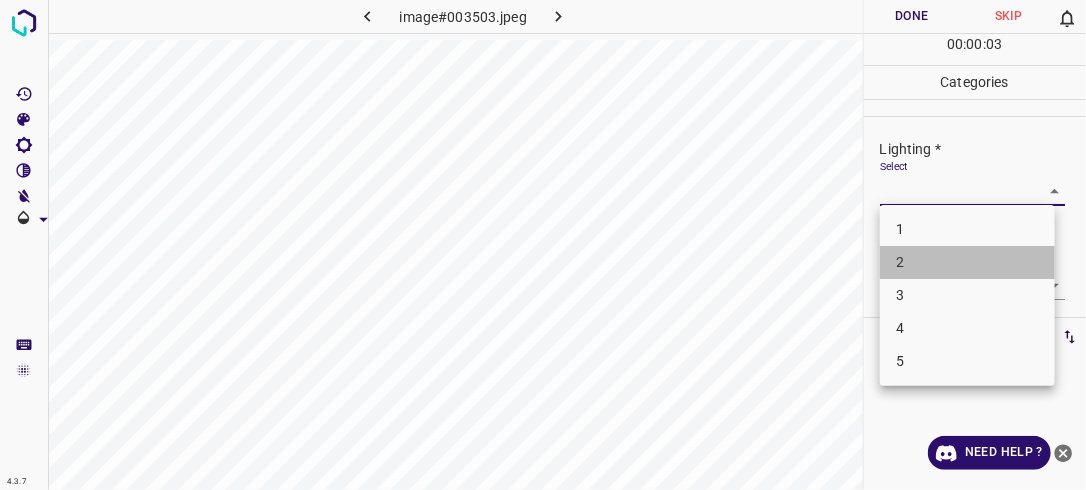 click on "2" at bounding box center (967, 262) 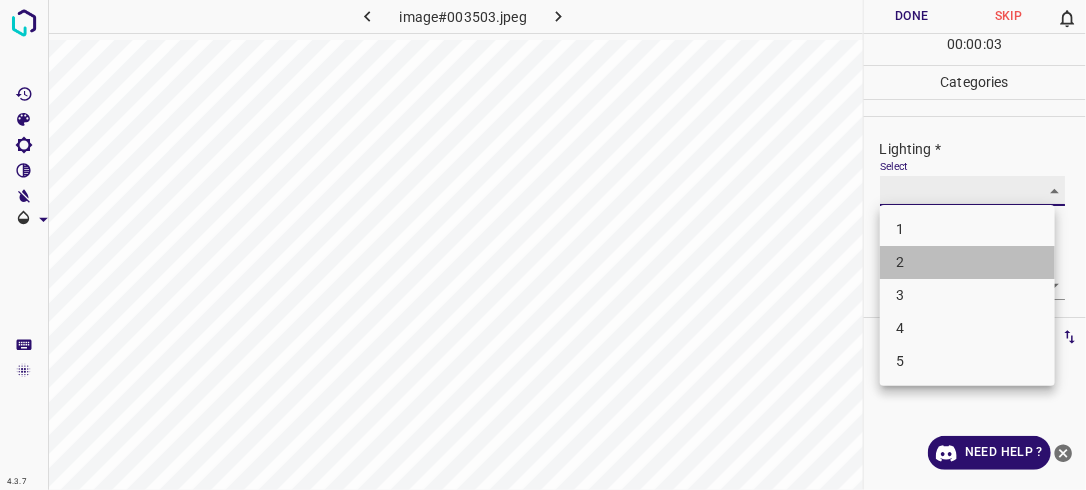 type on "2" 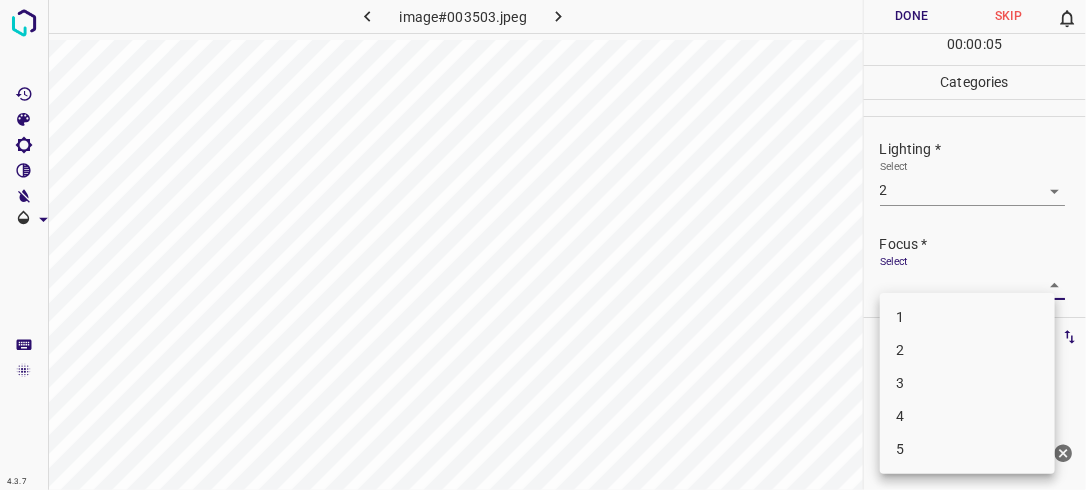 click on "4.3.7 image#003503.jpeg Done Skip 0 00   : 00   : 05   Categories Lighting *  Select 2 2 Focus *  Select ​ Overall *  Select ​ Labels   0 Categories 1 Lighting 2 Focus 3 Overall Tools Space Change between modes (Draw & Edit) I Auto labeling R Restore zoom M Zoom in N Zoom out Delete Delete selecte label Filters Z Restore filters X Saturation filter C Brightness filter V Contrast filter B Gray scale filter General O Download Need Help ? - Text - Hide - Delete 1 2 3 4 5" at bounding box center [543, 245] 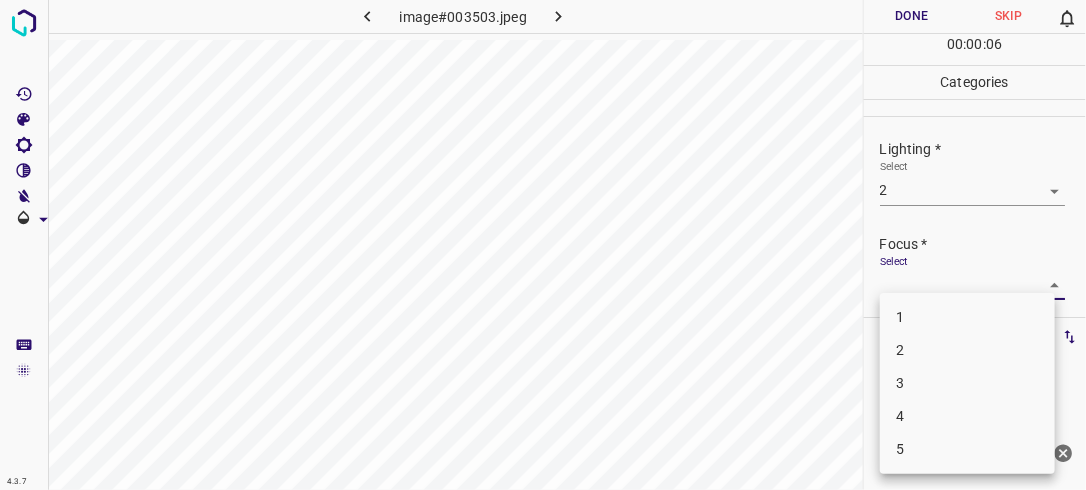 click on "2" at bounding box center (967, 350) 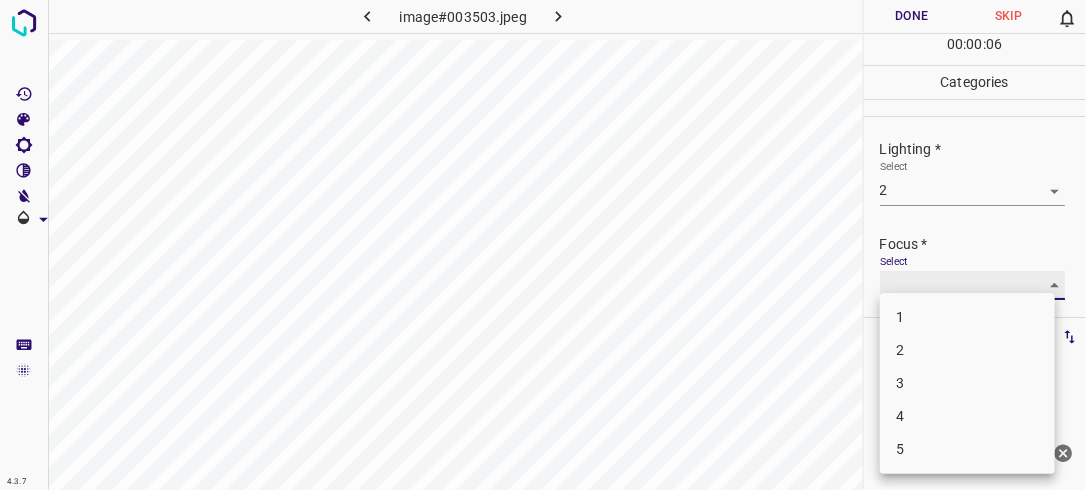 type on "2" 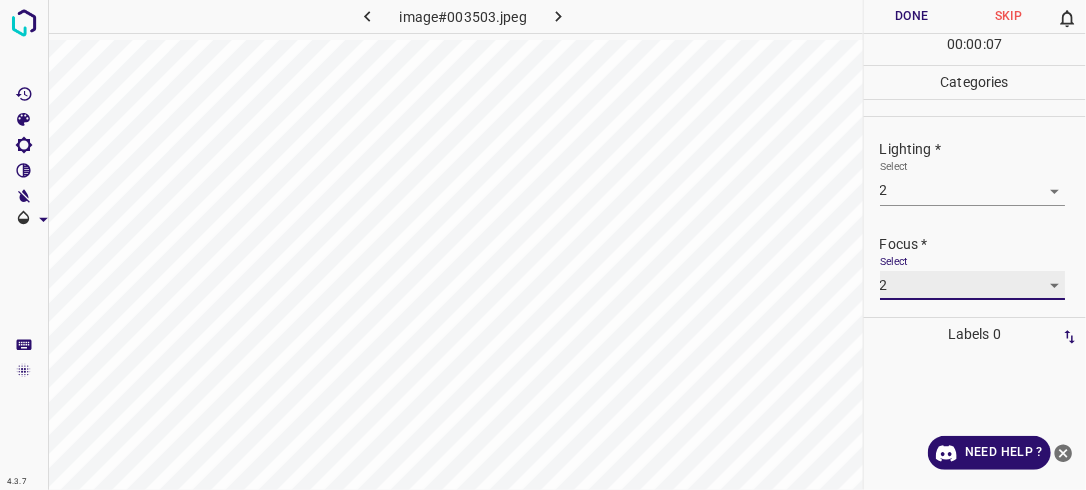 scroll, scrollTop: 98, scrollLeft: 0, axis: vertical 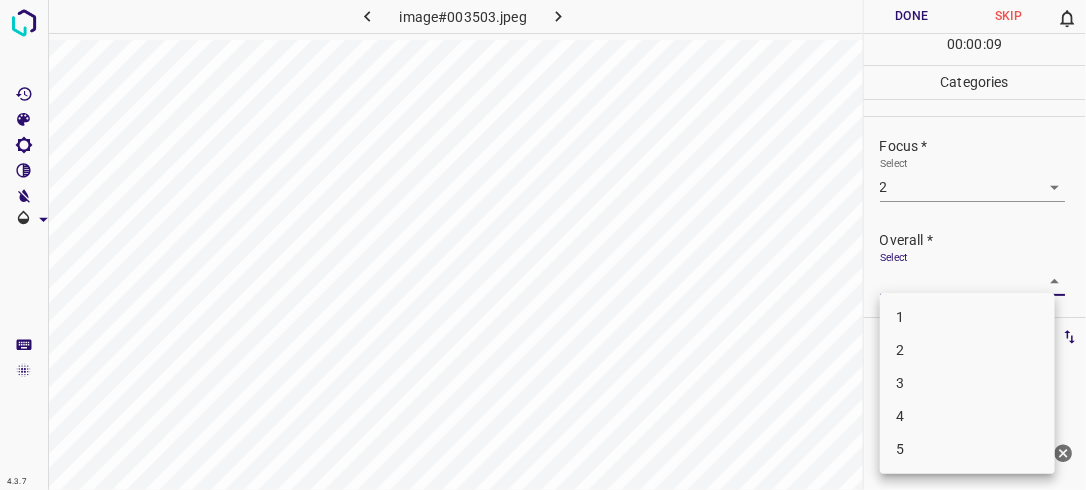 click on "4.3.7 image#003503.jpeg Done Skip 0 00   : 00   : 09   Categories Lighting *  Select 2 2 Focus *  Select 2 2 Overall *  Select ​ Labels   0 Categories 1 Lighting 2 Focus 3 Overall Tools Space Change between modes (Draw & Edit) I Auto labeling R Restore zoom M Zoom in N Zoom out Delete Delete selecte label Filters Z Restore filters X Saturation filter C Brightness filter V Contrast filter B Gray scale filter General O Download Need Help ? - Text - Hide - Delete 1 2 3 4 5" at bounding box center [543, 245] 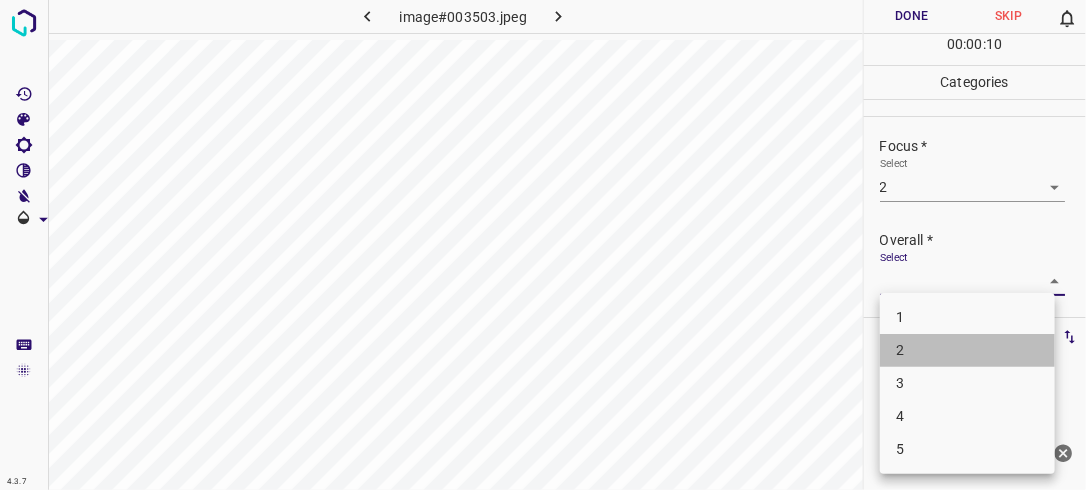 click on "2" at bounding box center [967, 350] 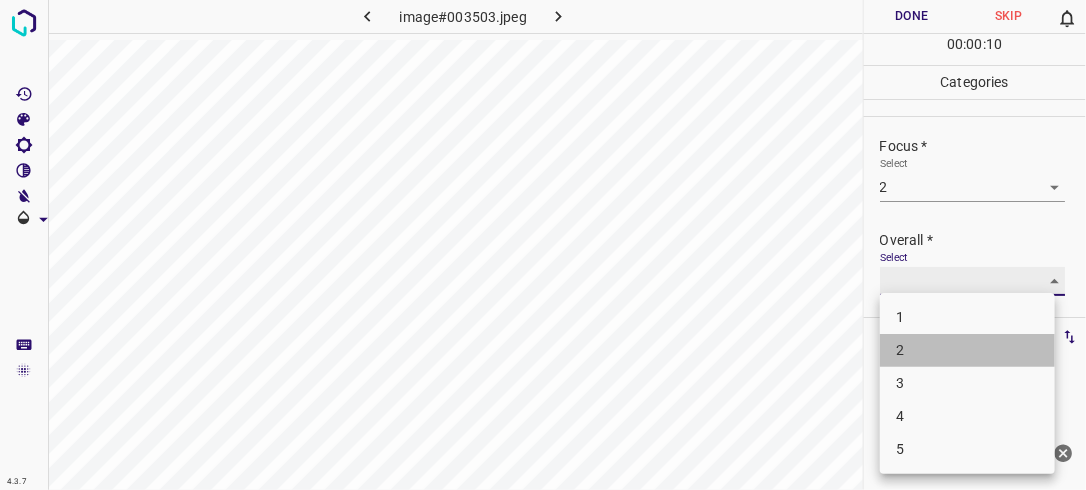 type on "2" 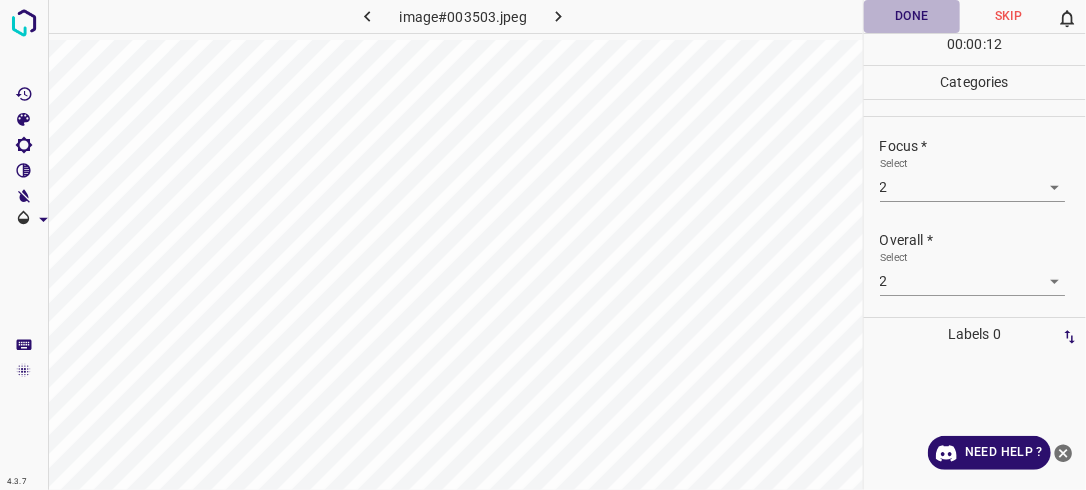 click on "Done" at bounding box center (912, 16) 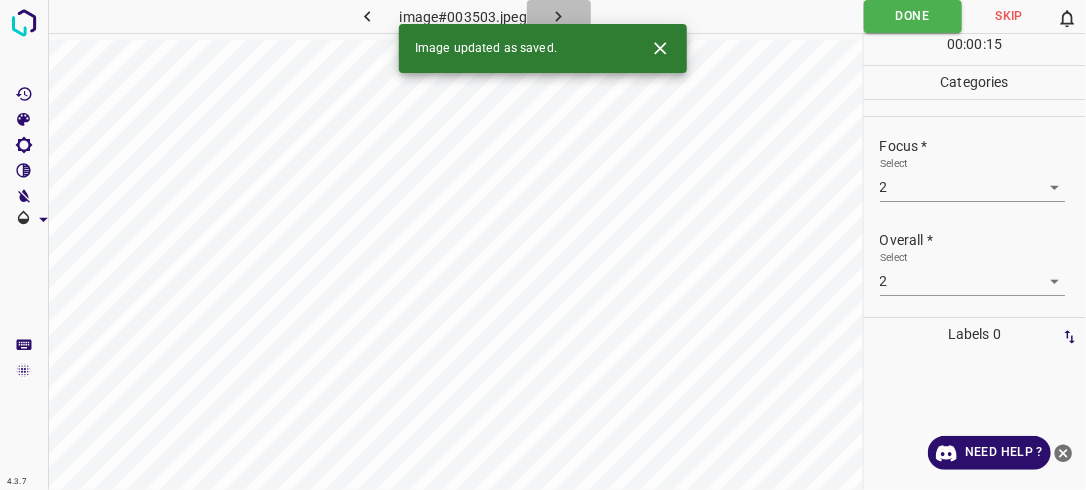 click 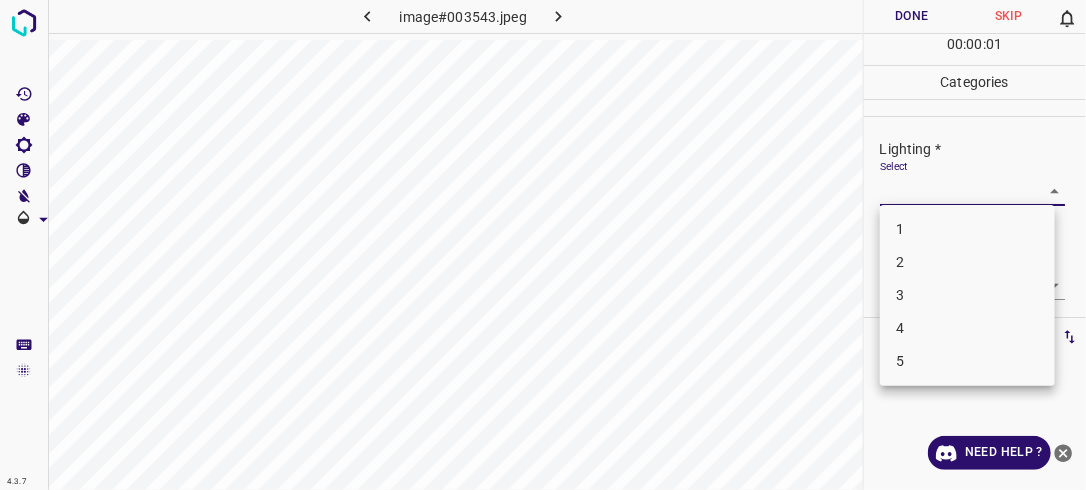 click on "4.3.7 image#003543.jpeg Done Skip 0 00   : 00   : 01   Categories Lighting *  Select ​ Focus *  Select ​ Overall *  Select ​ Labels   0 Categories 1 Lighting 2 Focus 3 Overall Tools Space Change between modes (Draw & Edit) I Auto labeling R Restore zoom M Zoom in N Zoom out Delete Delete selecte label Filters Z Restore filters X Saturation filter C Brightness filter V Contrast filter B Gray scale filter General O Download Need Help ? - Text - Hide - Delete 1 2 3 4 5" at bounding box center [543, 245] 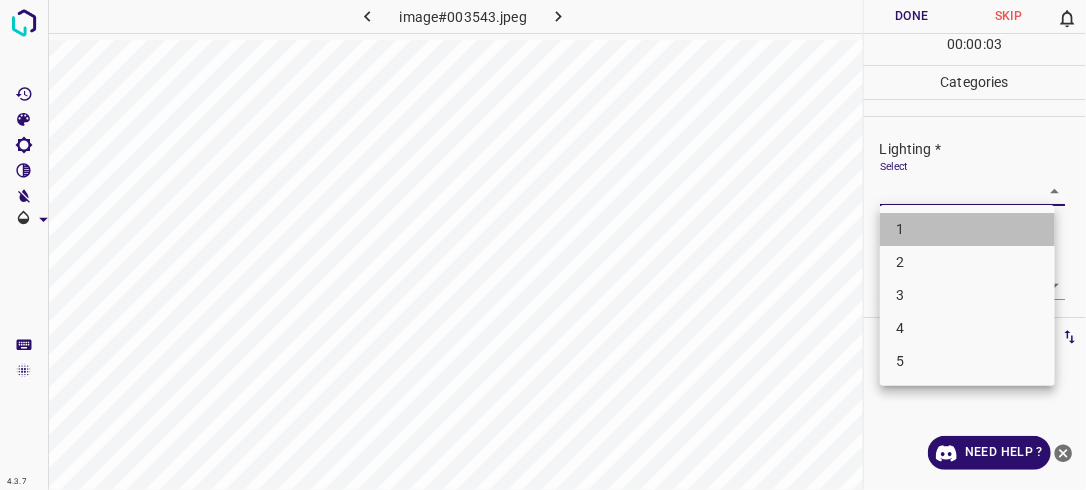 click on "1" at bounding box center [967, 229] 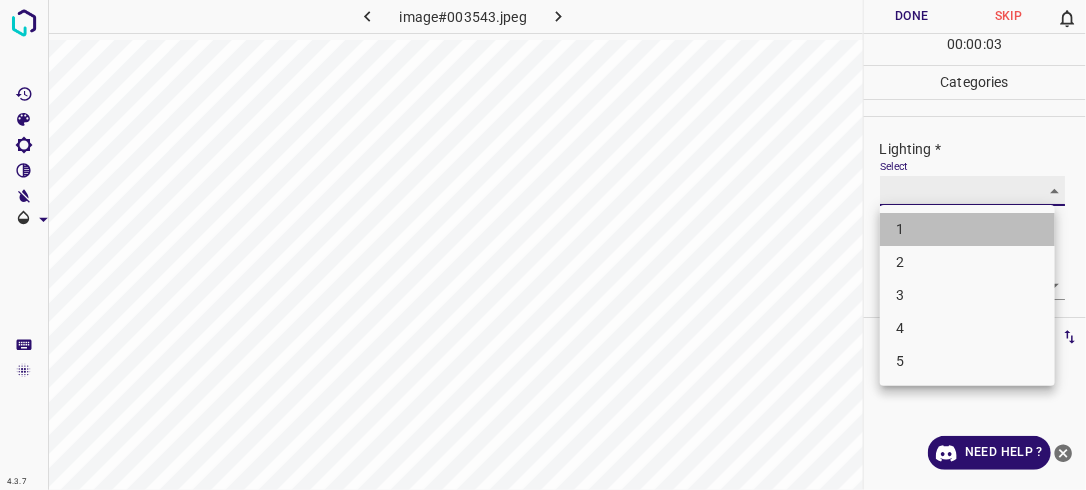 type on "1" 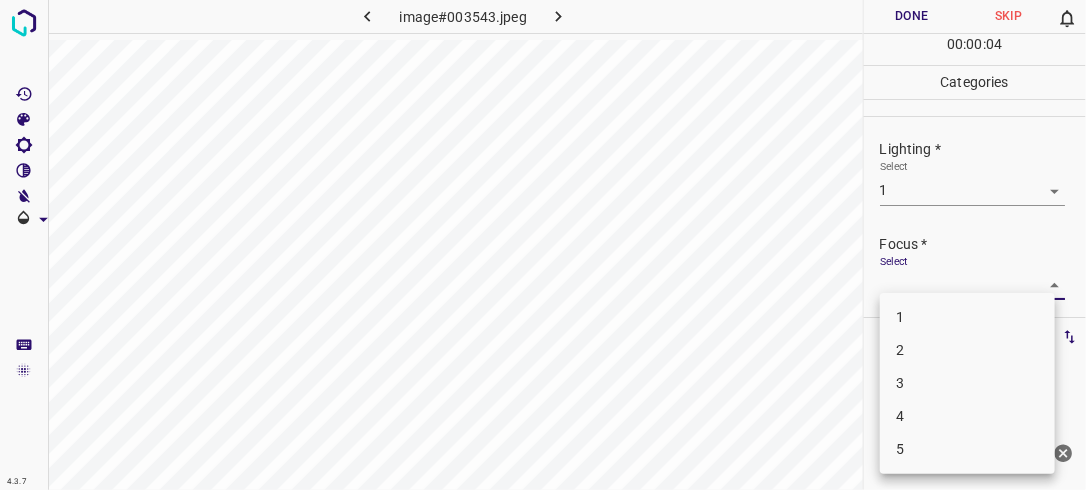 click on "4.3.7 image#003543.jpeg Done Skip 0 00   : 00   : 04   Categories Lighting *  Select 1 1 Focus *  Select ​ Overall *  Select ​ Labels   0 Categories 1 Lighting 2 Focus 3 Overall Tools Space Change between modes (Draw & Edit) I Auto labeling R Restore zoom M Zoom in N Zoom out Delete Delete selecte label Filters Z Restore filters X Saturation filter C Brightness filter V Contrast filter B Gray scale filter General O Download Need Help ? - Text - Hide - Delete 1 2 3 4 5" at bounding box center [543, 245] 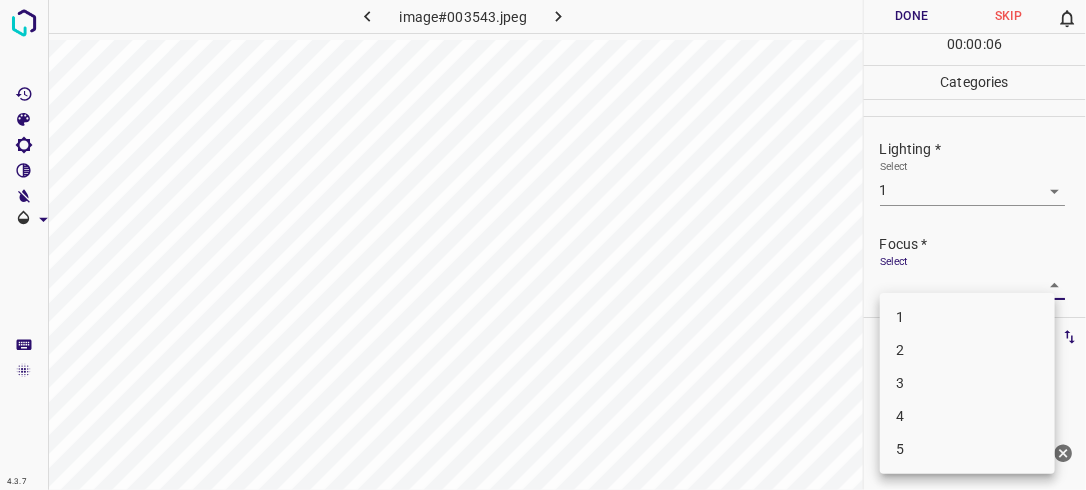 drag, startPoint x: 992, startPoint y: 324, endPoint x: 1080, endPoint y: 208, distance: 145.6022 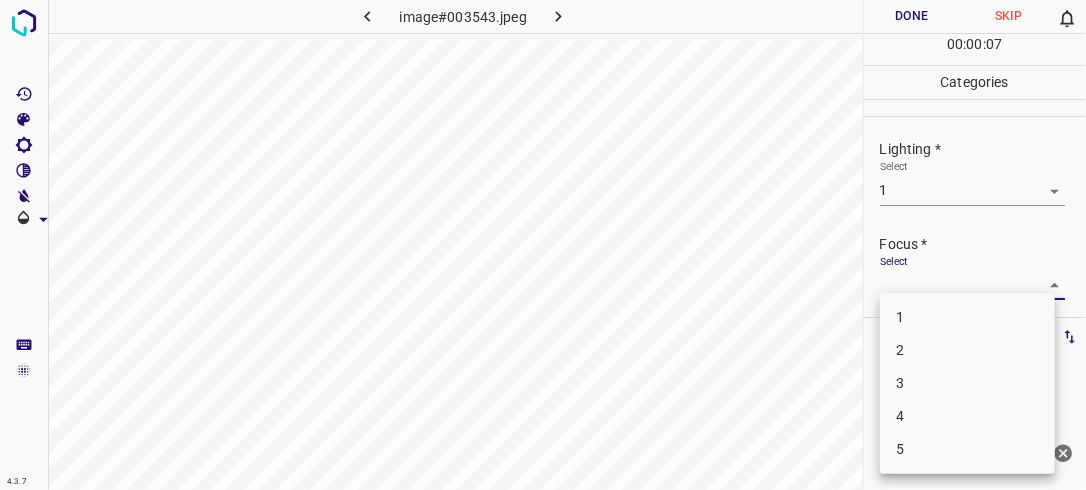 drag, startPoint x: 1080, startPoint y: 208, endPoint x: 1057, endPoint y: 289, distance: 84.20214 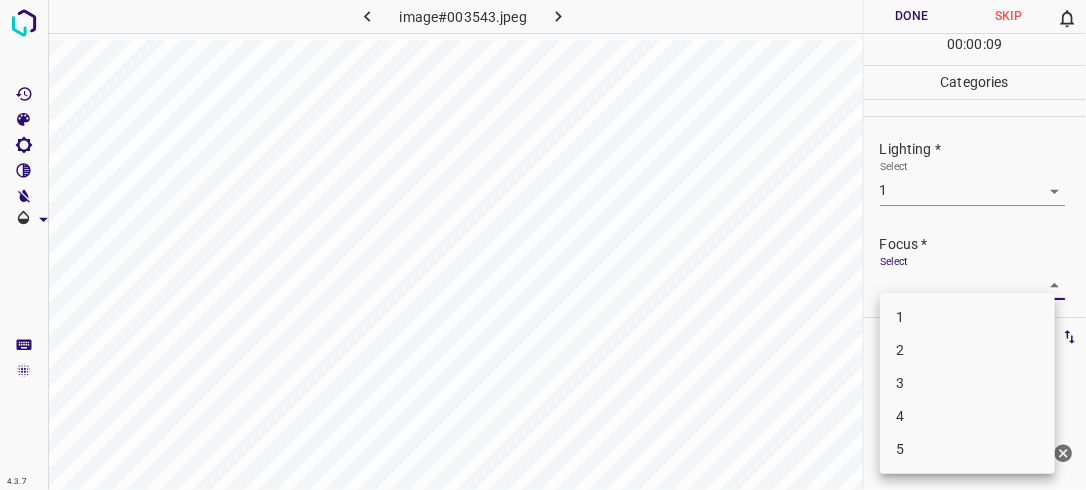 click on "4.3.7 image#003543.jpeg Done Skip 0 00   : 00   : 09   Categories Lighting *  Select 1 1 Focus *  Select ​ Overall *  Select ​ Labels   0 Categories 1 Lighting 2 Focus 3 Overall Tools Space Change between modes (Draw & Edit) I Auto labeling R Restore zoom M Zoom in N Zoom out Delete Delete selecte label Filters Z Restore filters X Saturation filter C Brightness filter V Contrast filter B Gray scale filter General O Download Need Help ? - Text - Hide - Delete 1 2 3 4 5" at bounding box center [543, 245] 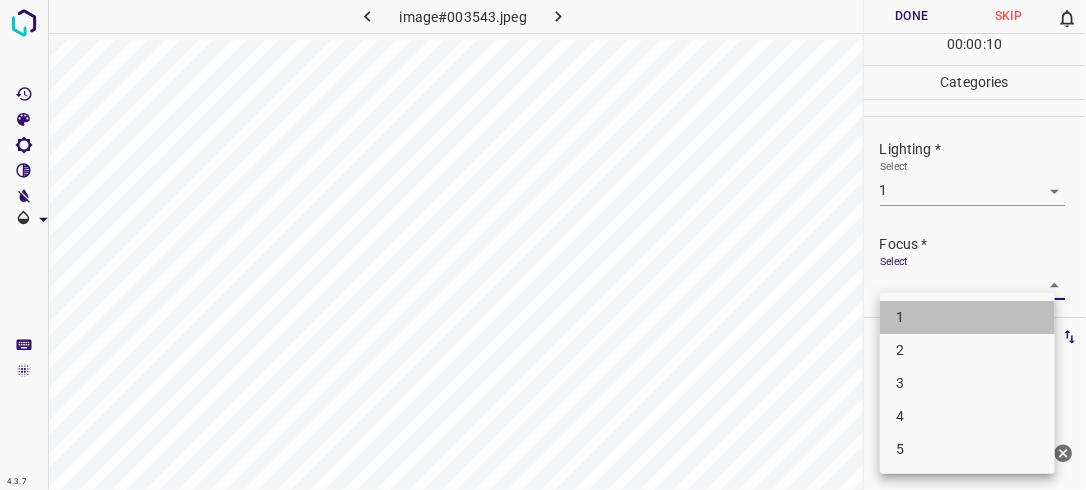 click on "1" at bounding box center [967, 317] 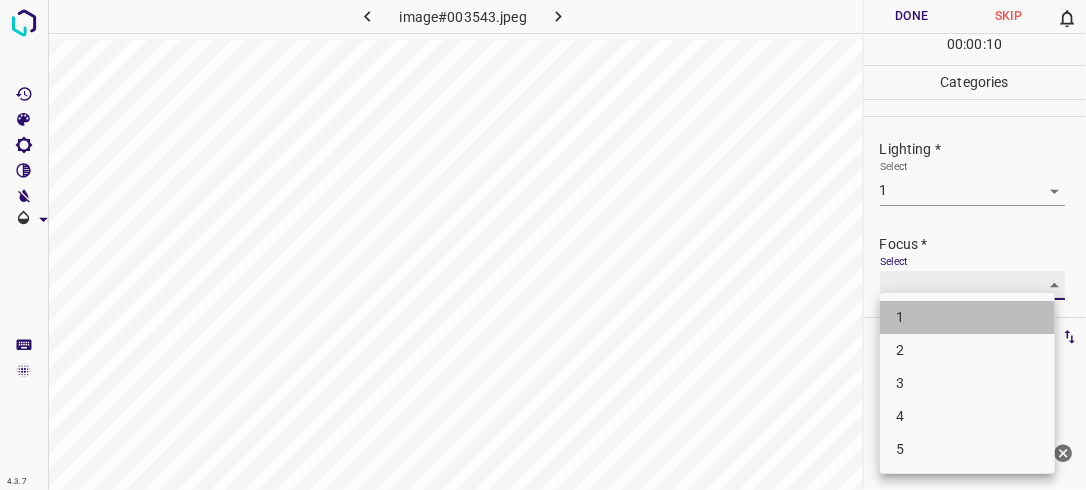type on "1" 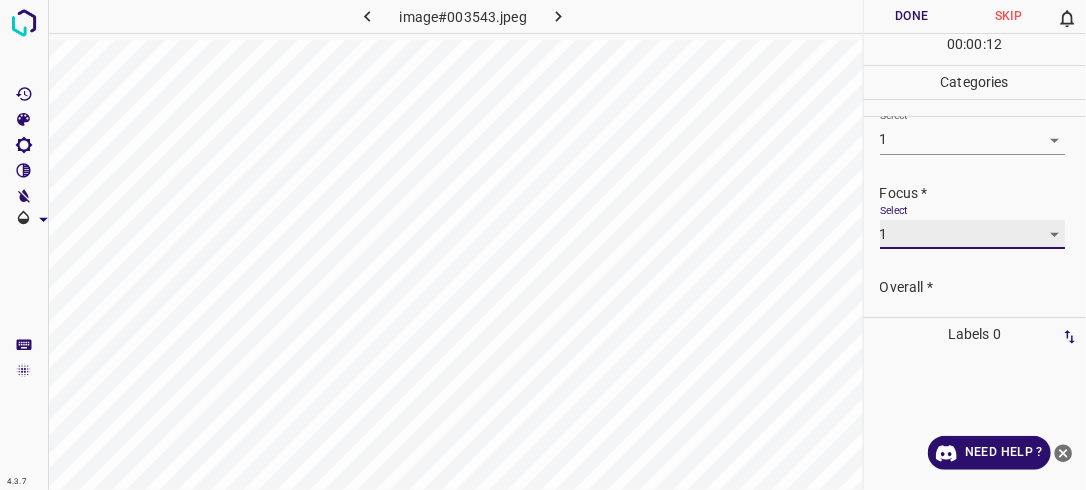 scroll, scrollTop: 98, scrollLeft: 0, axis: vertical 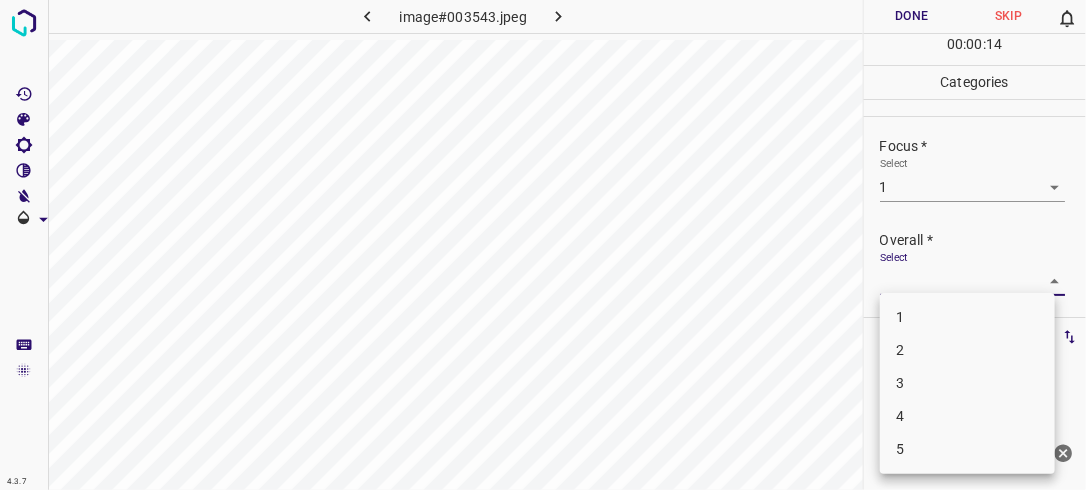 click on "4.3.7 image#003543.jpeg Done Skip 0 00   : 00   : 14   Categories Lighting *  Select 1 1 Focus *  Select 1 1 Overall *  Select ​ Labels   0 Categories 1 Lighting 2 Focus 3 Overall Tools Space Change between modes (Draw & Edit) I Auto labeling R Restore zoom M Zoom in N Zoom out Delete Delete selecte label Filters Z Restore filters X Saturation filter C Brightness filter V Contrast filter B Gray scale filter General O Download Need Help ? - Text - Hide - Delete 1 2 3 4 5" at bounding box center (543, 245) 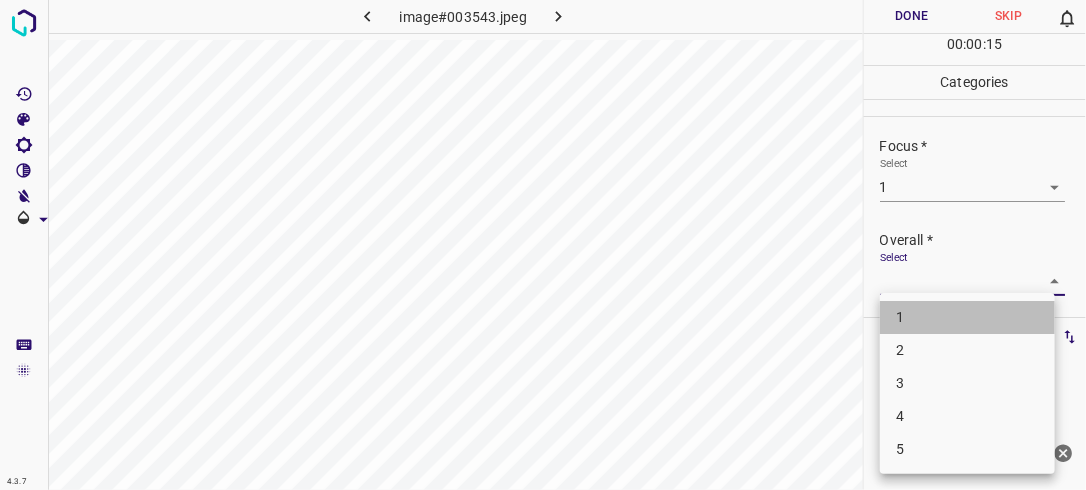 click on "1" at bounding box center (967, 317) 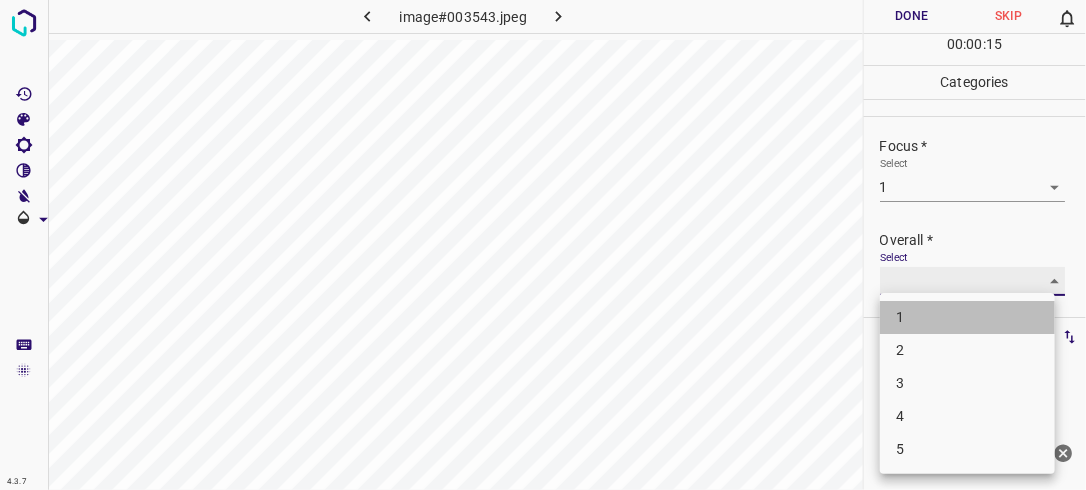 type on "1" 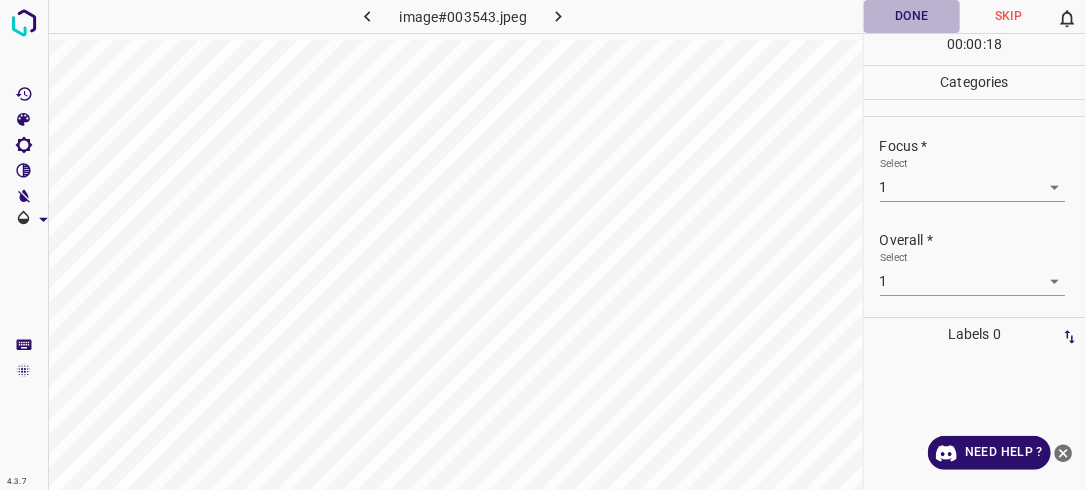 click on "Done" at bounding box center (912, 16) 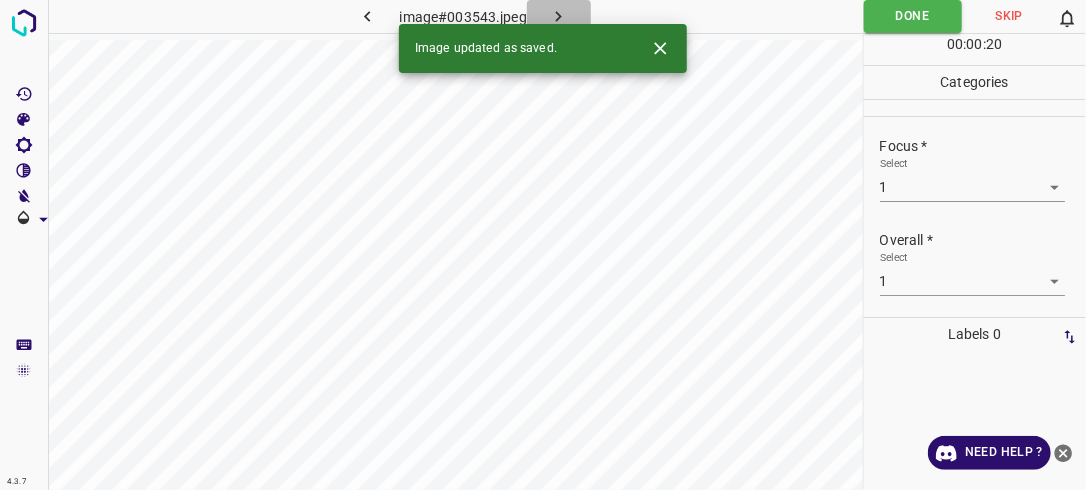 click 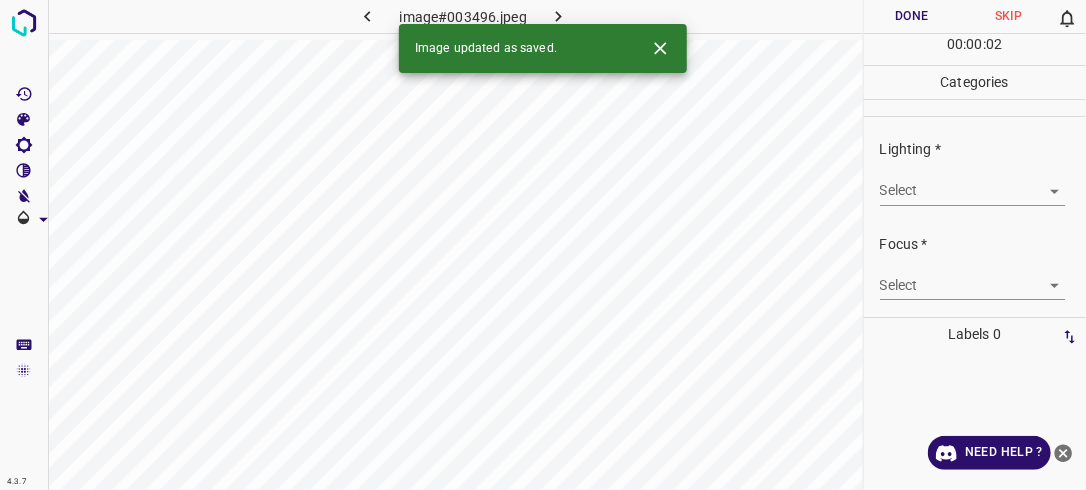 click on "Select ​" at bounding box center [983, 182] 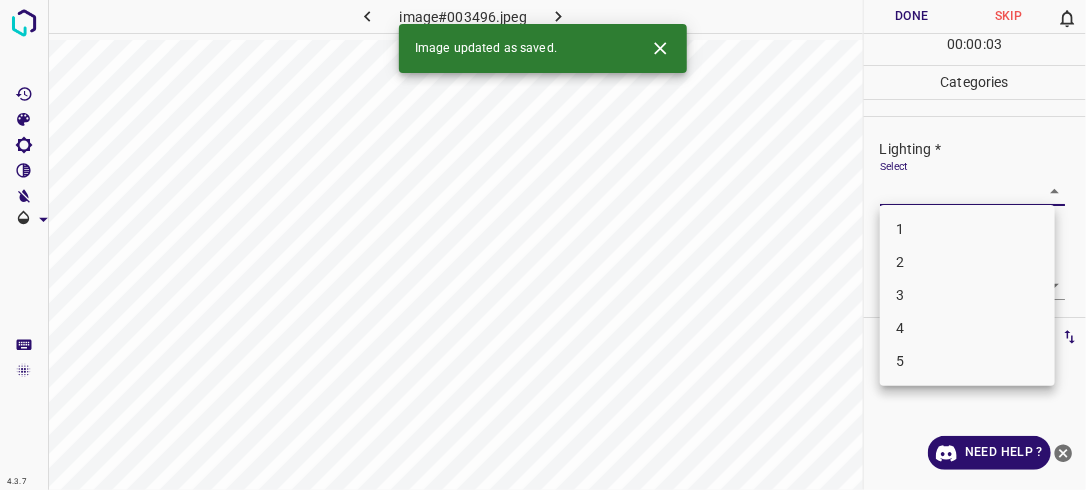 click on "4.3.7 image#003496.jpeg Done Skip 0 00   : 00   : 03   Categories Lighting *  Select ​ Focus *  Select ​ Overall *  Select ​ Labels   0 Categories 1 Lighting 2 Focus 3 Overall Tools Space Change between modes (Draw & Edit) I Auto labeling R Restore zoom M Zoom in N Zoom out Delete Delete selecte label Filters Z Restore filters X Saturation filter C Brightness filter V Contrast filter B Gray scale filter General O Download Image updated as saved. Need Help ? - Text - Hide - Delete 1 2 3 4 5" at bounding box center (543, 245) 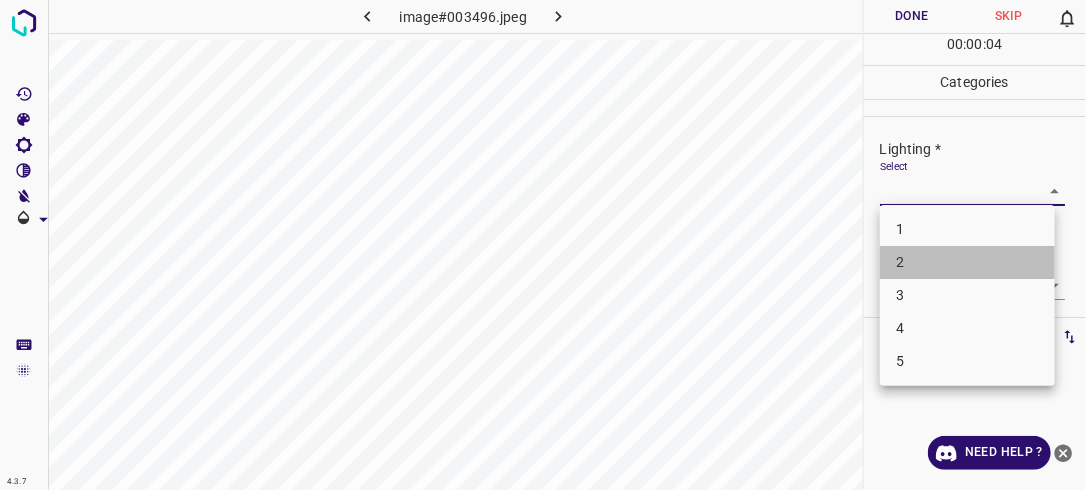 click on "2" at bounding box center (967, 262) 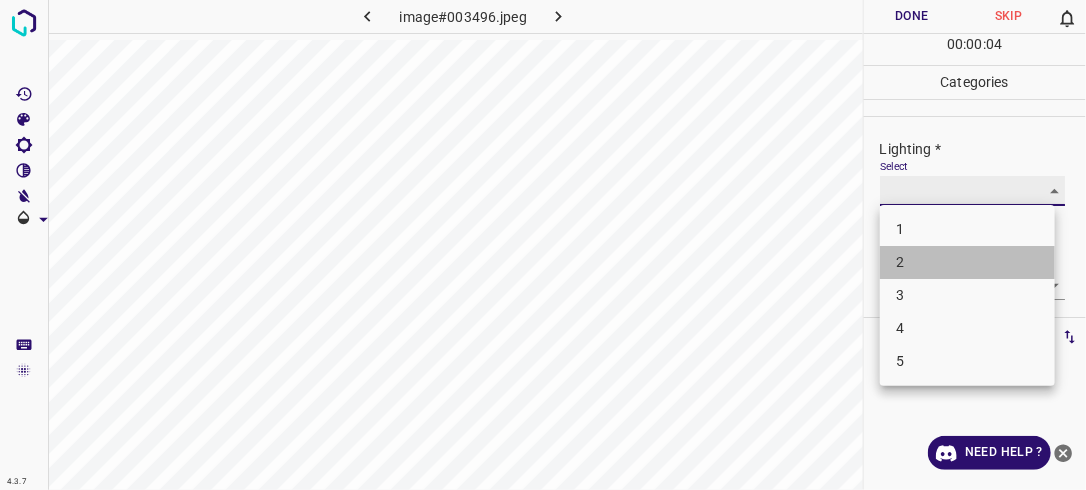 type on "2" 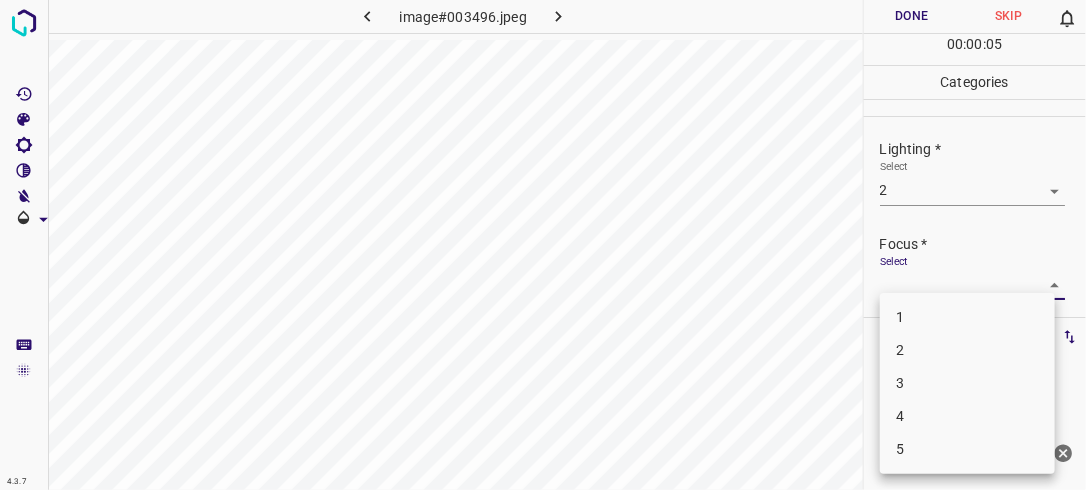click on "4.3.7 image#003496.jpeg Done Skip 0 00   : 00   : 05   Categories Lighting *  Select 2 2 Focus *  Select ​ Overall *  Select ​ Labels   0 Categories 1 Lighting 2 Focus 3 Overall Tools Space Change between modes (Draw & Edit) I Auto labeling R Restore zoom M Zoom in N Zoom out Delete Delete selecte label Filters Z Restore filters X Saturation filter C Brightness filter V Contrast filter B Gray scale filter General O Download Need Help ? - Text - Hide - Delete 1 2 3 4 5" at bounding box center [543, 245] 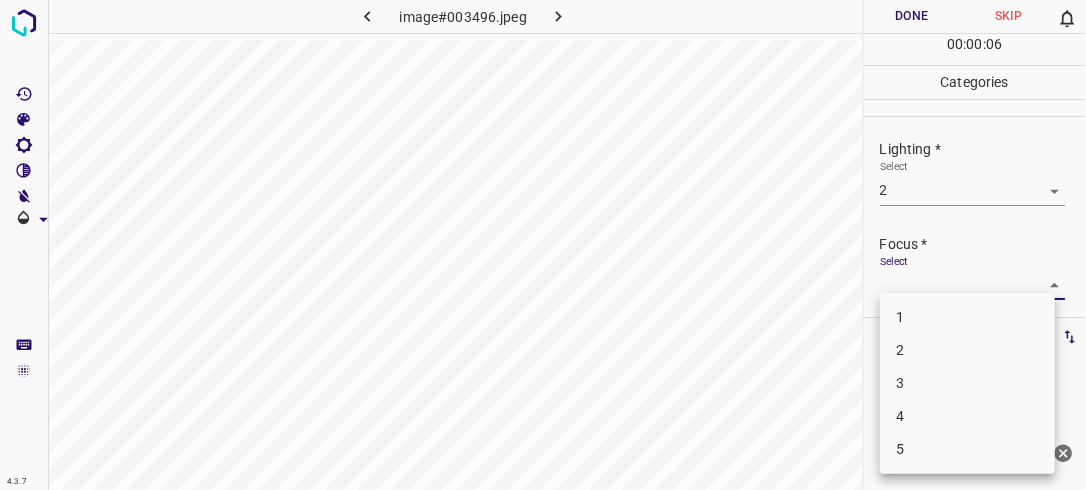 click on "1" at bounding box center [967, 317] 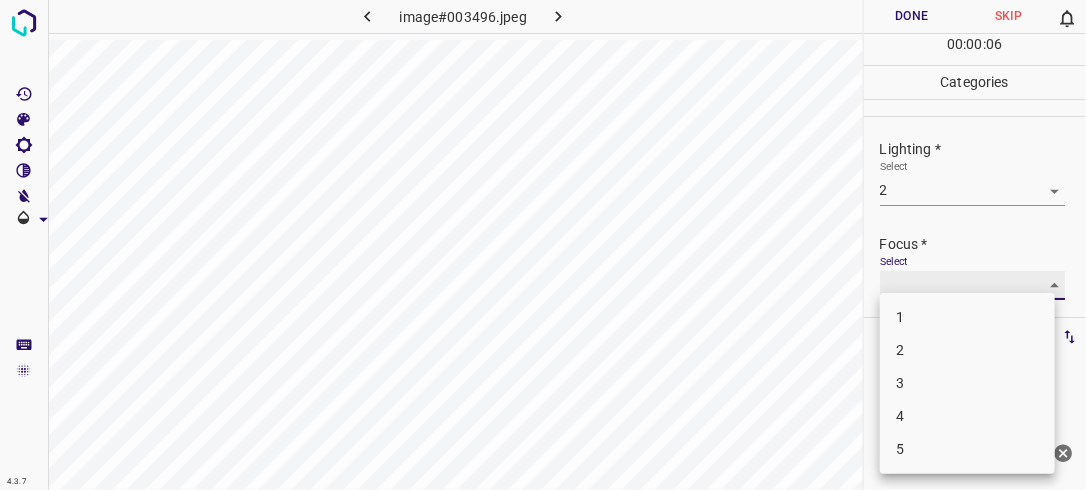 type on "1" 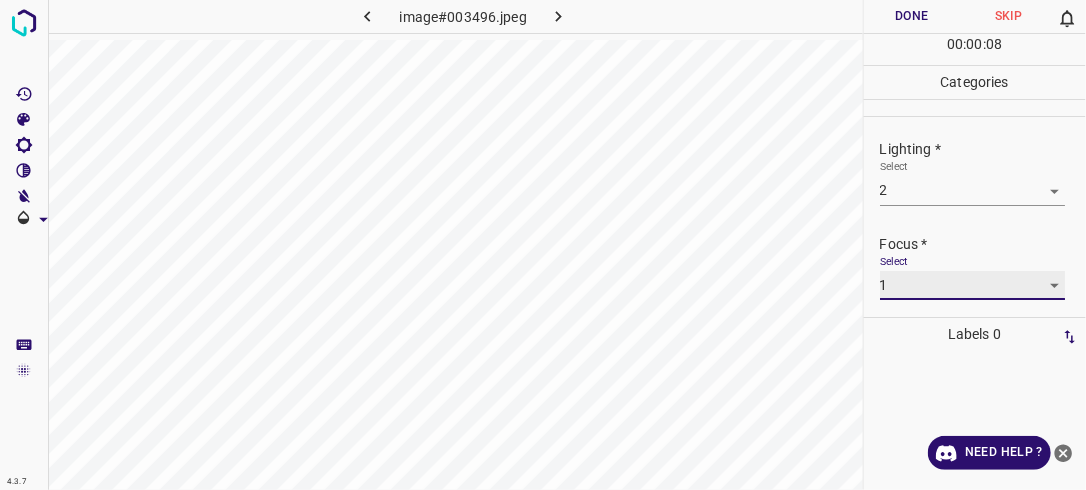 scroll, scrollTop: 98, scrollLeft: 0, axis: vertical 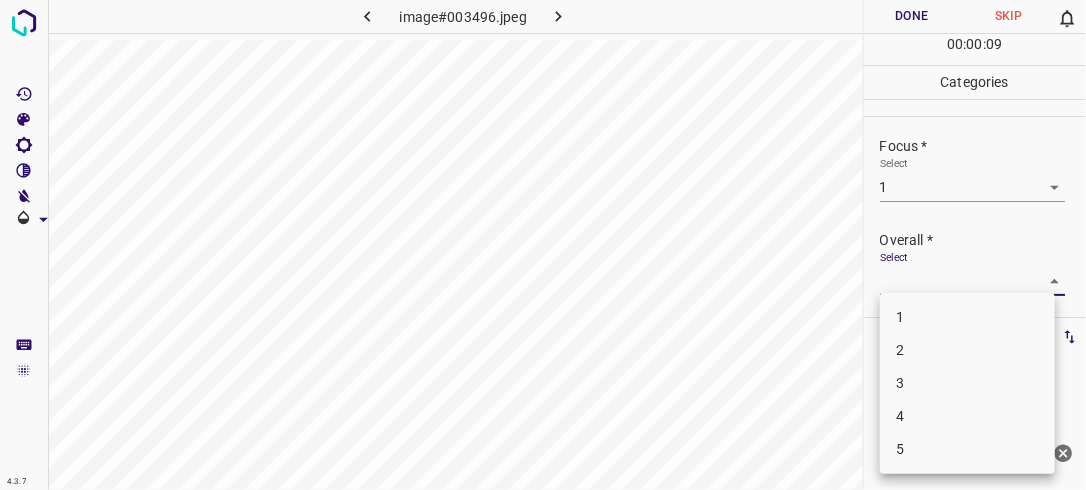 click on "4.3.7 image#003496.jpeg Done Skip 0 00   : 00   : 09   Categories Lighting *  Select 2 2 Focus *  Select 1 1 Overall *  Select ​ Labels   0 Categories 1 Lighting 2 Focus 3 Overall Tools Space Change between modes (Draw & Edit) I Auto labeling R Restore zoom M Zoom in N Zoom out Delete Delete selecte label Filters Z Restore filters X Saturation filter C Brightness filter V Contrast filter B Gray scale filter General O Download Need Help ? - Text - Hide - Delete 1 2 3 4 5" at bounding box center [543, 245] 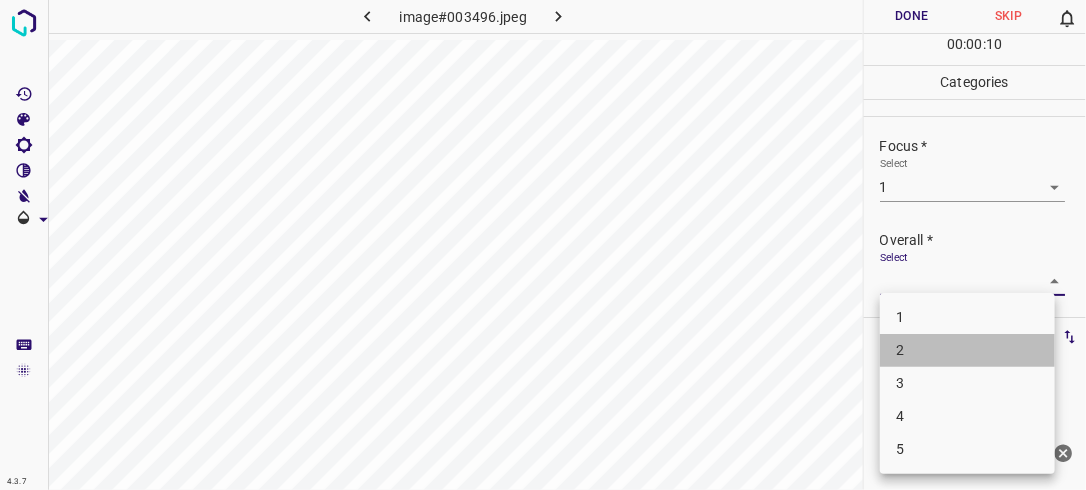 click on "2" at bounding box center (967, 350) 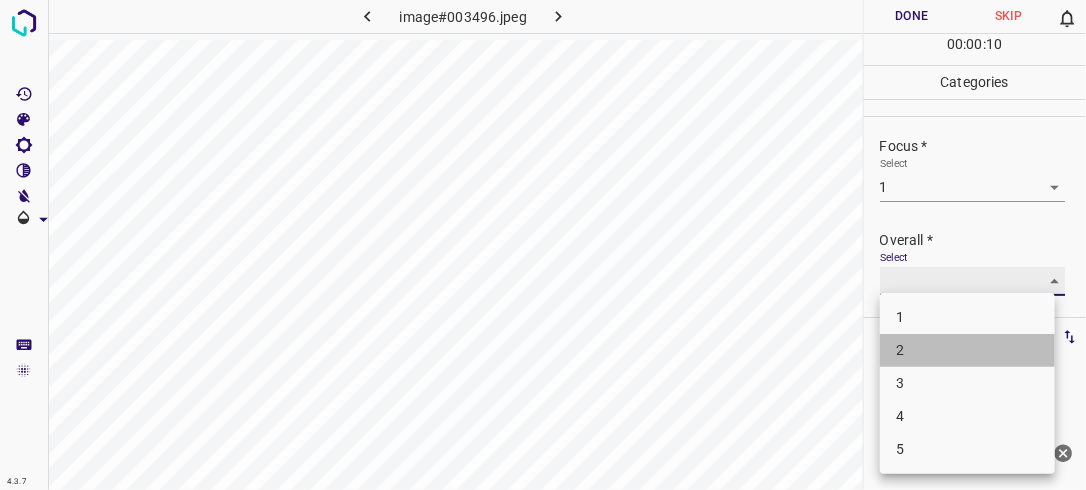 type on "2" 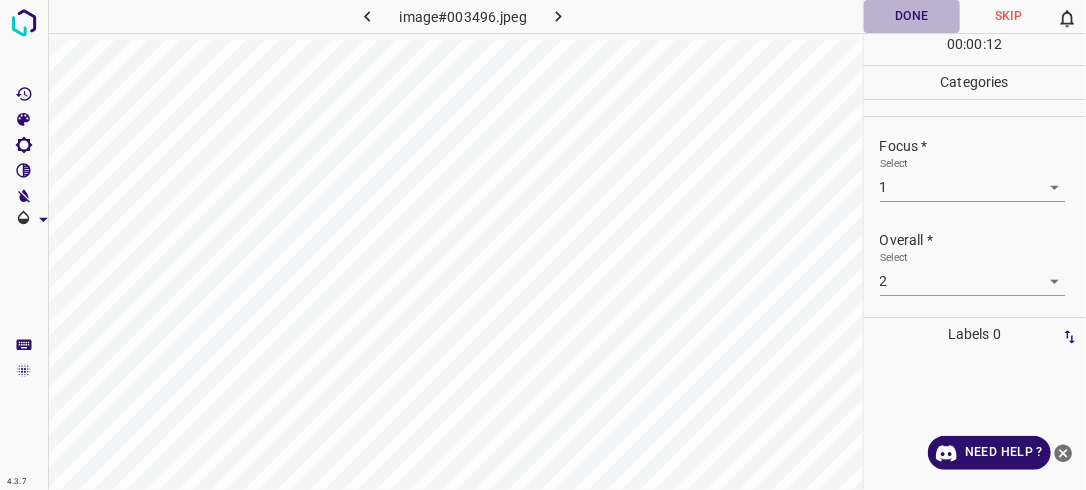 click on "Done" at bounding box center (912, 16) 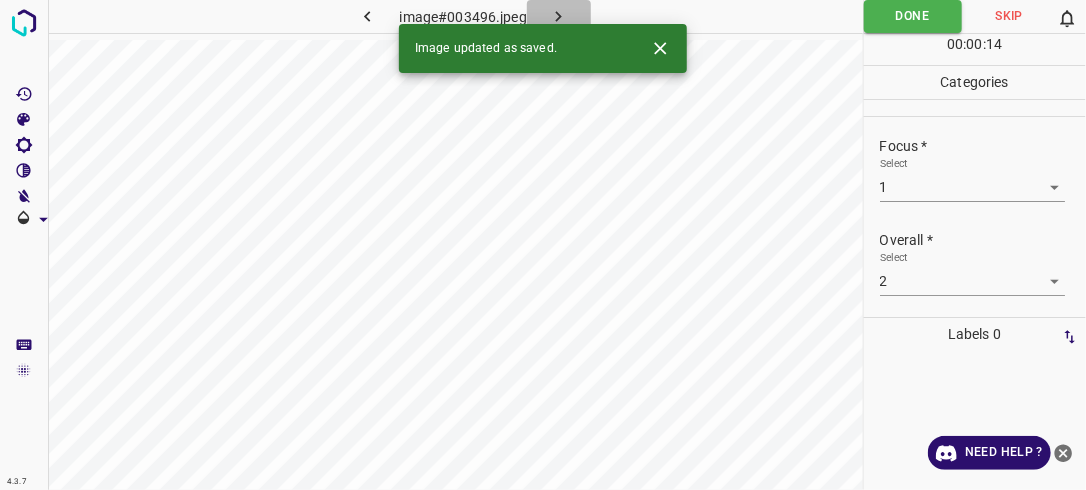 click 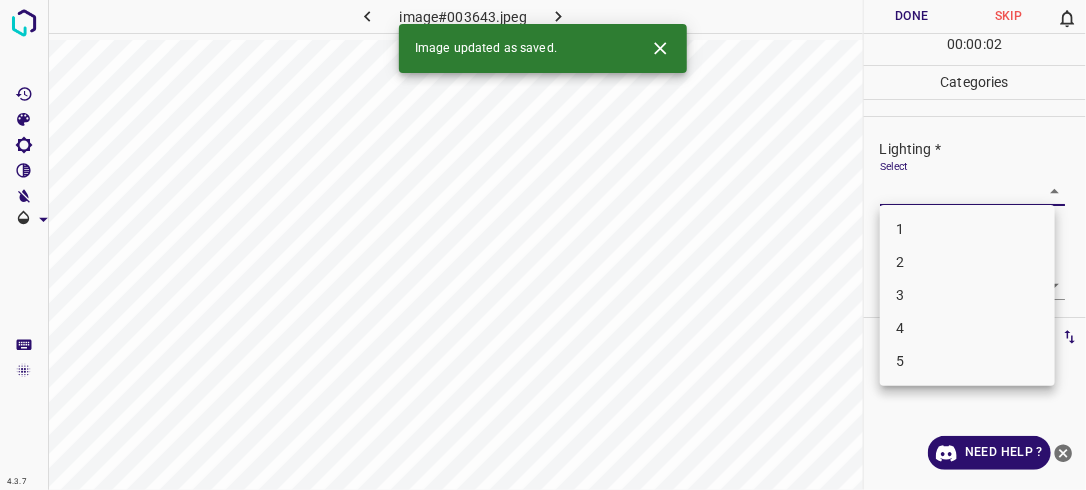 click on "4.3.7 image#003643.jpeg Done Skip 0 00   : 00   : 02   Categories Lighting *  Select ​ Focus *  Select ​ Overall *  Select ​ Labels   0 Categories 1 Lighting 2 Focus 3 Overall Tools Space Change between modes (Draw & Edit) I Auto labeling R Restore zoom M Zoom in N Zoom out Delete Delete selecte label Filters Z Restore filters X Saturation filter C Brightness filter V Contrast filter B Gray scale filter General O Download Image updated as saved. Need Help ? - Text - Hide - Delete 1 2 3 4 5" at bounding box center [543, 245] 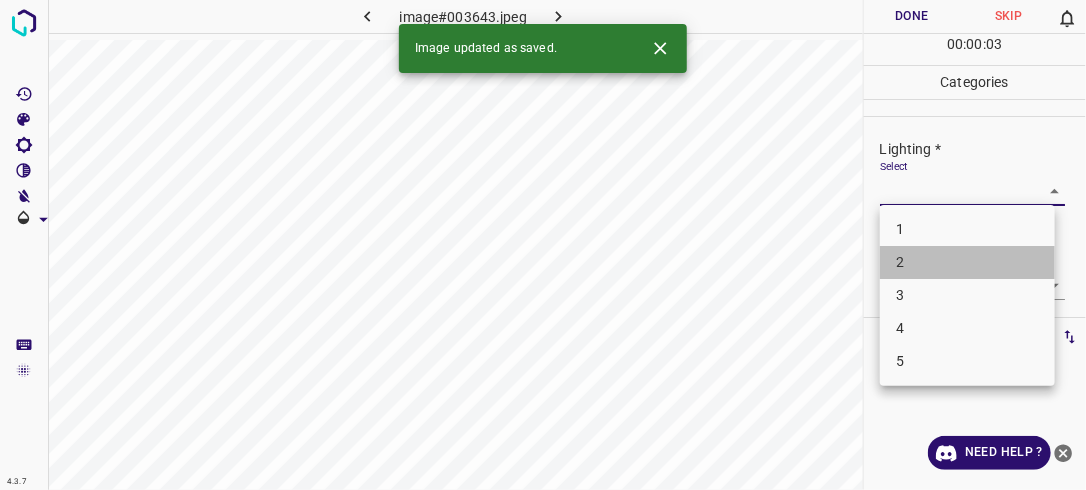 click on "2" at bounding box center (967, 262) 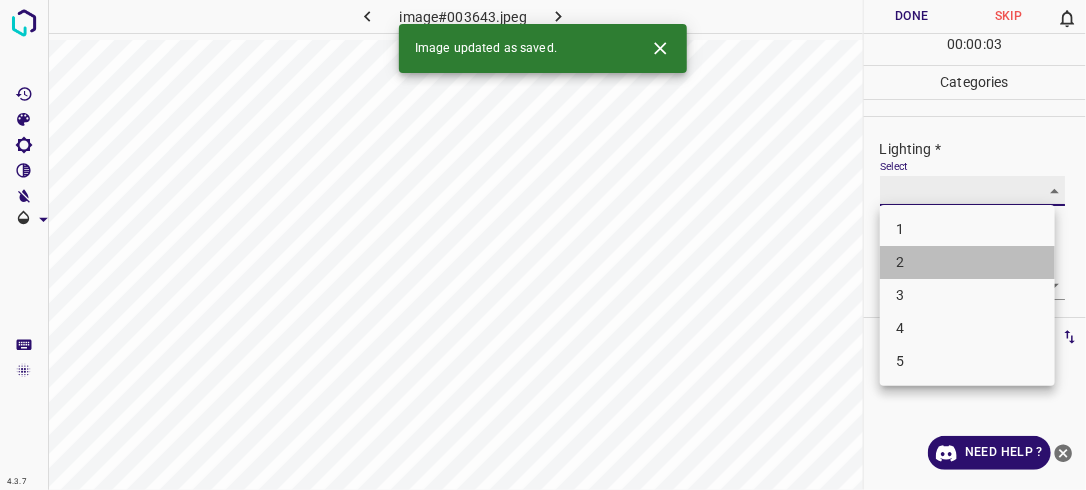 type on "2" 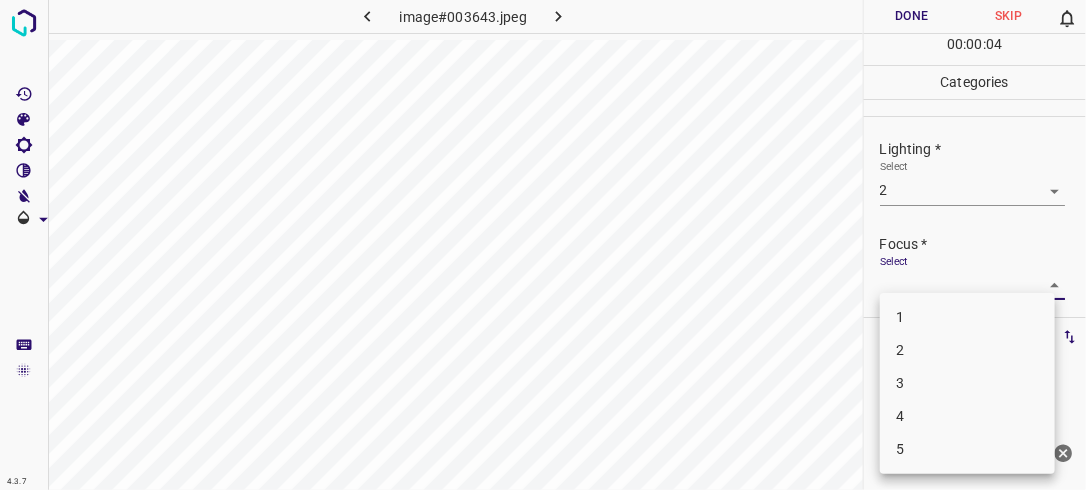 click on "4.3.7 image#003643.jpeg Done Skip 0 00   : 00   : 04   Categories Lighting *  Select 2 2 Focus *  Select ​ Overall *  Select ​ Labels   0 Categories 1 Lighting 2 Focus 3 Overall Tools Space Change between modes (Draw & Edit) I Auto labeling R Restore zoom M Zoom in N Zoom out Delete Delete selecte label Filters Z Restore filters X Saturation filter C Brightness filter V Contrast filter B Gray scale filter General O Download Need Help ? - Text - Hide - Delete 1 2 3 4 5" at bounding box center (543, 245) 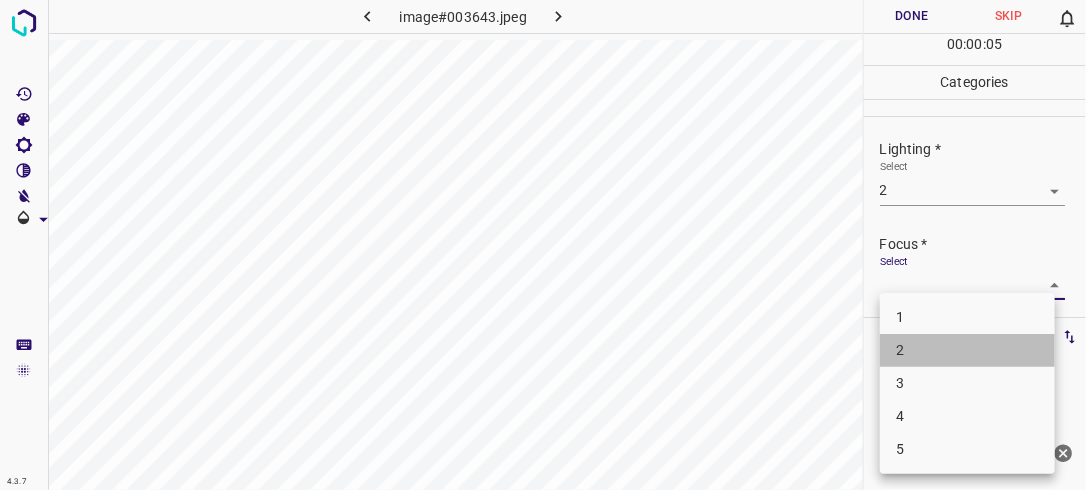 click on "2" at bounding box center (967, 350) 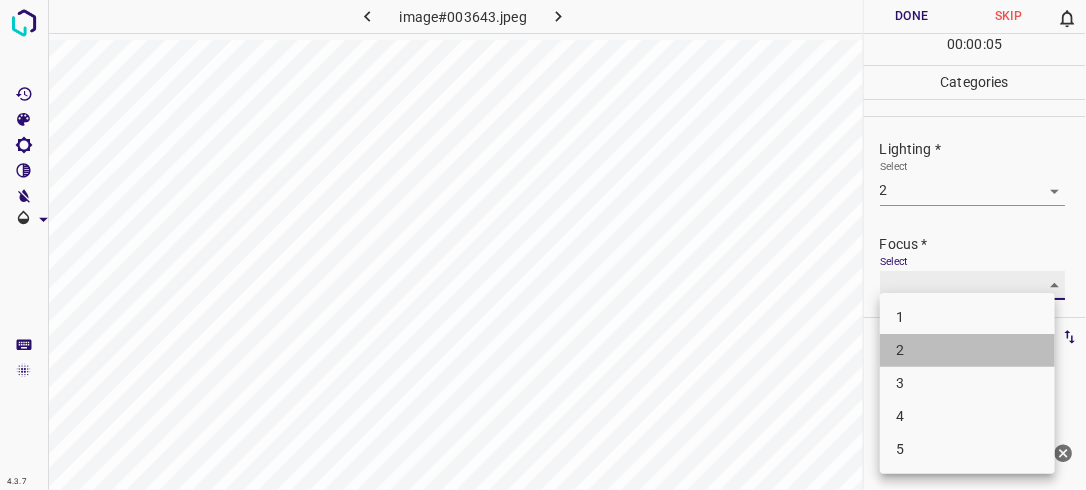 type on "2" 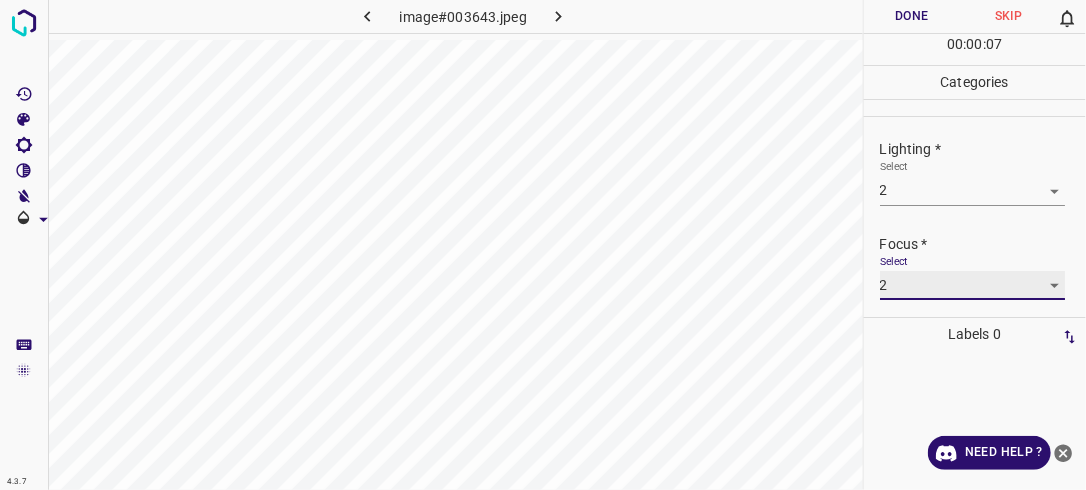 scroll, scrollTop: 98, scrollLeft: 0, axis: vertical 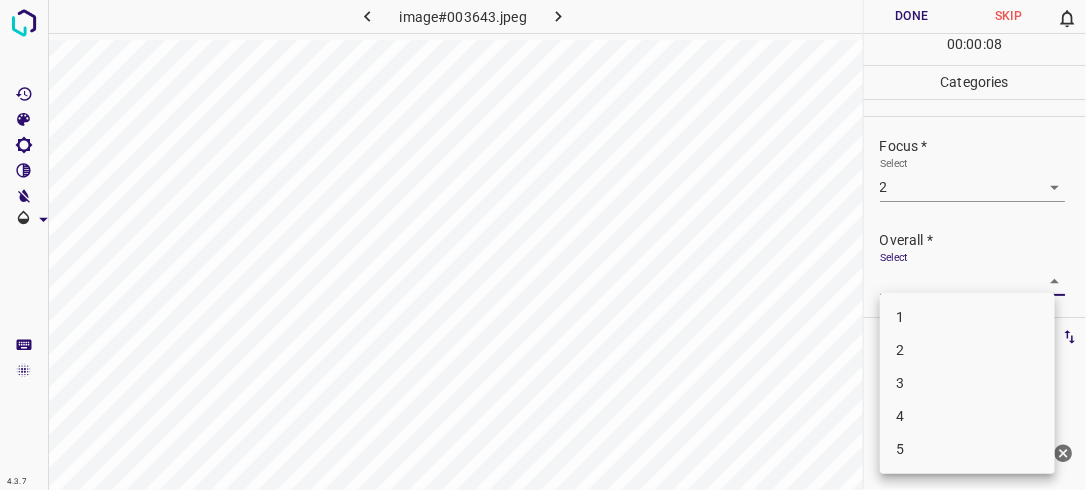 click on "4.3.7 image#003643.jpeg Done Skip 0 00   : 00   : 08   Categories Lighting *  Select 2 2 Focus *  Select 2 2 Overall *  Select ​ Labels   0 Categories 1 Lighting 2 Focus 3 Overall Tools Space Change between modes (Draw & Edit) I Auto labeling R Restore zoom M Zoom in N Zoom out Delete Delete selecte label Filters Z Restore filters X Saturation filter C Brightness filter V Contrast filter B Gray scale filter General O Download Need Help ? - Text - Hide - Delete 1 2 3 4 5" at bounding box center [543, 245] 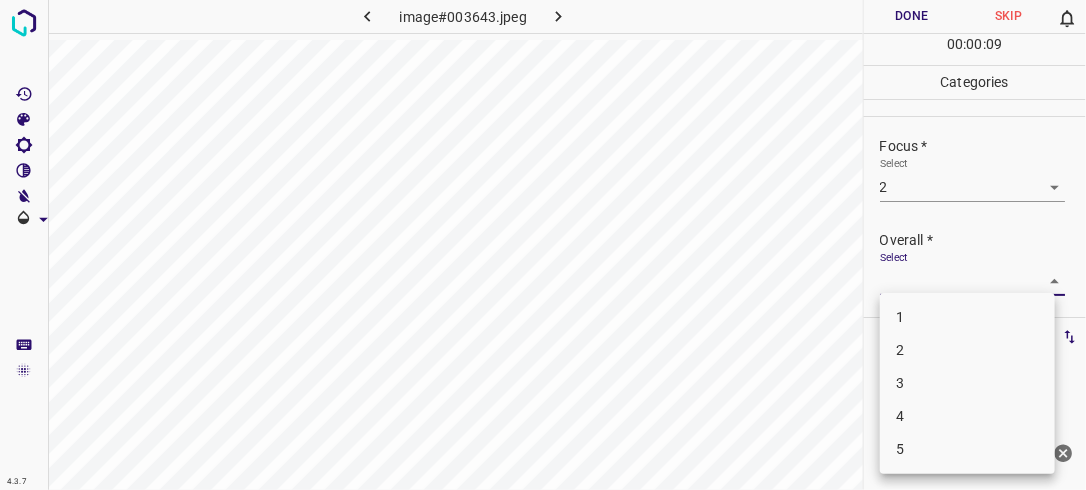click on "2" at bounding box center (967, 350) 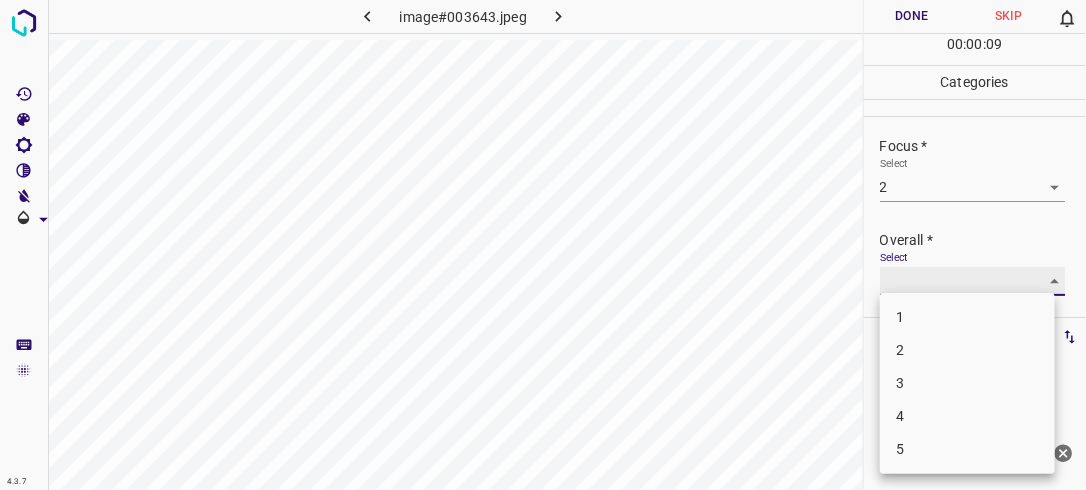 type on "2" 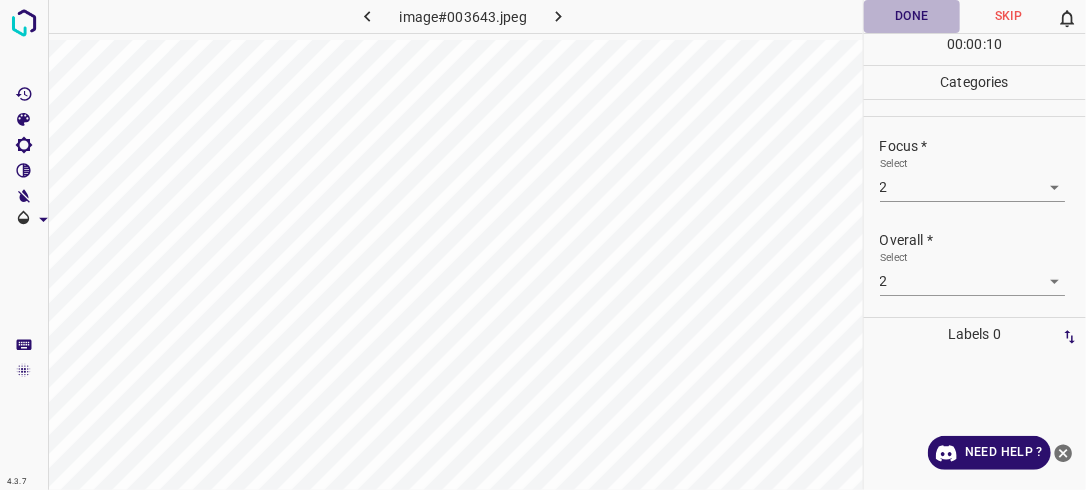 click on "Done" at bounding box center [912, 16] 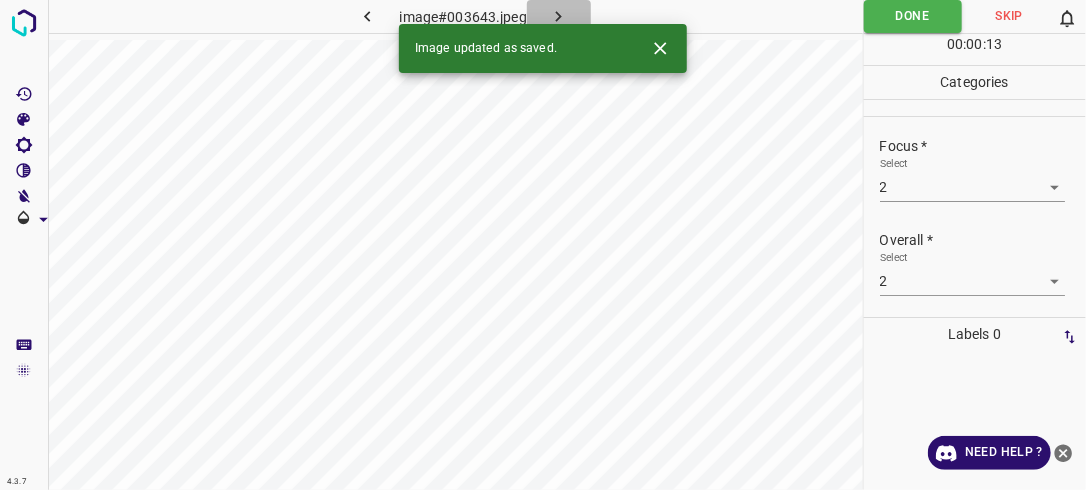 click 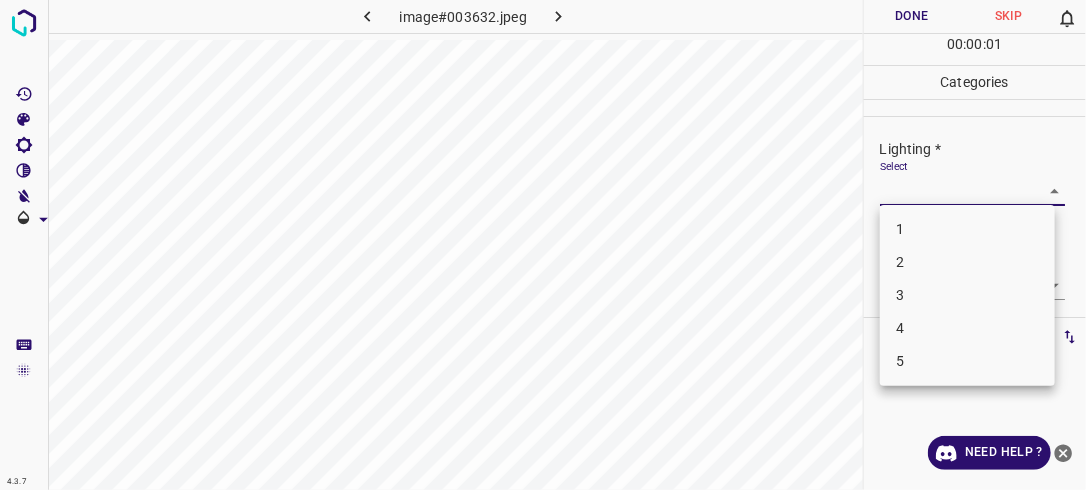 click on "4.3.7 image#003632.jpeg Done Skip 0 00   : 00   : 01   Categories Lighting *  Select ​ Focus *  Select ​ Overall *  Select ​ Labels   0 Categories 1 Lighting 2 Focus 3 Overall Tools Space Change between modes (Draw & Edit) I Auto labeling R Restore zoom M Zoom in N Zoom out Delete Delete selecte label Filters Z Restore filters X Saturation filter C Brightness filter V Contrast filter B Gray scale filter General O Download Need Help ? - Text - Hide - Delete 1 2 3 4 5" at bounding box center [543, 245] 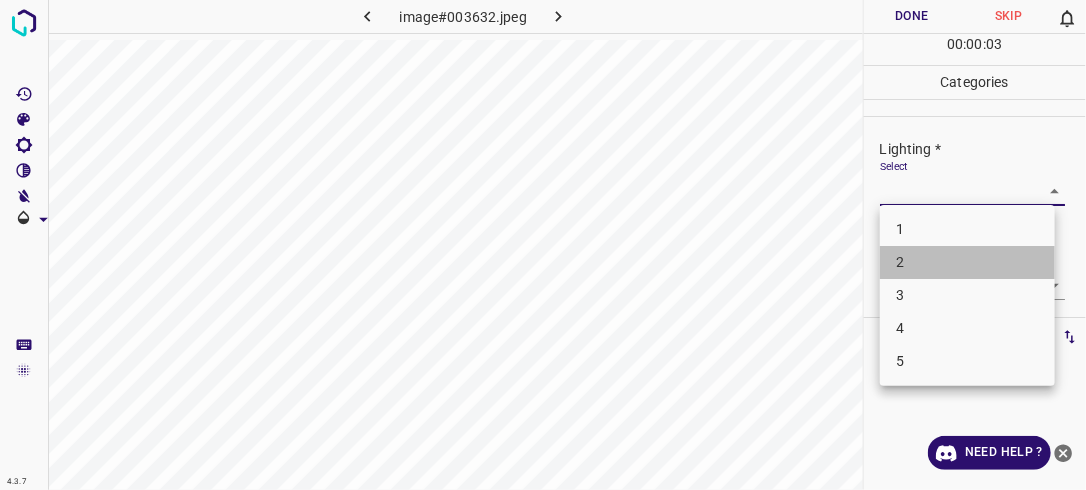 click on "2" at bounding box center (967, 262) 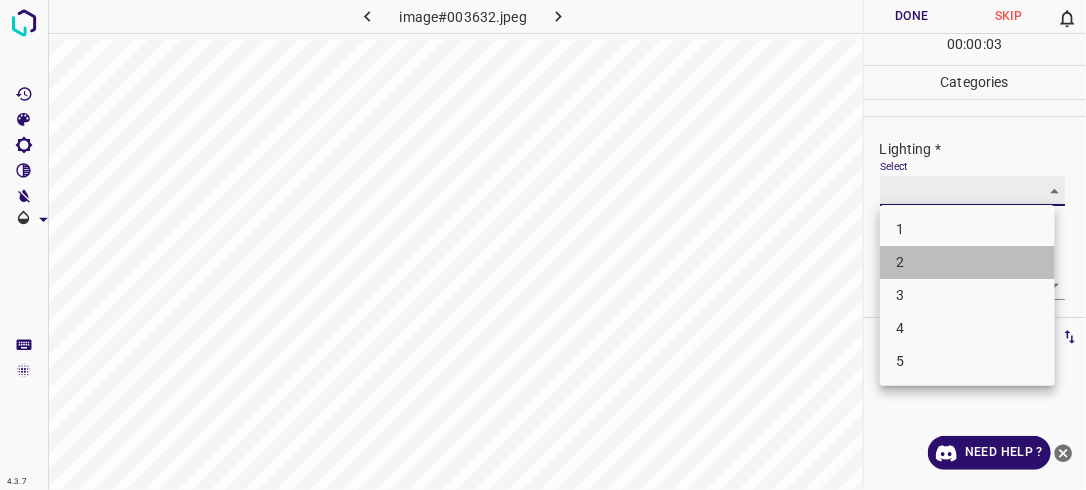 type on "2" 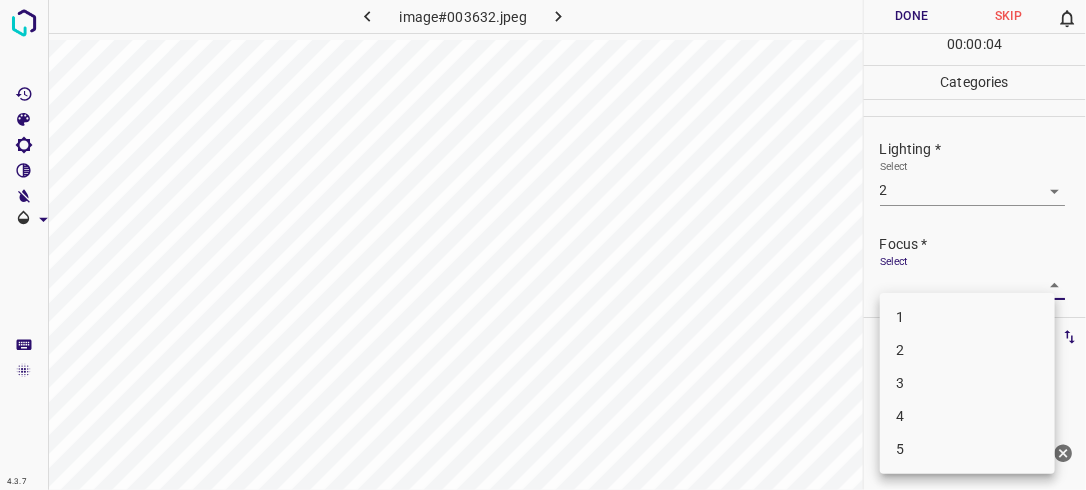 click on "4.3.7 image#003632.jpeg Done Skip 0 00   : 00   : 04   Categories Lighting *  Select 2 2 Focus *  Select ​ Overall *  Select ​ Labels   0 Categories 1 Lighting 2 Focus 3 Overall Tools Space Change between modes (Draw & Edit) I Auto labeling R Restore zoom M Zoom in N Zoom out Delete Delete selecte label Filters Z Restore filters X Saturation filter C Brightness filter V Contrast filter B Gray scale filter General O Download Need Help ? - Text - Hide - Delete 1 2 3 4 5" at bounding box center (543, 245) 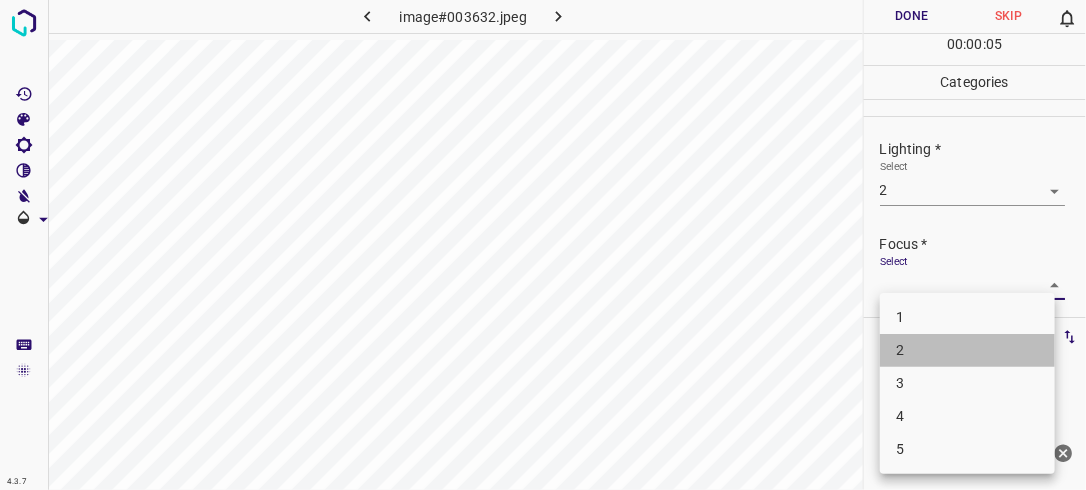 click on "2" at bounding box center (967, 350) 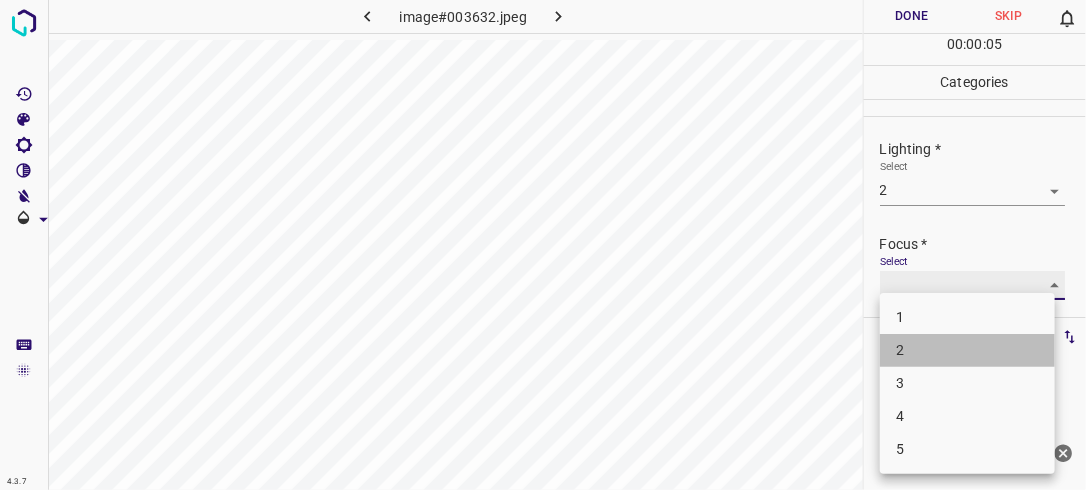type on "2" 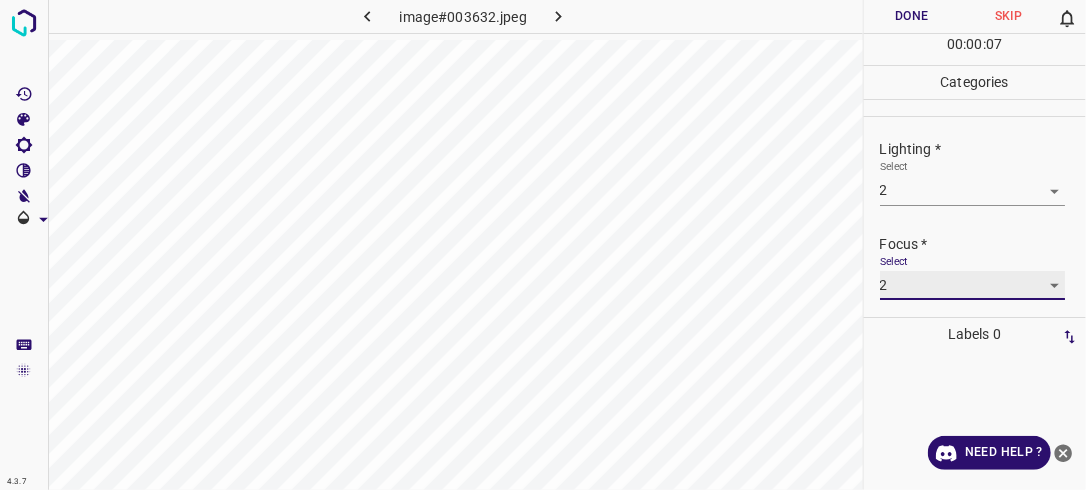 scroll, scrollTop: 98, scrollLeft: 0, axis: vertical 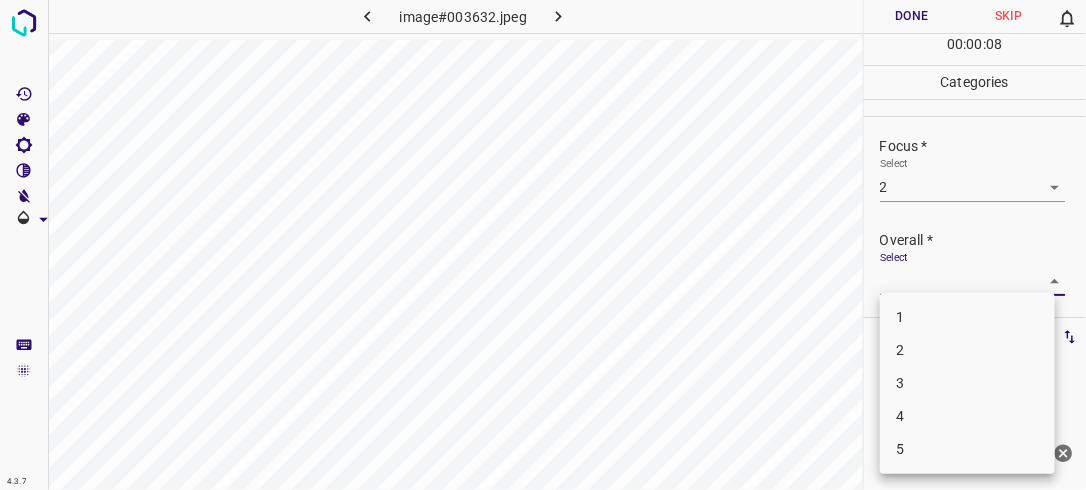 click on "4.3.7 image#003632.jpeg Done Skip 0 00   : 00   : 08   Categories Lighting *  Select 2 2 Focus *  Select 2 2 Overall *  Select ​ Labels   0 Categories 1 Lighting 2 Focus 3 Overall Tools Space Change between modes (Draw & Edit) I Auto labeling R Restore zoom M Zoom in N Zoom out Delete Delete selecte label Filters Z Restore filters X Saturation filter C Brightness filter V Contrast filter B Gray scale filter General O Download Need Help ? - Text - Hide - Delete 1 2 3 4 5" at bounding box center [543, 245] 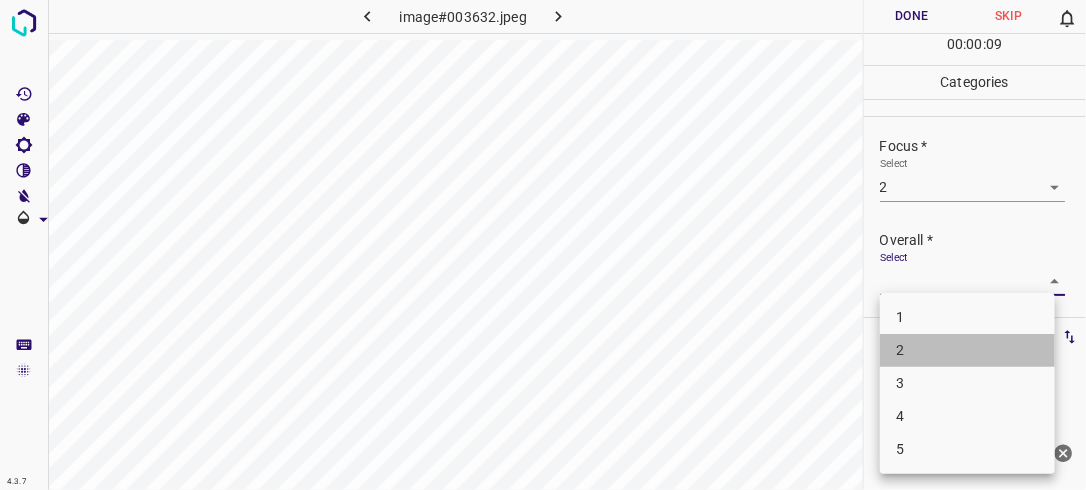 click on "2" at bounding box center (967, 350) 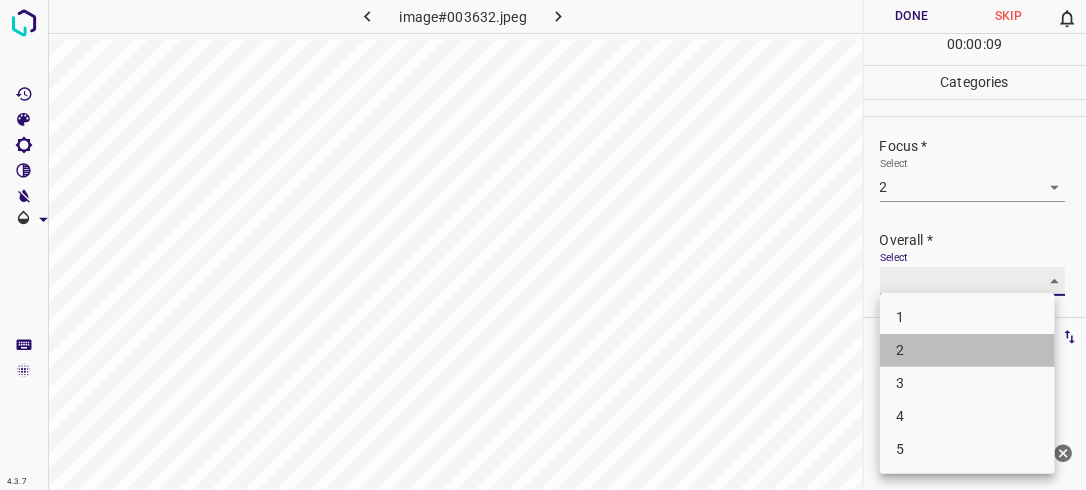 type on "2" 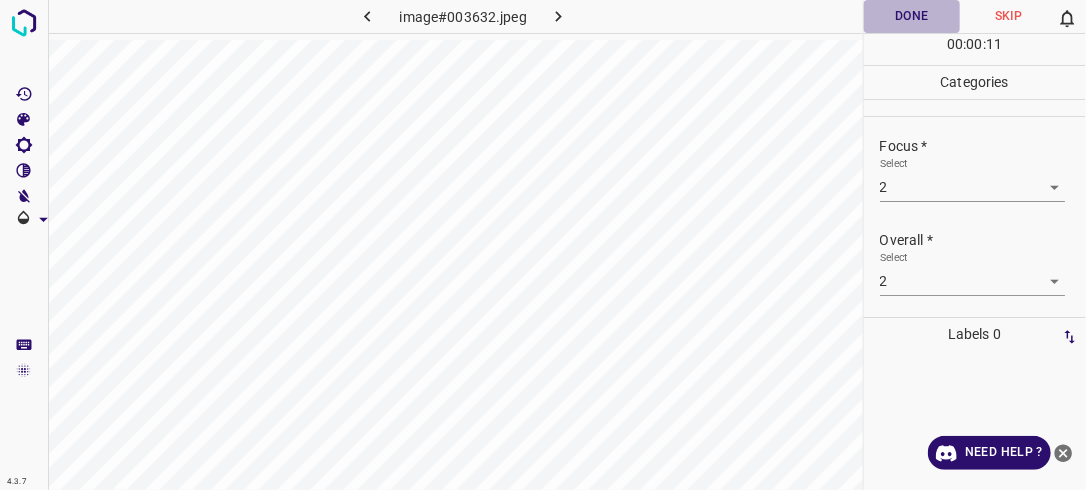 click on "Done" at bounding box center (912, 16) 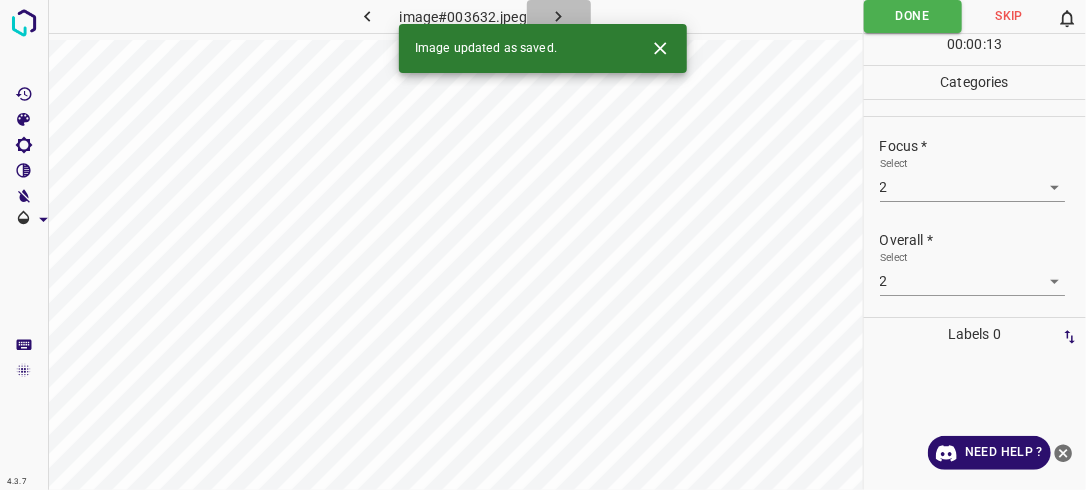 click 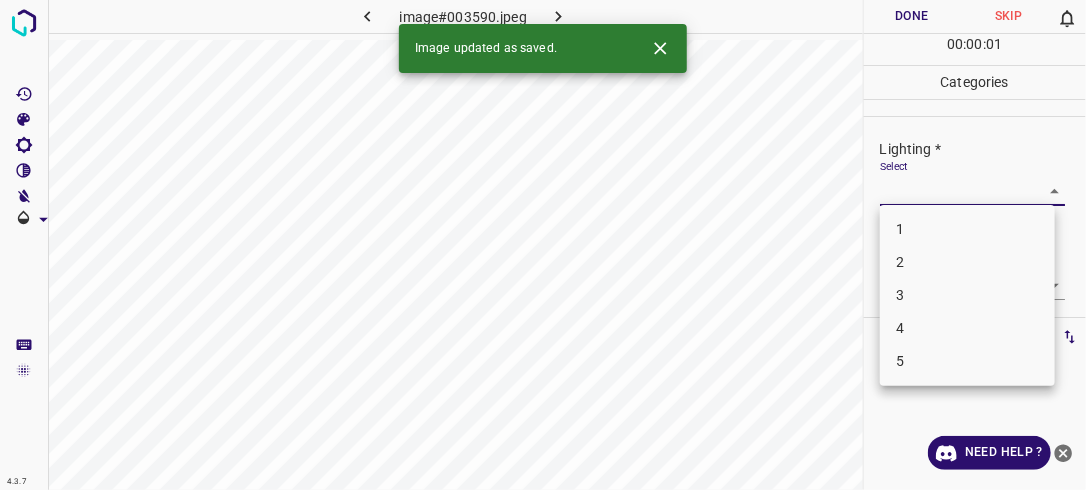 click on "4.3.7 image#003590.jpeg Done Skip 0 00   : 00   : 01   Categories Lighting *  Select ​ Focus *  Select ​ Overall *  Select ​ Labels   0 Categories 1 Lighting 2 Focus 3 Overall Tools Space Change between modes (Draw & Edit) I Auto labeling R Restore zoom M Zoom in N Zoom out Delete Delete selecte label Filters Z Restore filters X Saturation filter C Brightness filter V Contrast filter B Gray scale filter General O Download Image updated as saved. Need Help ? - Text - Hide - Delete 1 2 3 4 5" at bounding box center (543, 245) 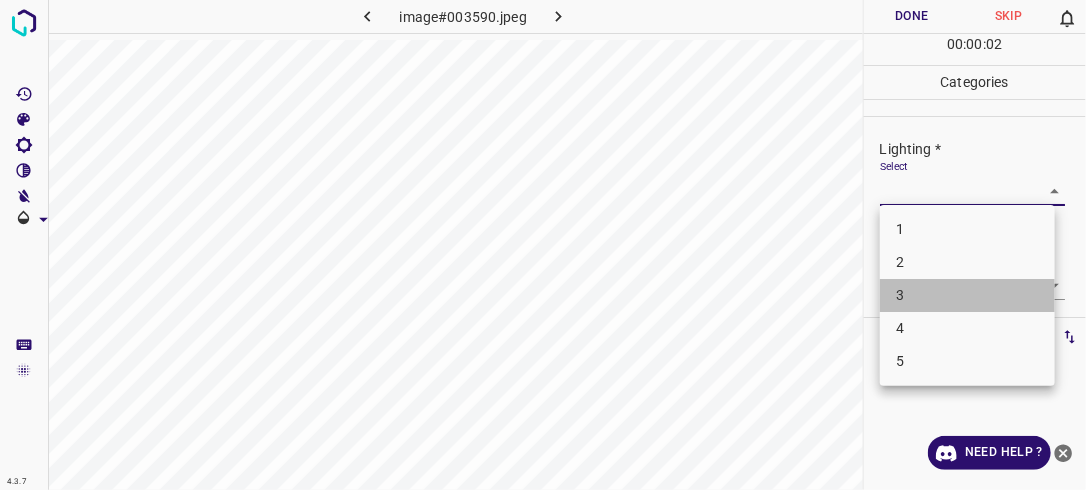 click on "3" at bounding box center (967, 295) 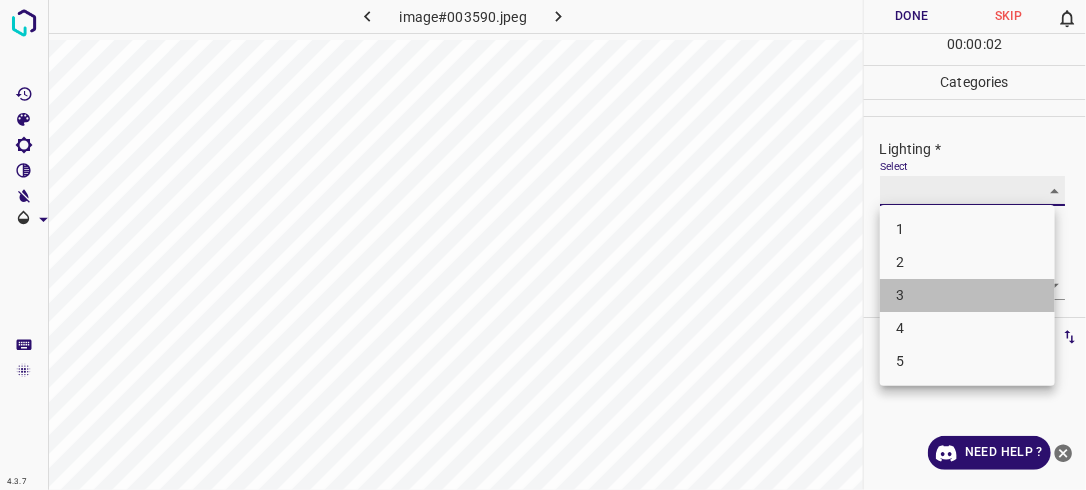 type on "3" 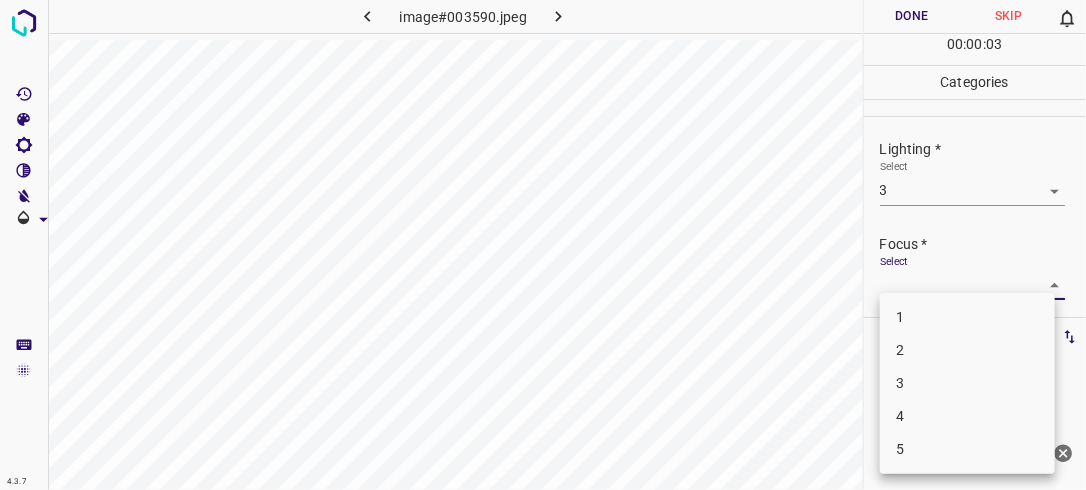 click on "4.3.7 image#003590.jpeg Done Skip 0 00   : 00   : 03   Categories Lighting *  Select 3 3 Focus *  Select ​ Overall *  Select ​ Labels   0 Categories 1 Lighting 2 Focus 3 Overall Tools Space Change between modes (Draw & Edit) I Auto labeling R Restore zoom M Zoom in N Zoom out Delete Delete selecte label Filters Z Restore filters X Saturation filter C Brightness filter V Contrast filter B Gray scale filter General O Download Need Help ? - Text - Hide - Delete 1 2 3 4 5" at bounding box center (543, 245) 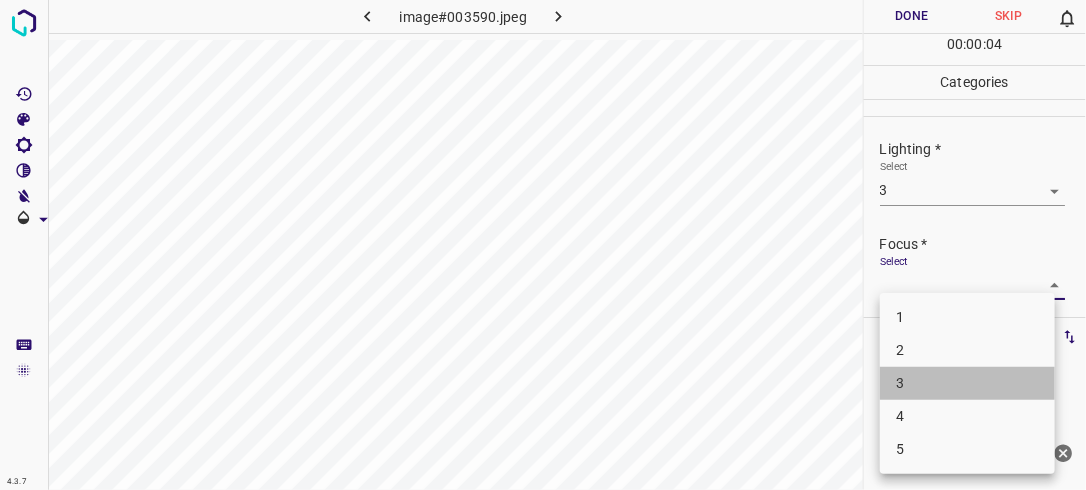 click on "3" at bounding box center [967, 383] 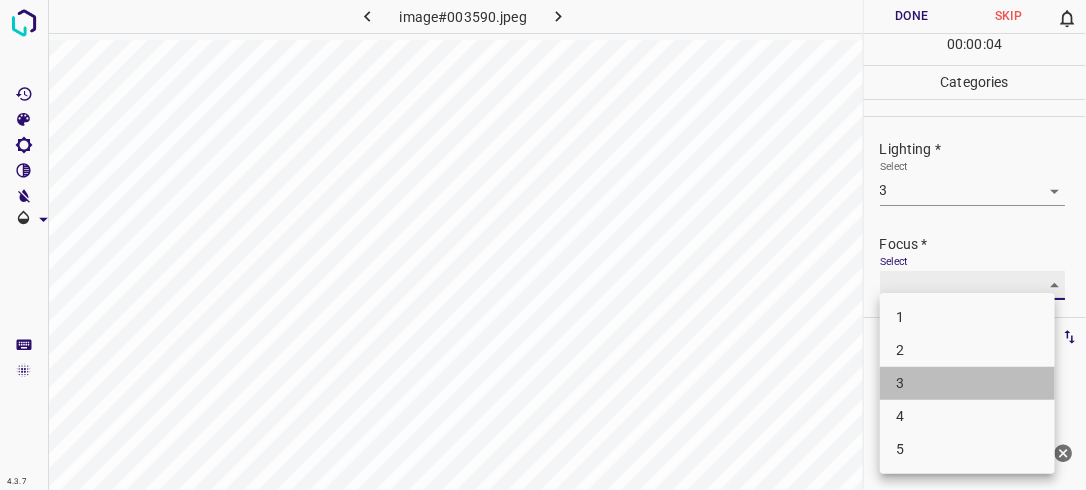 type on "3" 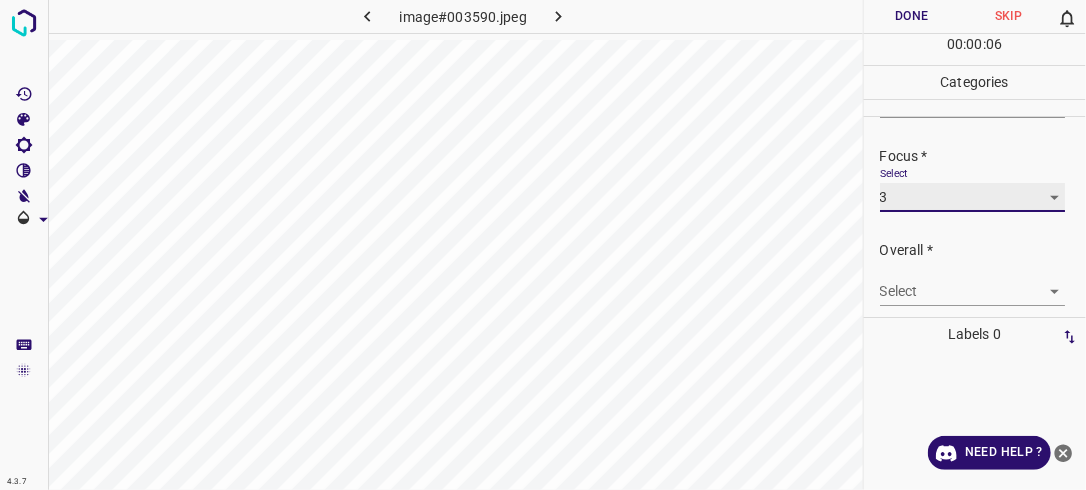 scroll, scrollTop: 98, scrollLeft: 0, axis: vertical 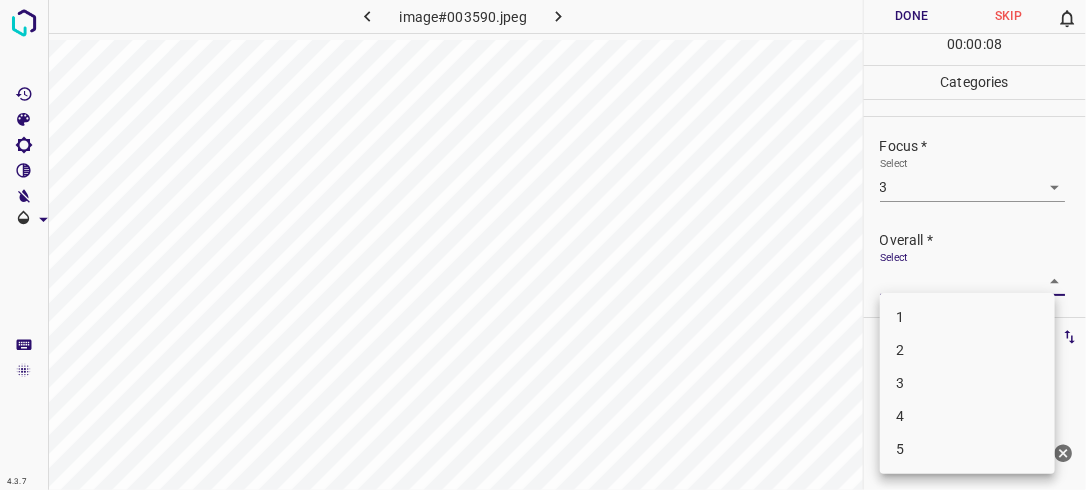 drag, startPoint x: 1041, startPoint y: 278, endPoint x: 977, endPoint y: 378, distance: 118.72658 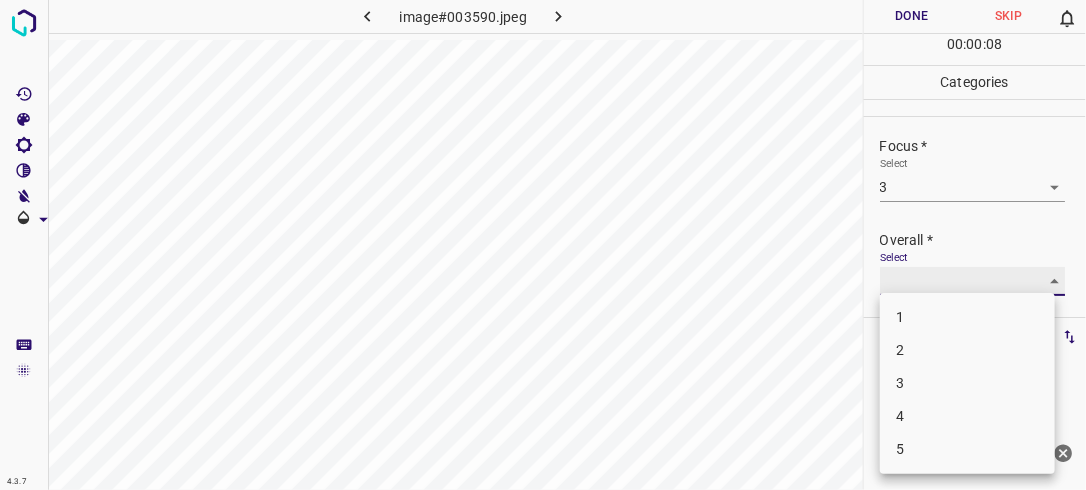 type on "3" 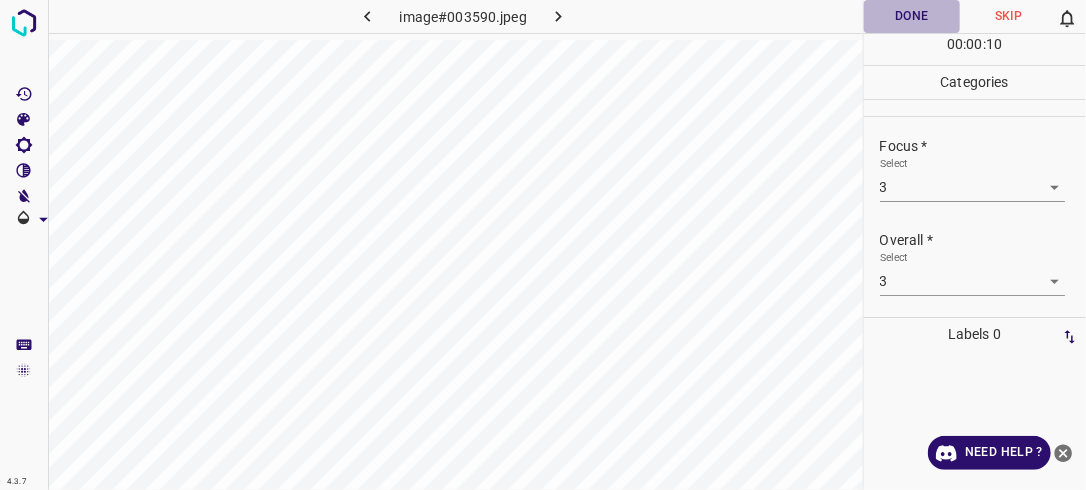 click on "Done" at bounding box center (912, 16) 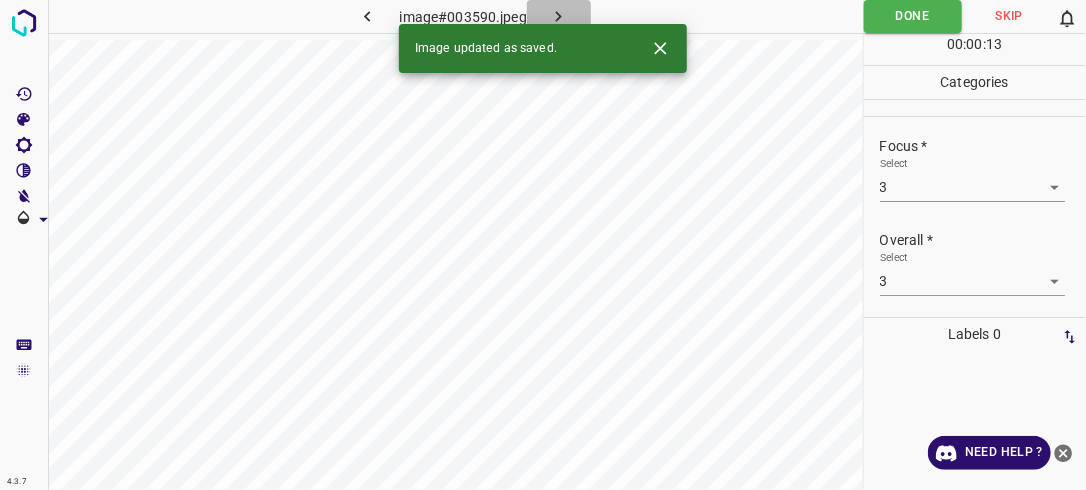 click at bounding box center [559, 16] 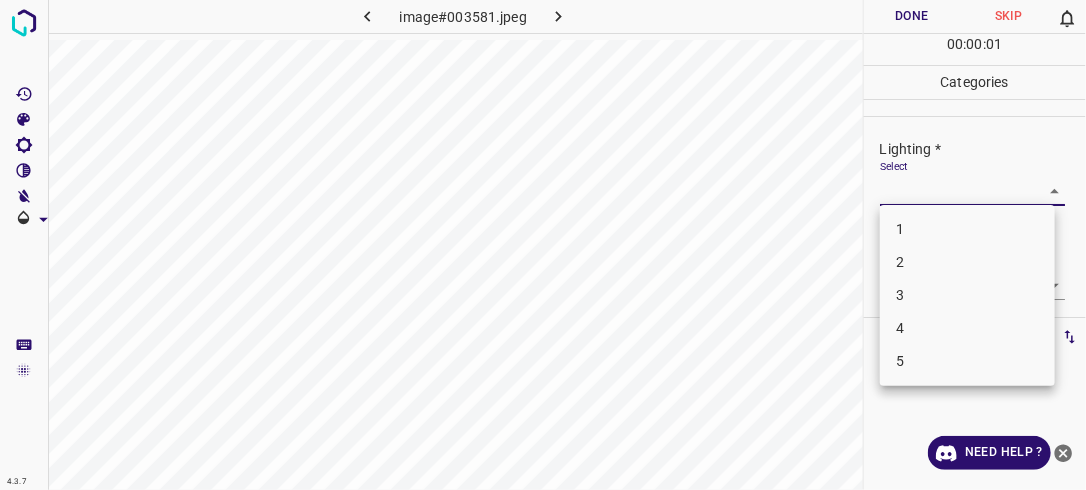 click on "4.3.7 image#003581.jpeg Done Skip 0 00   : 00   : 01   Categories Lighting *  Select ​ Focus *  Select ​ Overall *  Select ​ Labels   0 Categories 1 Lighting 2 Focus 3 Overall Tools Space Change between modes (Draw & Edit) I Auto labeling R Restore zoom M Zoom in N Zoom out Delete Delete selecte label Filters Z Restore filters X Saturation filter C Brightness filter V Contrast filter B Gray scale filter General O Download Need Help ? - Text - Hide - Delete 1 2 3 4 5" at bounding box center [543, 245] 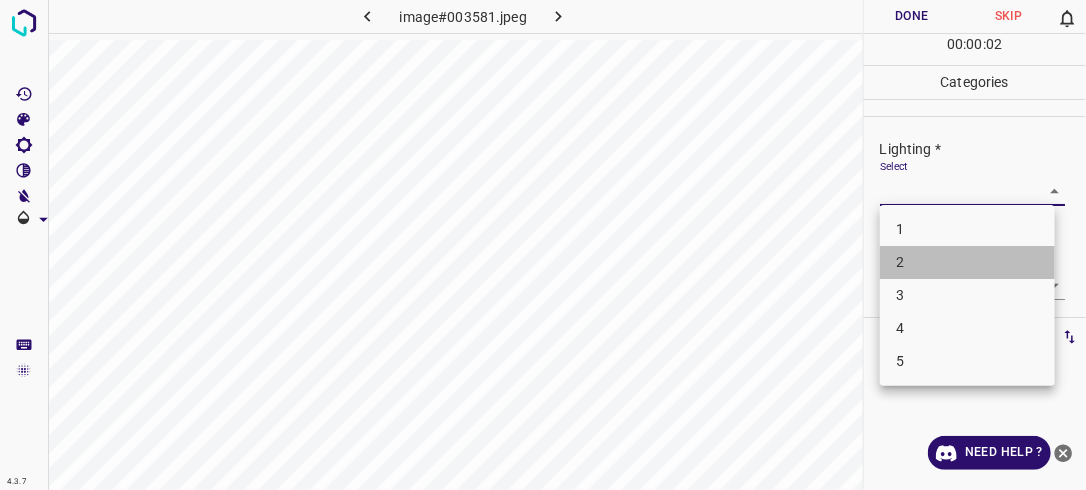 click on "2" at bounding box center [967, 262] 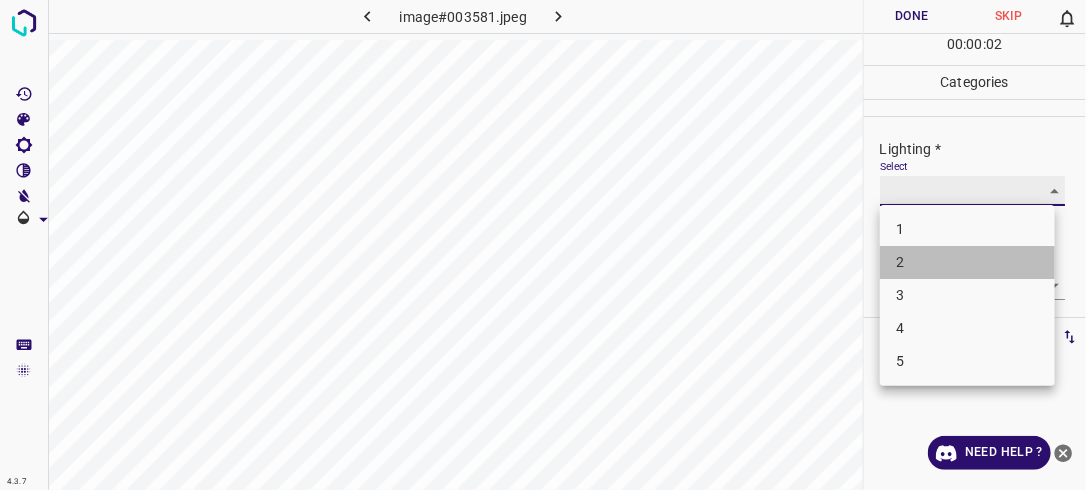 type on "2" 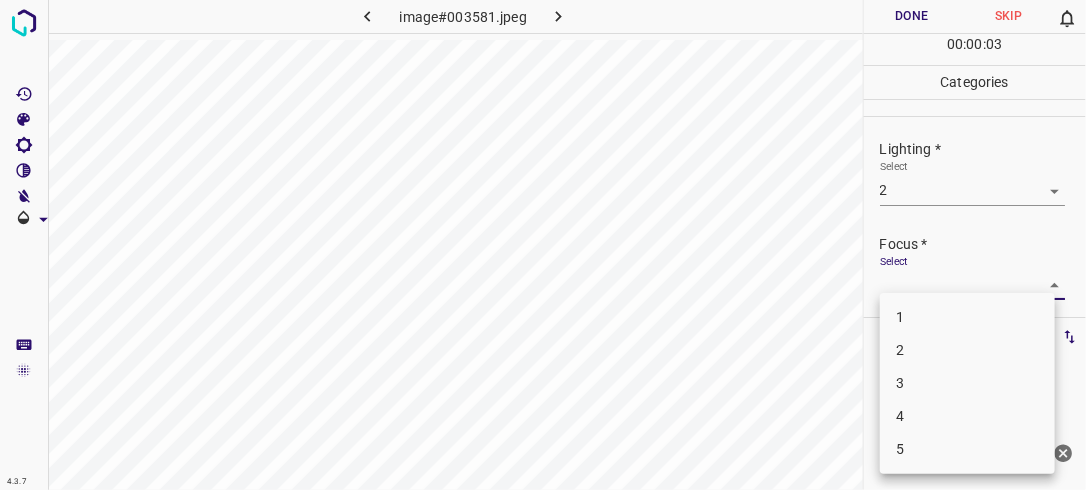 click on "4.3.7 image#003581.jpeg Done Skip 0 00   : 00   : 03   Categories Lighting *  Select 2 2 Focus *  Select ​ Overall *  Select ​ Labels   0 Categories 1 Lighting 2 Focus 3 Overall Tools Space Change between modes (Draw & Edit) I Auto labeling R Restore zoom M Zoom in N Zoom out Delete Delete selecte label Filters Z Restore filters X Saturation filter C Brightness filter V Contrast filter B Gray scale filter General O Download Need Help ? - Text - Hide - Delete 1 2 3 4 5" at bounding box center [543, 245] 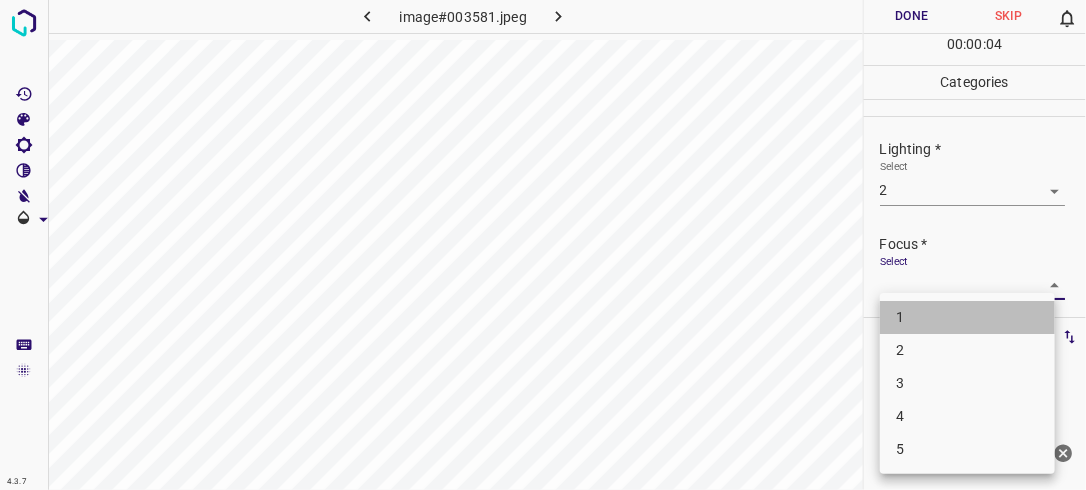 click on "1" at bounding box center [967, 317] 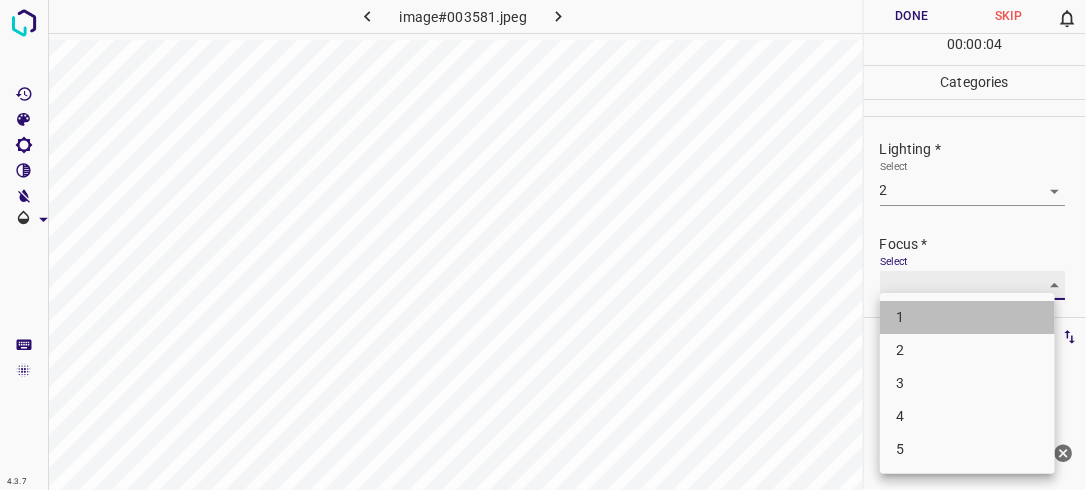 type on "1" 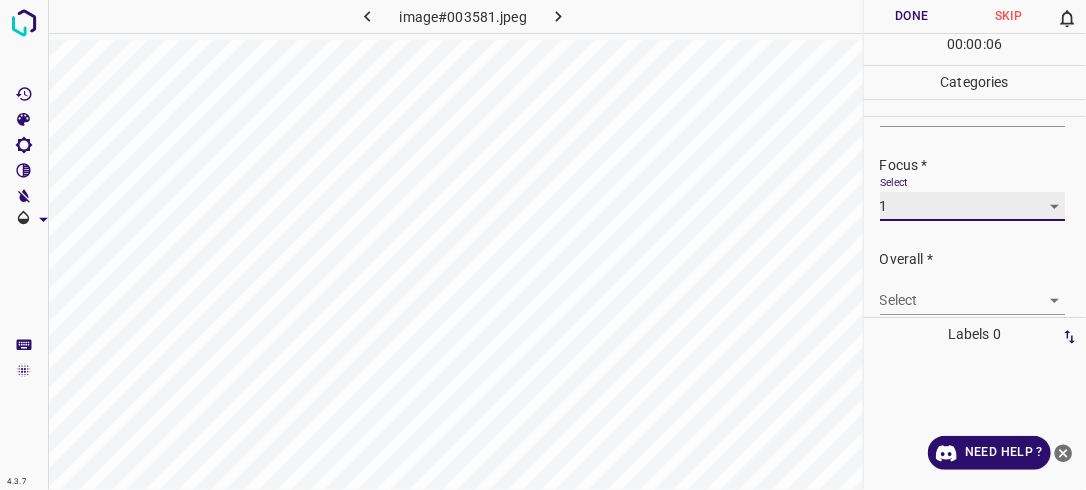 scroll, scrollTop: 86, scrollLeft: 0, axis: vertical 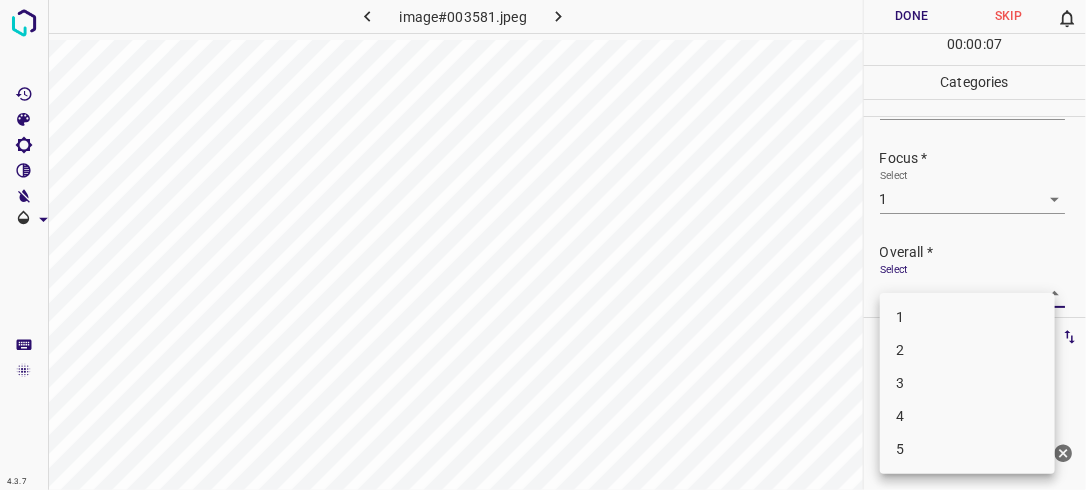 click on "4.3.7 image#003581.jpeg Done Skip 0 00   : 00   : 07   Categories Lighting *  Select 2 2 Focus *  Select 1 1 Overall *  Select ​ Labels   0 Categories 1 Lighting 2 Focus 3 Overall Tools Space Change between modes (Draw & Edit) I Auto labeling R Restore zoom M Zoom in N Zoom out Delete Delete selecte label Filters Z Restore filters X Saturation filter C Brightness filter V Contrast filter B Gray scale filter General O Download Need Help ? - Text - Hide - Delete 1 2 3 4 5" at bounding box center (543, 245) 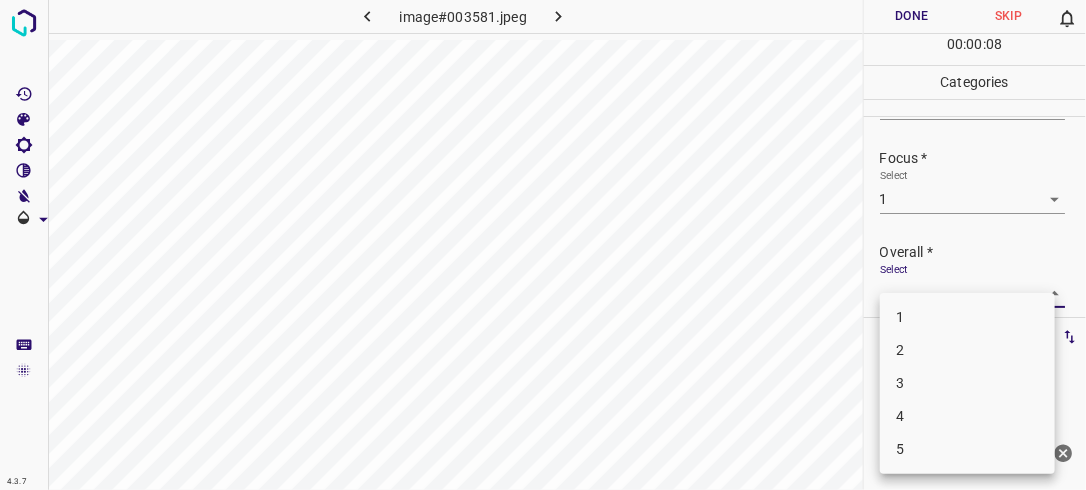 click on "2" at bounding box center (967, 350) 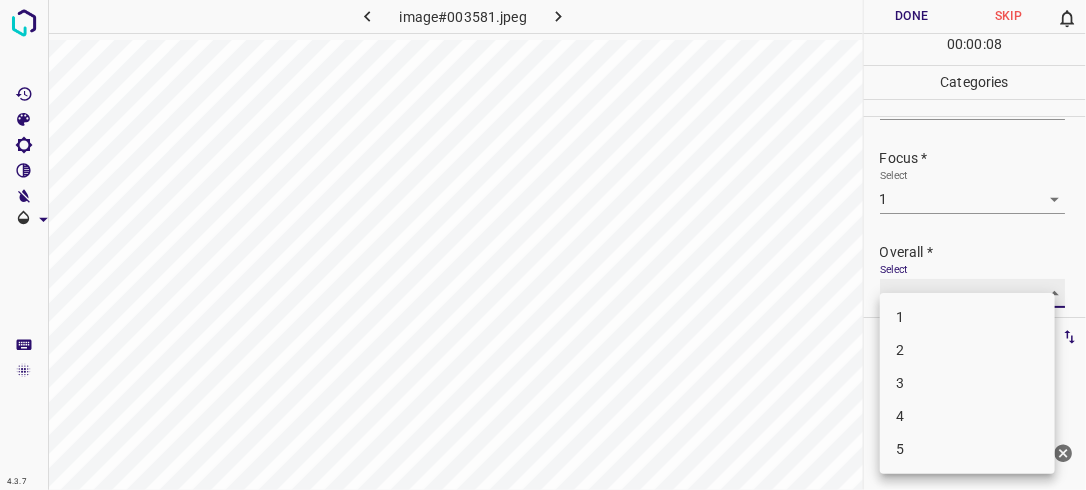 type on "2" 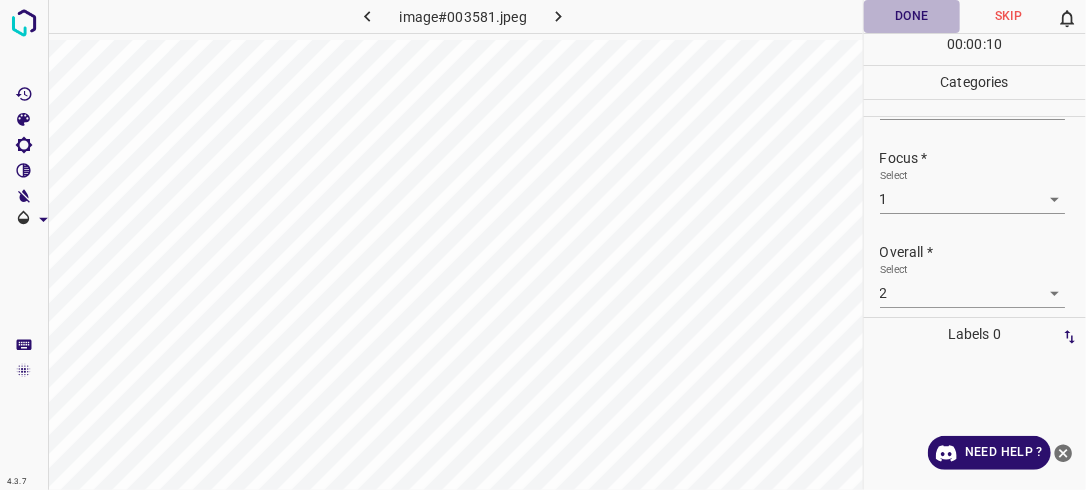 click on "Done" at bounding box center [912, 16] 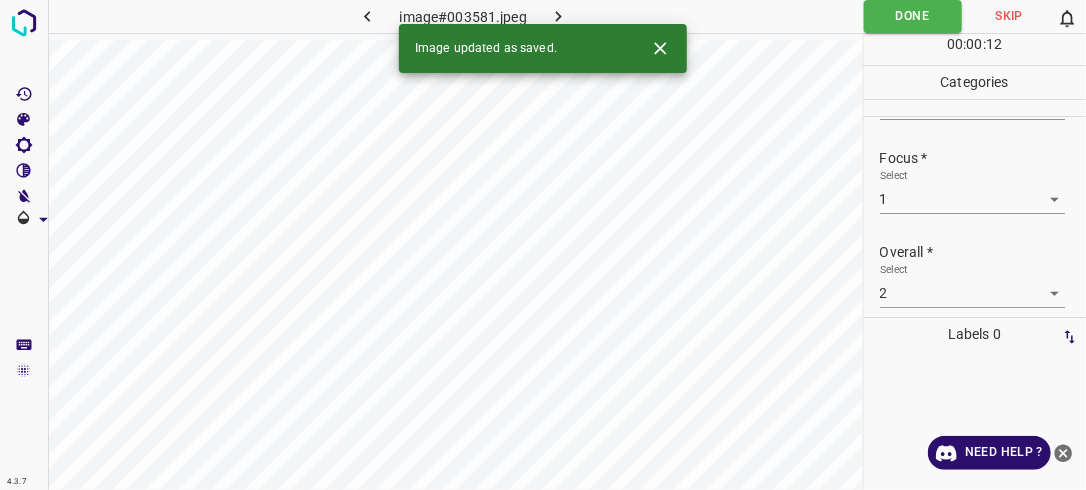 click 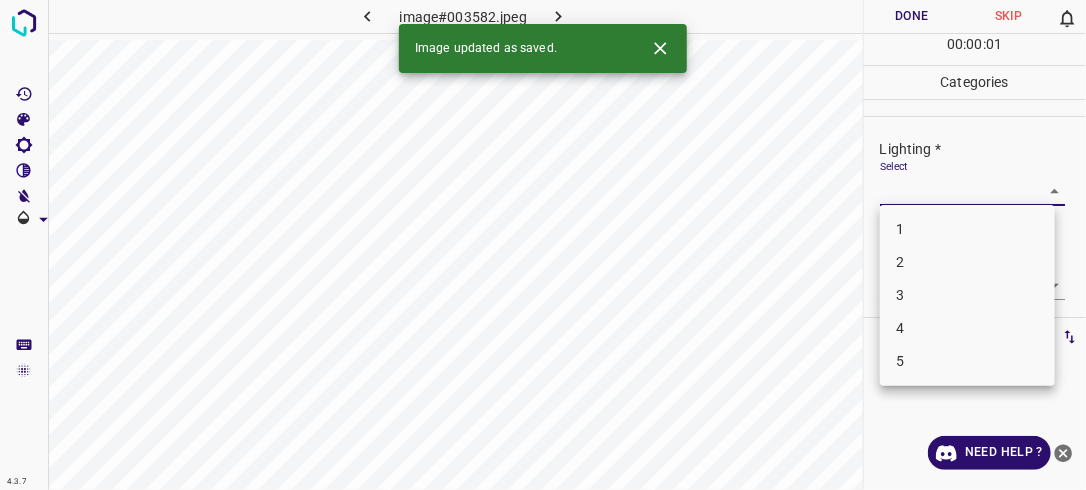 click on "4.3.7 image#003582.jpeg Done Skip 0 00   : 00   : 01   Categories Lighting *  Select ​ Focus *  Select ​ Overall *  Select ​ Labels   0 Categories 1 Lighting 2 Focus 3 Overall Tools Space Change between modes (Draw & Edit) I Auto labeling R Restore zoom M Zoom in N Zoom out Delete Delete selecte label Filters Z Restore filters X Saturation filter C Brightness filter V Contrast filter B Gray scale filter General O Download Image updated as saved. Need Help ? - Text - Hide - Delete 1 2 3 4 5" at bounding box center [543, 245] 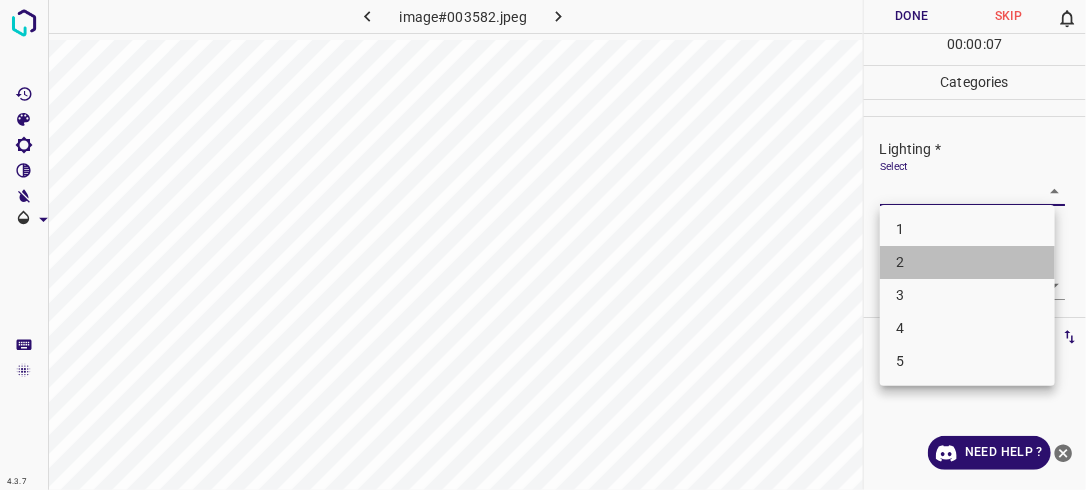 click on "2" at bounding box center (967, 262) 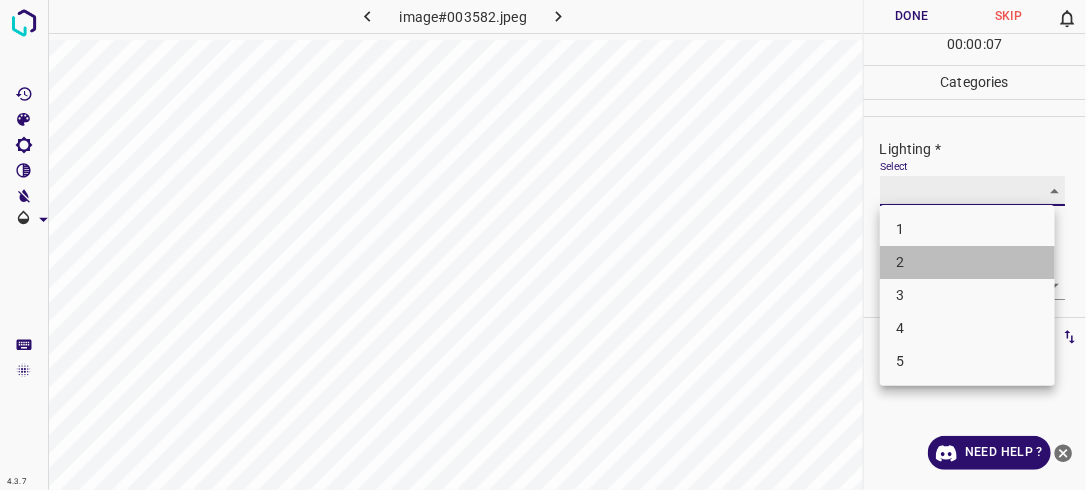 type on "2" 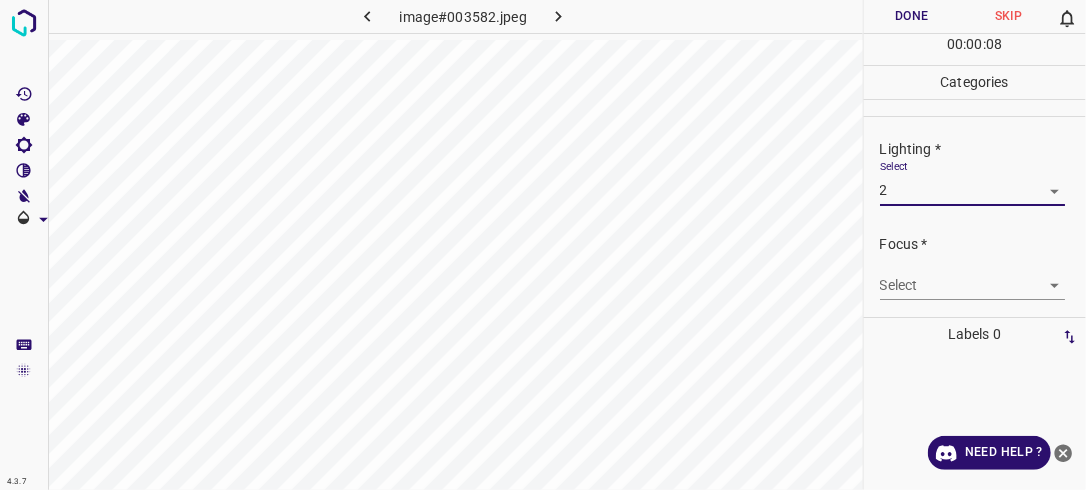 click on "4.3.7 image#003582.jpeg Done Skip 0 00   : 00   : 08   Categories Lighting *  Select 2 2 Focus *  Select ​ Overall *  Select ​ Labels   0 Categories 1 Lighting 2 Focus 3 Overall Tools Space Change between modes (Draw & Edit) I Auto labeling R Restore zoom M Zoom in N Zoom out Delete Delete selecte label Filters Z Restore filters X Saturation filter C Brightness filter V Contrast filter B Gray scale filter General O Download Need Help ? - Text - Hide - Delete" at bounding box center [543, 245] 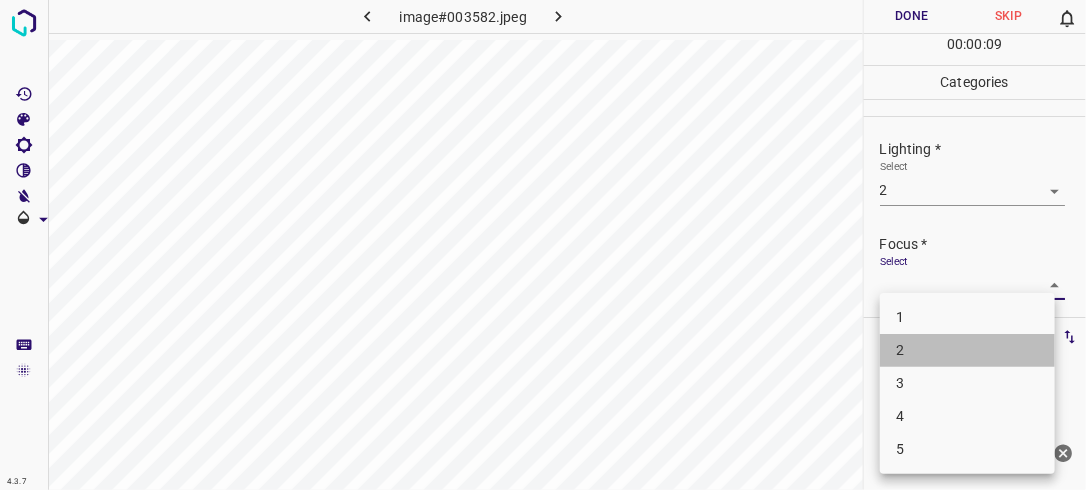 click on "2" at bounding box center (967, 350) 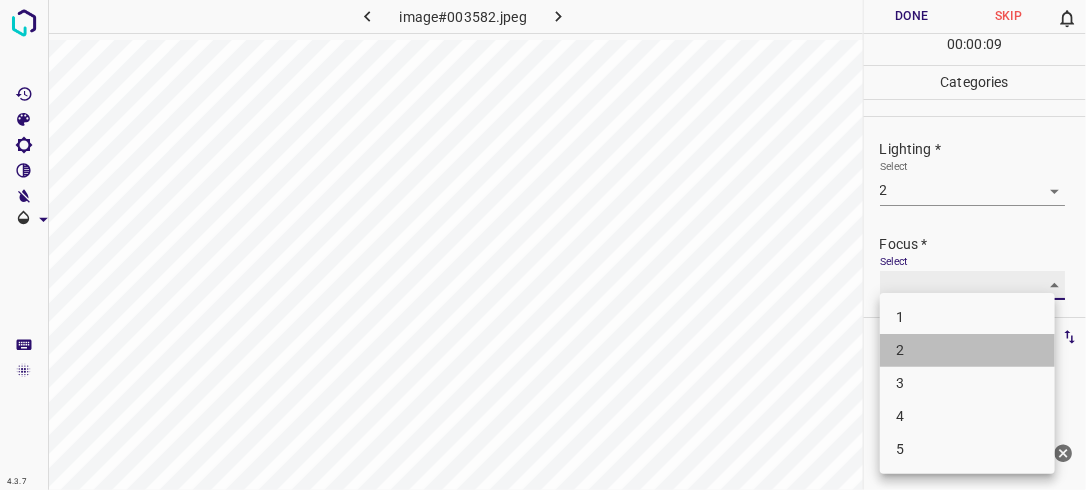 type on "2" 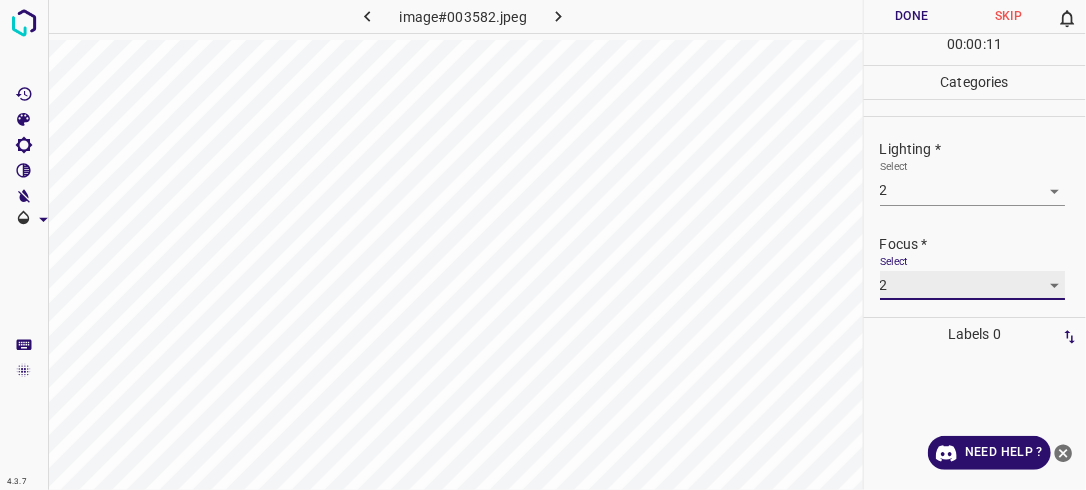 scroll, scrollTop: 98, scrollLeft: 0, axis: vertical 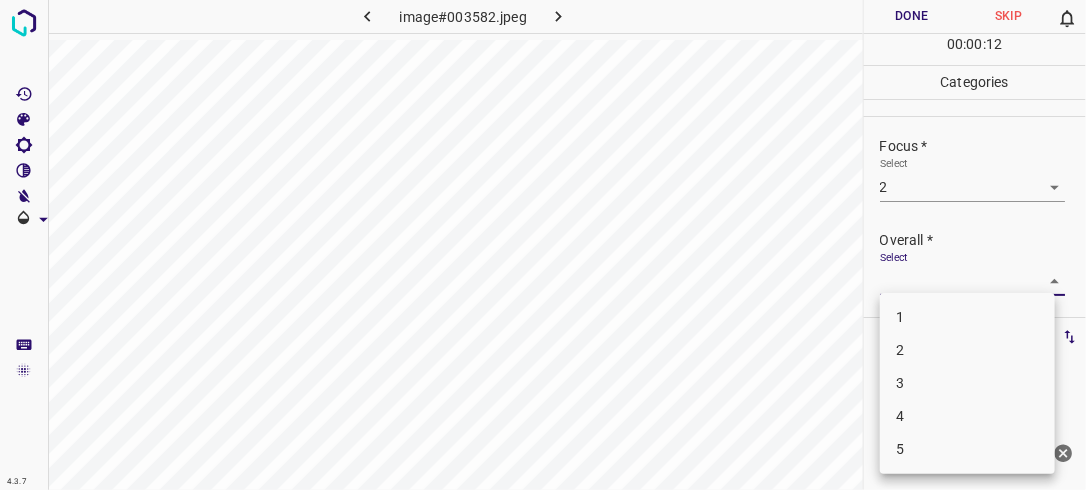 click on "4.3.7 image#003582.jpeg Done Skip 0 00   : 00   : 12   Categories Lighting *  Select 2 2 Focus *  Select 2 2 Overall *  Select ​ Labels   0 Categories 1 Lighting 2 Focus 3 Overall Tools Space Change between modes (Draw & Edit) I Auto labeling R Restore zoom M Zoom in N Zoom out Delete Delete selecte label Filters Z Restore filters X Saturation filter C Brightness filter V Contrast filter B Gray scale filter General O Download Need Help ? - Text - Hide - Delete 1 2 3 4 5" at bounding box center [543, 245] 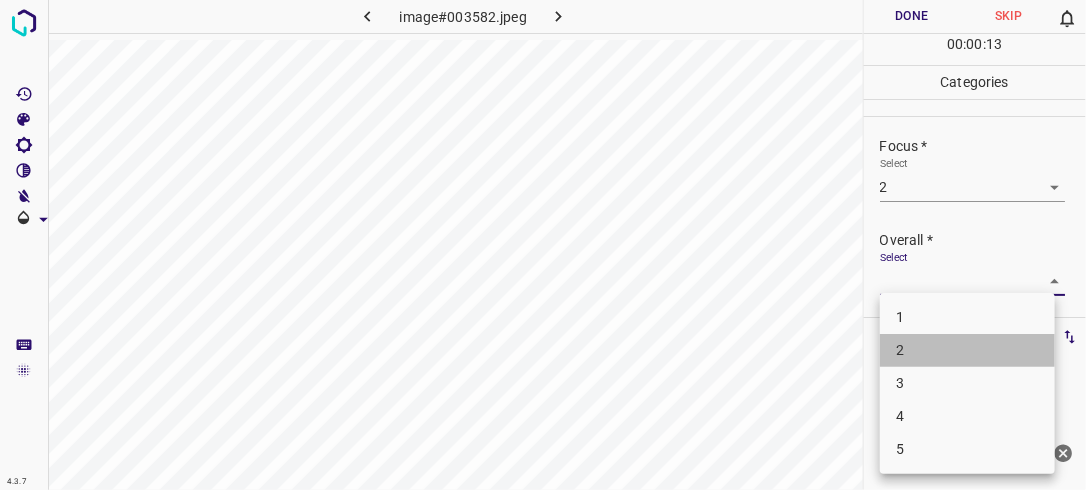 click on "2" at bounding box center [967, 350] 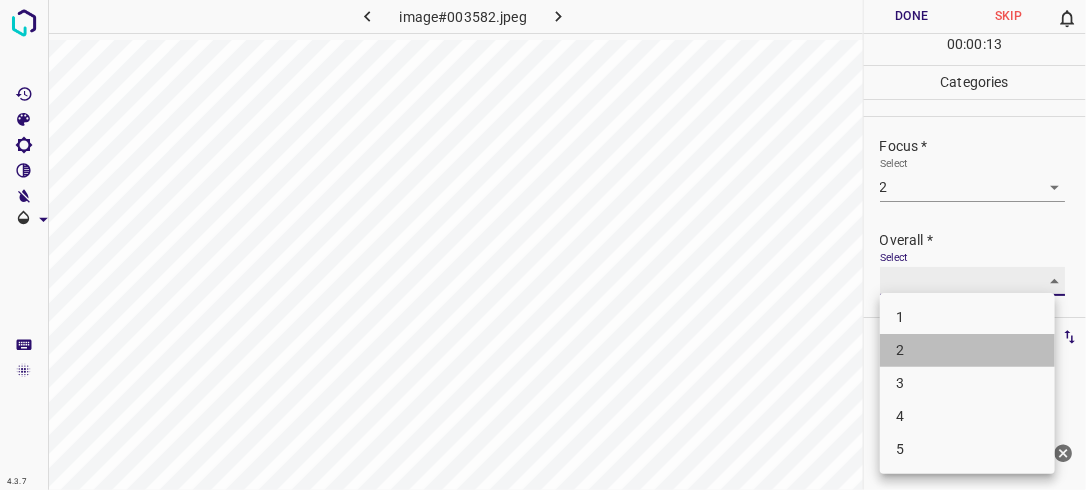 type on "2" 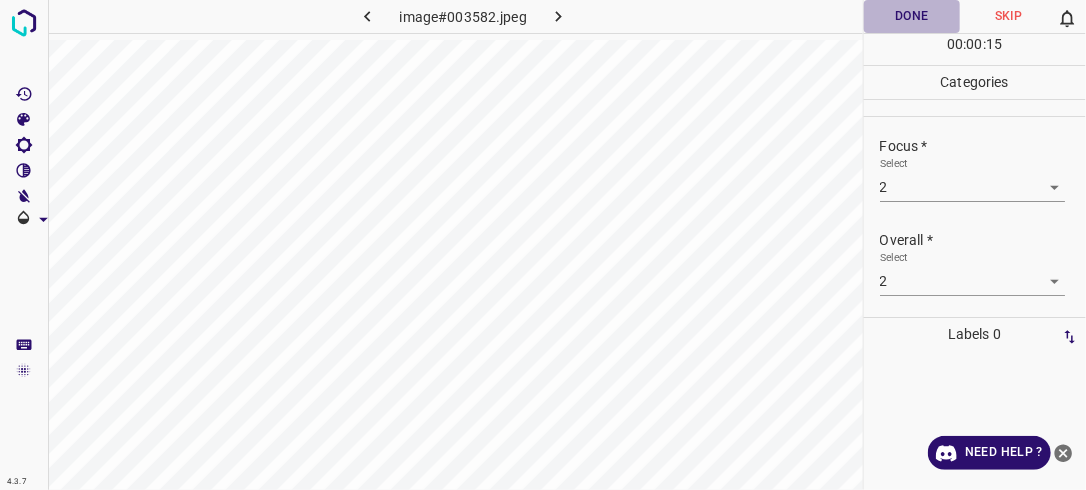 click on "Done" at bounding box center (912, 16) 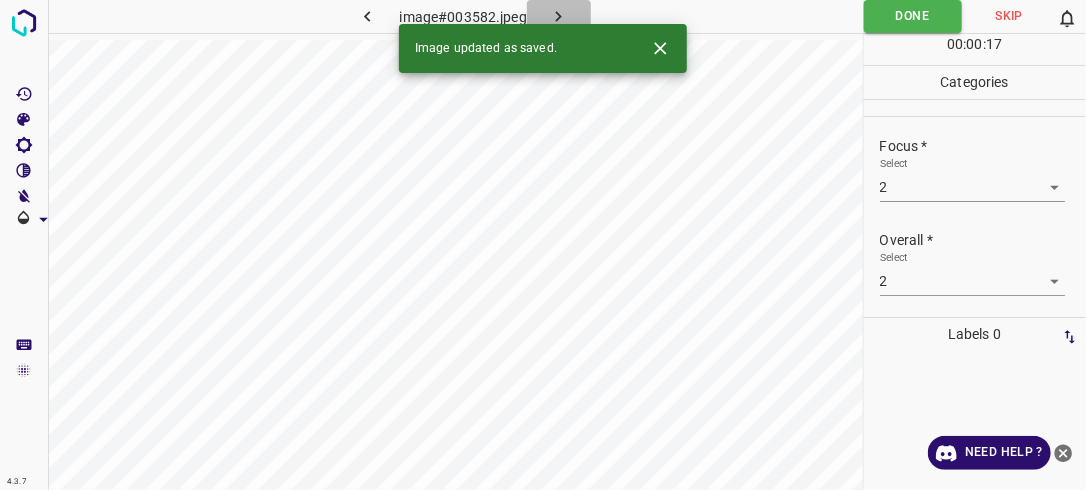 click at bounding box center [559, 16] 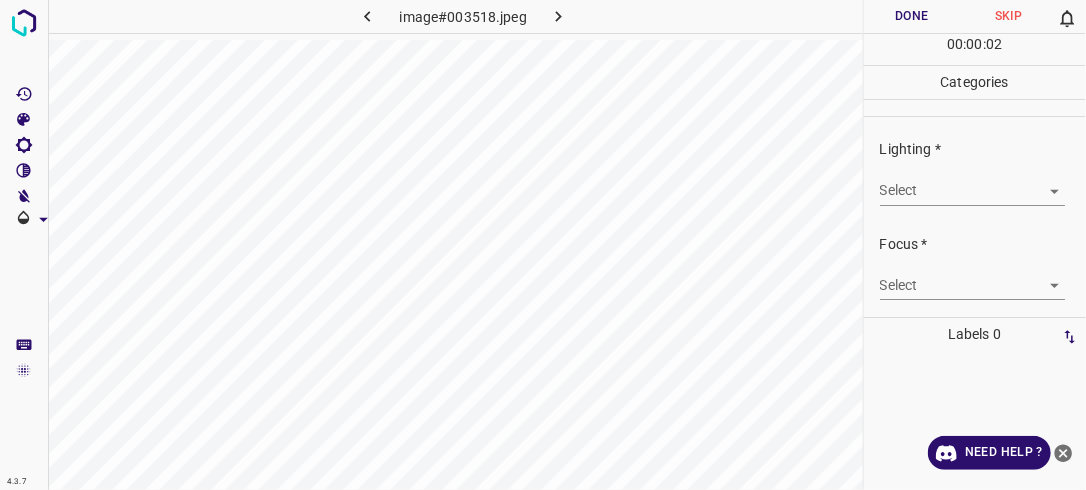 click on "4.3.7 image#003518.jpeg Done Skip 0 00   : 00   : 02   Categories Lighting *  Select ​ Focus *  Select ​ Overall *  Select ​ Labels   0 Categories 1 Lighting 2 Focus 3 Overall Tools Space Change between modes (Draw & Edit) I Auto labeling R Restore zoom M Zoom in N Zoom out Delete Delete selecte label Filters Z Restore filters X Saturation filter C Brightness filter V Contrast filter B Gray scale filter General O Download Need Help ? - Text - Hide - Delete" at bounding box center (543, 245) 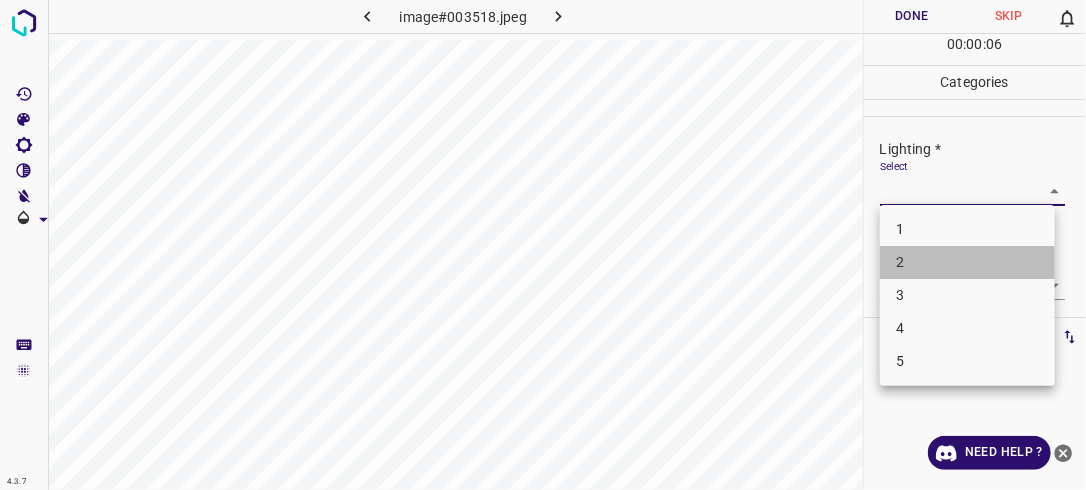 click on "2" at bounding box center (967, 262) 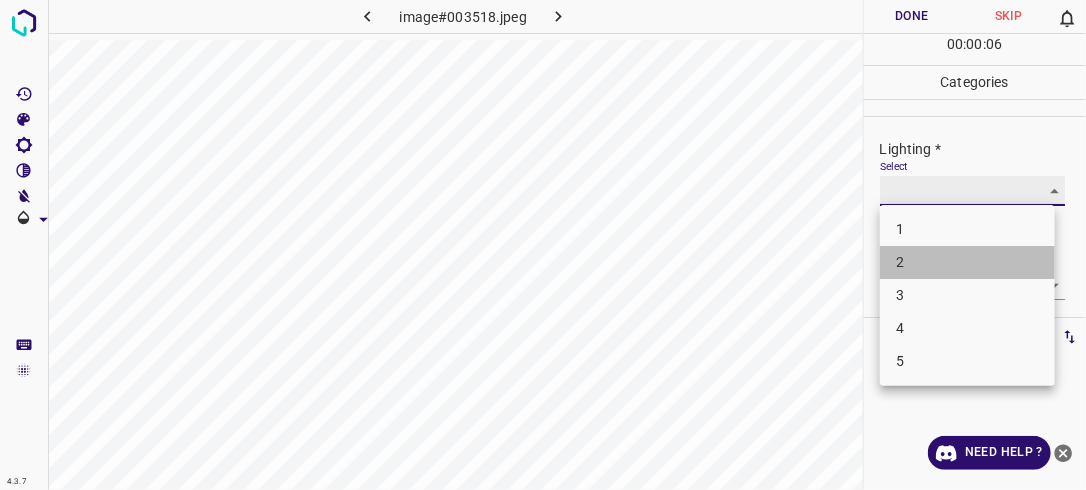 type on "2" 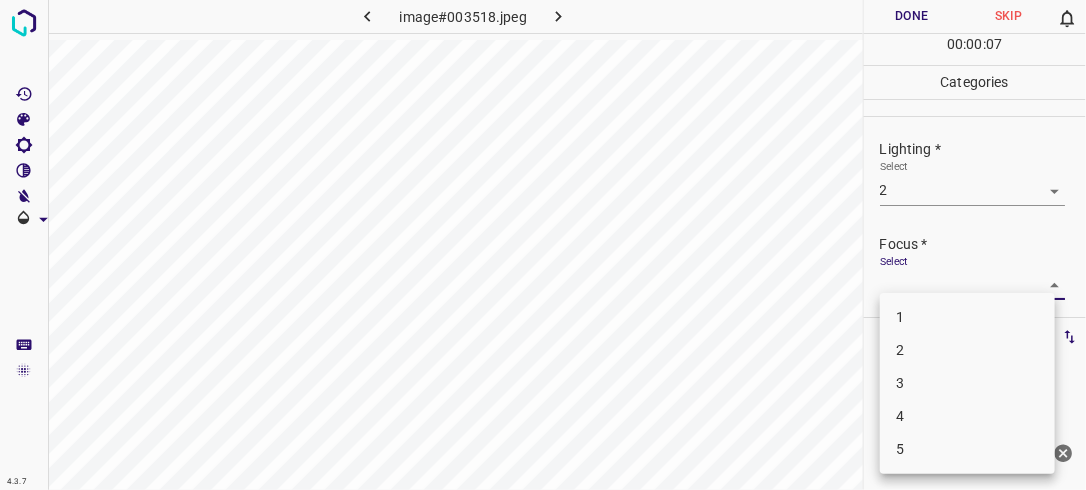 click on "4.3.7 image#003518.jpeg Done Skip 0 00   : 00   : 07   Categories Lighting *  Select 2 2 Focus *  Select ​ Overall *  Select ​ Labels   0 Categories 1 Lighting 2 Focus 3 Overall Tools Space Change between modes (Draw & Edit) I Auto labeling R Restore zoom M Zoom in N Zoom out Delete Delete selecte label Filters Z Restore filters X Saturation filter C Brightness filter V Contrast filter B Gray scale filter General O Download Need Help ? - Text - Hide - Delete 1 2 3 4 5" at bounding box center (543, 245) 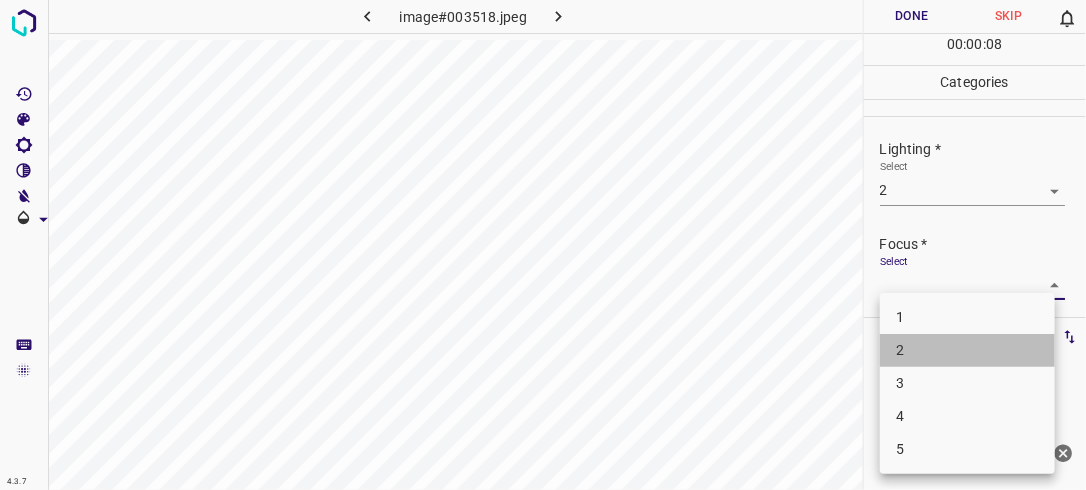 click on "2" at bounding box center [967, 350] 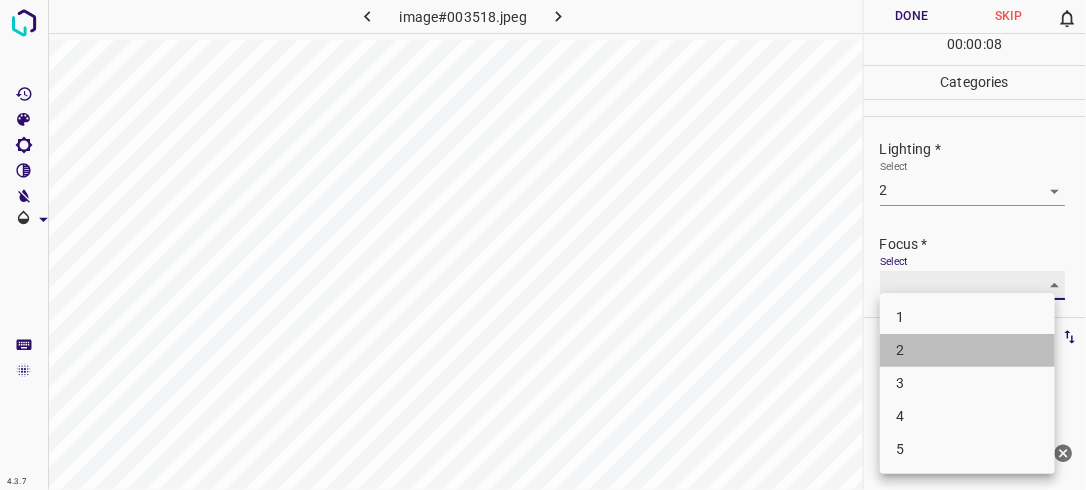 type on "2" 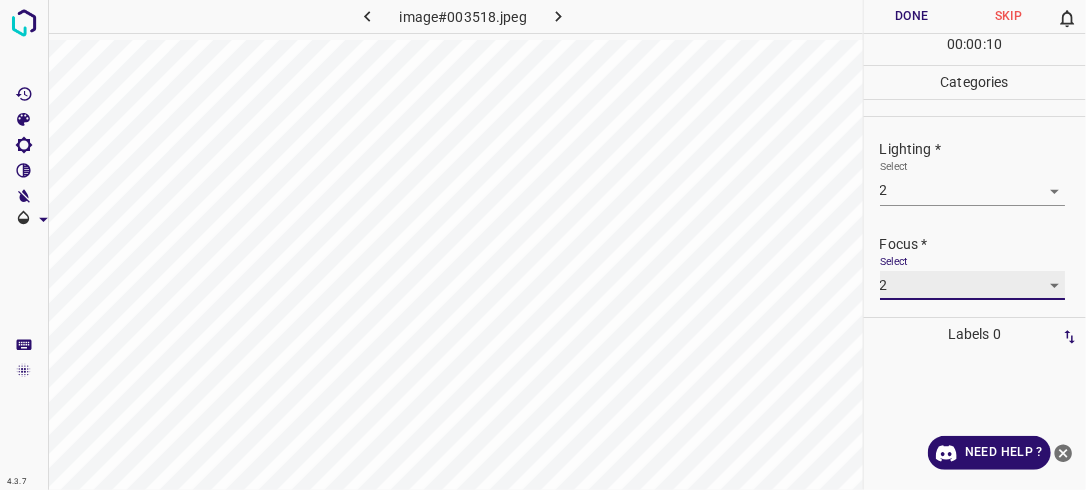 scroll, scrollTop: 98, scrollLeft: 0, axis: vertical 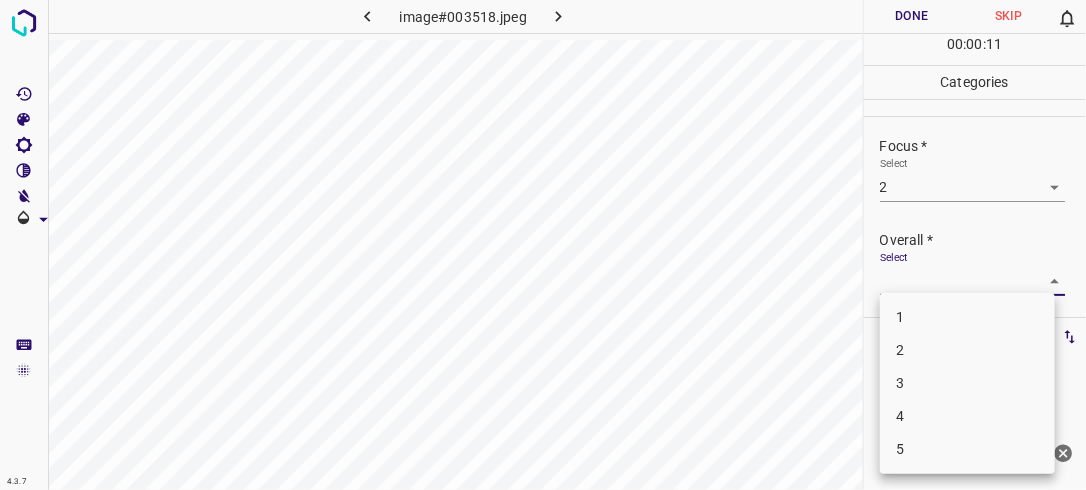 click on "4.3.7 image#003518.jpeg Done Skip 0 00   : 00   : 11   Categories Lighting *  Select 2 2 Focus *  Select 2 2 Overall *  Select ​ Labels   0 Categories 1 Lighting 2 Focus 3 Overall Tools Space Change between modes (Draw & Edit) I Auto labeling R Restore zoom M Zoom in N Zoom out Delete Delete selecte label Filters Z Restore filters X Saturation filter C Brightness filter V Contrast filter B Gray scale filter General O Download Need Help ? - Text - Hide - Delete 1 2 3 4 5" at bounding box center (543, 245) 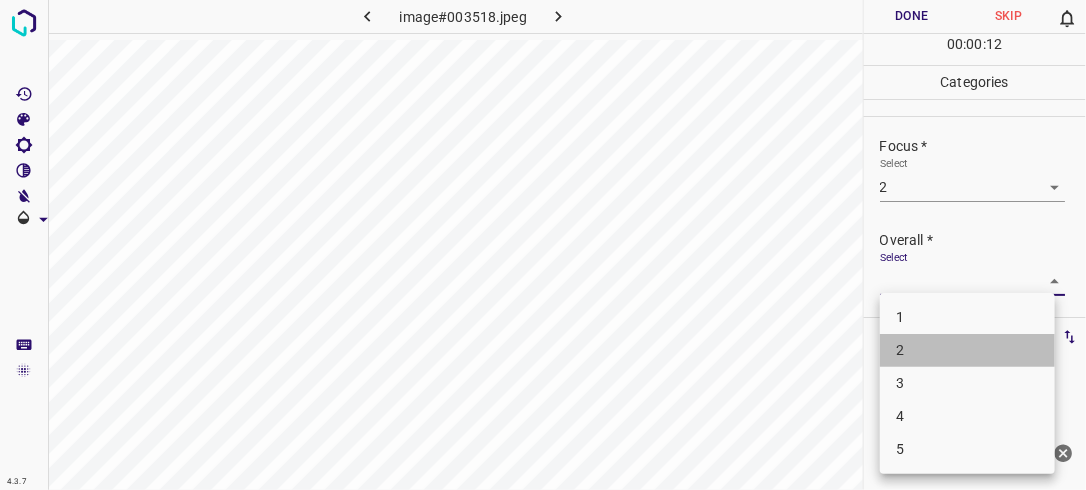 click on "2" at bounding box center (967, 350) 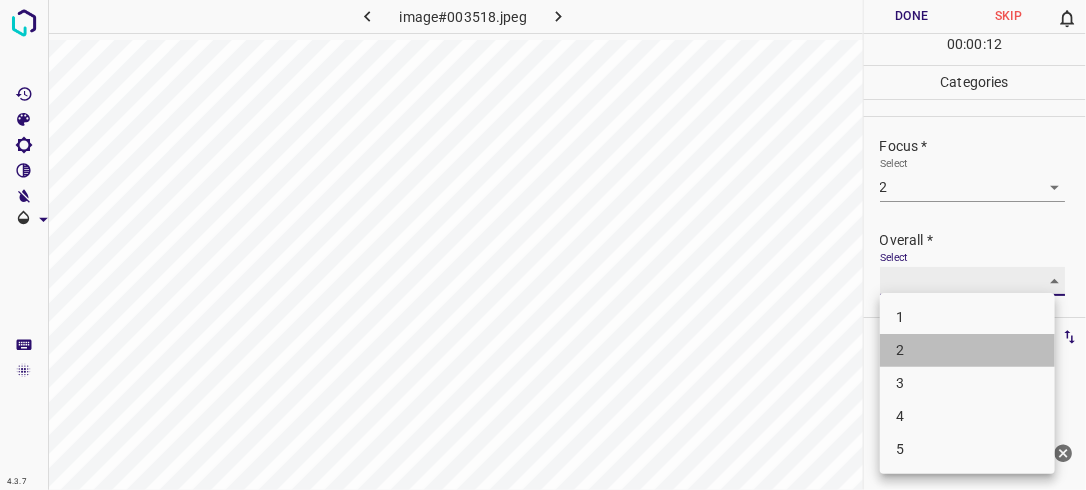 type on "2" 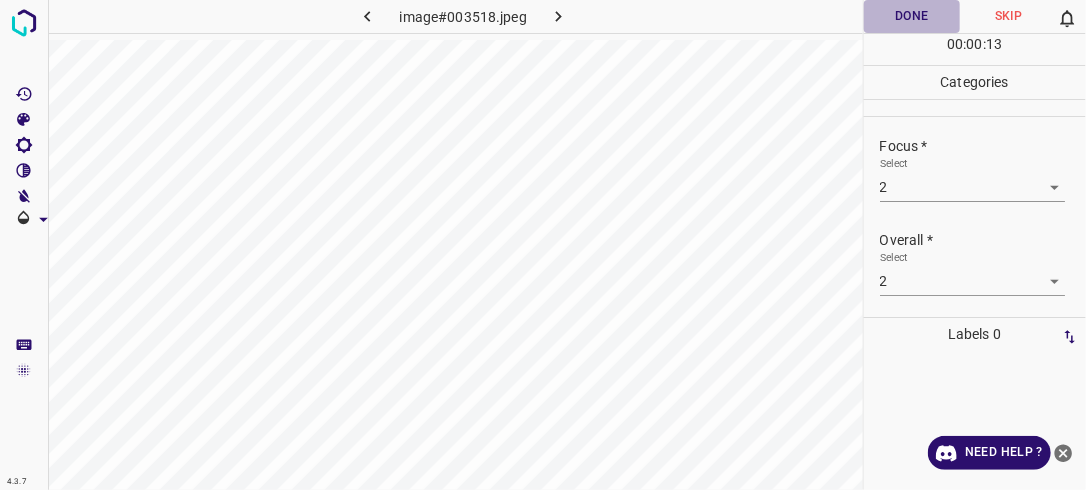 click on "Done" at bounding box center [912, 16] 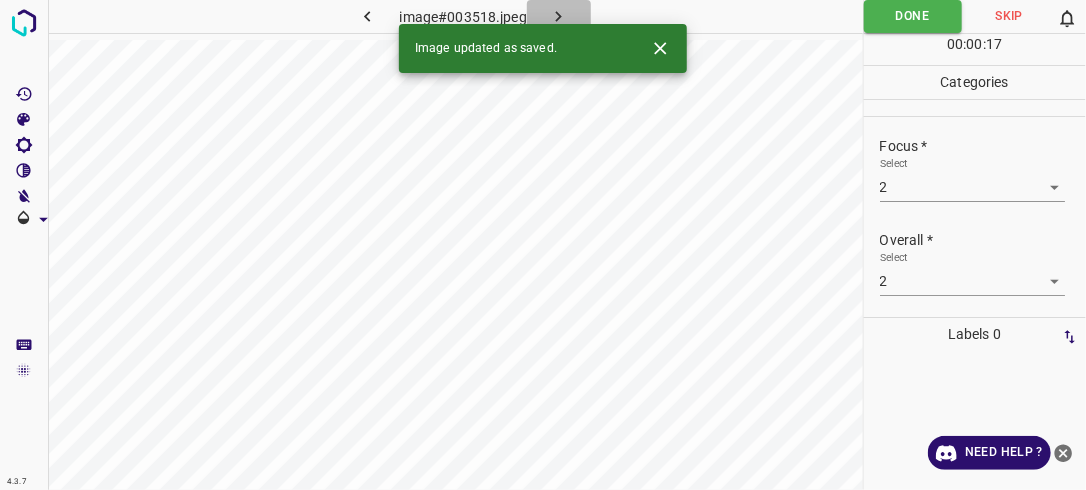 click 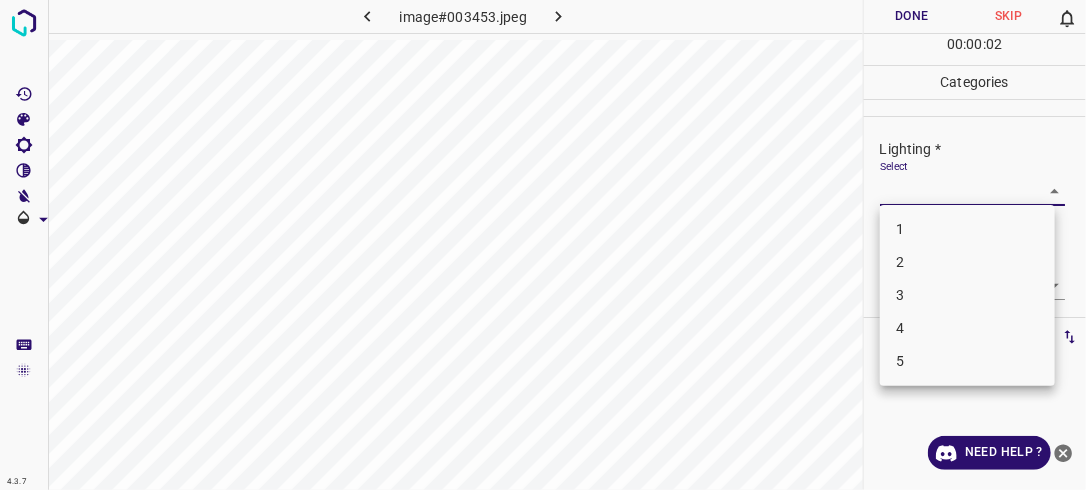click on "4.3.7 image#003453.jpeg Done Skip 0 00   : 00   : 02   Categories Lighting *  Select ​ Focus *  Select ​ Overall *  Select ​ Labels   0 Categories 1 Lighting 2 Focus 3 Overall Tools Space Change between modes (Draw & Edit) I Auto labeling R Restore zoom M Zoom in N Zoom out Delete Delete selecte label Filters Z Restore filters X Saturation filter C Brightness filter V Contrast filter B Gray scale filter General O Download Need Help ? - Text - Hide - Delete 1 2 3 4 5" at bounding box center (543, 245) 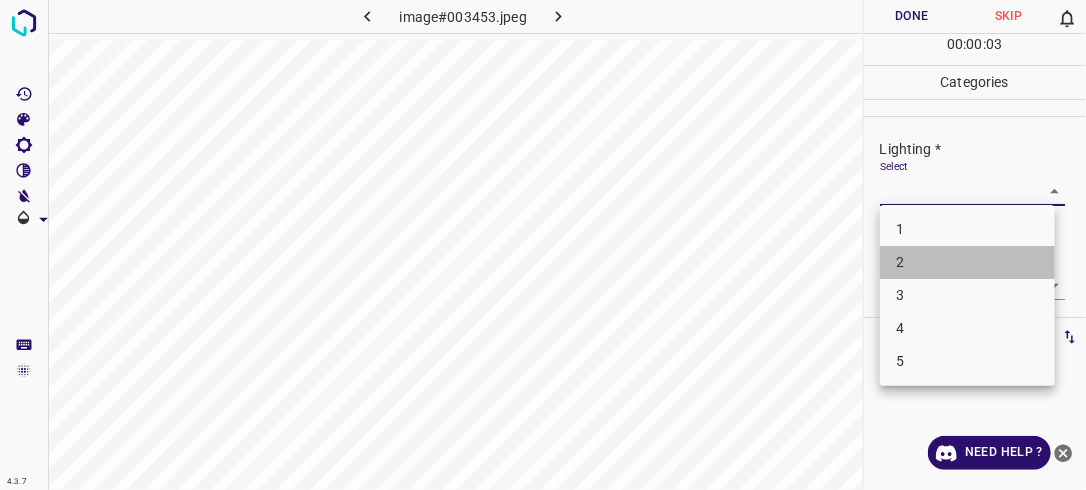 click on "2" at bounding box center [967, 262] 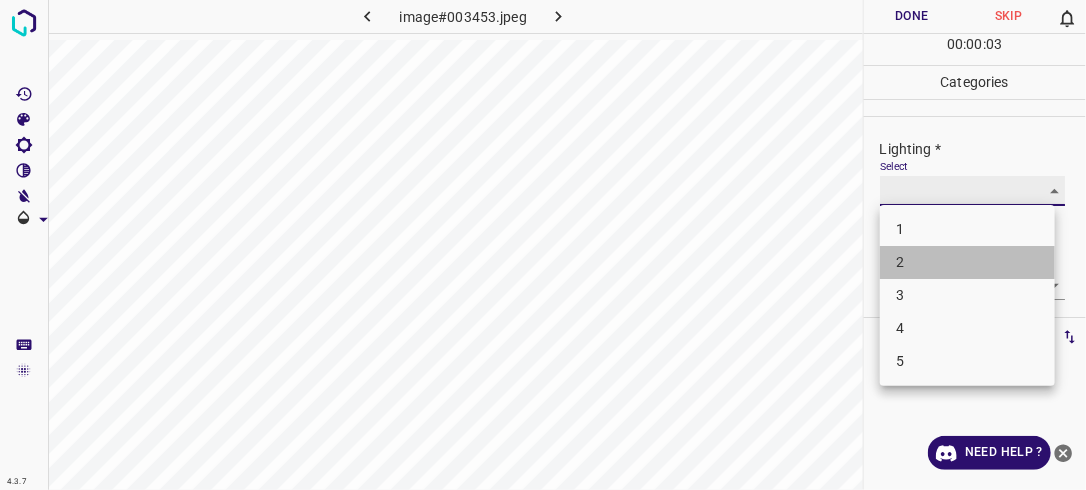 type on "2" 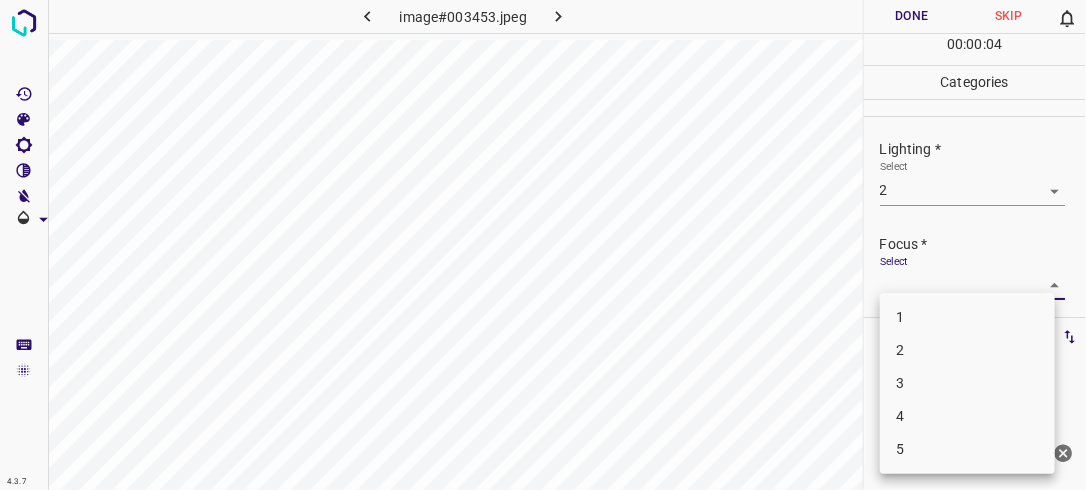 drag, startPoint x: 1033, startPoint y: 276, endPoint x: 910, endPoint y: 353, distance: 145.11375 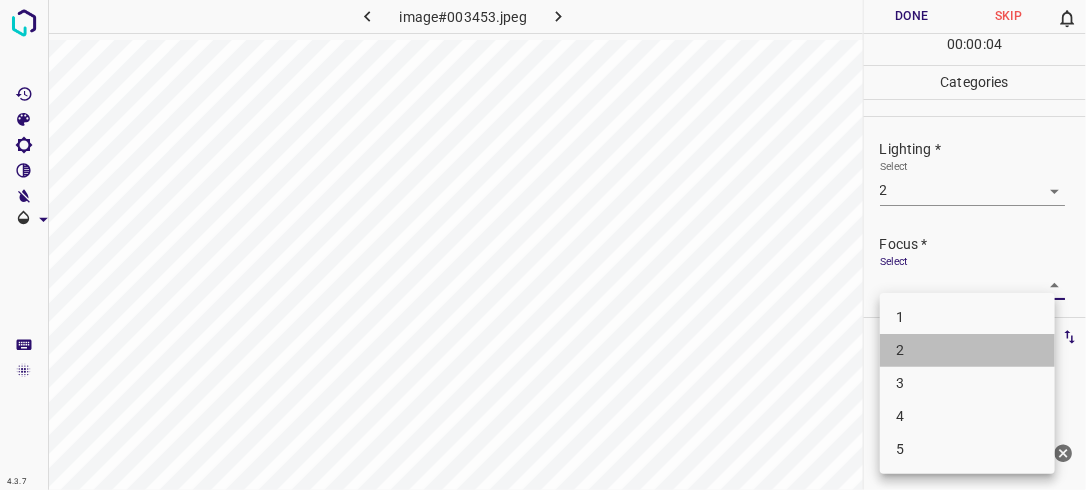 click on "2" at bounding box center [967, 350] 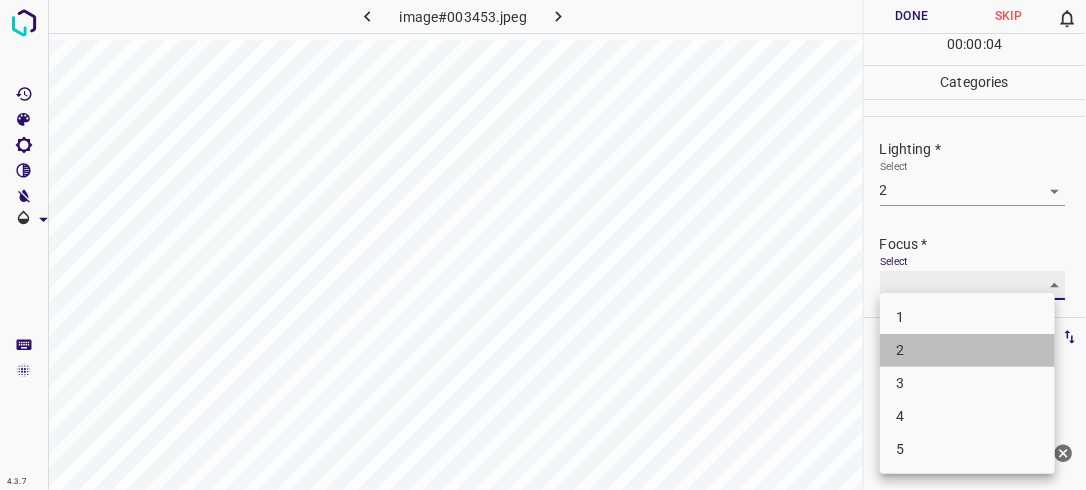 type on "2" 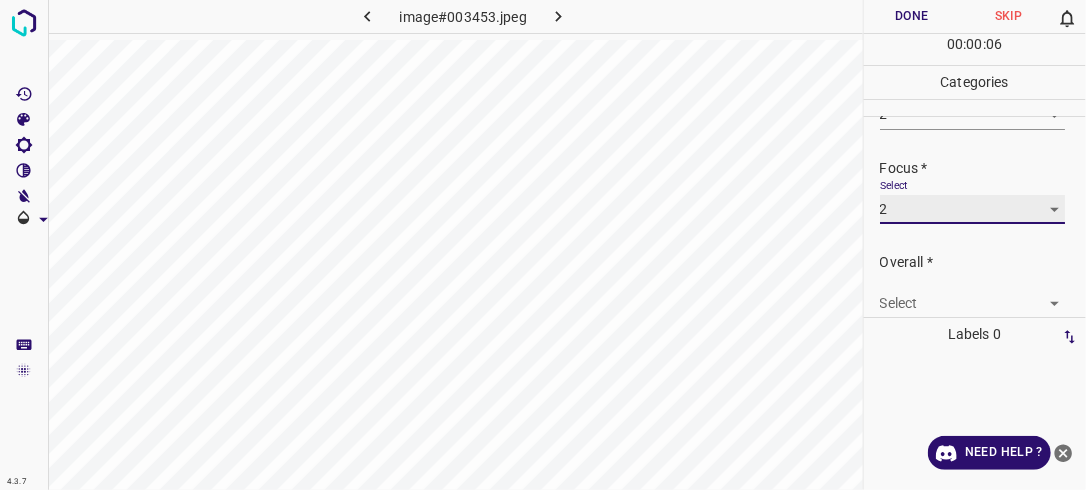 scroll, scrollTop: 78, scrollLeft: 0, axis: vertical 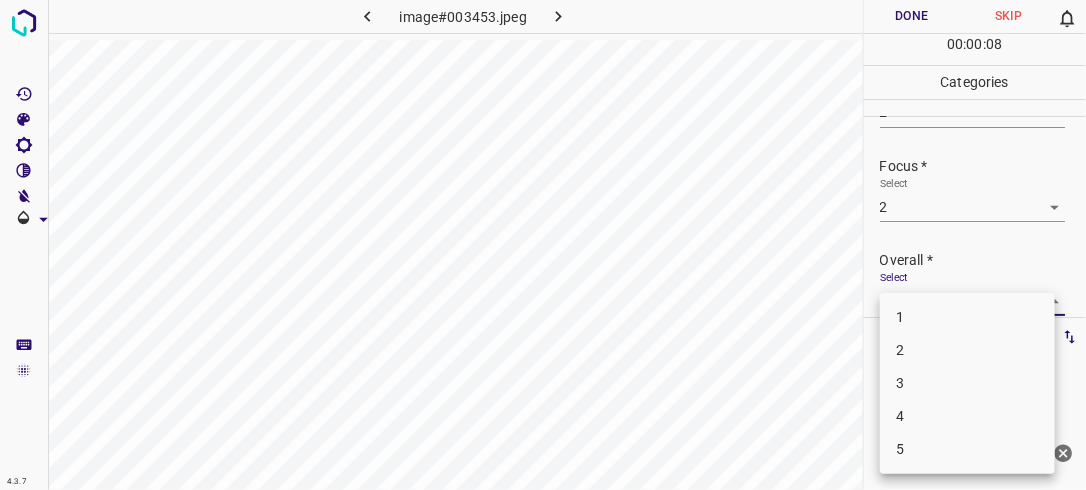 drag, startPoint x: 1041, startPoint y: 302, endPoint x: 921, endPoint y: 358, distance: 132.42357 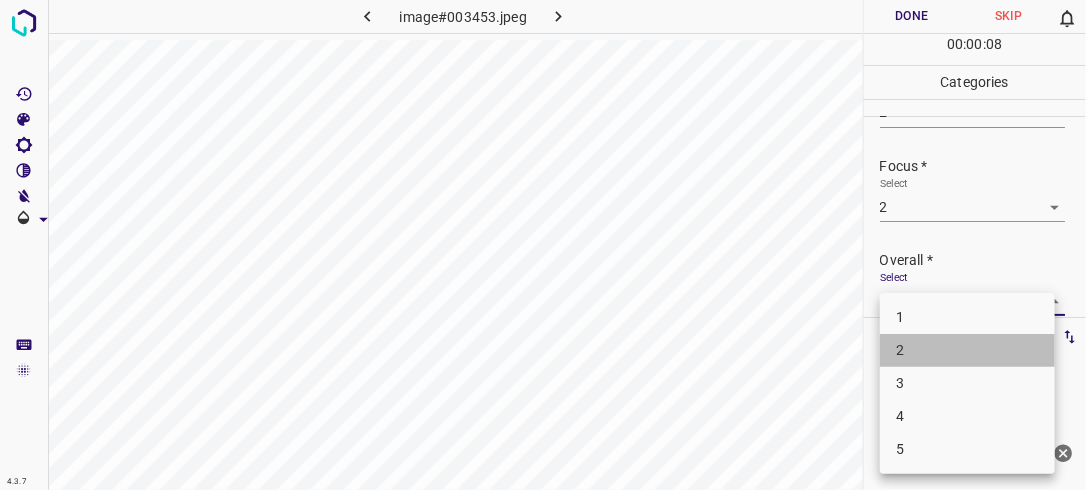 click on "2" at bounding box center [967, 350] 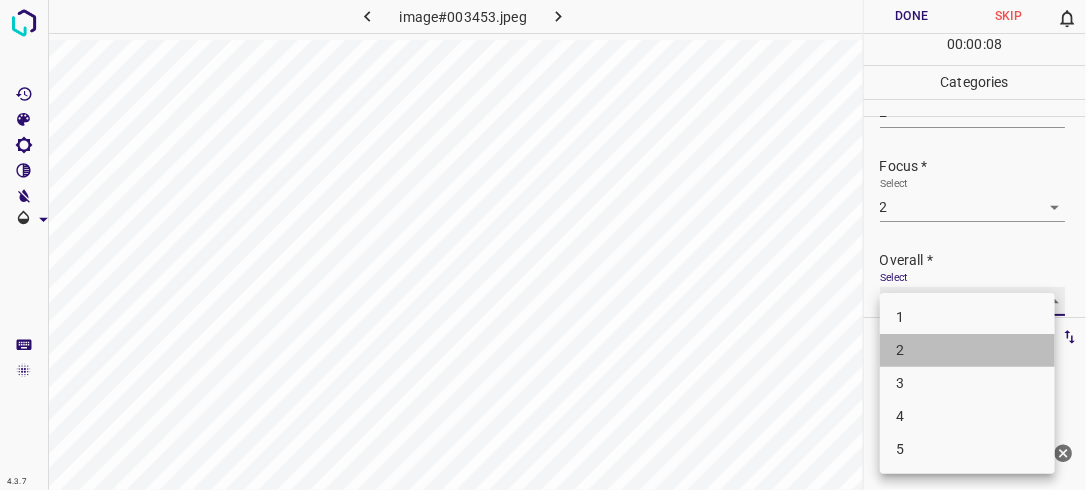 type on "2" 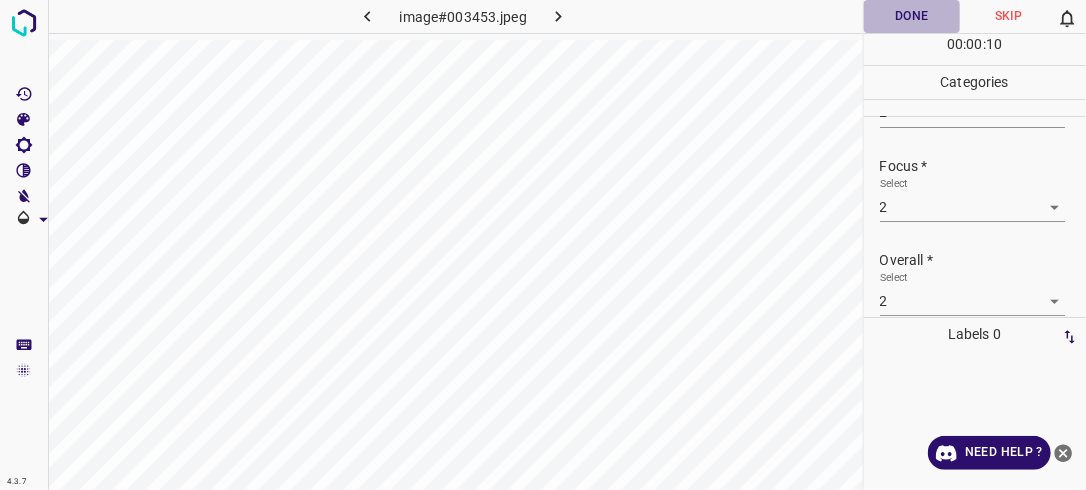 click on "Done" at bounding box center [912, 16] 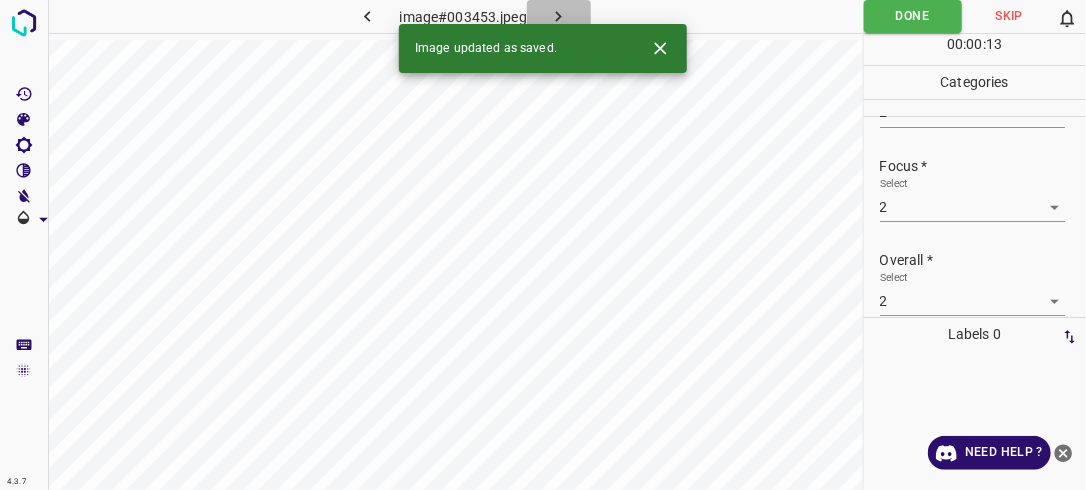 click 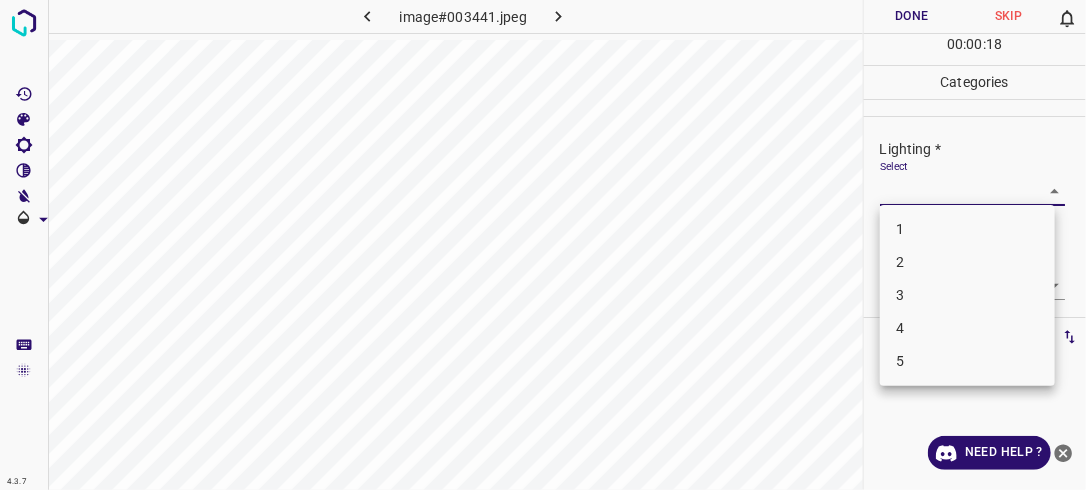 click on "4.3.7 image#003441.jpeg Done Skip 0 00   : 00   : 18   Categories Lighting *  Select ​ Focus *  Select ​ Overall *  Select ​ Labels   0 Categories 1 Lighting 2 Focus 3 Overall Tools Space Change between modes (Draw & Edit) I Auto labeling R Restore zoom M Zoom in N Zoom out Delete Delete selecte label Filters Z Restore filters X Saturation filter C Brightness filter V Contrast filter B Gray scale filter General O Download Need Help ? - Text - Hide - Delete 1 2 3 4 5" at bounding box center (543, 245) 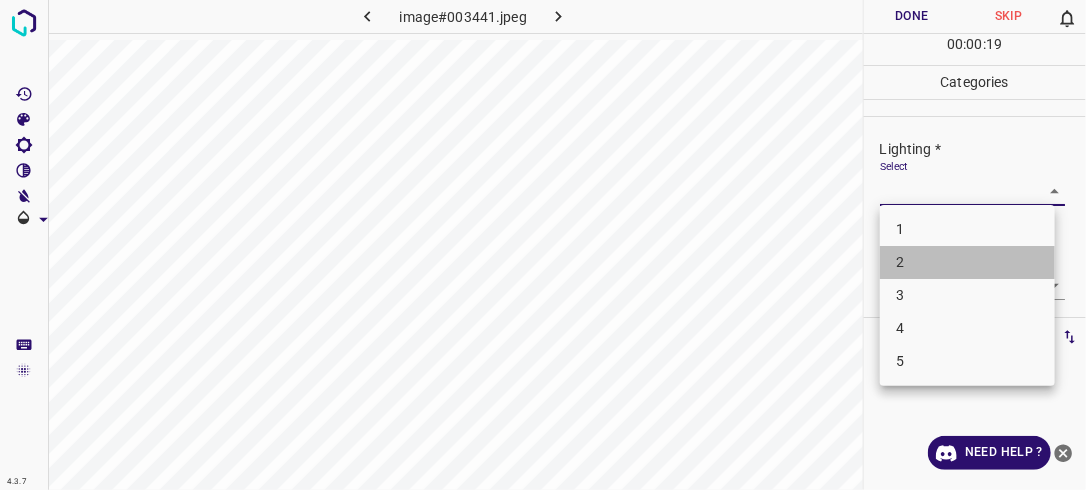 click on "2" at bounding box center (967, 262) 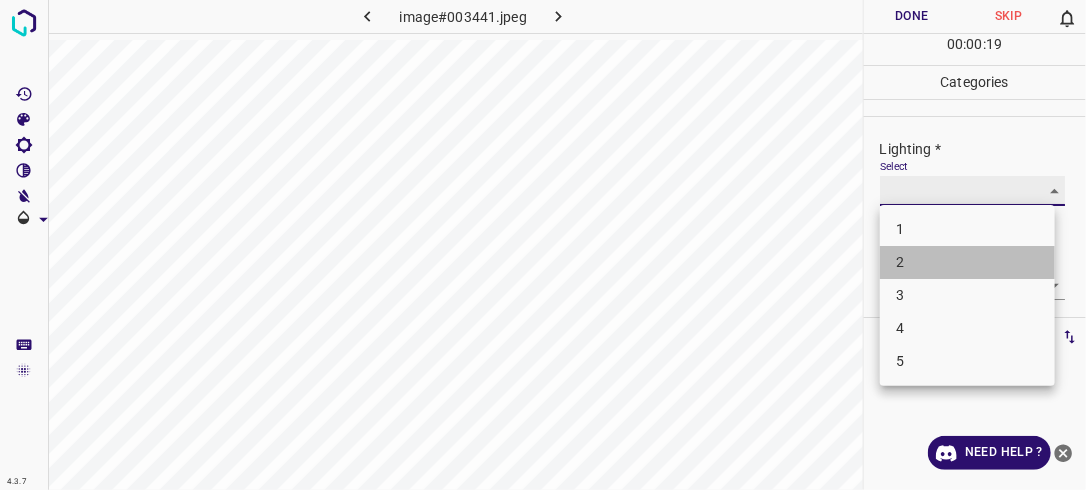 type on "2" 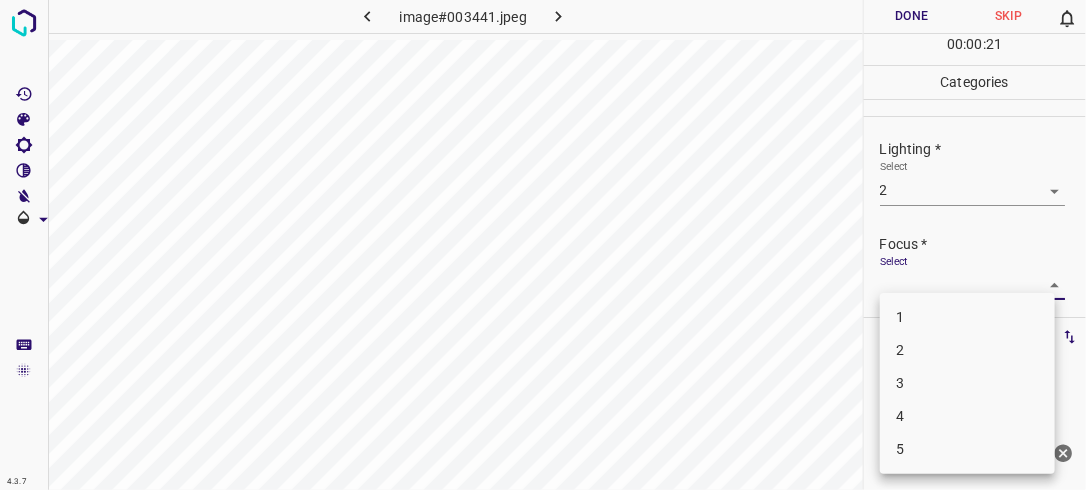 drag, startPoint x: 1040, startPoint y: 280, endPoint x: 961, endPoint y: 352, distance: 106.887794 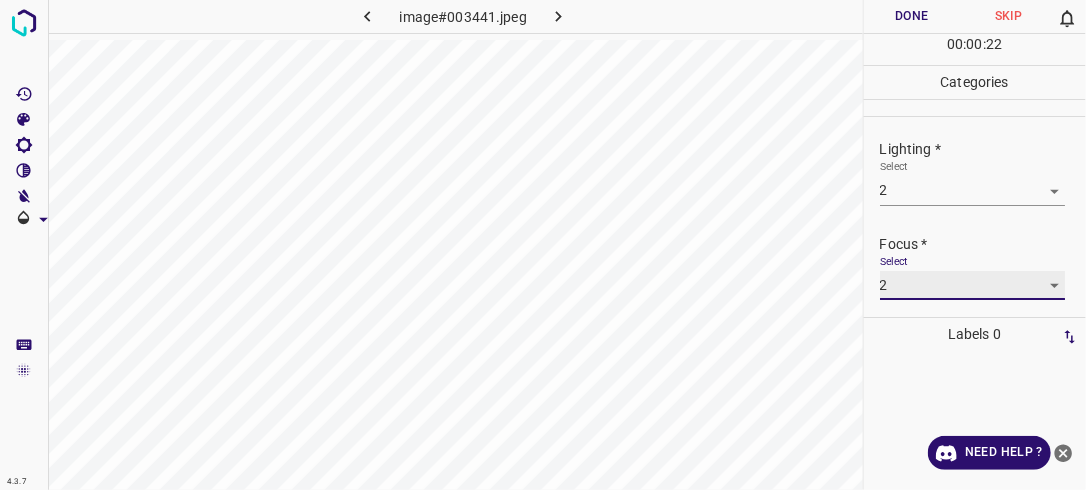 type on "2" 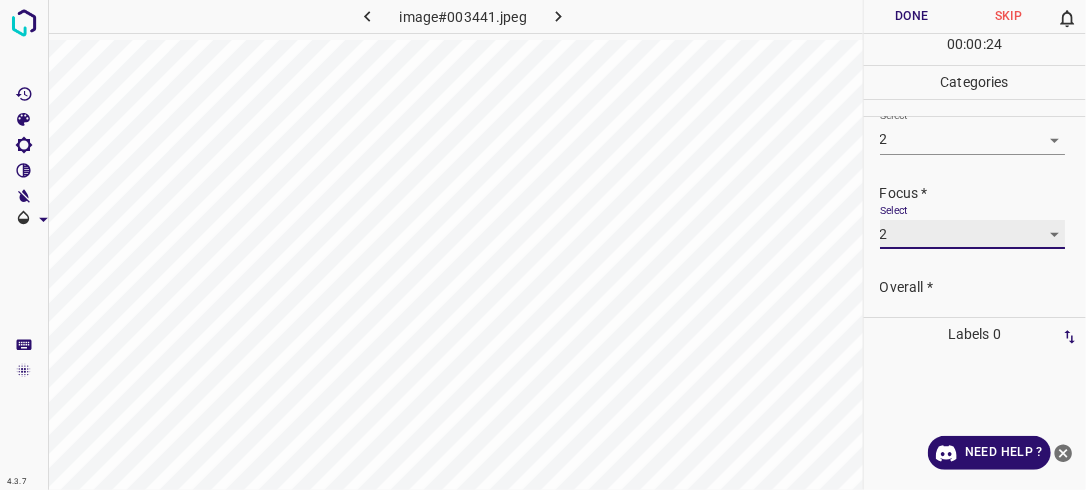 scroll, scrollTop: 98, scrollLeft: 0, axis: vertical 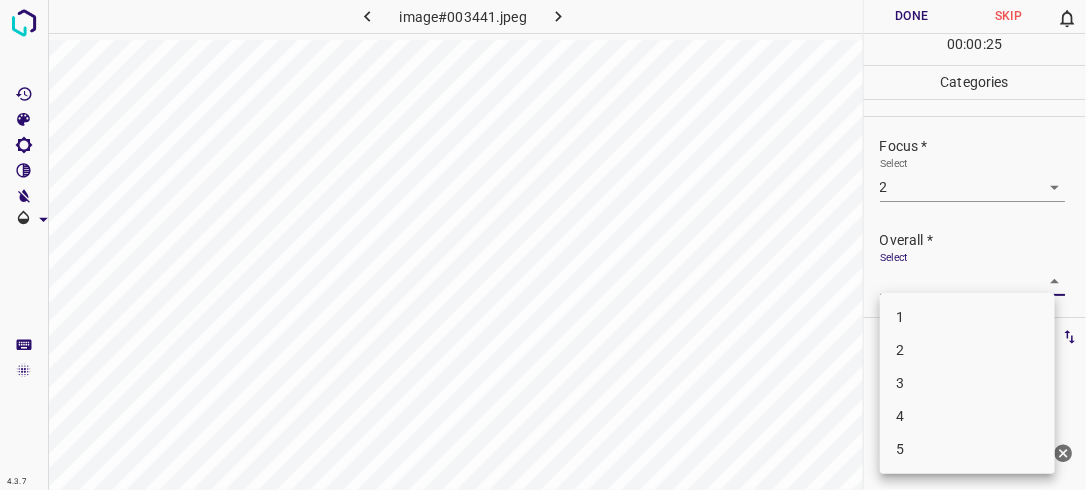 click on "4.3.7 image#003441.jpeg Done Skip 0 00   : 00   : 25   Categories Lighting *  Select 2 2 Focus *  Select 2 2 Overall *  Select ​ Labels   0 Categories 1 Lighting 2 Focus 3 Overall Tools Space Change between modes (Draw & Edit) I Auto labeling R Restore zoom M Zoom in N Zoom out Delete Delete selecte label Filters Z Restore filters X Saturation filter C Brightness filter V Contrast filter B Gray scale filter General O Download Need Help ? - Text - Hide - Delete 1 2 3 4 5" at bounding box center (543, 245) 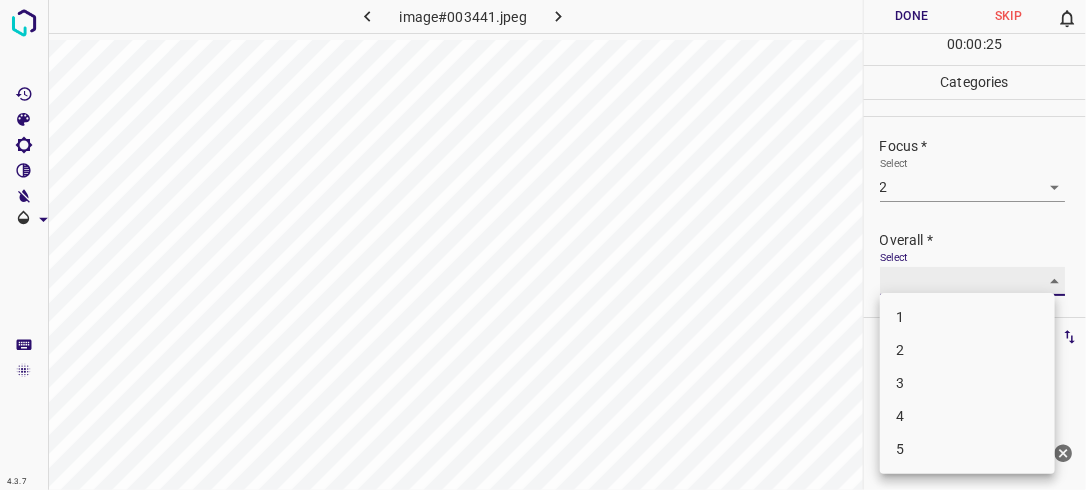 type on "2" 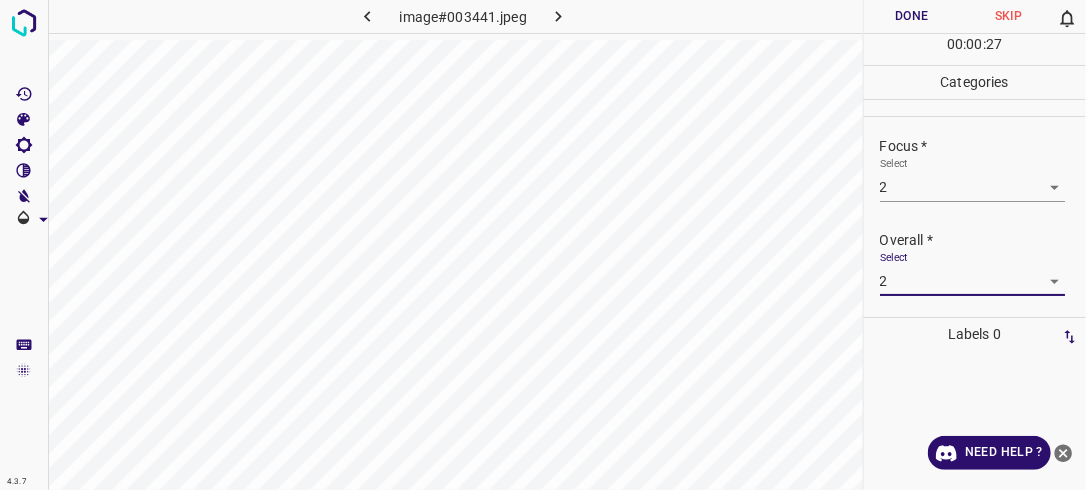 click on "Done" at bounding box center (912, 16) 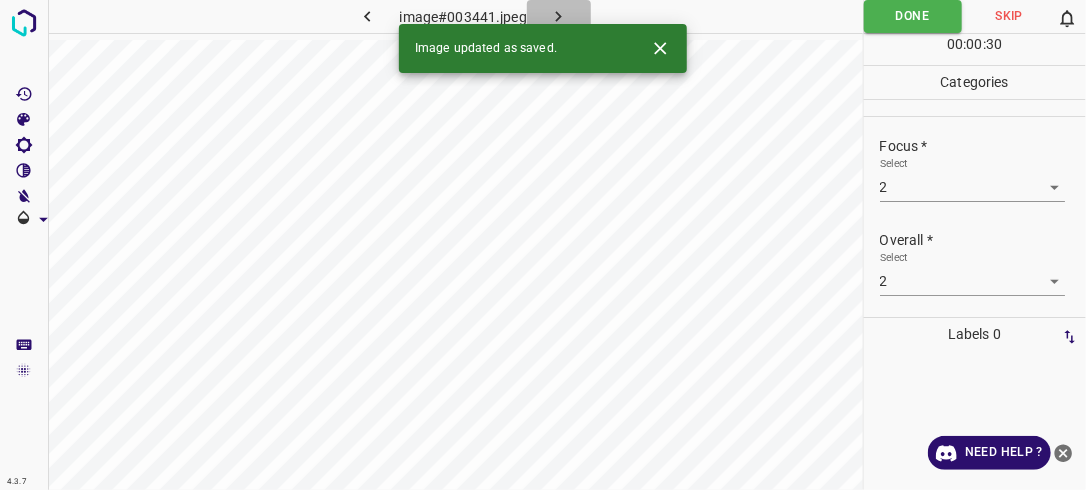 click 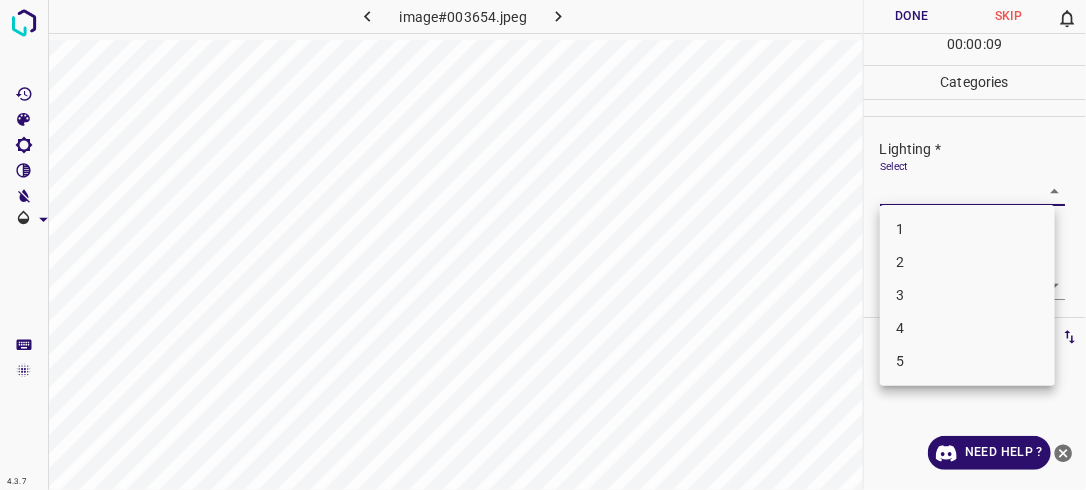 click on "4.3.7 image#003654.jpeg Done Skip 0 00   : 00   : 09   Categories Lighting *  Select ​ Focus *  Select ​ Overall *  Select ​ Labels   0 Categories 1 Lighting 2 Focus 3 Overall Tools Space Change between modes (Draw & Edit) I Auto labeling R Restore zoom M Zoom in N Zoom out Delete Delete selecte label Filters Z Restore filters X Saturation filter C Brightness filter V Contrast filter B Gray scale filter General O Download Need Help ? - Text - Hide - Delete 1 2 3 4 5" at bounding box center [543, 245] 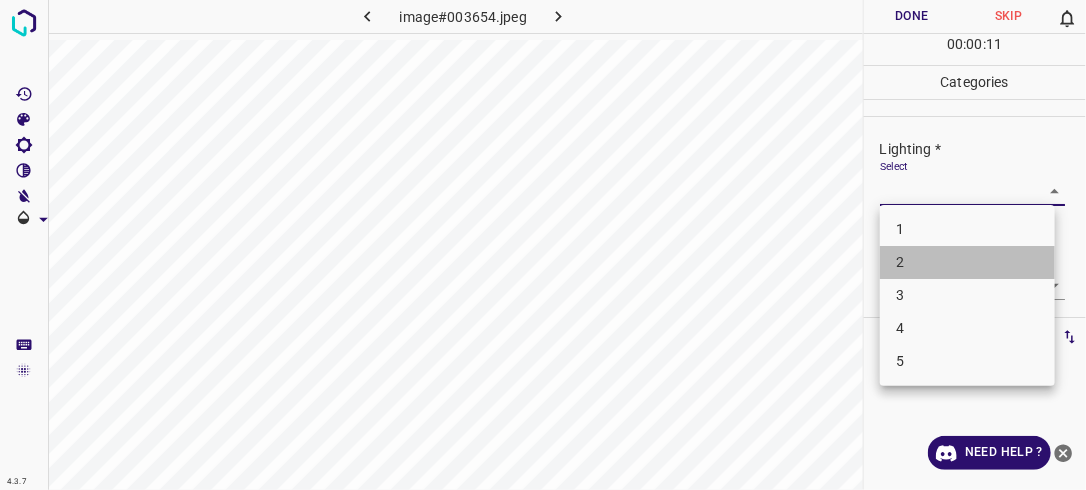 click on "2" at bounding box center (967, 262) 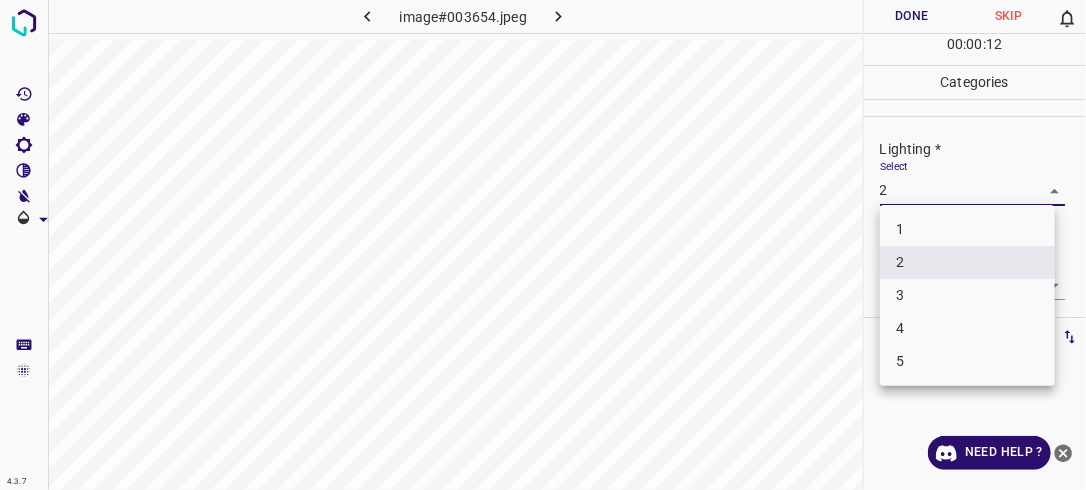 click on "4.3.7 image#003654.jpeg Done Skip 0 00   : 00   : 12   Categories Lighting *  Select 2 2 Focus *  Select ​ Overall *  Select ​ Labels   0 Categories 1 Lighting 2 Focus 3 Overall Tools Space Change between modes (Draw & Edit) I Auto labeling R Restore zoom M Zoom in N Zoom out Delete Delete selecte label Filters Z Restore filters X Saturation filter C Brightness filter V Contrast filter B Gray scale filter General O Download Need Help ? - Text - Hide - Delete 1 2 3 4 5" at bounding box center [543, 245] 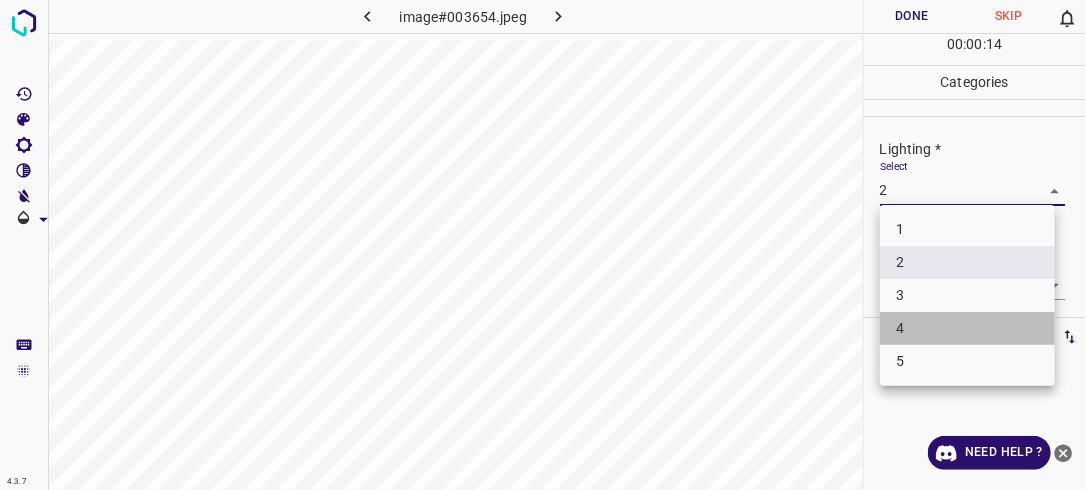 click on "4" at bounding box center (967, 328) 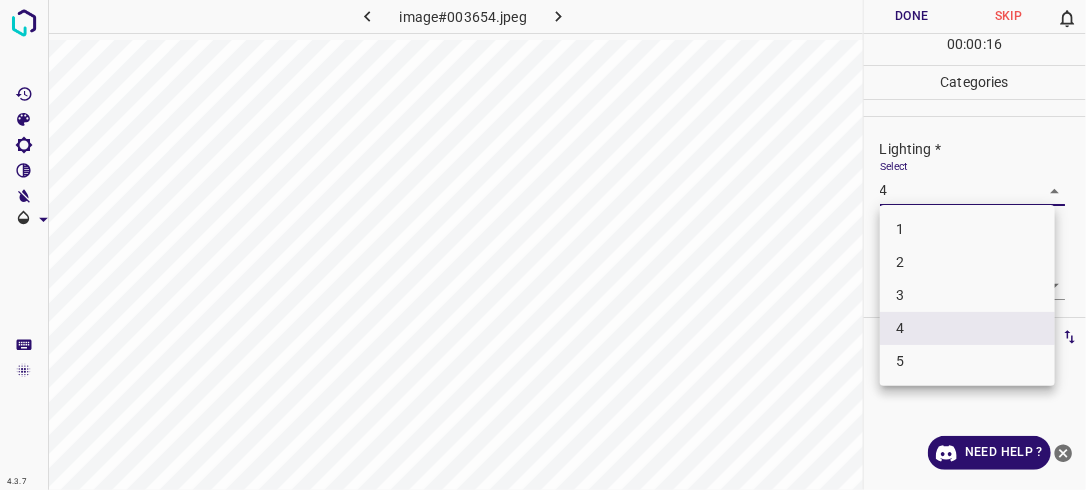 drag, startPoint x: 1032, startPoint y: 188, endPoint x: 946, endPoint y: 267, distance: 116.777565 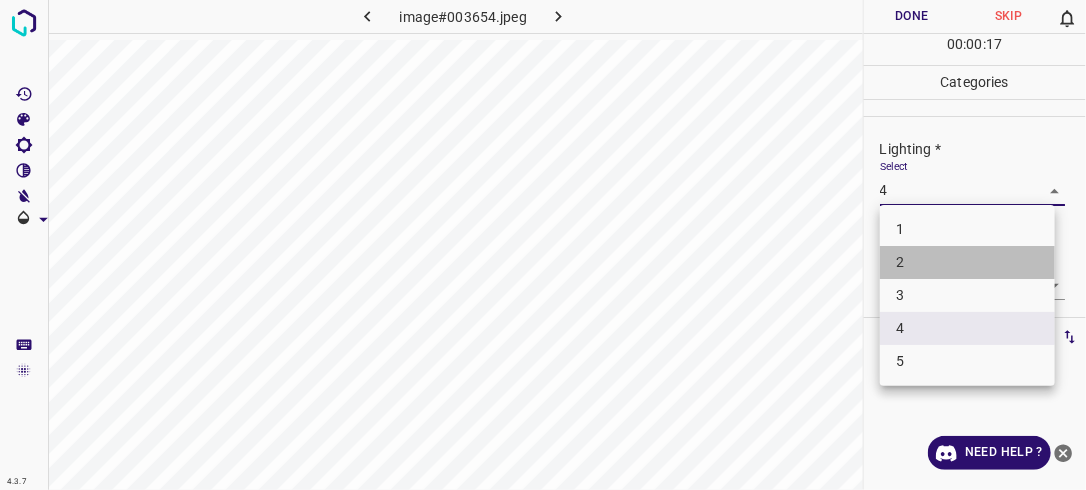 drag, startPoint x: 946, startPoint y: 267, endPoint x: 1029, endPoint y: 269, distance: 83.02409 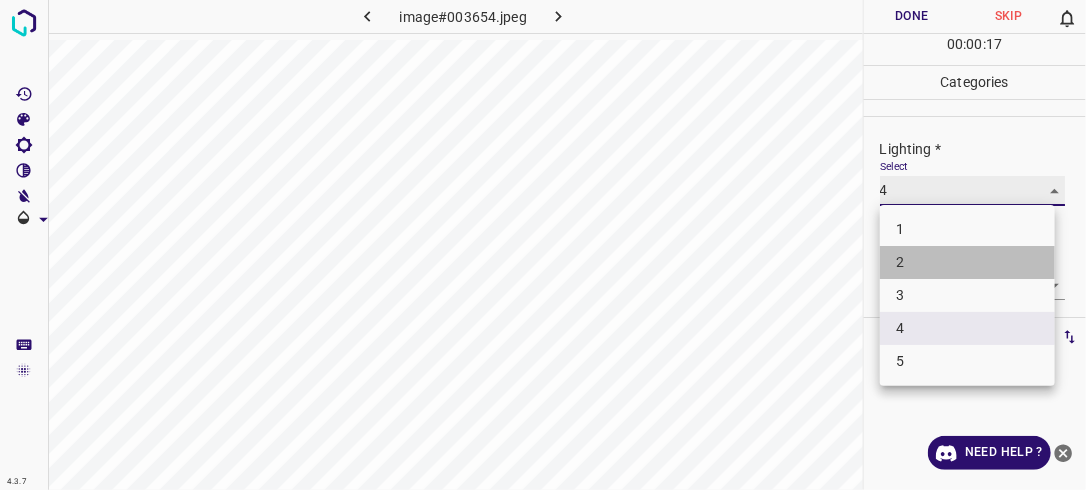 type on "2" 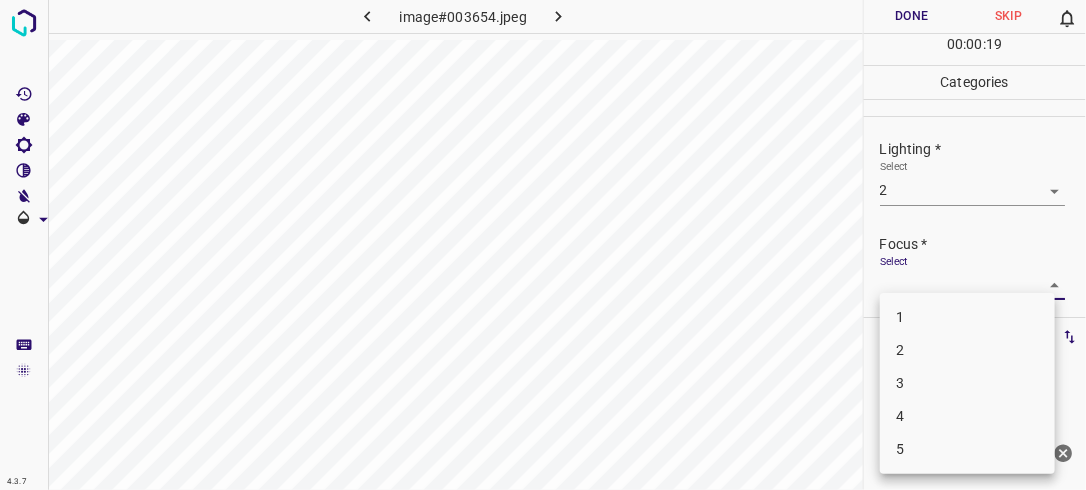 click on "4.3.7 image#003654.jpeg Done Skip 0 00   : 00   : 19   Categories Lighting *  Select 2 2 Focus *  Select ​ Overall *  Select ​ Labels   0 Categories 1 Lighting 2 Focus 3 Overall Tools Space Change between modes (Draw & Edit) I Auto labeling R Restore zoom M Zoom in N Zoom out Delete Delete selecte label Filters Z Restore filters X Saturation filter C Brightness filter V Contrast filter B Gray scale filter General O Download Need Help ? - Text - Hide - Delete 1 2 3 4 5" at bounding box center [543, 245] 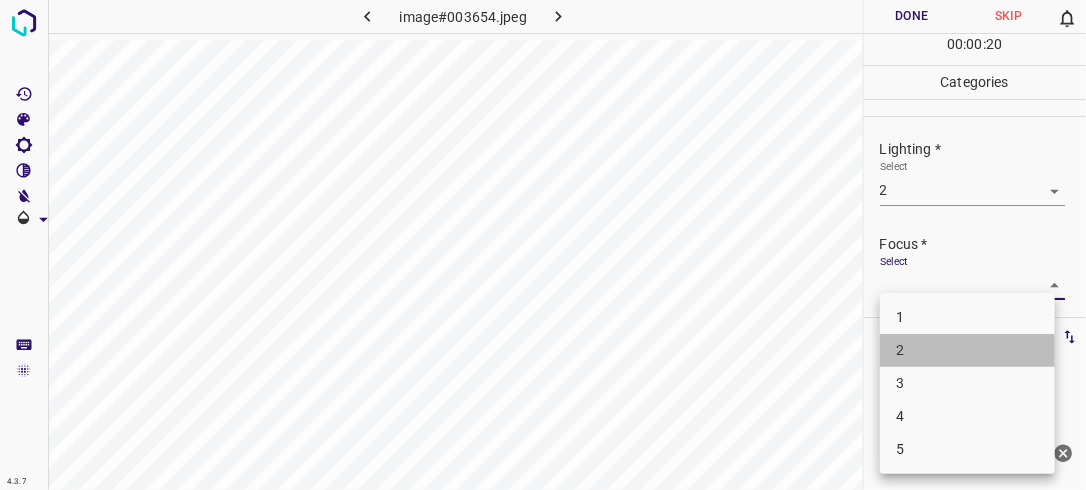 click on "2" at bounding box center (967, 350) 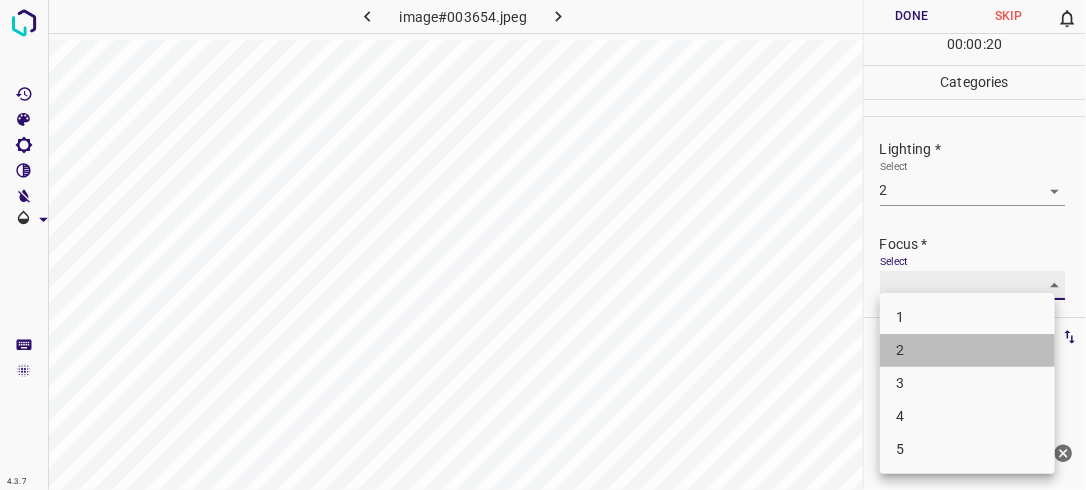 type on "2" 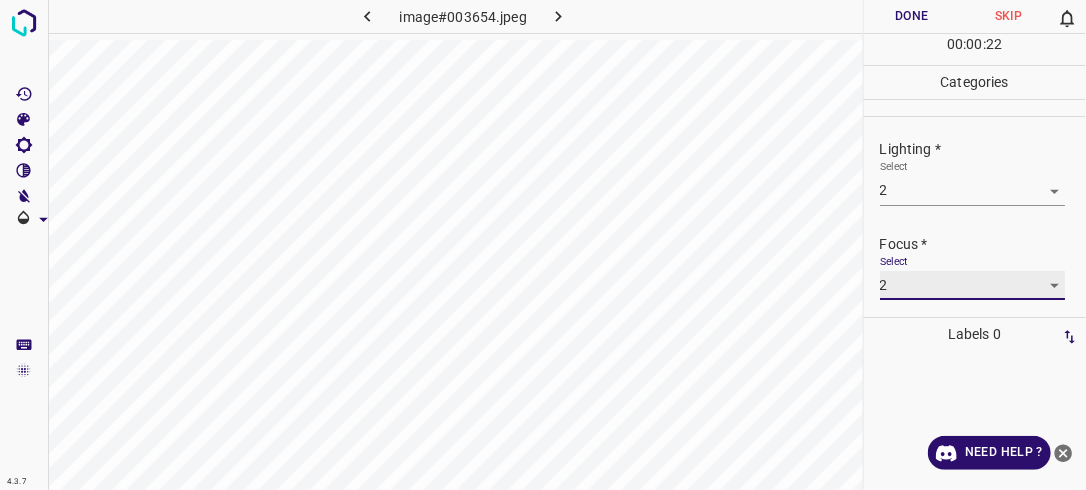 scroll, scrollTop: 98, scrollLeft: 0, axis: vertical 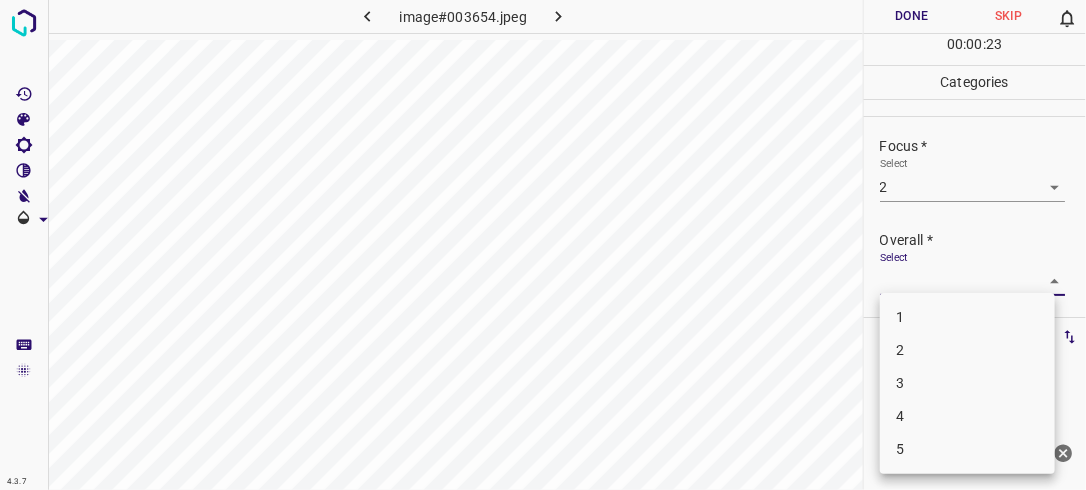 click on "4.3.7 image#003654.jpeg Done Skip 0 00   : 00   : 23   Categories Lighting *  Select 2 2 Focus *  Select 2 2 Overall *  Select ​ Labels   0 Categories 1 Lighting 2 Focus 3 Overall Tools Space Change between modes (Draw & Edit) I Auto labeling R Restore zoom M Zoom in N Zoom out Delete Delete selecte label Filters Z Restore filters X Saturation filter C Brightness filter V Contrast filter B Gray scale filter General O Download Need Help ? - Text - Hide - Delete 1 2 3 4 5" at bounding box center [543, 245] 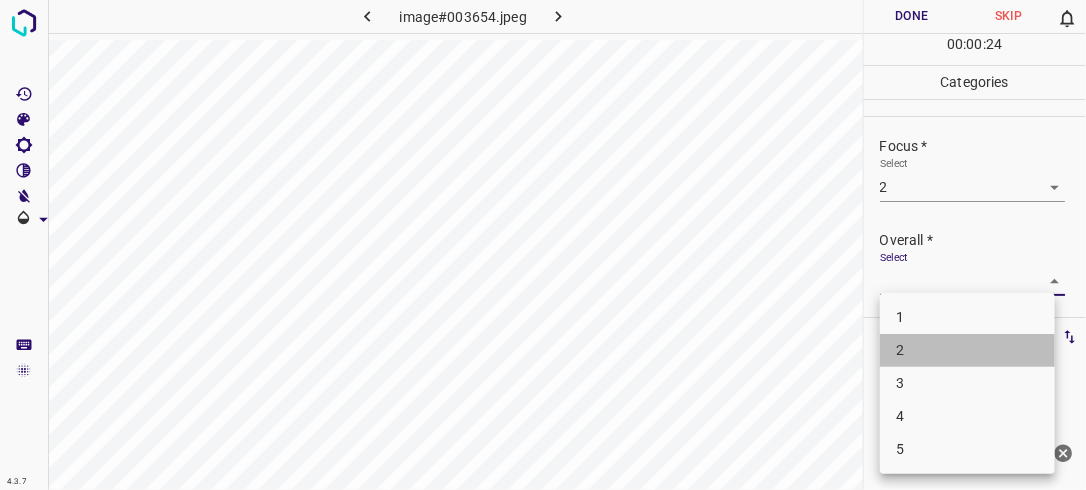 click on "2" at bounding box center [967, 350] 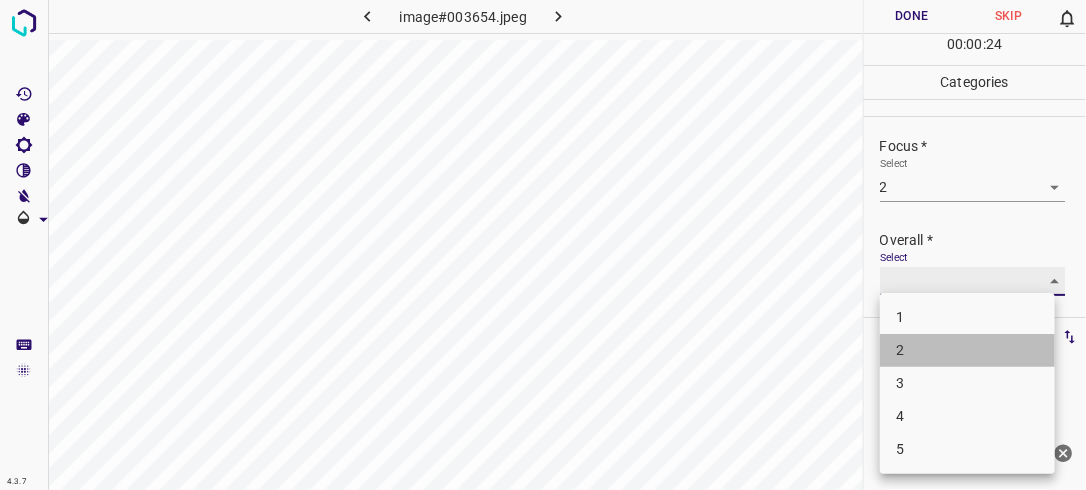 type on "2" 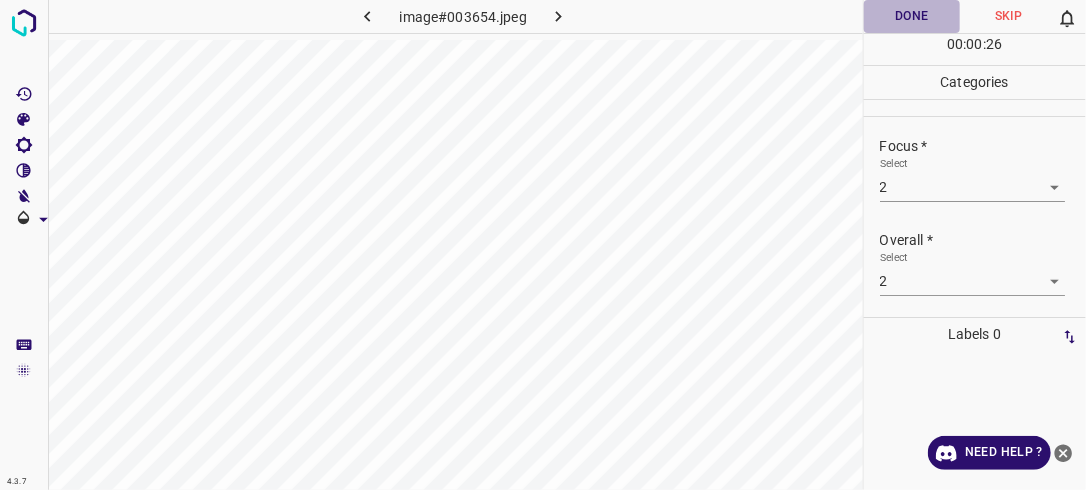 click on "Done" at bounding box center [912, 16] 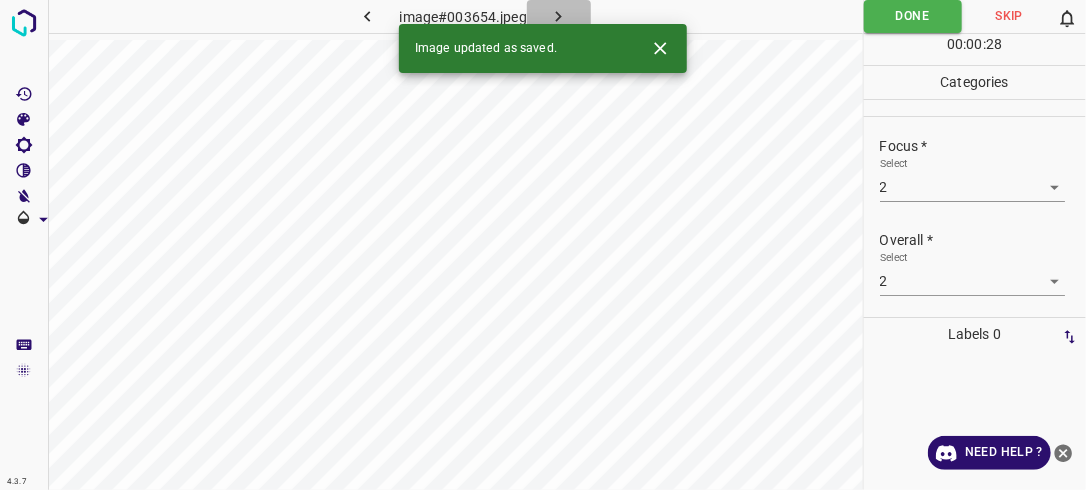 click 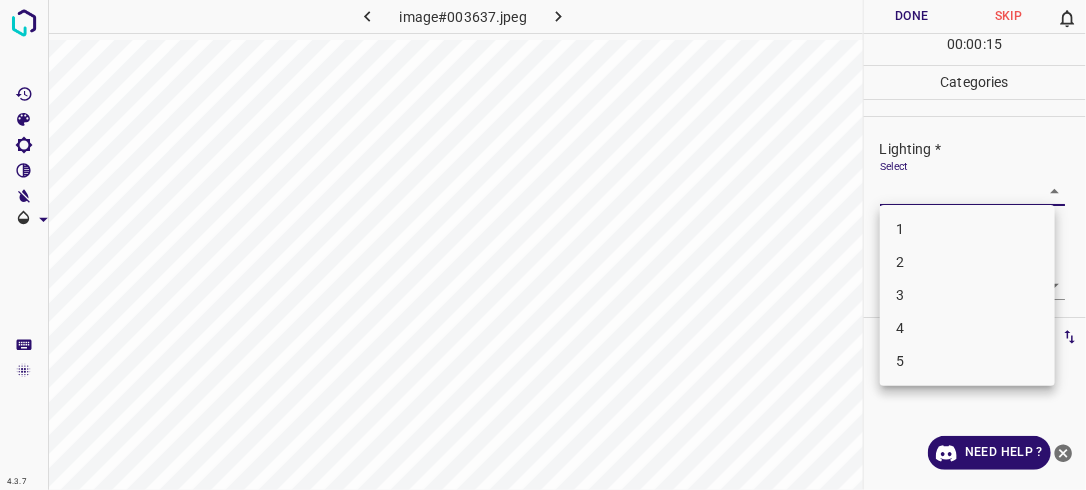 click on "4.3.7 image#003637.jpeg Done Skip 0 00   : 00   : 15   Categories Lighting *  Select ​ Focus *  Select ​ Overall *  Select ​ Labels   0 Categories 1 Lighting 2 Focus 3 Overall Tools Space Change between modes (Draw & Edit) I Auto labeling R Restore zoom M Zoom in N Zoom out Delete Delete selecte label Filters Z Restore filters X Saturation filter C Brightness filter V Contrast filter B Gray scale filter General O Download Need Help ? - Text - Hide - Delete 1 2 3 4 5" at bounding box center (543, 245) 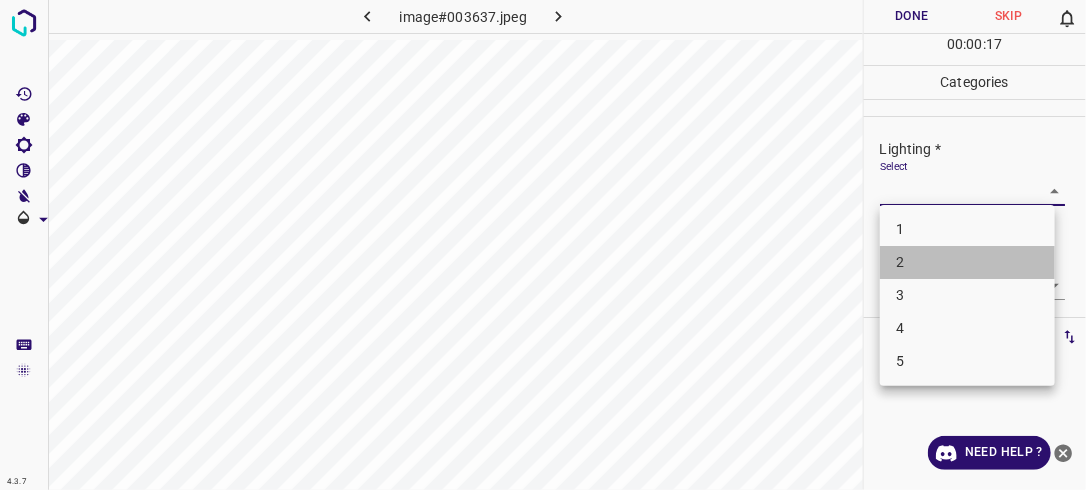 click on "2" at bounding box center (967, 262) 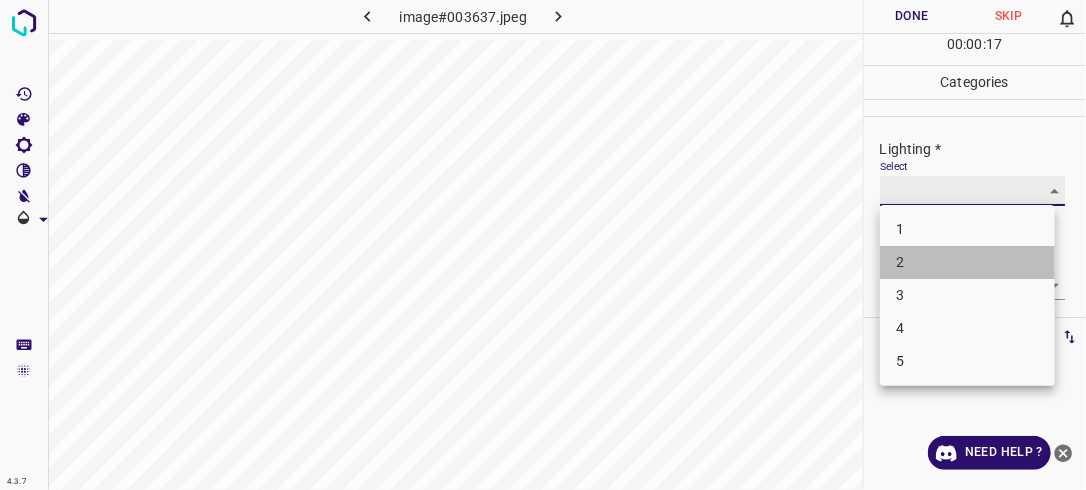 type on "2" 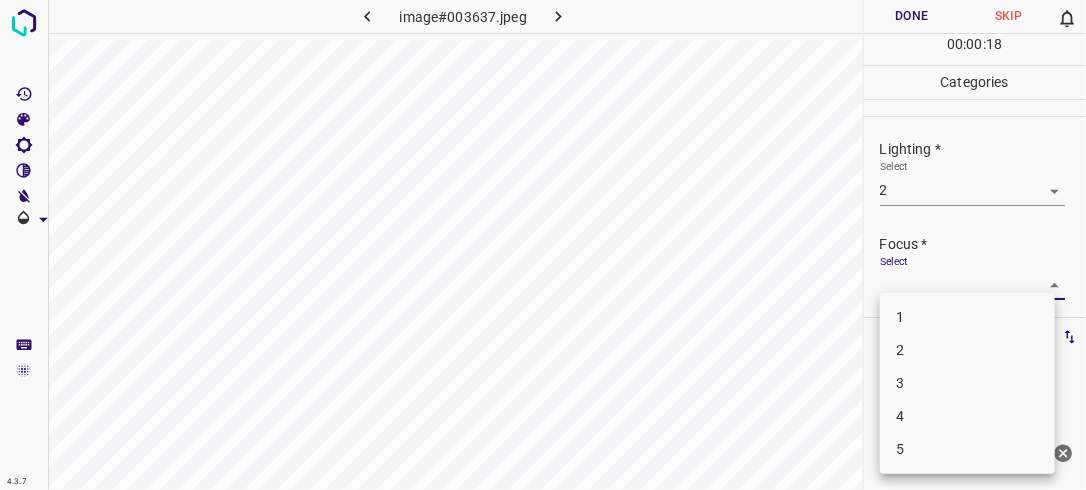 click on "4.3.7 image#003637.jpeg Done Skip 0 00   : 00   : 18   Categories Lighting *  Select 2 2 Focus *  Select ​ Overall *  Select ​ Labels   0 Categories 1 Lighting 2 Focus 3 Overall Tools Space Change between modes (Draw & Edit) I Auto labeling R Restore zoom M Zoom in N Zoom out Delete Delete selecte label Filters Z Restore filters X Saturation filter C Brightness filter V Contrast filter B Gray scale filter General O Download Need Help ? - Text - Hide - Delete 1 2 3 4 5" at bounding box center [543, 245] 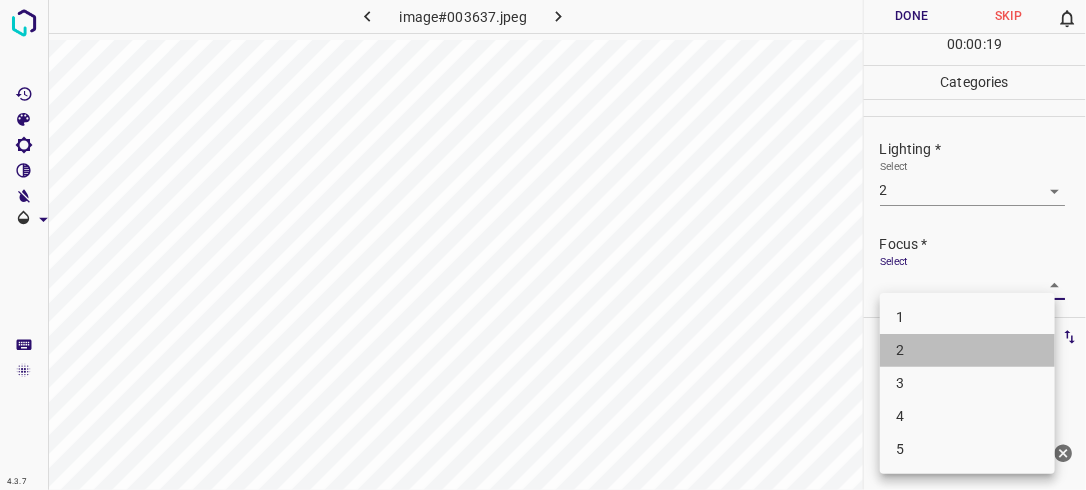 click on "2" at bounding box center [967, 350] 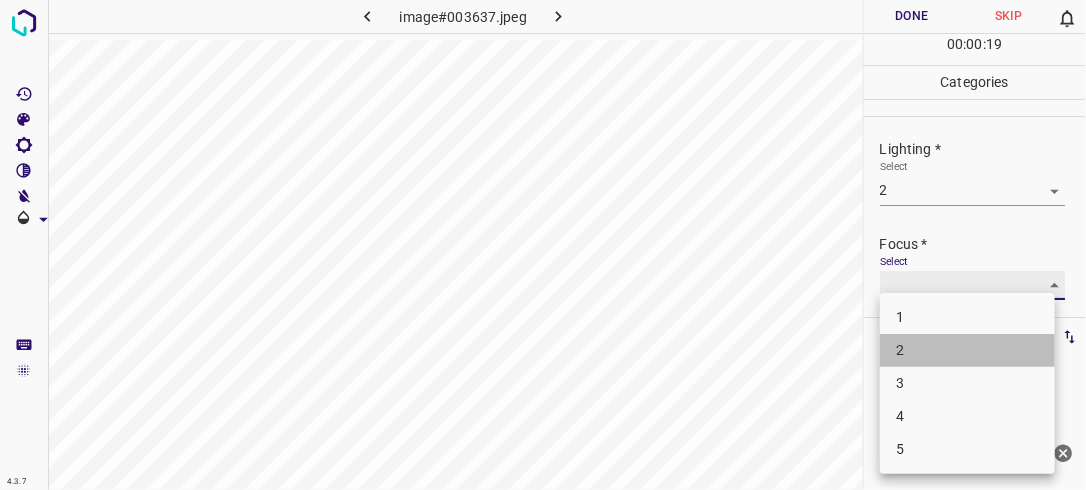 type on "2" 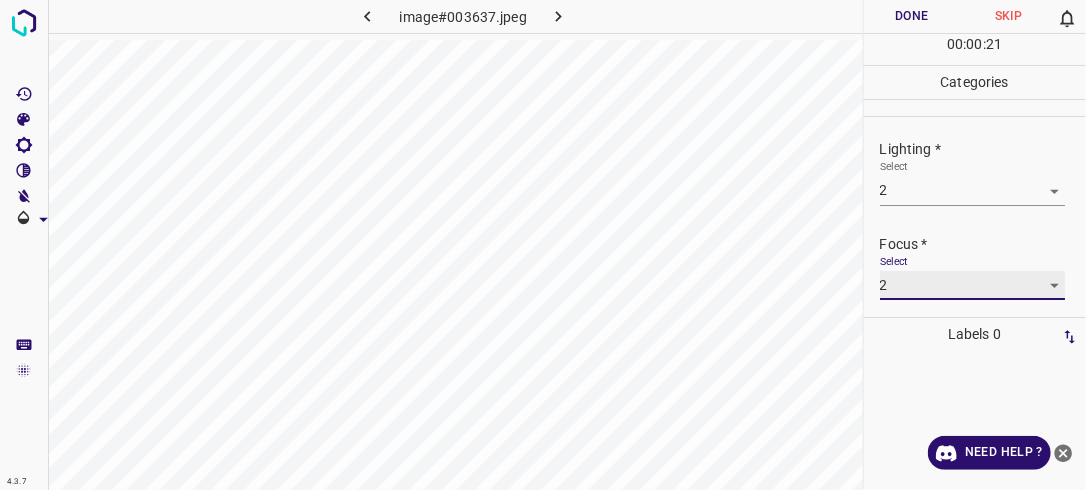 scroll, scrollTop: 98, scrollLeft: 0, axis: vertical 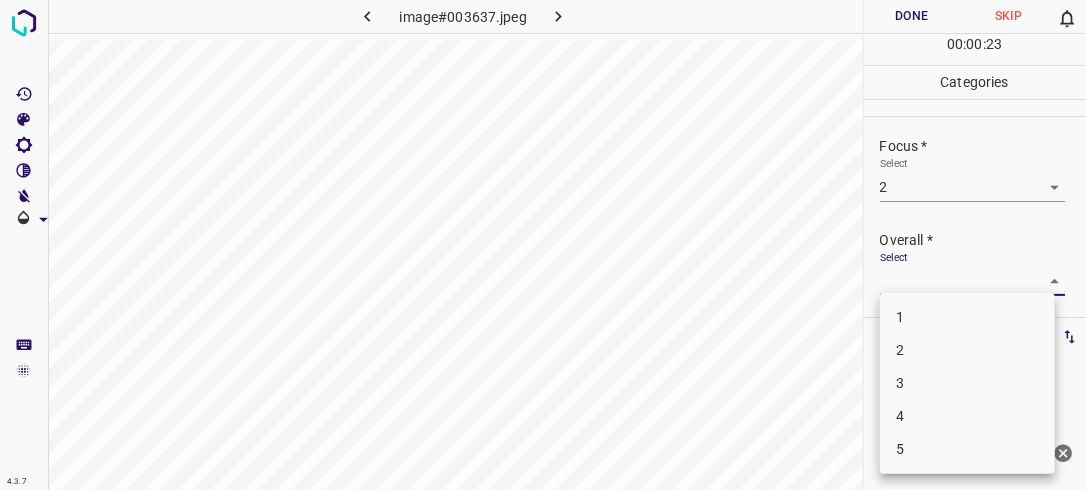 click on "4.3.7 image#003637.jpeg Done Skip 0 00   : 00   : 23   Categories Lighting *  Select 2 2 Focus *  Select 2 2 Overall *  Select ​ Labels   0 Categories 1 Lighting 2 Focus 3 Overall Tools Space Change between modes (Draw & Edit) I Auto labeling R Restore zoom M Zoom in N Zoom out Delete Delete selecte label Filters Z Restore filters X Saturation filter C Brightness filter V Contrast filter B Gray scale filter General O Download Need Help ? - Text - Hide - Delete 1 2 3 4 5" at bounding box center (543, 245) 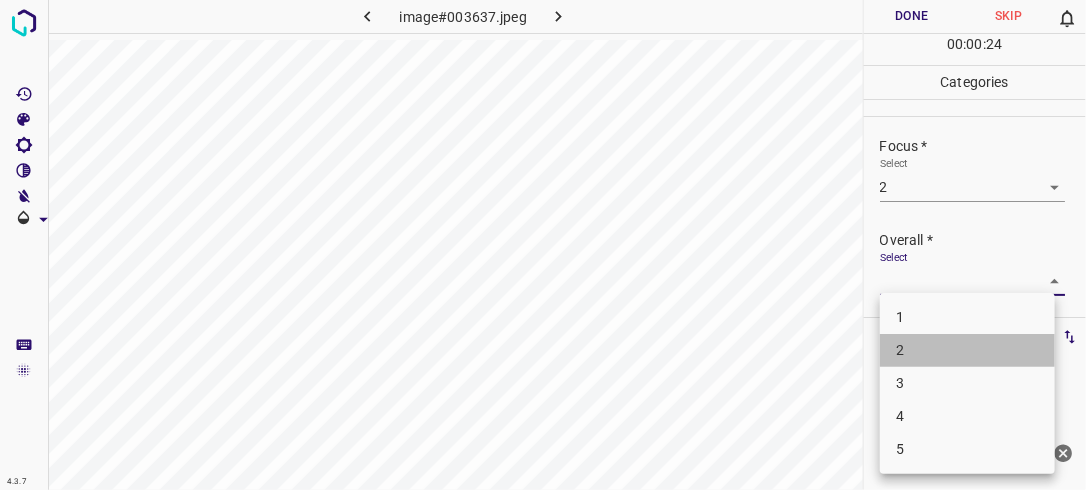 click on "2" at bounding box center [967, 350] 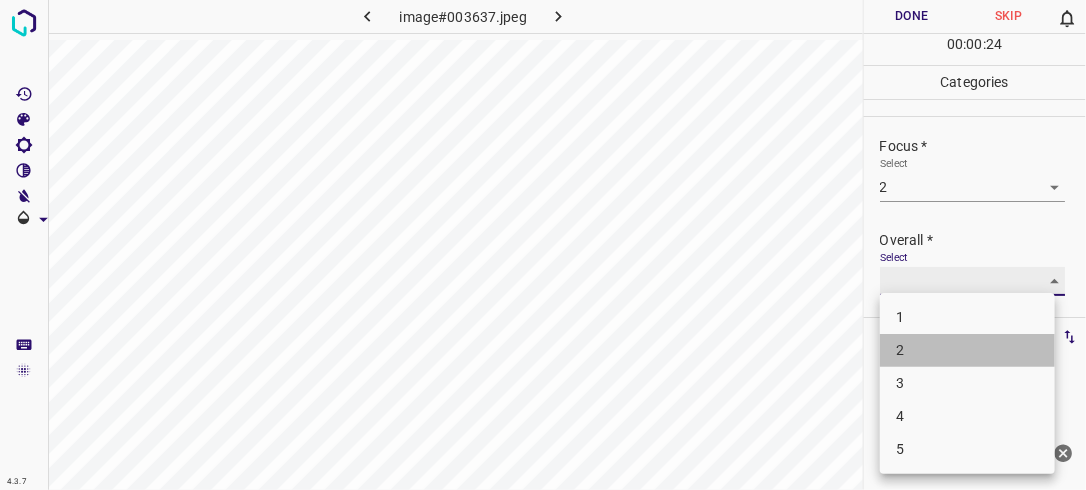 type on "2" 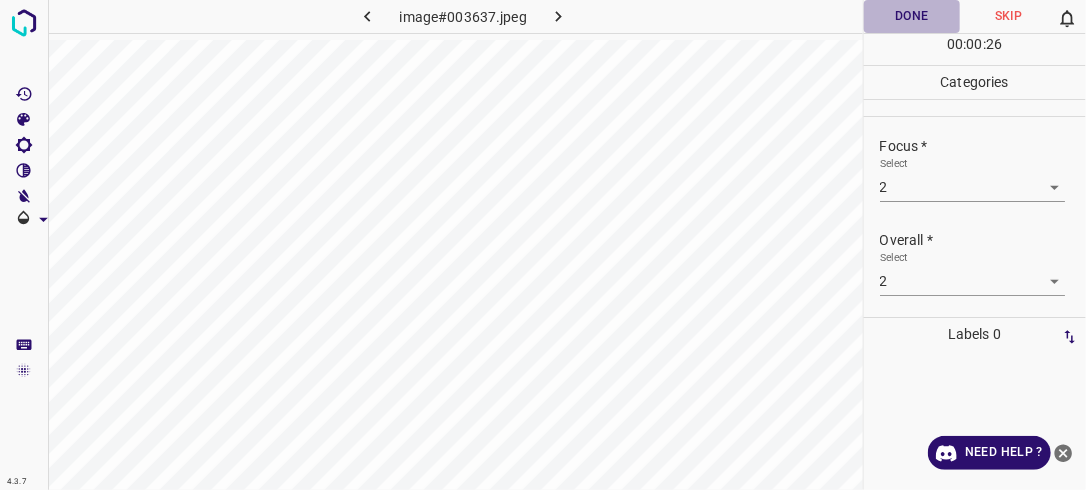 click on "Done" at bounding box center (912, 16) 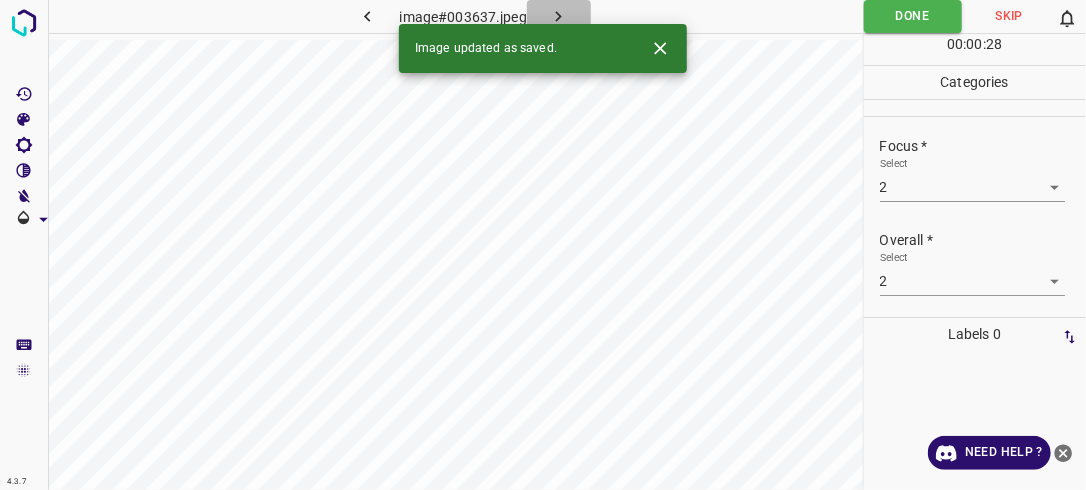 click 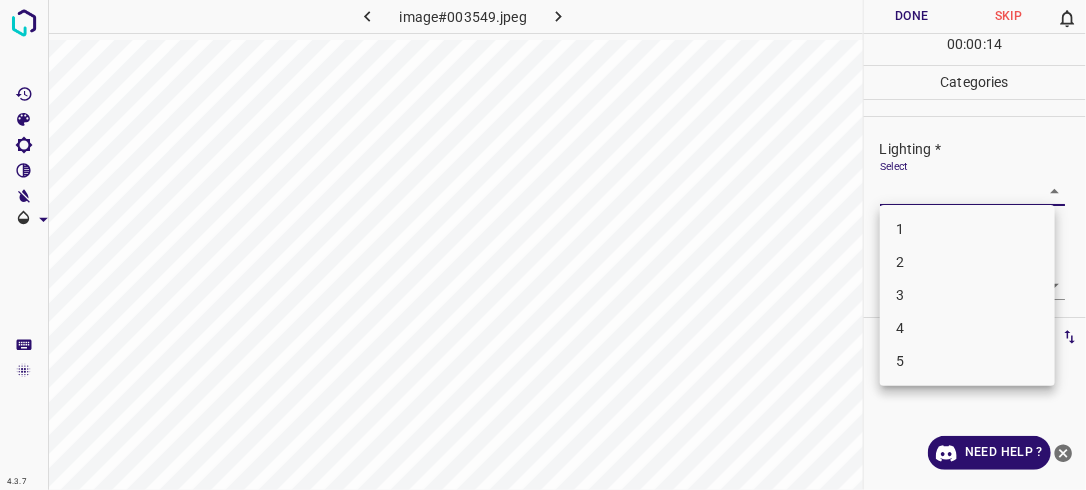 click on "4.3.7 image#003549.jpeg Done Skip 0 00   : 00   : 14   Categories Lighting *  Select ​ Focus *  Select ​ Overall *  Select ​ Labels   0 Categories 1 Lighting 2 Focus 3 Overall Tools Space Change between modes (Draw & Edit) I Auto labeling R Restore zoom M Zoom in N Zoom out Delete Delete selecte label Filters Z Restore filters X Saturation filter C Brightness filter V Contrast filter B Gray scale filter General O Download Need Help ? - Text - Hide - Delete 1 2 3 4 5" at bounding box center (543, 245) 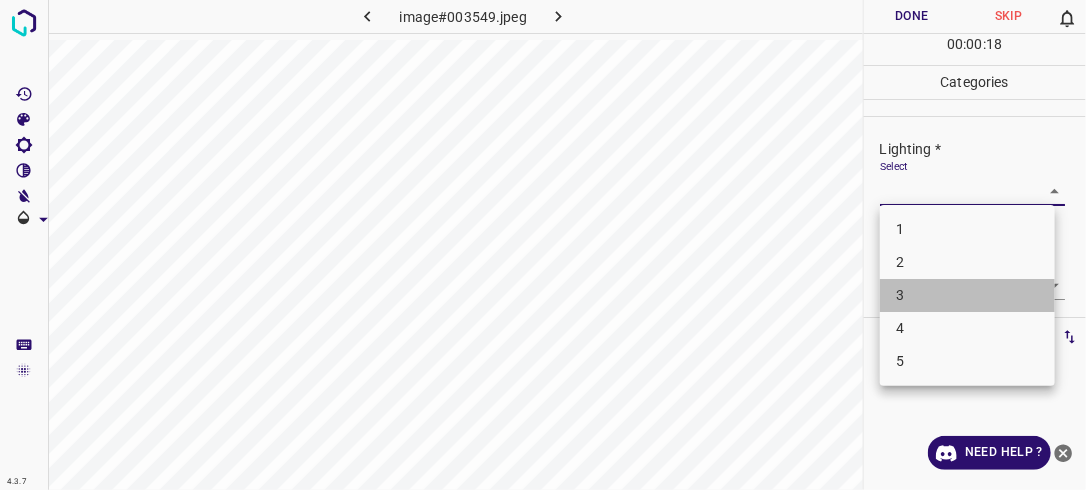 click on "3" at bounding box center (967, 295) 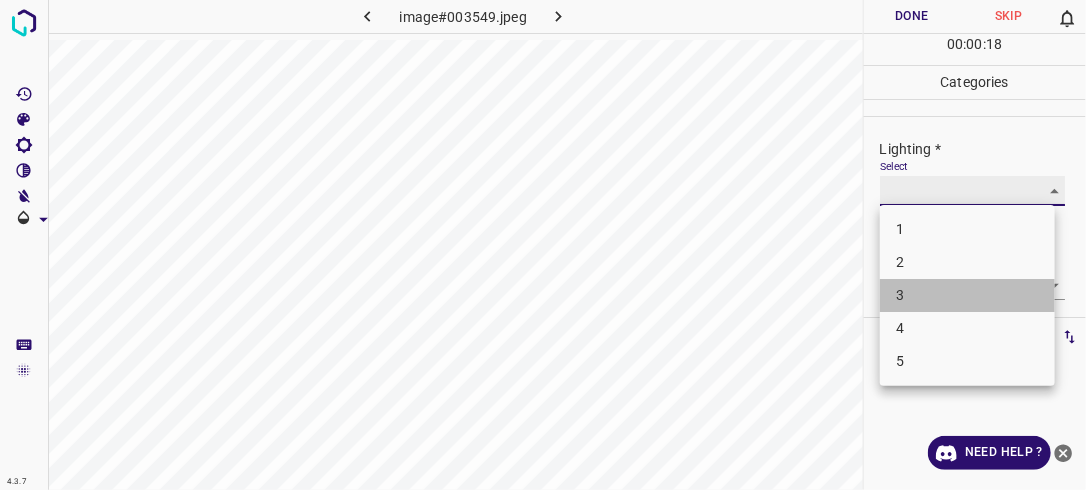 type on "3" 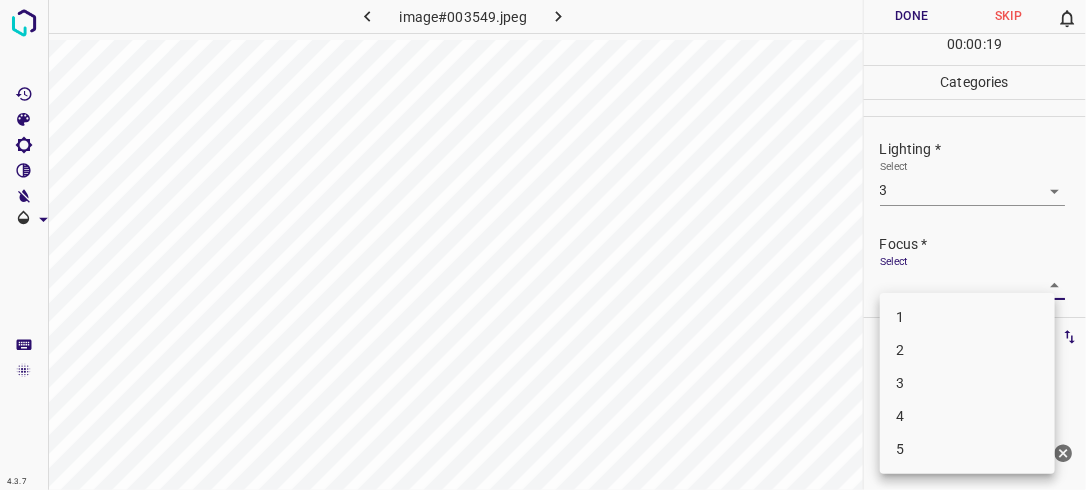 drag, startPoint x: 1035, startPoint y: 289, endPoint x: 1010, endPoint y: 304, distance: 29.15476 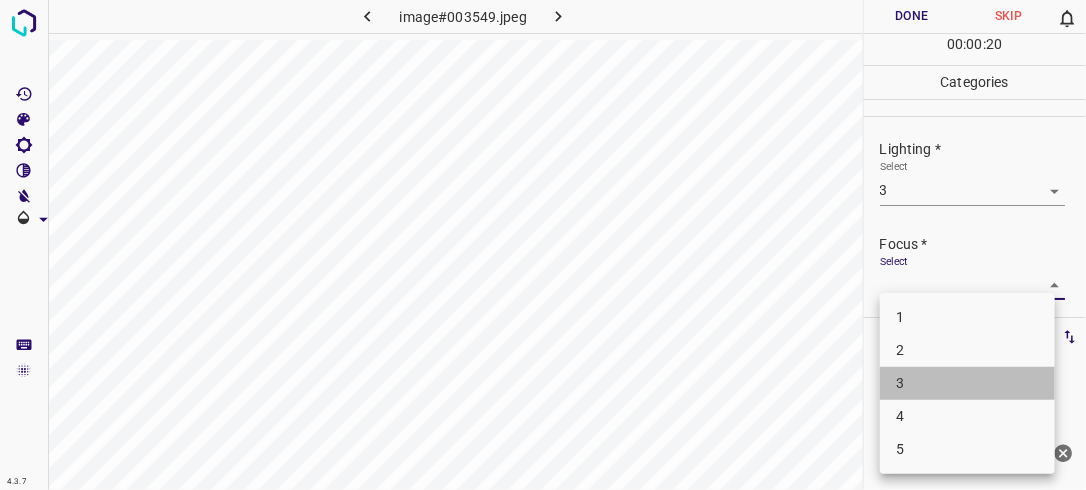 drag, startPoint x: 927, startPoint y: 379, endPoint x: 972, endPoint y: 336, distance: 62.241467 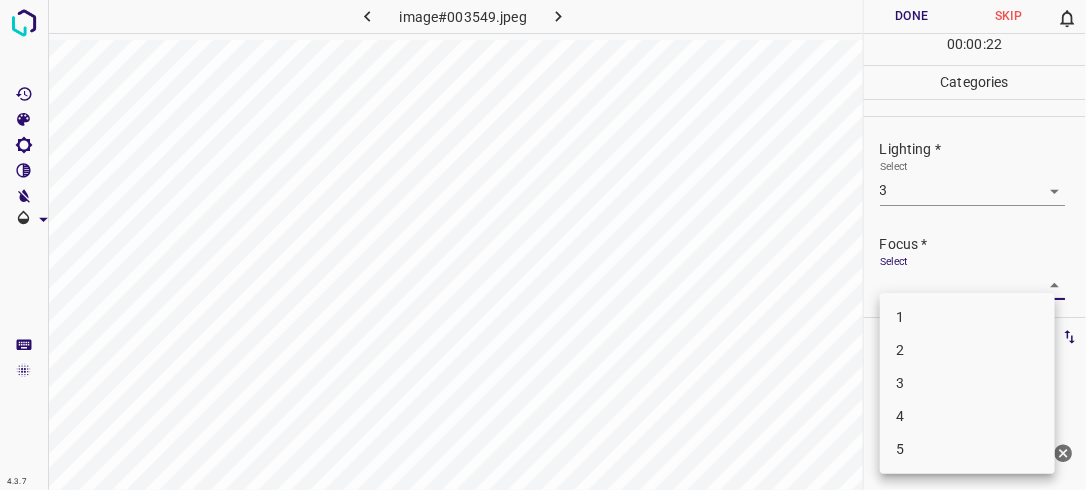 drag, startPoint x: 940, startPoint y: 384, endPoint x: 1040, endPoint y: 300, distance: 130.59862 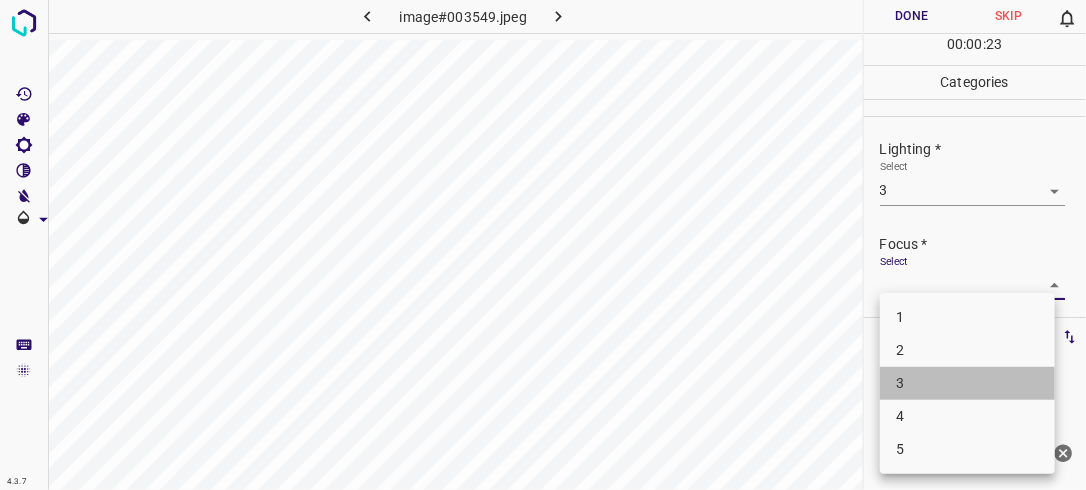 drag, startPoint x: 966, startPoint y: 392, endPoint x: 1001, endPoint y: 364, distance: 44.82187 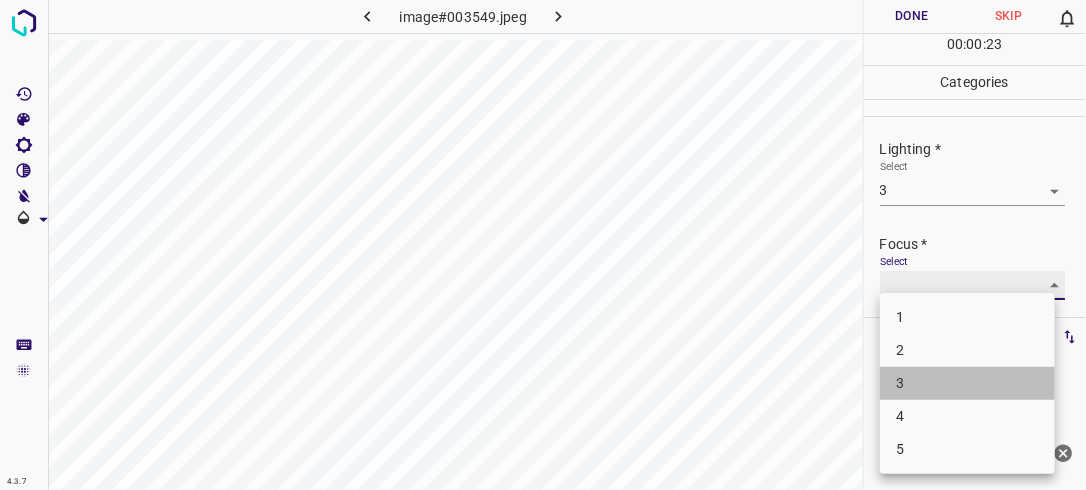 type on "3" 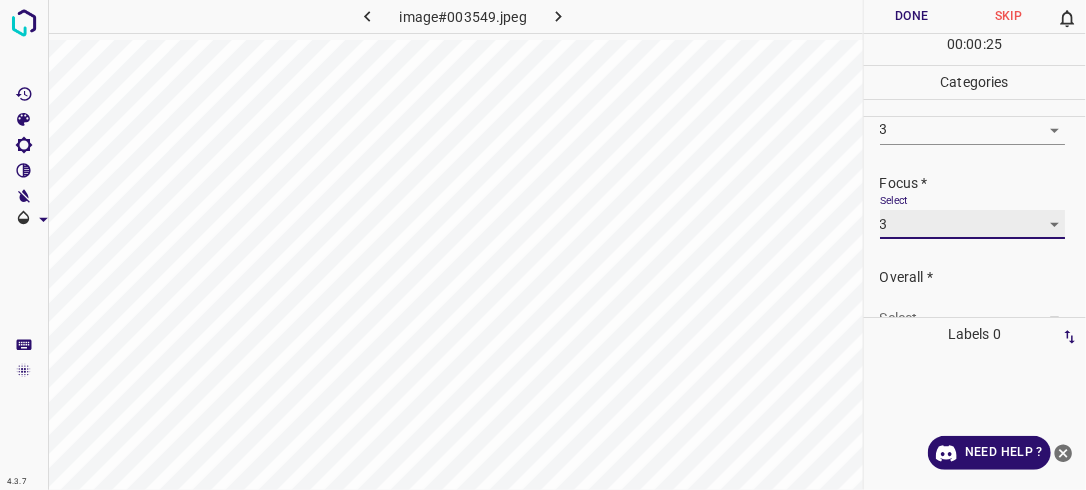 scroll, scrollTop: 88, scrollLeft: 0, axis: vertical 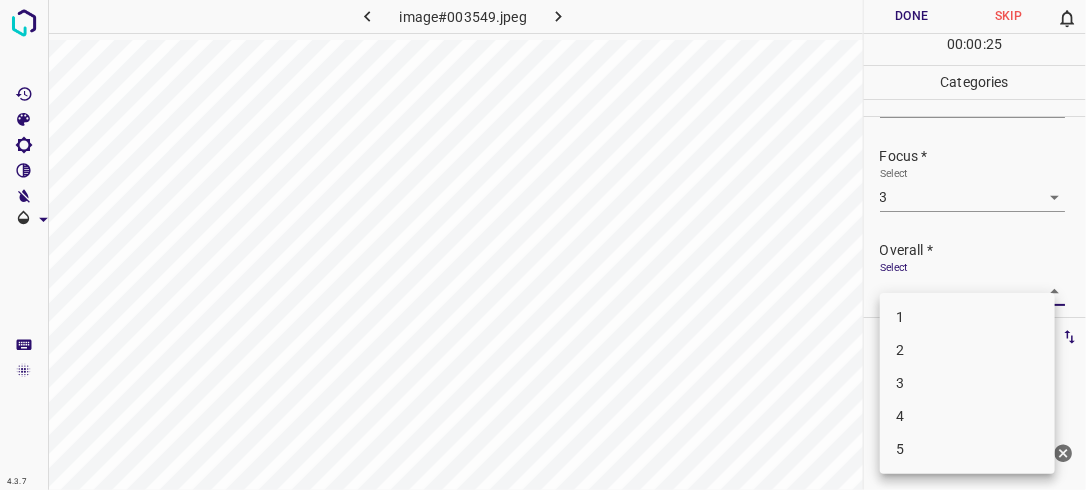 drag, startPoint x: 1044, startPoint y: 285, endPoint x: 944, endPoint y: 368, distance: 129.95769 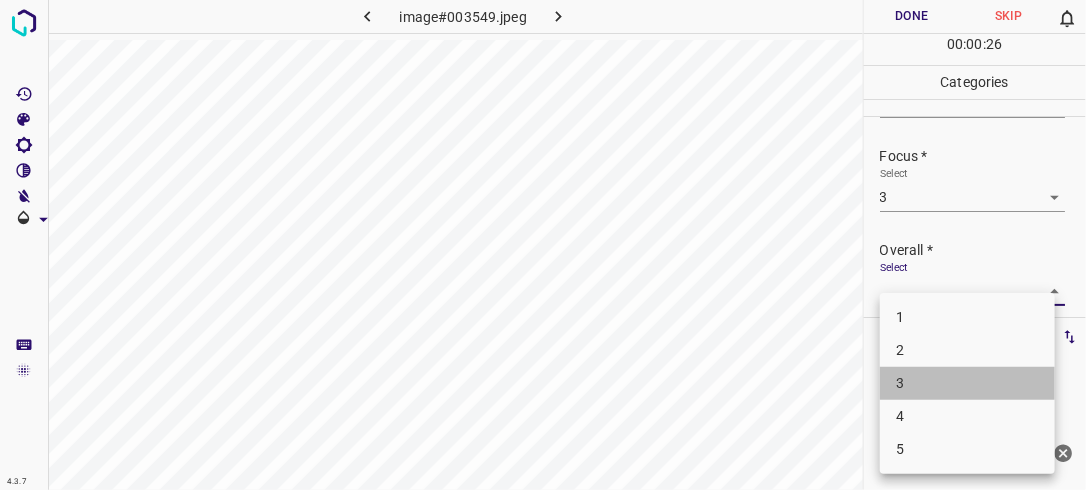 click on "3" at bounding box center [967, 383] 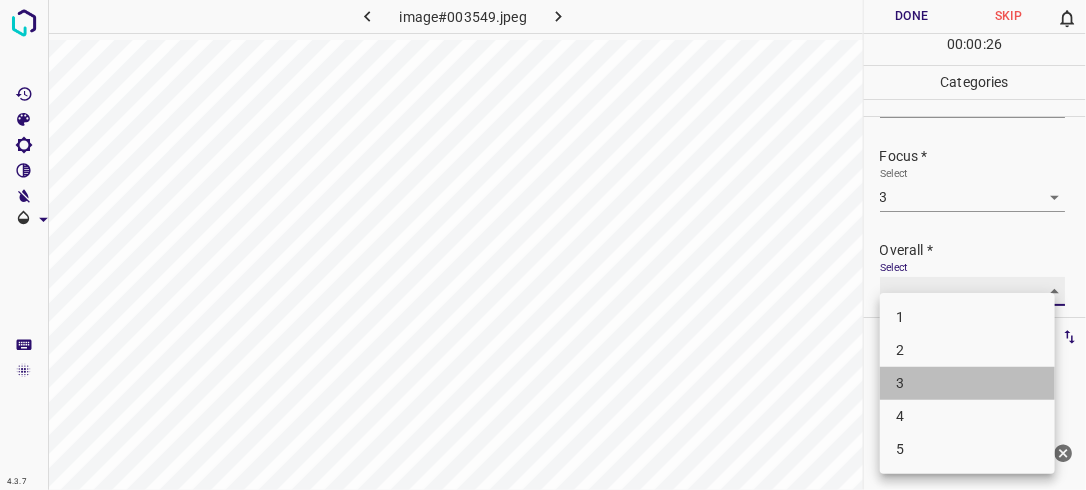 type on "3" 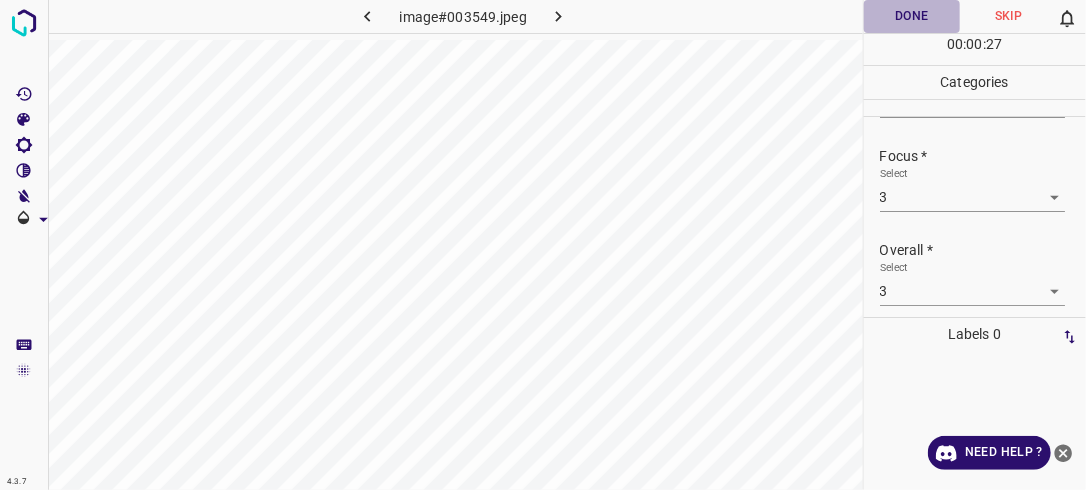 click on "Done" at bounding box center (912, 16) 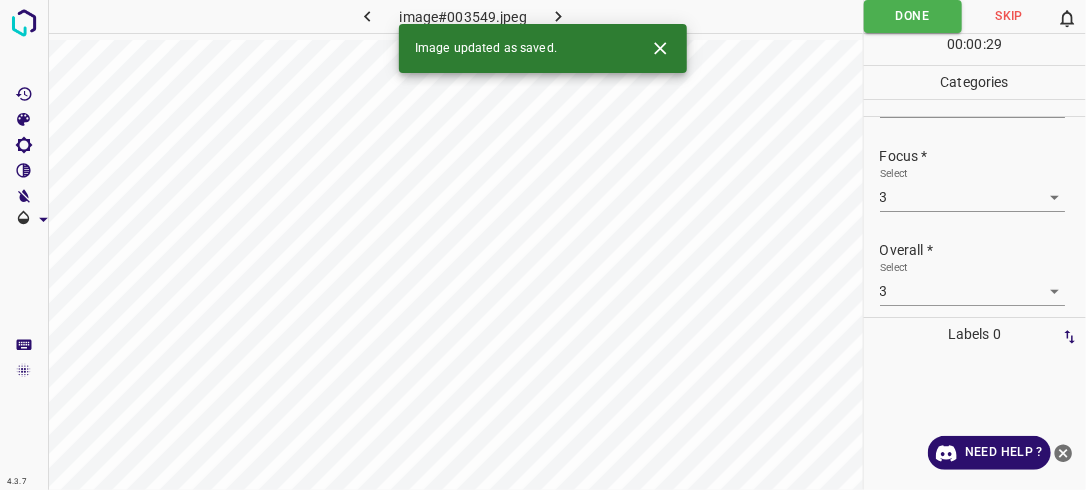 click 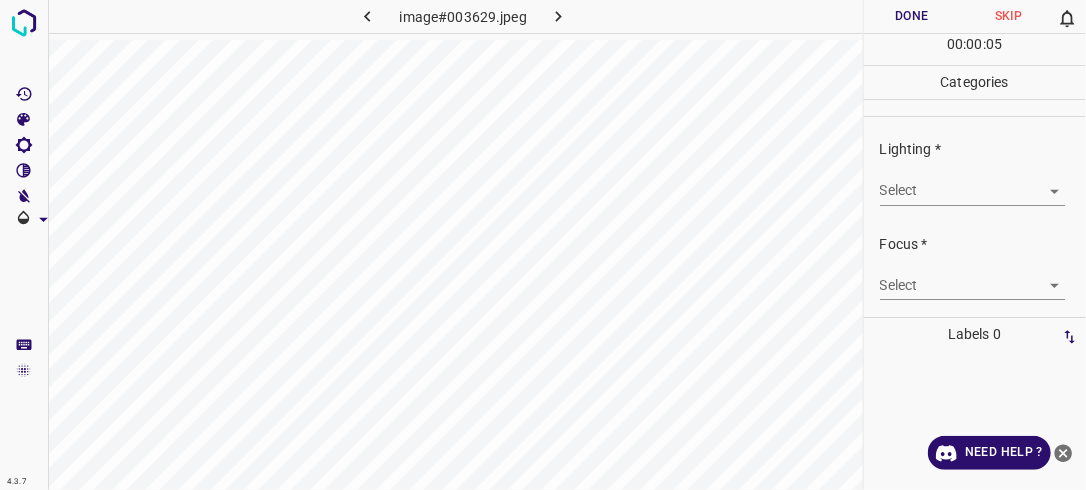 click on "4.3.7 image#003629.jpeg Done Skip 0 00   : 00   : 05   Categories Lighting *  Select ​ Focus *  Select ​ Overall *  Select ​ Labels   0 Categories 1 Lighting 2 Focus 3 Overall Tools Space Change between modes (Draw & Edit) I Auto labeling R Restore zoom M Zoom in N Zoom out Delete Delete selecte label Filters Z Restore filters X Saturation filter C Brightness filter V Contrast filter B Gray scale filter General O Download Need Help ? - Text - Hide - Delete" at bounding box center [543, 245] 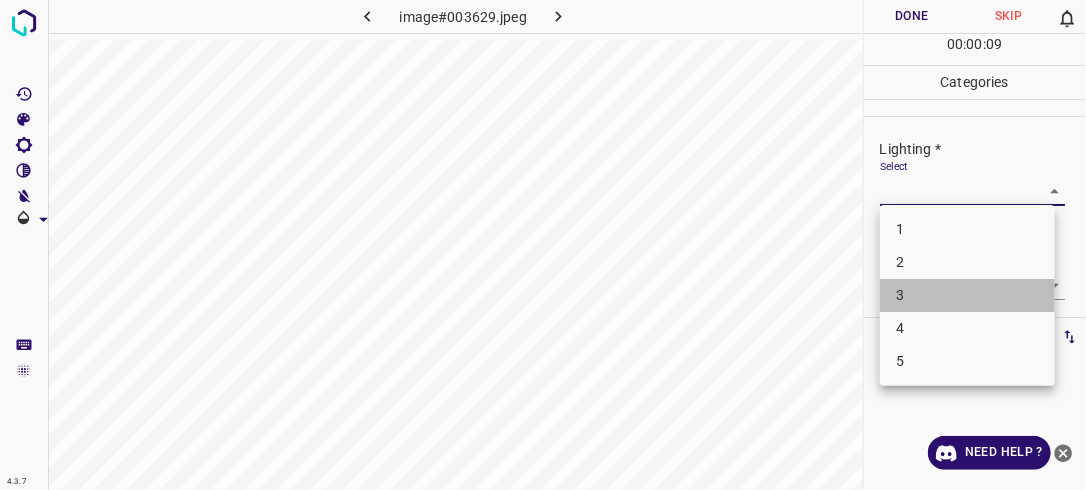 click on "3" at bounding box center (967, 295) 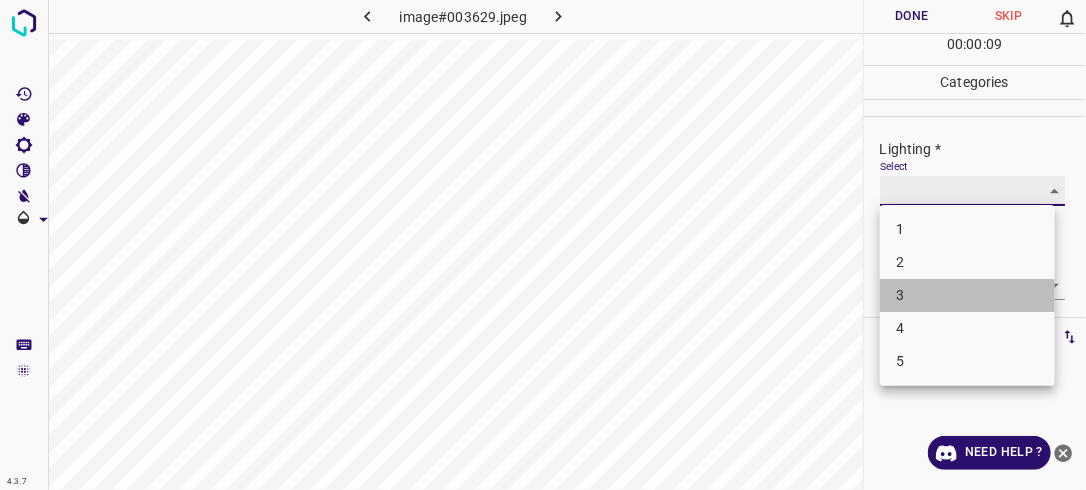 type on "3" 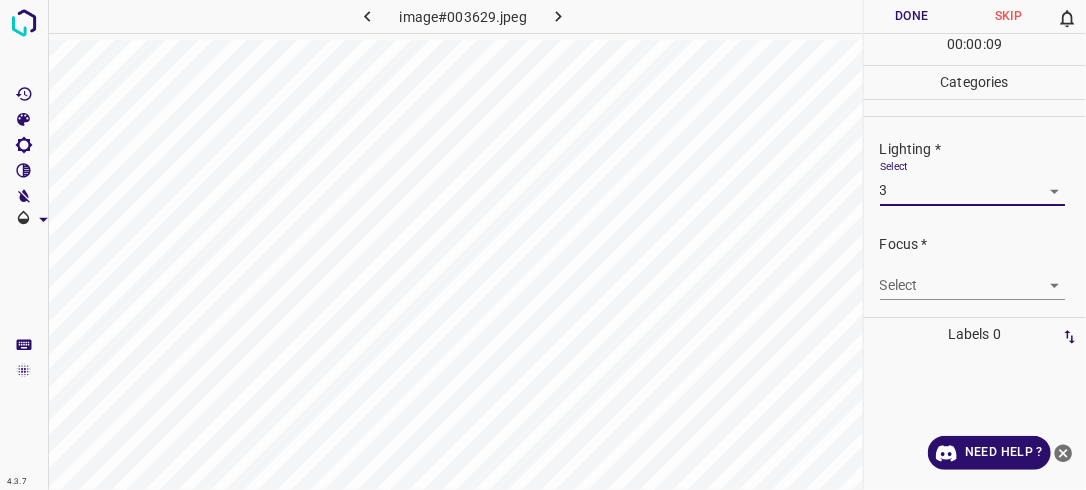 click on "4.3.7 image#003629.jpeg Done Skip 0 00   : 00   : 09   Categories Lighting *  Select 3 3 Focus *  Select ​ Overall *  Select ​ Labels   0 Categories 1 Lighting 2 Focus 3 Overall Tools Space Change between modes (Draw & Edit) I Auto labeling R Restore zoom M Zoom in N Zoom out Delete Delete selecte label Filters Z Restore filters X Saturation filter C Brightness filter V Contrast filter B Gray scale filter General O Download Need Help ? - Text - Hide - Delete" at bounding box center (543, 245) 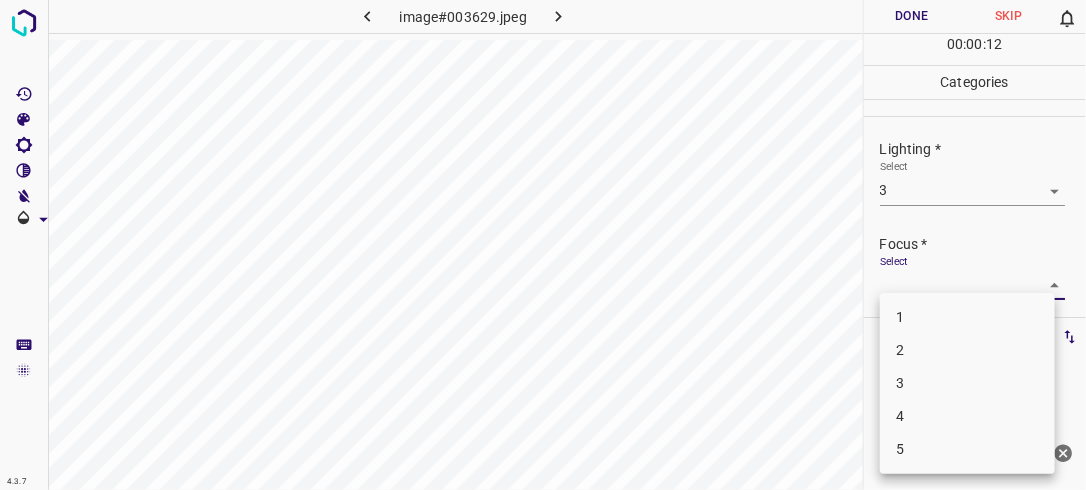 drag, startPoint x: 920, startPoint y: 385, endPoint x: 935, endPoint y: 369, distance: 21.931713 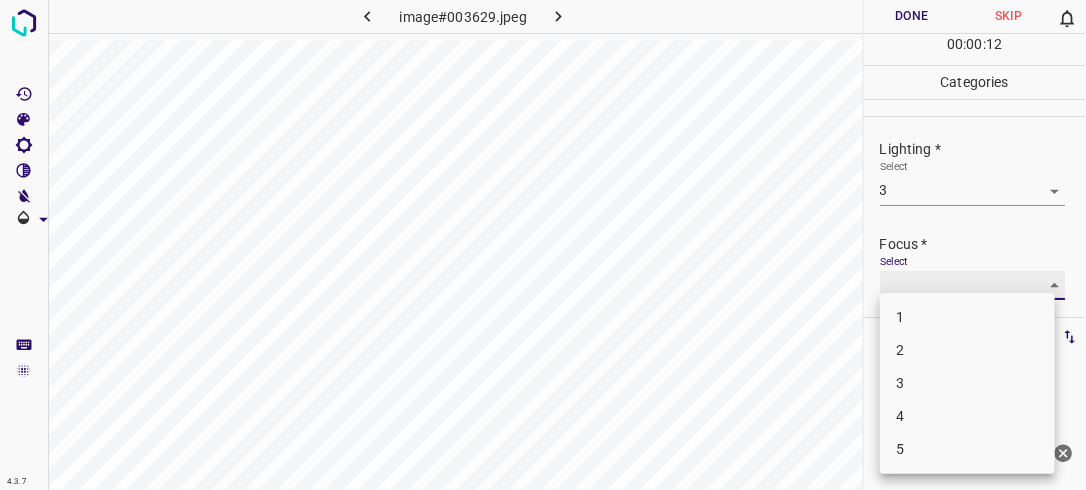 type on "3" 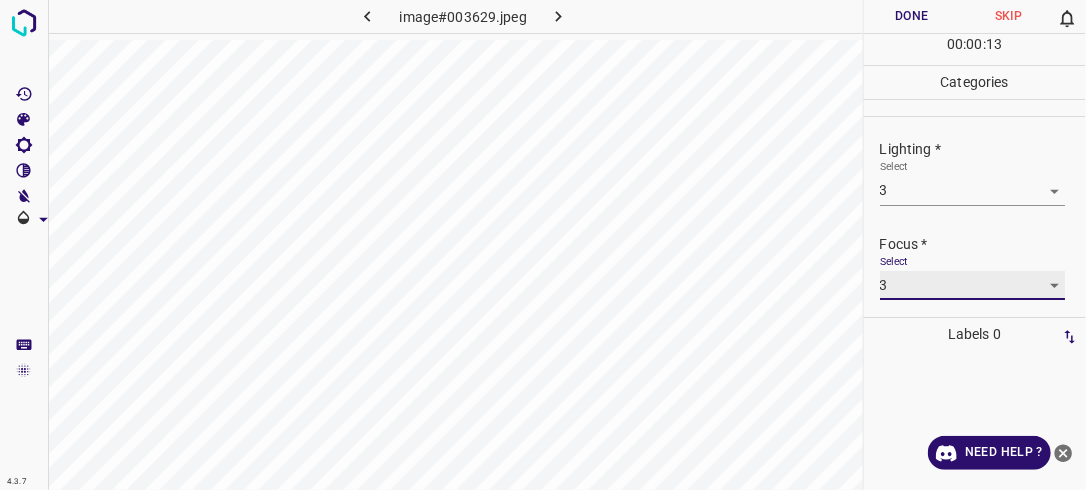 scroll, scrollTop: 98, scrollLeft: 0, axis: vertical 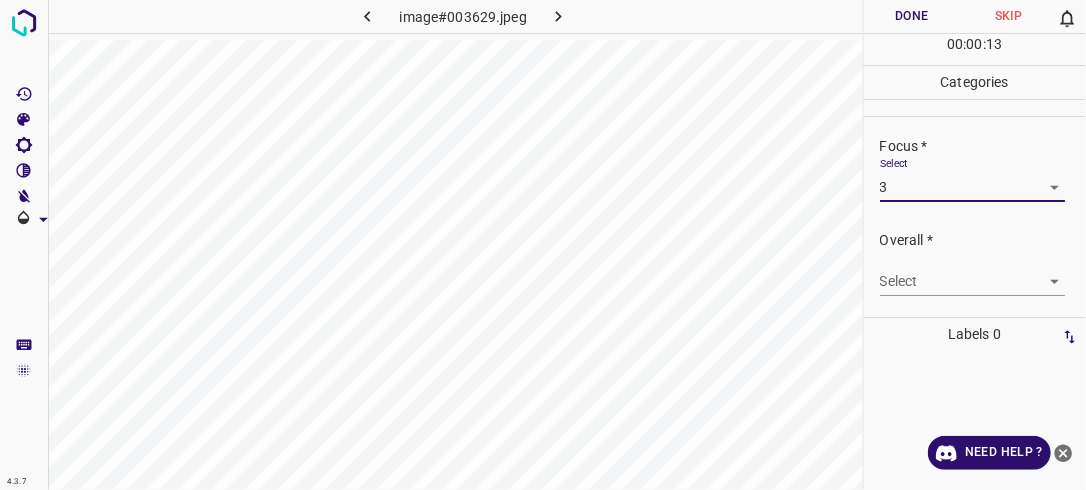 click on "4.3.7 image#003629.jpeg Done Skip 0 00   : 00   : 13   Categories Lighting *  Select 3 3 Focus *  Select 3 3 Overall *  Select ​ Labels   0 Categories 1 Lighting 2 Focus 3 Overall Tools Space Change between modes (Draw & Edit) I Auto labeling R Restore zoom M Zoom in N Zoom out Delete Delete selecte label Filters Z Restore filters X Saturation filter C Brightness filter V Contrast filter B Gray scale filter General O Download Need Help ? - Text - Hide - Delete" at bounding box center (543, 245) 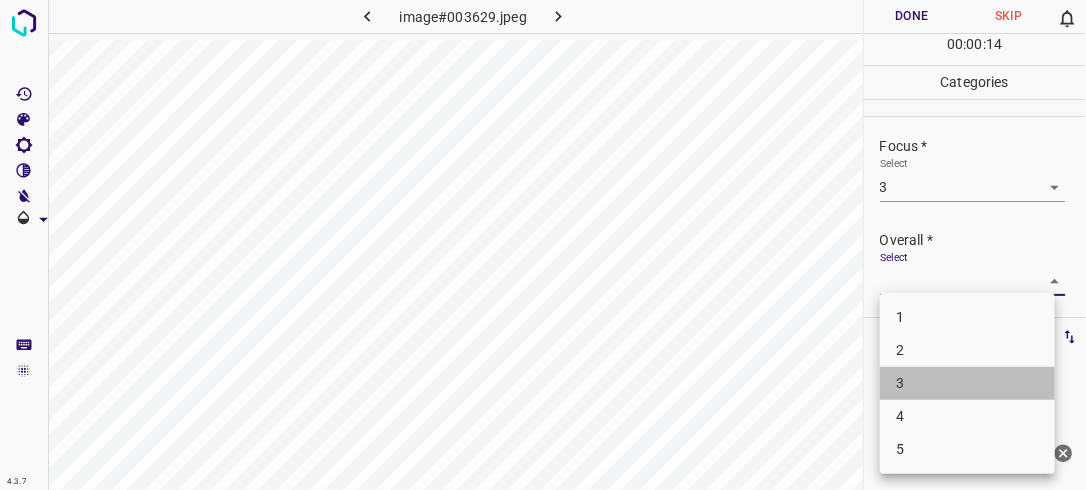 click on "3" at bounding box center (967, 383) 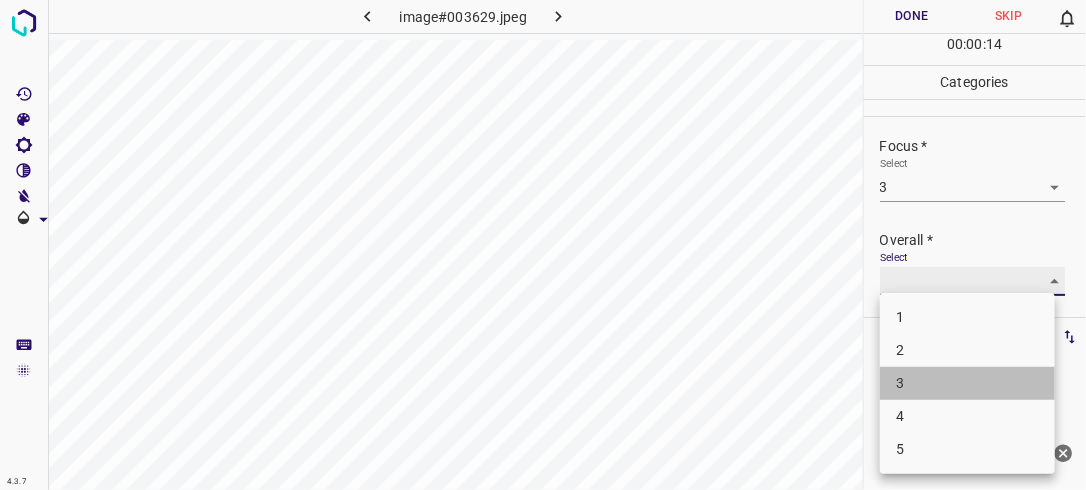 type on "3" 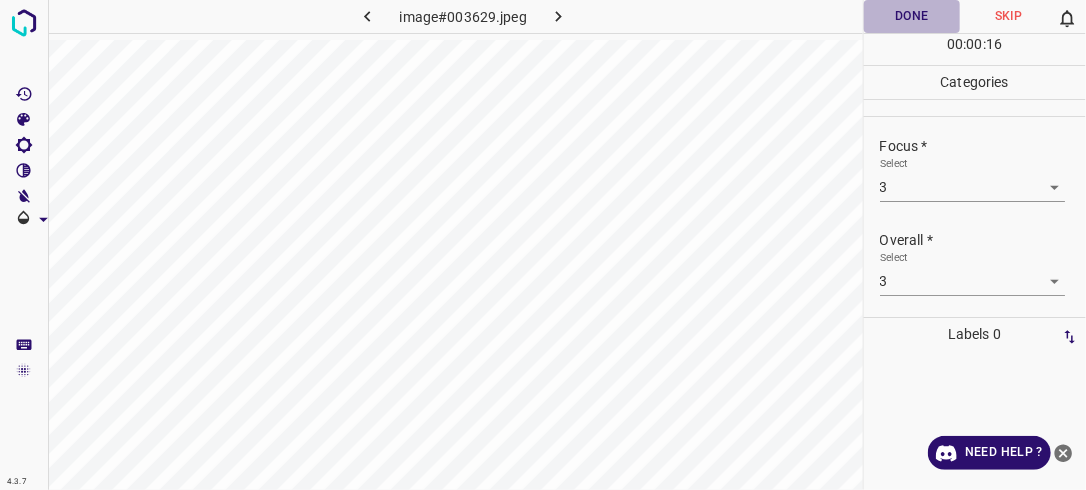 click on "Done" at bounding box center (912, 16) 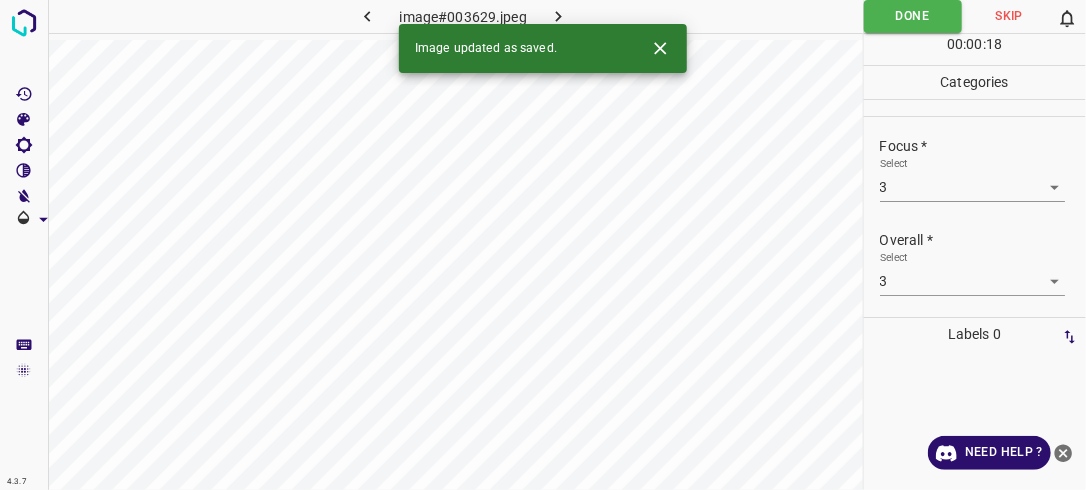 click 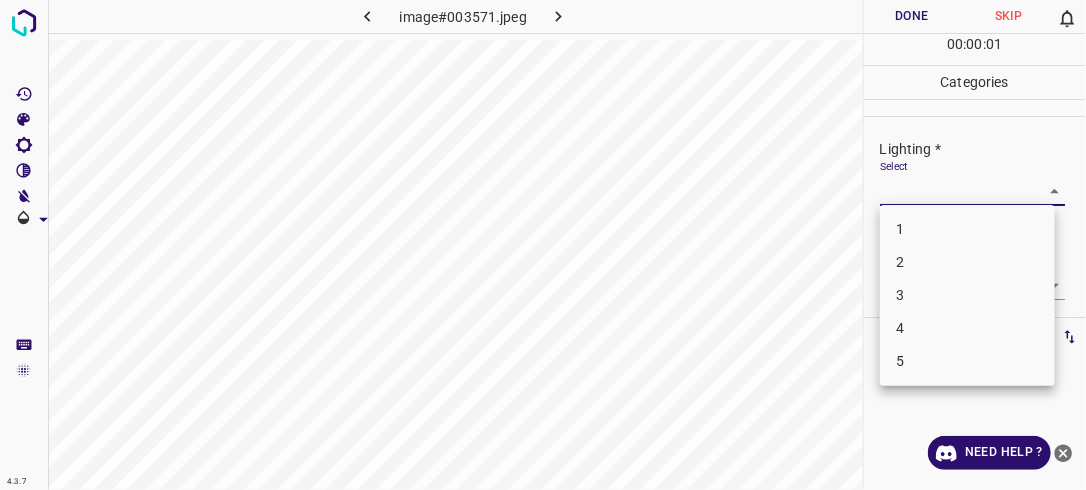 click on "4.3.7 image#003571.jpeg Done Skip 0 00   : 00   : 01   Categories Lighting *  Select ​ Focus *  Select ​ Overall *  Select ​ Labels   0 Categories 1 Lighting 2 Focus 3 Overall Tools Space Change between modes (Draw & Edit) I Auto labeling R Restore zoom M Zoom in N Zoom out Delete Delete selecte label Filters Z Restore filters X Saturation filter C Brightness filter V Contrast filter B Gray scale filter General O Download Need Help ? - Text - Hide - Delete 1 2 3 4 5" at bounding box center [543, 245] 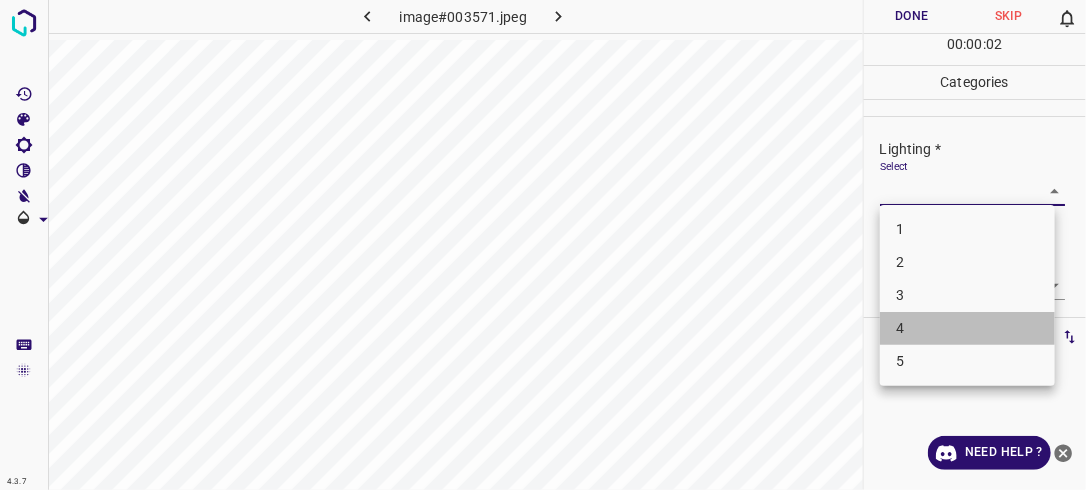 click on "4" at bounding box center [967, 328] 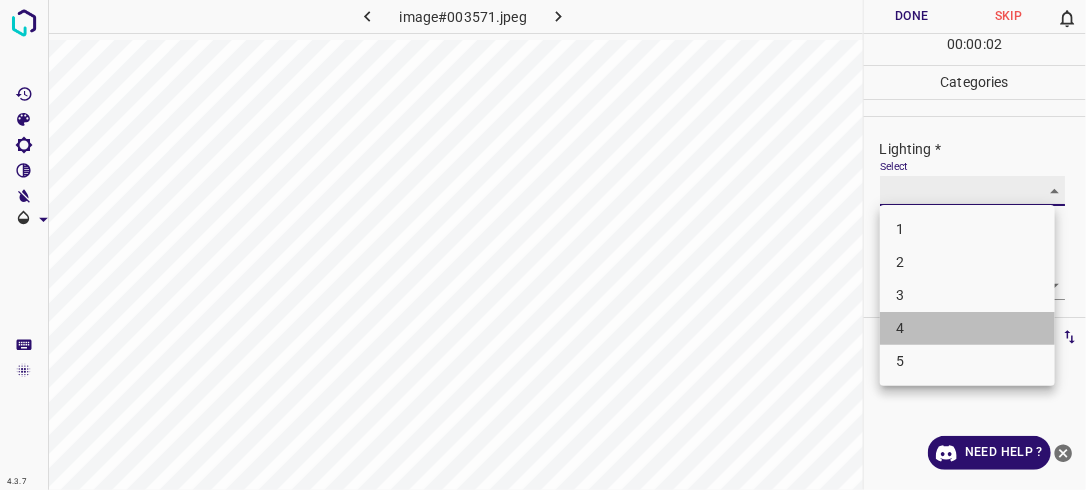 type on "4" 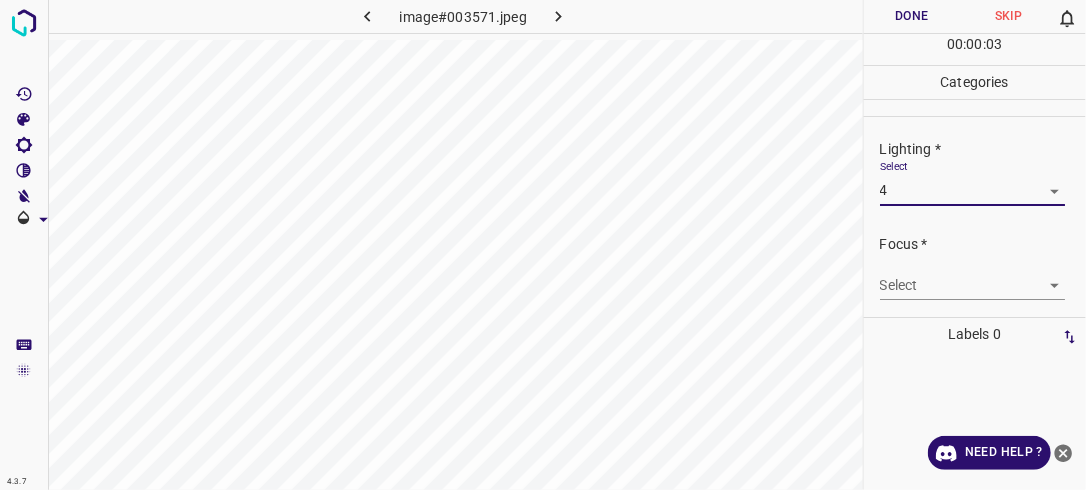 click on "4.3.7 image#003571.jpeg Done Skip 0 00   : 00   : 03   Categories Lighting *  Select 4 4 Focus *  Select ​ Overall *  Select ​ Labels   0 Categories 1 Lighting 2 Focus 3 Overall Tools Space Change between modes (Draw & Edit) I Auto labeling R Restore zoom M Zoom in N Zoom out Delete Delete selecte label Filters Z Restore filters X Saturation filter C Brightness filter V Contrast filter B Gray scale filter General O Download Need Help ? - Text - Hide - Delete" at bounding box center [543, 245] 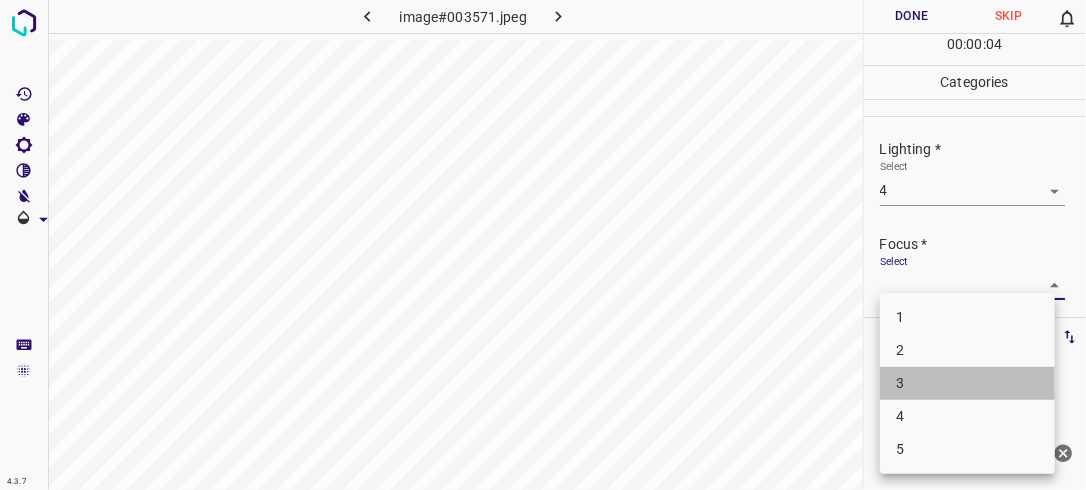 click on "3" at bounding box center [967, 383] 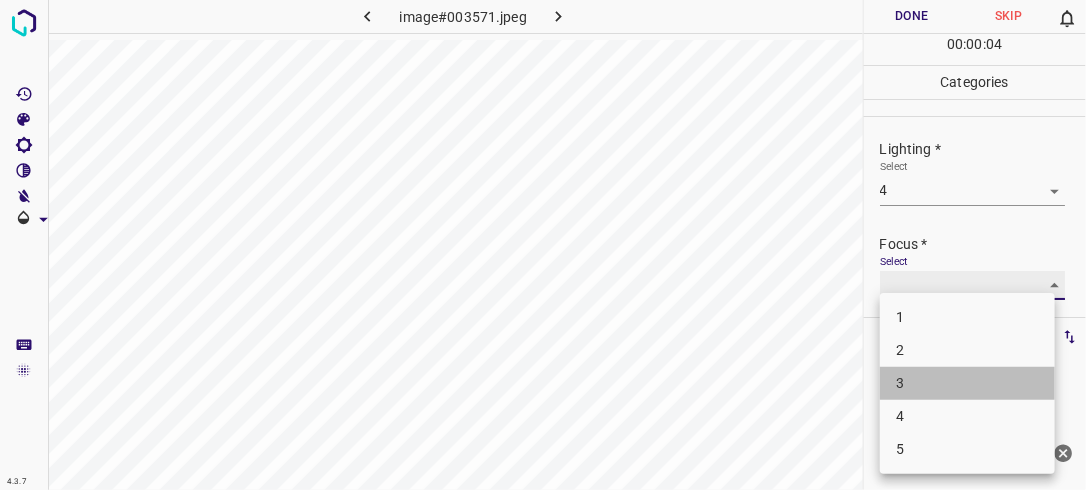 type on "3" 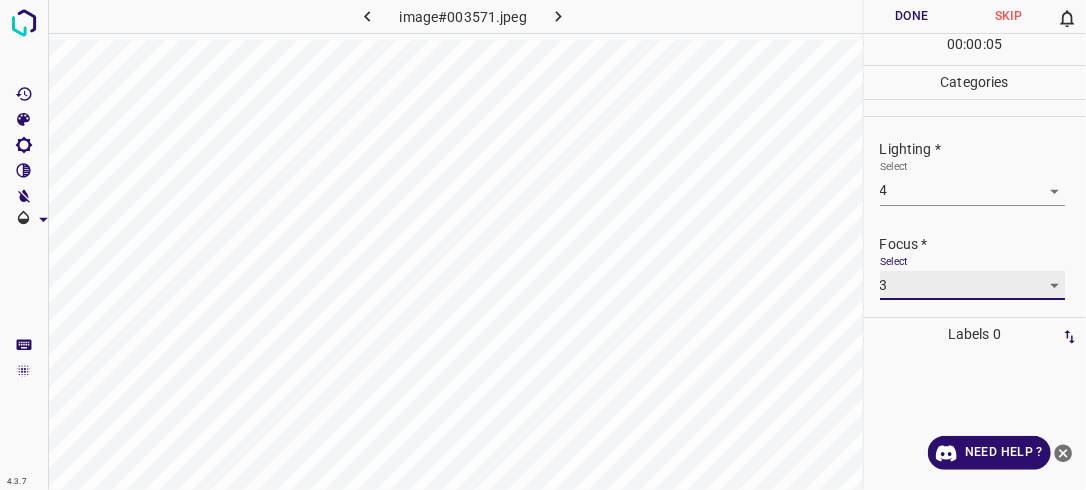 scroll, scrollTop: 98, scrollLeft: 0, axis: vertical 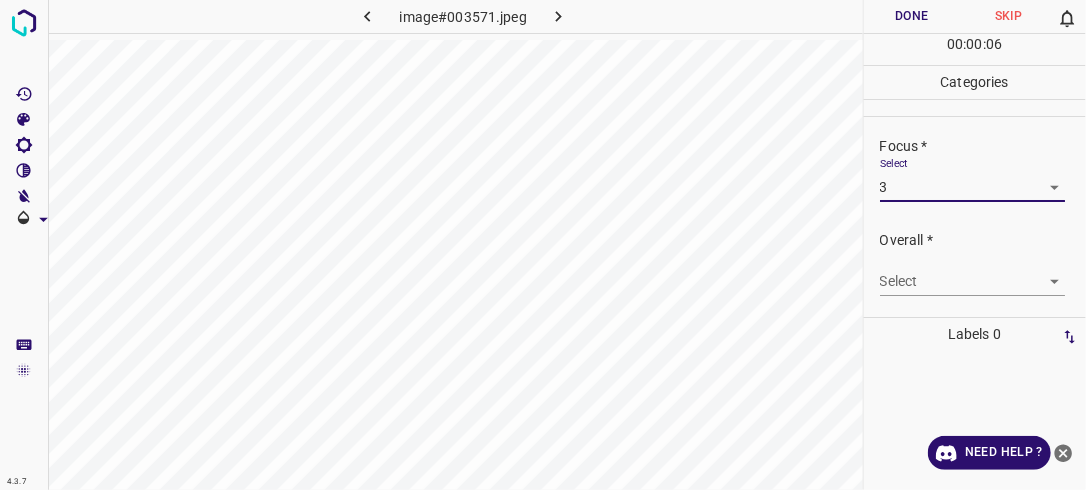 click on "4.3.7 image#003571.jpeg Done Skip 0 00   : 00   : 06   Categories Lighting *  Select 4 4 Focus *  Select 3 3 Overall *  Select ​ Labels   0 Categories 1 Lighting 2 Focus 3 Overall Tools Space Change between modes (Draw & Edit) I Auto labeling R Restore zoom M Zoom in N Zoom out Delete Delete selecte label Filters Z Restore filters X Saturation filter C Brightness filter V Contrast filter B Gray scale filter General O Download Need Help ? - Text - Hide - Delete" at bounding box center (543, 245) 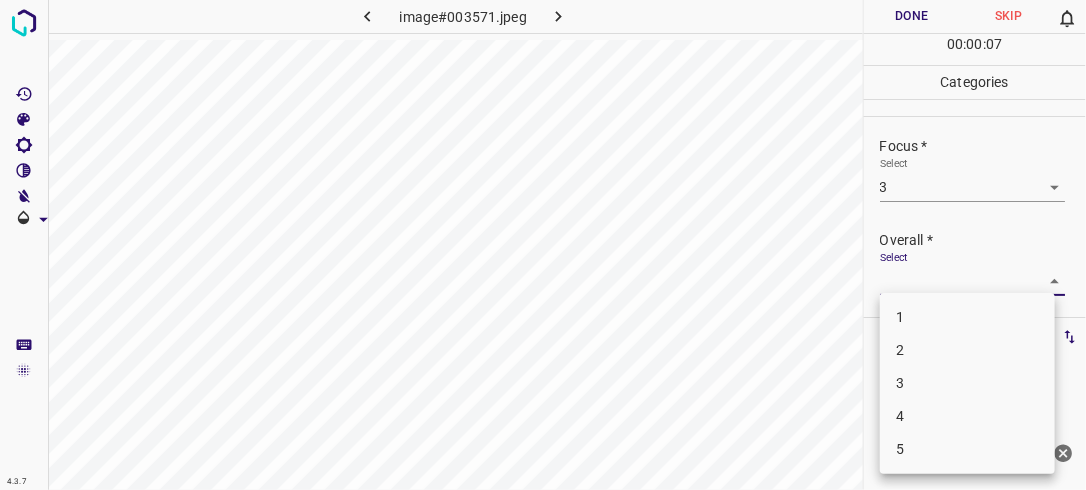 click on "3" at bounding box center (967, 383) 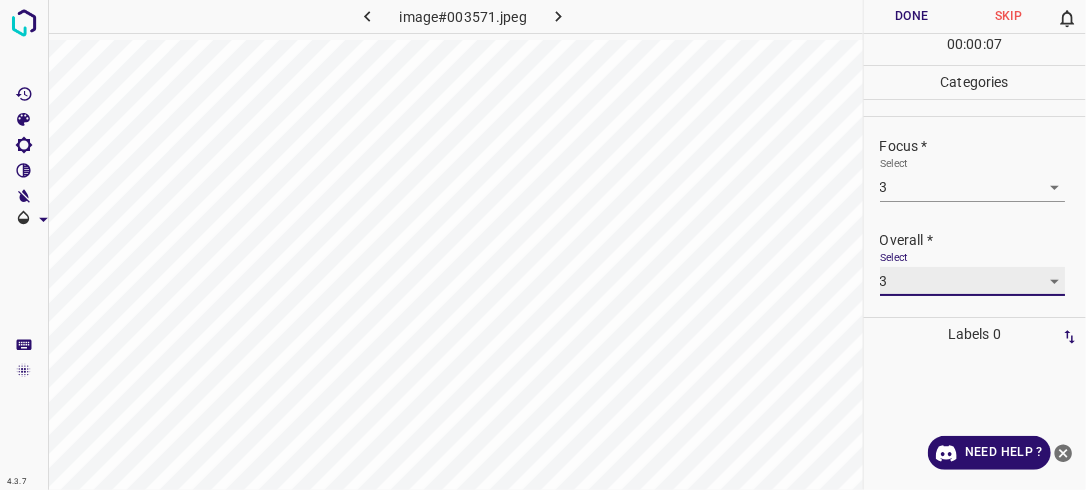 type on "3" 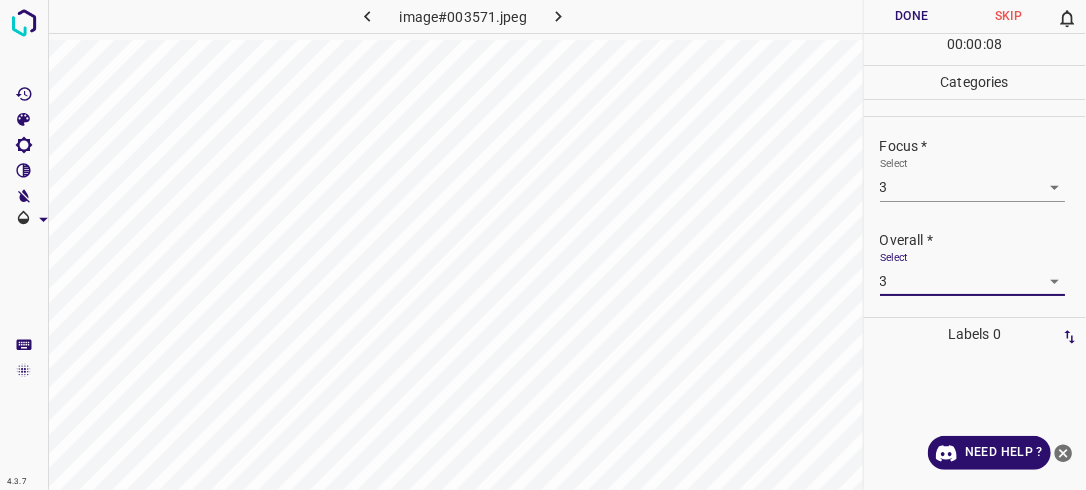 click on "Done" at bounding box center (912, 16) 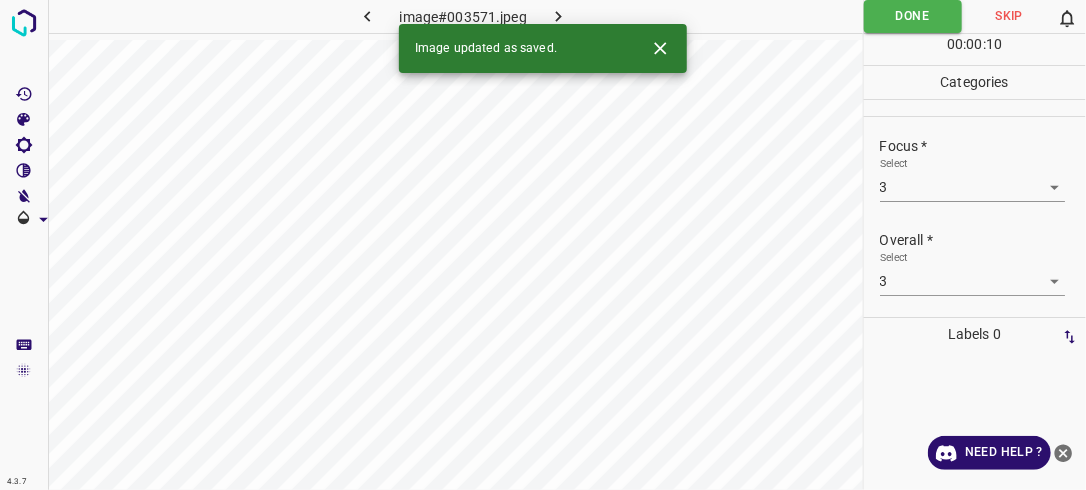 click 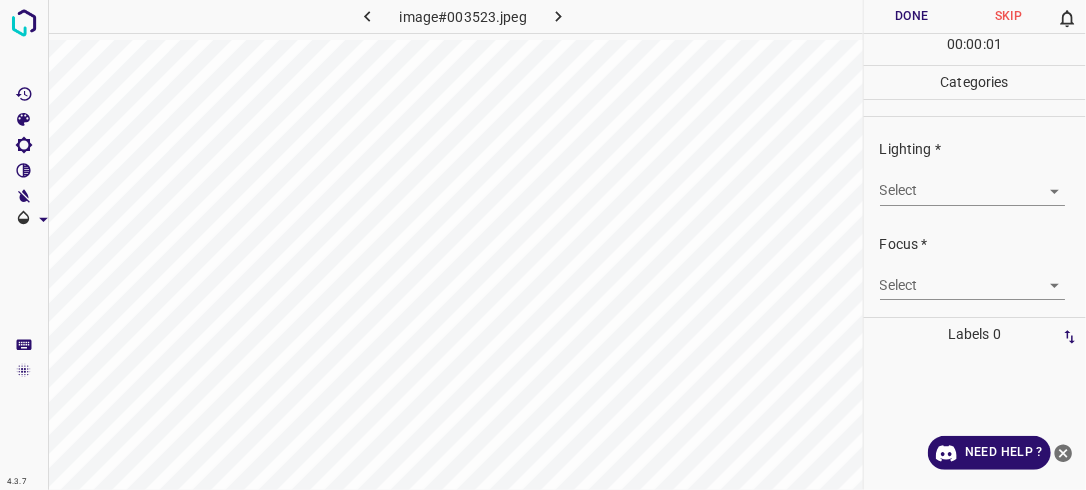 click on "4.3.7 image#003523.jpeg Done Skip 0 00   : 00   : 01   Categories Lighting *  Select ​ Focus *  Select ​ Overall *  Select ​ Labels   0 Categories 1 Lighting 2 Focus 3 Overall Tools Space Change between modes (Draw & Edit) I Auto labeling R Restore zoom M Zoom in N Zoom out Delete Delete selecte label Filters Z Restore filters X Saturation filter C Brightness filter V Contrast filter B Gray scale filter General O Download Need Help ? - Text - Hide - Delete" at bounding box center [543, 245] 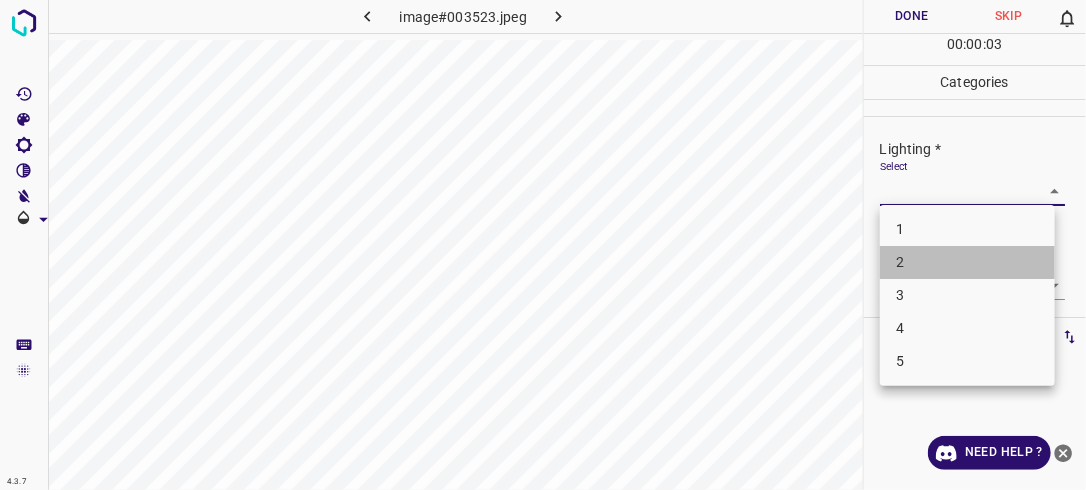 click on "2" at bounding box center [967, 262] 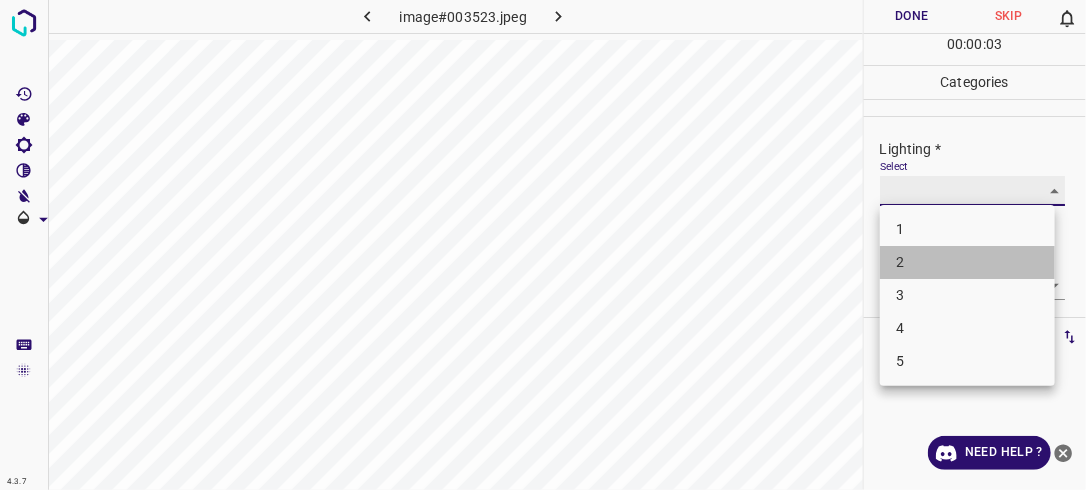 type on "2" 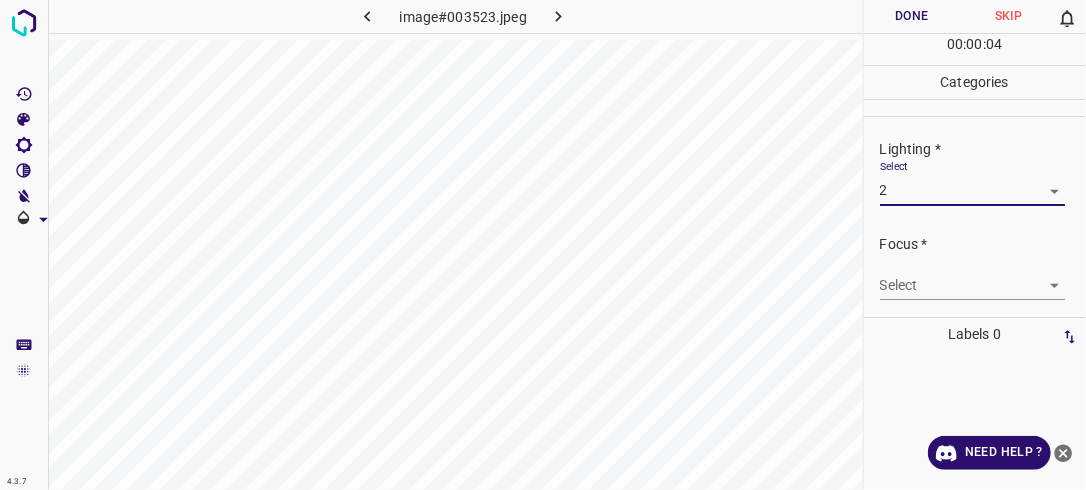 click on "4.3.7 image#003523.jpeg Done Skip 0 00   : 00   : 04   Categories Lighting *  Select 2 2 Focus *  Select ​ Overall *  Select ​ Labels   0 Categories 1 Lighting 2 Focus 3 Overall Tools Space Change between modes (Draw & Edit) I Auto labeling R Restore zoom M Zoom in N Zoom out Delete Delete selecte label Filters Z Restore filters X Saturation filter C Brightness filter V Contrast filter B Gray scale filter General O Download Need Help ? - Text - Hide - Delete" at bounding box center (543, 245) 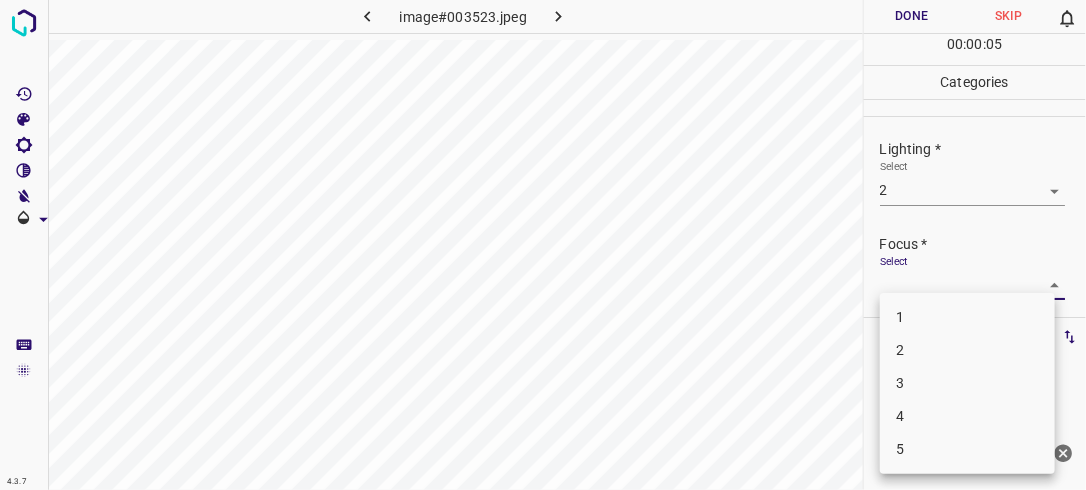 click on "1" at bounding box center (967, 317) 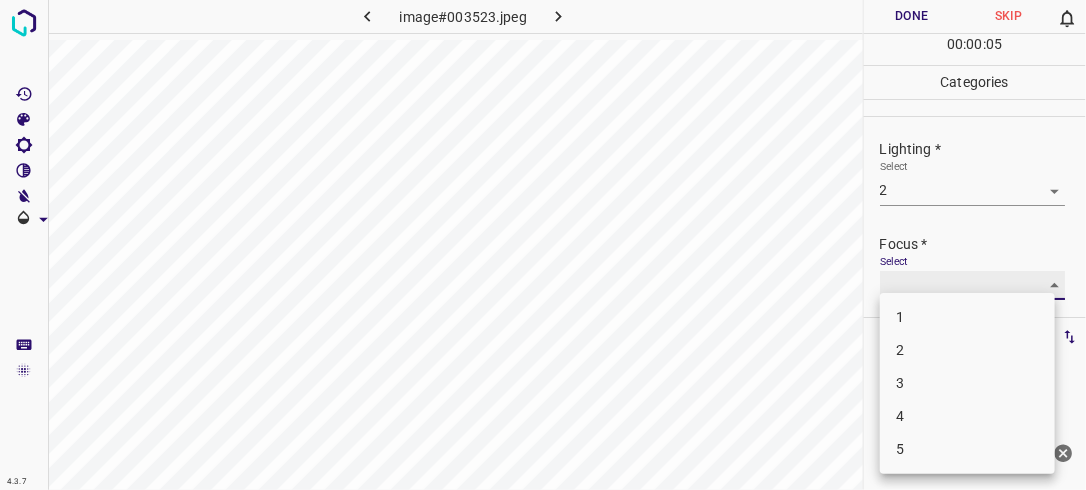 type on "1" 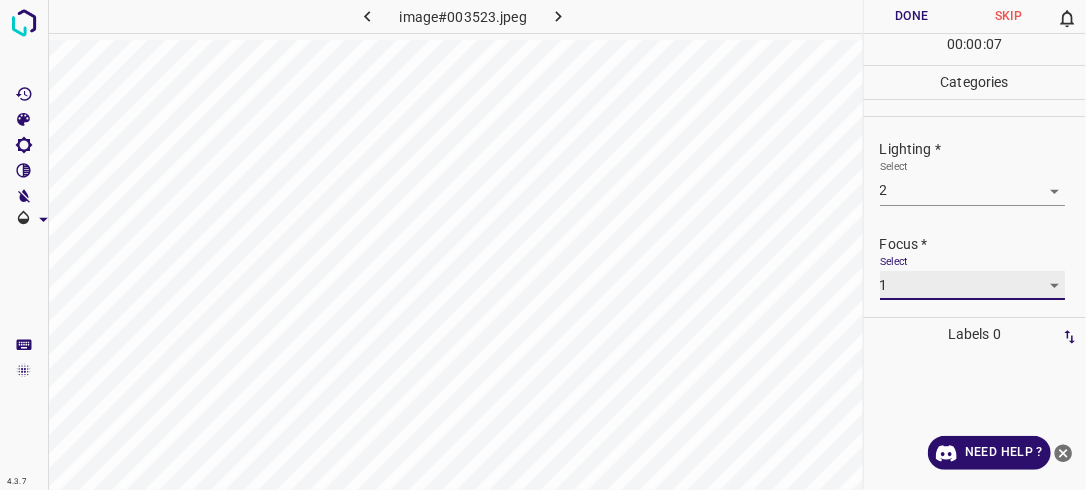 scroll, scrollTop: 98, scrollLeft: 0, axis: vertical 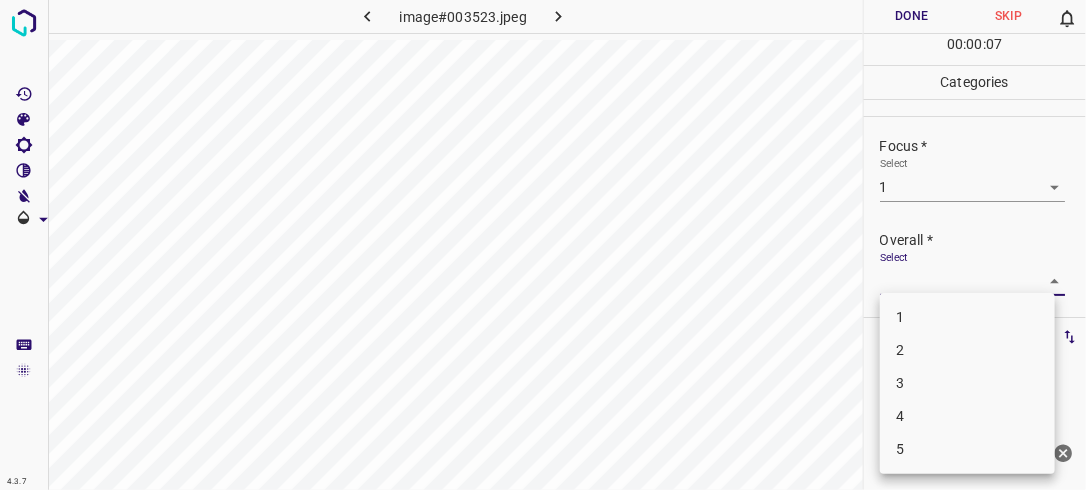 drag, startPoint x: 1043, startPoint y: 275, endPoint x: 994, endPoint y: 302, distance: 55.946404 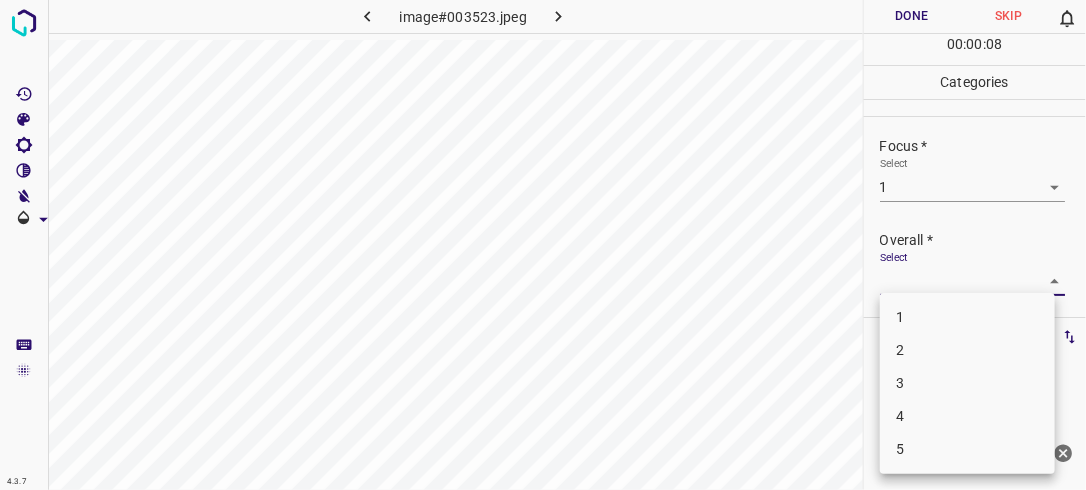 click on "1" at bounding box center [967, 317] 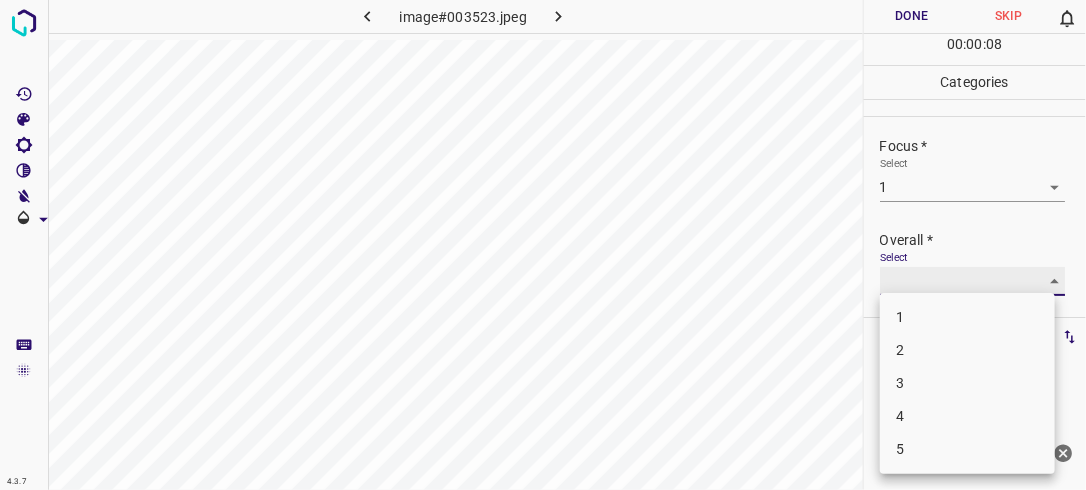 type on "1" 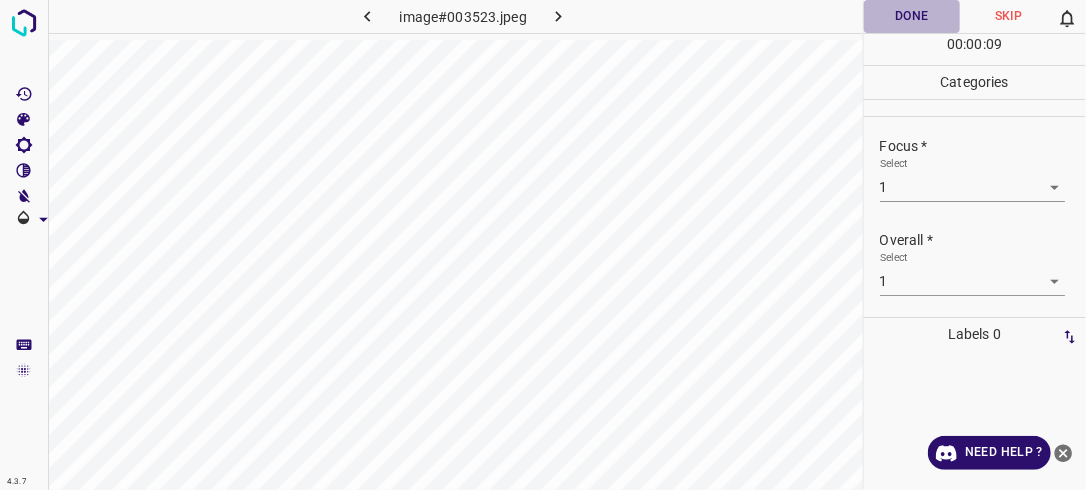 click on "Done" at bounding box center (912, 16) 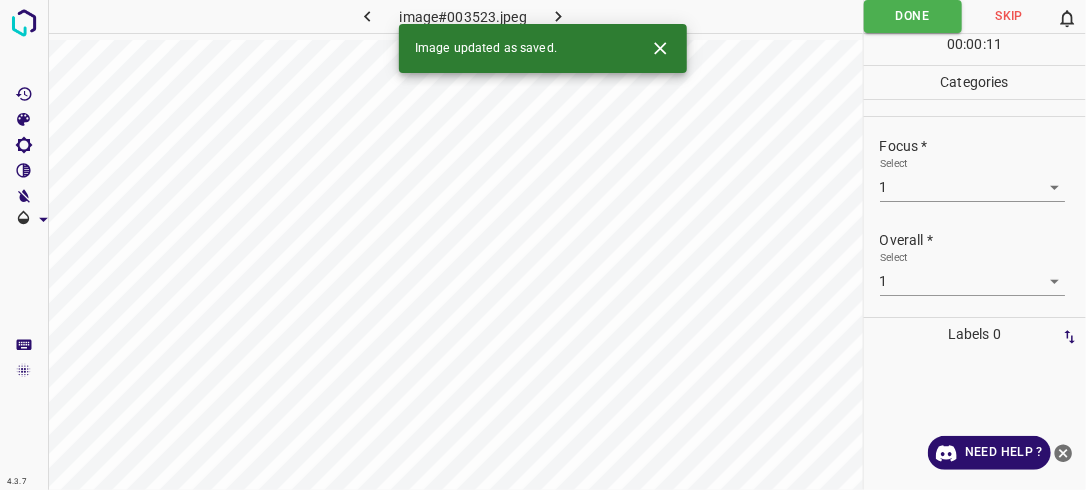 click at bounding box center (559, 16) 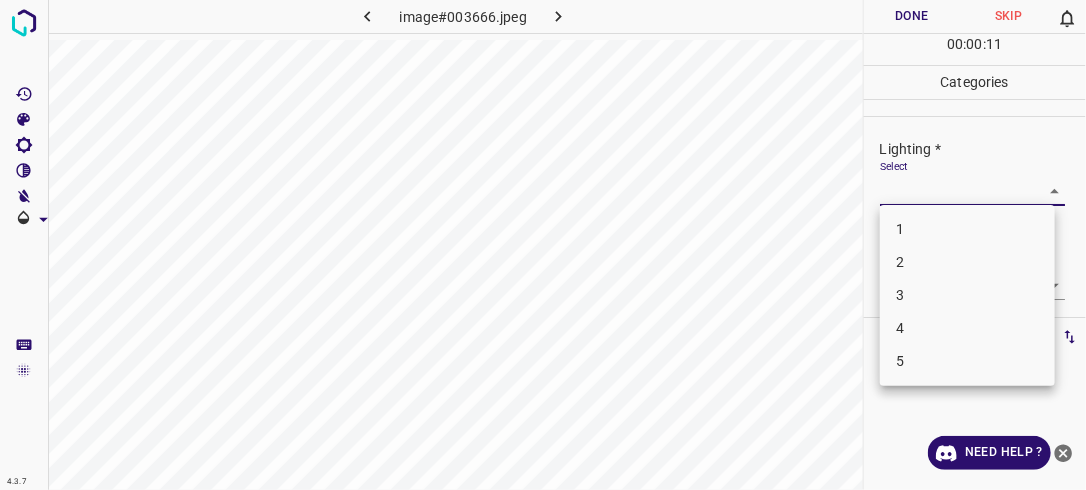click on "4.3.7 image#003666.jpeg Done Skip 0 00   : 00   : 11   Categories Lighting *  Select ​ Focus *  Select ​ Overall *  Select ​ Labels   0 Categories 1 Lighting 2 Focus 3 Overall Tools Space Change between modes (Draw & Edit) I Auto labeling R Restore zoom M Zoom in N Zoom out Delete Delete selecte label Filters Z Restore filters X Saturation filter C Brightness filter V Contrast filter B Gray scale filter General O Download Need Help ? - Text - Hide - Delete 1 2 3 4 5" at bounding box center (543, 245) 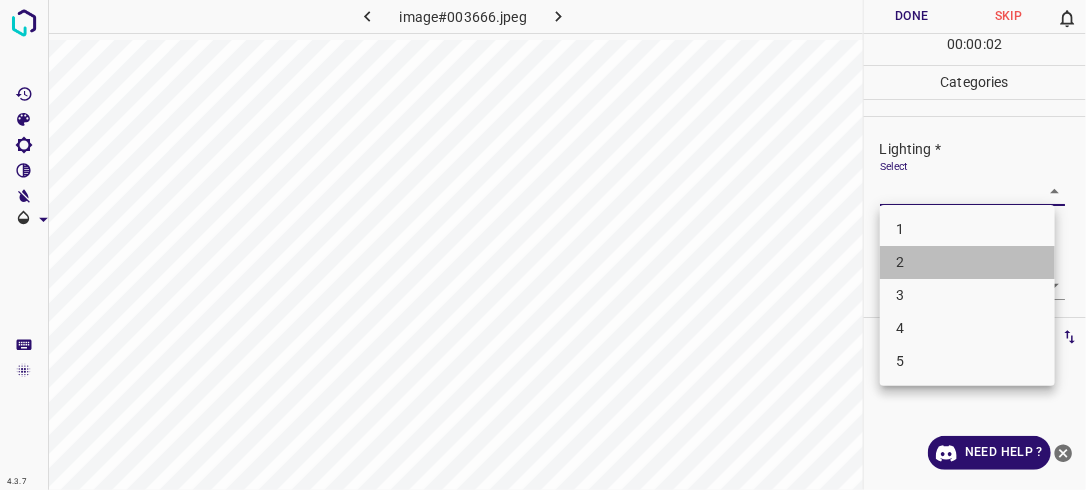 click on "2" at bounding box center (967, 262) 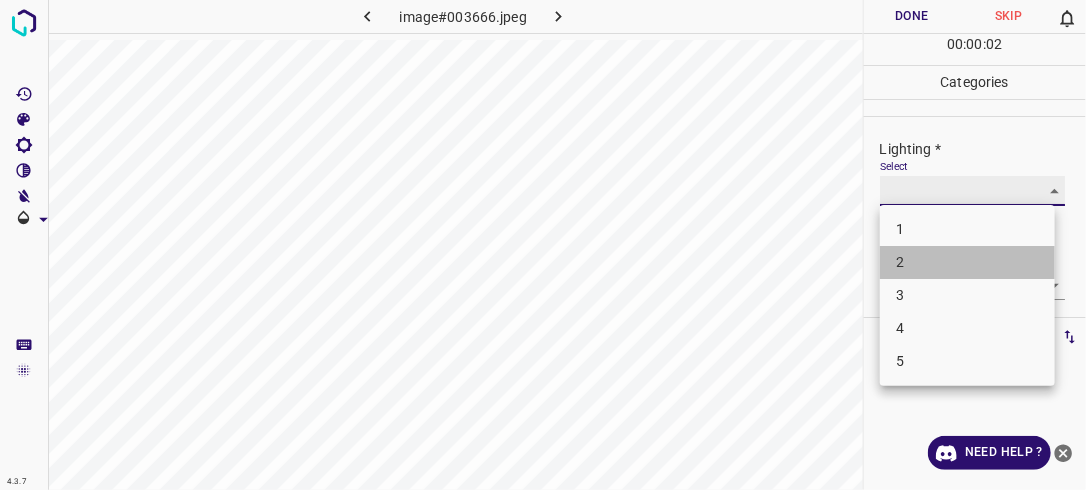 type on "2" 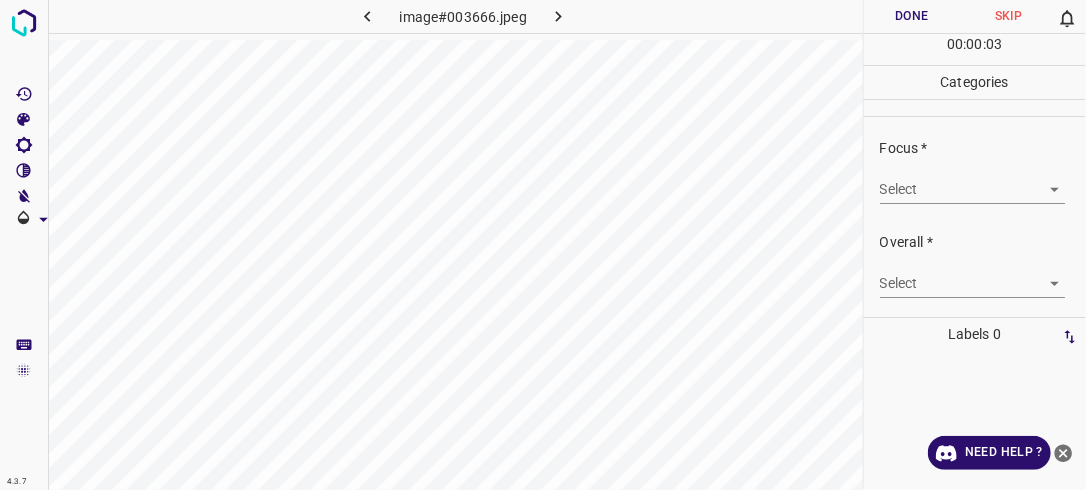 scroll, scrollTop: 98, scrollLeft: 0, axis: vertical 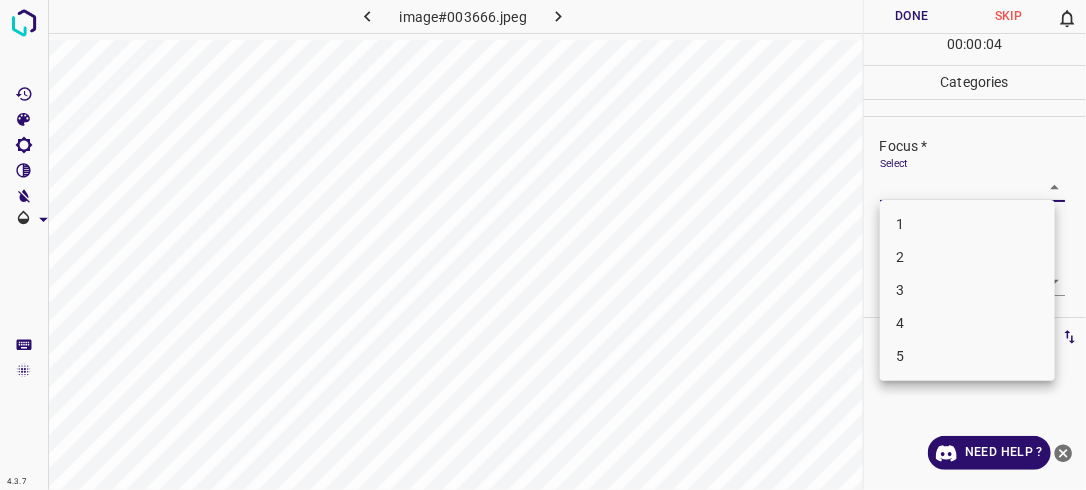 click on "4.3.7 image#003666.jpeg Done Skip 0 00   : 00   : 04   Categories Lighting *  Select 2 2 Focus *  Select ​ Overall *  Select ​ Labels   0 Categories 1 Lighting 2 Focus 3 Overall Tools Space Change between modes (Draw & Edit) I Auto labeling R Restore zoom M Zoom in N Zoom out Delete Delete selecte label Filters Z Restore filters X Saturation filter C Brightness filter V Contrast filter B Gray scale filter General O Download Need Help ? - Text - Hide - Delete 1 2 3 4 5" at bounding box center (543, 245) 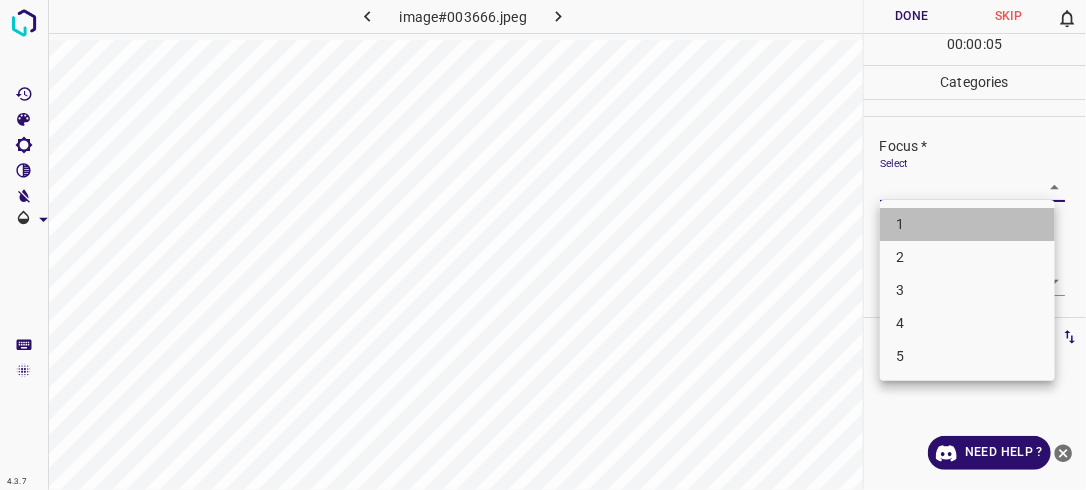 click on "1" at bounding box center (967, 224) 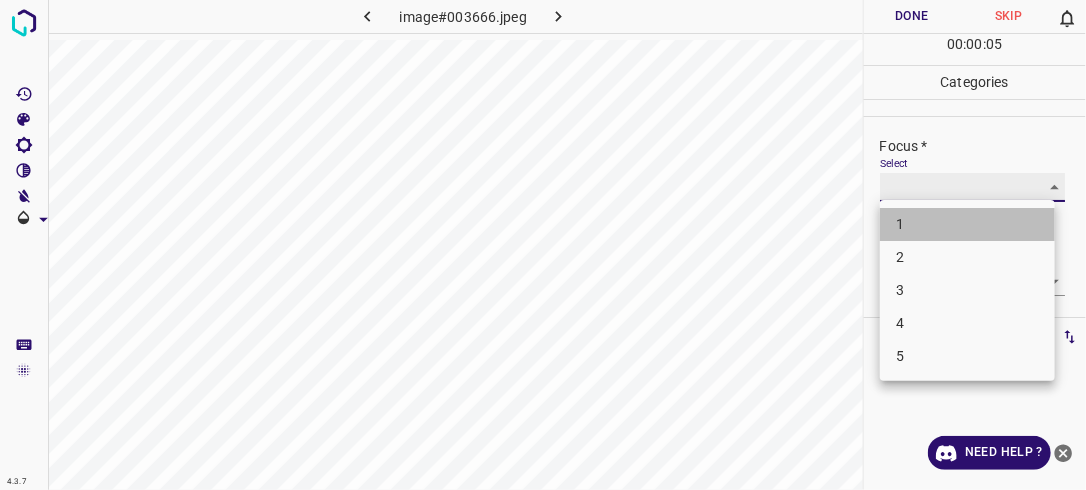 type on "1" 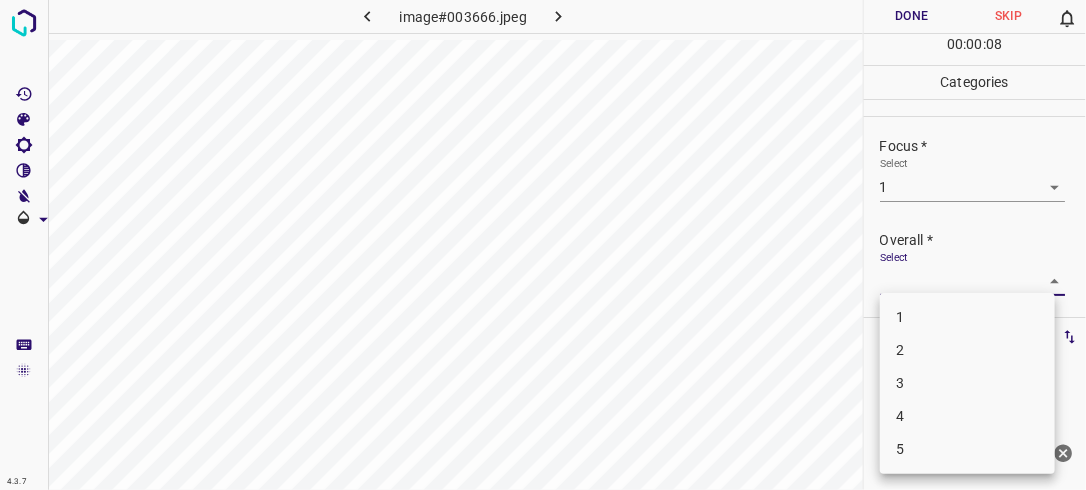 click on "4.3.7 image#003666.jpeg Done Skip 0 00   : 00   : 08   Categories Lighting *  Select 2 2 Focus *  Select 1 1 Overall *  Select ​ Labels   0 Categories 1 Lighting 2 Focus 3 Overall Tools Space Change between modes (Draw & Edit) I Auto labeling R Restore zoom M Zoom in N Zoom out Delete Delete selecte label Filters Z Restore filters X Saturation filter C Brightness filter V Contrast filter B Gray scale filter General O Download Need Help ? - Text - Hide - Delete 1 2 3 4 5" at bounding box center (543, 245) 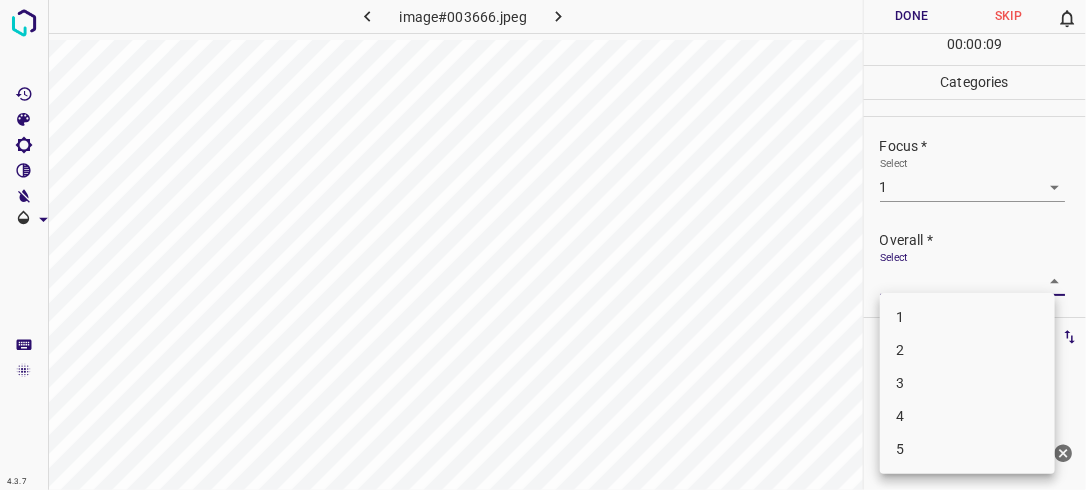 click on "1" at bounding box center (967, 317) 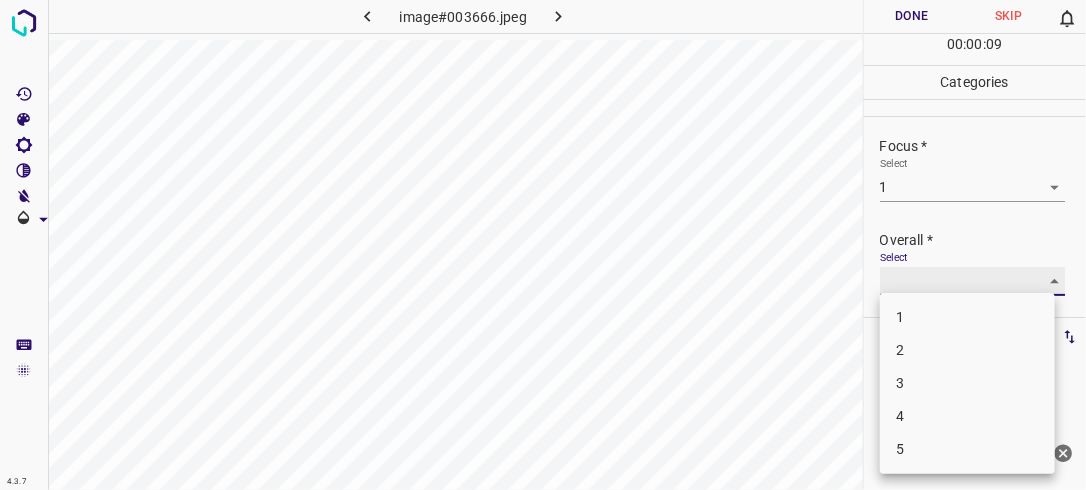 type on "1" 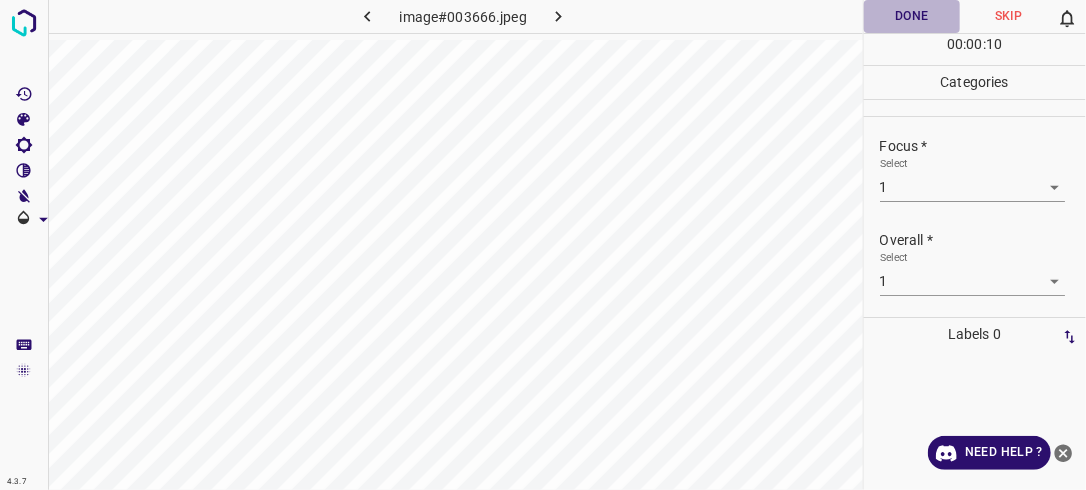 click on "Done" at bounding box center (912, 16) 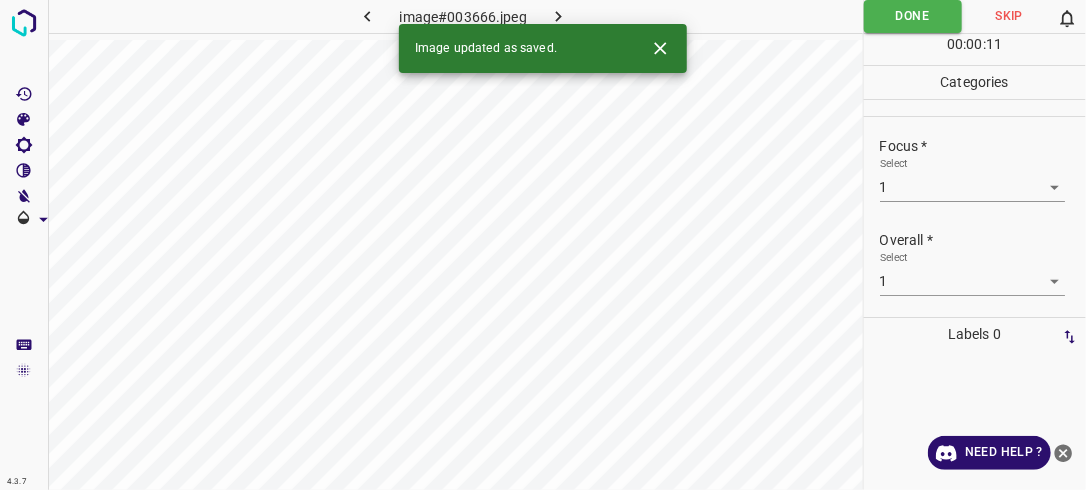 click 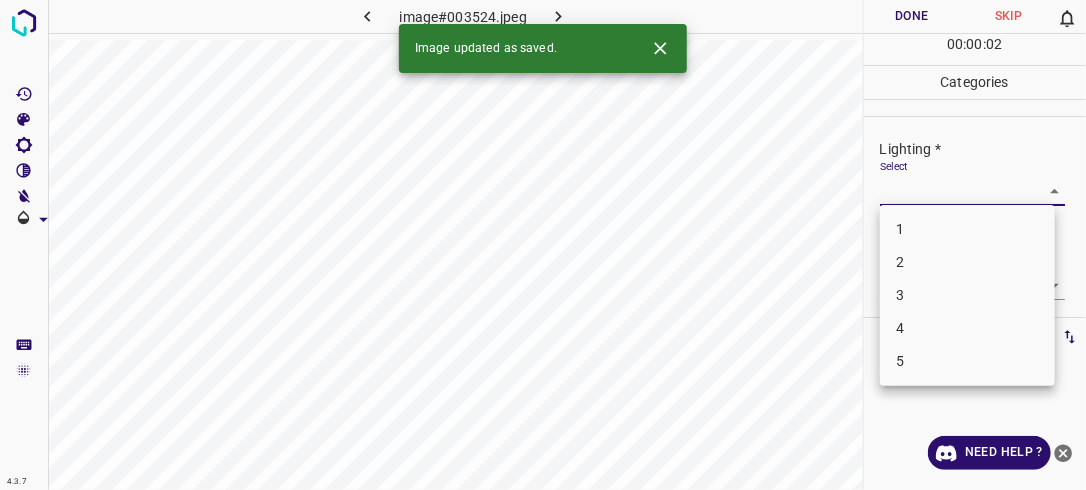 click on "4.3.7 image#003524.jpeg Done Skip 0 00   : 00   : 02   Categories Lighting *  Select ​ Focus *  Select ​ Overall *  Select ​ Labels   0 Categories 1 Lighting 2 Focus 3 Overall Tools Space Change between modes (Draw & Edit) I Auto labeling R Restore zoom M Zoom in N Zoom out Delete Delete selecte label Filters Z Restore filters X Saturation filter C Brightness filter V Contrast filter B Gray scale filter General O Download Image updated as saved. Need Help ? - Text - Hide - Delete 1 2 3 4 5" at bounding box center [543, 245] 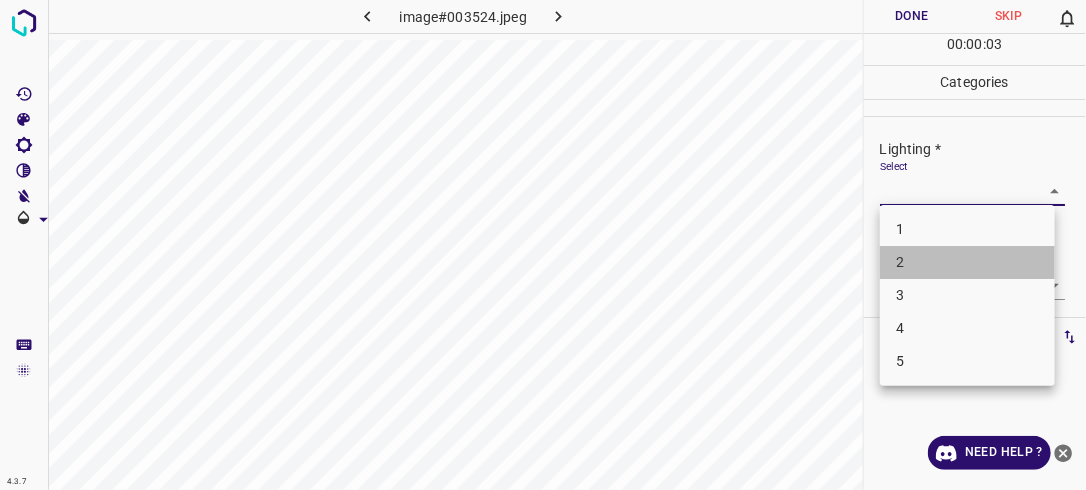 click on "2" at bounding box center (967, 262) 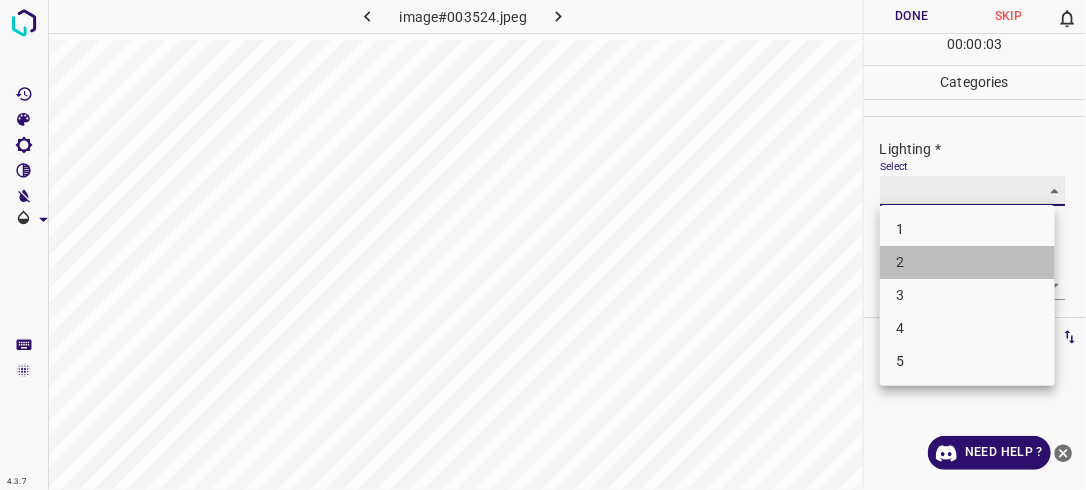 type on "2" 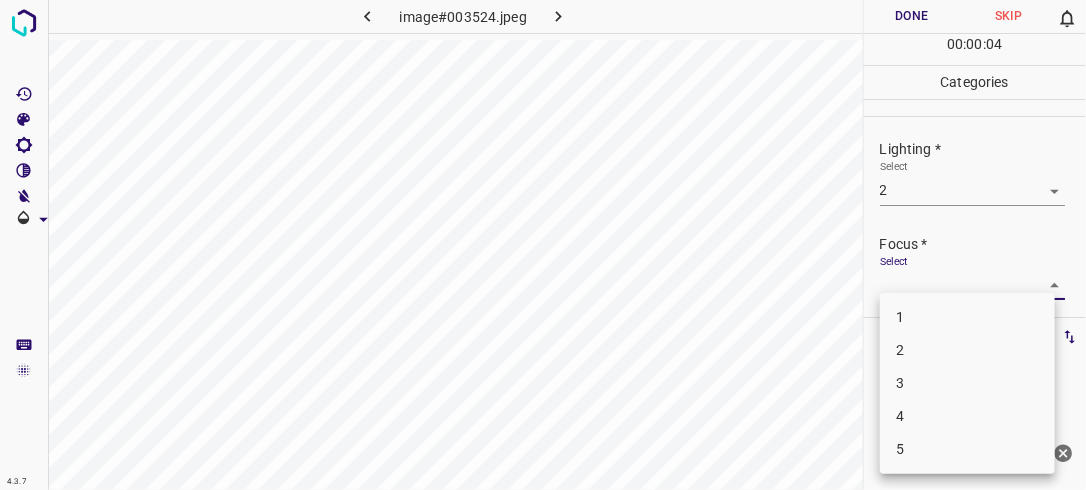 click on "4.3.7 image#003524.jpeg Done Skip 0 00   : 00   : 04   Categories Lighting *  Select 2 2 Focus *  Select ​ Overall *  Select ​ Labels   0 Categories 1 Lighting 2 Focus 3 Overall Tools Space Change between modes (Draw & Edit) I Auto labeling R Restore zoom M Zoom in N Zoom out Delete Delete selecte label Filters Z Restore filters X Saturation filter C Brightness filter V Contrast filter B Gray scale filter General O Download Need Help ? - Text - Hide - Delete 1 2 3 4 5" at bounding box center (543, 245) 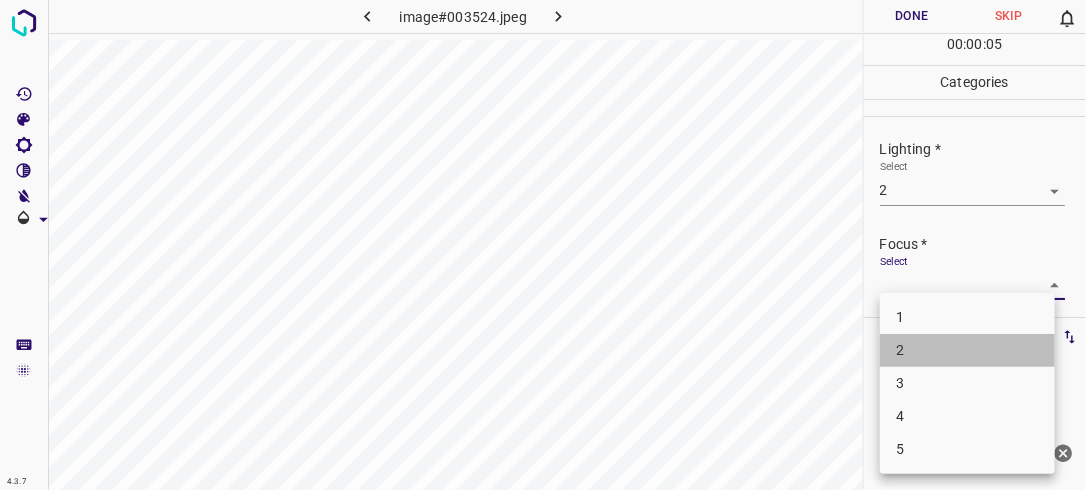 click on "2" at bounding box center (967, 350) 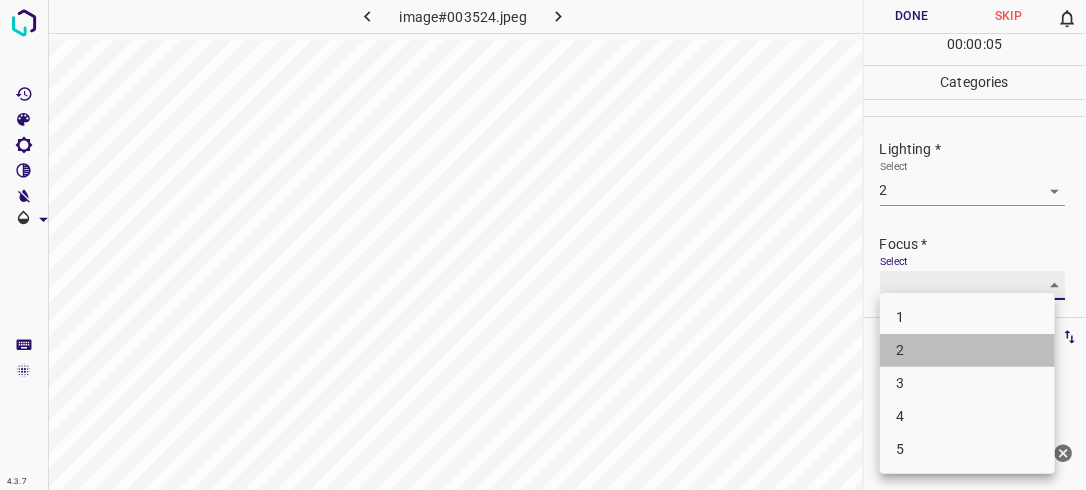 type on "2" 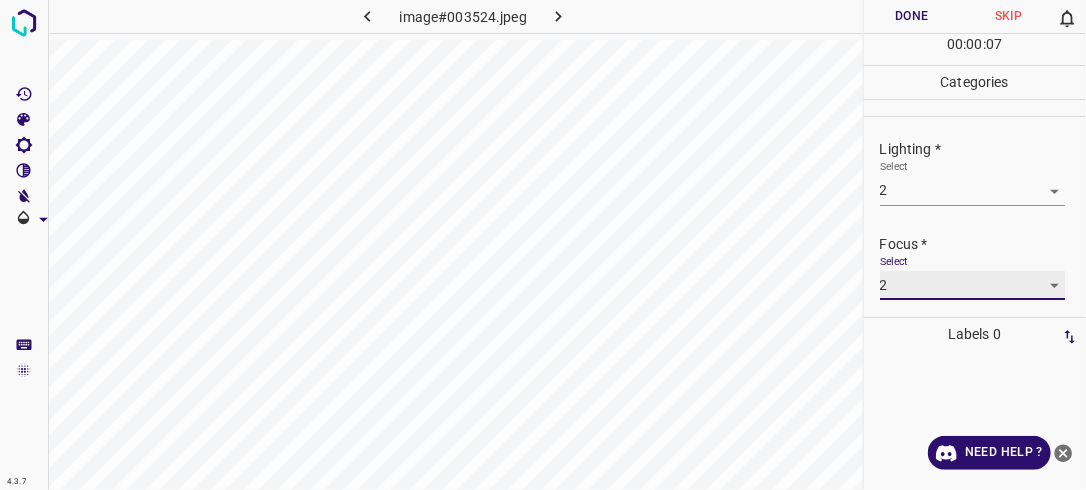 scroll, scrollTop: 98, scrollLeft: 0, axis: vertical 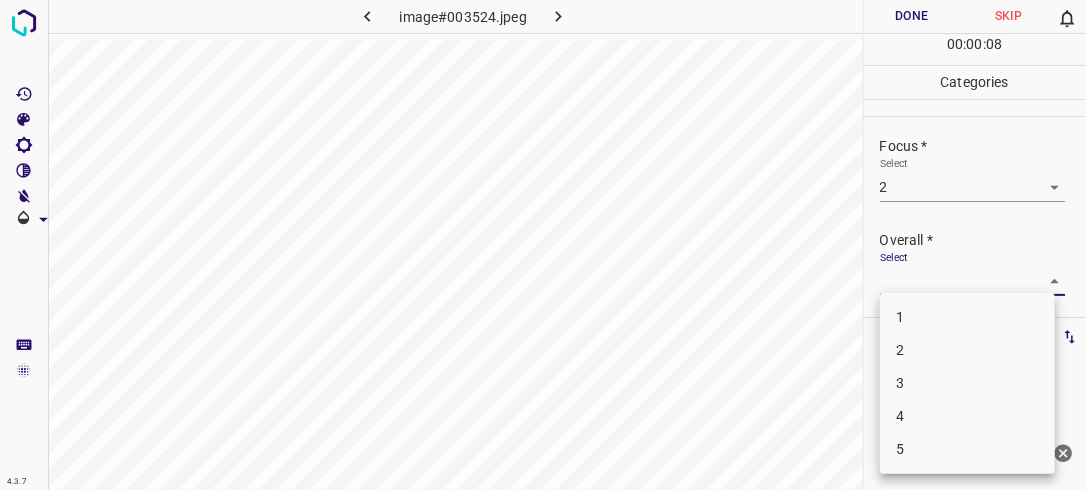 click on "4.3.7 image#003524.jpeg Done Skip 0 00   : 00   : 08   Categories Lighting *  Select 2 2 Focus *  Select 2 2 Overall *  Select ​ Labels   0 Categories 1 Lighting 2 Focus 3 Overall Tools Space Change between modes (Draw & Edit) I Auto labeling R Restore zoom M Zoom in N Zoom out Delete Delete selecte label Filters Z Restore filters X Saturation filter C Brightness filter V Contrast filter B Gray scale filter General O Download Need Help ? - Text - Hide - Delete 1 2 3 4 5" at bounding box center [543, 245] 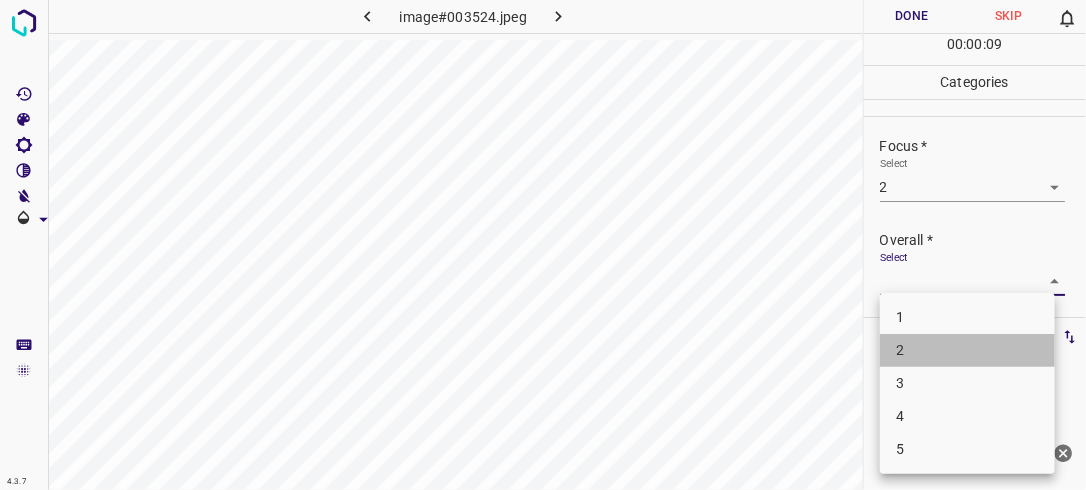click on "2" at bounding box center [967, 350] 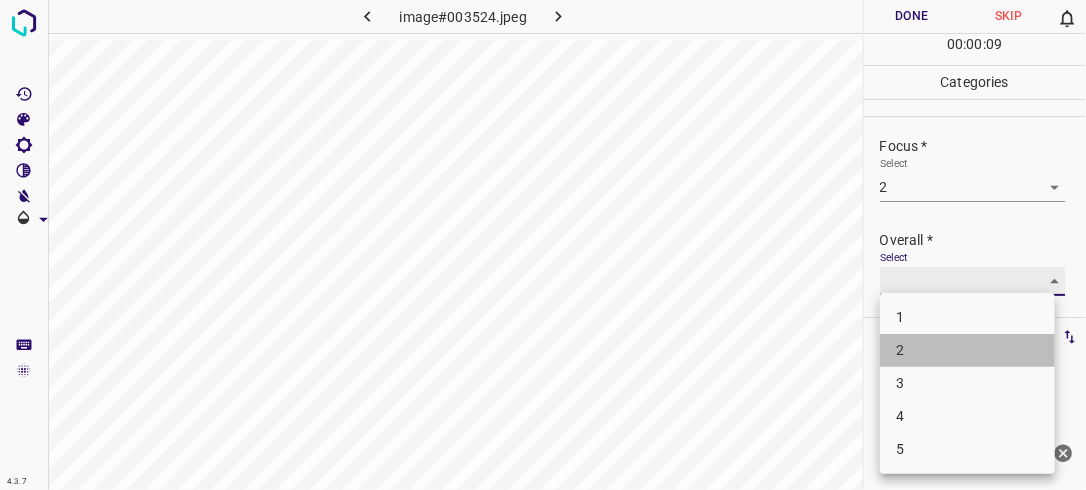 type on "2" 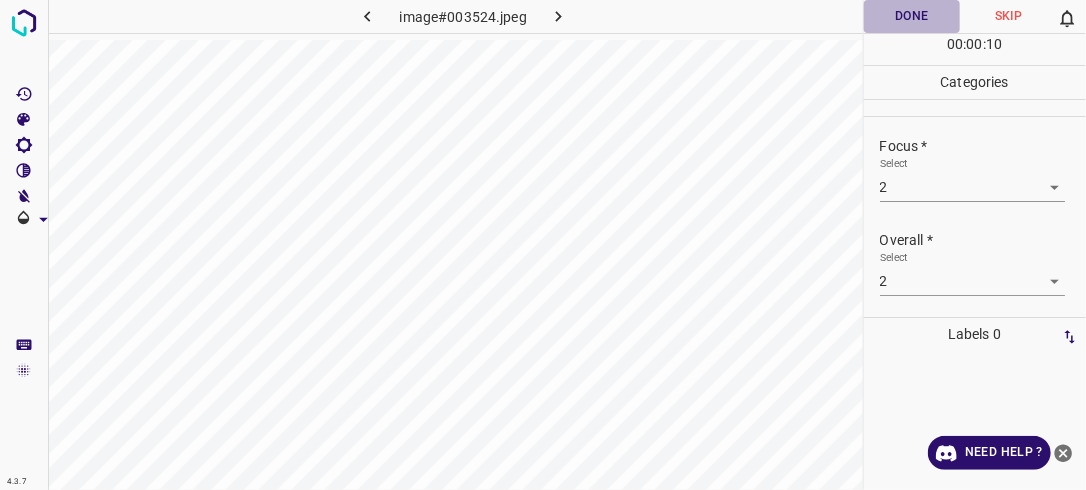 click on "Done" at bounding box center (912, 16) 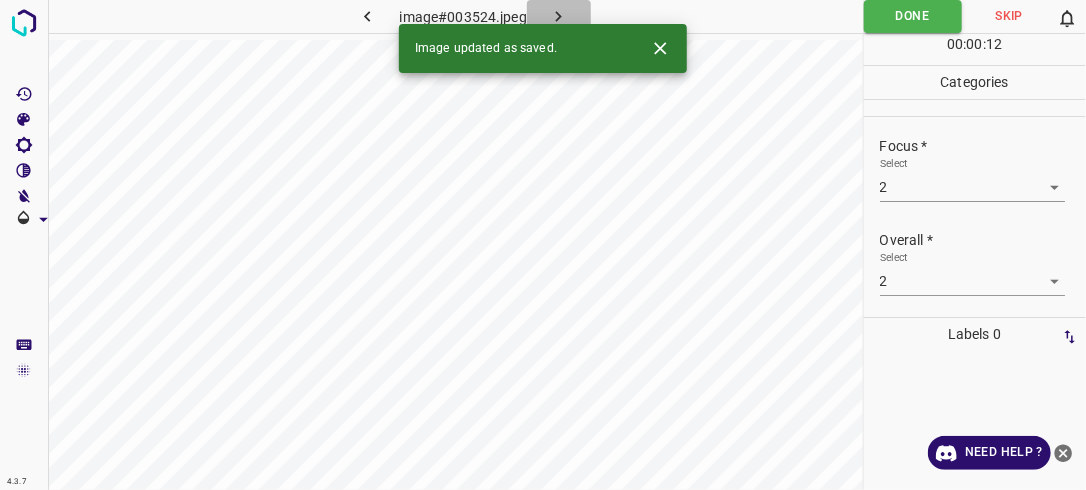 click 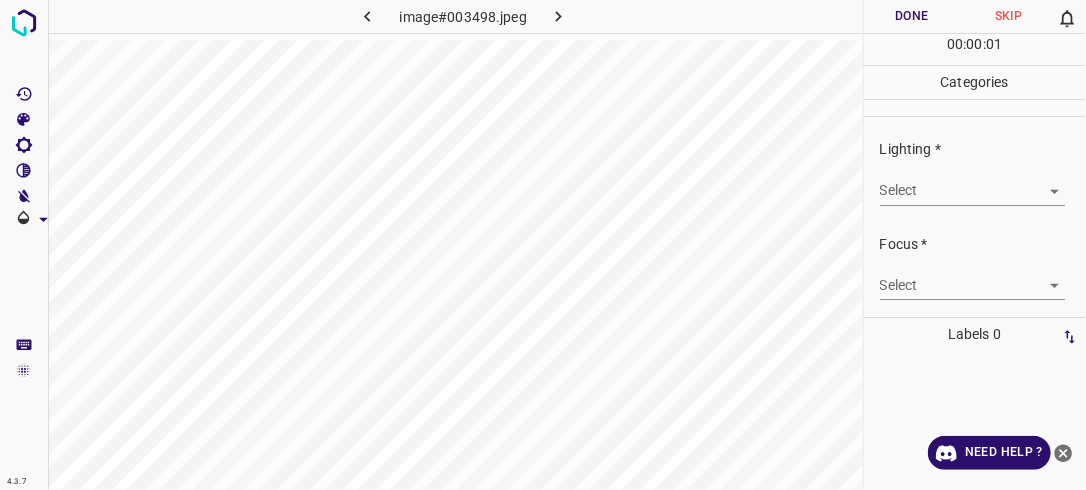 click on "4.3.7 image#003498.jpeg Done Skip 0 00   : 00   : 01   Categories Lighting *  Select ​ Focus *  Select ​ Overall *  Select ​ Labels   0 Categories 1 Lighting 2 Focus 3 Overall Tools Space Change between modes (Draw & Edit) I Auto labeling R Restore zoom M Zoom in N Zoom out Delete Delete selecte label Filters Z Restore filters X Saturation filter C Brightness filter V Contrast filter B Gray scale filter General O Download Need Help ? - Text - Hide - Delete" at bounding box center (543, 245) 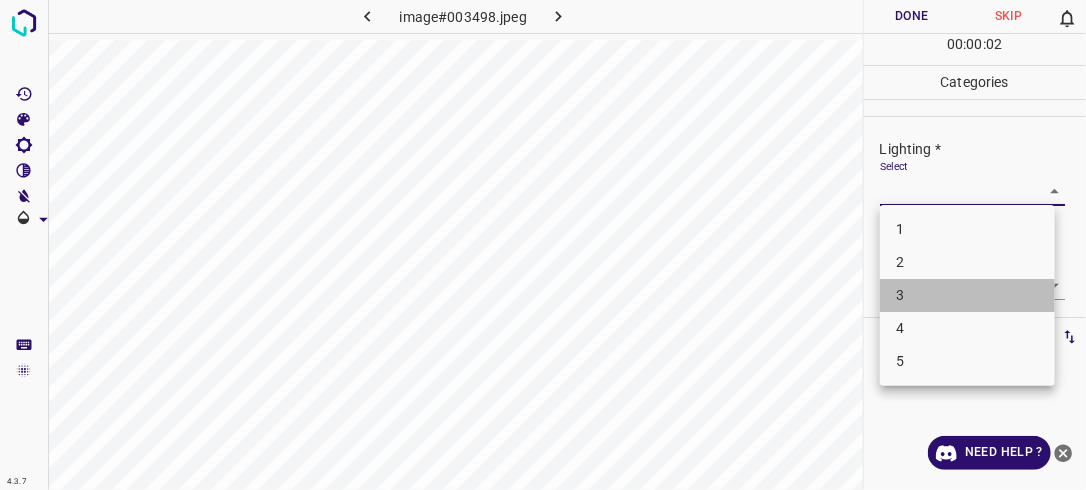 click on "3" at bounding box center (967, 295) 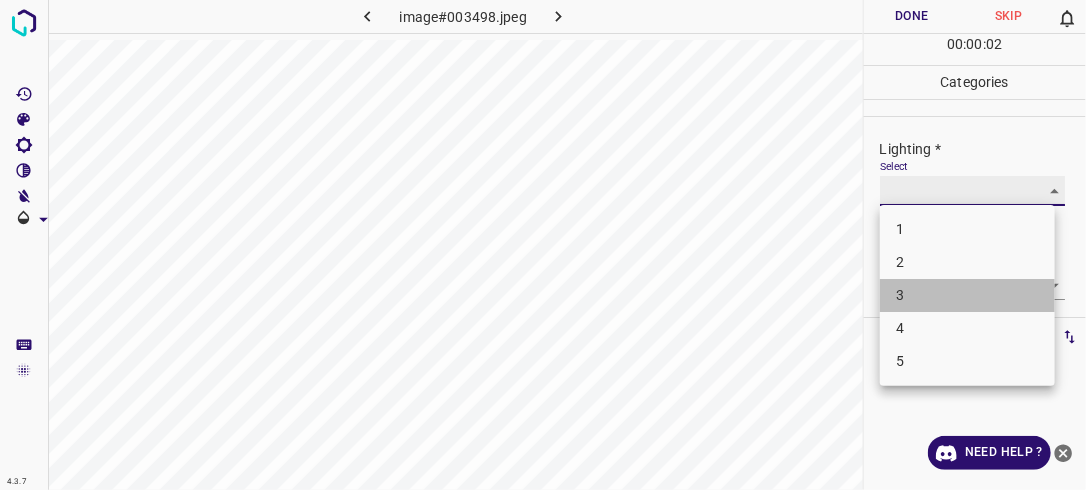 type on "3" 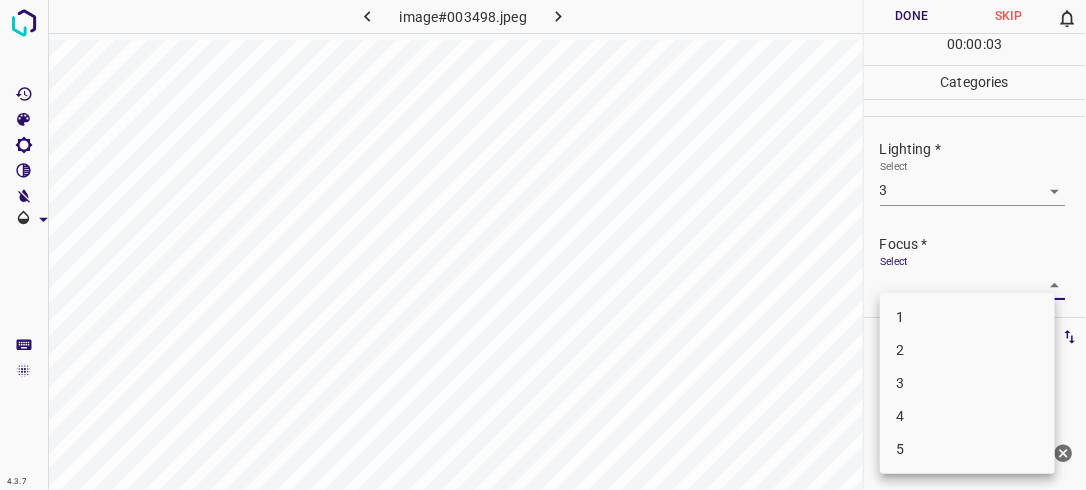 click on "4.3.7 image#003498.jpeg Done Skip 0 00   : 00   : 03   Categories Lighting *  Select 3 3 Focus *  Select ​ Overall *  Select ​ Labels   0 Categories 1 Lighting 2 Focus 3 Overall Tools Space Change between modes (Draw & Edit) I Auto labeling R Restore zoom M Zoom in N Zoom out Delete Delete selecte label Filters Z Restore filters X Saturation filter C Brightness filter V Contrast filter B Gray scale filter General O Download Need Help ? - Text - Hide - Delete 1 2 3 4 5" at bounding box center [543, 245] 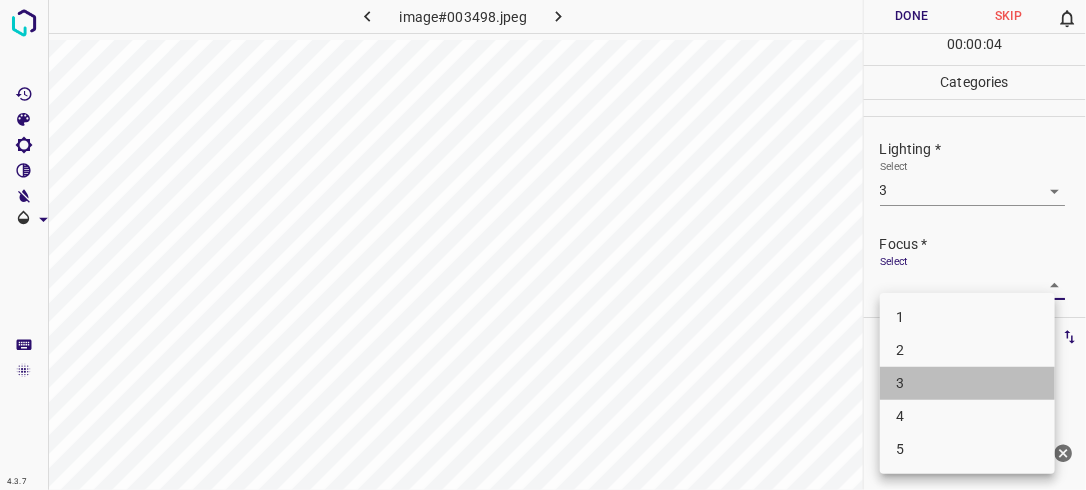 click on "3" at bounding box center [967, 383] 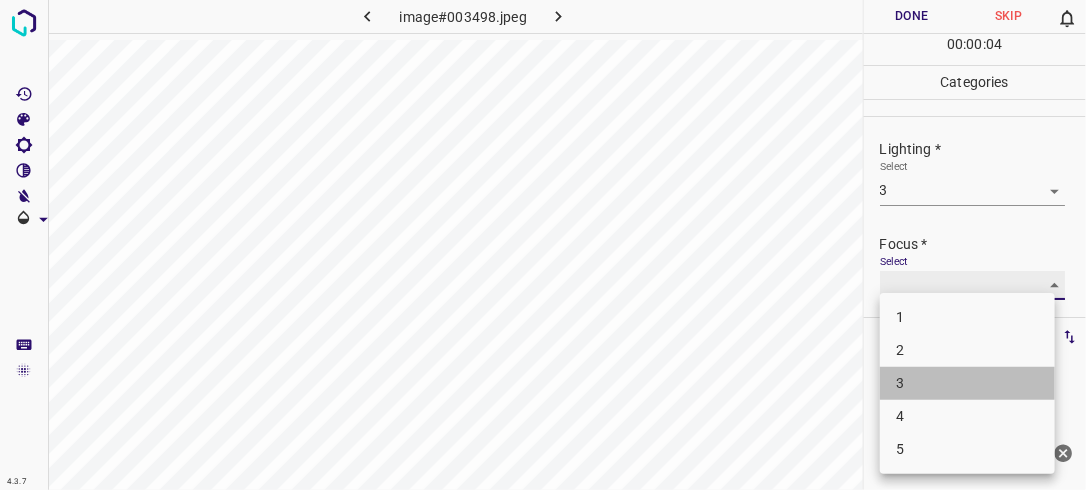 type on "3" 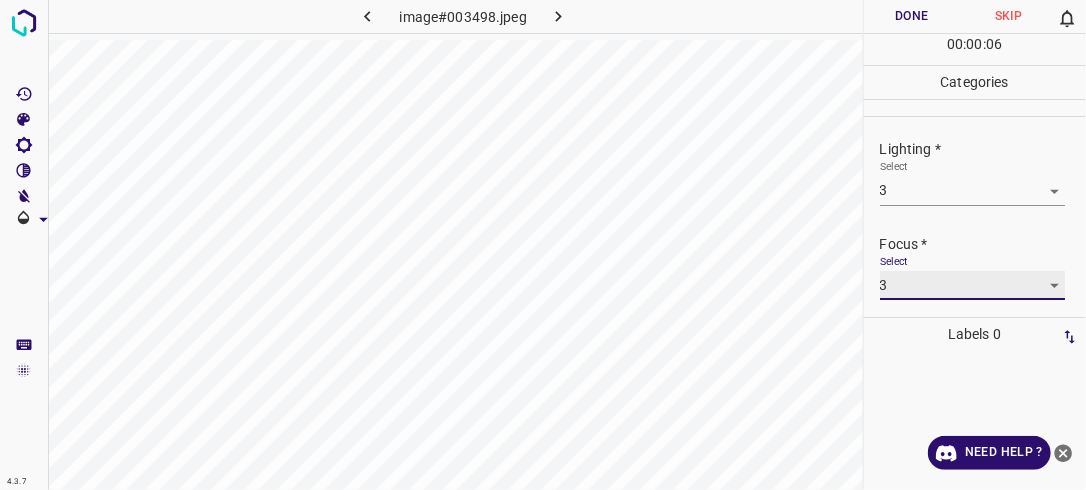 scroll, scrollTop: 98, scrollLeft: 0, axis: vertical 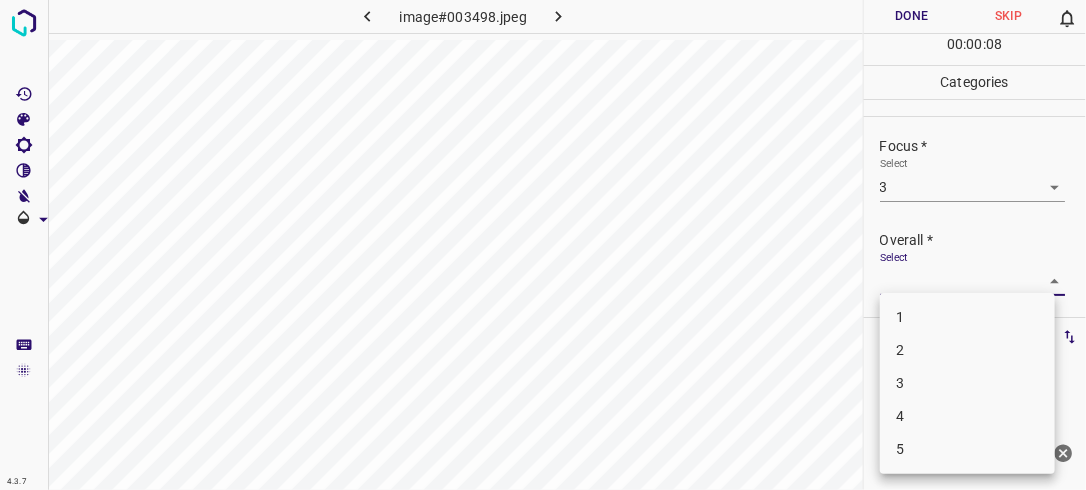 drag, startPoint x: 1040, startPoint y: 282, endPoint x: 948, endPoint y: 386, distance: 138.85243 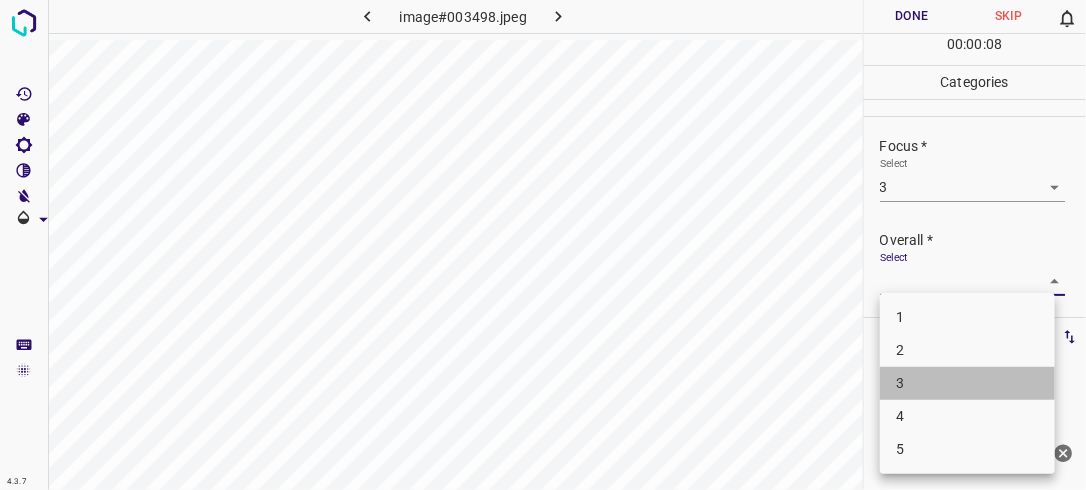 click on "3" at bounding box center (967, 383) 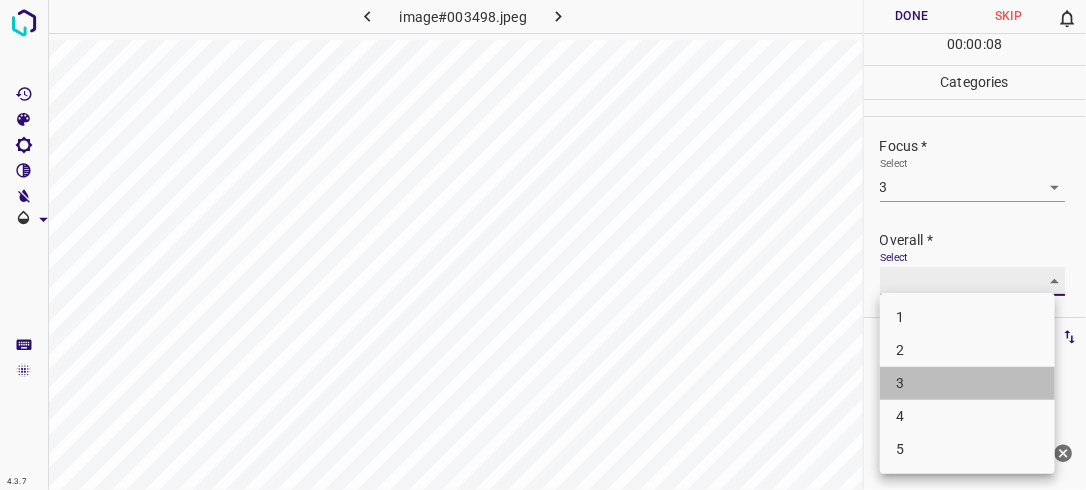 type on "3" 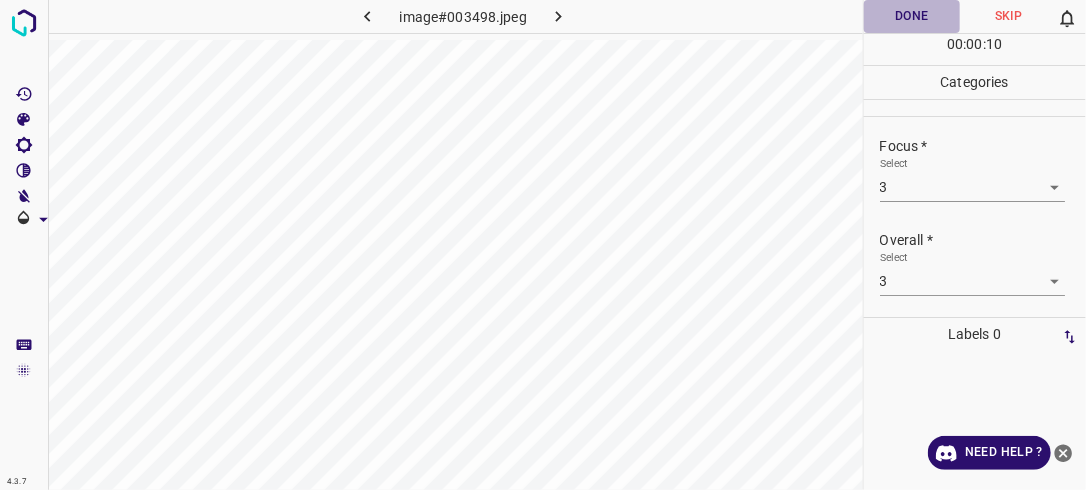 click on "Done" at bounding box center (912, 16) 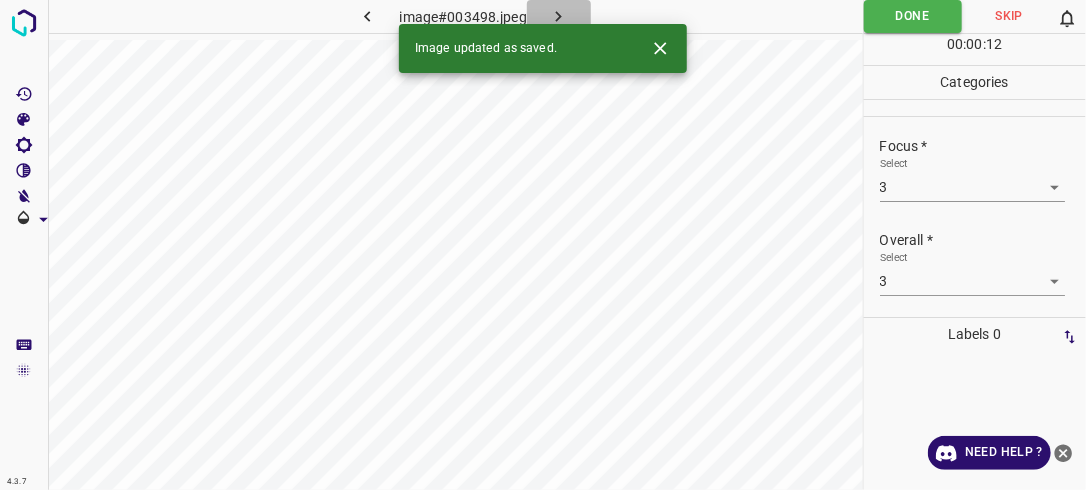 click 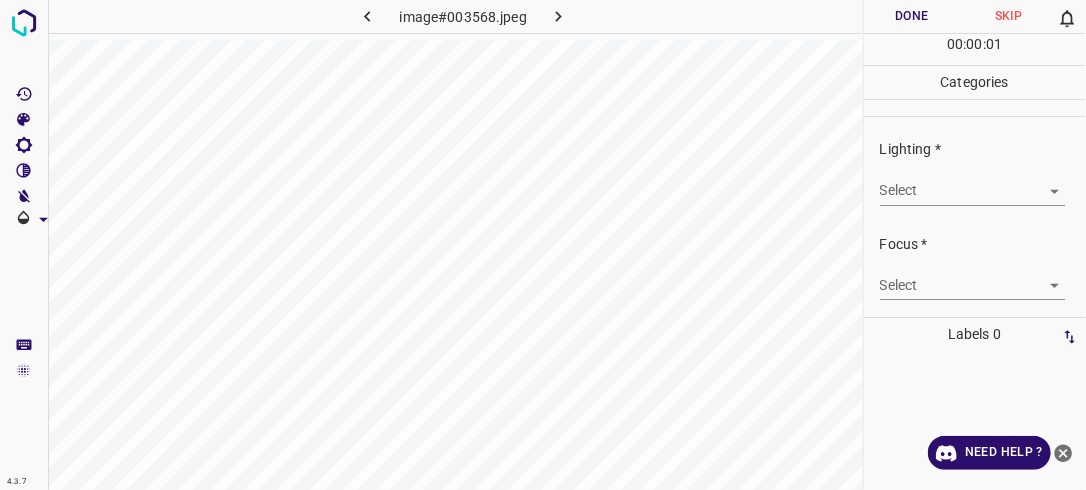 click on "4.3.7 image#003568.jpeg Done Skip 0 00   : 00   : 01   Categories Lighting *  Select ​ Focus *  Select ​ Overall *  Select ​ Labels   0 Categories 1 Lighting 2 Focus 3 Overall Tools Space Change between modes (Draw & Edit) I Auto labeling R Restore zoom M Zoom in N Zoom out Delete Delete selecte label Filters Z Restore filters X Saturation filter C Brightness filter V Contrast filter B Gray scale filter General O Download Need Help ? - Text - Hide - Delete" at bounding box center [543, 245] 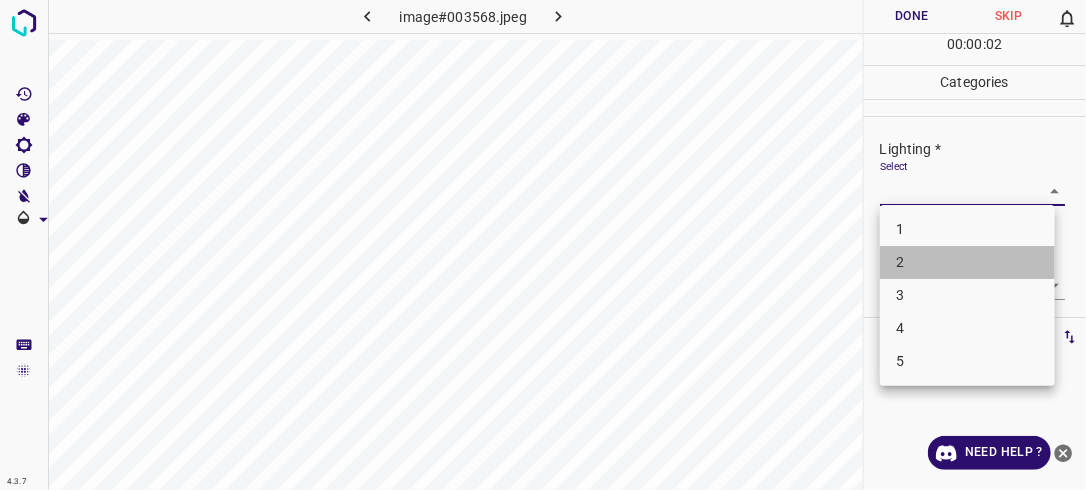 click on "2" at bounding box center [967, 262] 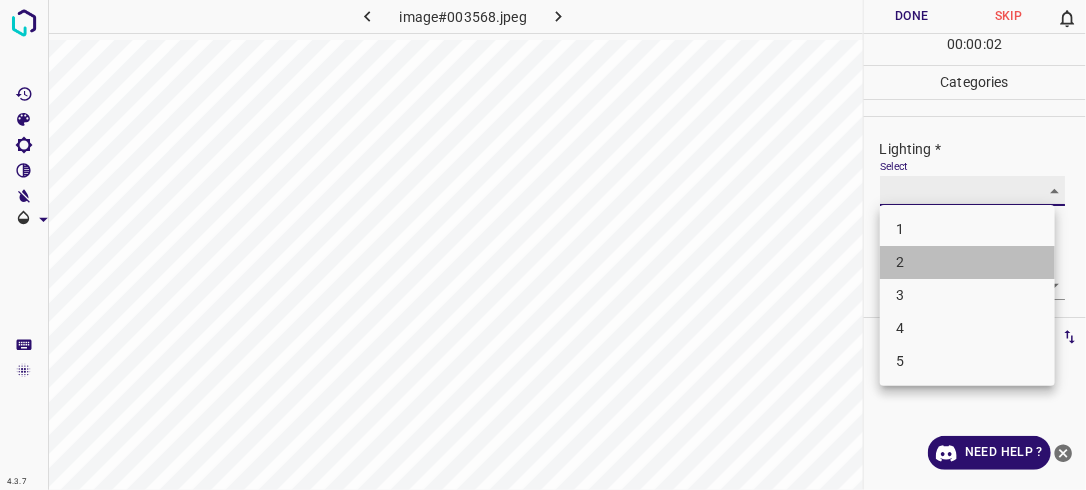 type on "2" 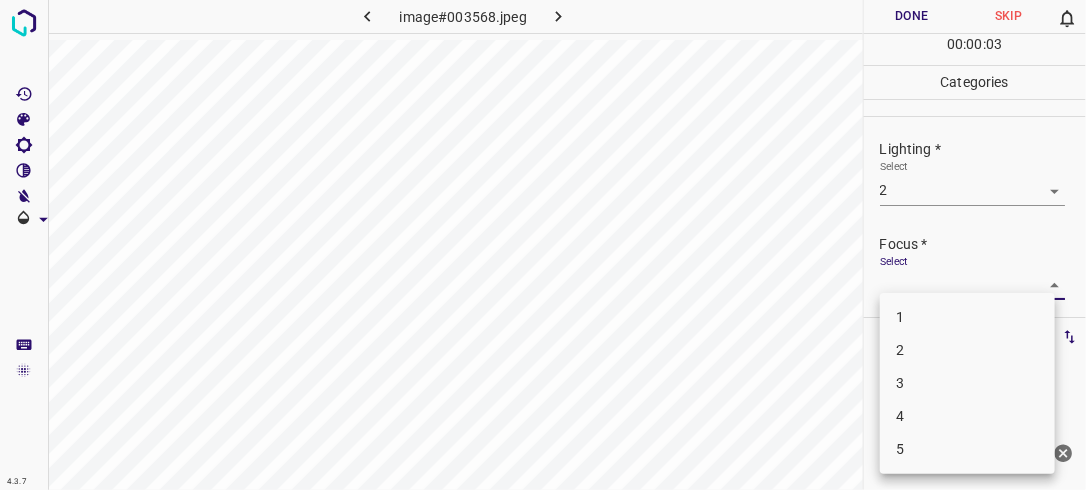 click on "4.3.7 image#003568.jpeg Done Skip 0 00   : 00   : 03   Categories Lighting *  Select 2 2 Focus *  Select ​ Overall *  Select ​ Labels   0 Categories 1 Lighting 2 Focus 3 Overall Tools Space Change between modes (Draw & Edit) I Auto labeling R Restore zoom M Zoom in N Zoom out Delete Delete selecte label Filters Z Restore filters X Saturation filter C Brightness filter V Contrast filter B Gray scale filter General O Download Need Help ? - Text - Hide - Delete 1 2 3 4 5" at bounding box center (543, 245) 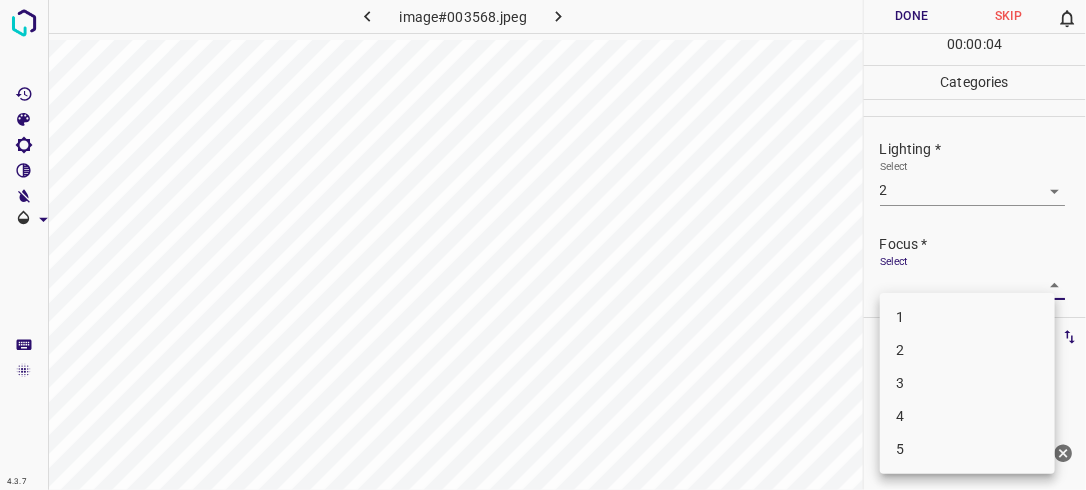 click on "2" at bounding box center [967, 350] 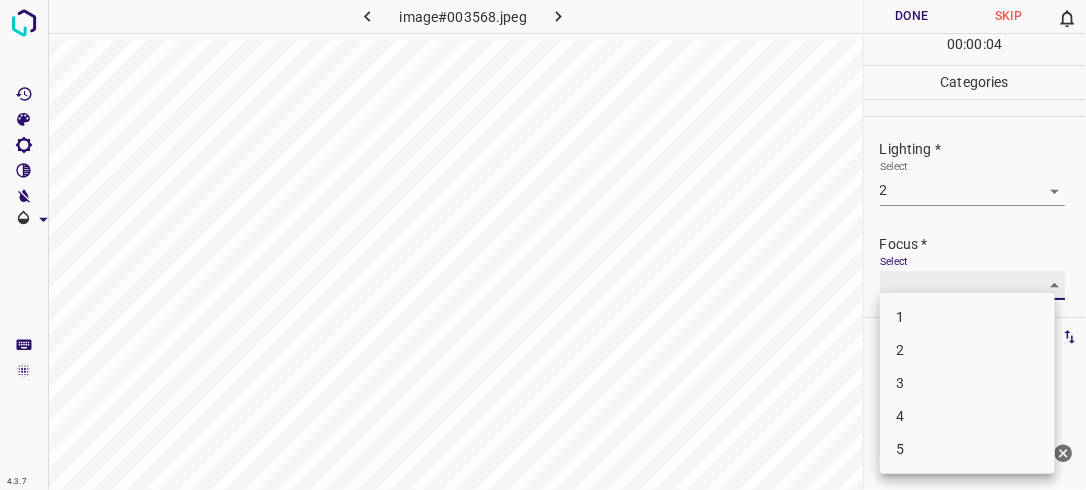 type on "2" 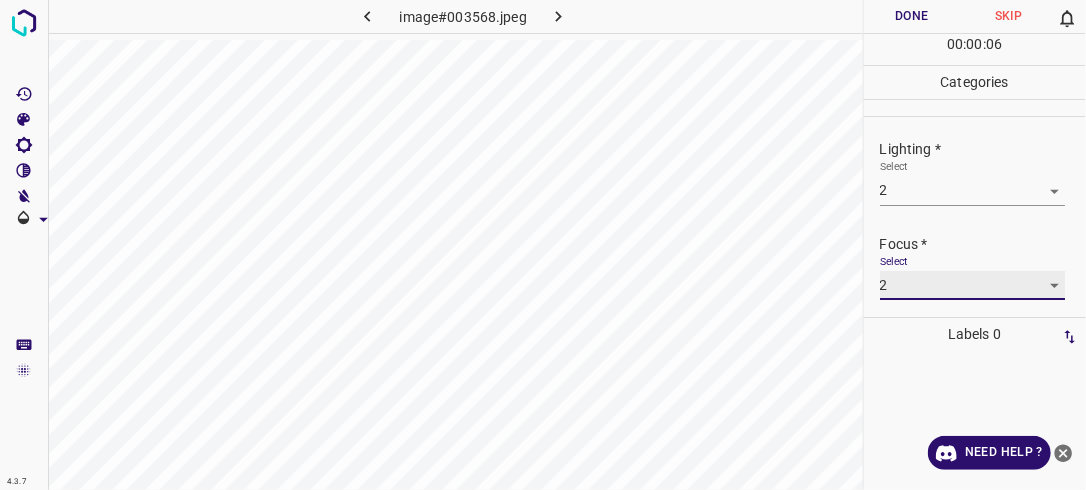 scroll, scrollTop: 98, scrollLeft: 0, axis: vertical 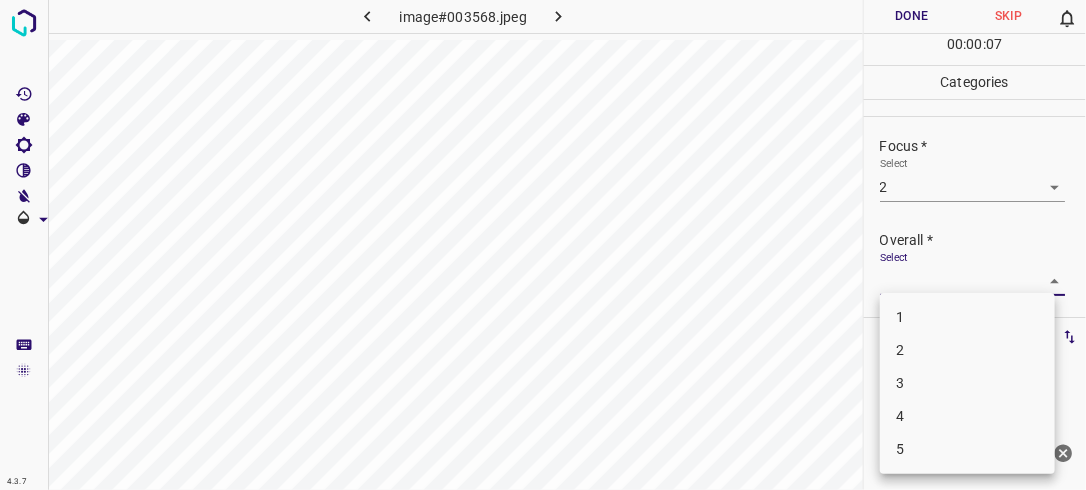 click on "4.3.7 image#003568.jpeg Done Skip 0 00   : 00   : 07   Categories Lighting *  Select 2 2 Focus *  Select 2 2 Overall *  Select ​ Labels   0 Categories 1 Lighting 2 Focus 3 Overall Tools Space Change between modes (Draw & Edit) I Auto labeling R Restore zoom M Zoom in N Zoom out Delete Delete selecte label Filters Z Restore filters X Saturation filter C Brightness filter V Contrast filter B Gray scale filter General O Download Need Help ? - Text - Hide - Delete 1 2 3 4 5" at bounding box center (543, 245) 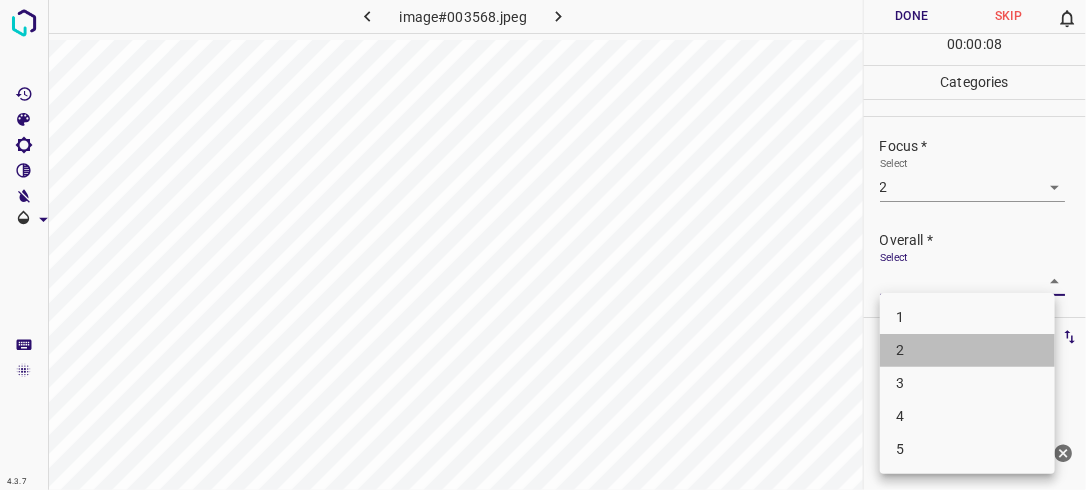 click on "2" at bounding box center [967, 350] 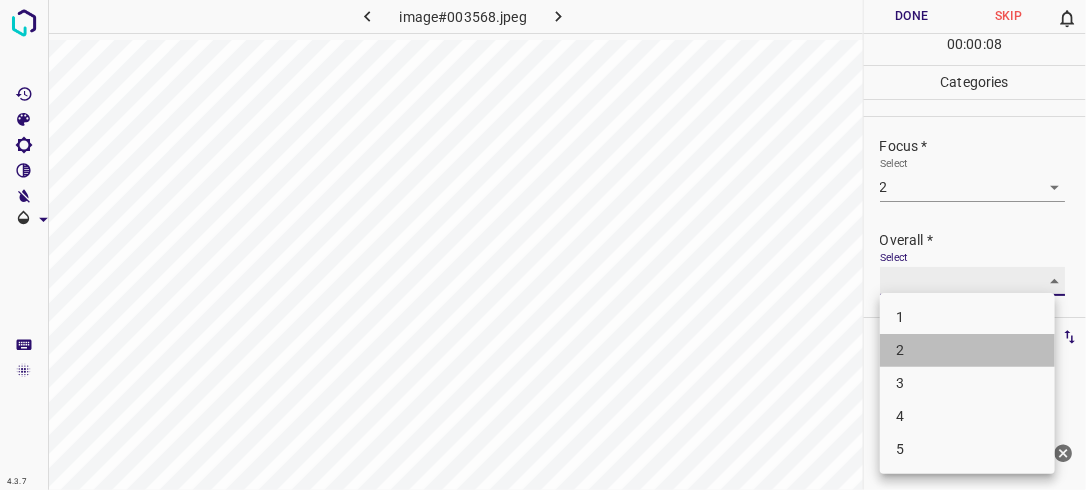type on "2" 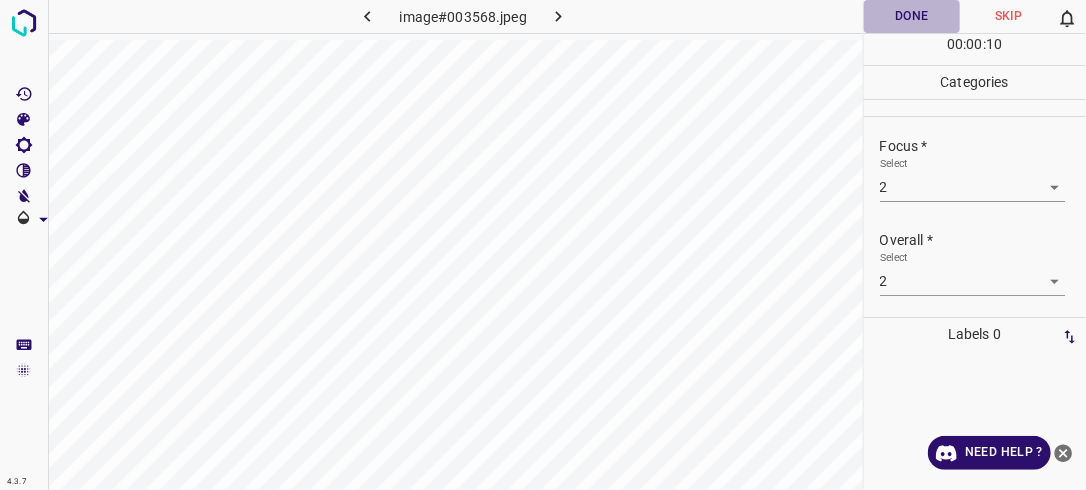 click on "Done" at bounding box center (912, 16) 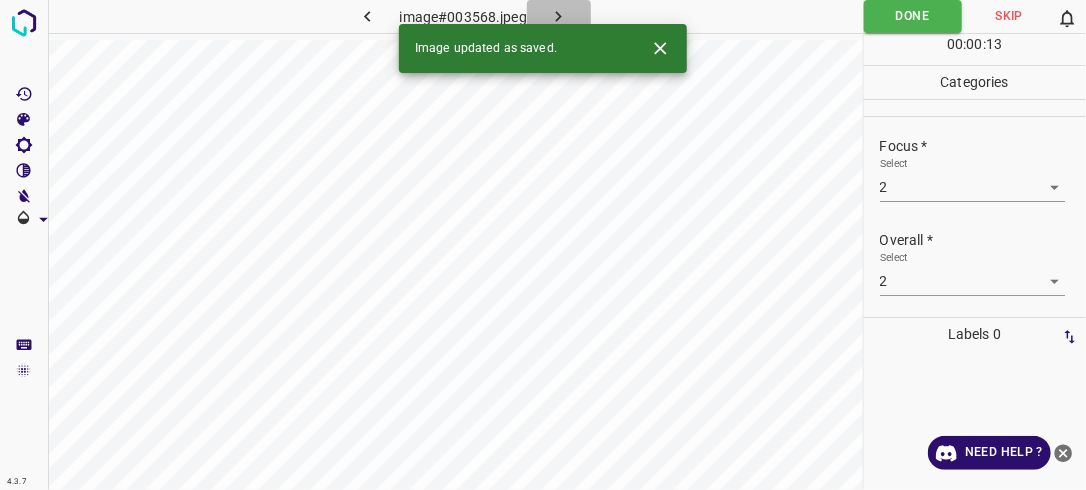 click at bounding box center [559, 16] 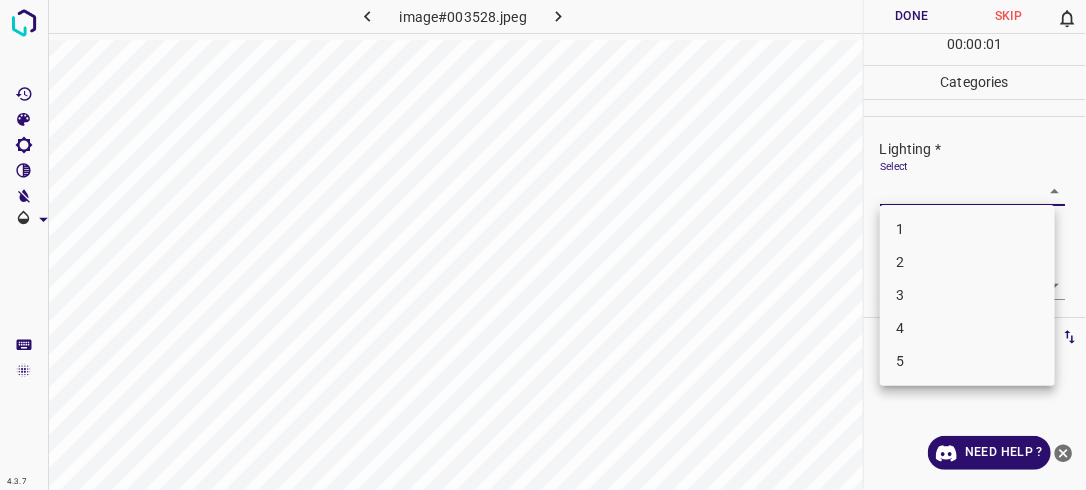 click on "4.3.7 image#003528.jpeg Done Skip 0 00   : 00   : 01   Categories Lighting *  Select ​ Focus *  Select ​ Overall *  Select ​ Labels   0 Categories 1 Lighting 2 Focus 3 Overall Tools Space Change between modes (Draw & Edit) I Auto labeling R Restore zoom M Zoom in N Zoom out Delete Delete selecte label Filters Z Restore filters X Saturation filter C Brightness filter V Contrast filter B Gray scale filter General O Download Need Help ? - Text - Hide - Delete 1 2 3 4 5" at bounding box center (543, 245) 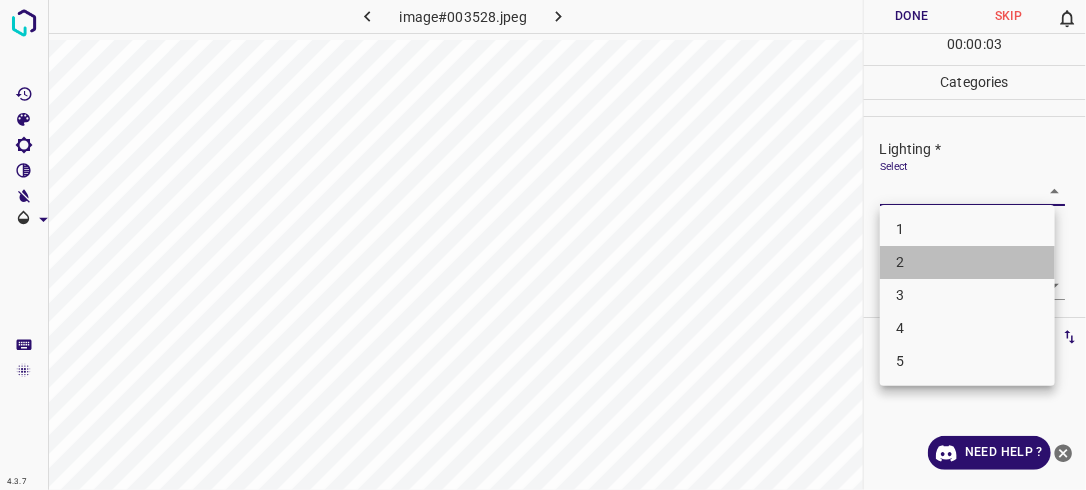click on "2" at bounding box center [967, 262] 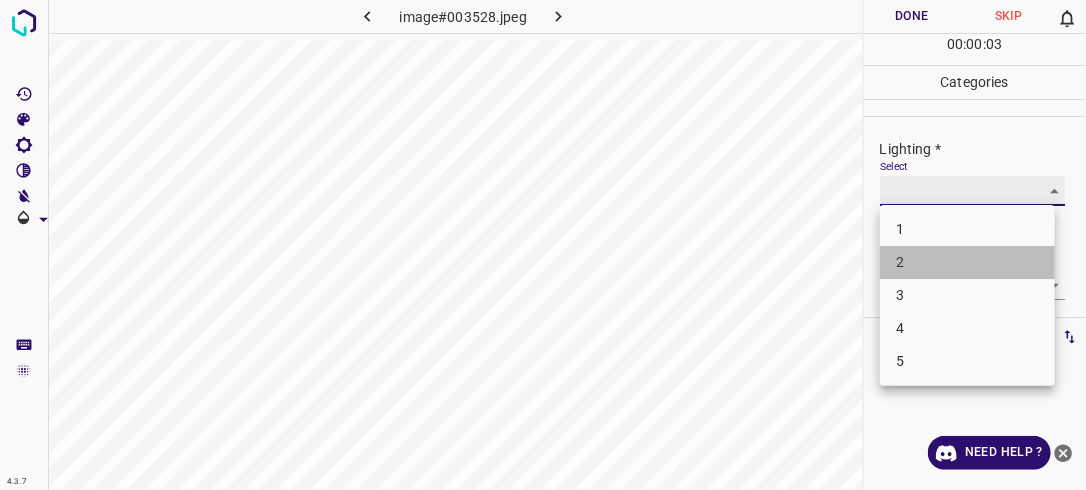 type on "2" 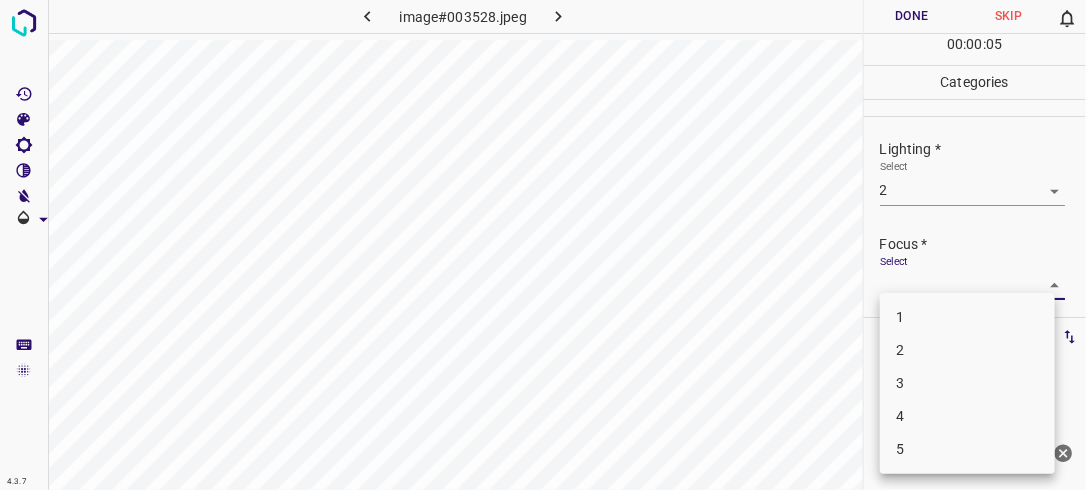 click on "4.3.7 image#003528.jpeg Done Skip 0 00   : 00   : 05   Categories Lighting *  Select 2 2 Focus *  Select ​ Overall *  Select ​ Labels   0 Categories 1 Lighting 2 Focus 3 Overall Tools Space Change between modes (Draw & Edit) I Auto labeling R Restore zoom M Zoom in N Zoom out Delete Delete selecte label Filters Z Restore filters X Saturation filter C Brightness filter V Contrast filter B Gray scale filter General O Download Need Help ? - Text - Hide - Delete 1 2 3 4 5" at bounding box center [543, 245] 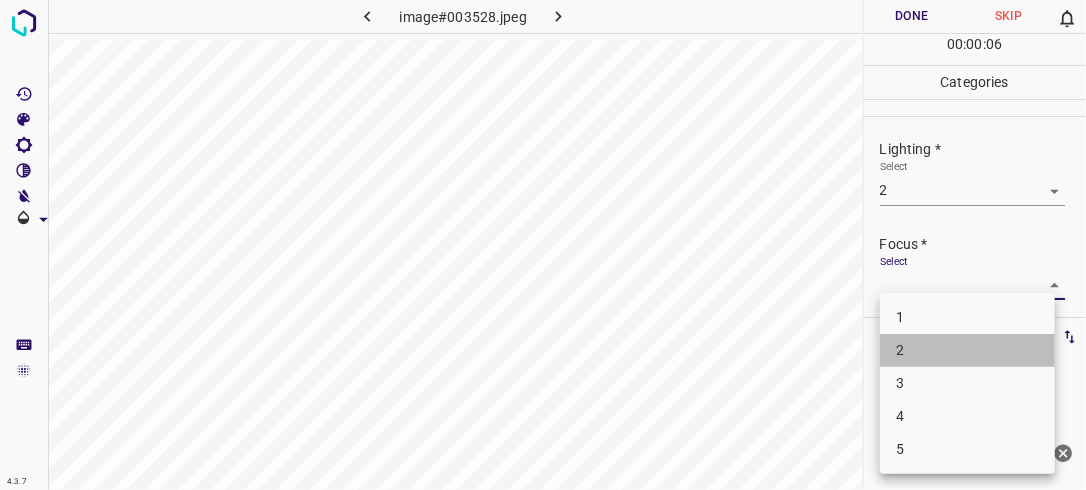 click on "2" at bounding box center (967, 350) 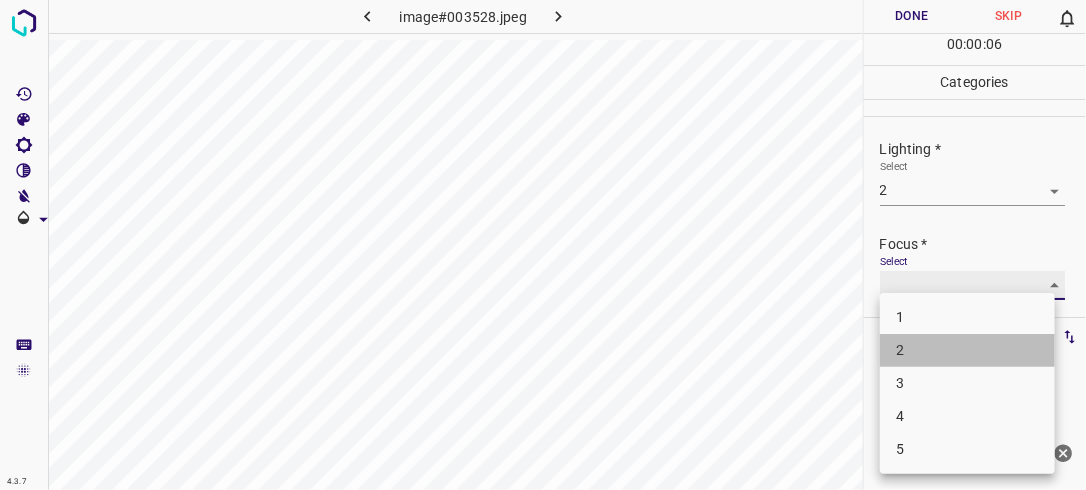type on "2" 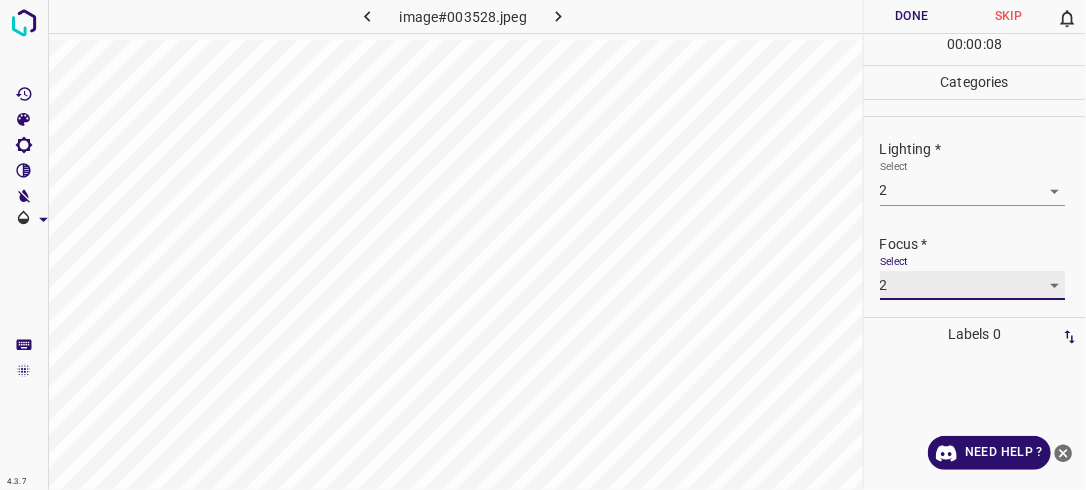 scroll, scrollTop: 98, scrollLeft: 0, axis: vertical 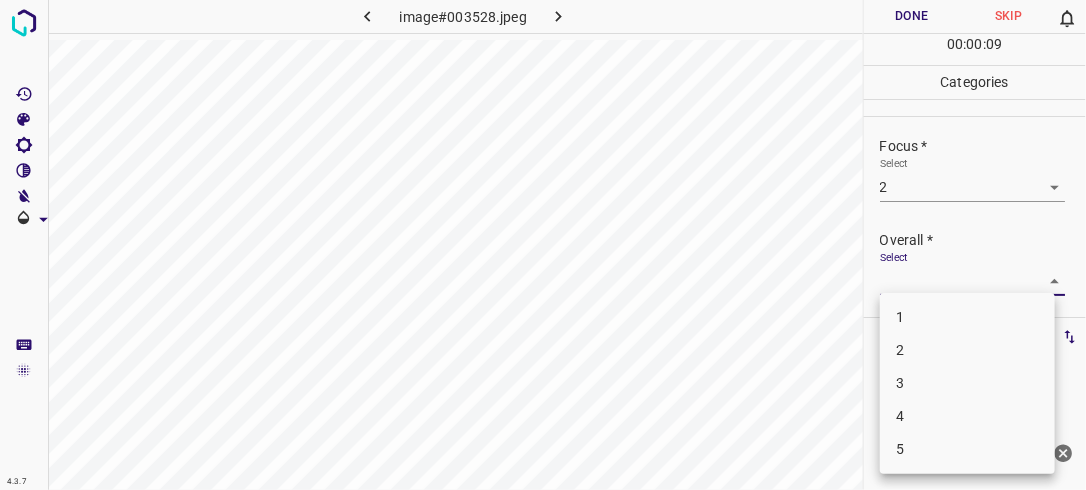 click on "4.3.7 image#003528.jpeg Done Skip 0 00   : 00   : 09   Categories Lighting *  Select 2 2 Focus *  Select 2 2 Overall *  Select ​ Labels   0 Categories 1 Lighting 2 Focus 3 Overall Tools Space Change between modes (Draw & Edit) I Auto labeling R Restore zoom M Zoom in N Zoom out Delete Delete selecte label Filters Z Restore filters X Saturation filter C Brightness filter V Contrast filter B Gray scale filter General O Download Need Help ? - Text - Hide - Delete 1 2 3 4 5" at bounding box center [543, 245] 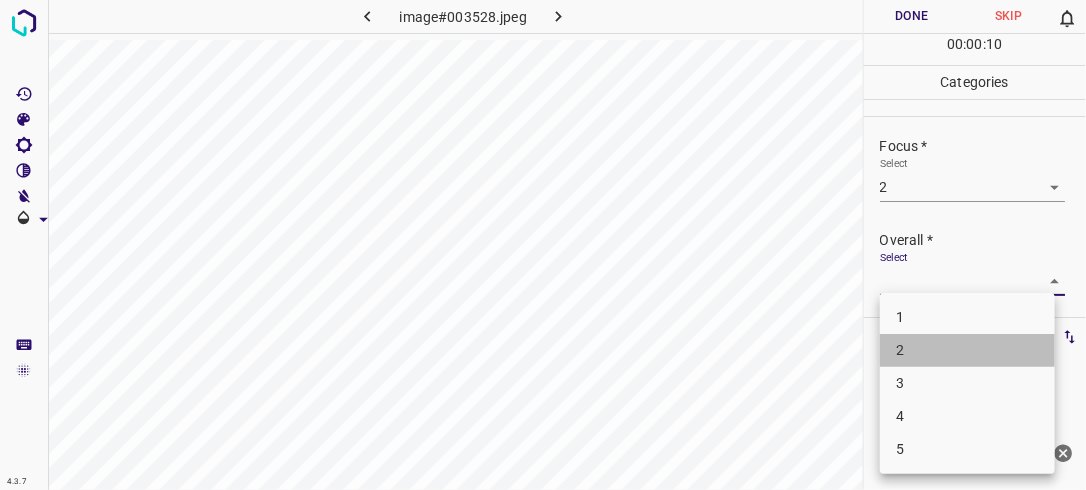 click on "2" at bounding box center [967, 350] 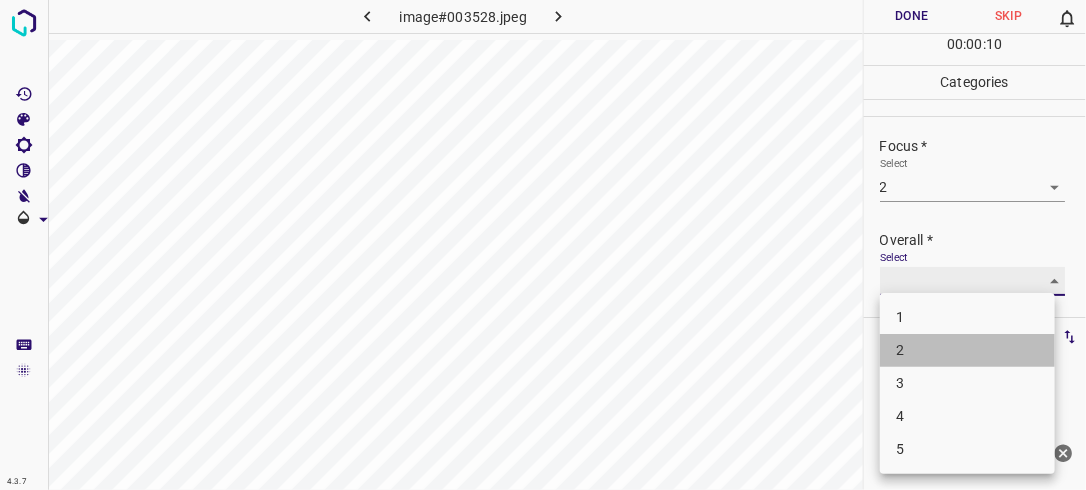 type on "2" 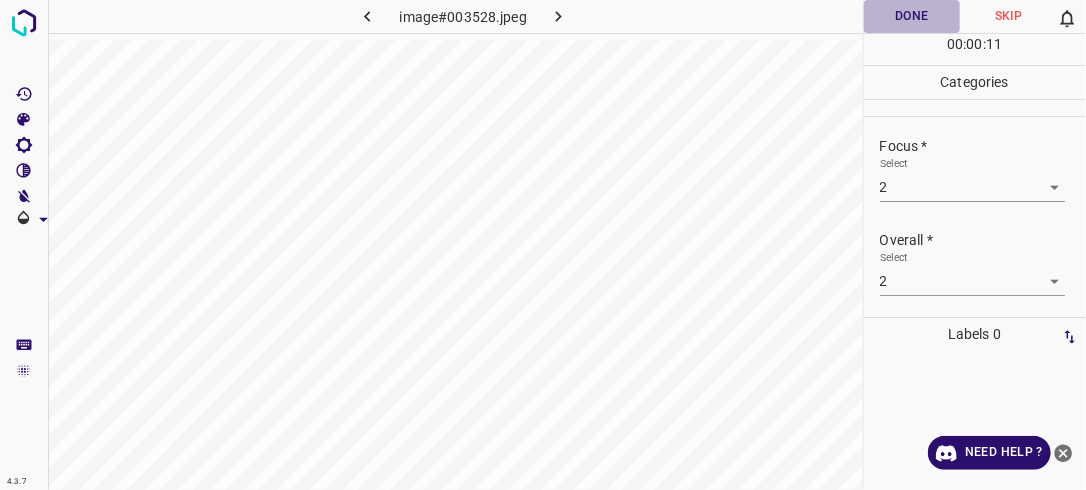 click on "Done" at bounding box center [912, 16] 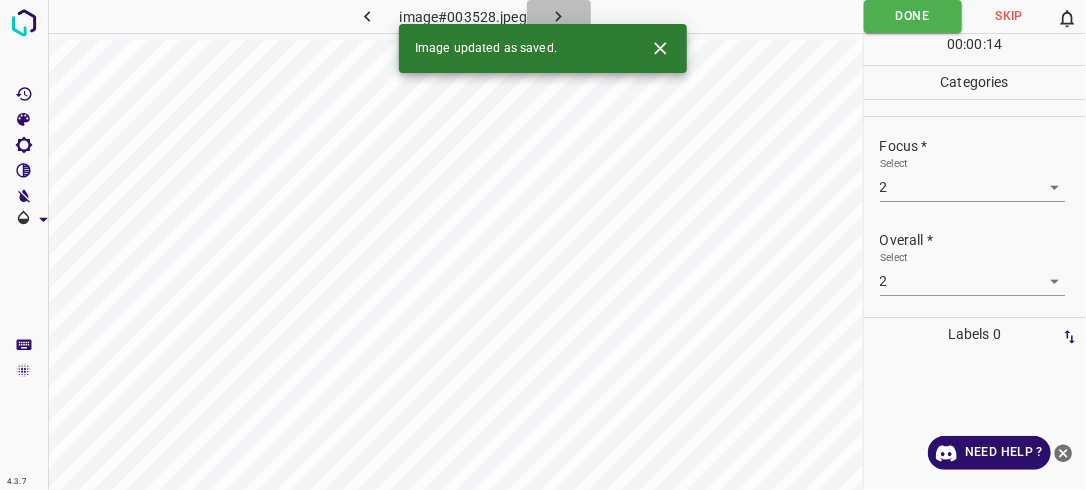 click 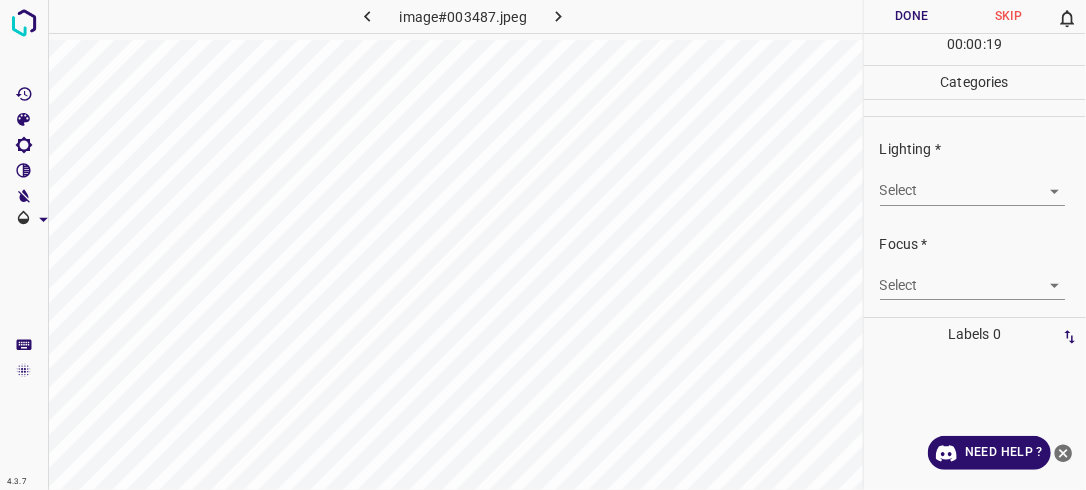 click on "4.3.7 image#003487.jpeg Done Skip 0 00   : 00   : 19   Categories Lighting *  Select ​ Focus *  Select ​ Overall *  Select ​ Labels   0 Categories 1 Lighting 2 Focus 3 Overall Tools Space Change between modes (Draw & Edit) I Auto labeling R Restore zoom M Zoom in N Zoom out Delete Delete selecte label Filters Z Restore filters X Saturation filter C Brightness filter V Contrast filter B Gray scale filter General O Download Need Help ? - Text - Hide - Delete" at bounding box center (543, 245) 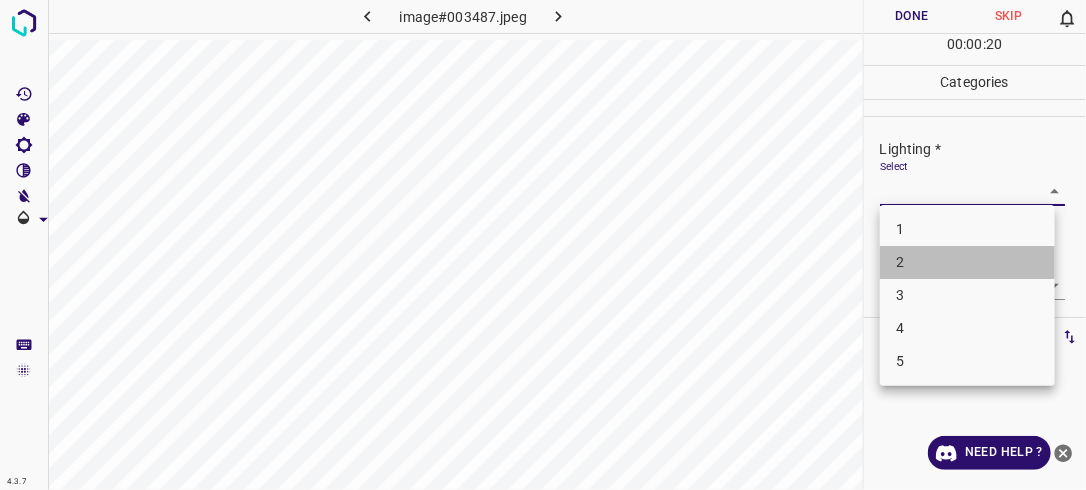 click on "2" at bounding box center [967, 262] 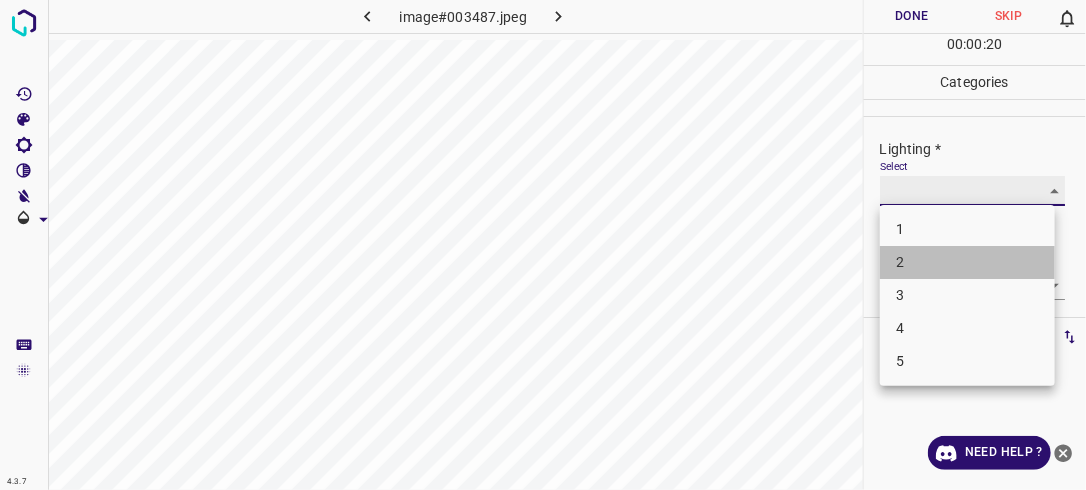 type on "2" 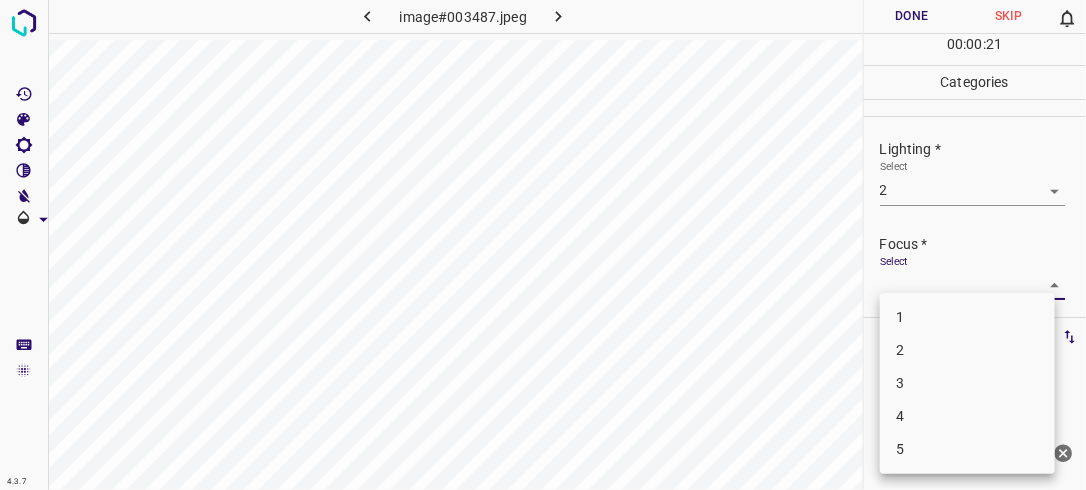 click on "4.3.7 image#003487.jpeg Done Skip 0 00   : 00   : 21   Categories Lighting *  Select 2 2 Focus *  Select ​ Overall *  Select ​ Labels   0 Categories 1 Lighting 2 Focus 3 Overall Tools Space Change between modes (Draw & Edit) I Auto labeling R Restore zoom M Zoom in N Zoom out Delete Delete selecte label Filters Z Restore filters X Saturation filter C Brightness filter V Contrast filter B Gray scale filter General O Download Need Help ? - Text - Hide - Delete 1 2 3 4 5" at bounding box center [543, 245] 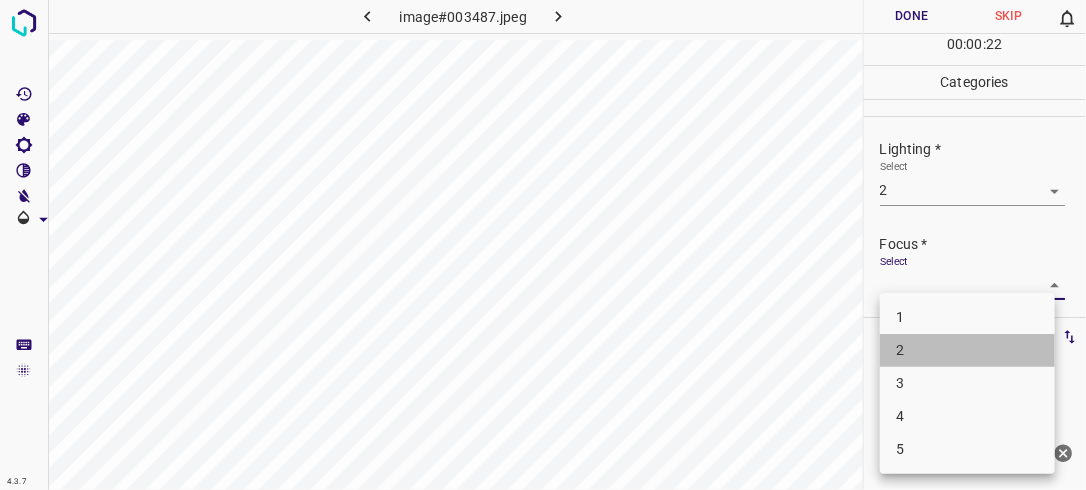 click on "2" at bounding box center [967, 350] 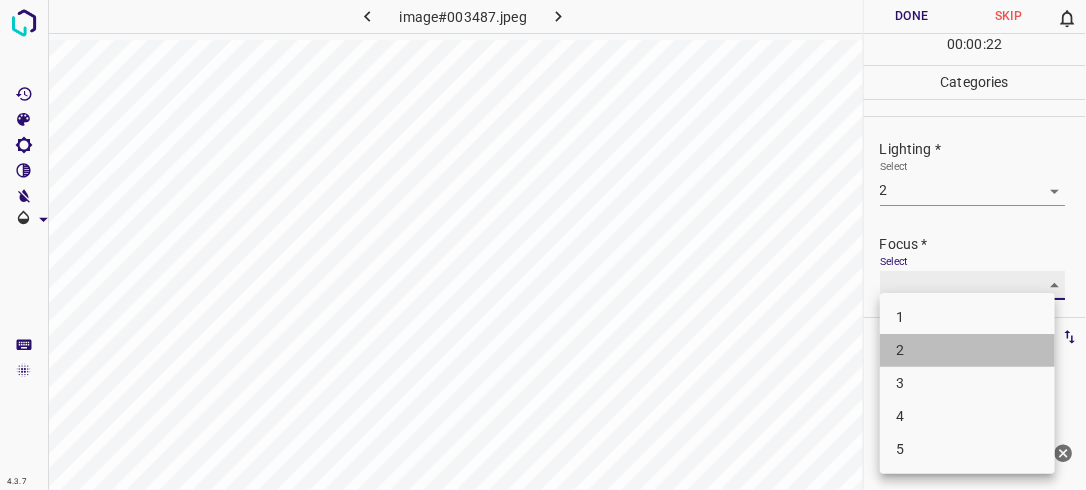 type on "2" 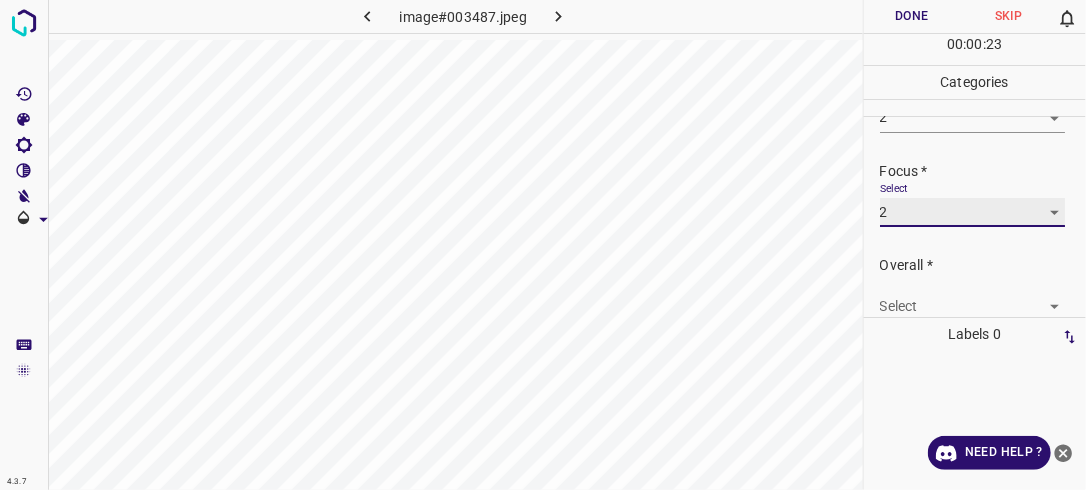 scroll, scrollTop: 96, scrollLeft: 0, axis: vertical 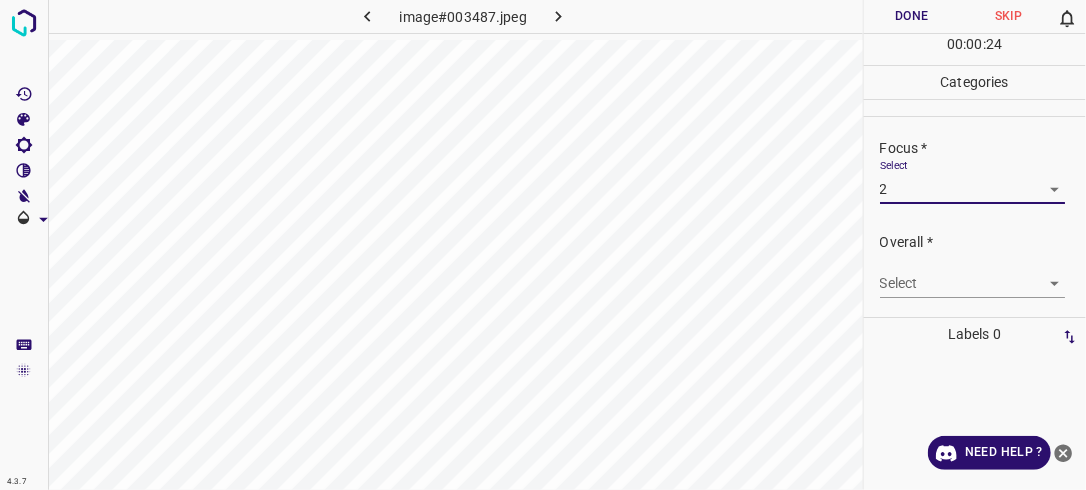 click on "4.3.7 image#003487.jpeg Done Skip 0 00   : 00   : 24   Categories Lighting *  Select 2 2 Focus *  Select 2 2 Overall *  Select ​ Labels   0 Categories 1 Lighting 2 Focus 3 Overall Tools Space Change between modes (Draw & Edit) I Auto labeling R Restore zoom M Zoom in N Zoom out Delete Delete selecte label Filters Z Restore filters X Saturation filter C Brightness filter V Contrast filter B Gray scale filter General O Download Need Help ? - Text - Hide - Delete" at bounding box center (543, 245) 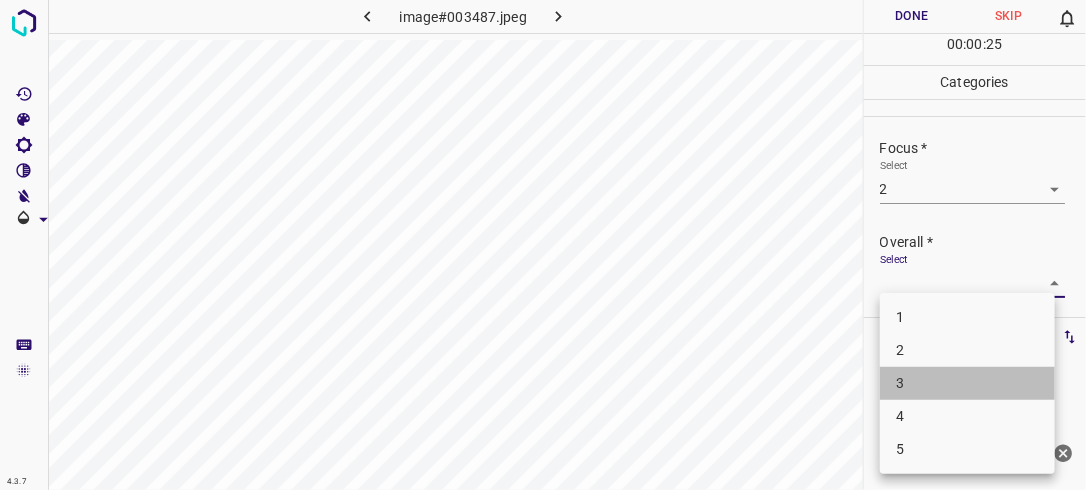 click on "3" at bounding box center [967, 383] 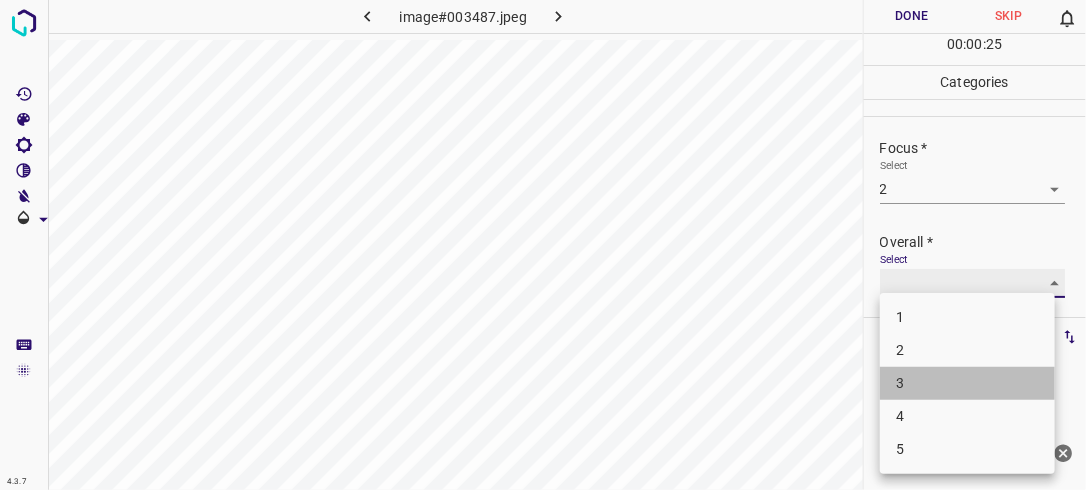 type on "3" 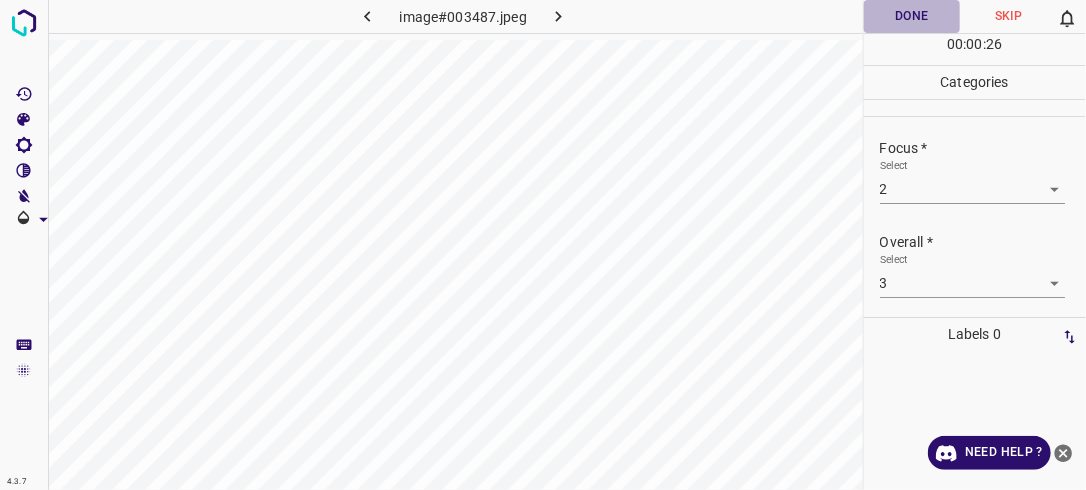 click on "Done" at bounding box center [912, 16] 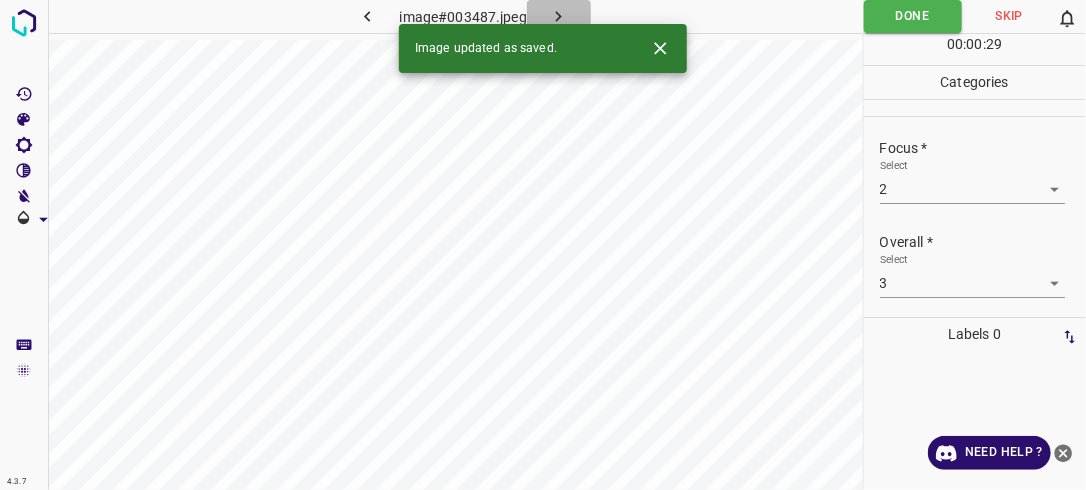 click 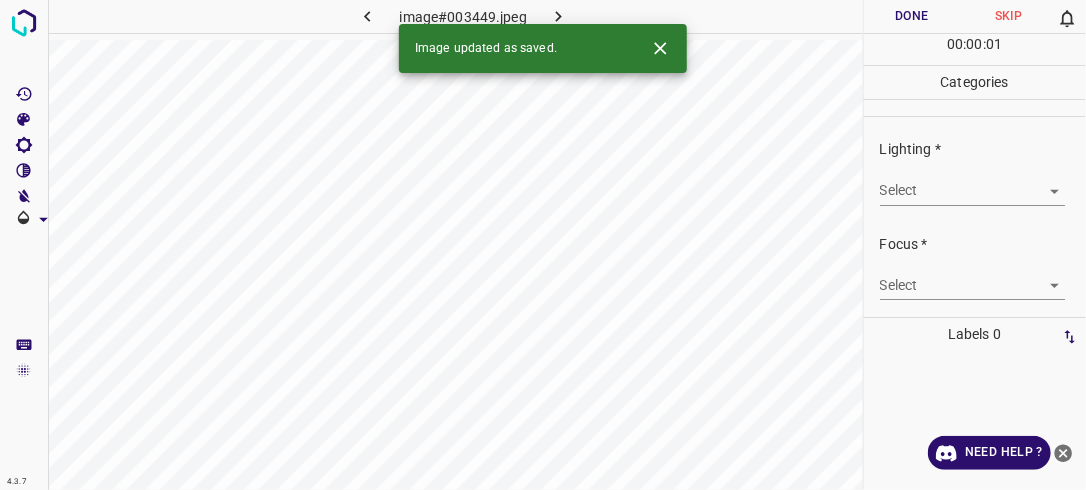 click on "4.3.7 image#003449.jpeg Done Skip 0 00   : 00   : 01   Categories Lighting *  Select ​ Focus *  Select ​ Overall *  Select ​ Labels   0 Categories 1 Lighting 2 Focus 3 Overall Tools Space Change between modes (Draw & Edit) I Auto labeling R Restore zoom M Zoom in N Zoom out Delete Delete selecte label Filters Z Restore filters X Saturation filter C Brightness filter V Contrast filter B Gray scale filter General O Download Image updated as saved. Need Help ? - Text - Hide - Delete" at bounding box center (543, 245) 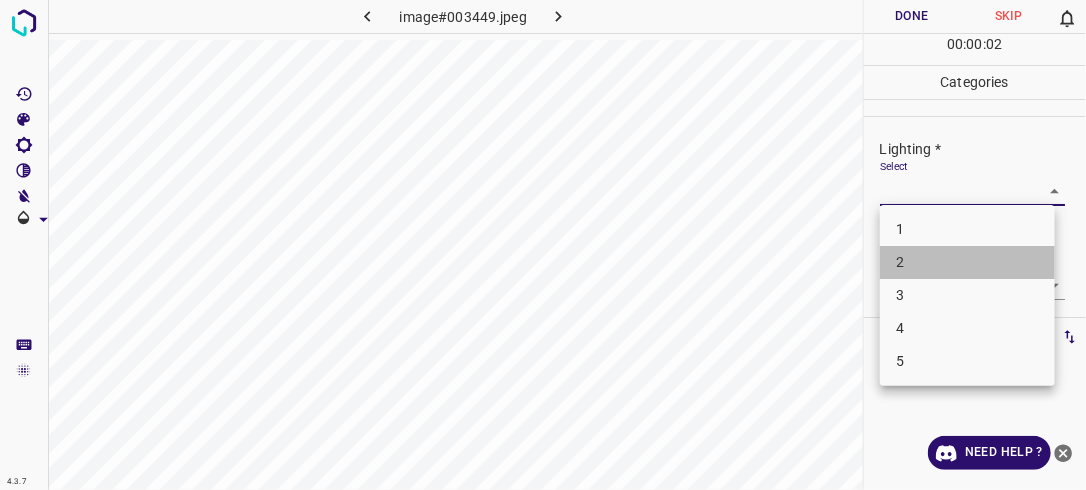 click on "2" at bounding box center [967, 262] 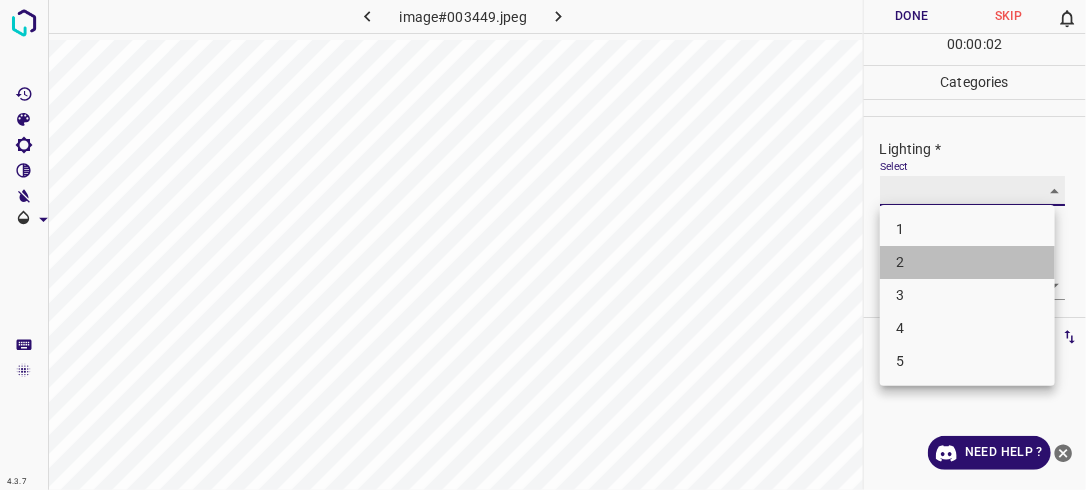 type on "2" 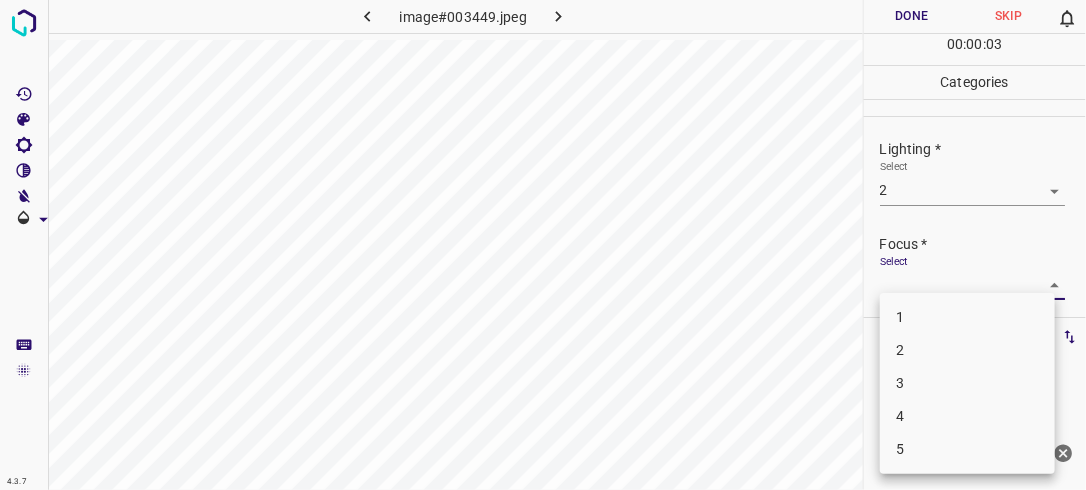 click on "4.3.7 image#003449.jpeg Done Skip 0 00   : 00   : 03   Categories Lighting *  Select 2 2 Focus *  Select ​ Overall *  Select ​ Labels   0 Categories 1 Lighting 2 Focus 3 Overall Tools Space Change between modes (Draw & Edit) I Auto labeling R Restore zoom M Zoom in N Zoom out Delete Delete selecte label Filters Z Restore filters X Saturation filter C Brightness filter V Contrast filter B Gray scale filter General O Download Need Help ? - Text - Hide - Delete 1 2 3 4 5" at bounding box center (543, 245) 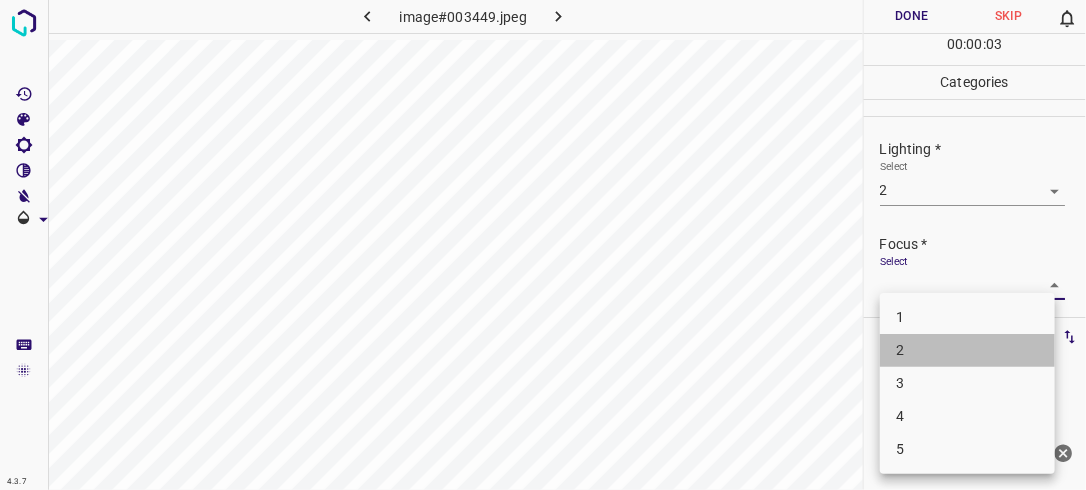 click on "2" at bounding box center (967, 350) 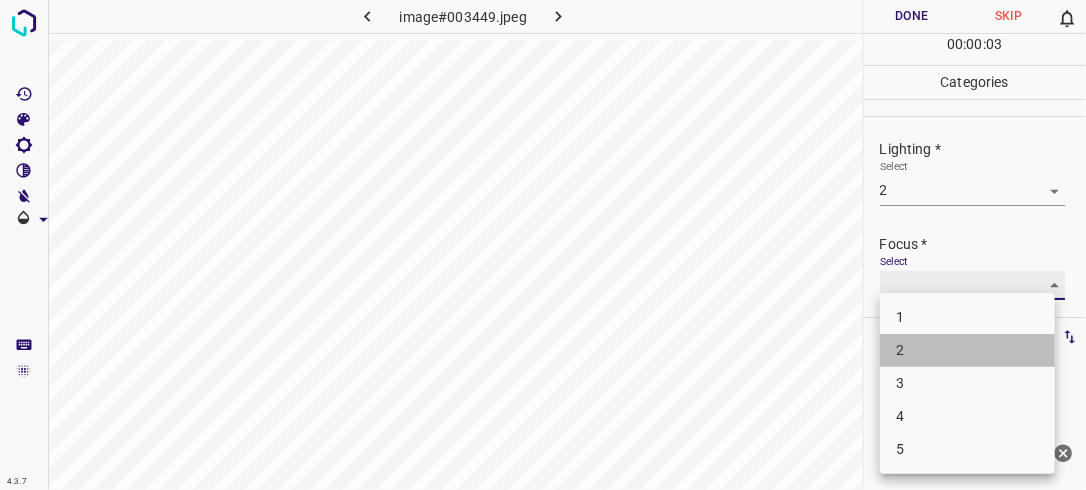 type on "2" 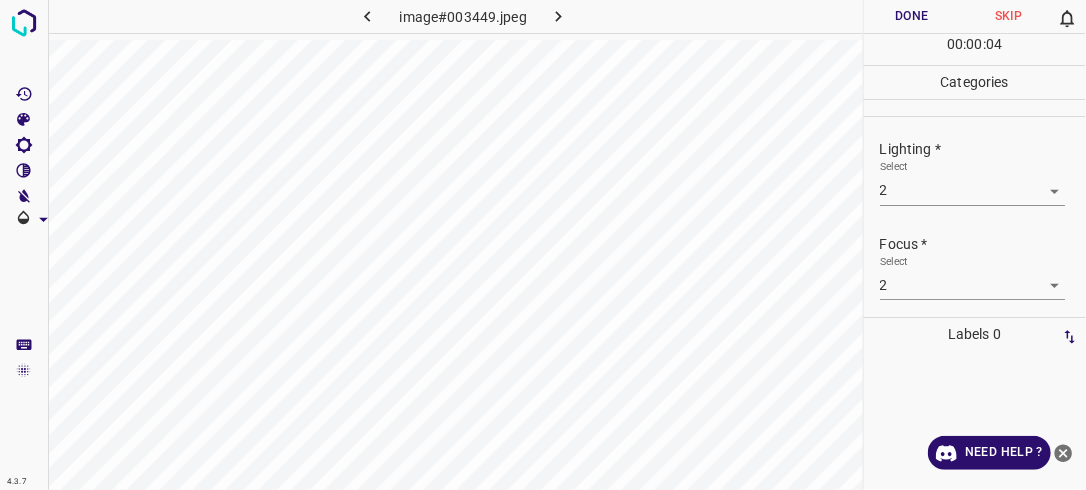 click on "Lighting *  Select 2 2 Focus *  Select 2 2 Overall *  Select ​" at bounding box center (975, 217) 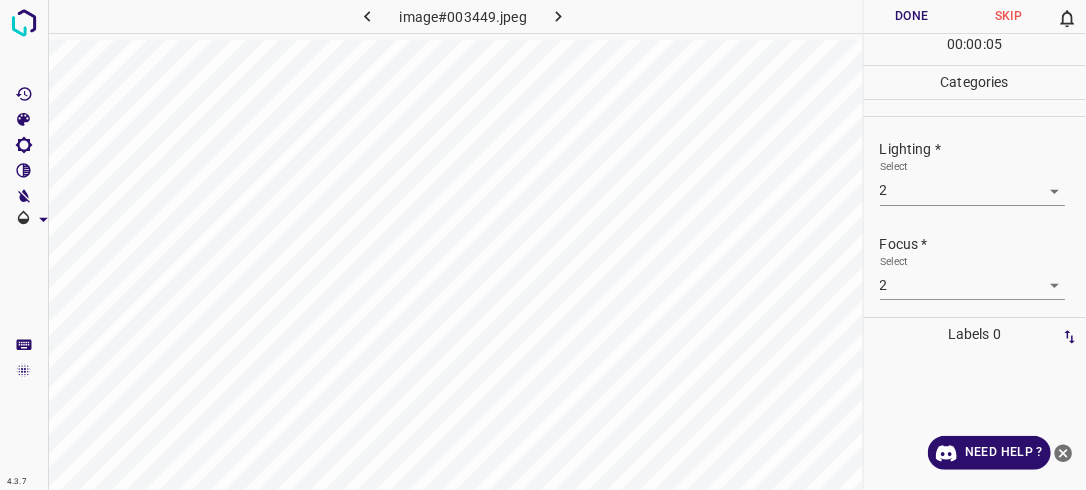 scroll, scrollTop: 92, scrollLeft: 0, axis: vertical 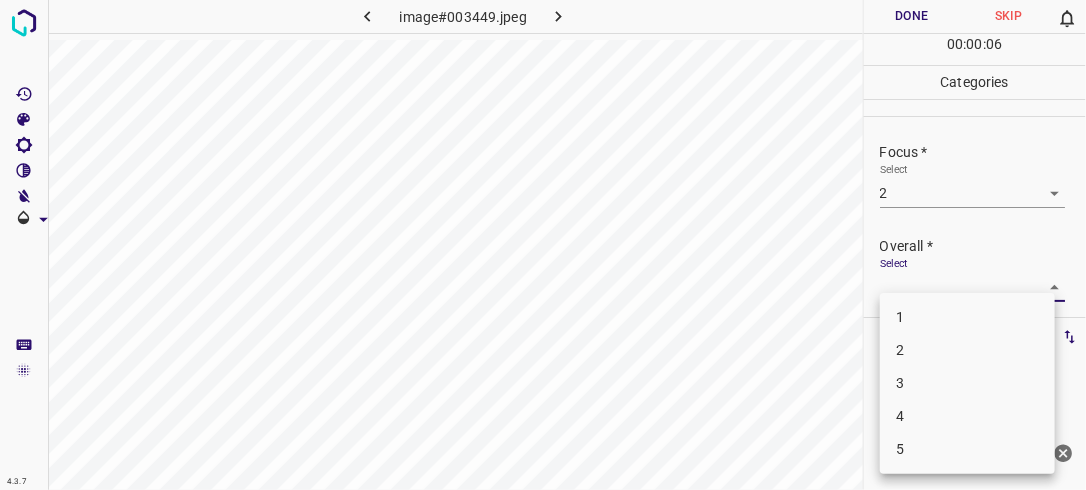 click on "4.3.7 image#003449.jpeg Done Skip 0 00   : 00   : 06   Categories Lighting *  Select 2 2 Focus *  Select 2 2 Overall *  Select ​ Labels   0 Categories 1 Lighting 2 Focus 3 Overall Tools Space Change between modes (Draw & Edit) I Auto labeling R Restore zoom M Zoom in N Zoom out Delete Delete selecte label Filters Z Restore filters X Saturation filter C Brightness filter V Contrast filter B Gray scale filter General O Download Need Help ? - Text - Hide - Delete 1 2 3 4 5" at bounding box center [543, 245] 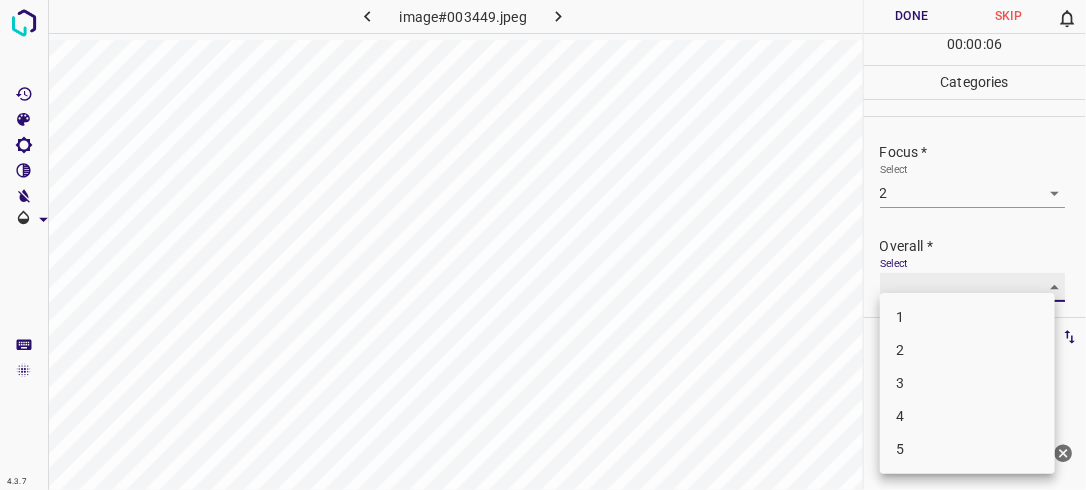 type on "2" 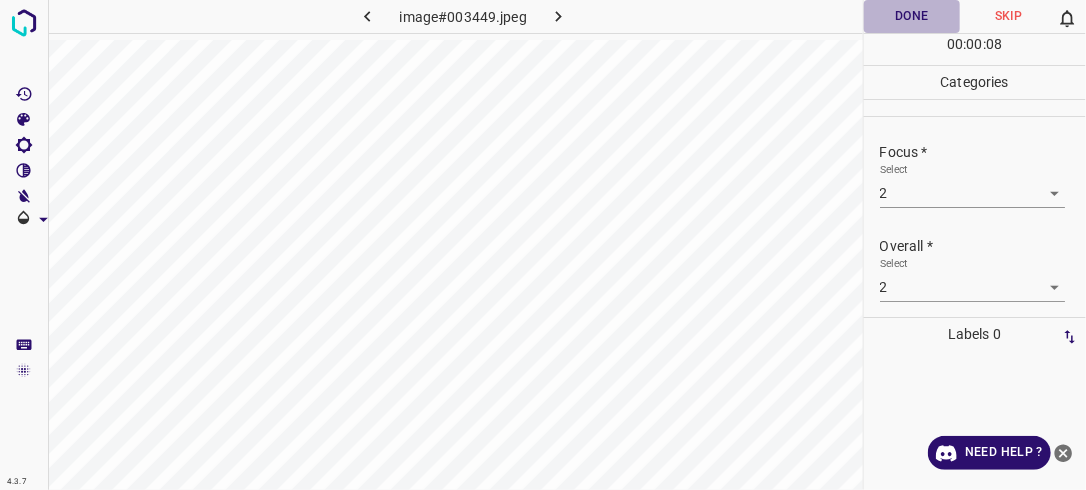 click on "Done" at bounding box center [912, 16] 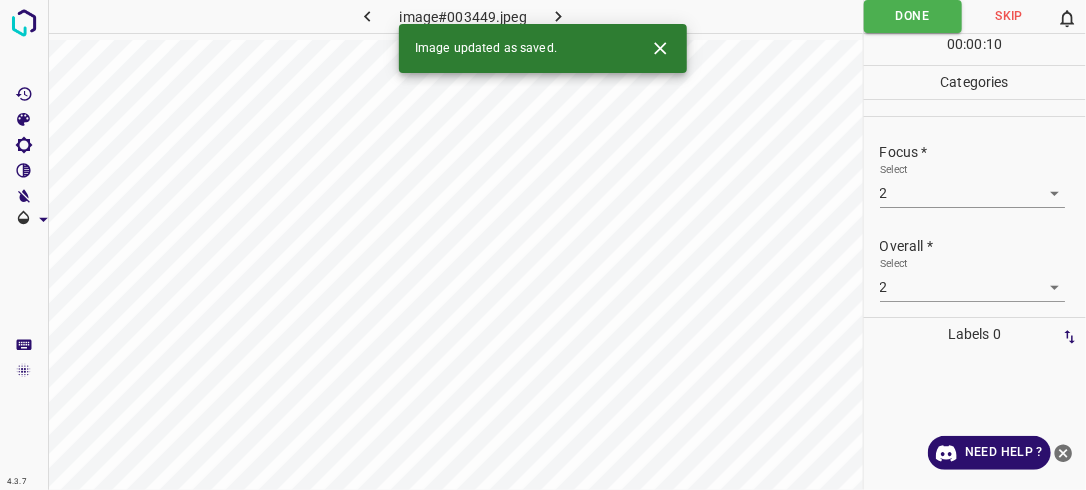 click 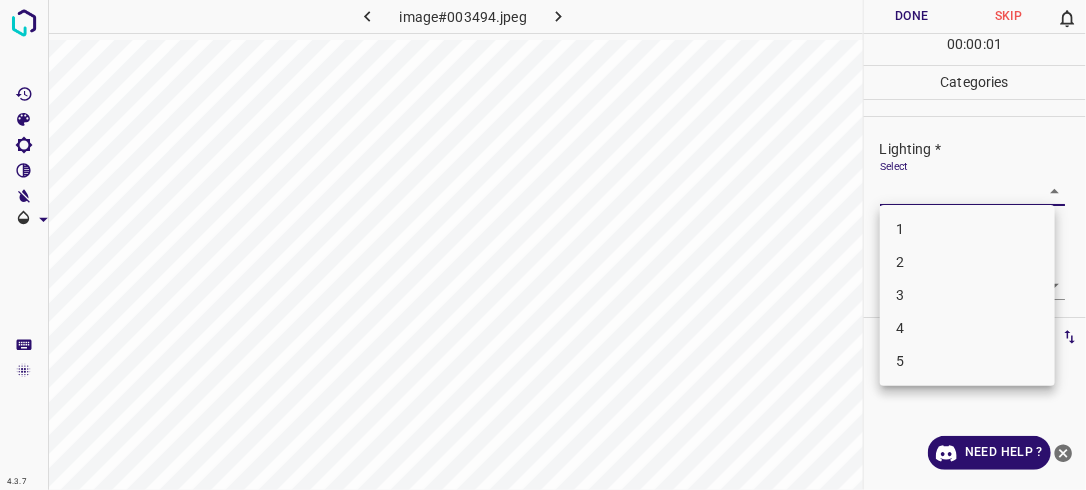click on "4.3.7 image#003494.jpeg Done Skip 0 00   : 00   : 01   Categories Lighting *  Select ​ Focus *  Select ​ Overall *  Select ​ Labels   0 Categories 1 Lighting 2 Focus 3 Overall Tools Space Change between modes (Draw & Edit) I Auto labeling R Restore zoom M Zoom in N Zoom out Delete Delete selecte label Filters Z Restore filters X Saturation filter C Brightness filter V Contrast filter B Gray scale filter General O Download Need Help ? - Text - Hide - Delete 1 2 3 4 5" at bounding box center [543, 245] 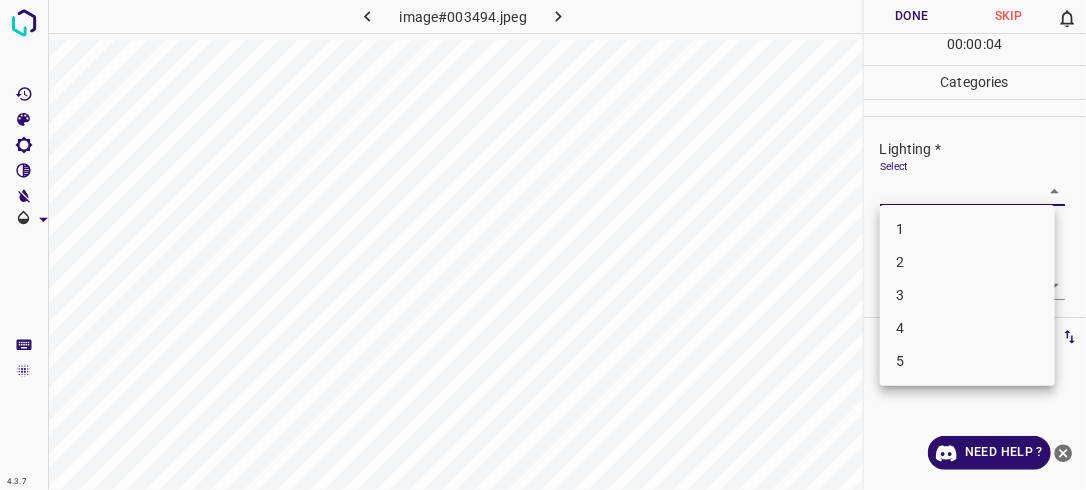 click on "2" at bounding box center (967, 262) 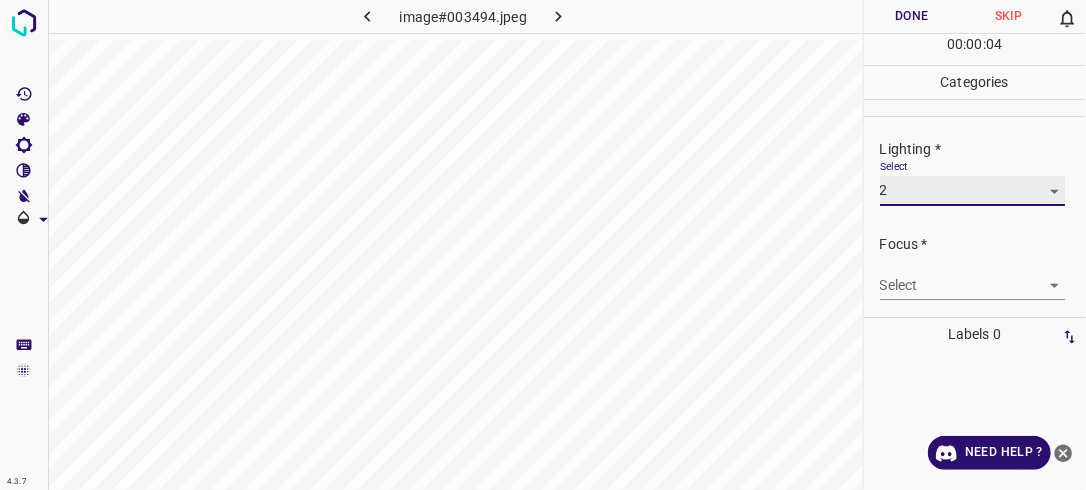 type on "2" 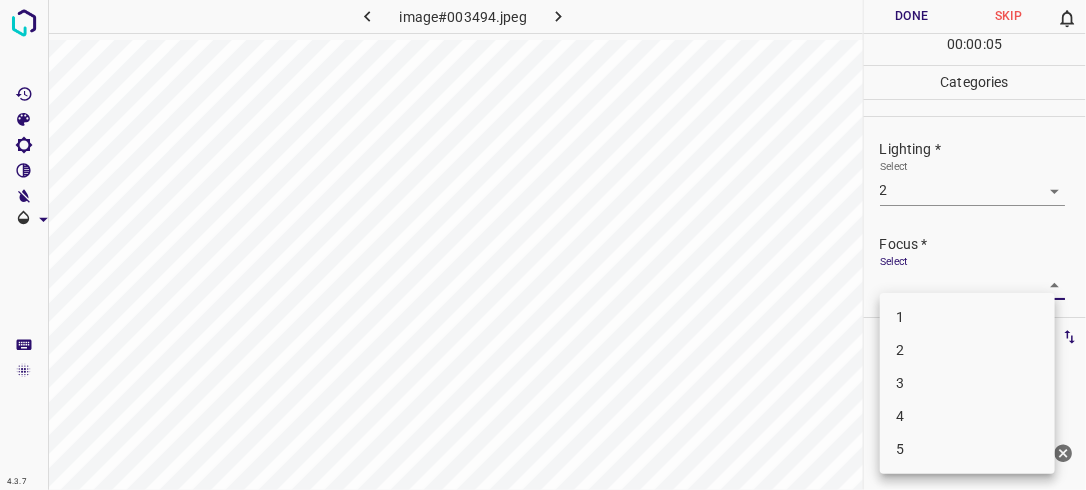 drag, startPoint x: 1042, startPoint y: 282, endPoint x: 1020, endPoint y: 314, distance: 38.832977 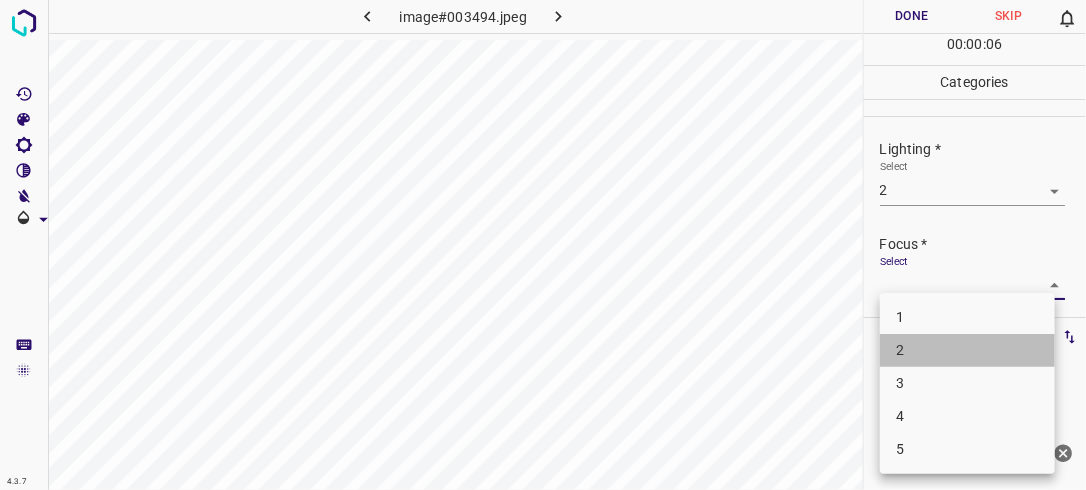drag, startPoint x: 996, startPoint y: 348, endPoint x: 1048, endPoint y: 284, distance: 82.46211 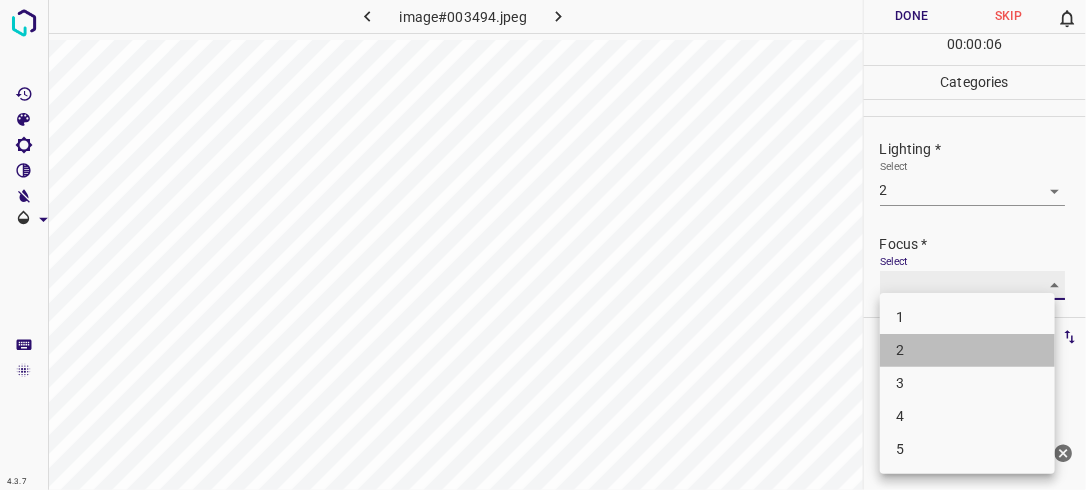 type on "2" 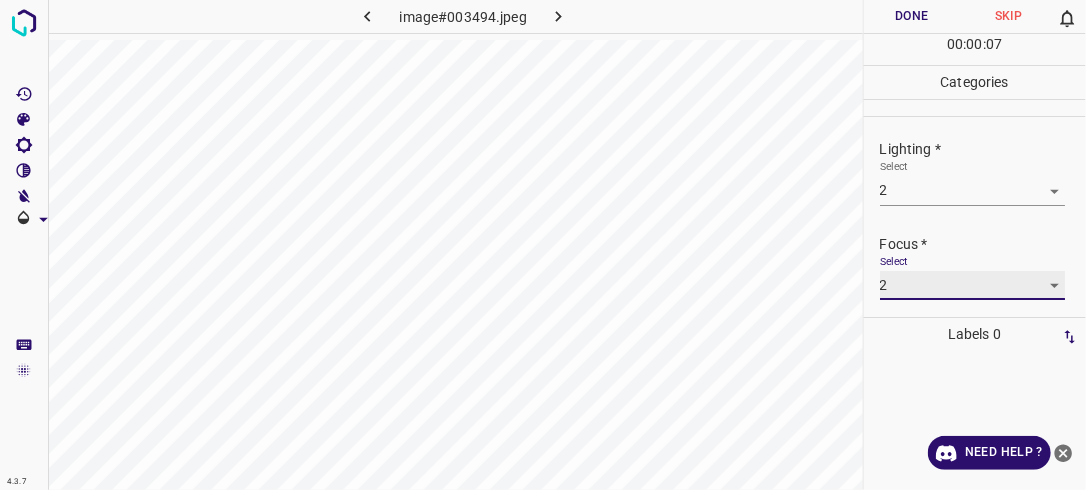 scroll, scrollTop: 98, scrollLeft: 0, axis: vertical 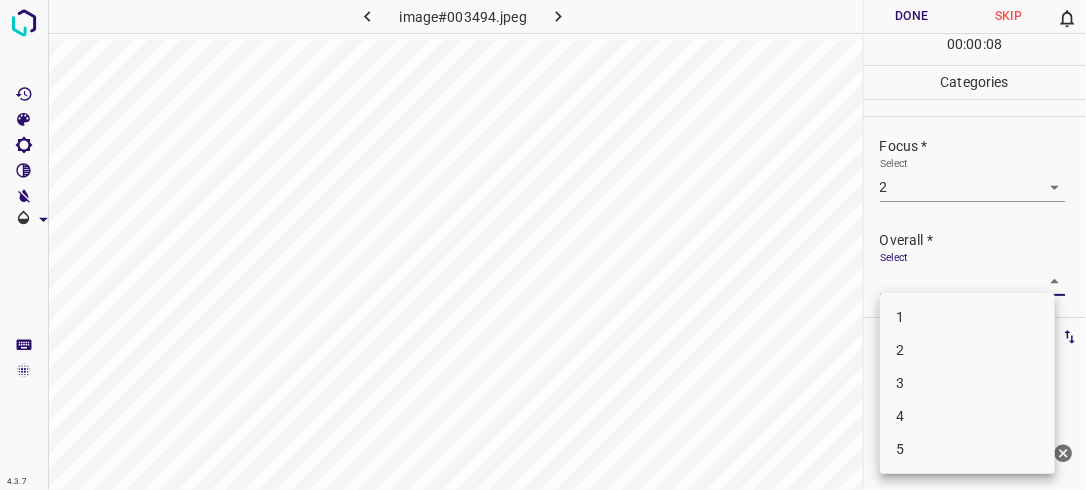 drag, startPoint x: 1044, startPoint y: 274, endPoint x: 987, endPoint y: 332, distance: 81.32035 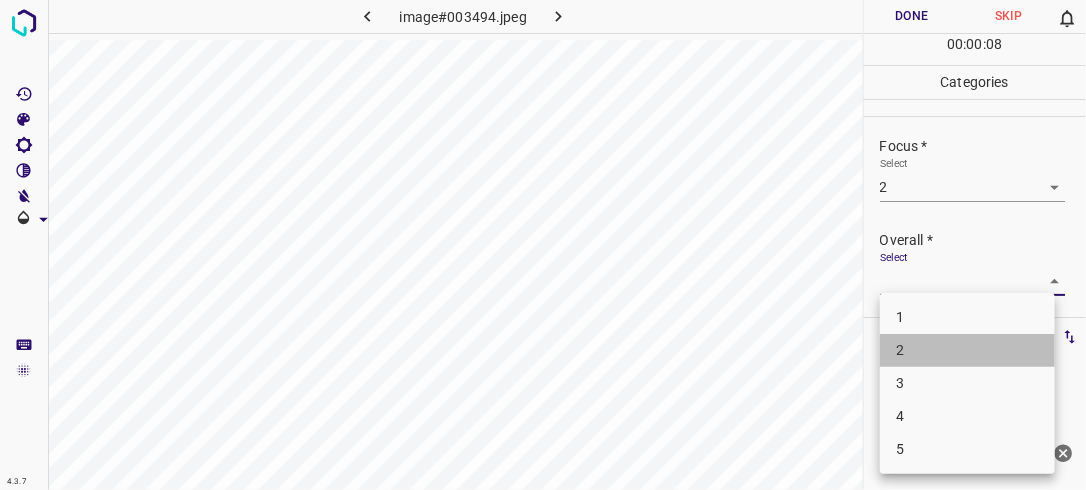 click on "2" at bounding box center (967, 350) 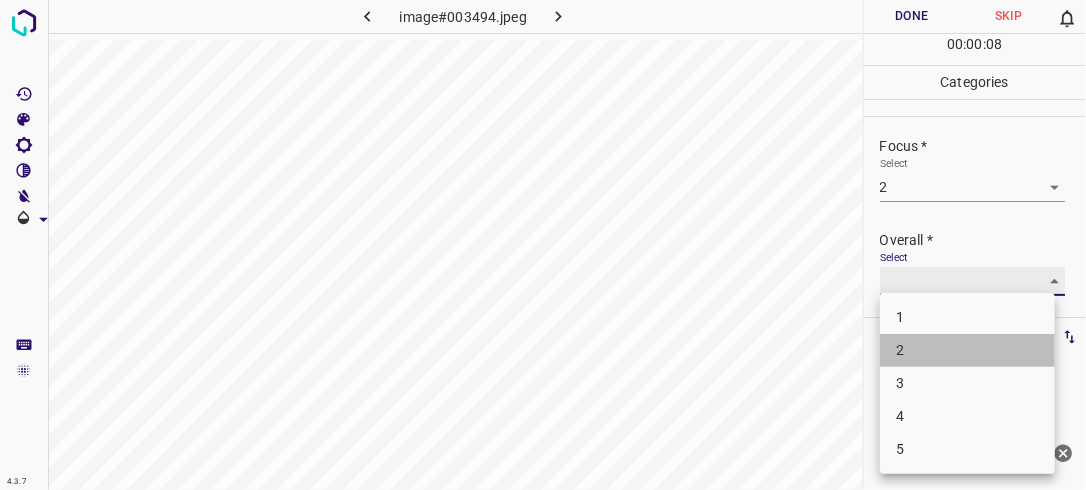 type on "2" 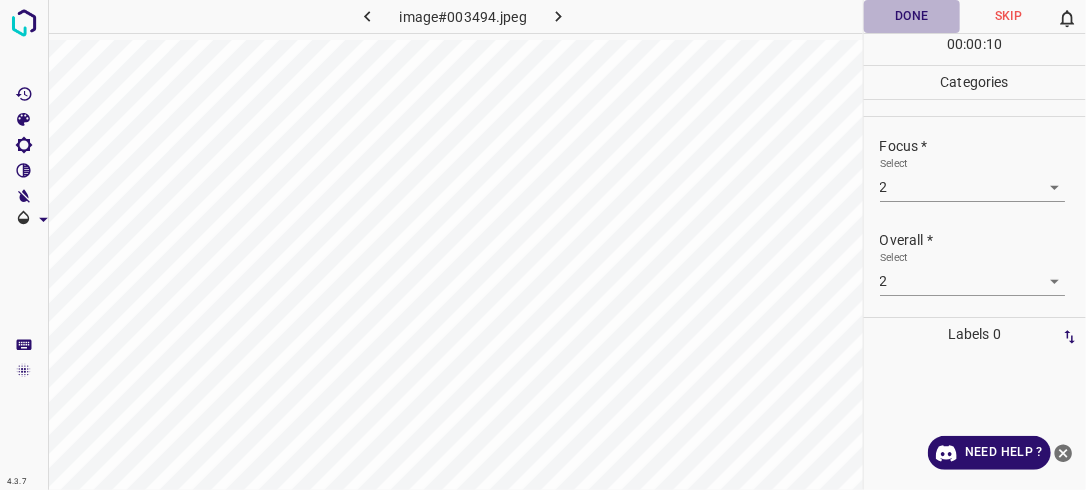 click on "Done" at bounding box center [912, 16] 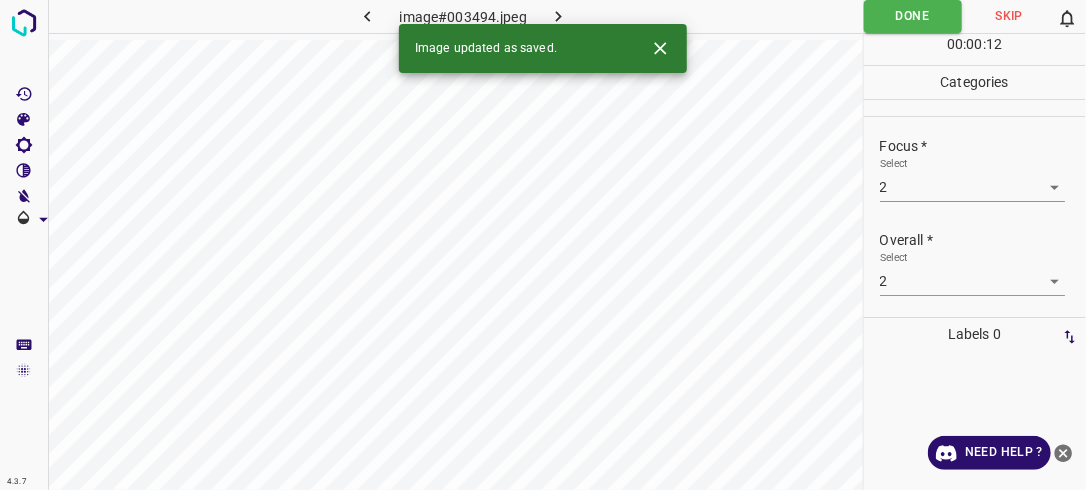 click at bounding box center (559, 16) 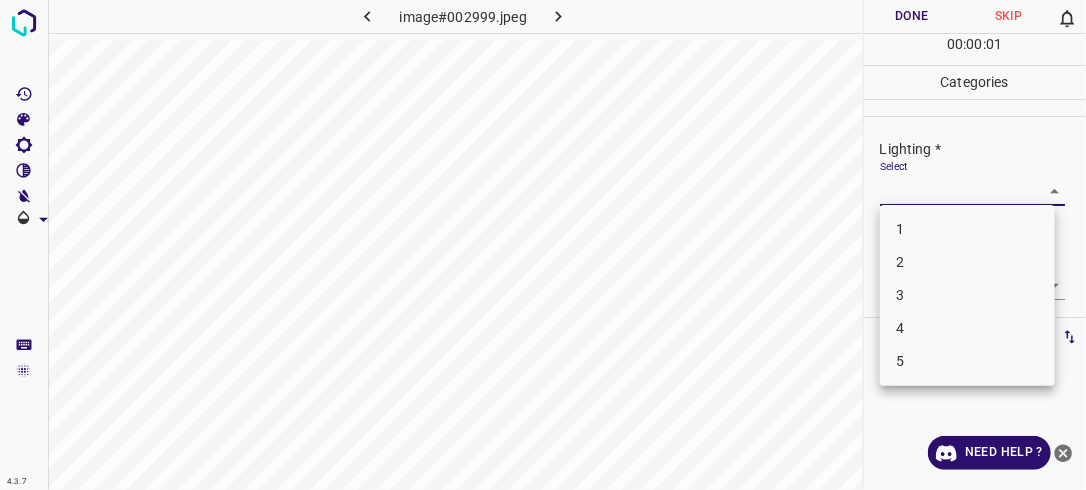 click on "4.3.7 image#002999.jpeg Done Skip 0 00   : 00   : 01   Categories Lighting *  Select ​ Focus *  Select ​ Overall *  Select ​ Labels   0 Categories 1 Lighting 2 Focus 3 Overall Tools Space Change between modes (Draw & Edit) I Auto labeling R Restore zoom M Zoom in N Zoom out Delete Delete selecte label Filters Z Restore filters X Saturation filter C Brightness filter V Contrast filter B Gray scale filter General O Download Need Help ? - Text - Hide - Delete 1 2 3 4 5" at bounding box center (543, 245) 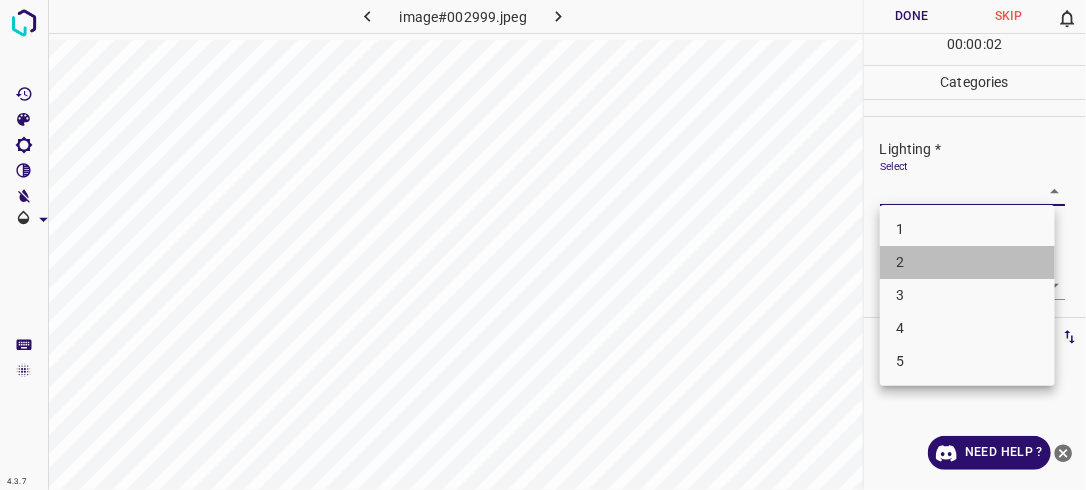 click on "2" at bounding box center [967, 262] 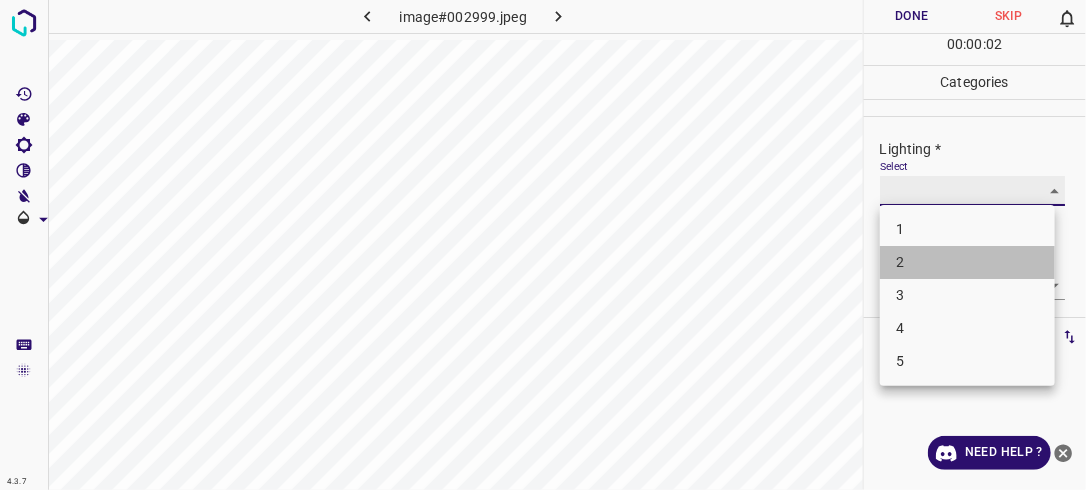 type on "2" 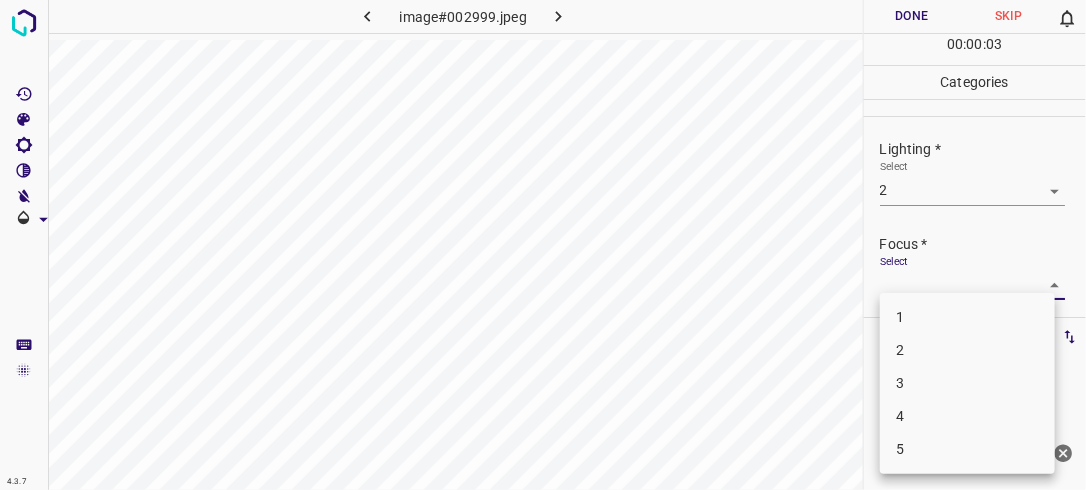 drag, startPoint x: 1049, startPoint y: 274, endPoint x: 1015, endPoint y: 292, distance: 38.470768 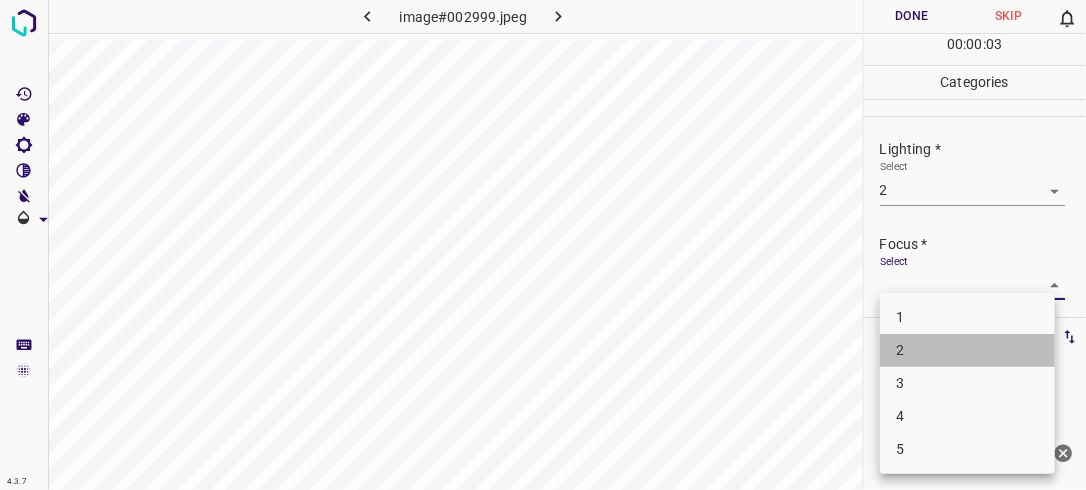 drag, startPoint x: 949, startPoint y: 348, endPoint x: 1025, endPoint y: 292, distance: 94.40339 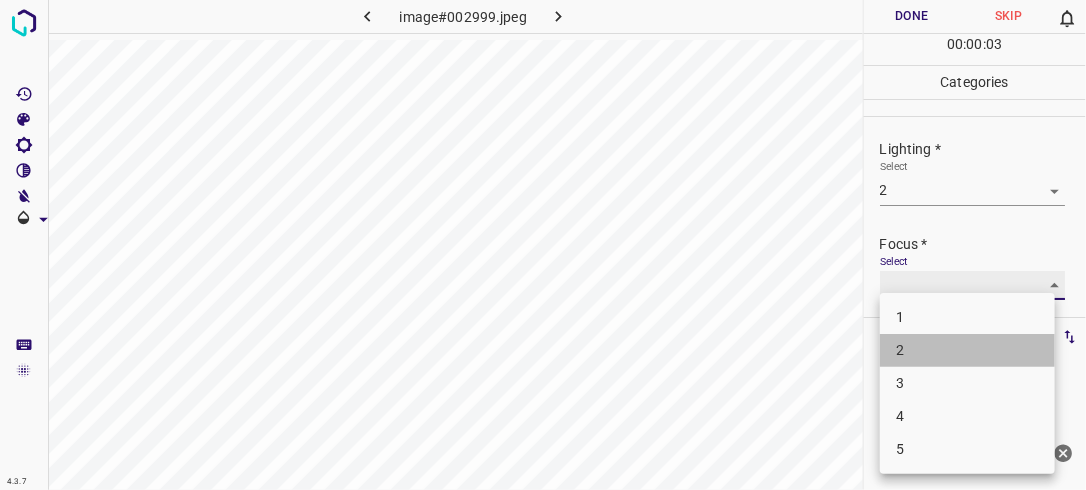 type on "2" 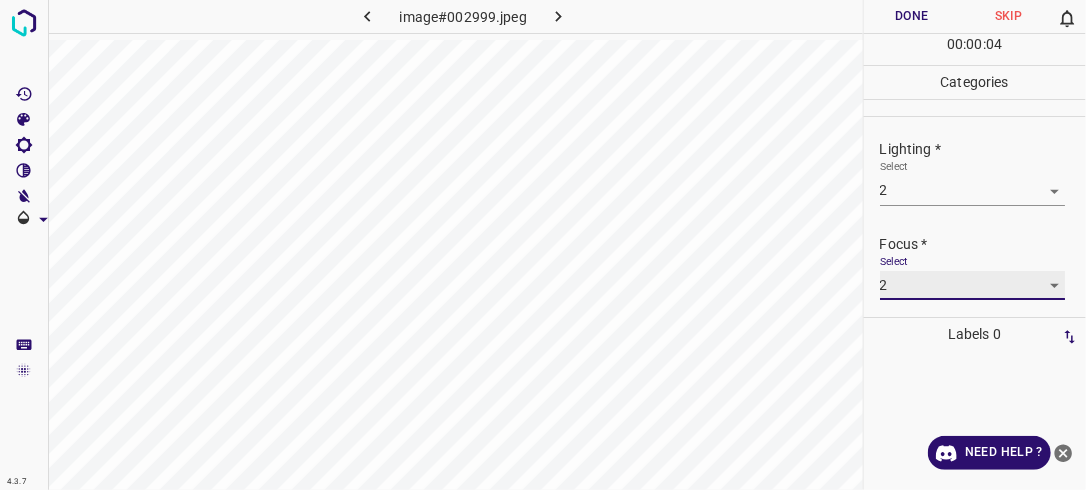 scroll, scrollTop: 98, scrollLeft: 0, axis: vertical 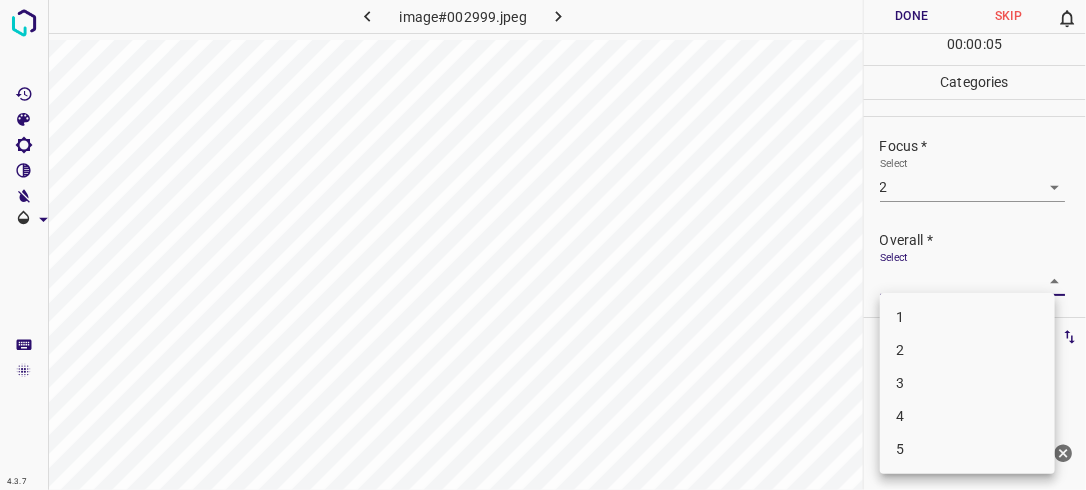 click on "4.3.7 image#002999.jpeg Done Skip 0 00   : 00   : 05   Categories Lighting *  Select 2 2 Focus *  Select 2 2 Overall *  Select ​ Labels   0 Categories 1 Lighting 2 Focus 3 Overall Tools Space Change between modes (Draw & Edit) I Auto labeling R Restore zoom M Zoom in N Zoom out Delete Delete selecte label Filters Z Restore filters X Saturation filter C Brightness filter V Contrast filter B Gray scale filter General O Download Need Help ? - Text - Hide - Delete 1 2 3 4 5" at bounding box center (543, 245) 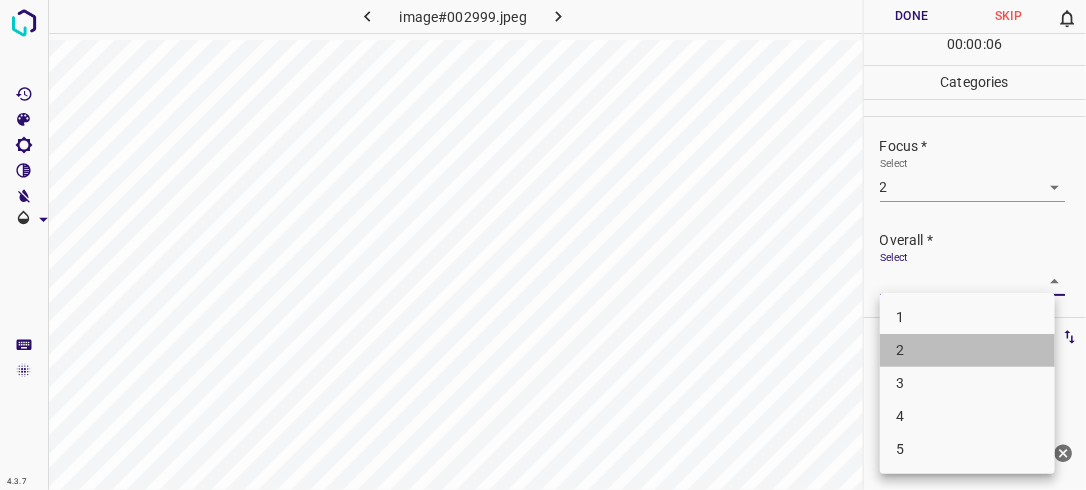 click on "2" at bounding box center [967, 350] 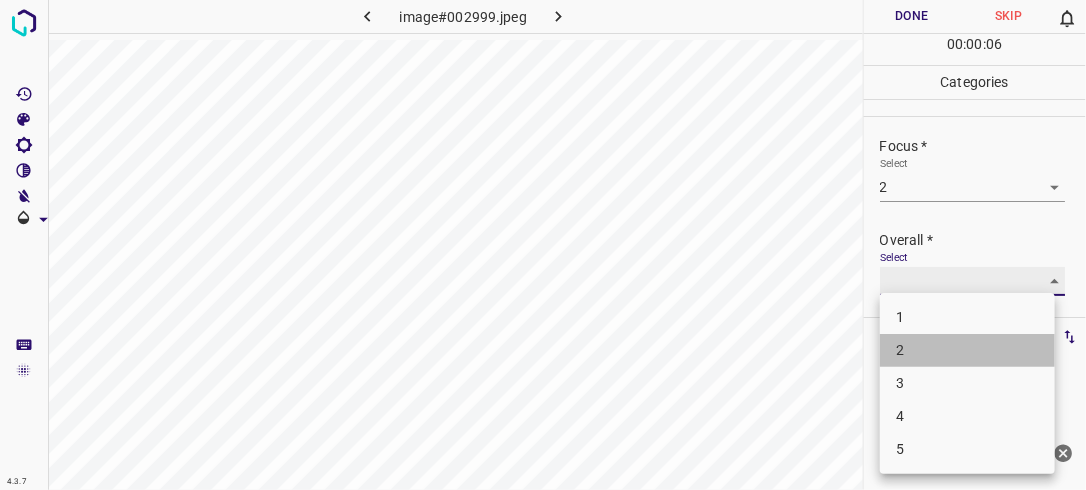 type on "2" 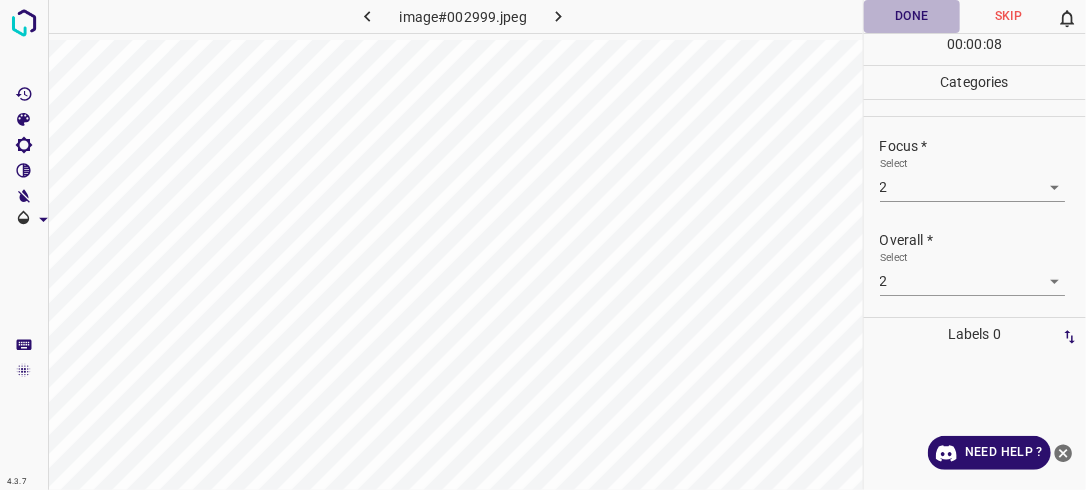 click on "Done" at bounding box center (912, 16) 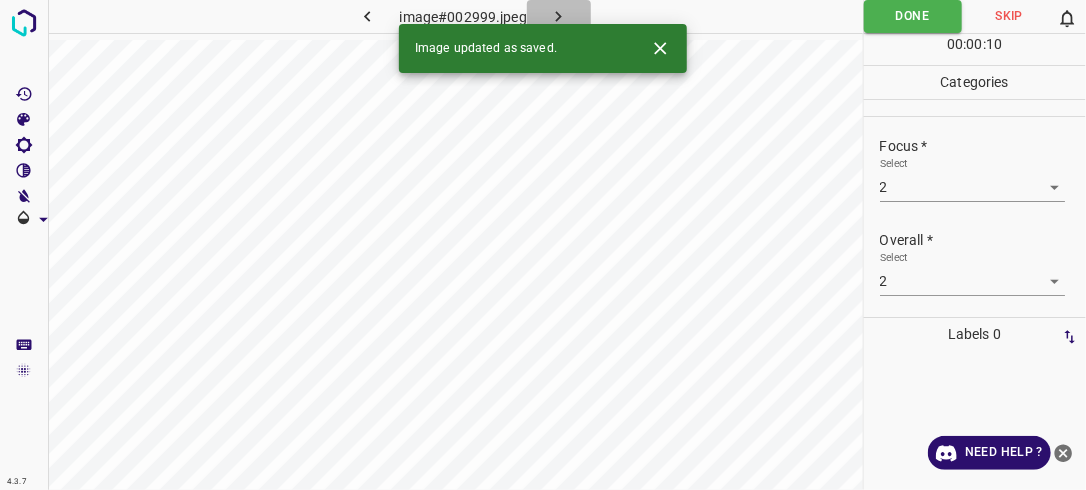 click 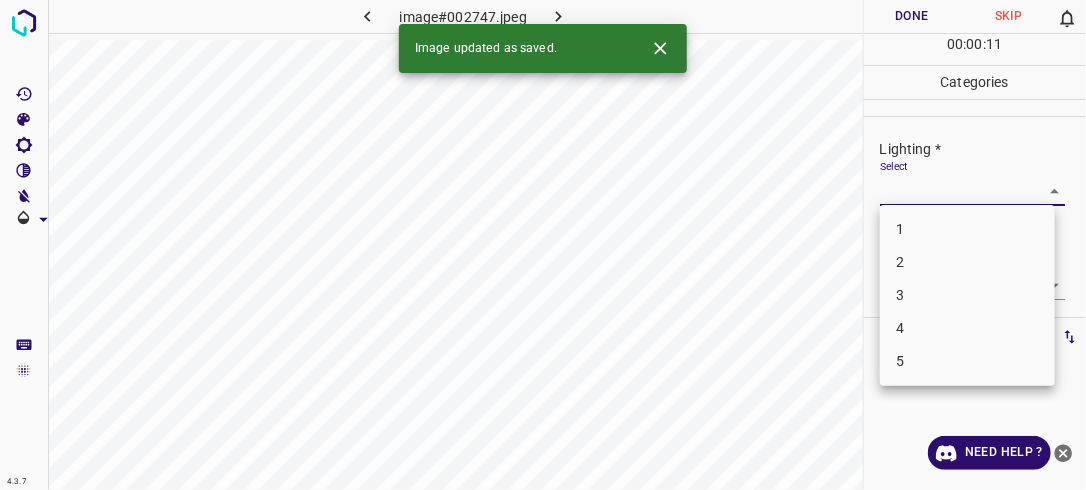 click on "4.3.7 image#002747.jpeg Done Skip 0 00   : 00   : 11   Categories Lighting *  Select ​ Focus *  Select ​ Overall *  Select ​ Labels   0 Categories 1 Lighting 2 Focus 3 Overall Tools Space Change between modes (Draw & Edit) I Auto labeling R Restore zoom M Zoom in N Zoom out Delete Delete selecte label Filters Z Restore filters X Saturation filter C Brightness filter V Contrast filter B Gray scale filter General O Download Image updated as saved. Need Help ? - Text - Hide - Delete 1 2 3 4 5" at bounding box center (543, 245) 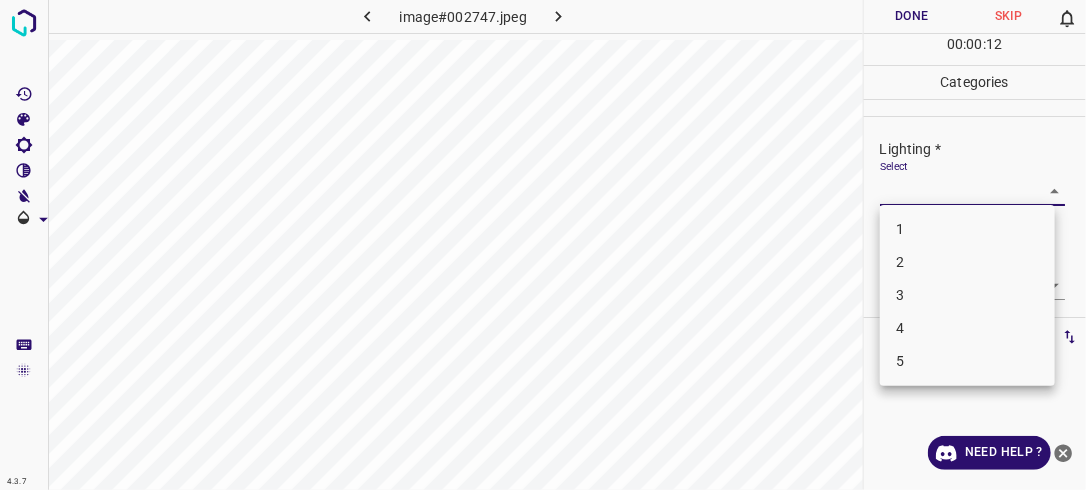 click on "2" at bounding box center [967, 262] 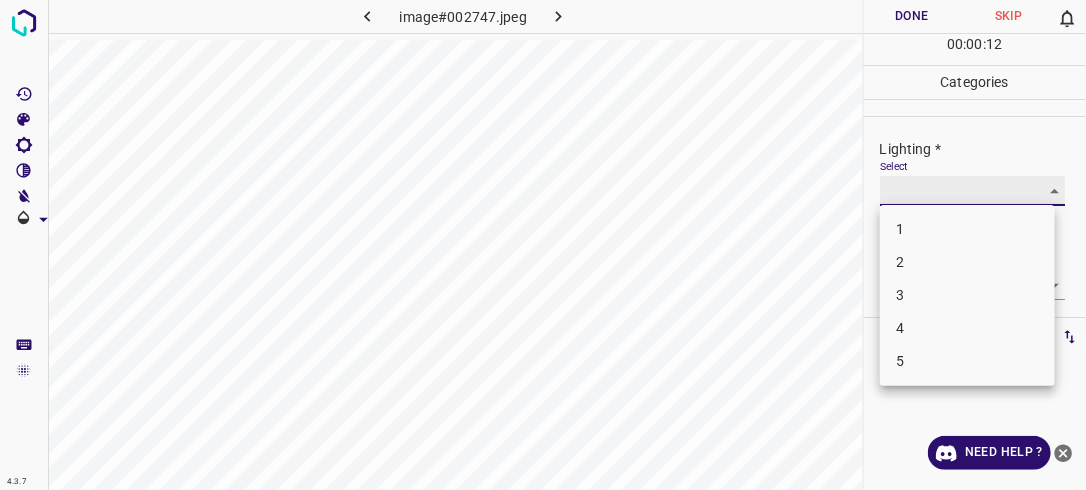 type on "2" 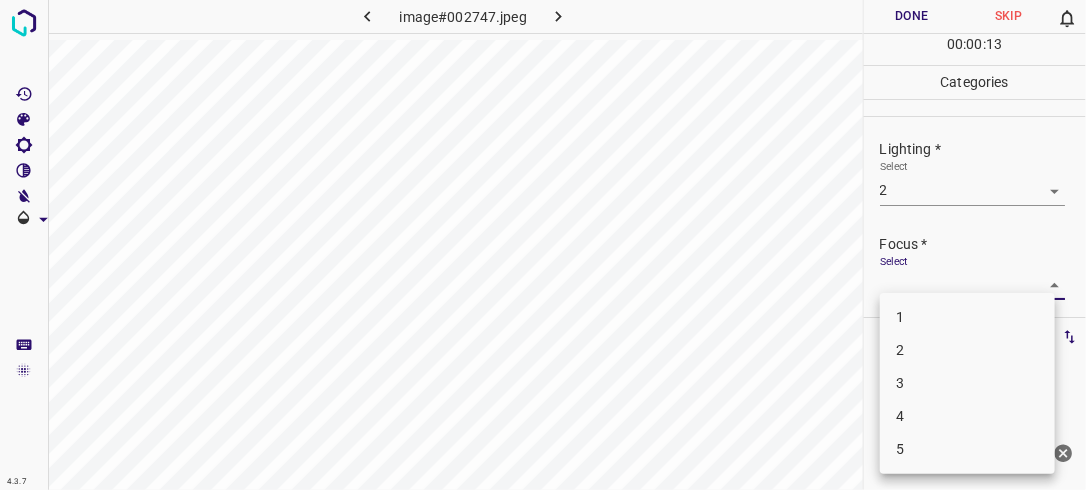 click on "4.3.7 image#002747.jpeg Done Skip 0 00   : 00   : 13   Categories Lighting *  Select 2 2 Focus *  Select ​ Overall *  Select ​ Labels   0 Categories 1 Lighting 2 Focus 3 Overall Tools Space Change between modes (Draw & Edit) I Auto labeling R Restore zoom M Zoom in N Zoom out Delete Delete selecte label Filters Z Restore filters X Saturation filter C Brightness filter V Contrast filter B Gray scale filter General O Download Need Help ? - Text - Hide - Delete 1 2 3 4 5" at bounding box center [543, 245] 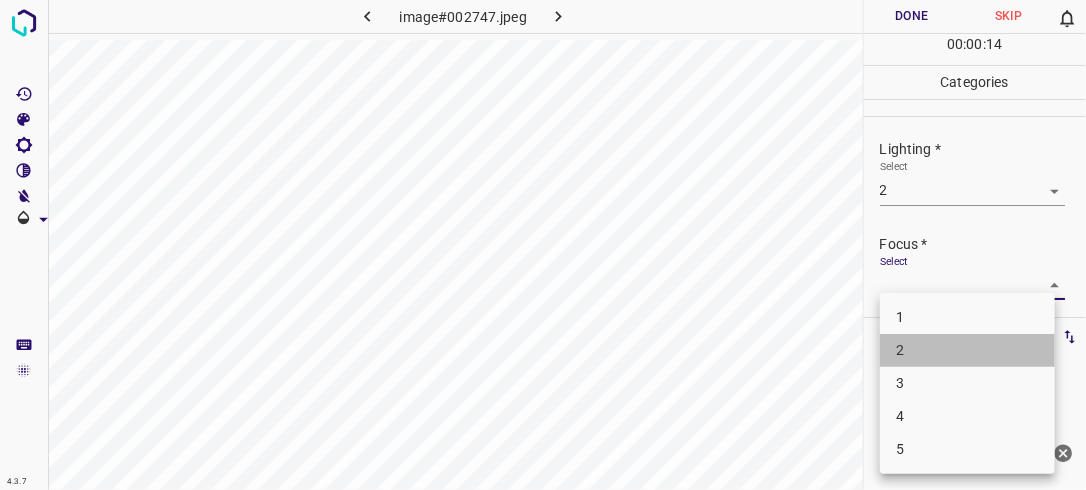 click on "2" at bounding box center (967, 350) 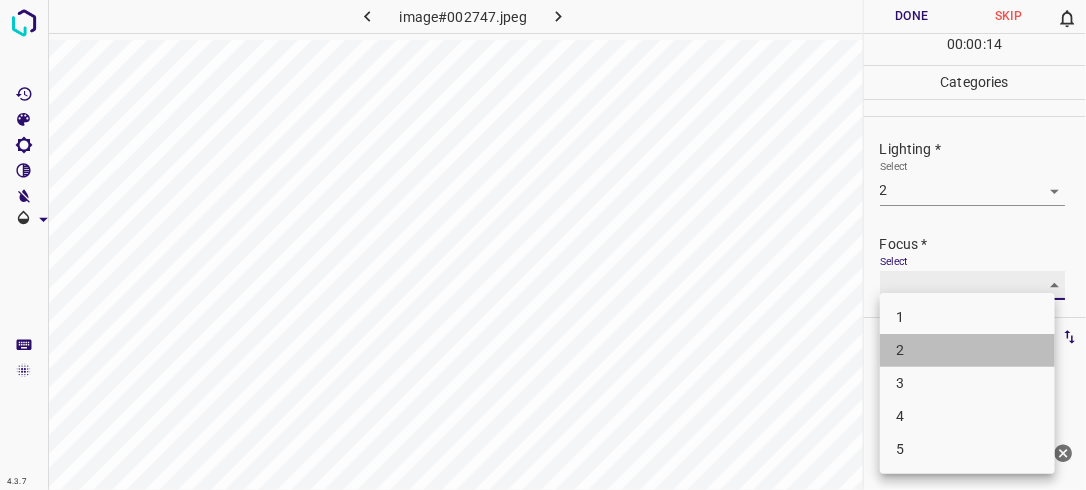 type on "2" 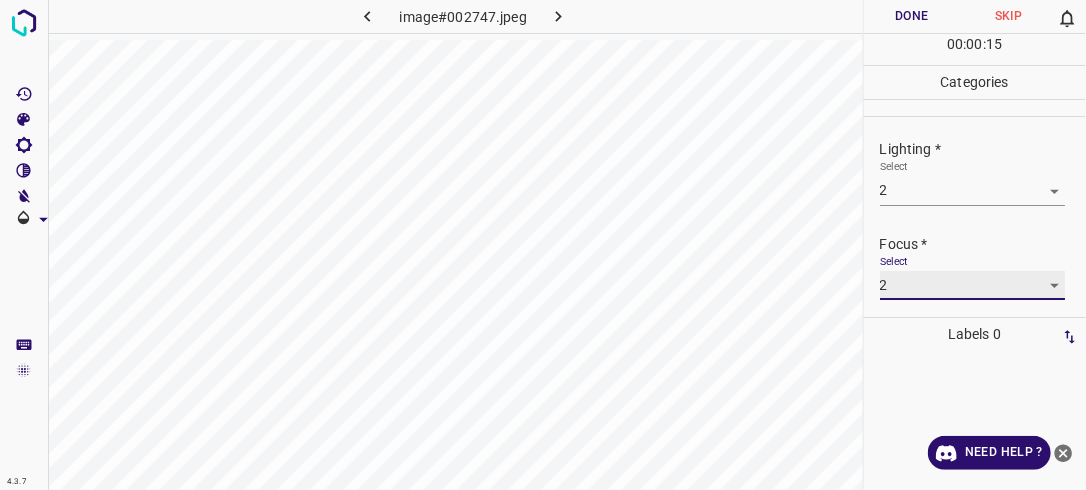 scroll, scrollTop: 98, scrollLeft: 0, axis: vertical 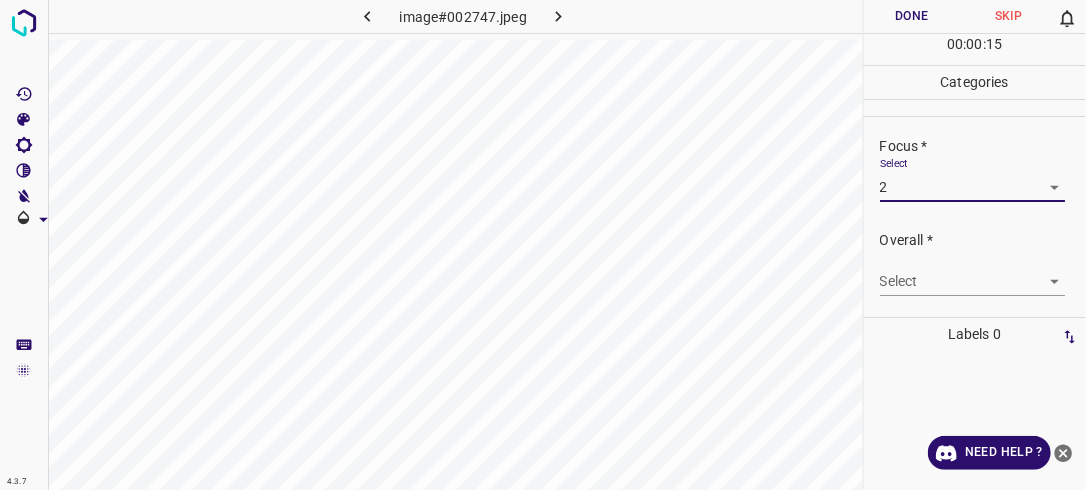 click on "4.3.7 image#002747.jpeg Done Skip 0 00   : 00   : 15   Categories Lighting *  Select 2 2 Focus *  Select 2 2 Overall *  Select ​ Labels   0 Categories 1 Lighting 2 Focus 3 Overall Tools Space Change between modes (Draw & Edit) I Auto labeling R Restore zoom M Zoom in N Zoom out Delete Delete selecte label Filters Z Restore filters X Saturation filter C Brightness filter V Contrast filter B Gray scale filter General O Download Need Help ? - Text - Hide - Delete" at bounding box center [543, 245] 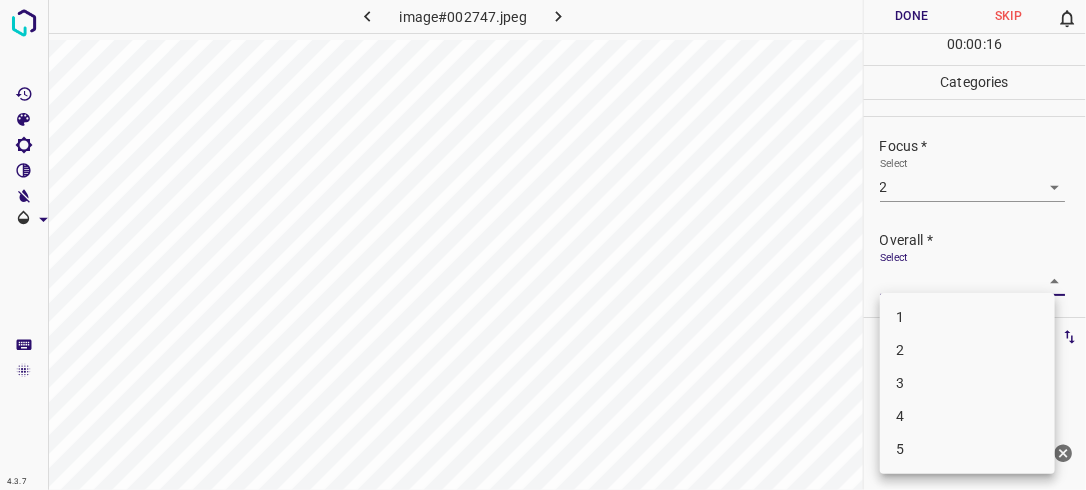 click on "2" at bounding box center [967, 350] 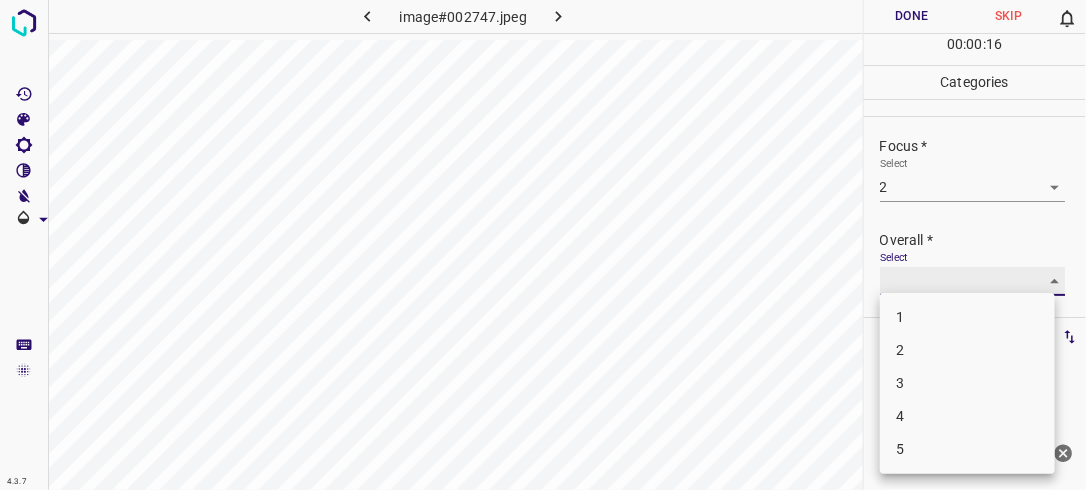 type on "2" 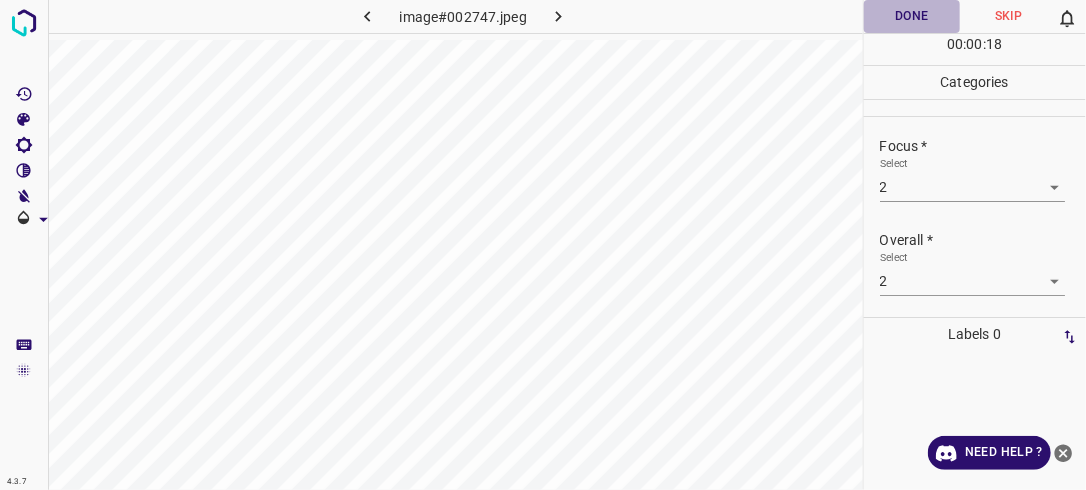 click on "Done" at bounding box center [912, 16] 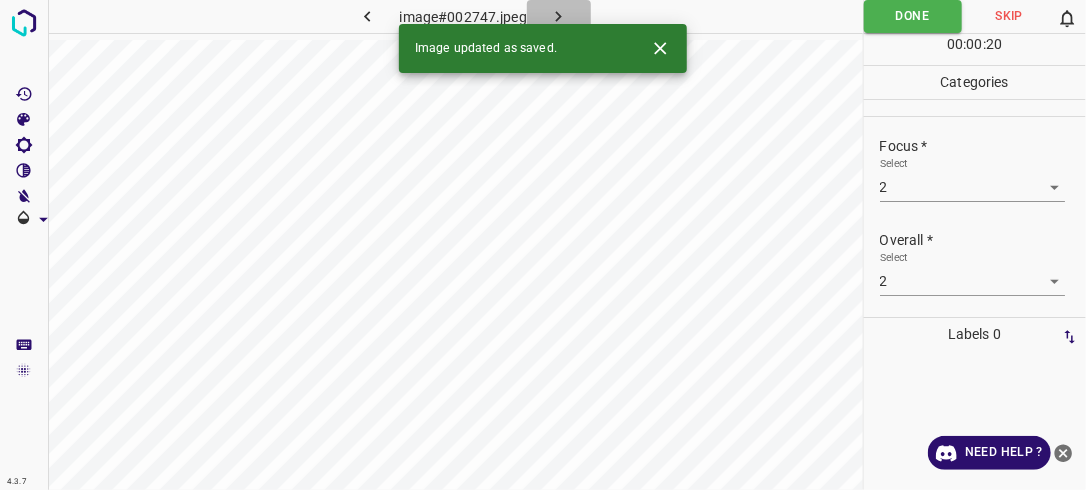 click at bounding box center [559, 16] 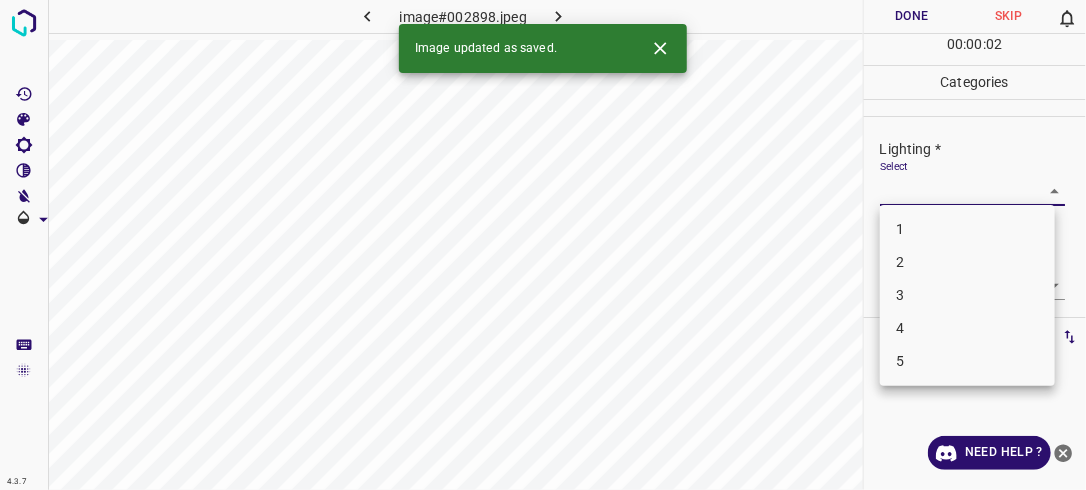 click on "4.3.7 image#002898.jpeg Done Skip 0 00   : 00   : 02   Categories Lighting *  Select ​ Focus *  Select ​ Overall *  Select ​ Labels   0 Categories 1 Lighting 2 Focus 3 Overall Tools Space Change between modes (Draw & Edit) I Auto labeling R Restore zoom M Zoom in N Zoom out Delete Delete selecte label Filters Z Restore filters X Saturation filter C Brightness filter V Contrast filter B Gray scale filter General O Download Image updated as saved. Need Help ? - Text - Hide - Delete 1 2 3 4 5" at bounding box center [543, 245] 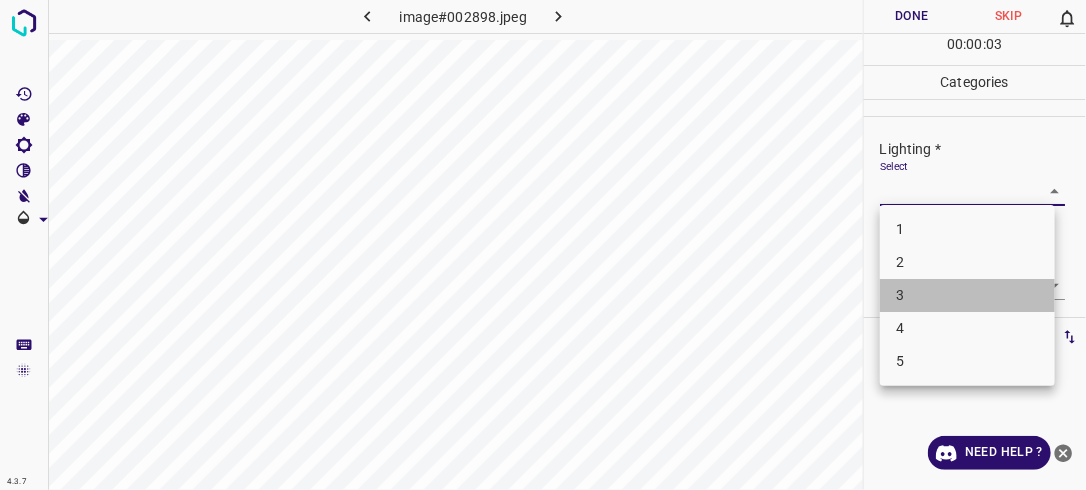 drag, startPoint x: 996, startPoint y: 286, endPoint x: 1028, endPoint y: 276, distance: 33.526108 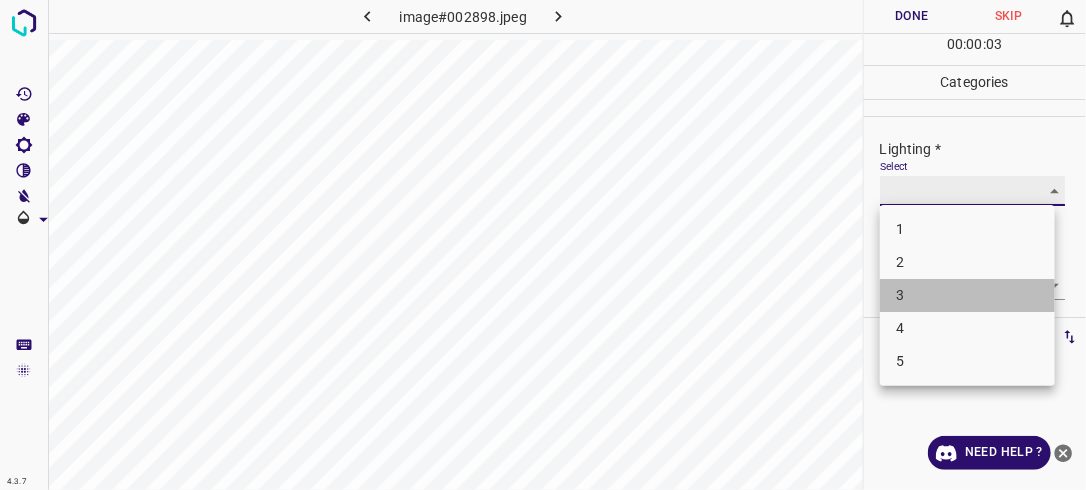 type on "3" 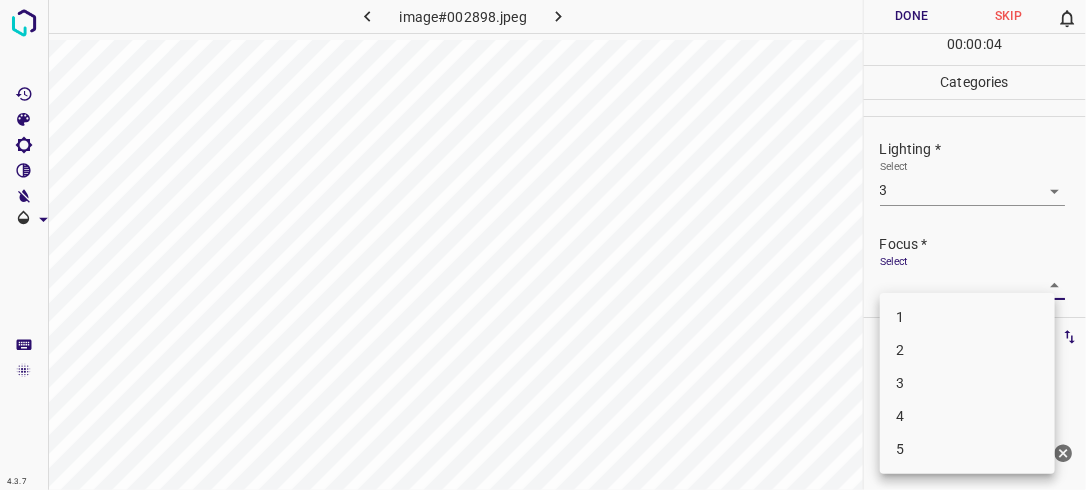 drag, startPoint x: 1042, startPoint y: 282, endPoint x: 1020, endPoint y: 311, distance: 36.40055 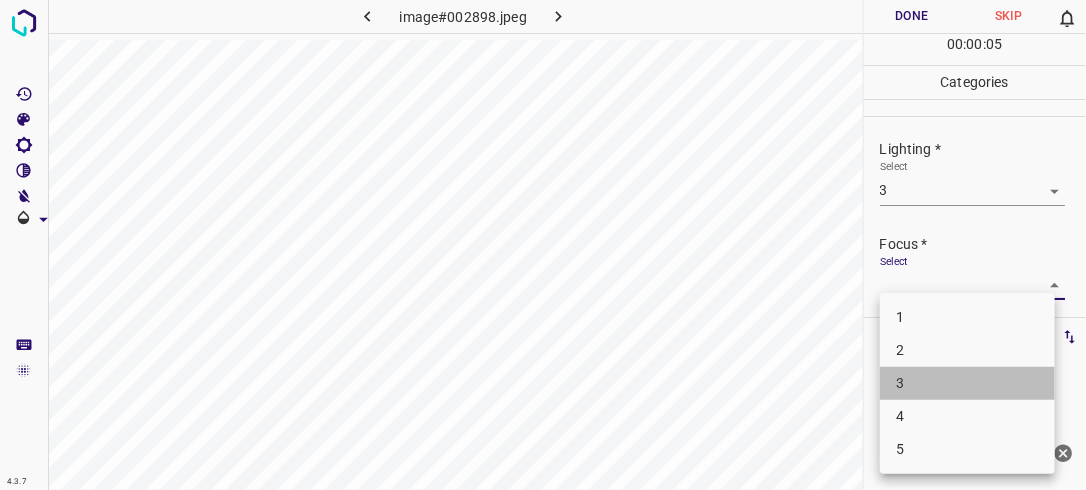 drag, startPoint x: 956, startPoint y: 376, endPoint x: 980, endPoint y: 343, distance: 40.804413 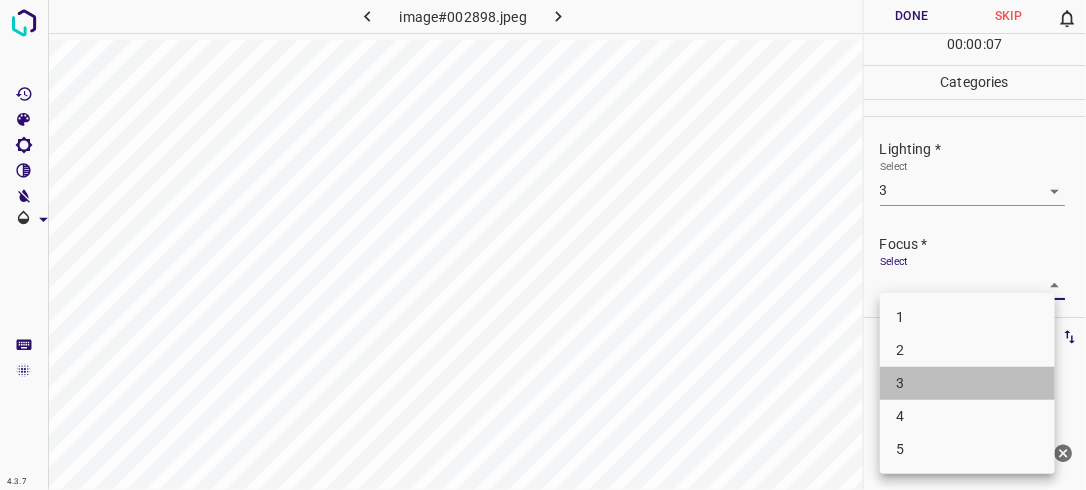 drag, startPoint x: 985, startPoint y: 388, endPoint x: 1024, endPoint y: 359, distance: 48.60041 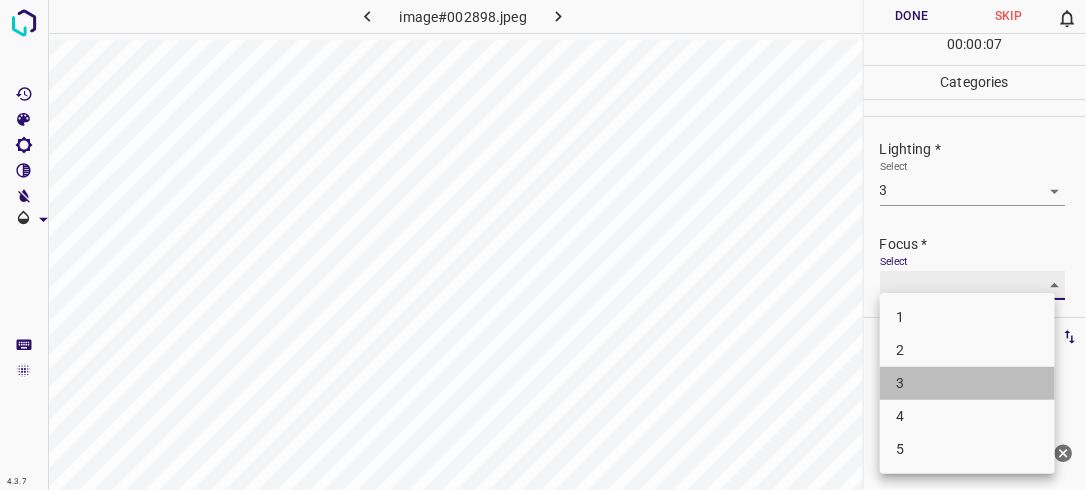 type on "3" 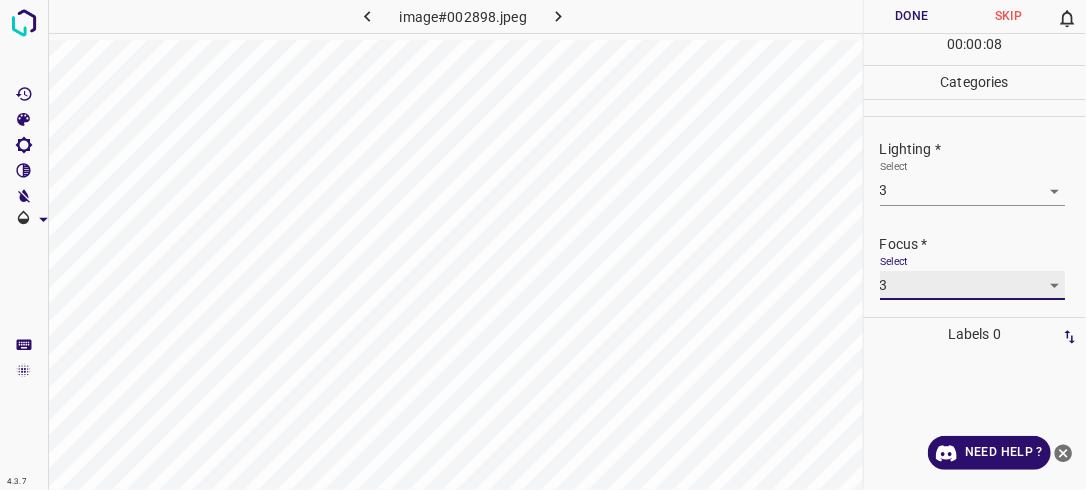 scroll, scrollTop: 97, scrollLeft: 0, axis: vertical 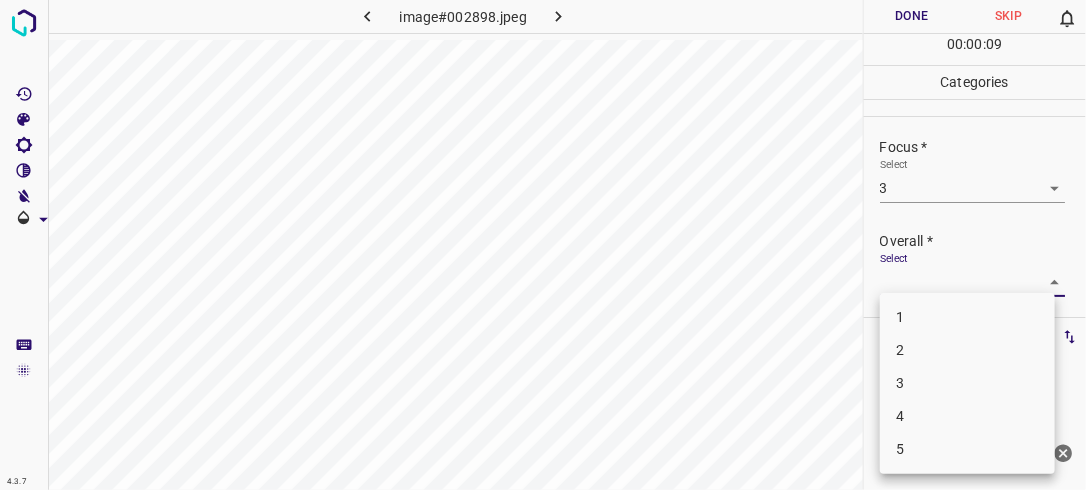 drag, startPoint x: 1044, startPoint y: 280, endPoint x: 970, endPoint y: 404, distance: 144.40222 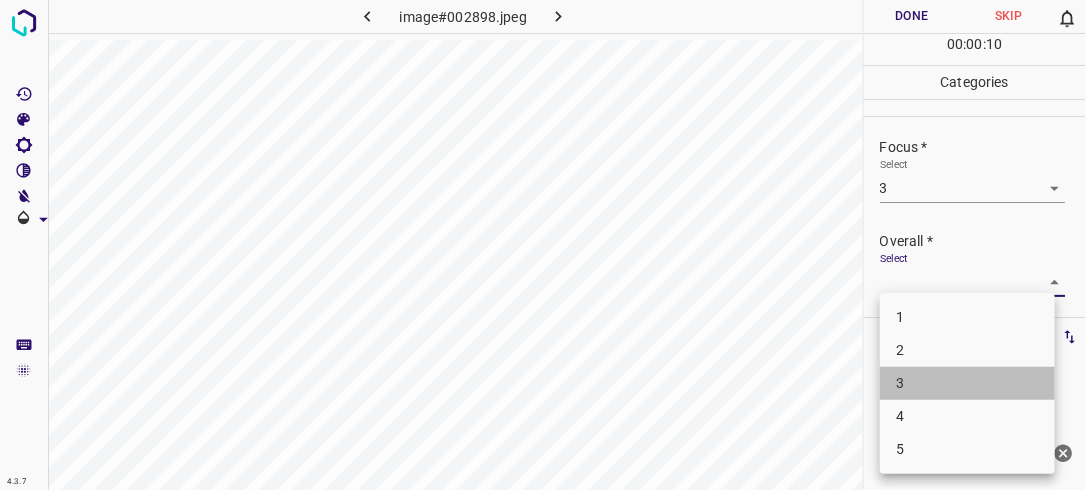 click on "3" at bounding box center [967, 383] 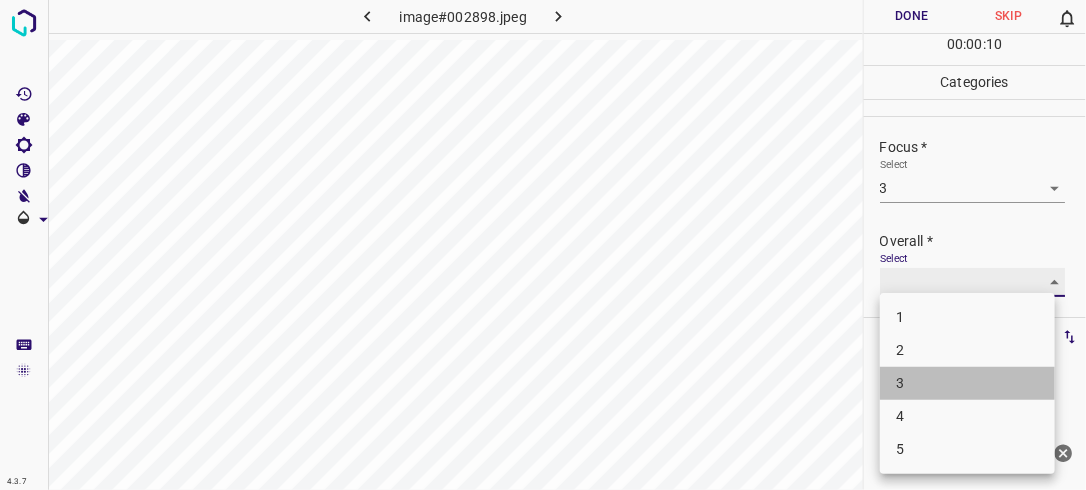 type on "3" 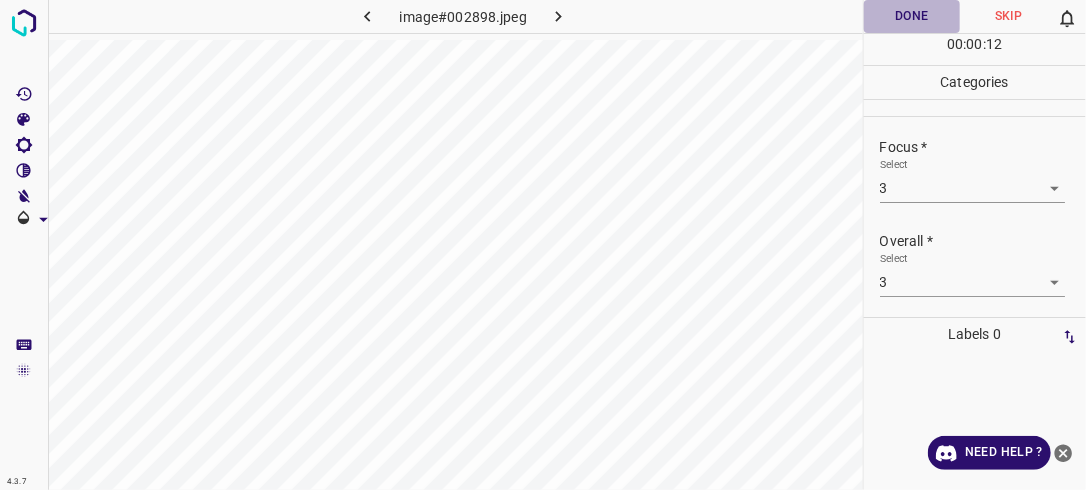 click on "Done" at bounding box center (912, 16) 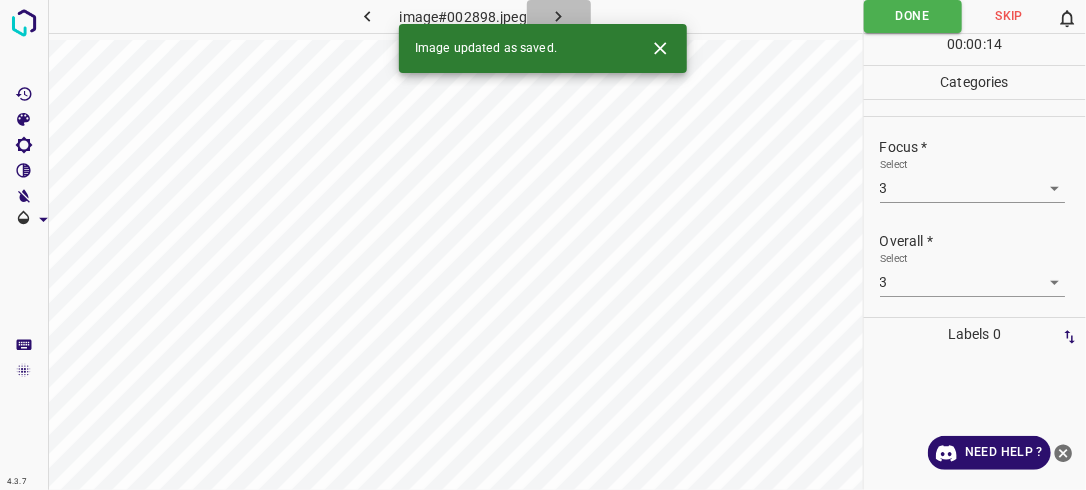 click 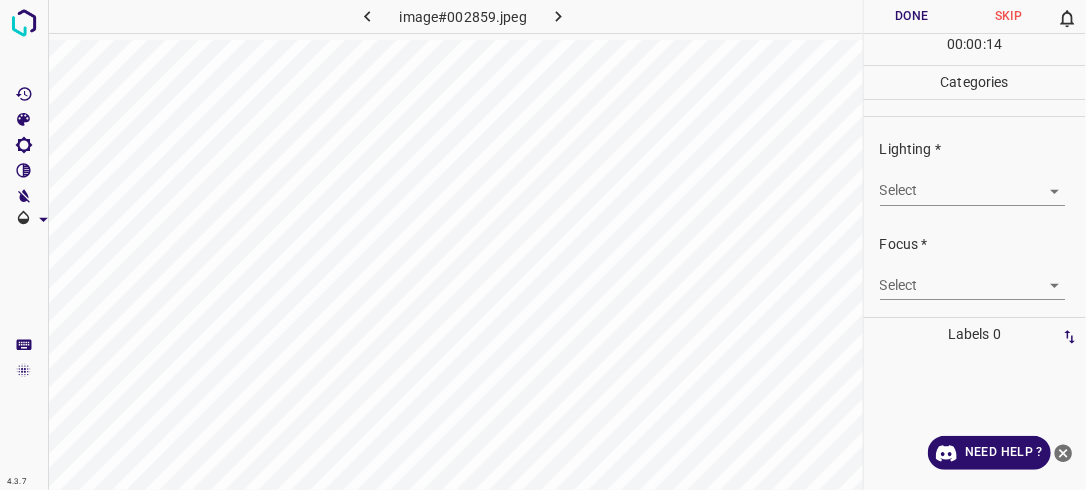 click on "4.3.7 image#002859.jpeg Done Skip 0 00   : 00   : 14   Categories Lighting *  Select ​ Focus *  Select ​ Overall *  Select ​ Labels   0 Categories 1 Lighting 2 Focus 3 Overall Tools Space Change between modes (Draw & Edit) I Auto labeling R Restore zoom M Zoom in N Zoom out Delete Delete selecte label Filters Z Restore filters X Saturation filter C Brightness filter V Contrast filter B Gray scale filter General O Download Need Help ? - Text - Hide - Delete" at bounding box center [543, 245] 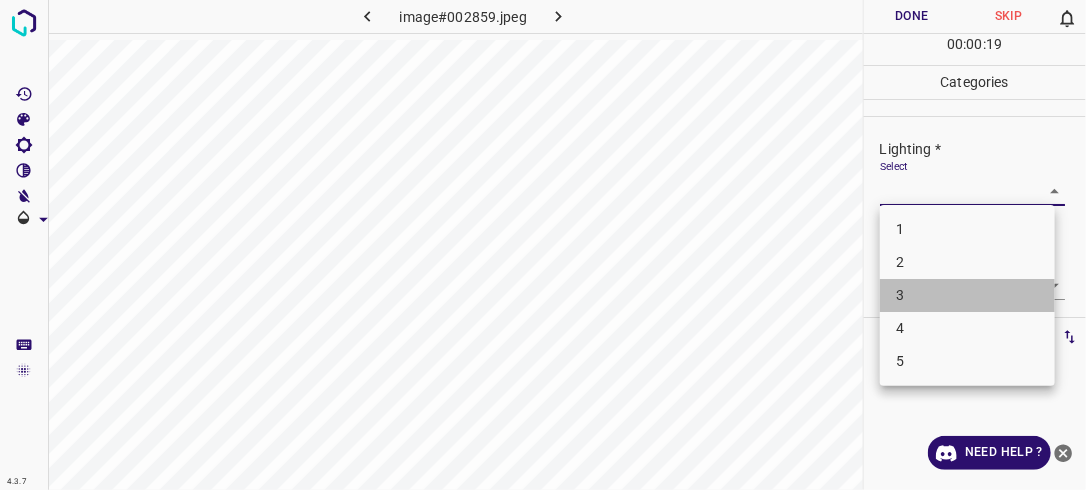click on "3" at bounding box center (967, 295) 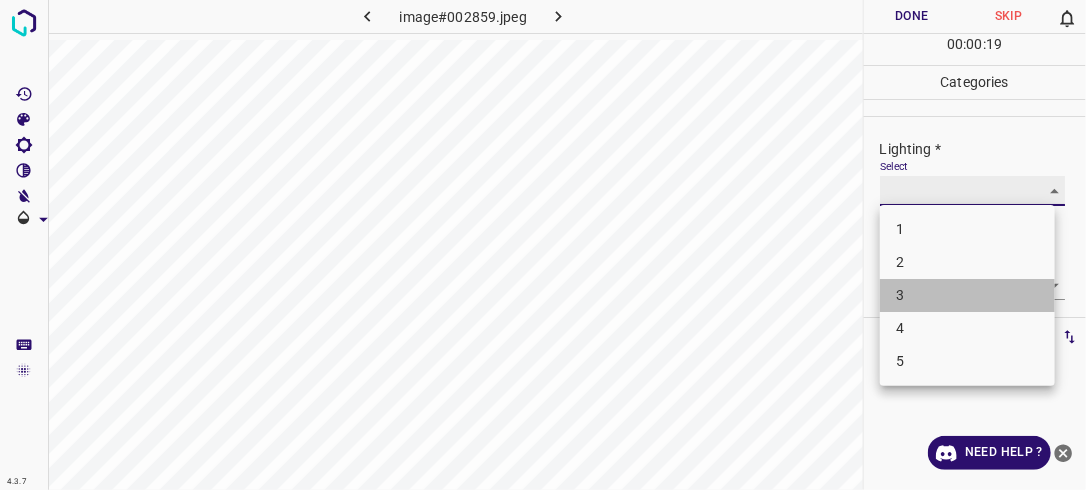 type on "3" 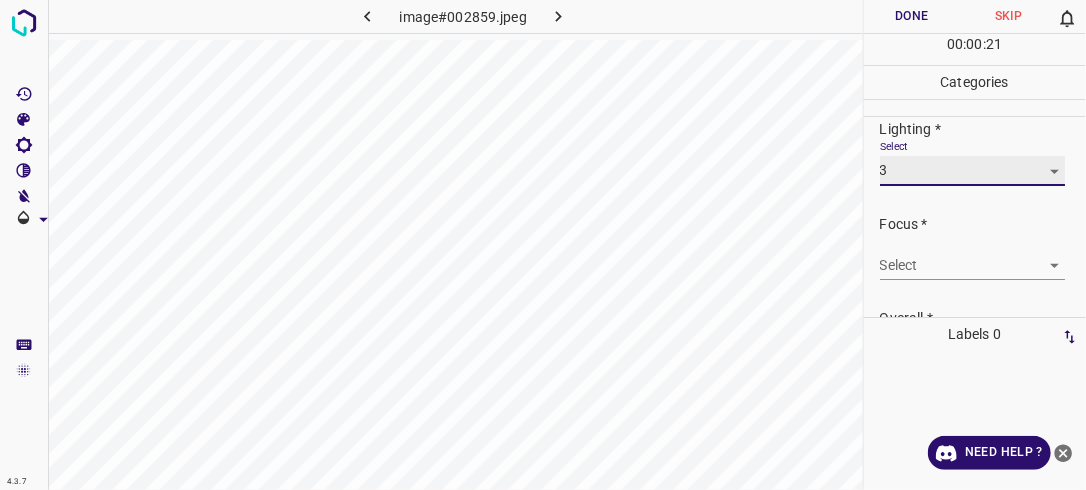 scroll, scrollTop: 22, scrollLeft: 0, axis: vertical 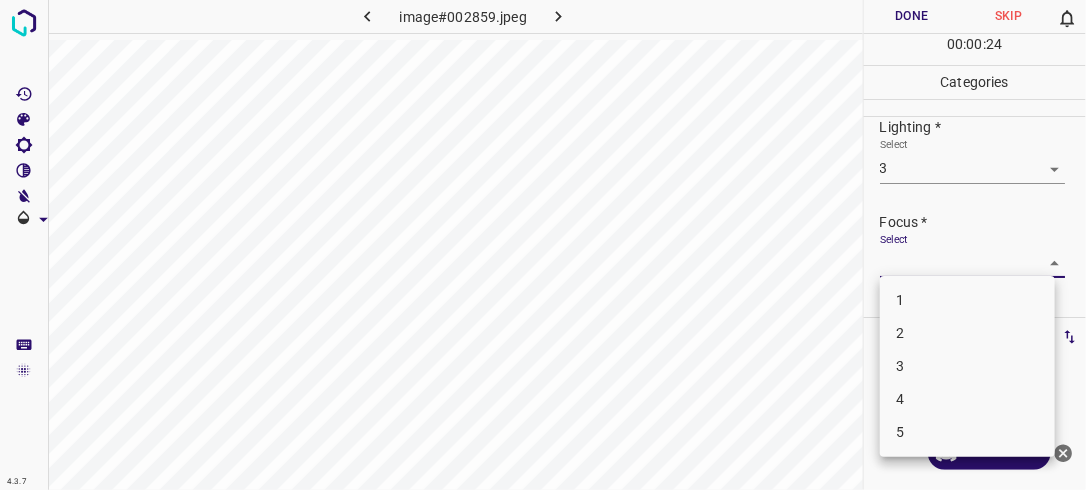 click on "4.3.7 image#002859.jpeg Done Skip 0 00   : 00   : 24   Categories Lighting *  Select 3 3 Focus *  Select ​ Overall *  Select ​ Labels   0 Categories 1 Lighting 2 Focus 3 Overall Tools Space Change between modes (Draw & Edit) I Auto labeling R Restore zoom M Zoom in N Zoom out Delete Delete selecte label Filters Z Restore filters X Saturation filter C Brightness filter V Contrast filter B Gray scale filter General O Download Need Help ? - Text - Hide - Delete 1 2 3 4 5" at bounding box center [543, 245] 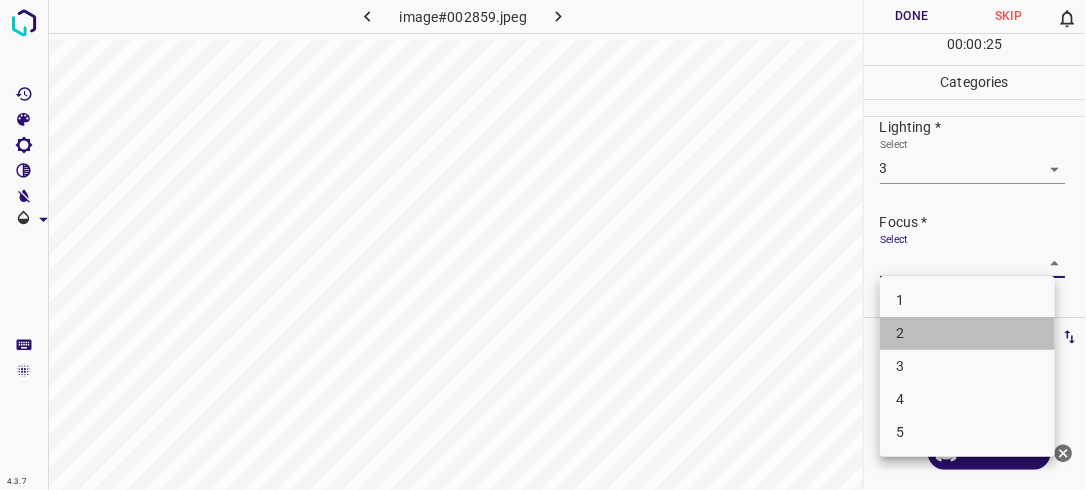 click on "2" at bounding box center [967, 333] 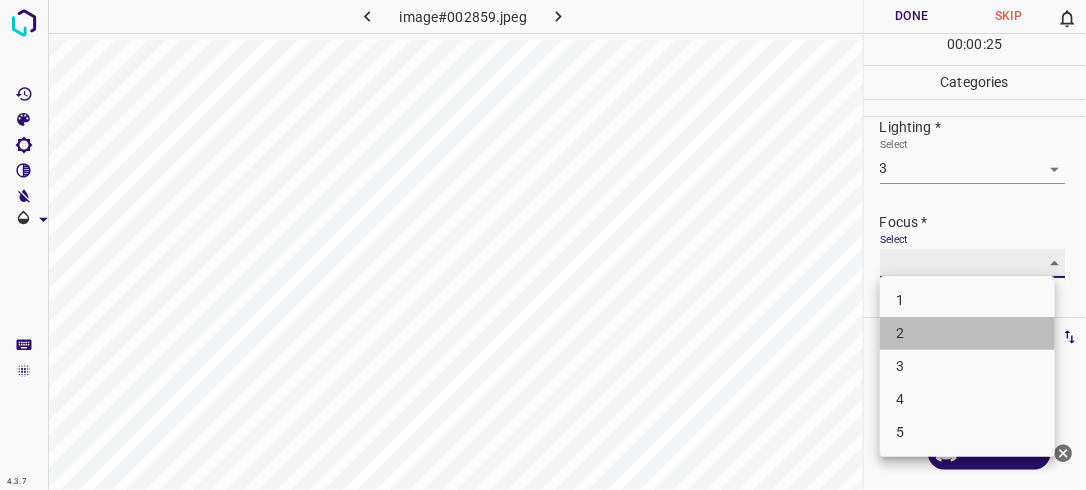 type on "2" 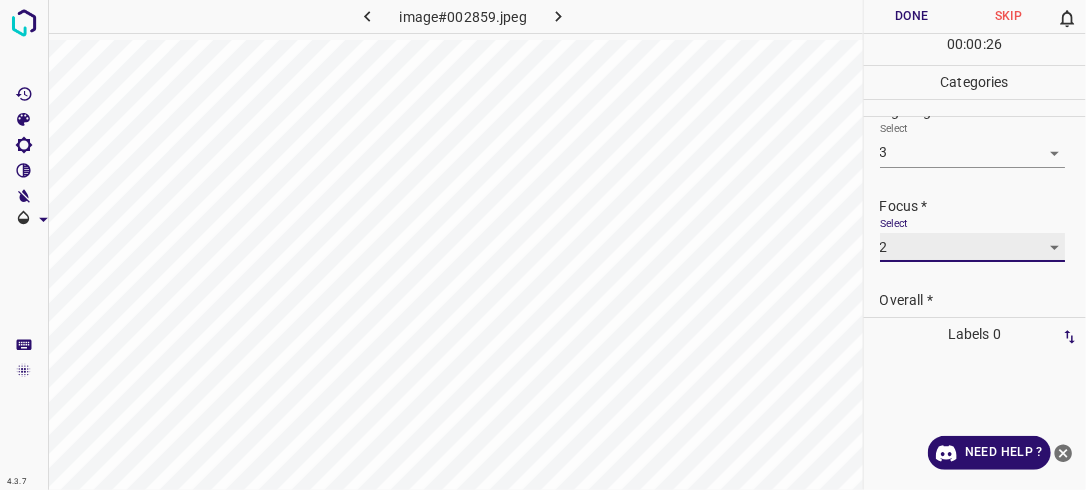scroll, scrollTop: 98, scrollLeft: 0, axis: vertical 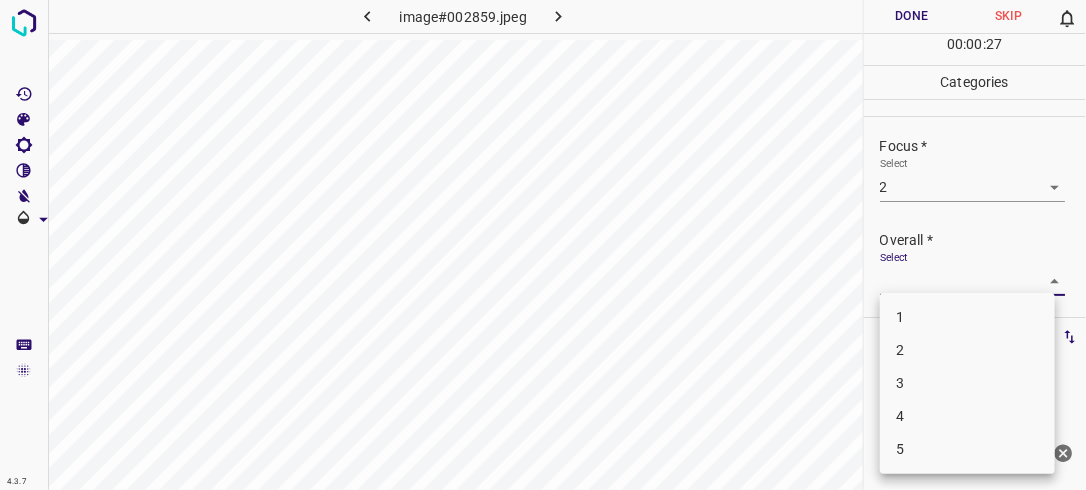 click on "4.3.7 image#002859.jpeg Done Skip 0 00   : 00   : 27   Categories Lighting *  Select 3 3 Focus *  Select 2 2 Overall *  Select ​ Labels   0 Categories 1 Lighting 2 Focus 3 Overall Tools Space Change between modes (Draw & Edit) I Auto labeling R Restore zoom M Zoom in N Zoom out Delete Delete selecte label Filters Z Restore filters X Saturation filter C Brightness filter V Contrast filter B Gray scale filter General O Download Need Help ? - Text - Hide - Delete 1 2 3 4 5" at bounding box center (543, 245) 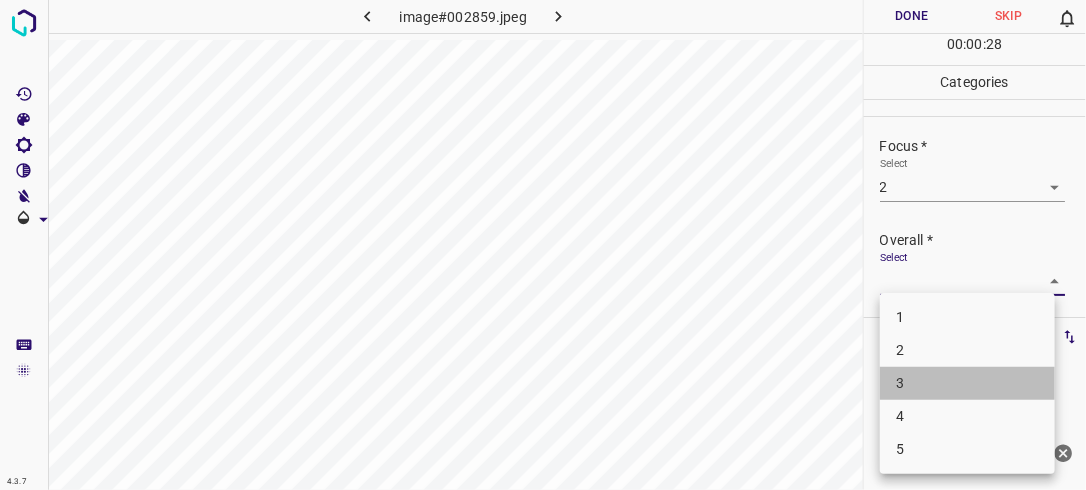 click on "3" at bounding box center [967, 383] 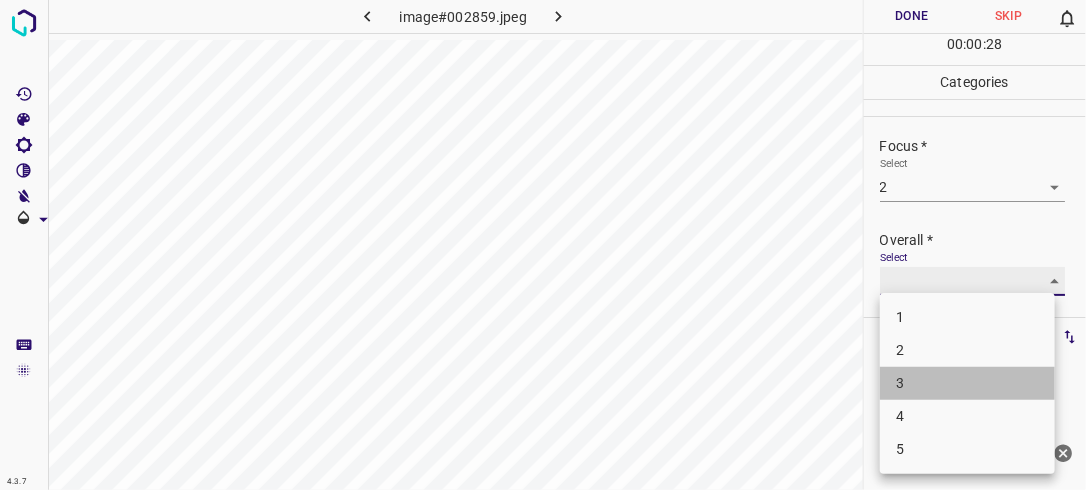 type on "3" 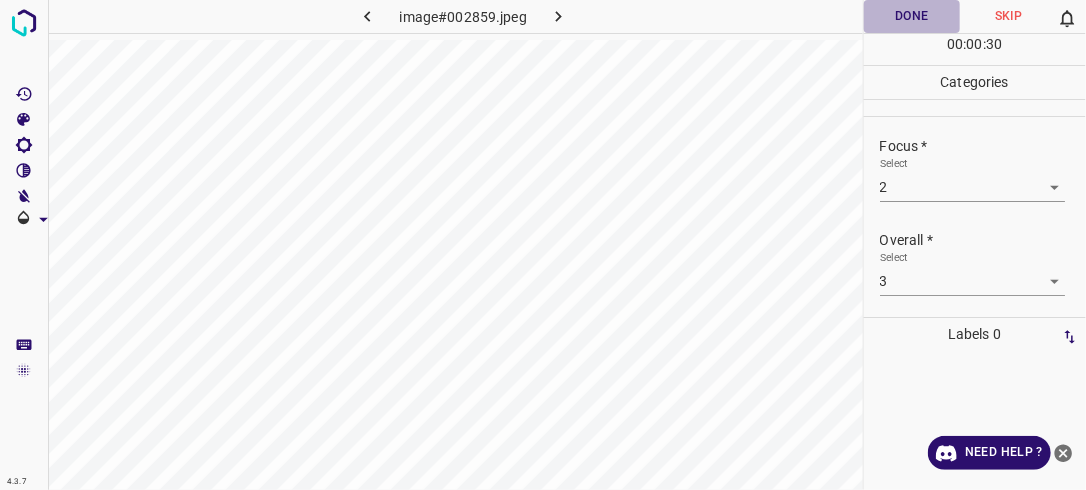 click on "Done" at bounding box center [912, 16] 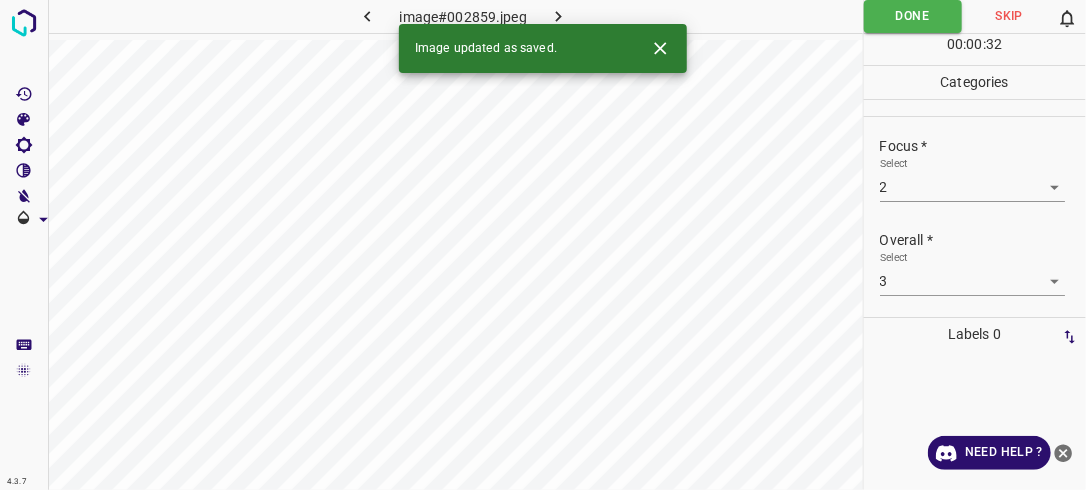 click 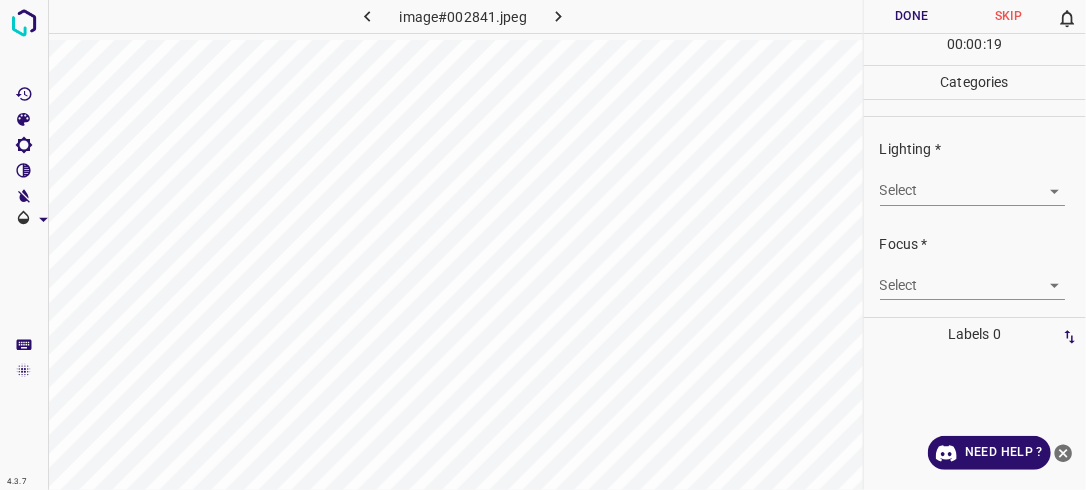 click on "4.3.7 image#002841.jpeg Done Skip 0 00   : 00   : 19   Categories Lighting *  Select ​ Focus *  Select ​ Overall *  Select ​ Labels   0 Categories 1 Lighting 2 Focus 3 Overall Tools Space Change between modes (Draw & Edit) I Auto labeling R Restore zoom M Zoom in N Zoom out Delete Delete selecte label Filters Z Restore filters X Saturation filter C Brightness filter V Contrast filter B Gray scale filter General O Download Need Help ? - Text - Hide - Delete" at bounding box center [543, 245] 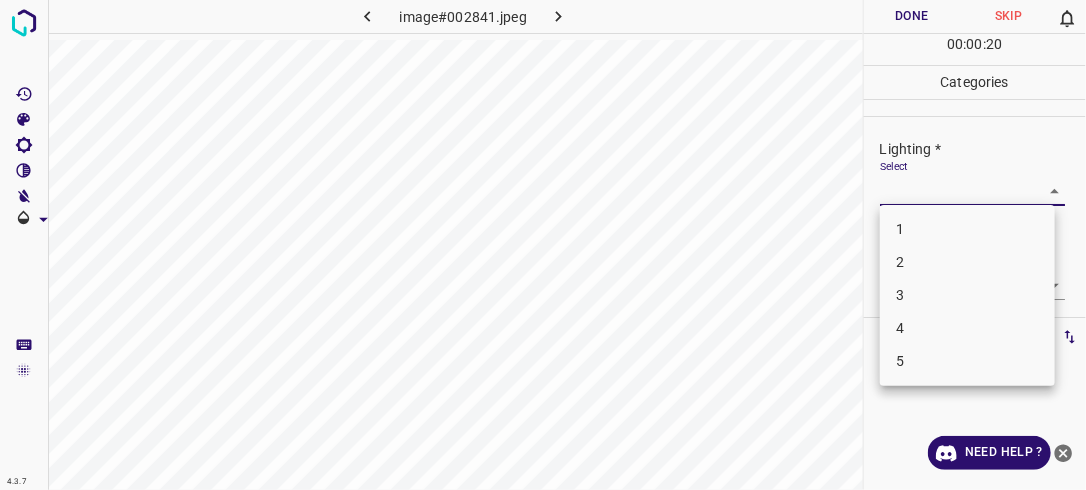 click on "3" at bounding box center [967, 295] 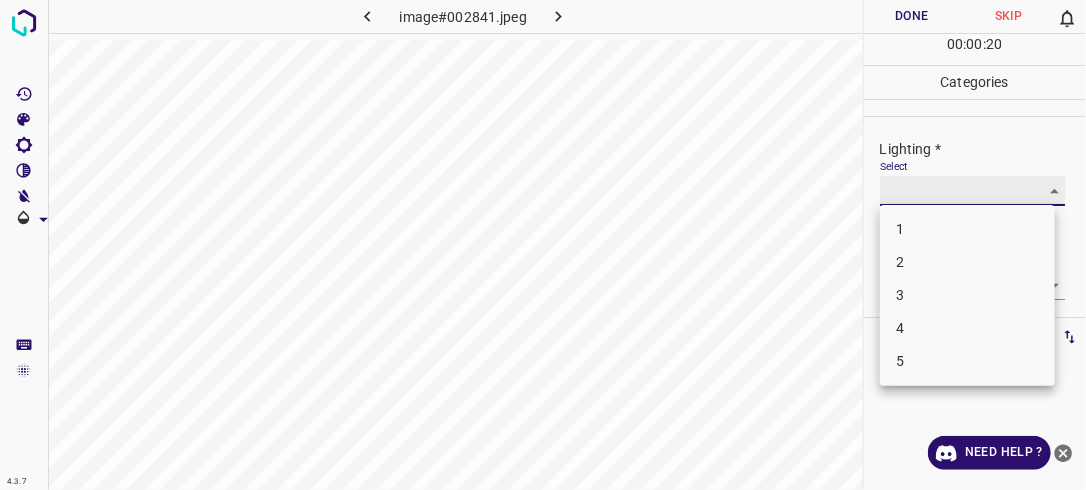 type on "3" 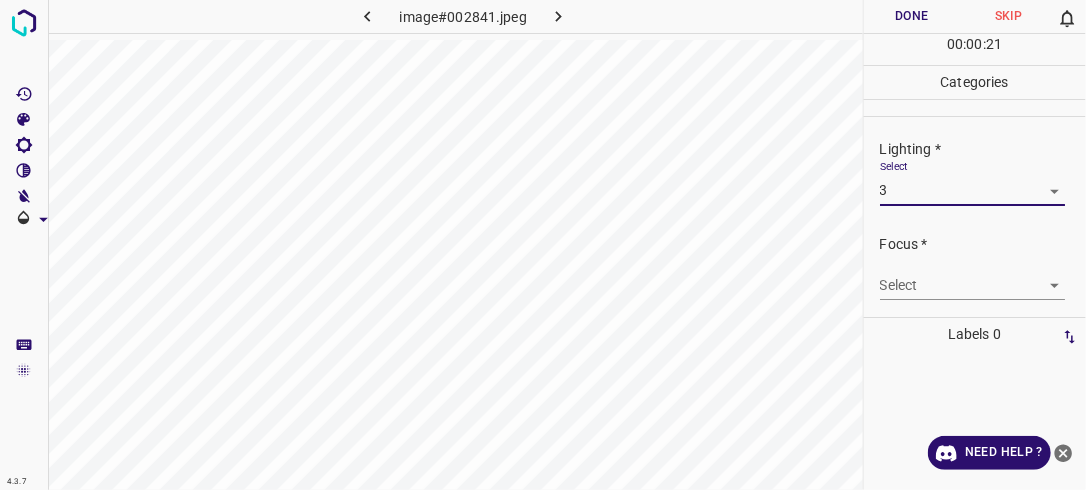 click on "4.3.7 image#002841.jpeg Done Skip 0 00   : 00   : 21   Categories Lighting *  Select 3 3 Focus *  Select ​ Overall *  Select ​ Labels   0 Categories 1 Lighting 2 Focus 3 Overall Tools Space Change between modes (Draw & Edit) I Auto labeling R Restore zoom M Zoom in N Zoom out Delete Delete selecte label Filters Z Restore filters X Saturation filter C Brightness filter V Contrast filter B Gray scale filter General O Download Need Help ? - Text - Hide - Delete" at bounding box center (543, 245) 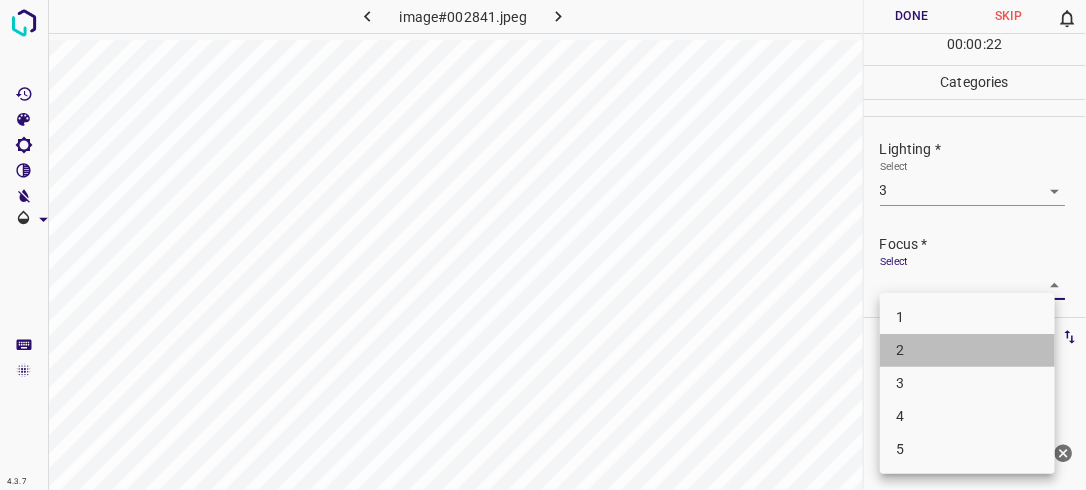 click on "2" at bounding box center (967, 350) 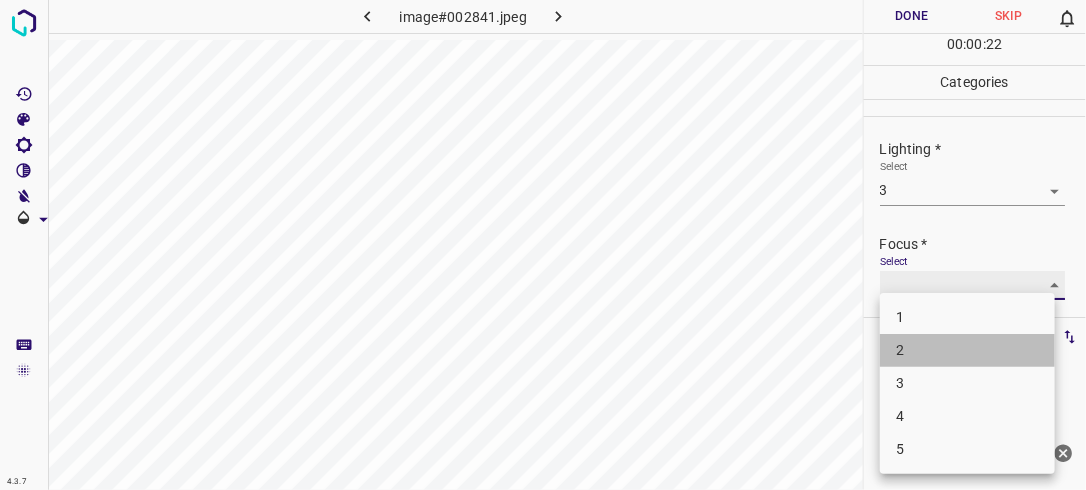 type on "2" 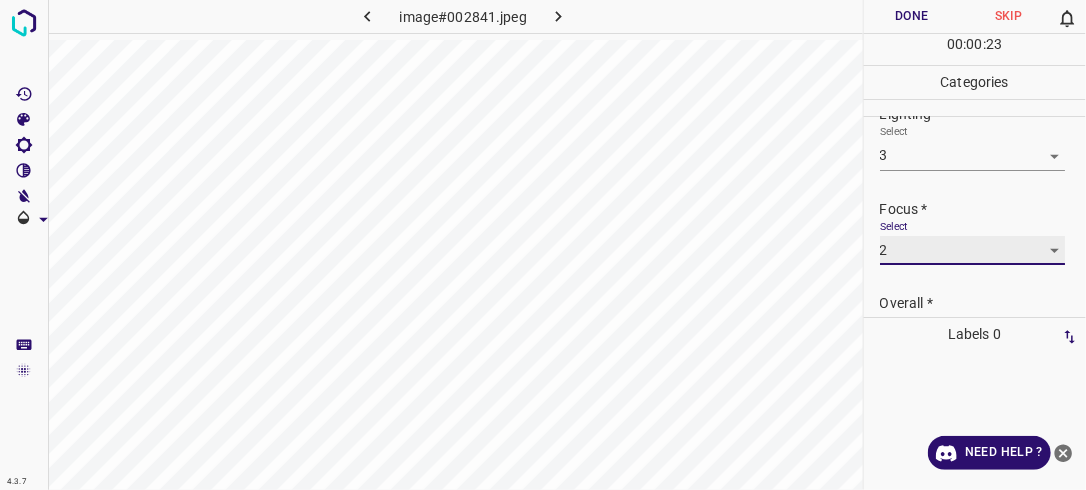 scroll, scrollTop: 89, scrollLeft: 0, axis: vertical 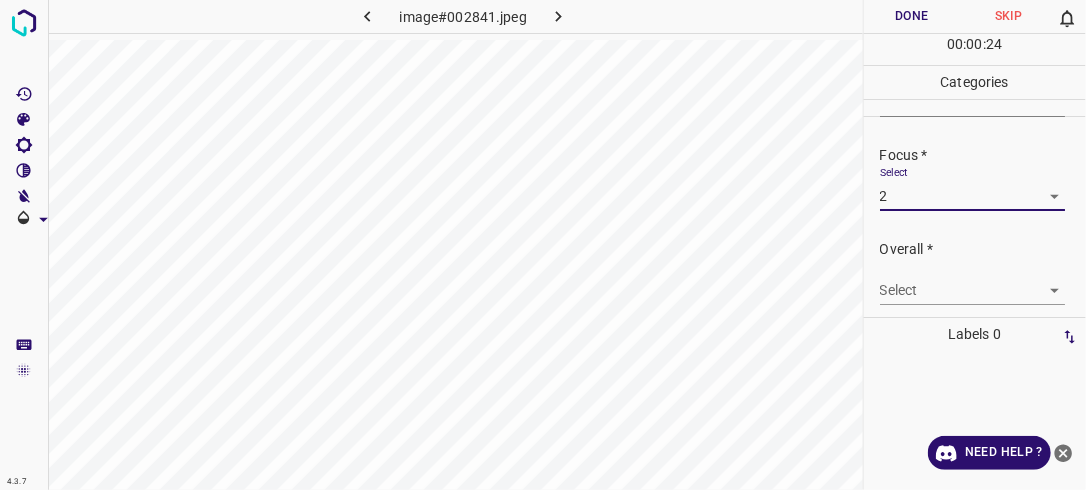 click on "4.3.7 image#002841.jpeg Done Skip 0 00   : 00   : 24   Categories Lighting *  Select 3 3 Focus *  Select 2 2 Overall *  Select ​ Labels   0 Categories 1 Lighting 2 Focus 3 Overall Tools Space Change between modes (Draw & Edit) I Auto labeling R Restore zoom M Zoom in N Zoom out Delete Delete selecte label Filters Z Restore filters X Saturation filter C Brightness filter V Contrast filter B Gray scale filter General O Download Need Help ? - Text - Hide - Delete" at bounding box center (543, 245) 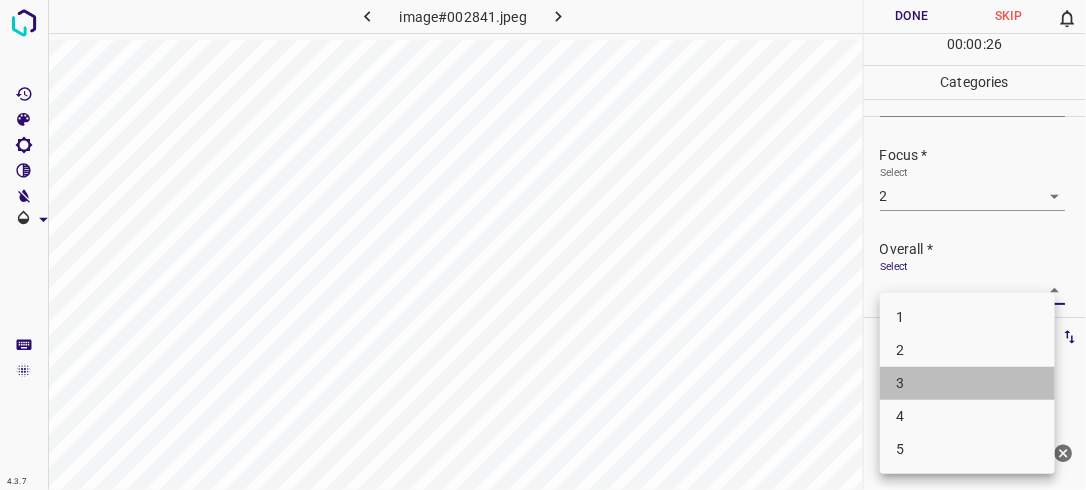 click on "3" at bounding box center [967, 383] 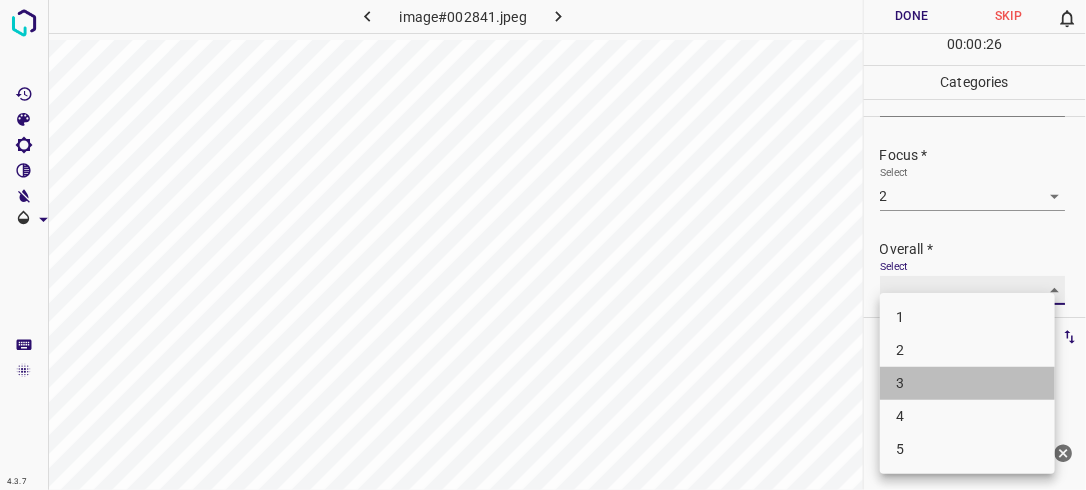 type on "3" 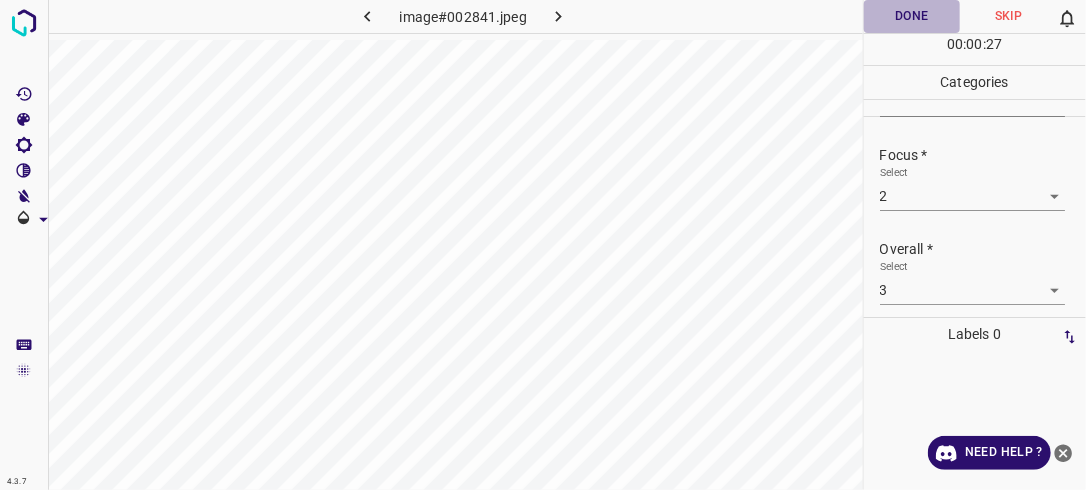 click on "Done" at bounding box center [912, 16] 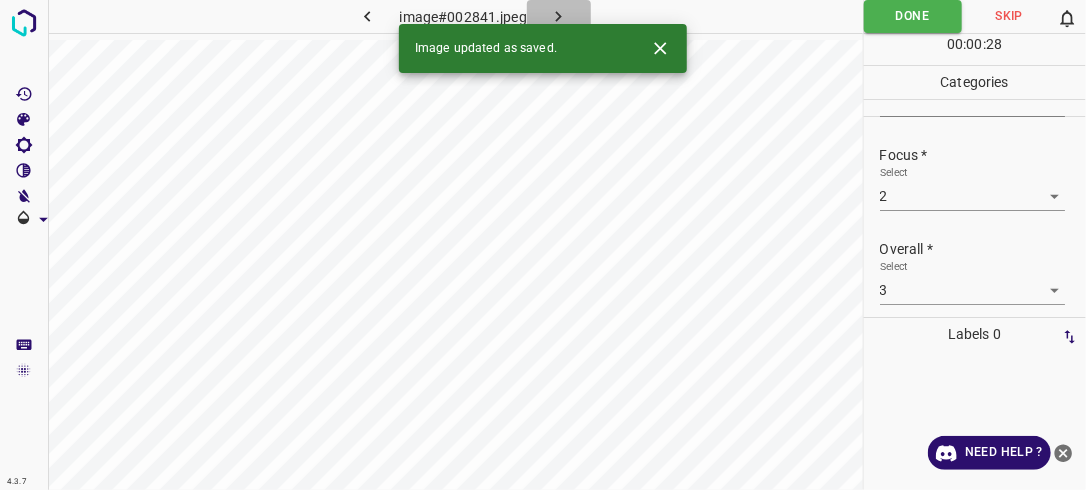 click at bounding box center (559, 16) 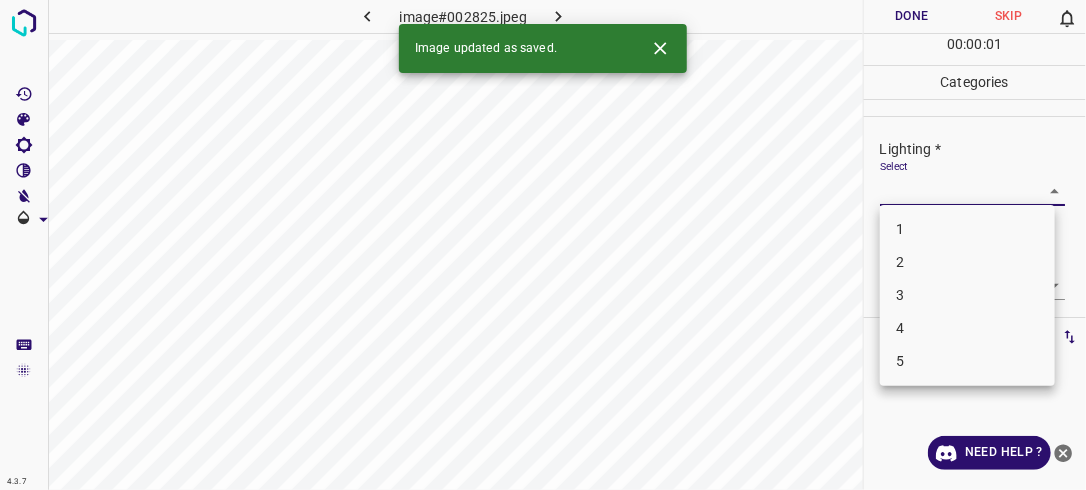 click on "4.3.7 image#002825.jpeg Done Skip 0 00   : 00   : 01   Categories Lighting *  Select ​ Focus *  Select ​ Overall *  Select ​ Labels   0 Categories 1 Lighting 2 Focus 3 Overall Tools Space Change between modes (Draw & Edit) I Auto labeling R Restore zoom M Zoom in N Zoom out Delete Delete selecte label Filters Z Restore filters X Saturation filter C Brightness filter V Contrast filter B Gray scale filter General O Download Image updated as saved. Need Help ? - Text - Hide - Delete 1 2 3 4 5" at bounding box center (543, 245) 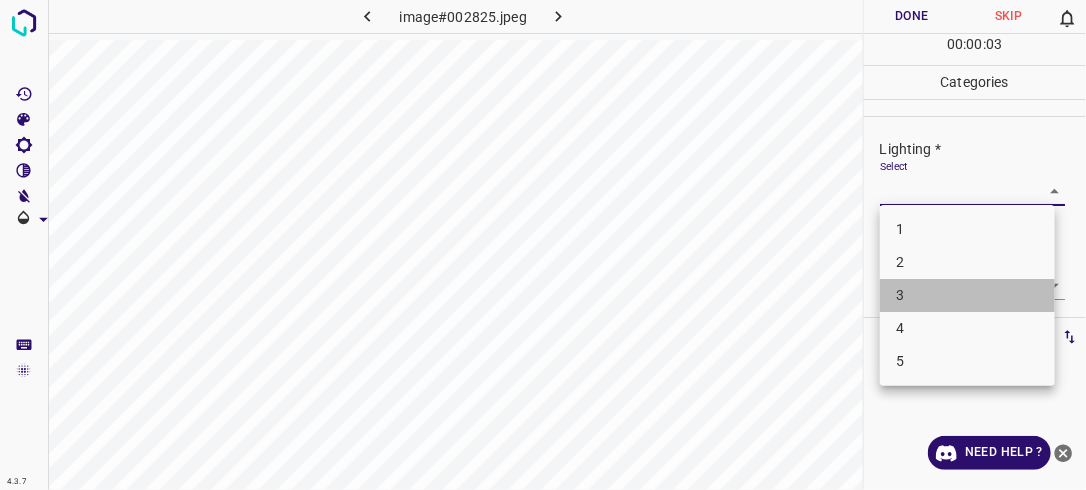 click on "3" at bounding box center (967, 295) 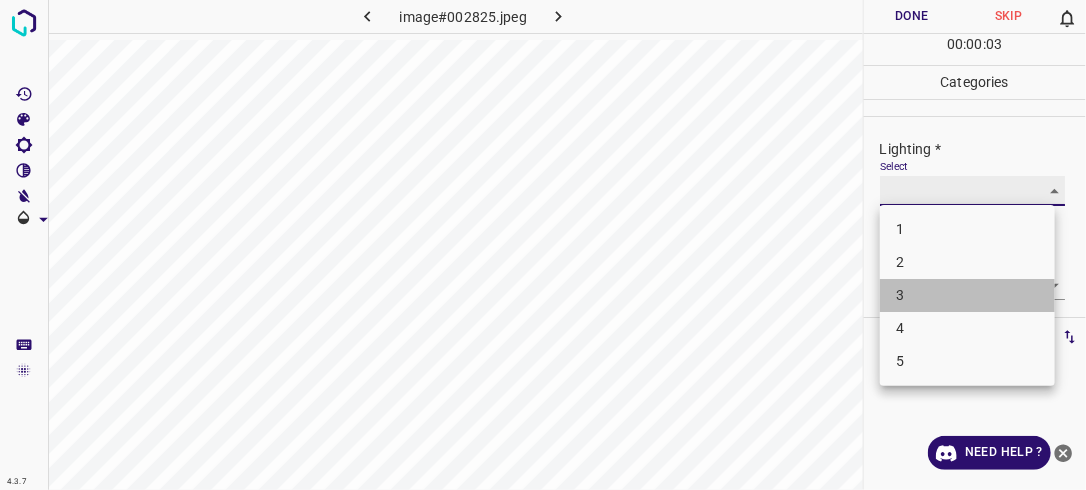 type on "3" 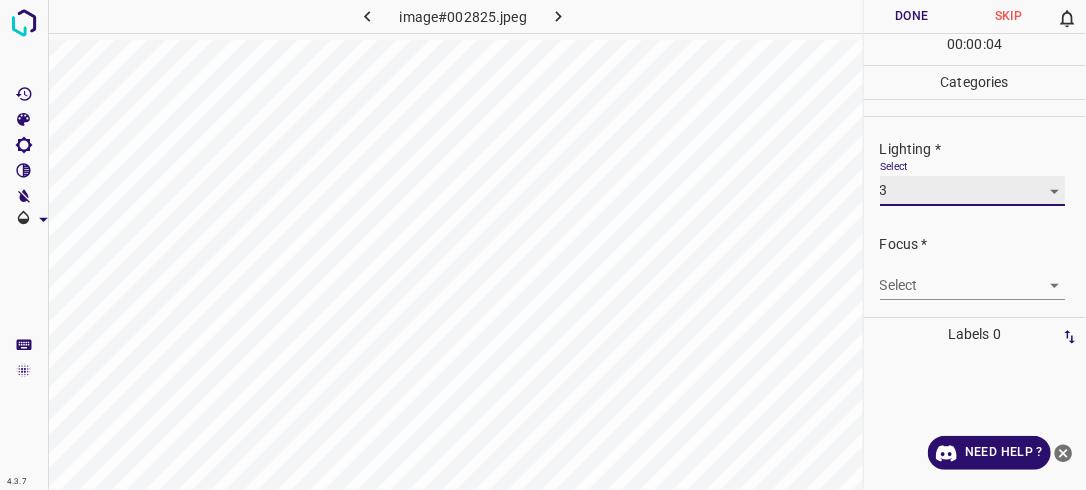 scroll, scrollTop: 98, scrollLeft: 0, axis: vertical 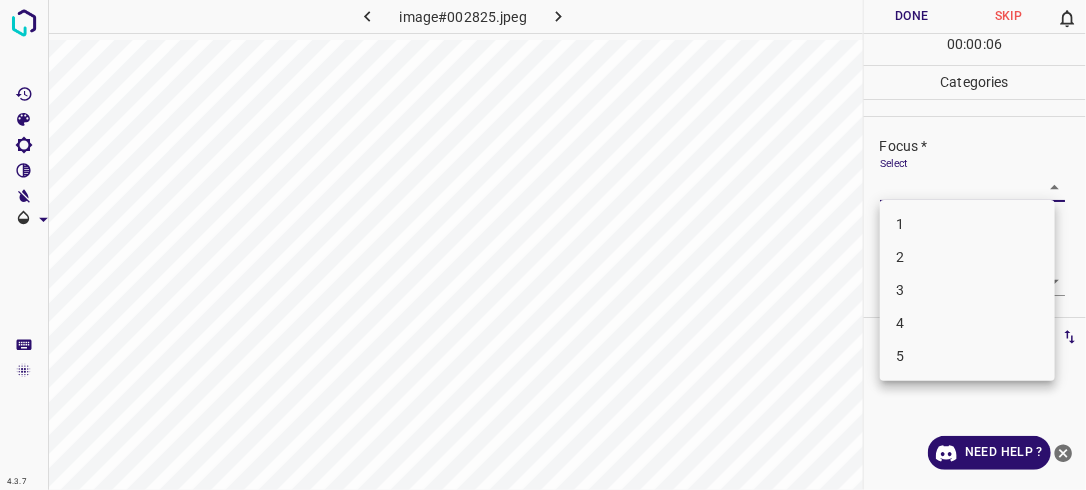 click on "4.3.7 image#002825.jpeg Done Skip 0 00   : 00   : 06   Categories Lighting *  Select 3 3 Focus *  Select ​ Overall *  Select ​ Labels   0 Categories 1 Lighting 2 Focus 3 Overall Tools Space Change between modes (Draw & Edit) I Auto labeling R Restore zoom M Zoom in N Zoom out Delete Delete selecte label Filters Z Restore filters X Saturation filter C Brightness filter V Contrast filter B Gray scale filter General O Download Need Help ? - Text - Hide - Delete 1 2 3 4 5" at bounding box center [543, 245] 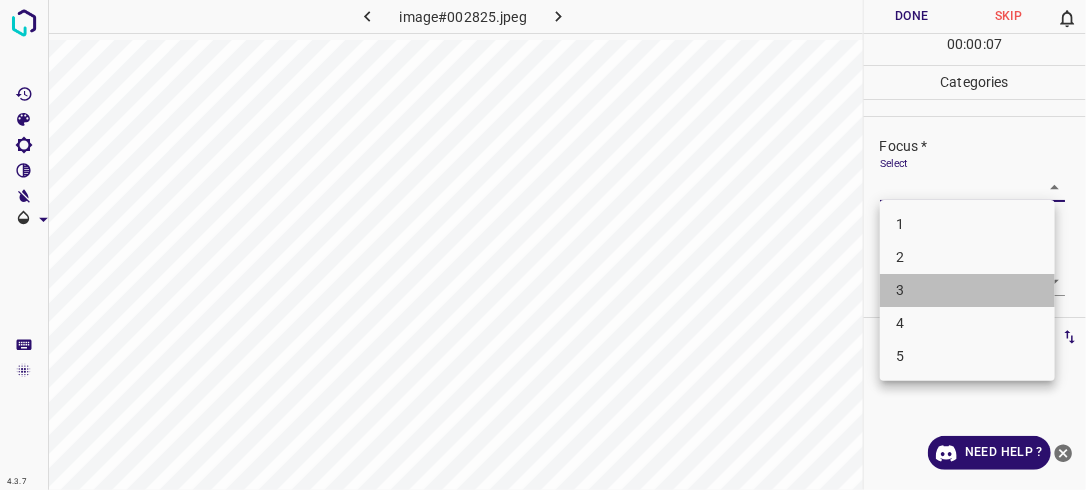 click on "3" at bounding box center (967, 290) 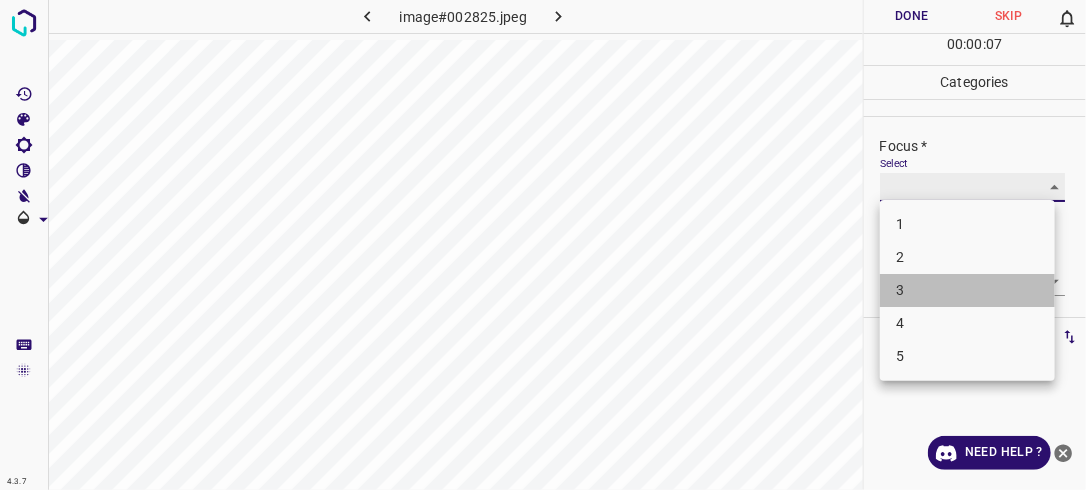 type on "3" 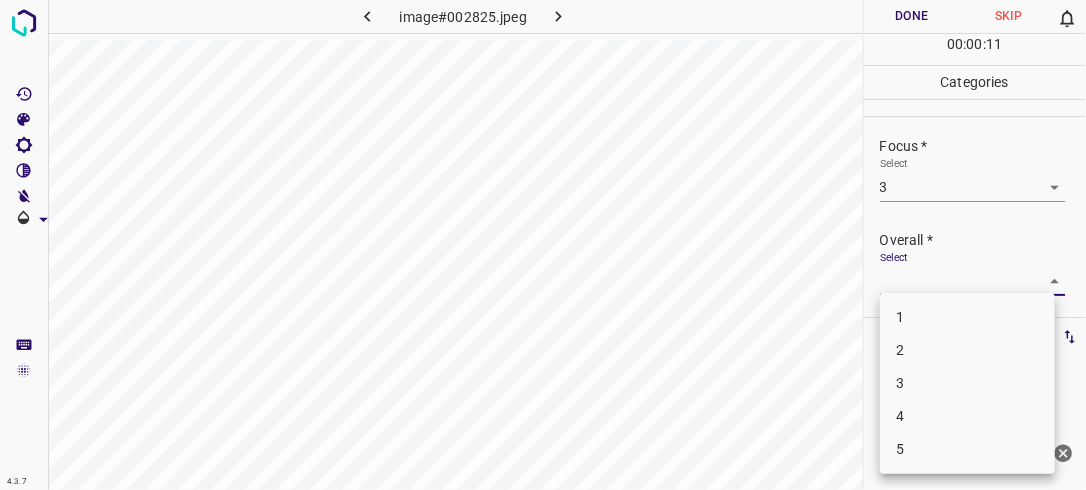 click on "4.3.7 image#002825.jpeg Done Skip 0 00   : 00   : 11   Categories Lighting *  Select 3 3 Focus *  Select 3 3 Overall *  Select ​ Labels   0 Categories 1 Lighting 2 Focus 3 Overall Tools Space Change between modes (Draw & Edit) I Auto labeling R Restore zoom M Zoom in N Zoom out Delete Delete selecte label Filters Z Restore filters X Saturation filter C Brightness filter V Contrast filter B Gray scale filter General O Download Need Help ? - Text - Hide - Delete 1 2 3 4 5" at bounding box center (543, 245) 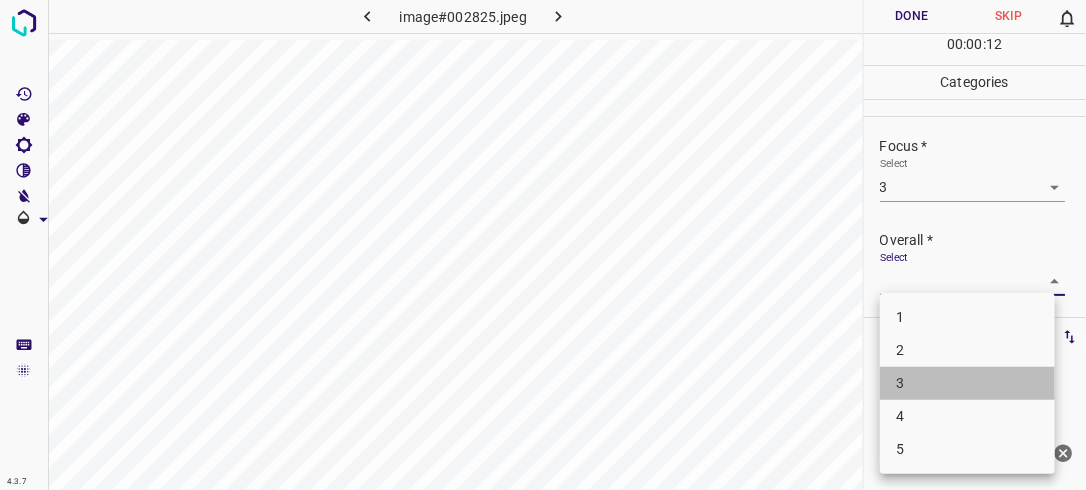 click on "3" at bounding box center (967, 383) 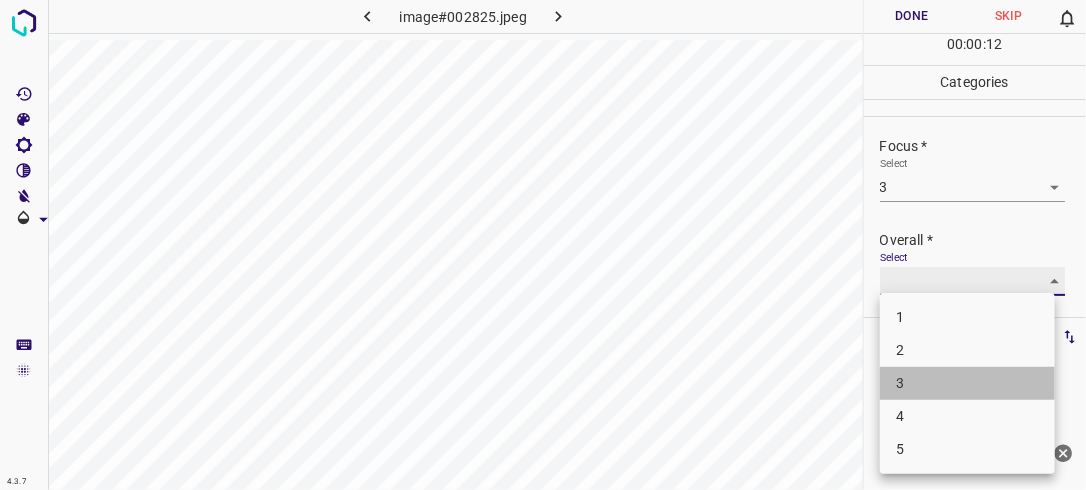 type on "3" 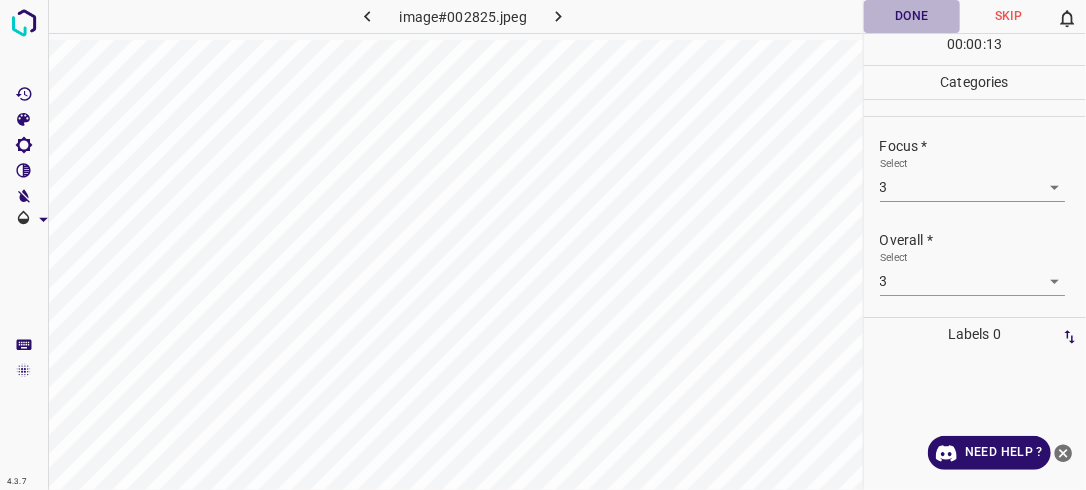 click on "Done" at bounding box center [912, 16] 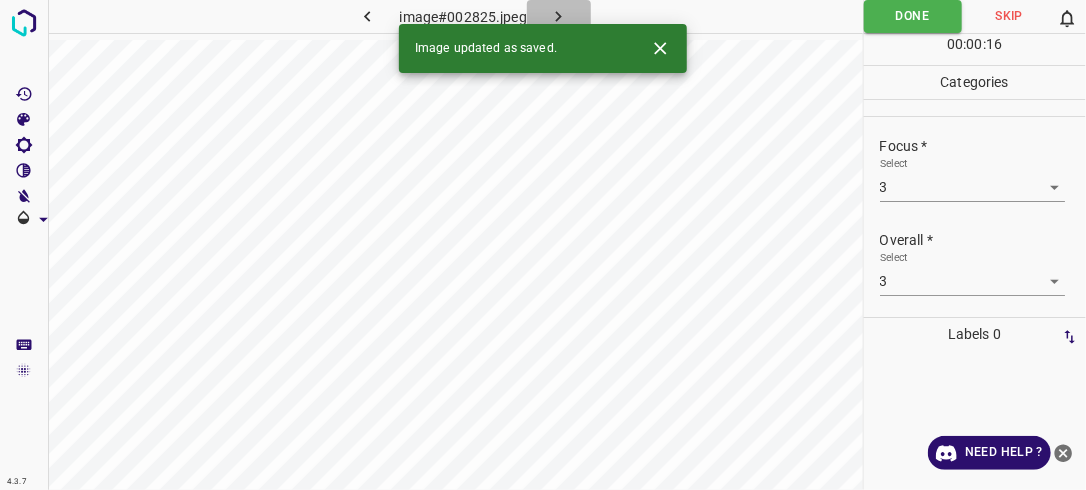 click 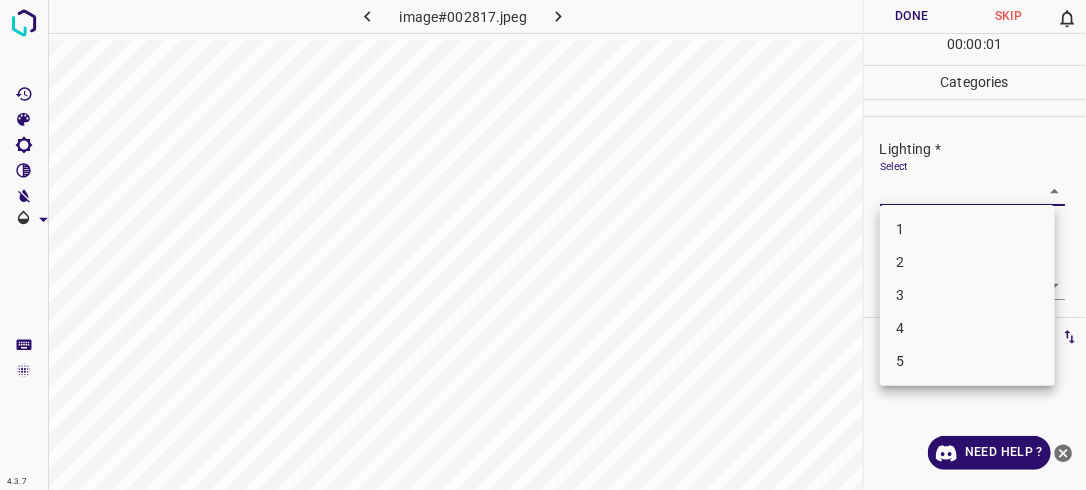 click on "4.3.7 image#002817.jpeg Done Skip 0 00   : 00   : 01   Categories Lighting *  Select ​ Focus *  Select ​ Overall *  Select ​ Labels   0 Categories 1 Lighting 2 Focus 3 Overall Tools Space Change between modes (Draw & Edit) I Auto labeling R Restore zoom M Zoom in N Zoom out Delete Delete selecte label Filters Z Restore filters X Saturation filter C Brightness filter V Contrast filter B Gray scale filter General O Download Need Help ? - Text - Hide - Delete 1 2 3 4 5" at bounding box center (543, 245) 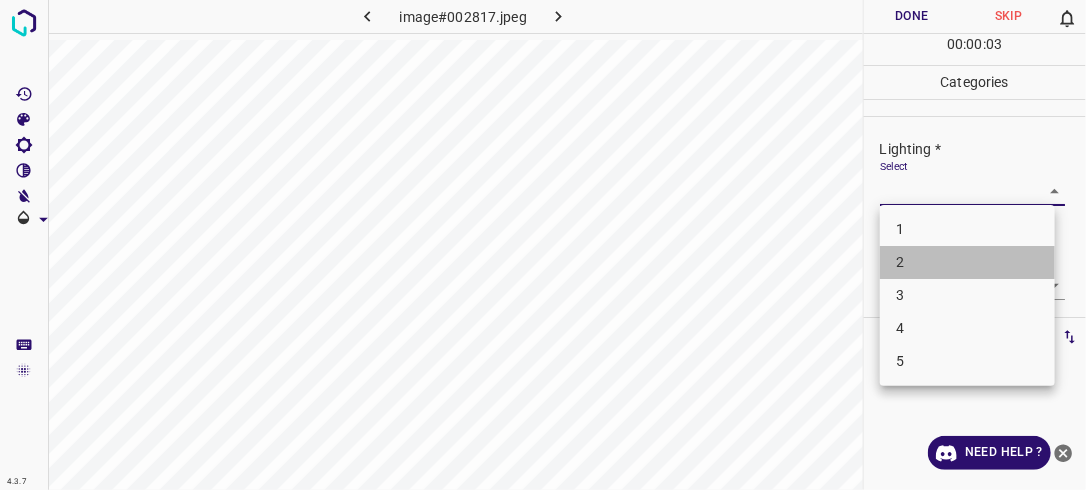drag, startPoint x: 977, startPoint y: 265, endPoint x: 1030, endPoint y: 261, distance: 53.15073 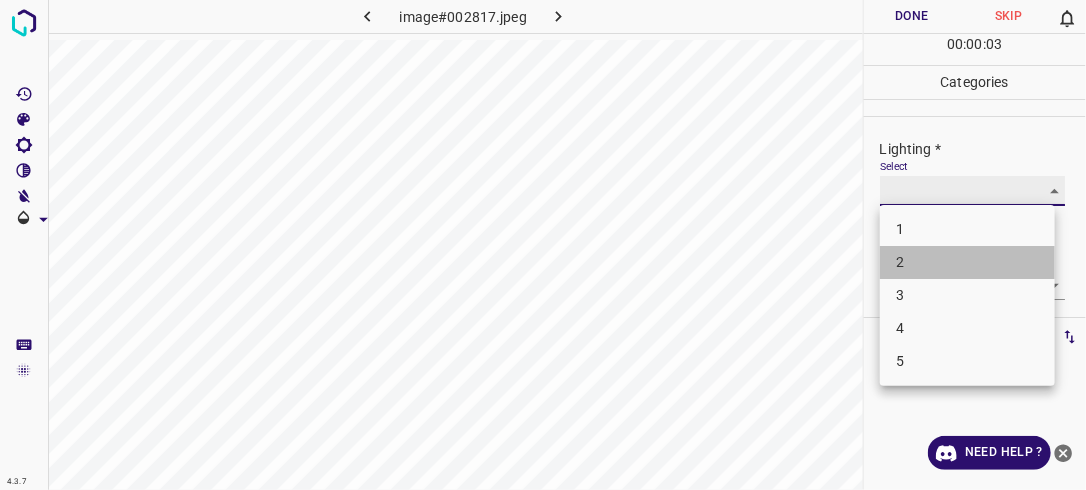 type on "2" 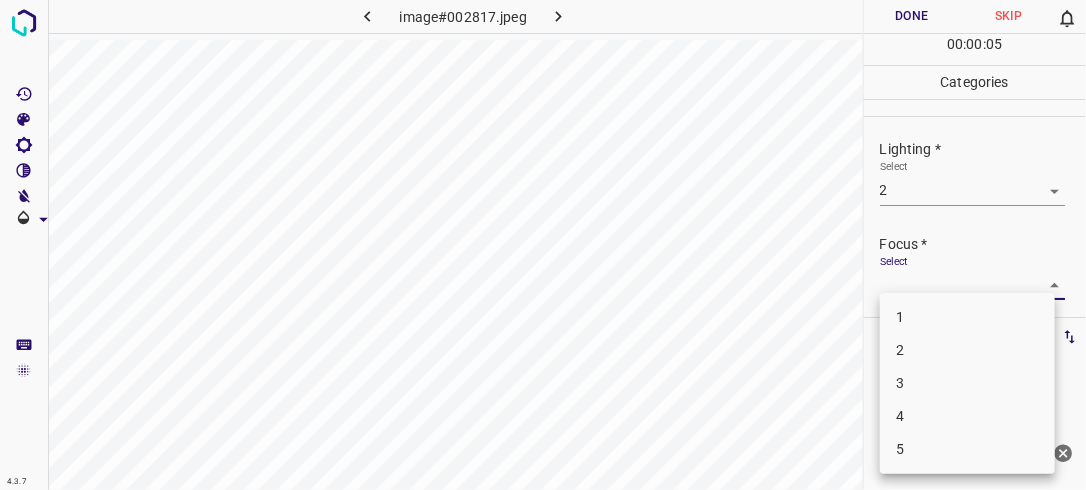 click on "4.3.7 image#002817.jpeg Done Skip 0 00   : 00   : 05   Categories Lighting *  Select 2 2 Focus *  Select ​ Overall *  Select ​ Labels   0 Categories 1 Lighting 2 Focus 3 Overall Tools Space Change between modes (Draw & Edit) I Auto labeling R Restore zoom M Zoom in N Zoom out Delete Delete selecte label Filters Z Restore filters X Saturation filter C Brightness filter V Contrast filter B Gray scale filter General O Download Need Help ? - Text - Hide - Delete 1 2 3 4 5" at bounding box center (543, 245) 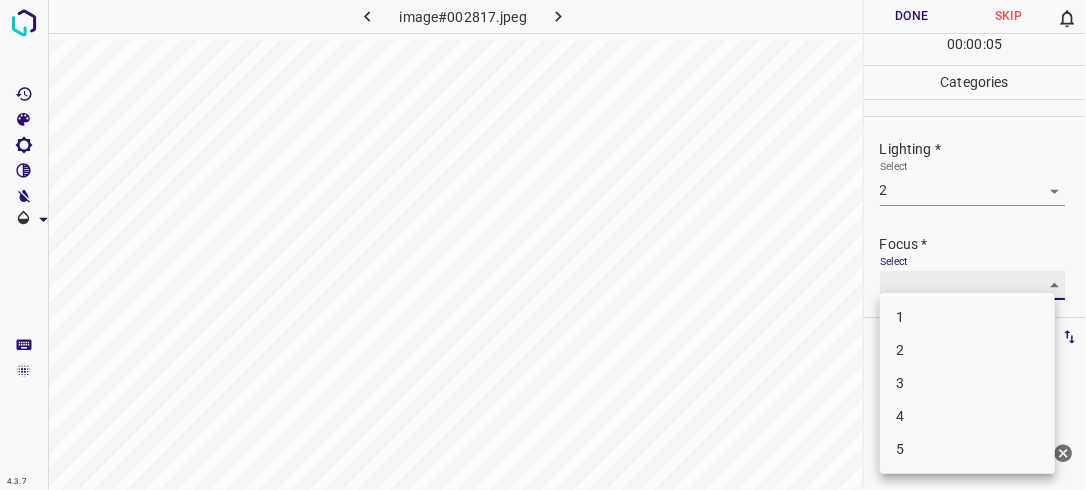 type on "2" 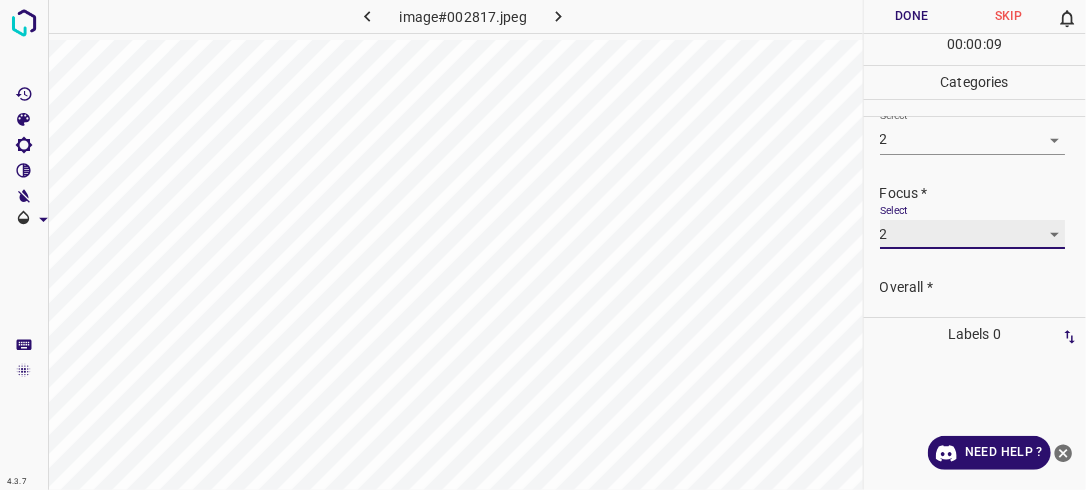 scroll, scrollTop: 98, scrollLeft: 0, axis: vertical 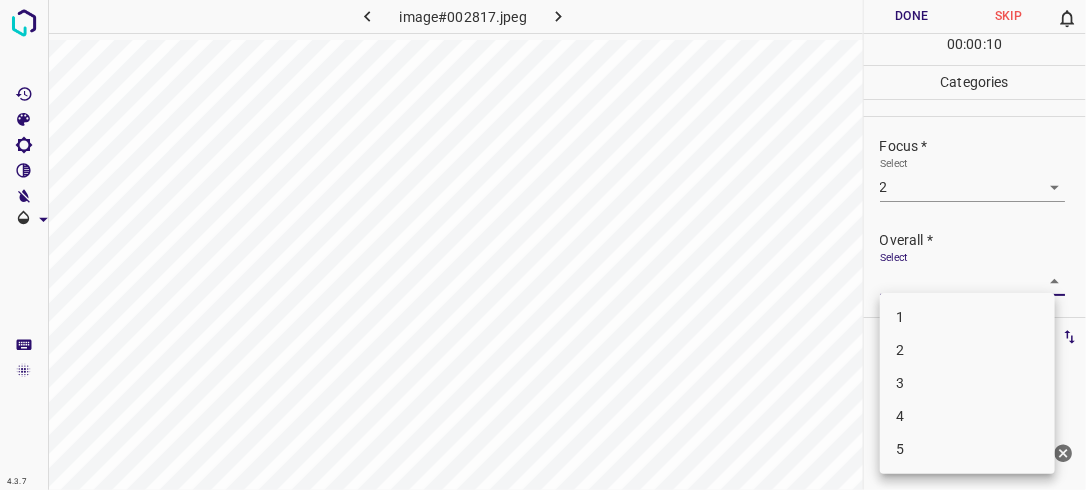 click on "4.3.7 image#002817.jpeg Done Skip 0 00   : 00   : 10   Categories Lighting *  Select 2 2 Focus *  Select 2 2 Overall *  Select ​ Labels   0 Categories 1 Lighting 2 Focus 3 Overall Tools Space Change between modes (Draw & Edit) I Auto labeling R Restore zoom M Zoom in N Zoom out Delete Delete selecte label Filters Z Restore filters X Saturation filter C Brightness filter V Contrast filter B Gray scale filter General O Download Need Help ? - Text - Hide - Delete 1 2 3 4 5" at bounding box center [543, 245] 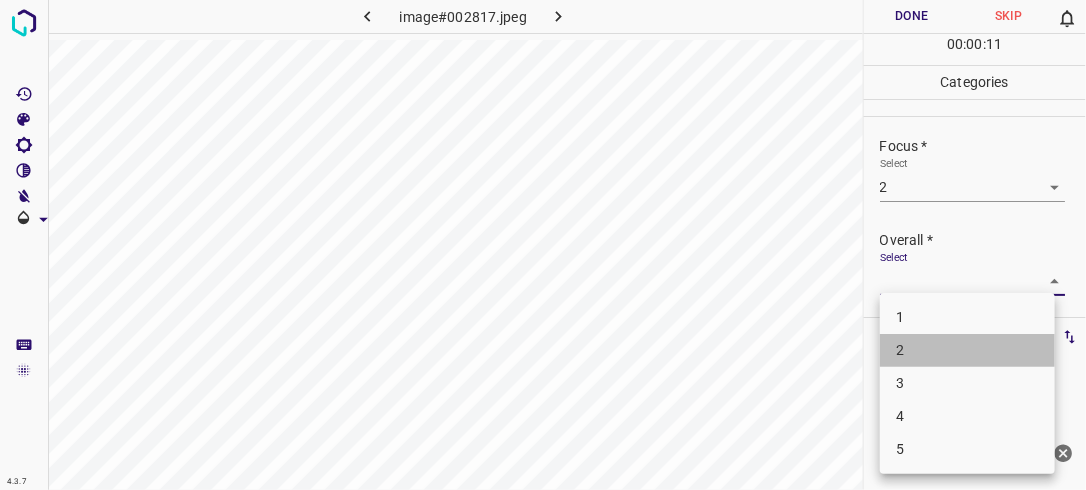 click on "2" at bounding box center (967, 350) 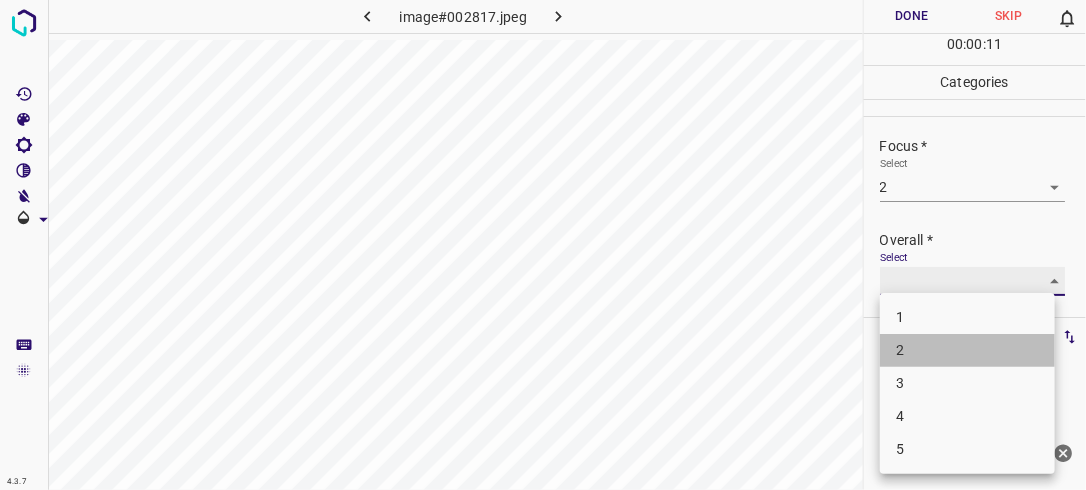 type on "2" 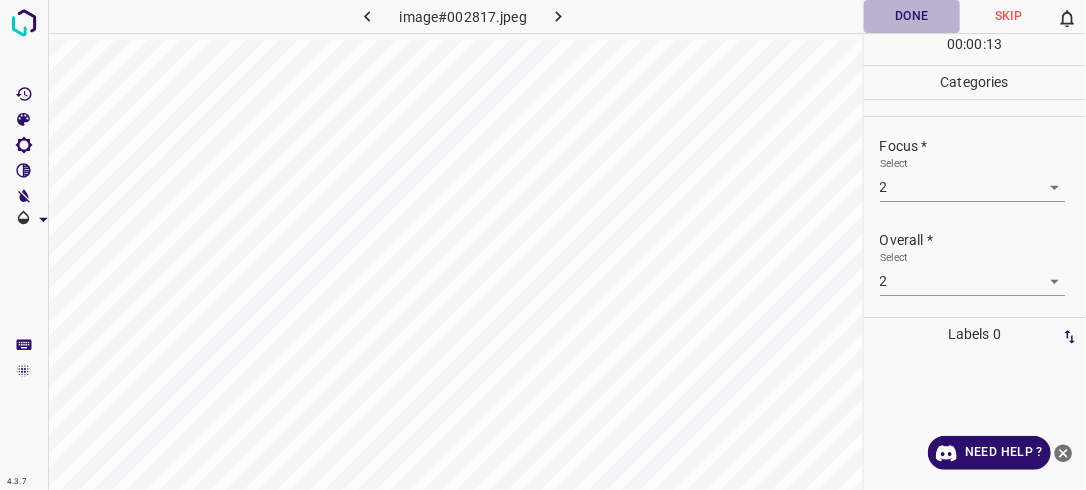 click on "Done" at bounding box center (912, 16) 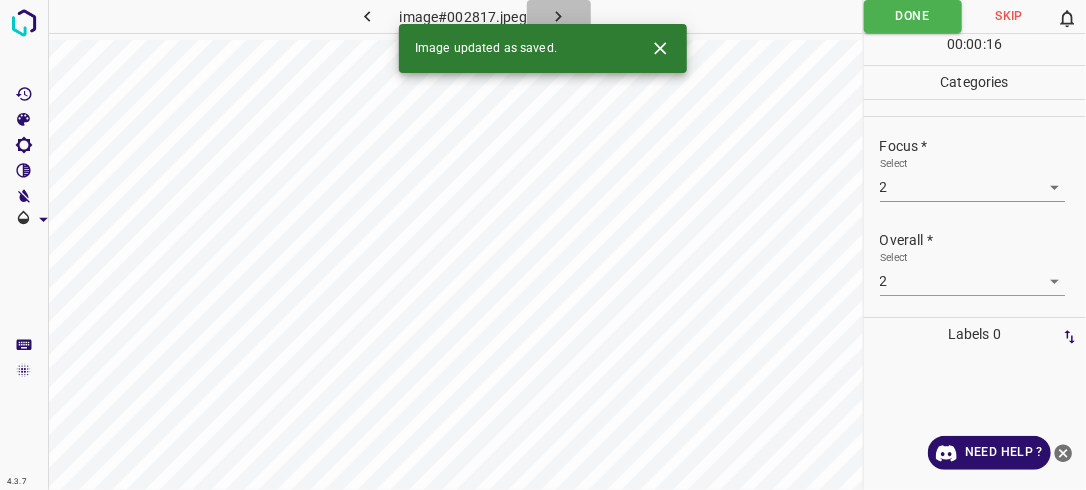 click at bounding box center (559, 16) 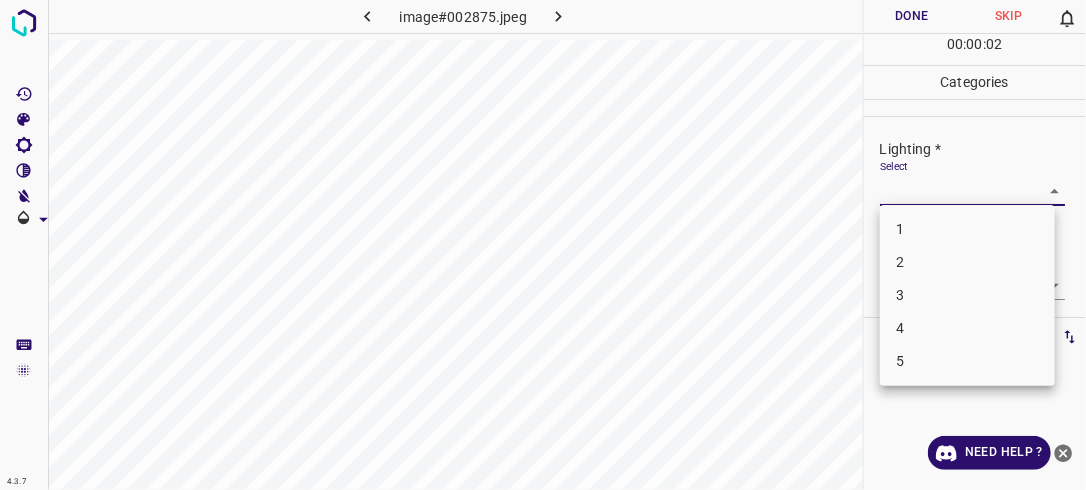 click on "4.3.7 image#002875.jpeg Done Skip 0 00   : 00   : 02   Categories Lighting *  Select ​ Focus *  Select ​ Overall *  Select ​ Labels   0 Categories 1 Lighting 2 Focus 3 Overall Tools Space Change between modes (Draw & Edit) I Auto labeling R Restore zoom M Zoom in N Zoom out Delete Delete selecte label Filters Z Restore filters X Saturation filter C Brightness filter V Contrast filter B Gray scale filter General O Download Need Help ? - Text - Hide - Delete 1 2 3 4 5" at bounding box center [543, 245] 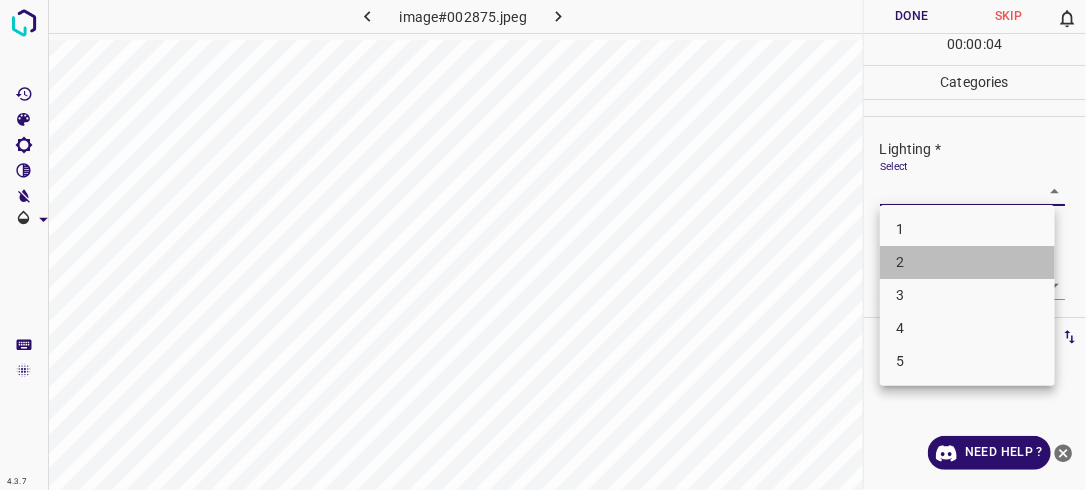 click on "2" at bounding box center [967, 262] 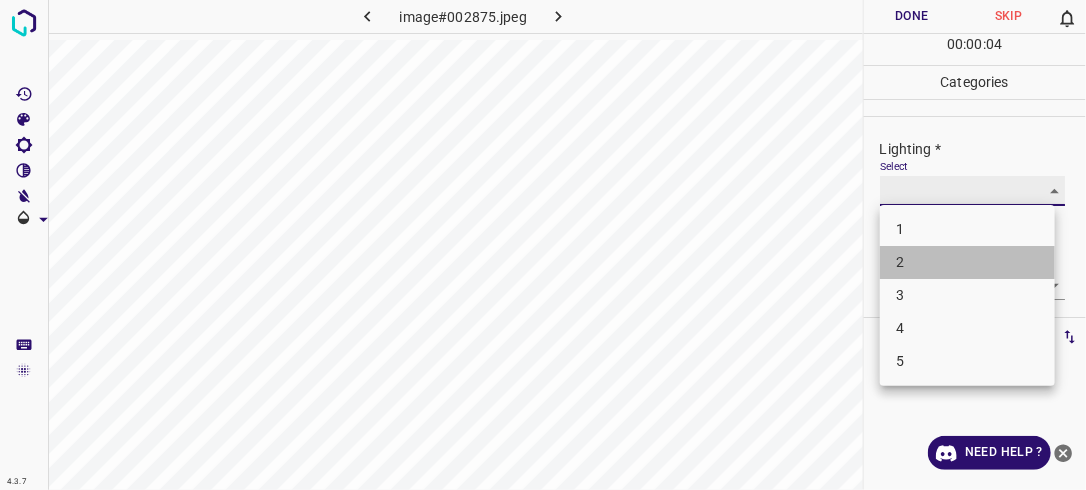 type on "2" 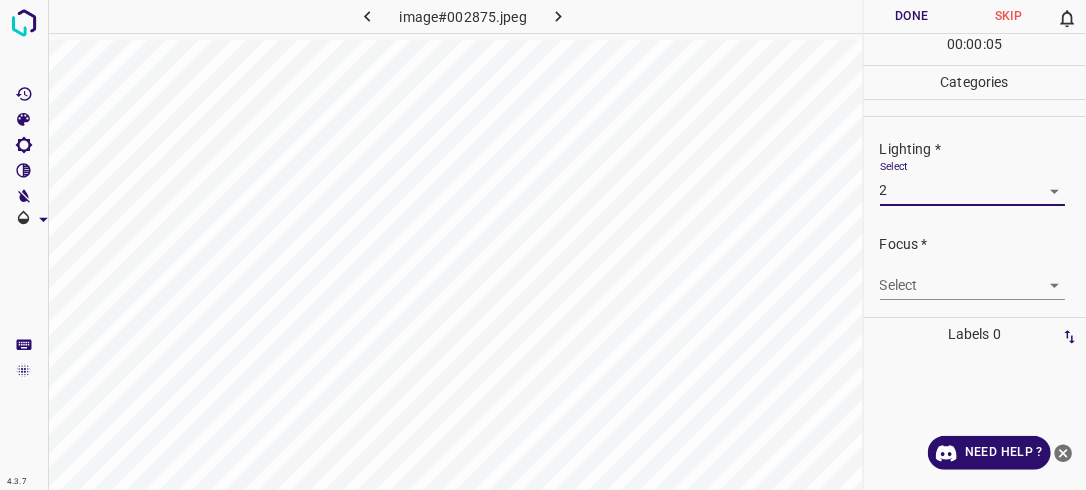 click on "4.3.7 image#002875.jpeg Done Skip 0 00   : 00   : 05   Categories Lighting *  Select 2 2 Focus *  Select ​ Overall *  Select ​ Labels   0 Categories 1 Lighting 2 Focus 3 Overall Tools Space Change between modes (Draw & Edit) I Auto labeling R Restore zoom M Zoom in N Zoom out Delete Delete selecte label Filters Z Restore filters X Saturation filter C Brightness filter V Contrast filter B Gray scale filter General O Download Need Help ? - Text - Hide - Delete" at bounding box center [543, 245] 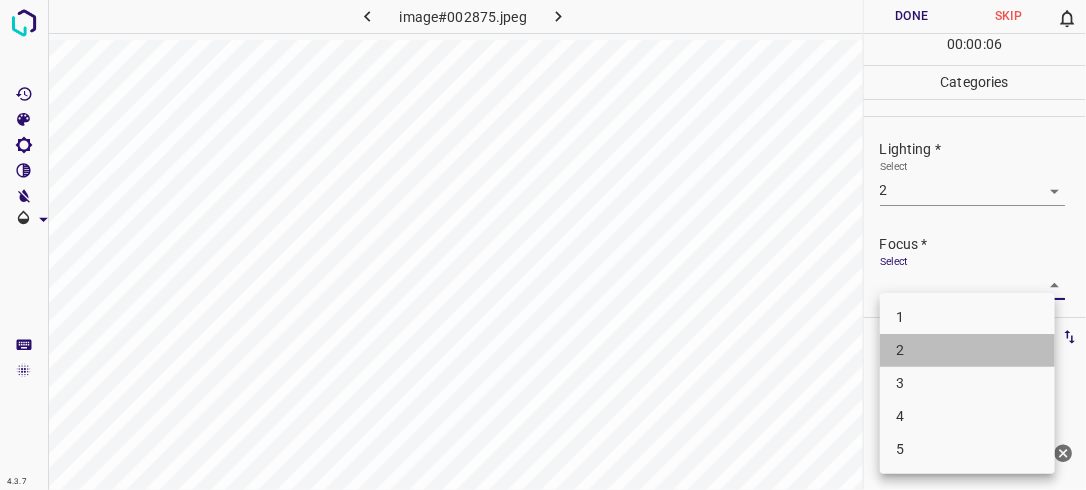 click on "2" at bounding box center (967, 350) 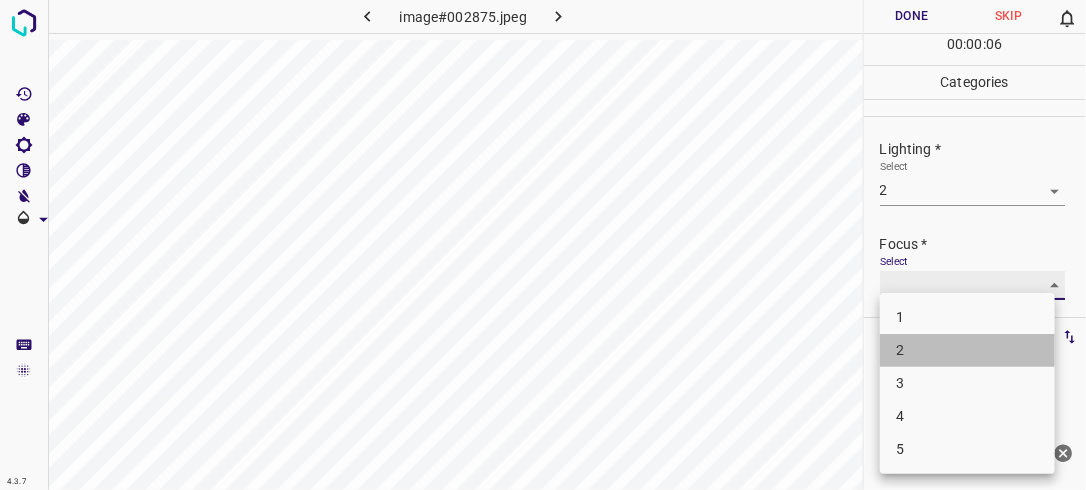 type on "2" 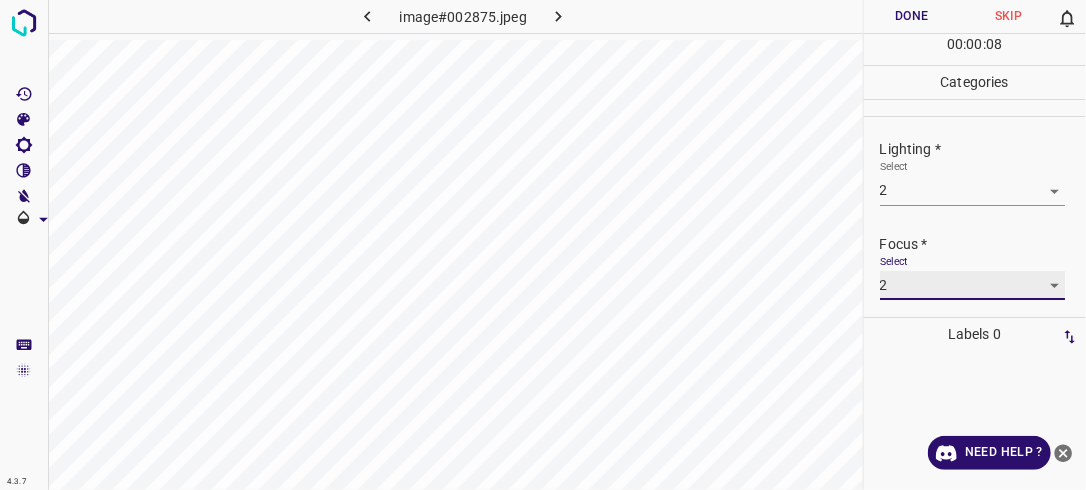 scroll, scrollTop: 87, scrollLeft: 0, axis: vertical 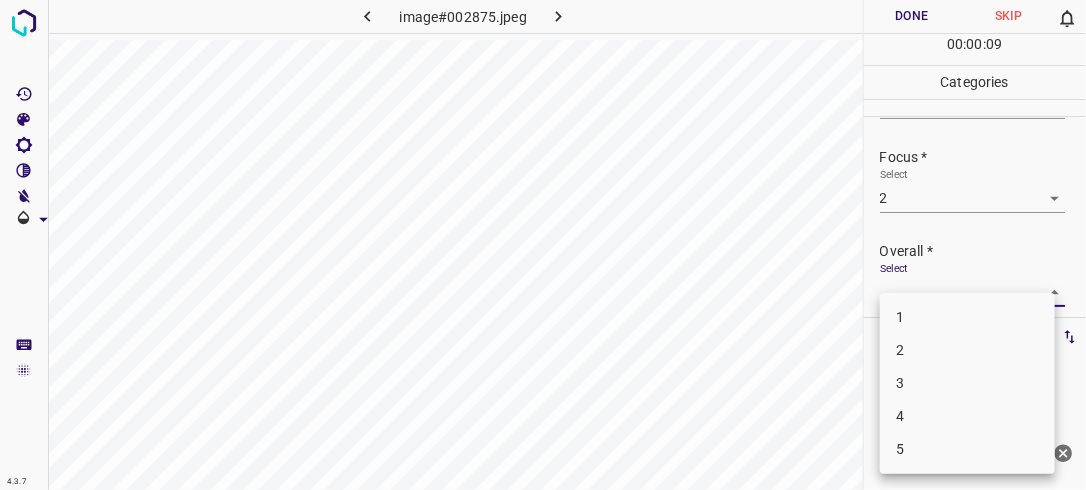 click on "4.3.7 image#002875.jpeg Done Skip 0 00   : 00   : 09   Categories Lighting *  Select 2 2 Focus *  Select 2 2 Overall *  Select ​ Labels   0 Categories 1 Lighting 2 Focus 3 Overall Tools Space Change between modes (Draw & Edit) I Auto labeling R Restore zoom M Zoom in N Zoom out Delete Delete selecte label Filters Z Restore filters X Saturation filter C Brightness filter V Contrast filter B Gray scale filter General O Download Need Help ? - Text - Hide - Delete 1 2 3 4 5" at bounding box center (543, 245) 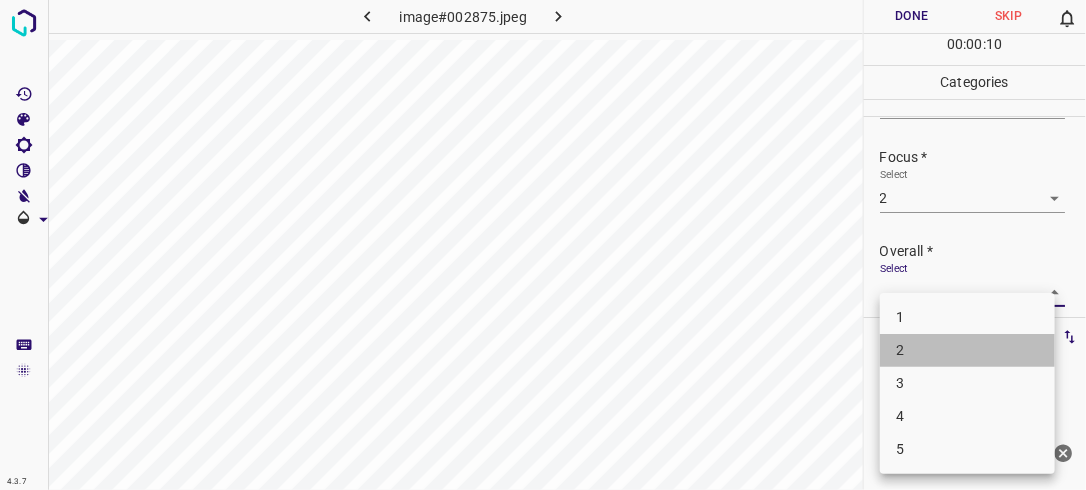 click on "2" at bounding box center [967, 350] 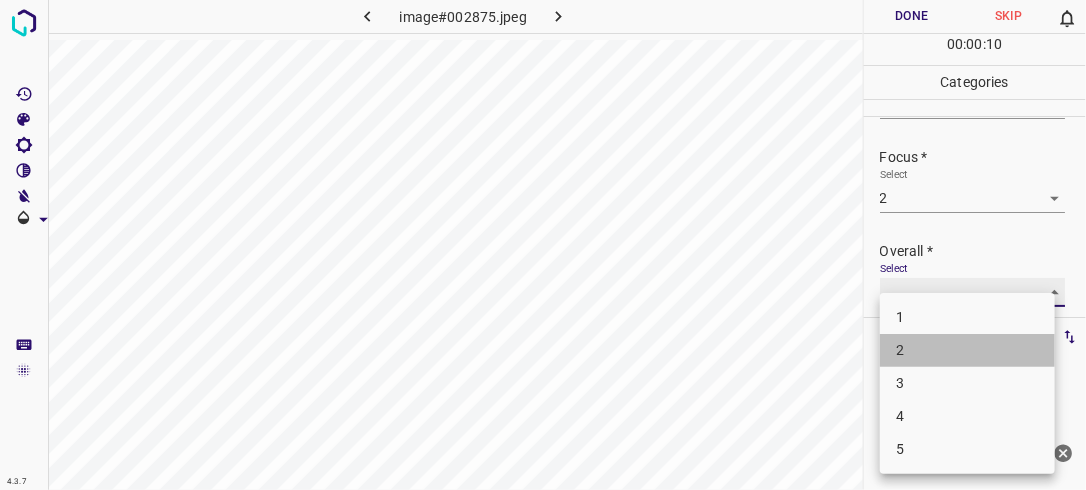 type on "2" 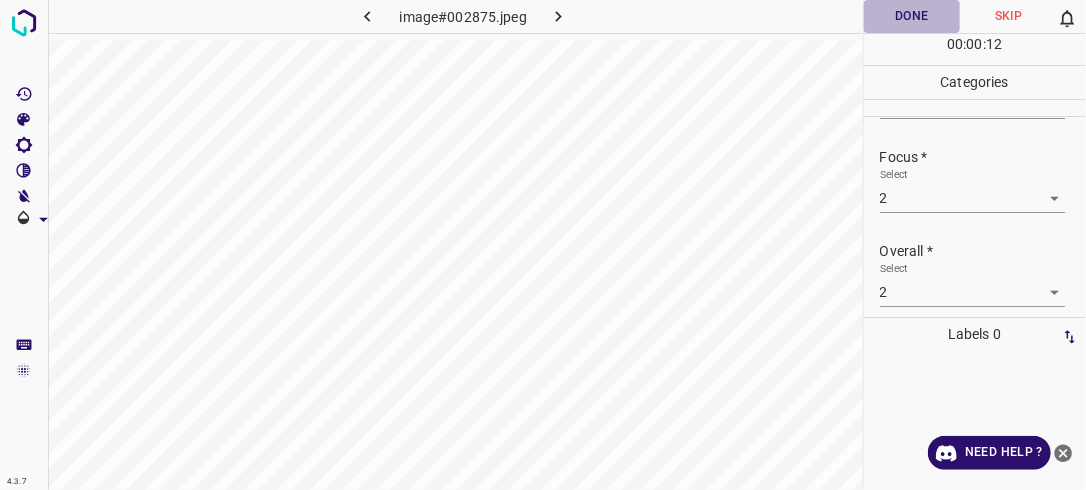 click on "Done" at bounding box center [912, 16] 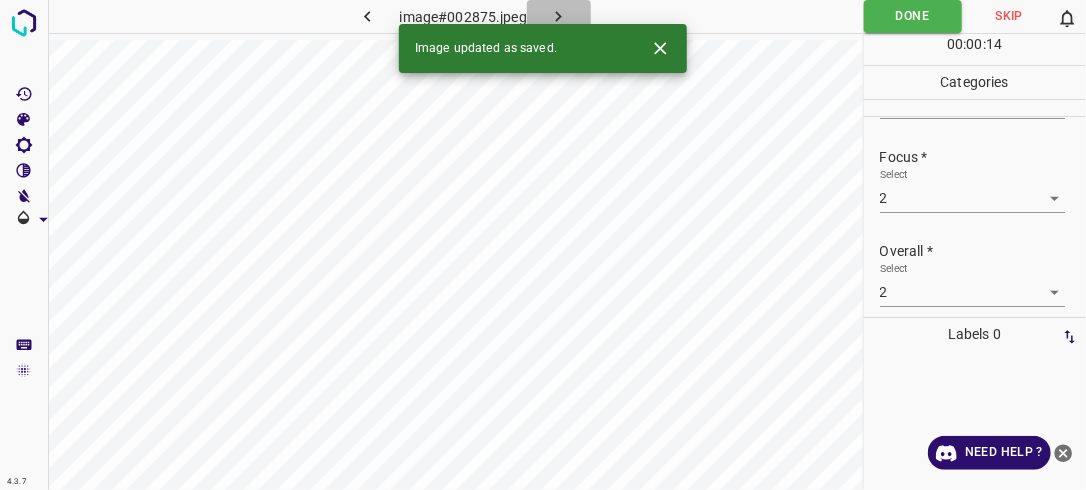 click at bounding box center [559, 16] 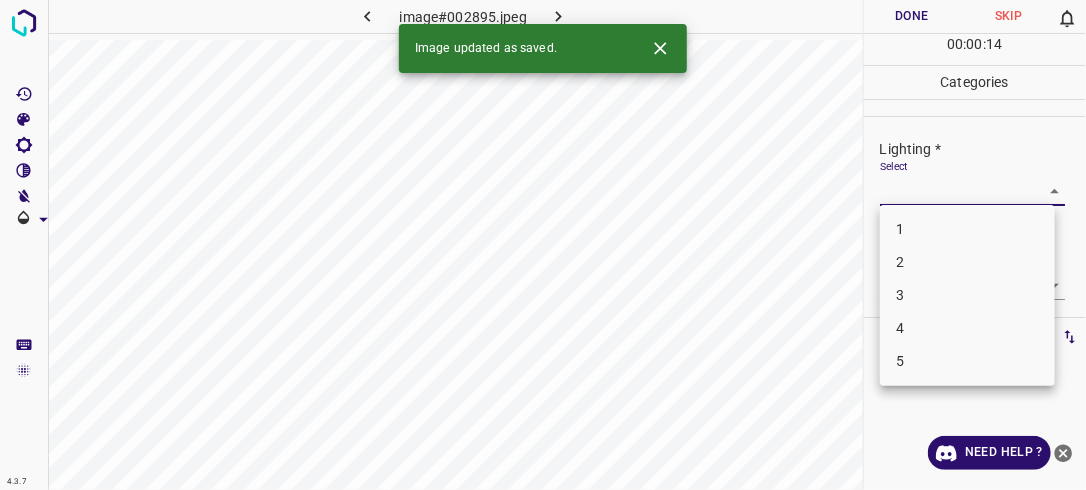 click on "4.3.7 image#002895.jpeg Done Skip 0 00   : 00   : 14   Categories Lighting *  Select ​ Focus *  Select ​ Overall *  Select ​ Labels   0 Categories 1 Lighting 2 Focus 3 Overall Tools Space Change between modes (Draw & Edit) I Auto labeling R Restore zoom M Zoom in N Zoom out Delete Delete selecte label Filters Z Restore filters X Saturation filter C Brightness filter V Contrast filter B Gray scale filter General O Download Image updated as saved. Need Help ? - Text - Hide - Delete 1 2 3 4 5" at bounding box center [543, 245] 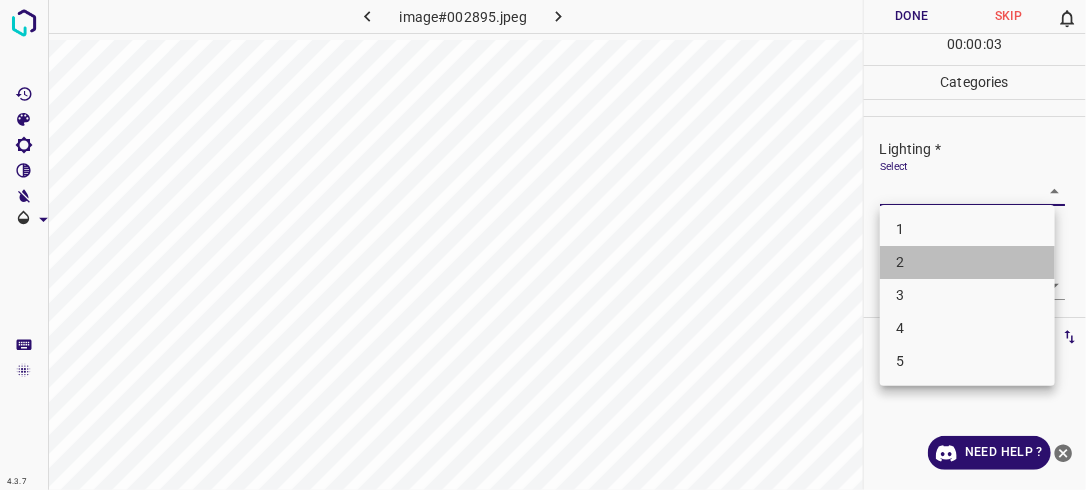 drag, startPoint x: 961, startPoint y: 264, endPoint x: 1018, endPoint y: 266, distance: 57.035076 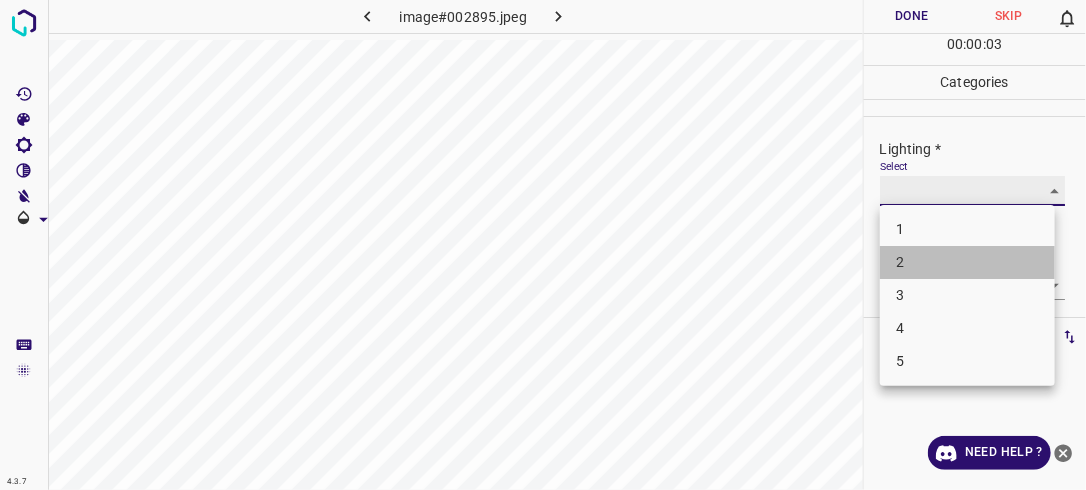 type on "2" 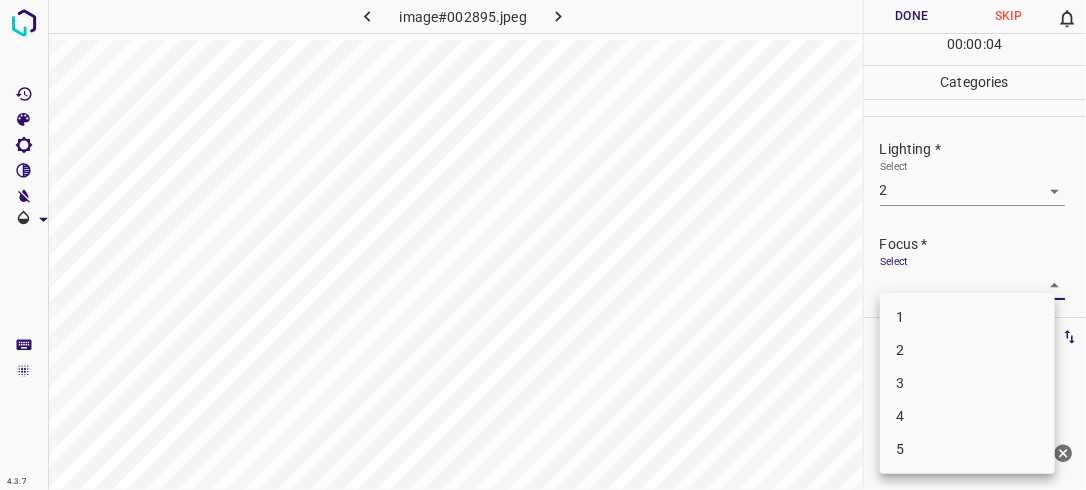 click on "4.3.7 image#002895.jpeg Done Skip 0 00   : 00   : 04   Categories Lighting *  Select 2 2 Focus *  Select ​ Overall *  Select ​ Labels   0 Categories 1 Lighting 2 Focus 3 Overall Tools Space Change between modes (Draw & Edit) I Auto labeling R Restore zoom M Zoom in N Zoom out Delete Delete selecte label Filters Z Restore filters X Saturation filter C Brightness filter V Contrast filter B Gray scale filter General O Download Need Help ? - Text - Hide - Delete 1 2 3 4 5" at bounding box center [543, 245] 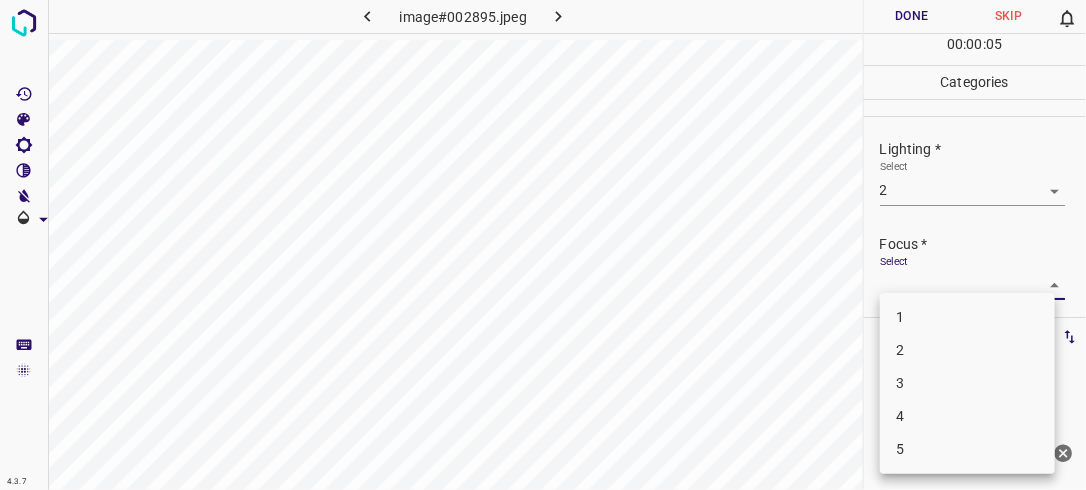 click on "1" at bounding box center [967, 317] 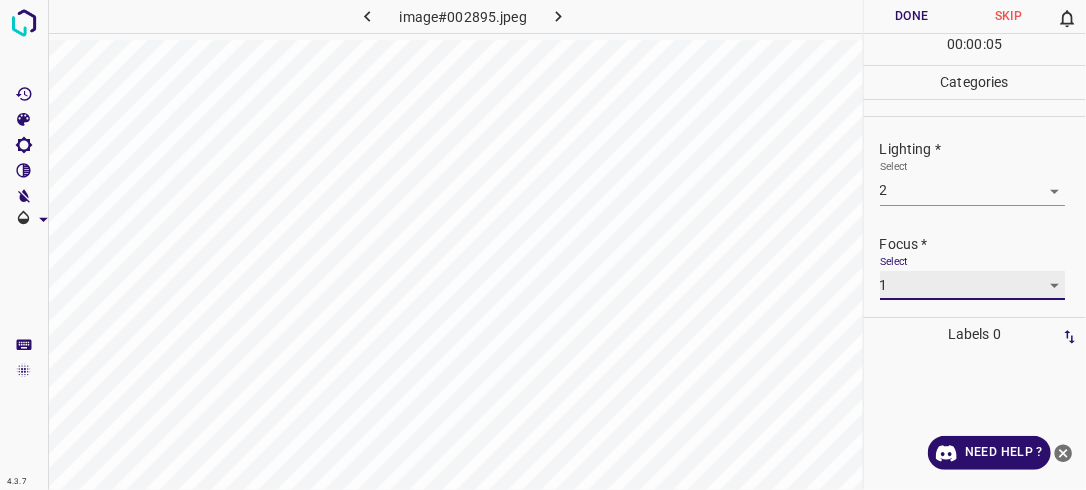 type on "1" 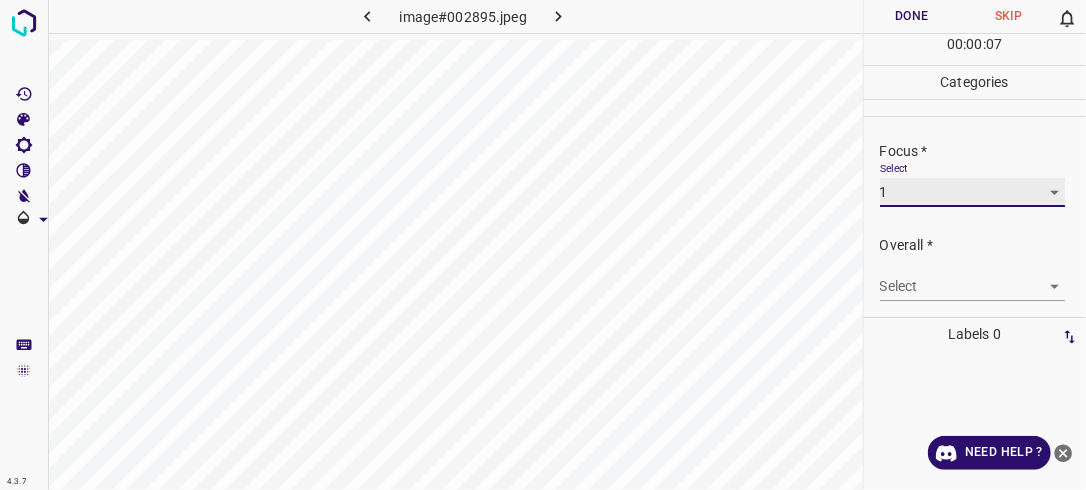 scroll, scrollTop: 98, scrollLeft: 0, axis: vertical 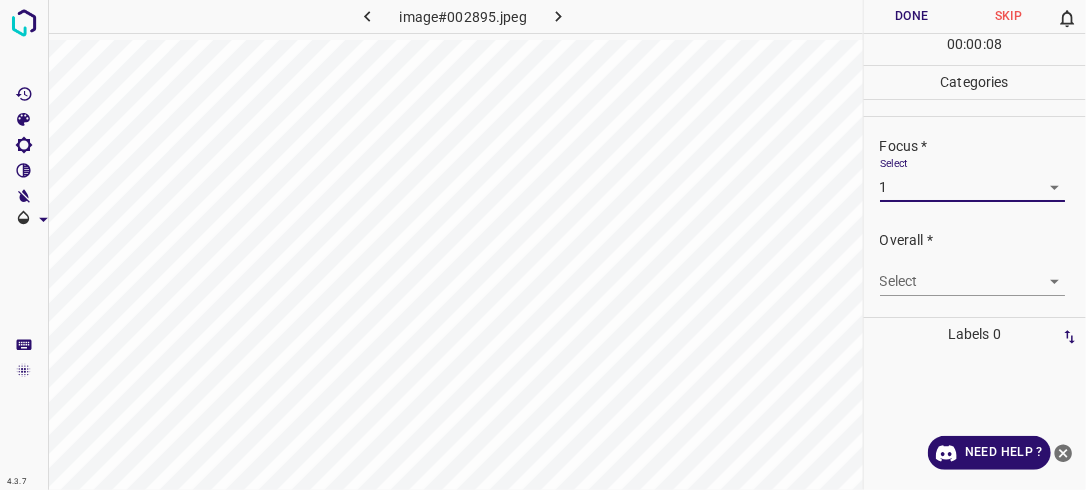 click on "4.3.7 image#002895.jpeg Done Skip 0 00   : 00   : 08   Categories Lighting *  Select 2 2 Focus *  Select 1 1 Overall *  Select ​ Labels   0 Categories 1 Lighting 2 Focus 3 Overall Tools Space Change between modes (Draw & Edit) I Auto labeling R Restore zoom M Zoom in N Zoom out Delete Delete selecte label Filters Z Restore filters X Saturation filter C Brightness filter V Contrast filter B Gray scale filter General O Download Need Help ? - Text - Hide - Delete" at bounding box center (543, 245) 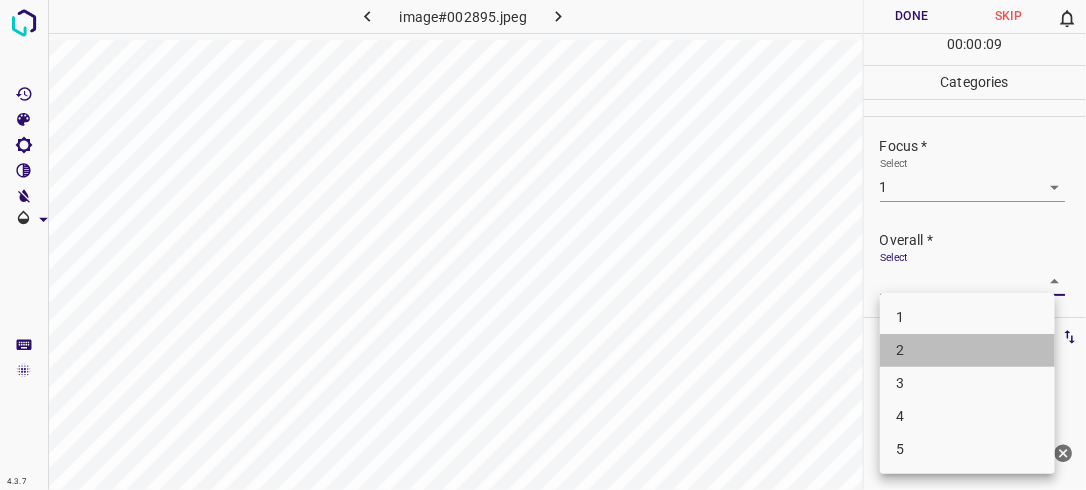 click on "2" at bounding box center [967, 350] 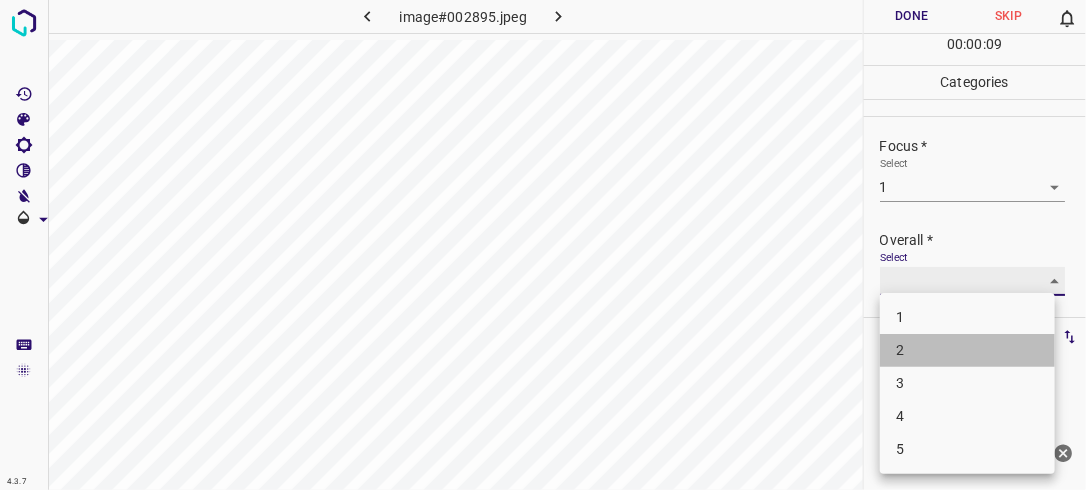 type on "2" 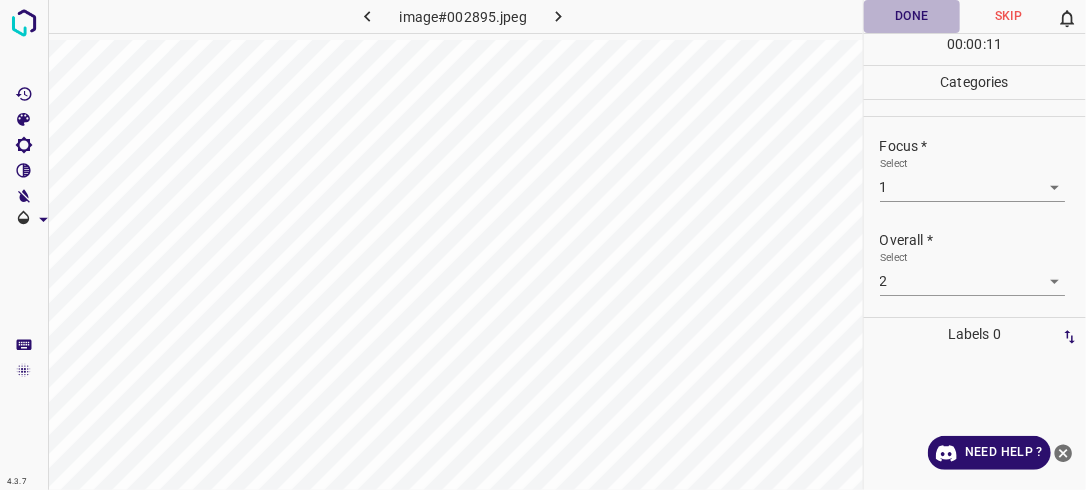 click on "Done" at bounding box center [912, 16] 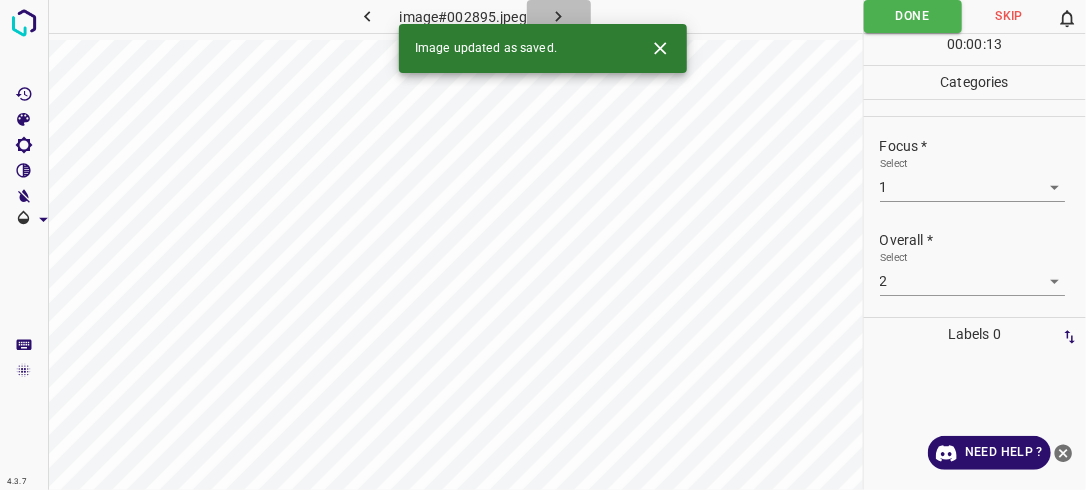 click 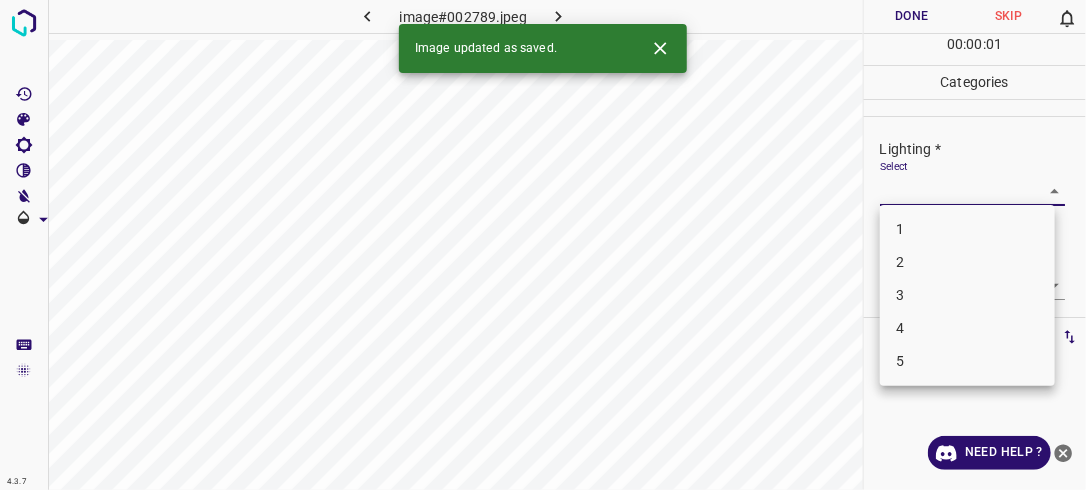 click on "4.3.7 image#002789.jpeg Done Skip 0 00   : 00   : 01   Categories Lighting *  Select ​ Focus *  Select ​ Overall *  Select ​ Labels   0 Categories 1 Lighting 2 Focus 3 Overall Tools Space Change between modes (Draw & Edit) I Auto labeling R Restore zoom M Zoom in N Zoom out Delete Delete selecte label Filters Z Restore filters X Saturation filter C Brightness filter V Contrast filter B Gray scale filter General O Download Image updated as saved. Need Help ? - Text - Hide - Delete 1 2 3 4 5" at bounding box center (543, 245) 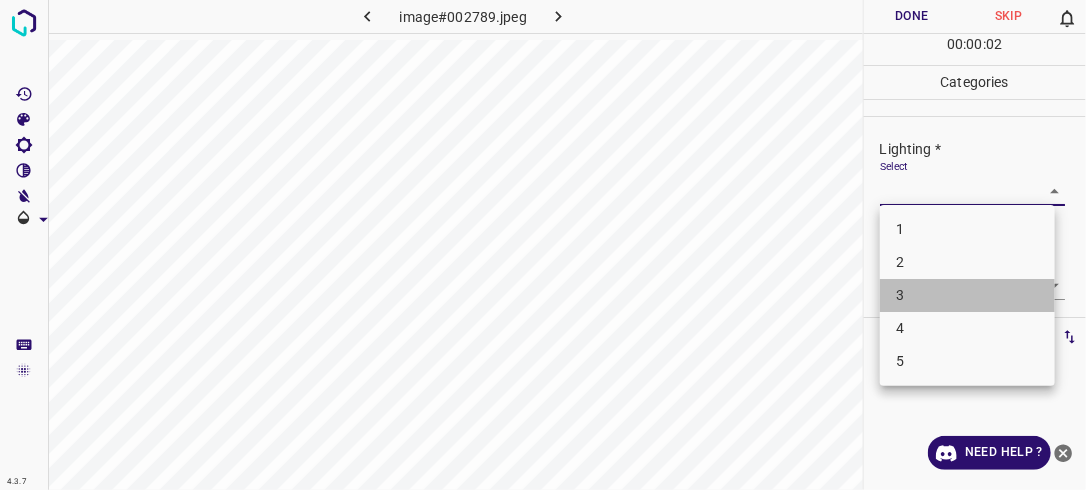 click on "3" at bounding box center (967, 295) 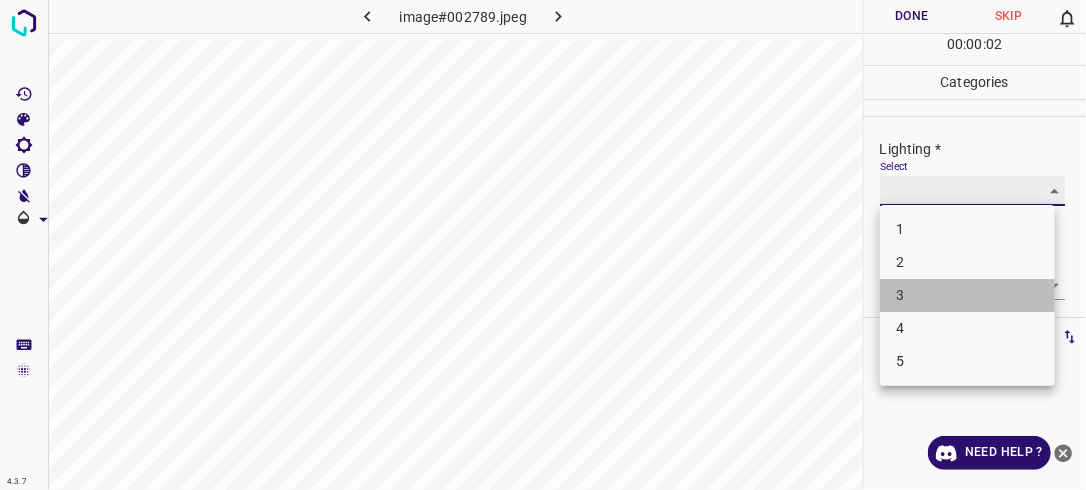 type on "3" 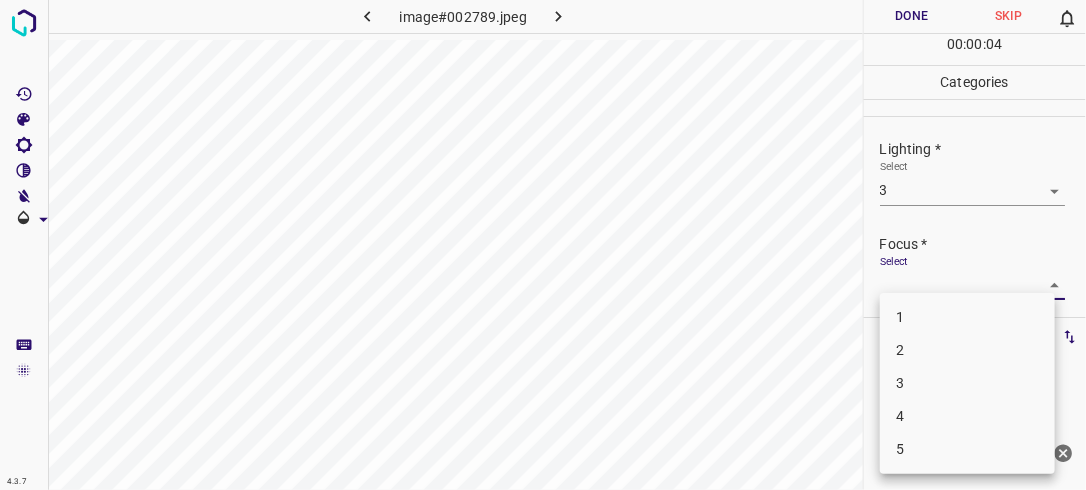 drag, startPoint x: 1047, startPoint y: 278, endPoint x: 921, endPoint y: 383, distance: 164.01524 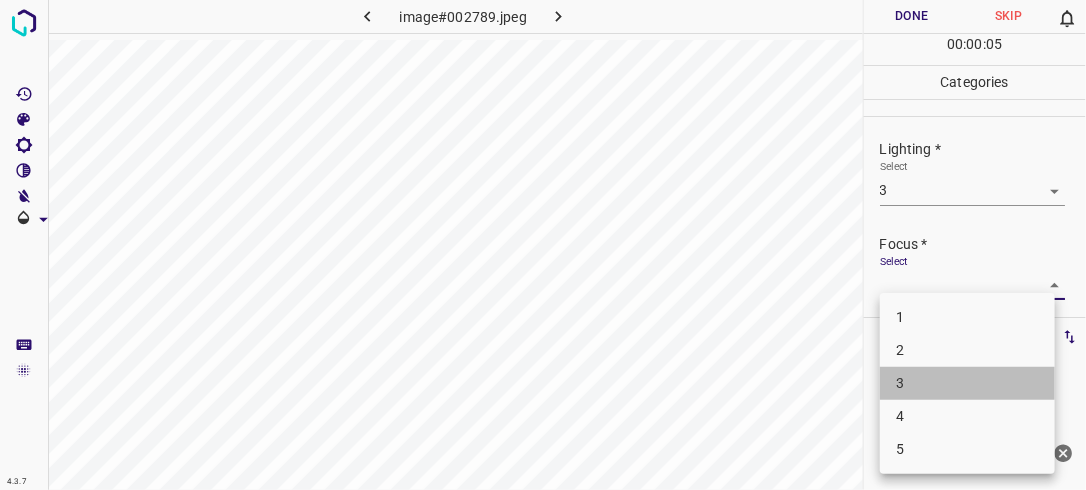 click on "3" at bounding box center [967, 383] 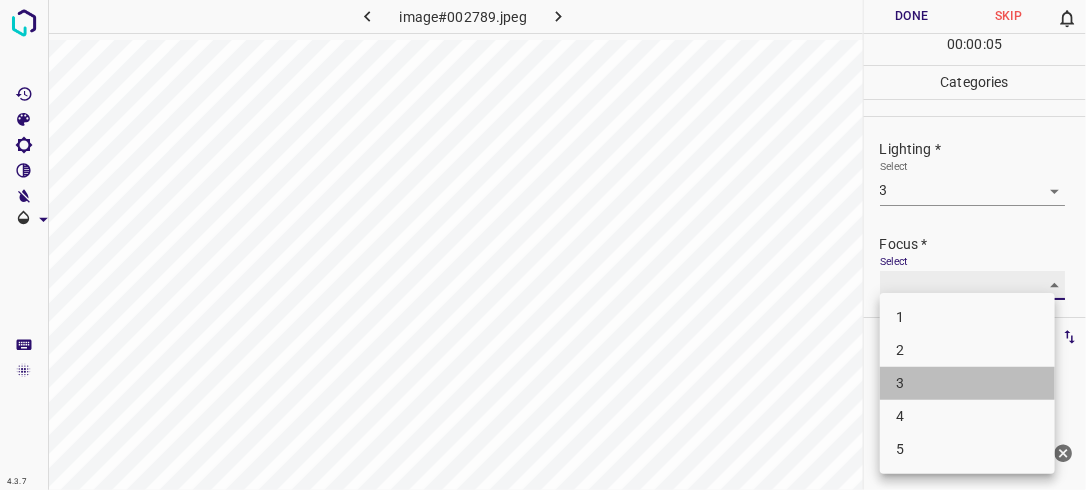 type on "3" 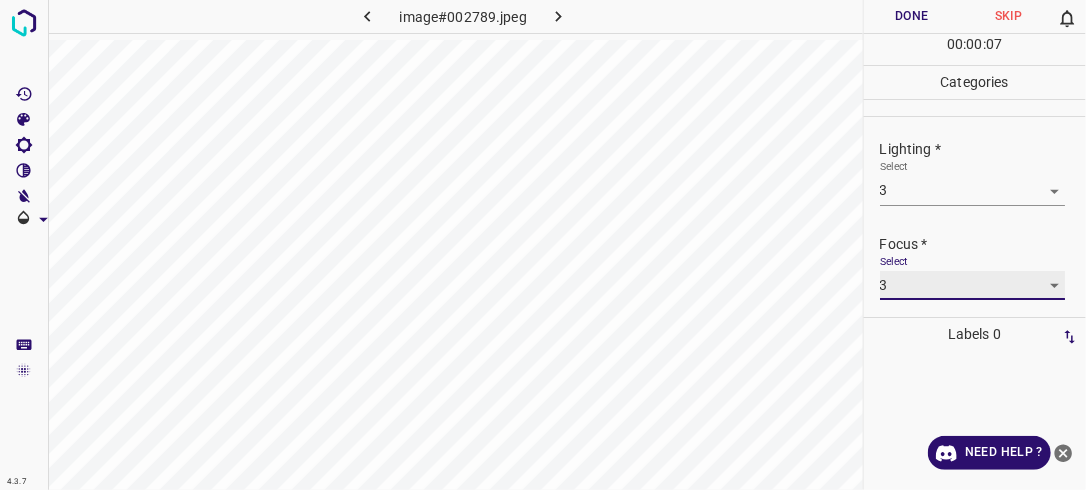 scroll, scrollTop: 98, scrollLeft: 0, axis: vertical 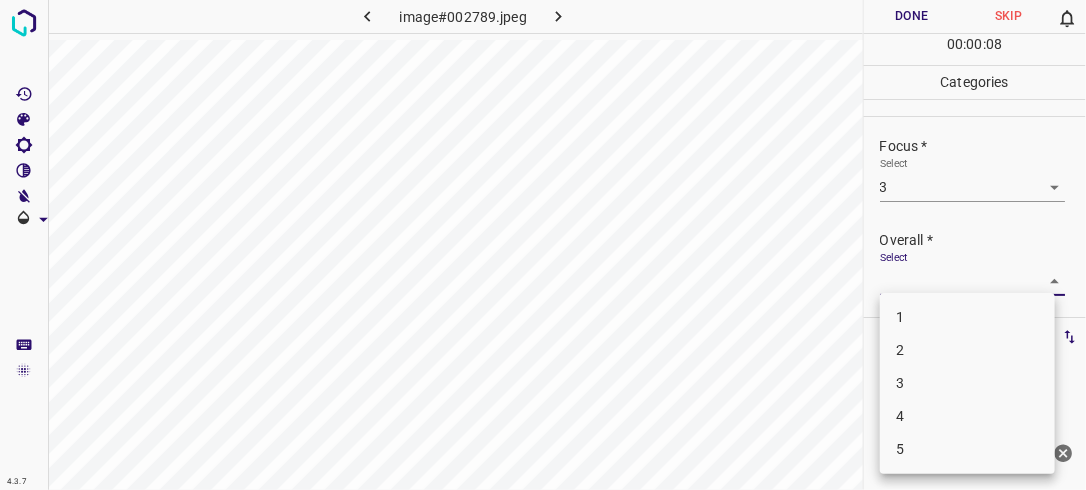 click on "4.3.7 image#002789.jpeg Done Skip 0 00   : 00   : 08   Categories Lighting *  Select 3 3 Focus *  Select 3 3 Overall *  Select ​ Labels   0 Categories 1 Lighting 2 Focus 3 Overall Tools Space Change between modes (Draw & Edit) I Auto labeling R Restore zoom M Zoom in N Zoom out Delete Delete selecte label Filters Z Restore filters X Saturation filter C Brightness filter V Contrast filter B Gray scale filter General O Download Need Help ? - Text - Hide - Delete 1 2 3 4 5" at bounding box center [543, 245] 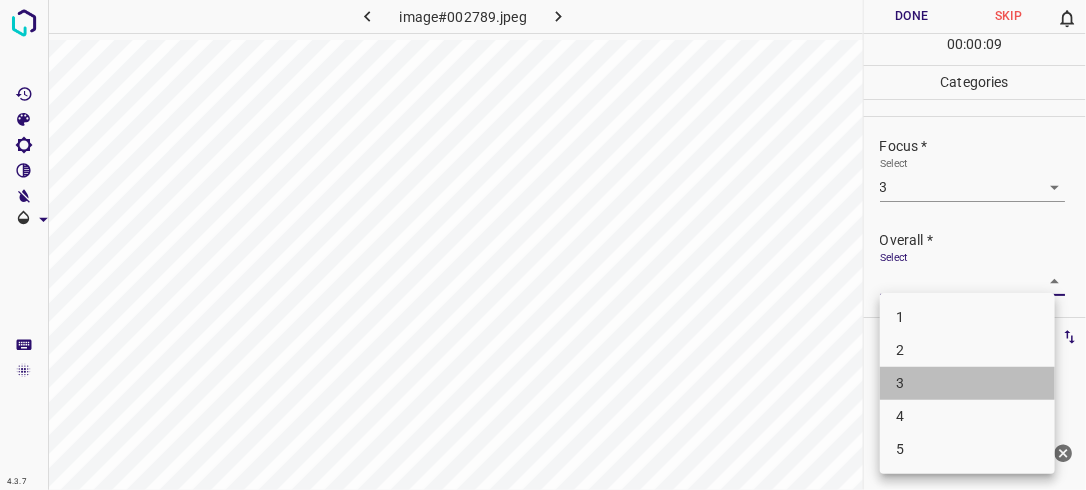 click on "3" at bounding box center [967, 383] 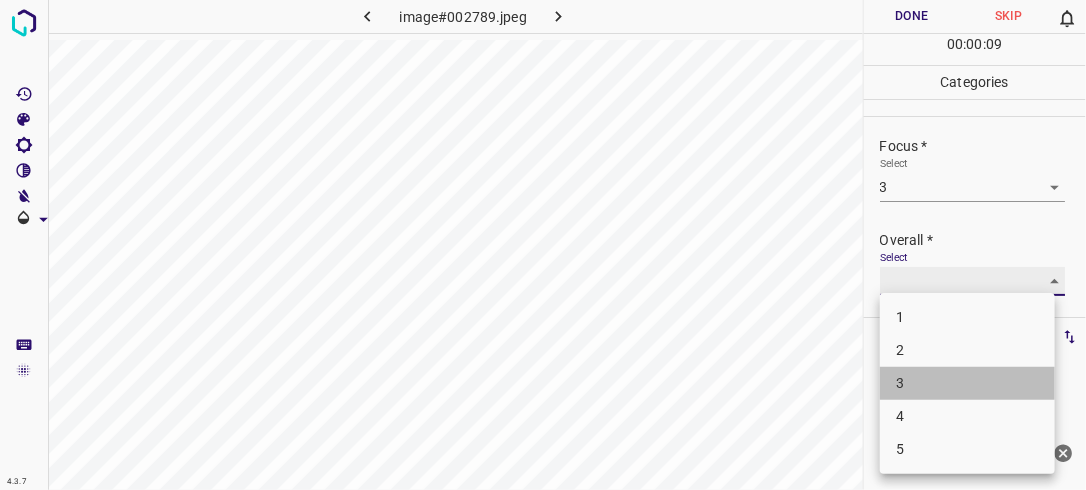 type on "3" 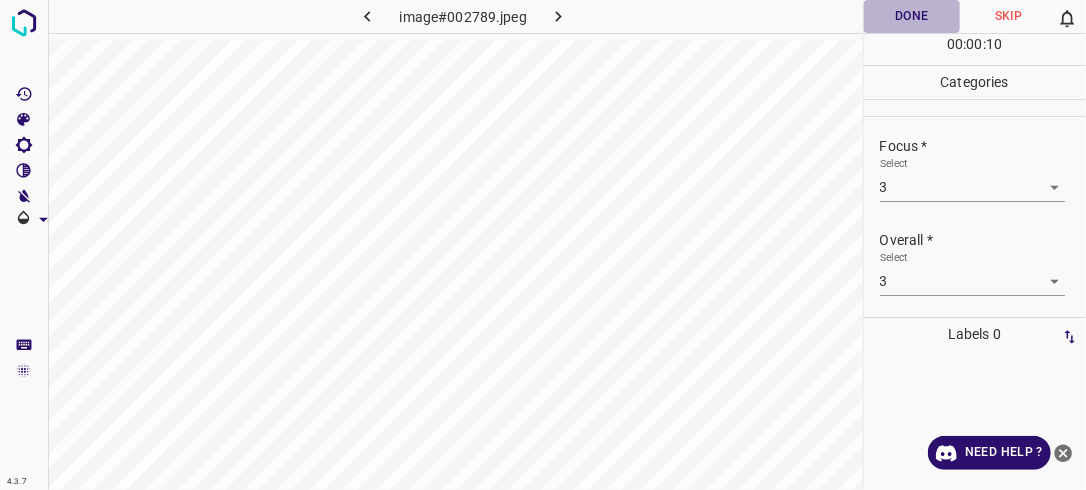 click on "Done" at bounding box center [912, 16] 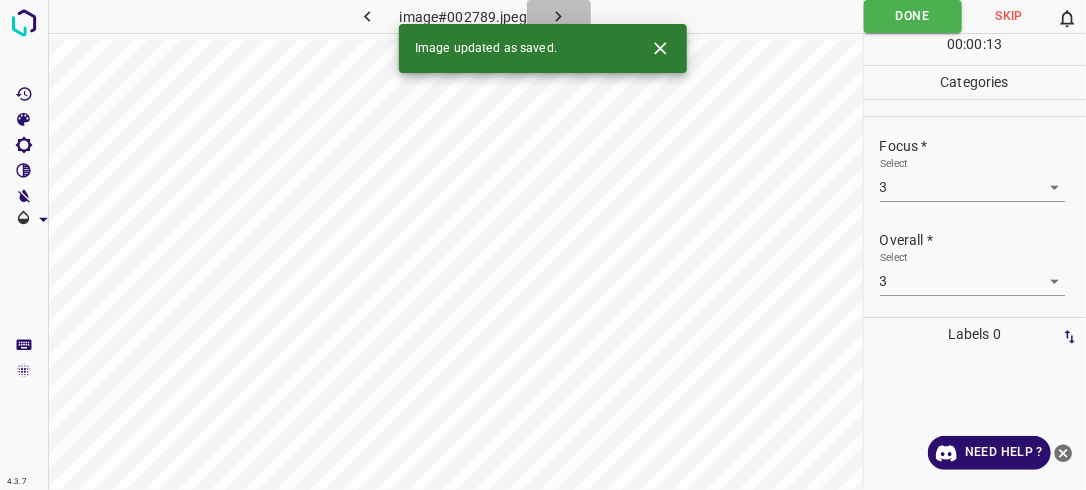 click 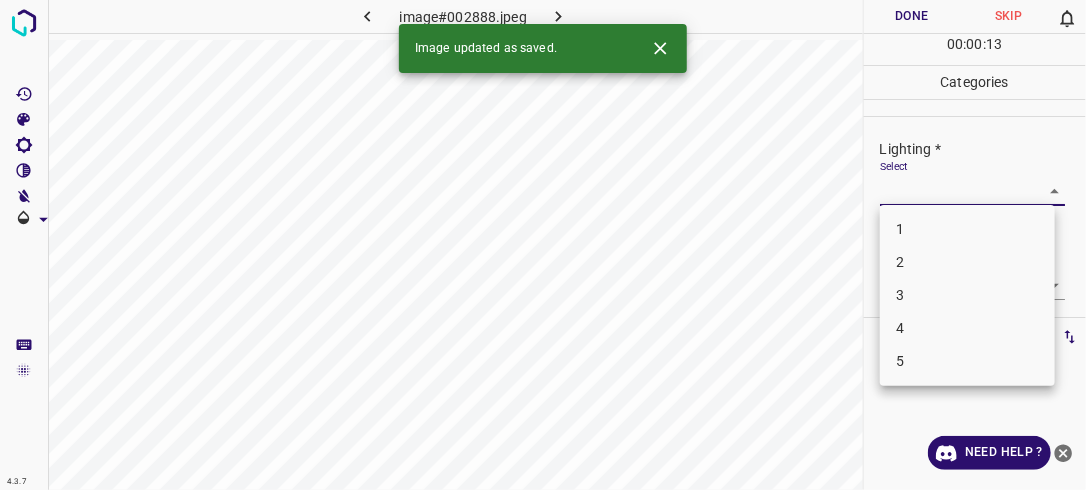 click on "4.3.7 image#002888.jpeg Done Skip 0 00   : 00   : 13   Categories Lighting *  Select ​ Focus *  Select ​ Overall *  Select ​ Labels   0 Categories 1 Lighting 2 Focus 3 Overall Tools Space Change between modes (Draw & Edit) I Auto labeling R Restore zoom M Zoom in N Zoom out Delete Delete selecte label Filters Z Restore filters X Saturation filter C Brightness filter V Contrast filter B Gray scale filter General O Download Image updated as saved. Need Help ? - Text - Hide - Delete 1 2 3 4 5" at bounding box center (543, 245) 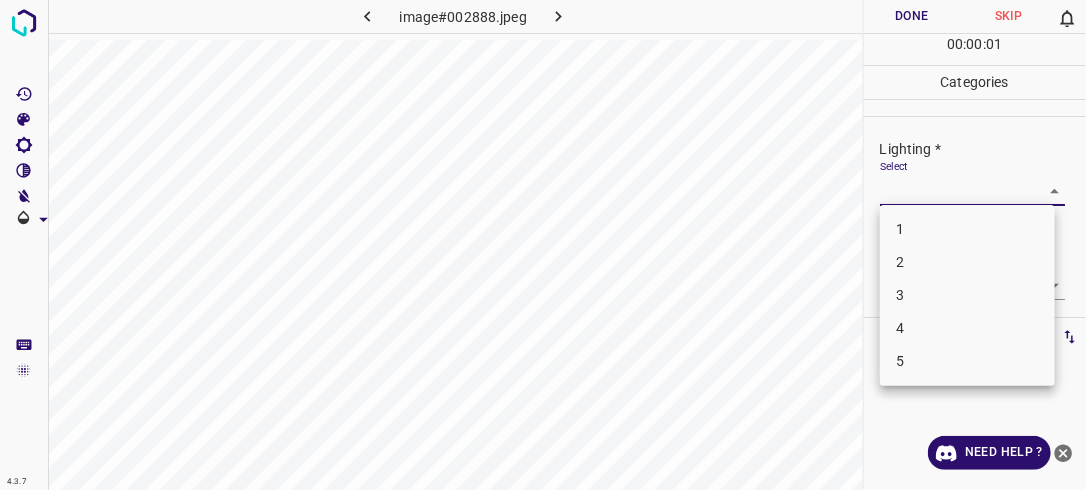 click on "2" at bounding box center [967, 262] 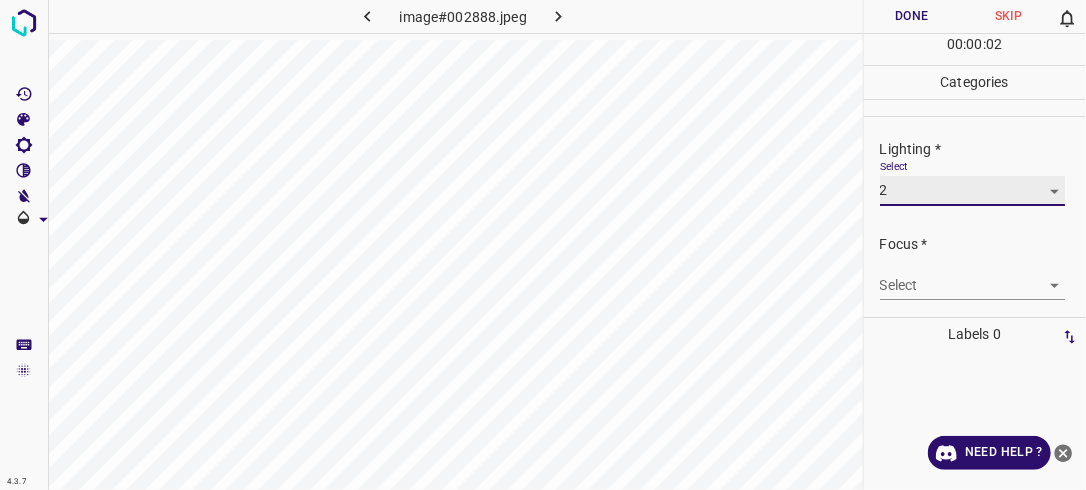 type on "2" 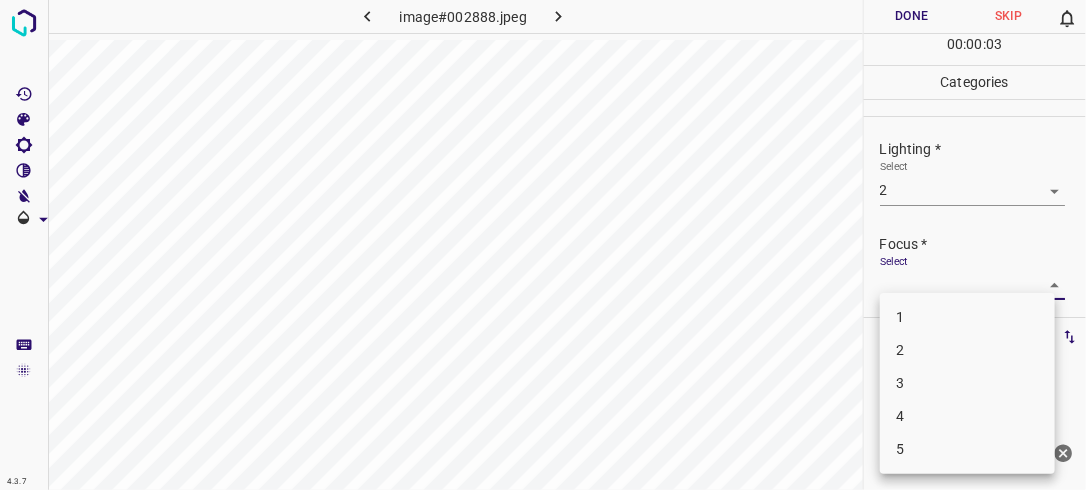 click on "4.3.7 image#002888.jpeg Done Skip 0 00   : 00   : 03   Categories Lighting *  Select 2 2 Focus *  Select ​ Overall *  Select ​ Labels   0 Categories 1 Lighting 2 Focus 3 Overall Tools Space Change between modes (Draw & Edit) I Auto labeling R Restore zoom M Zoom in N Zoom out Delete Delete selecte label Filters Z Restore filters X Saturation filter C Brightness filter V Contrast filter B Gray scale filter General O Download Need Help ? - Text - Hide - Delete 1 2 3 4 5" at bounding box center [543, 245] 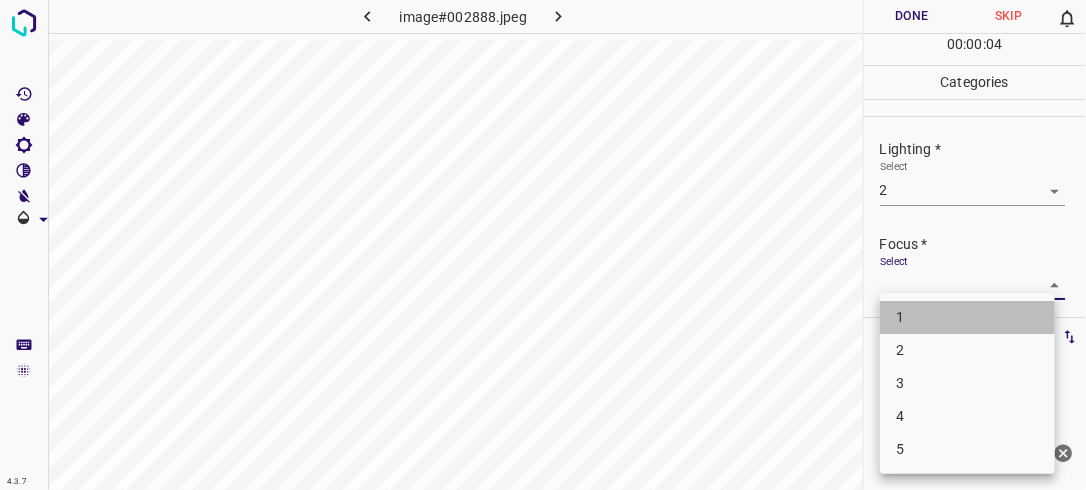 click on "1" at bounding box center (967, 317) 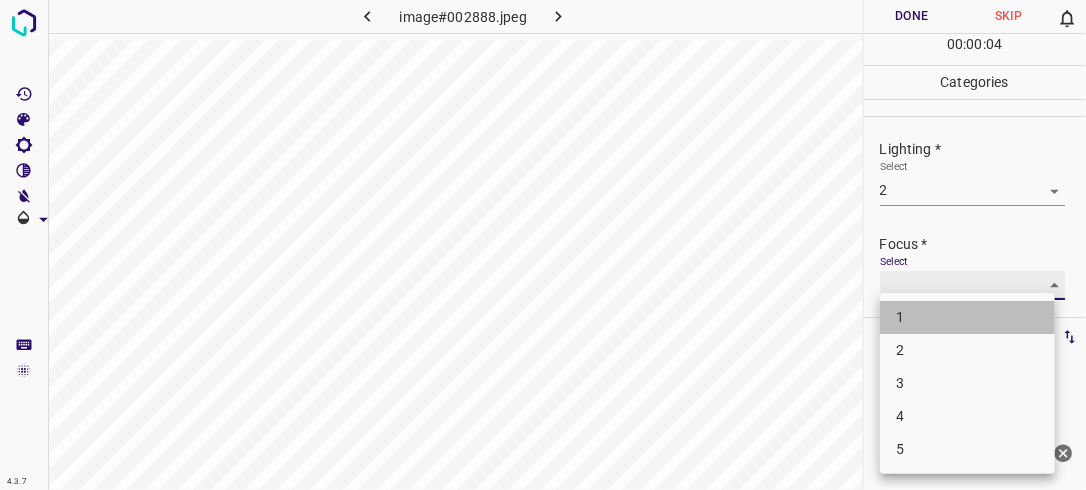 type on "1" 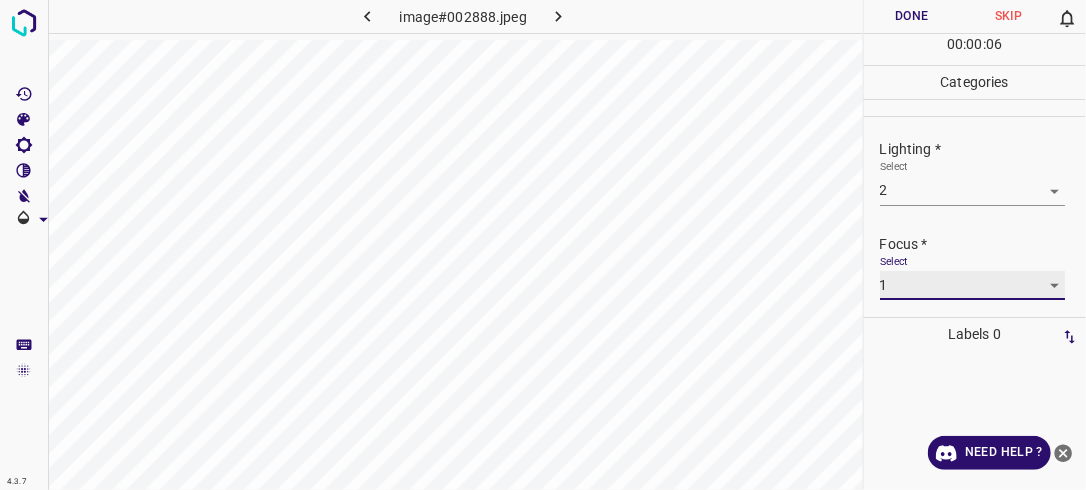 scroll, scrollTop: 98, scrollLeft: 0, axis: vertical 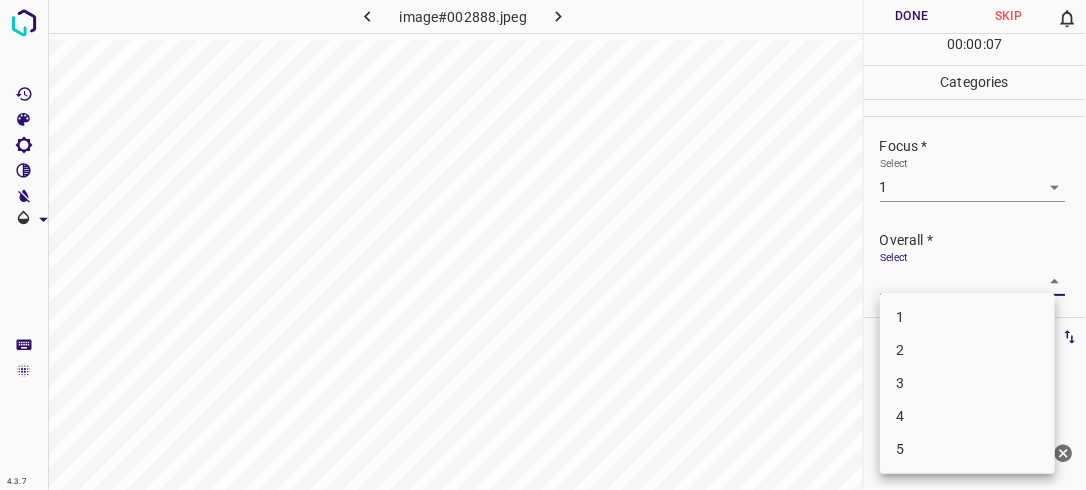 drag, startPoint x: 1046, startPoint y: 282, endPoint x: 976, endPoint y: 354, distance: 100.41912 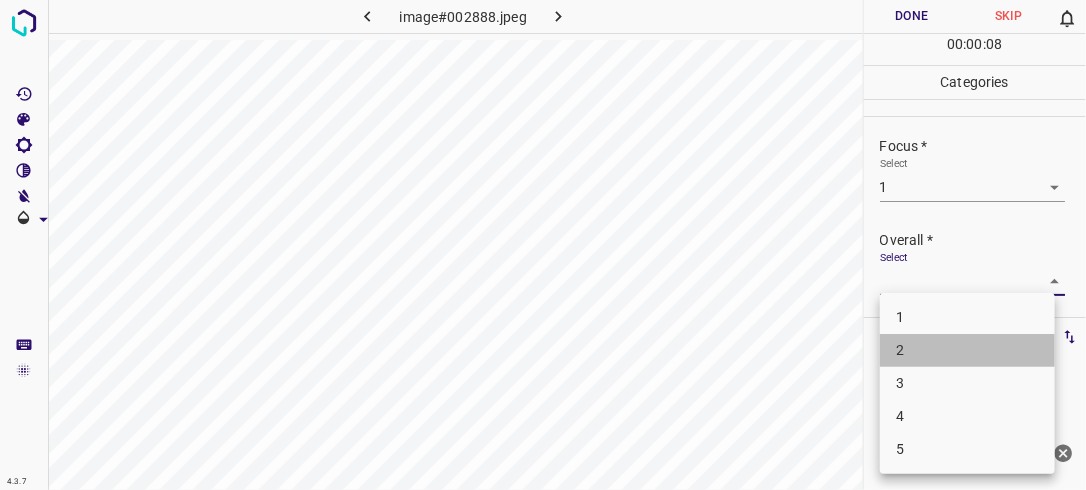 click on "2" at bounding box center (967, 350) 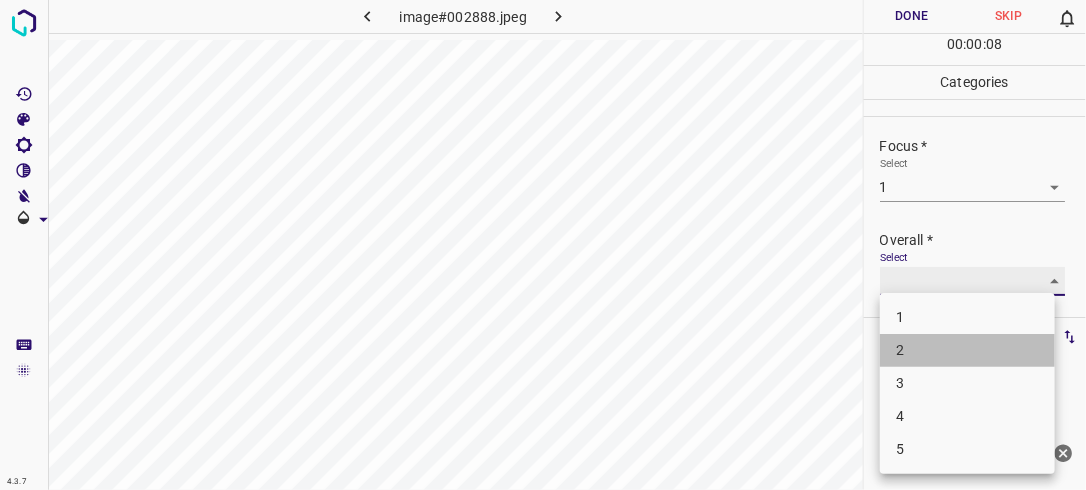 type on "2" 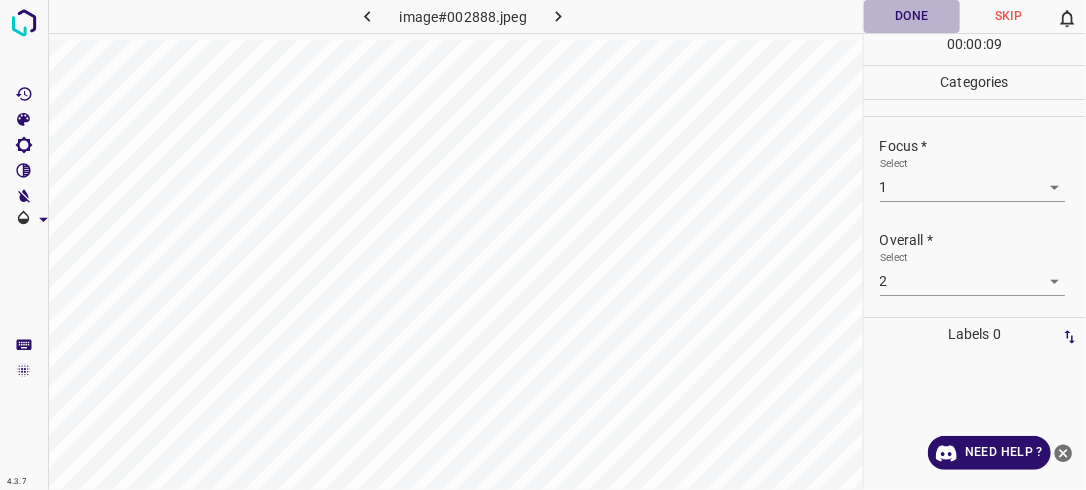 click on "Done" at bounding box center (912, 16) 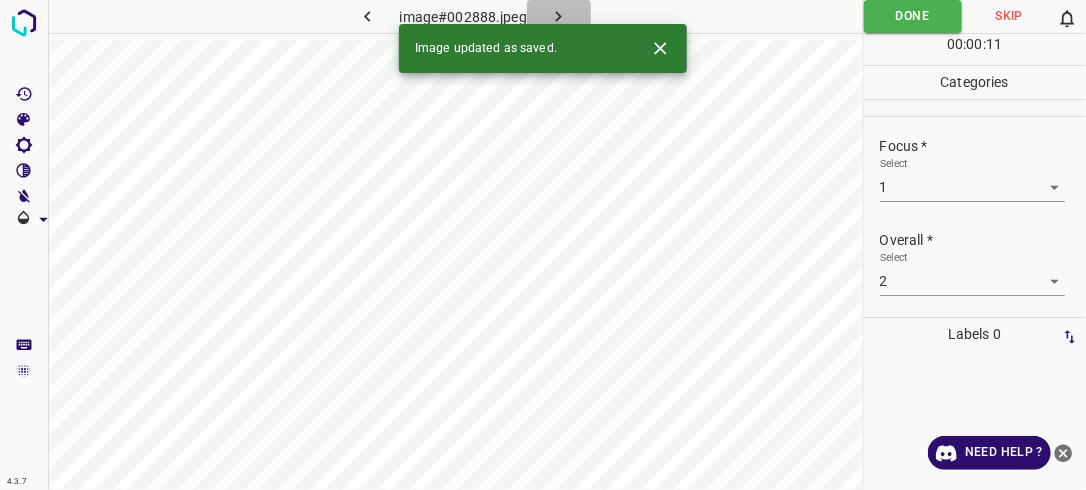 click at bounding box center (559, 16) 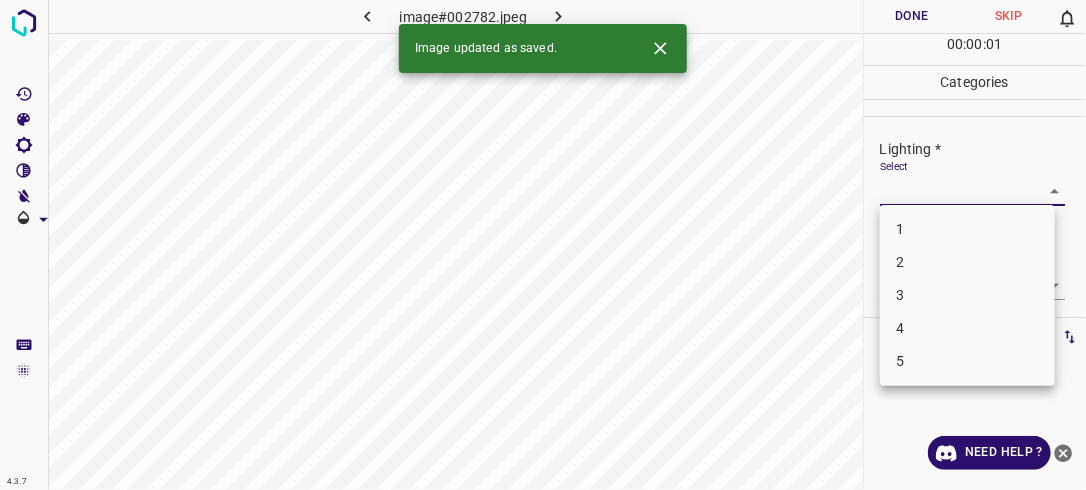 click on "4.3.7 image#002782.jpeg Done Skip 0 00   : 00   : 01   Categories Lighting *  Select ​ Focus *  Select ​ Overall *  Select ​ Labels   0 Categories 1 Lighting 2 Focus 3 Overall Tools Space Change between modes (Draw & Edit) I Auto labeling R Restore zoom M Zoom in N Zoom out Delete Delete selecte label Filters Z Restore filters X Saturation filter C Brightness filter V Contrast filter B Gray scale filter General O Download Image updated as saved. Need Help ? - Text - Hide - Delete 1 2 3 4 5" at bounding box center (543, 245) 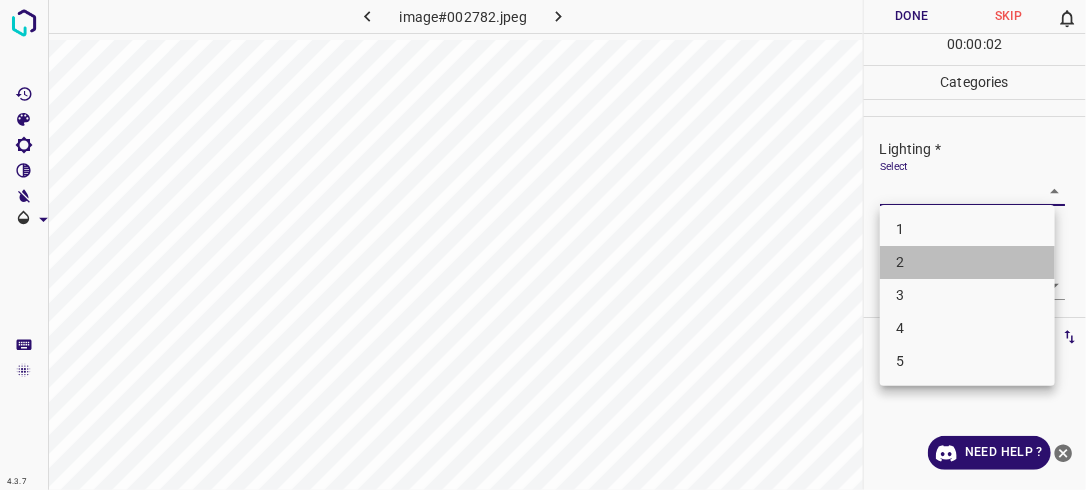click on "2" at bounding box center [967, 262] 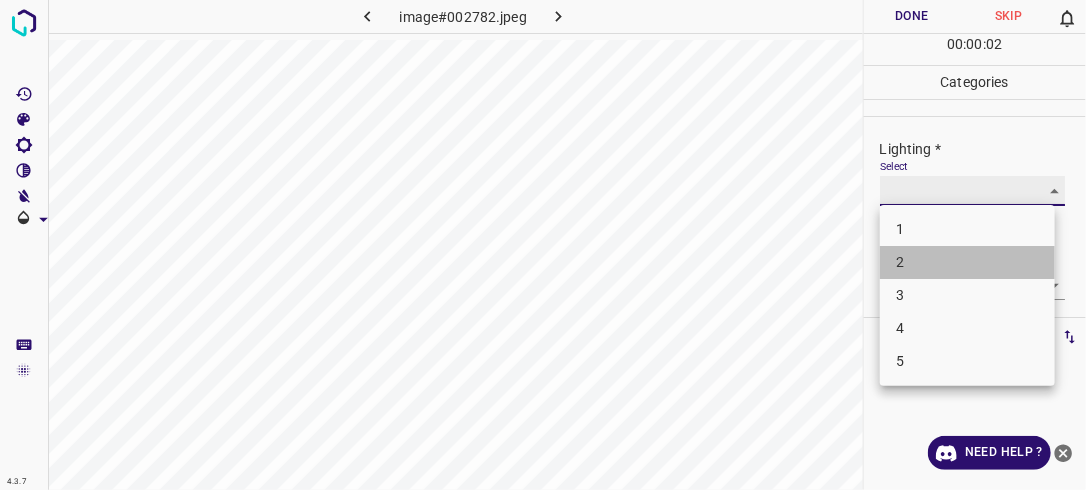 type on "2" 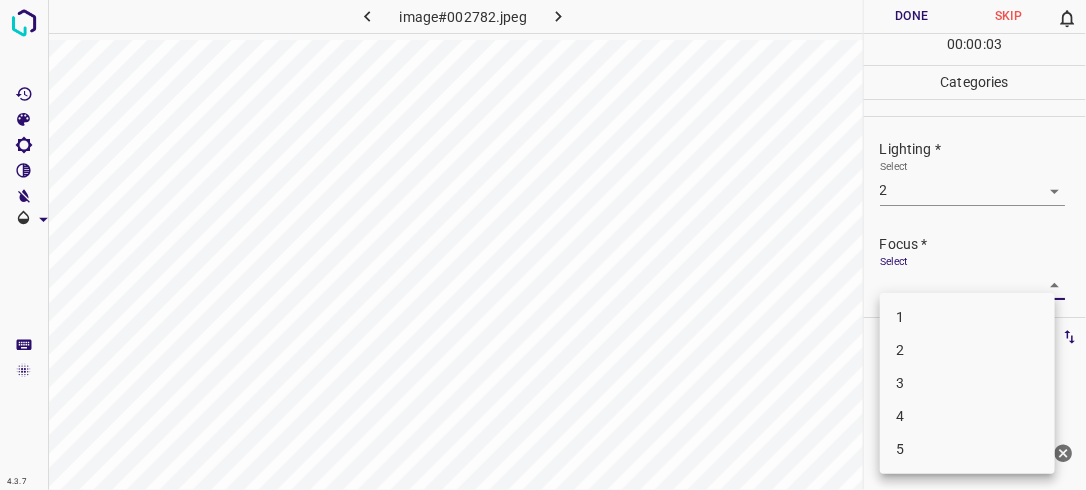 drag, startPoint x: 1041, startPoint y: 276, endPoint x: 956, endPoint y: 350, distance: 112.698715 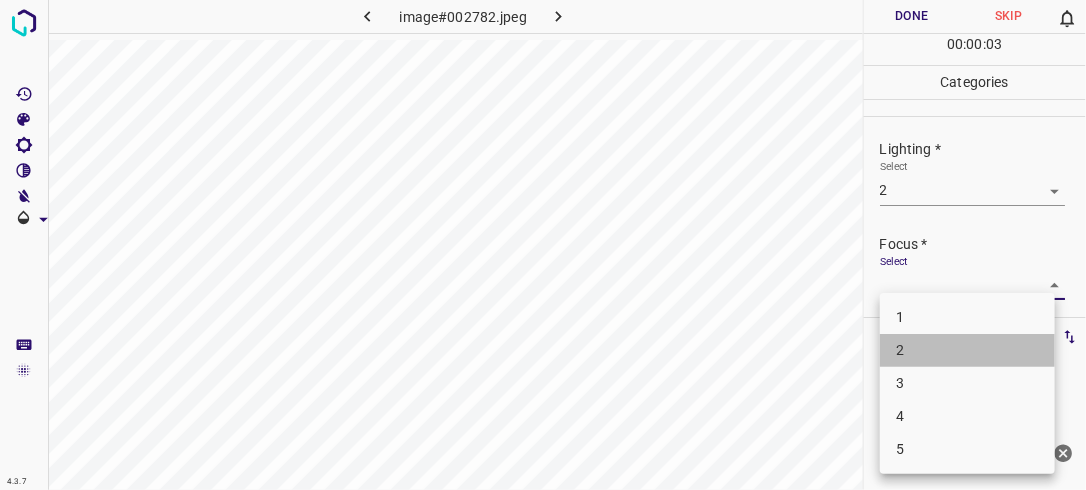 click on "2" at bounding box center [967, 350] 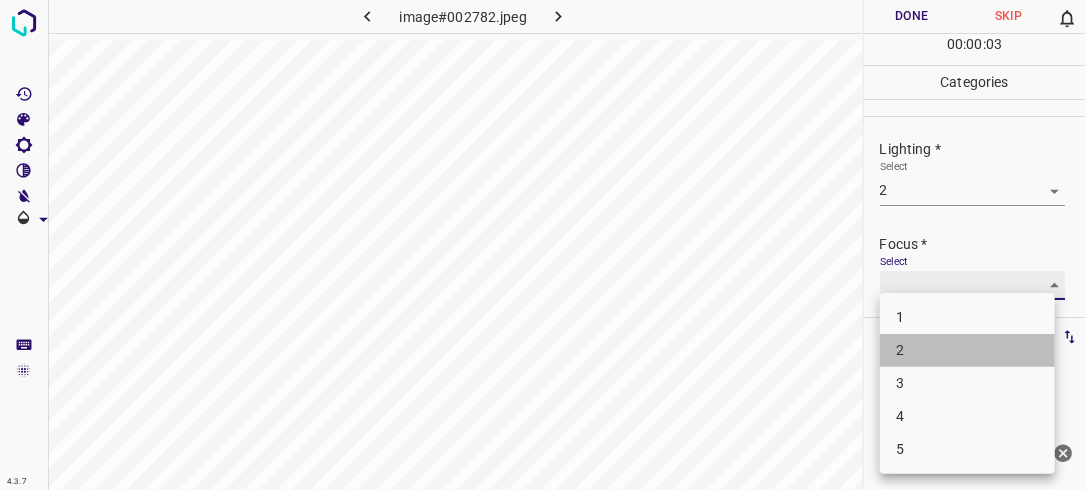 type on "2" 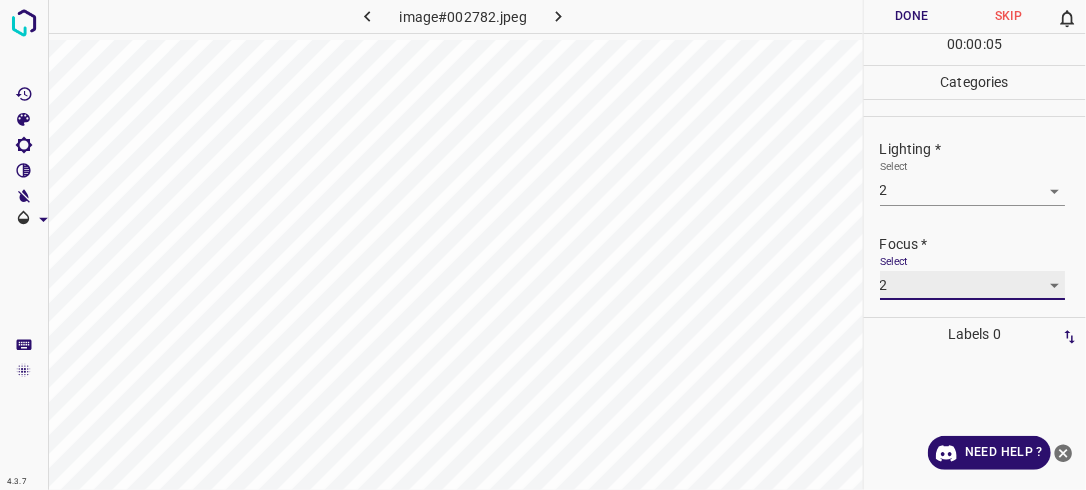 scroll, scrollTop: 98, scrollLeft: 0, axis: vertical 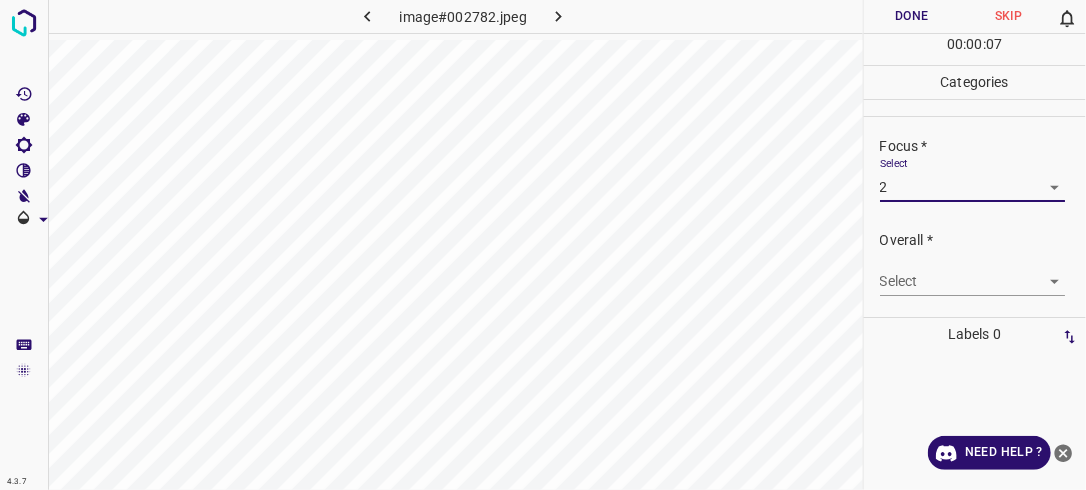click on "4.3.7 image#002782.jpeg Done Skip 0 00   : 00   : 07   Categories Lighting *  Select 2 2 Focus *  Select 2 2 Overall *  Select ​ Labels   0 Categories 1 Lighting 2 Focus 3 Overall Tools Space Change between modes (Draw & Edit) I Auto labeling R Restore zoom M Zoom in N Zoom out Delete Delete selecte label Filters Z Restore filters X Saturation filter C Brightness filter V Contrast filter B Gray scale filter General O Download Need Help ? - Text - Hide - Delete" at bounding box center (543, 245) 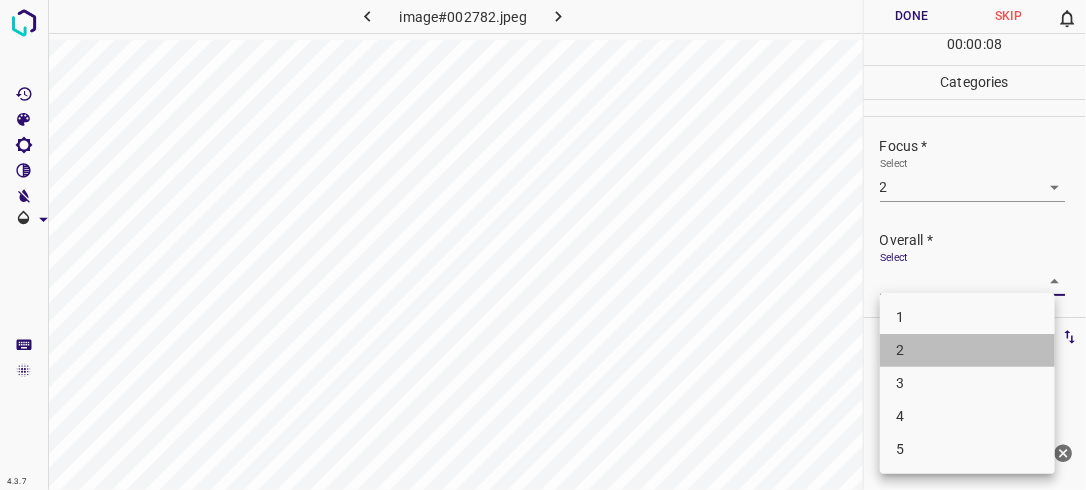 click on "2" at bounding box center [967, 350] 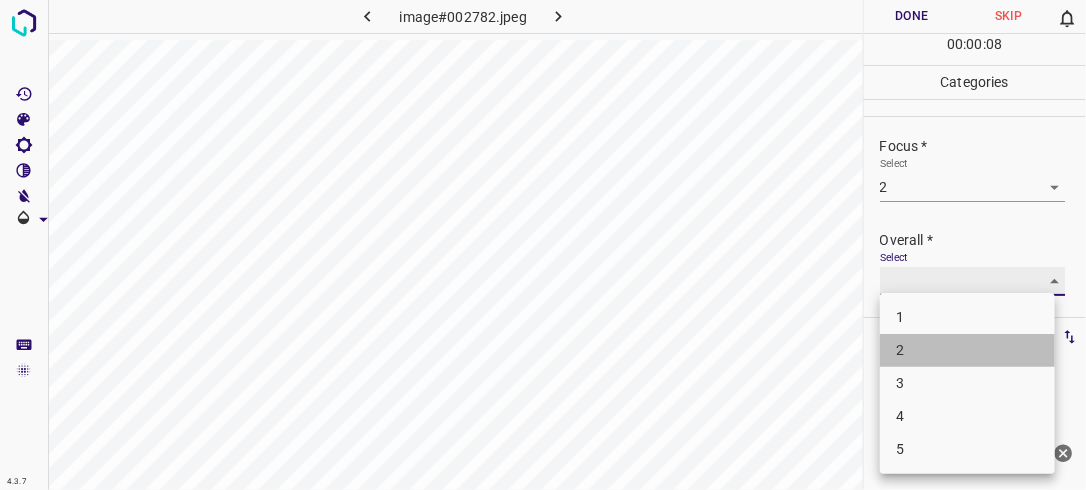 type on "2" 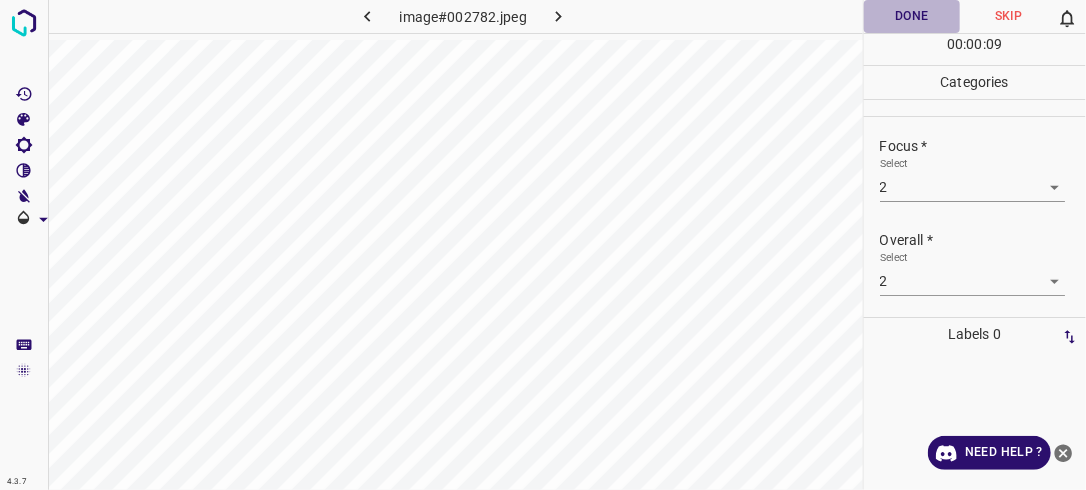 click on "Done" at bounding box center [912, 16] 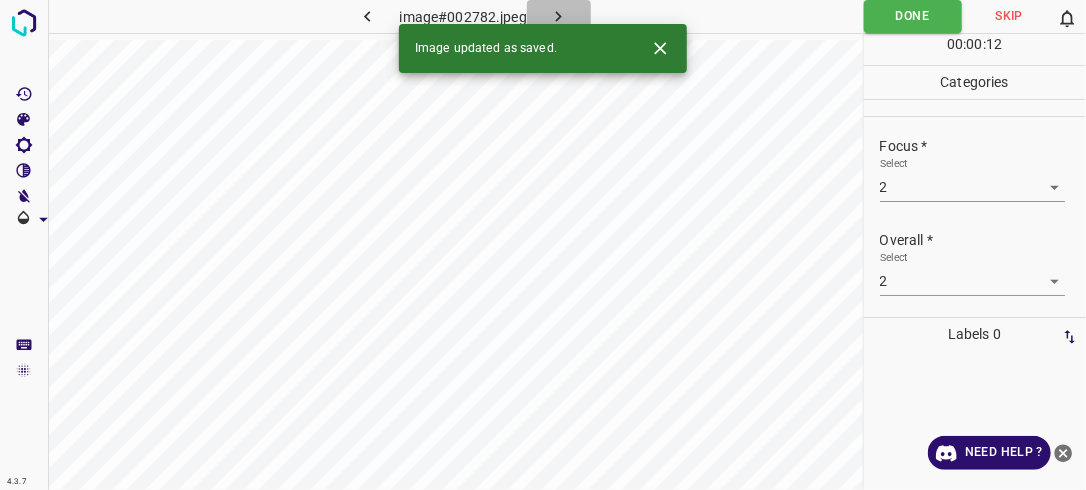 click 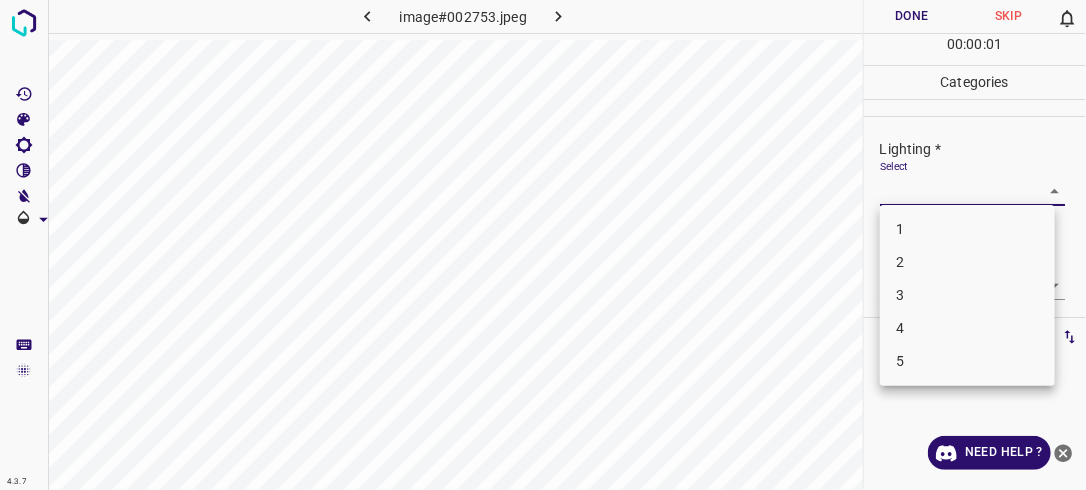 click on "4.3.7 image#002753.jpeg Done Skip 0 00   : 00   : 01   Categories Lighting *  Select ​ Focus *  Select ​ Overall *  Select ​ Labels   0 Categories 1 Lighting 2 Focus 3 Overall Tools Space Change between modes (Draw & Edit) I Auto labeling R Restore zoom M Zoom in N Zoom out Delete Delete selecte label Filters Z Restore filters X Saturation filter C Brightness filter V Contrast filter B Gray scale filter General O Download Need Help ? - Text - Hide - Delete 1 2 3 4 5" at bounding box center (543, 245) 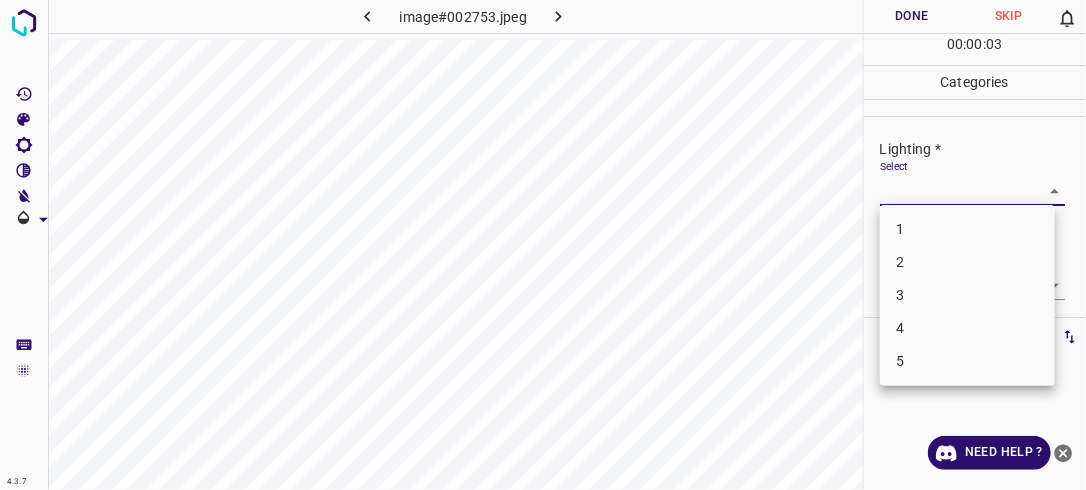 drag, startPoint x: 942, startPoint y: 268, endPoint x: 1040, endPoint y: 276, distance: 98.32599 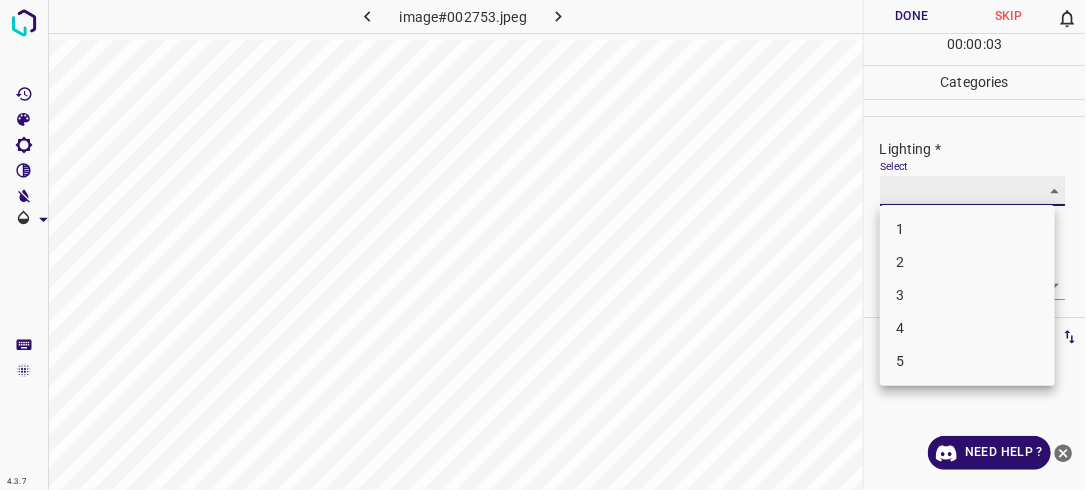 type on "2" 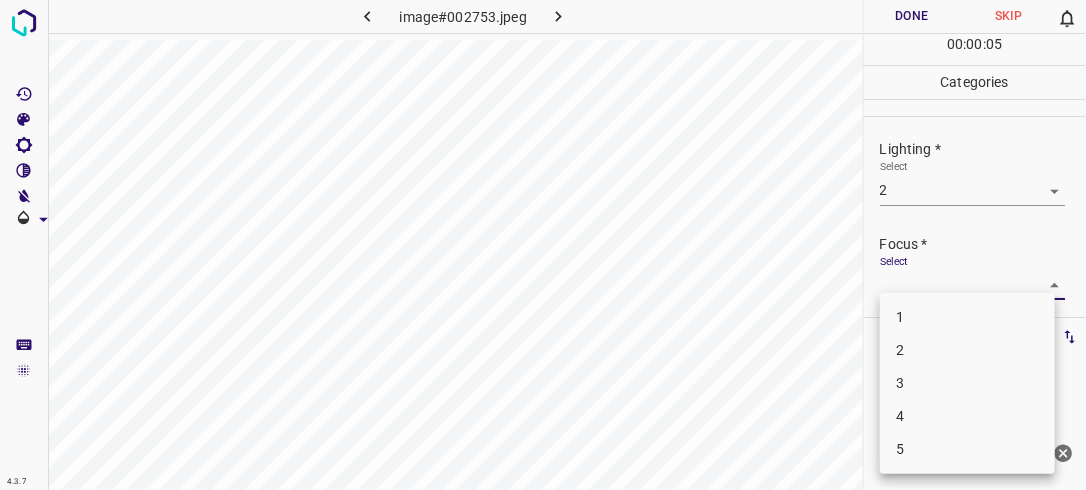 click on "4.3.7 image#002753.jpeg Done Skip 0 00   : 00   : 05   Categories Lighting *  Select 2 2 Focus *  Select ​ Overall *  Select ​ Labels   0 Categories 1 Lighting 2 Focus 3 Overall Tools Space Change between modes (Draw & Edit) I Auto labeling R Restore zoom M Zoom in N Zoom out Delete Delete selecte label Filters Z Restore filters X Saturation filter C Brightness filter V Contrast filter B Gray scale filter General O Download Need Help ? - Text - Hide - Delete 1 2 3 4 5" at bounding box center (543, 245) 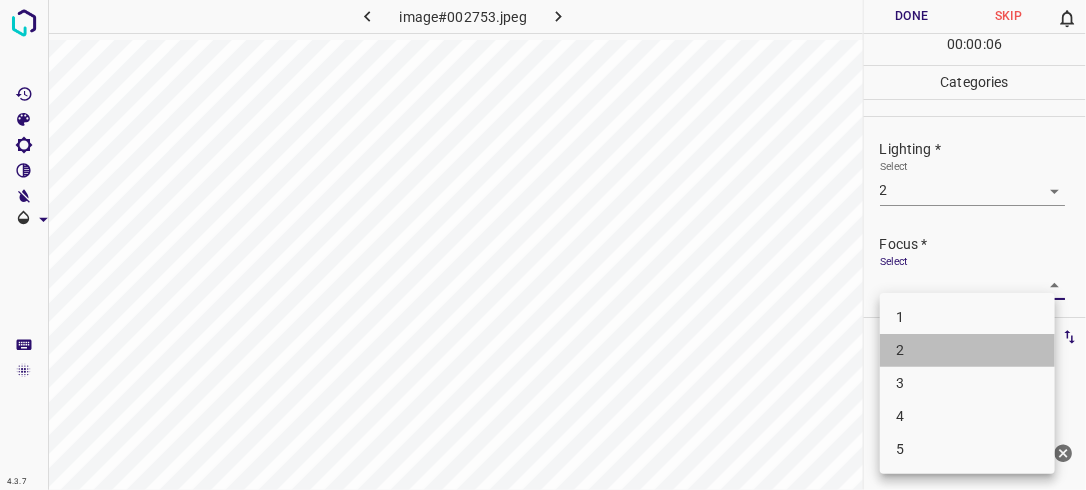 click on "2" at bounding box center (967, 350) 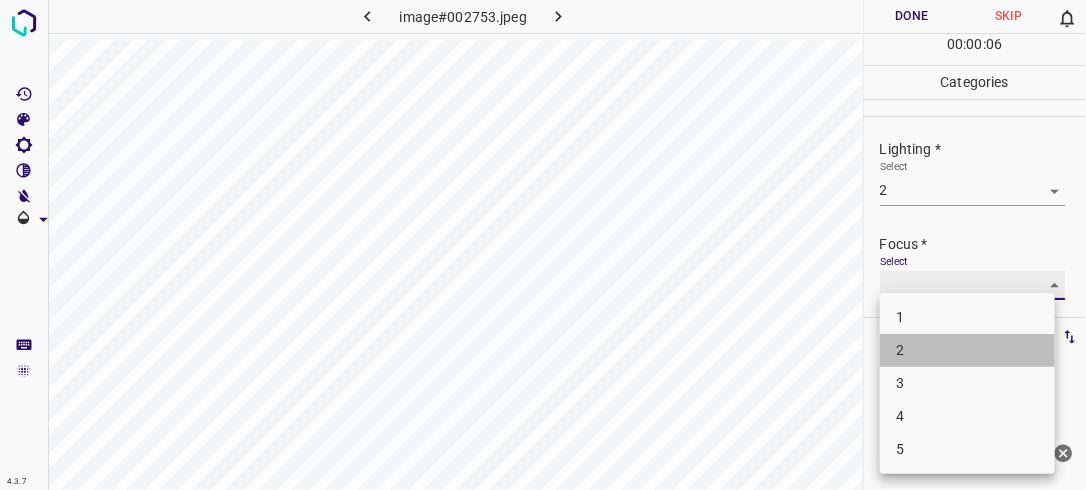type on "2" 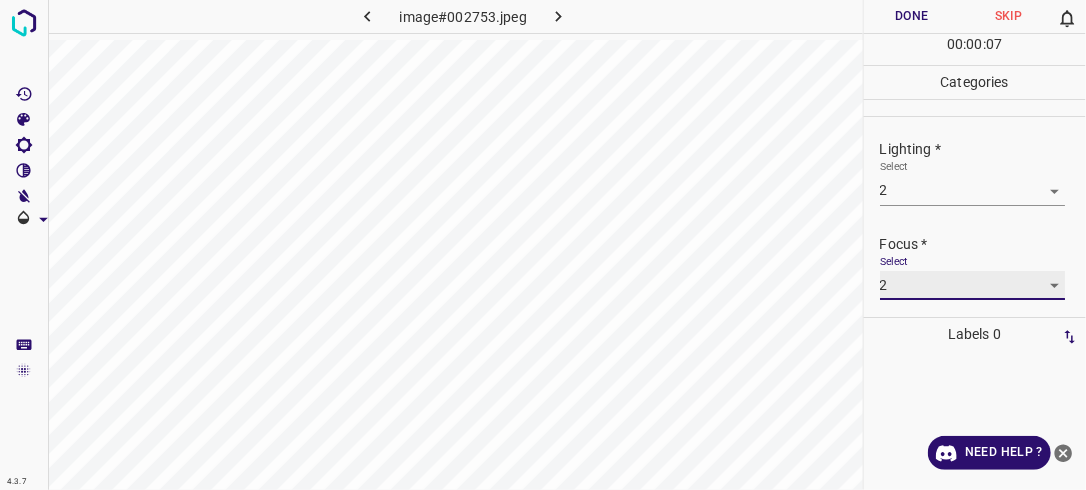 scroll, scrollTop: 98, scrollLeft: 0, axis: vertical 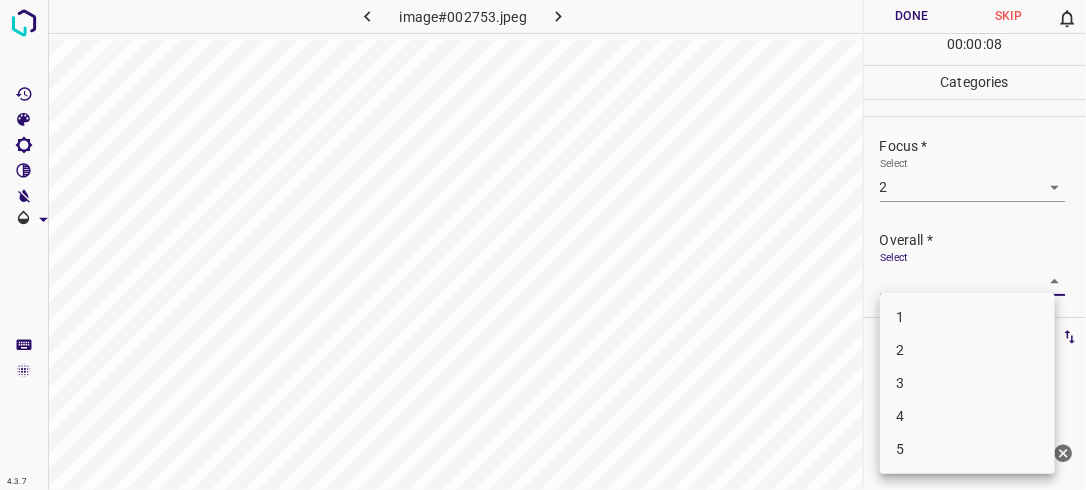 click on "4.3.7 image#002753.jpeg Done Skip 0 00   : 00   : 08   Categories Lighting *  Select 2 2 Focus *  Select 2 2 Overall *  Select ​ Labels   0 Categories 1 Lighting 2 Focus 3 Overall Tools Space Change between modes (Draw & Edit) I Auto labeling R Restore zoom M Zoom in N Zoom out Delete Delete selecte label Filters Z Restore filters X Saturation filter C Brightness filter V Contrast filter B Gray scale filter General O Download Need Help ? - Text - Hide - Delete 1 2 3 4 5" at bounding box center [543, 245] 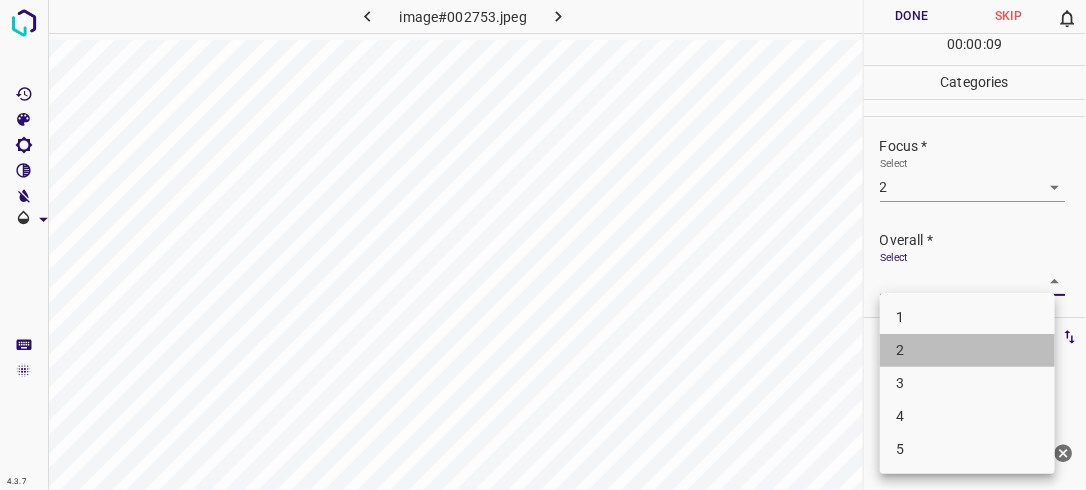 click on "2" at bounding box center [967, 350] 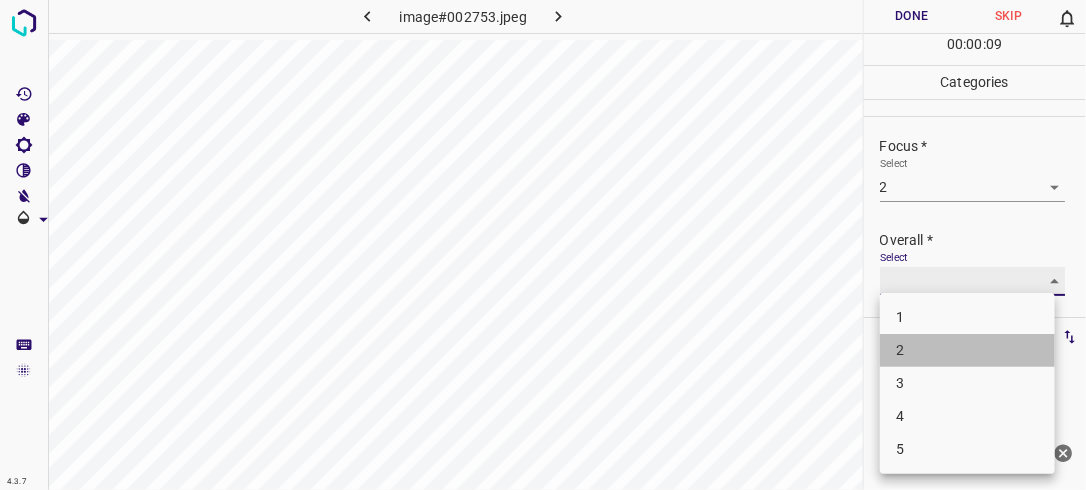 type on "2" 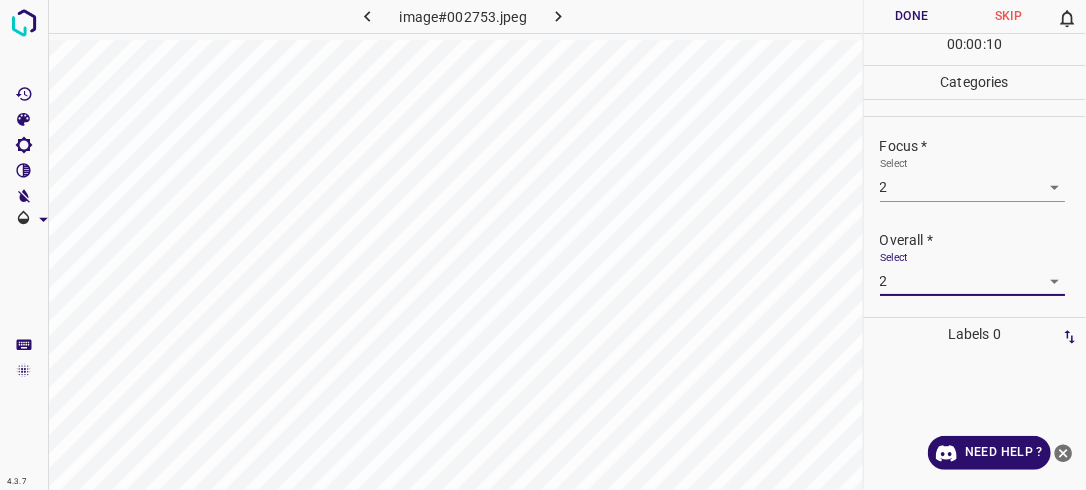 click on "Done" at bounding box center (912, 16) 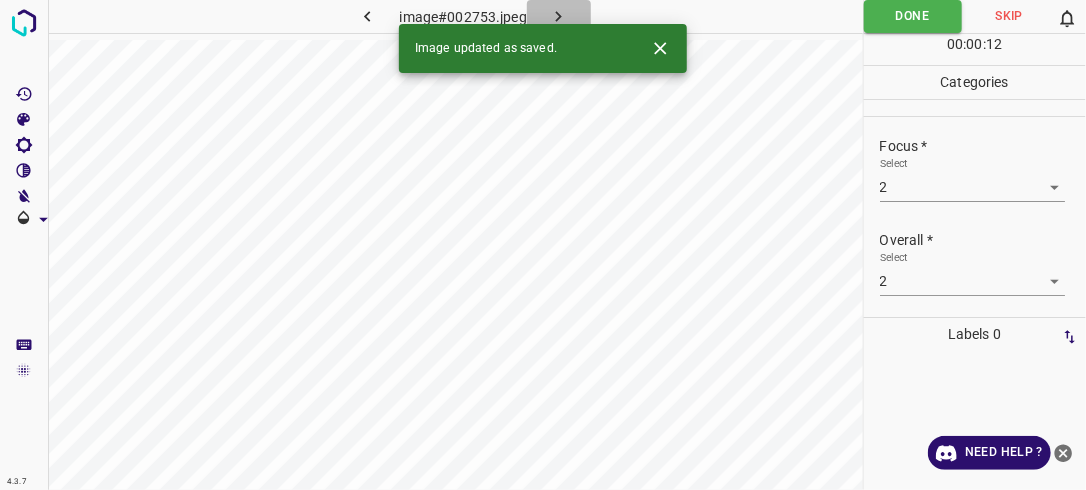 click at bounding box center (559, 16) 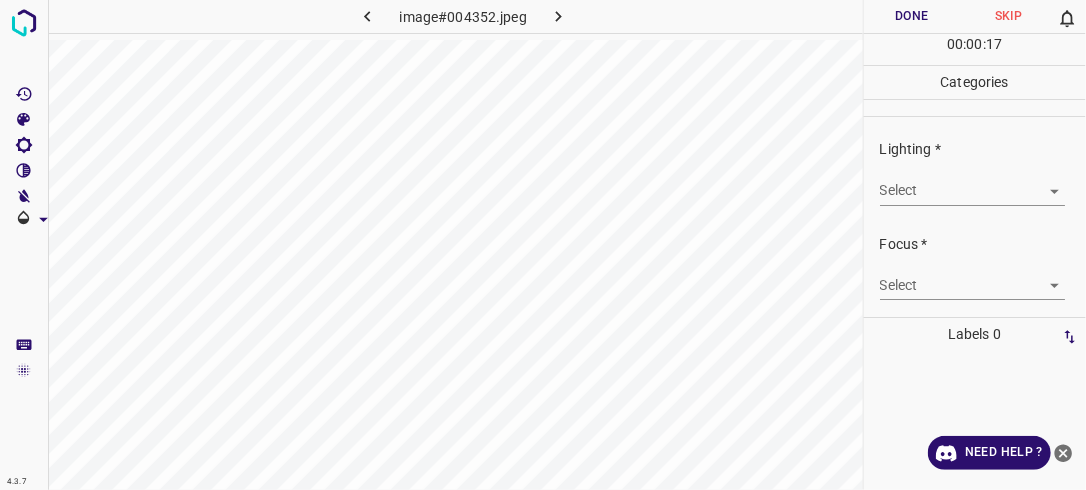 click on "4.3.7 image#004352.jpeg Done Skip 0 00   : 00   : 17   Categories Lighting *  Select ​ Focus *  Select ​ Overall *  Select ​ Labels   0 Categories 1 Lighting 2 Focus 3 Overall Tools Space Change between modes (Draw & Edit) I Auto labeling R Restore zoom M Zoom in N Zoom out Delete Delete selecte label Filters Z Restore filters X Saturation filter C Brightness filter V Contrast filter B Gray scale filter General O Download Need Help ? - Text - Hide - Delete" at bounding box center (543, 245) 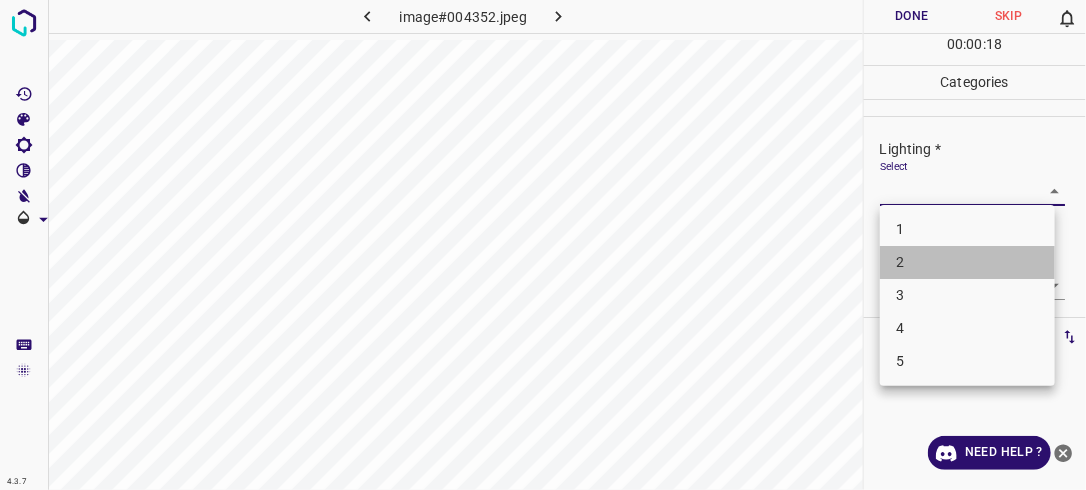 click on "2" at bounding box center [967, 262] 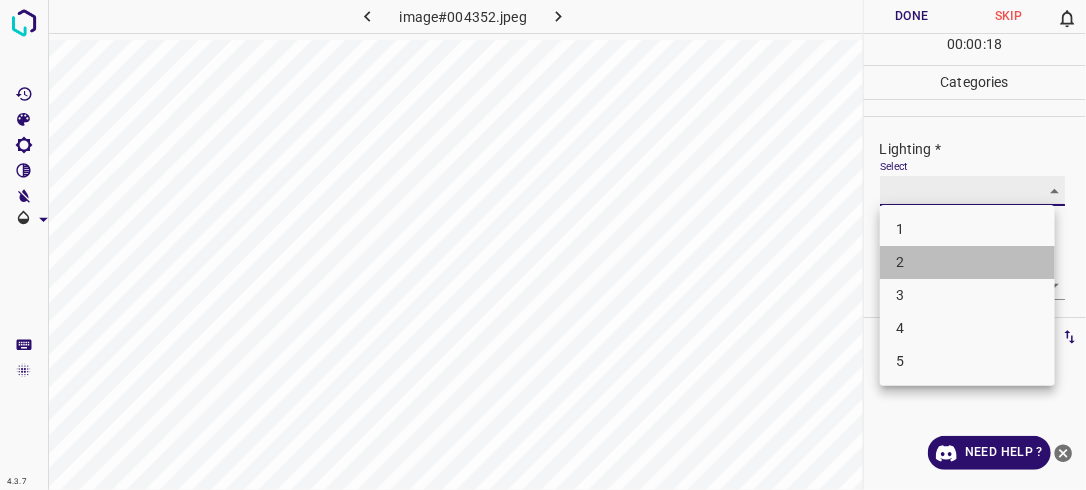 type on "2" 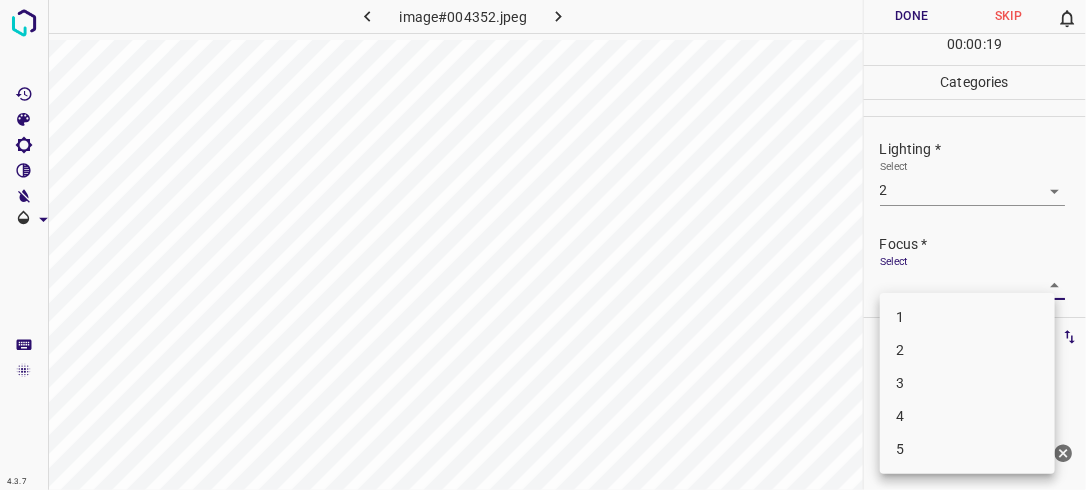 click on "4.3.7 image#004352.jpeg Done Skip 0 00   : 00   : 19   Categories Lighting *  Select 2 2 Focus *  Select ​ Overall *  Select ​ Labels   0 Categories 1 Lighting 2 Focus 3 Overall Tools Space Change between modes (Draw & Edit) I Auto labeling R Restore zoom M Zoom in N Zoom out Delete Delete selecte label Filters Z Restore filters X Saturation filter C Brightness filter V Contrast filter B Gray scale filter General O Download Need Help ? - Text - Hide - Delete 1 2 3 4 5" at bounding box center (543, 245) 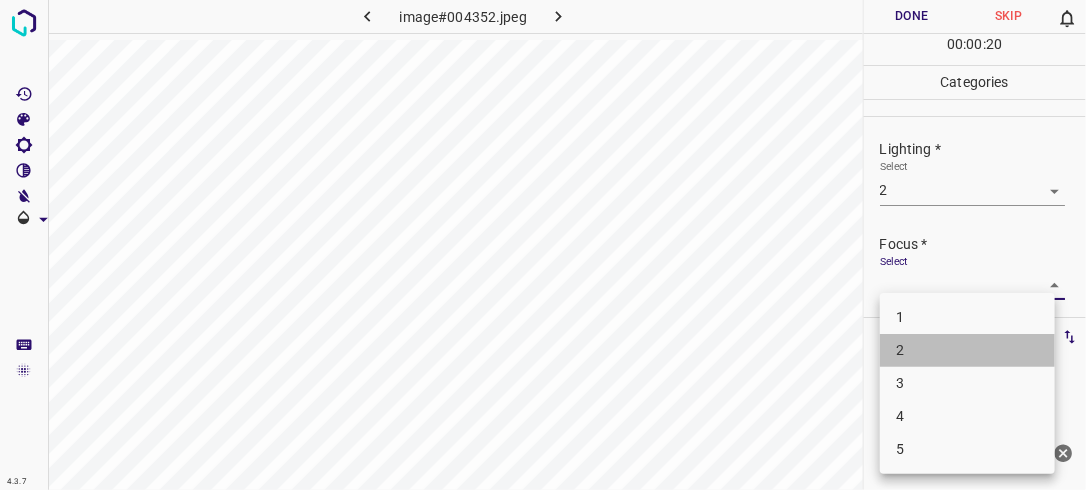 click on "2" at bounding box center [967, 350] 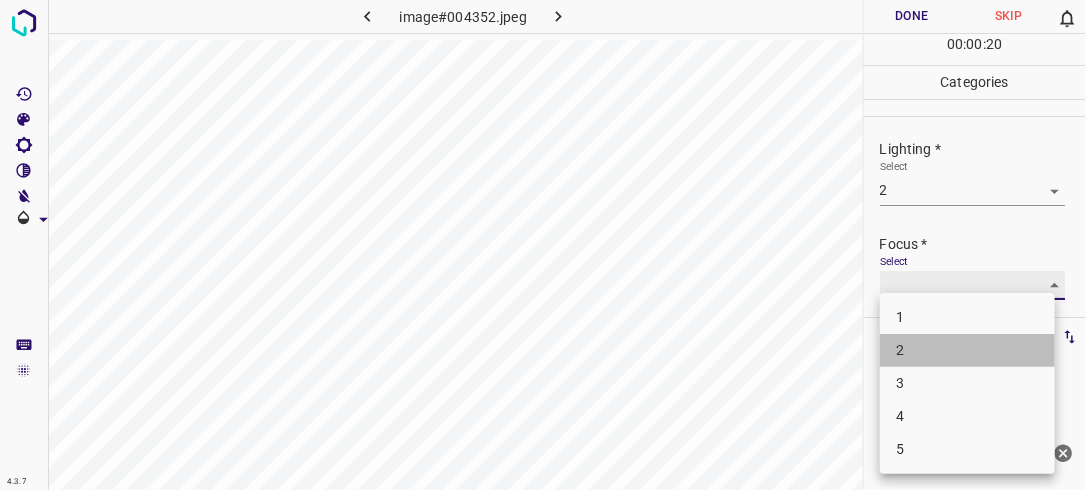 type on "2" 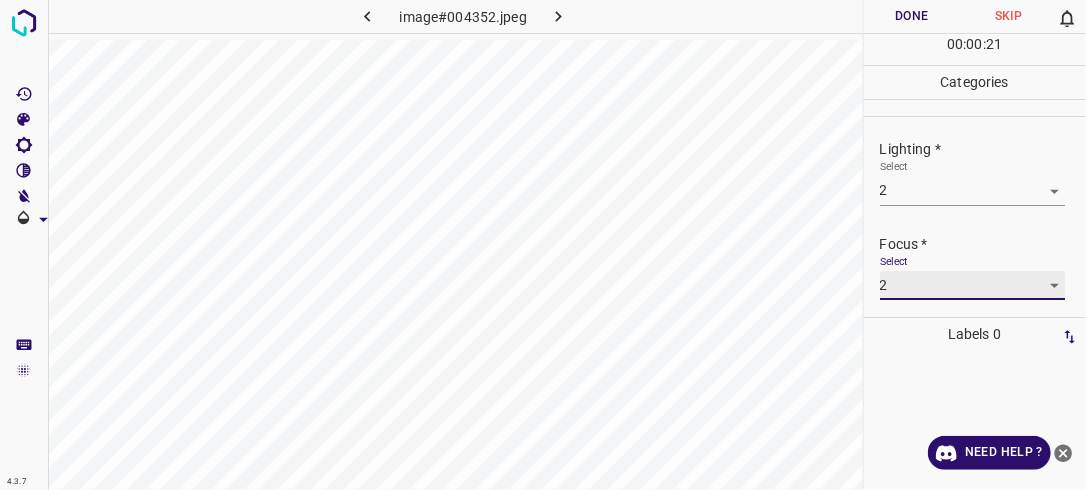 scroll, scrollTop: 98, scrollLeft: 0, axis: vertical 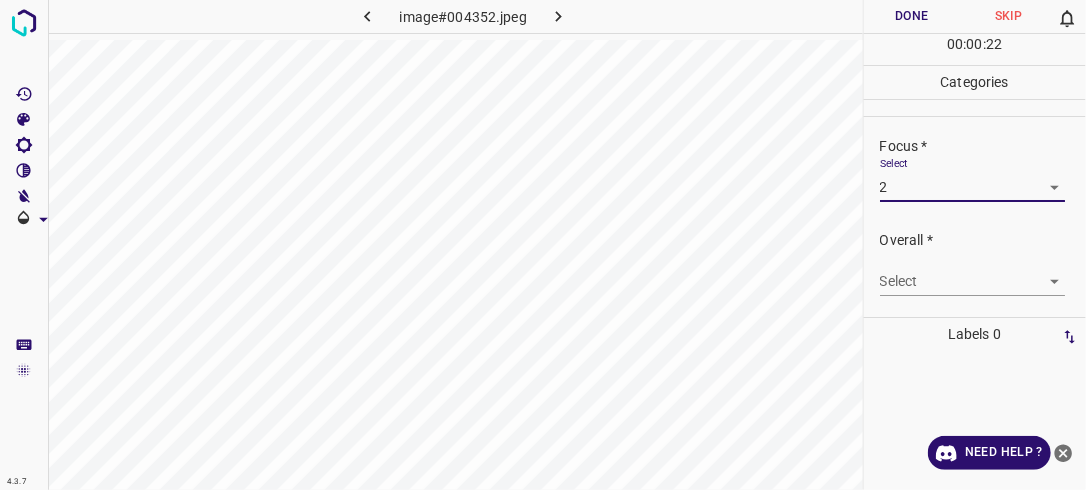 click on "4.3.7 image#004352.jpeg Done Skip 0 00   : 00   : 22   Categories Lighting *  Select 2 2 Focus *  Select 2 2 Overall *  Select ​ Labels   0 Categories 1 Lighting 2 Focus 3 Overall Tools Space Change between modes (Draw & Edit) I Auto labeling R Restore zoom M Zoom in N Zoom out Delete Delete selecte label Filters Z Restore filters X Saturation filter C Brightness filter V Contrast filter B Gray scale filter General O Download Need Help ? - Text - Hide - Delete" at bounding box center (543, 245) 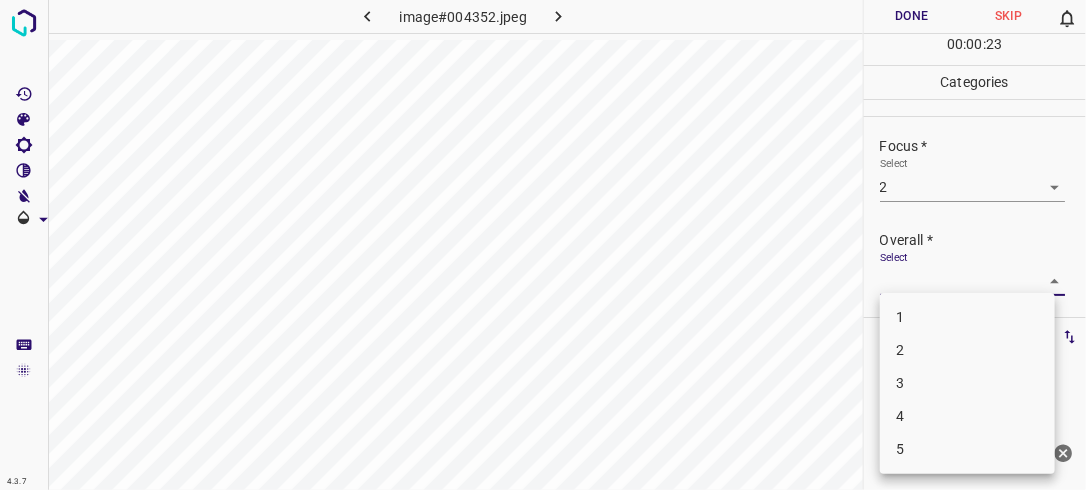 click on "2" at bounding box center (967, 350) 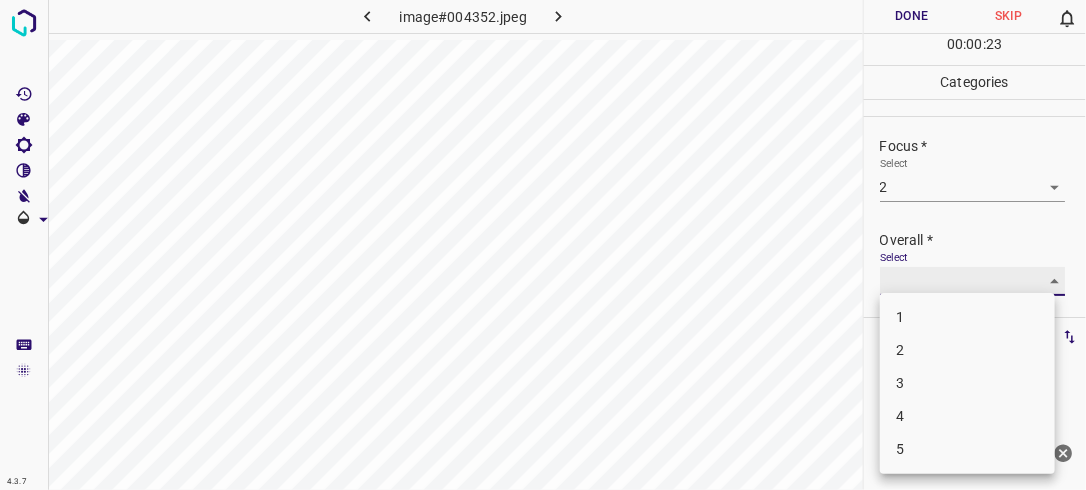 type on "2" 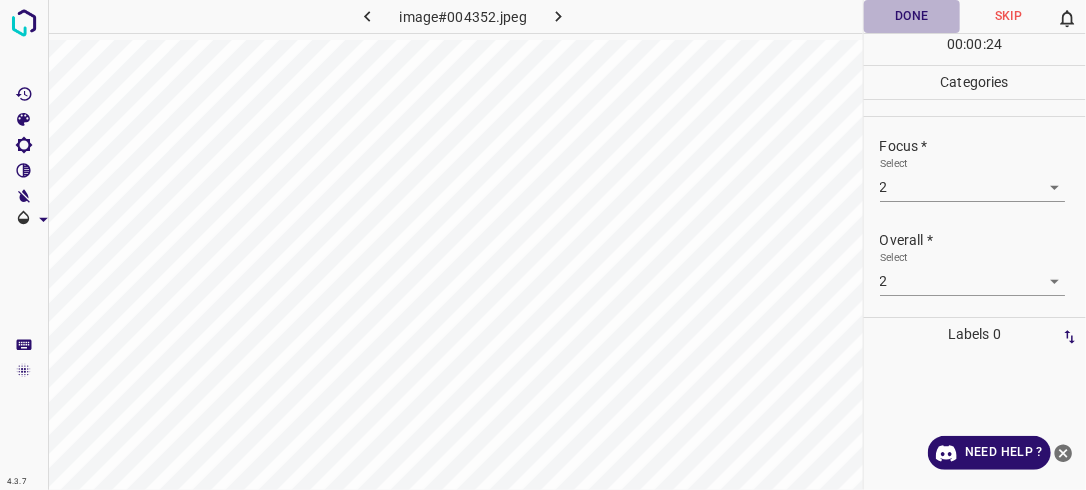 click on "Done" at bounding box center [912, 16] 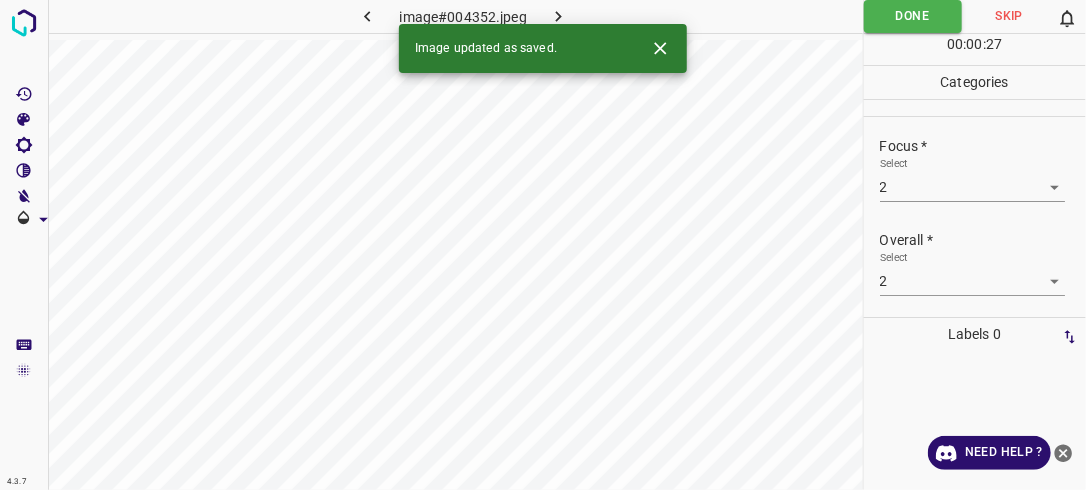 click at bounding box center [559, 16] 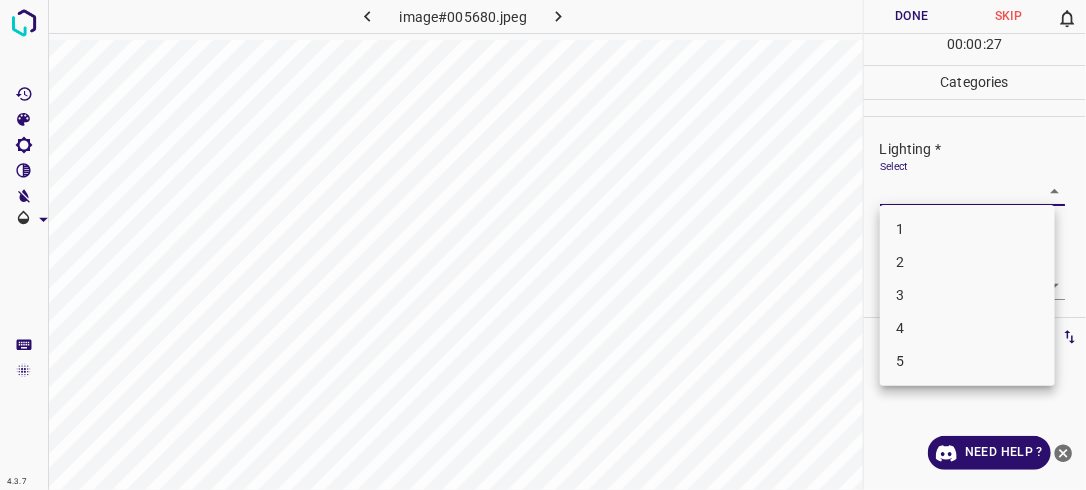 click on "4.3.7 image#005680.jpeg Done Skip 0 00   : 00   : 27   Categories Lighting *  Select ​ Focus *  Select ​ Overall *  Select ​ Labels   0 Categories 1 Lighting 2 Focus 3 Overall Tools Space Change between modes (Draw & Edit) I Auto labeling R Restore zoom M Zoom in N Zoom out Delete Delete selecte label Filters Z Restore filters X Saturation filter C Brightness filter V Contrast filter B Gray scale filter General O Download Need Help ? - Text - Hide - Delete 1 2 3 4 5" at bounding box center [543, 245] 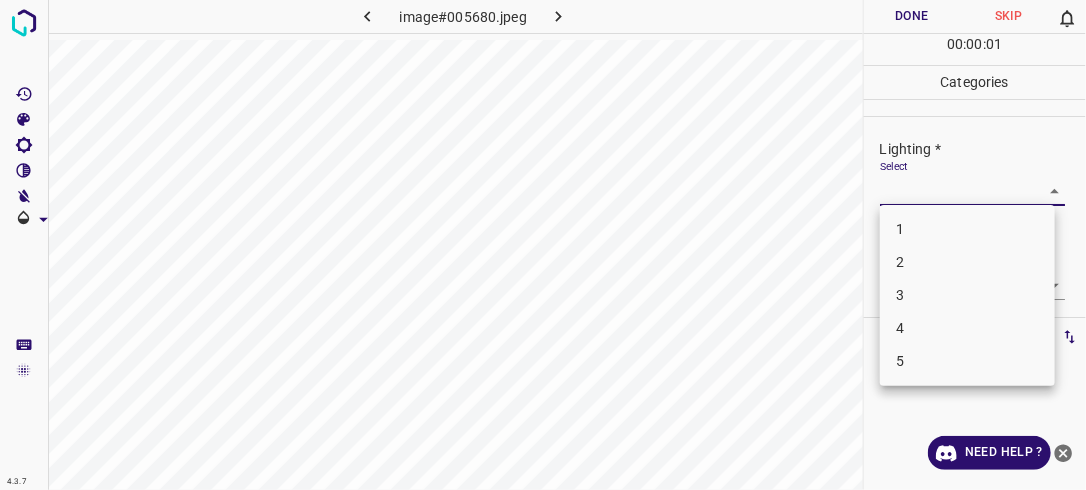 click on "2" at bounding box center (967, 262) 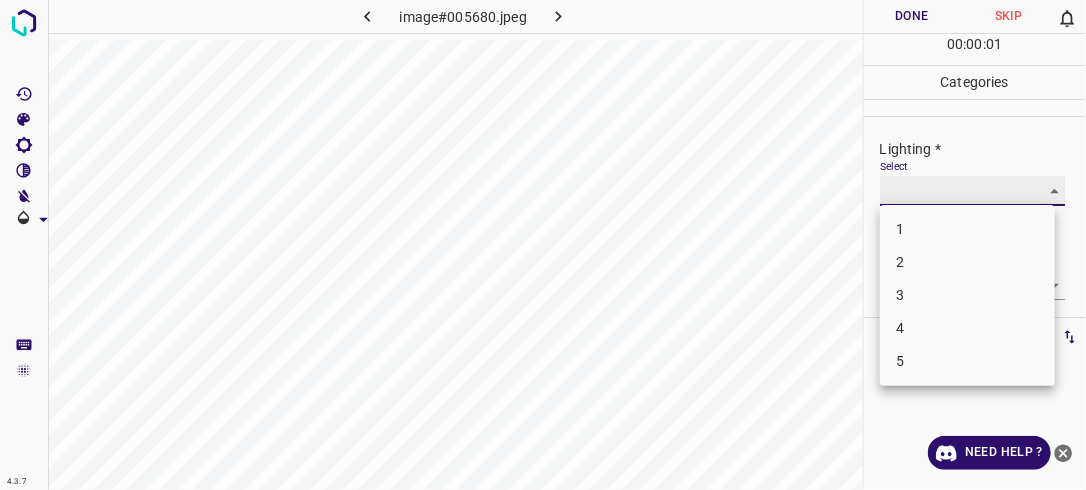 type on "2" 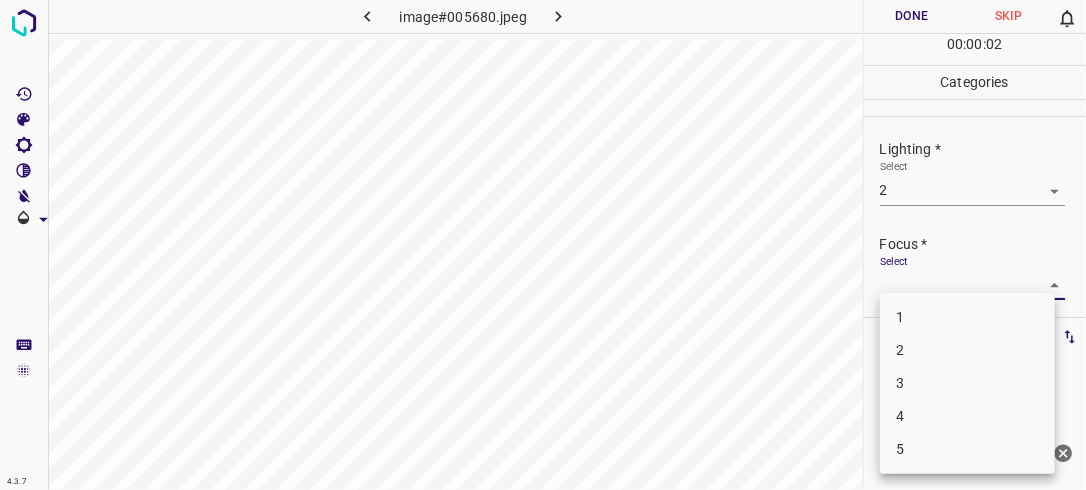 click on "4.3.7 image#005680.jpeg Done Skip 0 00   : 00   : 02   Categories Lighting *  Select 2 2 Focus *  Select ​ Overall *  Select ​ Labels   0 Categories 1 Lighting 2 Focus 3 Overall Tools Space Change between modes (Draw & Edit) I Auto labeling R Restore zoom M Zoom in N Zoom out Delete Delete selecte label Filters Z Restore filters X Saturation filter C Brightness filter V Contrast filter B Gray scale filter General O Download Need Help ? - Text - Hide - Delete 1 2 3 4 5" at bounding box center (543, 245) 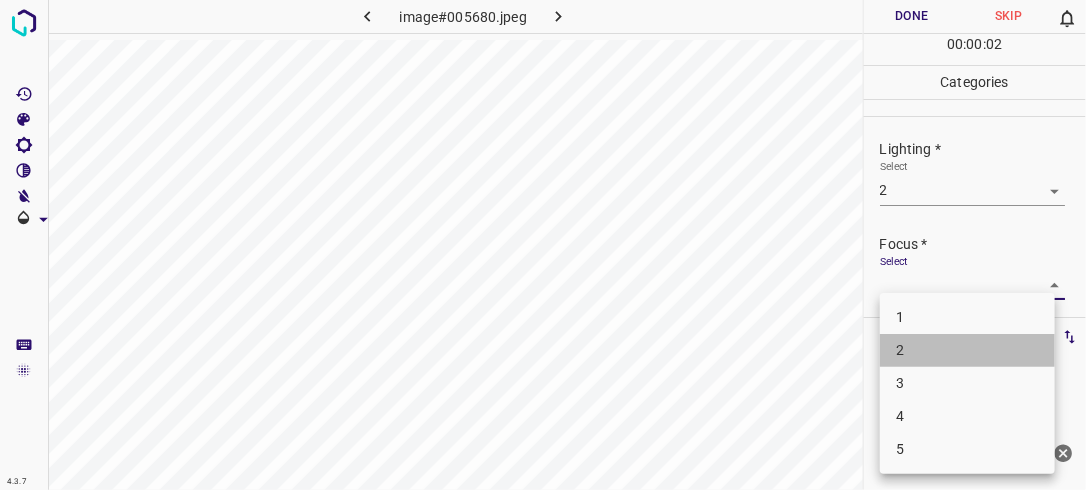 click on "2" at bounding box center (967, 350) 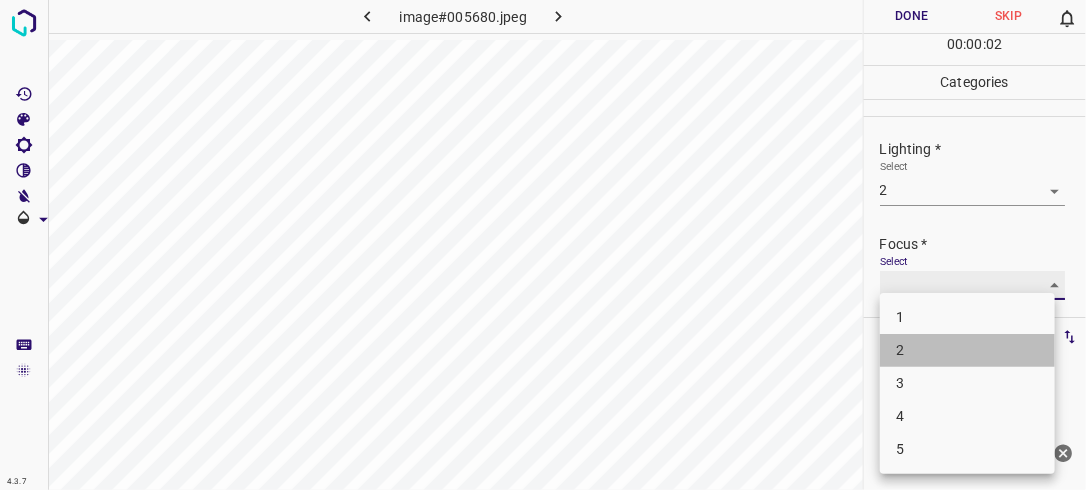 type on "2" 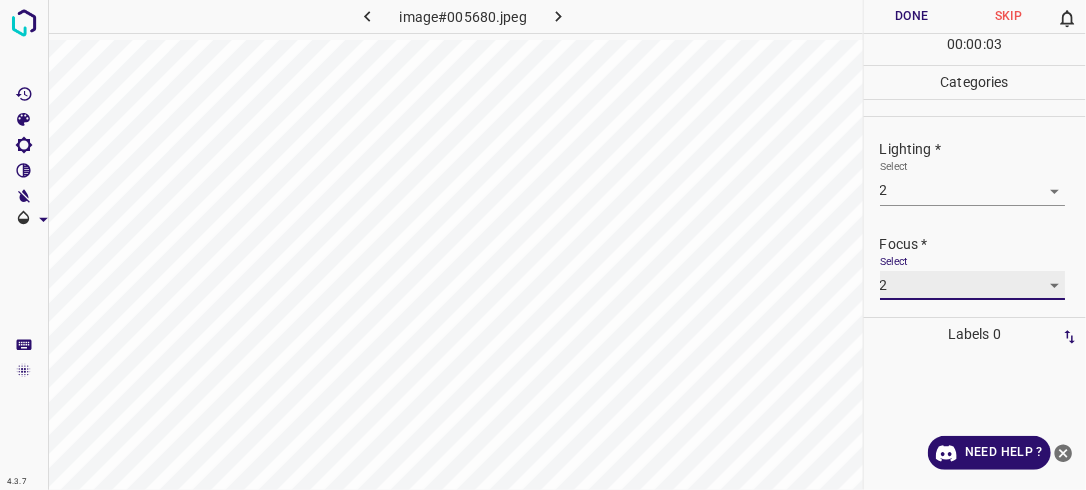 scroll, scrollTop: 98, scrollLeft: 0, axis: vertical 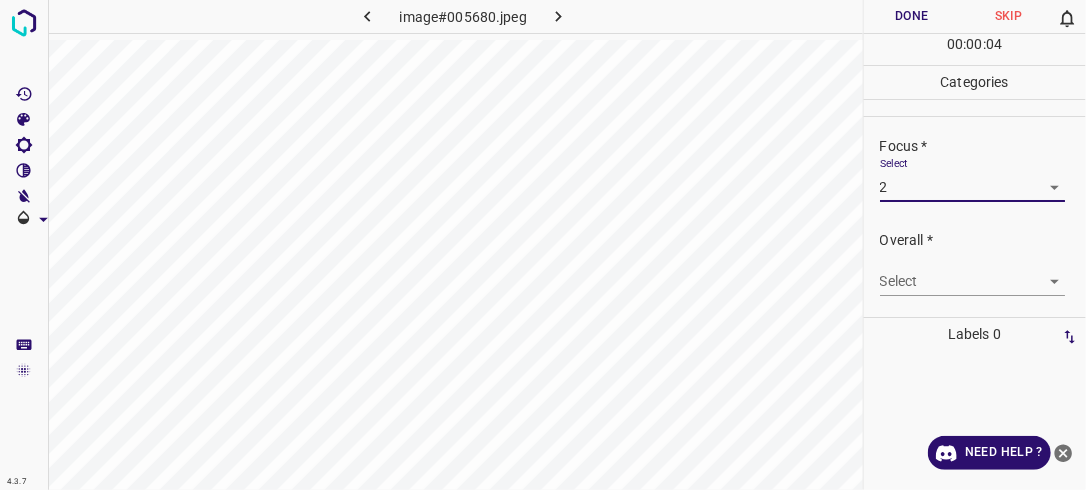 click on "4.3.7 image#005680.jpeg Done Skip 0 00   : 00   : 04   Categories Lighting *  Select 2 2 Focus *  Select 2 2 Overall *  Select ​ Labels   0 Categories 1 Lighting 2 Focus 3 Overall Tools Space Change between modes (Draw & Edit) I Auto labeling R Restore zoom M Zoom in N Zoom out Delete Delete selecte label Filters Z Restore filters X Saturation filter C Brightness filter V Contrast filter B Gray scale filter General O Download Need Help ? - Text - Hide - Delete" at bounding box center (543, 245) 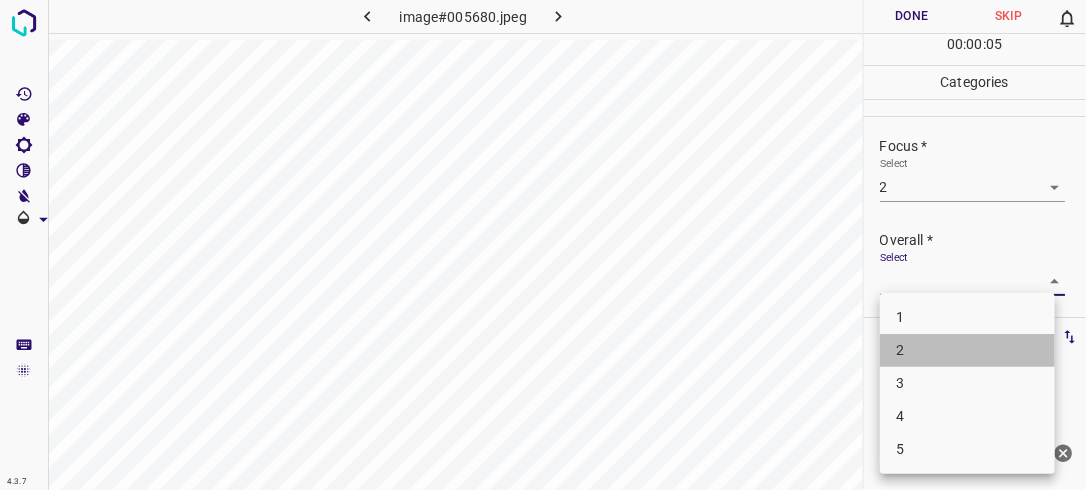 click on "2" at bounding box center (967, 350) 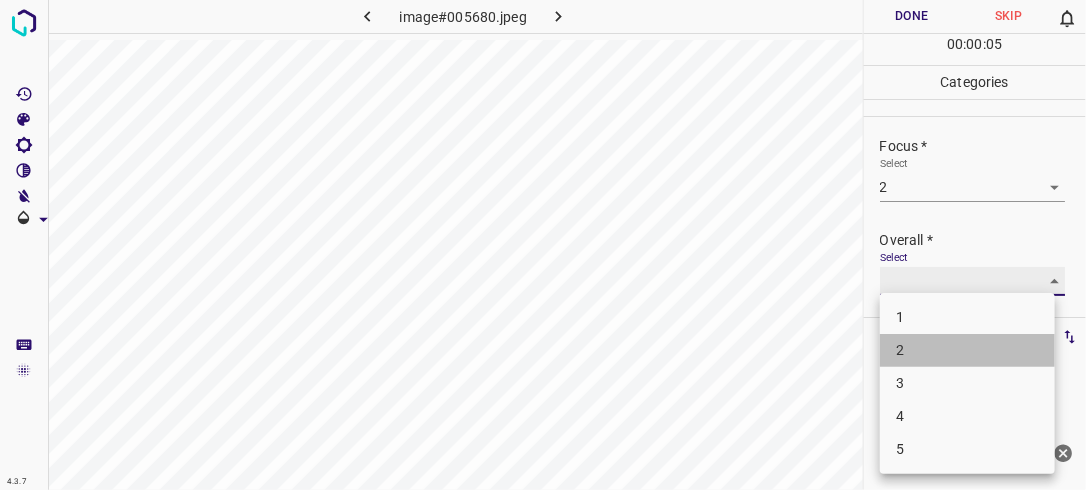 type on "2" 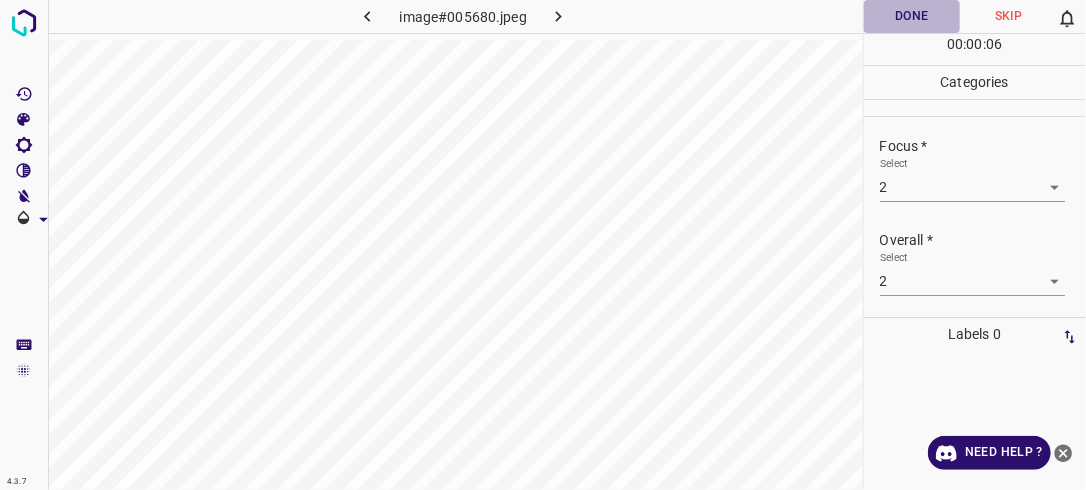 click on "Done" at bounding box center (912, 16) 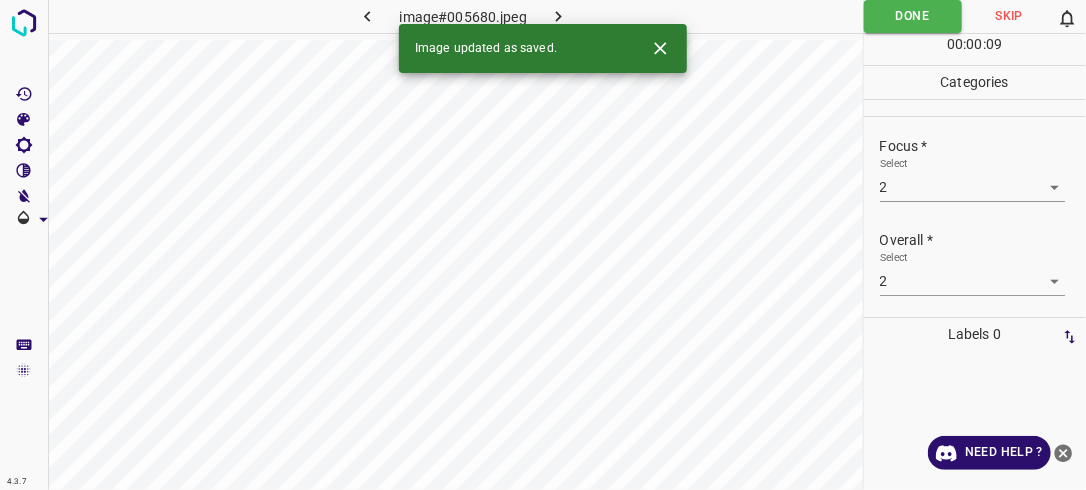click at bounding box center (559, 16) 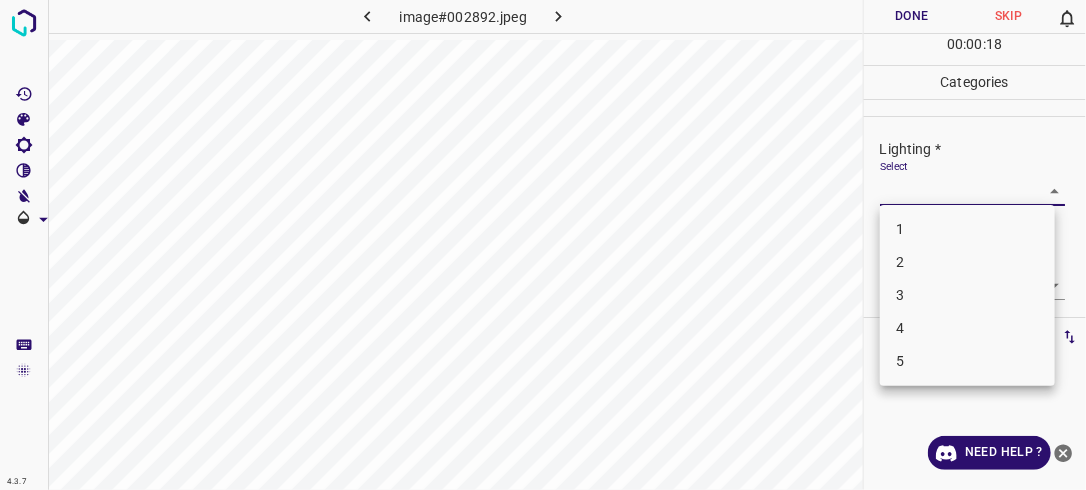 click on "4.3.7 image#002892.jpeg Done Skip 0 00   : 00   : 18   Categories Lighting *  Select ​ Focus *  Select ​ Overall *  Select ​ Labels   0 Categories 1 Lighting 2 Focus 3 Overall Tools Space Change between modes (Draw & Edit) I Auto labeling R Restore zoom M Zoom in N Zoom out Delete Delete selecte label Filters Z Restore filters X Saturation filter C Brightness filter V Contrast filter B Gray scale filter General O Download Need Help ? - Text - Hide - Delete 1 2 3 4 5" at bounding box center (543, 245) 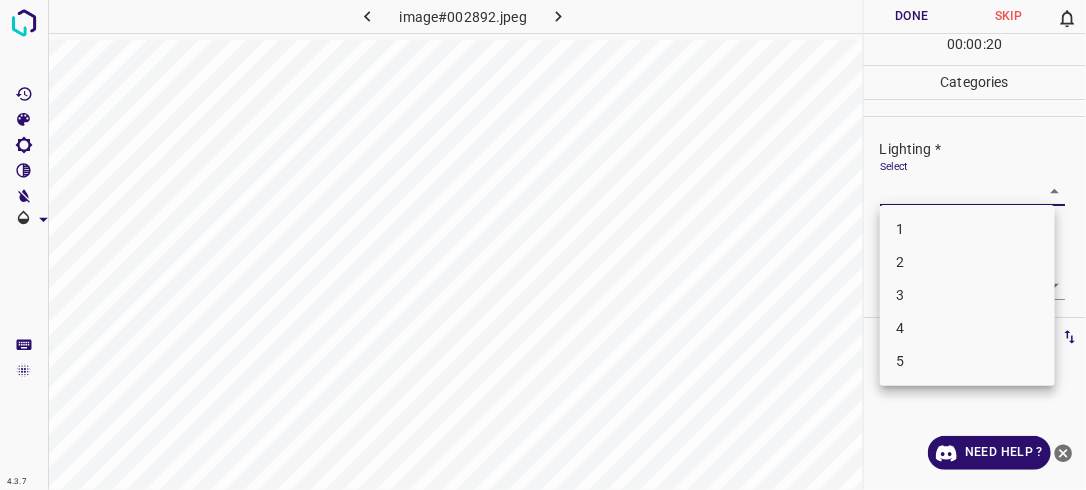 click on "2" at bounding box center (967, 262) 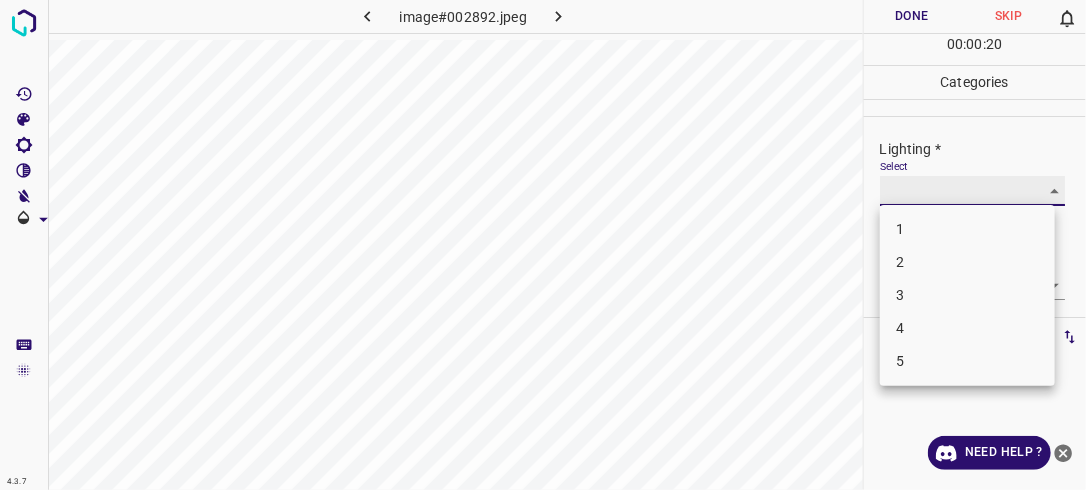 type on "2" 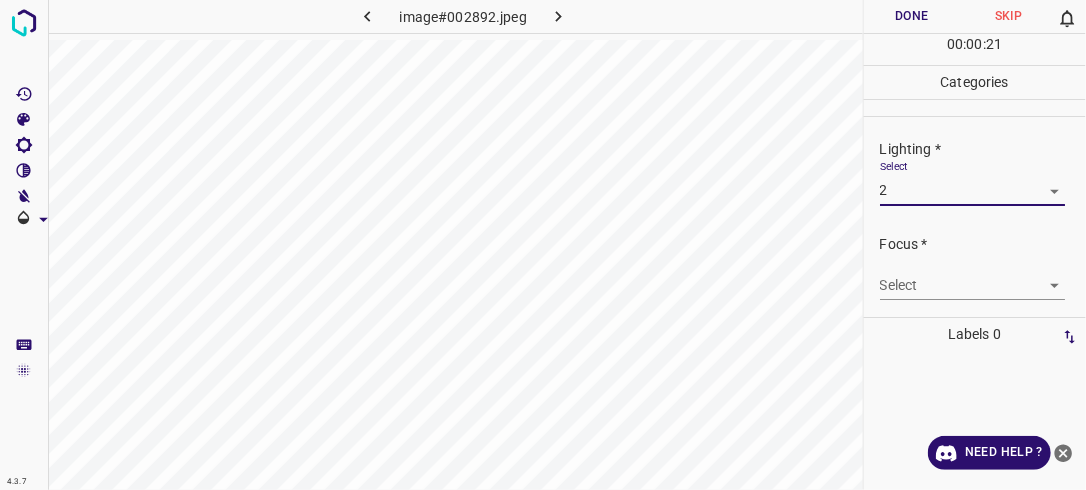 click on "4.3.7 image#002892.jpeg Done Skip 0 00   : 00   : 21   Categories Lighting *  Select 2 2 Focus *  Select ​ Overall *  Select ​ Labels   0 Categories 1 Lighting 2 Focus 3 Overall Tools Space Change between modes (Draw & Edit) I Auto labeling R Restore zoom M Zoom in N Zoom out Delete Delete selecte label Filters Z Restore filters X Saturation filter C Brightness filter V Contrast filter B Gray scale filter General O Download Need Help ? - Text - Hide - Delete" at bounding box center [543, 245] 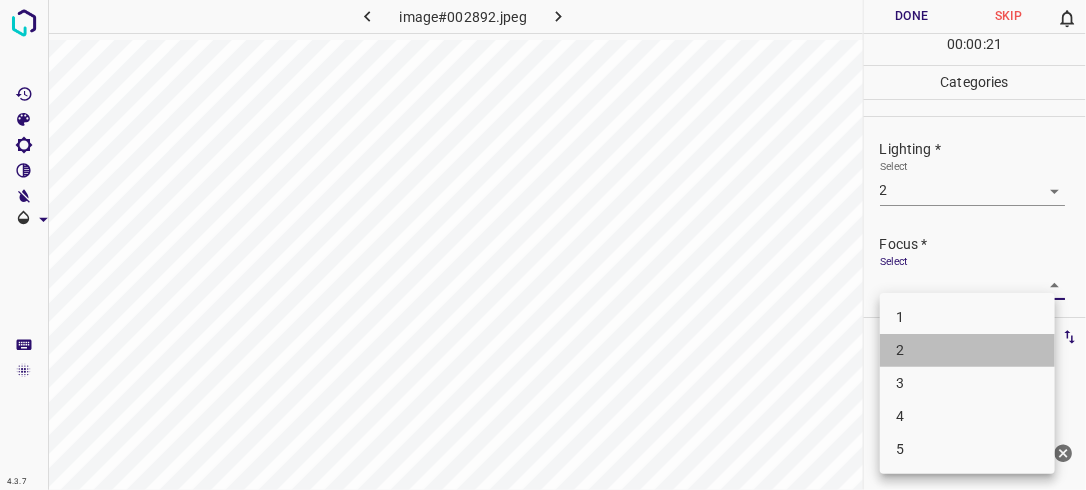 click on "2" at bounding box center (967, 350) 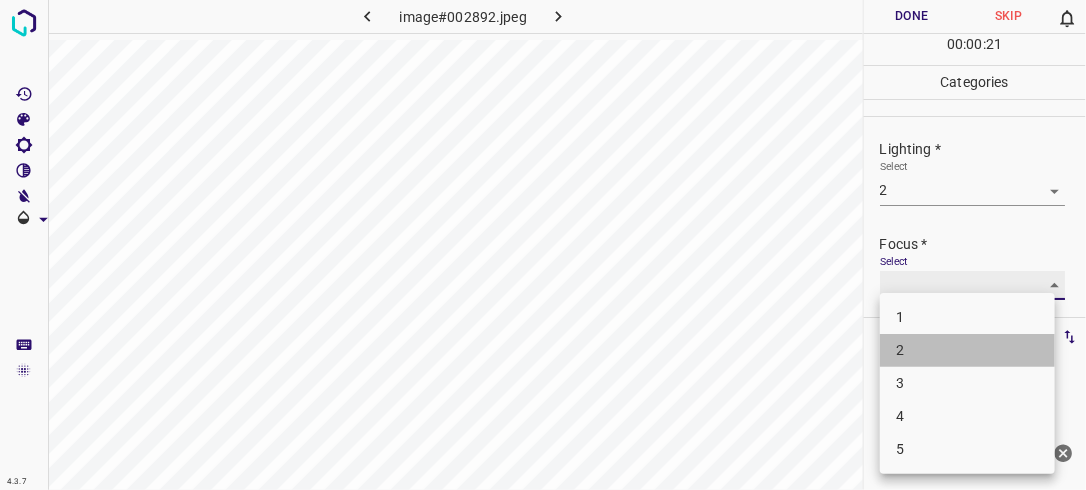 type on "2" 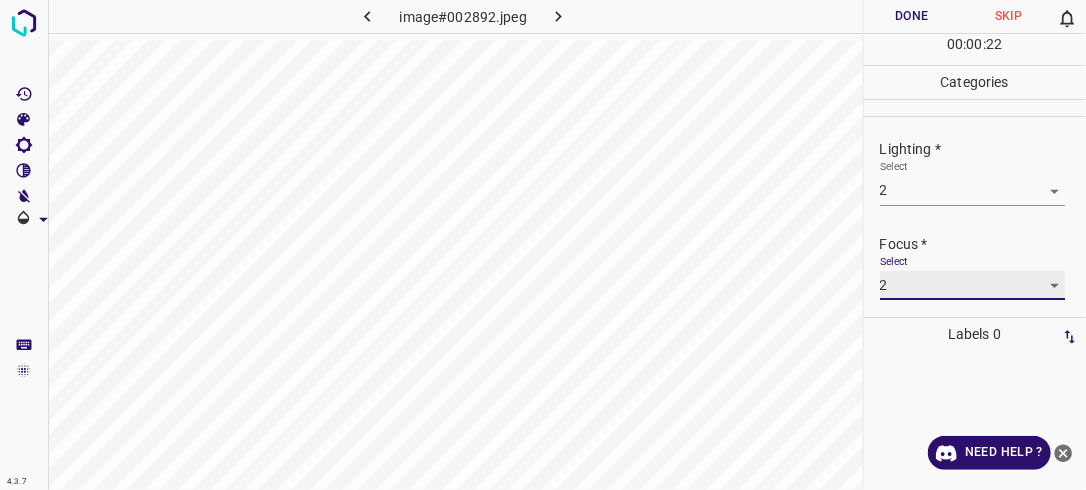 scroll, scrollTop: 98, scrollLeft: 0, axis: vertical 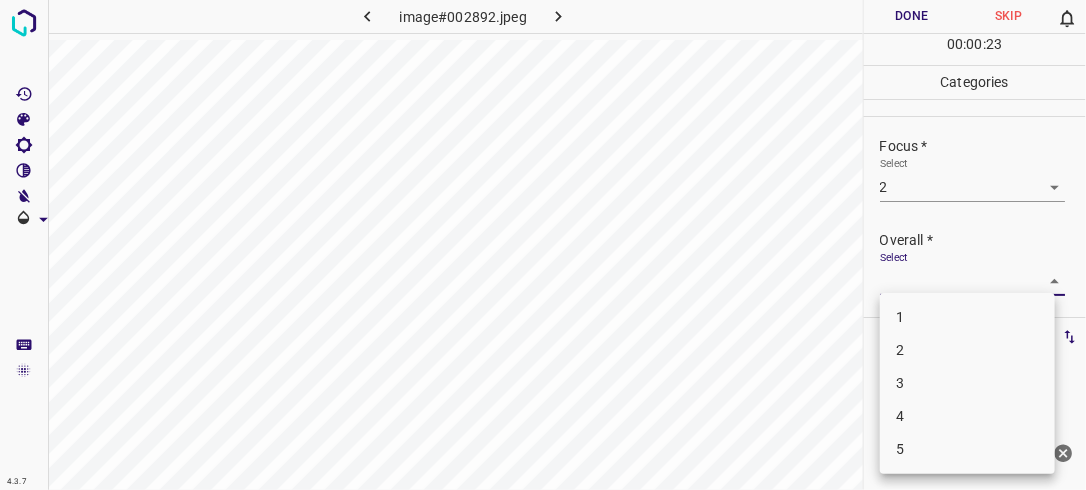 click on "4.3.7 image#002892.jpeg Done Skip 0 00   : 00   : 23   Categories Lighting *  Select 2 2 Focus *  Select 2 2 Overall *  Select ​ Labels   0 Categories 1 Lighting 2 Focus 3 Overall Tools Space Change between modes (Draw & Edit) I Auto labeling R Restore zoom M Zoom in N Zoom out Delete Delete selecte label Filters Z Restore filters X Saturation filter C Brightness filter V Contrast filter B Gray scale filter General O Download Need Help ? - Text - Hide - Delete 1 2 3 4 5" at bounding box center (543, 245) 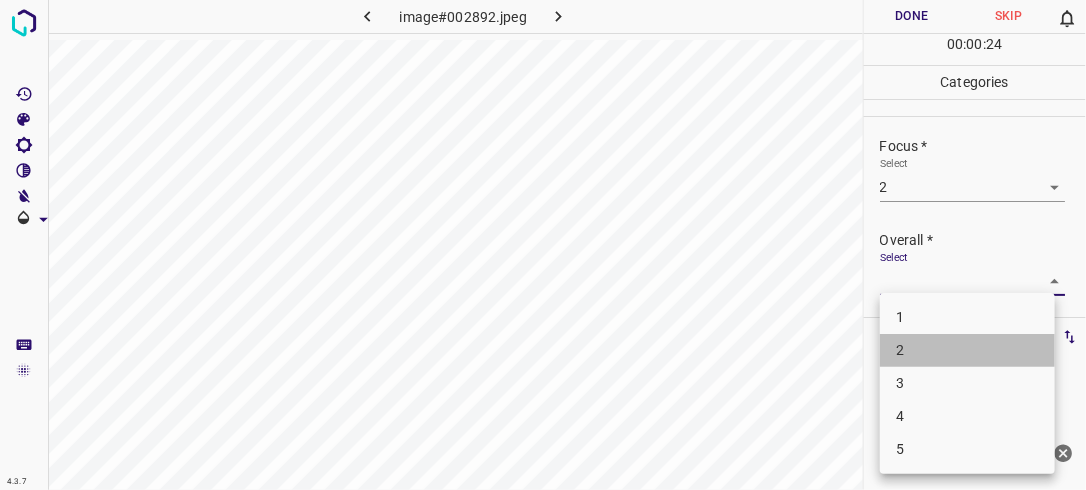 click on "2" at bounding box center [967, 350] 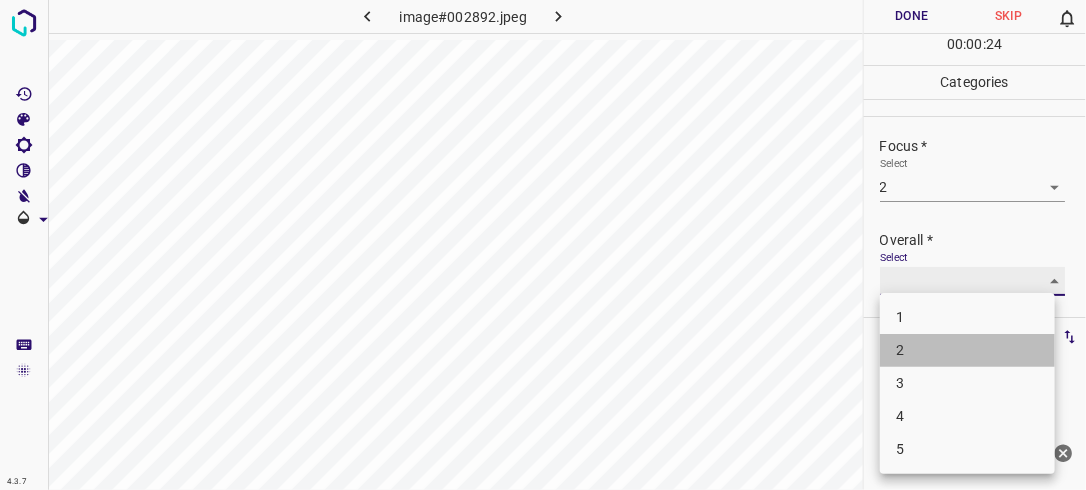 type on "2" 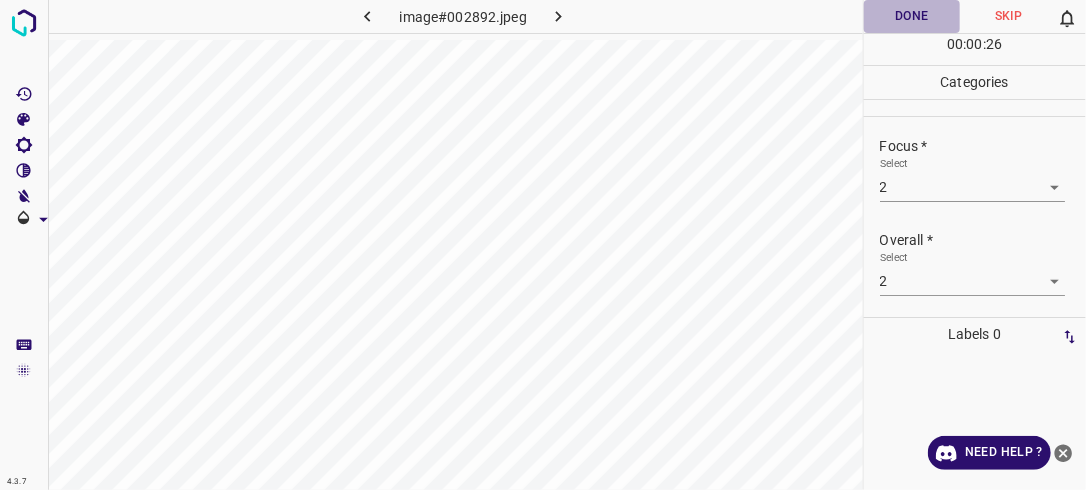click on "Done" at bounding box center [912, 16] 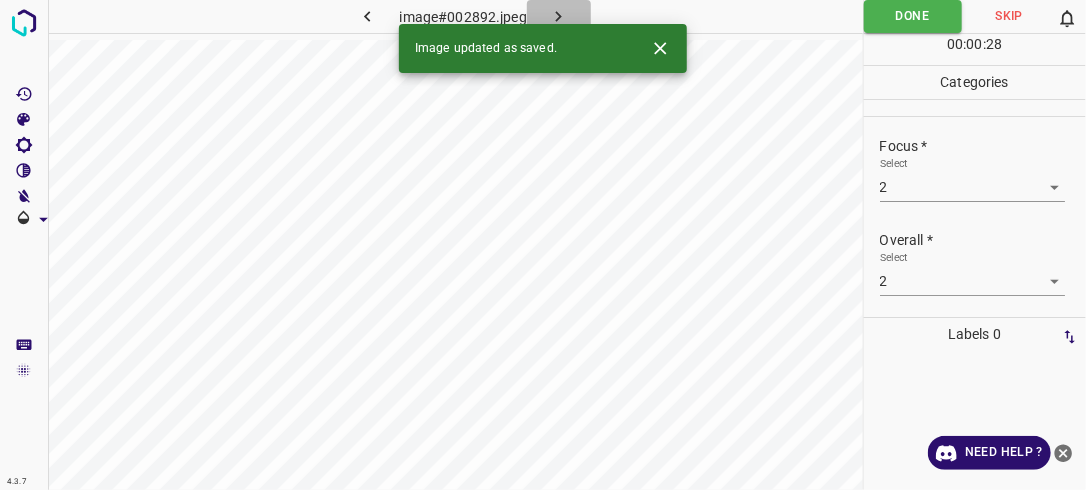 click 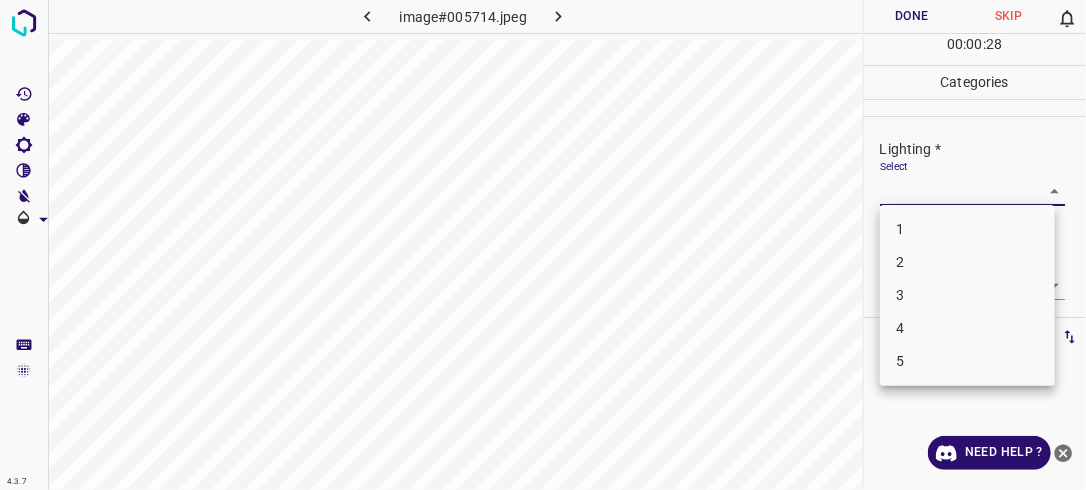 click on "4.3.7 image#005714.jpeg Done Skip 0 00   : 00   : 28   Categories Lighting *  Select ​ Focus *  Select ​ Overall *  Select ​ Labels   0 Categories 1 Lighting 2 Focus 3 Overall Tools Space Change between modes (Draw & Edit) I Auto labeling R Restore zoom M Zoom in N Zoom out Delete Delete selecte label Filters Z Restore filters X Saturation filter C Brightness filter V Contrast filter B Gray scale filter General O Download Need Help ? - Text - Hide - Delete 1 2 3 4 5" at bounding box center [543, 245] 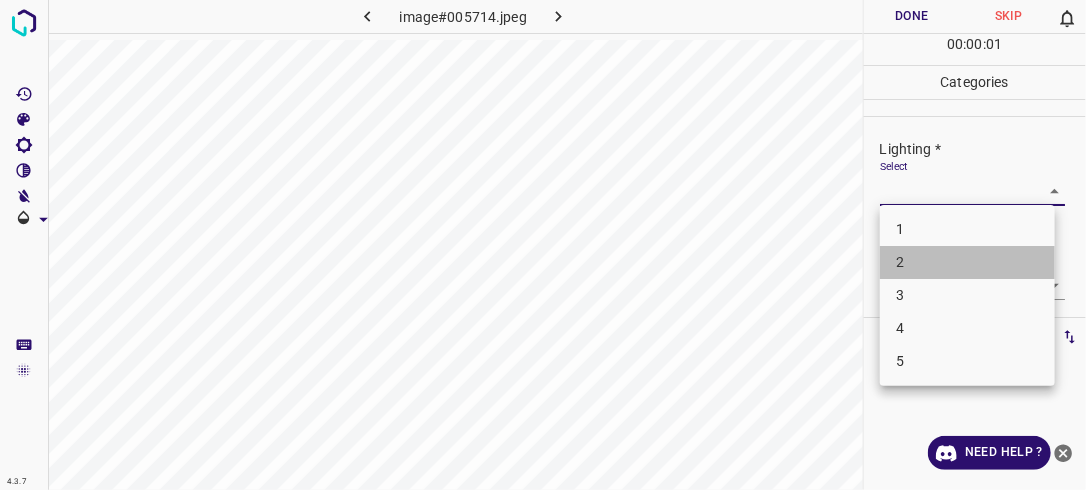 click on "2" at bounding box center [967, 262] 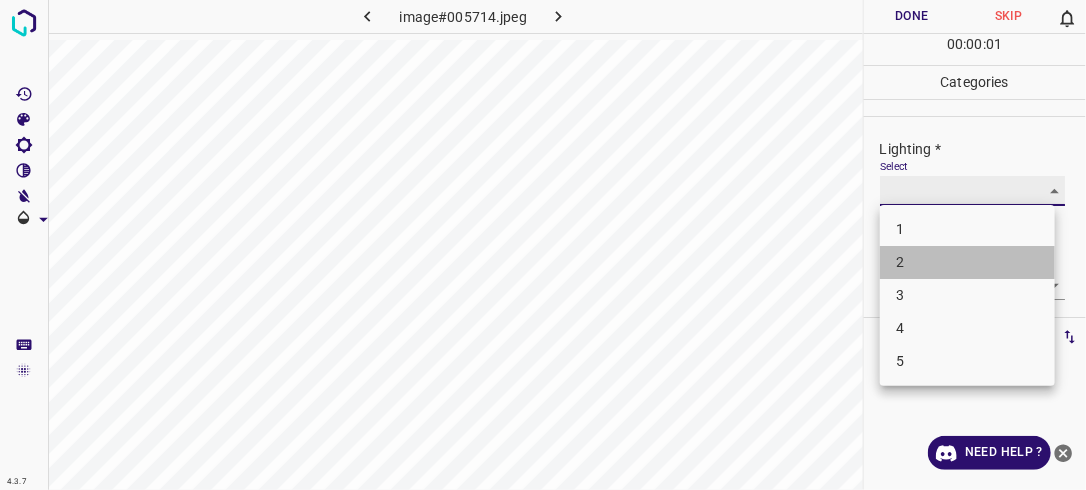 type on "2" 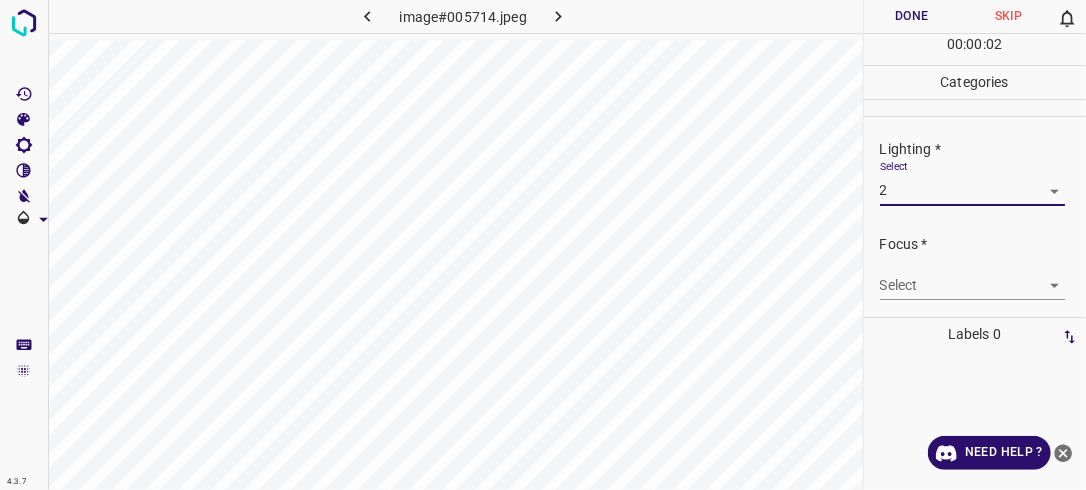 click on "4.3.7 image#005714.jpeg Done Skip 0 00   : 00   : 02   Categories Lighting *  Select 2 2 Focus *  Select ​ Overall *  Select ​ Labels   0 Categories 1 Lighting 2 Focus 3 Overall Tools Space Change between modes (Draw & Edit) I Auto labeling R Restore zoom M Zoom in N Zoom out Delete Delete selecte label Filters Z Restore filters X Saturation filter C Brightness filter V Contrast filter B Gray scale filter General O Download Need Help ? - Text - Hide - Delete" at bounding box center (543, 245) 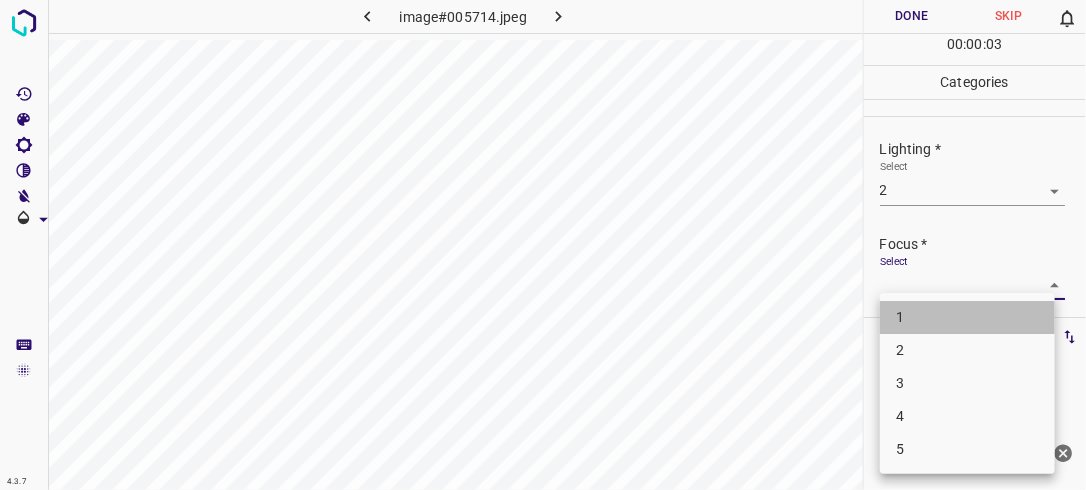 click on "1" at bounding box center [967, 317] 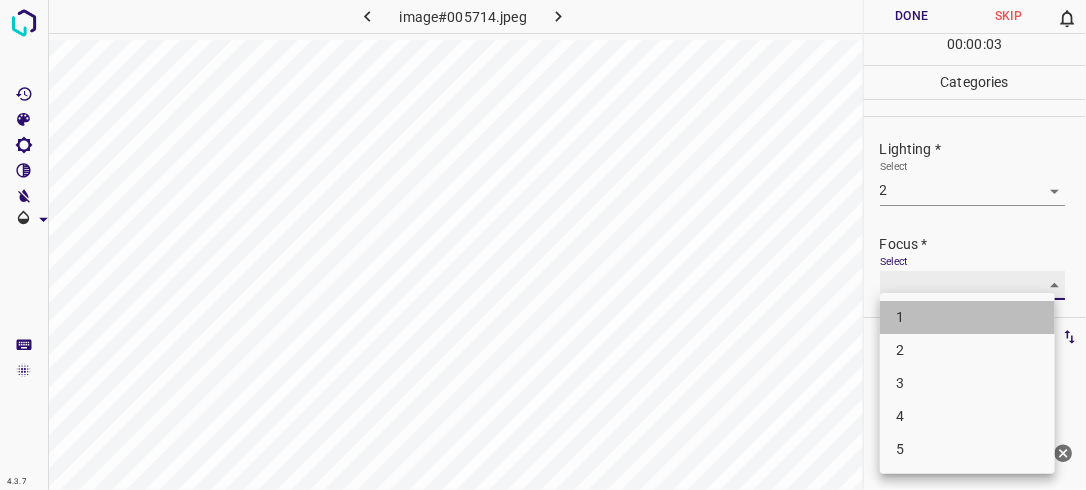 type on "1" 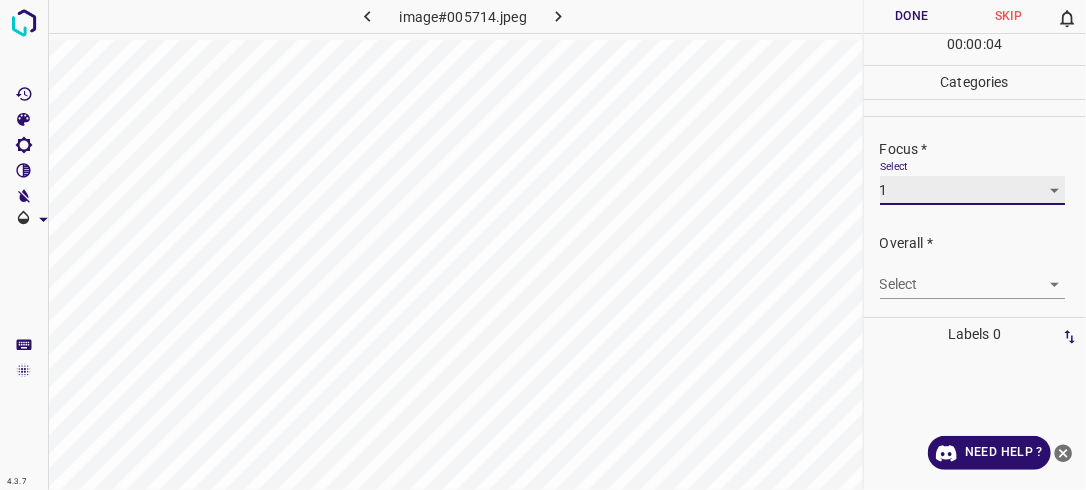 scroll, scrollTop: 98, scrollLeft: 0, axis: vertical 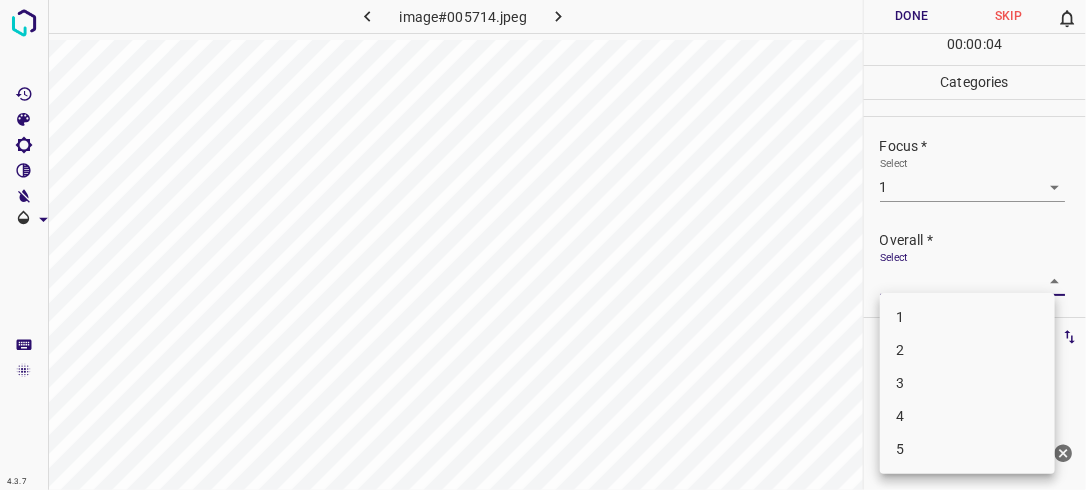 click on "4.3.7 image#005714.jpeg Done Skip 0 00   : 00   : 04   Categories Lighting *  Select 2 2 Focus *  Select 1 1 Overall *  Select ​ Labels   0 Categories 1 Lighting 2 Focus 3 Overall Tools Space Change between modes (Draw & Edit) I Auto labeling R Restore zoom M Zoom in N Zoom out Delete Delete selecte label Filters Z Restore filters X Saturation filter C Brightness filter V Contrast filter B Gray scale filter General O Download Need Help ? - Text - Hide - Delete 1 2 3 4 5" at bounding box center (543, 245) 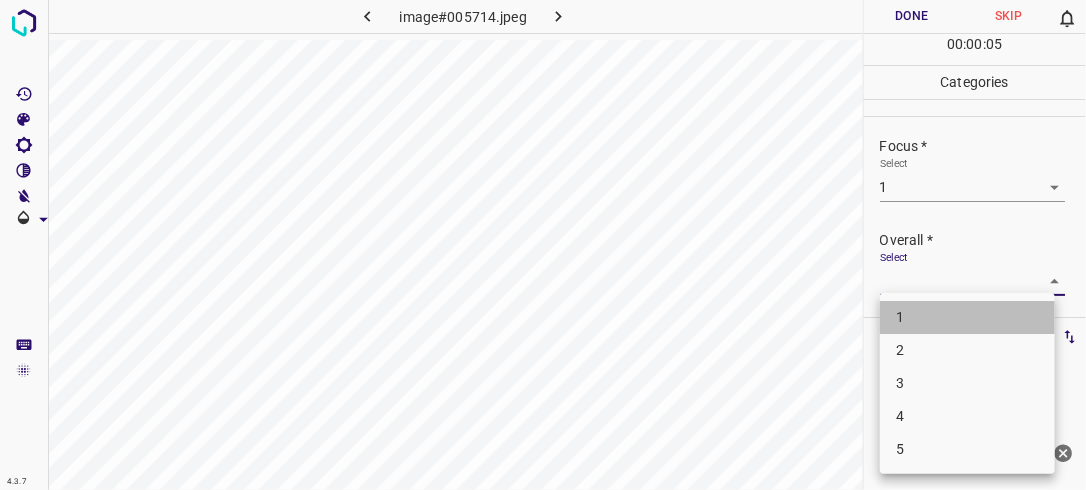 click on "1" at bounding box center (967, 317) 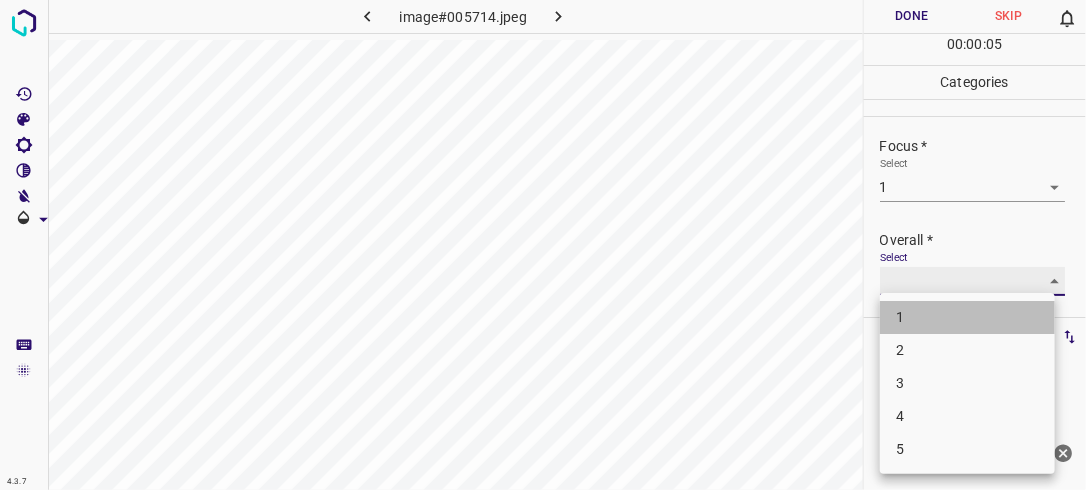 type on "1" 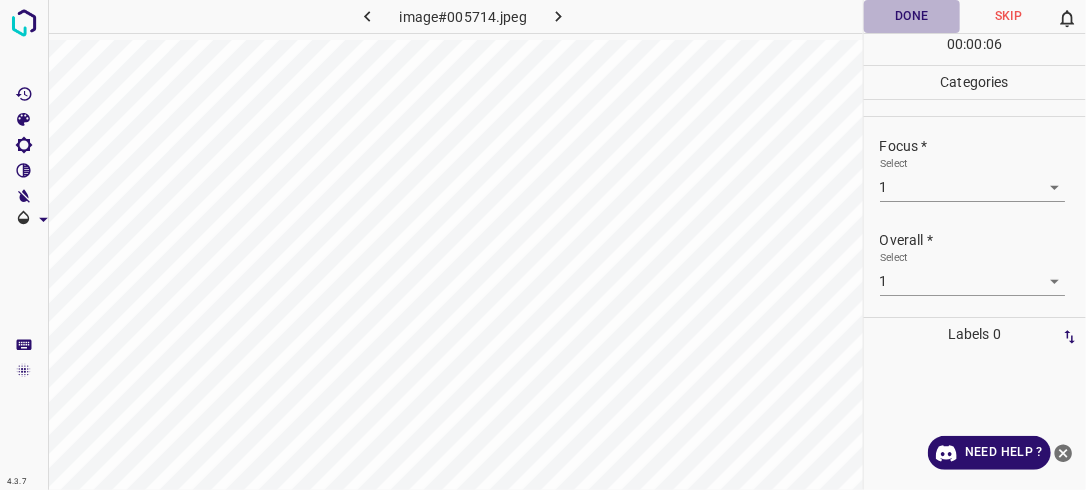 click on "Done" at bounding box center [912, 16] 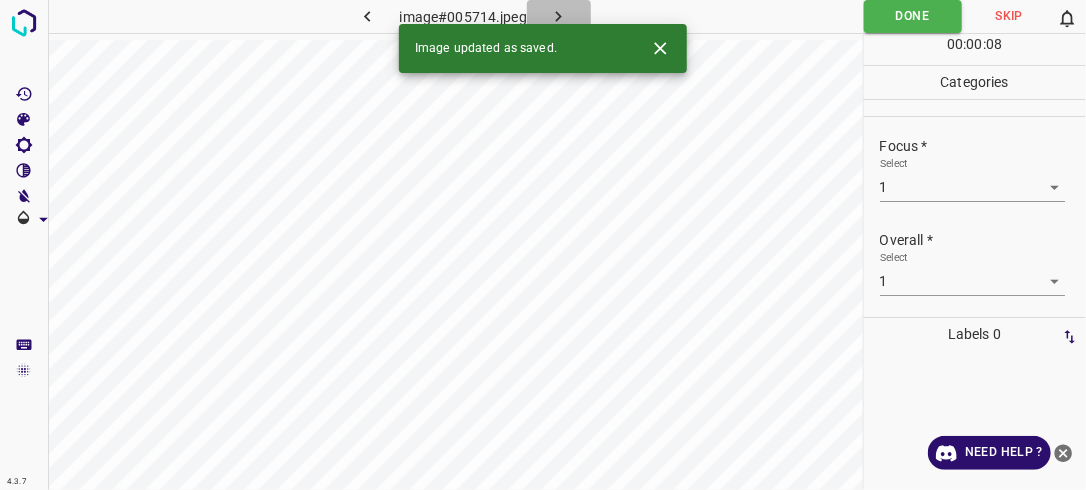 click 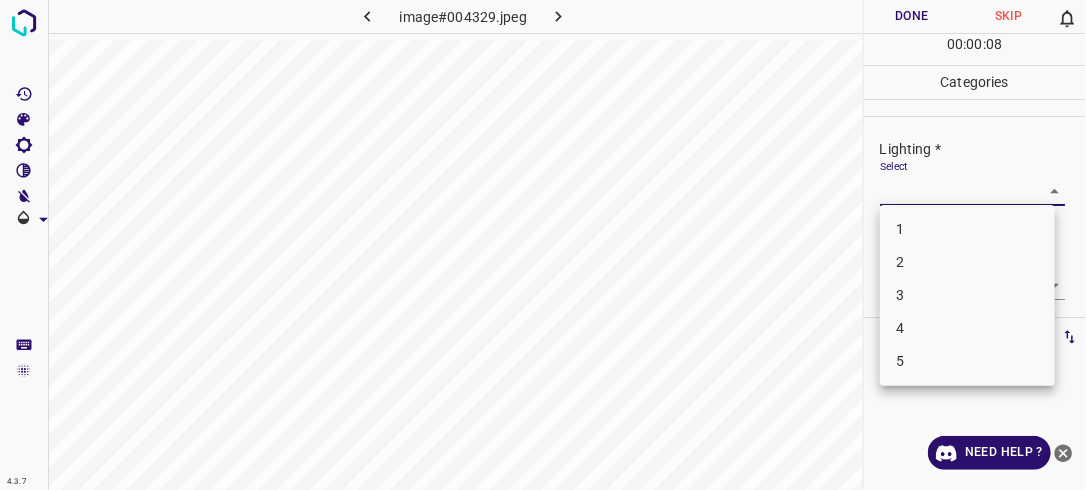 click on "4.3.7 image#004329.jpeg Done Skip 0 00   : 00   : 08   Categories Lighting *  Select ​ Focus *  Select ​ Overall *  Select ​ Labels   0 Categories 1 Lighting 2 Focus 3 Overall Tools Space Change between modes (Draw & Edit) I Auto labeling R Restore zoom M Zoom in N Zoom out Delete Delete selecte label Filters Z Restore filters X Saturation filter C Brightness filter V Contrast filter B Gray scale filter General O Download Need Help ? - Text - Hide - Delete 1 2 3 4 5" at bounding box center (543, 245) 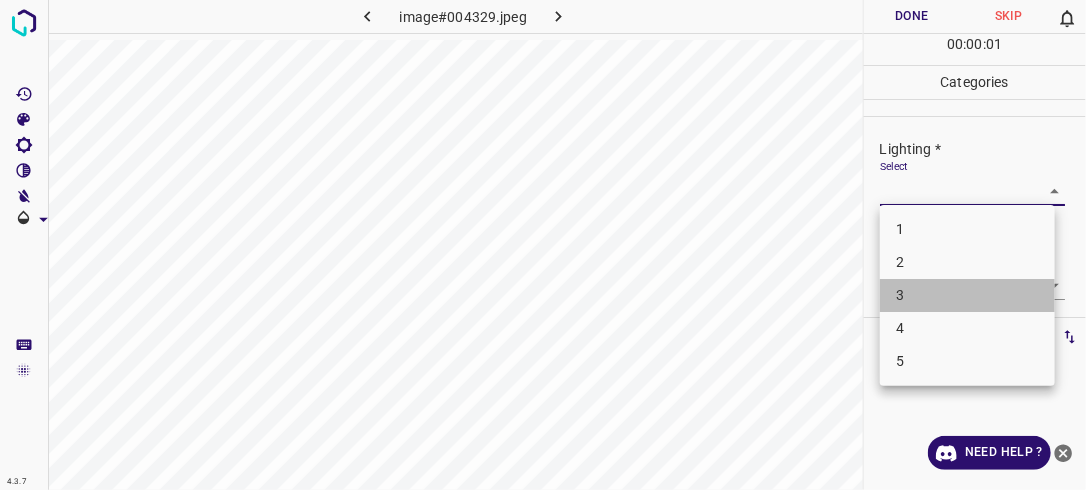 click on "3" at bounding box center [967, 295] 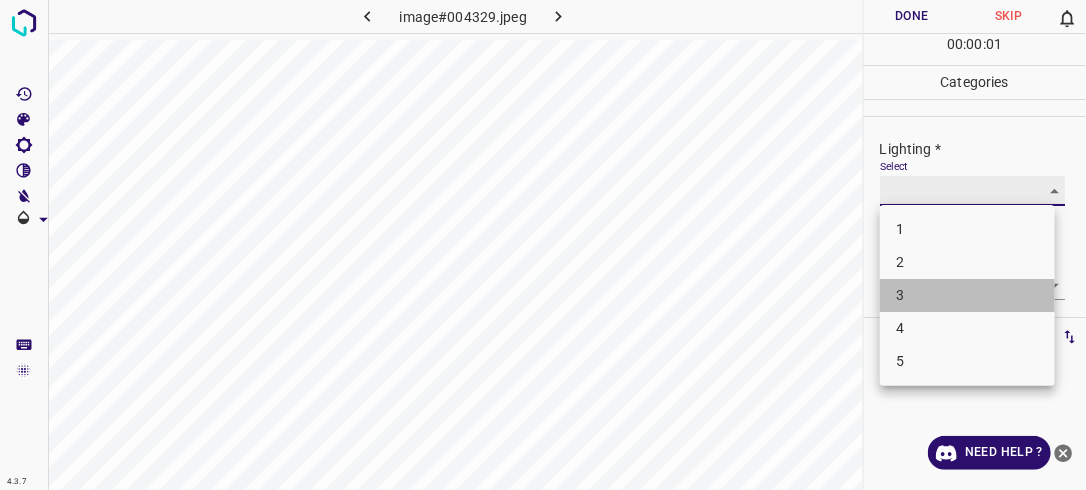 type on "3" 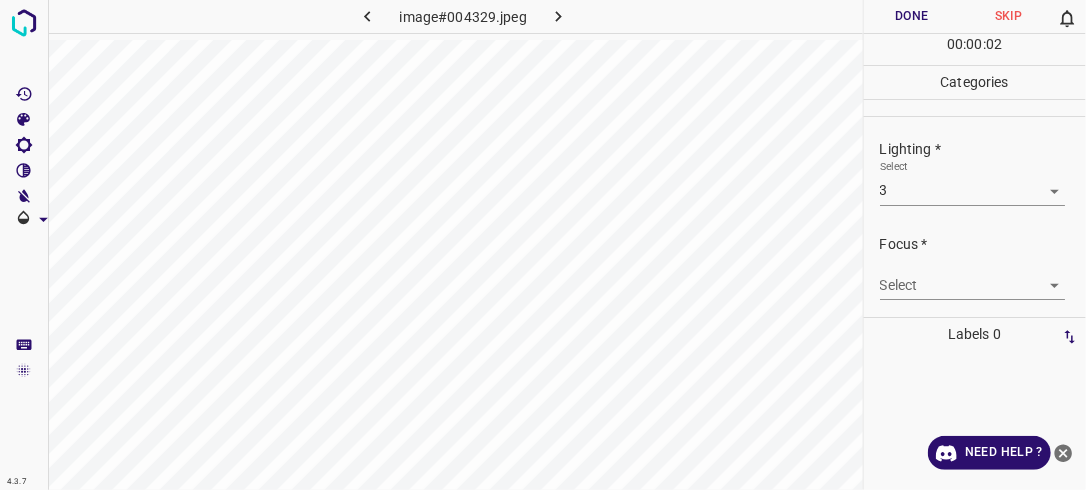 click on "Select ​" at bounding box center [973, 277] 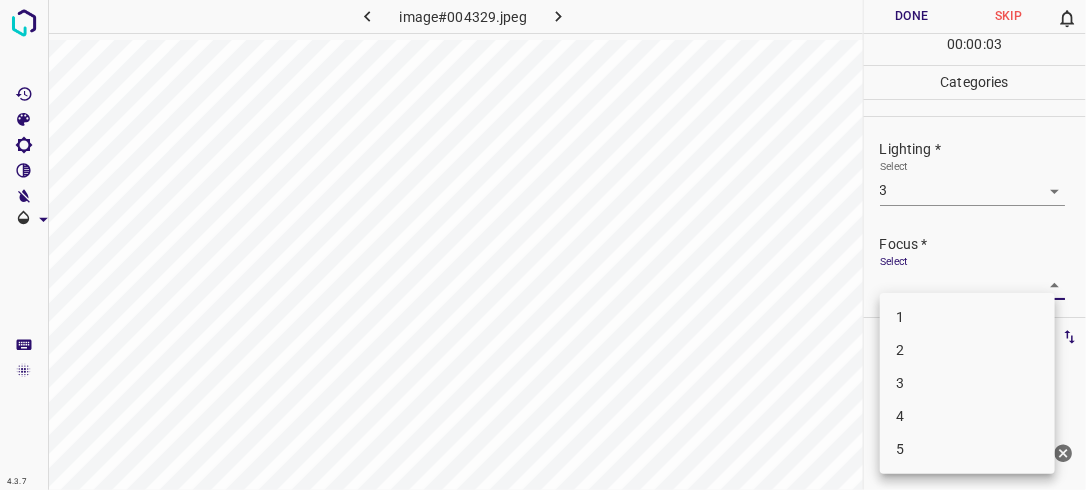 click on "4.3.7 image#004329.jpeg Done Skip 0 00   : 00   : 03   Categories Lighting *  Select 3 3 Focus *  Select ​ Overall *  Select ​ Labels   0 Categories 1 Lighting 2 Focus 3 Overall Tools Space Change between modes (Draw & Edit) I Auto labeling R Restore zoom M Zoom in N Zoom out Delete Delete selecte label Filters Z Restore filters X Saturation filter C Brightness filter V Contrast filter B Gray scale filter General O Download Need Help ? - Text - Hide - Delete 1 2 3 4 5" at bounding box center (543, 245) 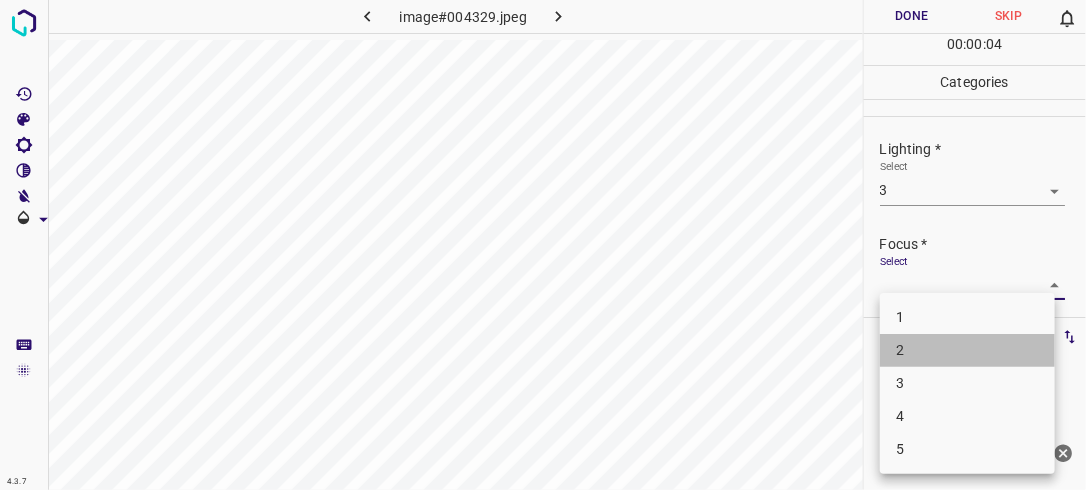 drag, startPoint x: 982, startPoint y: 338, endPoint x: 1044, endPoint y: 296, distance: 74.88658 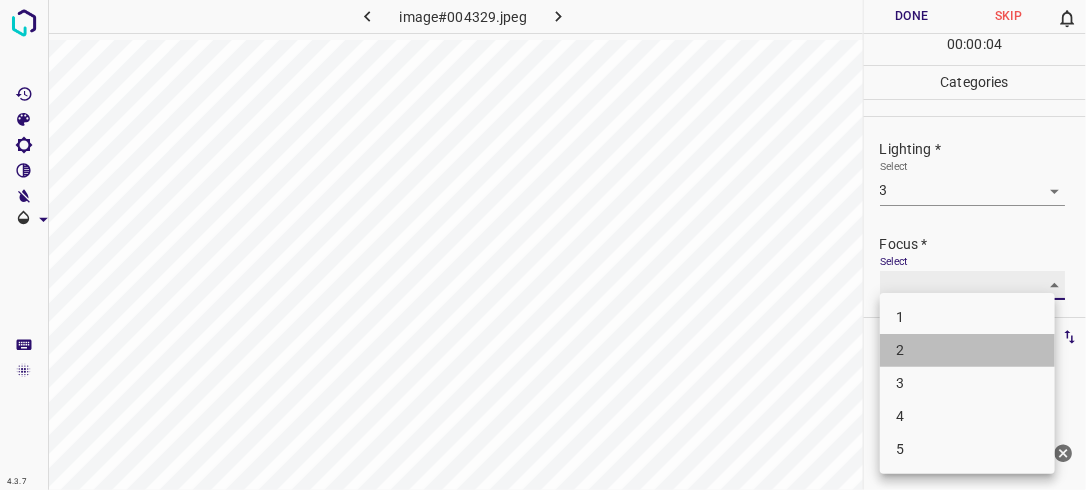 type on "2" 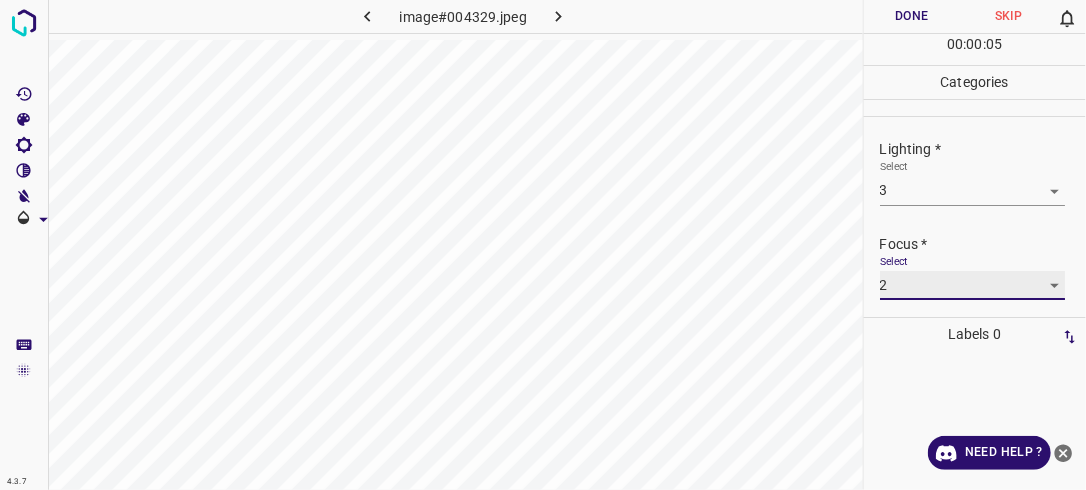 scroll, scrollTop: 98, scrollLeft: 0, axis: vertical 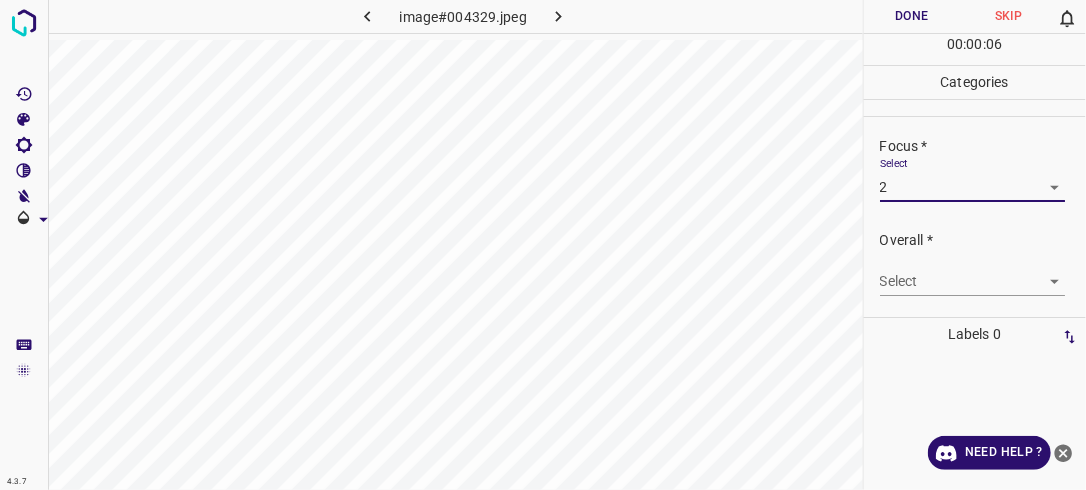 click on "4.3.7 image#004329.jpeg Done Skip 0 00   : 00   : 06   Categories Lighting *  Select 3 3 Focus *  Select 2 2 Overall *  Select ​ Labels   0 Categories 1 Lighting 2 Focus 3 Overall Tools Space Change between modes (Draw & Edit) I Auto labeling R Restore zoom M Zoom in N Zoom out Delete Delete selecte label Filters Z Restore filters X Saturation filter C Brightness filter V Contrast filter B Gray scale filter General O Download Need Help ? - Text - Hide - Delete" at bounding box center (543, 245) 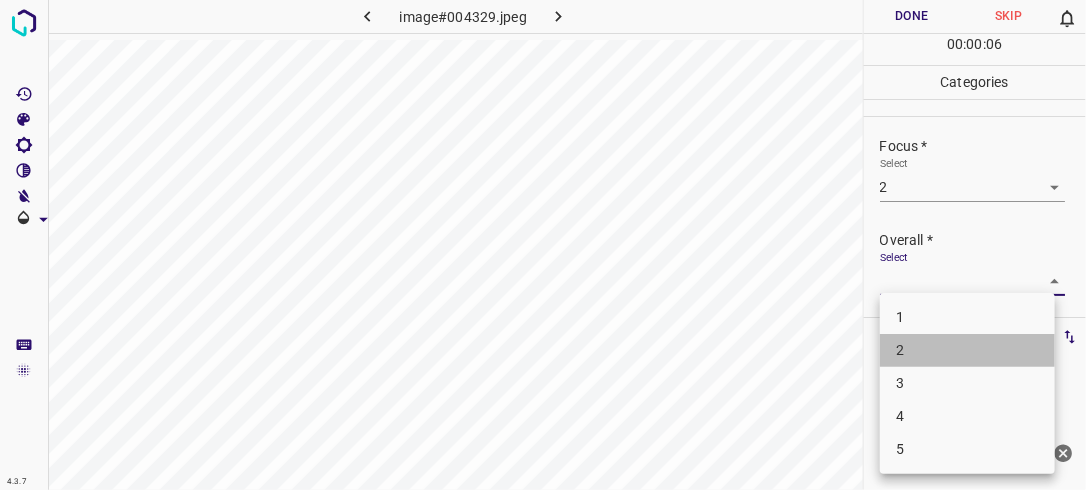 click on "2" at bounding box center (967, 350) 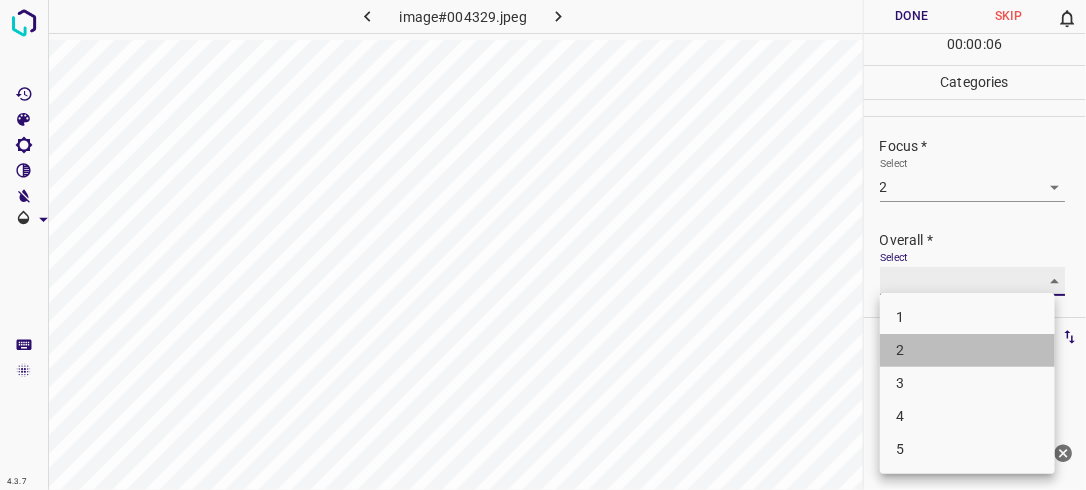type on "2" 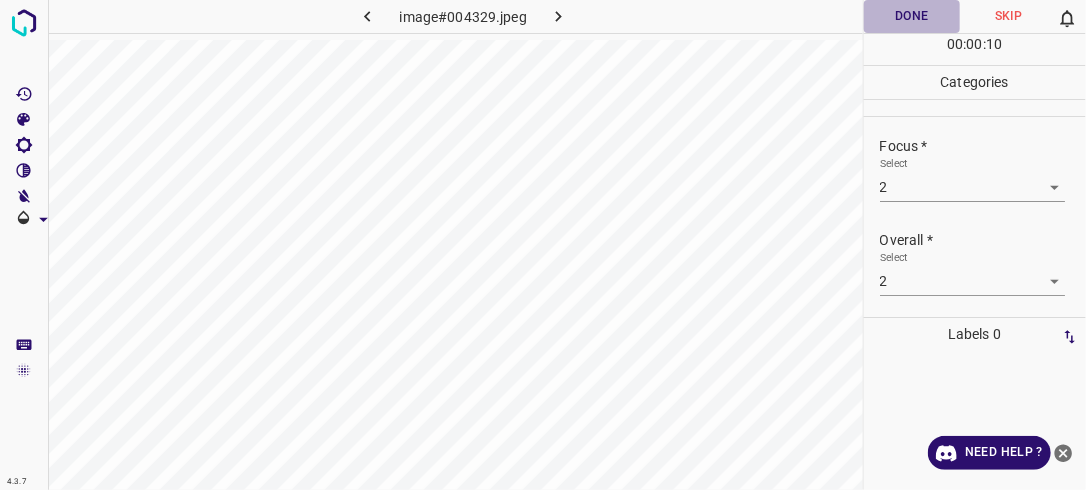click on "Done" at bounding box center [912, 16] 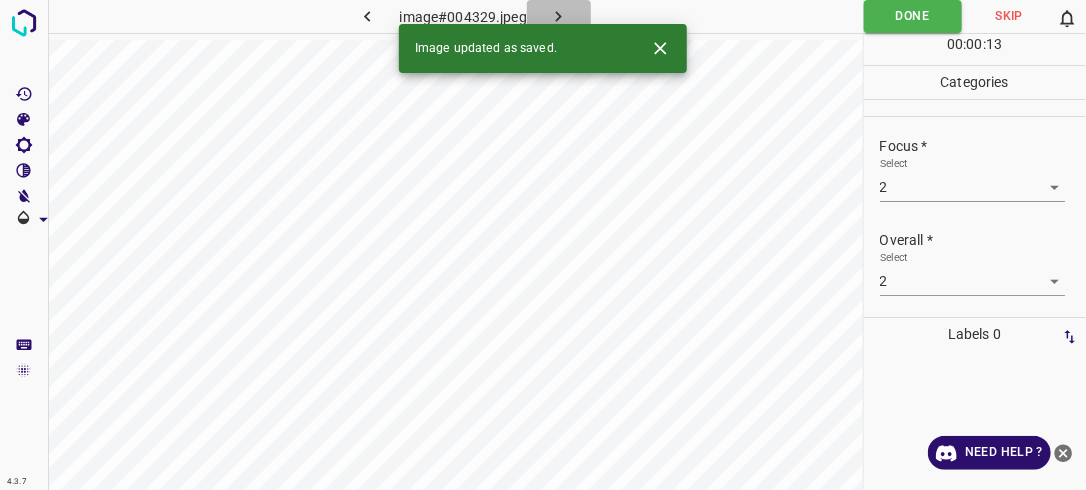 click 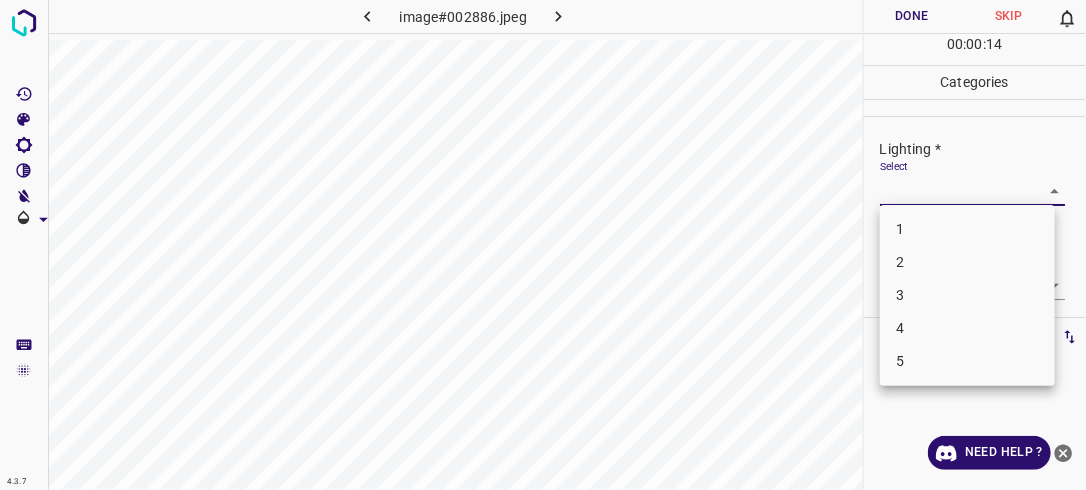 click on "4.3.7 image#002886.jpeg Done Skip 0 00   : 00   : 14   Categories Lighting *  Select ​ Focus *  Select ​ Overall *  Select ​ Labels   0 Categories 1 Lighting 2 Focus 3 Overall Tools Space Change between modes (Draw & Edit) I Auto labeling R Restore zoom M Zoom in N Zoom out Delete Delete selecte label Filters Z Restore filters X Saturation filter C Brightness filter V Contrast filter B Gray scale filter General O Download Need Help ? - Text - Hide - Delete 1 2 3 4 5" at bounding box center [543, 245] 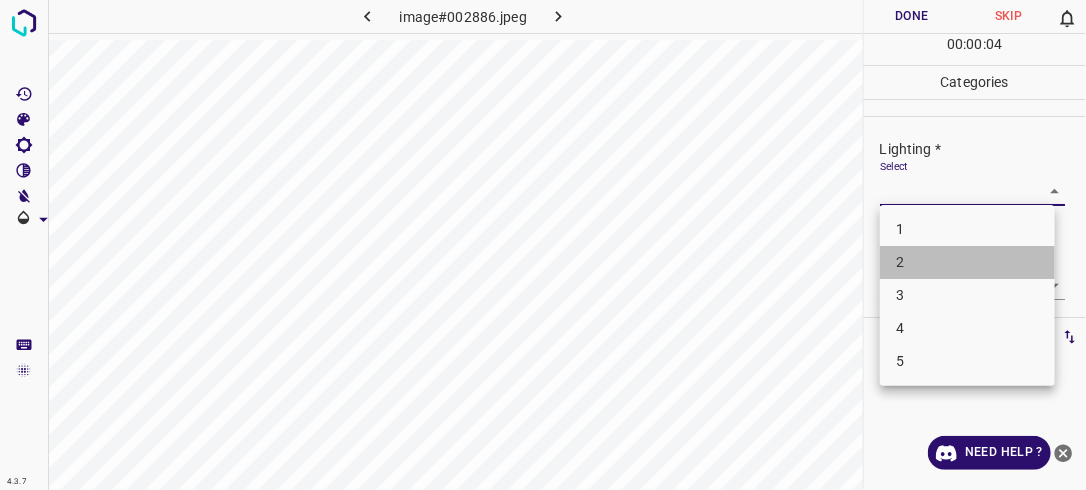 click on "2" at bounding box center [967, 262] 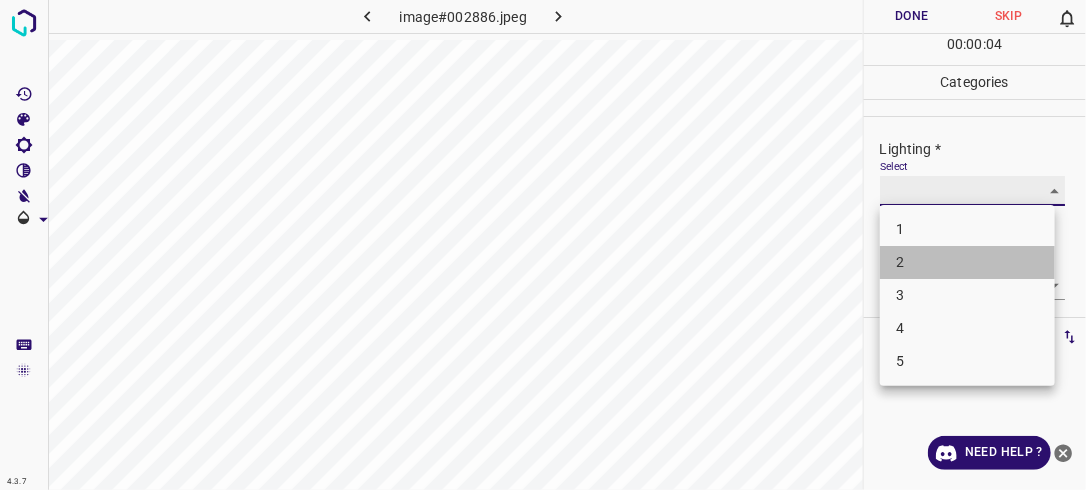 type on "2" 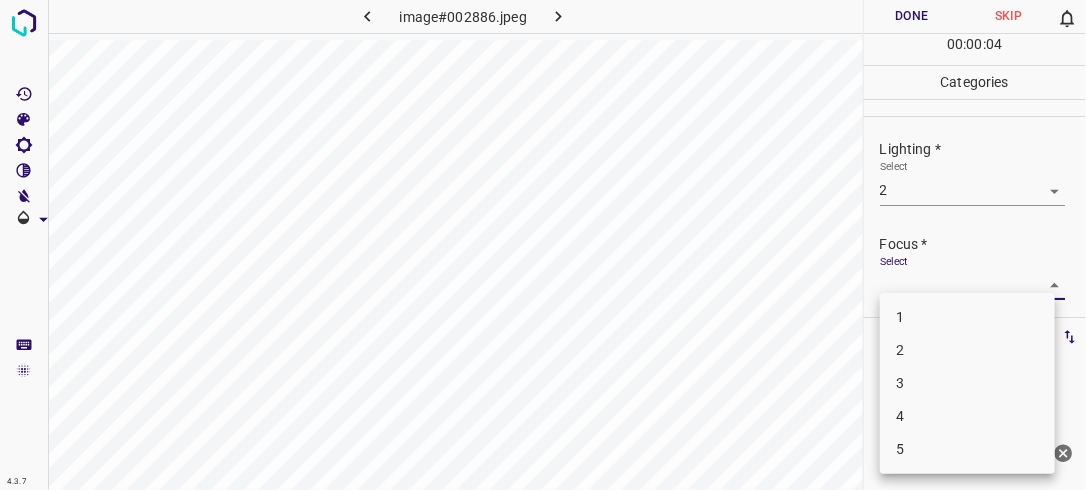 click on "4.3.7 image#002886.jpeg Done Skip 0 00   : 00   : 04   Categories Lighting *  Select 2 2 Focus *  Select ​ Overall *  Select ​ Labels   0 Categories 1 Lighting 2 Focus 3 Overall Tools Space Change between modes (Draw & Edit) I Auto labeling R Restore zoom M Zoom in N Zoom out Delete Delete selecte label Filters Z Restore filters X Saturation filter C Brightness filter V Contrast filter B Gray scale filter General O Download Need Help ? - Text - Hide - Delete 1 2 3 4 5" at bounding box center [543, 245] 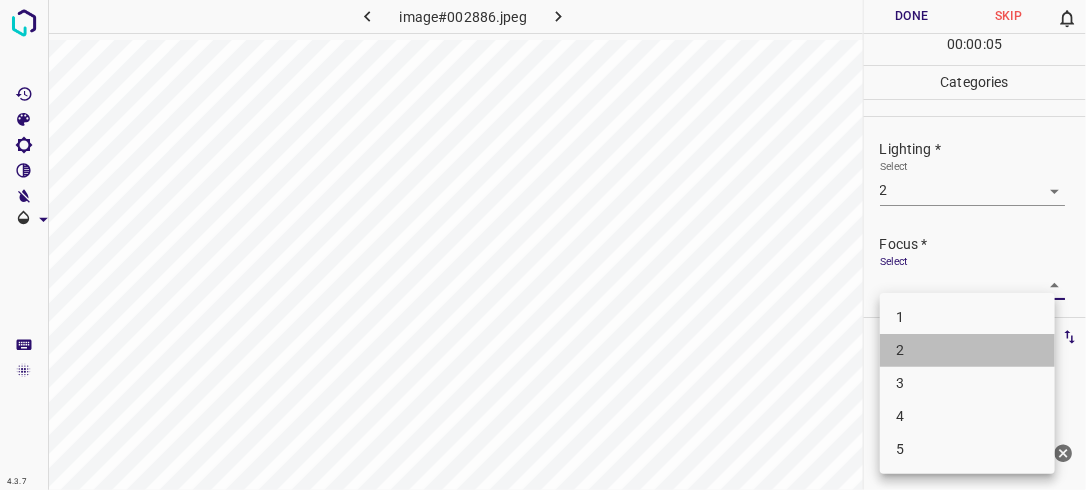 drag, startPoint x: 1009, startPoint y: 348, endPoint x: 1034, endPoint y: 317, distance: 39.824615 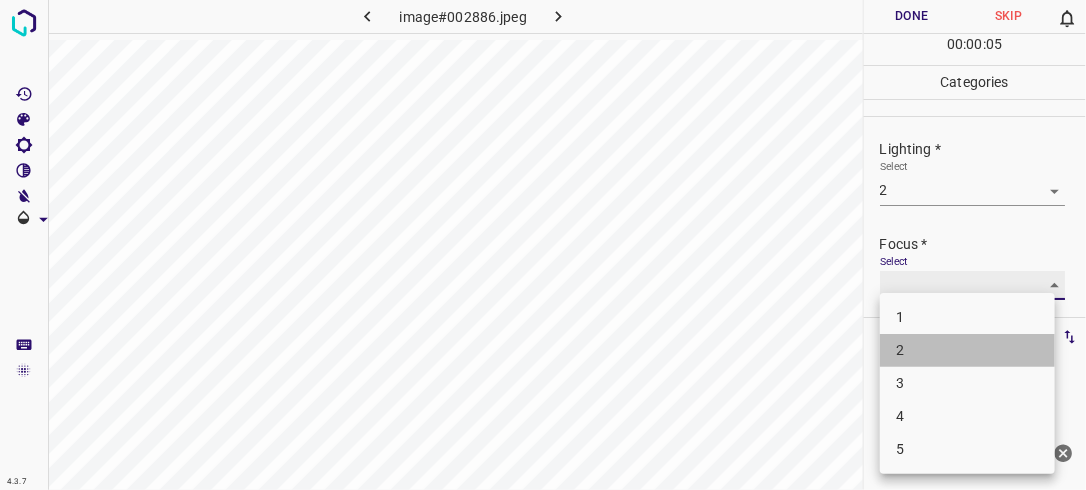type on "2" 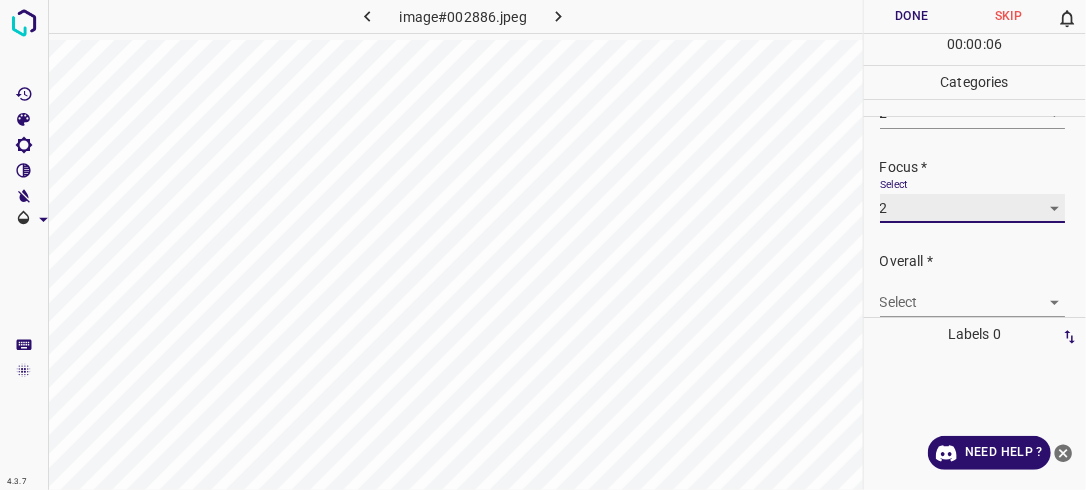 scroll, scrollTop: 88, scrollLeft: 0, axis: vertical 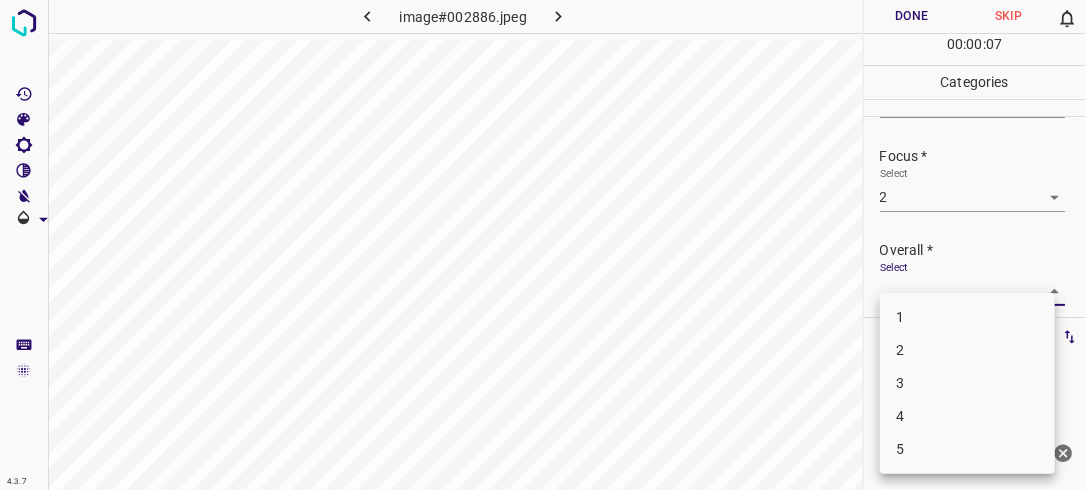 drag, startPoint x: 1048, startPoint y: 284, endPoint x: 1025, endPoint y: 303, distance: 29.832869 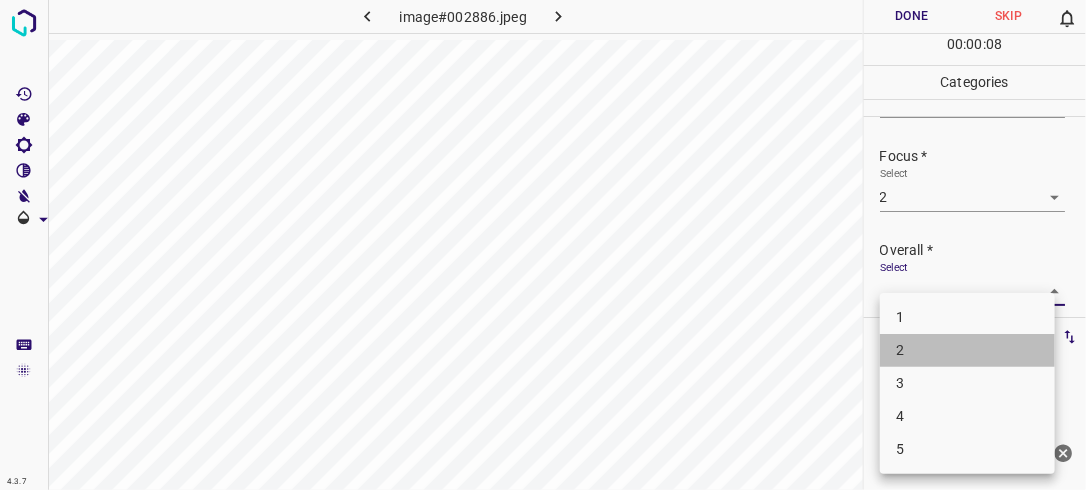 click on "2" at bounding box center [967, 350] 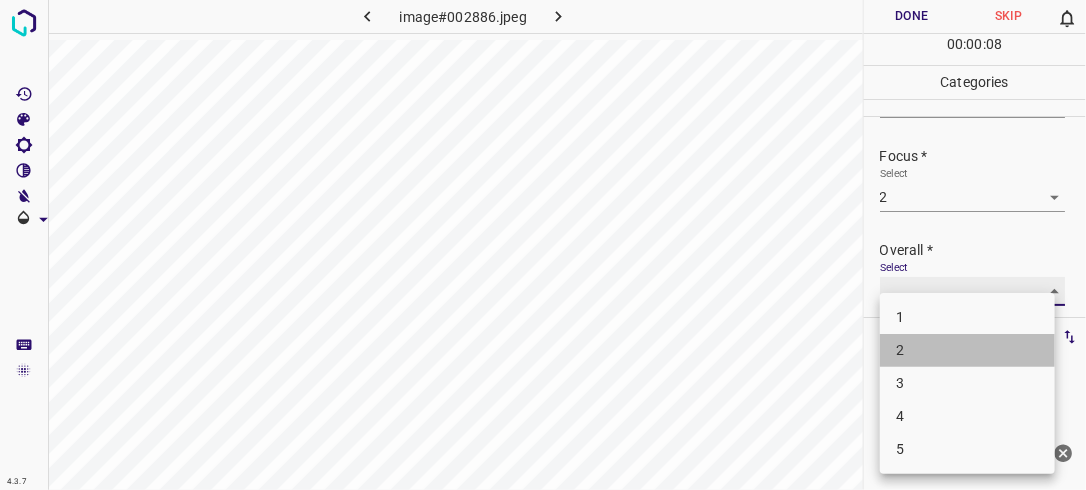 type 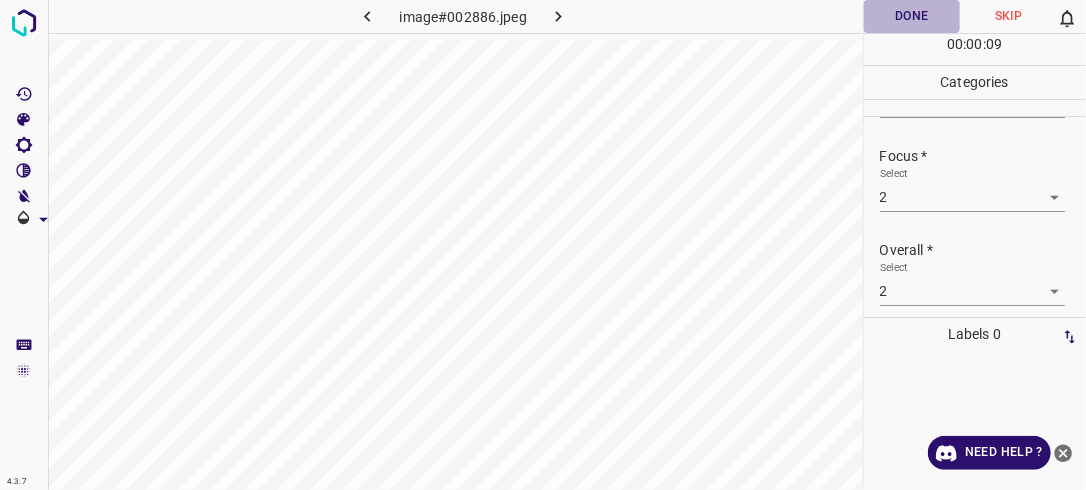 click on "Done" at bounding box center [912, 16] 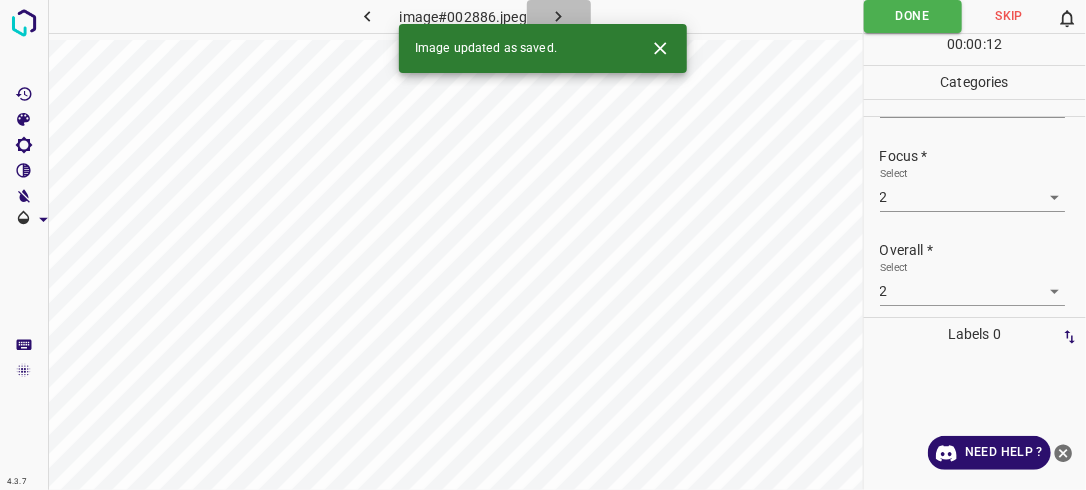 click 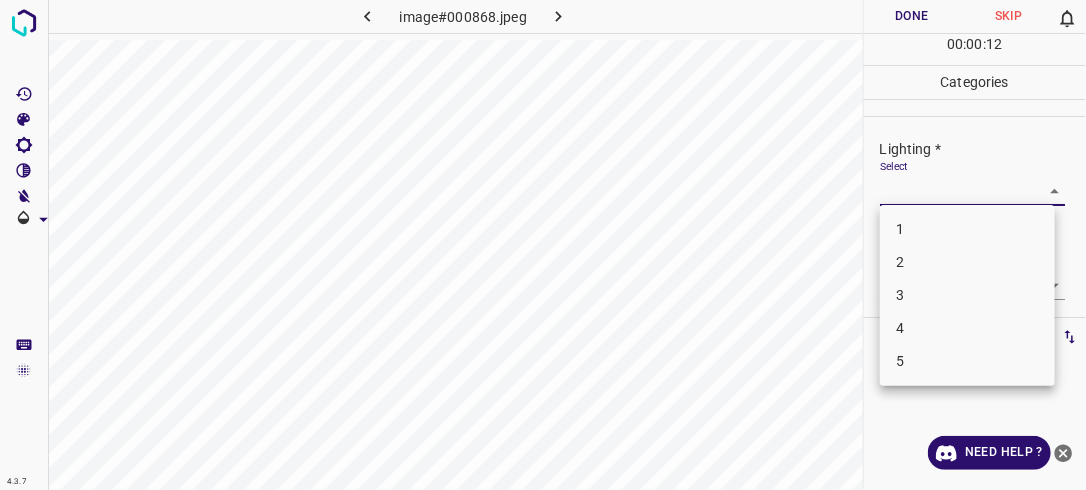 drag, startPoint x: 1047, startPoint y: 195, endPoint x: 1040, endPoint y: 216, distance: 22.135944 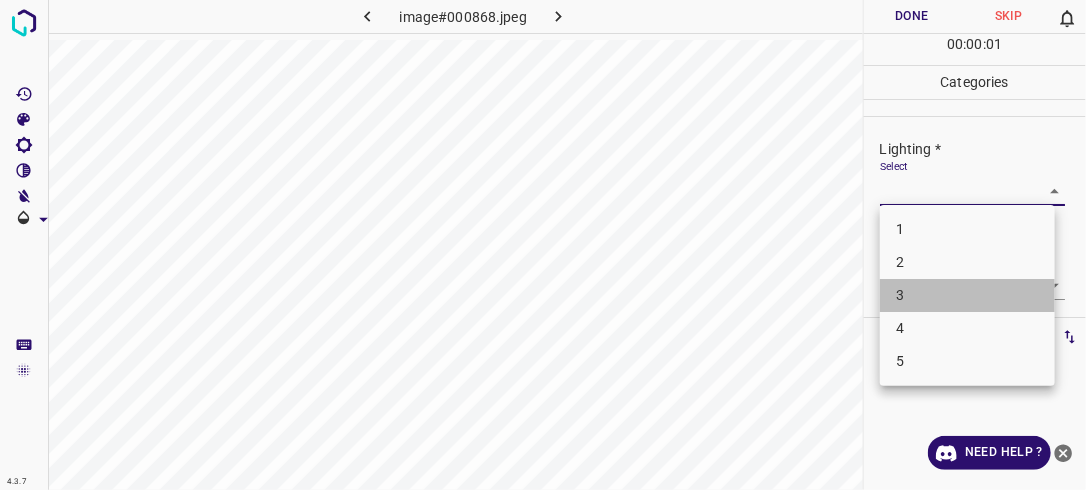 click on "3" at bounding box center [967, 295] 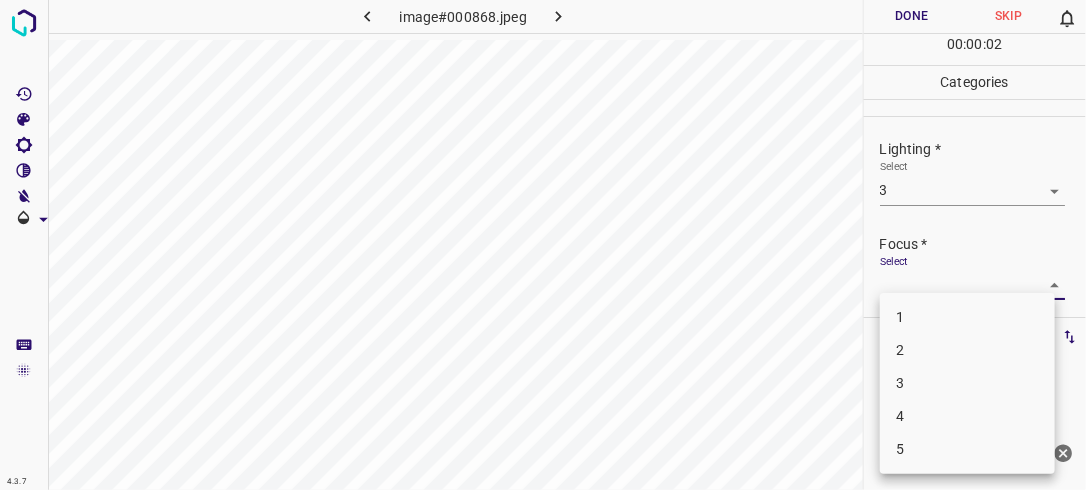 drag, startPoint x: 1036, startPoint y: 283, endPoint x: 987, endPoint y: 338, distance: 73.661385 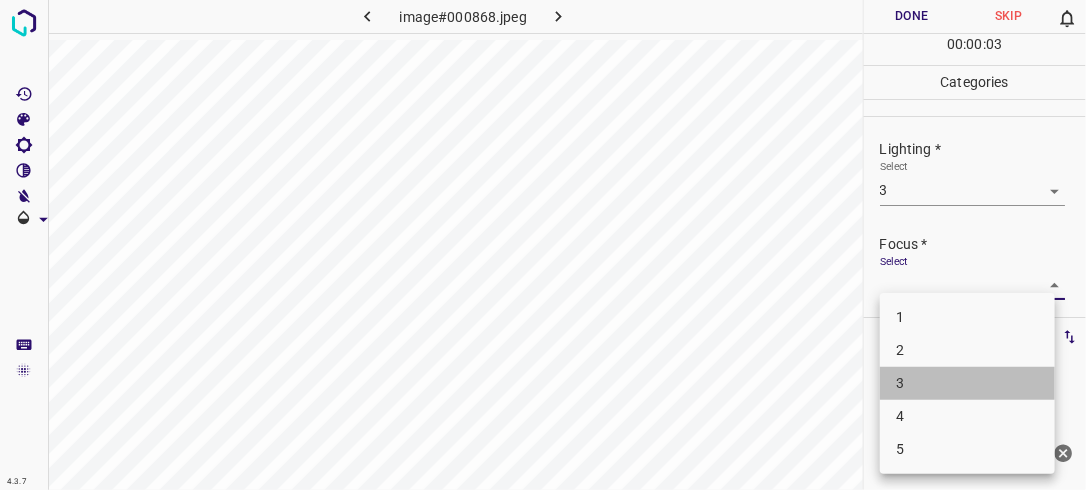drag, startPoint x: 957, startPoint y: 378, endPoint x: 980, endPoint y: 351, distance: 35.468296 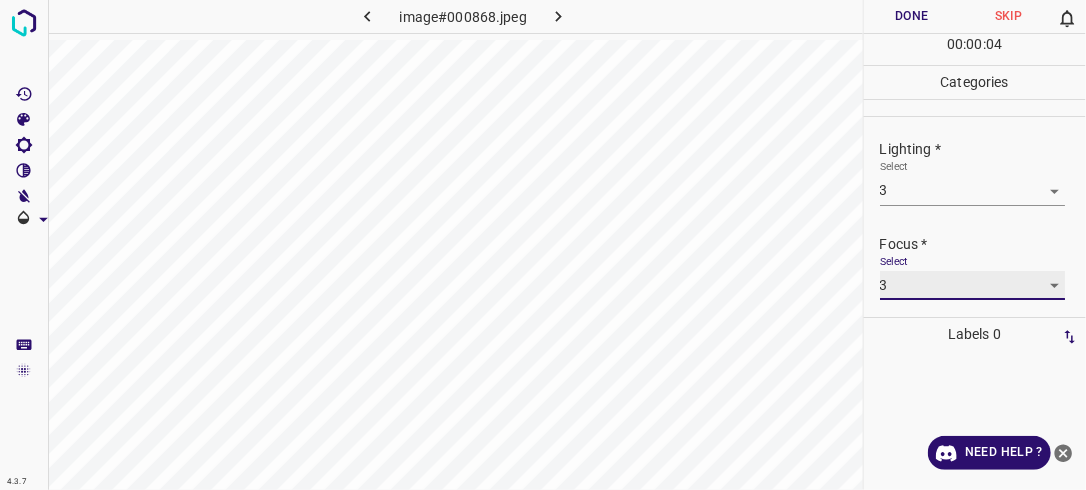 scroll, scrollTop: 98, scrollLeft: 0, axis: vertical 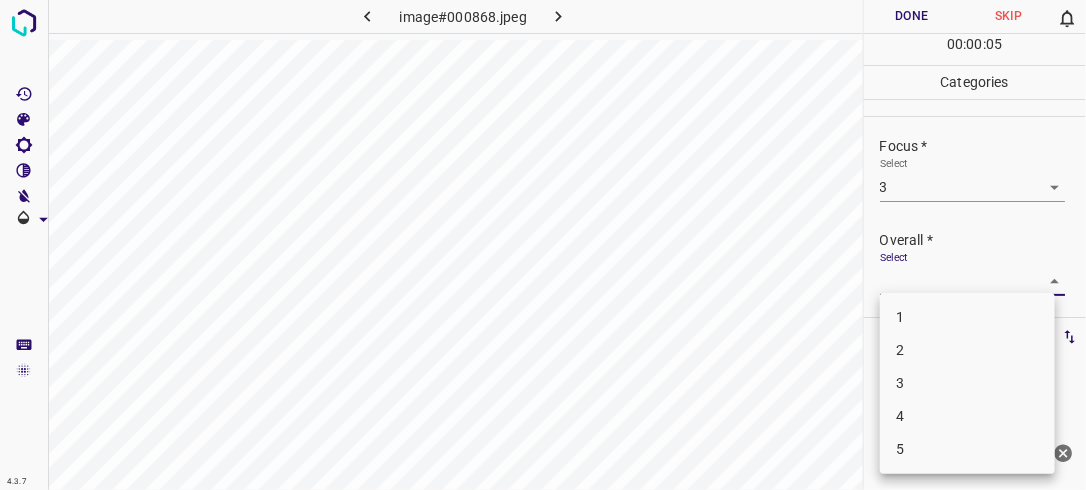 click on "4.3.7 image#000868.jpeg Done Skip 0 00   : 00   : 05   Categories Lighting *  Select 3 3 Focus *  Select 3 3 Overall *  Select ​ Labels   0 Categories 1 Lighting 2 Focus 3 Overall Tools Space Change between modes (Draw & Edit) I Auto labeling R Restore zoom M Zoom in N Zoom out Delete Delete selecte label Filters Z Restore filters X Saturation filter C Brightness filter V Contrast filter B Gray scale filter General O Download Need Help ? - Text - Hide - Delete 1 2 3 4 5" at bounding box center [543, 245] 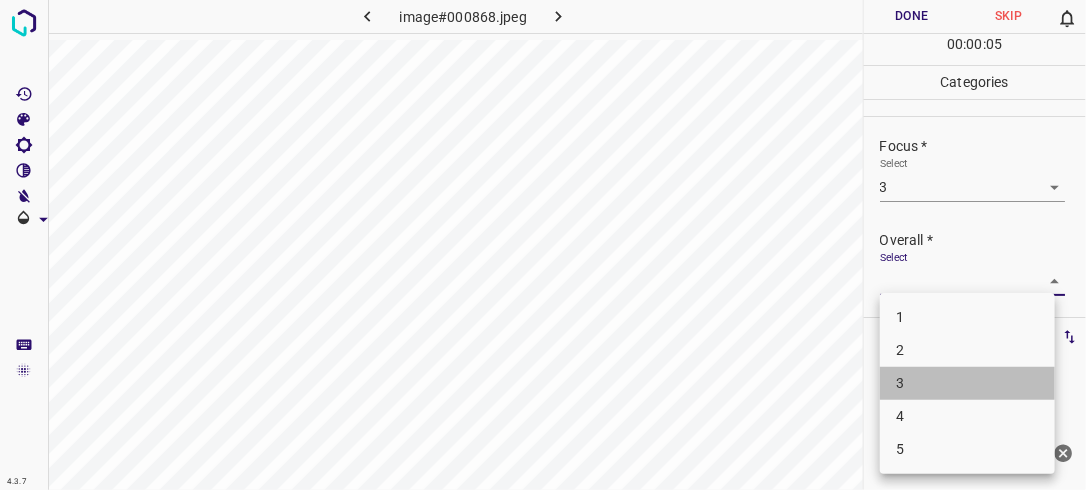 click on "3" at bounding box center [967, 383] 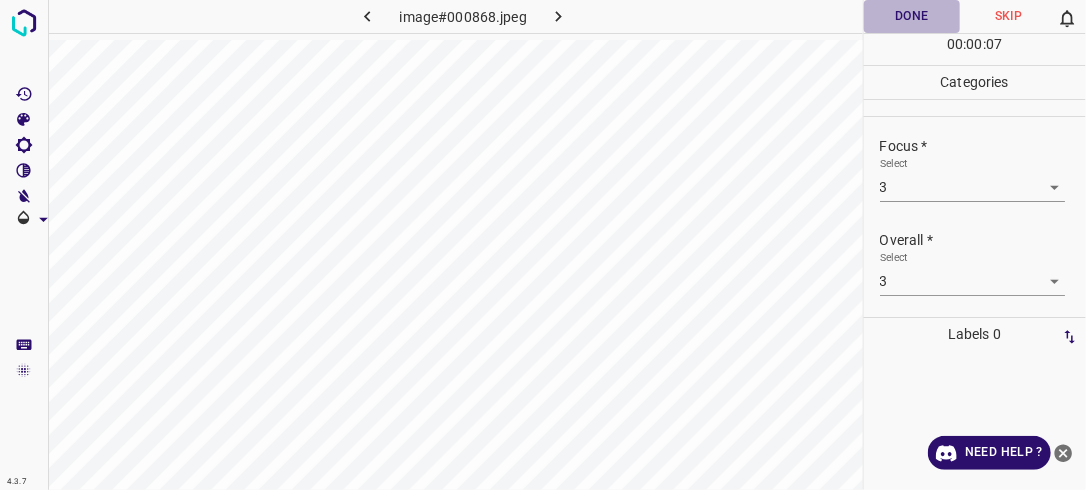 click on "Done" at bounding box center [912, 16] 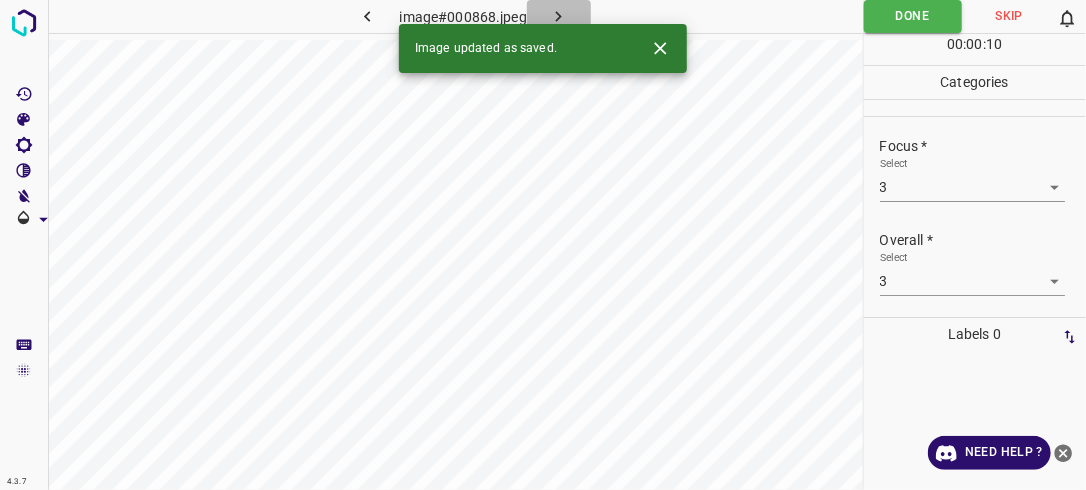click 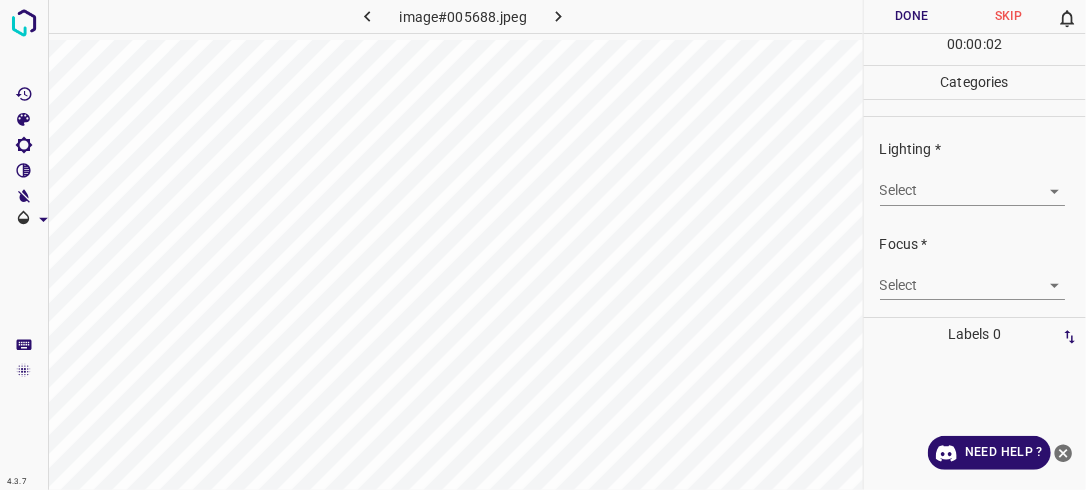 click on "4.3.7 image#005688.jpeg Done Skip 0 00   : 00   : 02   Categories Lighting *  Select ​ Focus *  Select ​ Overall *  Select ​ Labels   0 Categories 1 Lighting 2 Focus 3 Overall Tools Space Change between modes (Draw & Edit) I Auto labeling R Restore zoom M Zoom in N Zoom out Delete Delete selecte label Filters Z Restore filters X Saturation filter C Brightness filter V Contrast filter B Gray scale filter General O Download Need Help ? - Text - Hide - Delete" at bounding box center (543, 245) 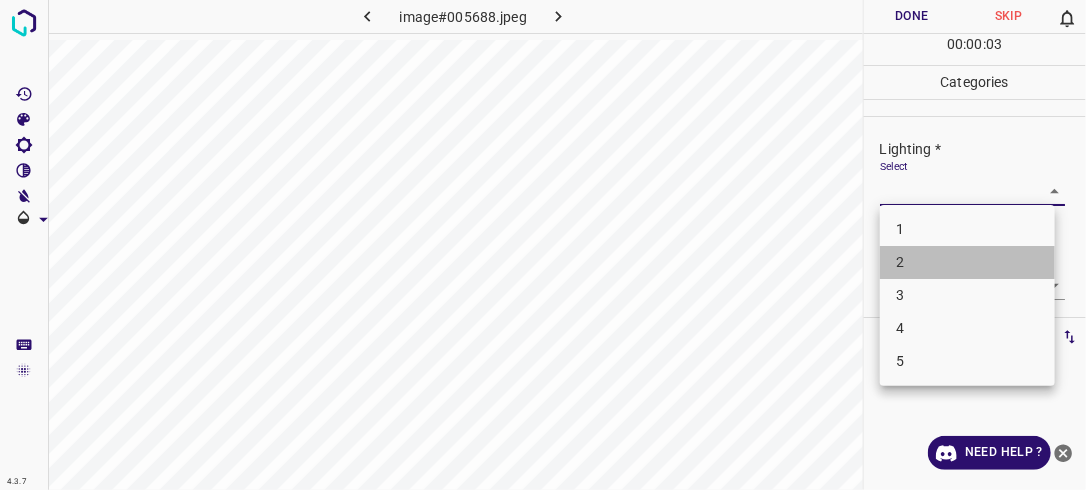 click on "2" at bounding box center (967, 262) 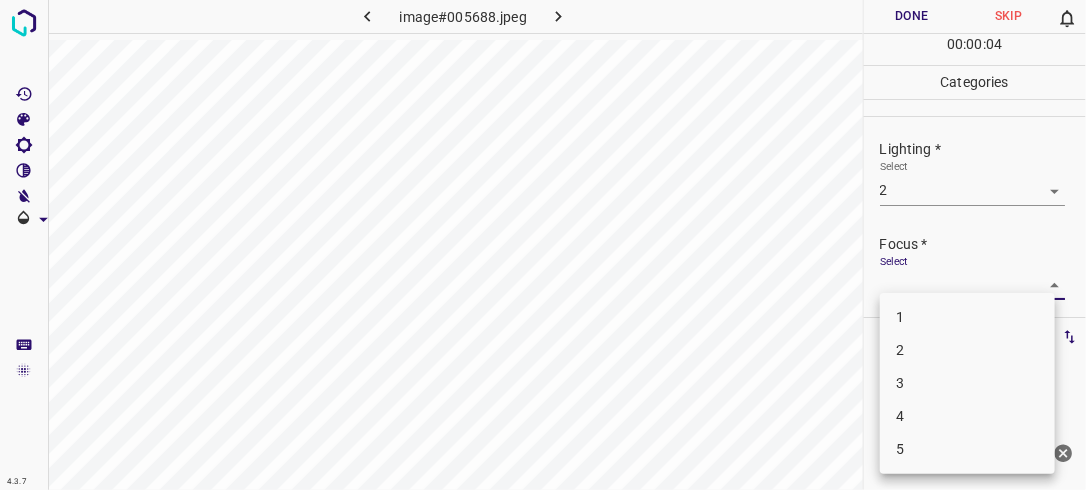 drag, startPoint x: 1046, startPoint y: 276, endPoint x: 1040, endPoint y: 286, distance: 11.661903 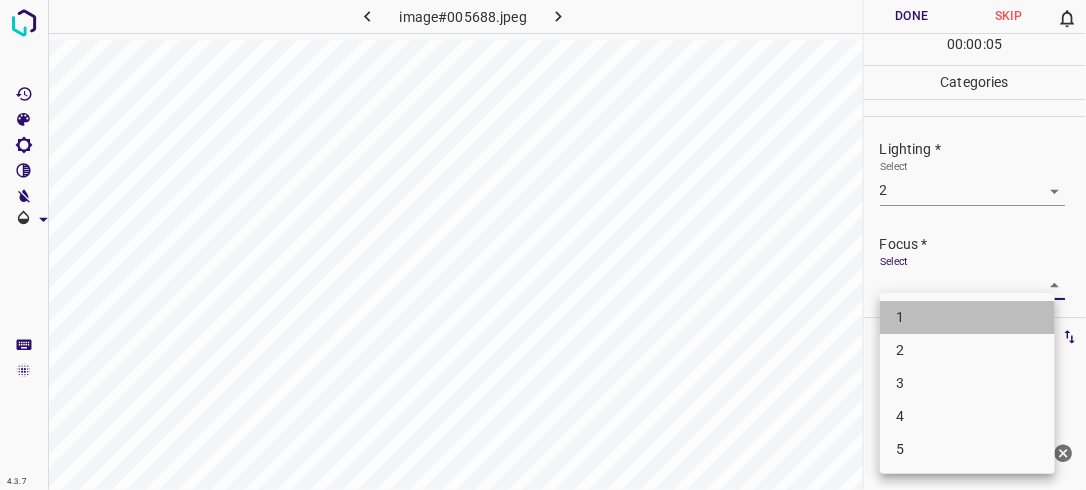 click on "1" at bounding box center (967, 317) 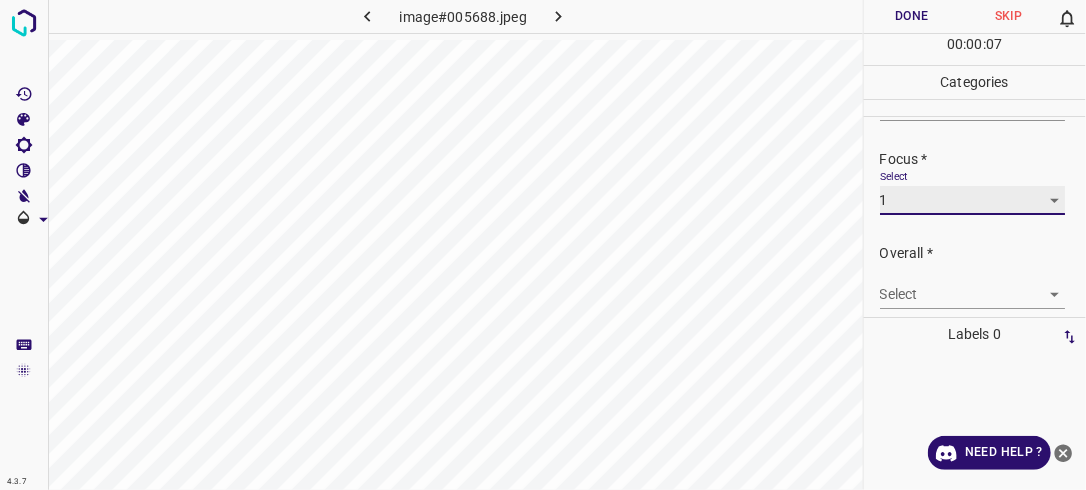 scroll, scrollTop: 84, scrollLeft: 0, axis: vertical 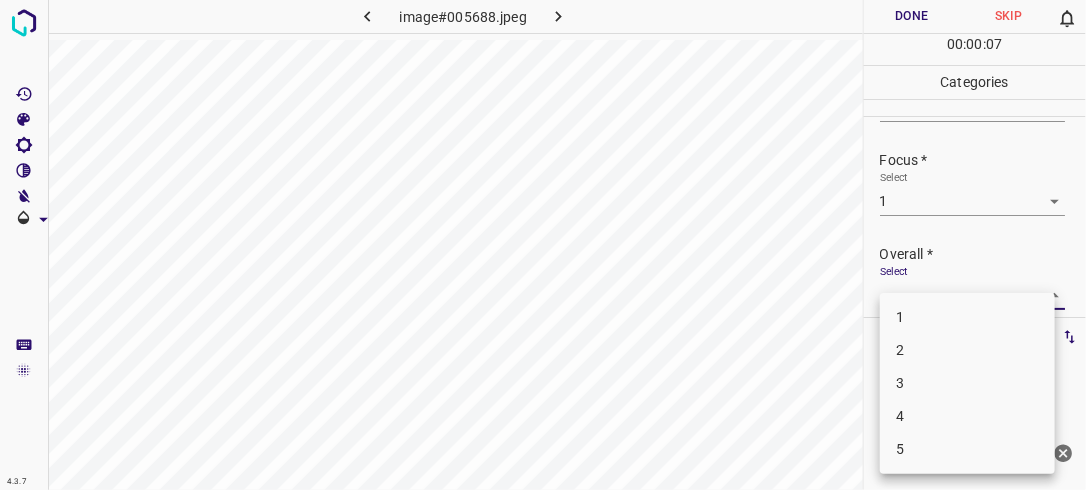 drag, startPoint x: 1043, startPoint y: 288, endPoint x: 972, endPoint y: 375, distance: 112.29426 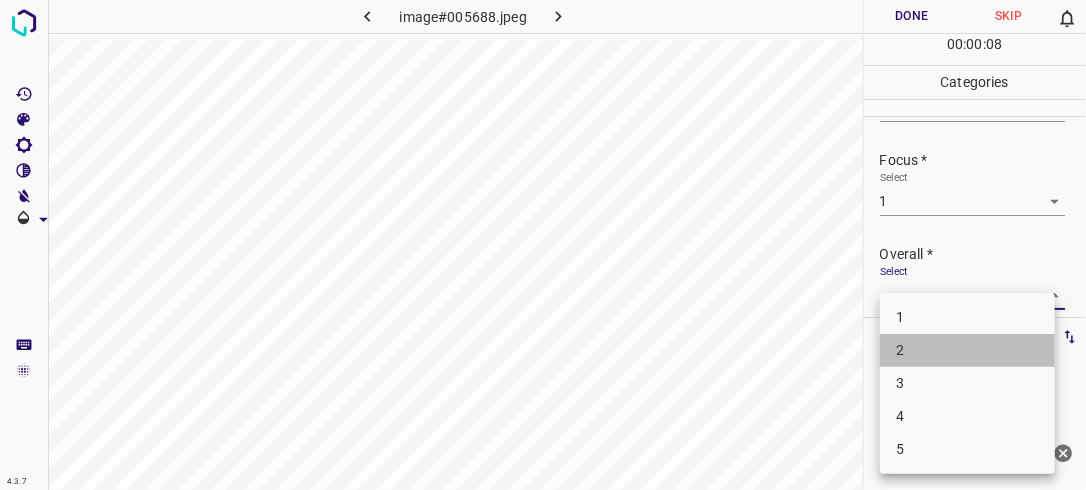 click on "2" at bounding box center (967, 350) 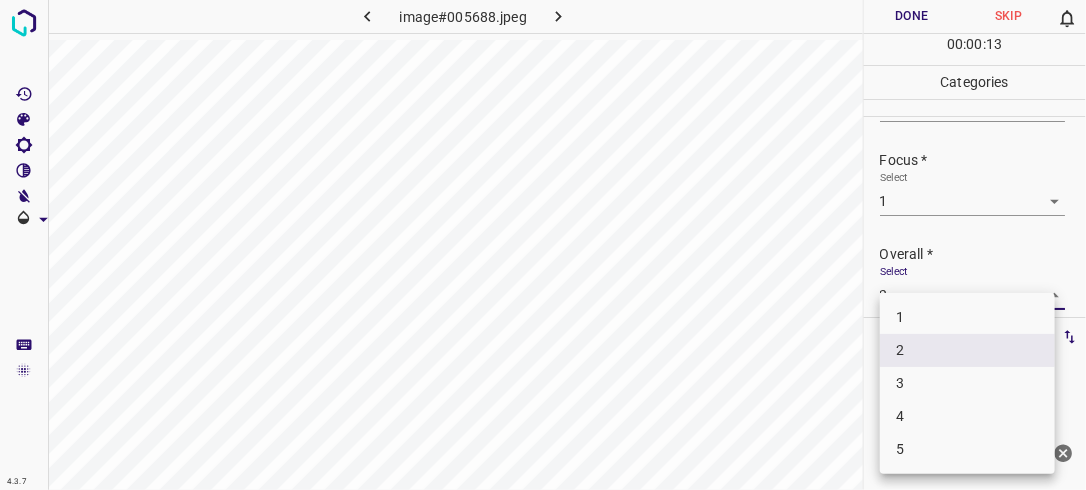 drag, startPoint x: 1042, startPoint y: 296, endPoint x: 1022, endPoint y: 324, distance: 34.4093 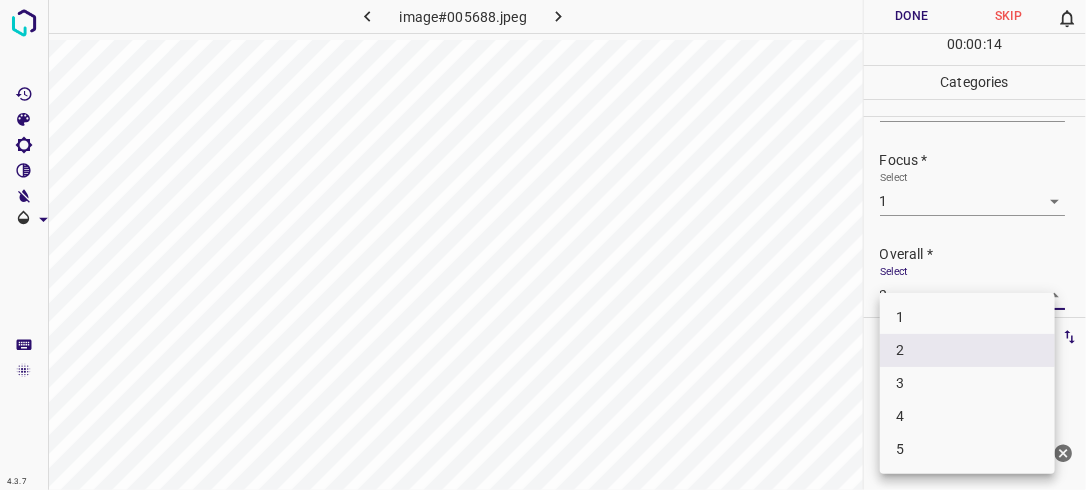 click on "1" at bounding box center (967, 317) 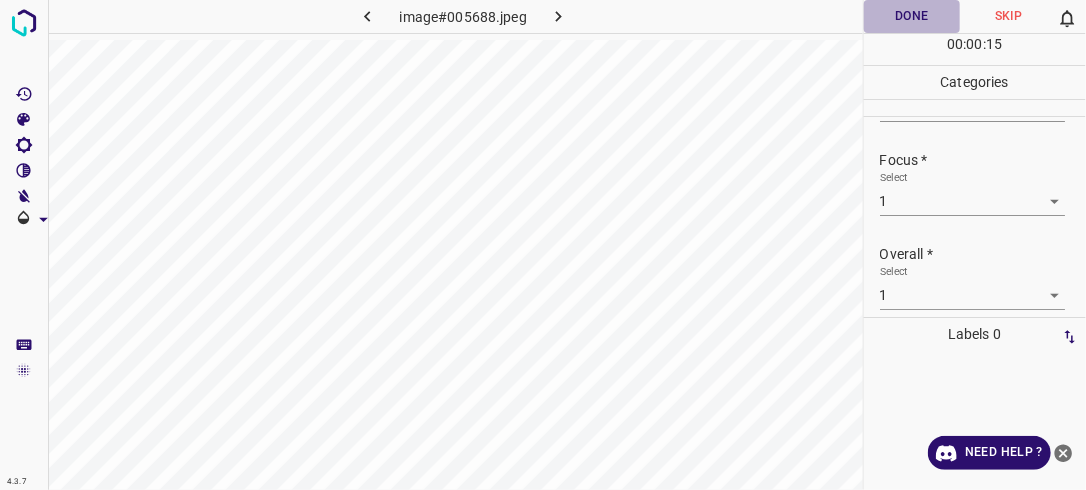 click on "Done" at bounding box center (912, 16) 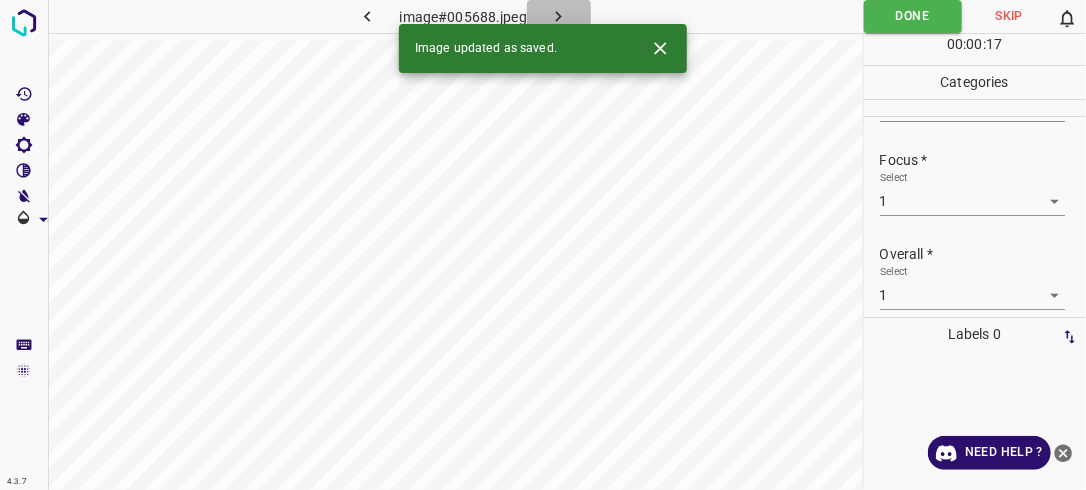 click 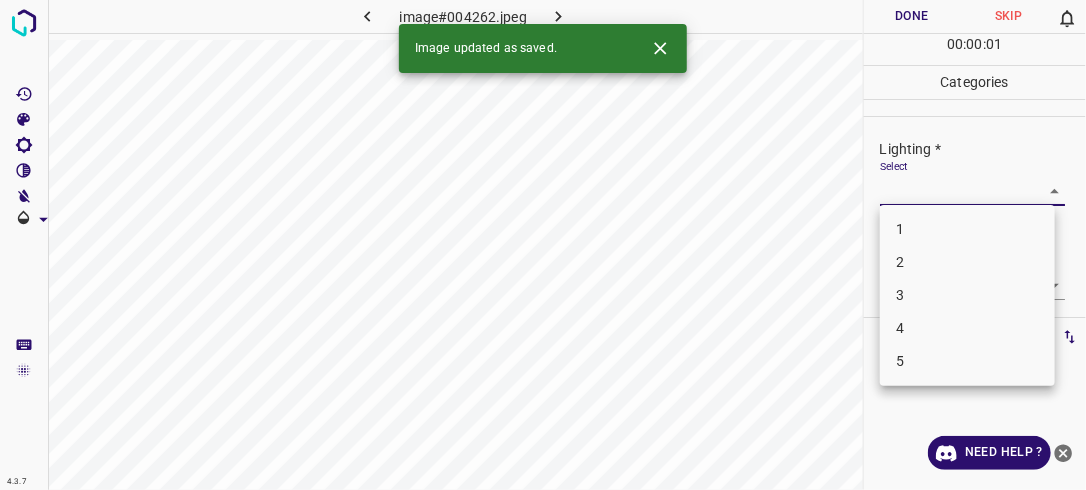 click on "4.3.7 image#004262.jpeg Done Skip 0 00   : 00   : 01   Categories Lighting *  Select ​ Focus *  Select ​ Overall *  Select ​ Labels   0 Categories 1 Lighting 2 Focus 3 Overall Tools Space Change between modes (Draw & Edit) I Auto labeling R Restore zoom M Zoom in N Zoom out Delete Delete selecte label Filters Z Restore filters X Saturation filter C Brightness filter V Contrast filter B Gray scale filter General O Download Image updated as saved. Need Help ? - Text - Hide - Delete 1 2 3 4 5" at bounding box center (543, 245) 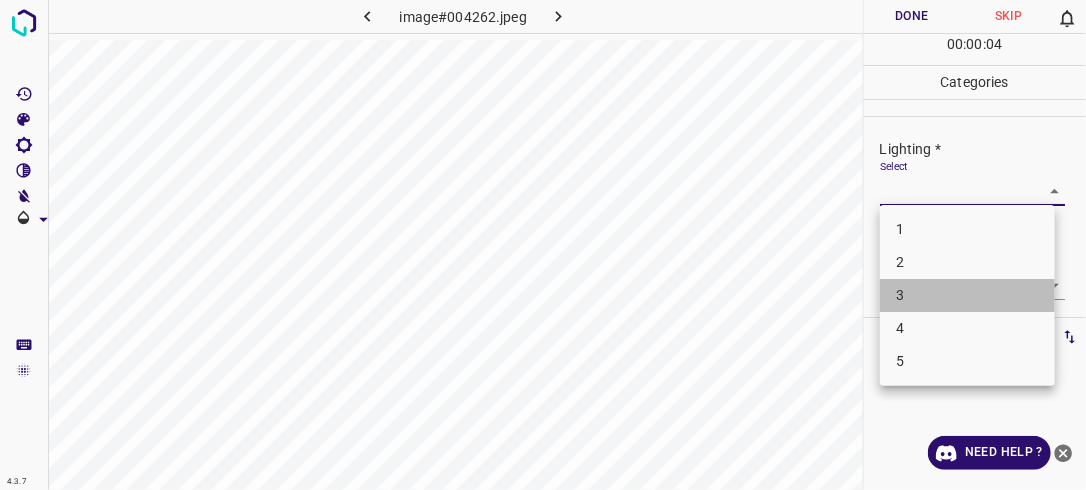 click on "3" at bounding box center [967, 295] 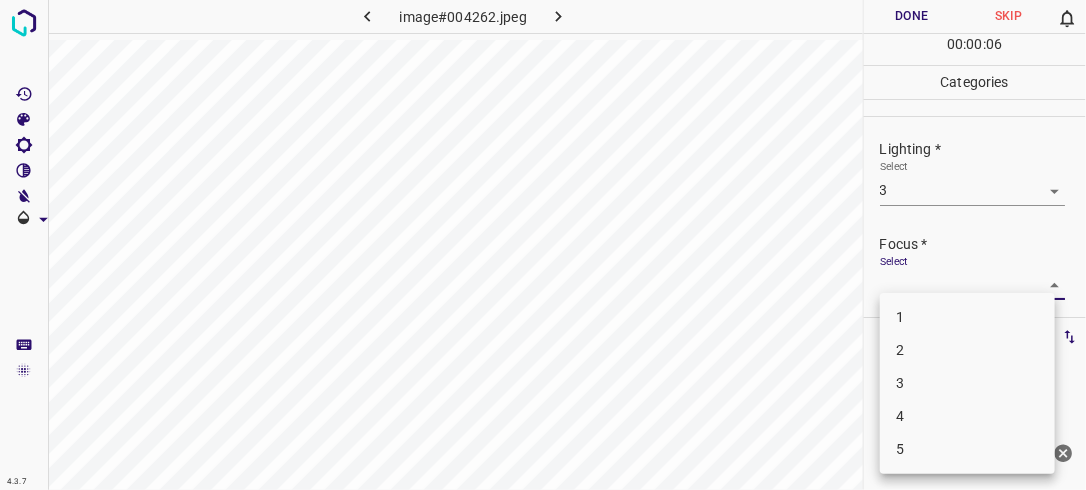 drag, startPoint x: 1047, startPoint y: 284, endPoint x: 992, endPoint y: 324, distance: 68.007355 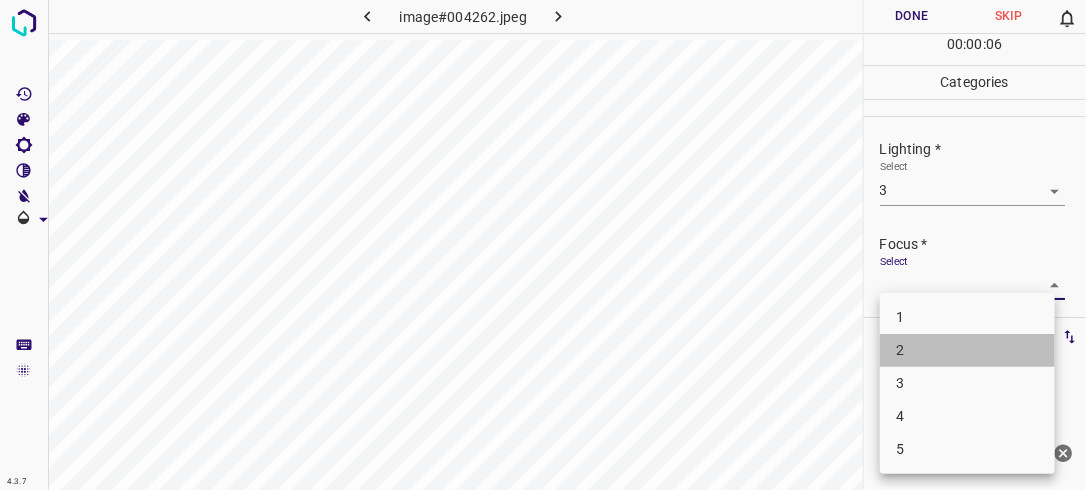 drag, startPoint x: 965, startPoint y: 344, endPoint x: 1000, endPoint y: 319, distance: 43.011627 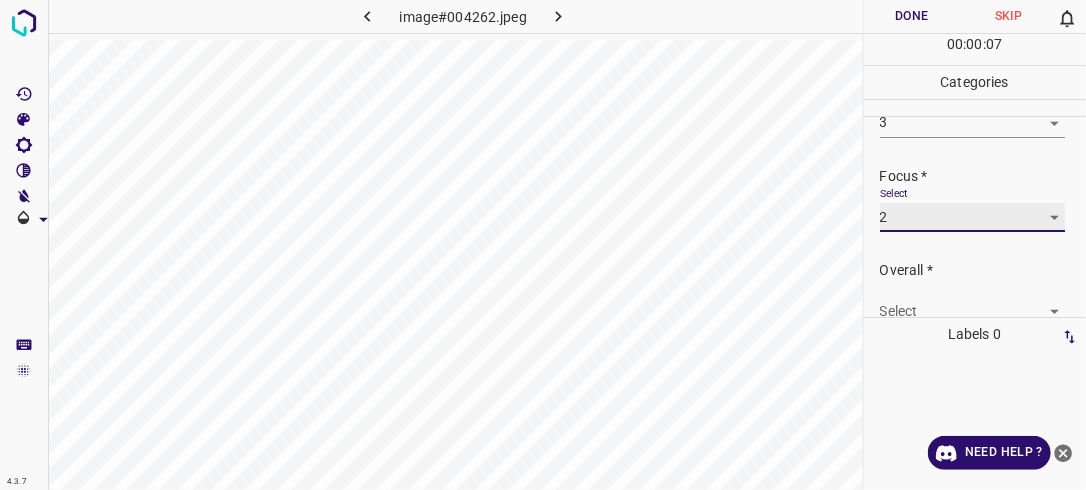 scroll, scrollTop: 76, scrollLeft: 0, axis: vertical 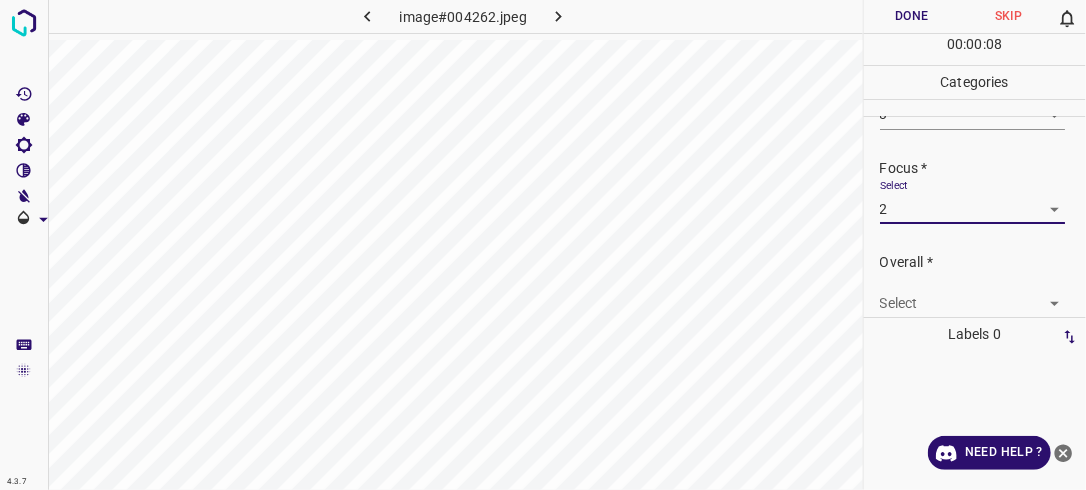 click on "Select ​" at bounding box center (973, 295) 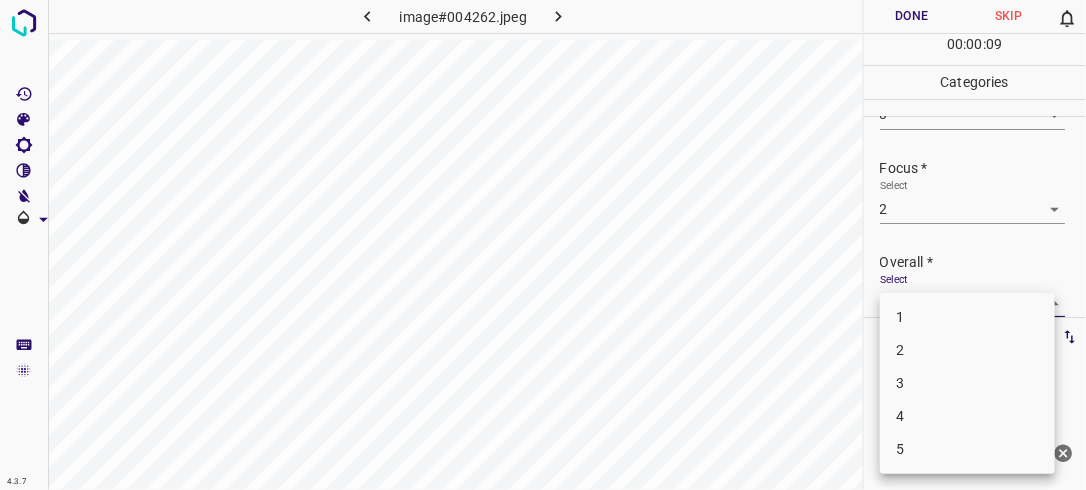 click on "4.3.7 image#004262.jpeg Done Skip 0 00   : 00   : 09   Categories Lighting *  Select 3 3 Focus *  Select 2 2 Overall *  Select ​ Labels   0 Categories 1 Lighting 2 Focus 3 Overall Tools Space Change between modes (Draw & Edit) I Auto labeling R Restore zoom M Zoom in N Zoom out Delete Delete selecte label Filters Z Restore filters X Saturation filter C Brightness filter V Contrast filter B Gray scale filter General O Download Need Help ? - Text - Hide - Delete 1 2 3 4 5" at bounding box center [543, 245] 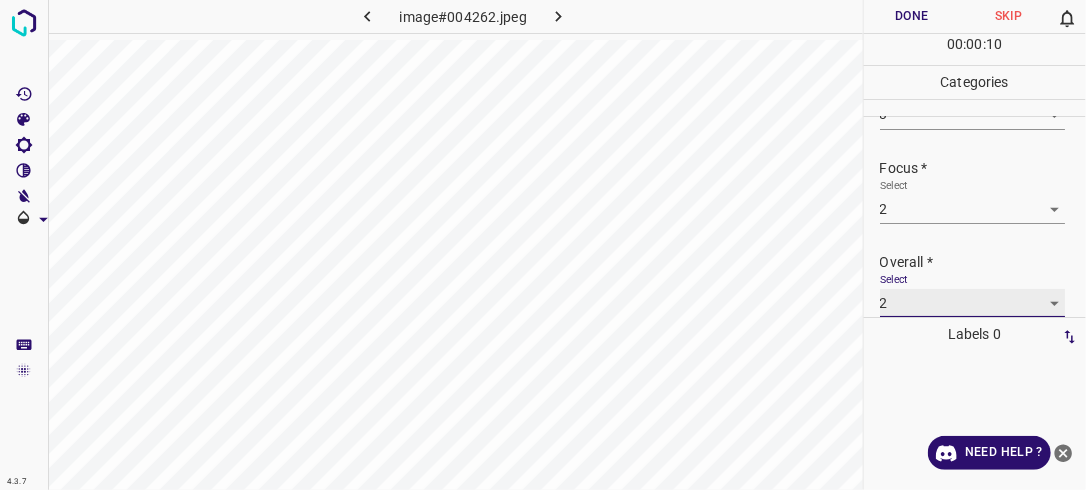 scroll, scrollTop: 76, scrollLeft: 0, axis: vertical 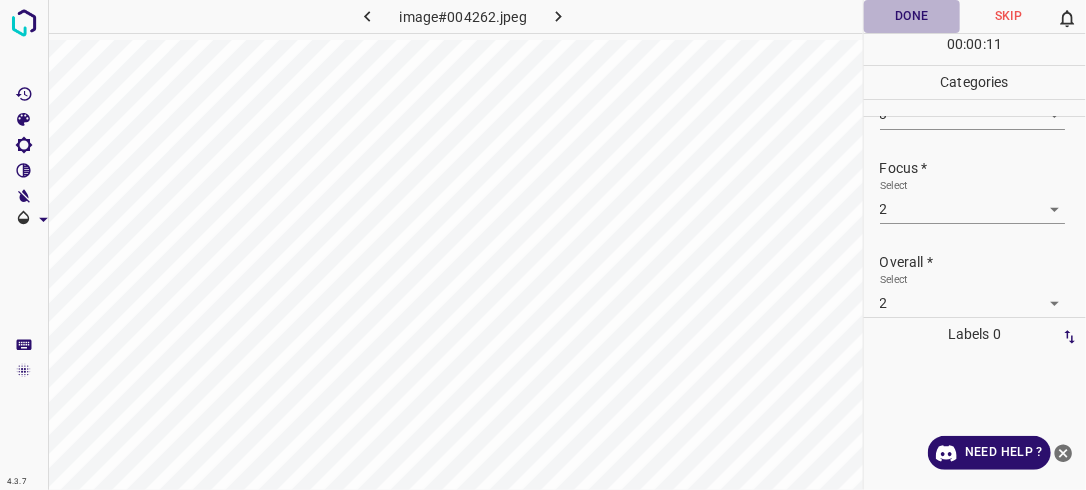 click on "Done" at bounding box center (912, 16) 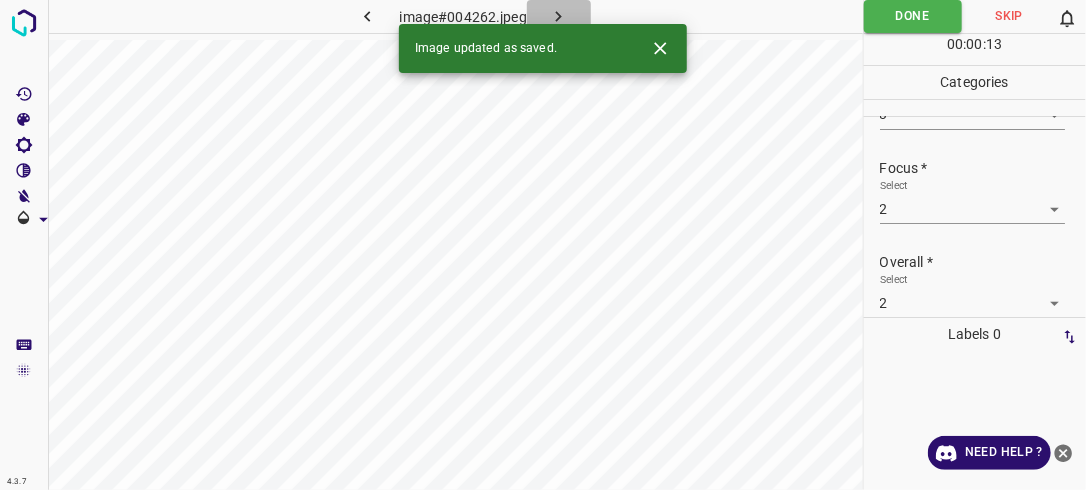 click 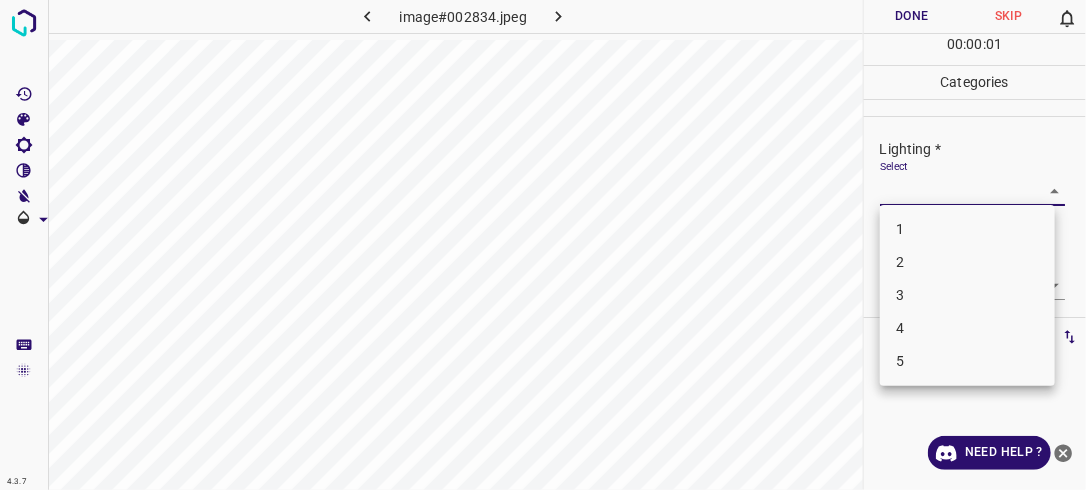 click on "4.3.7 image#002834.jpeg Done Skip 0 00   : 00   : 01   Categories Lighting *  Select ​ Focus *  Select ​ Overall *  Select ​ Labels   0 Categories 1 Lighting 2 Focus 3 Overall Tools Space Change between modes (Draw & Edit) I Auto labeling R Restore zoom M Zoom in N Zoom out Delete Delete selecte label Filters Z Restore filters X Saturation filter C Brightness filter V Contrast filter B Gray scale filter General O Download Need Help ? - Text - Hide - Delete 1 2 3 4 5" at bounding box center [543, 245] 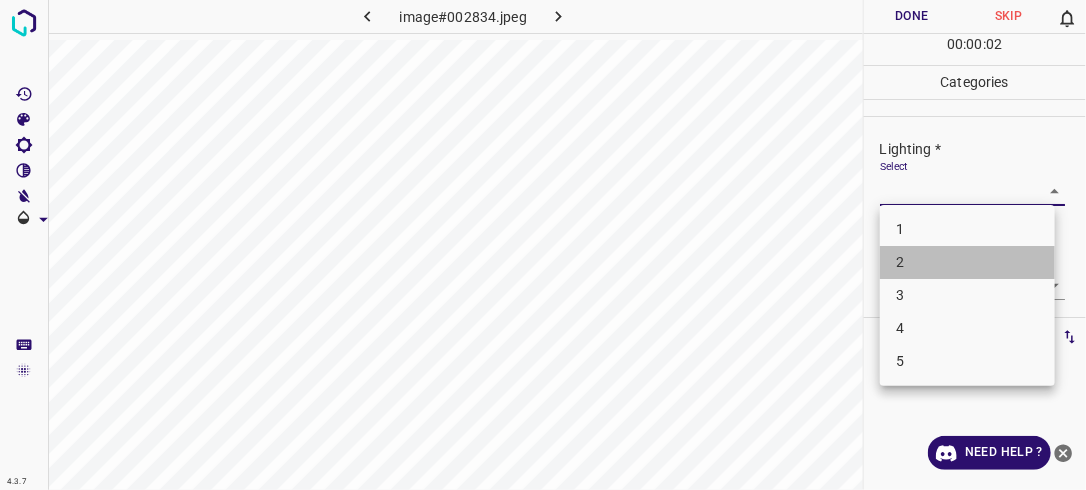 click on "2" at bounding box center [967, 262] 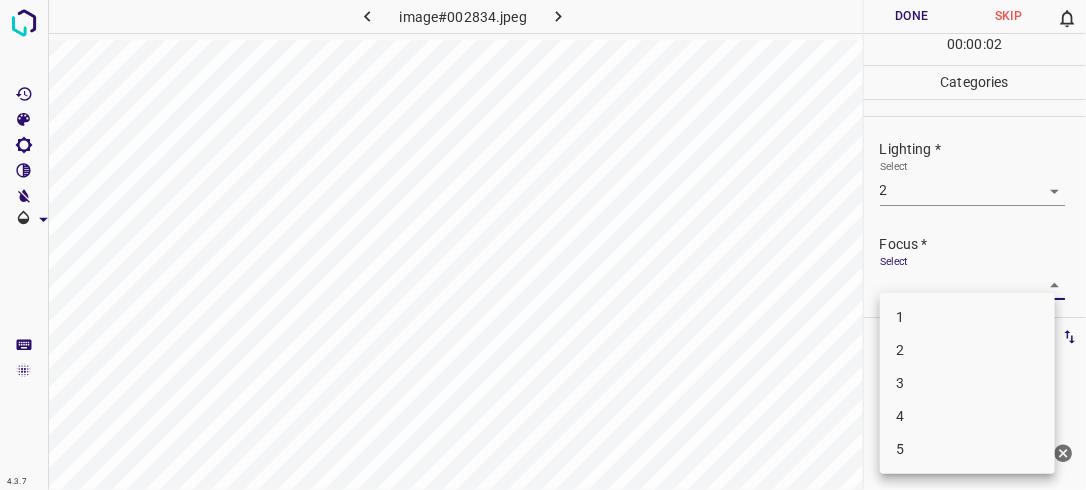 click on "4.3.7 image#002834.jpeg Done Skip 0 00   : 00   : 02   Categories Lighting *  Select 2 2 Focus *  Select ​ Overall *  Select ​ Labels   0 Categories 1 Lighting 2 Focus 3 Overall Tools Space Change between modes (Draw & Edit) I Auto labeling R Restore zoom M Zoom in N Zoom out Delete Delete selecte label Filters Z Restore filters X Saturation filter C Brightness filter V Contrast filter B Gray scale filter General O Download Need Help ? - Text - Hide - Delete 1 2 3 4 5" at bounding box center (543, 245) 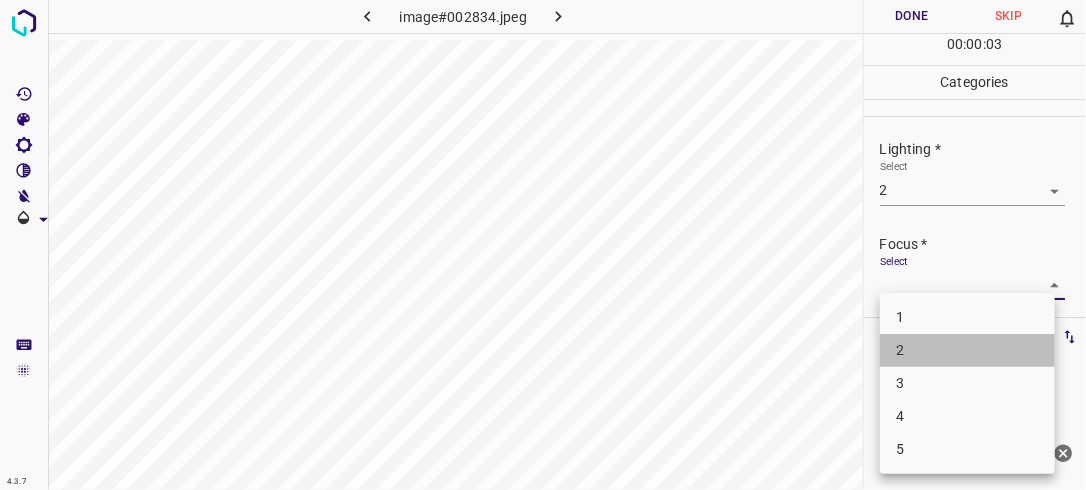 drag, startPoint x: 1013, startPoint y: 346, endPoint x: 1085, endPoint y: 280, distance: 97.67292 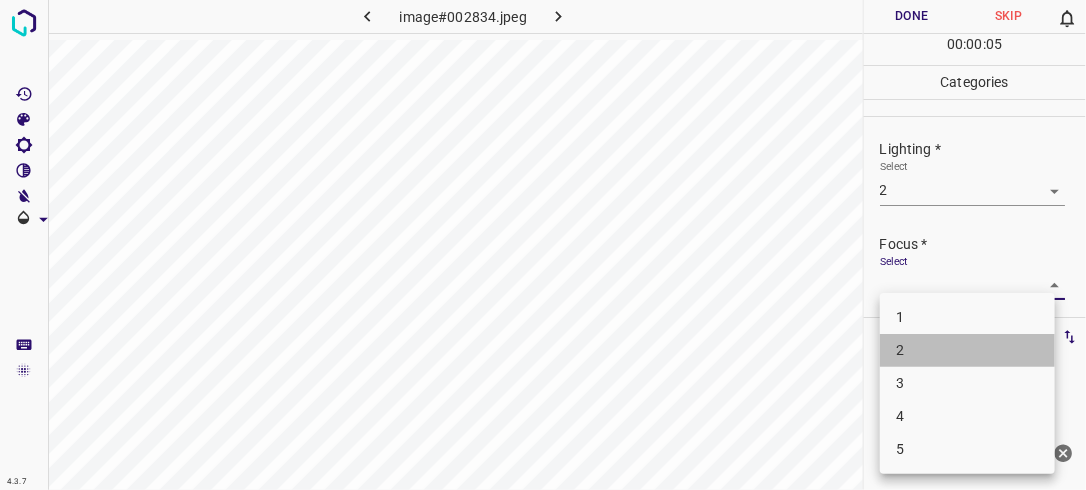 drag, startPoint x: 1037, startPoint y: 340, endPoint x: 1084, endPoint y: 300, distance: 61.7171 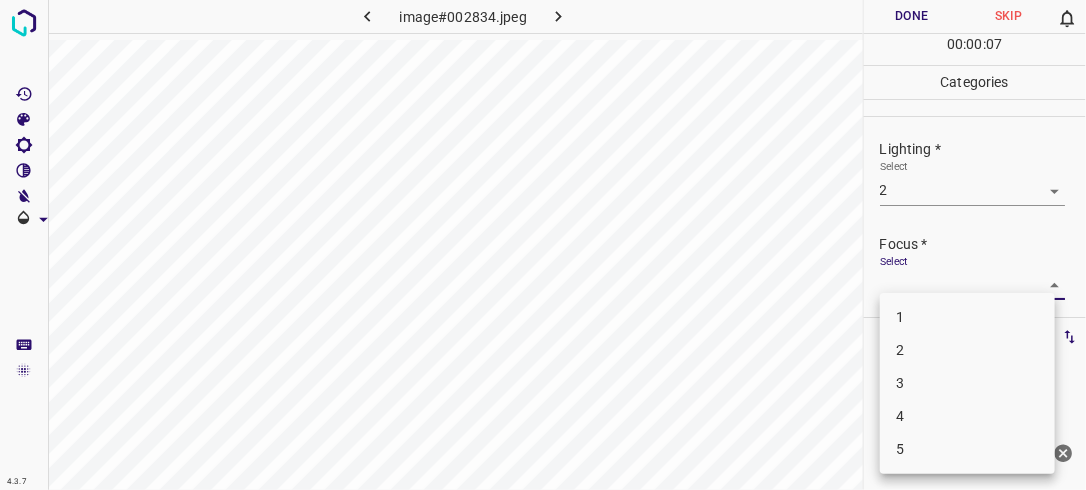 click on "2" at bounding box center [967, 350] 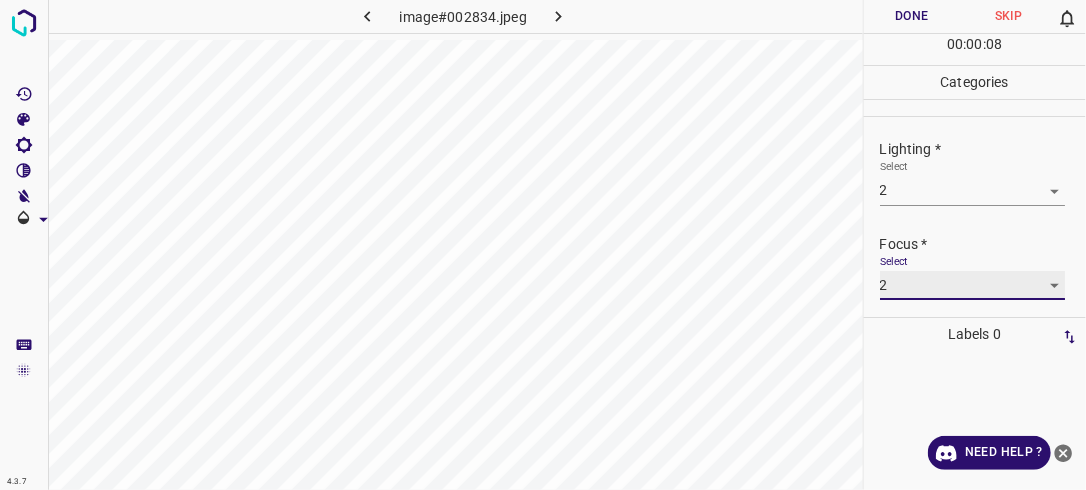 scroll, scrollTop: 98, scrollLeft: 0, axis: vertical 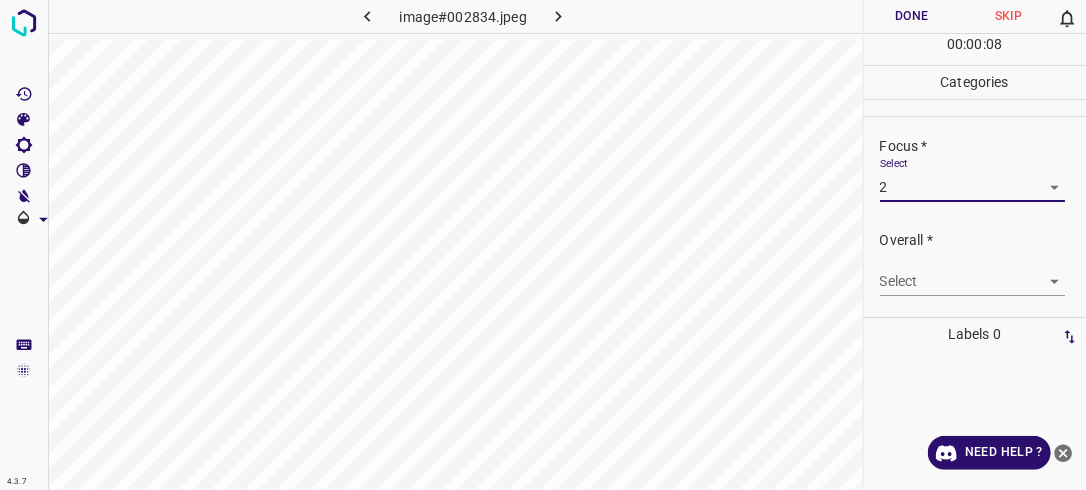 click on "4.3.7 image#002834.jpeg Done Skip 0 00   : 00   : 08   Categories Lighting *  Select 2 2 Focus *  Select 2 2 Overall *  Select ​ Labels   0 Categories 1 Lighting 2 Focus 3 Overall Tools Space Change between modes (Draw & Edit) I Auto labeling R Restore zoom M Zoom in N Zoom out Delete Delete selecte label Filters Z Restore filters X Saturation filter C Brightness filter V Contrast filter B Gray scale filter General O Download Need Help ? - Text - Hide - Delete" at bounding box center [543, 245] 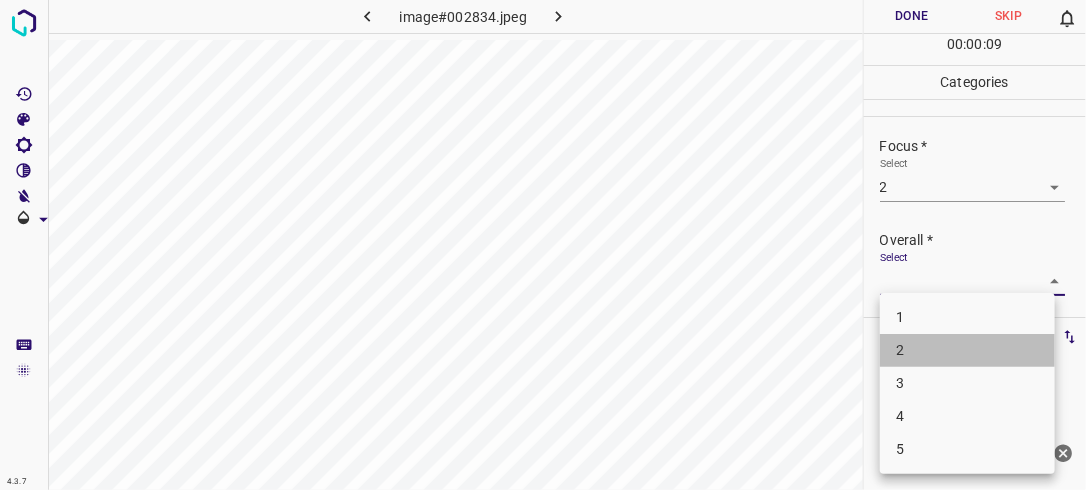 click on "2" at bounding box center [967, 350] 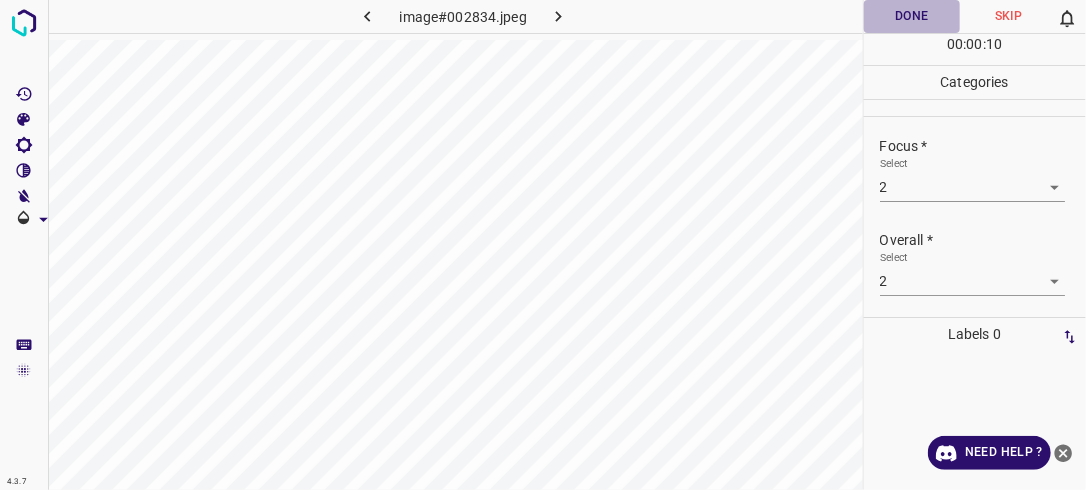click on "Done" at bounding box center [912, 16] 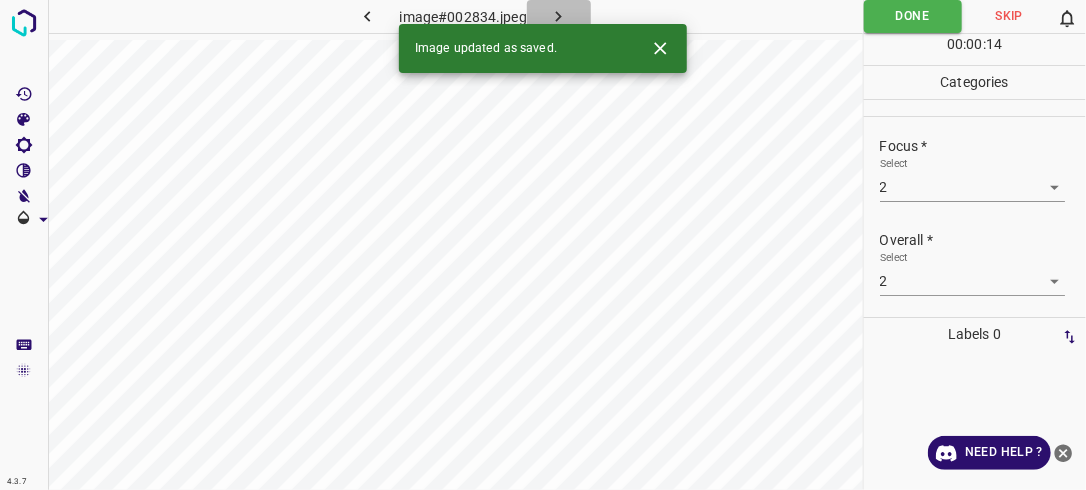 click at bounding box center [559, 16] 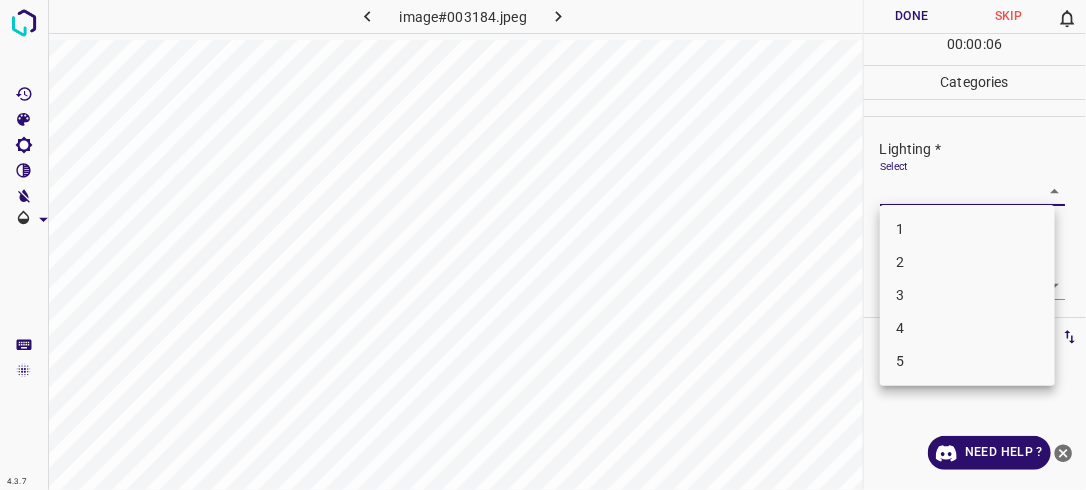 click on "4.3.7 image#003184.jpeg Done Skip 0 00   : 00   : 06   Categories Lighting *  Select ​ Focus *  Select ​ Overall *  Select ​ Labels   0 Categories 1 Lighting 2 Focus 3 Overall Tools Space Change between modes (Draw & Edit) I Auto labeling R Restore zoom M Zoom in N Zoom out Delete Delete selecte label Filters Z Restore filters X Saturation filter C Brightness filter V Contrast filter B Gray scale filter General O Download Need Help ? - Text - Hide - Delete 1 2 3 4 5" at bounding box center (543, 245) 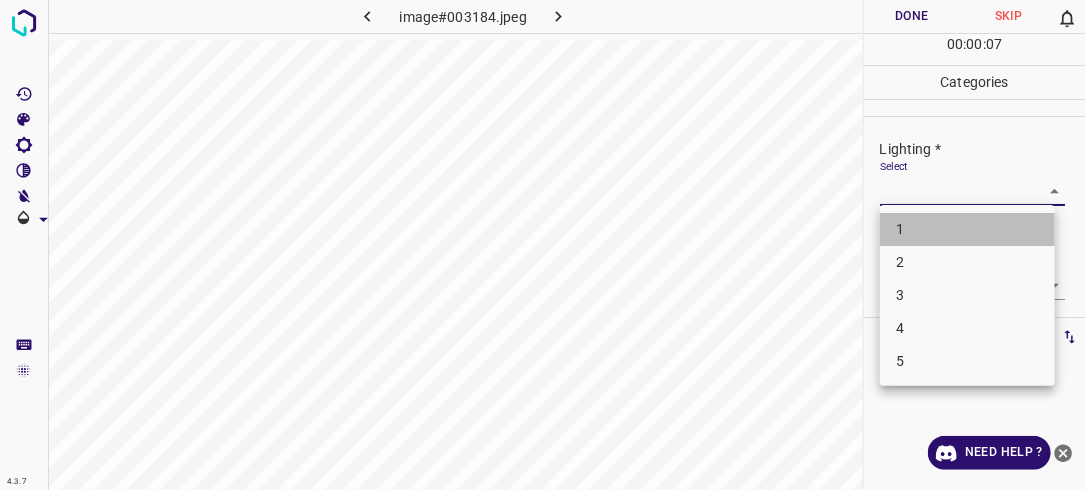 click on "1" at bounding box center (967, 229) 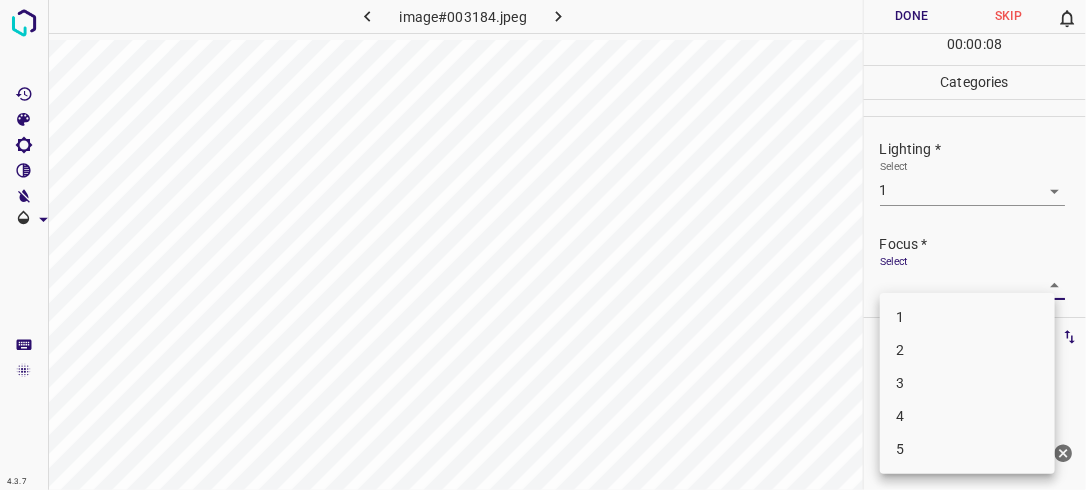click on "4.3.7 image#003184.jpeg Done Skip 0 00   : 00   : 08   Categories Lighting *  Select 1 1 Focus *  Select ​ Overall *  Select ​ Labels   0 Categories 1 Lighting 2 Focus 3 Overall Tools Space Change between modes (Draw & Edit) I Auto labeling R Restore zoom M Zoom in N Zoom out Delete Delete selecte label Filters Z Restore filters X Saturation filter C Brightness filter V Contrast filter B Gray scale filter General O Download Need Help ? - Text - Hide - Delete 1 2 3 4 5" at bounding box center [543, 245] 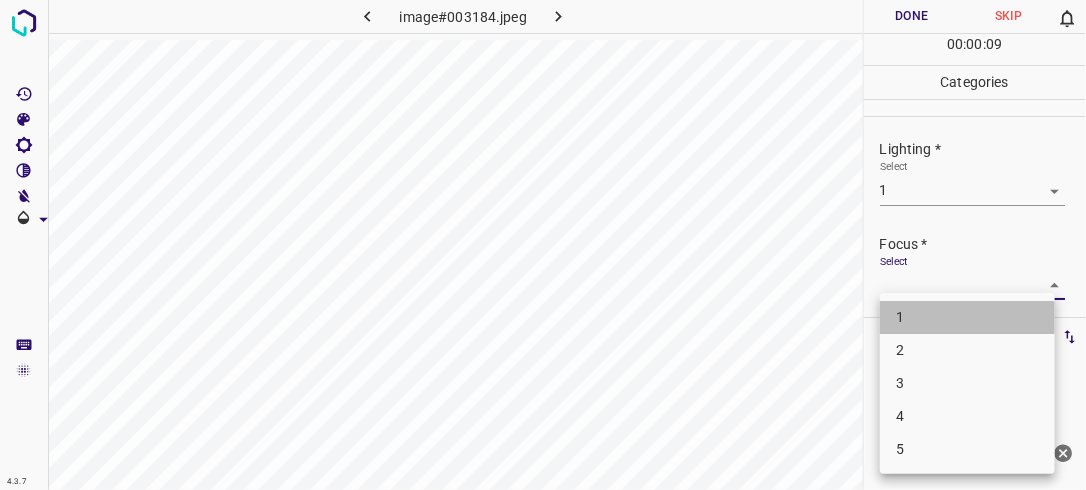 click on "1" at bounding box center [967, 317] 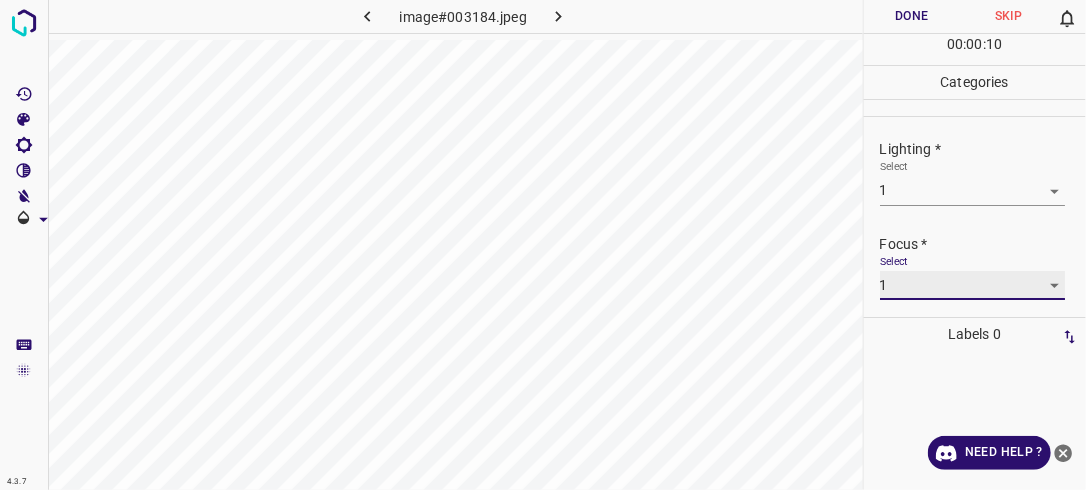 scroll, scrollTop: 98, scrollLeft: 0, axis: vertical 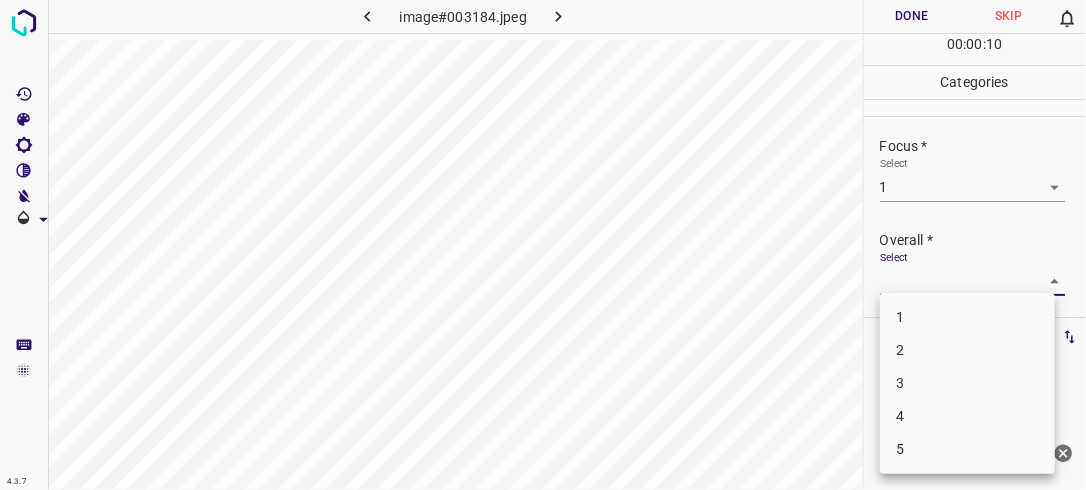 click on "4.3.7 image#003184.jpeg Done Skip 0 00   : 00   : 10   Categories Lighting *  Select 1 1 Focus *  Select 1 1 Overall *  Select ​ Labels   0 Categories 1 Lighting 2 Focus 3 Overall Tools Space Change between modes (Draw & Edit) I Auto labeling R Restore zoom M Zoom in N Zoom out Delete Delete selecte label Filters Z Restore filters X Saturation filter C Brightness filter V Contrast filter B Gray scale filter General O Download Need Help ? - Text - Hide - Delete 1 2 3 4 5" at bounding box center [543, 245] 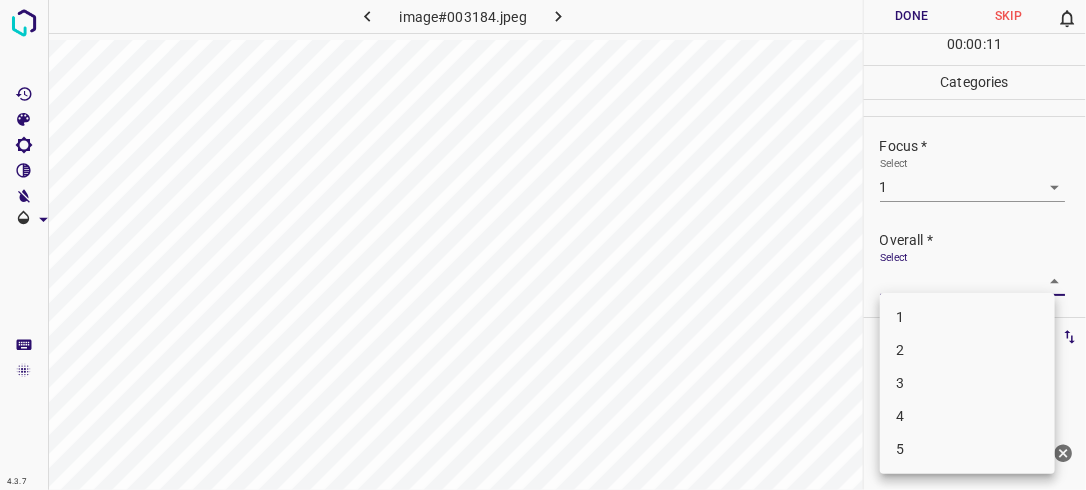 click on "1" at bounding box center (967, 317) 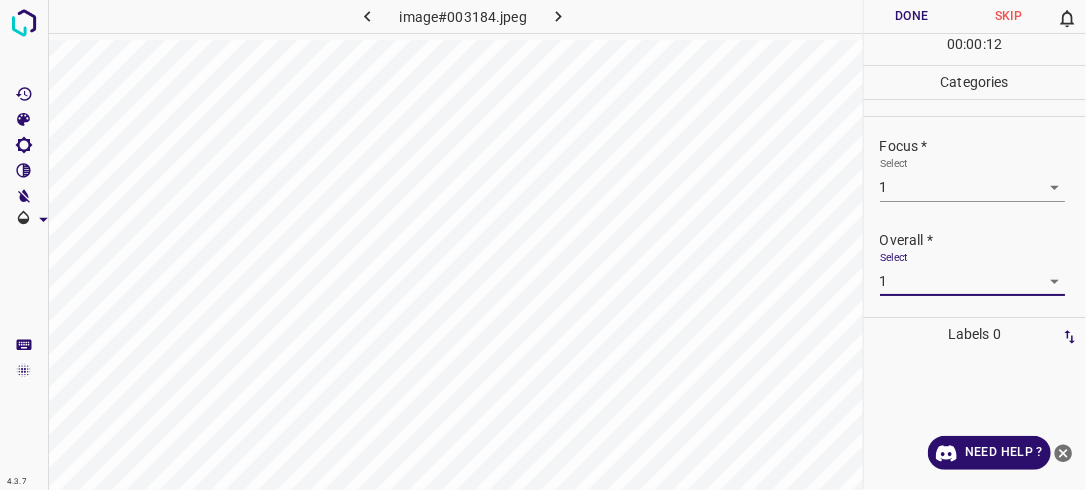 click on "Done" at bounding box center (912, 16) 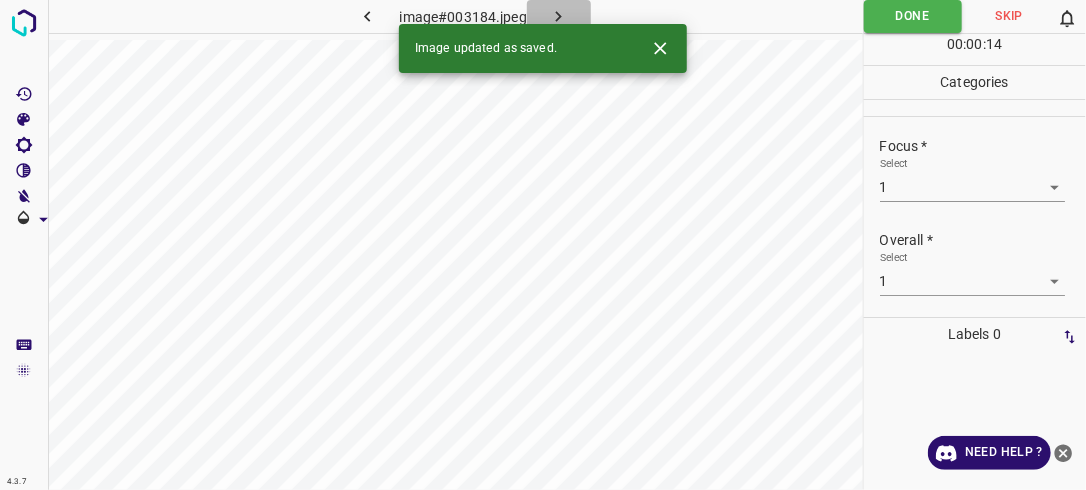 click 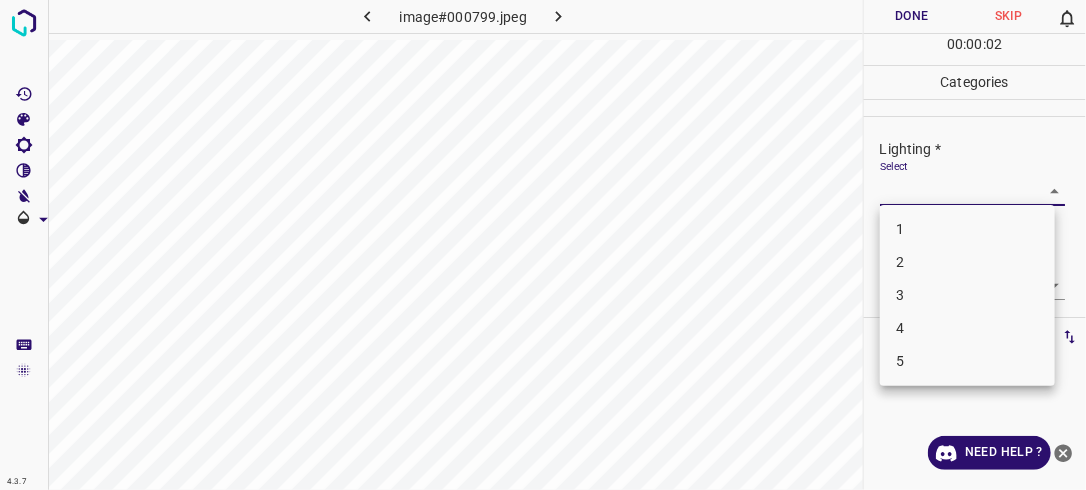 click on "4.3.7 image#000799.jpeg Done Skip 0 00   : 00   : 02   Categories Lighting *  Select ​ Focus *  Select ​ Overall *  Select ​ Labels   0 Categories 1 Lighting 2 Focus 3 Overall Tools Space Change between modes (Draw & Edit) I Auto labeling R Restore zoom M Zoom in N Zoom out Delete Delete selecte label Filters Z Restore filters X Saturation filter C Brightness filter V Contrast filter B Gray scale filter General O Download Need Help ? - Text - Hide - Delete 1 2 3 4 5" at bounding box center (543, 245) 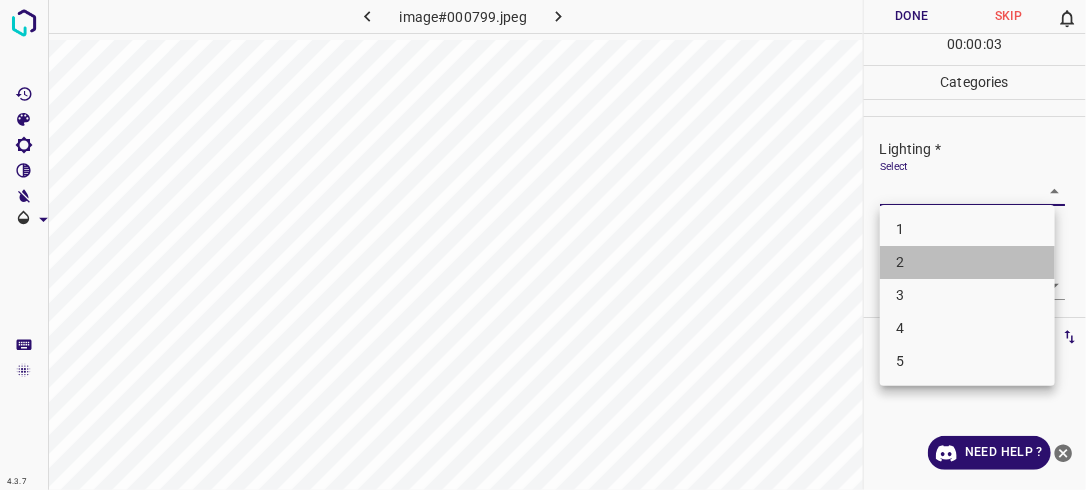 click on "2" at bounding box center (967, 262) 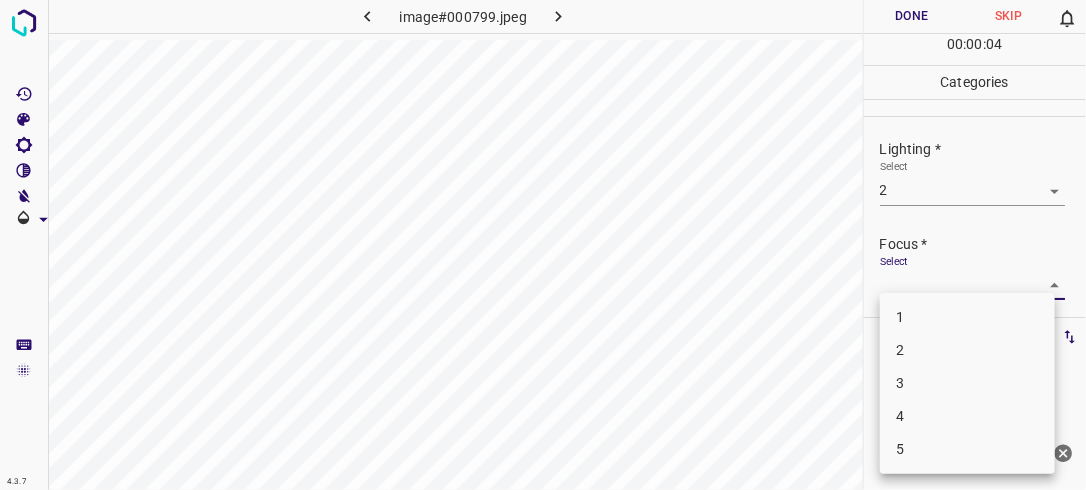 click on "4.3.7 image#000799.jpeg Done Skip 0 00   : 00   : 04   Categories Lighting *  Select 2 2 Focus *  Select ​ Overall *  Select ​ Labels   0 Categories 1 Lighting 2 Focus 3 Overall Tools Space Change between modes (Draw & Edit) I Auto labeling R Restore zoom M Zoom in N Zoom out Delete Delete selecte label Filters Z Restore filters X Saturation filter C Brightness filter V Contrast filter B Gray scale filter General O Download Need Help ? - Text - Hide - Delete 1 2 3 4 5" at bounding box center [543, 245] 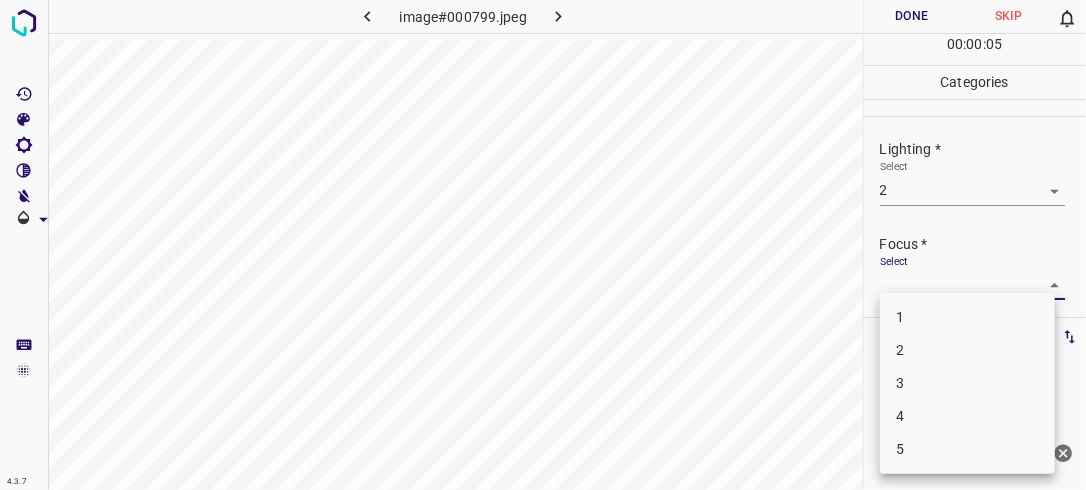 click on "2" at bounding box center [967, 350] 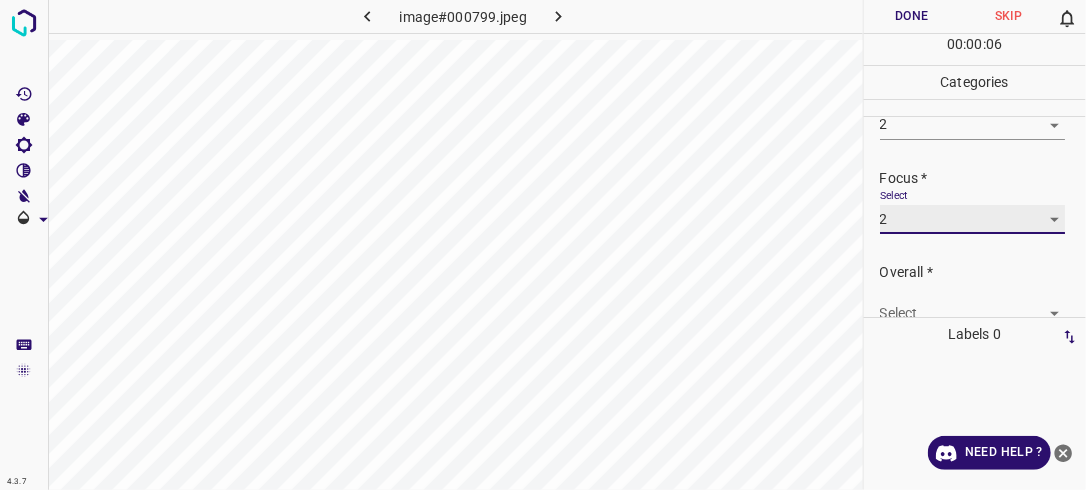 scroll, scrollTop: 94, scrollLeft: 0, axis: vertical 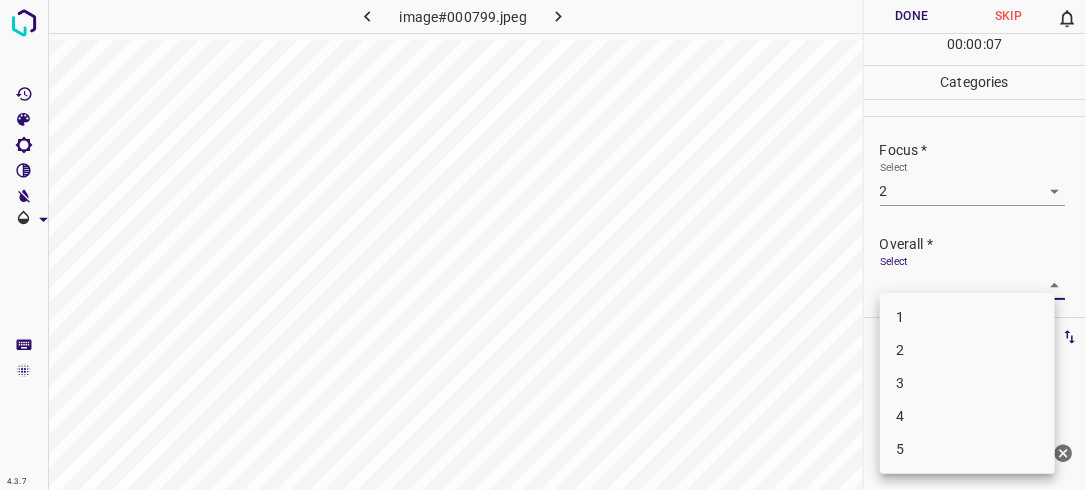 click on "4.3.7 image#000799.jpeg Done Skip 0 00   : 00   : 07   Categories Lighting *  Select 2 2 Focus *  Select 2 2 Overall *  Select ​ Labels   0 Categories 1 Lighting 2 Focus 3 Overall Tools Space Change between modes (Draw & Edit) I Auto labeling R Restore zoom M Zoom in N Zoom out Delete Delete selecte label Filters Z Restore filters X Saturation filter C Brightness filter V Contrast filter B Gray scale filter General O Download Need Help ? - Text - Hide - Delete 1 2 3 4 5" at bounding box center [543, 245] 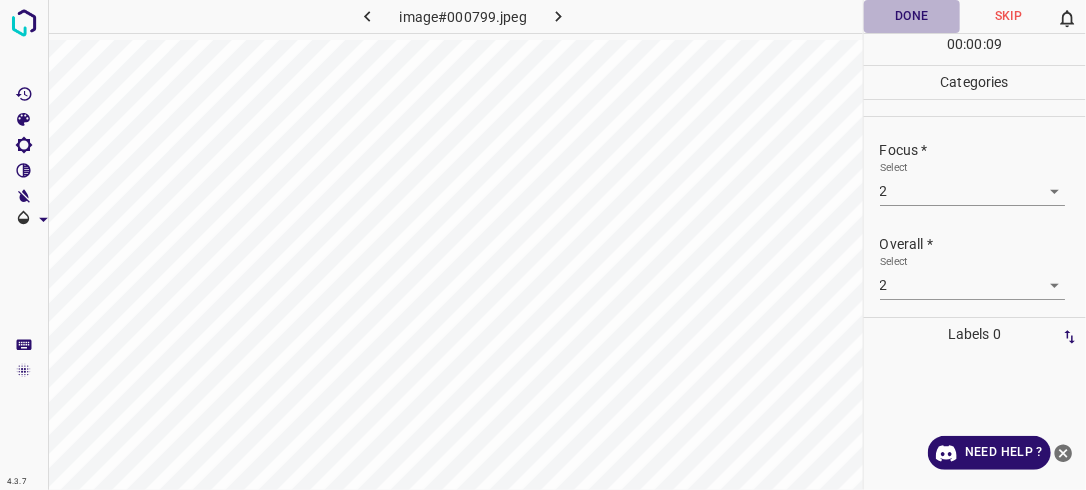 click on "Done" at bounding box center [912, 16] 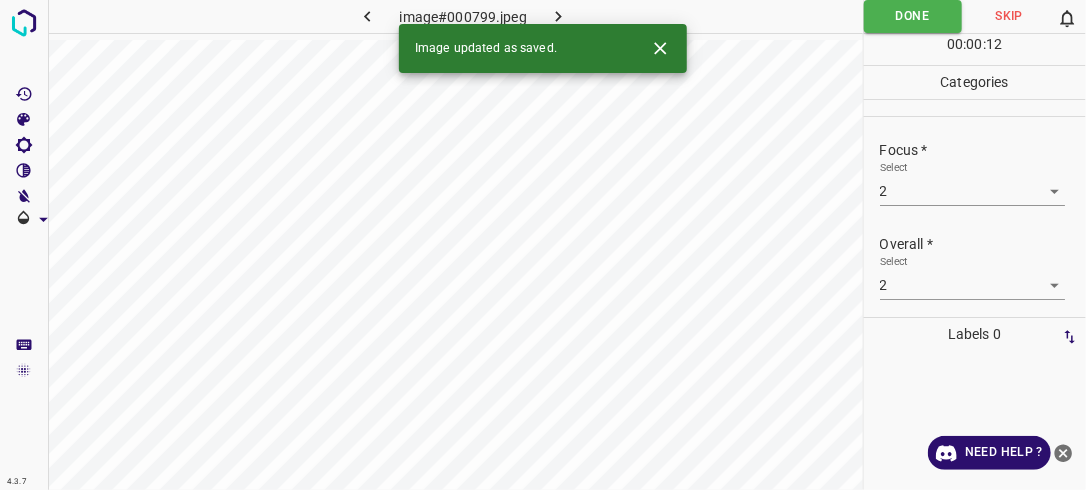 click 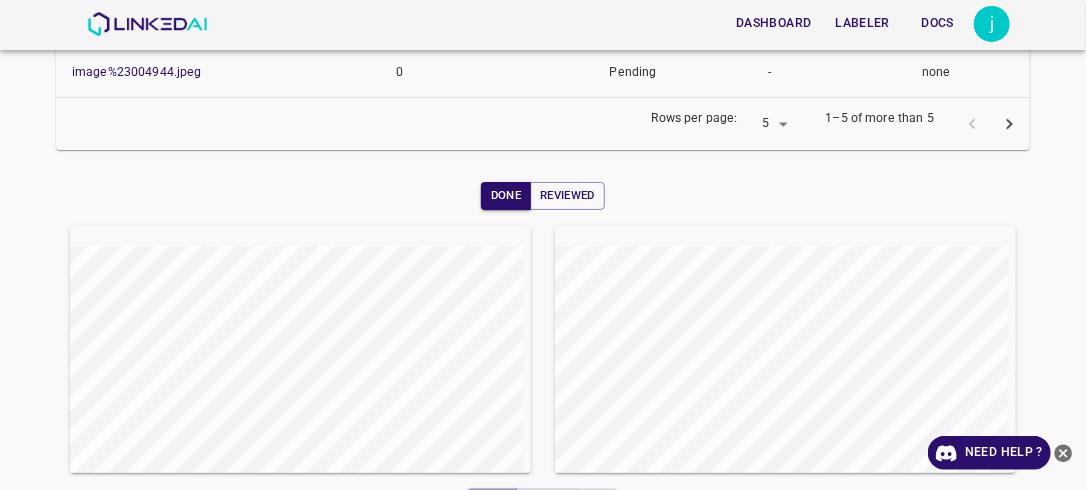 scroll, scrollTop: 598, scrollLeft: 0, axis: vertical 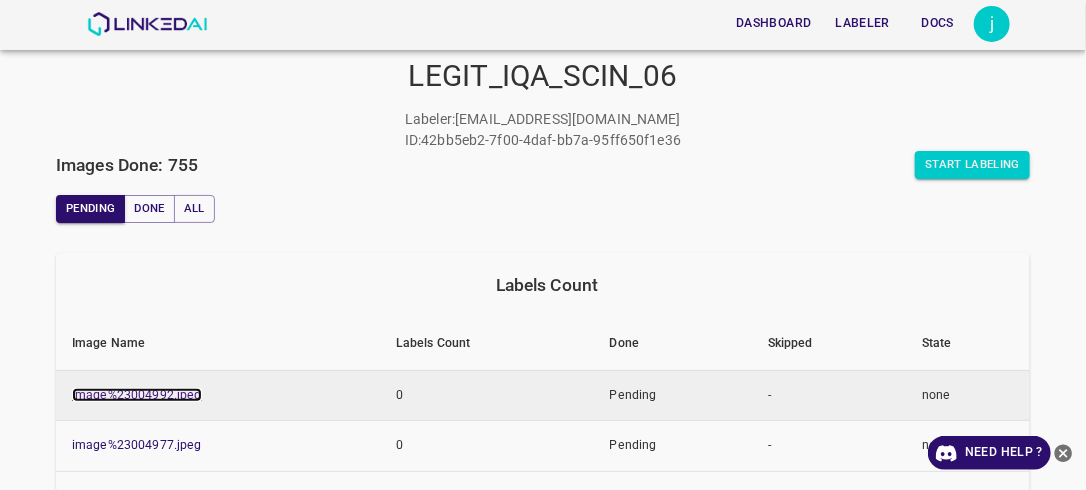 click on "image%23004992.jpeg" at bounding box center (137, 395) 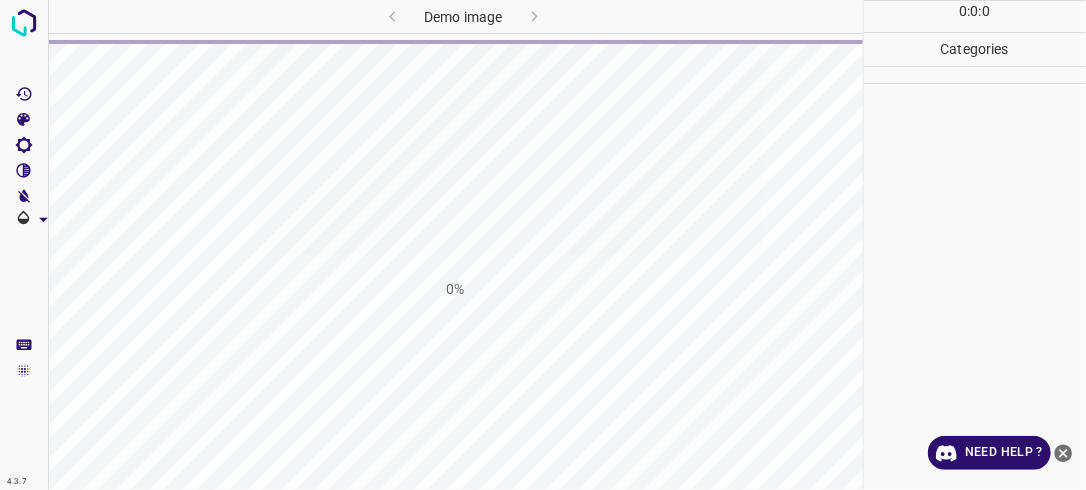 scroll, scrollTop: 0, scrollLeft: 0, axis: both 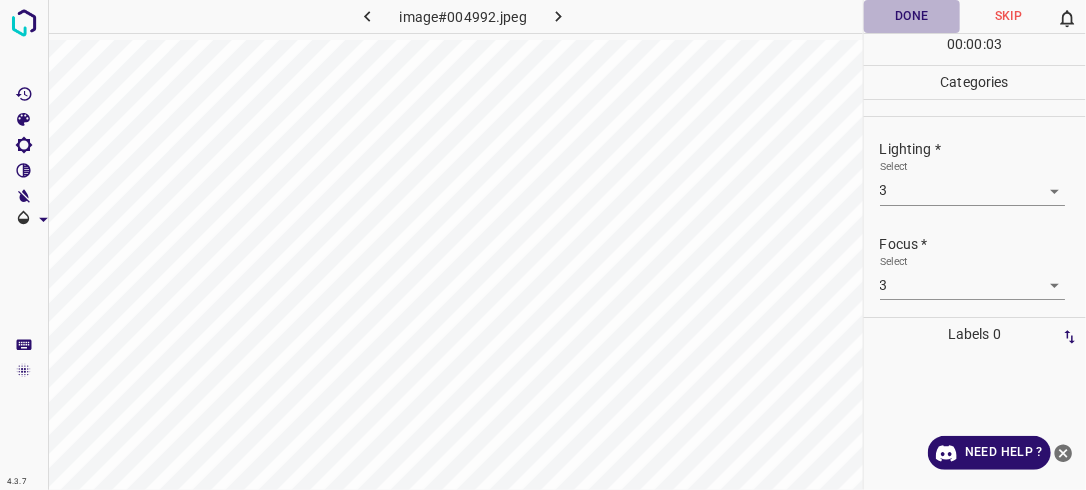click on "Done" at bounding box center (912, 16) 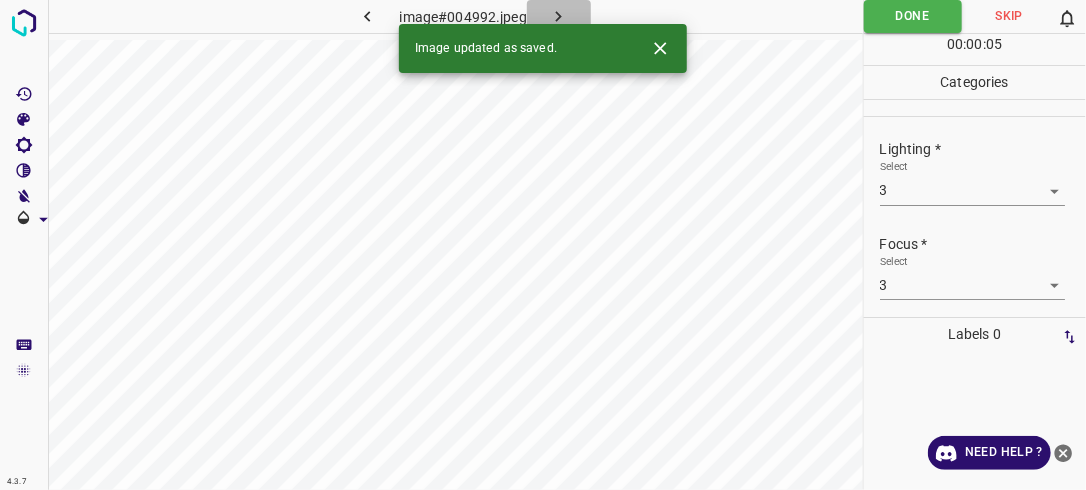 click 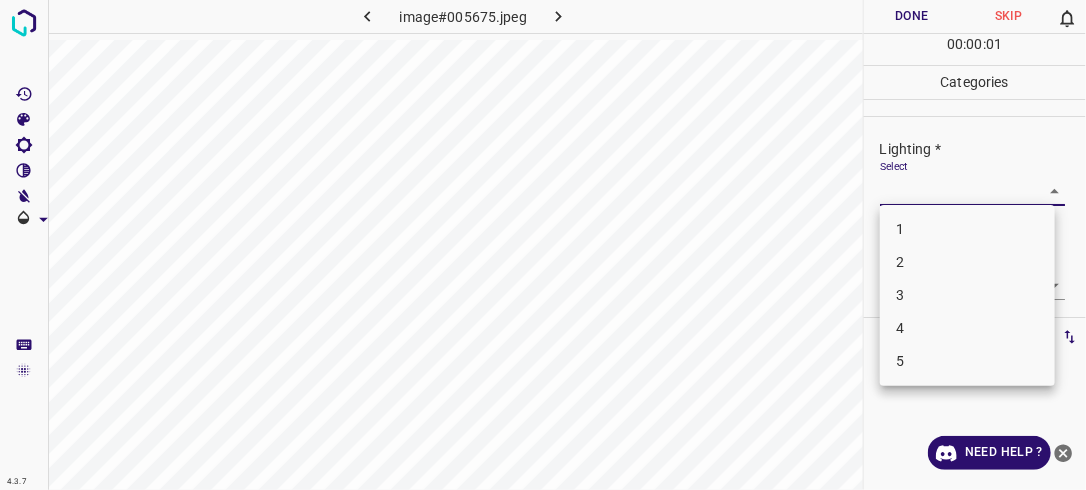 click on "4.3.7 image#005675.jpeg Done Skip 0 00   : 00   : 01   Categories Lighting *  Select ​ Focus *  Select ​ Overall *  Select ​ Labels   0 Categories 1 Lighting 2 Focus 3 Overall Tools Space Change between modes (Draw & Edit) I Auto labeling R Restore zoom M Zoom in N Zoom out Delete Delete selecte label Filters Z Restore filters X Saturation filter C Brightness filter V Contrast filter B Gray scale filter General O Download Need Help ? - Text - Hide - Delete 1 2 3 4 5" at bounding box center [543, 245] 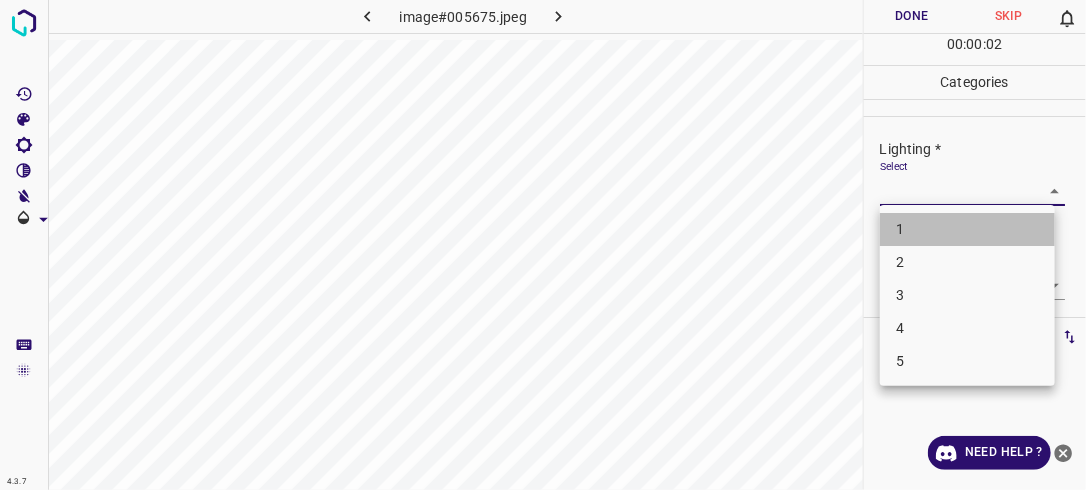drag, startPoint x: 984, startPoint y: 232, endPoint x: 995, endPoint y: 248, distance: 19.416489 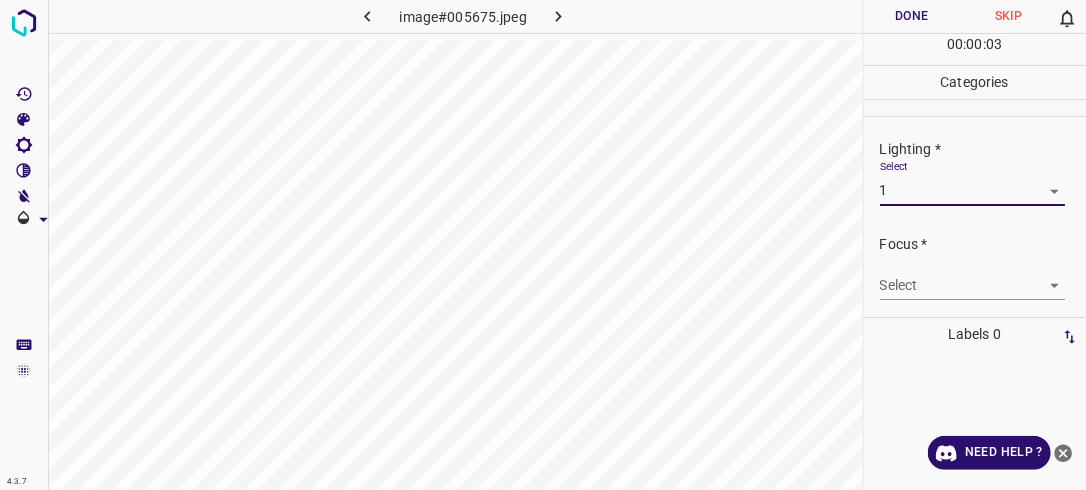 click on "Select ​" at bounding box center [983, 277] 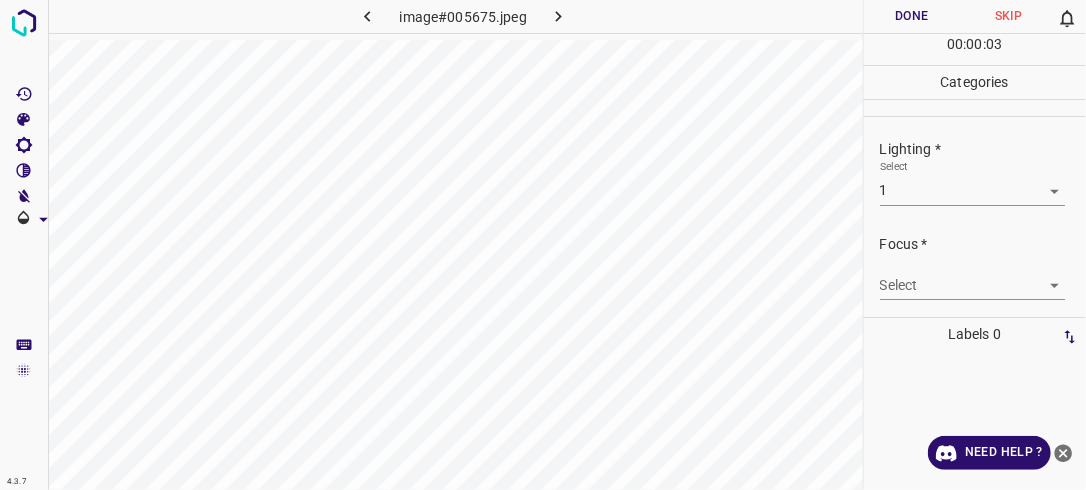 click on "4.3.7 image#005675.jpeg Done Skip 0 00   : 00   : 03   Categories Lighting *  Select 1 1 Focus *  Select ​ Overall *  Select ​ Labels   0 Categories 1 Lighting 2 Focus 3 Overall Tools Space Change between modes (Draw & Edit) I Auto labeling R Restore zoom M Zoom in N Zoom out Delete Delete selecte label Filters Z Restore filters X Saturation filter C Brightness filter V Contrast filter B Gray scale filter General O Download Need Help ? - Text - Hide - Delete" at bounding box center [543, 245] 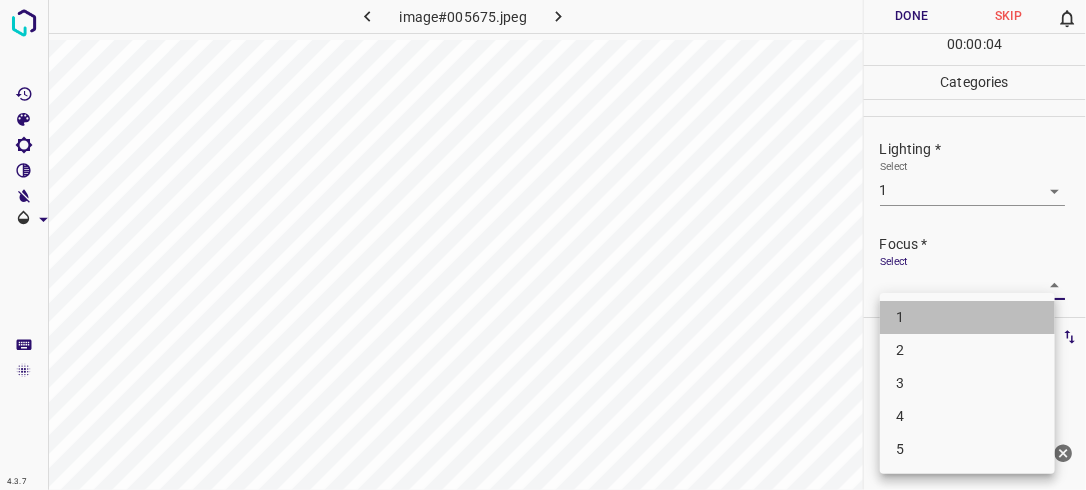 click on "1" at bounding box center [967, 317] 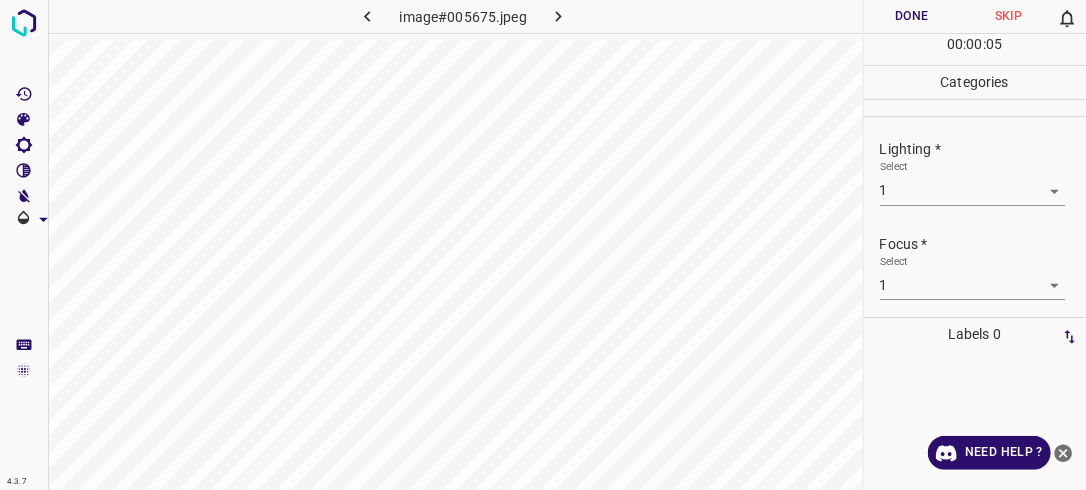 drag, startPoint x: 1073, startPoint y: 239, endPoint x: 1080, endPoint y: 288, distance: 49.497475 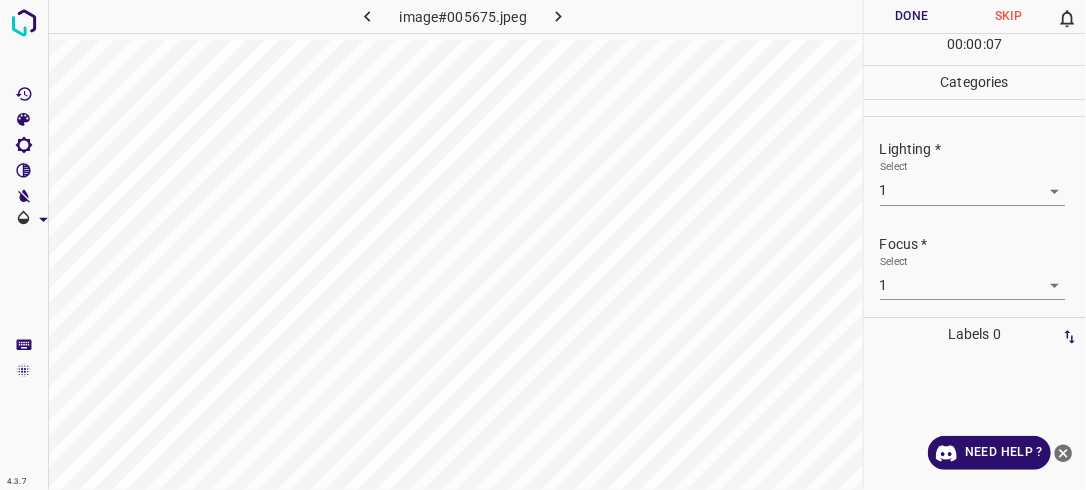 drag, startPoint x: 1080, startPoint y: 288, endPoint x: 1072, endPoint y: 298, distance: 12.806249 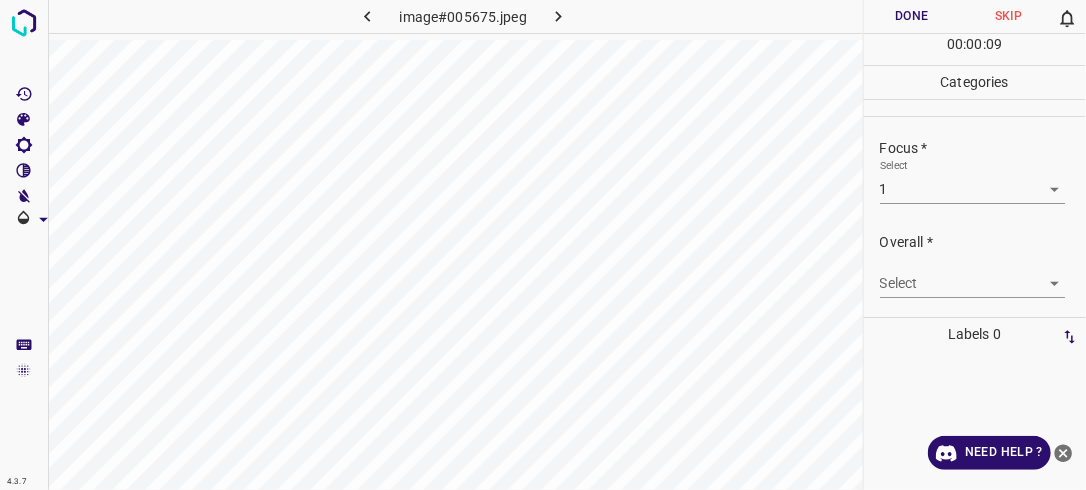 scroll, scrollTop: 98, scrollLeft: 0, axis: vertical 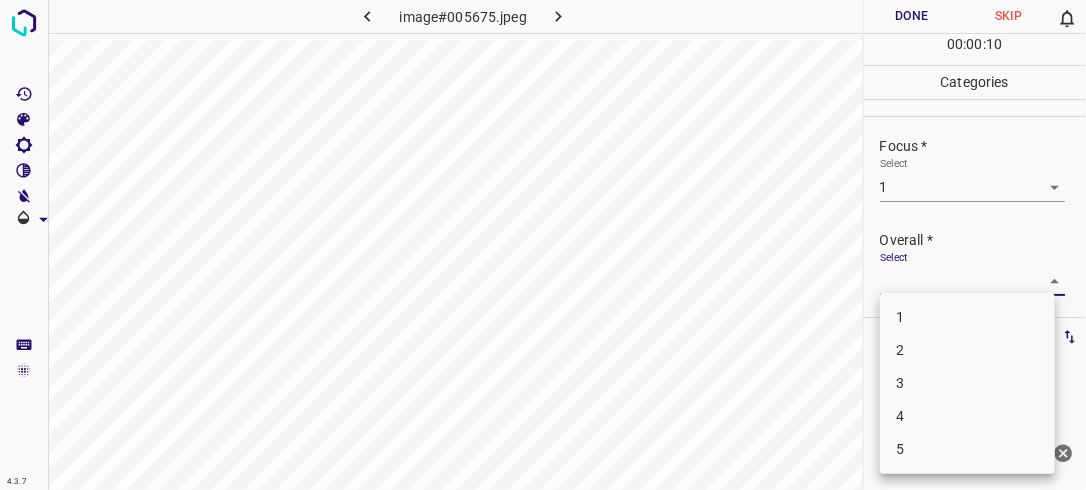 click on "4.3.7 image#005675.jpeg Done Skip 0 00   : 00   : 10   Categories Lighting *  Select 1 1 Focus *  Select 1 1 Overall *  Select ​ Labels   0 Categories 1 Lighting 2 Focus 3 Overall Tools Space Change between modes (Draw & Edit) I Auto labeling R Restore zoom M Zoom in N Zoom out Delete Delete selecte label Filters Z Restore filters X Saturation filter C Brightness filter V Contrast filter B Gray scale filter General O Download Need Help ? - Text - Hide - Delete 1 2 3 4 5" at bounding box center (543, 245) 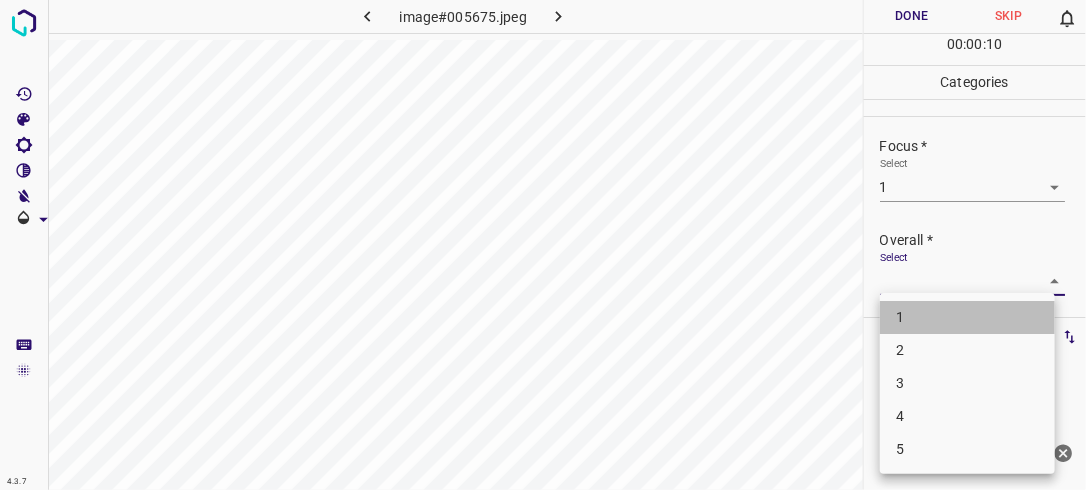 click on "1" at bounding box center [967, 317] 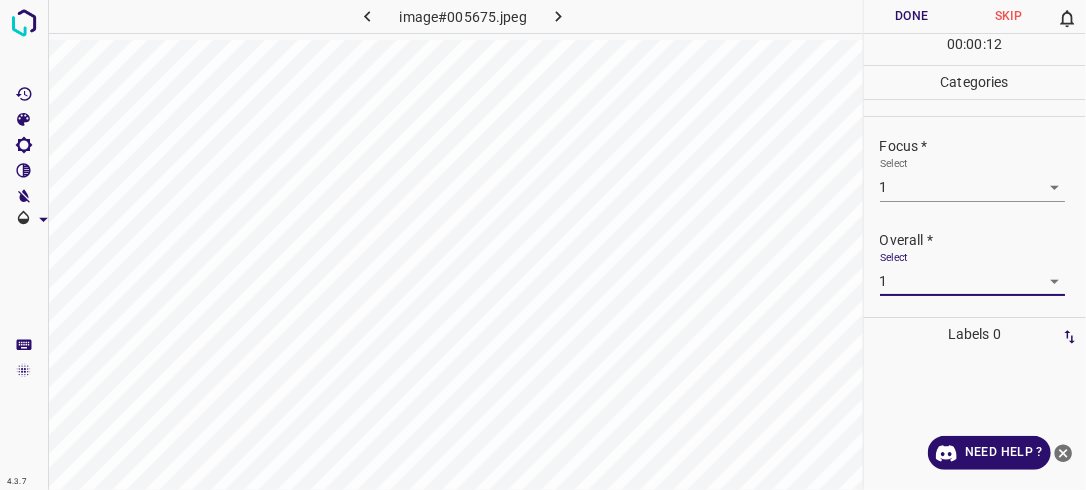 click on "Done" at bounding box center (912, 16) 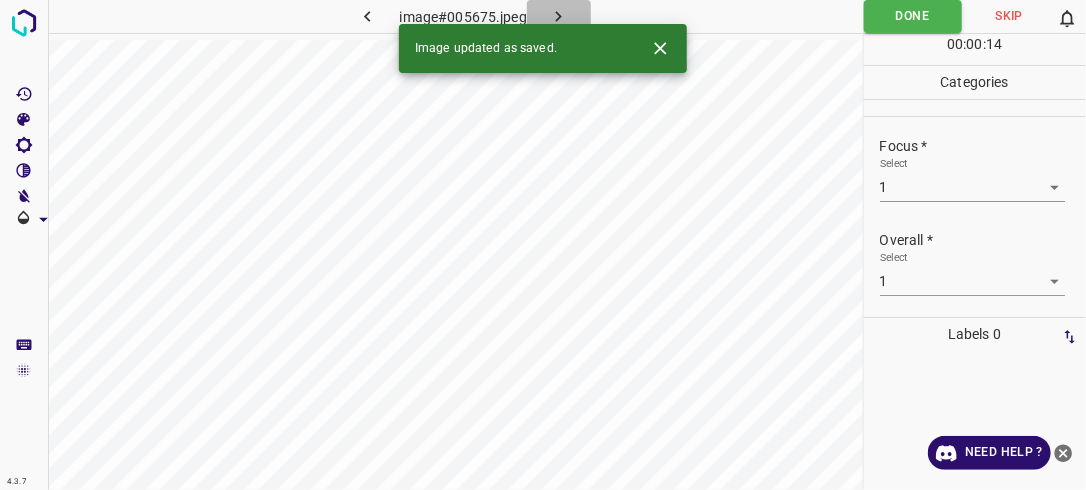 click at bounding box center (559, 16) 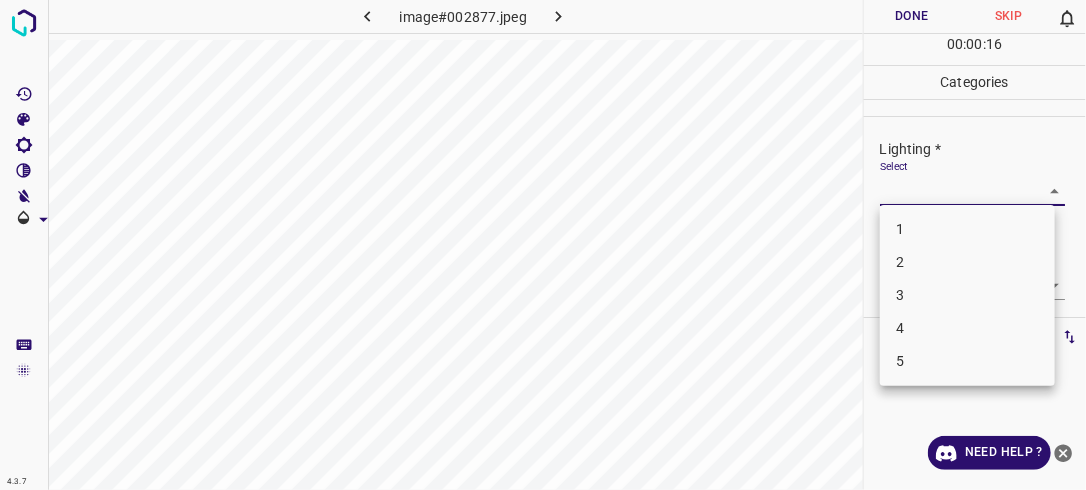 click on "4.3.7 image#002877.jpeg Done Skip 0 00   : 00   : 16   Categories Lighting *  Select ​ Focus *  Select ​ Overall *  Select ​ Labels   0 Categories 1 Lighting 2 Focus 3 Overall Tools Space Change between modes (Draw & Edit) I Auto labeling R Restore zoom M Zoom in N Zoom out Delete Delete selecte label Filters Z Restore filters X Saturation filter C Brightness filter V Contrast filter B Gray scale filter General O Download Need Help ? - Text - Hide - Delete 1 2 3 4 5" at bounding box center (543, 245) 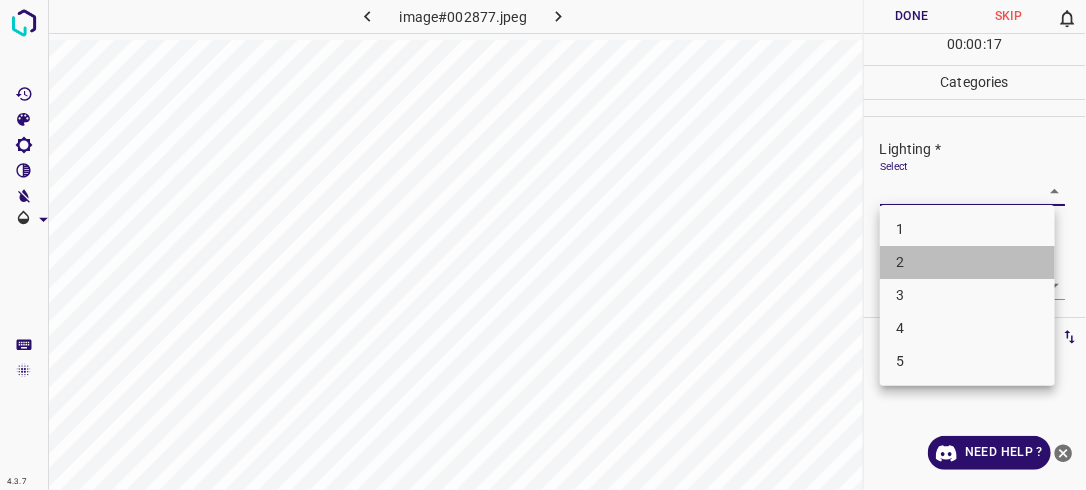 click on "2" at bounding box center (967, 262) 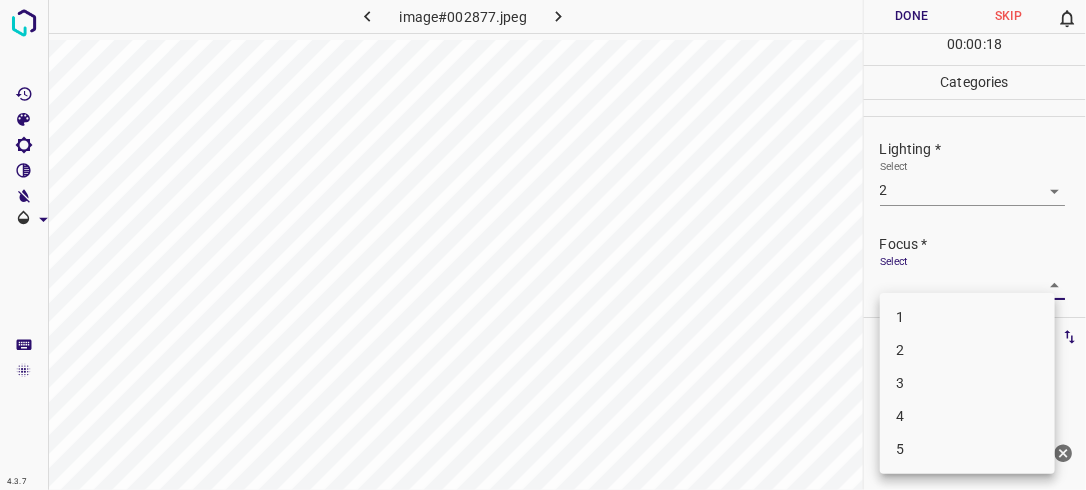 click on "4.3.7 image#002877.jpeg Done Skip 0 00   : 00   : 18   Categories Lighting *  Select 2 2 Focus *  Select ​ Overall *  Select ​ Labels   0 Categories 1 Lighting 2 Focus 3 Overall Tools Space Change between modes (Draw & Edit) I Auto labeling R Restore zoom M Zoom in N Zoom out Delete Delete selecte label Filters Z Restore filters X Saturation filter C Brightness filter V Contrast filter B Gray scale filter General O Download Need Help ? - Text - Hide - Delete 1 2 3 4 5" at bounding box center (543, 245) 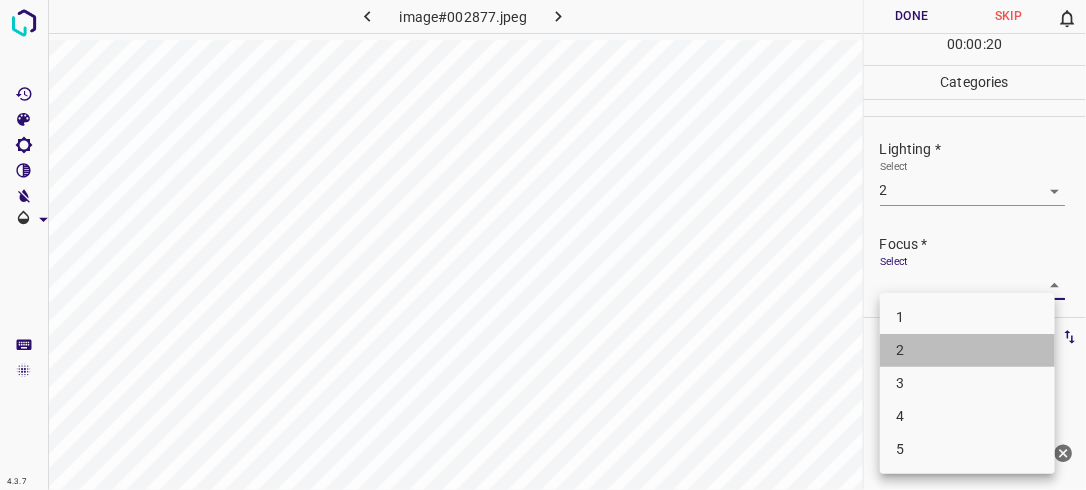 click on "2" at bounding box center [967, 350] 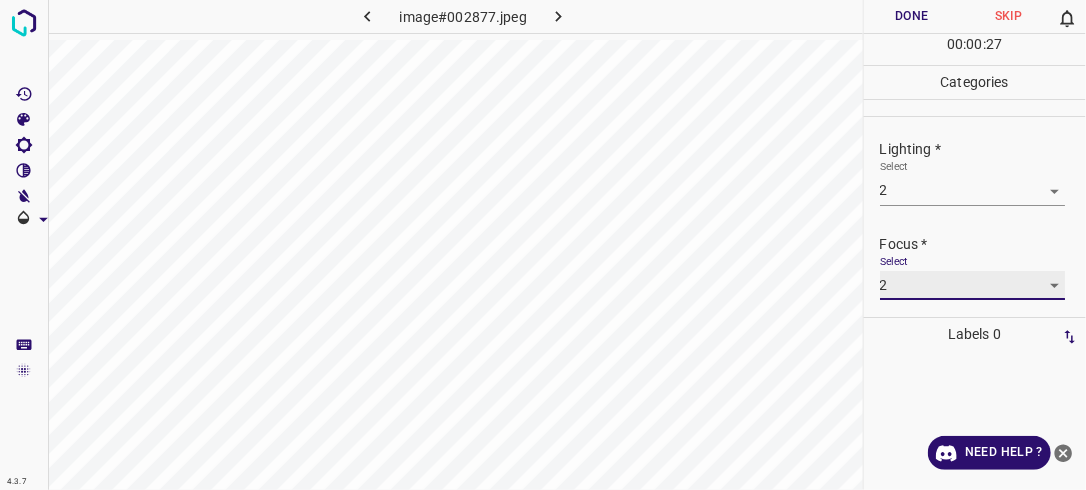 scroll, scrollTop: 98, scrollLeft: 0, axis: vertical 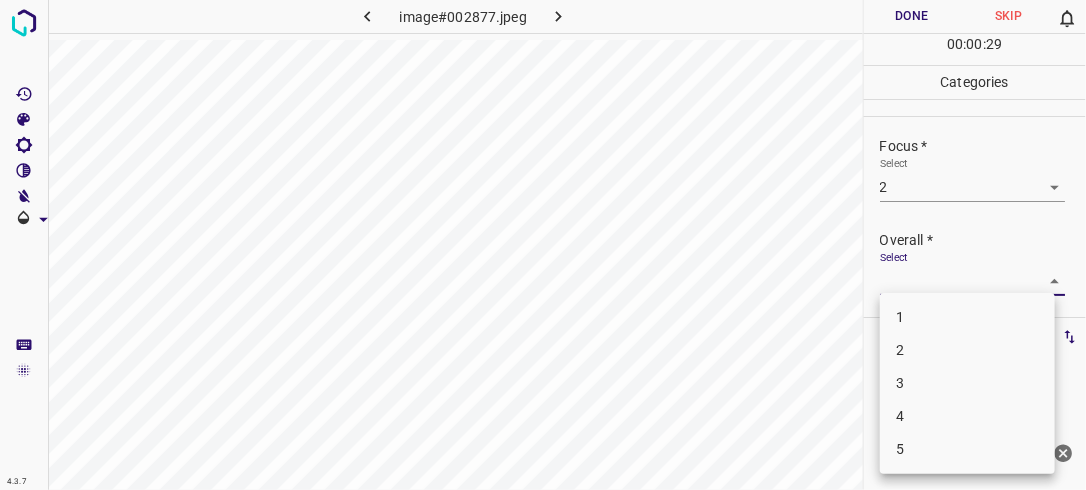 click on "4.3.7 image#002877.jpeg Done Skip 0 00   : 00   : 29   Categories Lighting *  Select 2 2 Focus *  Select 2 2 Overall *  Select ​ Labels   0 Categories 1 Lighting 2 Focus 3 Overall Tools Space Change between modes (Draw & Edit) I Auto labeling R Restore zoom M Zoom in N Zoom out Delete Delete selecte label Filters Z Restore filters X Saturation filter C Brightness filter V Contrast filter B Gray scale filter General O Download Need Help ? - Text - Hide - Delete 1 2 3 4 5" at bounding box center [543, 245] 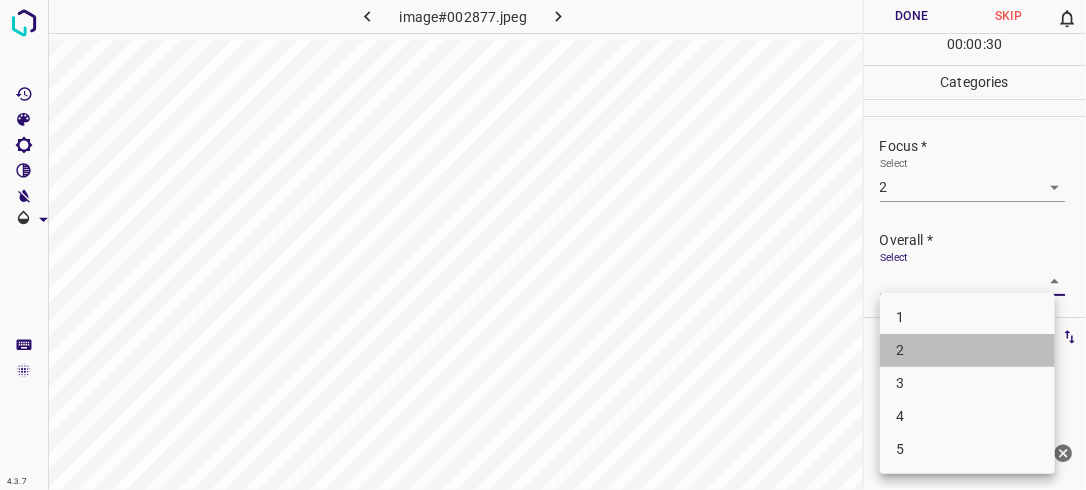 click on "2" at bounding box center (967, 350) 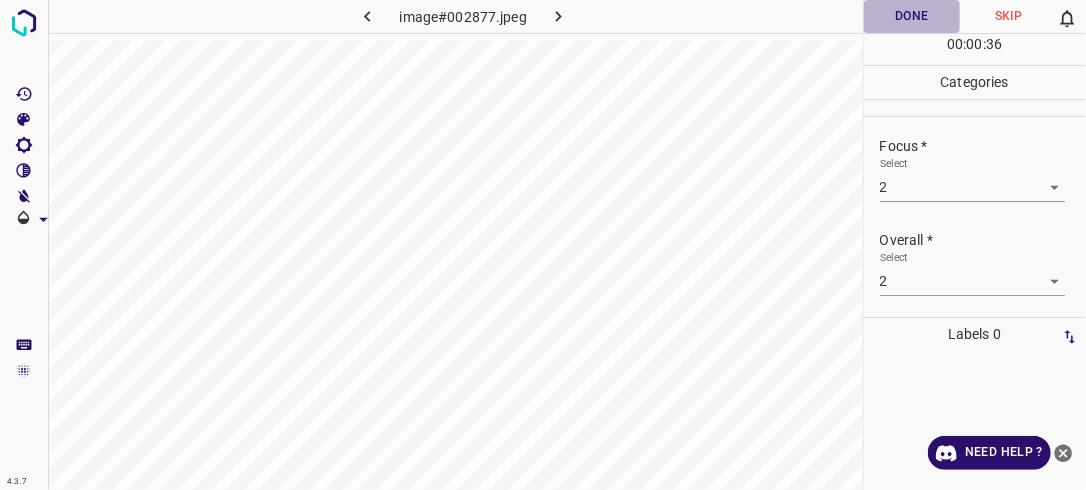 click on "Done" at bounding box center [912, 16] 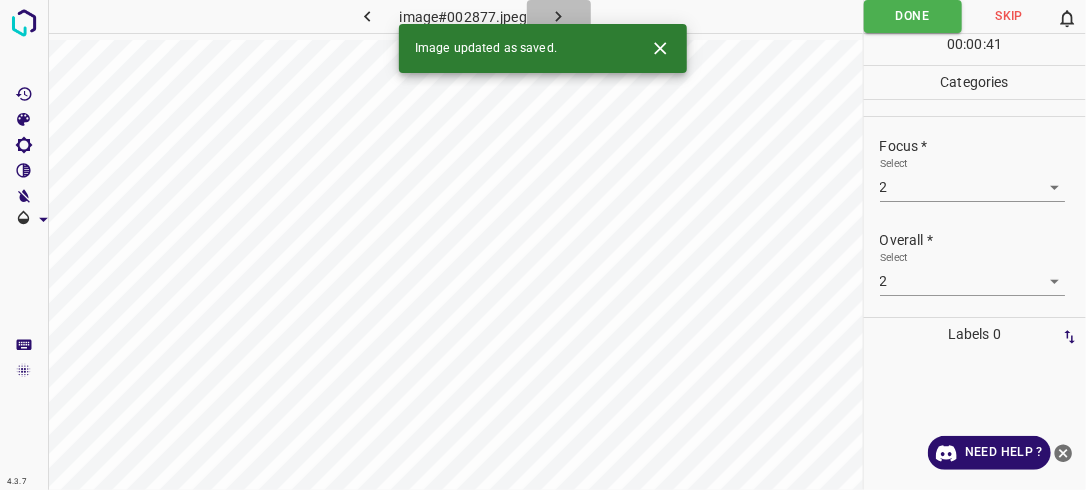 click 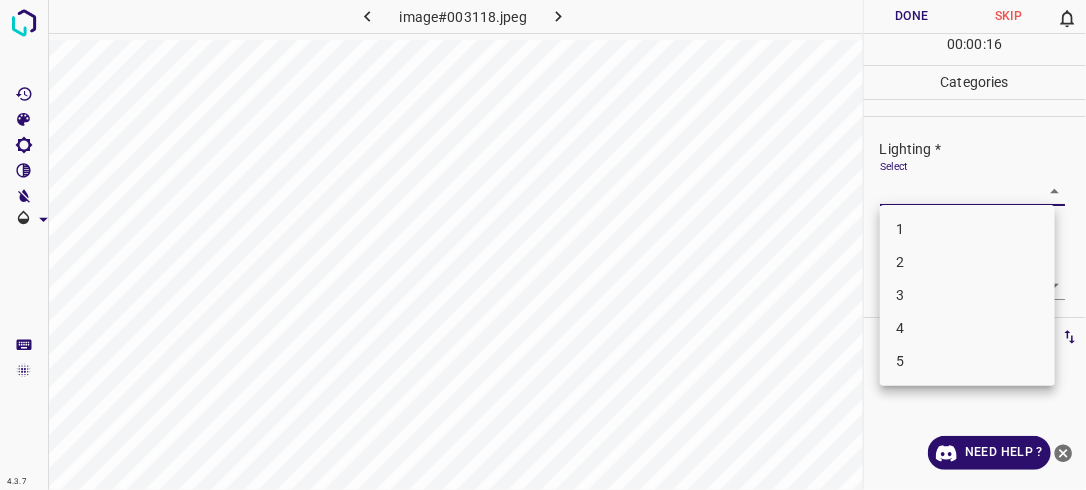 click on "4.3.7 image#003118.jpeg Done Skip 0 00   : 00   : 16   Categories Lighting *  Select ​ Focus *  Select ​ Overall *  Select ​ Labels   0 Categories 1 Lighting 2 Focus 3 Overall Tools Space Change between modes (Draw & Edit) I Auto labeling R Restore zoom M Zoom in N Zoom out Delete Delete selecte label Filters Z Restore filters X Saturation filter C Brightness filter V Contrast filter B Gray scale filter General O Download Need Help ? - Text - Hide - Delete 1 2 3 4 5" at bounding box center [543, 245] 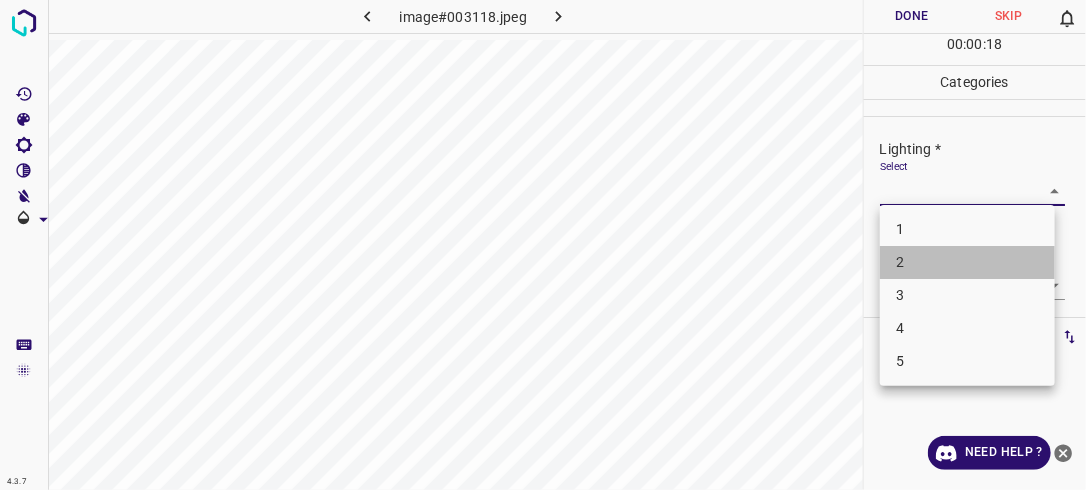 click on "2" at bounding box center [967, 262] 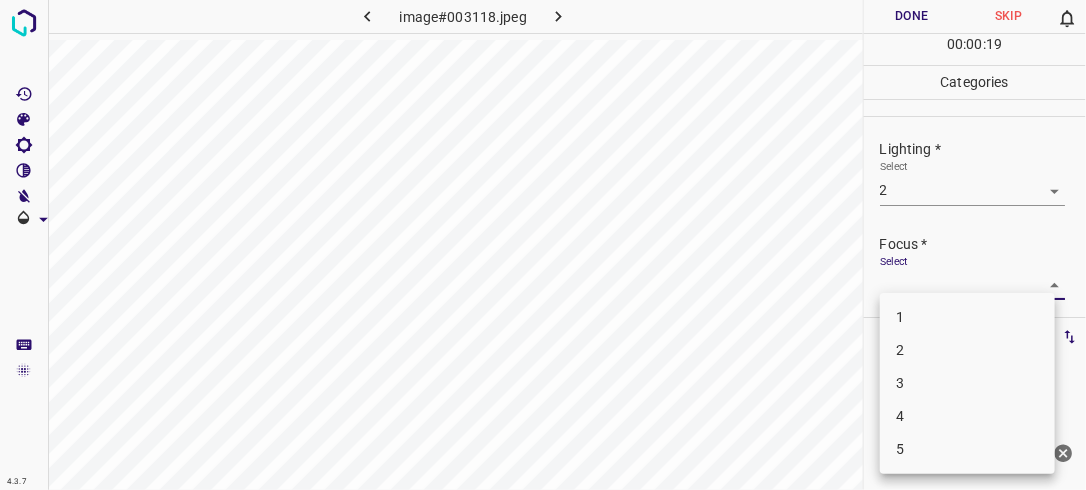 click on "4.3.7 image#003118.jpeg Done Skip 0 00   : 00   : 19   Categories Lighting *  Select 2 2 Focus *  Select ​ Overall *  Select ​ Labels   0 Categories 1 Lighting 2 Focus 3 Overall Tools Space Change between modes (Draw & Edit) I Auto labeling R Restore zoom M Zoom in N Zoom out Delete Delete selecte label Filters Z Restore filters X Saturation filter C Brightness filter V Contrast filter B Gray scale filter General O Download Need Help ? - Text - Hide - Delete 1 2 3 4 5" at bounding box center (543, 245) 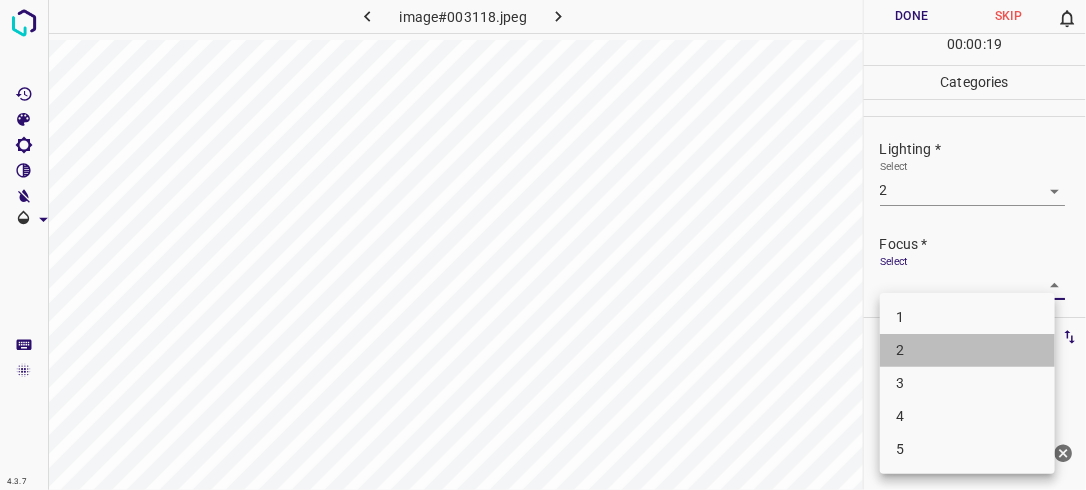 click on "2" at bounding box center [967, 350] 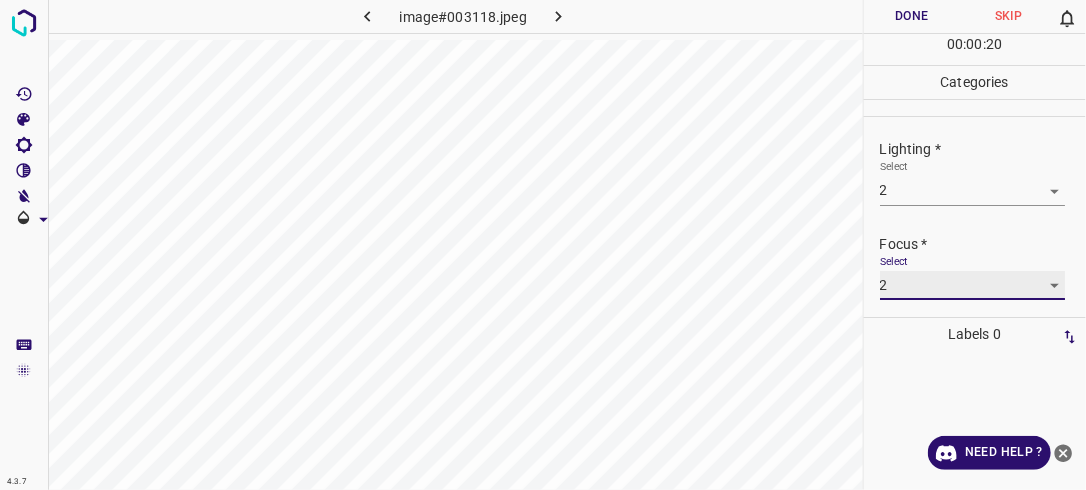 scroll, scrollTop: 98, scrollLeft: 0, axis: vertical 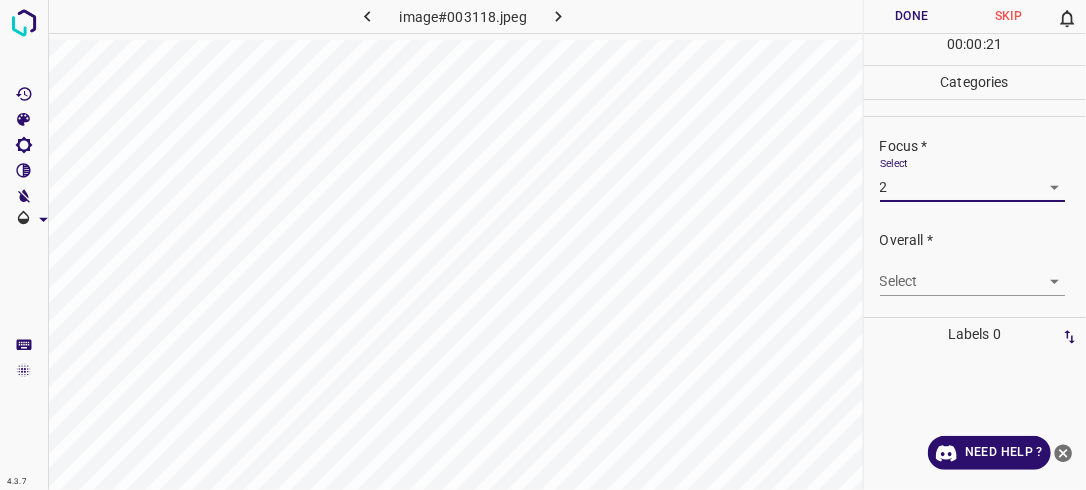 click on "4.3.7 image#003118.jpeg Done Skip 0 00   : 00   : 21   Categories Lighting *  Select 2 2 Focus *  Select 2 2 Overall *  Select ​ Labels   0 Categories 1 Lighting 2 Focus 3 Overall Tools Space Change between modes (Draw & Edit) I Auto labeling R Restore zoom M Zoom in N Zoom out Delete Delete selecte label Filters Z Restore filters X Saturation filter C Brightness filter V Contrast filter B Gray scale filter General O Download Need Help ? - Text - Hide - Delete" at bounding box center [543, 245] 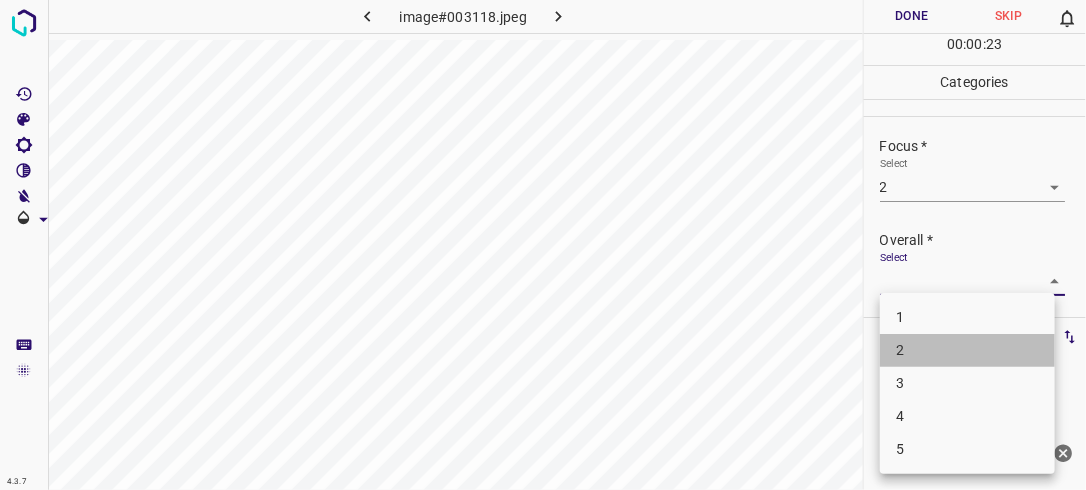 click on "2" at bounding box center [967, 350] 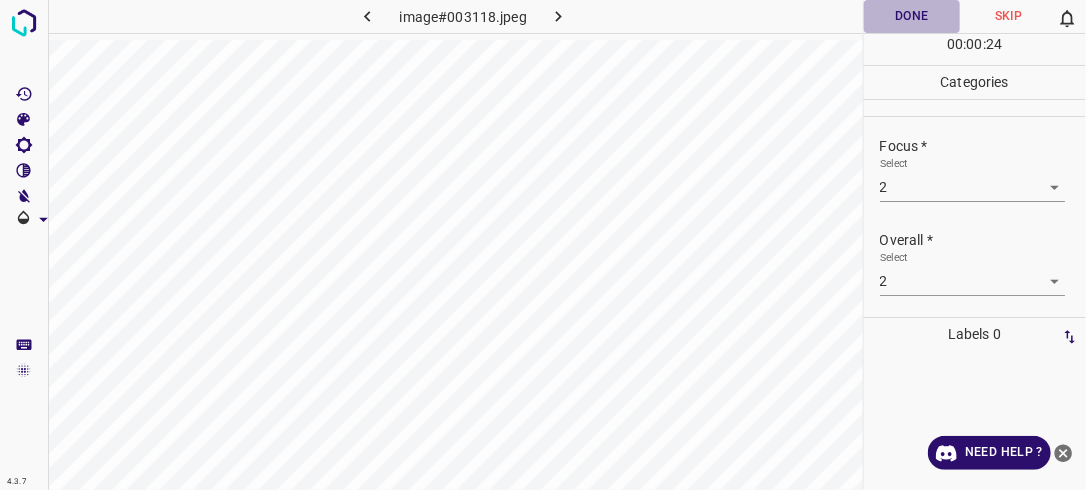 click on "Done" at bounding box center (912, 16) 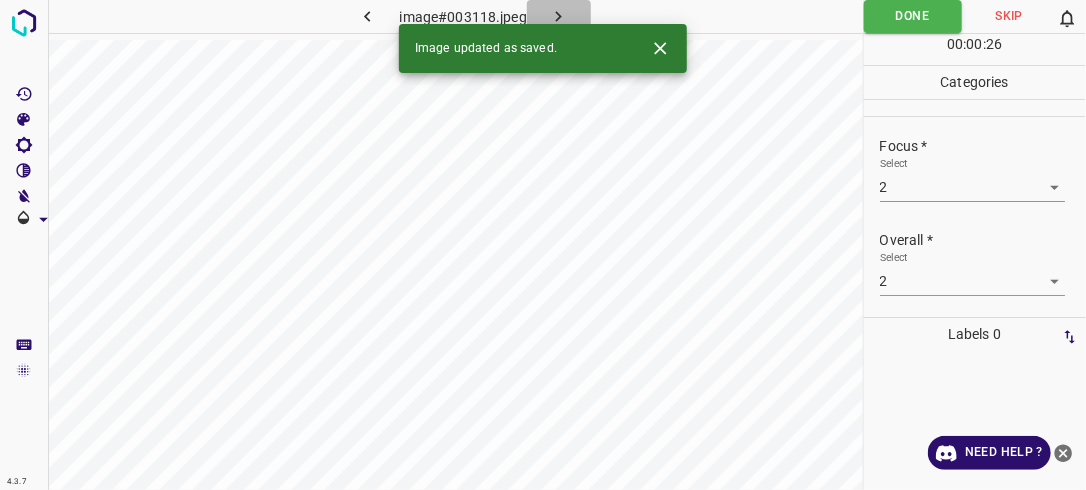 click at bounding box center [559, 16] 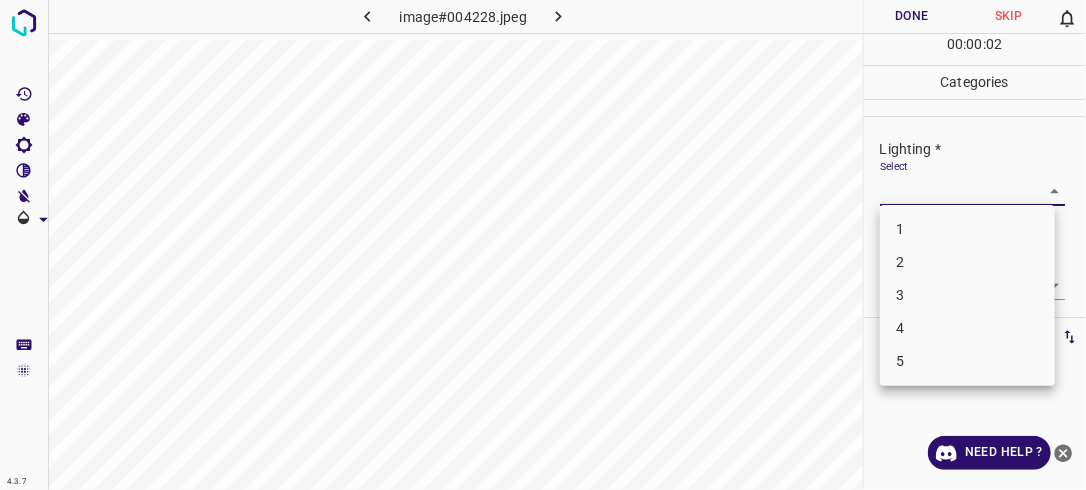 click on "4.3.7 image#004228.jpeg Done Skip 0 00   : 00   : 02   Categories Lighting *  Select ​ Focus *  Select ​ Overall *  Select ​ Labels   0 Categories 1 Lighting 2 Focus 3 Overall Tools Space Change between modes (Draw & Edit) I Auto labeling R Restore zoom M Zoom in N Zoom out Delete Delete selecte label Filters Z Restore filters X Saturation filter C Brightness filter V Contrast filter B Gray scale filter General O Download Need Help ? - Text - Hide - Delete 1 2 3 4 5" at bounding box center [543, 245] 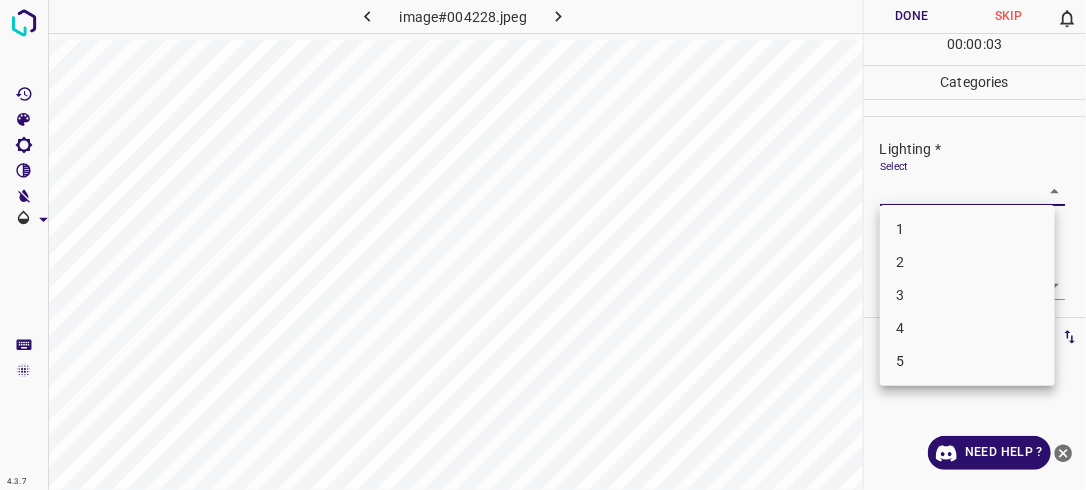click on "2" at bounding box center (967, 262) 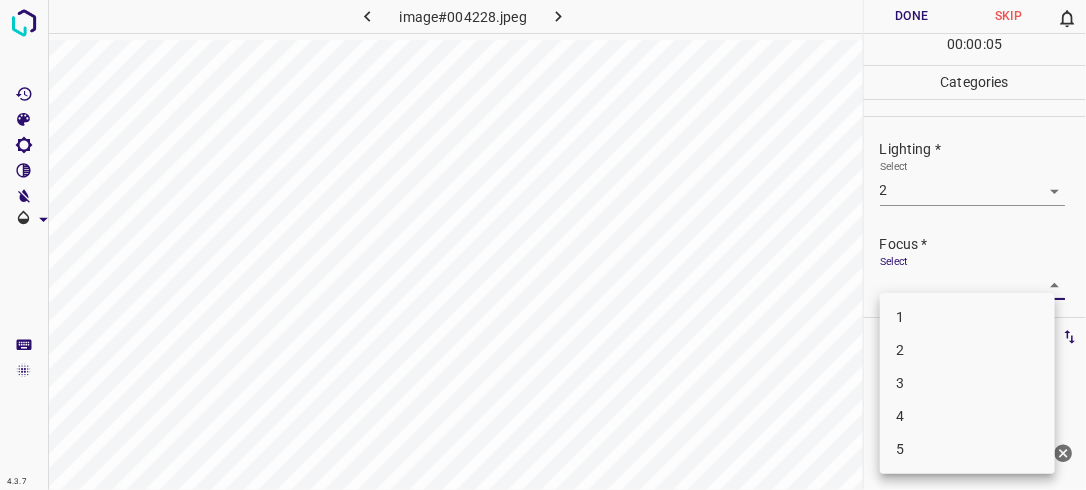 click on "4.3.7 image#004228.jpeg Done Skip 0 00   : 00   : 05   Categories Lighting *  Select 2 2 Focus *  Select ​ Overall *  Select ​ Labels   0 Categories 1 Lighting 2 Focus 3 Overall Tools Space Change between modes (Draw & Edit) I Auto labeling R Restore zoom M Zoom in N Zoom out Delete Delete selecte label Filters Z Restore filters X Saturation filter C Brightness filter V Contrast filter B Gray scale filter General O Download Need Help ? - Text - Hide - Delete 1 2 3 4 5" at bounding box center (543, 245) 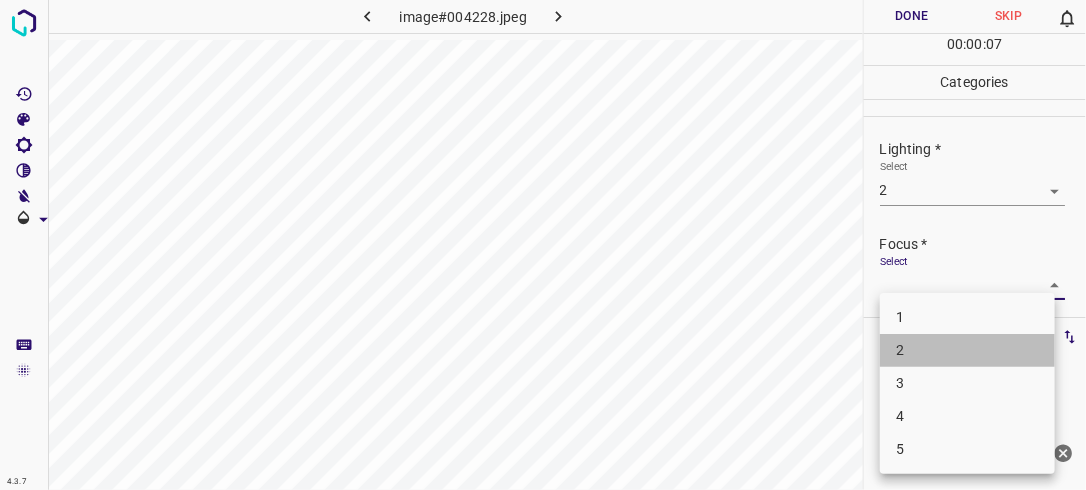 click on "2" at bounding box center [967, 350] 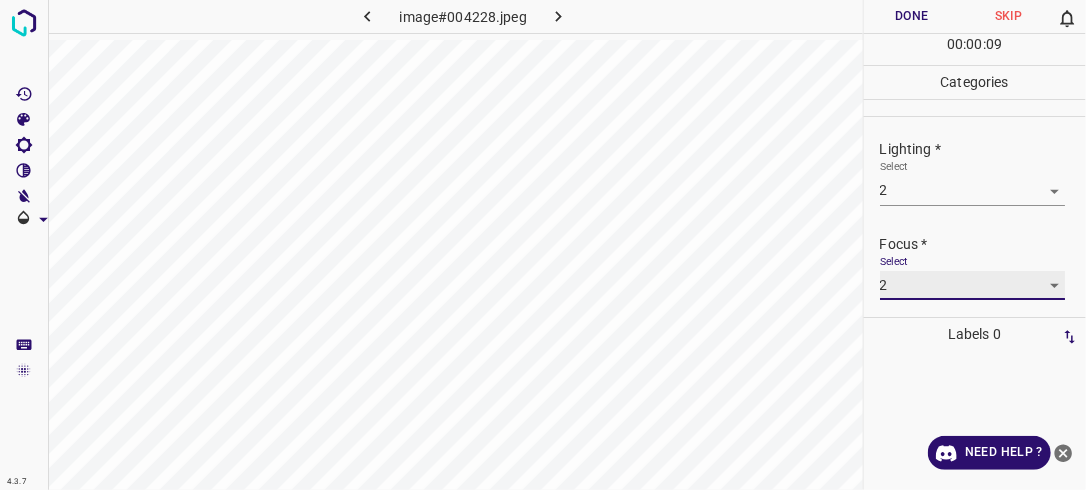 scroll, scrollTop: 98, scrollLeft: 0, axis: vertical 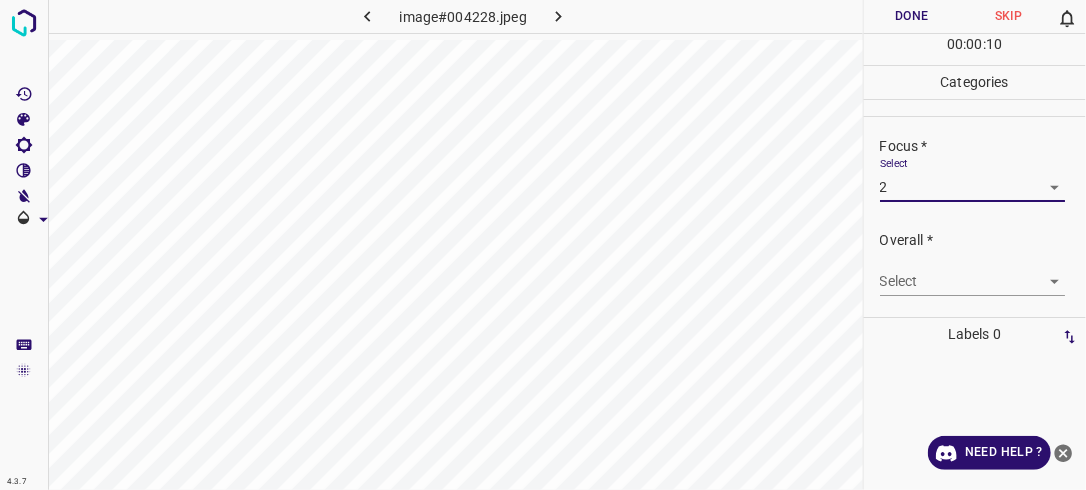 click on "4.3.7 image#004228.jpeg Done Skip 0 00   : 00   : 10   Categories Lighting *  Select 2 2 Focus *  Select 2 2 Overall *  Select ​ Labels   0 Categories 1 Lighting 2 Focus 3 Overall Tools Space Change between modes (Draw & Edit) I Auto labeling R Restore zoom M Zoom in N Zoom out Delete Delete selecte label Filters Z Restore filters X Saturation filter C Brightness filter V Contrast filter B Gray scale filter General O Download Need Help ? - Text - Hide - Delete" at bounding box center (543, 245) 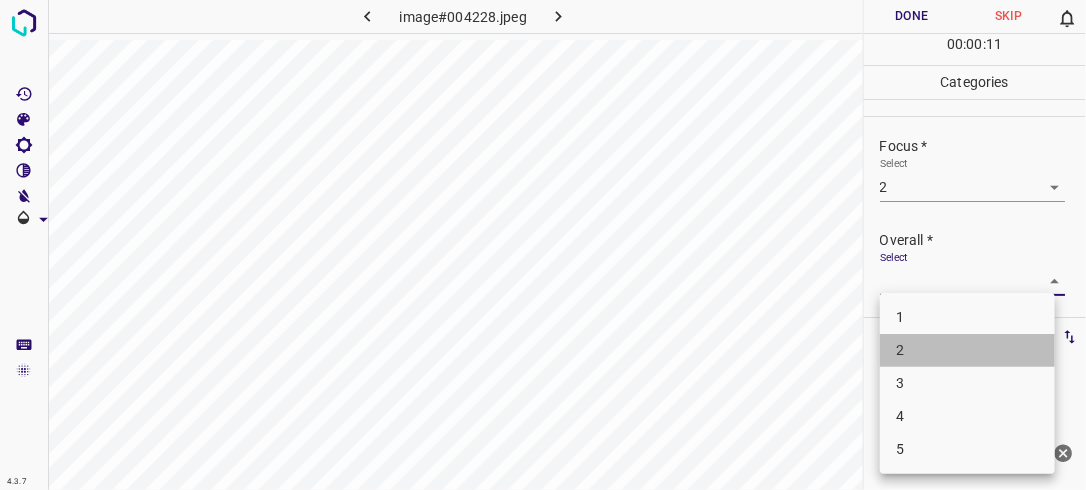 click on "2" at bounding box center [967, 350] 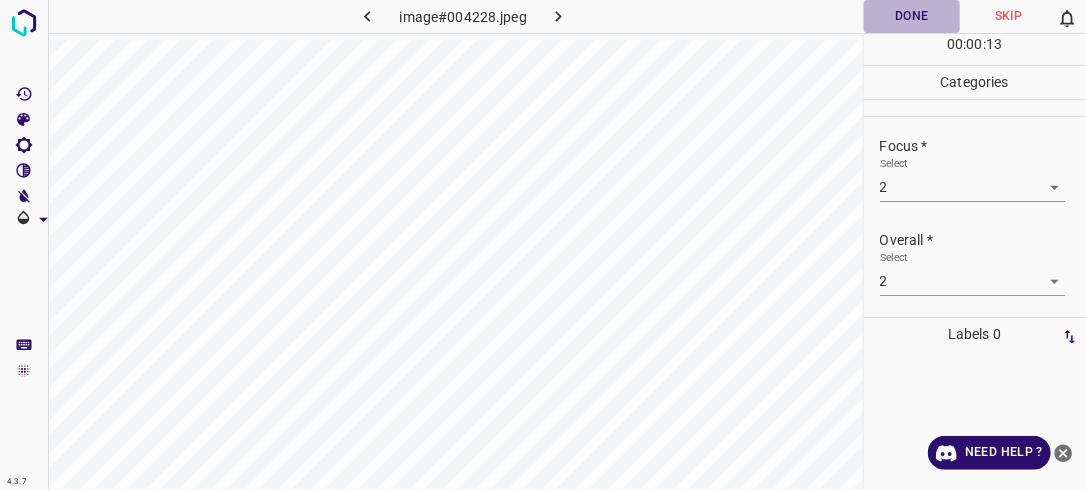 click on "Done" at bounding box center (912, 16) 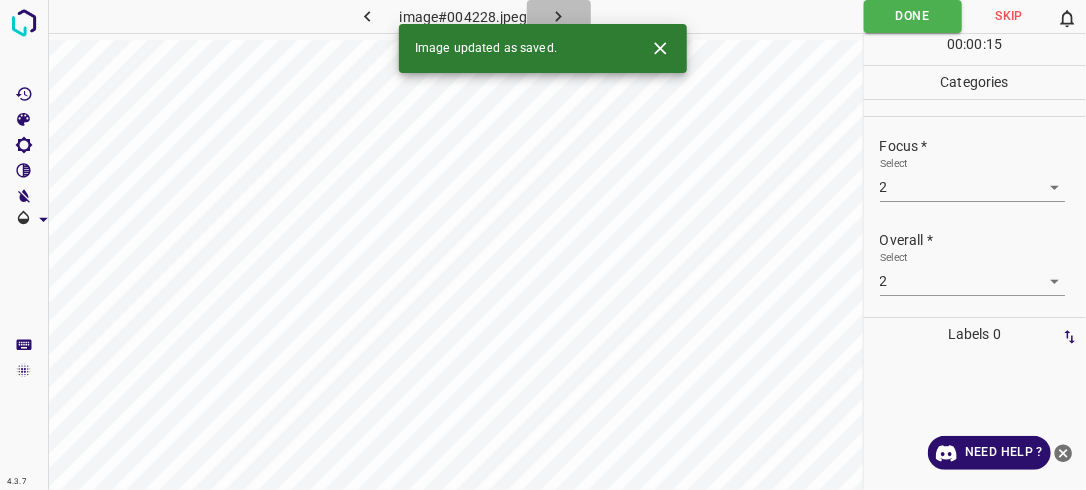 click 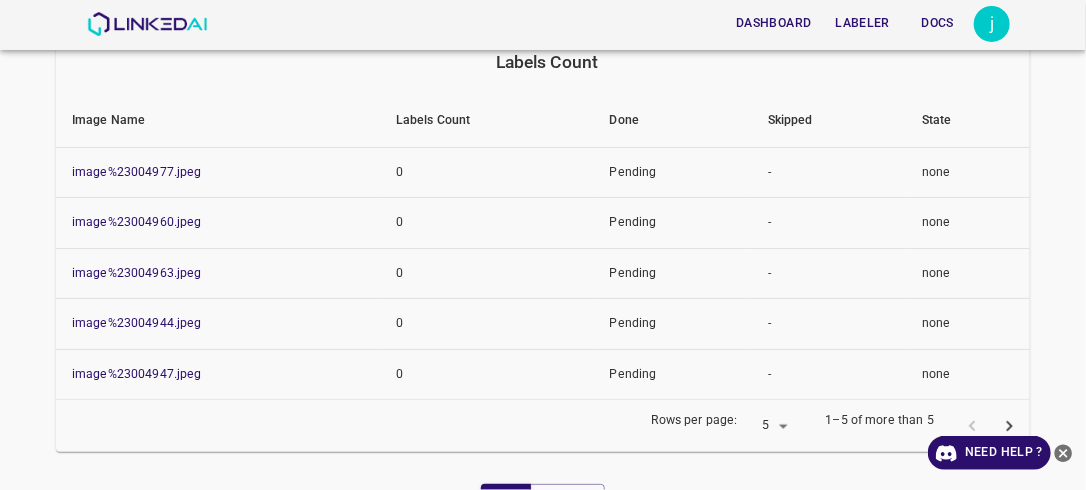 scroll, scrollTop: 286, scrollLeft: 0, axis: vertical 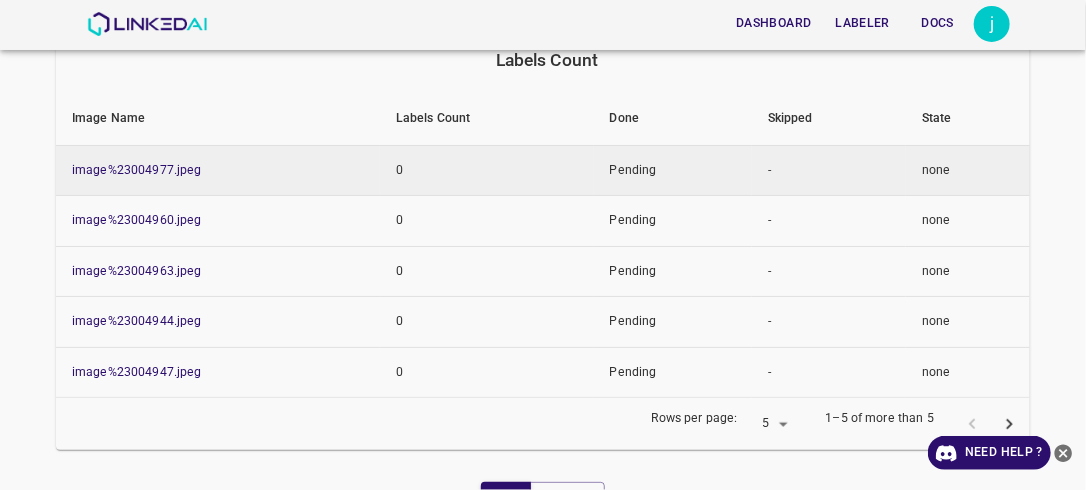 click on "Pending" at bounding box center (673, 170) 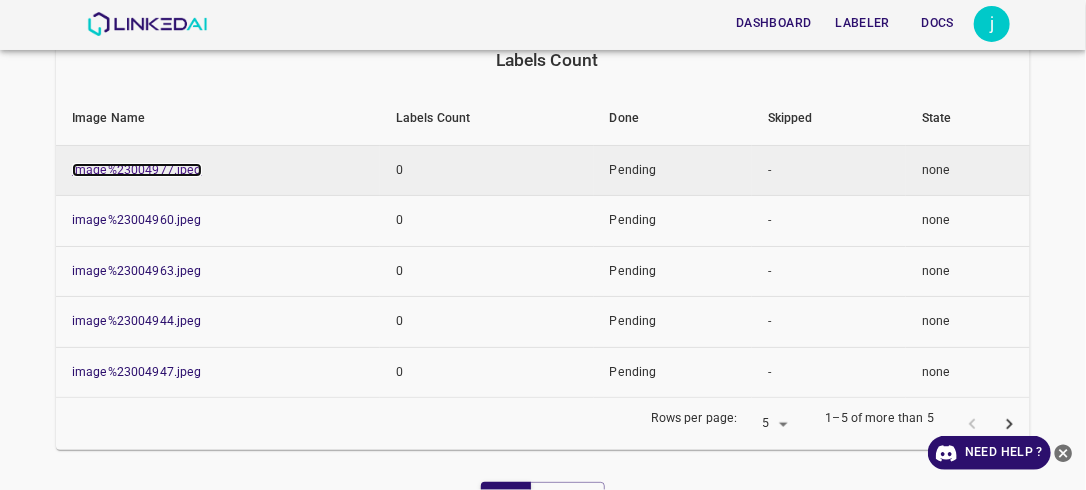 click on "image%23004977.jpeg" at bounding box center (137, 170) 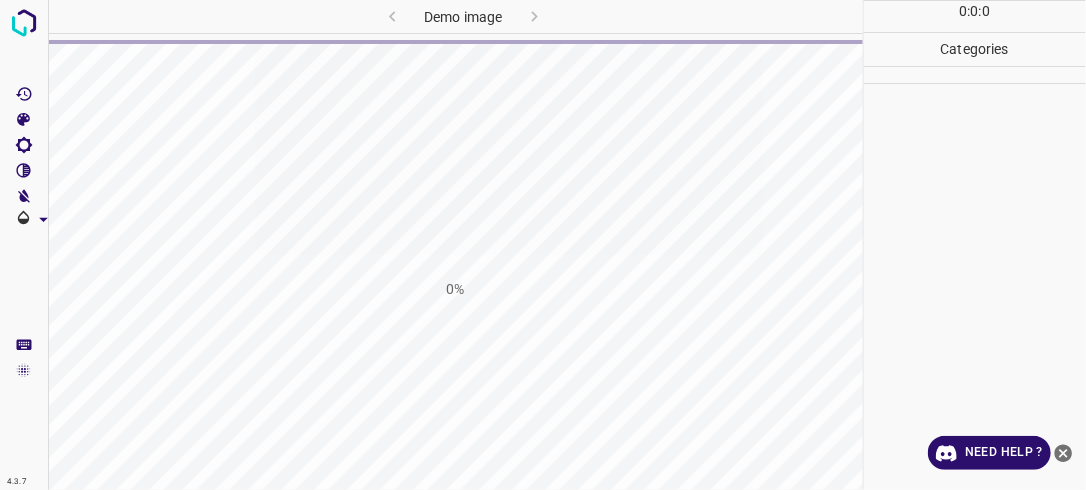 scroll, scrollTop: 0, scrollLeft: 0, axis: both 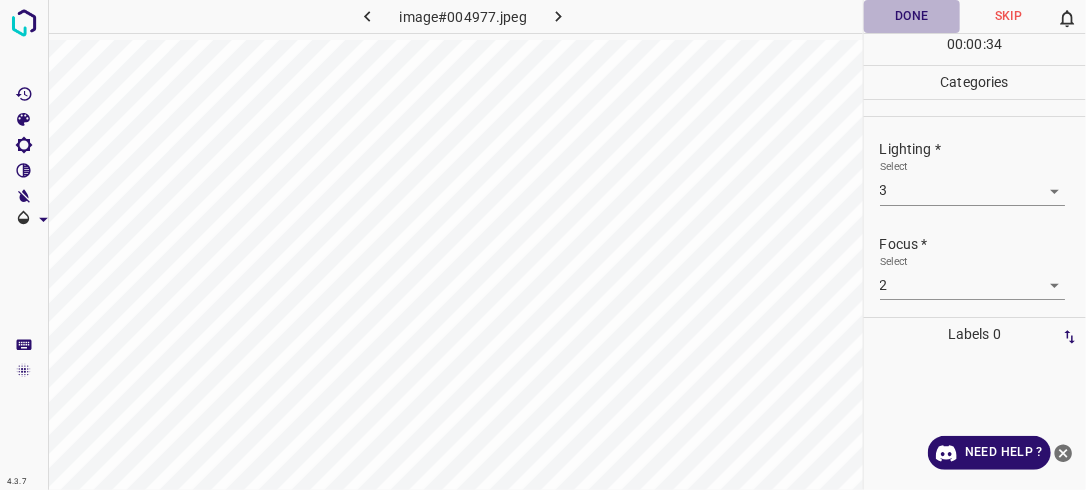 click on "Done" at bounding box center [912, 16] 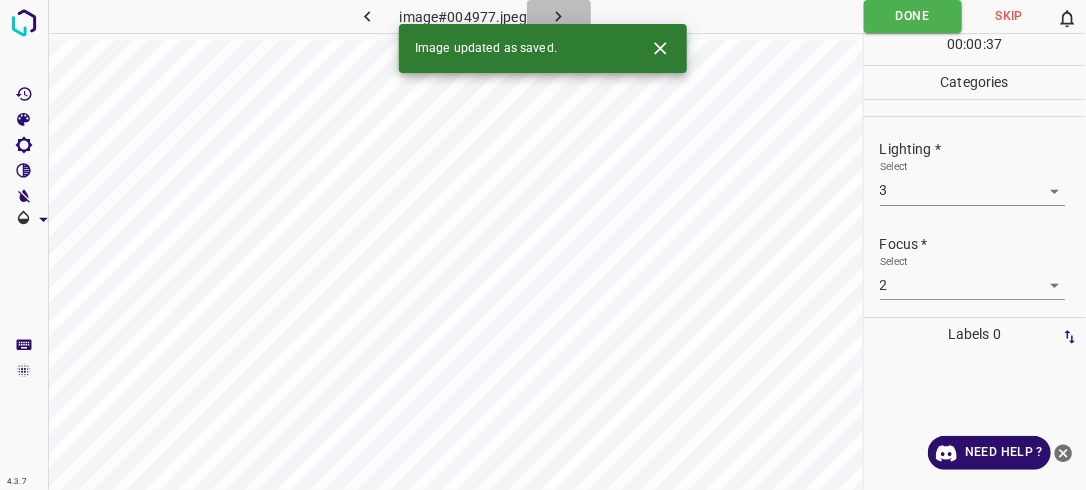 click 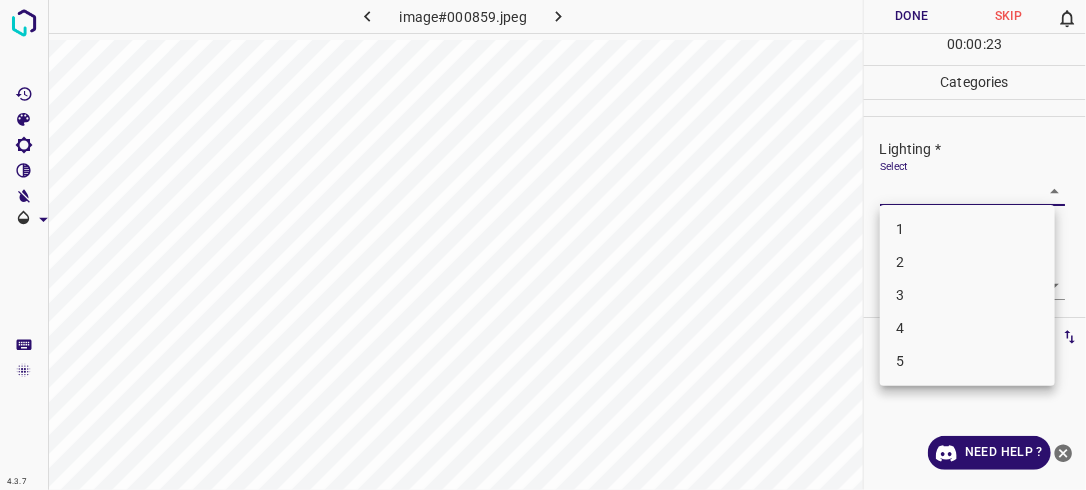 click on "4.3.7 image#000859.jpeg Done Skip 0 00   : 00   : 23   Categories Lighting *  Select ​ Focus *  Select ​ Overall *  Select ​ Labels   0 Categories 1 Lighting 2 Focus 3 Overall Tools Space Change between modes (Draw & Edit) I Auto labeling R Restore zoom M Zoom in N Zoom out Delete Delete selecte label Filters Z Restore filters X Saturation filter C Brightness filter V Contrast filter B Gray scale filter General O Download Need Help ? - Text - Hide - Delete 1 2 3 4 5" at bounding box center (543, 245) 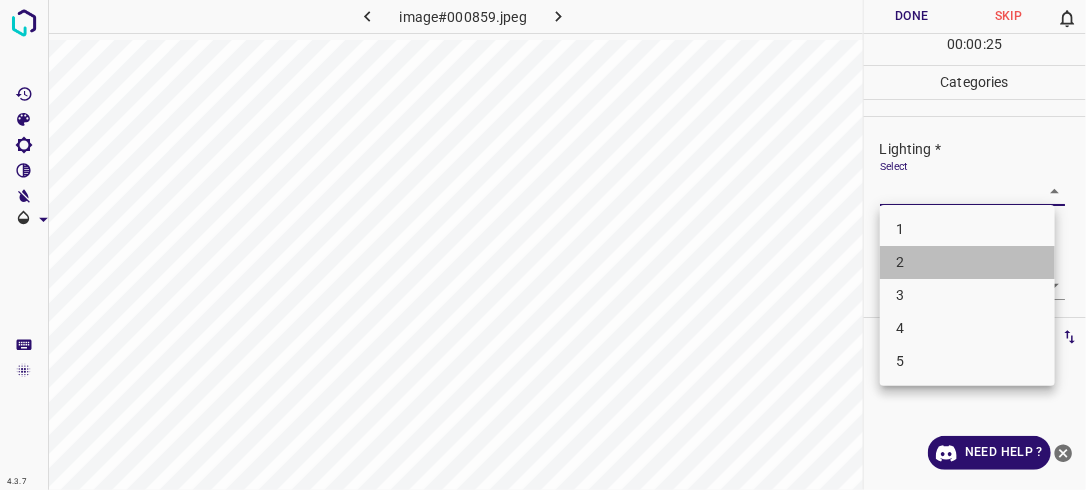 click on "2" at bounding box center [967, 262] 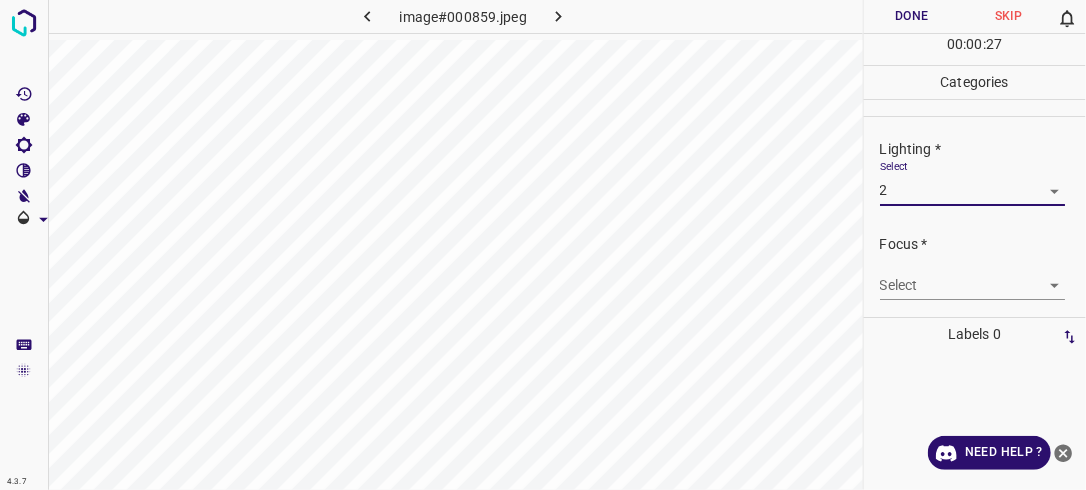 click on "4.3.7 image#000859.jpeg Done Skip 0 00   : 00   : 27   Categories Lighting *  Select 2 2 Focus *  Select ​ Overall *  Select ​ Labels   0 Categories 1 Lighting 2 Focus 3 Overall Tools Space Change between modes (Draw & Edit) I Auto labeling R Restore zoom M Zoom in N Zoom out Delete Delete selecte label Filters Z Restore filters X Saturation filter C Brightness filter V Contrast filter B Gray scale filter General O Download Need Help ? - Text - Hide - Delete" at bounding box center [543, 245] 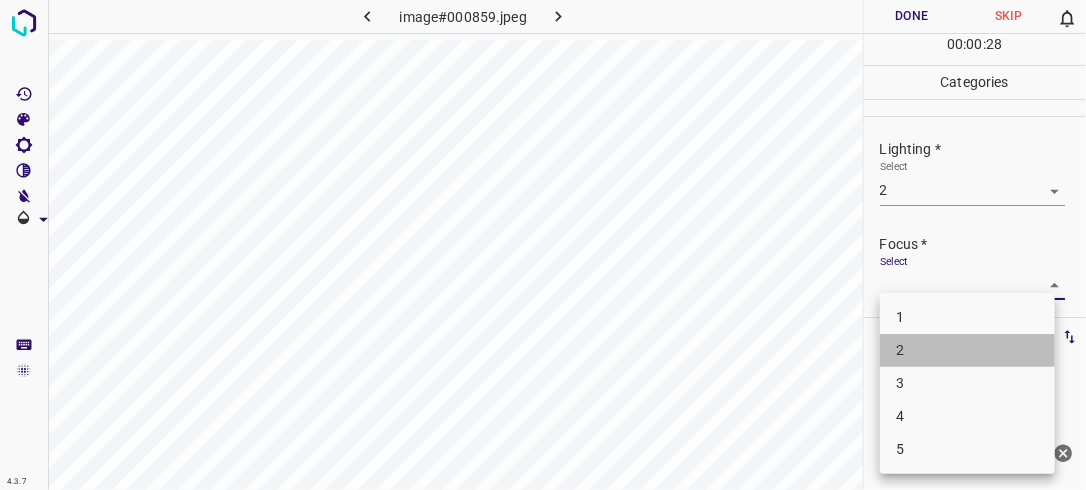 drag, startPoint x: 986, startPoint y: 348, endPoint x: 1004, endPoint y: 316, distance: 36.71512 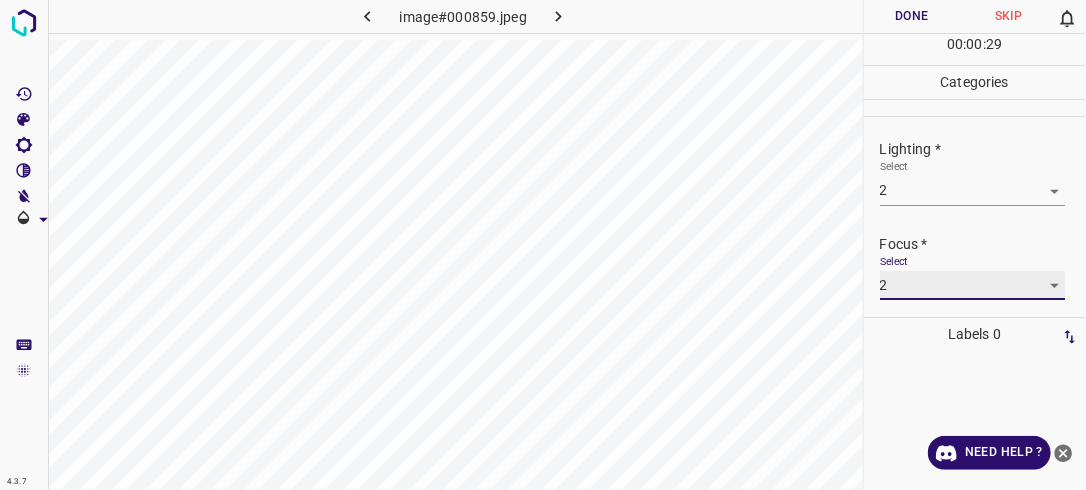 scroll, scrollTop: 92, scrollLeft: 0, axis: vertical 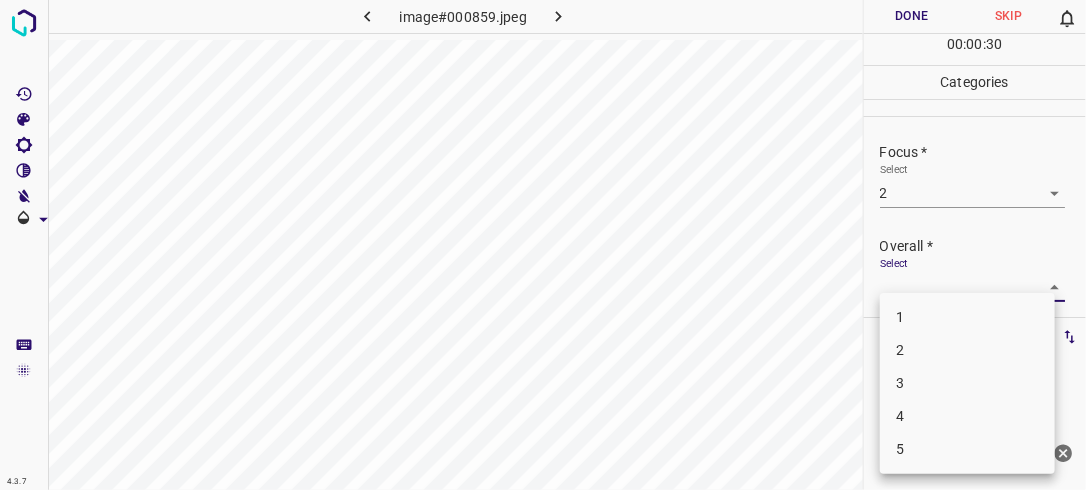click on "4.3.7 image#000859.jpeg Done Skip 0 00   : 00   : 30   Categories Lighting *  Select 2 2 Focus *  Select 2 2 Overall *  Select ​ Labels   0 Categories 1 Lighting 2 Focus 3 Overall Tools Space Change between modes (Draw & Edit) I Auto labeling R Restore zoom M Zoom in N Zoom out Delete Delete selecte label Filters Z Restore filters X Saturation filter C Brightness filter V Contrast filter B Gray scale filter General O Download Need Help ? - Text - Hide - Delete 1 2 3 4 5" at bounding box center [543, 245] 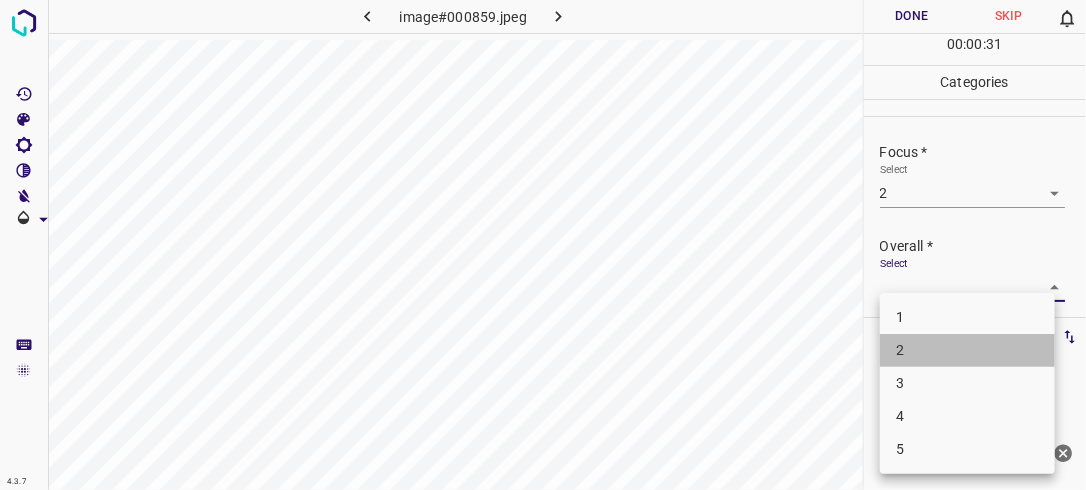 click on "2" at bounding box center (967, 350) 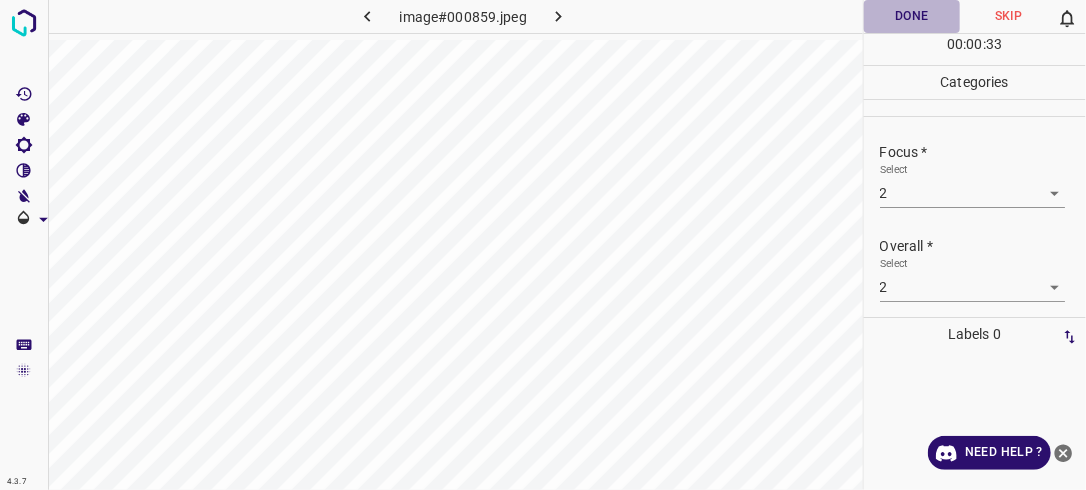 click on "Done" at bounding box center (912, 16) 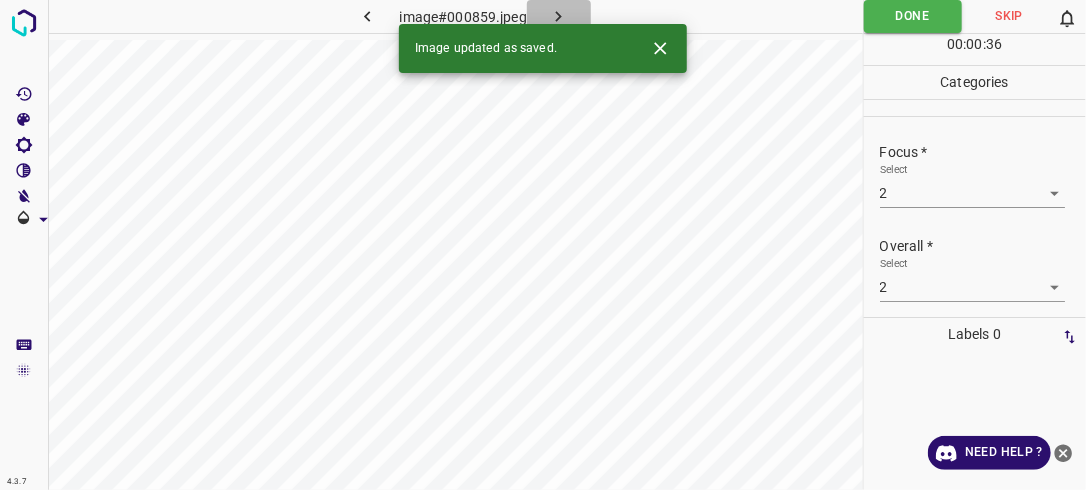 click at bounding box center (559, 16) 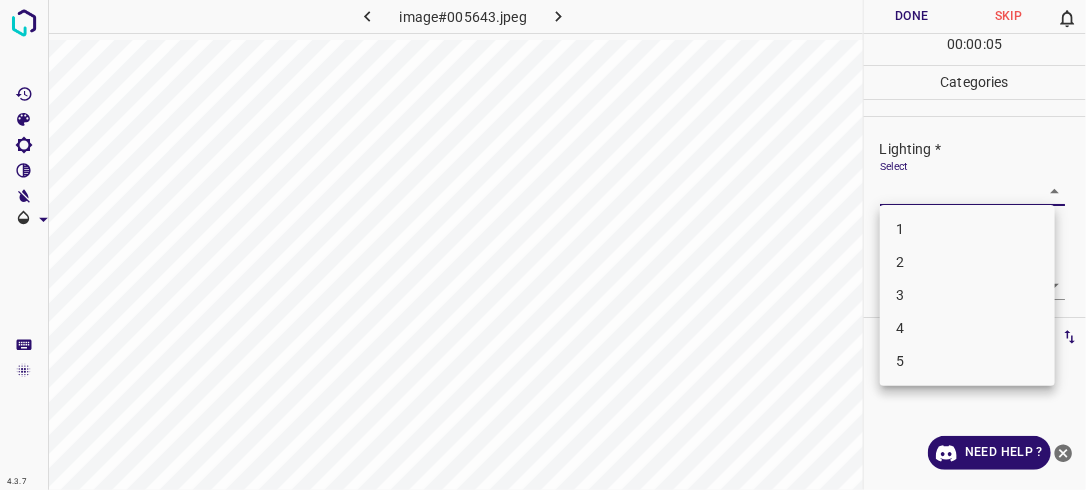 click on "4.3.7 image#005643.jpeg Done Skip 0 00   : 00   : 05   Categories Lighting *  Select ​ Focus *  Select ​ Overall *  Select ​ Labels   0 Categories 1 Lighting 2 Focus 3 Overall Tools Space Change between modes (Draw & Edit) I Auto labeling R Restore zoom M Zoom in N Zoom out Delete Delete selecte label Filters Z Restore filters X Saturation filter C Brightness filter V Contrast filter B Gray scale filter General O Download Need Help ? - Text - Hide - Delete 1 2 3 4 5" at bounding box center [543, 245] 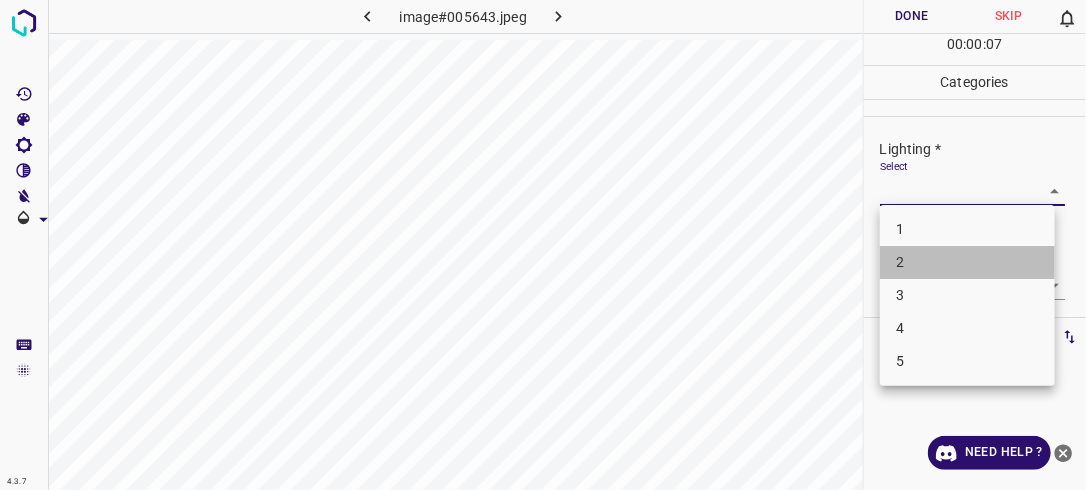 click on "2" at bounding box center (967, 262) 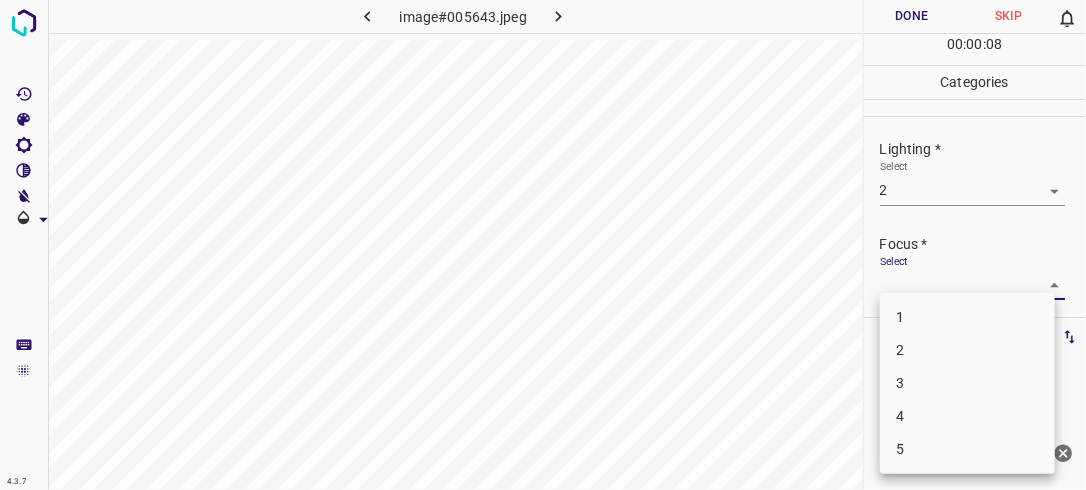 drag, startPoint x: 1039, startPoint y: 280, endPoint x: 972, endPoint y: 340, distance: 89.938866 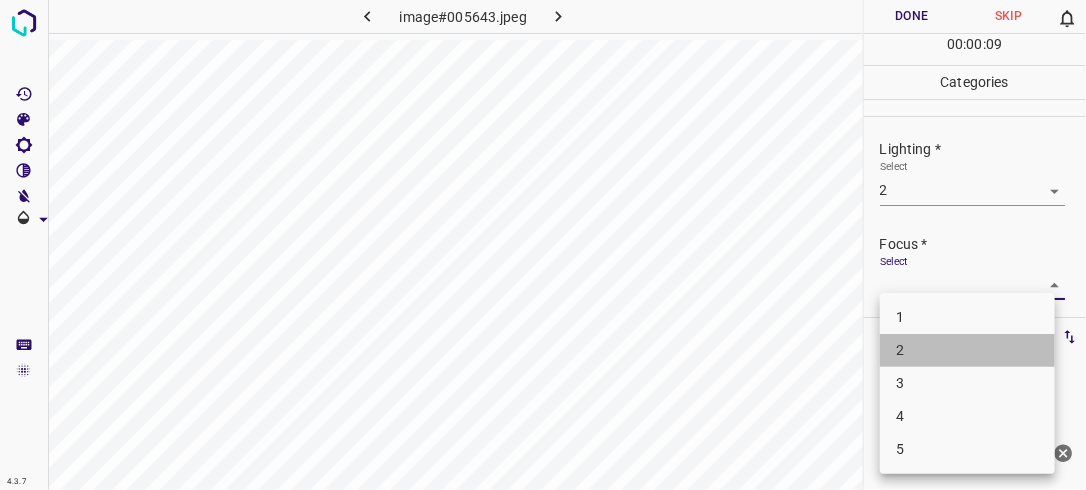 click on "2" at bounding box center (967, 350) 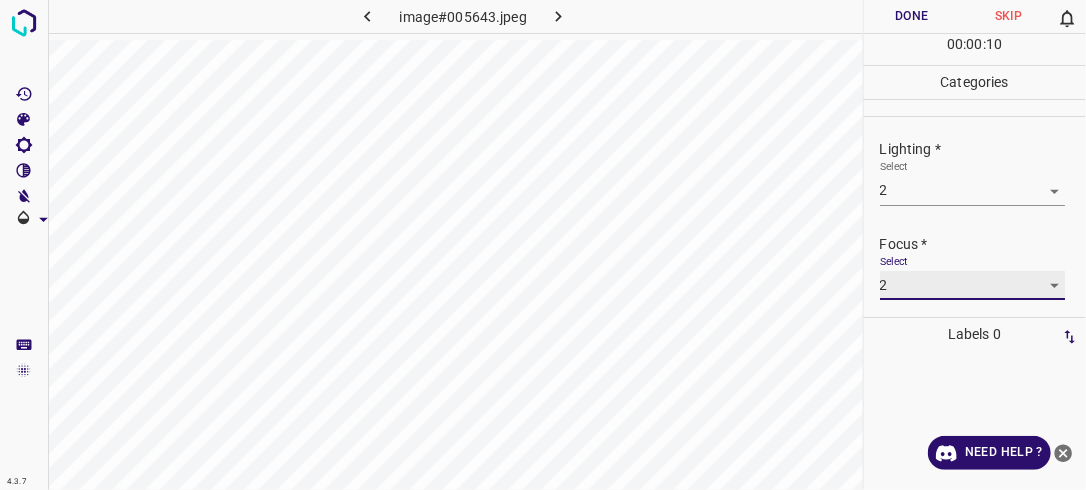 scroll, scrollTop: 98, scrollLeft: 0, axis: vertical 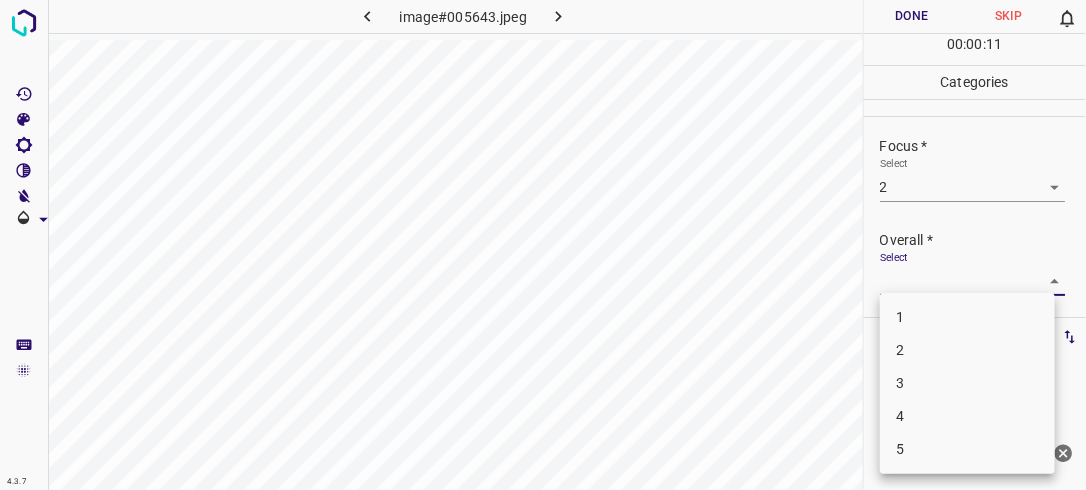 click on "4.3.7 image#005643.jpeg Done Skip 0 00   : 00   : 11   Categories Lighting *  Select 2 2 Focus *  Select 2 2 Overall *  Select ​ Labels   0 Categories 1 Lighting 2 Focus 3 Overall Tools Space Change between modes (Draw & Edit) I Auto labeling R Restore zoom M Zoom in N Zoom out Delete Delete selecte label Filters Z Restore filters X Saturation filter C Brightness filter V Contrast filter B Gray scale filter General O Download Need Help ? - Text - Hide - Delete 1 2 3 4 5" at bounding box center (543, 245) 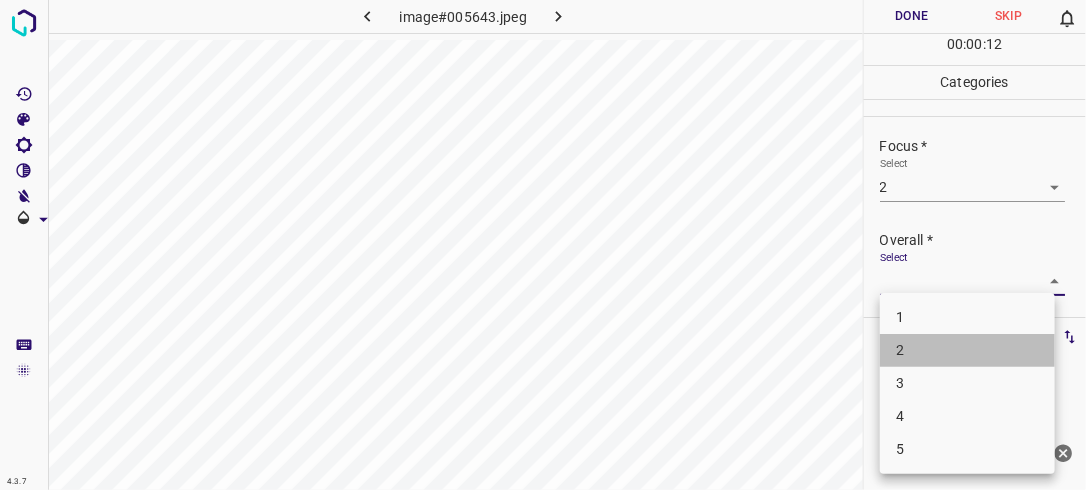 click on "2" at bounding box center [967, 350] 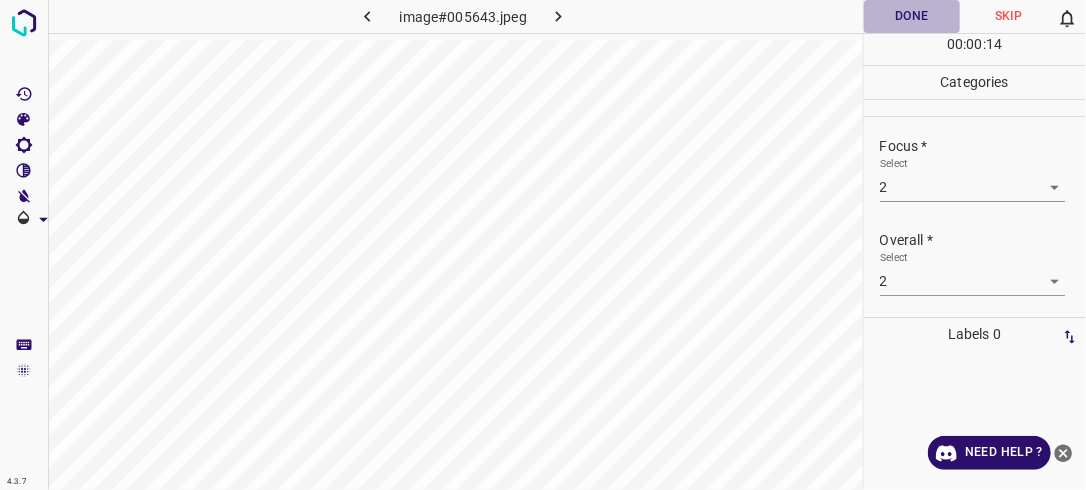 click on "Done" at bounding box center (912, 16) 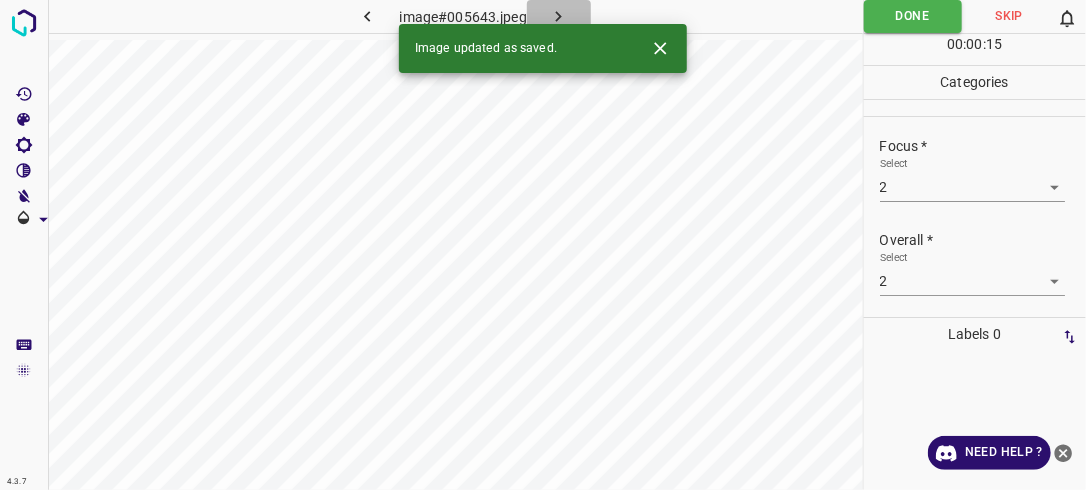 click at bounding box center (559, 16) 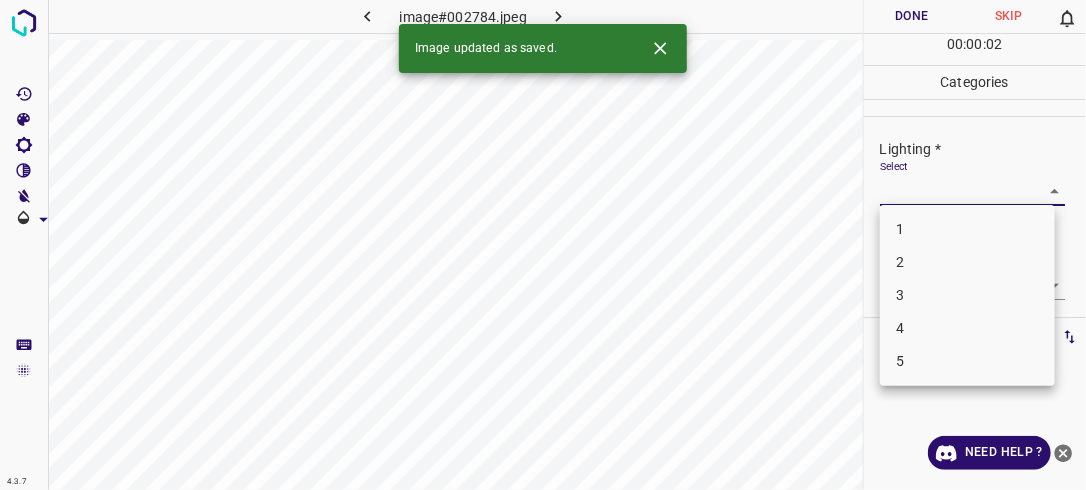 click on "4.3.7 image#002784.jpeg Done Skip 0 00   : 00   : 02   Categories Lighting *  Select ​ Focus *  Select ​ Overall *  Select ​ Labels   0 Categories 1 Lighting 2 Focus 3 Overall Tools Space Change between modes (Draw & Edit) I Auto labeling R Restore zoom M Zoom in N Zoom out Delete Delete selecte label Filters Z Restore filters X Saturation filter C Brightness filter V Contrast filter B Gray scale filter General O Download Image updated as saved. Need Help ? - Text - Hide - Delete 1 2 3 4 5" at bounding box center (543, 245) 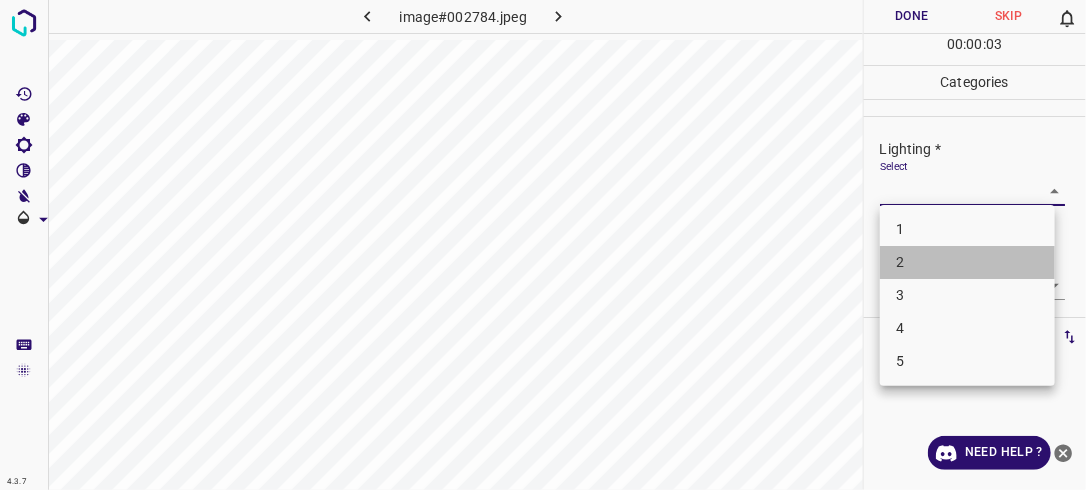 click on "2" at bounding box center [967, 262] 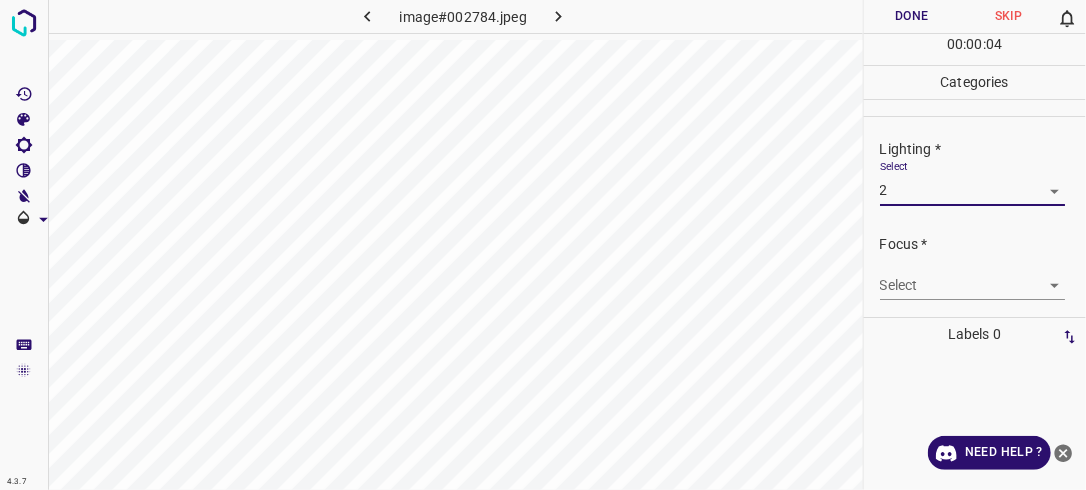 click on "4.3.7 image#002784.jpeg Done Skip 0 00   : 00   : 04   Categories Lighting *  Select 2 2 Focus *  Select ​ Overall *  Select ​ Labels   0 Categories 1 Lighting 2 Focus 3 Overall Tools Space Change between modes (Draw & Edit) I Auto labeling R Restore zoom M Zoom in N Zoom out Delete Delete selecte label Filters Z Restore filters X Saturation filter C Brightness filter V Contrast filter B Gray scale filter General O Download Need Help ? - Text - Hide - Delete" at bounding box center [543, 245] 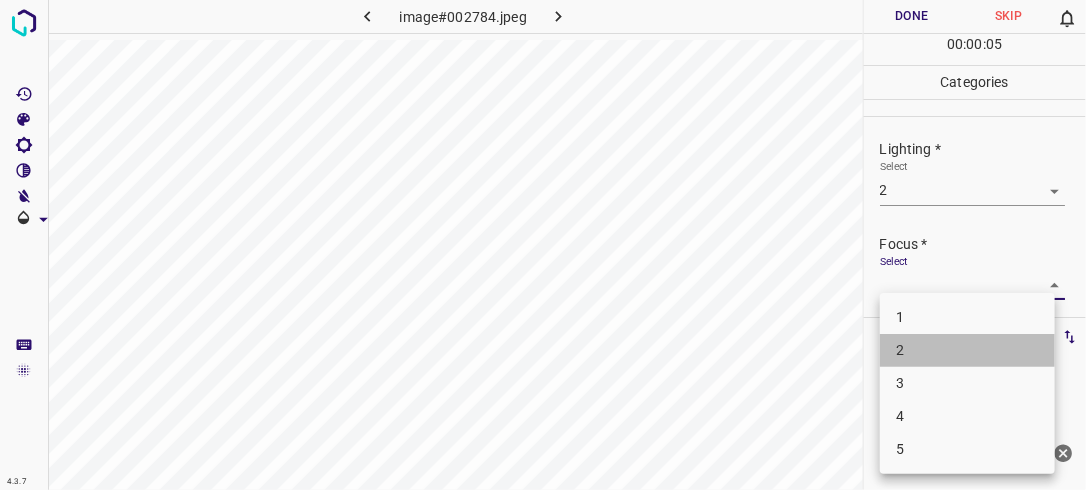 click on "2" at bounding box center (967, 350) 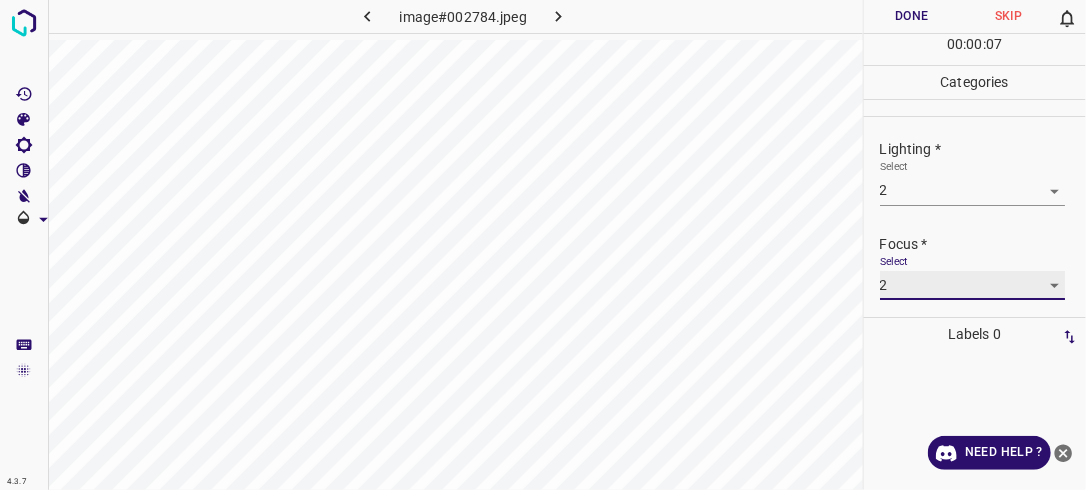 scroll, scrollTop: 72, scrollLeft: 0, axis: vertical 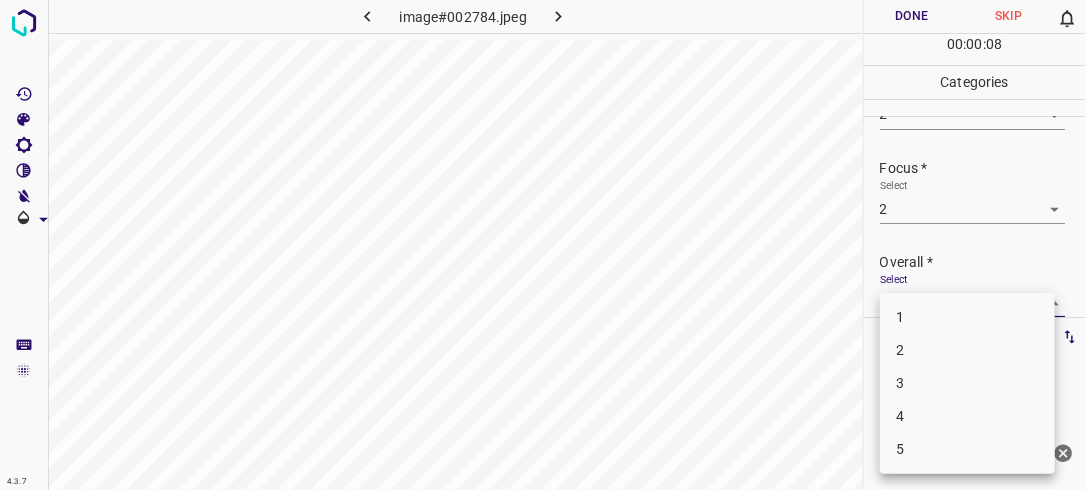 click on "4.3.7 image#002784.jpeg Done Skip 0 00   : 00   : 08   Categories Lighting *  Select 2 2 Focus *  Select 2 2 Overall *  Select ​ Labels   0 Categories 1 Lighting 2 Focus 3 Overall Tools Space Change between modes (Draw & Edit) I Auto labeling R Restore zoom M Zoom in N Zoom out Delete Delete selecte label Filters Z Restore filters X Saturation filter C Brightness filter V Contrast filter B Gray scale filter General O Download Need Help ? - Text - Hide - Delete 1 2 3 4 5" at bounding box center (543, 245) 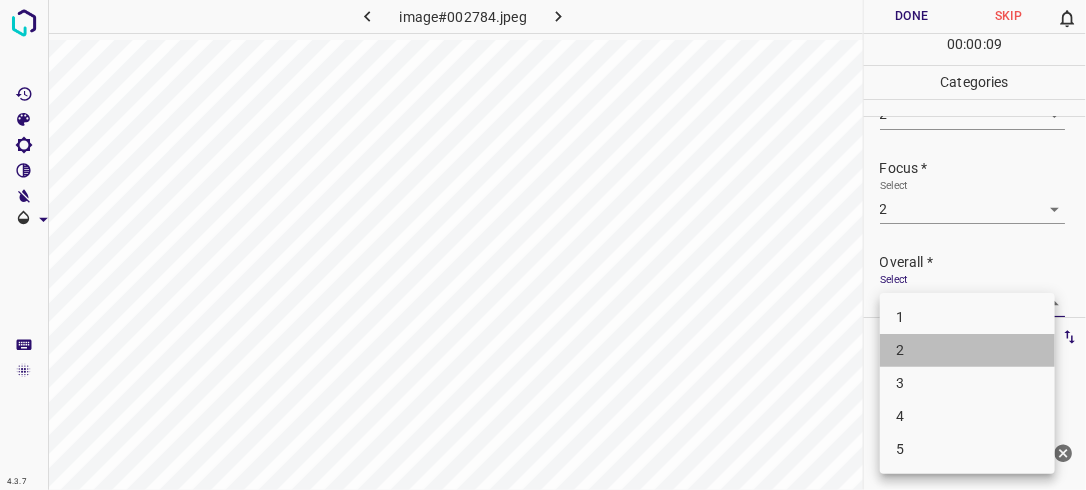 click on "2" at bounding box center (967, 350) 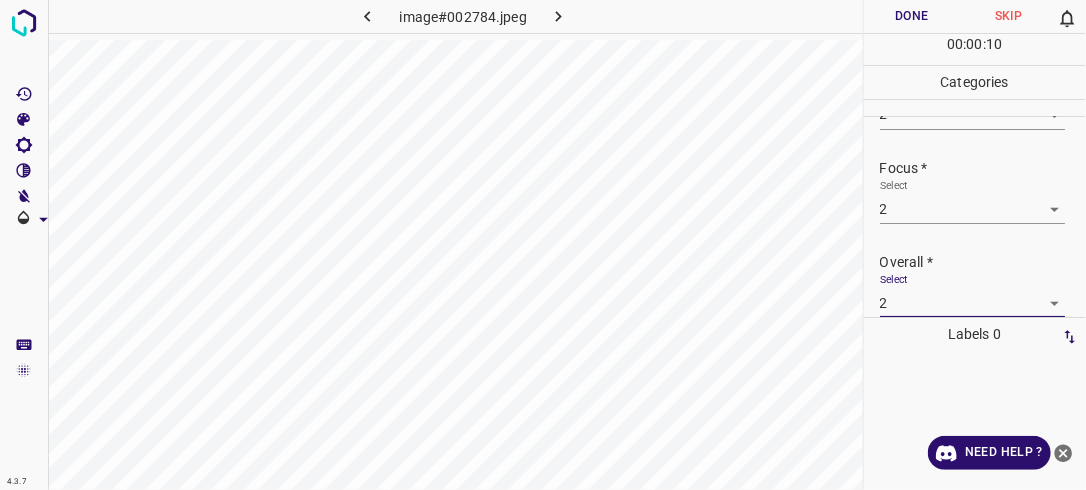 click on "Done" at bounding box center (912, 16) 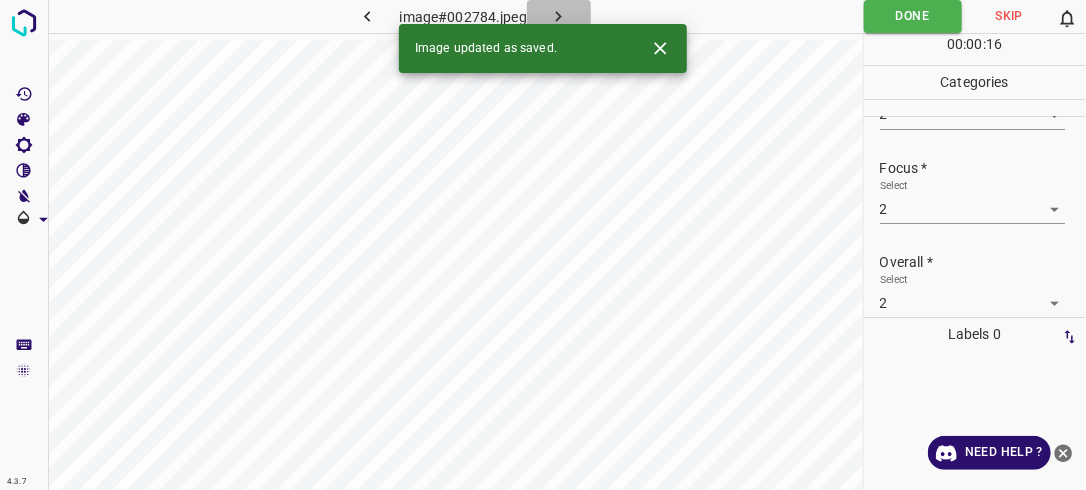 click at bounding box center (559, 16) 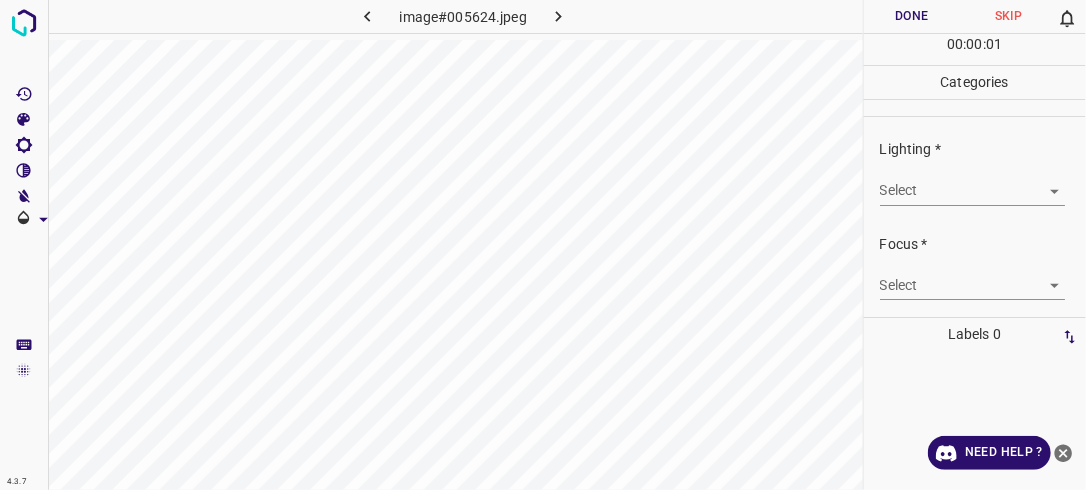 click on "4.3.7 image#005624.jpeg Done Skip 0 00   : 00   : 01   Categories Lighting *  Select ​ Focus *  Select ​ Overall *  Select ​ Labels   0 Categories 1 Lighting 2 Focus 3 Overall Tools Space Change between modes (Draw & Edit) I Auto labeling R Restore zoom M Zoom in N Zoom out Delete Delete selecte label Filters Z Restore filters X Saturation filter C Brightness filter V Contrast filter B Gray scale filter General O Download Need Help ? - Text - Hide - Delete" at bounding box center [543, 245] 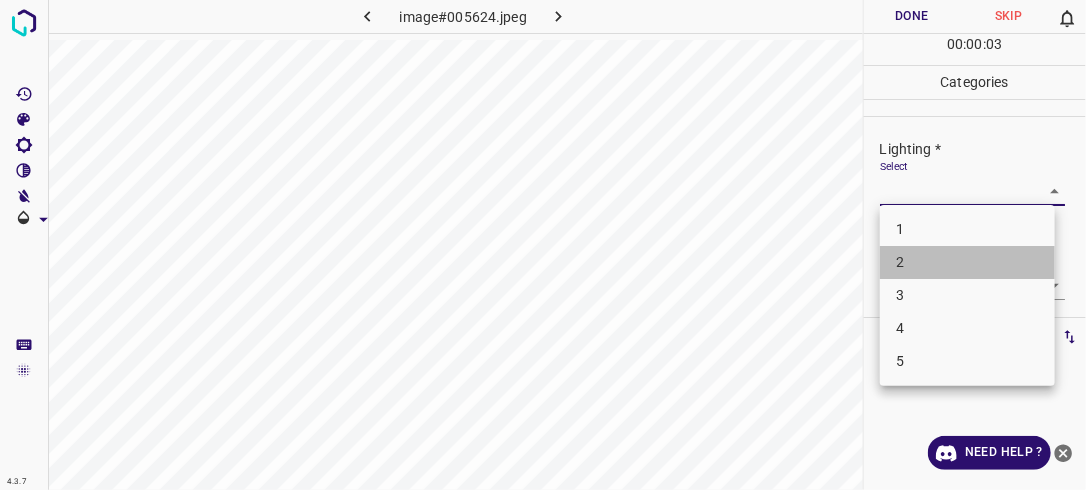 click on "2" at bounding box center (967, 262) 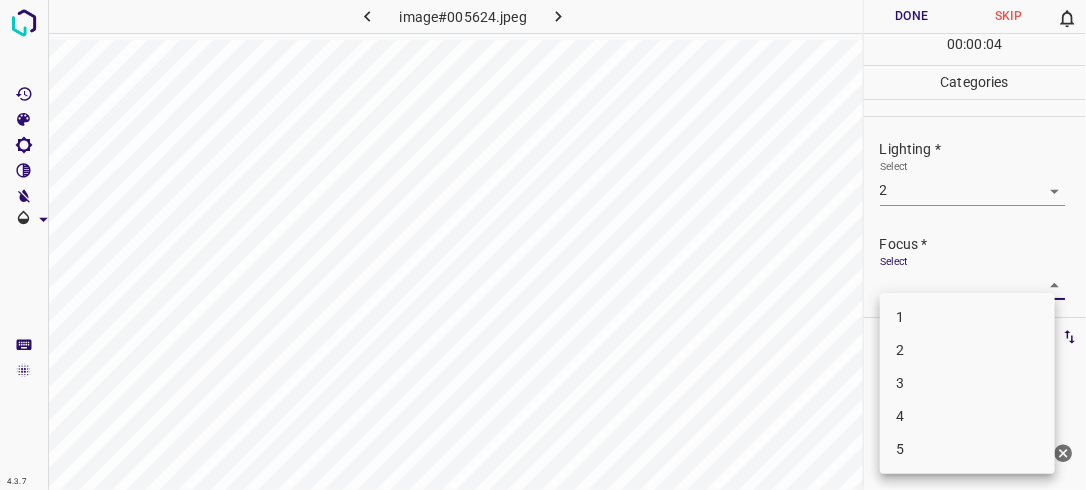 click on "4.3.7 image#005624.jpeg Done Skip 0 00   : 00   : 04   Categories Lighting *  Select 2 2 Focus *  Select ​ Overall *  Select ​ Labels   0 Categories 1 Lighting 2 Focus 3 Overall Tools Space Change between modes (Draw & Edit) I Auto labeling R Restore zoom M Zoom in N Zoom out Delete Delete selecte label Filters Z Restore filters X Saturation filter C Brightness filter V Contrast filter B Gray scale filter General O Download Need Help ? - Text - Hide - Delete 1 2 3 4 5" at bounding box center [543, 245] 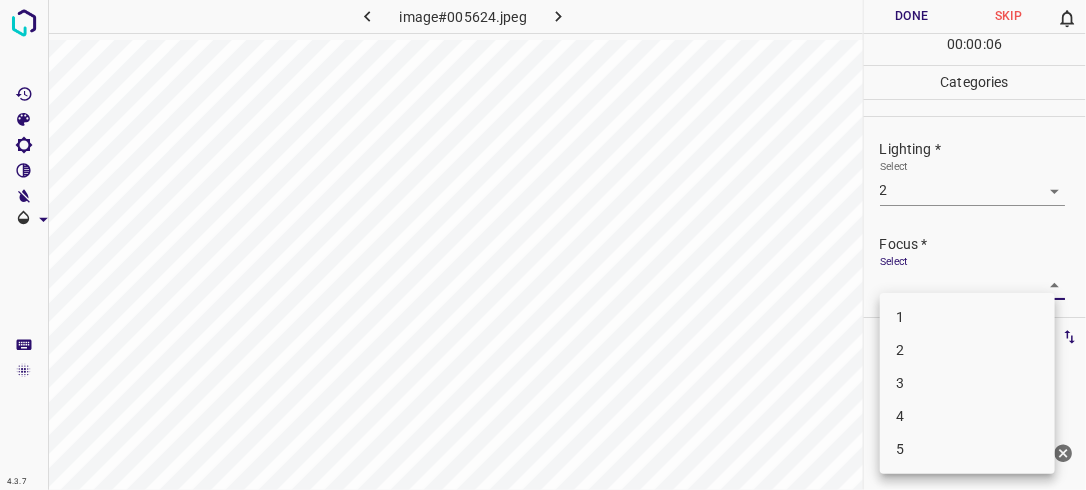 click at bounding box center [543, 245] 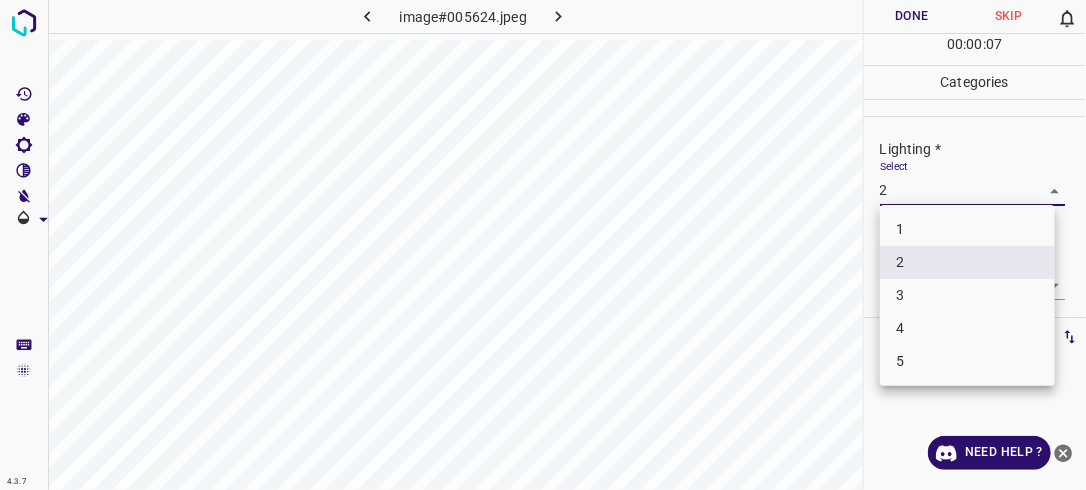 click on "4.3.7 image#005624.jpeg Done Skip 0 00   : 00   : 07   Categories Lighting *  Select 2 2 Focus *  Select ​ Overall *  Select ​ Labels   0 Categories 1 Lighting 2 Focus 3 Overall Tools Space Change between modes (Draw & Edit) I Auto labeling R Restore zoom M Zoom in N Zoom out Delete Delete selecte label Filters Z Restore filters X Saturation filter C Brightness filter V Contrast filter B Gray scale filter General O Download Need Help ? - Text - Hide - Delete 1 2 3 4 5" at bounding box center [543, 245] 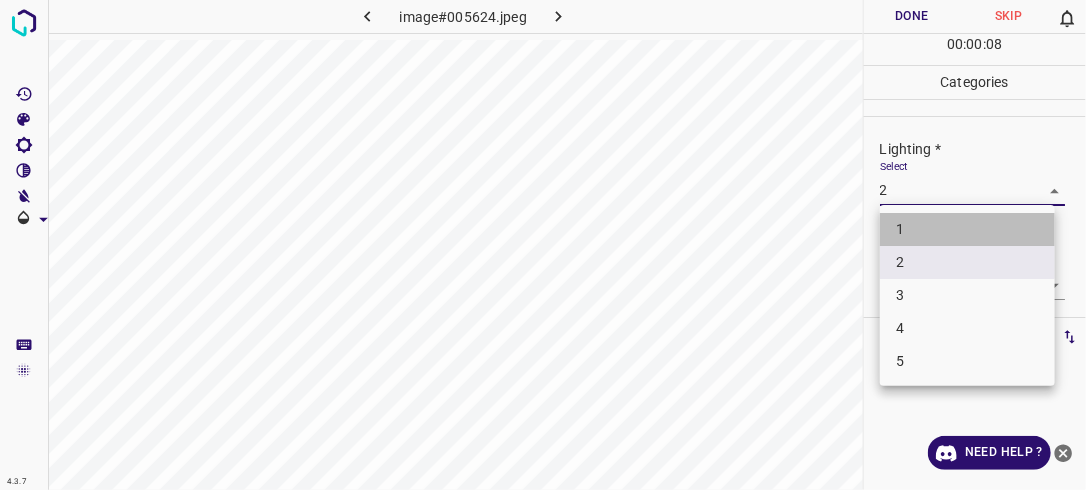 click on "1" at bounding box center (967, 229) 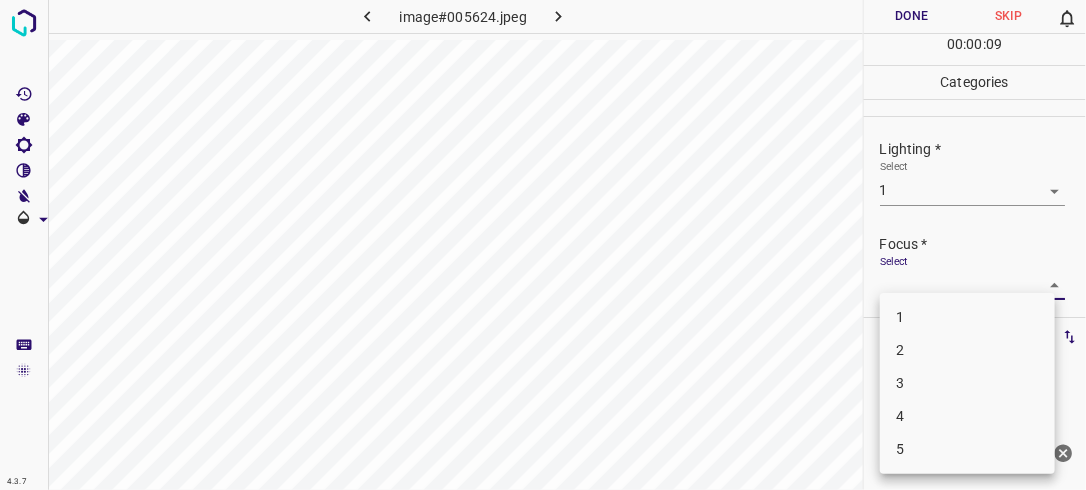 click on "4.3.7 image#005624.jpeg Done Skip 0 00   : 00   : 09   Categories Lighting *  Select 1 1 Focus *  Select ​ Overall *  Select ​ Labels   0 Categories 1 Lighting 2 Focus 3 Overall Tools Space Change between modes (Draw & Edit) I Auto labeling R Restore zoom M Zoom in N Zoom out Delete Delete selecte label Filters Z Restore filters X Saturation filter C Brightness filter V Contrast filter B Gray scale filter General O Download Need Help ? - Text - Hide - Delete 1 2 3 4 5" at bounding box center (543, 245) 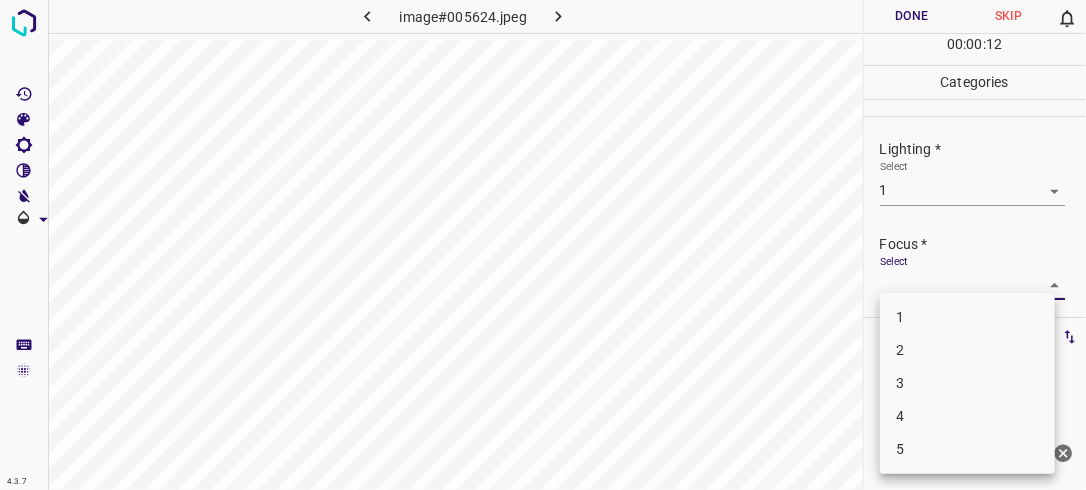 click at bounding box center [543, 245] 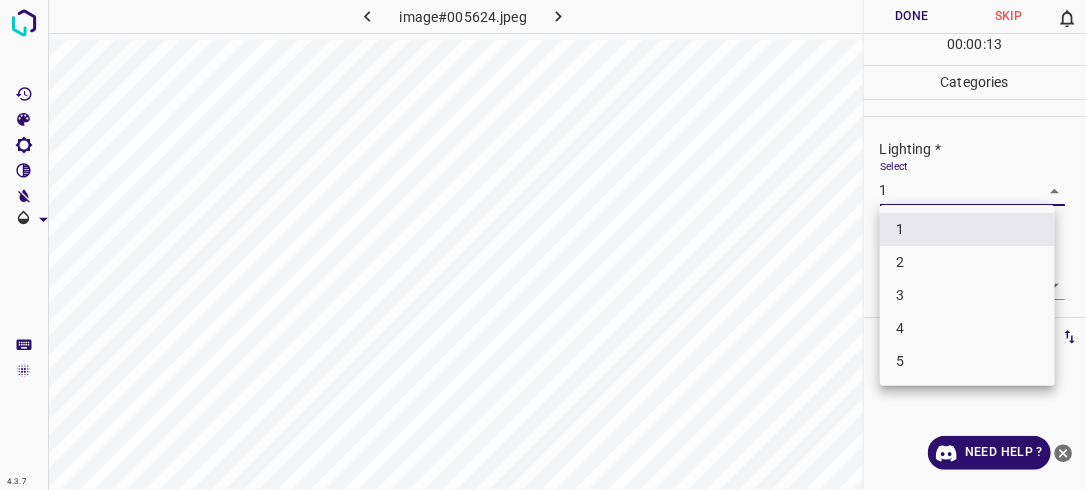 click on "4.3.7 image#005624.jpeg Done Skip 0 00   : 00   : 13   Categories Lighting *  Select 1 1 Focus *  Select ​ Overall *  Select ​ Labels   0 Categories 1 Lighting 2 Focus 3 Overall Tools Space Change between modes (Draw & Edit) I Auto labeling R Restore zoom M Zoom in N Zoom out Delete Delete selecte label Filters Z Restore filters X Saturation filter C Brightness filter V Contrast filter B Gray scale filter General O Download Need Help ? - Text - Hide - Delete 1 2 3 4 5" at bounding box center (543, 245) 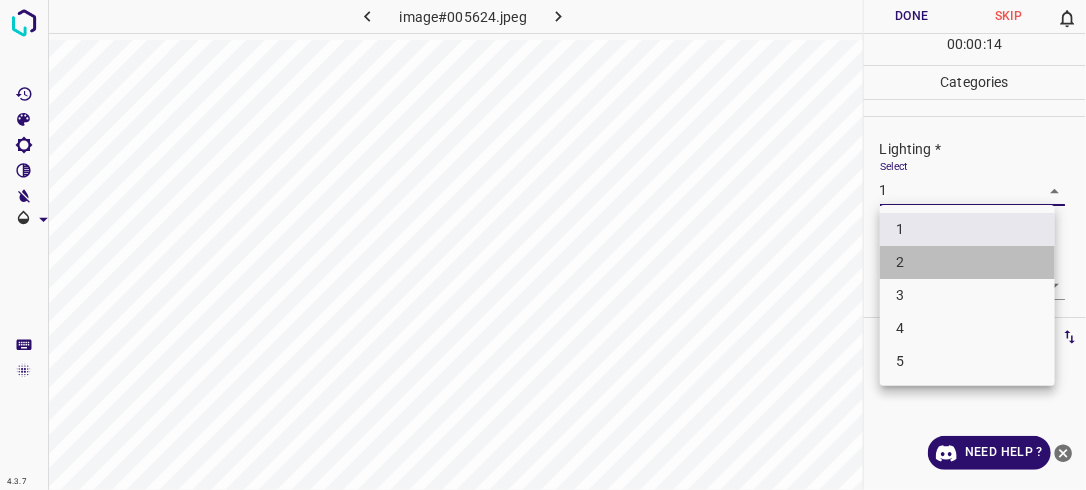 click on "2" at bounding box center [967, 262] 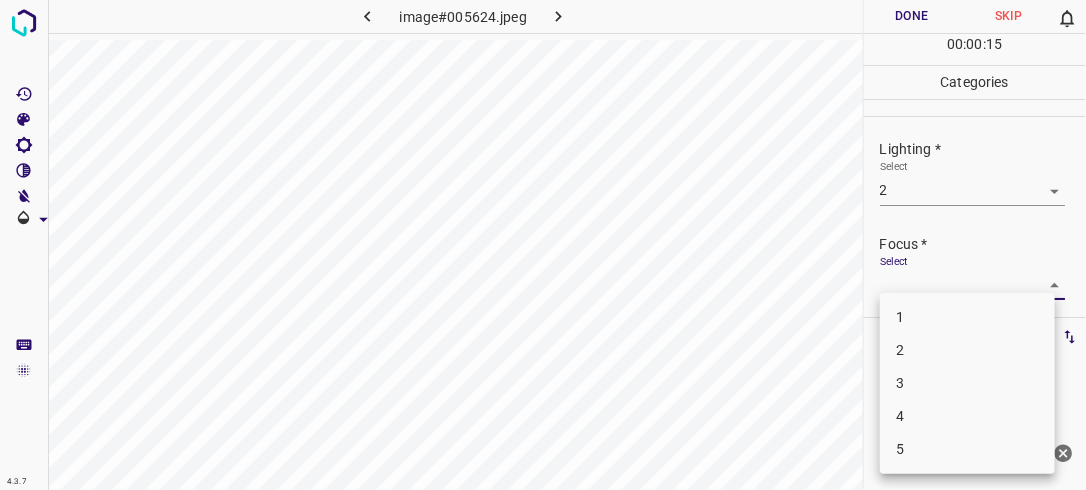 click on "4.3.7 image#005624.jpeg Done Skip 0 00   : 00   : 15   Categories Lighting *  Select 2 2 Focus *  Select ​ Overall *  Select ​ Labels   0 Categories 1 Lighting 2 Focus 3 Overall Tools Space Change between modes (Draw & Edit) I Auto labeling R Restore zoom M Zoom in N Zoom out Delete Delete selecte label Filters Z Restore filters X Saturation filter C Brightness filter V Contrast filter B Gray scale filter General O Download Need Help ? - Text - Hide - Delete 1 2 3 4 5" at bounding box center [543, 245] 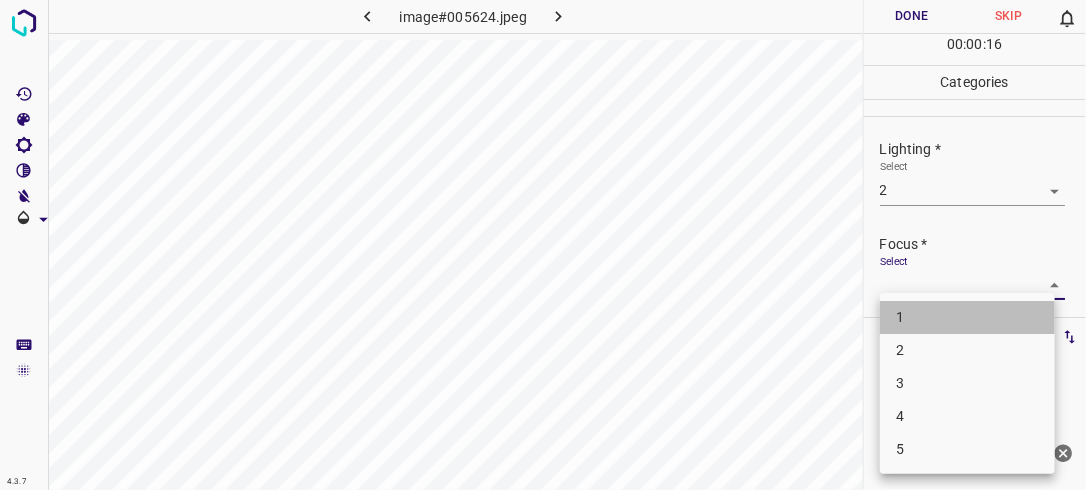 click on "1" at bounding box center (967, 317) 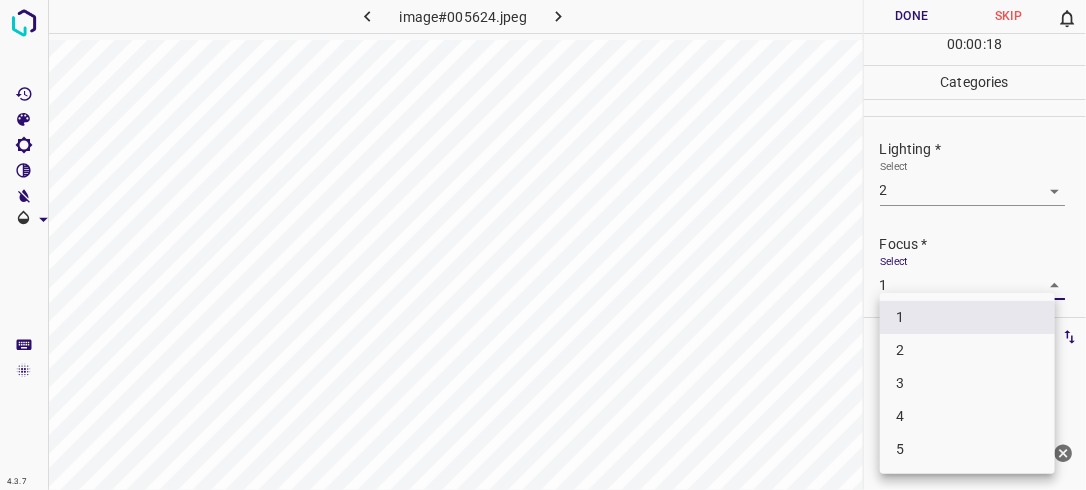 click on "4.3.7 image#005624.jpeg Done Skip 0 00   : 00   : 18   Categories Lighting *  Select 2 2 Focus *  Select 1 1 Overall *  Select ​ Labels   0 Categories 1 Lighting 2 Focus 3 Overall Tools Space Change between modes (Draw & Edit) I Auto labeling R Restore zoom M Zoom in N Zoom out Delete Delete selecte label Filters Z Restore filters X Saturation filter C Brightness filter V Contrast filter B Gray scale filter General O Download Need Help ? - Text - Hide - Delete 1 2 3 4 5" at bounding box center [543, 245] 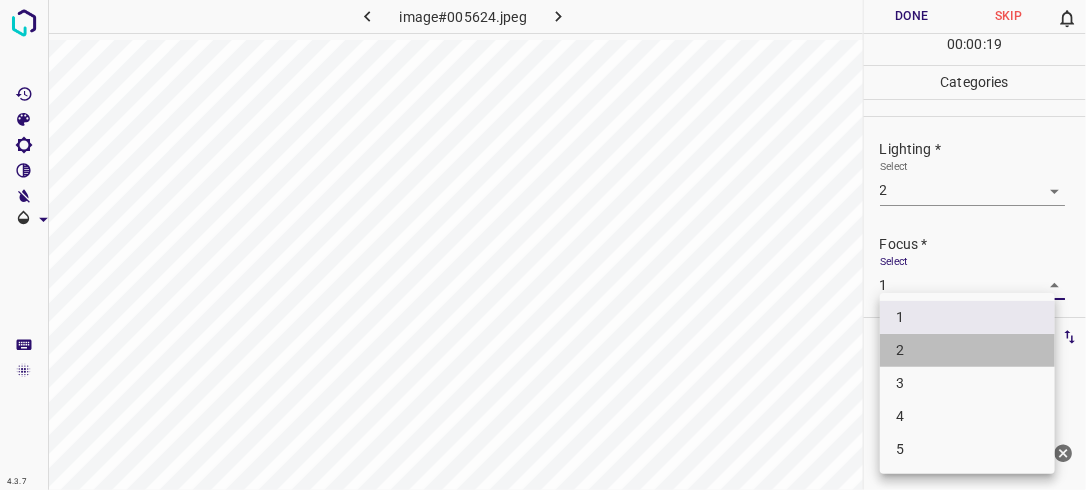 click on "2" at bounding box center [967, 350] 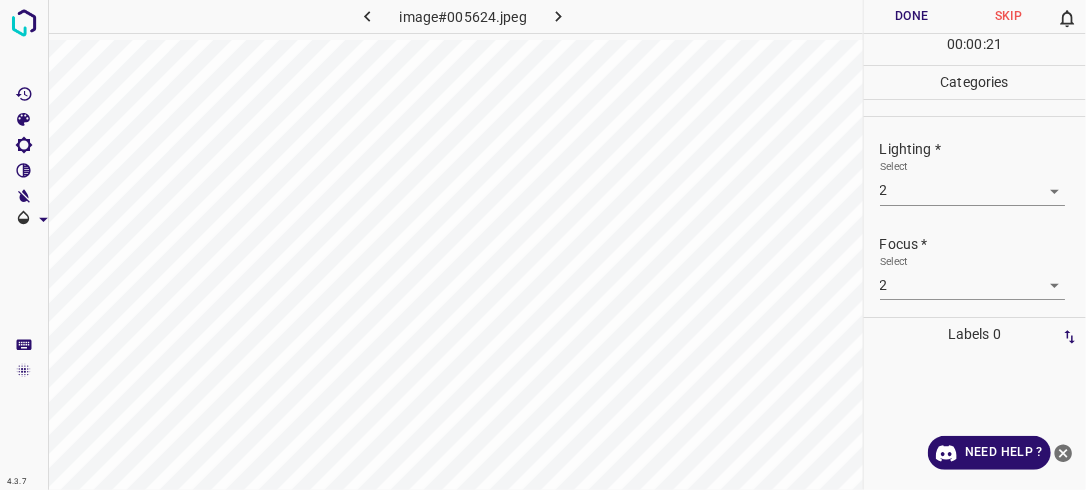 drag, startPoint x: 1069, startPoint y: 278, endPoint x: 1071, endPoint y: 292, distance: 14.142136 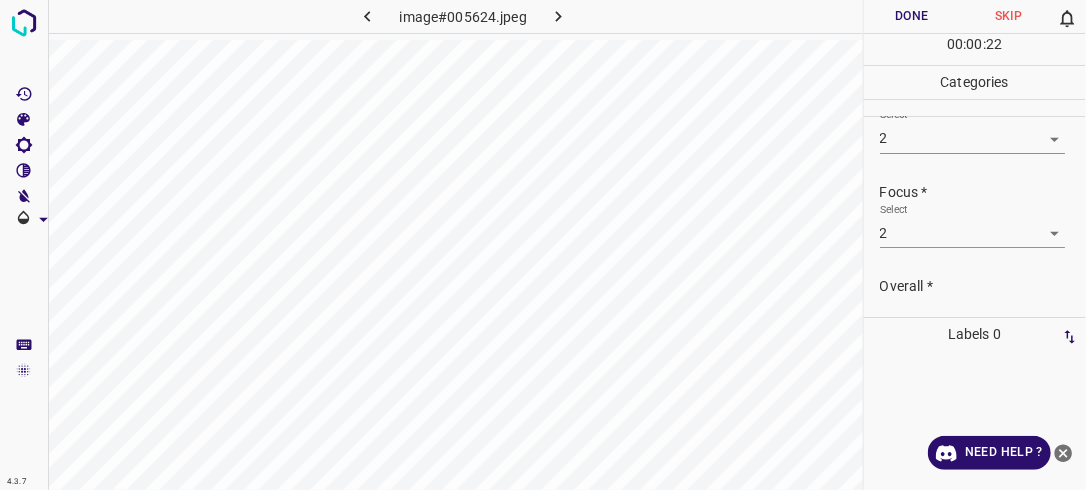 scroll, scrollTop: 98, scrollLeft: 0, axis: vertical 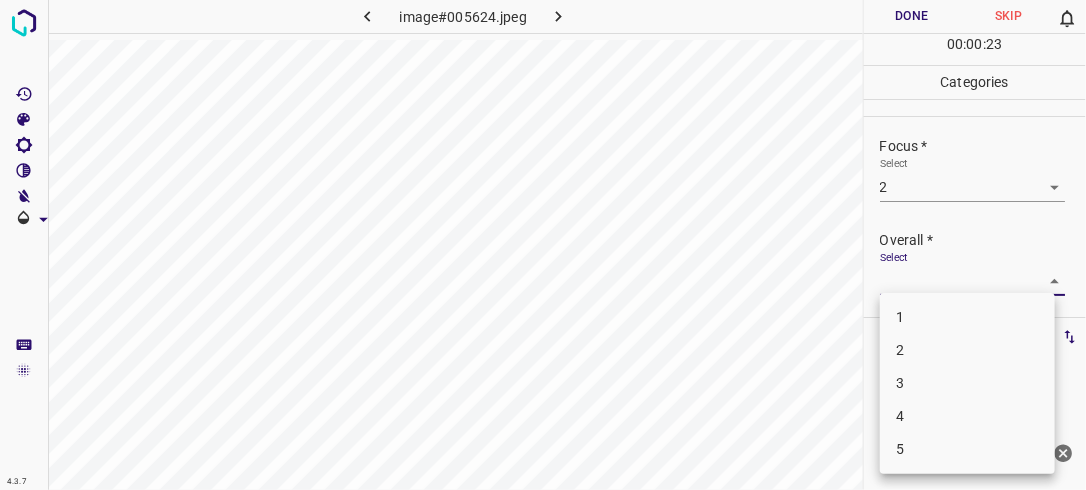 click on "4.3.7 image#005624.jpeg Done Skip 0 00   : 00   : 23   Categories Lighting *  Select 2 2 Focus *  Select 2 2 Overall *  Select ​ Labels   0 Categories 1 Lighting 2 Focus 3 Overall Tools Space Change between modes (Draw & Edit) I Auto labeling R Restore zoom M Zoom in N Zoom out Delete Delete selecte label Filters Z Restore filters X Saturation filter C Brightness filter V Contrast filter B Gray scale filter General O Download Need Help ? - Text - Hide - Delete 1 2 3 4 5" at bounding box center [543, 245] 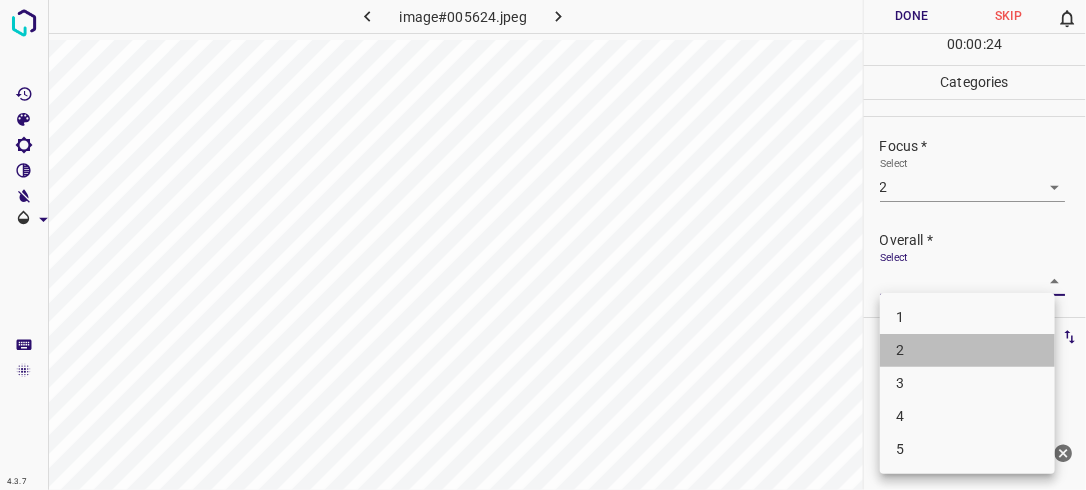 click on "2" at bounding box center (967, 350) 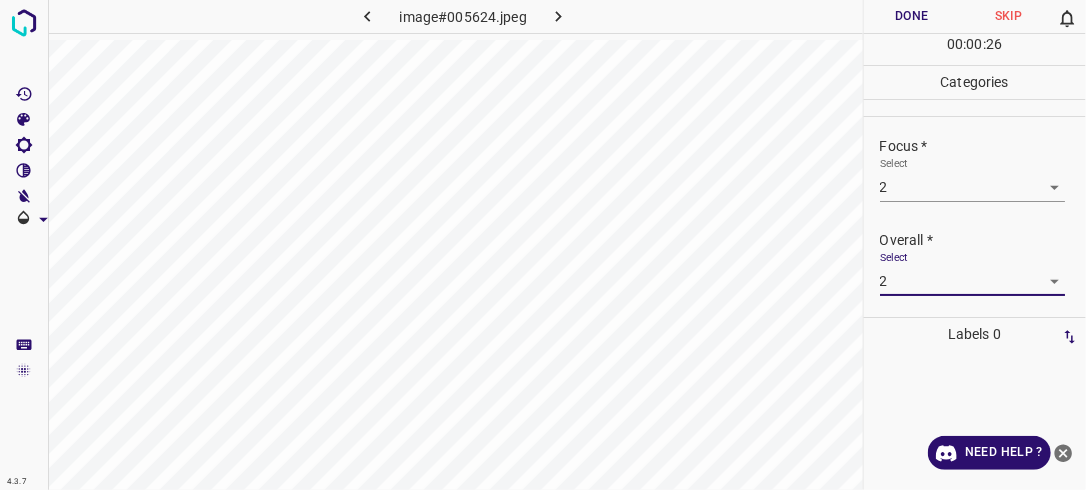 click on "Done" at bounding box center (912, 16) 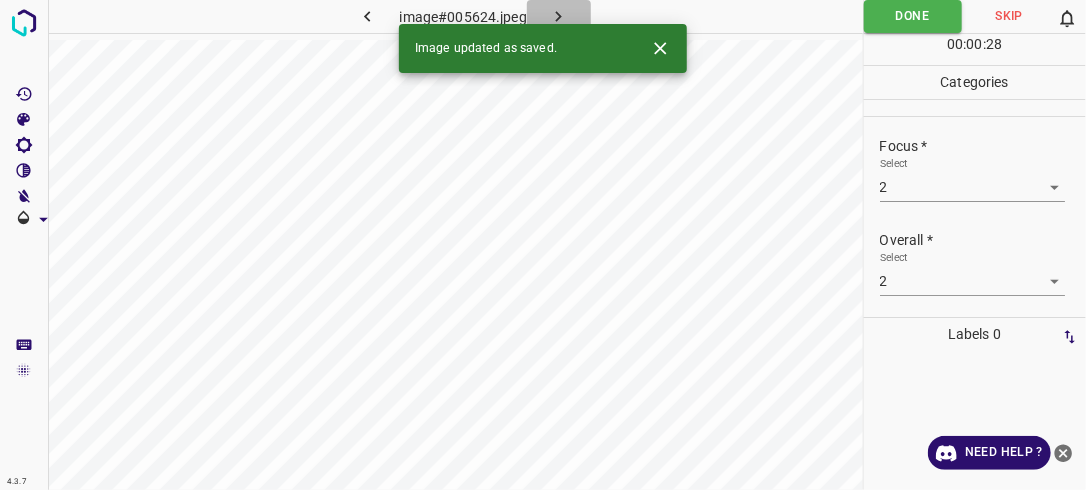 click 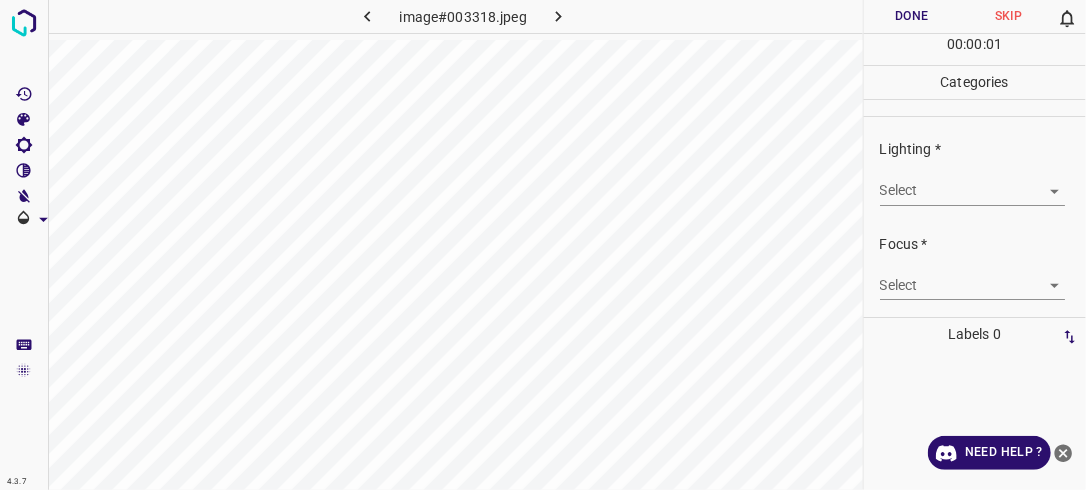 click on "4.3.7 image#003318.jpeg Done Skip 0 00   : 00   : 01   Categories Lighting *  Select ​ Focus *  Select ​ Overall *  Select ​ Labels   0 Categories 1 Lighting 2 Focus 3 Overall Tools Space Change between modes (Draw & Edit) I Auto labeling R Restore zoom M Zoom in N Zoom out Delete Delete selecte label Filters Z Restore filters X Saturation filter C Brightness filter V Contrast filter B Gray scale filter General O Download Need Help ? - Text - Hide - Delete" at bounding box center (543, 245) 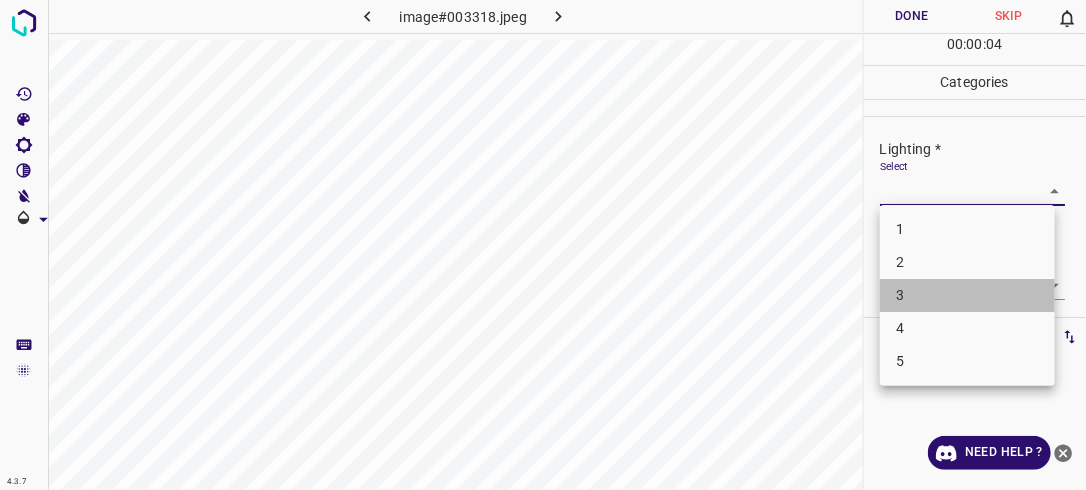 click on "3" at bounding box center (967, 295) 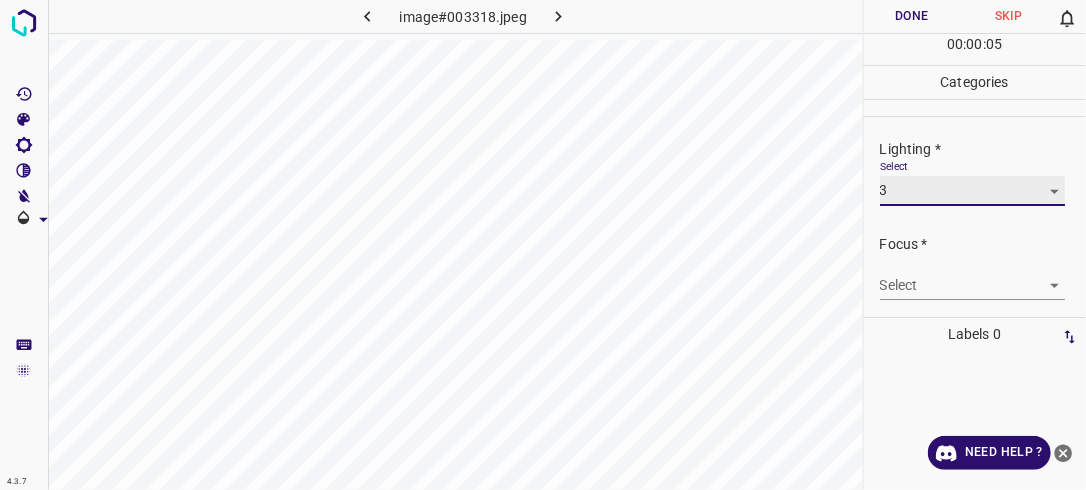 scroll, scrollTop: 98, scrollLeft: 0, axis: vertical 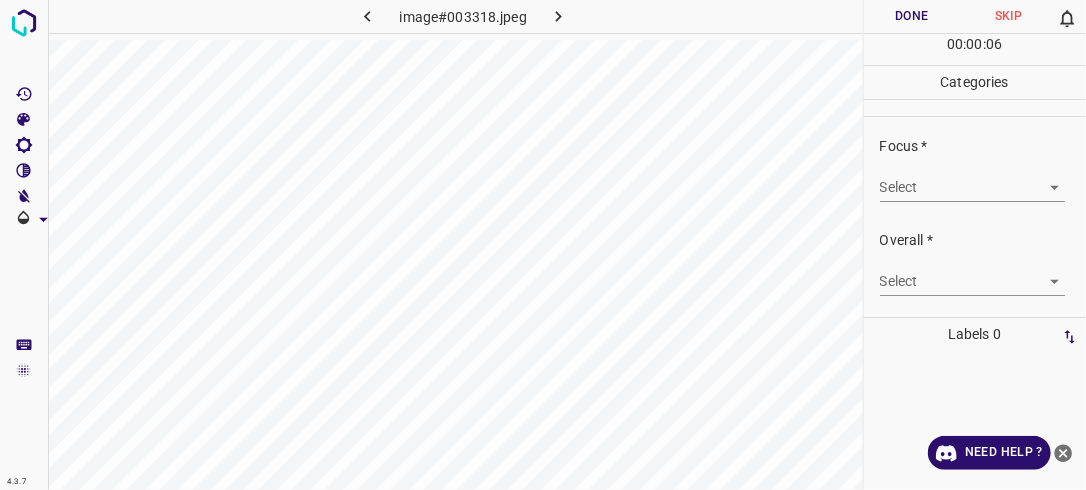 click on "4.3.7 image#003318.jpeg Done Skip 0 00   : 00   : 06   Categories Lighting *  Select 3 3 Focus *  Select ​ Overall *  Select ​ Labels   0 Categories 1 Lighting 2 Focus 3 Overall Tools Space Change between modes (Draw & Edit) I Auto labeling R Restore zoom M Zoom in N Zoom out Delete Delete selecte label Filters Z Restore filters X Saturation filter C Brightness filter V Contrast filter B Gray scale filter General O Download Need Help ? - Text - Hide - Delete" at bounding box center (543, 245) 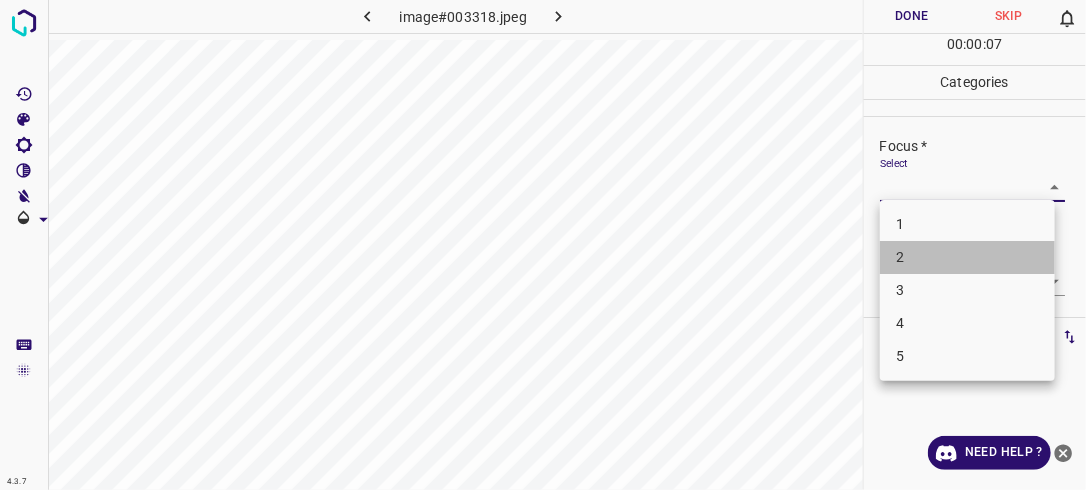 drag, startPoint x: 971, startPoint y: 264, endPoint x: 991, endPoint y: 258, distance: 20.880613 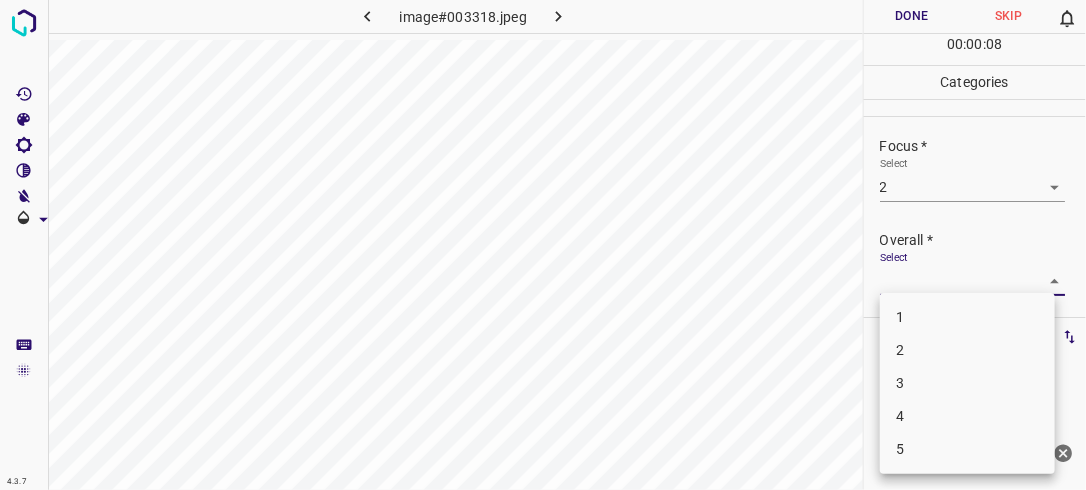 click on "4.3.7 image#003318.jpeg Done Skip 0 00   : 00   : 08   Categories Lighting *  Select 3 3 Focus *  Select 2 2 Overall *  Select ​ Labels   0 Categories 1 Lighting 2 Focus 3 Overall Tools Space Change between modes (Draw & Edit) I Auto labeling R Restore zoom M Zoom in N Zoom out Delete Delete selecte label Filters Z Restore filters X Saturation filter C Brightness filter V Contrast filter B Gray scale filter General O Download Need Help ? - Text - Hide - Delete 1 2 3 4 5" at bounding box center (543, 245) 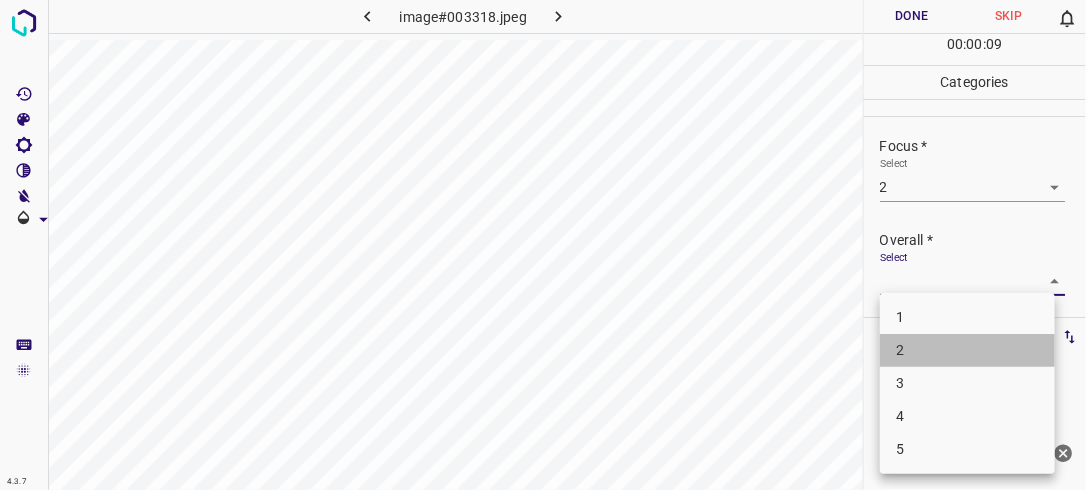 click on "2" at bounding box center (967, 350) 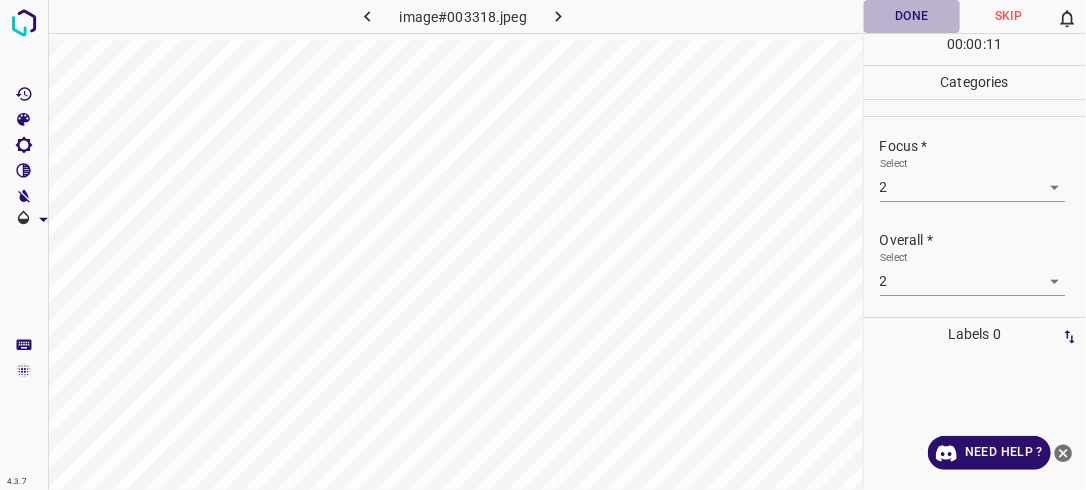 click on "Done" at bounding box center [912, 16] 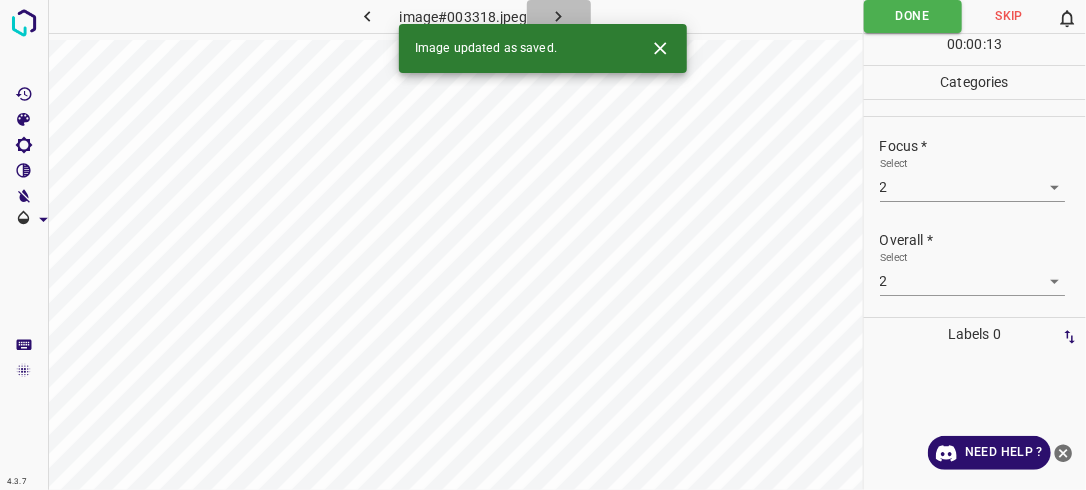 click 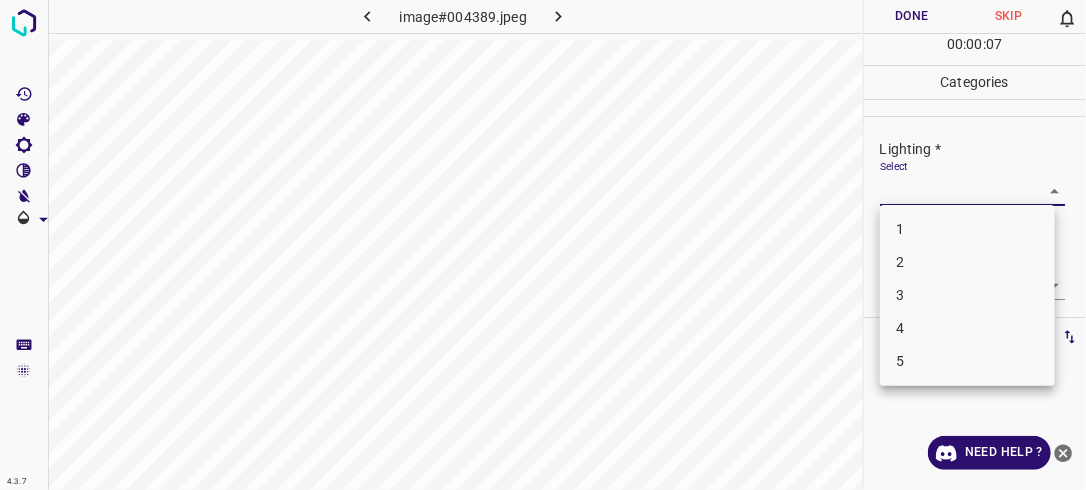 click on "4.3.7 image#004389.jpeg Done Skip 0 00   : 00   : 07   Categories Lighting *  Select ​ Focus *  Select ​ Overall *  Select ​ Labels   0 Categories 1 Lighting 2 Focus 3 Overall Tools Space Change between modes (Draw & Edit) I Auto labeling R Restore zoom M Zoom in N Zoom out Delete Delete selecte label Filters Z Restore filters X Saturation filter C Brightness filter V Contrast filter B Gray scale filter General O Download Need Help ? - Text - Hide - Delete 1 2 3 4 5" at bounding box center [543, 245] 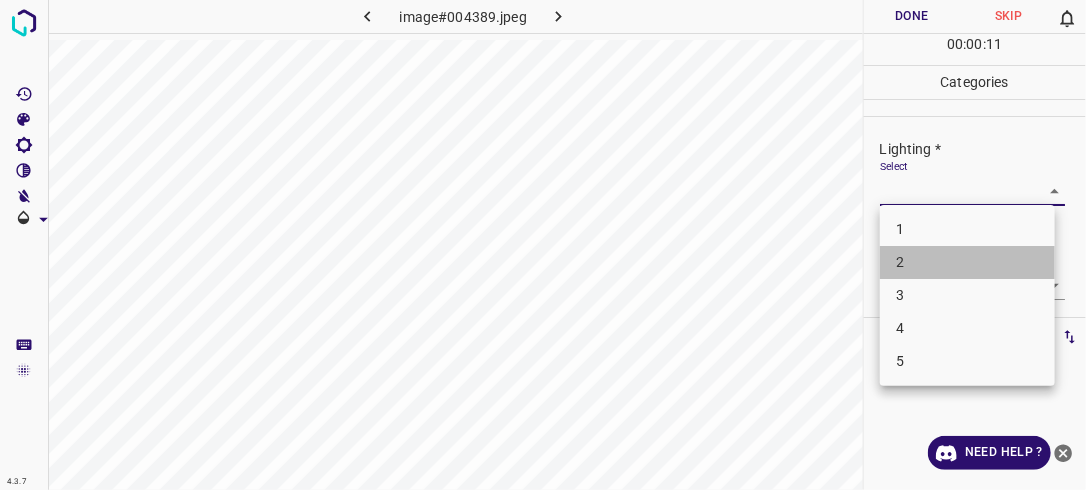 click on "2" at bounding box center [967, 262] 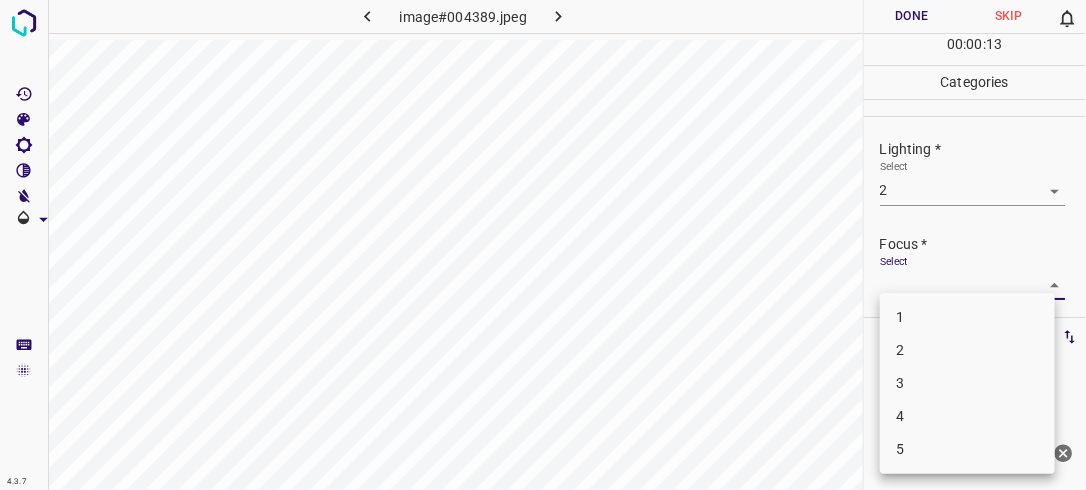 click on "4.3.7 image#004389.jpeg Done Skip 0 00   : 00   : 13   Categories Lighting *  Select 2 2 Focus *  Select ​ Overall *  Select ​ Labels   0 Categories 1 Lighting 2 Focus 3 Overall Tools Space Change between modes (Draw & Edit) I Auto labeling R Restore zoom M Zoom in N Zoom out Delete Delete selecte label Filters Z Restore filters X Saturation filter C Brightness filter V Contrast filter B Gray scale filter General O Download Need Help ? - Text - Hide - Delete 1 2 3 4 5" at bounding box center [543, 245] 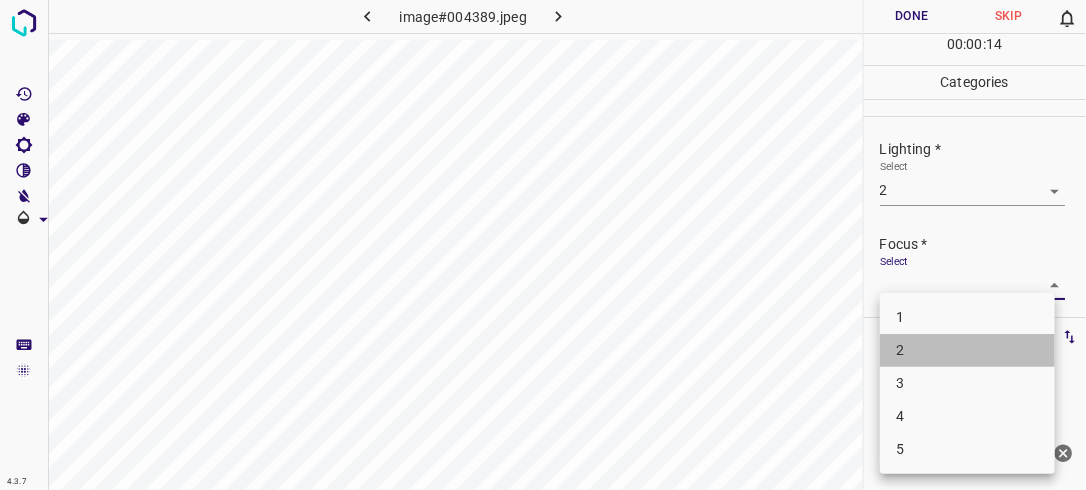 drag, startPoint x: 996, startPoint y: 353, endPoint x: 1006, endPoint y: 335, distance: 20.59126 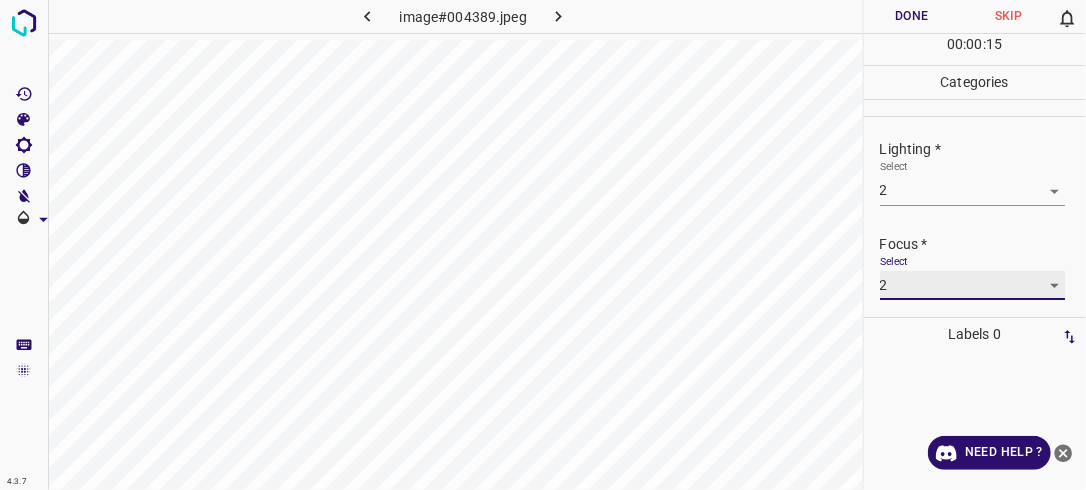 scroll, scrollTop: 98, scrollLeft: 0, axis: vertical 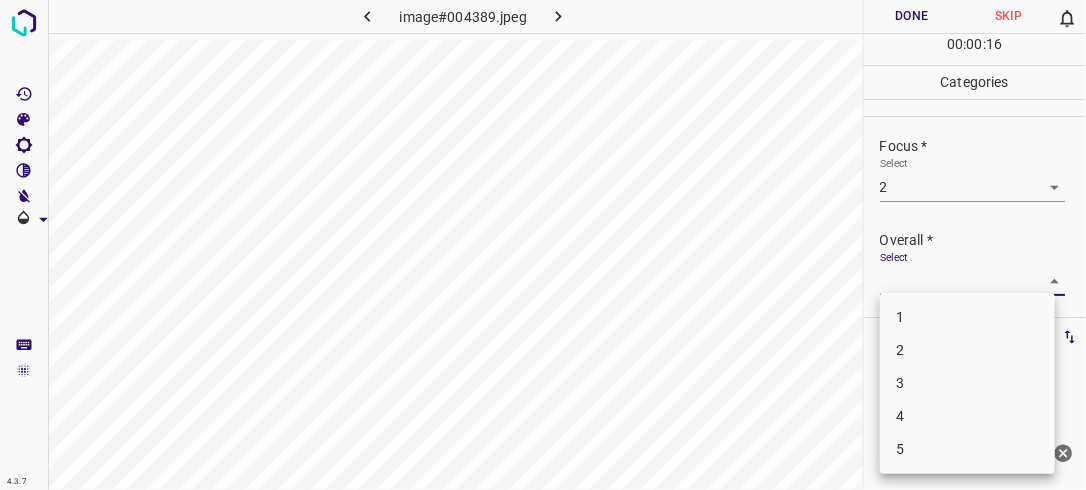click on "4.3.7 image#004389.jpeg Done Skip 0 00   : 00   : 16   Categories Lighting *  Select 2 2 Focus *  Select 2 2 Overall *  Select ​ Labels   0 Categories 1 Lighting 2 Focus 3 Overall Tools Space Change between modes (Draw & Edit) I Auto labeling R Restore zoom M Zoom in N Zoom out Delete Delete selecte label Filters Z Restore filters X Saturation filter C Brightness filter V Contrast filter B Gray scale filter General O Download Need Help ? - Text - Hide - Delete 1 2 3 4 5" at bounding box center (543, 245) 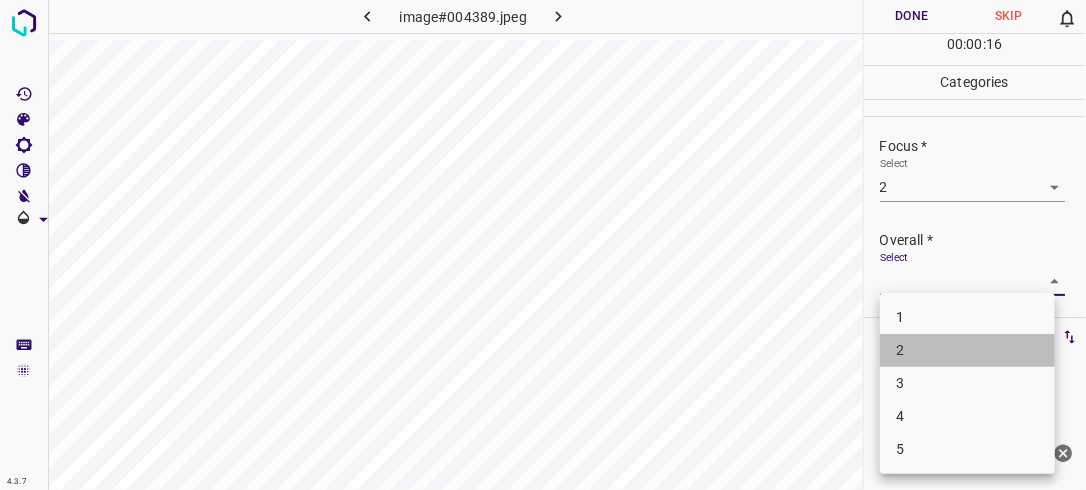 click on "2" at bounding box center [967, 350] 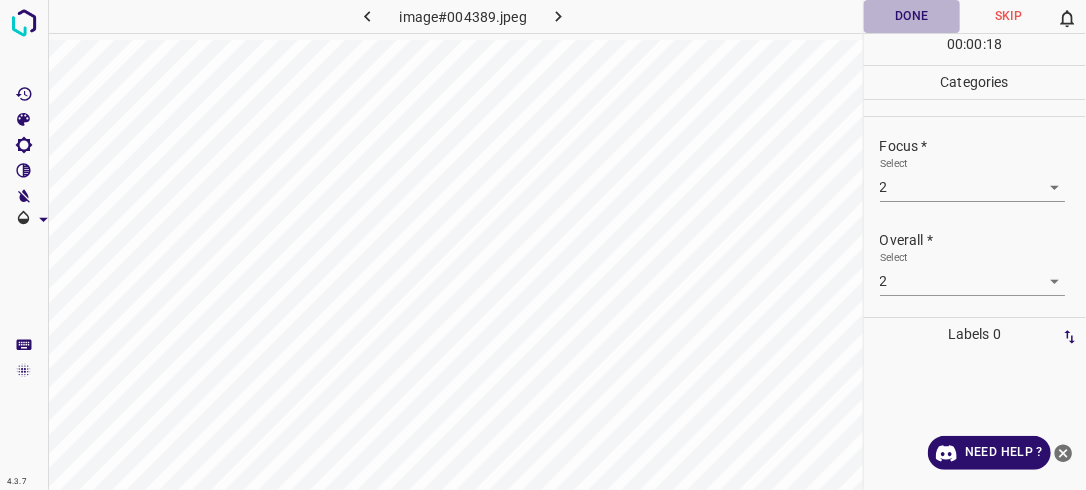 click on "Done" at bounding box center (912, 16) 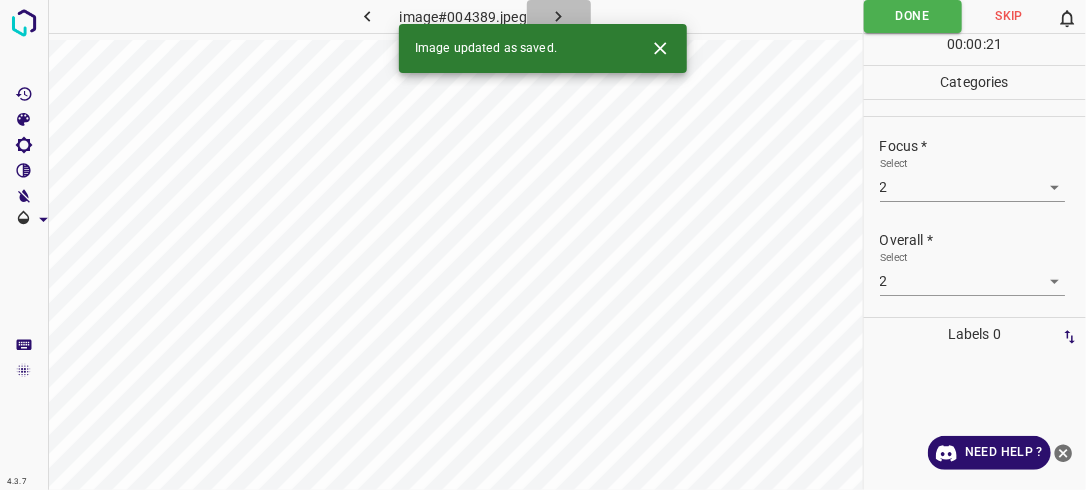 click 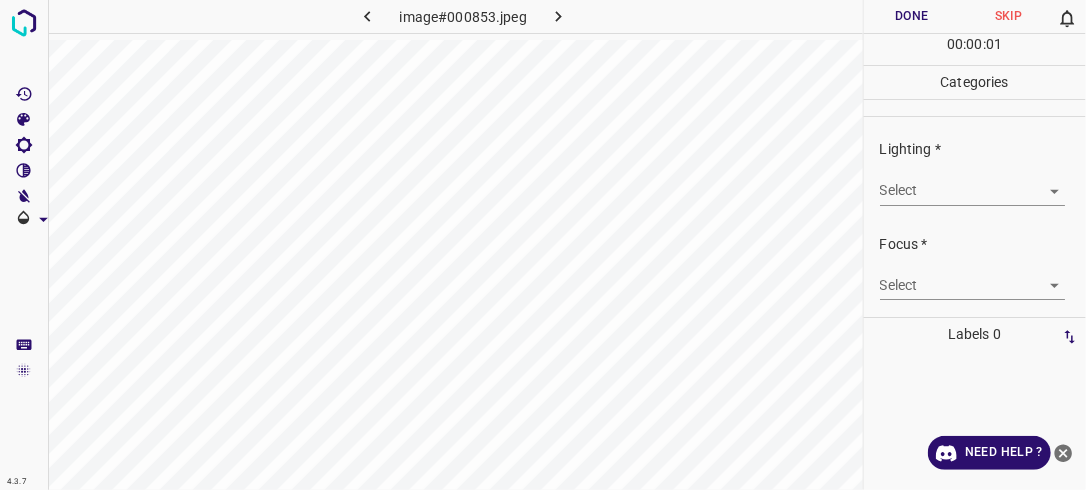 click on "Lighting *  Select ​" at bounding box center [975, 172] 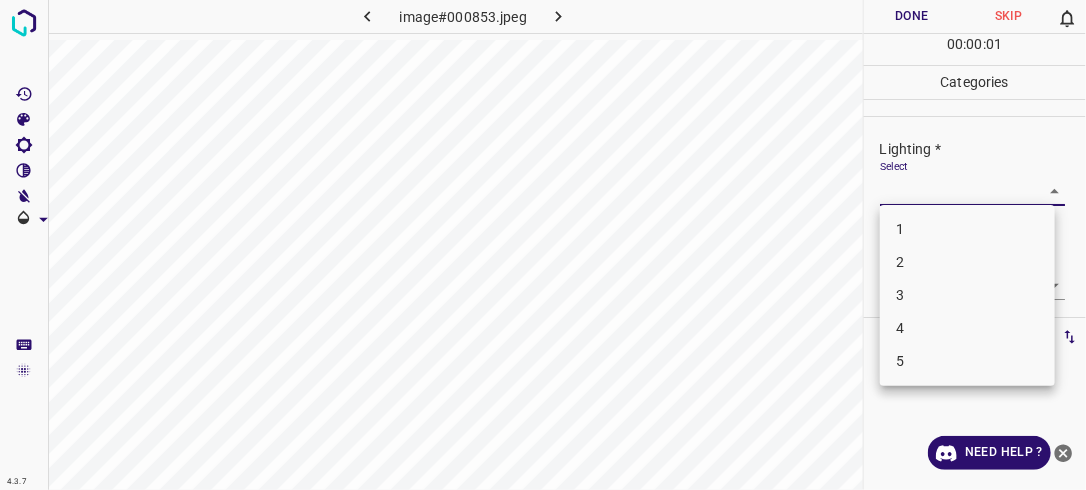 click on "4.3.7 image#000853.jpeg Done Skip 0 00   : 00   : 01   Categories Lighting *  Select ​ Focus *  Select ​ Overall *  Select ​ Labels   0 Categories 1 Lighting 2 Focus 3 Overall Tools Space Change between modes (Draw & Edit) I Auto labeling R Restore zoom M Zoom in N Zoom out Delete Delete selecte label Filters Z Restore filters X Saturation filter C Brightness filter V Contrast filter B Gray scale filter General O Download Need Help ? - Text - Hide - Delete 1 2 3 4 5" at bounding box center [543, 245] 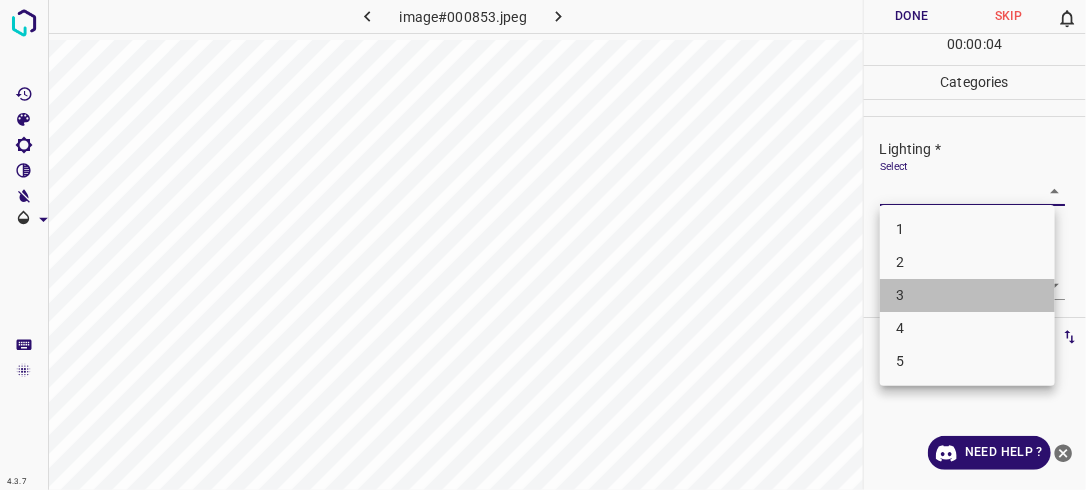 click on "3" at bounding box center (967, 295) 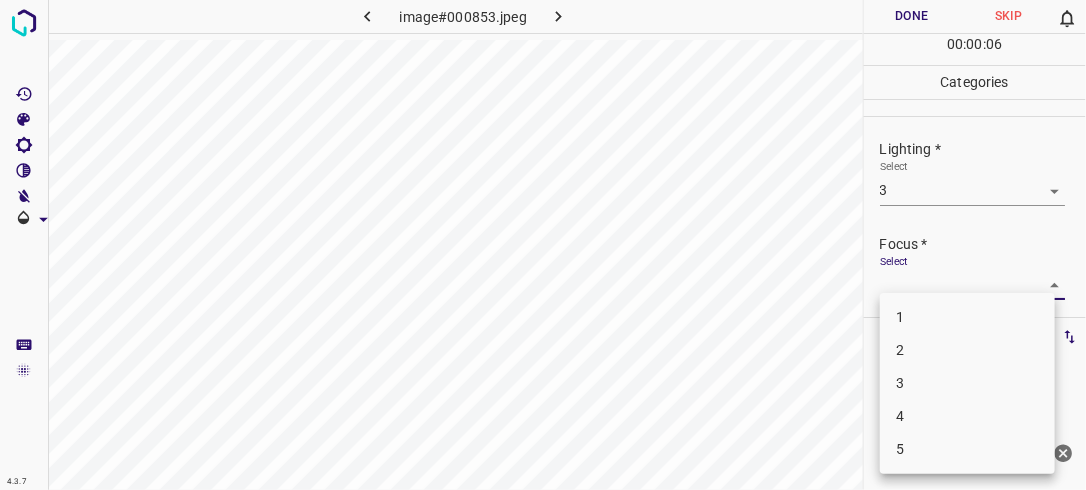 click on "4.3.7 image#000853.jpeg Done Skip 0 00   : 00   : 06   Categories Lighting *  Select 3 3 Focus *  Select ​ Overall *  Select ​ Labels   0 Categories 1 Lighting 2 Focus 3 Overall Tools Space Change between modes (Draw & Edit) I Auto labeling R Restore zoom M Zoom in N Zoom out Delete Delete selecte label Filters Z Restore filters X Saturation filter C Brightness filter V Contrast filter B Gray scale filter General O Download Need Help ? - Text - Hide - Delete 1 2 3 4 5" at bounding box center (543, 245) 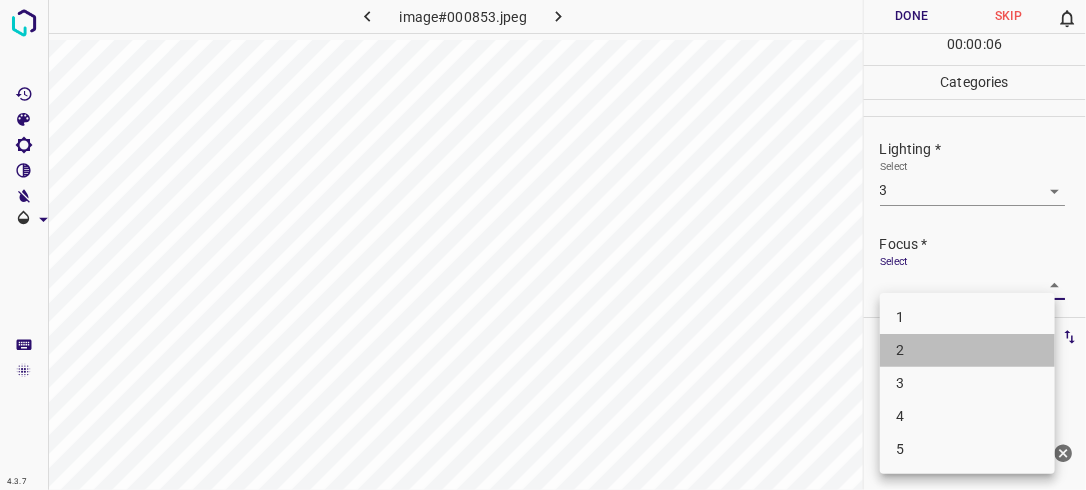 click on "2" at bounding box center (967, 350) 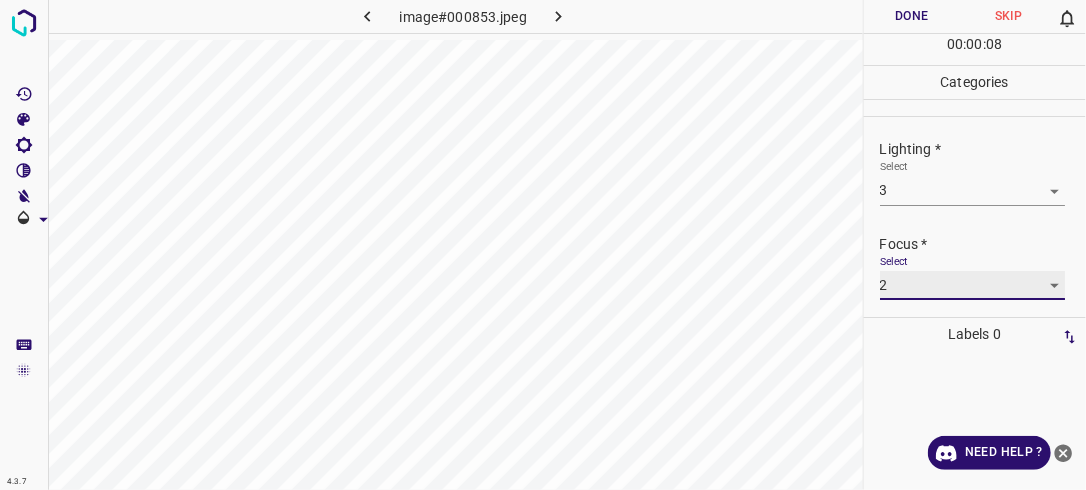 scroll, scrollTop: 96, scrollLeft: 0, axis: vertical 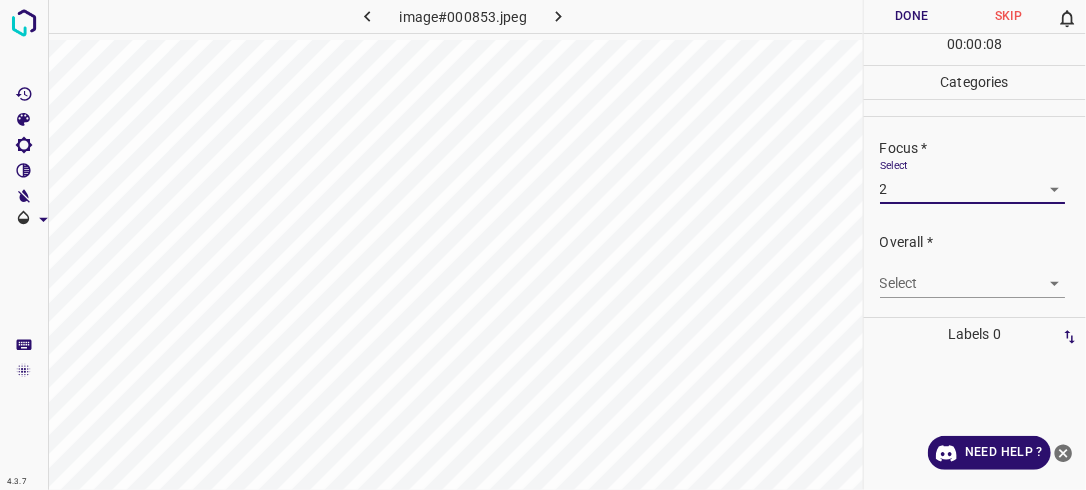 click on "4.3.7 image#000853.jpeg Done Skip 0 00   : 00   : 08   Categories Lighting *  Select 3 3 Focus *  Select 2 2 Overall *  Select ​ Labels   0 Categories 1 Lighting 2 Focus 3 Overall Tools Space Change between modes (Draw & Edit) I Auto labeling R Restore zoom M Zoom in N Zoom out Delete Delete selecte label Filters Z Restore filters X Saturation filter C Brightness filter V Contrast filter B Gray scale filter General O Download Need Help ? - Text - Hide - Delete" at bounding box center (543, 245) 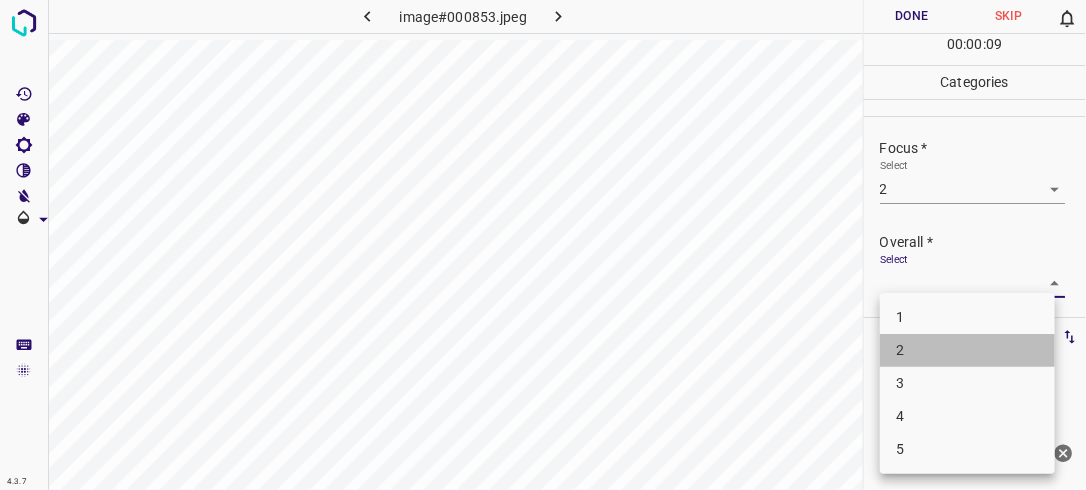click on "2" at bounding box center [967, 350] 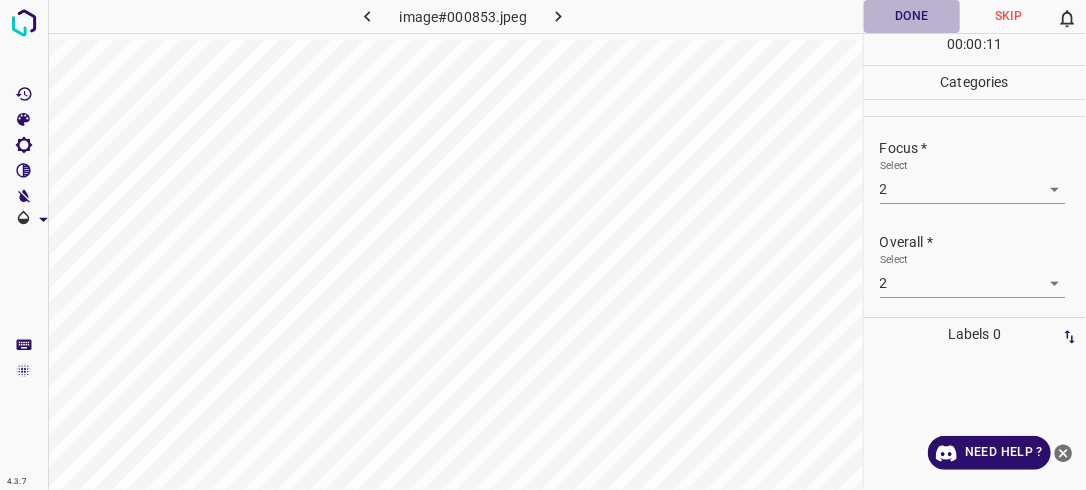 click on "Done" at bounding box center [912, 16] 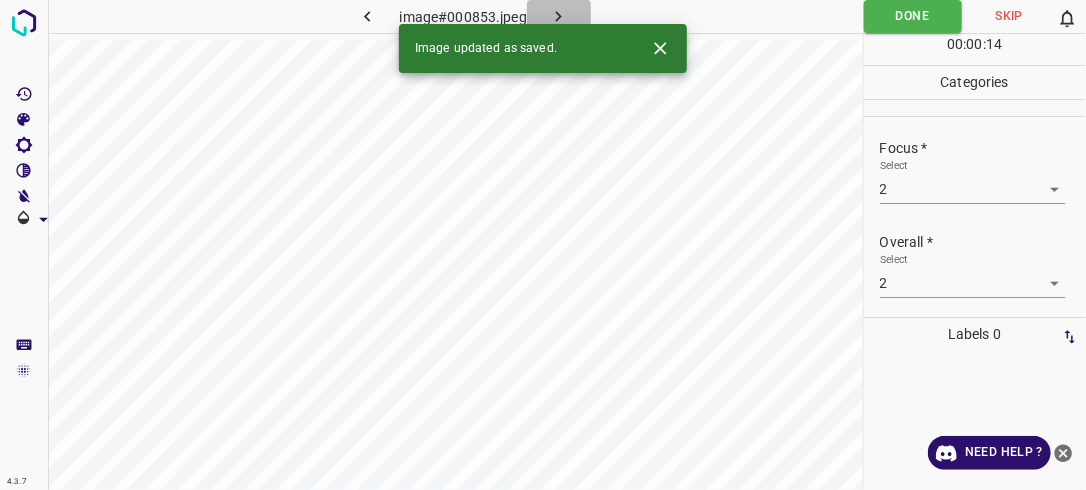 click 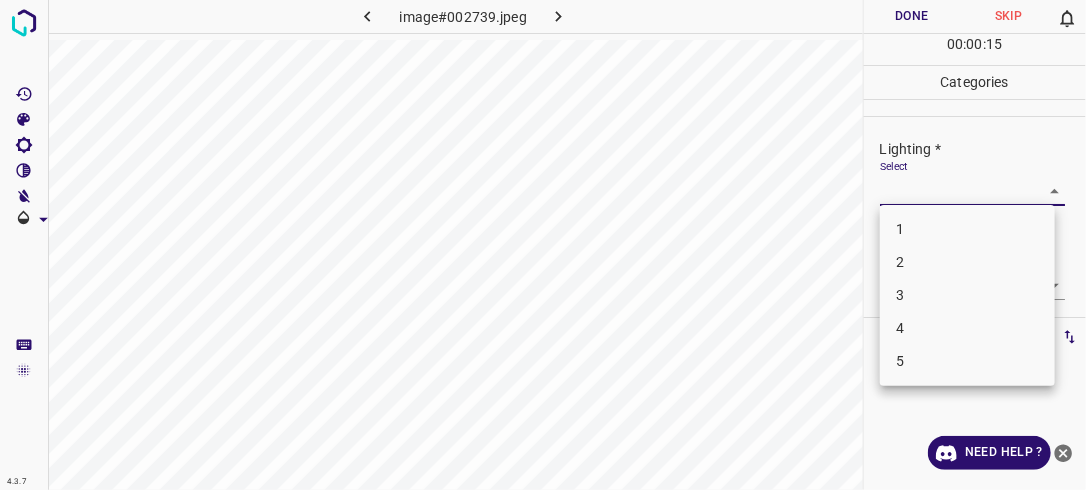 click on "4.3.7 image#002739.jpeg Done Skip 0 00   : 00   : 15   Categories Lighting *  Select ​ Focus *  Select ​ Overall *  Select ​ Labels   0 Categories 1 Lighting 2 Focus 3 Overall Tools Space Change between modes (Draw & Edit) I Auto labeling R Restore zoom M Zoom in N Zoom out Delete Delete selecte label Filters Z Restore filters X Saturation filter C Brightness filter V Contrast filter B Gray scale filter General O Download Need Help ? - Text - Hide - Delete 1 2 3 4 5" at bounding box center [543, 245] 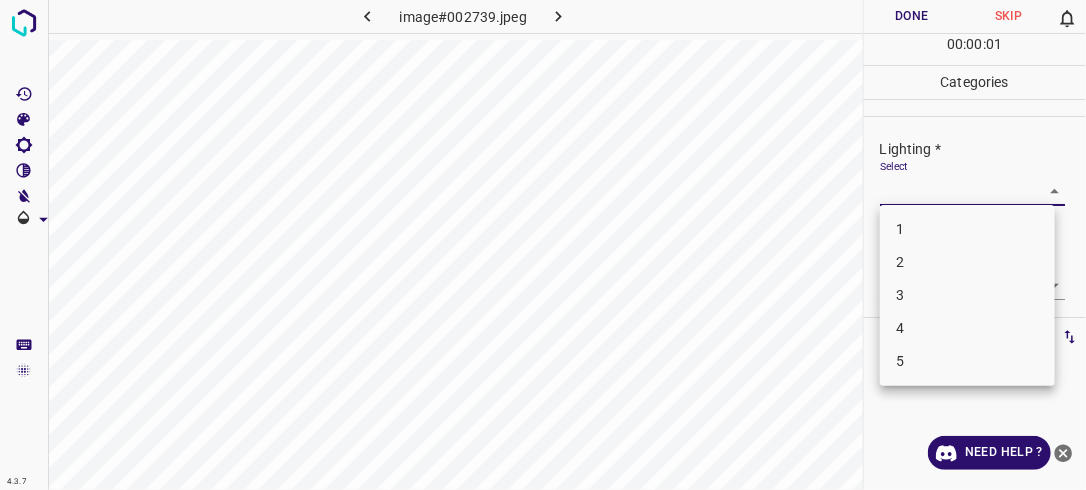 drag, startPoint x: 991, startPoint y: 256, endPoint x: 1005, endPoint y: 263, distance: 15.652476 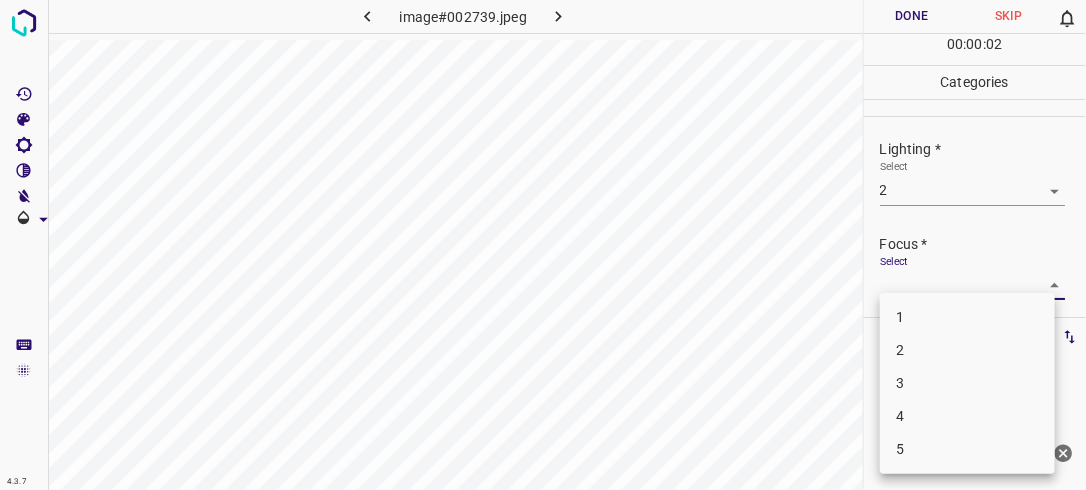 click on "4.3.7 image#002739.jpeg Done Skip 0 00   : 00   : 02   Categories Lighting *  Select 2 2 Focus *  Select ​ Overall *  Select ​ Labels   0 Categories 1 Lighting 2 Focus 3 Overall Tools Space Change between modes (Draw & Edit) I Auto labeling R Restore zoom M Zoom in N Zoom out Delete Delete selecte label Filters Z Restore filters X Saturation filter C Brightness filter V Contrast filter B Gray scale filter General O Download Need Help ? - Text - Hide - Delete 1 2 3 4 5" at bounding box center [543, 245] 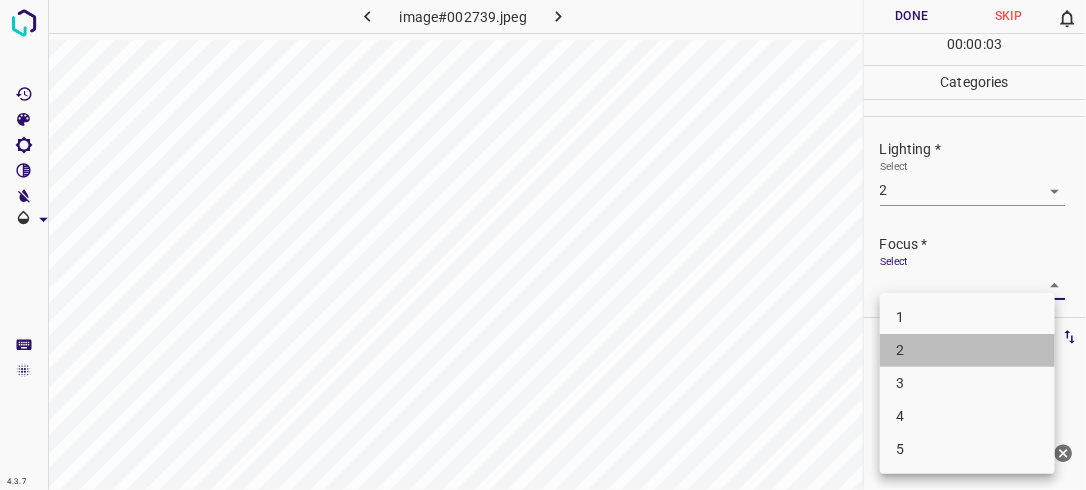 drag, startPoint x: 1006, startPoint y: 350, endPoint x: 1052, endPoint y: 308, distance: 62.289646 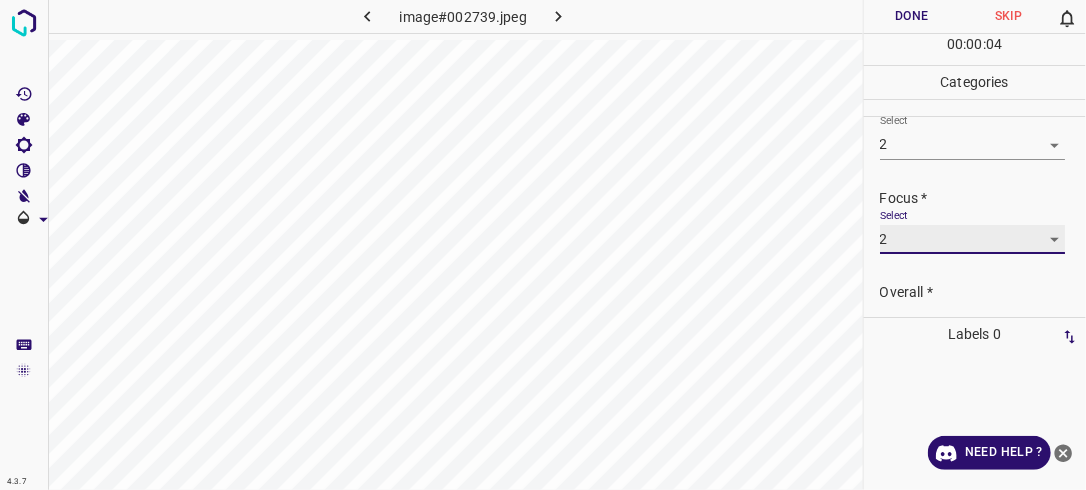 scroll, scrollTop: 98, scrollLeft: 0, axis: vertical 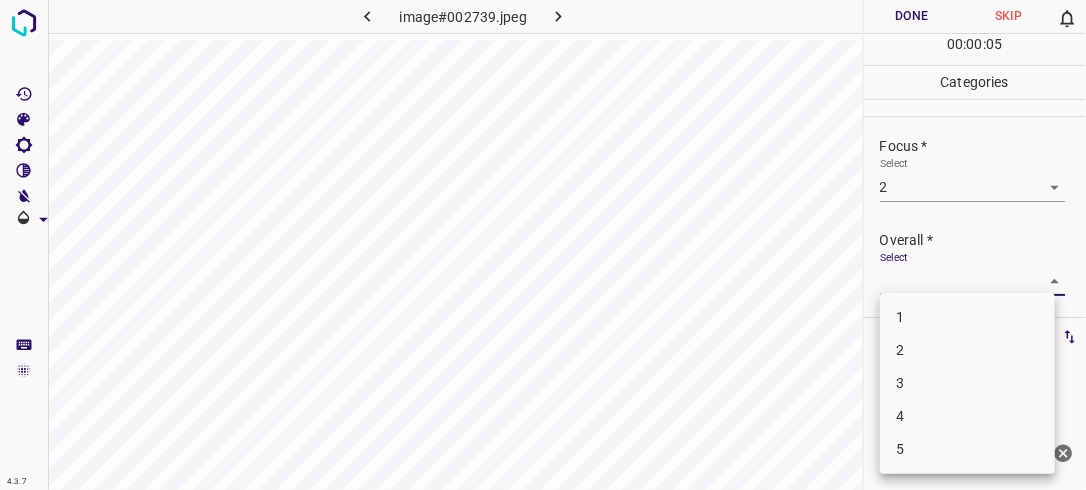 click on "4.3.7 image#002739.jpeg Done Skip 0 00   : 00   : 05   Categories Lighting *  Select 2 2 Focus *  Select 2 2 Overall *  Select ​ Labels   0 Categories 1 Lighting 2 Focus 3 Overall Tools Space Change between modes (Draw & Edit) I Auto labeling R Restore zoom M Zoom in N Zoom out Delete Delete selecte label Filters Z Restore filters X Saturation filter C Brightness filter V Contrast filter B Gray scale filter General O Download Need Help ? - Text - Hide - Delete 1 2 3 4 5" at bounding box center (543, 245) 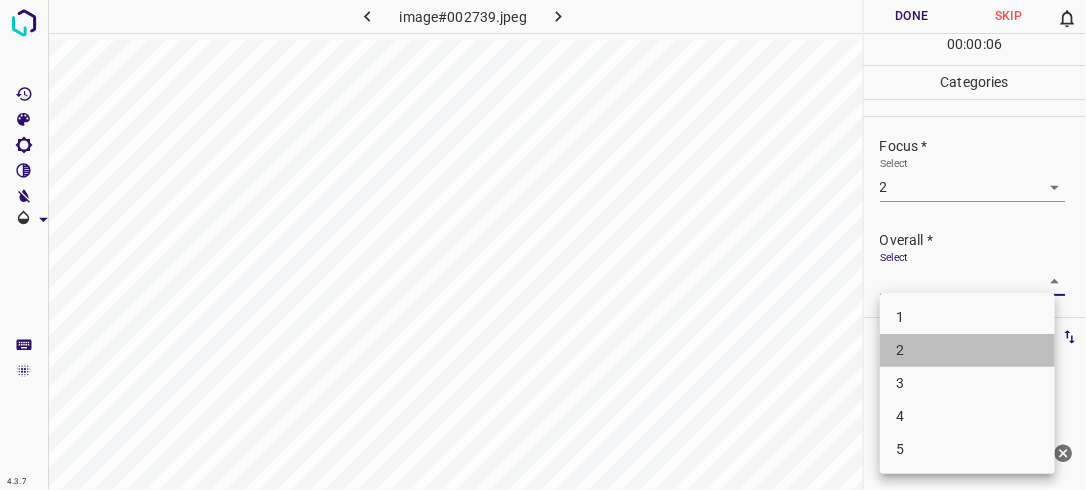 click on "2" at bounding box center (967, 350) 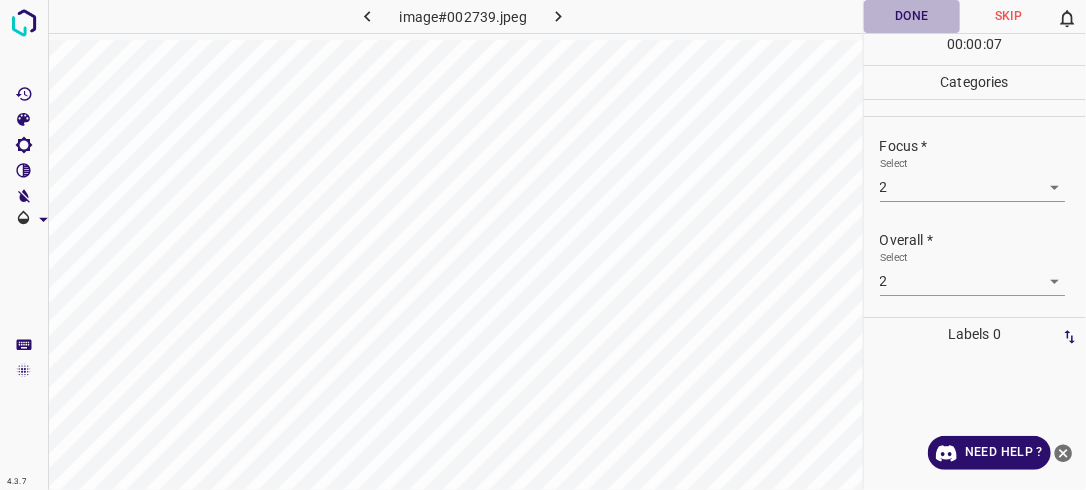 click on "Done" at bounding box center [912, 16] 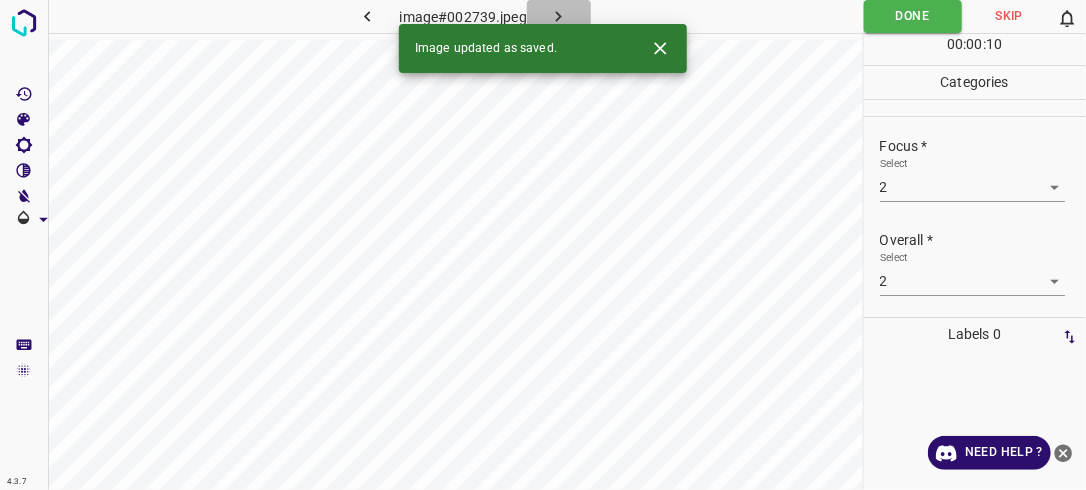 click at bounding box center (559, 16) 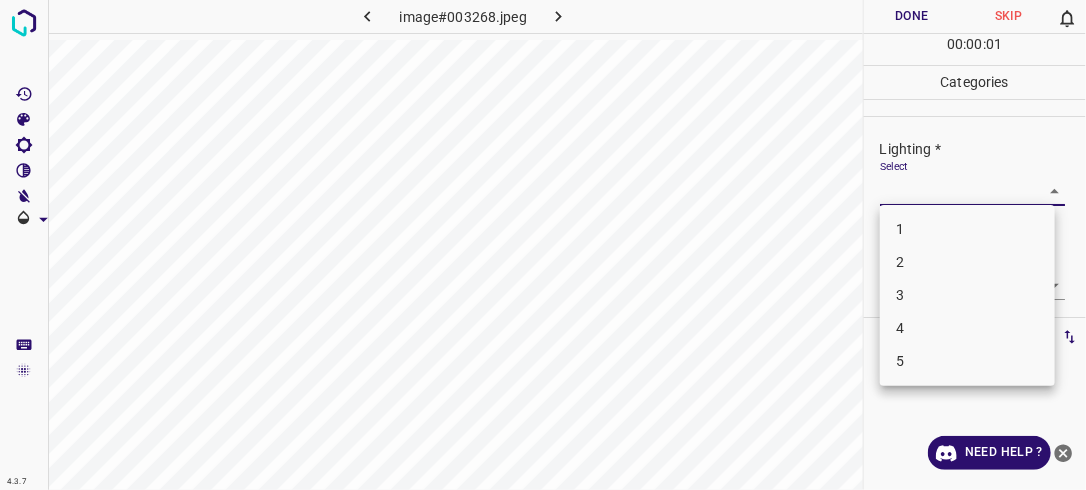 click on "4.3.7 image#003268.jpeg Done Skip 0 00   : 00   : 01   Categories Lighting *  Select ​ Focus *  Select ​ Overall *  Select ​ Labels   0 Categories 1 Lighting 2 Focus 3 Overall Tools Space Change between modes (Draw & Edit) I Auto labeling R Restore zoom M Zoom in N Zoom out Delete Delete selecte label Filters Z Restore filters X Saturation filter C Brightness filter V Contrast filter B Gray scale filter General O Download Need Help ? - Text - Hide - Delete 1 2 3 4 5" at bounding box center (543, 245) 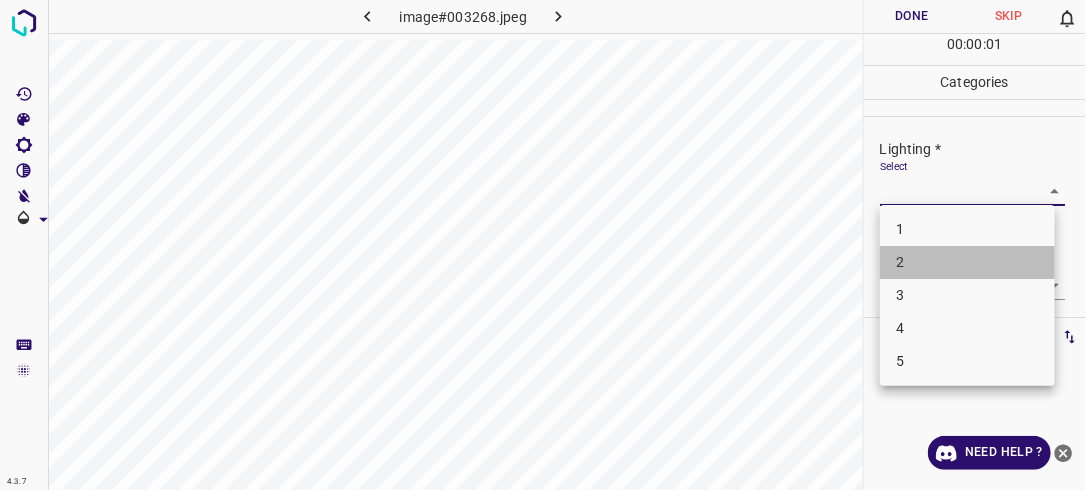 click on "2" at bounding box center (967, 262) 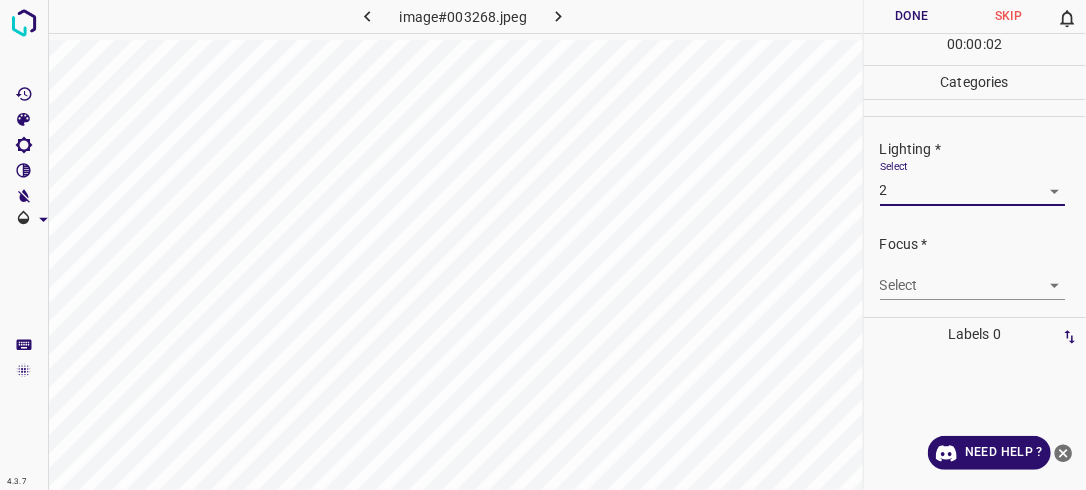 click on "4.3.7 image#003268.jpeg Done Skip 0 00   : 00   : 02   Categories Lighting *  Select 2 2 Focus *  Select ​ Overall *  Select ​ Labels   0 Categories 1 Lighting 2 Focus 3 Overall Tools Space Change between modes (Draw & Edit) I Auto labeling R Restore zoom M Zoom in N Zoom out Delete Delete selecte label Filters Z Restore filters X Saturation filter C Brightness filter V Contrast filter B Gray scale filter General O Download Need Help ? - Text - Hide - Delete" at bounding box center [543, 245] 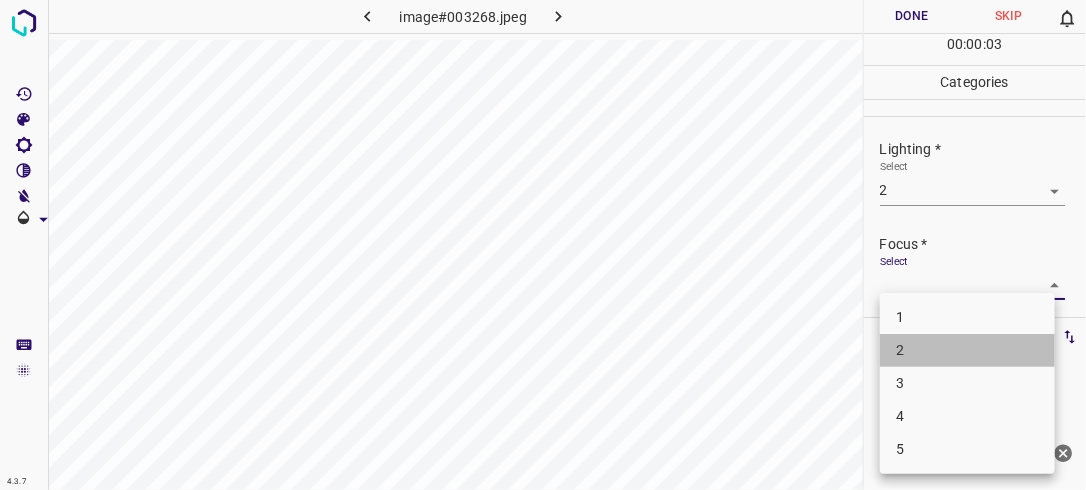 click on "2" at bounding box center [967, 350] 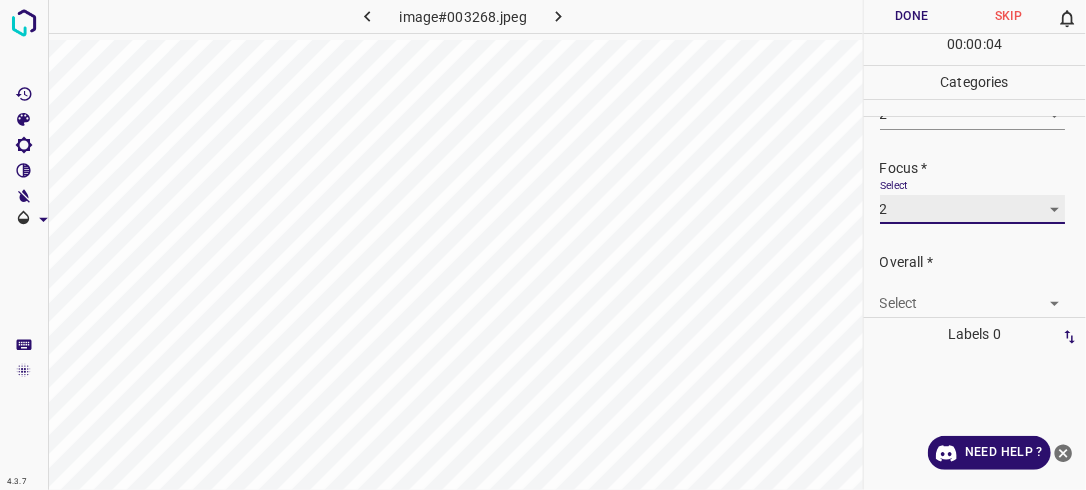 scroll, scrollTop: 92, scrollLeft: 0, axis: vertical 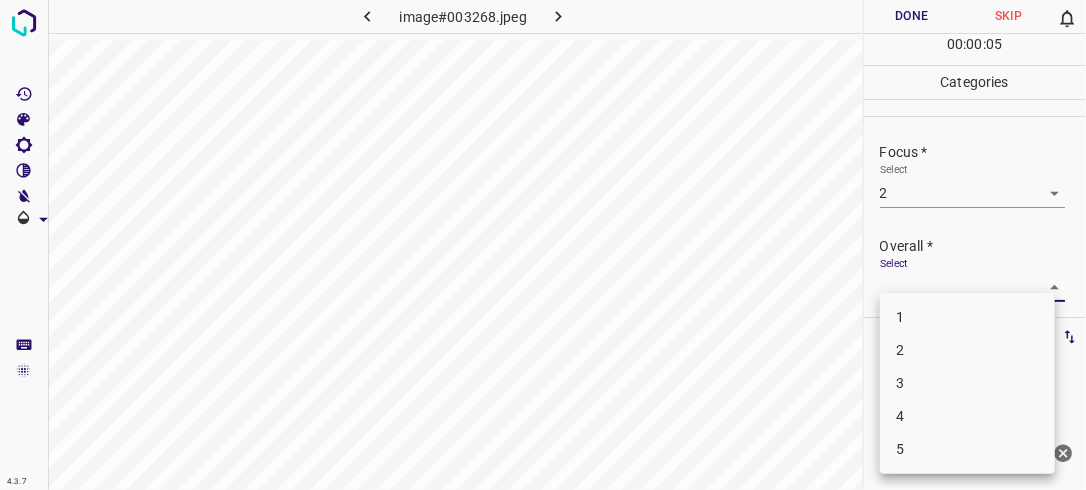 click on "4.3.7 image#003268.jpeg Done Skip 0 00   : 00   : 05   Categories Lighting *  Select 2 2 Focus *  Select 2 2 Overall *  Select ​ Labels   0 Categories 1 Lighting 2 Focus 3 Overall Tools Space Change between modes (Draw & Edit) I Auto labeling R Restore zoom M Zoom in N Zoom out Delete Delete selecte label Filters Z Restore filters X Saturation filter C Brightness filter V Contrast filter B Gray scale filter General O Download Need Help ? - Text - Hide - Delete 1 2 3 4 5" at bounding box center [543, 245] 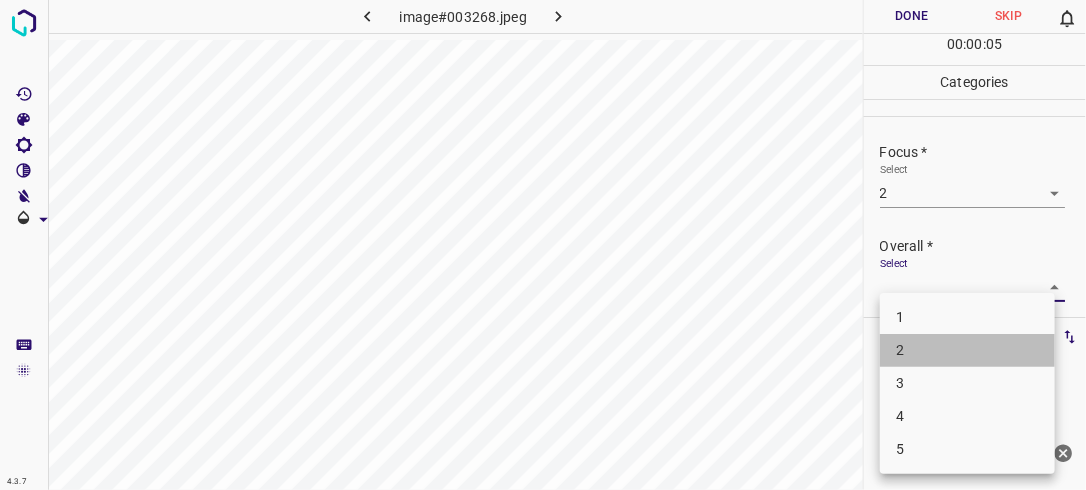 click on "2" at bounding box center [967, 350] 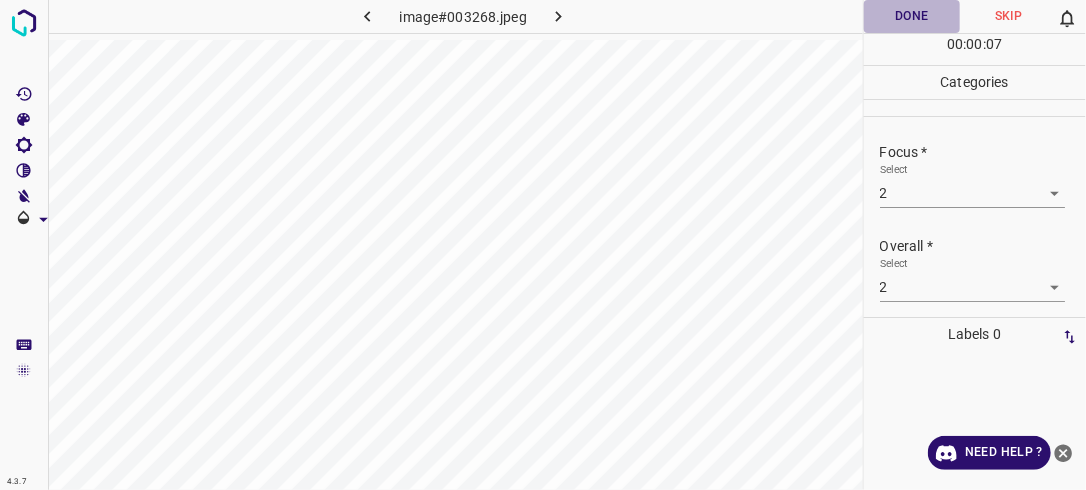 click on "Done" at bounding box center [912, 16] 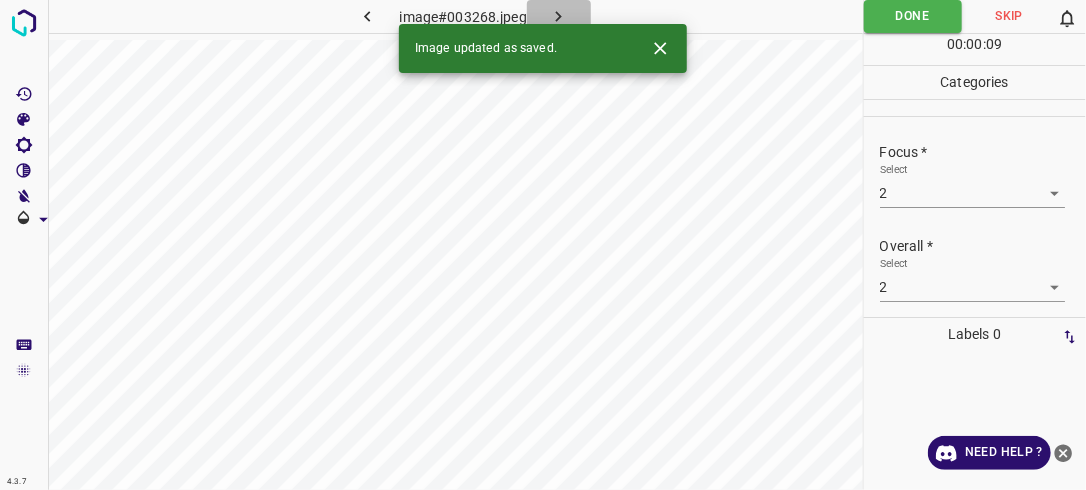 click 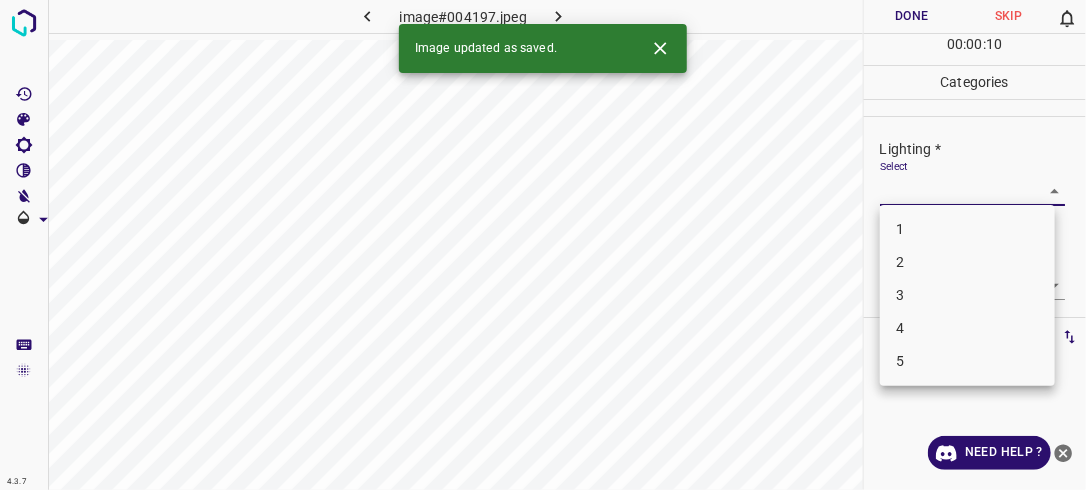 click on "4.3.7 image#004197.jpeg Done Skip 0 00   : 00   : 10   Categories Lighting *  Select ​ Focus *  Select ​ Overall *  Select ​ Labels   0 Categories 1 Lighting 2 Focus 3 Overall Tools Space Change between modes (Draw & Edit) I Auto labeling R Restore zoom M Zoom in N Zoom out Delete Delete selecte label Filters Z Restore filters X Saturation filter C Brightness filter V Contrast filter B Gray scale filter General O Download Image updated as saved. Need Help ? - Text - Hide - Delete 1 2 3 4 5" at bounding box center [543, 245] 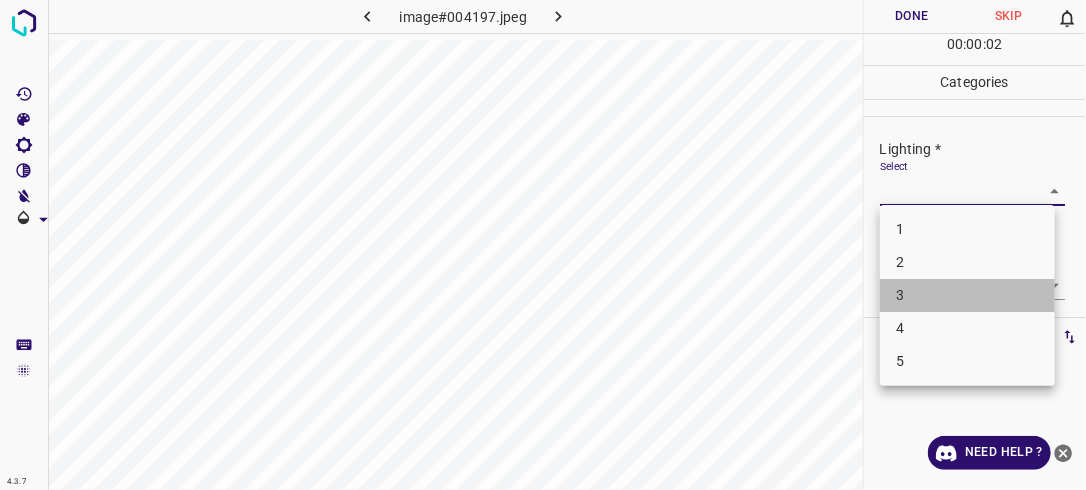 click on "3" at bounding box center [967, 295] 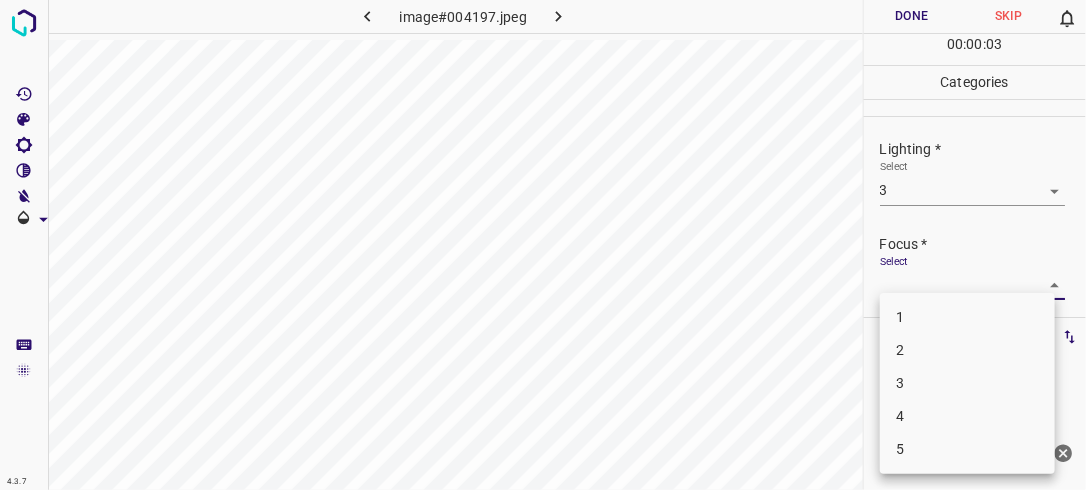 click on "4.3.7 image#004197.jpeg Done Skip 0 00   : 00   : 03   Categories Lighting *  Select 3 3 Focus *  Select ​ Overall *  Select ​ Labels   0 Categories 1 Lighting 2 Focus 3 Overall Tools Space Change between modes (Draw & Edit) I Auto labeling R Restore zoom M Zoom in N Zoom out Delete Delete selecte label Filters Z Restore filters X Saturation filter C Brightness filter V Contrast filter B Gray scale filter General O Download Need Help ? - Text - Hide - Delete 1 2 3 4 5" at bounding box center (543, 245) 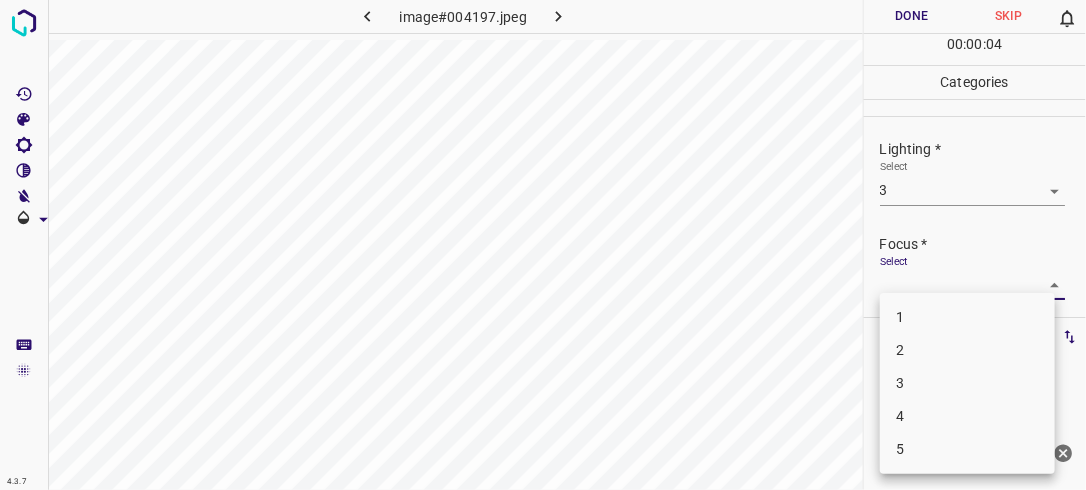 drag, startPoint x: 925, startPoint y: 382, endPoint x: 1027, endPoint y: 290, distance: 137.36084 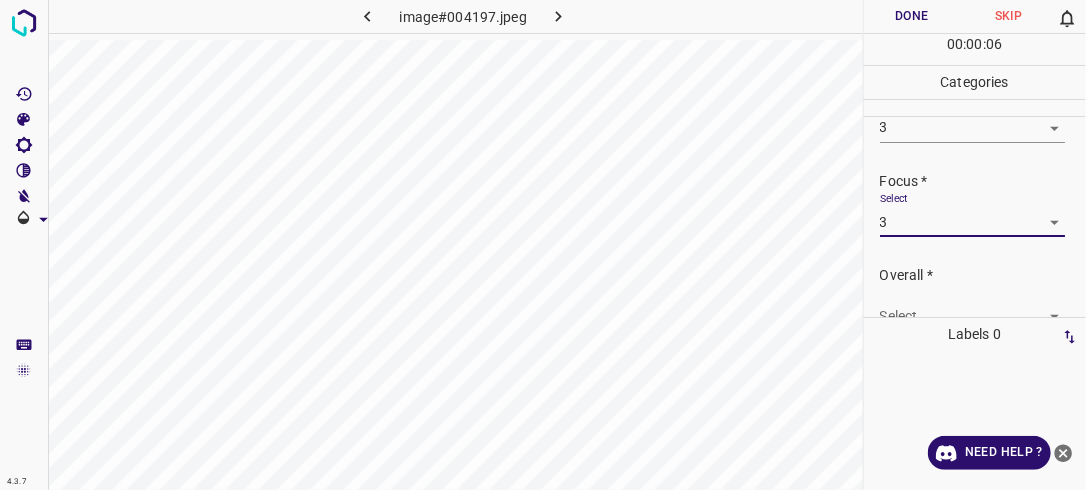 scroll, scrollTop: 76, scrollLeft: 0, axis: vertical 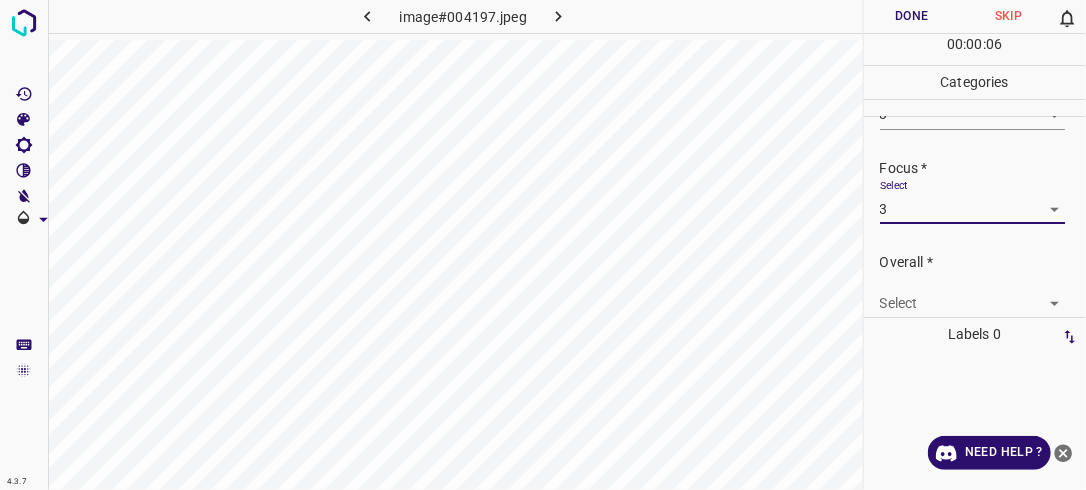 click on "4.3.7 image#004197.jpeg Done Skip 0 00   : 00   : 06   Categories Lighting *  Select 3 3 Focus *  Select 3 3 Overall *  Select ​ Labels   0 Categories 1 Lighting 2 Focus 3 Overall Tools Space Change between modes (Draw & Edit) I Auto labeling R Restore zoom M Zoom in N Zoom out Delete Delete selecte label Filters Z Restore filters X Saturation filter C Brightness filter V Contrast filter B Gray scale filter General O Download Need Help ? - Text - Hide - Delete" at bounding box center [543, 245] 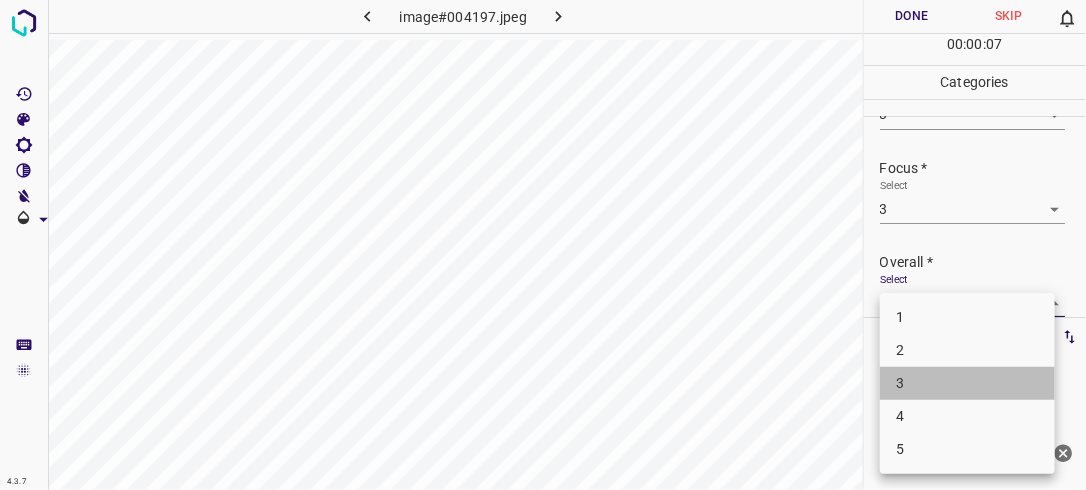 click on "3" at bounding box center (967, 383) 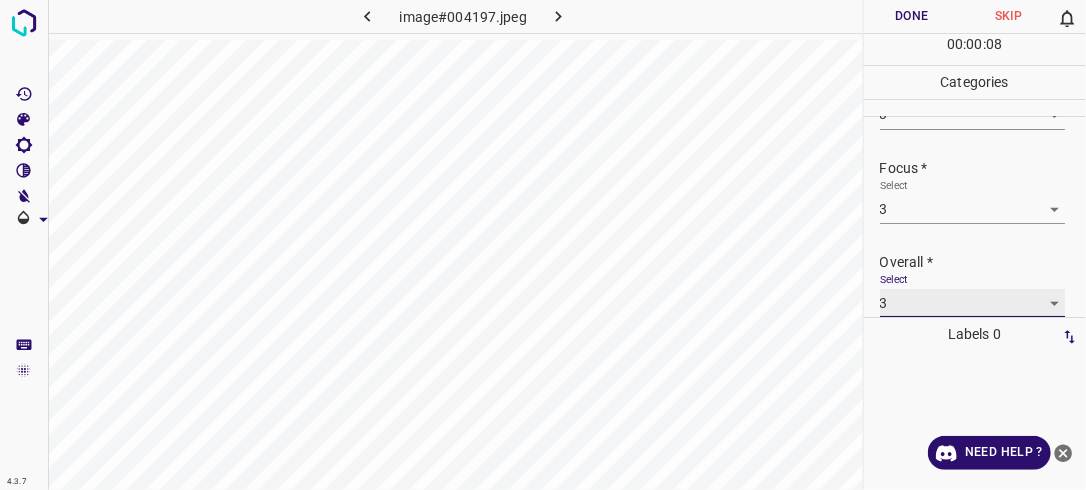 scroll, scrollTop: 76, scrollLeft: 0, axis: vertical 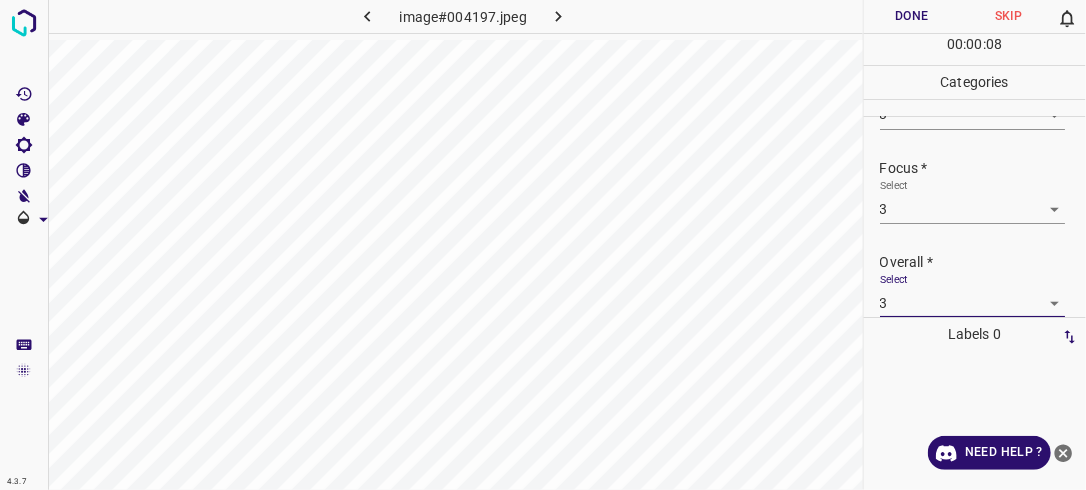 click on "Done" at bounding box center [912, 16] 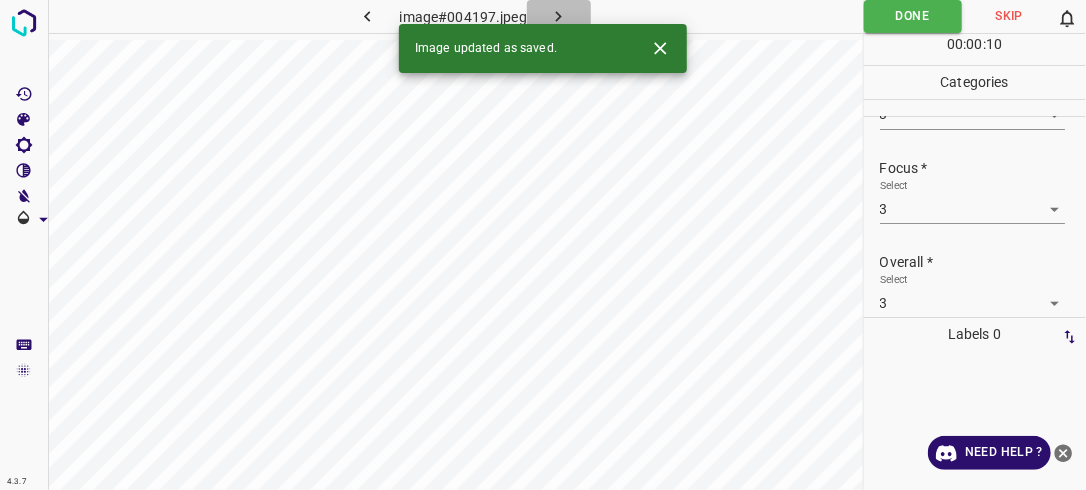 click at bounding box center (559, 16) 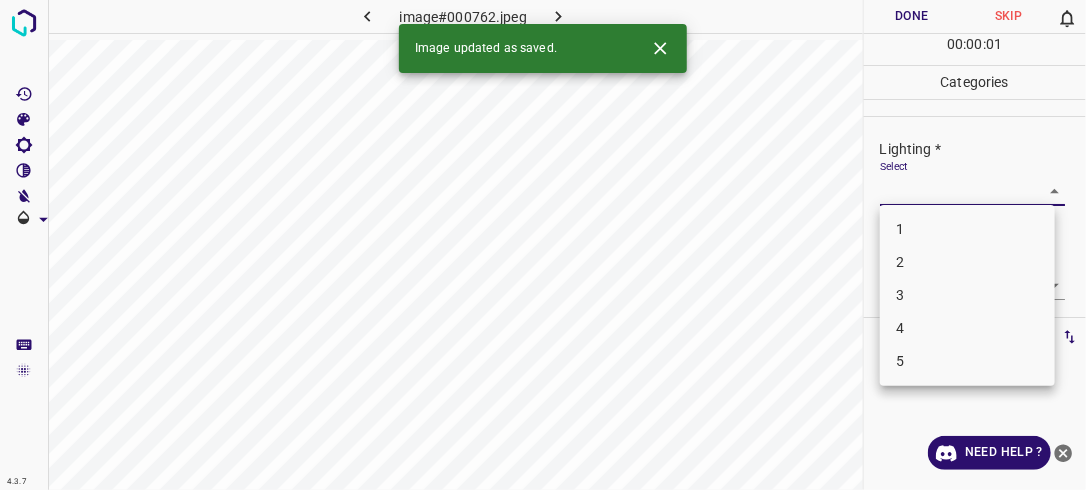 click on "4.3.7 image#000762.jpeg Done Skip 0 00   : 00   : 01   Categories Lighting *  Select ​ Focus *  Select ​ Overall *  Select ​ Labels   0 Categories 1 Lighting 2 Focus 3 Overall Tools Space Change between modes (Draw & Edit) I Auto labeling R Restore zoom M Zoom in N Zoom out Delete Delete selecte label Filters Z Restore filters X Saturation filter C Brightness filter V Contrast filter B Gray scale filter General O Download Image updated as saved. Need Help ? - Text - Hide - Delete 1 2 3 4 5" at bounding box center [543, 245] 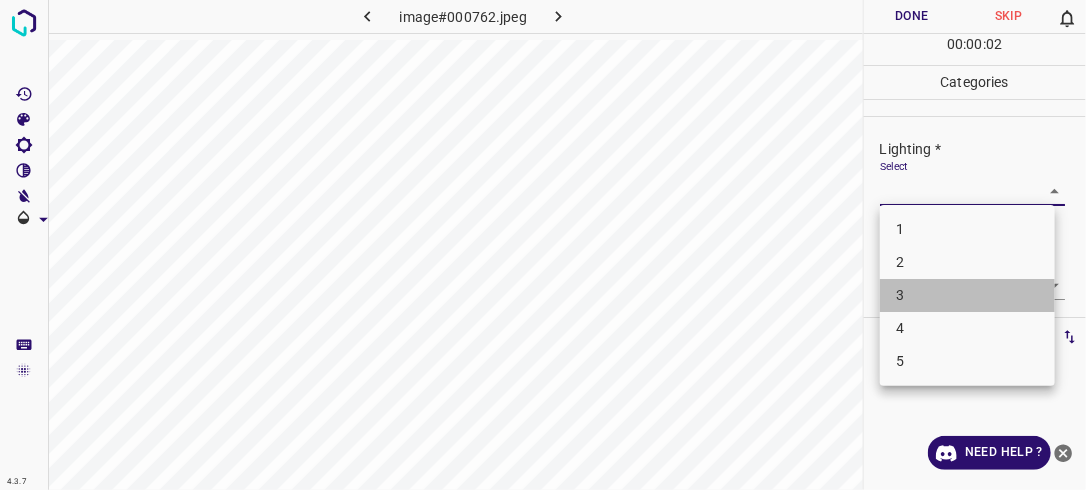 drag, startPoint x: 952, startPoint y: 296, endPoint x: 985, endPoint y: 280, distance: 36.67424 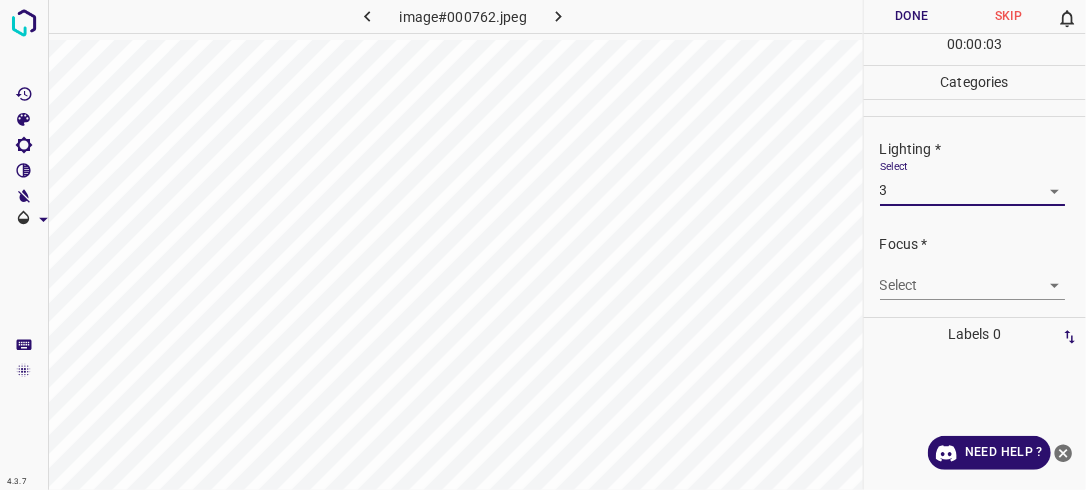 click on "4.3.7 image#000762.jpeg Done Skip 0 00   : 00   : 03   Categories Lighting *  Select 3 3 Focus *  Select ​ Overall *  Select ​ Labels   0 Categories 1 Lighting 2 Focus 3 Overall Tools Space Change between modes (Draw & Edit) I Auto labeling R Restore zoom M Zoom in N Zoom out Delete Delete selecte label Filters Z Restore filters X Saturation filter C Brightness filter V Contrast filter B Gray scale filter General O Download Need Help ? - Text - Hide - Delete" at bounding box center (543, 245) 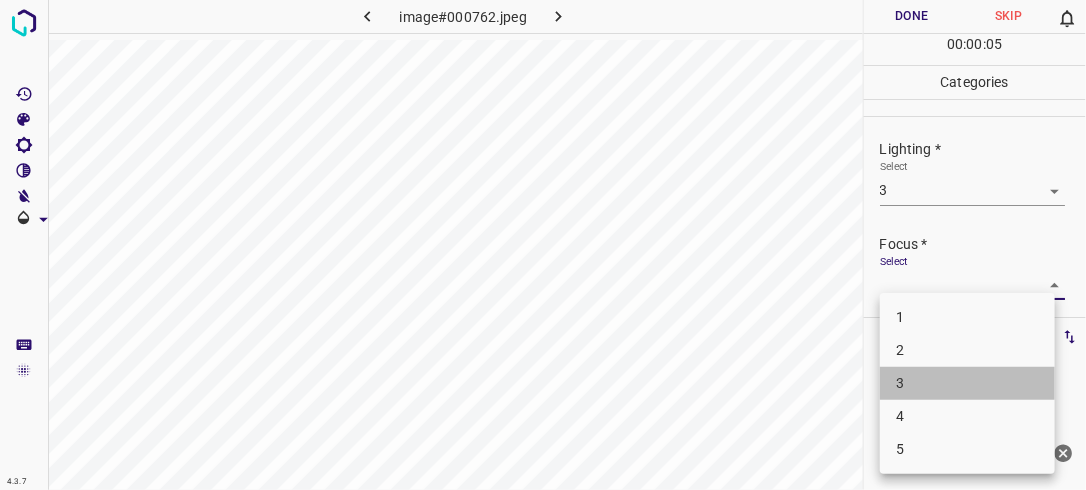 drag, startPoint x: 976, startPoint y: 374, endPoint x: 1025, endPoint y: 340, distance: 59.64059 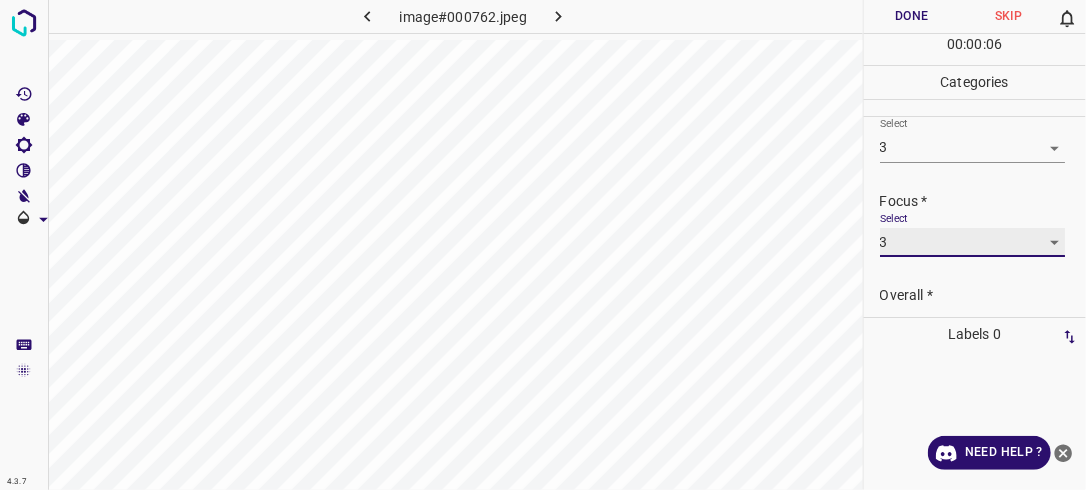 scroll, scrollTop: 92, scrollLeft: 0, axis: vertical 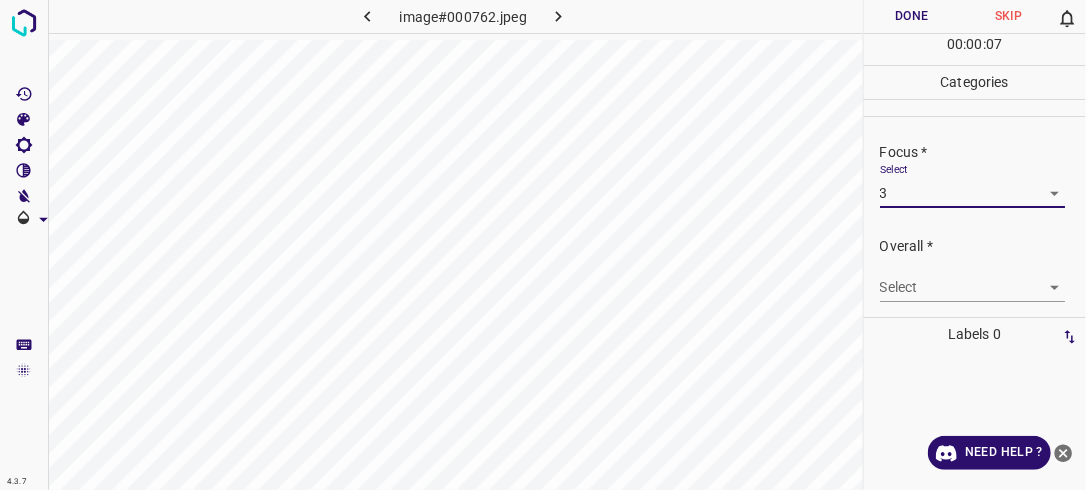 click on "4.3.7 image#000762.jpeg Done Skip 0 00   : 00   : 07   Categories Lighting *  Select 3 3 Focus *  Select 3 3 Overall *  Select ​ Labels   0 Categories 1 Lighting 2 Focus 3 Overall Tools Space Change between modes (Draw & Edit) I Auto labeling R Restore zoom M Zoom in N Zoom out Delete Delete selecte label Filters Z Restore filters X Saturation filter C Brightness filter V Contrast filter B Gray scale filter General O Download Need Help ? - Text - Hide - Delete" at bounding box center (543, 245) 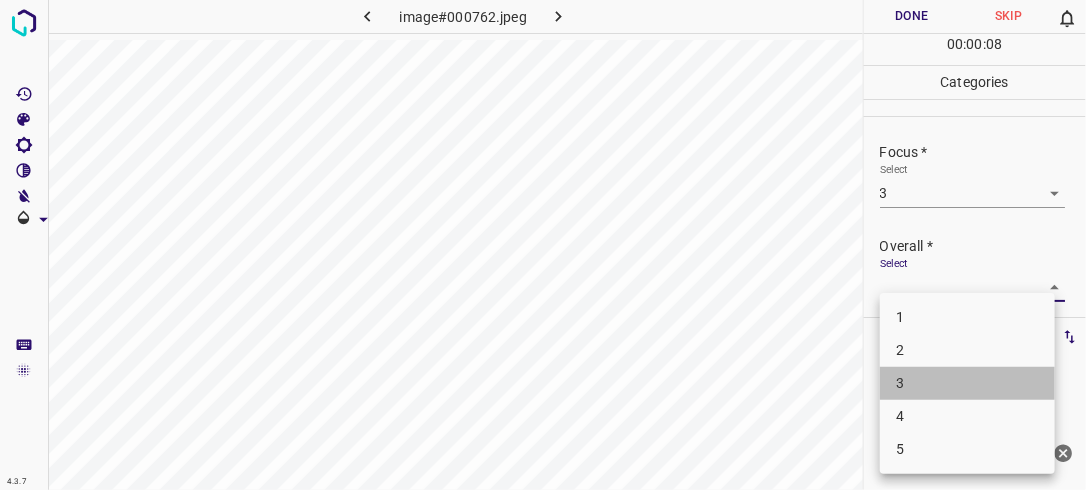 click on "3" at bounding box center (967, 383) 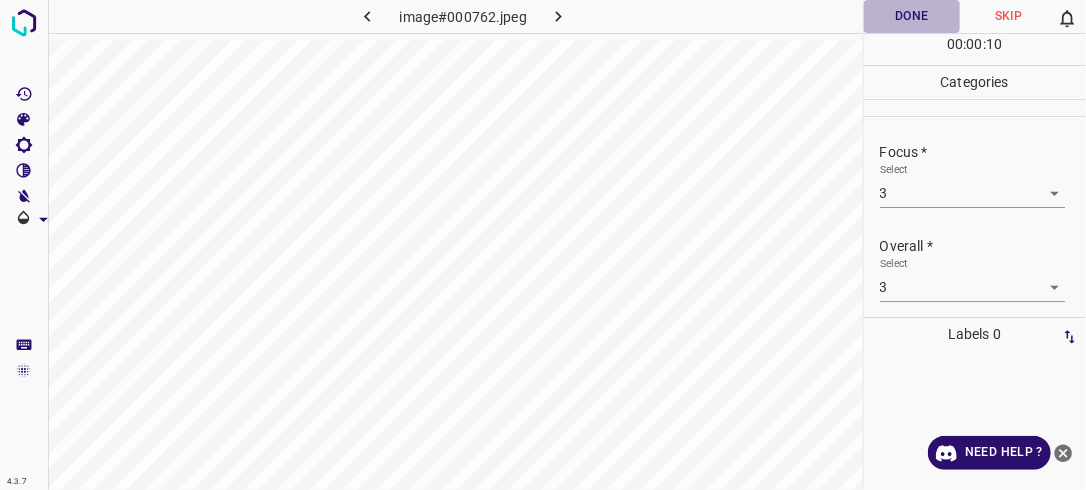 click on "Done" at bounding box center (912, 16) 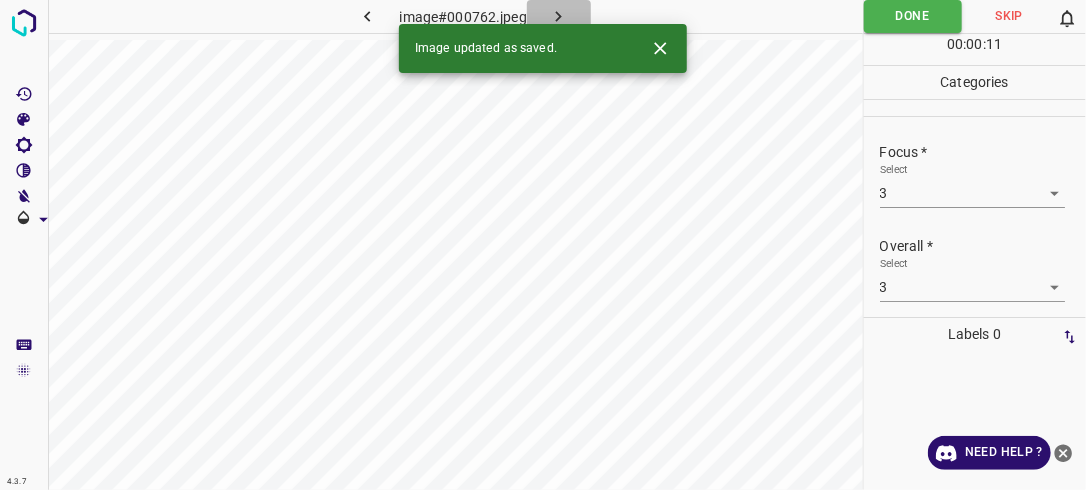 click at bounding box center (559, 16) 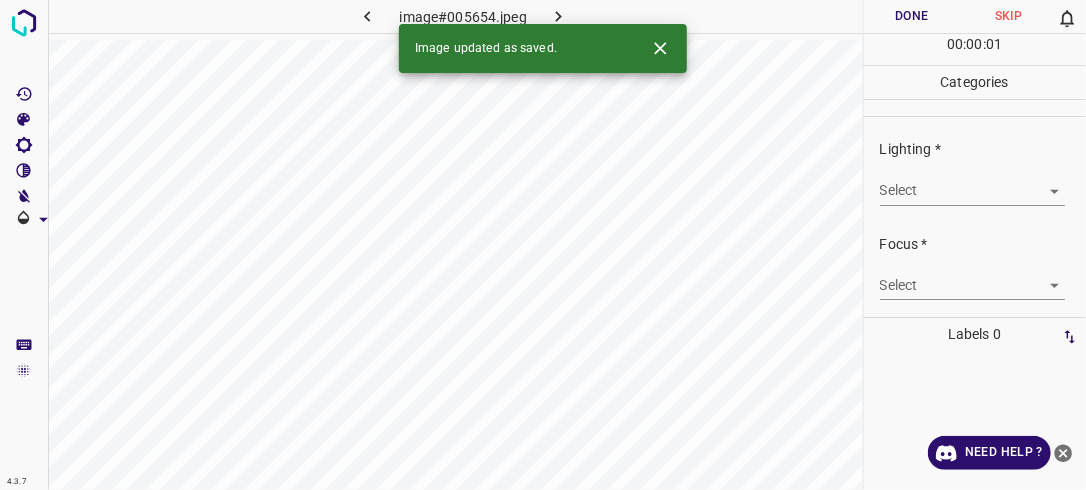 click on "4.3.7 image#005654.jpeg Done Skip 0 00   : 00   : 01   Categories Lighting *  Select ​ Focus *  Select ​ Overall *  Select ​ Labels   0 Categories 1 Lighting 2 Focus 3 Overall Tools Space Change between modes (Draw & Edit) I Auto labeling R Restore zoom M Zoom in N Zoom out Delete Delete selecte label Filters Z Restore filters X Saturation filter C Brightness filter V Contrast filter B Gray scale filter General O Download Image updated as saved. Need Help ? - Text - Hide - Delete" at bounding box center (543, 245) 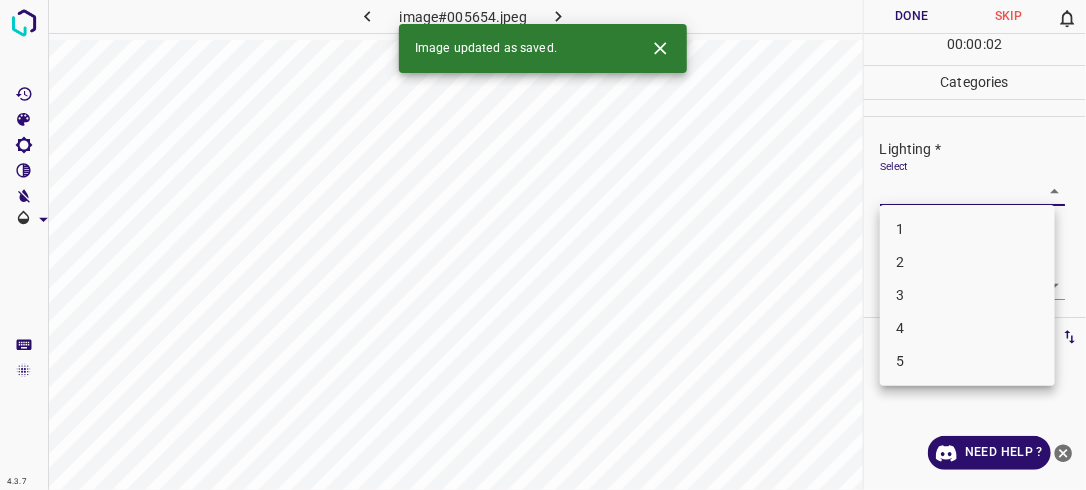 click on "2" at bounding box center (967, 262) 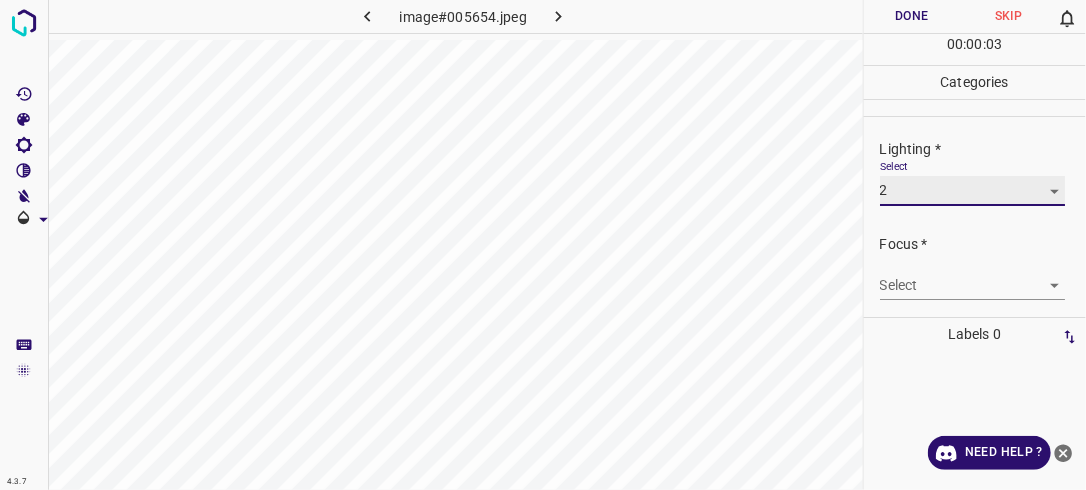 scroll, scrollTop: 98, scrollLeft: 0, axis: vertical 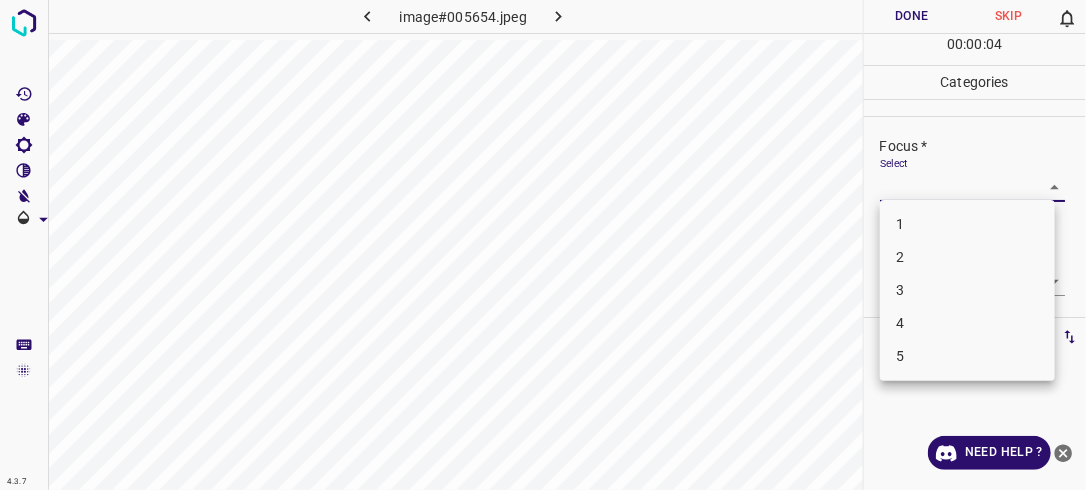 drag, startPoint x: 1048, startPoint y: 186, endPoint x: 1044, endPoint y: 196, distance: 10.770329 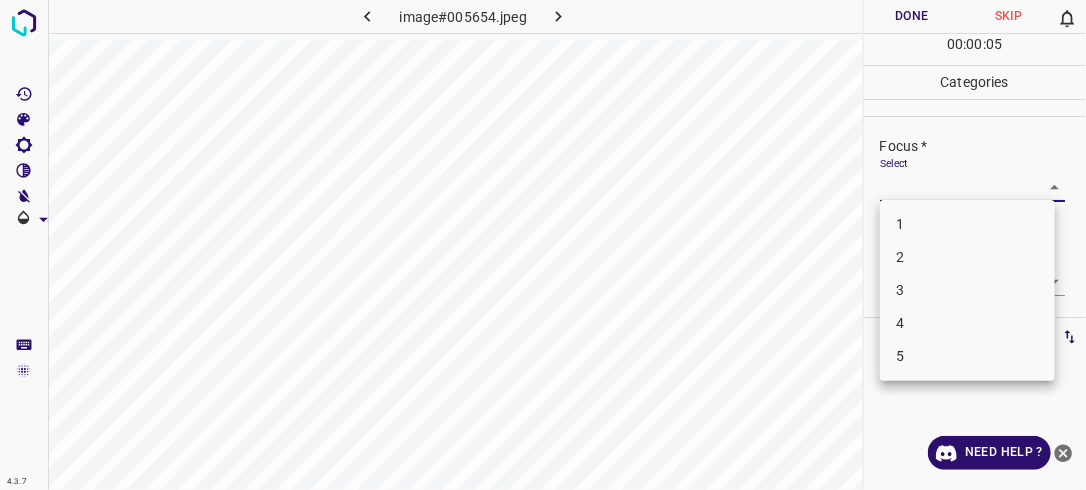 click on "2" at bounding box center [967, 257] 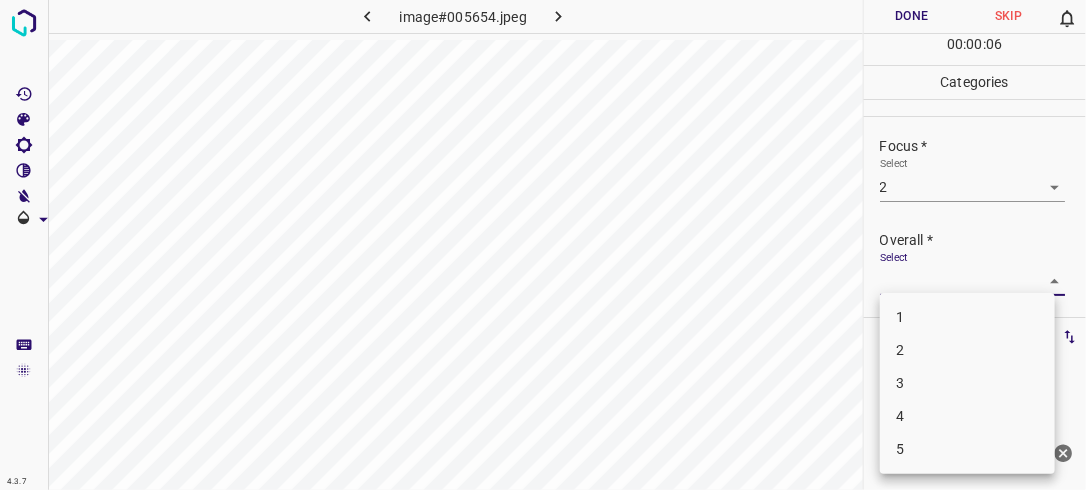 click on "4.3.7 image#005654.jpeg Done Skip 0 00   : 00   : 06   Categories Lighting *  Select 2 2 Focus *  Select 2 2 Overall *  Select ​ Labels   0 Categories 1 Lighting 2 Focus 3 Overall Tools Space Change between modes (Draw & Edit) I Auto labeling R Restore zoom M Zoom in N Zoom out Delete Delete selecte label Filters Z Restore filters X Saturation filter C Brightness filter V Contrast filter B Gray scale filter General O Download Need Help ? - Text - Hide - Delete 1 2 3 4 5" at bounding box center [543, 245] 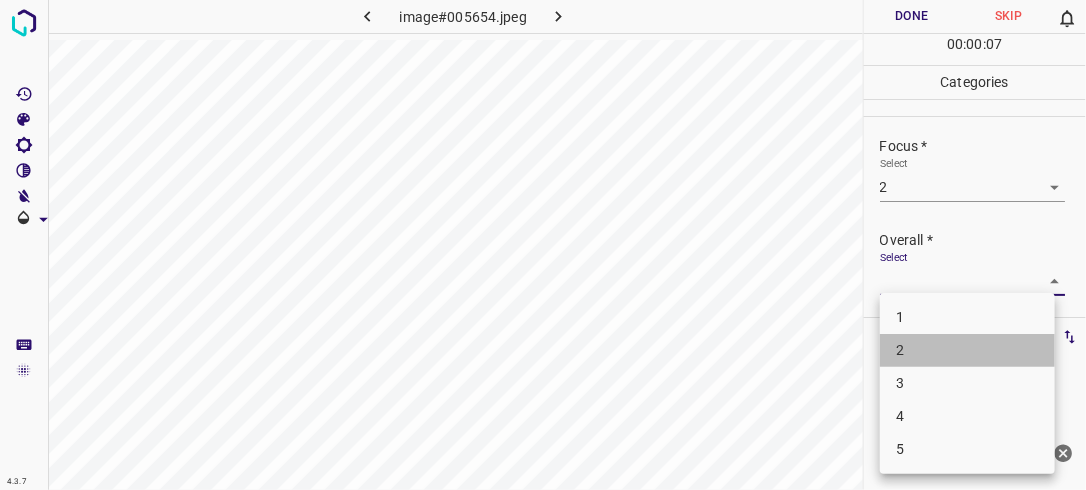 click on "2" at bounding box center [967, 350] 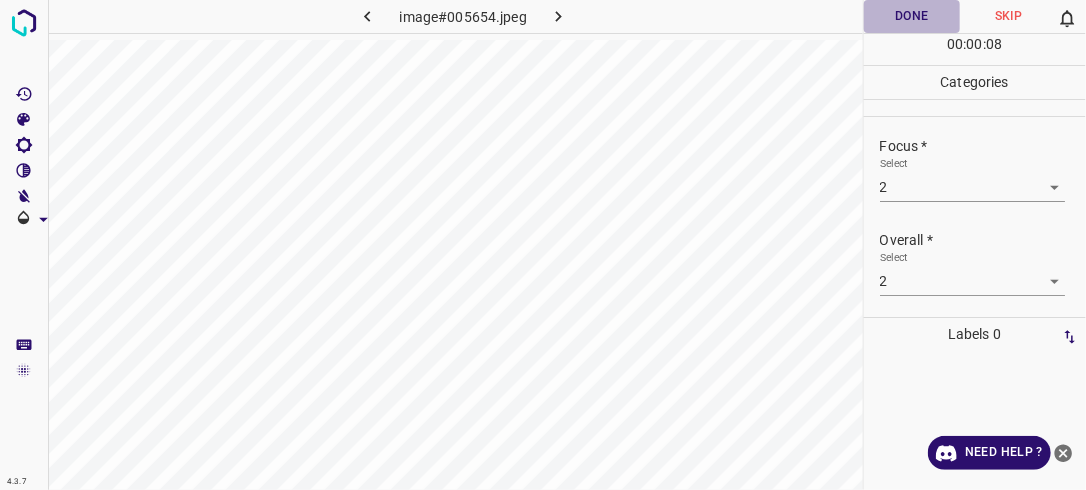 click on "Done" at bounding box center [912, 16] 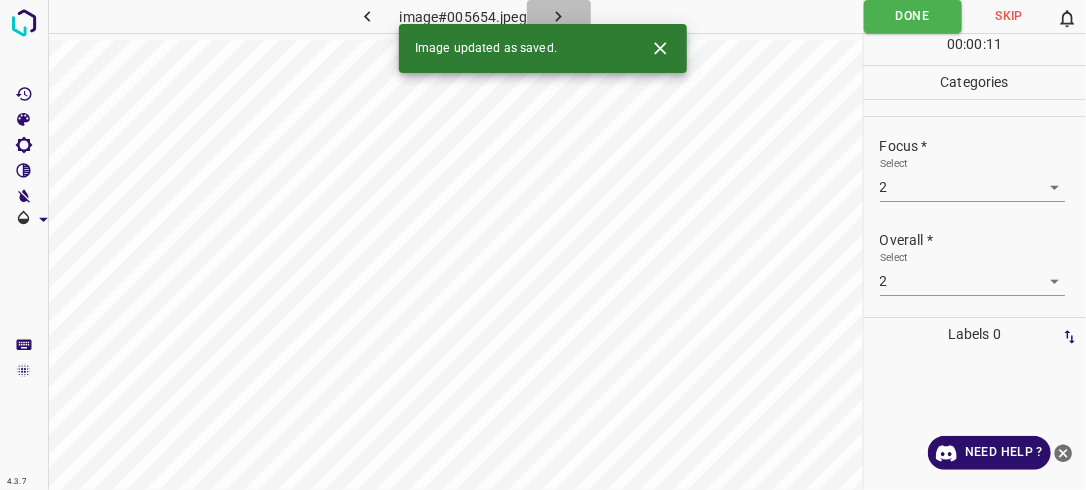 click 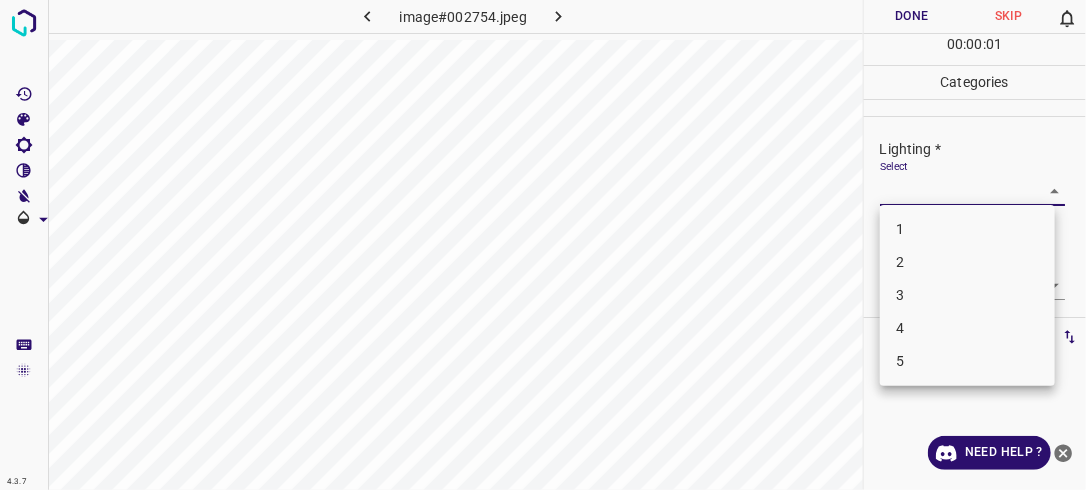 click on "4.3.7 image#002754.jpeg Done Skip 0 00   : 00   : 01   Categories Lighting *  Select ​ Focus *  Select ​ Overall *  Select ​ Labels   0 Categories 1 Lighting 2 Focus 3 Overall Tools Space Change between modes (Draw & Edit) I Auto labeling R Restore zoom M Zoom in N Zoom out Delete Delete selecte label Filters Z Restore filters X Saturation filter C Brightness filter V Contrast filter B Gray scale filter General O Download Need Help ? - Text - Hide - Delete 1 2 3 4 5" at bounding box center [543, 245] 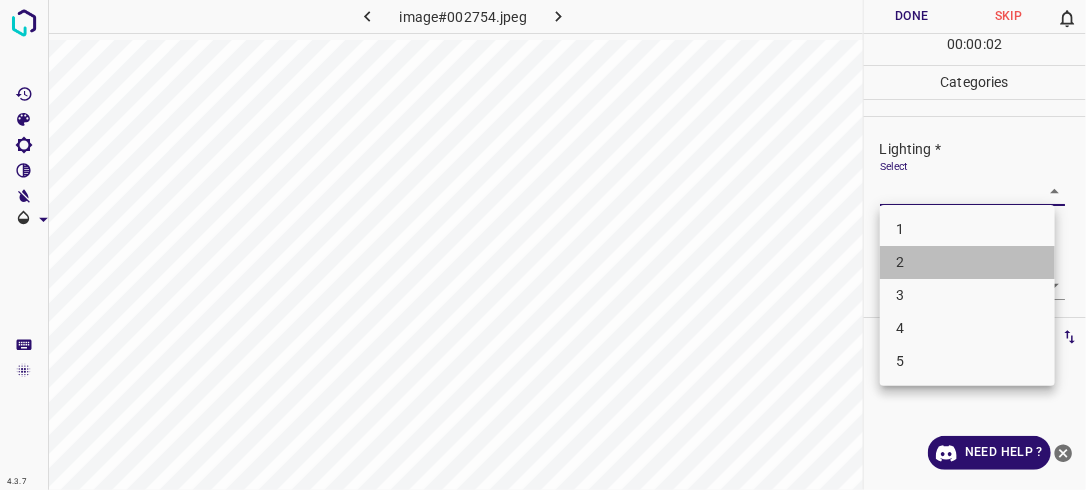 click on "2" at bounding box center [967, 262] 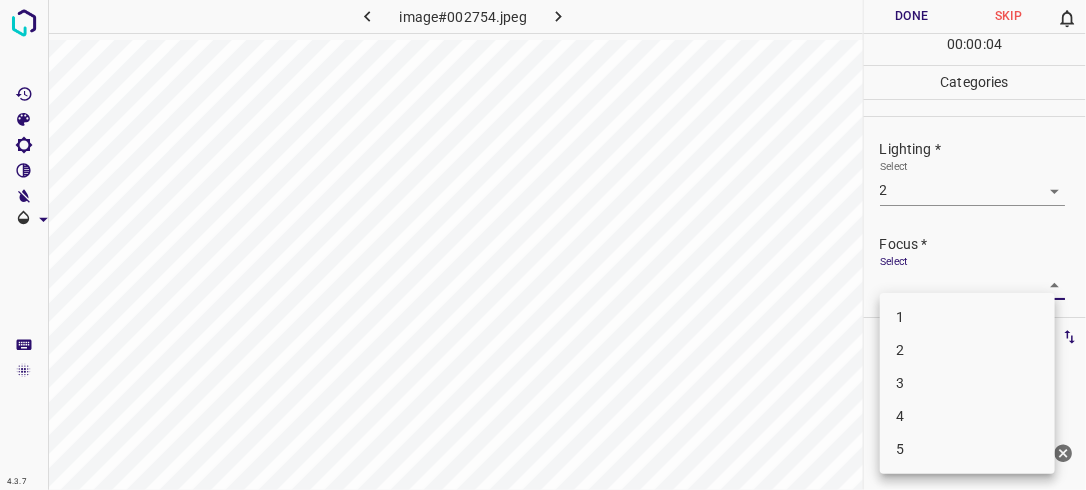 drag, startPoint x: 1019, startPoint y: 288, endPoint x: 956, endPoint y: 349, distance: 87.69264 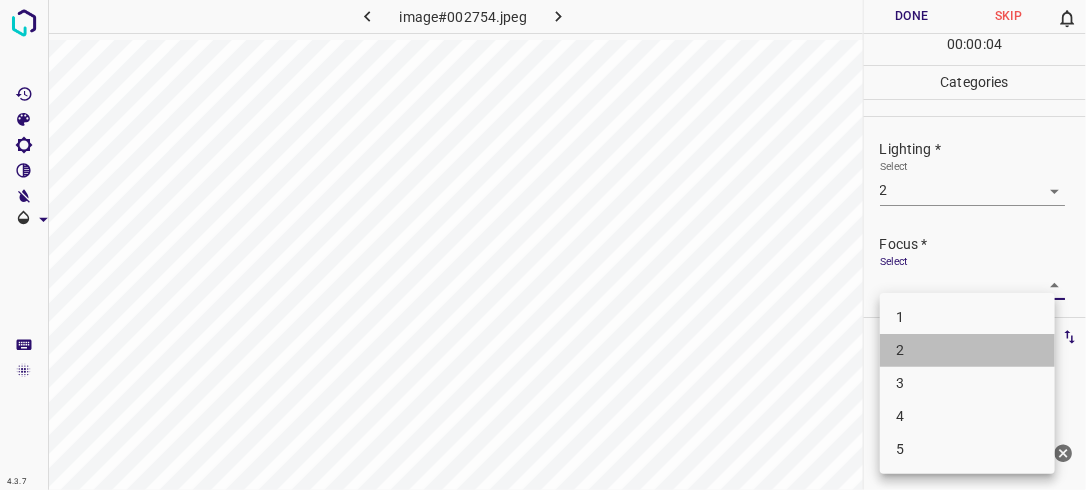 click on "2" at bounding box center [967, 350] 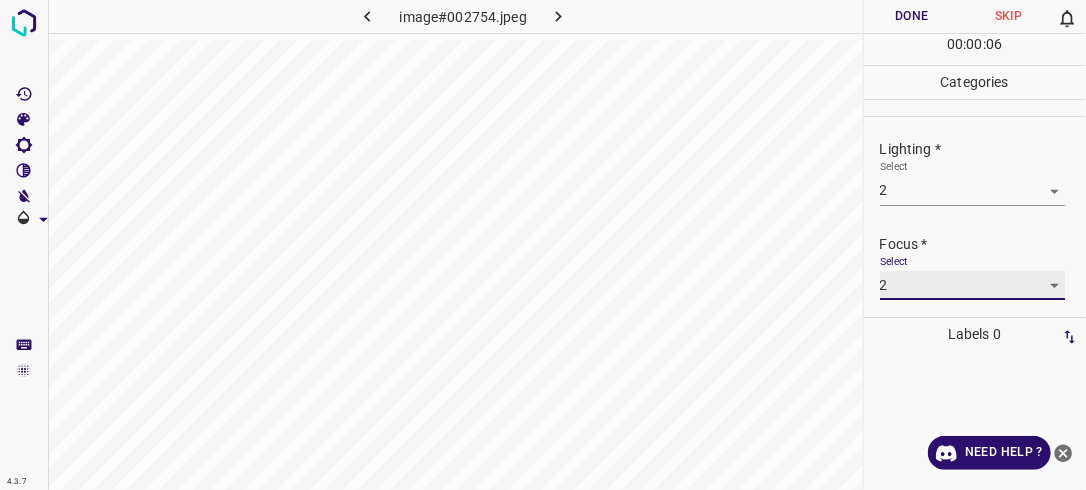 scroll, scrollTop: 93, scrollLeft: 0, axis: vertical 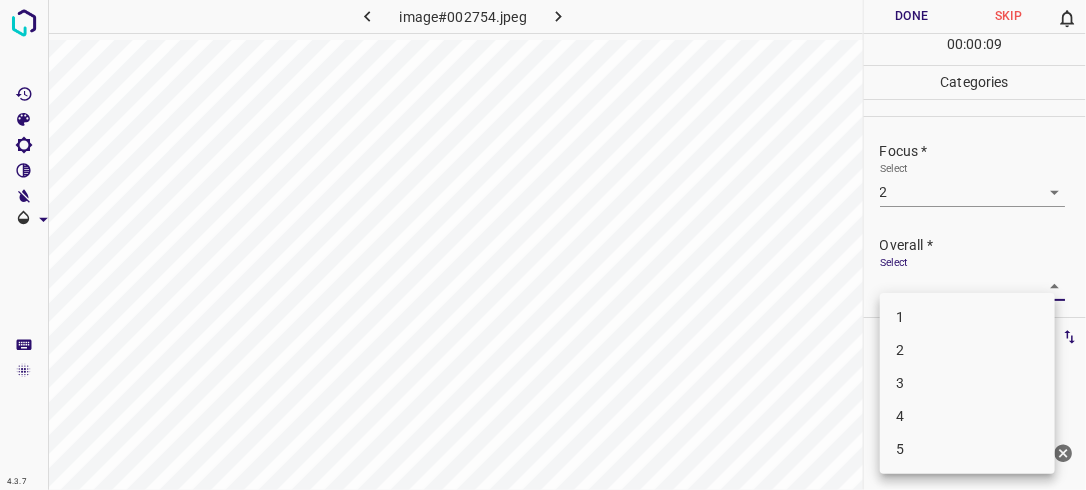 drag, startPoint x: 1044, startPoint y: 286, endPoint x: 913, endPoint y: 354, distance: 147.59743 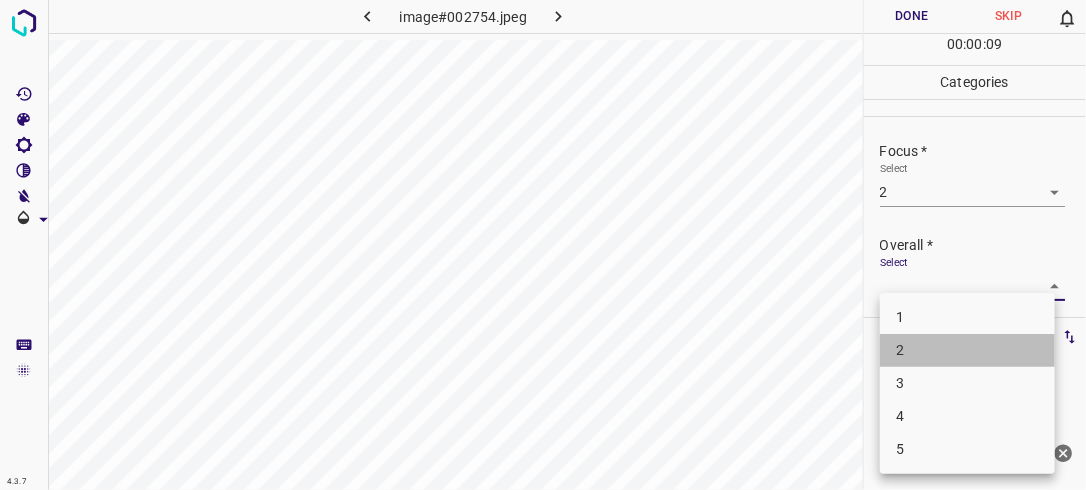 click on "2" at bounding box center [967, 350] 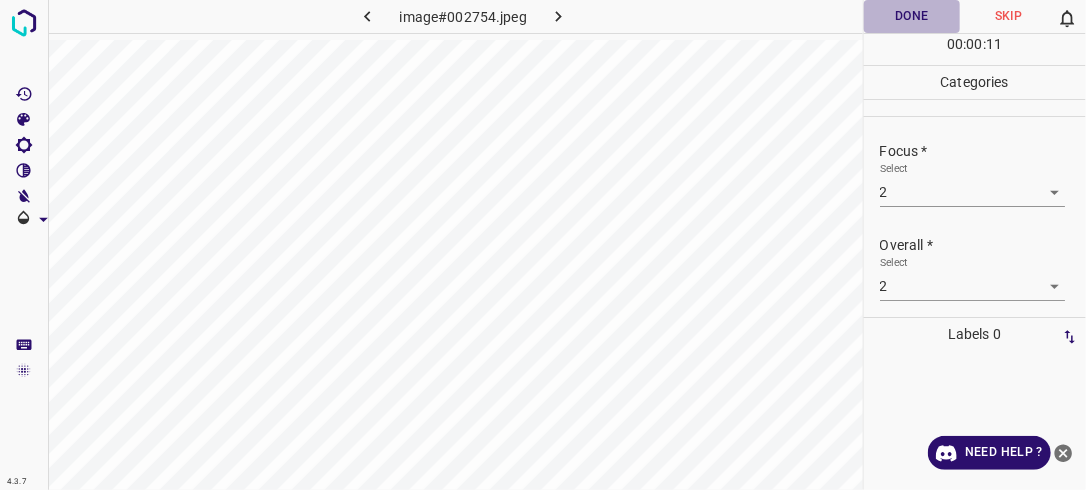 click on "Done" at bounding box center [912, 16] 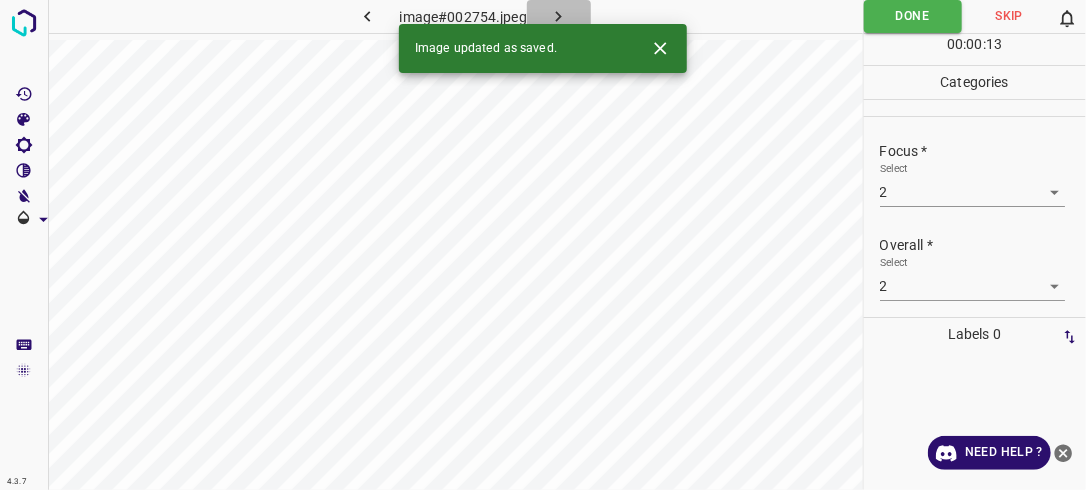 click 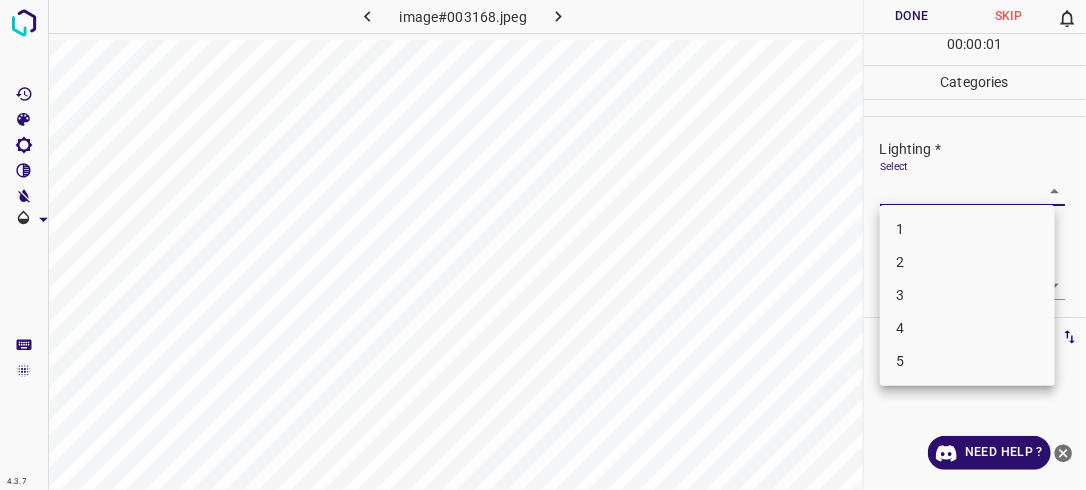 click on "4.3.7 image#003168.jpeg Done Skip 0 00   : 00   : 01   Categories Lighting *  Select ​ Focus *  Select ​ Overall *  Select ​ Labels   0 Categories 1 Lighting 2 Focus 3 Overall Tools Space Change between modes (Draw & Edit) I Auto labeling R Restore zoom M Zoom in N Zoom out Delete Delete selecte label Filters Z Restore filters X Saturation filter C Brightness filter V Contrast filter B Gray scale filter General O Download Need Help ? - Text - Hide - Delete 1 2 3 4 5" at bounding box center [543, 245] 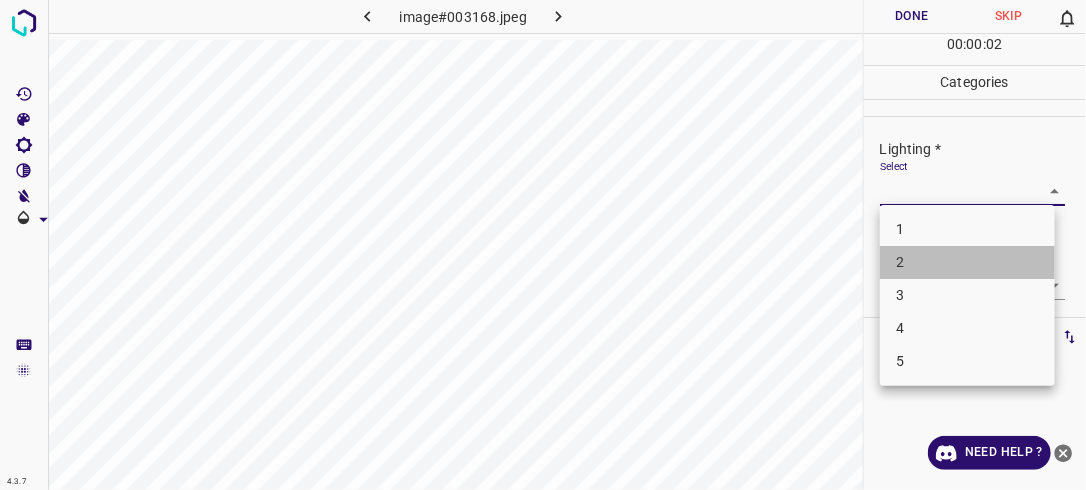 click on "2" at bounding box center (967, 262) 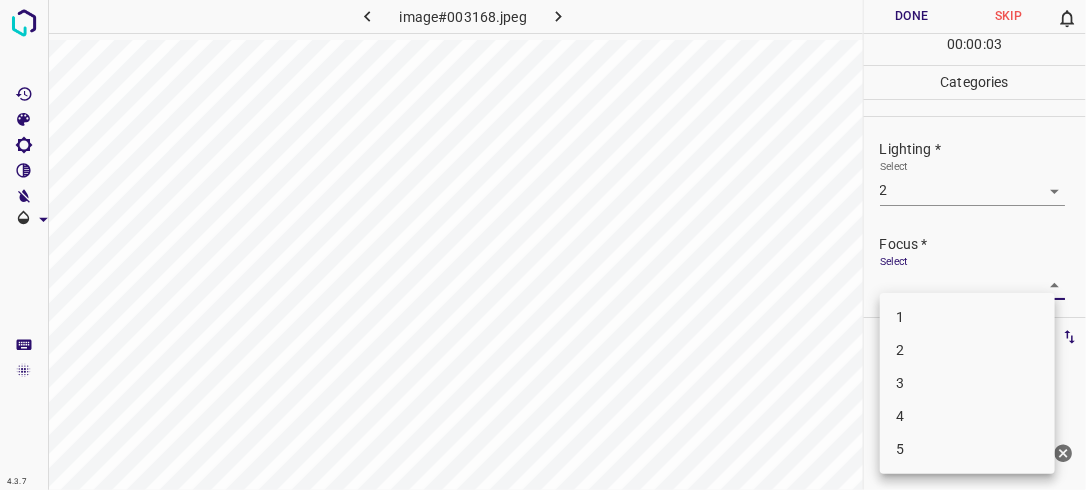 click on "4.3.7 image#003168.jpeg Done Skip 0 00   : 00   : 03   Categories Lighting *  Select 2 2 Focus *  Select ​ Overall *  Select ​ Labels   0 Categories 1 Lighting 2 Focus 3 Overall Tools Space Change between modes (Draw & Edit) I Auto labeling R Restore zoom M Zoom in N Zoom out Delete Delete selecte label Filters Z Restore filters X Saturation filter C Brightness filter V Contrast filter B Gray scale filter General O Download Need Help ? - Text - Hide - Delete 1 2 3 4 5" at bounding box center [543, 245] 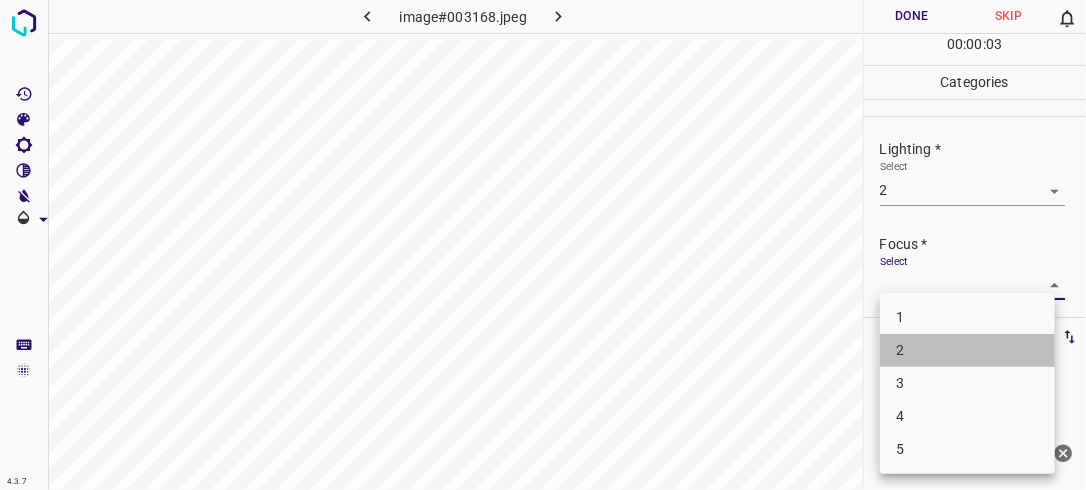 click on "2" at bounding box center (967, 350) 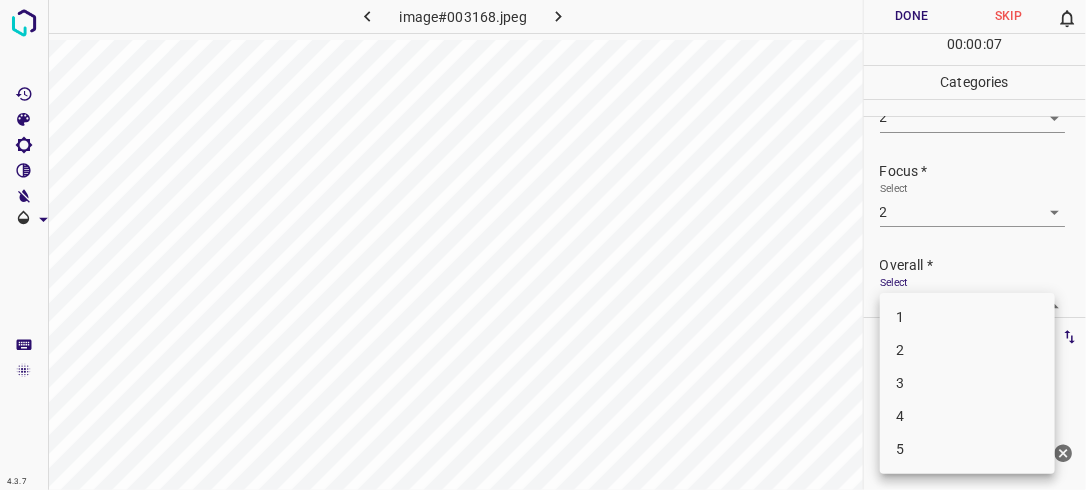 scroll, scrollTop: 76, scrollLeft: 0, axis: vertical 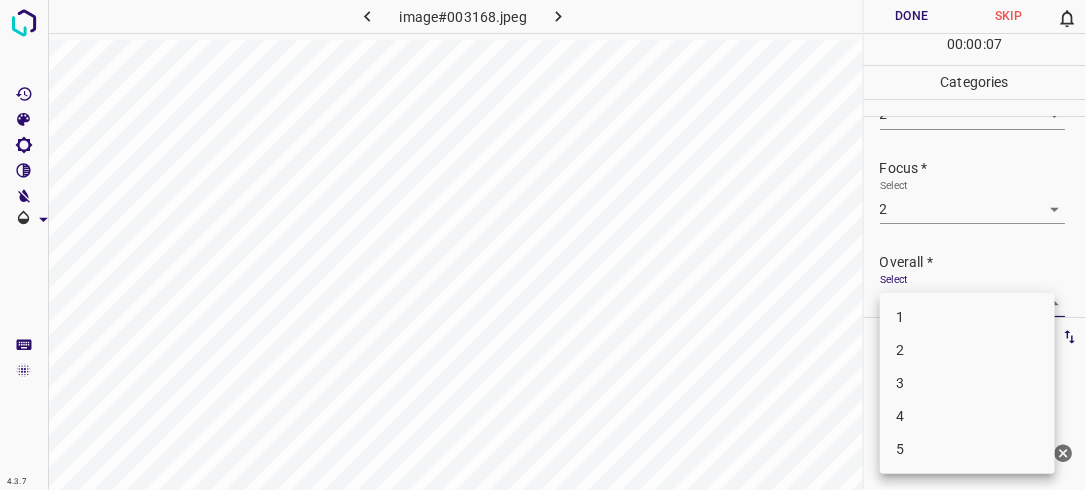 click on "4.3.7 image#003168.jpeg Done Skip 0 00   : 00   : 07   Categories Lighting *  Select 2 2 Focus *  Select 2 2 Overall *  Select ​ Labels   0 Categories 1 Lighting 2 Focus 3 Overall Tools Space Change between modes (Draw & Edit) I Auto labeling R Restore zoom M Zoom in N Zoom out Delete Delete selecte label Filters Z Restore filters X Saturation filter C Brightness filter V Contrast filter B Gray scale filter General O Download Need Help ? - Text - Hide - Delete 1 2 3 4 5" at bounding box center [543, 245] 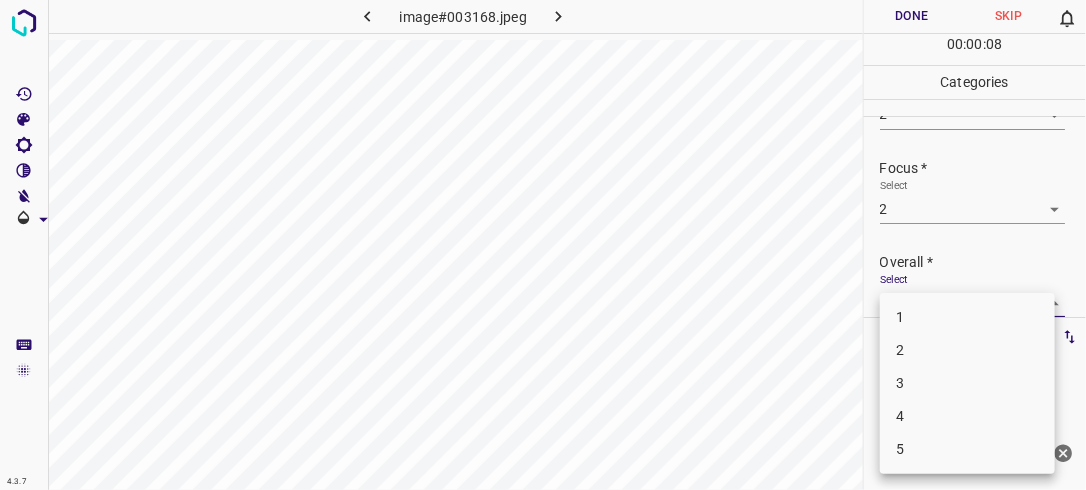 click on "2" at bounding box center [967, 350] 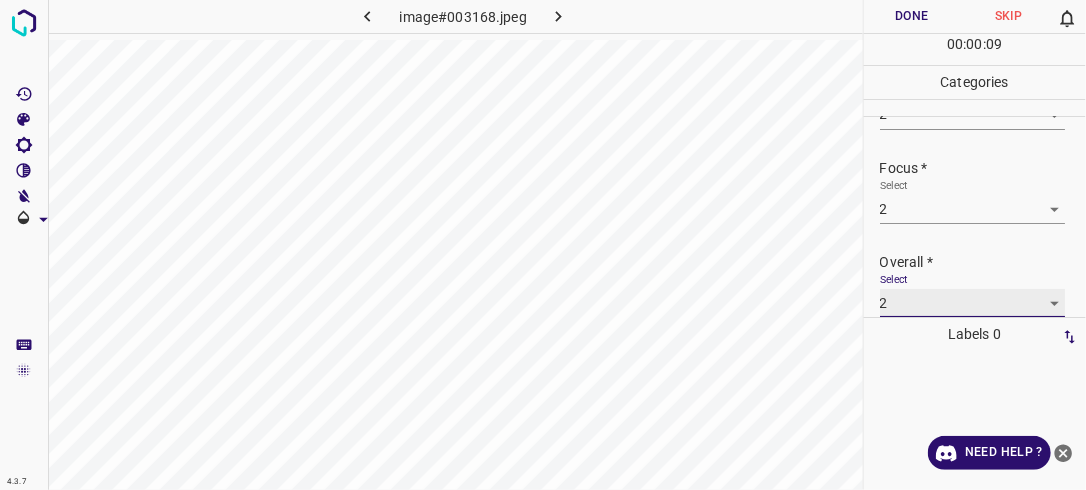 scroll, scrollTop: 76, scrollLeft: 0, axis: vertical 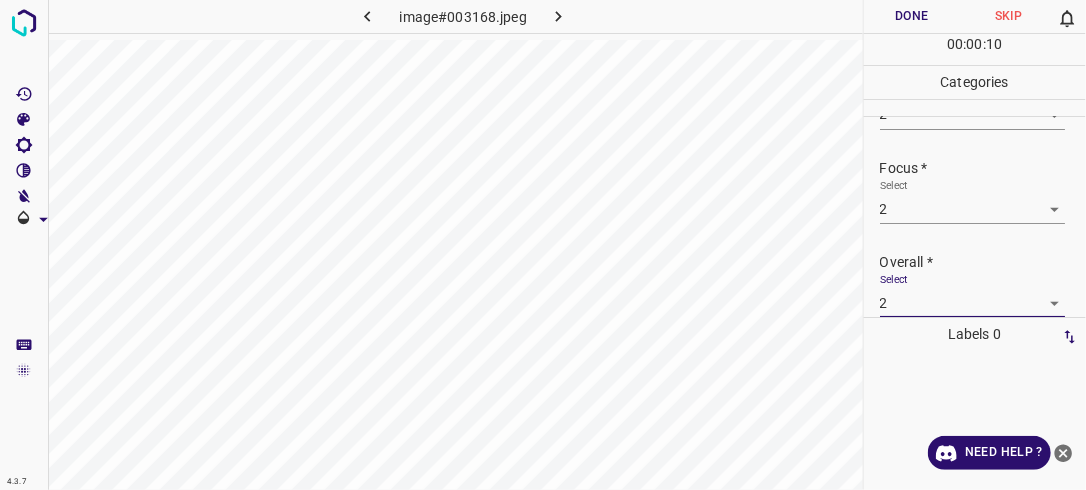 click on "Done" at bounding box center [912, 16] 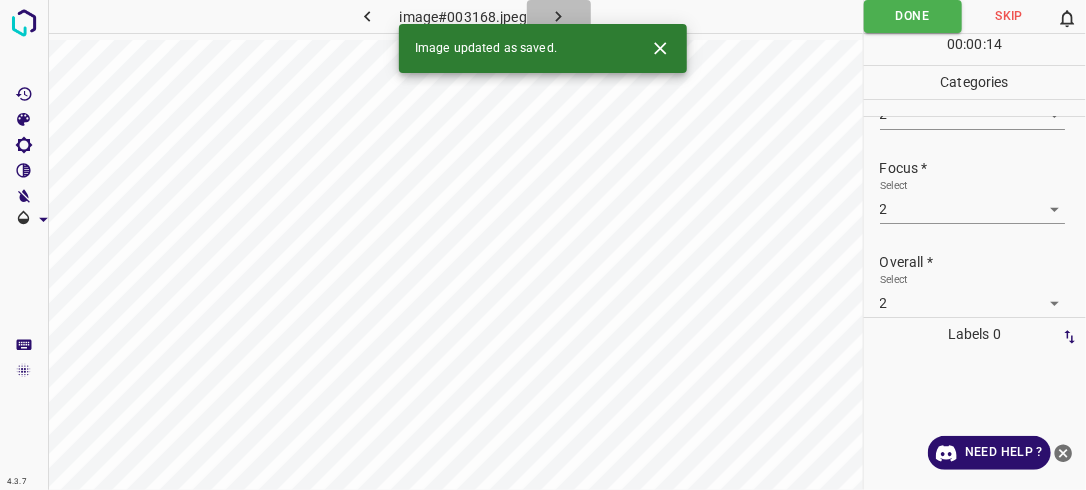 click at bounding box center (559, 16) 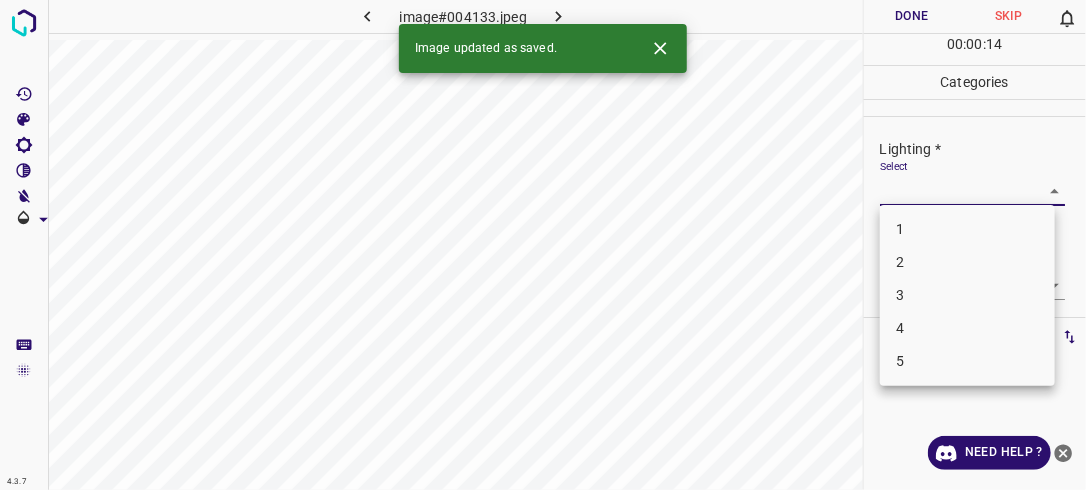 click on "4.3.7 image#004133.jpeg Done Skip 0 00   : 00   : 14   Categories Lighting *  Select ​ Focus *  Select ​ Overall *  Select ​ Labels   0 Categories 1 Lighting 2 Focus 3 Overall Tools Space Change between modes (Draw & Edit) I Auto labeling R Restore zoom M Zoom in N Zoom out Delete Delete selecte label Filters Z Restore filters X Saturation filter C Brightness filter V Contrast filter B Gray scale filter General O Download Image updated as saved. Need Help ? - Text - Hide - Delete 1 2 3 4 5" at bounding box center (543, 245) 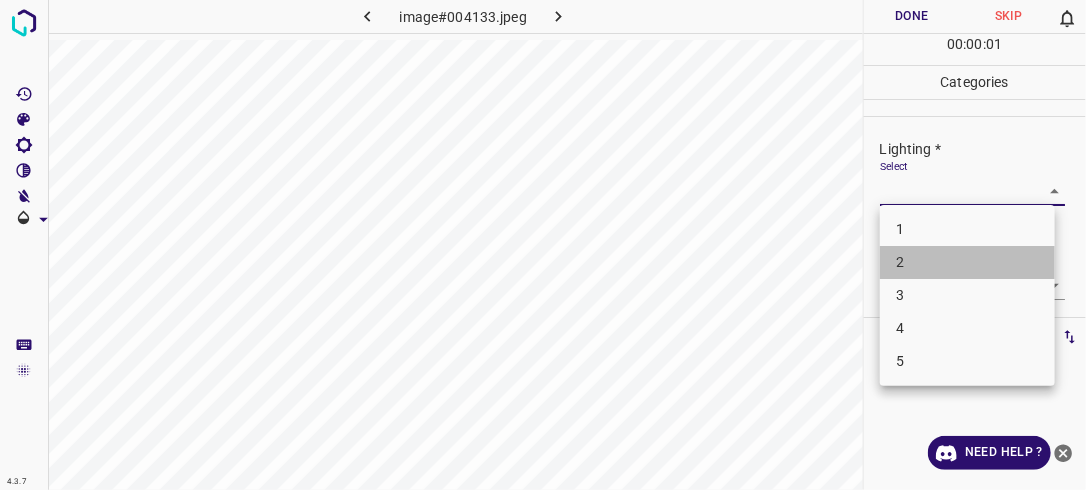 click on "2" at bounding box center (967, 262) 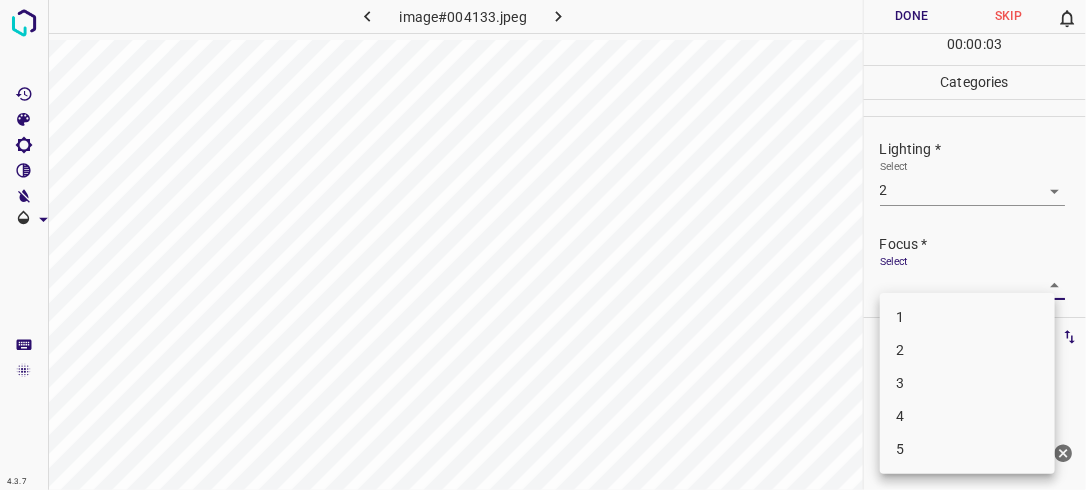 drag, startPoint x: 1046, startPoint y: 280, endPoint x: 969, endPoint y: 348, distance: 102.7278 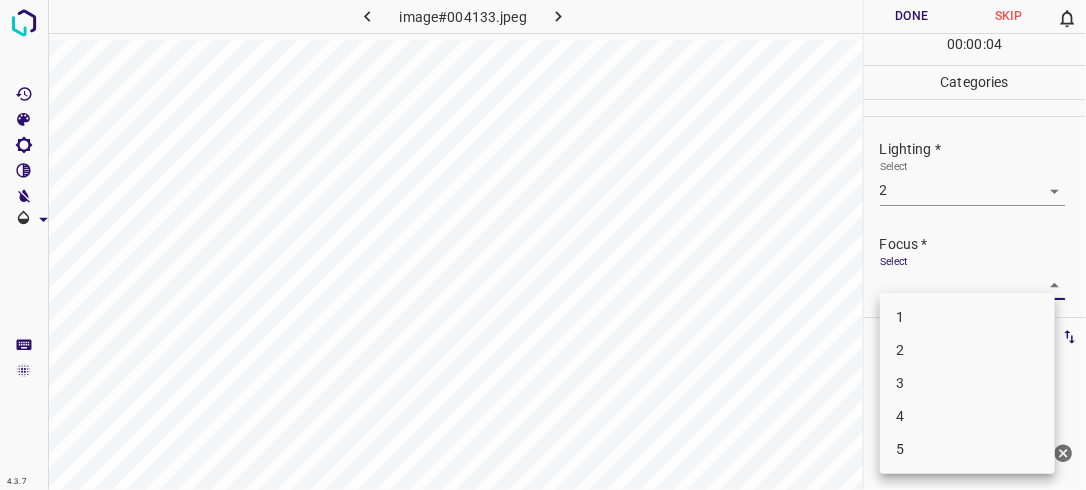 click on "2" at bounding box center [967, 350] 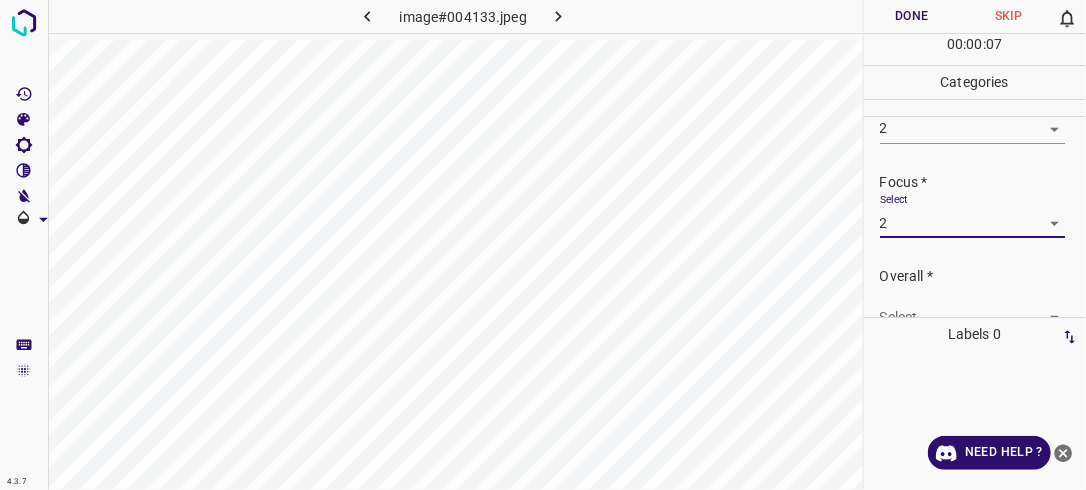 scroll, scrollTop: 76, scrollLeft: 0, axis: vertical 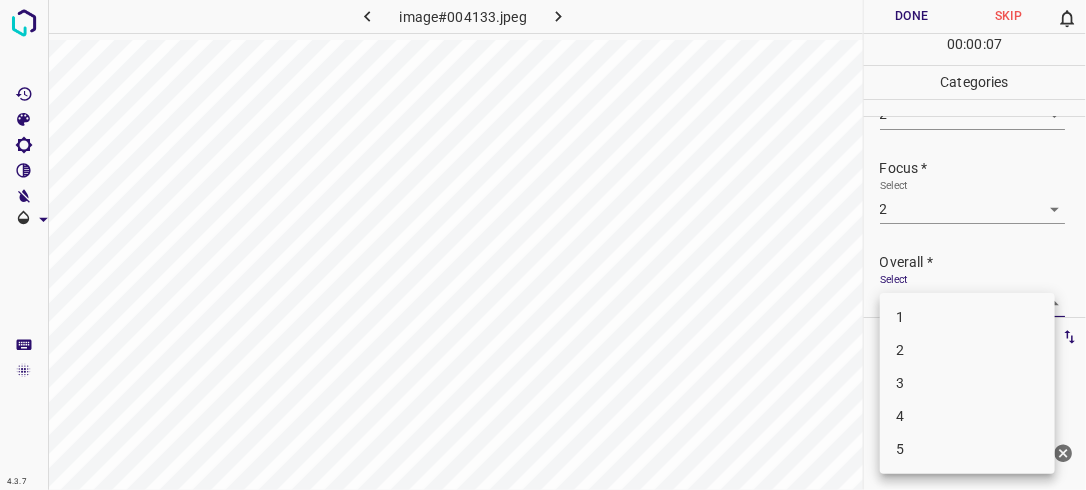 click on "4.3.7 image#004133.jpeg Done Skip 0 00   : 00   : 07   Categories Lighting *  Select 2 2 Focus *  Select 2 2 Overall *  Select ​ Labels   0 Categories 1 Lighting 2 Focus 3 Overall Tools Space Change between modes (Draw & Edit) I Auto labeling R Restore zoom M Zoom in N Zoom out Delete Delete selecte label Filters Z Restore filters X Saturation filter C Brightness filter V Contrast filter B Gray scale filter General O Download Need Help ? - Text - Hide - Delete 1 2 3 4 5" at bounding box center (543, 245) 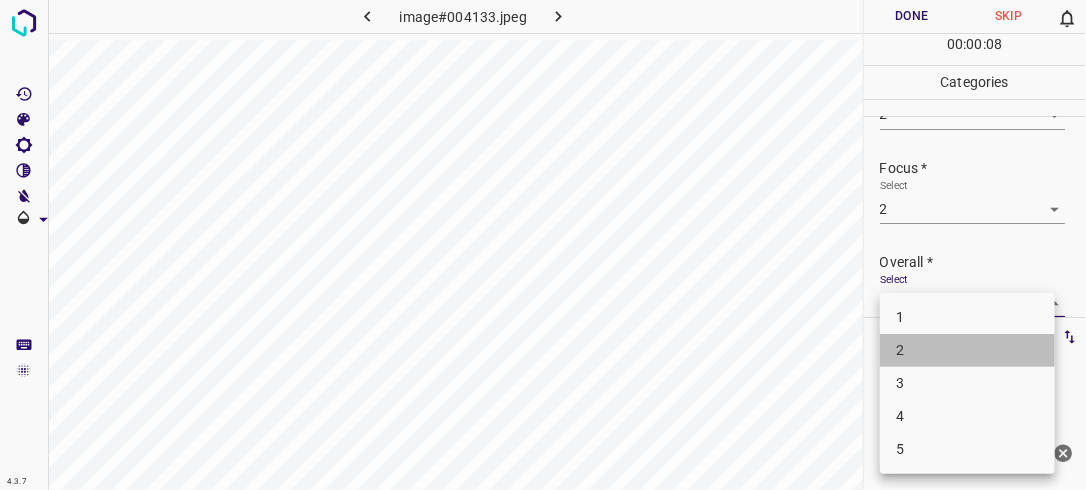 click on "2" at bounding box center [967, 350] 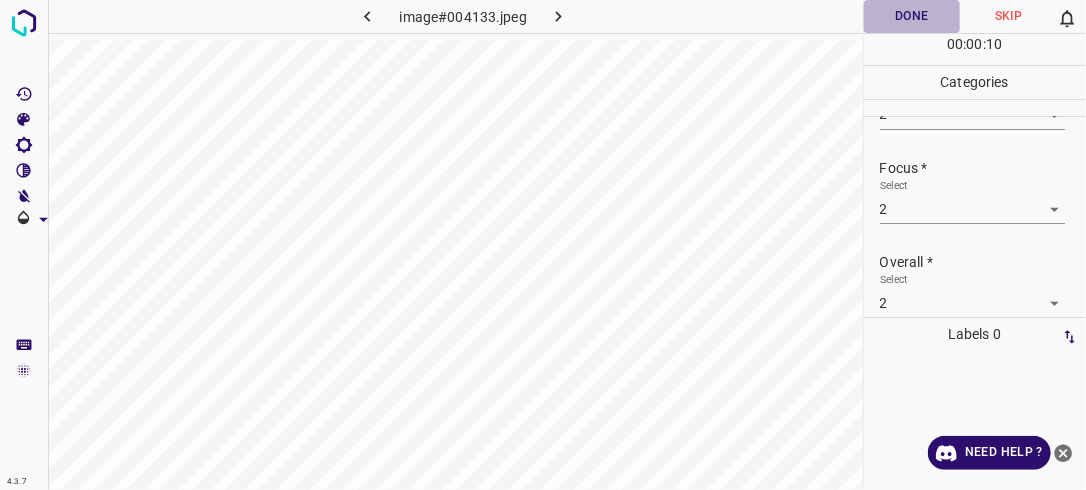 click on "Done" at bounding box center [912, 16] 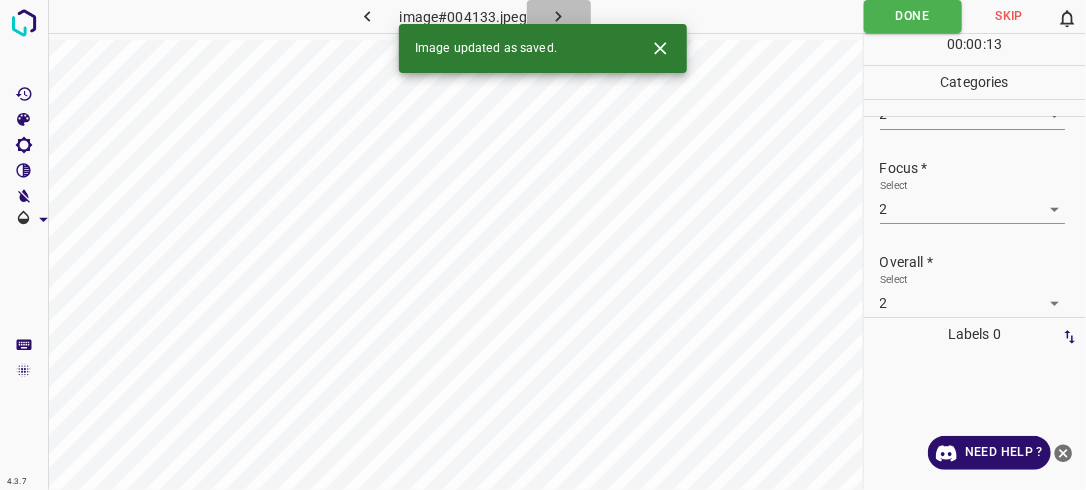 click 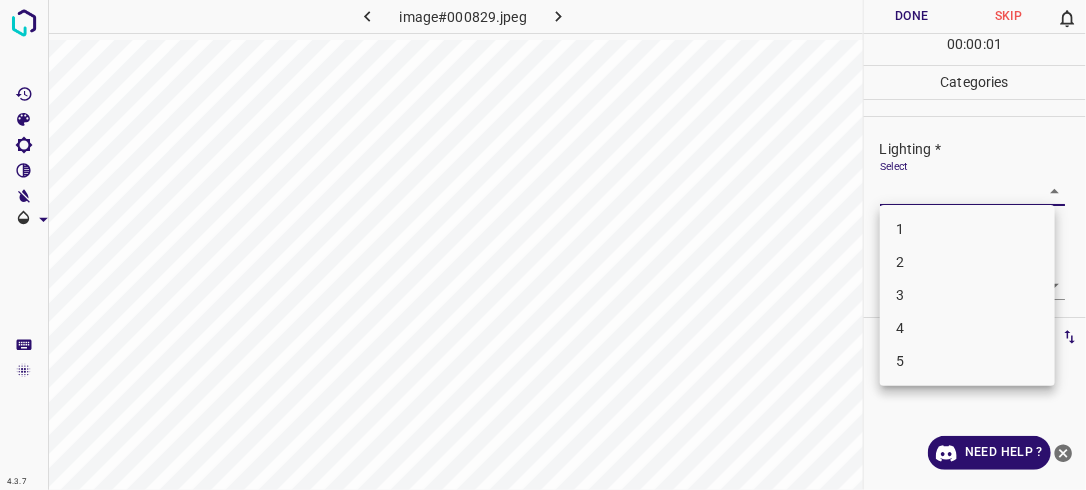 click on "4.3.7 image#000829.jpeg Done Skip 0 00   : 00   : 01   Categories Lighting *  Select ​ Focus *  Select ​ Overall *  Select ​ Labels   0 Categories 1 Lighting 2 Focus 3 Overall Tools Space Change between modes (Draw & Edit) I Auto labeling R Restore zoom M Zoom in N Zoom out Delete Delete selecte label Filters Z Restore filters X Saturation filter C Brightness filter V Contrast filter B Gray scale filter General O Download Need Help ? - Text - Hide - Delete 1 2 3 4 5" at bounding box center [543, 245] 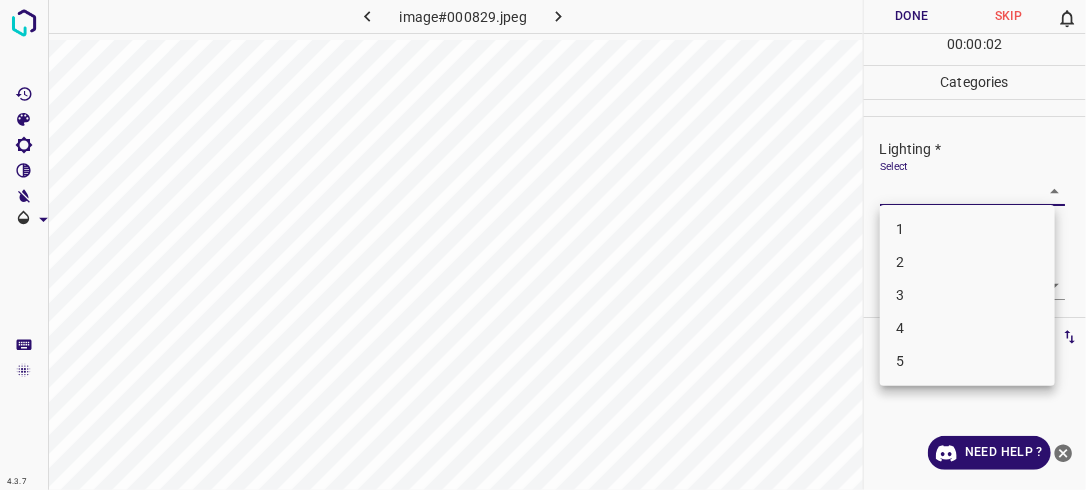 click on "2" at bounding box center [967, 262] 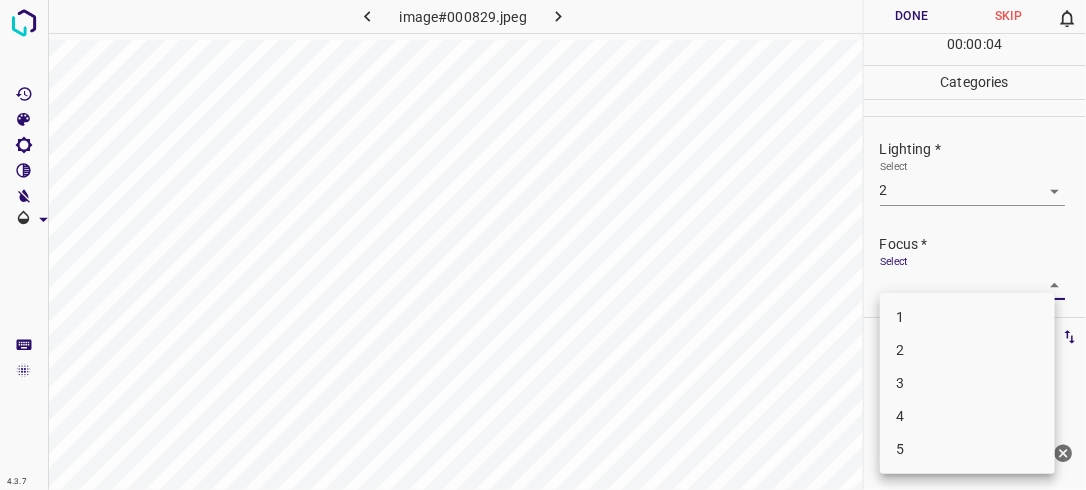 drag, startPoint x: 1038, startPoint y: 292, endPoint x: 974, endPoint y: 350, distance: 86.37129 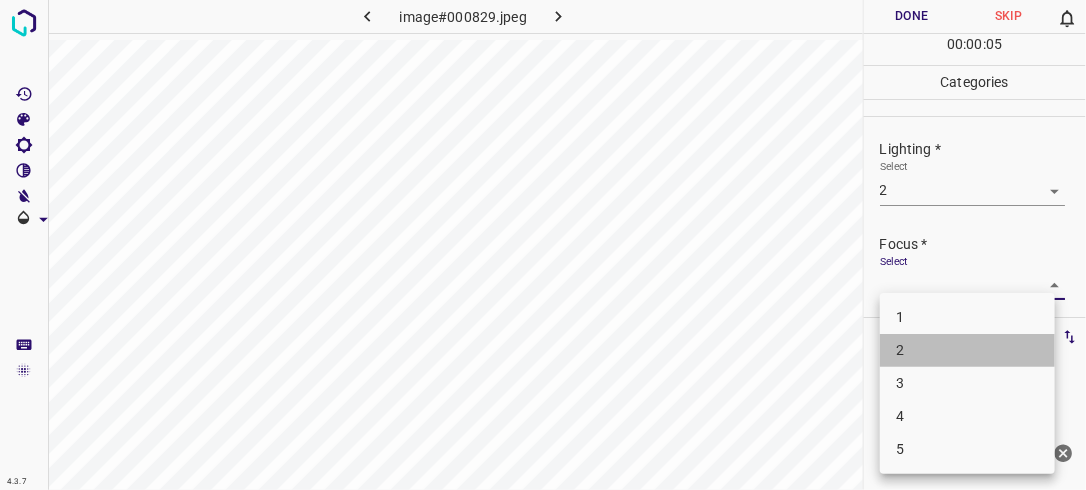 click on "2" at bounding box center (967, 350) 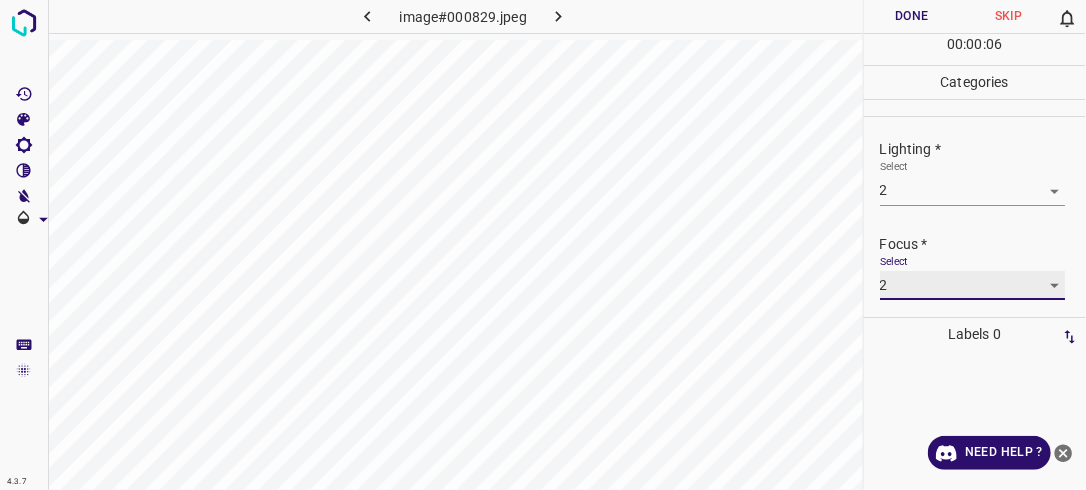 scroll, scrollTop: 82, scrollLeft: 0, axis: vertical 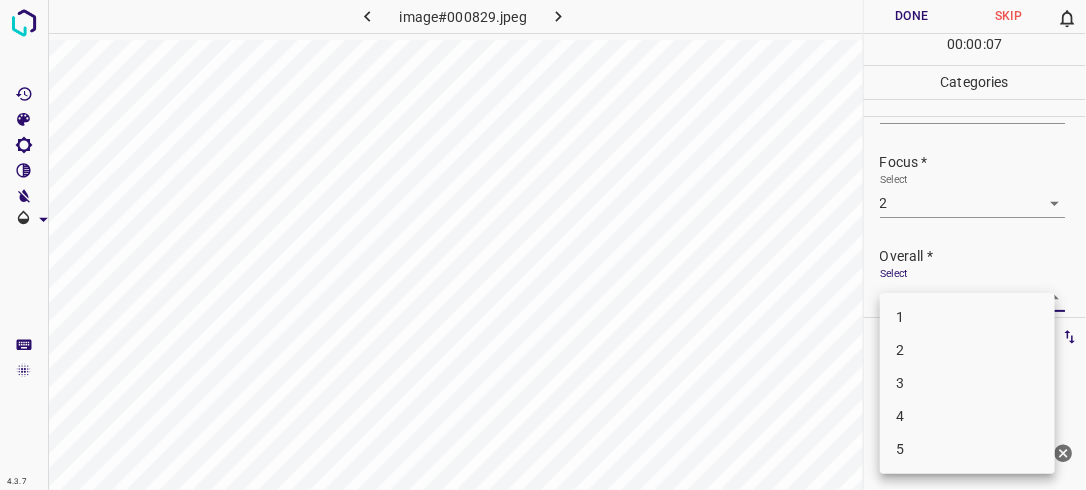 click on "4.3.7 image#000829.jpeg Done Skip 0 00   : 00   : 07   Categories Lighting *  Select 2 2 Focus *  Select 2 2 Overall *  Select ​ Labels   0 Categories 1 Lighting 2 Focus 3 Overall Tools Space Change between modes (Draw & Edit) I Auto labeling R Restore zoom M Zoom in N Zoom out Delete Delete selecte label Filters Z Restore filters X Saturation filter C Brightness filter V Contrast filter B Gray scale filter General O Download Need Help ? - Text - Hide - Delete 1 2 3 4 5" at bounding box center (543, 245) 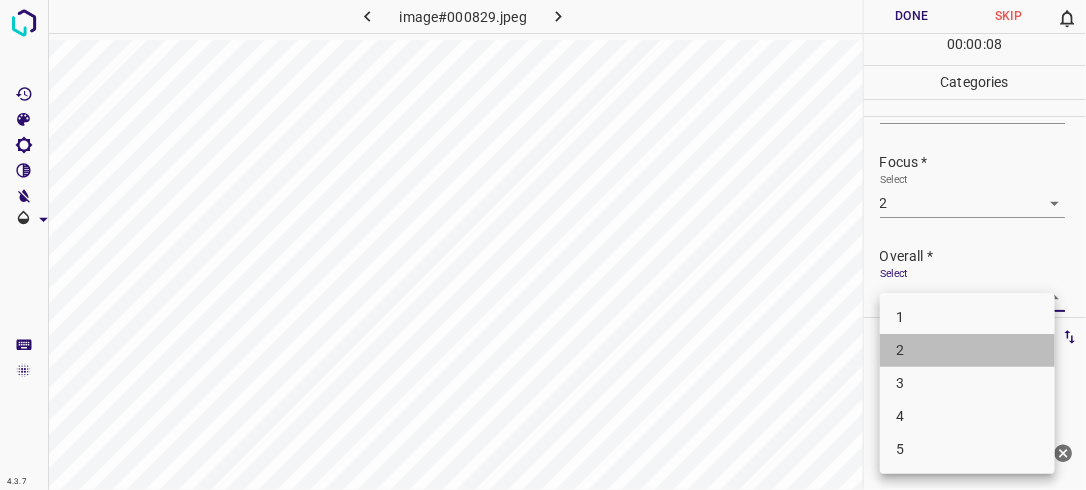 click on "2" at bounding box center (967, 350) 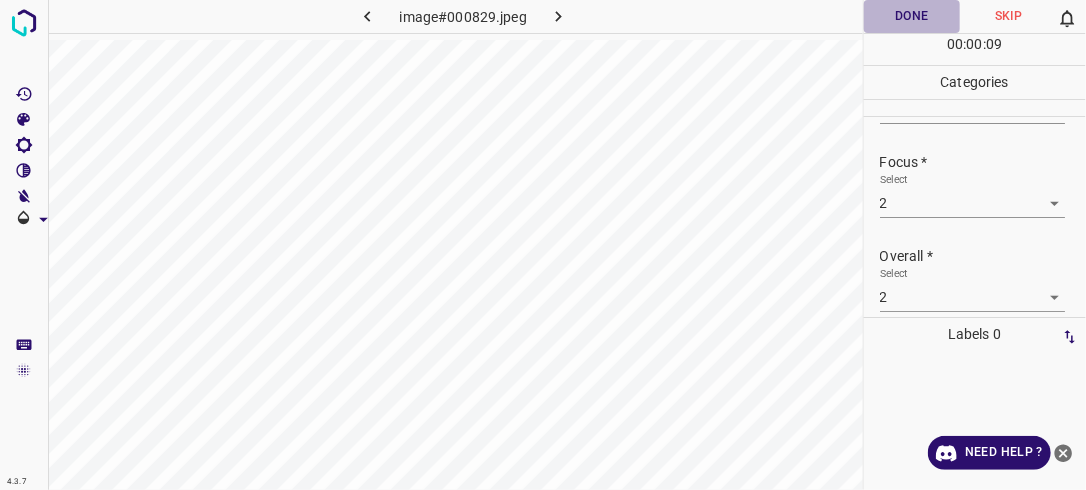 click on "Done" at bounding box center (912, 16) 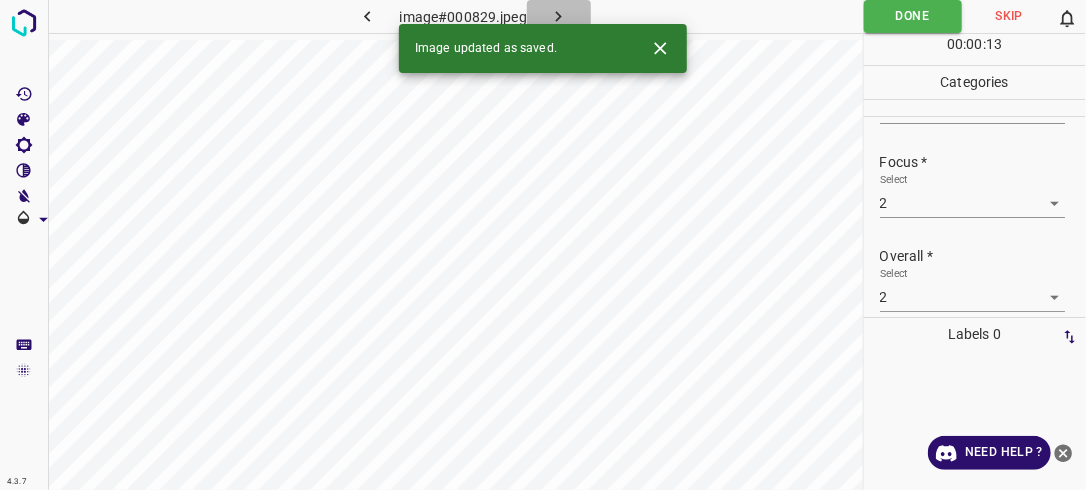 click 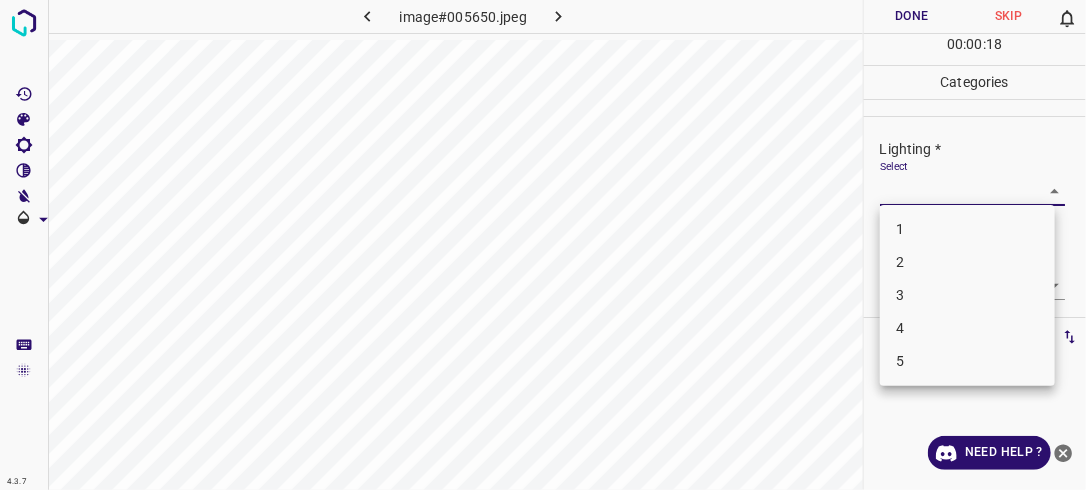 click on "4.3.7 image#005650.jpeg Done Skip 0 00   : 00   : 18   Categories Lighting *  Select ​ Focus *  Select ​ Overall *  Select ​ Labels   0 Categories 1 Lighting 2 Focus 3 Overall Tools Space Change between modes (Draw & Edit) I Auto labeling R Restore zoom M Zoom in N Zoom out Delete Delete selecte label Filters Z Restore filters X Saturation filter C Brightness filter V Contrast filter B Gray scale filter General O Download Need Help ? - Text - Hide - Delete 1 2 3 4 5" at bounding box center [543, 245] 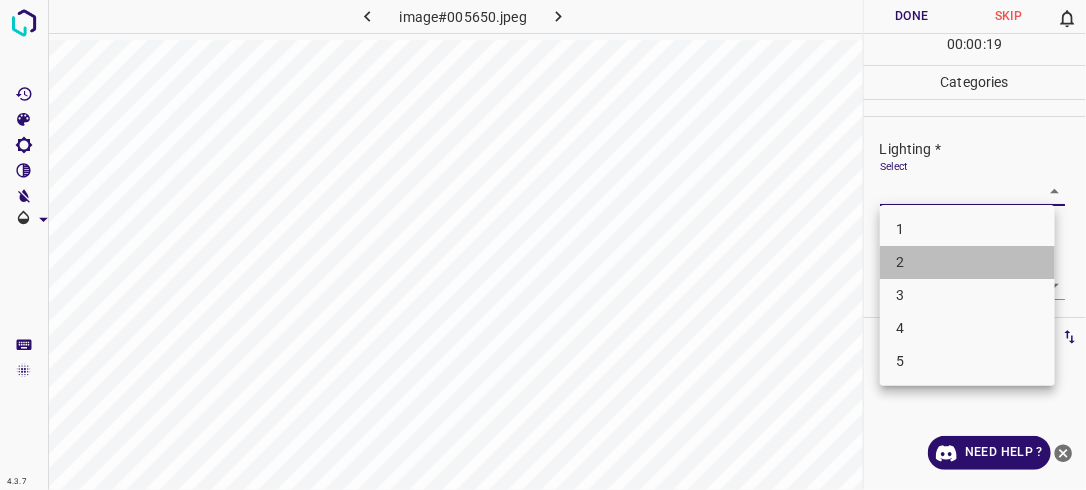 click on "2" at bounding box center [967, 262] 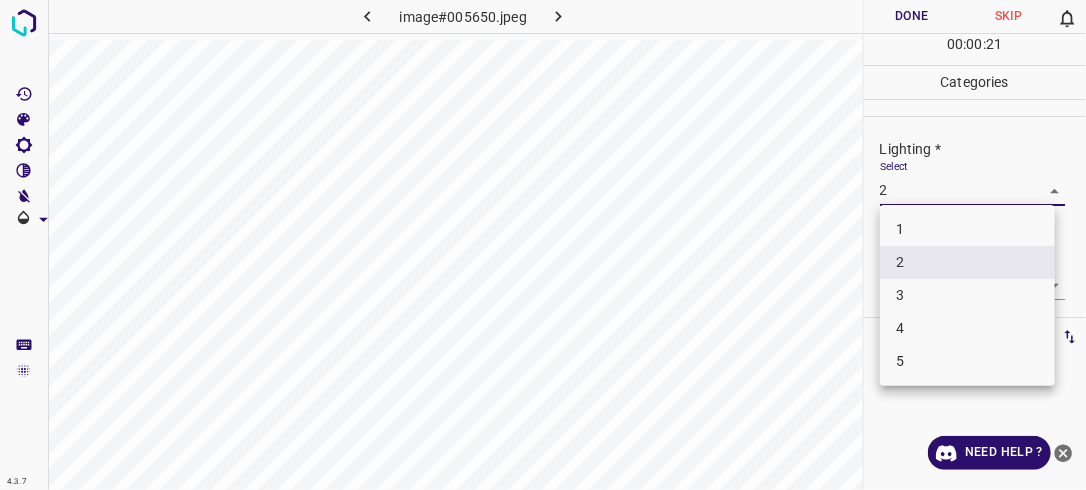 click on "4.3.7 image#005650.jpeg Done Skip 0 00   : 00   : 21   Categories Lighting *  Select 2 2 Focus *  Select ​ Overall *  Select ​ Labels   0 Categories 1 Lighting 2 Focus 3 Overall Tools Space Change between modes (Draw & Edit) I Auto labeling R Restore zoom M Zoom in N Zoom out Delete Delete selecte label Filters Z Restore filters X Saturation filter C Brightness filter V Contrast filter B Gray scale filter General O Download Need Help ? - Text - Hide - Delete 1 2 3 4 5" at bounding box center [543, 245] 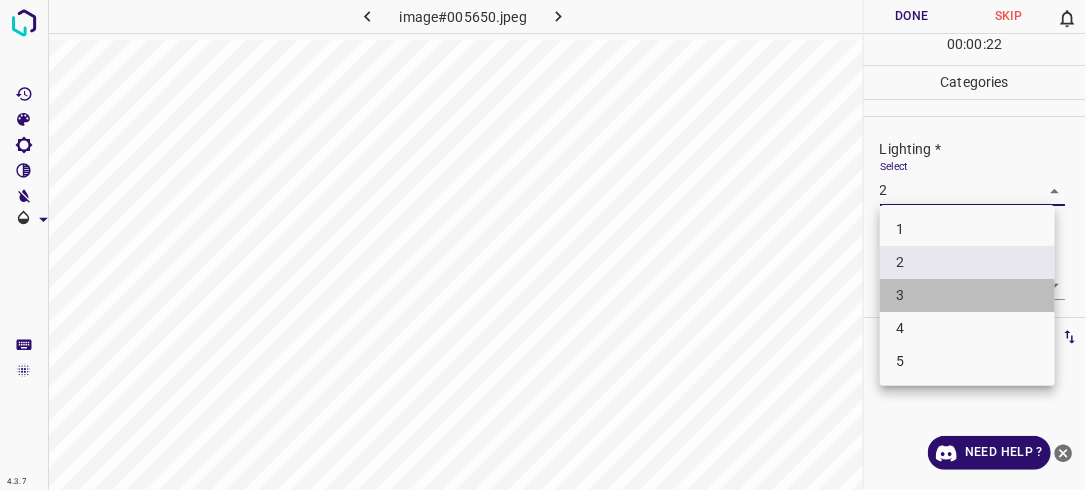 click on "3" at bounding box center (967, 295) 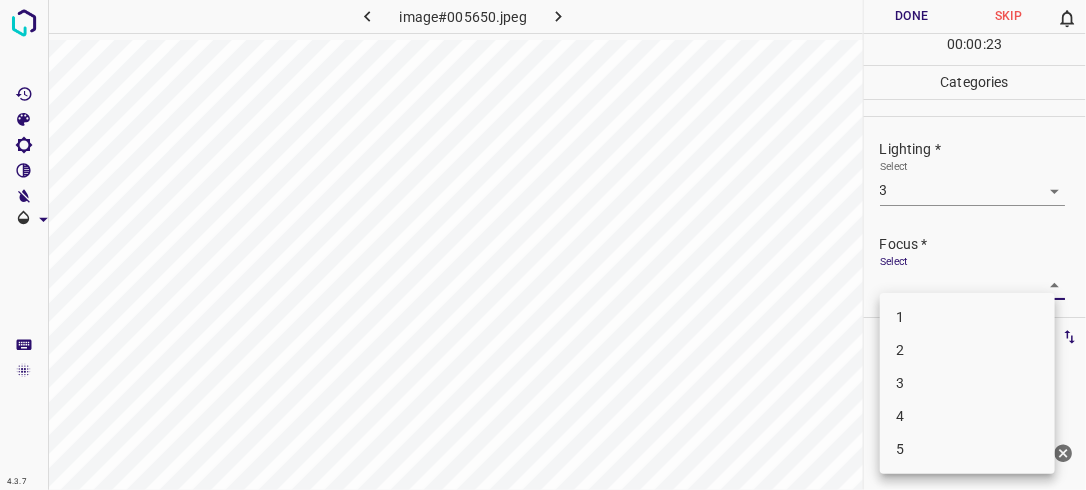 click on "4.3.7 image#005650.jpeg Done Skip 0 00   : 00   : 23   Categories Lighting *  Select 3 3 Focus *  Select ​ Overall *  Select ​ Labels   0 Categories 1 Lighting 2 Focus 3 Overall Tools Space Change between modes (Draw & Edit) I Auto labeling R Restore zoom M Zoom in N Zoom out Delete Delete selecte label Filters Z Restore filters X Saturation filter C Brightness filter V Contrast filter B Gray scale filter General O Download Need Help ? - Text - Hide - Delete 1 2 3 4 5" at bounding box center [543, 245] 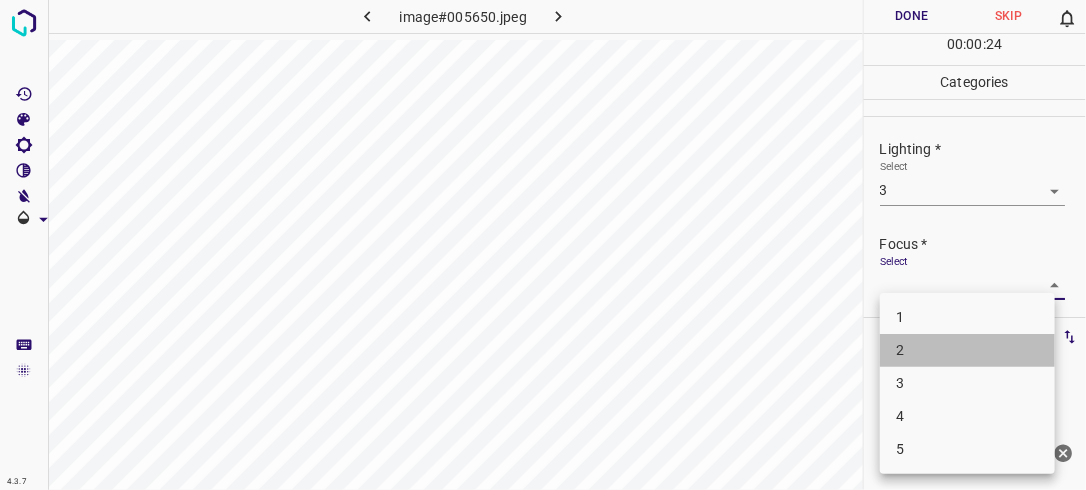 click on "2" at bounding box center (967, 350) 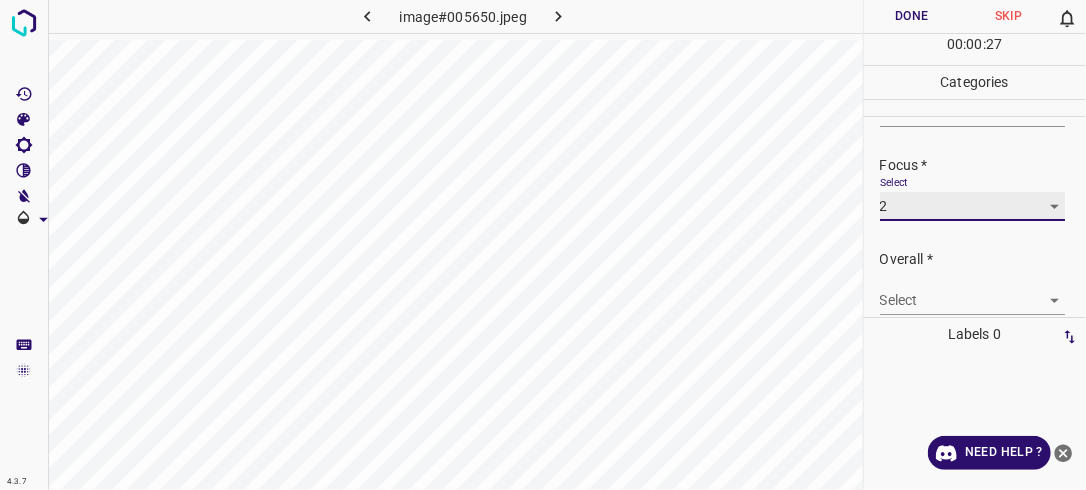 scroll, scrollTop: 92, scrollLeft: 0, axis: vertical 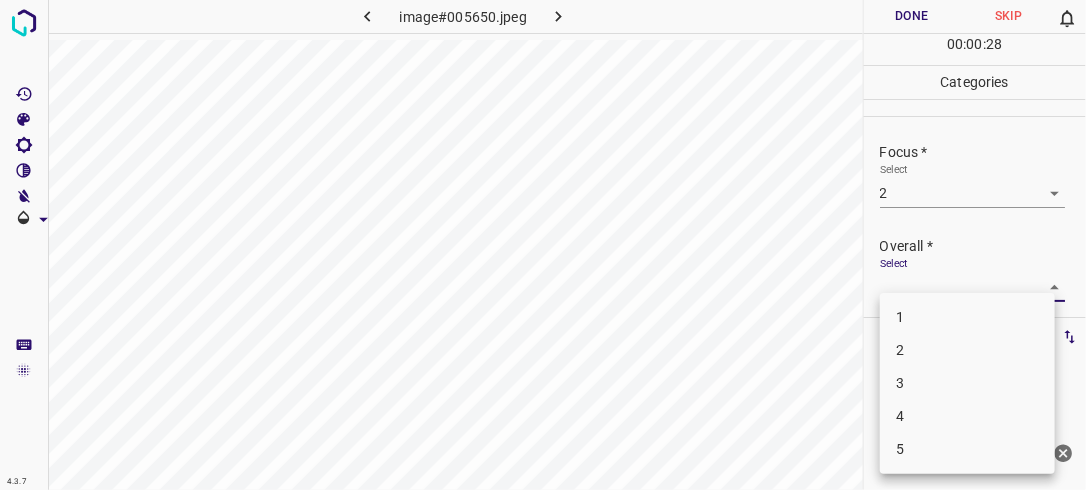 click on "4.3.7 image#005650.jpeg Done Skip 0 00   : 00   : 28   Categories Lighting *  Select 3 3 Focus *  Select 2 2 Overall *  Select ​ Labels   0 Categories 1 Lighting 2 Focus 3 Overall Tools Space Change between modes (Draw & Edit) I Auto labeling R Restore zoom M Zoom in N Zoom out Delete Delete selecte label Filters Z Restore filters X Saturation filter C Brightness filter V Contrast filter B Gray scale filter General O Download Need Help ? - Text - Hide - Delete 1 2 3 4 5" at bounding box center (543, 245) 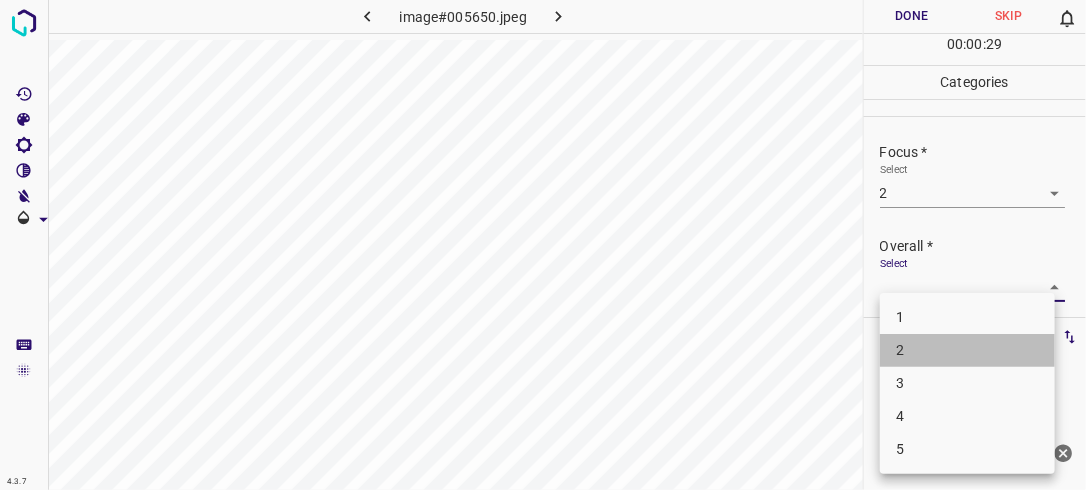 click on "2" at bounding box center (967, 350) 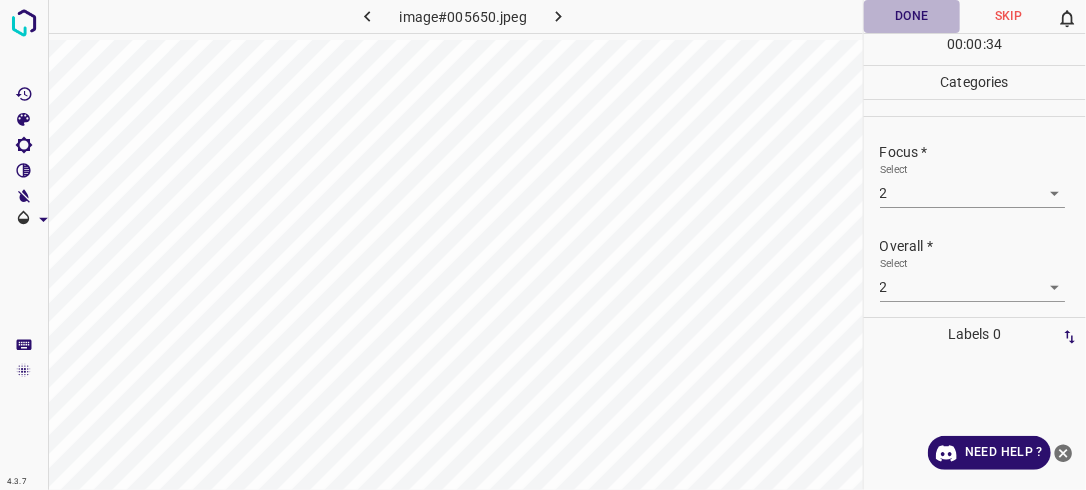 click on "Done" at bounding box center (912, 16) 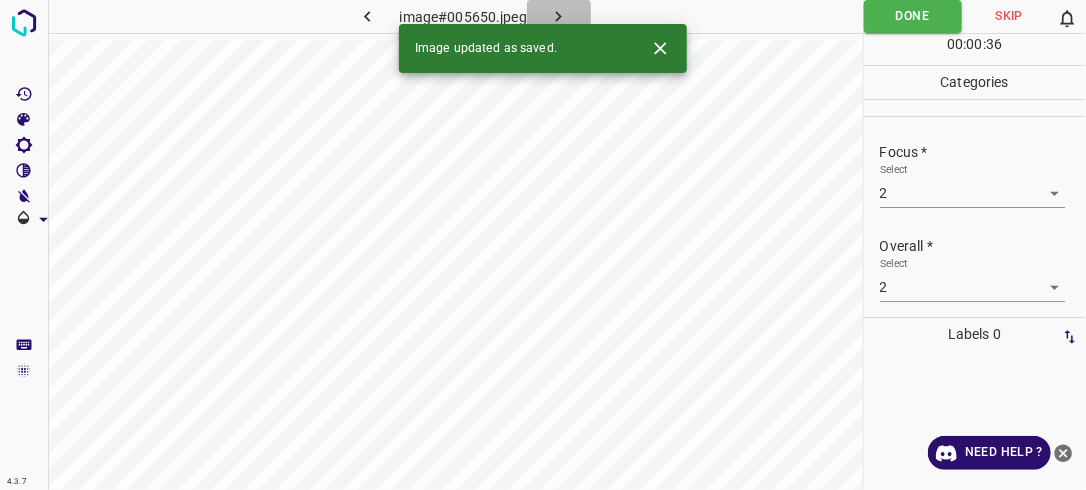 click at bounding box center [559, 16] 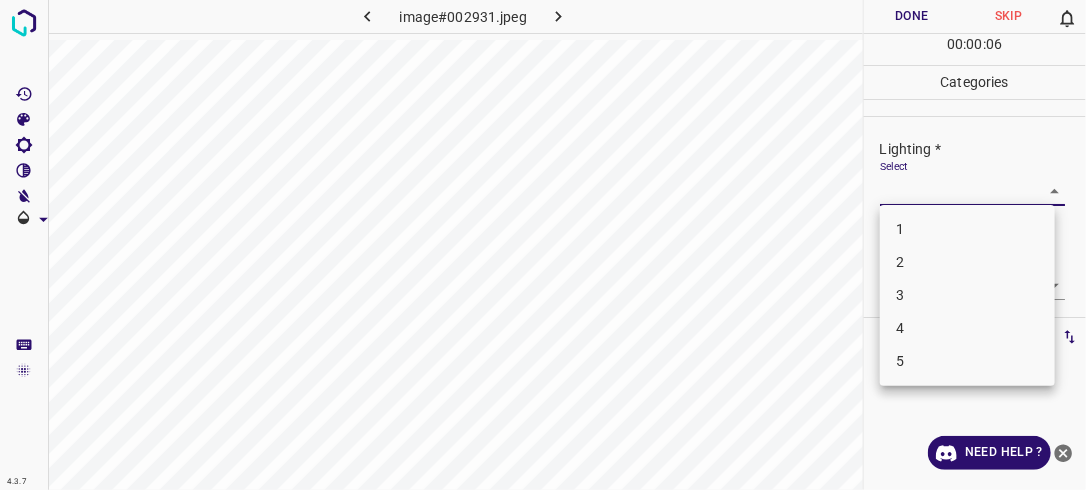 click on "4.3.7 image#002931.jpeg Done Skip 0 00   : 00   : 06   Categories Lighting *  Select ​ Focus *  Select ​ Overall *  Select ​ Labels   0 Categories 1 Lighting 2 Focus 3 Overall Tools Space Change between modes (Draw & Edit) I Auto labeling R Restore zoom M Zoom in N Zoom out Delete Delete selecte label Filters Z Restore filters X Saturation filter C Brightness filter V Contrast filter B Gray scale filter General O Download Need Help ? - Text - Hide - Delete 1 2 3 4 5" at bounding box center [543, 245] 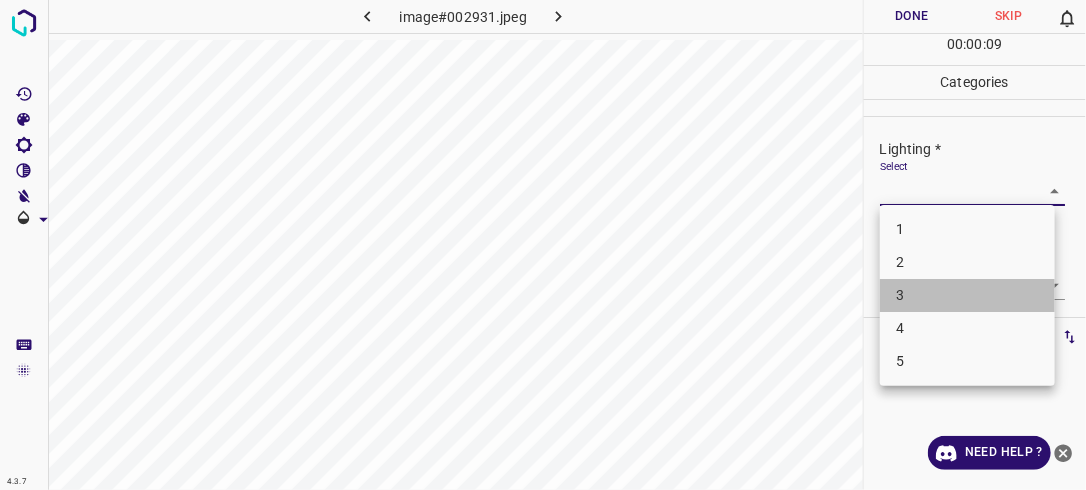 click on "3" at bounding box center [967, 295] 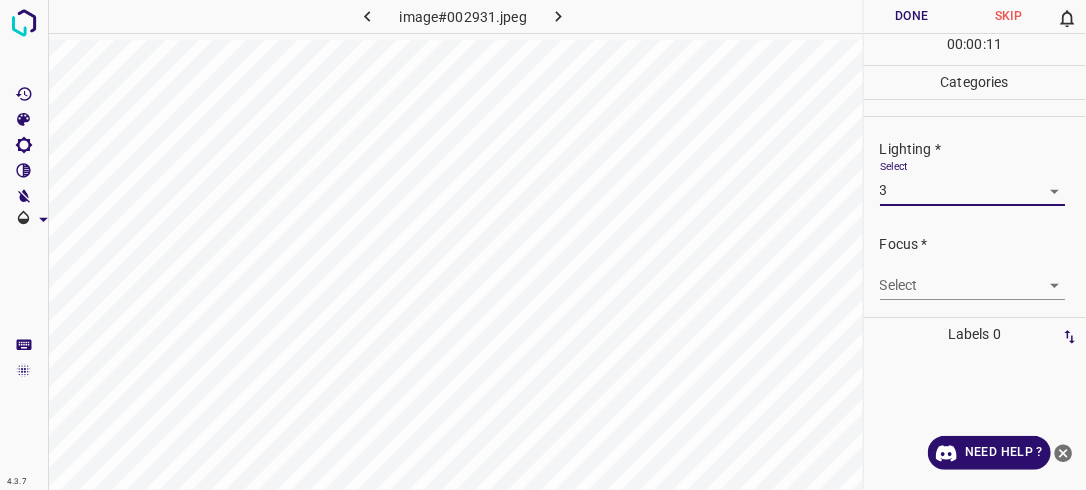 click on "4.3.7 image#002931.jpeg Done Skip 0 00   : 00   : 11   Categories Lighting *  Select 3 3 Focus *  Select ​ Overall *  Select ​ Labels   0 Categories 1 Lighting 2 Focus 3 Overall Tools Space Change between modes (Draw & Edit) I Auto labeling R Restore zoom M Zoom in N Zoom out Delete Delete selecte label Filters Z Restore filters X Saturation filter C Brightness filter V Contrast filter B Gray scale filter General O Download Need Help ? - Text - Hide - Delete" at bounding box center [543, 245] 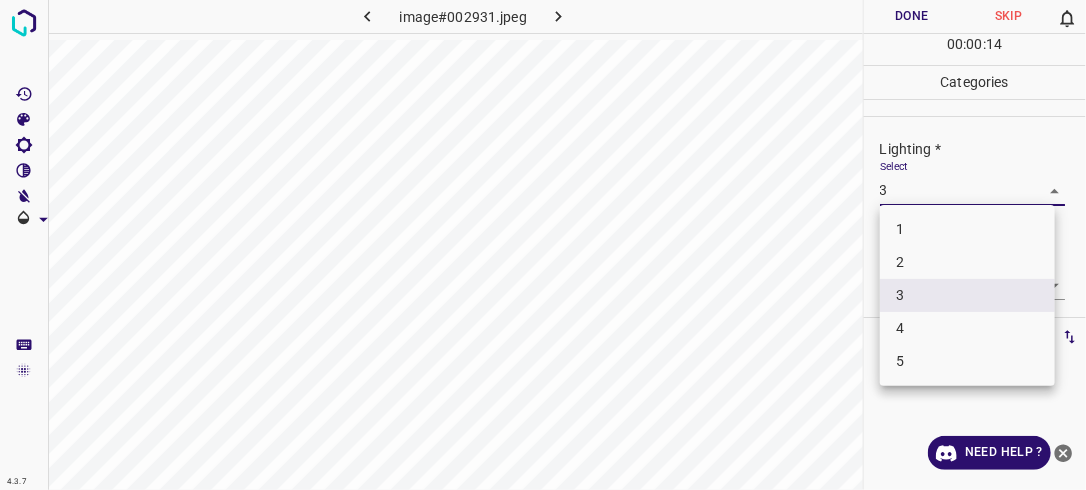 drag, startPoint x: 775, startPoint y: 306, endPoint x: 751, endPoint y: 290, distance: 28.84441 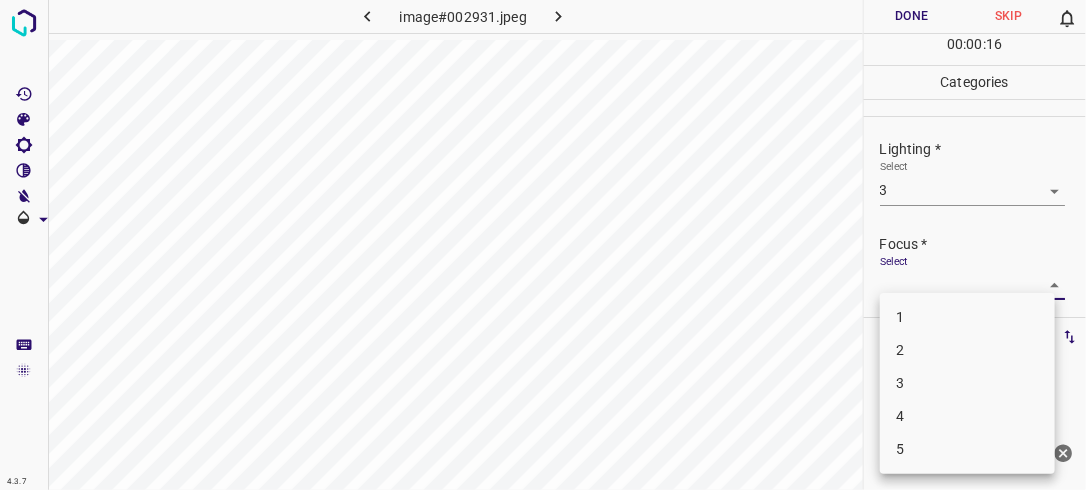 click on "4.3.7 image#002931.jpeg Done Skip 0 00   : 00   : 16   Categories Lighting *  Select 3 3 Focus *  Select ​ Overall *  Select ​ Labels   0 Categories 1 Lighting 2 Focus 3 Overall Tools Space Change between modes (Draw & Edit) I Auto labeling R Restore zoom M Zoom in N Zoom out Delete Delete selecte label Filters Z Restore filters X Saturation filter C Brightness filter V Contrast filter B Gray scale filter General O Download Need Help ? - Text - Hide - Delete 1 2 3 4 5" at bounding box center [543, 245] 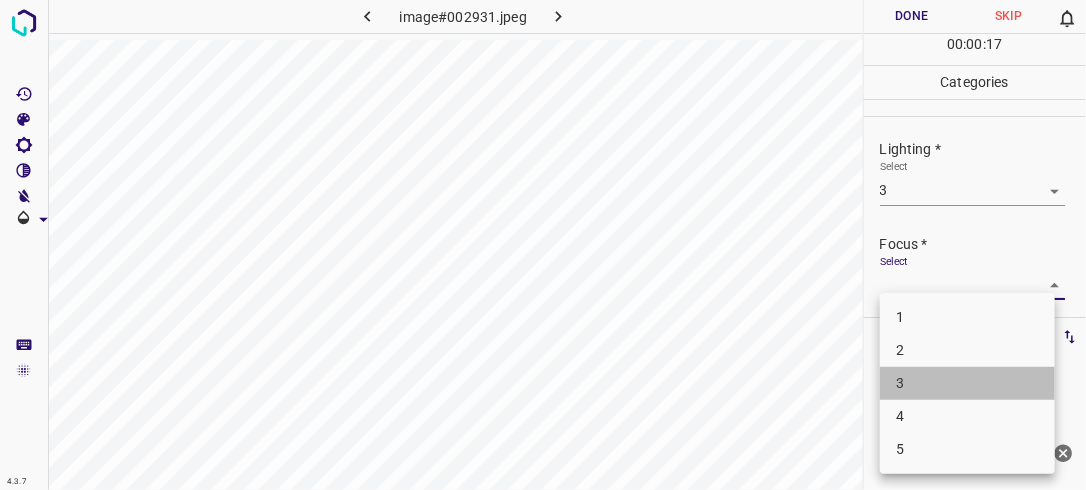 click on "3" at bounding box center [967, 383] 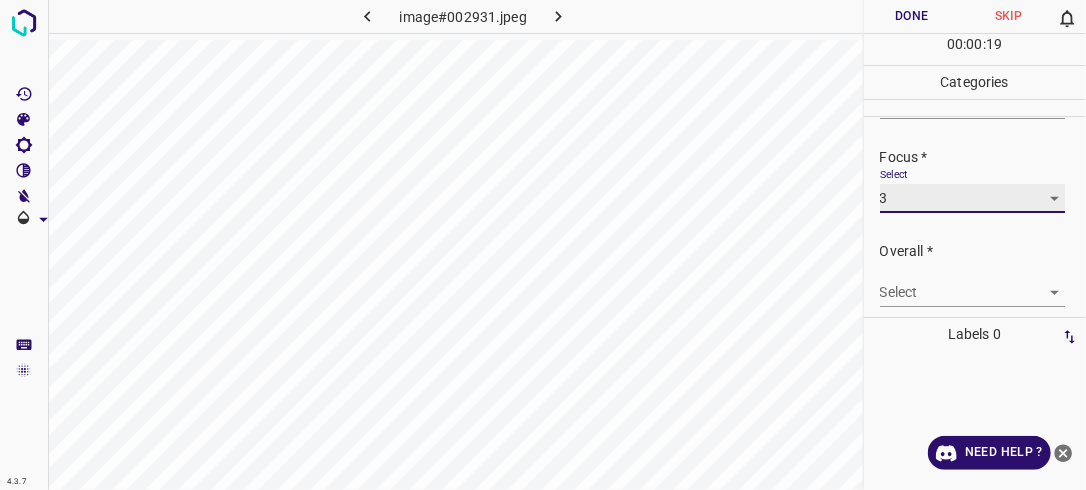 scroll, scrollTop: 89, scrollLeft: 0, axis: vertical 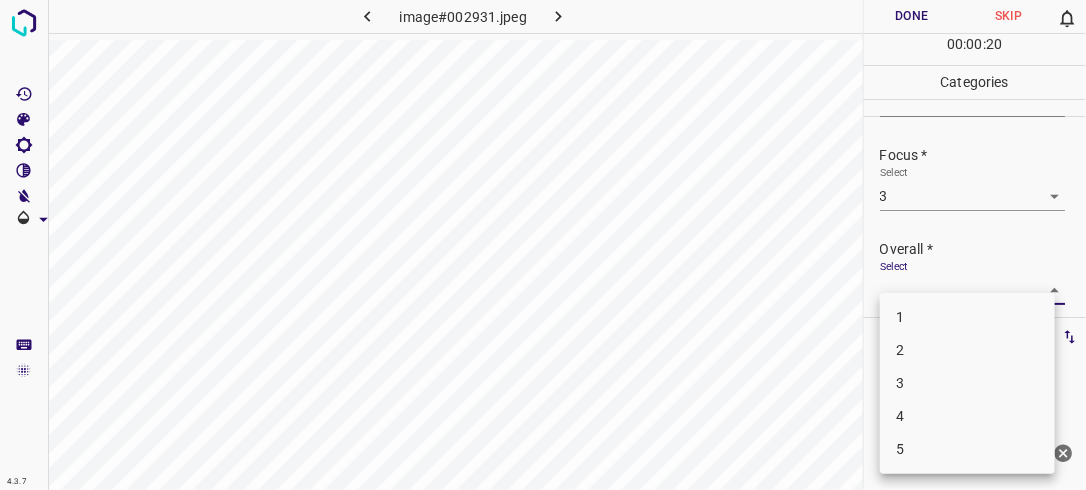 click on "4.3.7 image#002931.jpeg Done Skip 0 00   : 00   : 20   Categories Lighting *  Select 3 3 Focus *  Select 3 3 Overall *  Select ​ Labels   0 Categories 1 Lighting 2 Focus 3 Overall Tools Space Change between modes (Draw & Edit) I Auto labeling R Restore zoom M Zoom in N Zoom out Delete Delete selecte label Filters Z Restore filters X Saturation filter C Brightness filter V Contrast filter B Gray scale filter General O Download Need Help ? - Text - Hide - Delete 1 2 3 4 5" at bounding box center (543, 245) 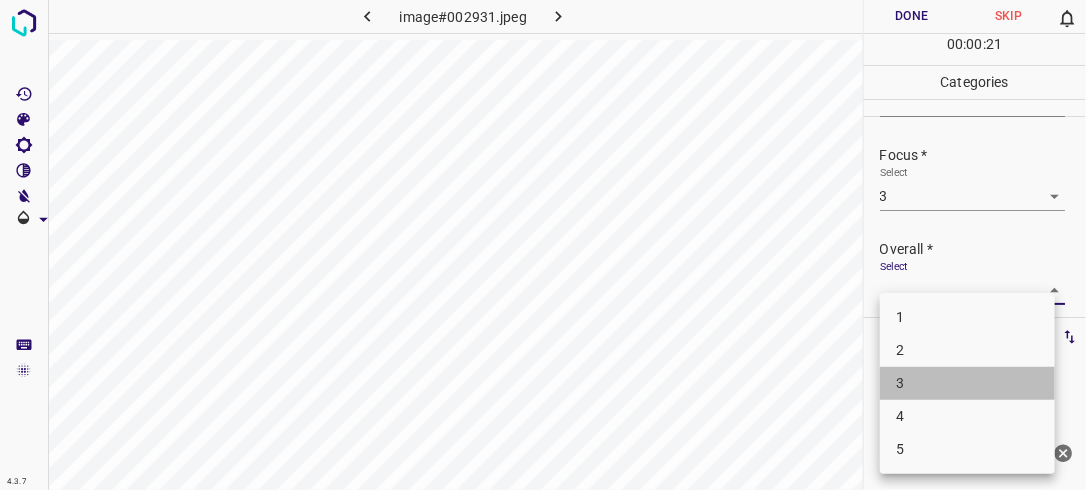 click on "3" at bounding box center [967, 383] 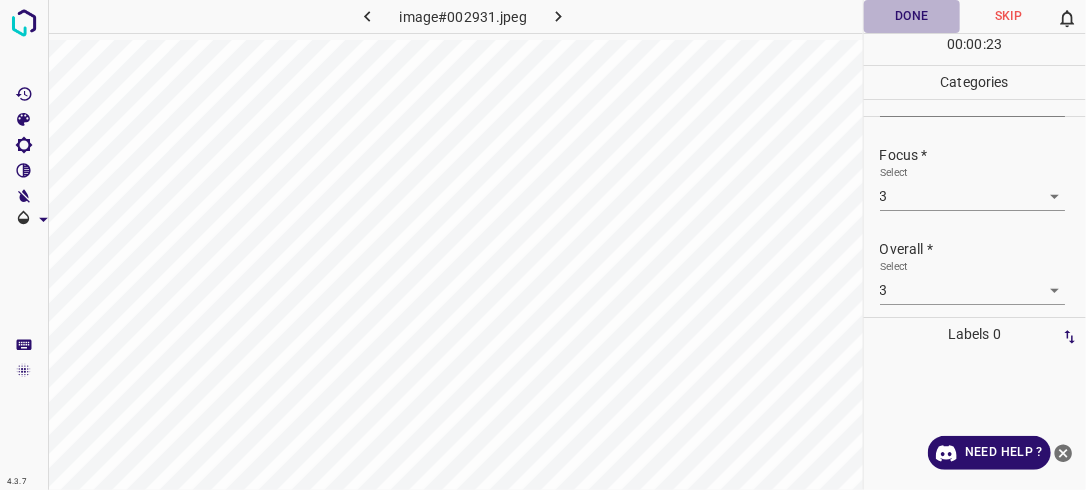 click on "Done" at bounding box center [912, 16] 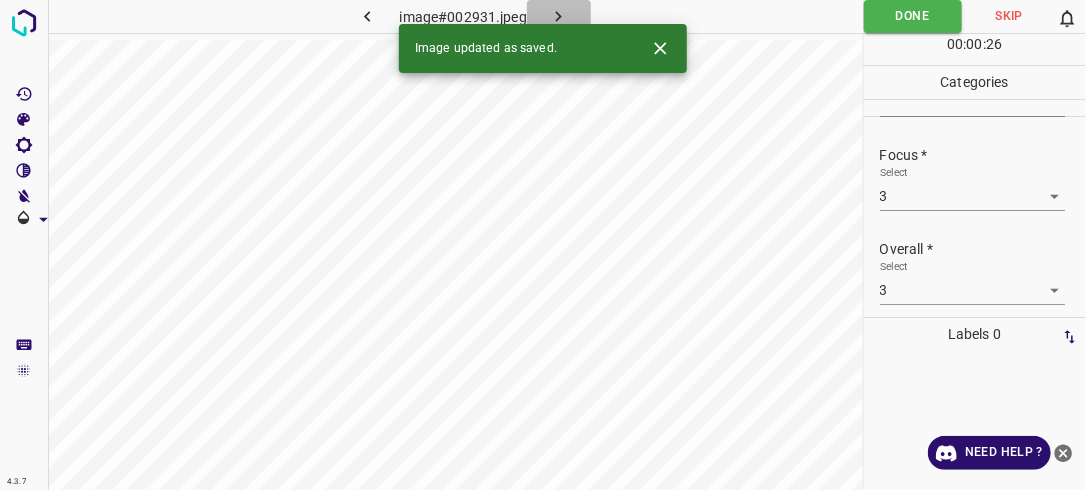click 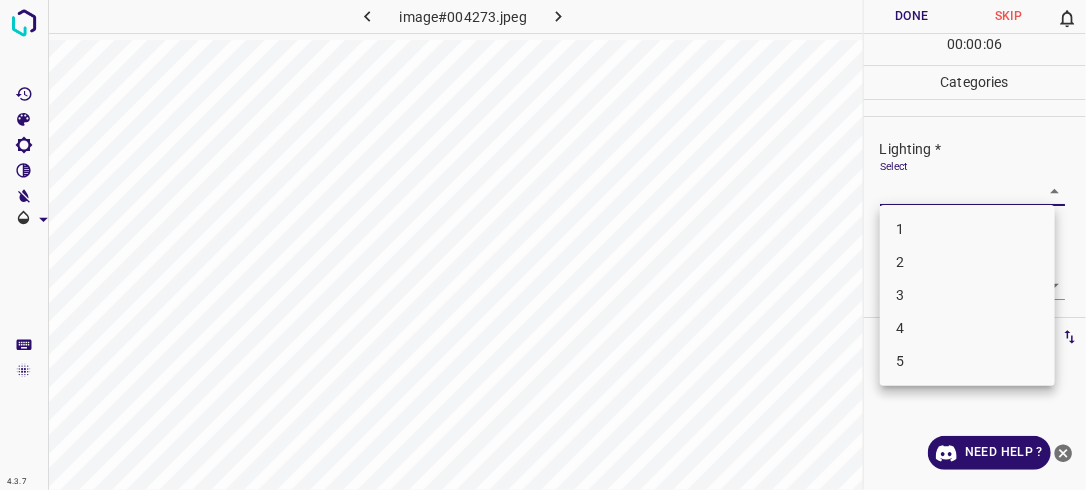 click on "4.3.7 image#004273.jpeg Done Skip 0 00   : 00   : 06   Categories Lighting *  Select ​ Focus *  Select ​ Overall *  Select ​ Labels   0 Categories 1 Lighting 2 Focus 3 Overall Tools Space Change between modes (Draw & Edit) I Auto labeling R Restore zoom M Zoom in N Zoom out Delete Delete selecte label Filters Z Restore filters X Saturation filter C Brightness filter V Contrast filter B Gray scale filter General O Download Need Help ? - Text - Hide - Delete 1 2 3 4 5" at bounding box center (543, 245) 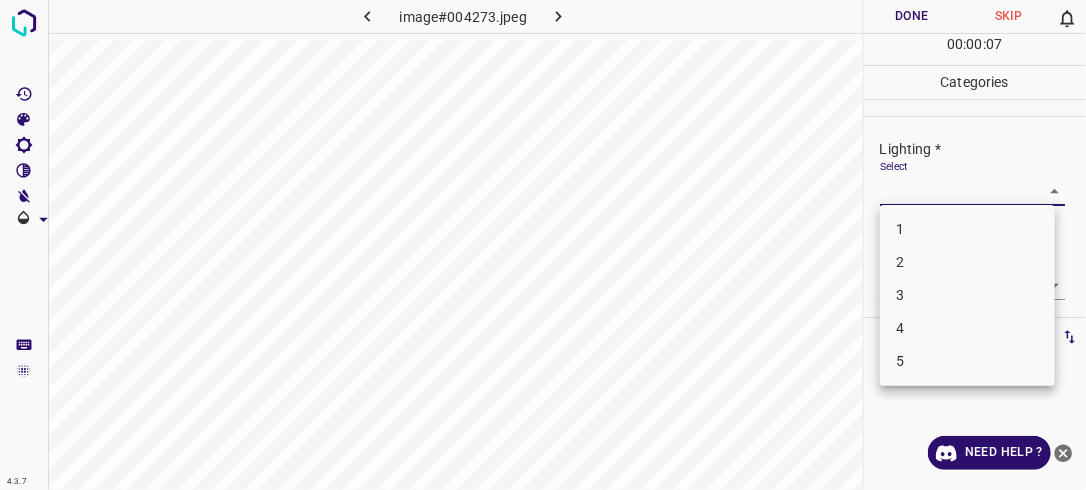 click on "2" at bounding box center (967, 262) 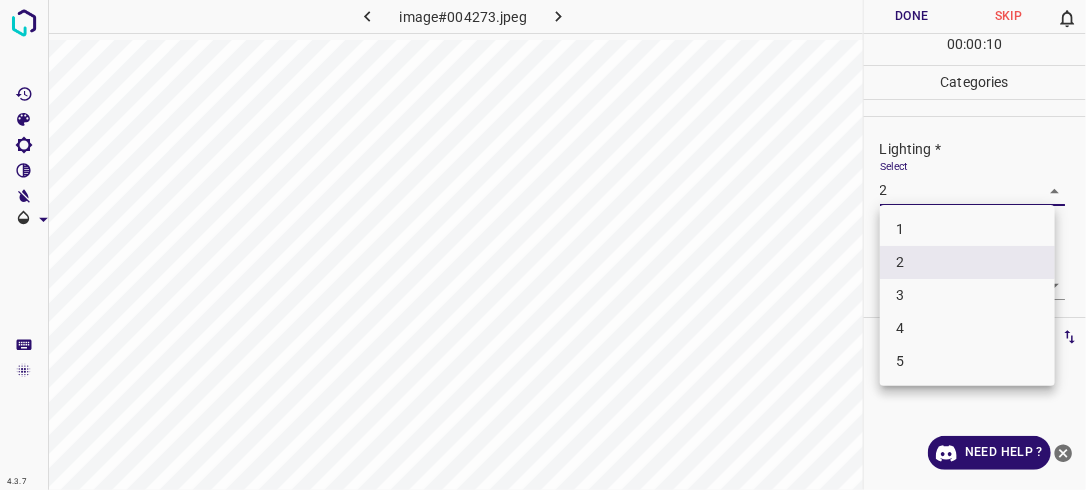 drag, startPoint x: 1044, startPoint y: 184, endPoint x: 968, endPoint y: 293, distance: 132.87964 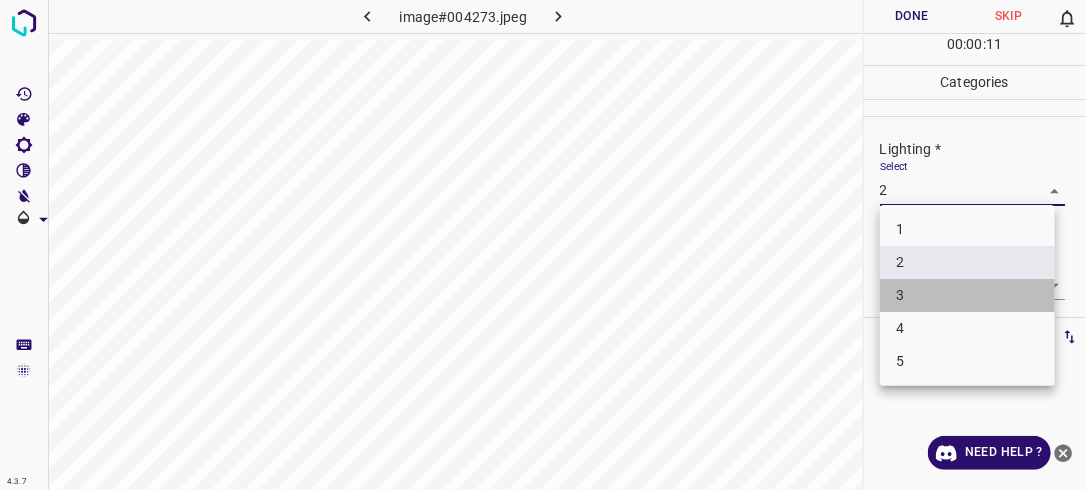 click on "3" at bounding box center [967, 295] 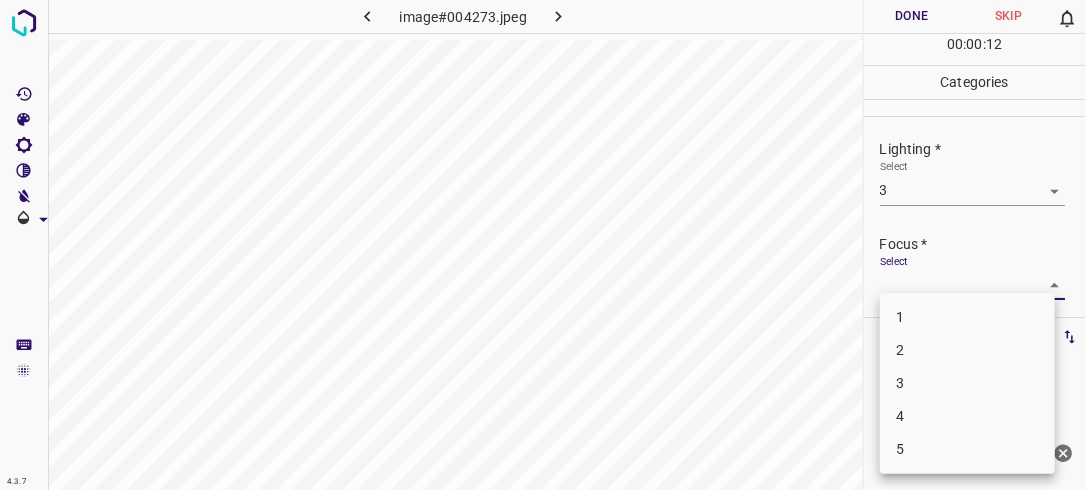 click on "4.3.7 image#004273.jpeg Done Skip 0 00   : 00   : 12   Categories Lighting *  Select 3 3 Focus *  Select ​ Overall *  Select ​ Labels   0 Categories 1 Lighting 2 Focus 3 Overall Tools Space Change between modes (Draw & Edit) I Auto labeling R Restore zoom M Zoom in N Zoom out Delete Delete selecte label Filters Z Restore filters X Saturation filter C Brightness filter V Contrast filter B Gray scale filter General O Download Need Help ? - Text - Hide - Delete 1 2 3 4 5" at bounding box center (543, 245) 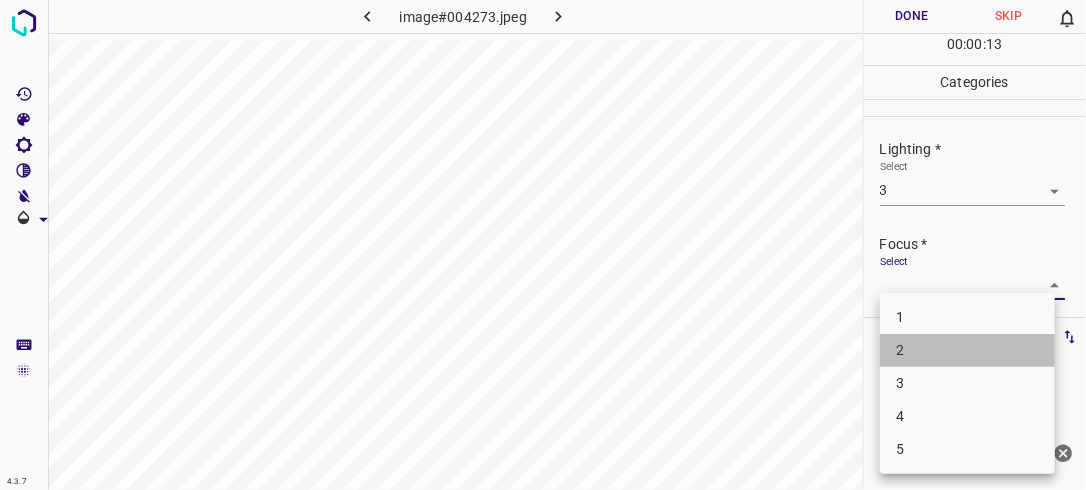 click on "2" at bounding box center (967, 350) 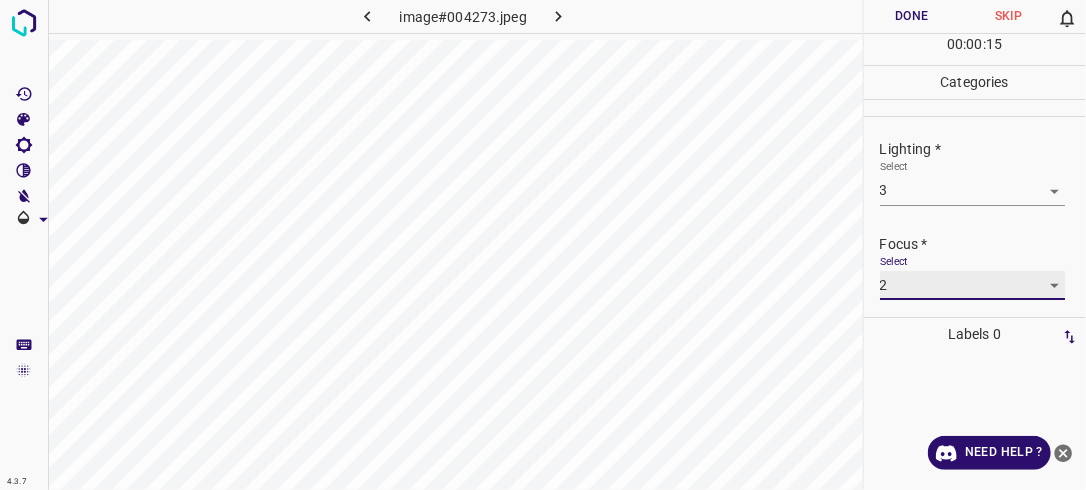 scroll, scrollTop: 98, scrollLeft: 0, axis: vertical 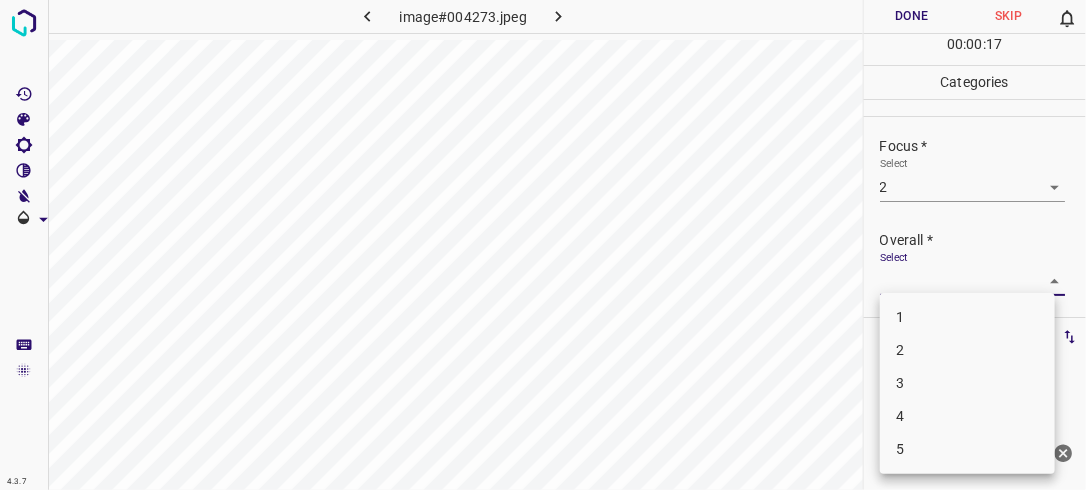 click on "4.3.7 image#004273.jpeg Done Skip 0 00   : 00   : 17   Categories Lighting *  Select 3 3 Focus *  Select 2 2 Overall *  Select ​ Labels   0 Categories 1 Lighting 2 Focus 3 Overall Tools Space Change between modes (Draw & Edit) I Auto labeling R Restore zoom M Zoom in N Zoom out Delete Delete selecte label Filters Z Restore filters X Saturation filter C Brightness filter V Contrast filter B Gray scale filter General O Download Need Help ? - Text - Hide - Delete 1 2 3 4 5" at bounding box center [543, 245] 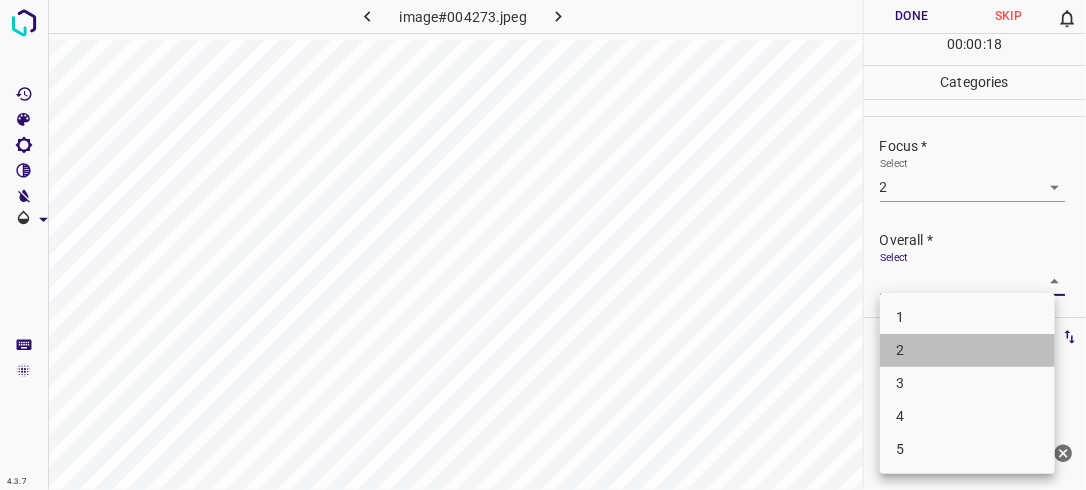 click on "2" at bounding box center [967, 350] 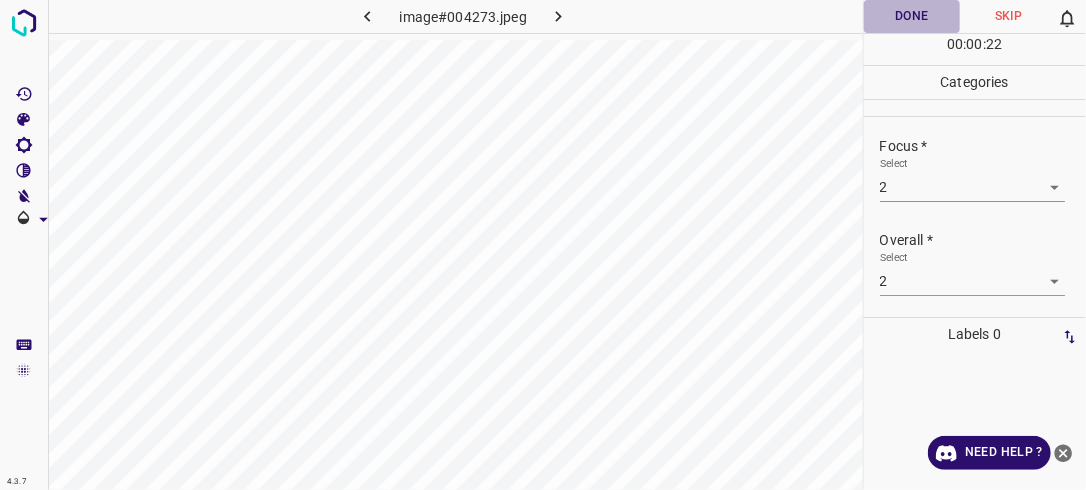 click on "Done" at bounding box center (912, 16) 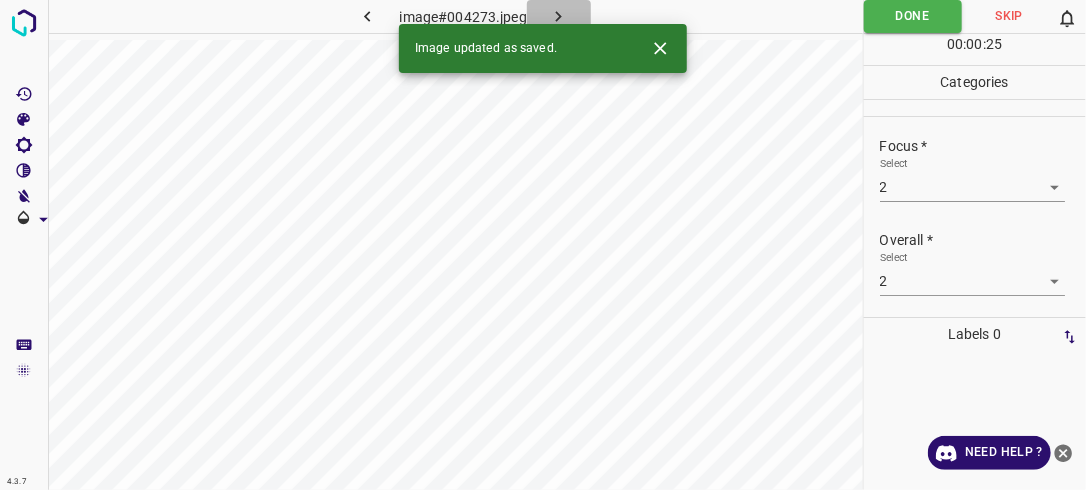 click 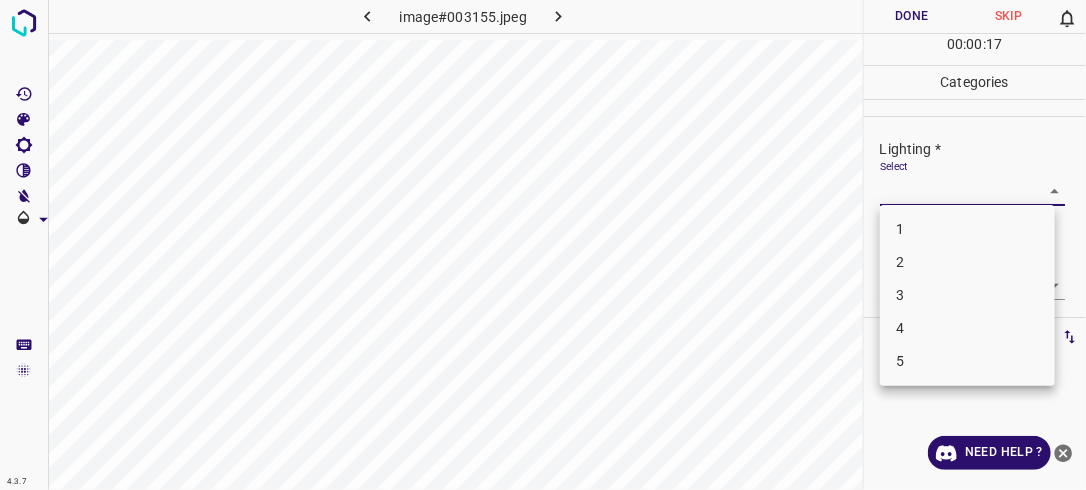 click on "4.3.7 image#003155.jpeg Done Skip 0 00   : 00   : 17   Categories Lighting *  Select ​ Focus *  Select ​ Overall *  Select ​ Labels   0 Categories 1 Lighting 2 Focus 3 Overall Tools Space Change between modes (Draw & Edit) I Auto labeling R Restore zoom M Zoom in N Zoom out Delete Delete selecte label Filters Z Restore filters X Saturation filter C Brightness filter V Contrast filter B Gray scale filter General O Download Need Help ? - Text - Hide - Delete 1 2 3 4 5" at bounding box center (543, 245) 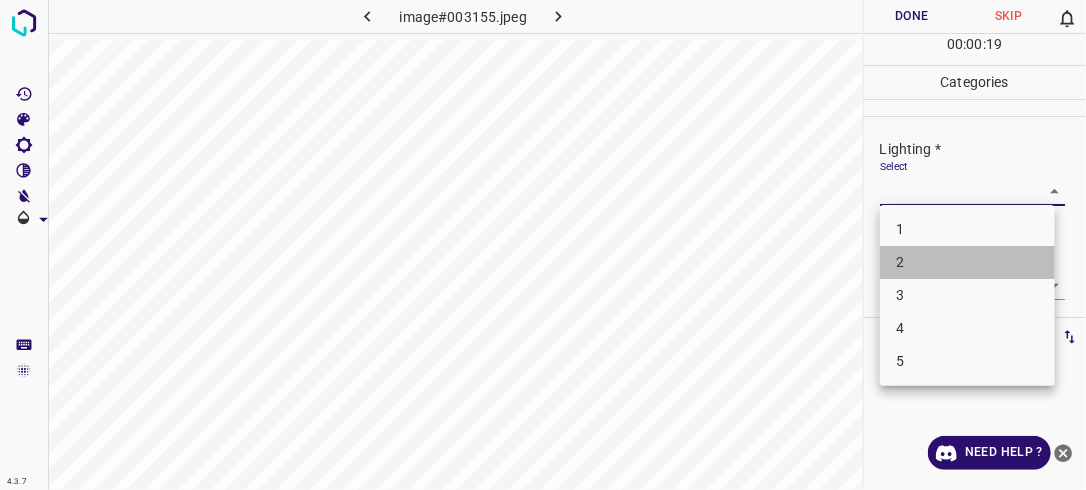 click on "2" at bounding box center [967, 262] 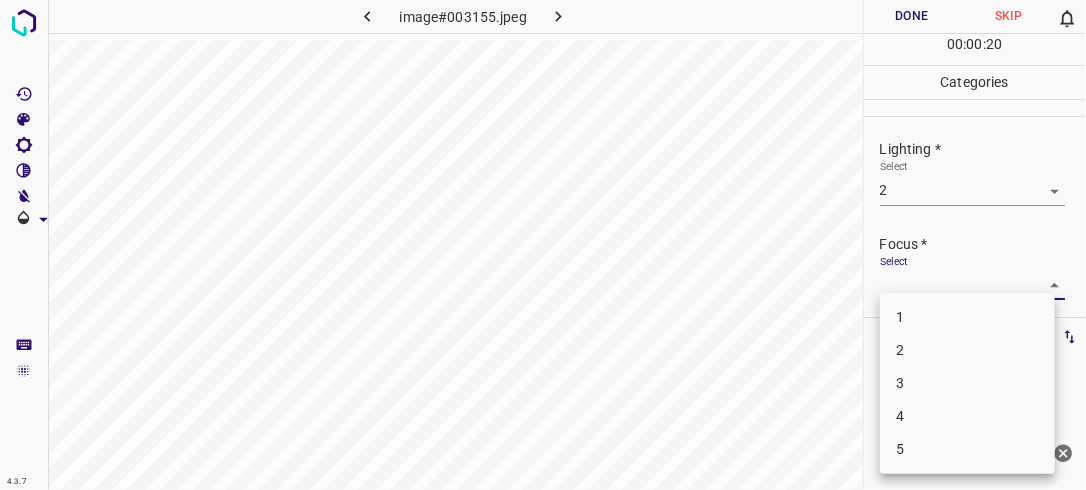 click on "4.3.7 image#003155.jpeg Done Skip 0 00   : 00   : 20   Categories Lighting *  Select 2 2 Focus *  Select ​ Overall *  Select ​ Labels   0 Categories 1 Lighting 2 Focus 3 Overall Tools Space Change between modes (Draw & Edit) I Auto labeling R Restore zoom M Zoom in N Zoom out Delete Delete selecte label Filters Z Restore filters X Saturation filter C Brightness filter V Contrast filter B Gray scale filter General O Download Need Help ? - Text - Hide - Delete 1 2 3 4 5" at bounding box center [543, 245] 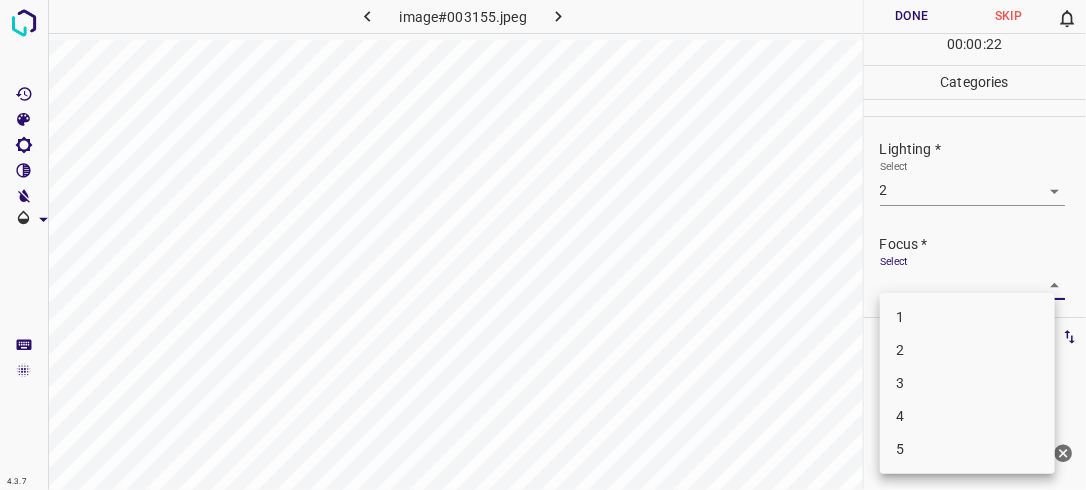 click on "2" at bounding box center (967, 350) 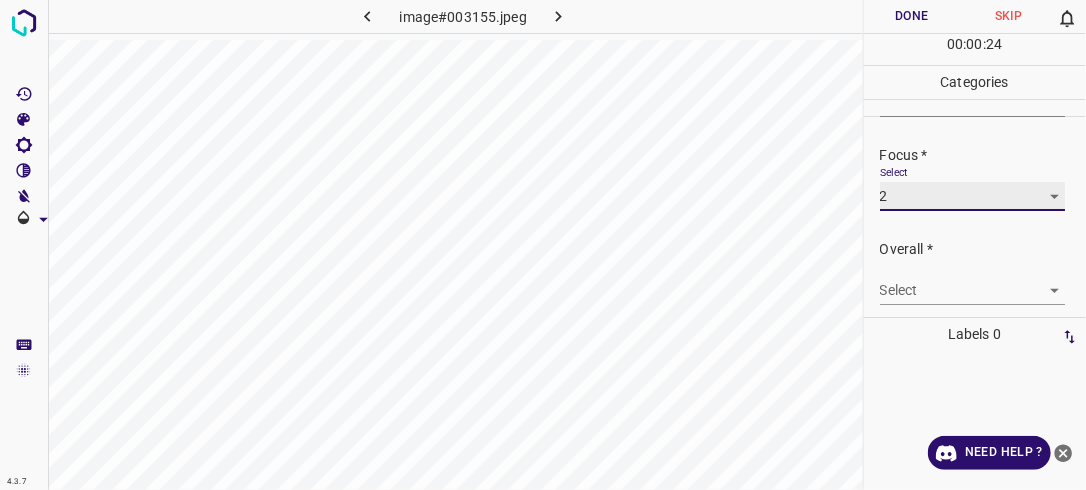 scroll, scrollTop: 98, scrollLeft: 0, axis: vertical 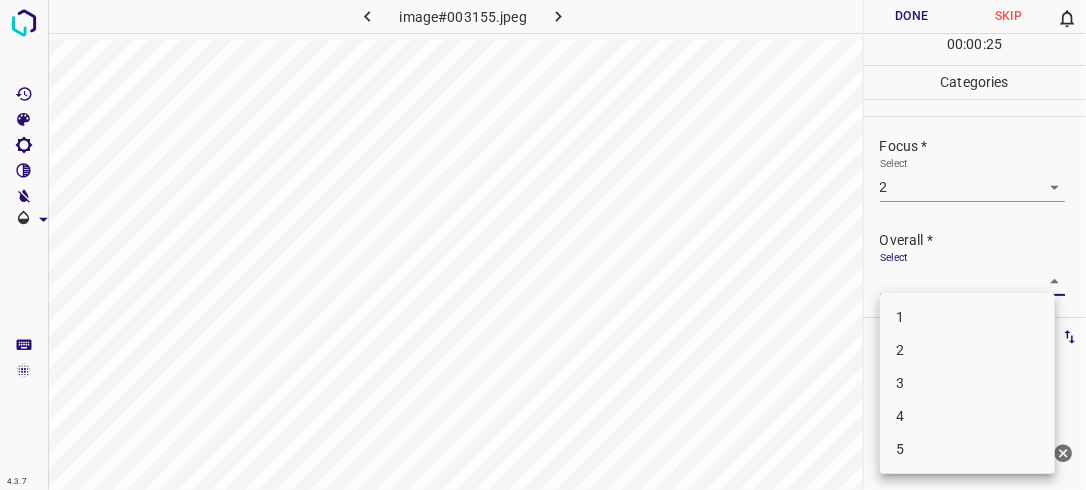 click on "4.3.7 image#003155.jpeg Done Skip 0 00   : 00   : 25   Categories Lighting *  Select 2 2 Focus *  Select 2 2 Overall *  Select ​ Labels   0 Categories 1 Lighting 2 Focus 3 Overall Tools Space Change between modes (Draw & Edit) I Auto labeling R Restore zoom M Zoom in N Zoom out Delete Delete selecte label Filters Z Restore filters X Saturation filter C Brightness filter V Contrast filter B Gray scale filter General O Download Need Help ? - Text - Hide - Delete 1 2 3 4 5" at bounding box center (543, 245) 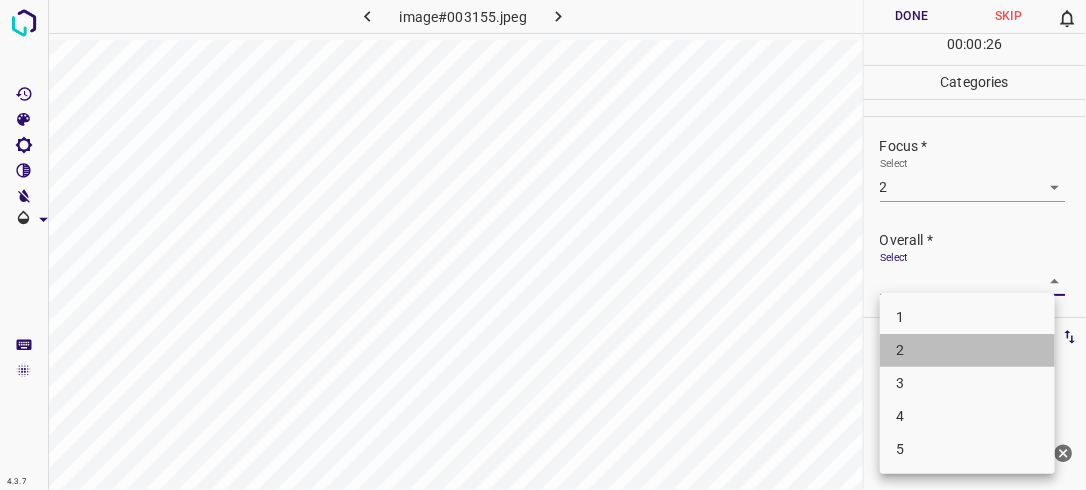 click on "2" at bounding box center [967, 350] 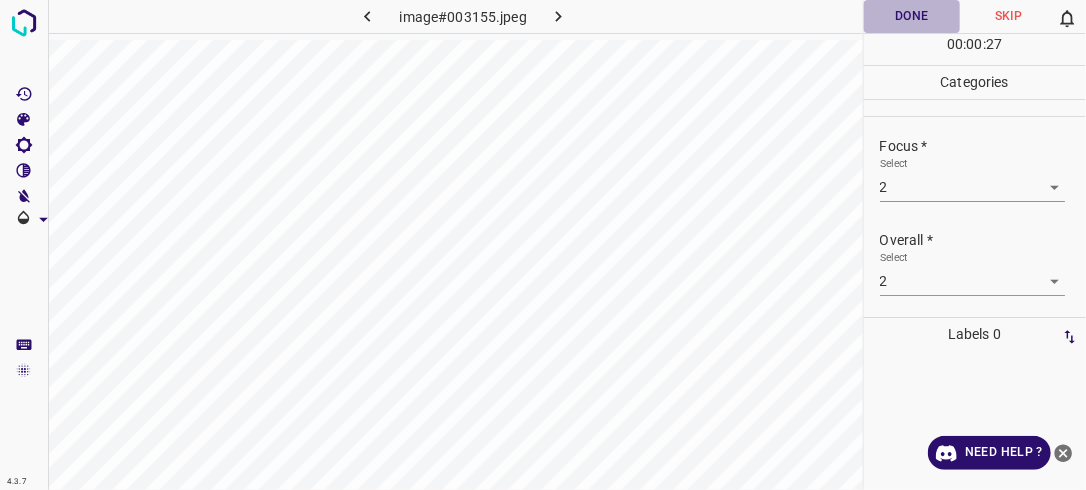 click on "Done" at bounding box center [912, 16] 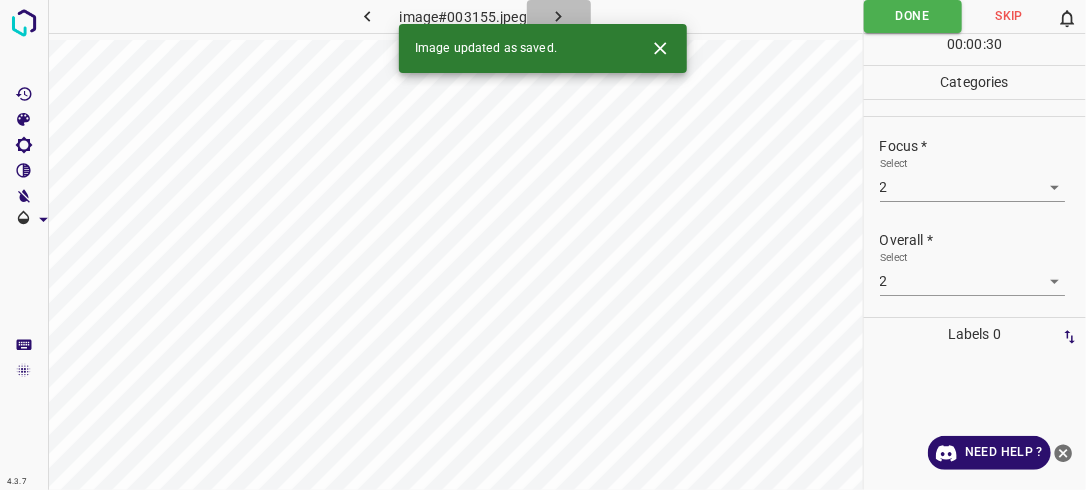 click 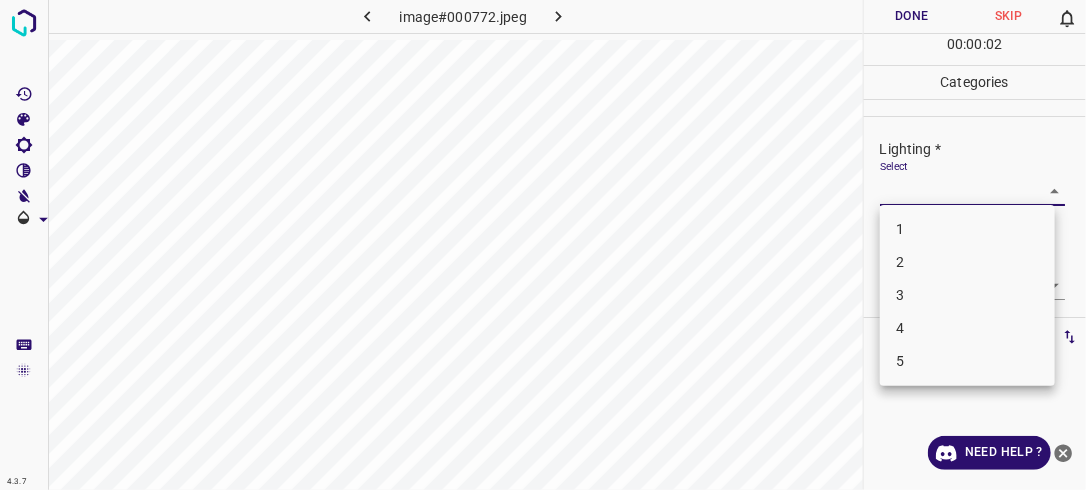 click on "4.3.7 image#000772.jpeg Done Skip 0 00   : 00   : 02   Categories Lighting *  Select ​ Focus *  Select ​ Overall *  Select ​ Labels   0 Categories 1 Lighting 2 Focus 3 Overall Tools Space Change between modes (Draw & Edit) I Auto labeling R Restore zoom M Zoom in N Zoom out Delete Delete selecte label Filters Z Restore filters X Saturation filter C Brightness filter V Contrast filter B Gray scale filter General O Download Need Help ? - Text - Hide - Delete 1 2 3 4 5" at bounding box center [543, 245] 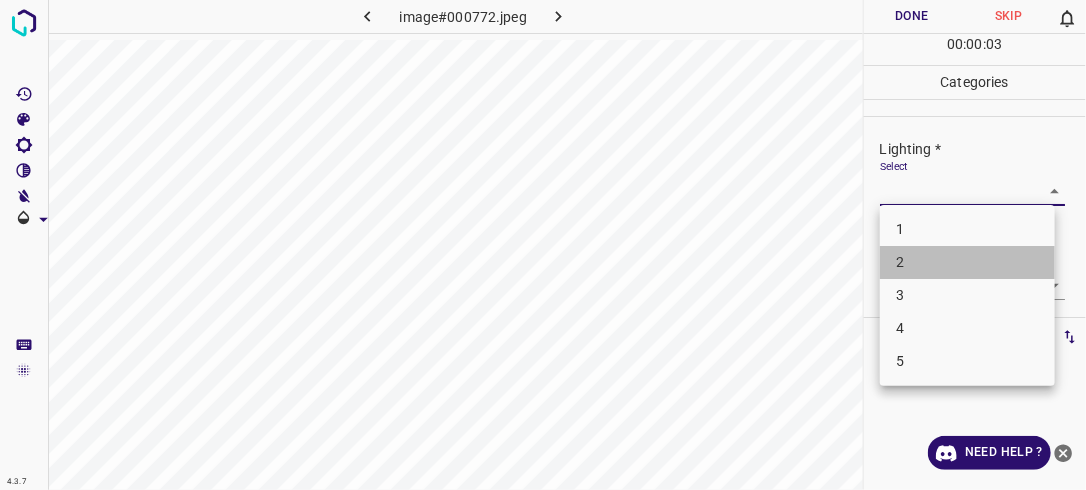 click on "2" at bounding box center [967, 262] 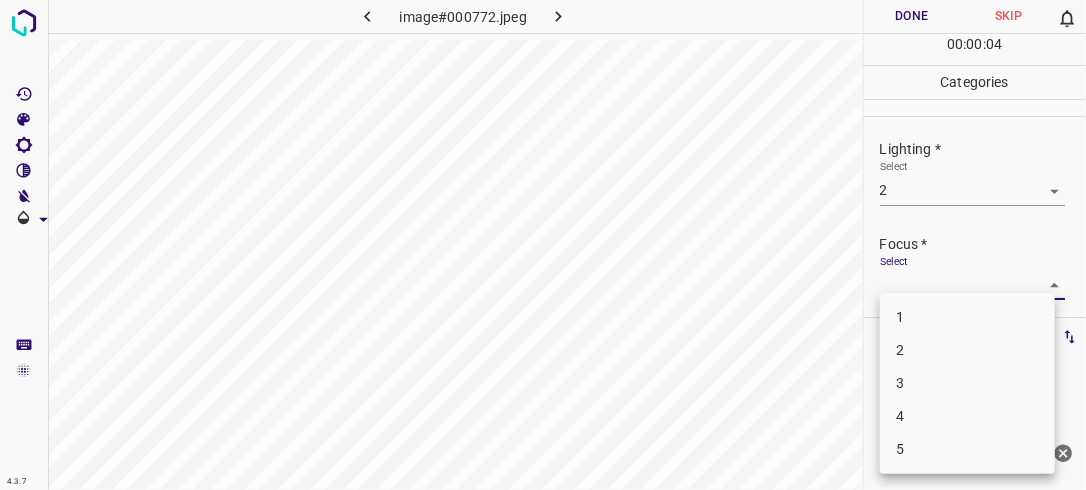 click on "4.3.7 image#000772.jpeg Done Skip 0 00   : 00   : 04   Categories Lighting *  Select 2 2 Focus *  Select ​ Overall *  Select ​ Labels   0 Categories 1 Lighting 2 Focus 3 Overall Tools Space Change between modes (Draw & Edit) I Auto labeling R Restore zoom M Zoom in N Zoom out Delete Delete selecte label Filters Z Restore filters X Saturation filter C Brightness filter V Contrast filter B Gray scale filter General O Download Need Help ? - Text - Hide - Delete 1 2 3 4 5" at bounding box center (543, 245) 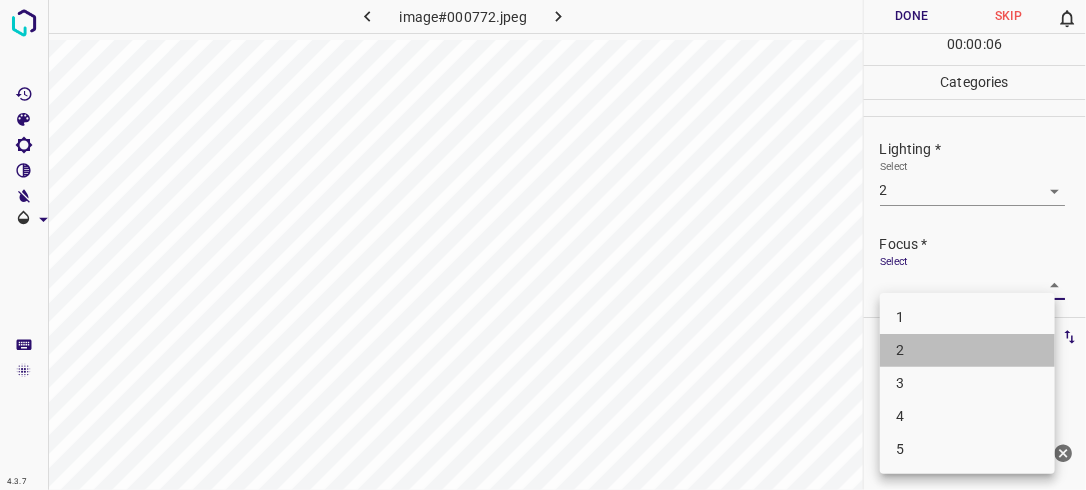 click on "2" at bounding box center (967, 350) 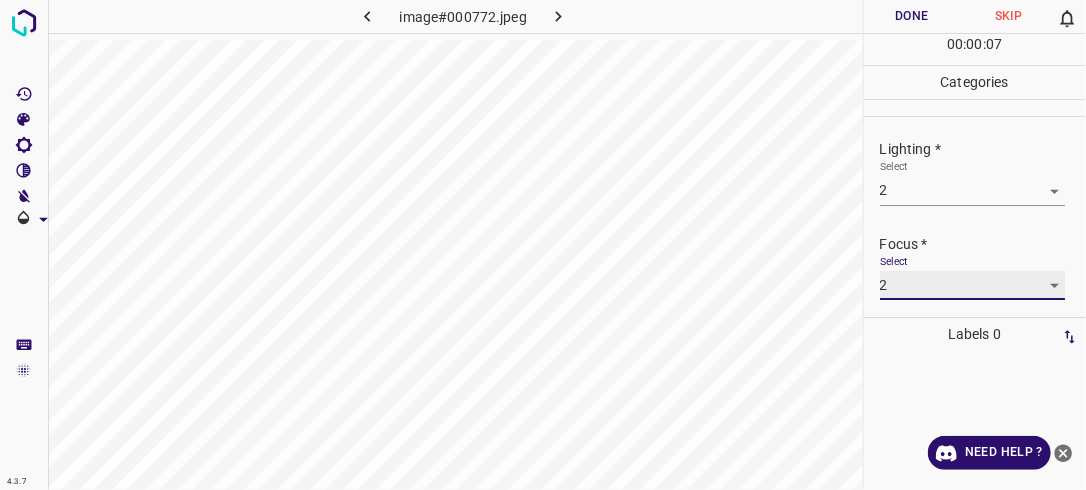 scroll, scrollTop: 98, scrollLeft: 0, axis: vertical 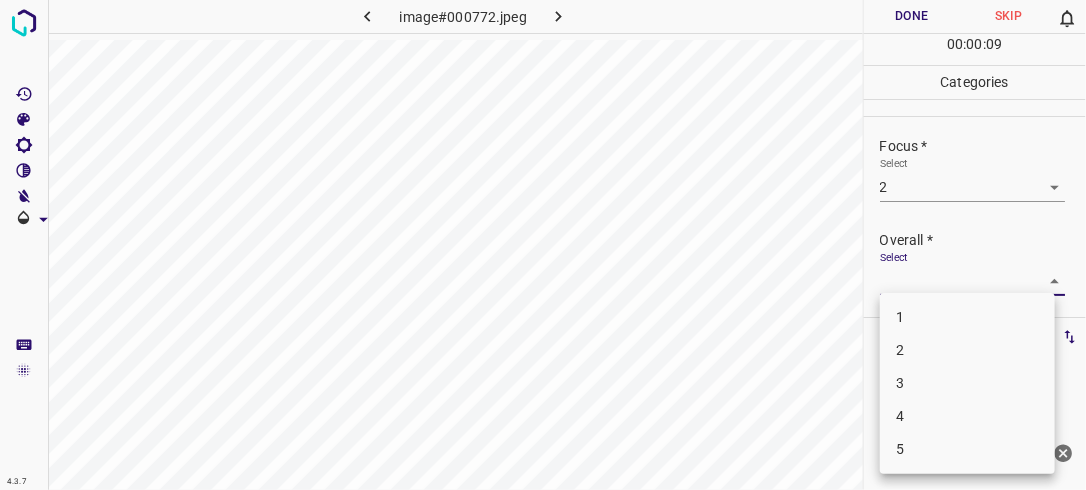 click on "4.3.7 image#000772.jpeg Done Skip 0 00   : 00   : 09   Categories Lighting *  Select 2 2 Focus *  Select 2 2 Overall *  Select ​ Labels   0 Categories 1 Lighting 2 Focus 3 Overall Tools Space Change between modes (Draw & Edit) I Auto labeling R Restore zoom M Zoom in N Zoom out Delete Delete selecte label Filters Z Restore filters X Saturation filter C Brightness filter V Contrast filter B Gray scale filter General O Download Need Help ? - Text - Hide - Delete 1 2 3 4 5" at bounding box center [543, 245] 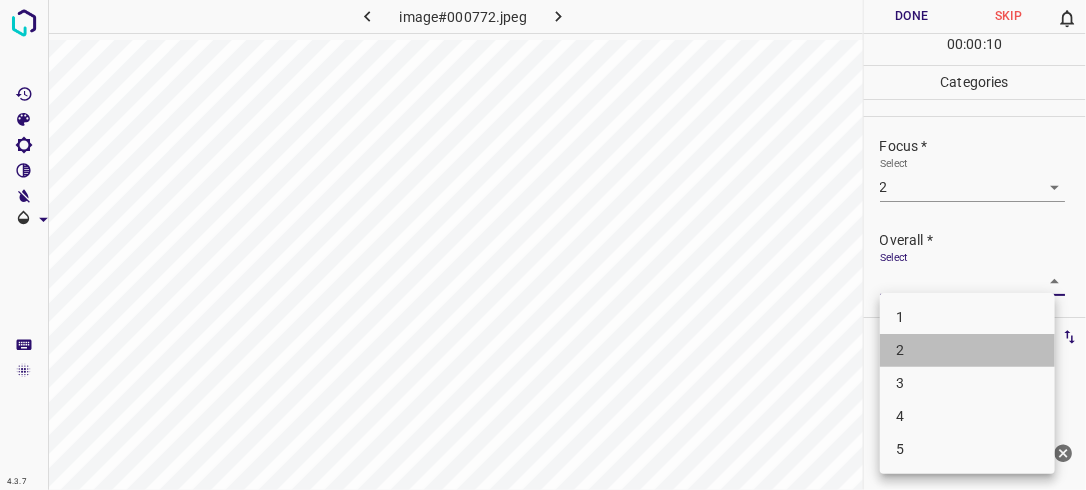 click on "2" at bounding box center (967, 350) 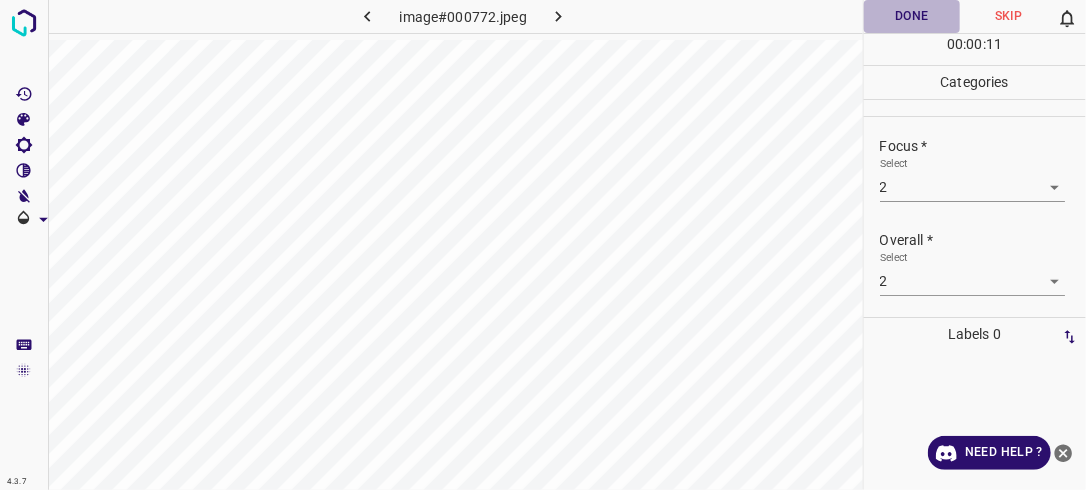 click on "Done" at bounding box center (912, 16) 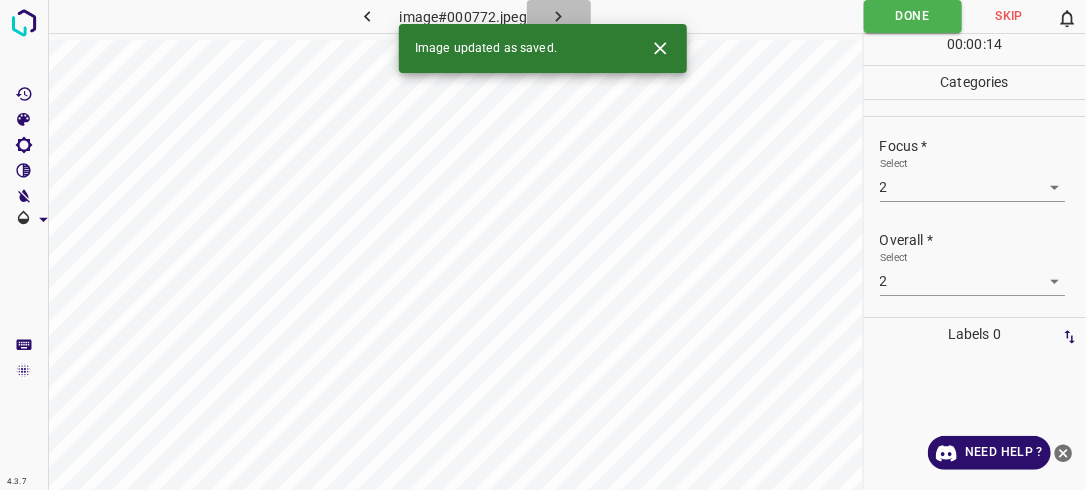 click 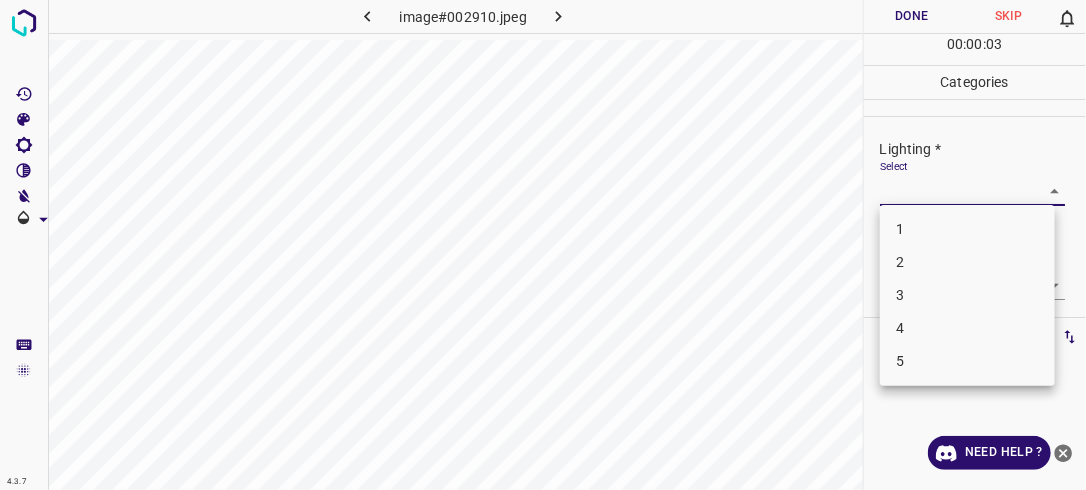 click on "4.3.7 image#002910.jpeg Done Skip 0 00   : 00   : 03   Categories Lighting *  Select ​ Focus *  Select ​ Overall *  Select ​ Labels   0 Categories 1 Lighting 2 Focus 3 Overall Tools Space Change between modes (Draw & Edit) I Auto labeling R Restore zoom M Zoom in N Zoom out Delete Delete selecte label Filters Z Restore filters X Saturation filter C Brightness filter V Contrast filter B Gray scale filter General O Download Need Help ? - Text - Hide - Delete 1 2 3 4 5" at bounding box center (543, 245) 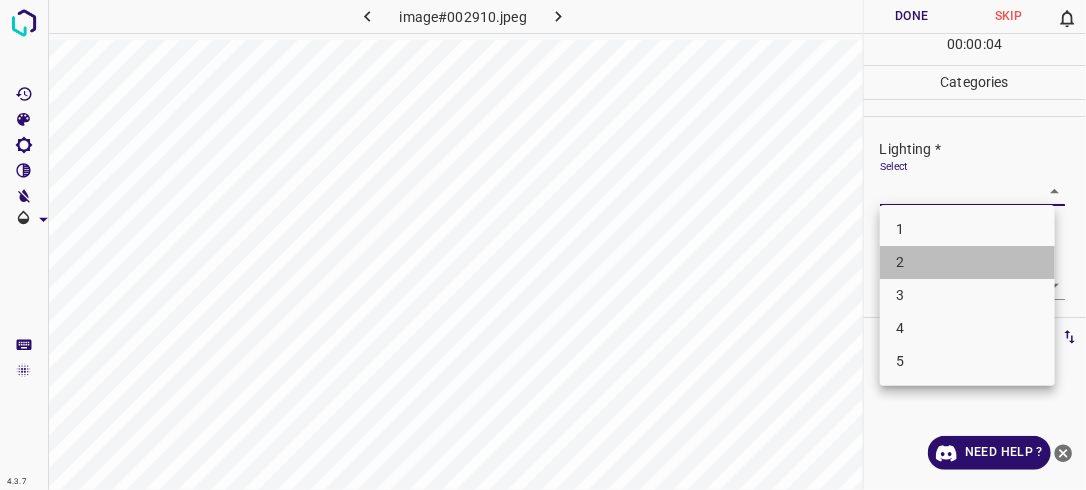 click on "2" at bounding box center [967, 262] 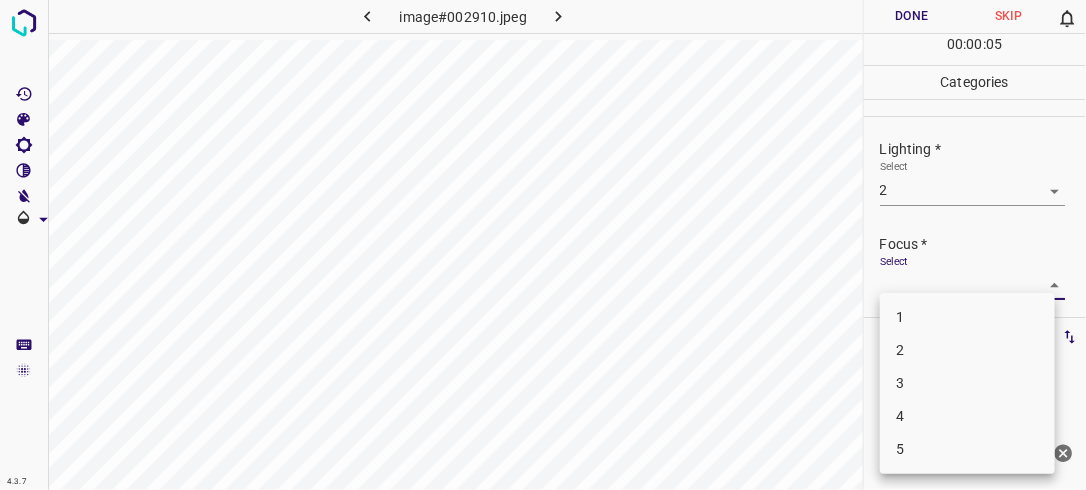 click on "4.3.7 image#002910.jpeg Done Skip 0 00   : 00   : 05   Categories Lighting *  Select 2 2 Focus *  Select ​ Overall *  Select ​ Labels   0 Categories 1 Lighting 2 Focus 3 Overall Tools Space Change between modes (Draw & Edit) I Auto labeling R Restore zoom M Zoom in N Zoom out Delete Delete selecte label Filters Z Restore filters X Saturation filter C Brightness filter V Contrast filter B Gray scale filter General O Download Need Help ? - Text - Hide - Delete 1 2 3 4 5" at bounding box center (543, 245) 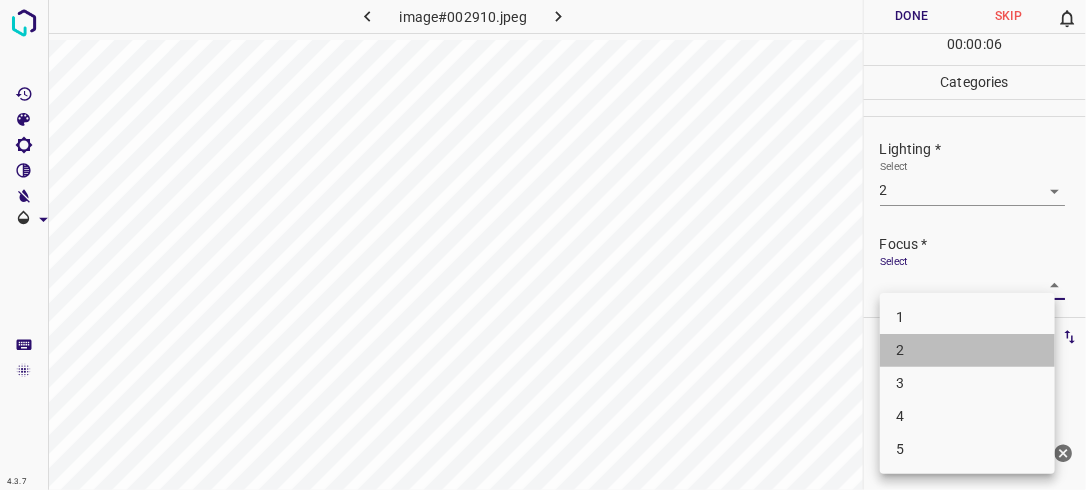 click on "2" at bounding box center [967, 350] 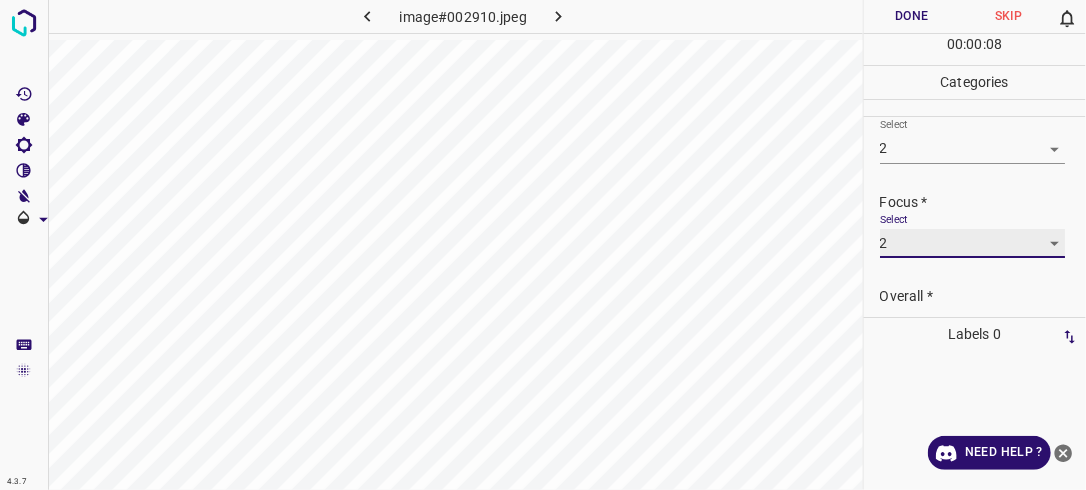 scroll, scrollTop: 84, scrollLeft: 0, axis: vertical 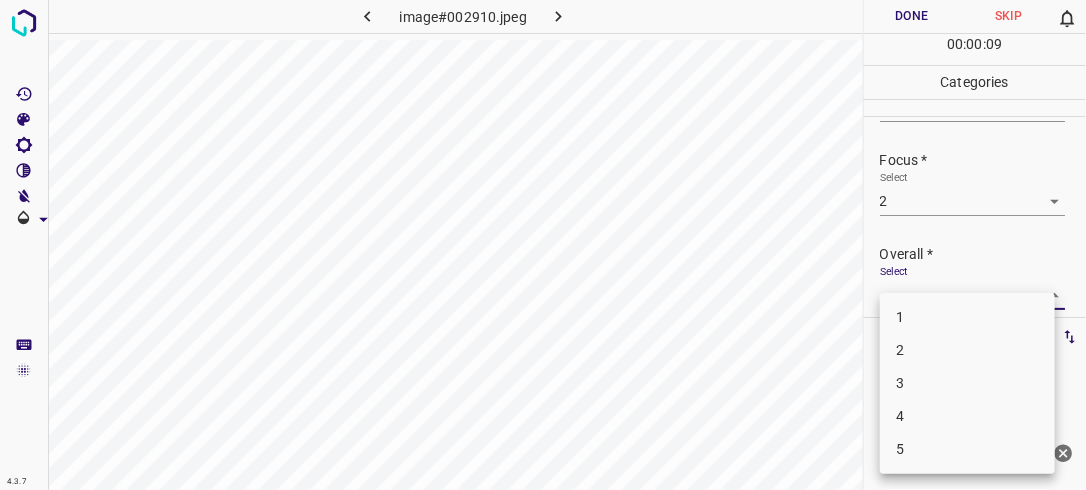 click on "4.3.7 image#002910.jpeg Done Skip 0 00   : 00   : 09   Categories Lighting *  Select 2 2 Focus *  Select 2 2 Overall *  Select ​ Labels   0 Categories 1 Lighting 2 Focus 3 Overall Tools Space Change between modes (Draw & Edit) I Auto labeling R Restore zoom M Zoom in N Zoom out Delete Delete selecte label Filters Z Restore filters X Saturation filter C Brightness filter V Contrast filter B Gray scale filter General O Download Need Help ? - Text - Hide - Delete 1 2 3 4 5" at bounding box center (543, 245) 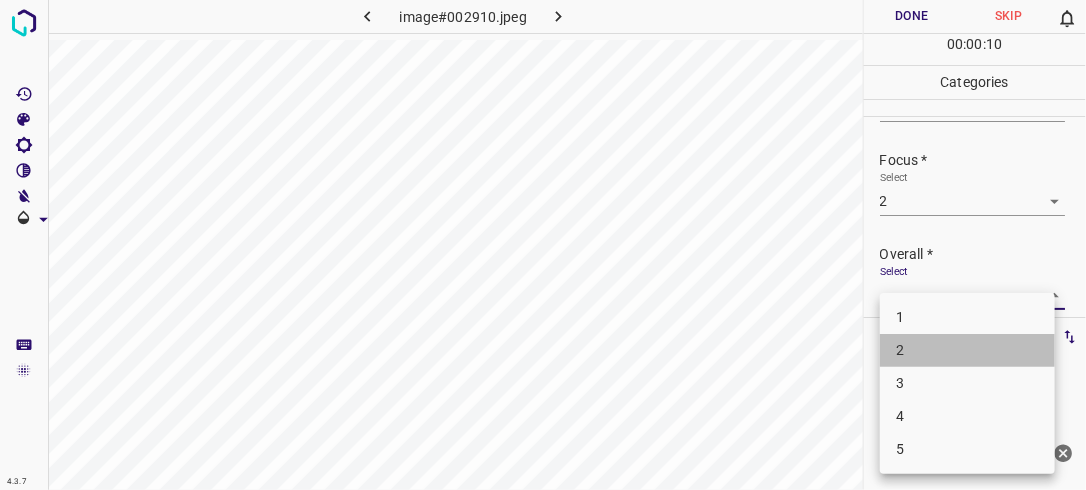 click on "2" at bounding box center [967, 350] 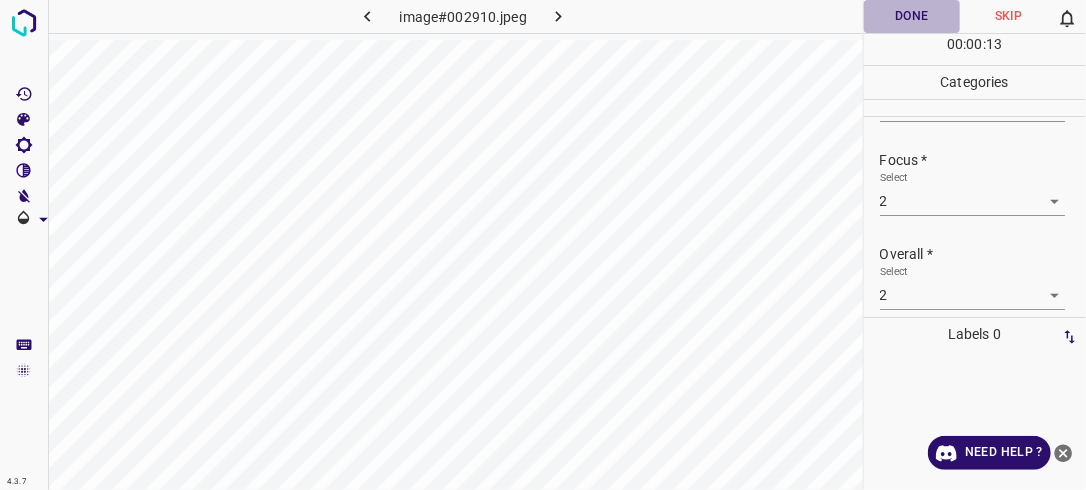 click on "Done" at bounding box center [912, 16] 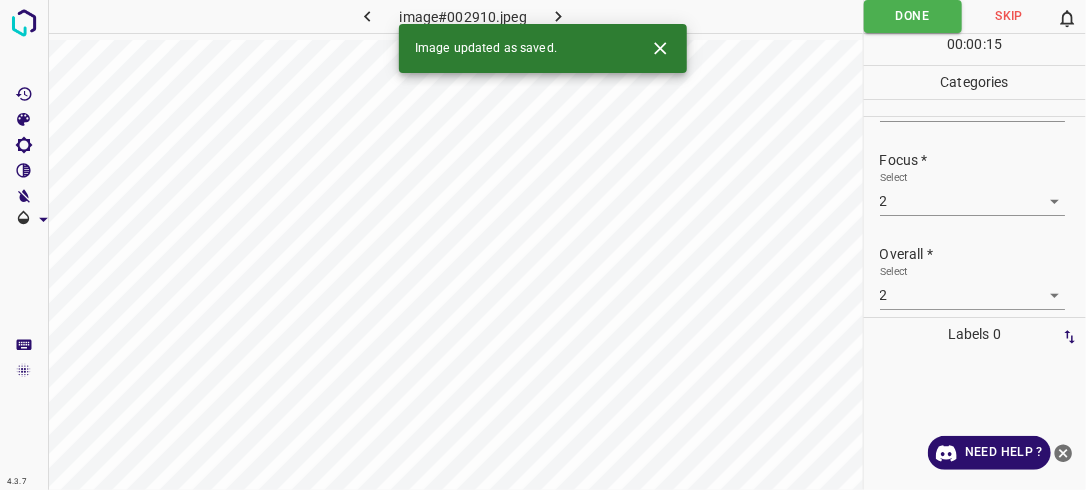 click 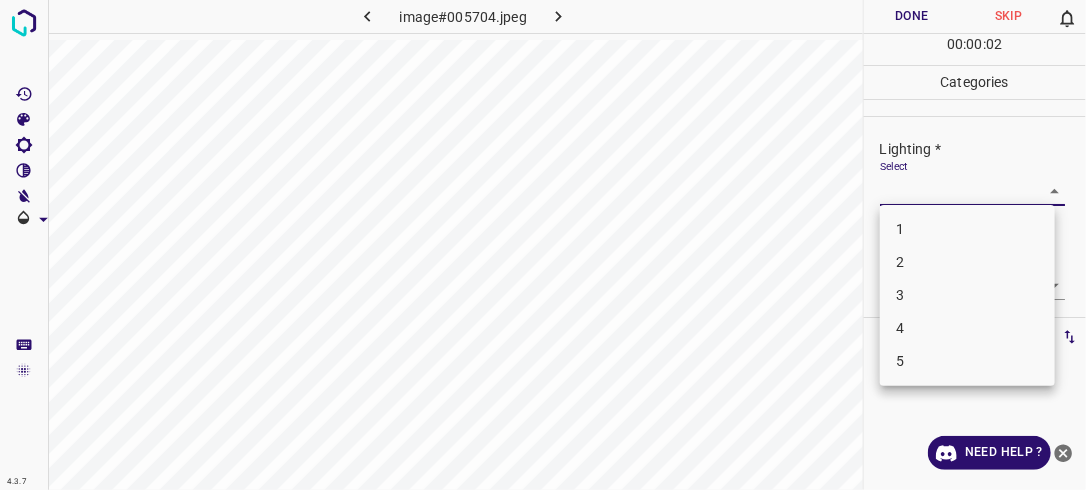 click on "4.3.7 image#005704.jpeg Done Skip 0 00   : 00   : 02   Categories Lighting *  Select ​ Focus *  Select ​ Overall *  Select ​ Labels   0 Categories 1 Lighting 2 Focus 3 Overall Tools Space Change between modes (Draw & Edit) I Auto labeling R Restore zoom M Zoom in N Zoom out Delete Delete selecte label Filters Z Restore filters X Saturation filter C Brightness filter V Contrast filter B Gray scale filter General O Download Need Help ? - Text - Hide - Delete 1 2 3 4 5" at bounding box center [543, 245] 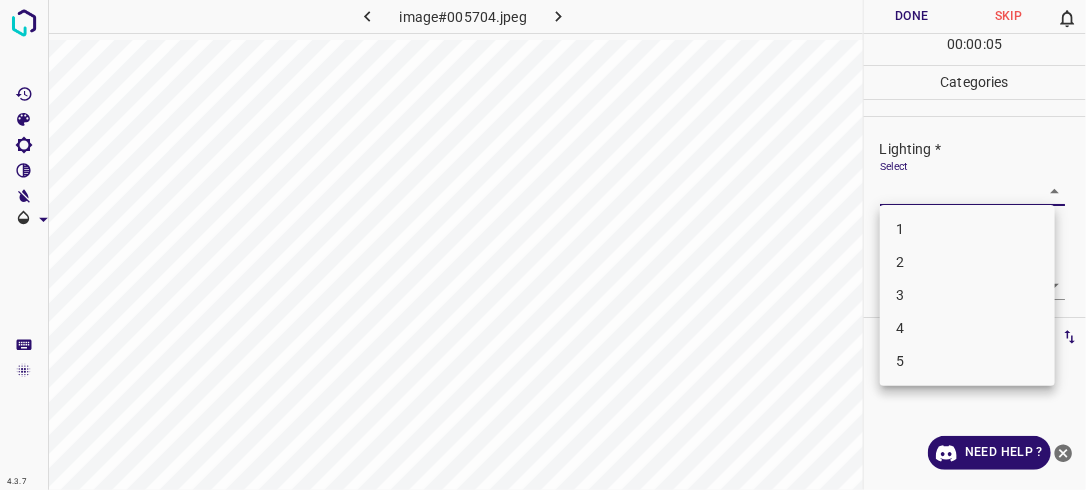 drag, startPoint x: 974, startPoint y: 236, endPoint x: 1027, endPoint y: 234, distance: 53.037724 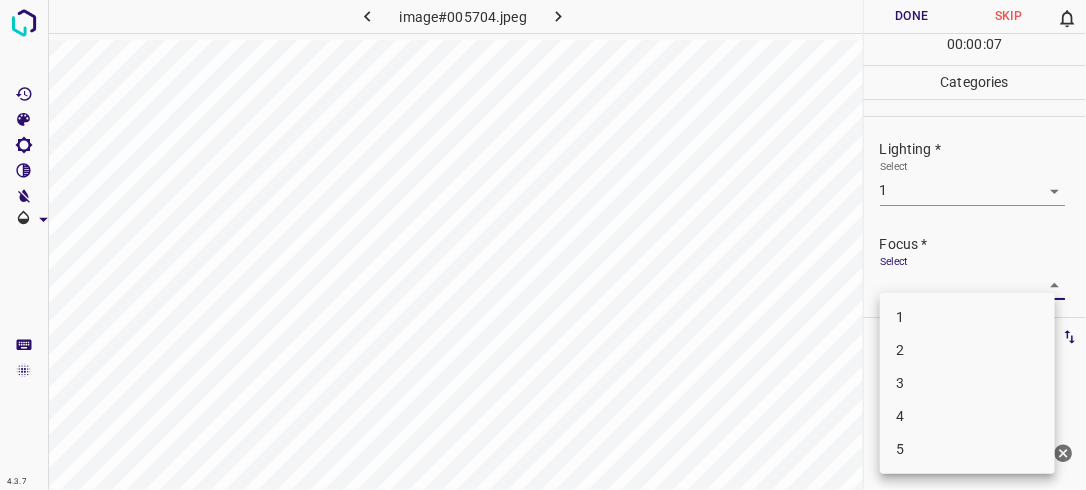drag, startPoint x: 1040, startPoint y: 284, endPoint x: 995, endPoint y: 319, distance: 57.00877 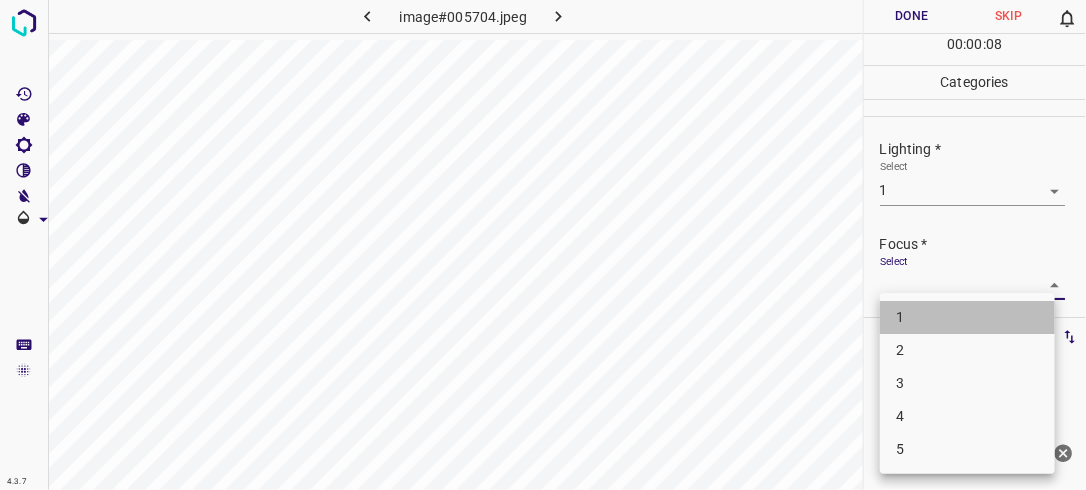 click on "1" at bounding box center [967, 317] 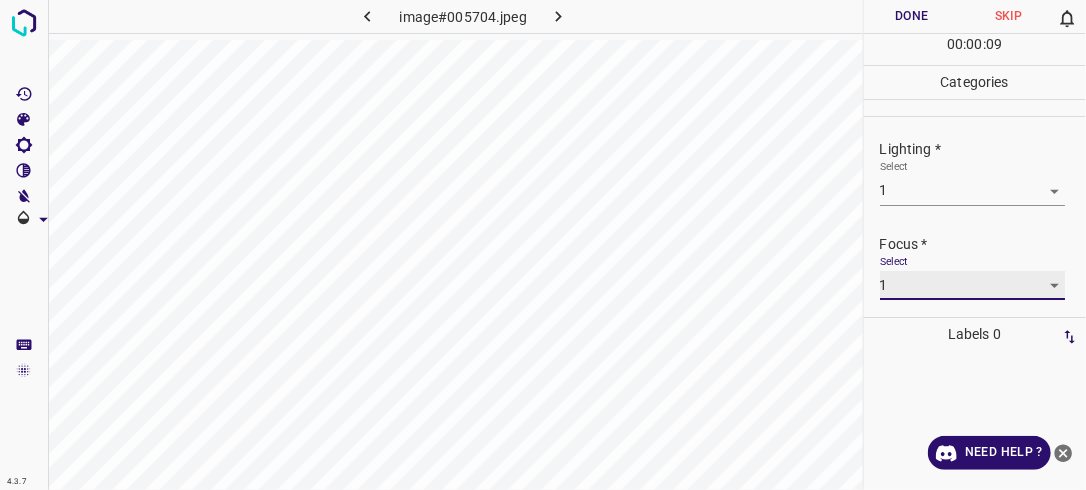 scroll, scrollTop: 98, scrollLeft: 0, axis: vertical 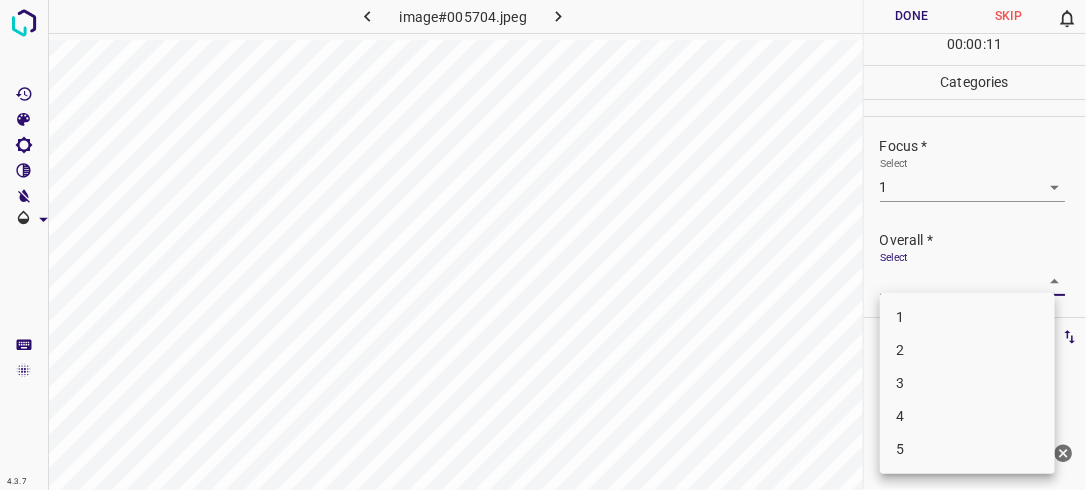 click on "4.3.7 image#005704.jpeg Done Skip 0 00   : 00   : 11   Categories Lighting *  Select 1 1 Focus *  Select 1 1 Overall *  Select ​ Labels   0 Categories 1 Lighting 2 Focus 3 Overall Tools Space Change between modes (Draw & Edit) I Auto labeling R Restore zoom M Zoom in N Zoom out Delete Delete selecte label Filters Z Restore filters X Saturation filter C Brightness filter V Contrast filter B Gray scale filter General O Download Need Help ? - Text - Hide - Delete 1 2 3 4 5" at bounding box center [543, 245] 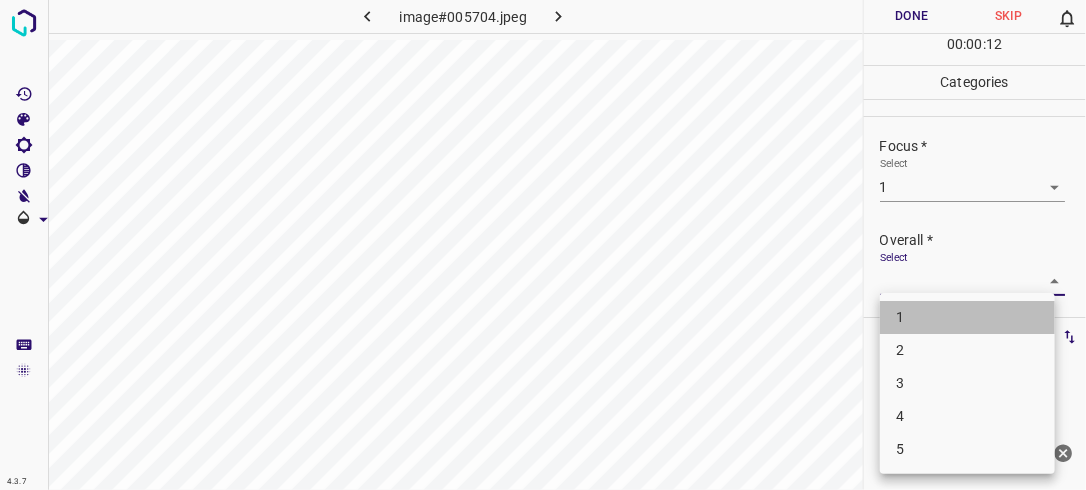 click on "1" at bounding box center [967, 317] 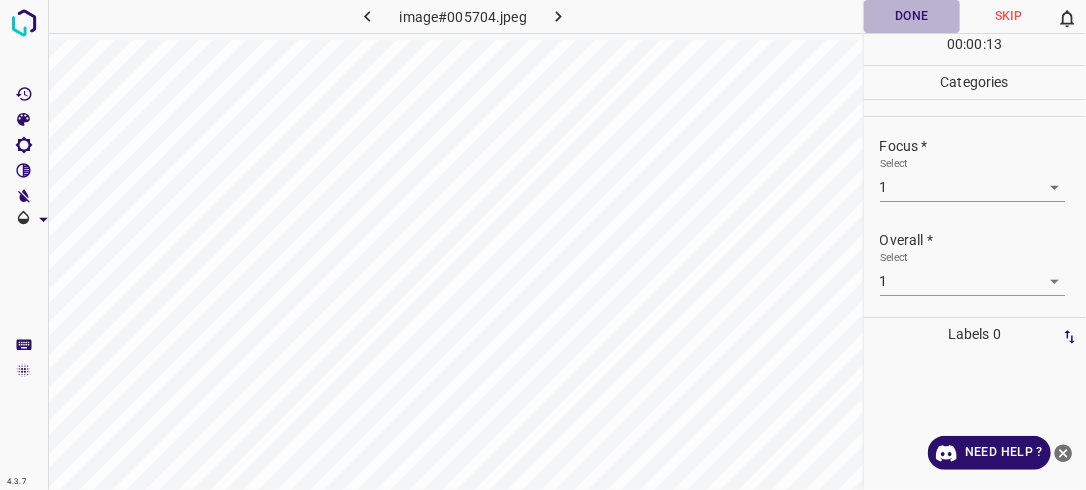 click on "Done" at bounding box center (912, 16) 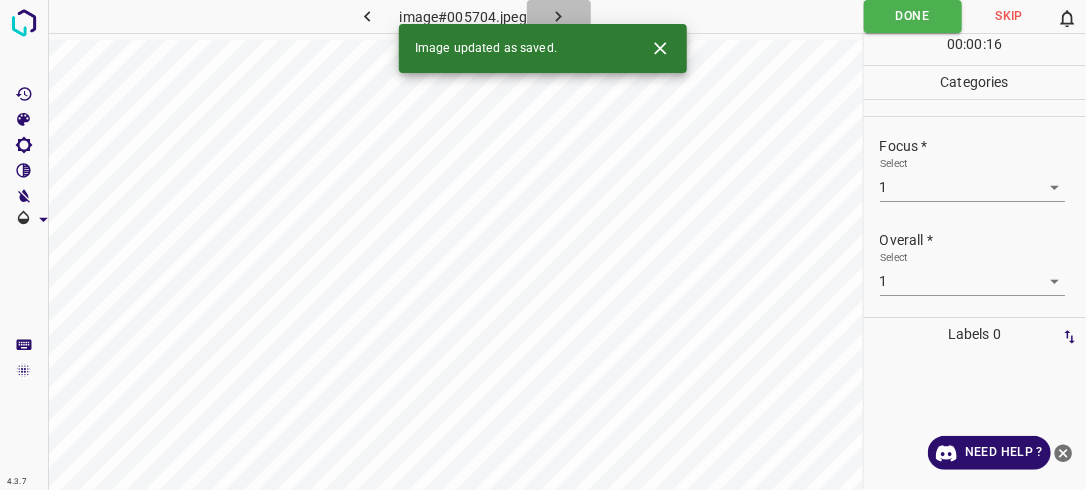 click 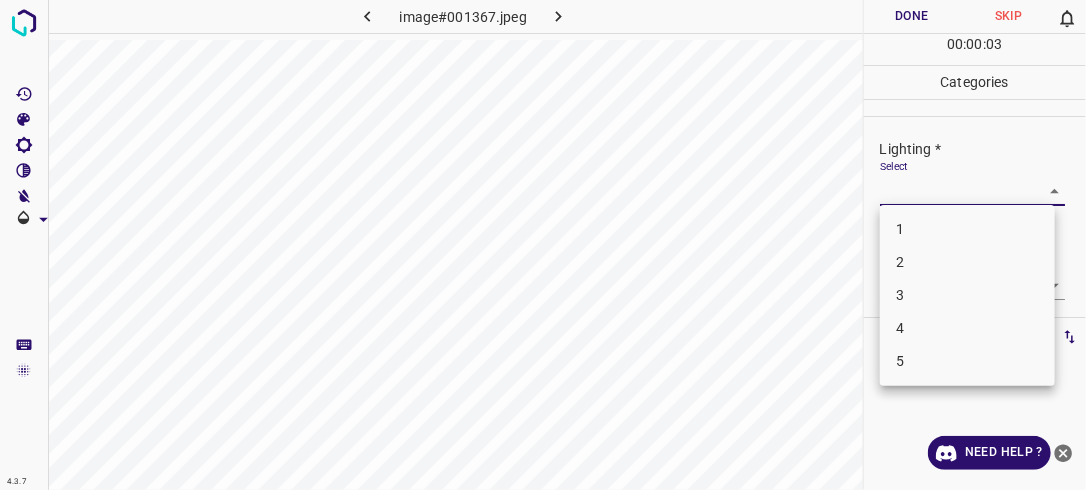 click on "4.3.7 image#001367.jpeg Done Skip 0 00   : 00   : 03   Categories Lighting *  Select ​ Focus *  Select ​ Overall *  Select ​ Labels   0 Categories 1 Lighting 2 Focus 3 Overall Tools Space Change between modes (Draw & Edit) I Auto labeling R Restore zoom M Zoom in N Zoom out Delete Delete selecte label Filters Z Restore filters X Saturation filter C Brightness filter V Contrast filter B Gray scale filter General O Download Need Help ? - Text - Hide - Delete 1 2 3 4 5" at bounding box center (543, 245) 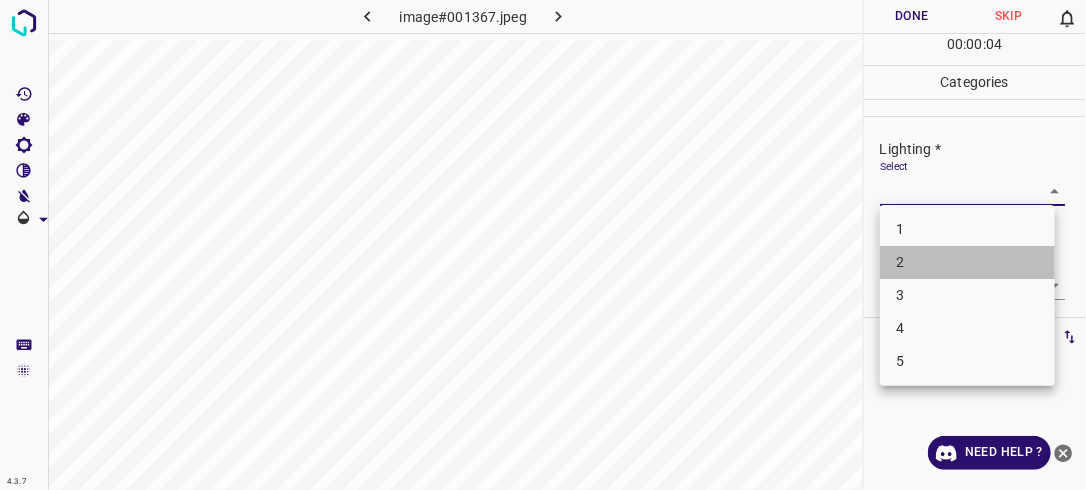 click on "2" at bounding box center (967, 262) 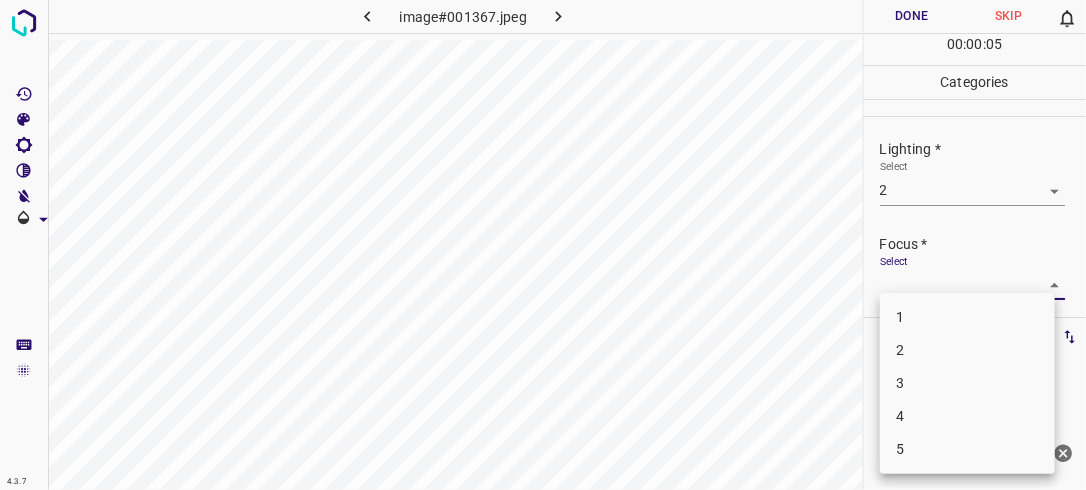 click on "4.3.7 image#001367.jpeg Done Skip 0 00   : 00   : 05   Categories Lighting *  Select 2 2 Focus *  Select ​ Overall *  Select ​ Labels   0 Categories 1 Lighting 2 Focus 3 Overall Tools Space Change between modes (Draw & Edit) I Auto labeling R Restore zoom M Zoom in N Zoom out Delete Delete selecte label Filters Z Restore filters X Saturation filter C Brightness filter V Contrast filter B Gray scale filter General O Download Need Help ? - Text - Hide - Delete 1 2 3 4 5" at bounding box center (543, 245) 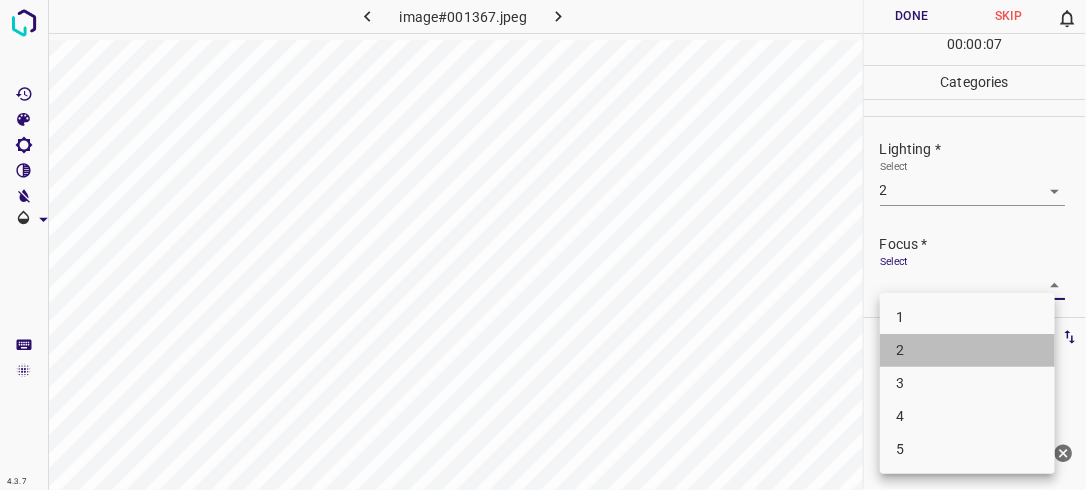 click on "2" at bounding box center (967, 350) 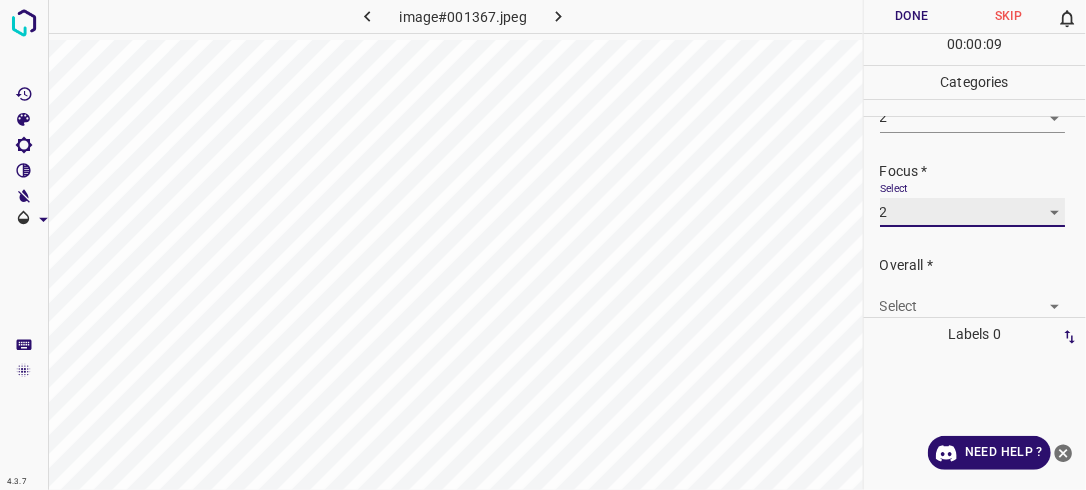 scroll, scrollTop: 94, scrollLeft: 0, axis: vertical 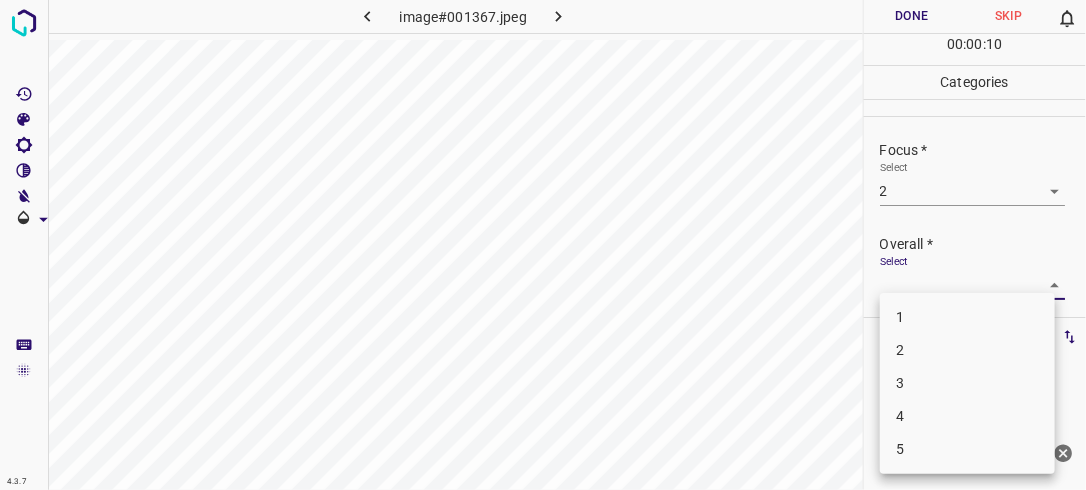 click on "4.3.7 image#001367.jpeg Done Skip 0 00   : 00   : 10   Categories Lighting *  Select 2 2 Focus *  Select 2 2 Overall *  Select ​ Labels   0 Categories 1 Lighting 2 Focus 3 Overall Tools Space Change between modes (Draw & Edit) I Auto labeling R Restore zoom M Zoom in N Zoom out Delete Delete selecte label Filters Z Restore filters X Saturation filter C Brightness filter V Contrast filter B Gray scale filter General O Download Need Help ? - Text - Hide - Delete 1 2 3 4 5" at bounding box center (543, 245) 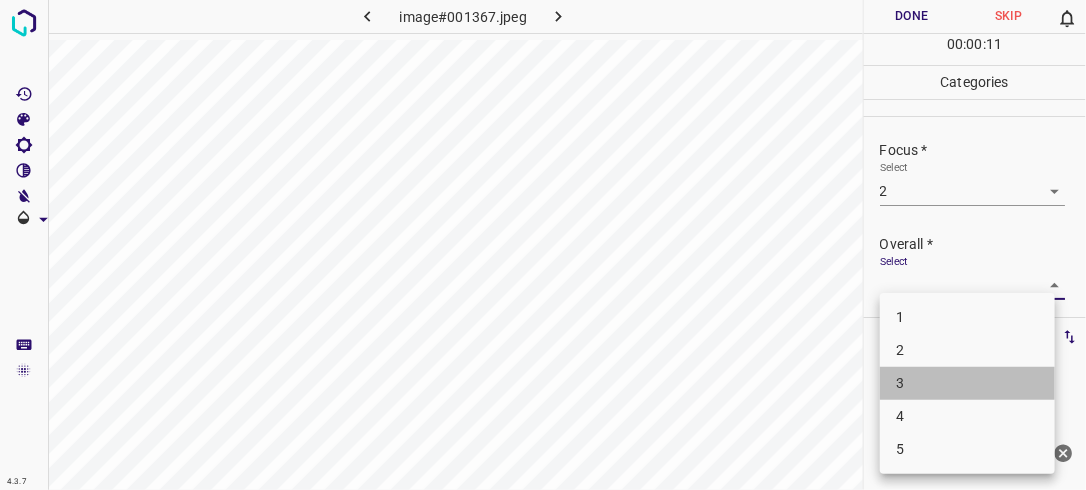 click on "3" at bounding box center (967, 383) 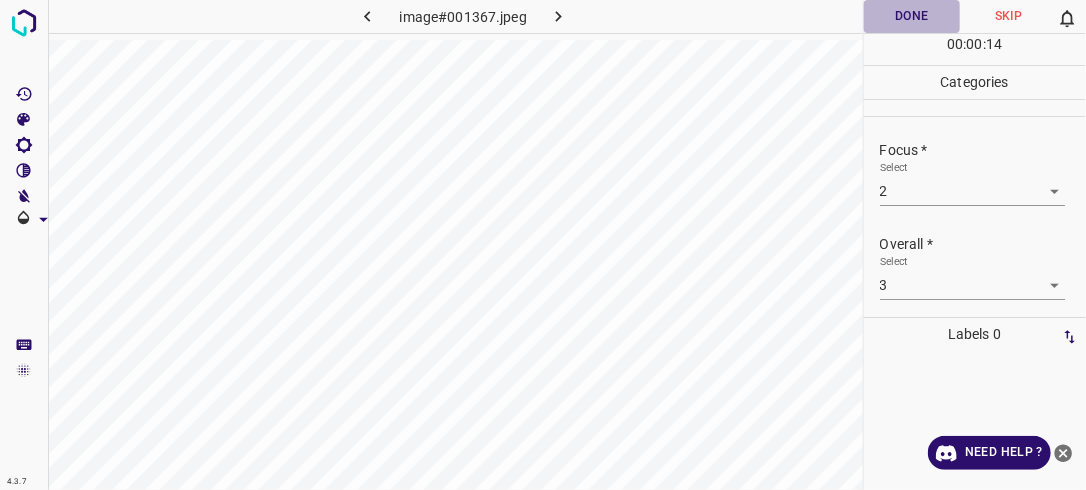 click on "Done" at bounding box center (912, 16) 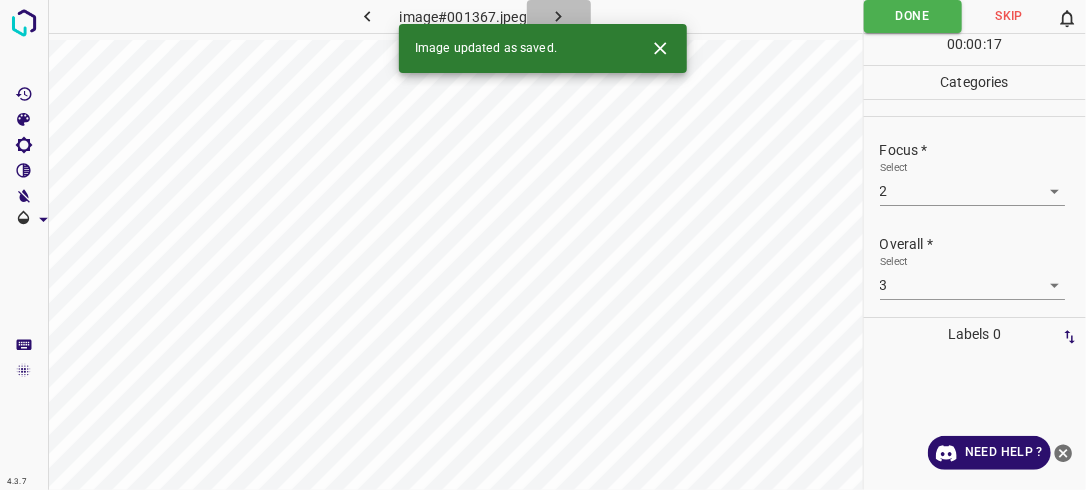 click 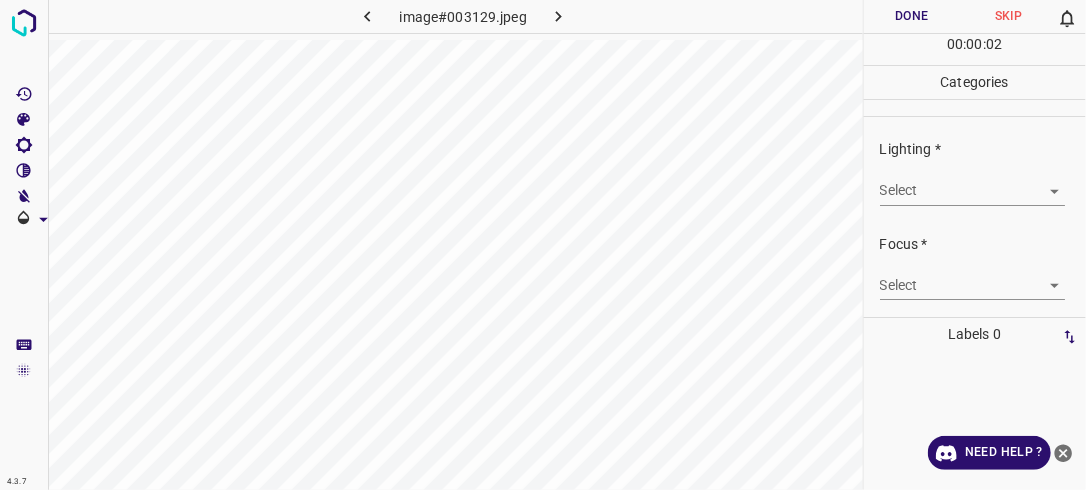 click on "4.3.7 image#003129.jpeg Done Skip 0 00   : 00   : 02   Categories Lighting *  Select ​ Focus *  Select ​ Overall *  Select ​ Labels   0 Categories 1 Lighting 2 Focus 3 Overall Tools Space Change between modes (Draw & Edit) I Auto labeling R Restore zoom M Zoom in N Zoom out Delete Delete selecte label Filters Z Restore filters X Saturation filter C Brightness filter V Contrast filter B Gray scale filter General O Download Need Help ? - Text - Hide - Delete" at bounding box center [543, 245] 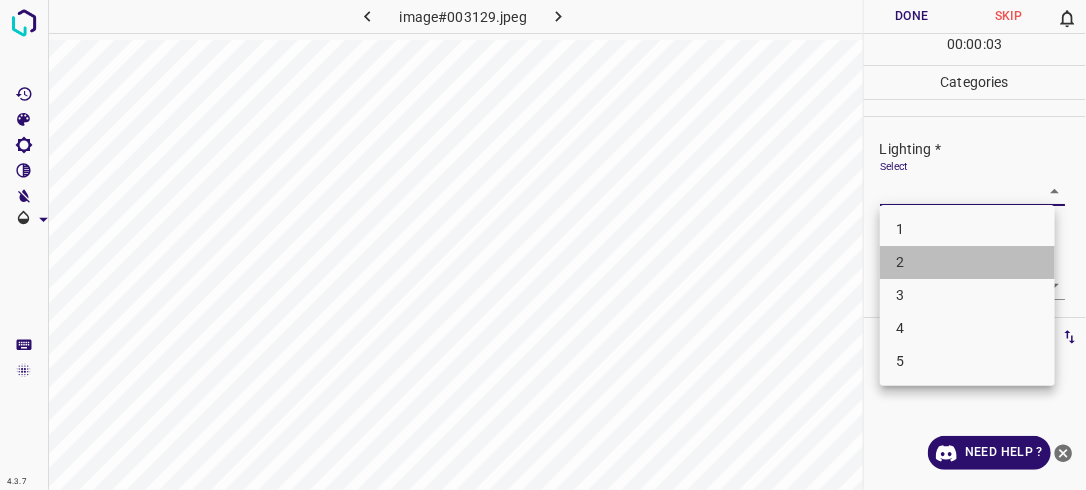 click on "2" at bounding box center (967, 262) 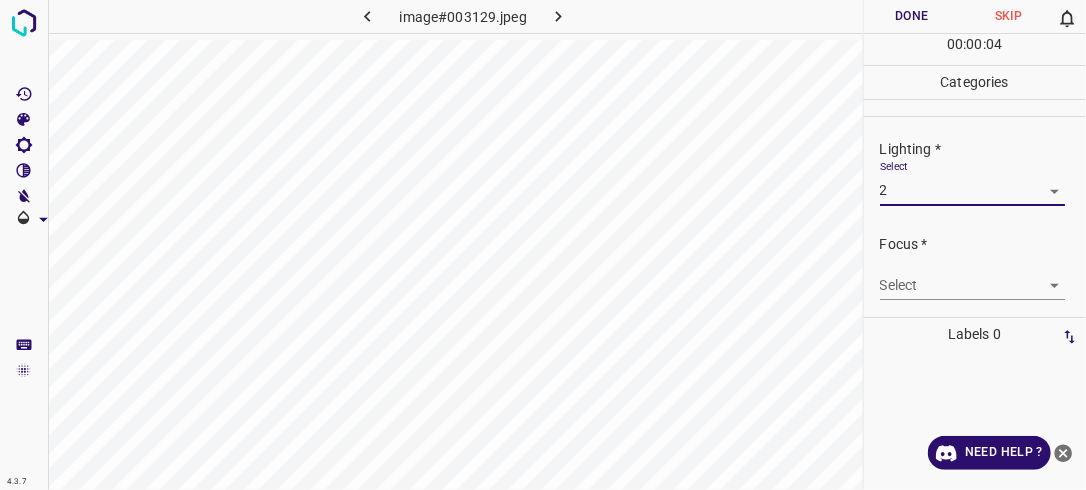 click on "4.3.7 image#003129.jpeg Done Skip 0 00   : 00   : 04   Categories Lighting *  Select 2 2 Focus *  Select ​ Overall *  Select ​ Labels   0 Categories 1 Lighting 2 Focus 3 Overall Tools Space Change between modes (Draw & Edit) I Auto labeling R Restore zoom M Zoom in N Zoom out Delete Delete selecte label Filters Z Restore filters X Saturation filter C Brightness filter V Contrast filter B Gray scale filter General O Download Need Help ? - Text - Hide - Delete" at bounding box center (543, 245) 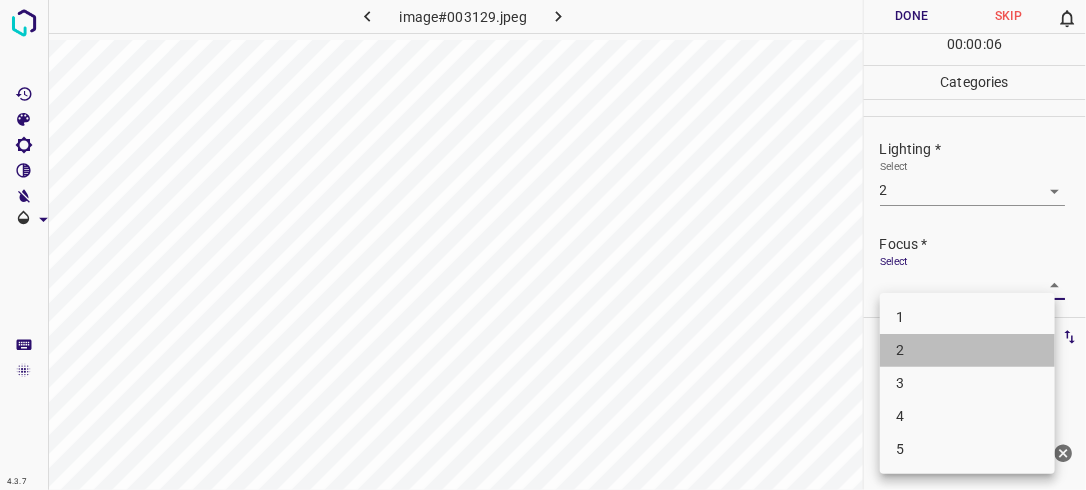 click on "2" at bounding box center [967, 350] 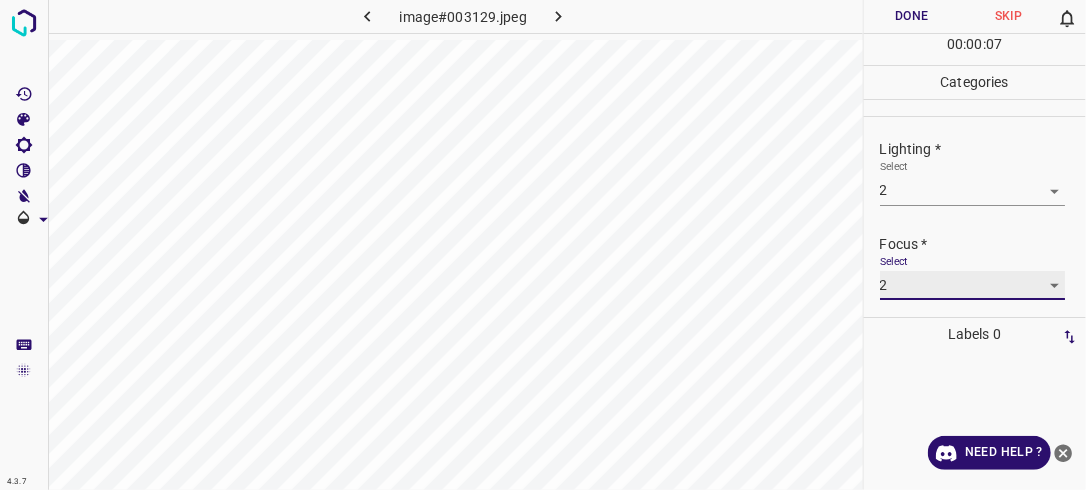 scroll, scrollTop: 76, scrollLeft: 0, axis: vertical 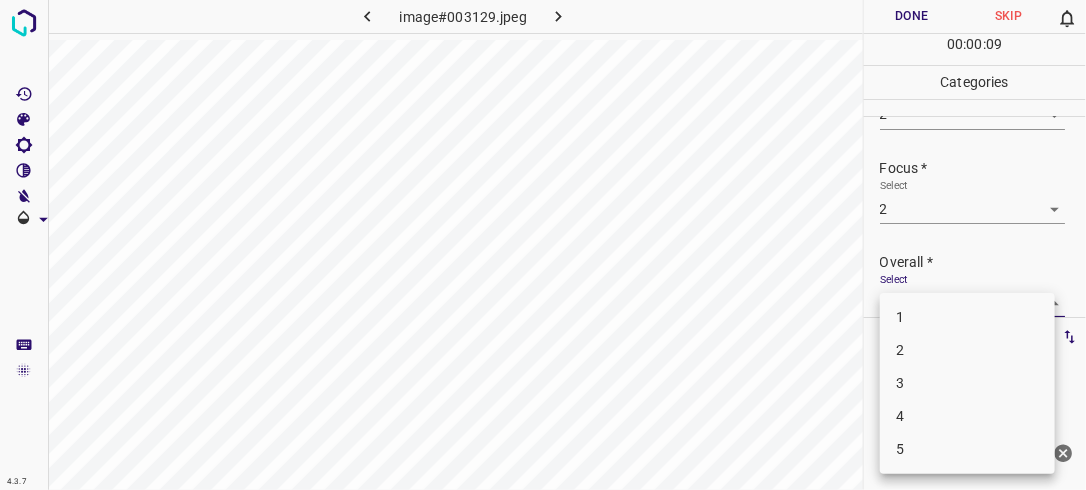 click on "4.3.7 image#003129.jpeg Done Skip 0 00   : 00   : 09   Categories Lighting *  Select 2 2 Focus *  Select 2 2 Overall *  Select ​ Labels   0 Categories 1 Lighting 2 Focus 3 Overall Tools Space Change between modes (Draw & Edit) I Auto labeling R Restore zoom M Zoom in N Zoom out Delete Delete selecte label Filters Z Restore filters X Saturation filter C Brightness filter V Contrast filter B Gray scale filter General O Download Need Help ? - Text - Hide - Delete 1 2 3 4 5" at bounding box center [543, 245] 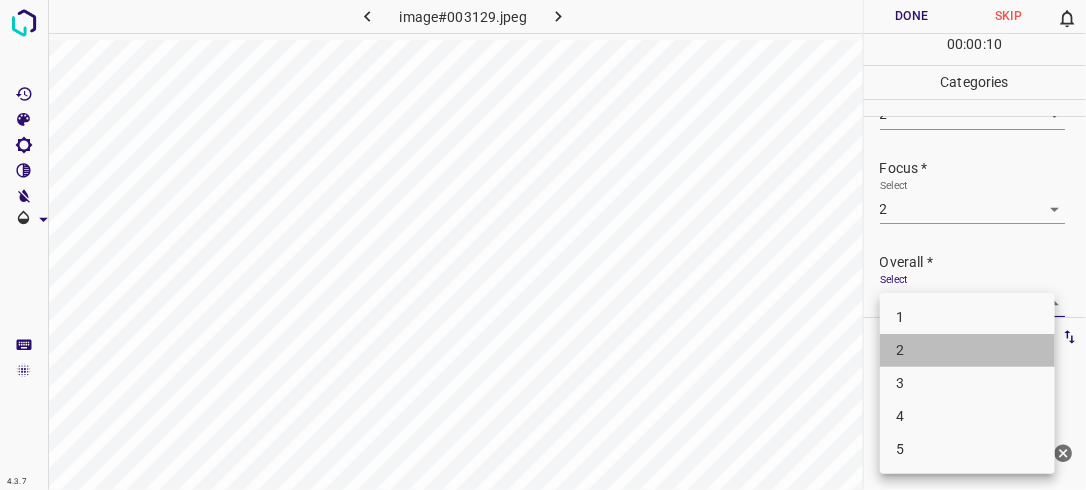 click on "2" at bounding box center (967, 350) 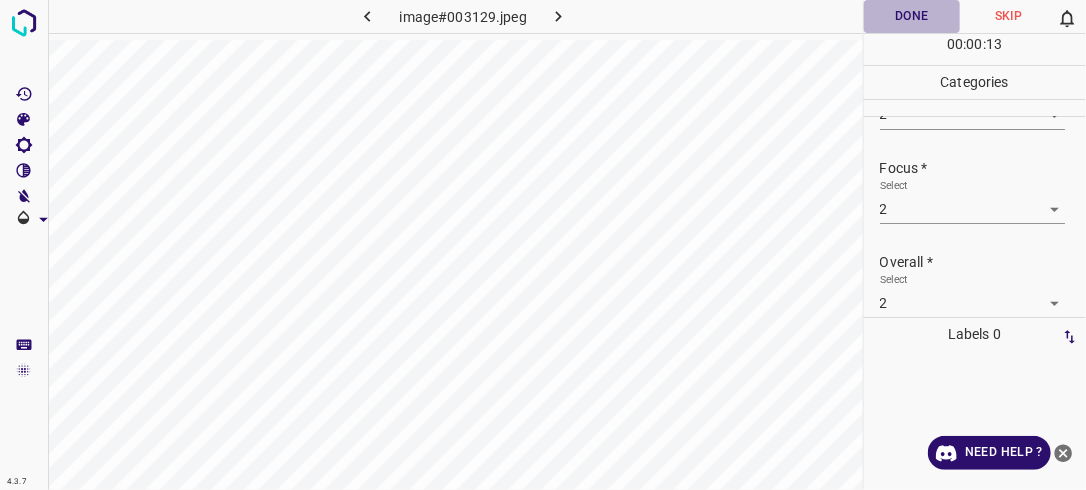 click on "Done" at bounding box center (912, 16) 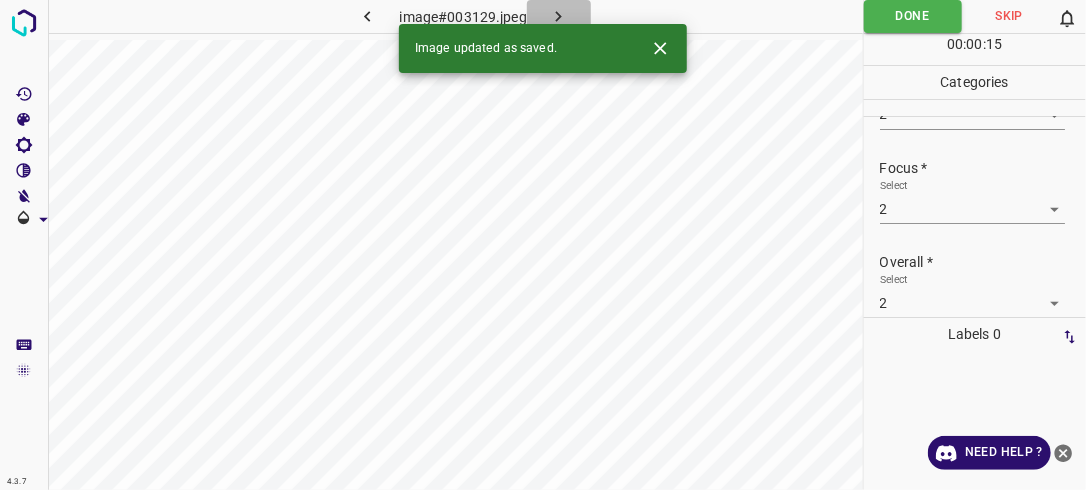 click 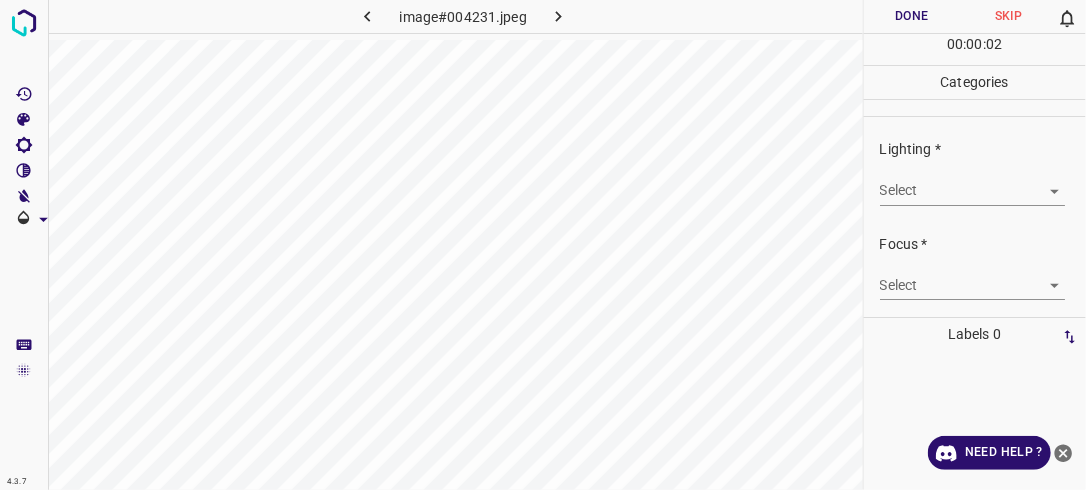 click on "Select ​" at bounding box center (983, 182) 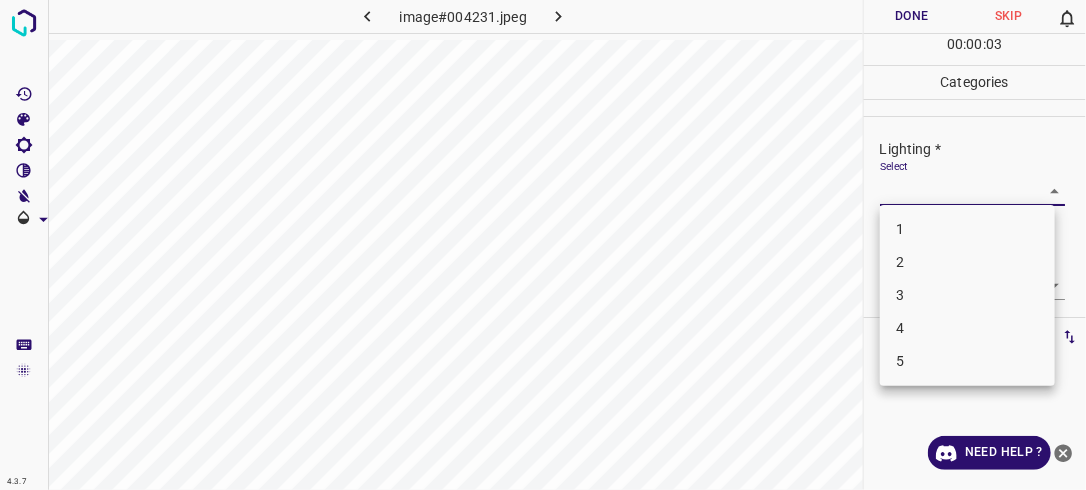 click on "4.3.7 image#004231.jpeg Done Skip 0 00   : 00   : 03   Categories Lighting *  Select ​ Focus *  Select ​ Overall *  Select ​ Labels   0 Categories 1 Lighting 2 Focus 3 Overall Tools Space Change between modes (Draw & Edit) I Auto labeling R Restore zoom M Zoom in N Zoom out Delete Delete selecte label Filters Z Restore filters X Saturation filter C Brightness filter V Contrast filter B Gray scale filter General O Download Need Help ? - Text - Hide - Delete 1 2 3 4 5" at bounding box center [543, 245] 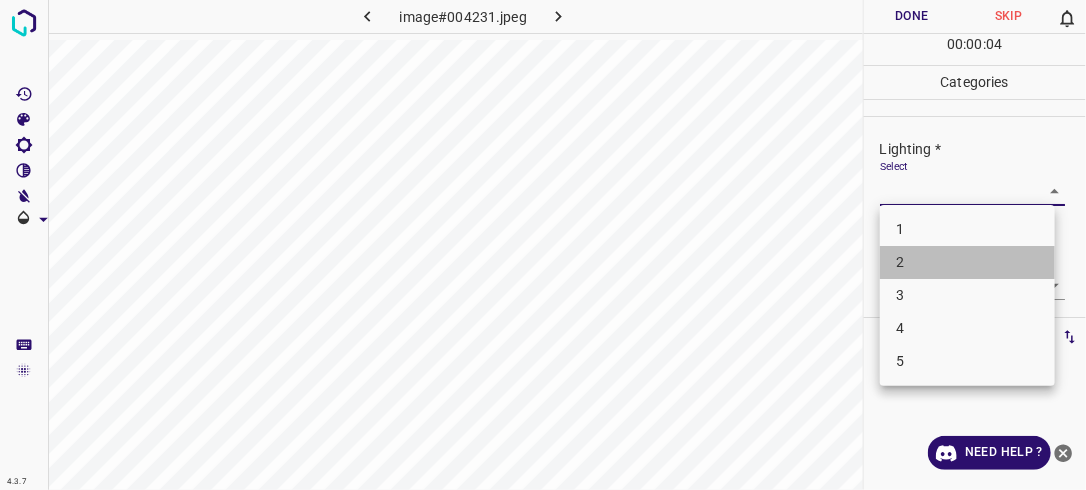 click on "2" at bounding box center [967, 262] 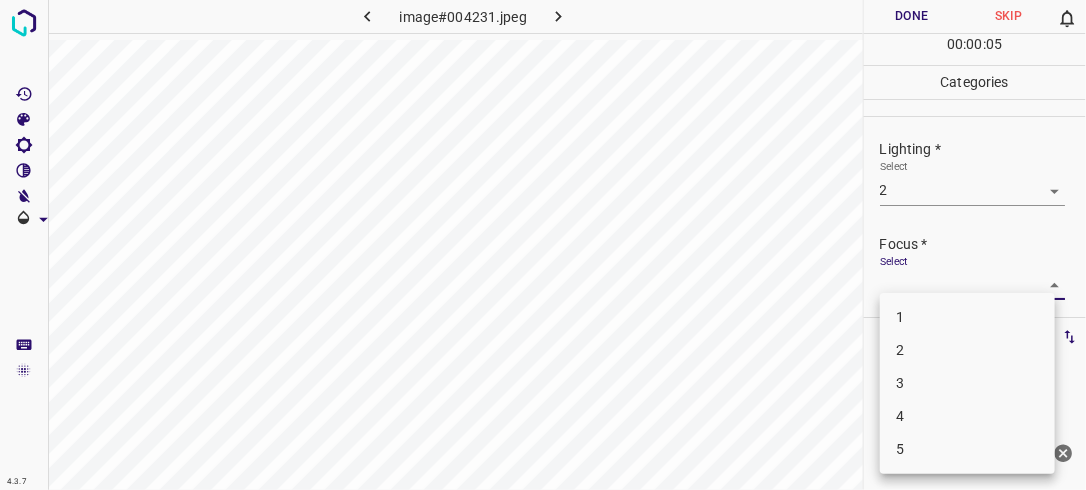 click on "4.3.7 image#004231.jpeg Done Skip 0 00   : 00   : 05   Categories Lighting *  Select 2 2 Focus *  Select ​ Overall *  Select ​ Labels   0 Categories 1 Lighting 2 Focus 3 Overall Tools Space Change between modes (Draw & Edit) I Auto labeling R Restore zoom M Zoom in N Zoom out Delete Delete selecte label Filters Z Restore filters X Saturation filter C Brightness filter V Contrast filter B Gray scale filter General O Download Need Help ? - Text - Hide - Delete 1 2 3 4 5" at bounding box center (543, 245) 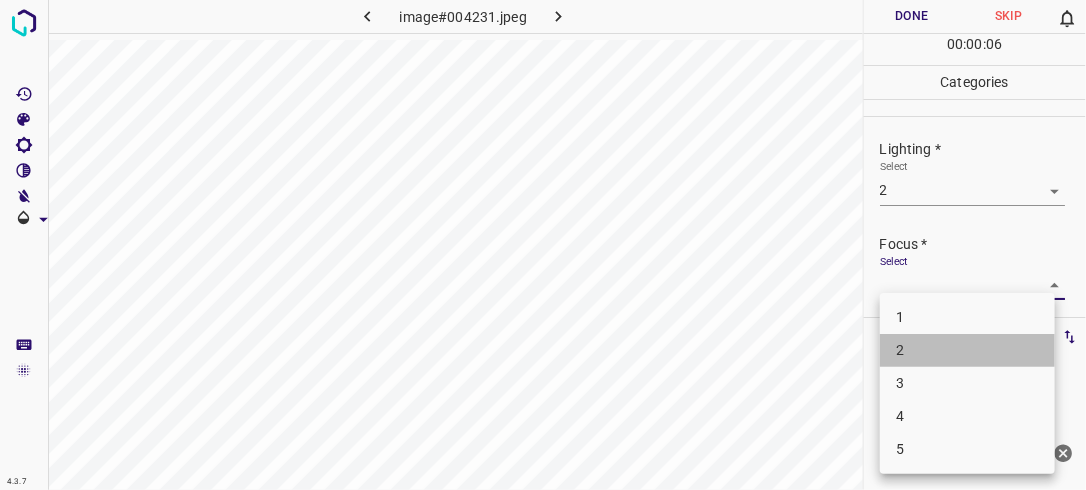 click on "2" at bounding box center (967, 350) 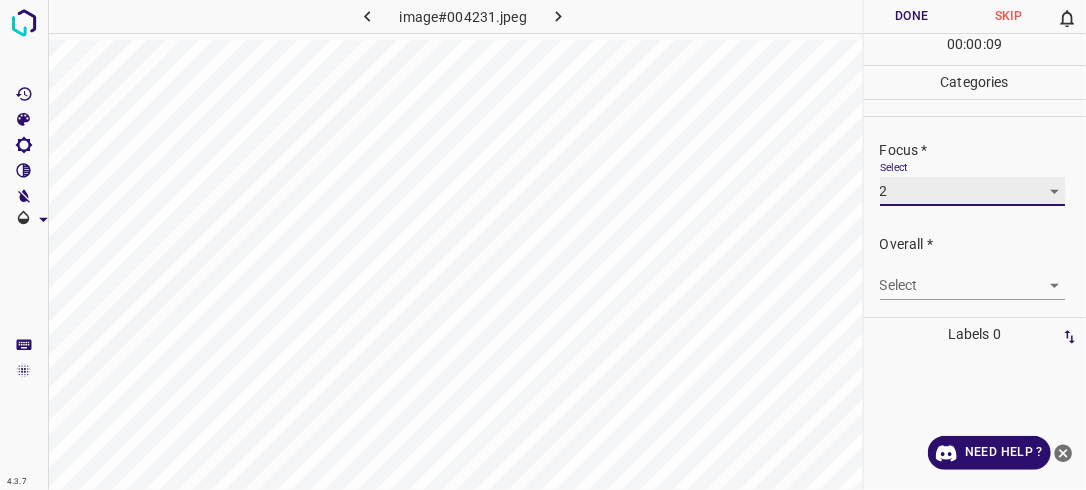 scroll, scrollTop: 98, scrollLeft: 0, axis: vertical 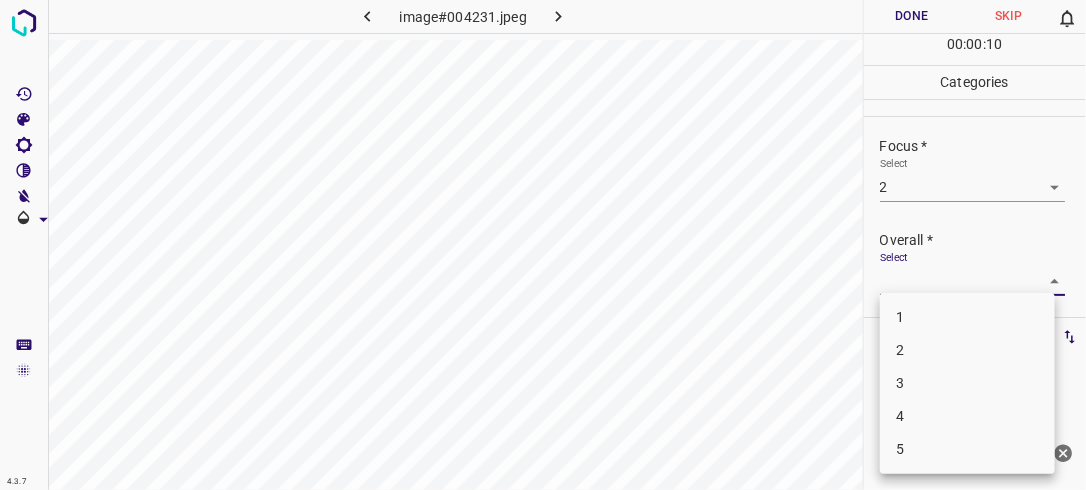 click on "4.3.7 image#004231.jpeg Done Skip 0 00   : 00   : 10   Categories Lighting *  Select 2 2 Focus *  Select 2 2 Overall *  Select ​ Labels   0 Categories 1 Lighting 2 Focus 3 Overall Tools Space Change between modes (Draw & Edit) I Auto labeling R Restore zoom M Zoom in N Zoom out Delete Delete selecte label Filters Z Restore filters X Saturation filter C Brightness filter V Contrast filter B Gray scale filter General O Download Need Help ? - Text - Hide - Delete 1 2 3 4 5" at bounding box center (543, 245) 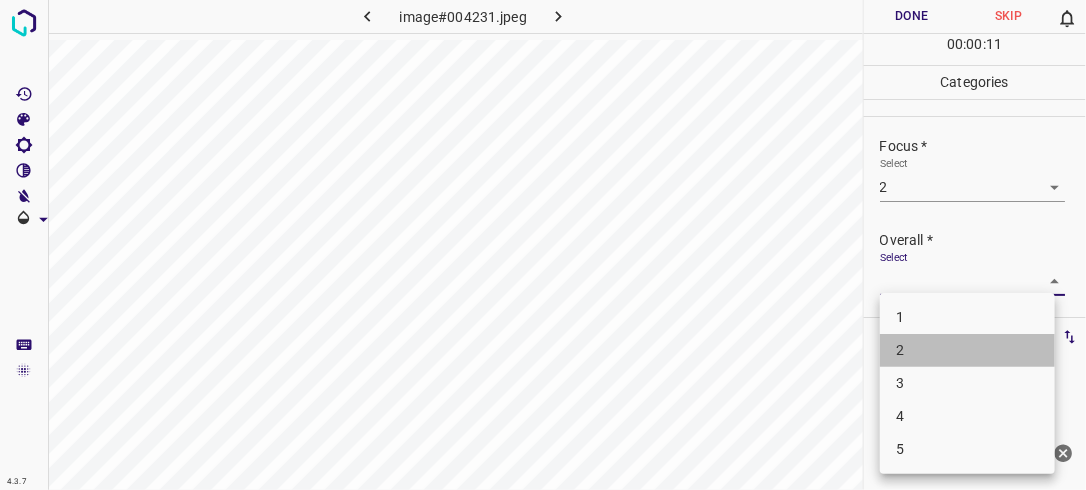 click on "2" at bounding box center [967, 350] 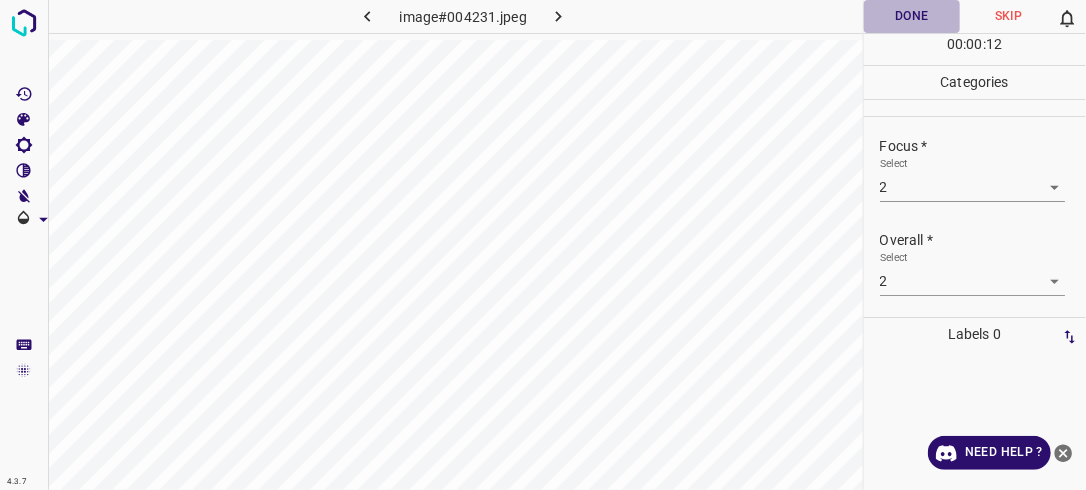 click on "Done" at bounding box center [912, 16] 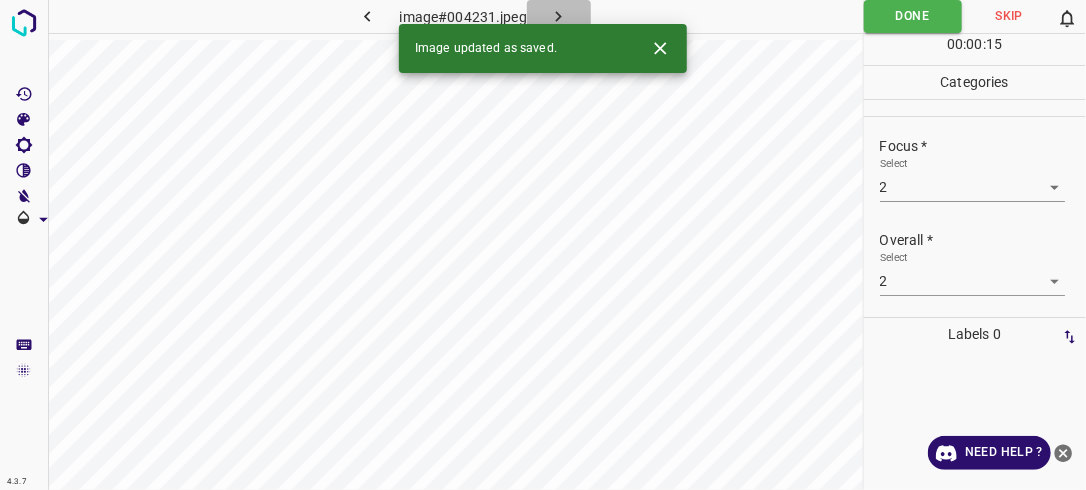 click 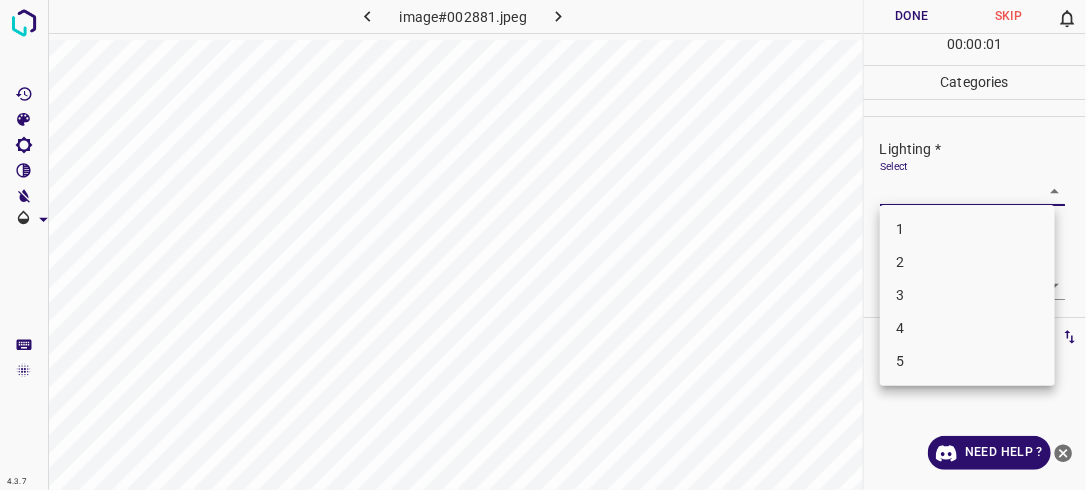 click on "4.3.7 image#002881.jpeg Done Skip 0 00   : 00   : 01   Categories Lighting *  Select ​ Focus *  Select ​ Overall *  Select ​ Labels   0 Categories 1 Lighting 2 Focus 3 Overall Tools Space Change between modes (Draw & Edit) I Auto labeling R Restore zoom M Zoom in N Zoom out Delete Delete selecte label Filters Z Restore filters X Saturation filter C Brightness filter V Contrast filter B Gray scale filter General O Download Need Help ? - Text - Hide - Delete 1 2 3 4 5" at bounding box center [543, 245] 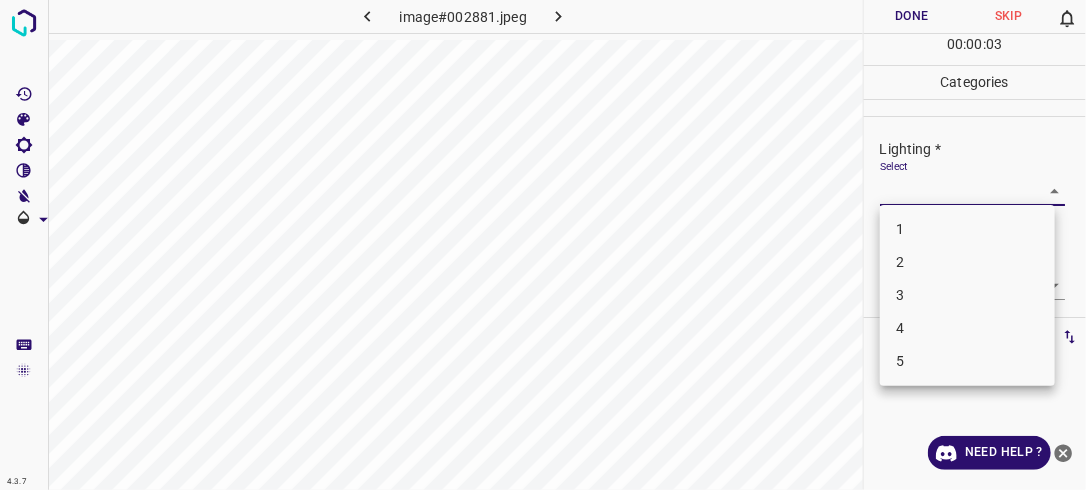 drag, startPoint x: 976, startPoint y: 267, endPoint x: 1042, endPoint y: 266, distance: 66.007576 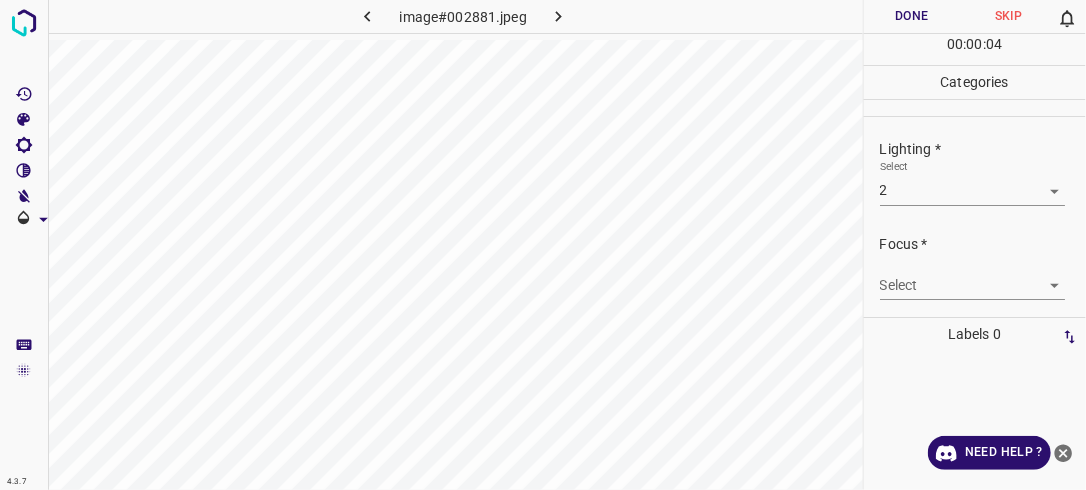 drag, startPoint x: 1042, startPoint y: 266, endPoint x: 1044, endPoint y: 280, distance: 14.142136 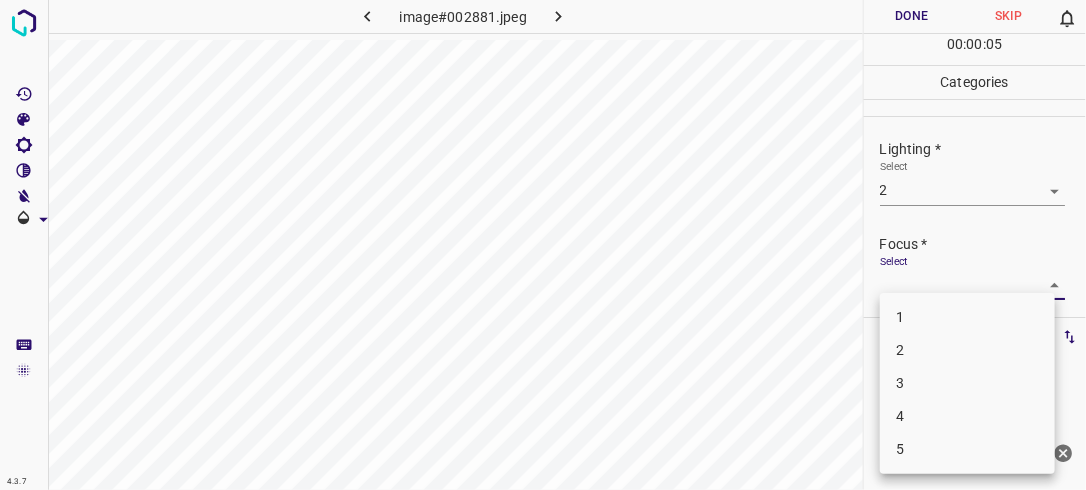 drag, startPoint x: 1044, startPoint y: 280, endPoint x: 989, endPoint y: 340, distance: 81.394104 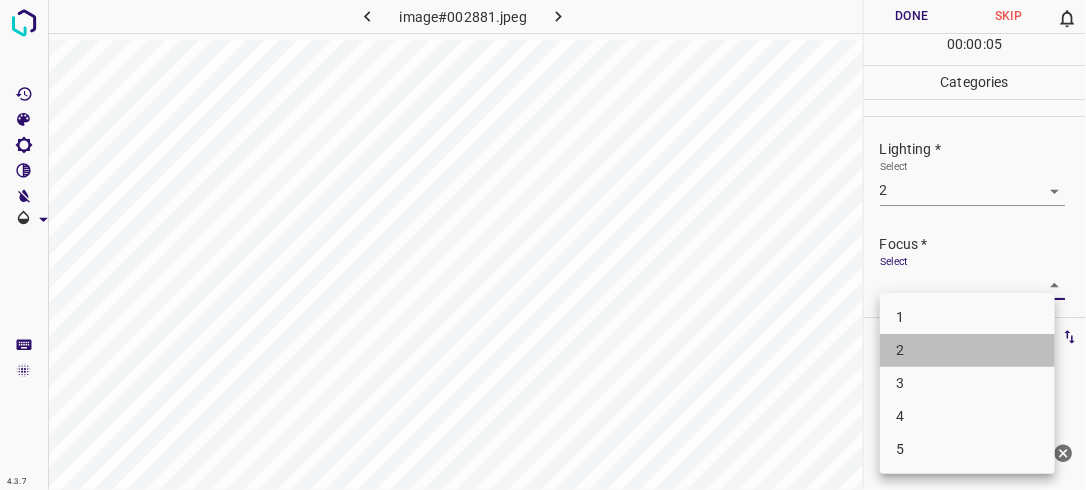 click on "2" at bounding box center (967, 350) 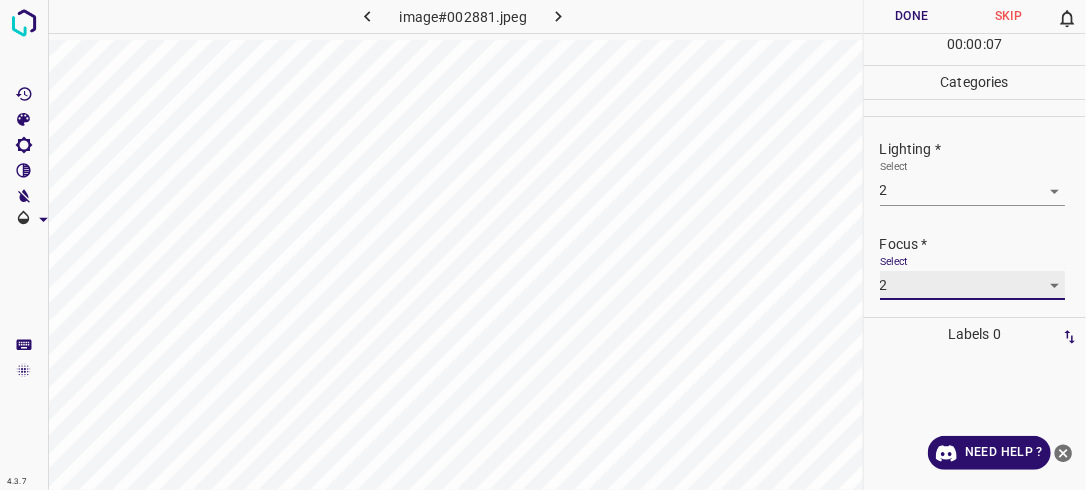 scroll, scrollTop: 80, scrollLeft: 0, axis: vertical 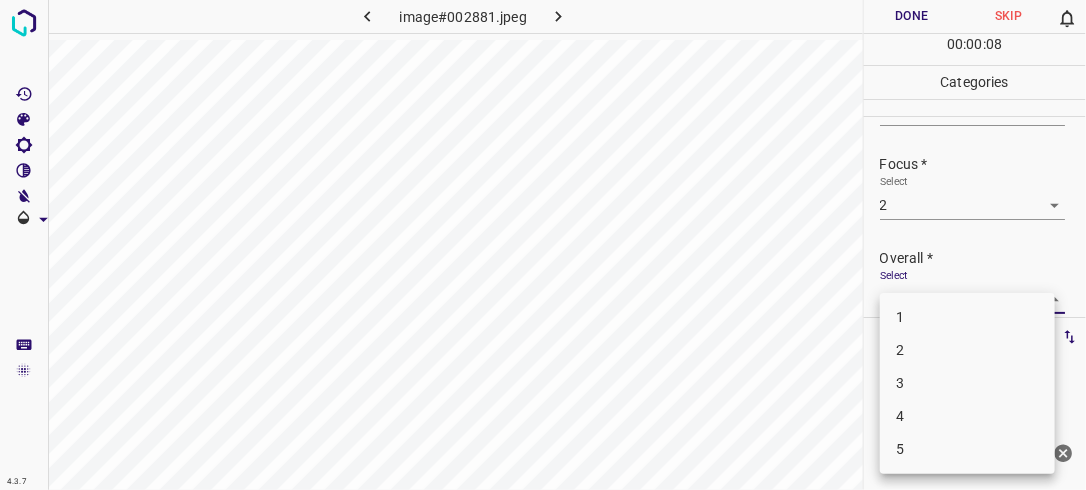 click on "4.3.7 image#002881.jpeg Done Skip 0 00   : 00   : 08   Categories Lighting *  Select 2 2 Focus *  Select 2 2 Overall *  Select ​ Labels   0 Categories 1 Lighting 2 Focus 3 Overall Tools Space Change between modes (Draw & Edit) I Auto labeling R Restore zoom M Zoom in N Zoom out Delete Delete selecte label Filters Z Restore filters X Saturation filter C Brightness filter V Contrast filter B Gray scale filter General O Download Need Help ? - Text - Hide - Delete 1 2 3 4 5" at bounding box center (543, 245) 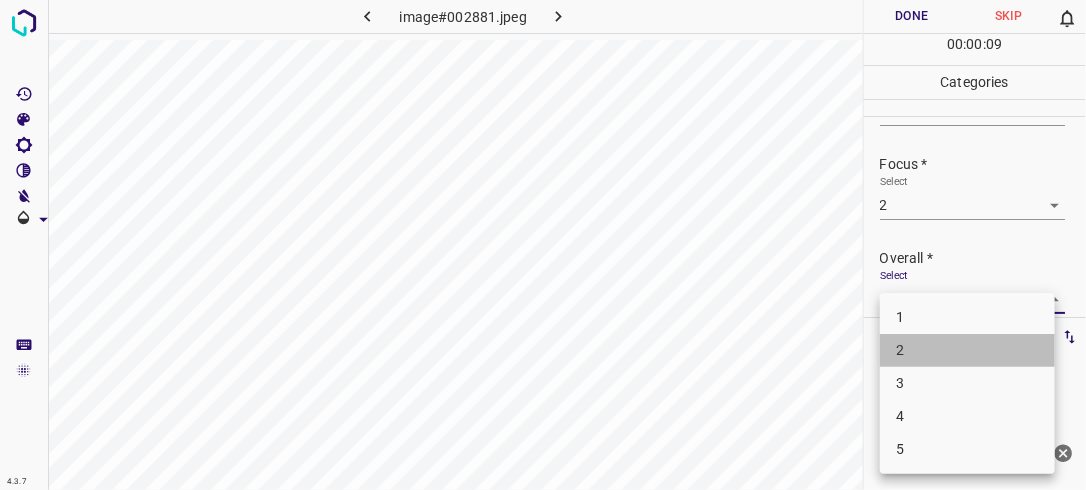 click on "2" at bounding box center (967, 350) 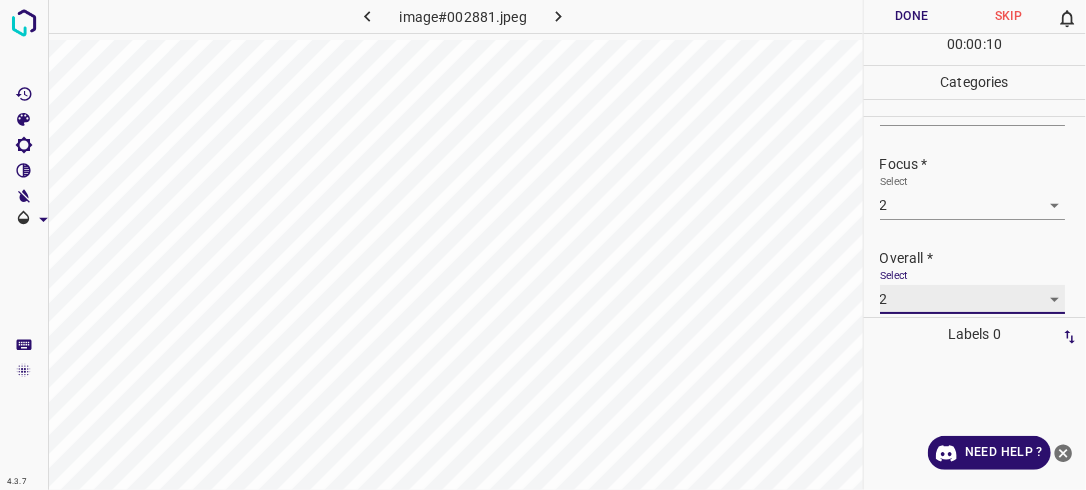 scroll, scrollTop: 80, scrollLeft: 0, axis: vertical 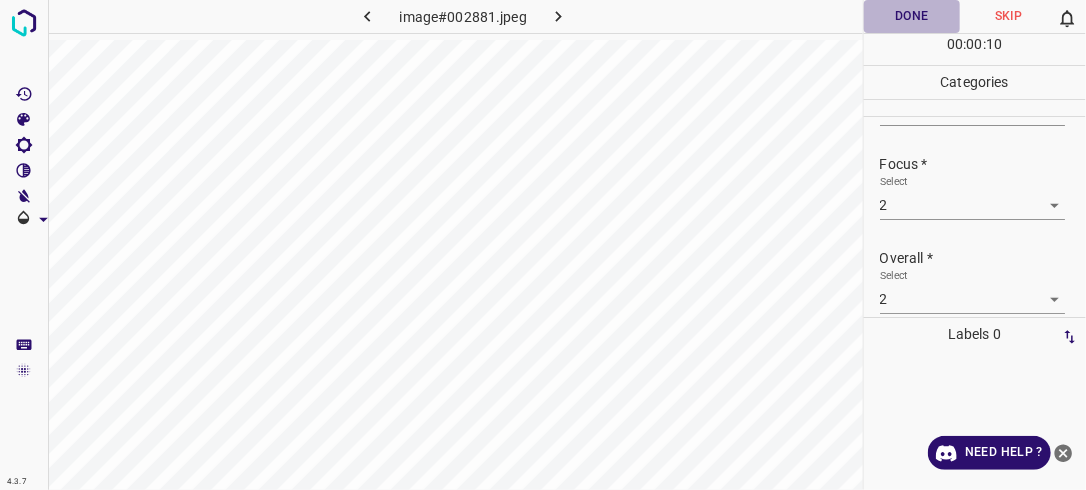 click on "Done" at bounding box center (912, 16) 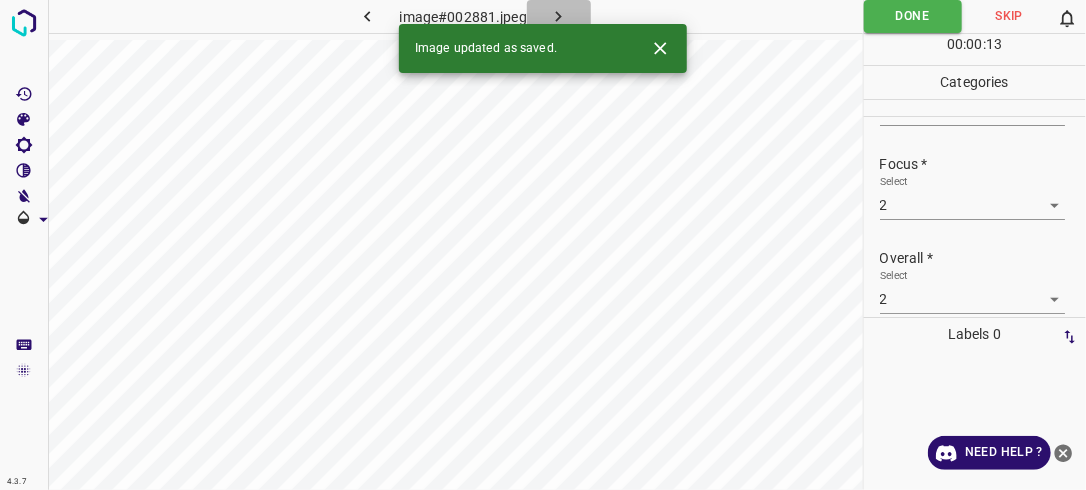 click 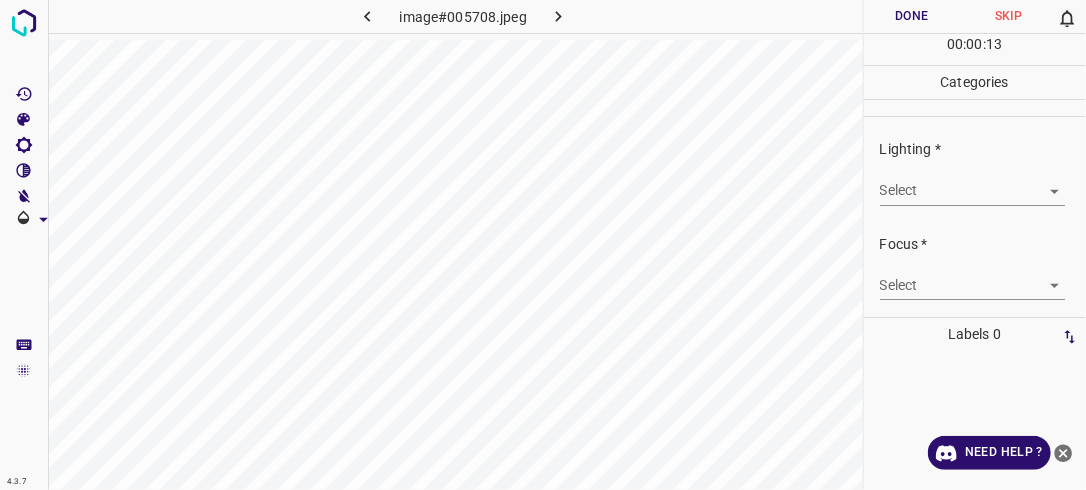 click on "4.3.7 image#005708.jpeg Done Skip 0 00   : 00   : 13   Categories Lighting *  Select ​ Focus *  Select ​ Overall *  Select ​ Labels   0 Categories 1 Lighting 2 Focus 3 Overall Tools Space Change between modes (Draw & Edit) I Auto labeling R Restore zoom M Zoom in N Zoom out Delete Delete selecte label Filters Z Restore filters X Saturation filter C Brightness filter V Contrast filter B Gray scale filter General O Download Need Help ? - Text - Hide - Delete" at bounding box center [543, 245] 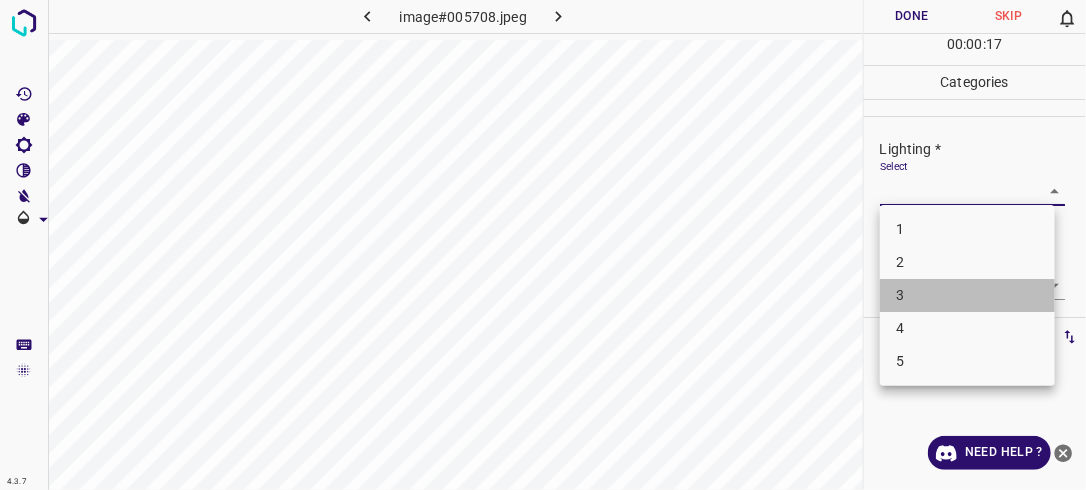 click on "3" at bounding box center [967, 295] 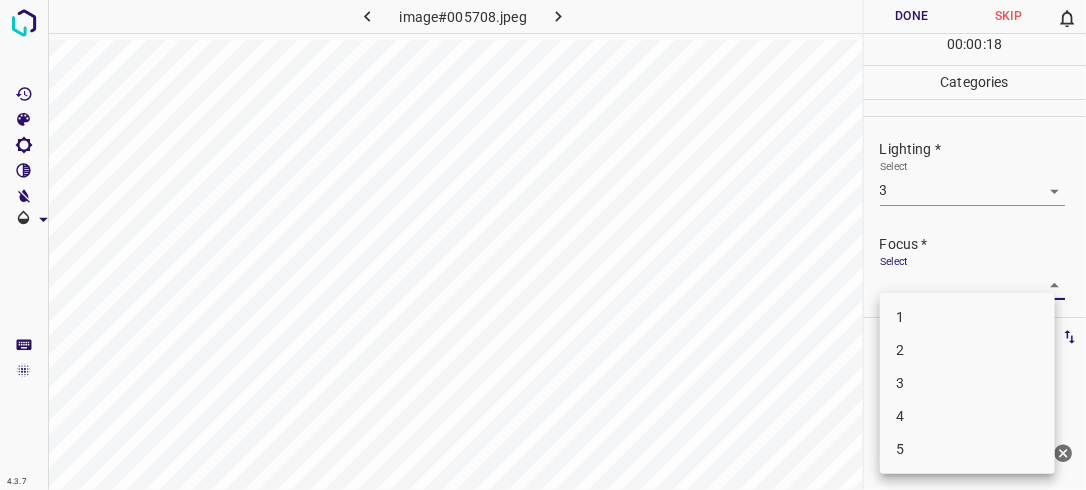 drag, startPoint x: 1035, startPoint y: 284, endPoint x: 960, endPoint y: 352, distance: 101.23734 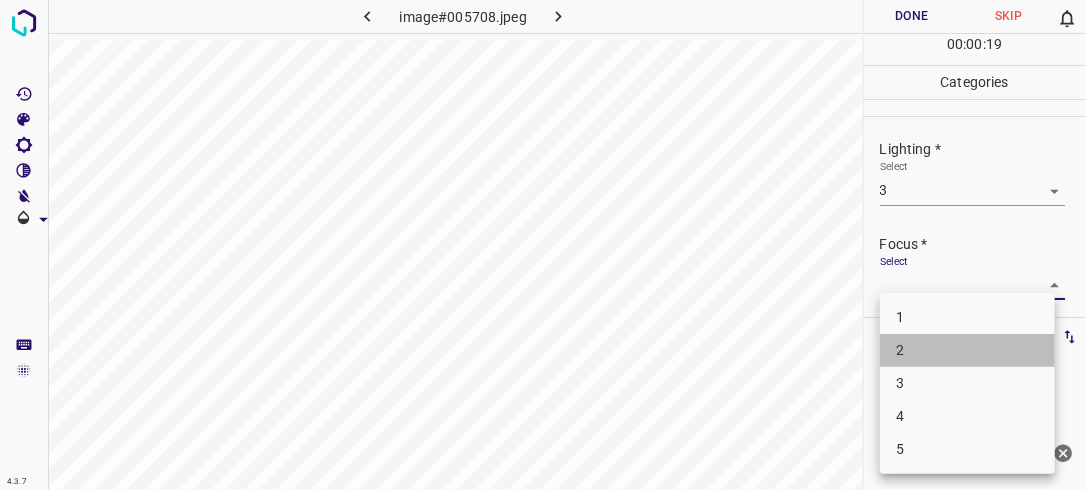 click on "2" at bounding box center [967, 350] 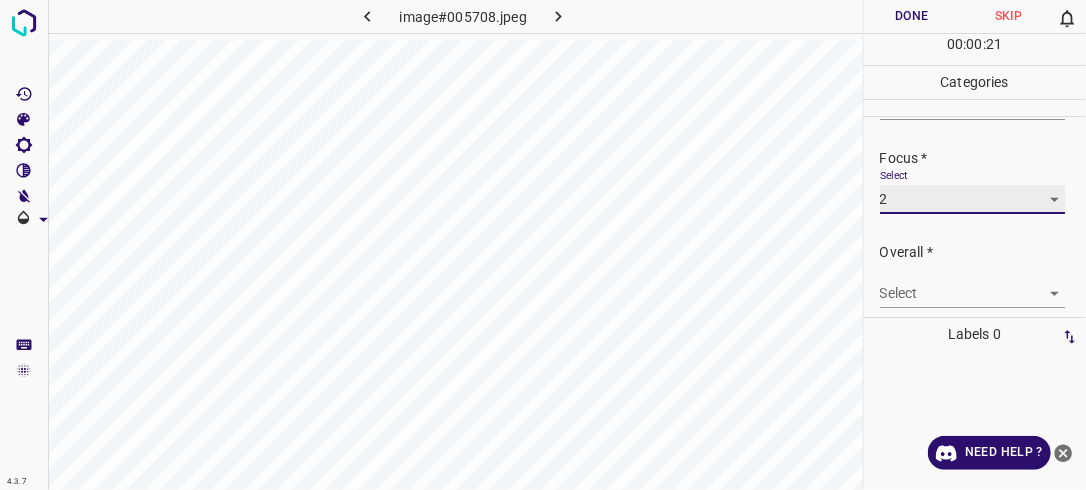 scroll, scrollTop: 88, scrollLeft: 0, axis: vertical 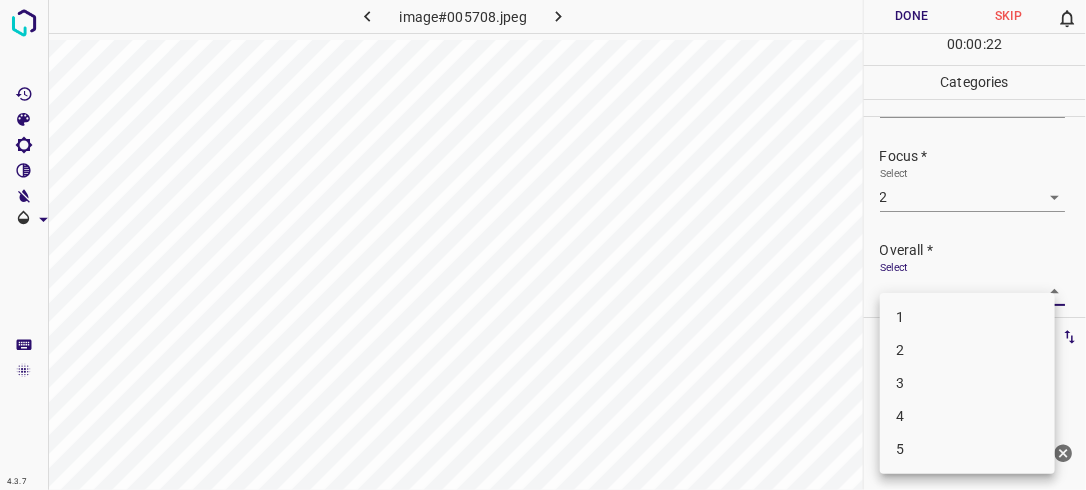 click on "4.3.7 image#005708.jpeg Done Skip 0 00   : 00   : 22   Categories Lighting *  Select 3 3 Focus *  Select 2 2 Overall *  Select ​ Labels   0 Categories 1 Lighting 2 Focus 3 Overall Tools Space Change between modes (Draw & Edit) I Auto labeling R Restore zoom M Zoom in N Zoom out Delete Delete selecte label Filters Z Restore filters X Saturation filter C Brightness filter V Contrast filter B Gray scale filter General O Download Need Help ? - Text - Hide - Delete 1 2 3 4 5" at bounding box center (543, 245) 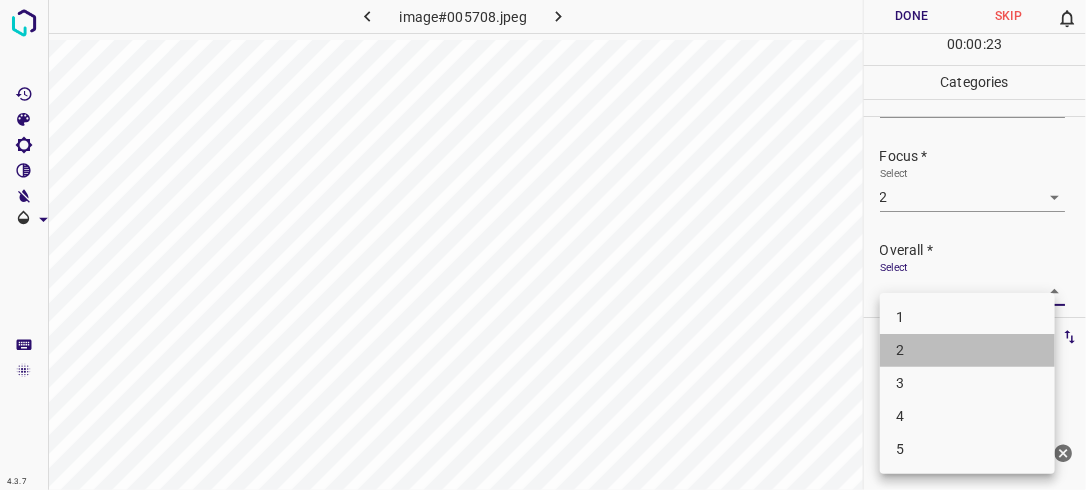 click on "2" at bounding box center (967, 350) 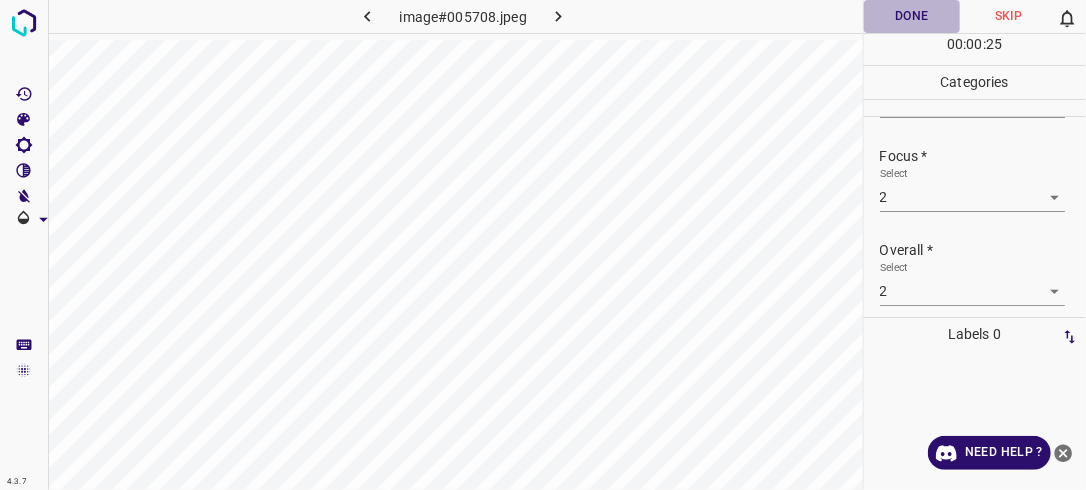 click on "Done" at bounding box center [912, 16] 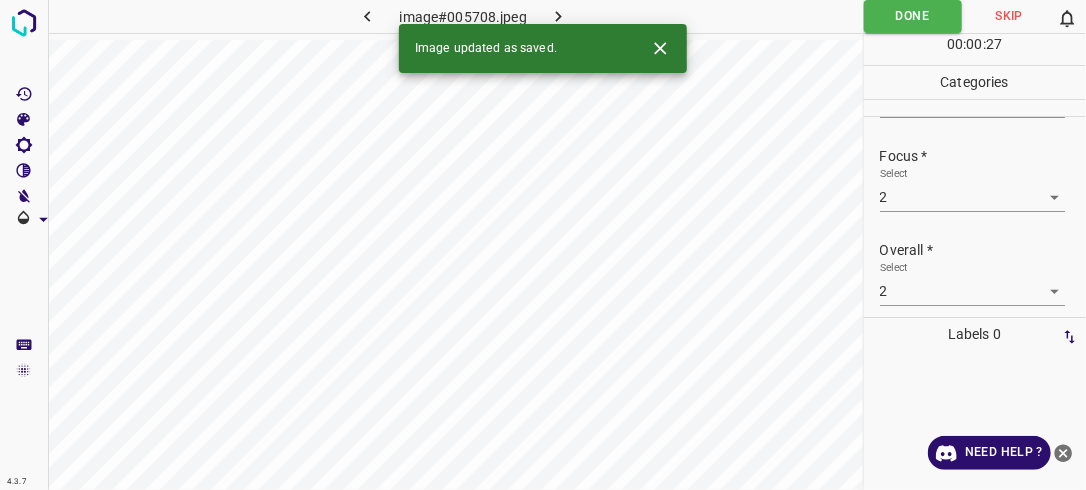 click at bounding box center [559, 16] 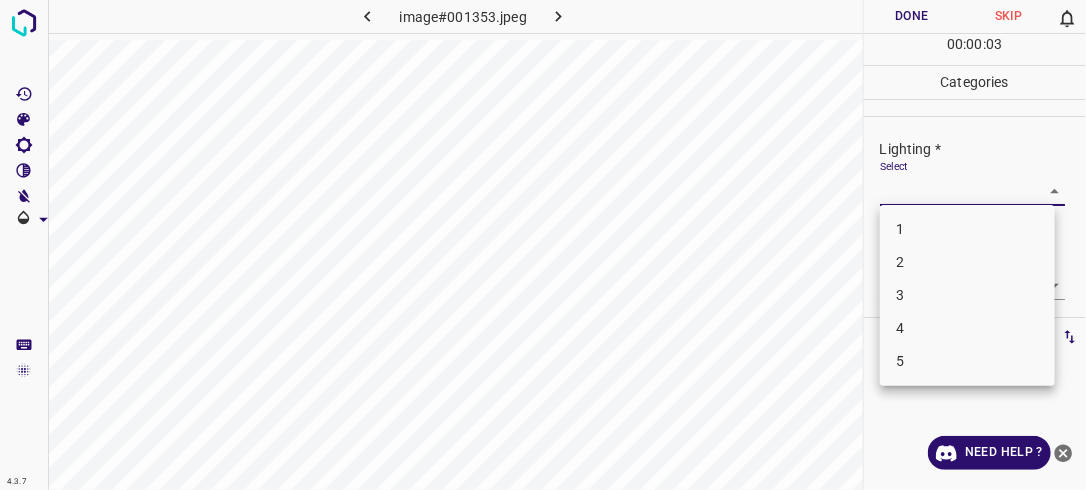 drag, startPoint x: 1038, startPoint y: 194, endPoint x: 942, endPoint y: 287, distance: 133.66002 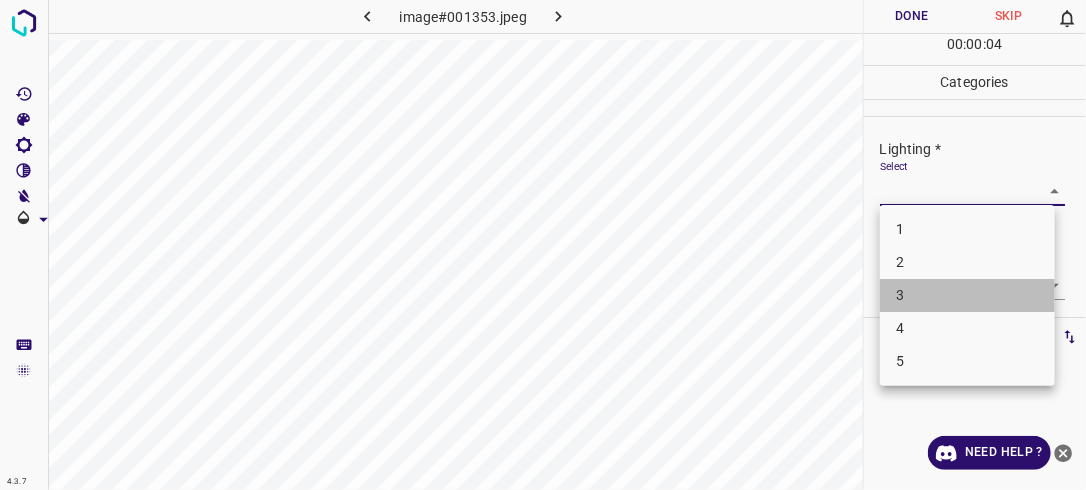 click on "3" at bounding box center [967, 295] 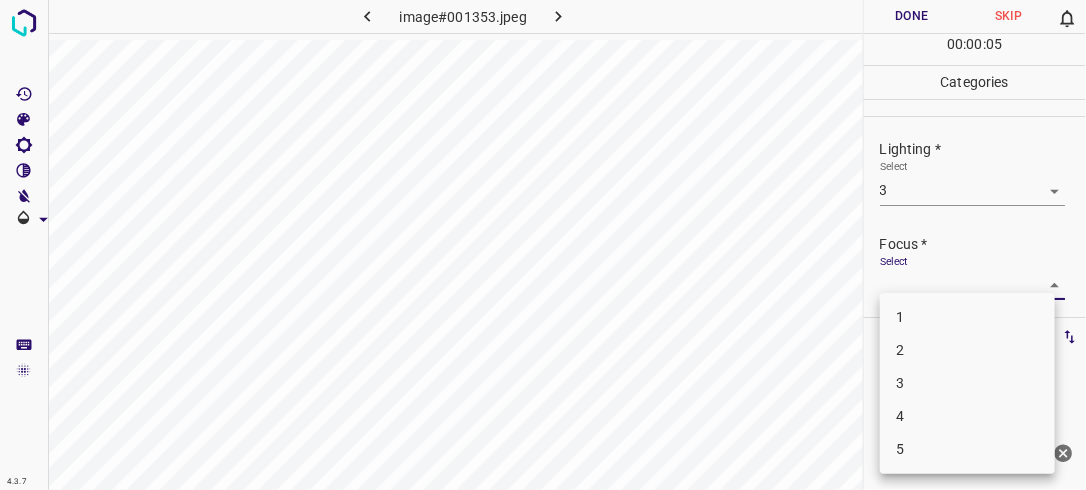 click on "4.3.7 image#001353.jpeg Done Skip 0 00   : 00   : 05   Categories Lighting *  Select 3 3 Focus *  Select ​ Overall *  Select ​ Labels   0 Categories 1 Lighting 2 Focus 3 Overall Tools Space Change between modes (Draw & Edit) I Auto labeling R Restore zoom M Zoom in N Zoom out Delete Delete selecte label Filters Z Restore filters X Saturation filter C Brightness filter V Contrast filter B Gray scale filter General O Download Need Help ? - Text - Hide - Delete 1 2 3 4 5" at bounding box center [543, 245] 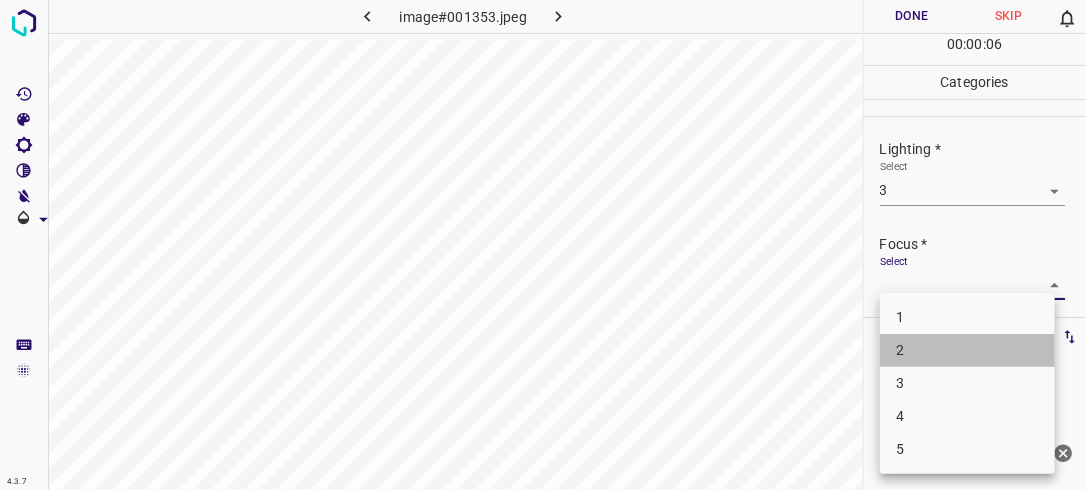 click on "2" at bounding box center [967, 350] 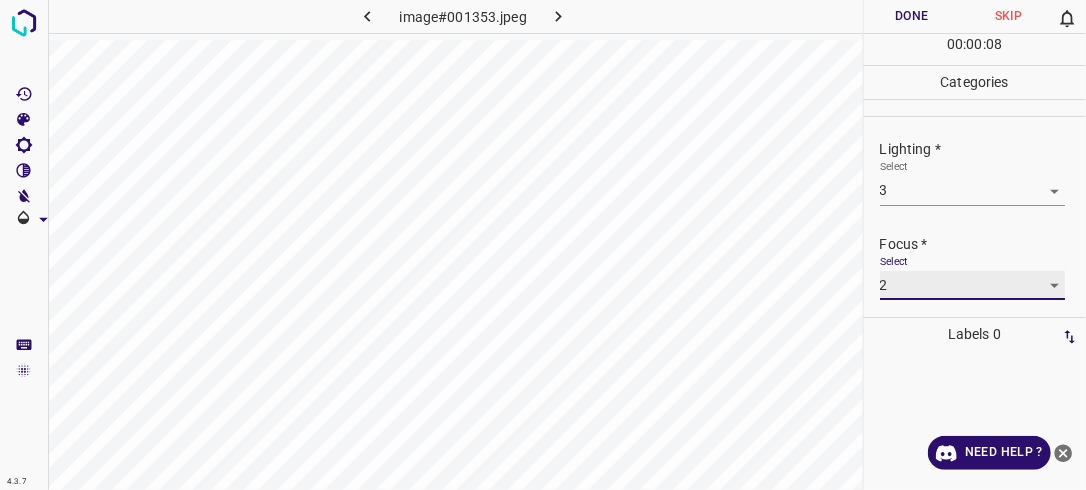 scroll, scrollTop: 98, scrollLeft: 0, axis: vertical 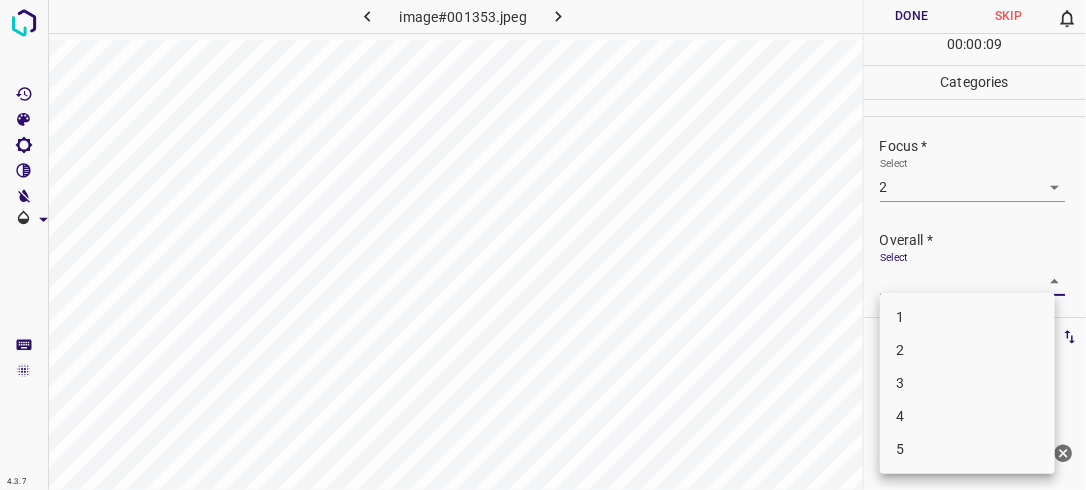 click on "4.3.7 image#001353.jpeg Done Skip 0 00   : 00   : 09   Categories Lighting *  Select 3 3 Focus *  Select 2 2 Overall *  Select ​ Labels   0 Categories 1 Lighting 2 Focus 3 Overall Tools Space Change between modes (Draw & Edit) I Auto labeling R Restore zoom M Zoom in N Zoom out Delete Delete selecte label Filters Z Restore filters X Saturation filter C Brightness filter V Contrast filter B Gray scale filter General O Download Need Help ? - Text - Hide - Delete 1 2 3 4 5" at bounding box center (543, 245) 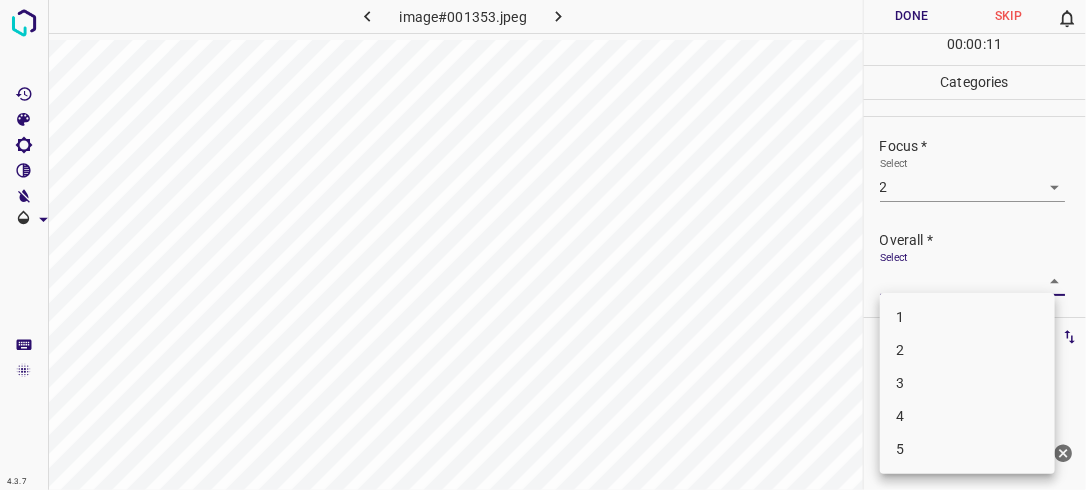 click on "2" at bounding box center [967, 350] 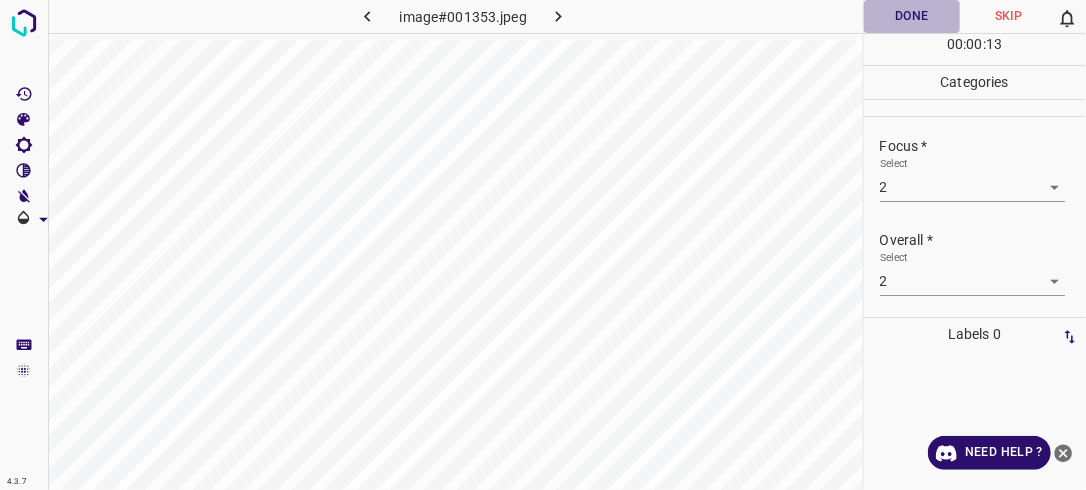click on "Done" at bounding box center [912, 16] 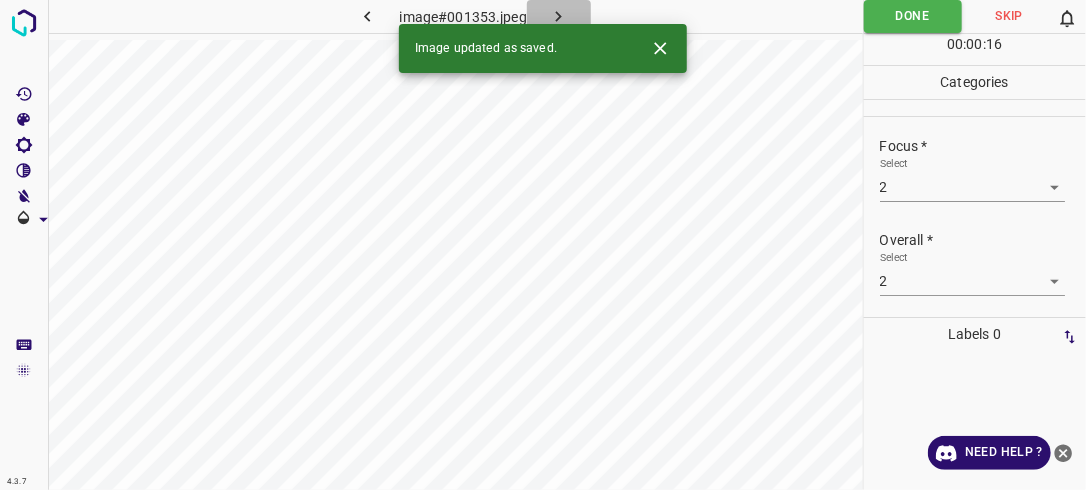click 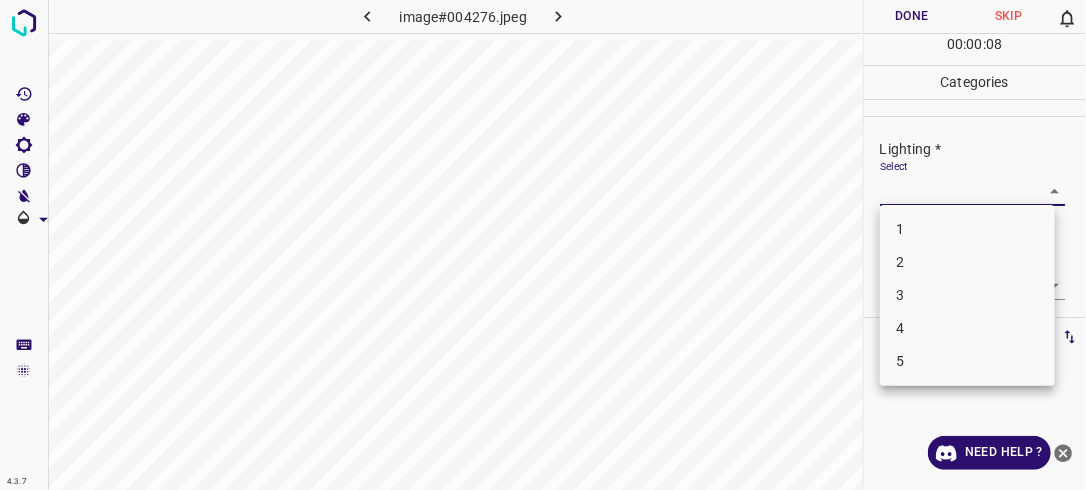 click on "4.3.7 image#004276.jpeg Done Skip 0 00   : 00   : 08   Categories Lighting *  Select ​ Focus *  Select ​ Overall *  Select ​ Labels   0 Categories 1 Lighting 2 Focus 3 Overall Tools Space Change between modes (Draw & Edit) I Auto labeling R Restore zoom M Zoom in N Zoom out Delete Delete selecte label Filters Z Restore filters X Saturation filter C Brightness filter V Contrast filter B Gray scale filter General O Download Need Help ? - Text - Hide - Delete 1 2 3 4 5" at bounding box center (543, 245) 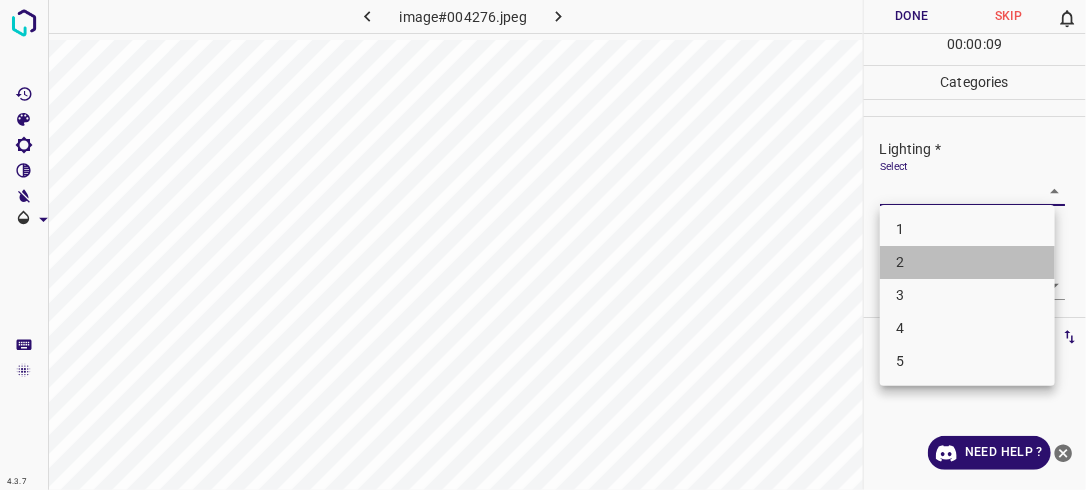 click on "2" at bounding box center [967, 262] 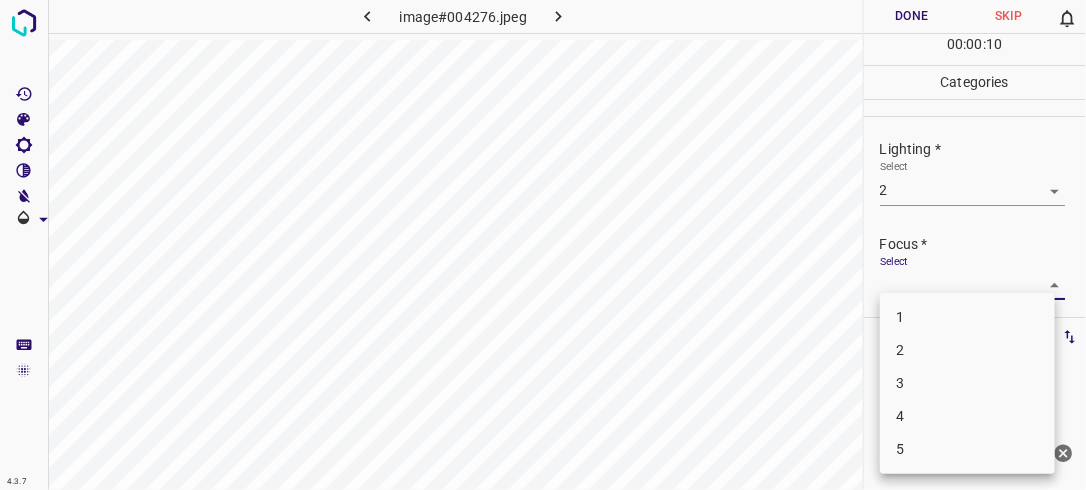 click on "4.3.7 image#004276.jpeg Done Skip 0 00   : 00   : 10   Categories Lighting *  Select 2 2 Focus *  Select ​ Overall *  Select ​ Labels   0 Categories 1 Lighting 2 Focus 3 Overall Tools Space Change between modes (Draw & Edit) I Auto labeling R Restore zoom M Zoom in N Zoom out Delete Delete selecte label Filters Z Restore filters X Saturation filter C Brightness filter V Contrast filter B Gray scale filter General O Download Need Help ? - Text - Hide - Delete 1 2 3 4 5" at bounding box center (543, 245) 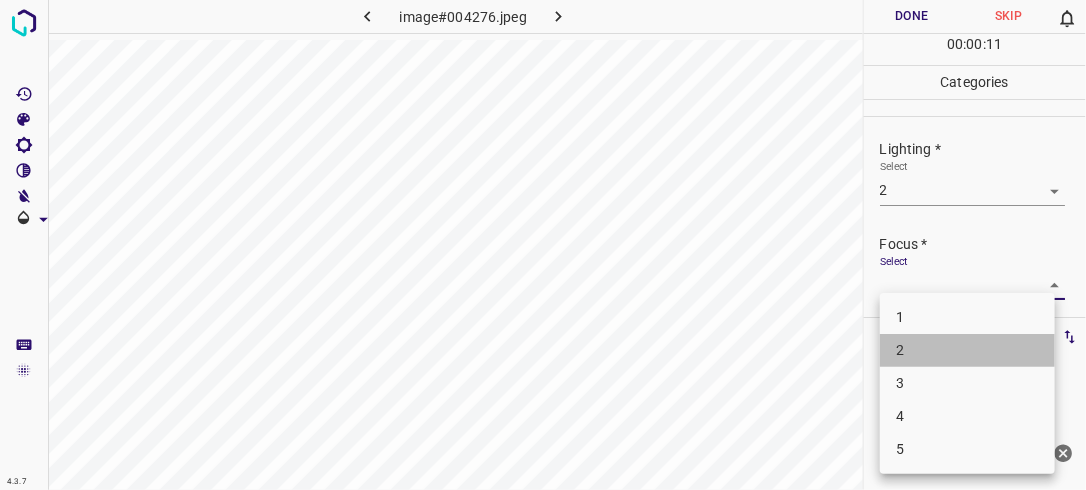 click on "2" at bounding box center [967, 350] 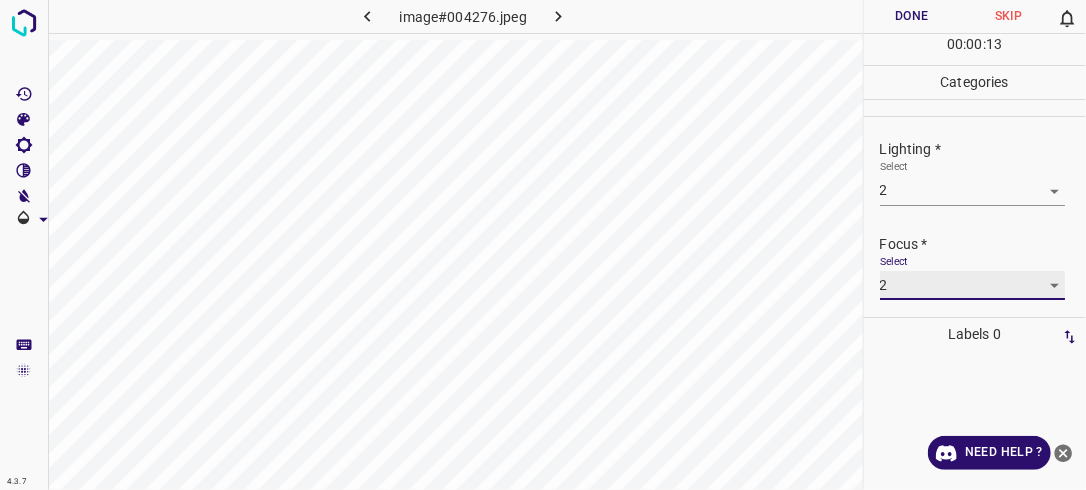 scroll, scrollTop: 98, scrollLeft: 0, axis: vertical 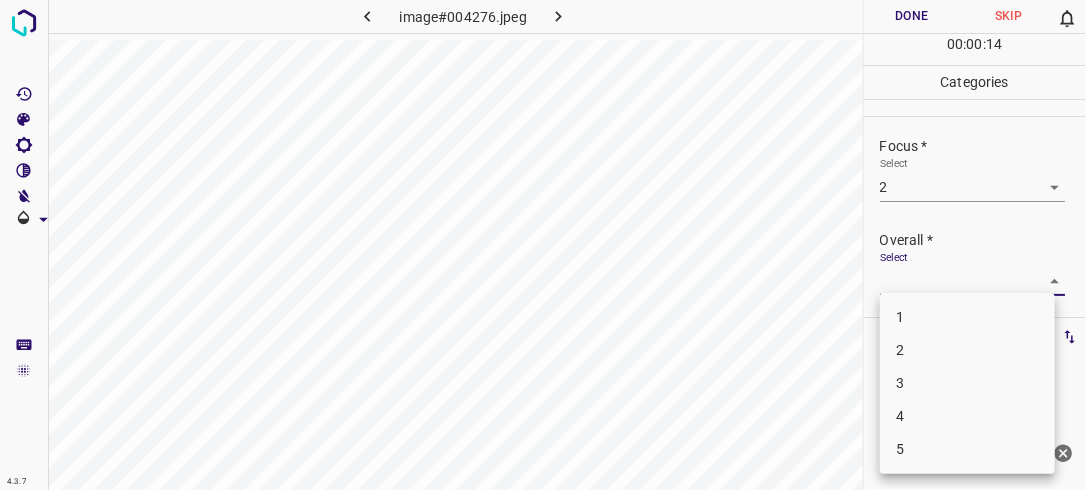 click on "4.3.7 image#004276.jpeg Done Skip 0 00   : 00   : 14   Categories Lighting *  Select 2 2 Focus *  Select 2 2 Overall *  Select ​ Labels   0 Categories 1 Lighting 2 Focus 3 Overall Tools Space Change between modes (Draw & Edit) I Auto labeling R Restore zoom M Zoom in N Zoom out Delete Delete selecte label Filters Z Restore filters X Saturation filter C Brightness filter V Contrast filter B Gray scale filter General O Download Need Help ? - Text - Hide - Delete 1 2 3 4 5" at bounding box center [543, 245] 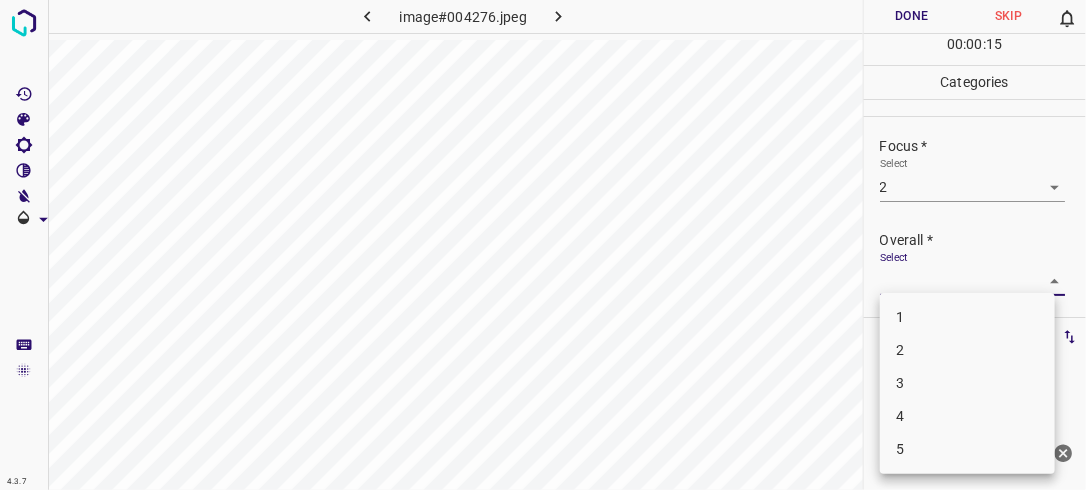 click on "2" at bounding box center (967, 350) 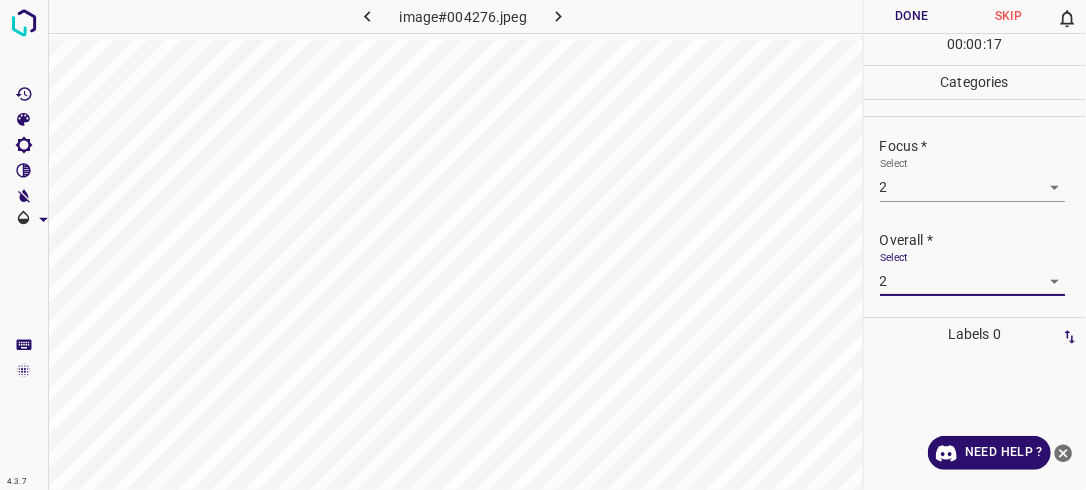 click on "Done" at bounding box center [912, 16] 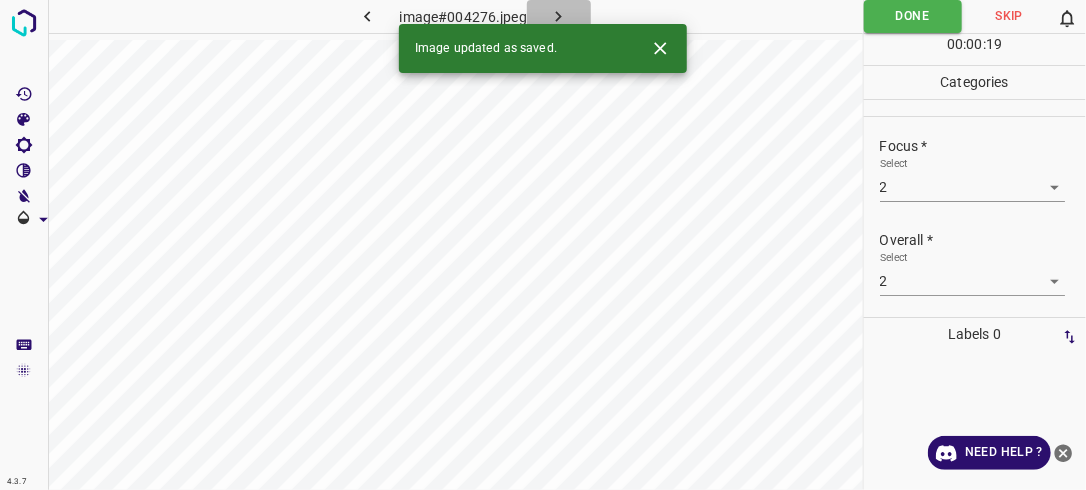 click at bounding box center (559, 16) 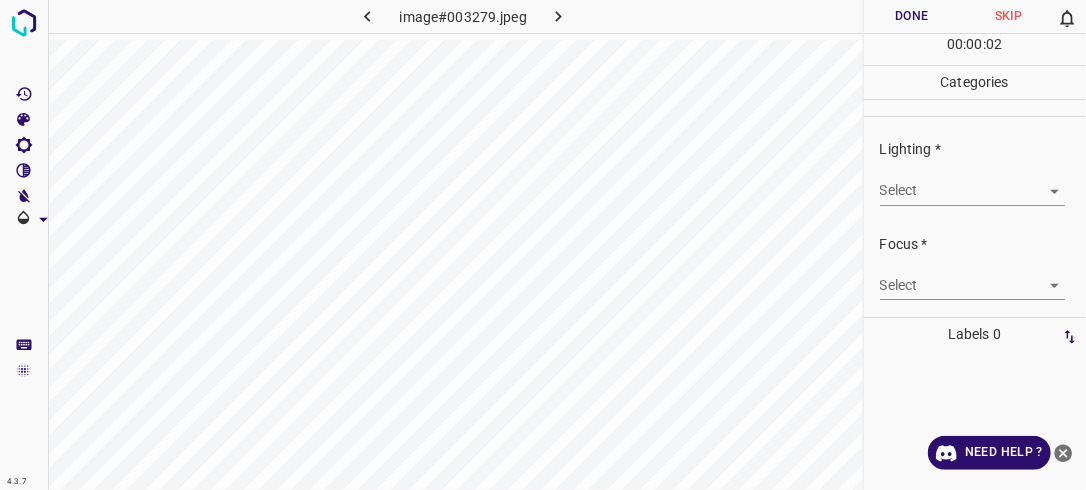 click on "4.3.7 image#003279.jpeg Done Skip 0 00   : 00   : 02   Categories Lighting *  Select ​ Focus *  Select ​ Overall *  Select ​ Labels   0 Categories 1 Lighting 2 Focus 3 Overall Tools Space Change between modes (Draw & Edit) I Auto labeling R Restore zoom M Zoom in N Zoom out Delete Delete selecte label Filters Z Restore filters X Saturation filter C Brightness filter V Contrast filter B Gray scale filter General O Download Need Help ? - Text - Hide - Delete" at bounding box center [543, 245] 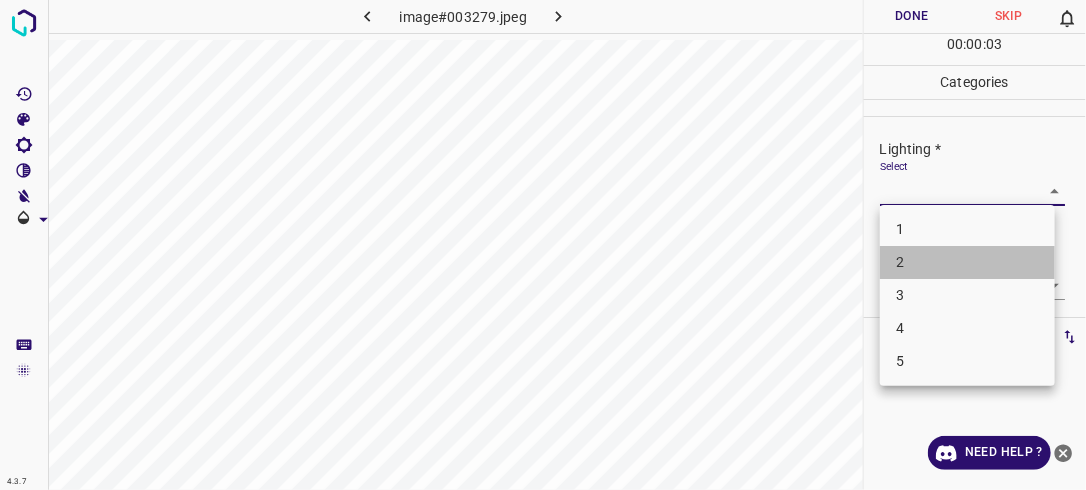 click on "2" at bounding box center (967, 262) 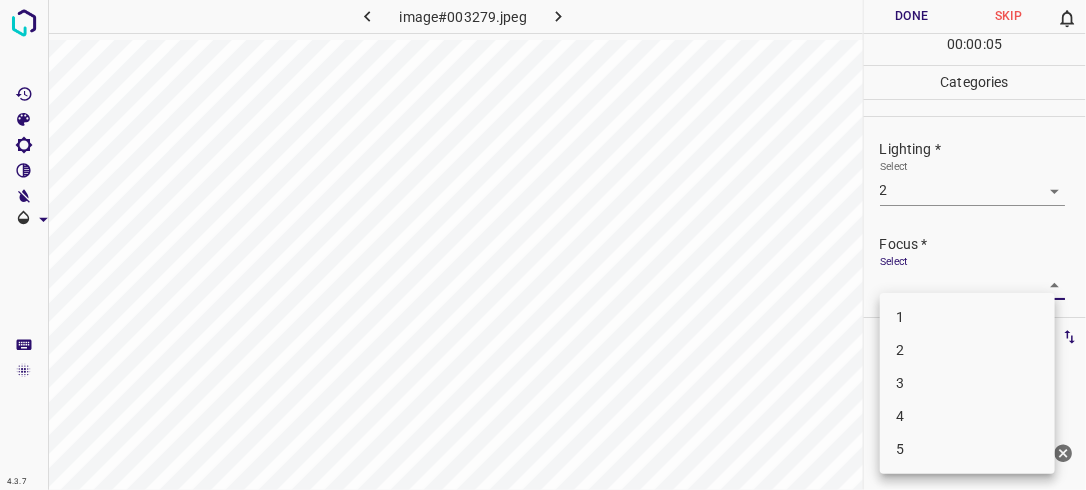drag, startPoint x: 1044, startPoint y: 280, endPoint x: 983, endPoint y: 338, distance: 84.17244 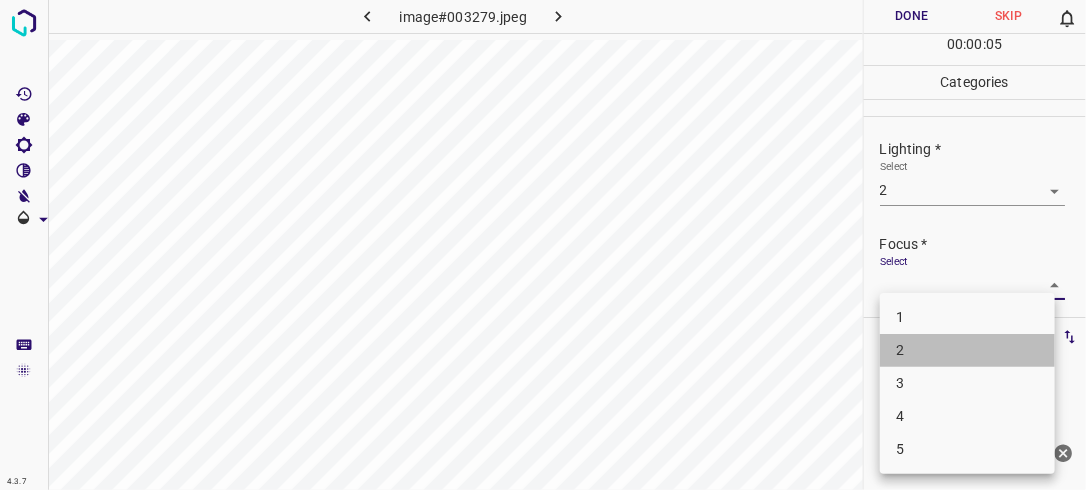 click on "2" at bounding box center (967, 350) 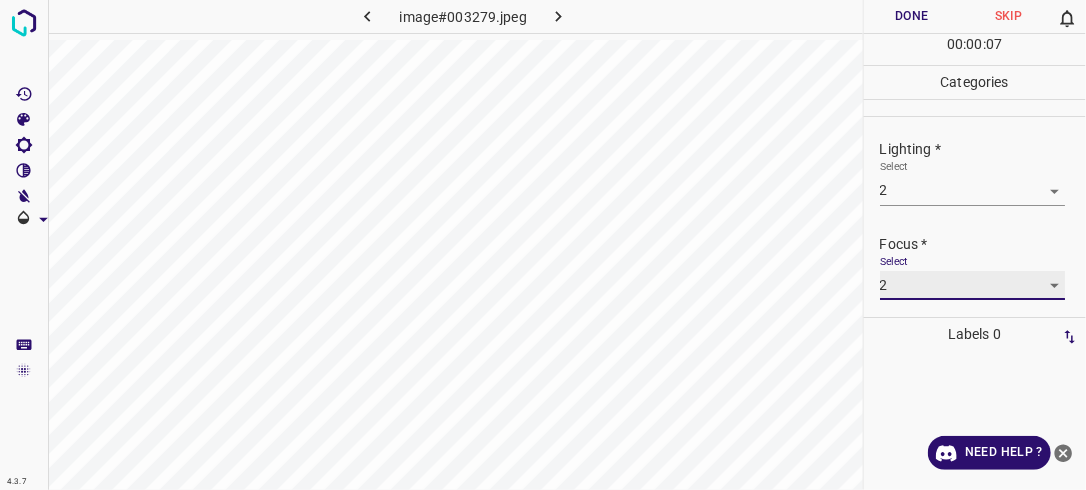 scroll, scrollTop: 98, scrollLeft: 0, axis: vertical 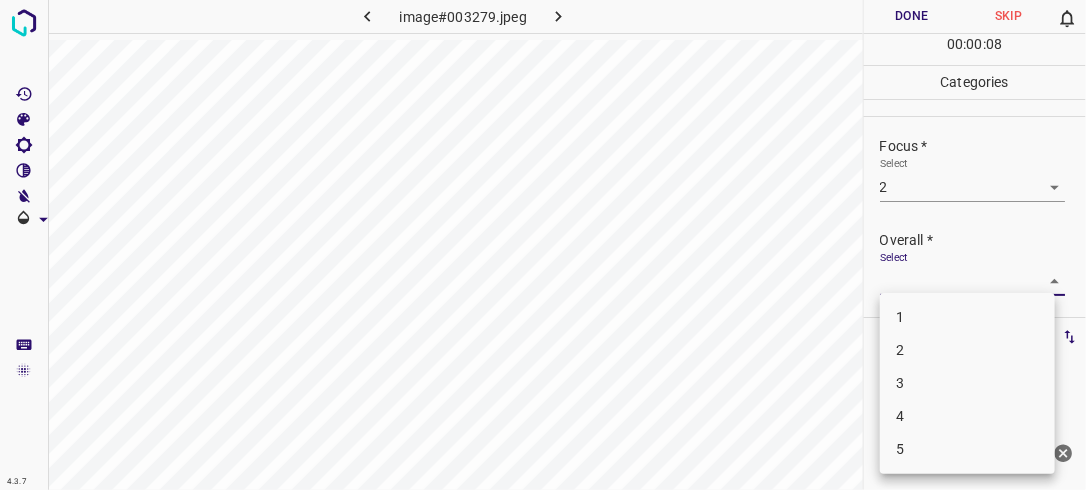 click on "4.3.7 image#003279.jpeg Done Skip 0 00   : 00   : 08   Categories Lighting *  Select 2 2 Focus *  Select 2 2 Overall *  Select ​ Labels   0 Categories 1 Lighting 2 Focus 3 Overall Tools Space Change between modes (Draw & Edit) I Auto labeling R Restore zoom M Zoom in N Zoom out Delete Delete selecte label Filters Z Restore filters X Saturation filter C Brightness filter V Contrast filter B Gray scale filter General O Download Need Help ? - Text - Hide - Delete 1 2 3 4 5" at bounding box center [543, 245] 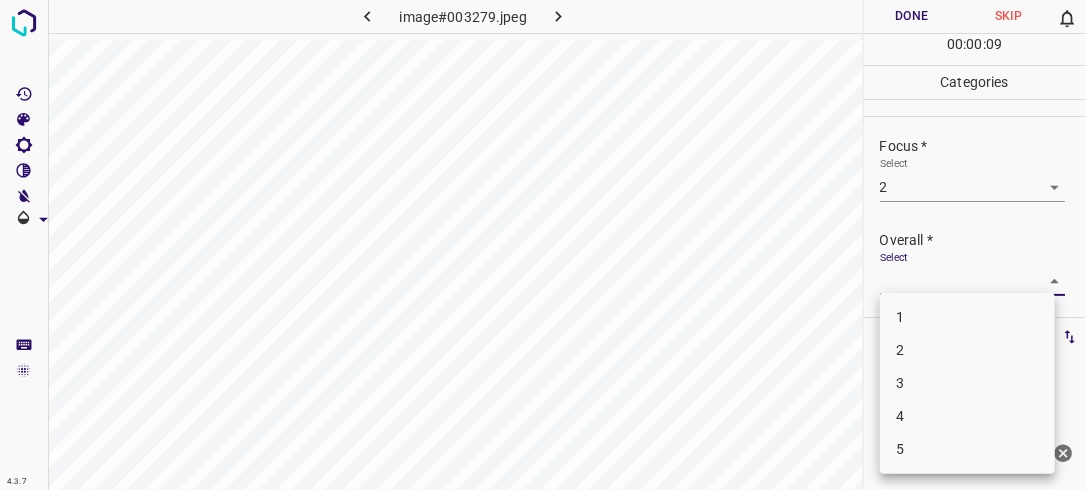 click on "2" at bounding box center (967, 350) 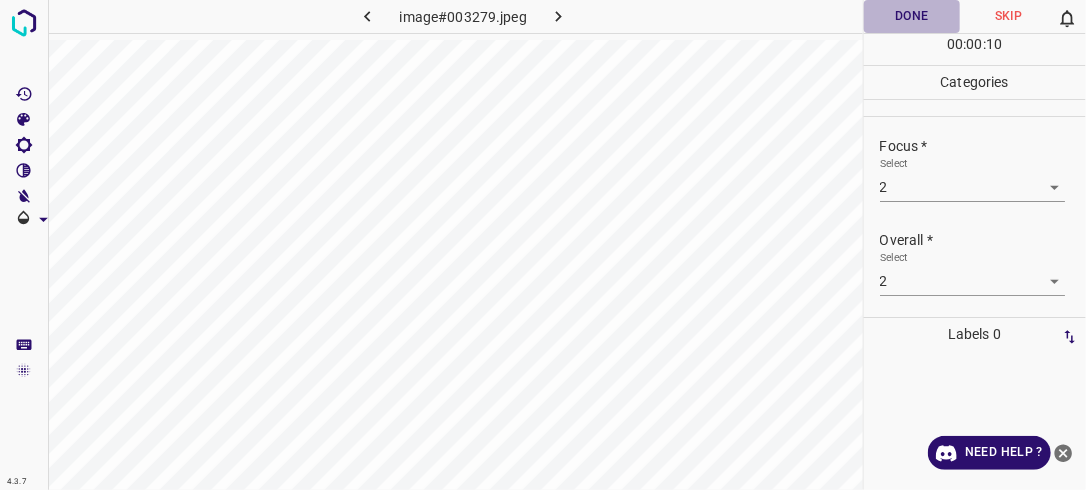 click on "Done" at bounding box center (912, 16) 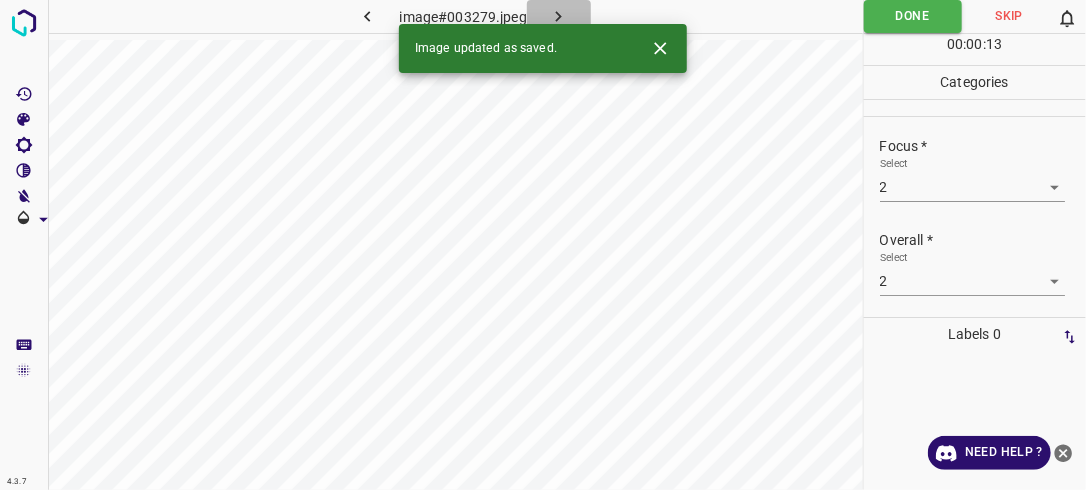 click at bounding box center (559, 16) 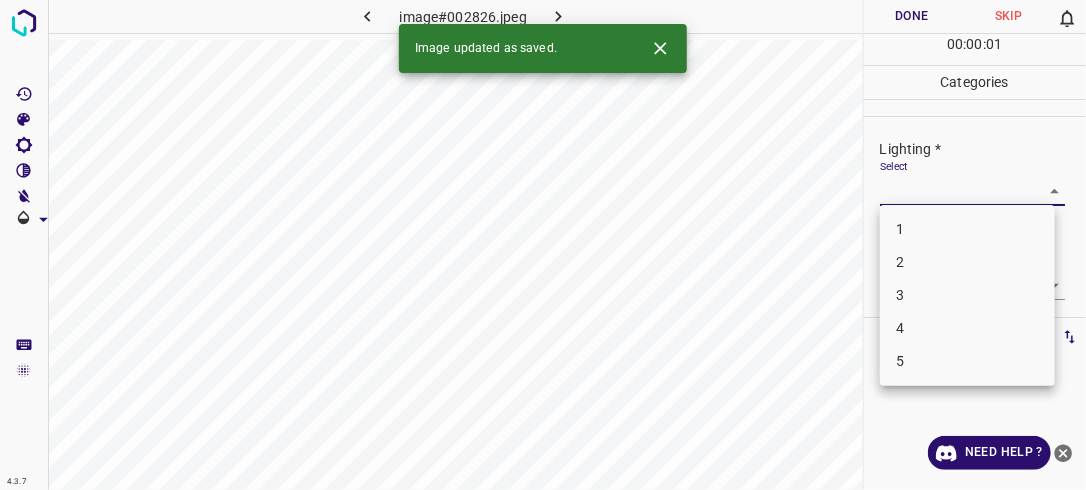 click on "4.3.7 image#002826.jpeg Done Skip 0 00   : 00   : 01   Categories Lighting *  Select ​ Focus *  Select ​ Overall *  Select ​ Labels   0 Categories 1 Lighting 2 Focus 3 Overall Tools Space Change between modes (Draw & Edit) I Auto labeling R Restore zoom M Zoom in N Zoom out Delete Delete selecte label Filters Z Restore filters X Saturation filter C Brightness filter V Contrast filter B Gray scale filter General O Download Image updated as saved. Need Help ? - Text - Hide - Delete 1 2 3 4 5" at bounding box center [543, 245] 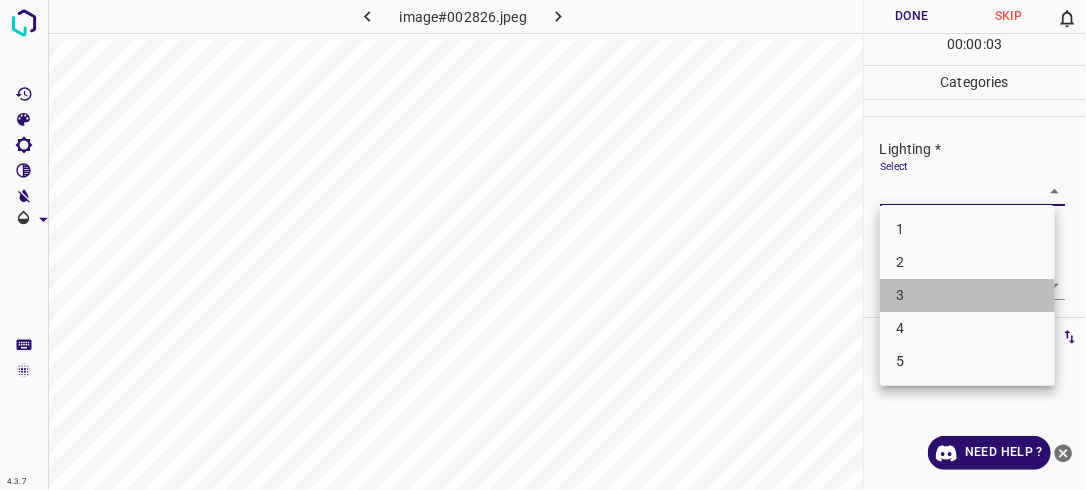 click on "3" at bounding box center [967, 295] 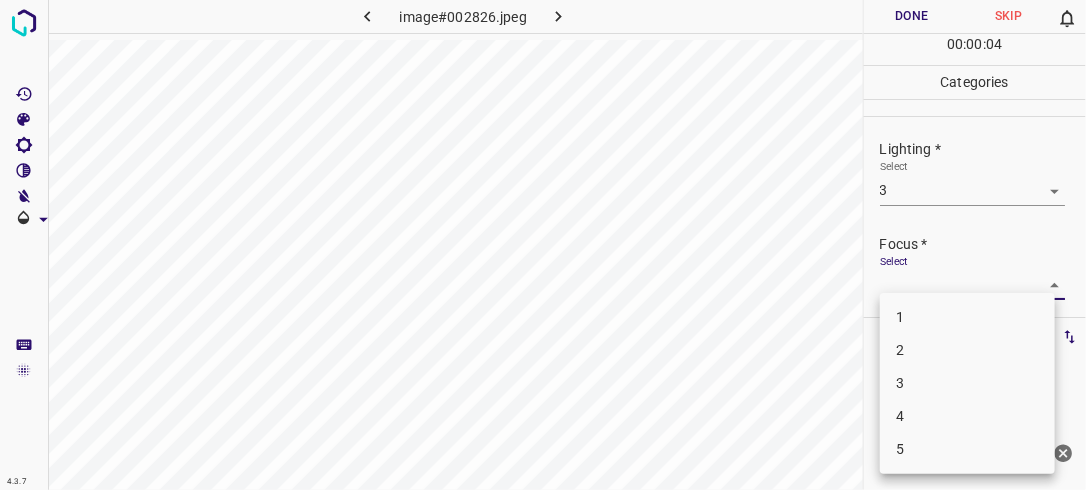 drag, startPoint x: 1043, startPoint y: 276, endPoint x: 965, endPoint y: 348, distance: 106.15083 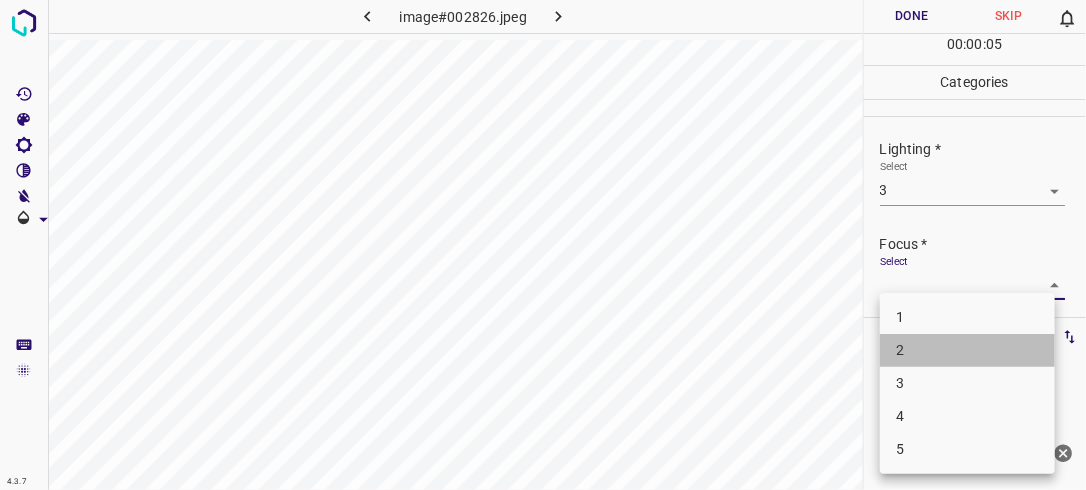 click on "2" at bounding box center (967, 350) 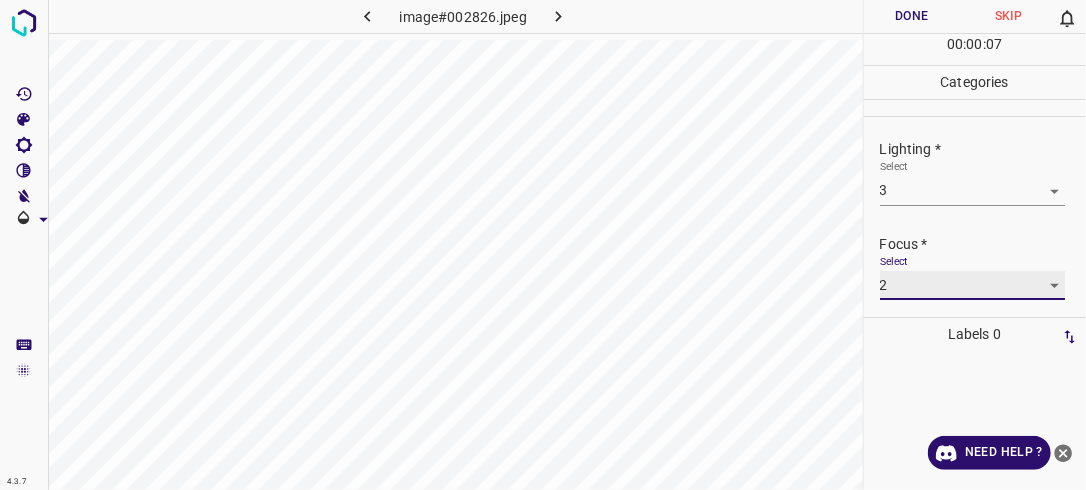 scroll, scrollTop: 98, scrollLeft: 0, axis: vertical 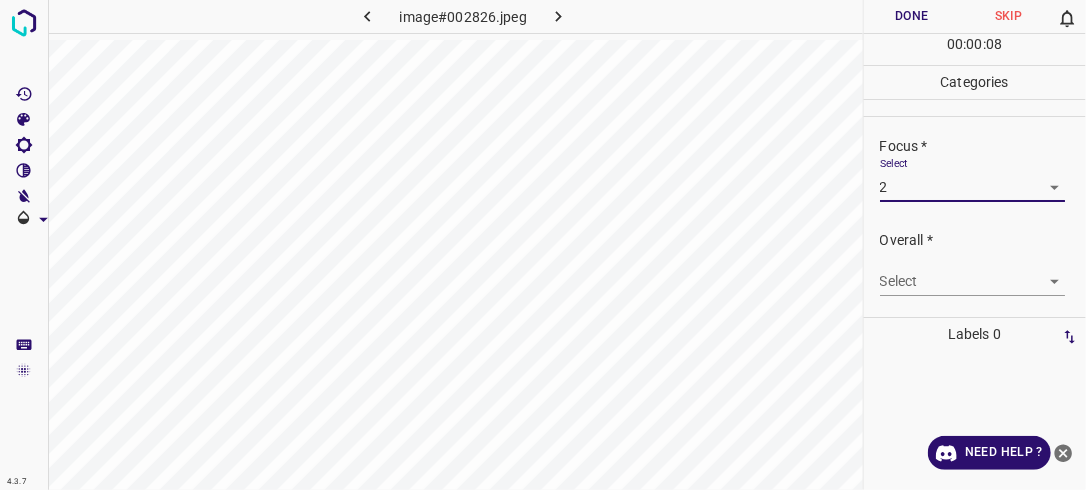 click on "4.3.7 image#002826.jpeg Done Skip 0 00   : 00   : 08   Categories Lighting *  Select 3 3 Focus *  Select 2 2 Overall *  Select ​ Labels   0 Categories 1 Lighting 2 Focus 3 Overall Tools Space Change between modes (Draw & Edit) I Auto labeling R Restore zoom M Zoom in N Zoom out Delete Delete selecte label Filters Z Restore filters X Saturation filter C Brightness filter V Contrast filter B Gray scale filter General O Download Need Help ? - Text - Hide - Delete" at bounding box center (543, 245) 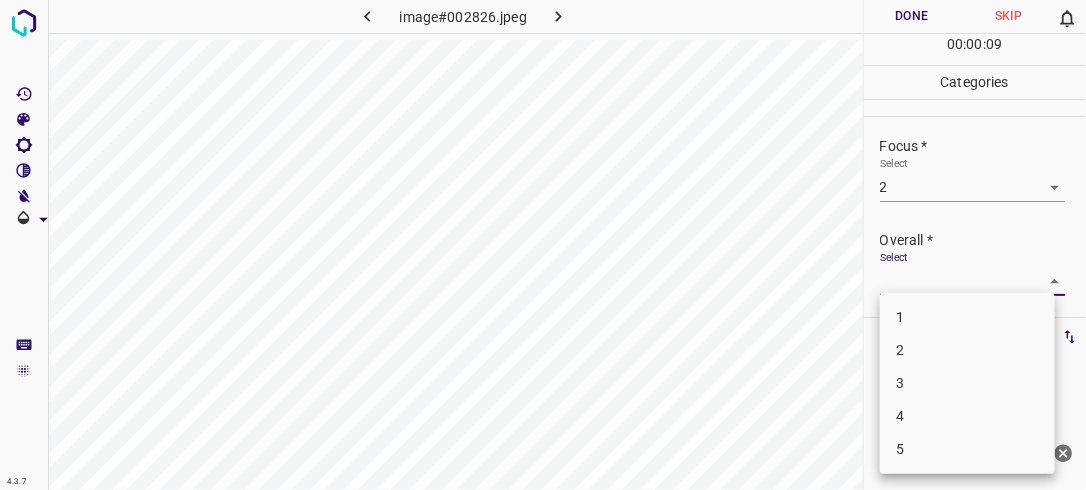 click on "2" at bounding box center (967, 350) 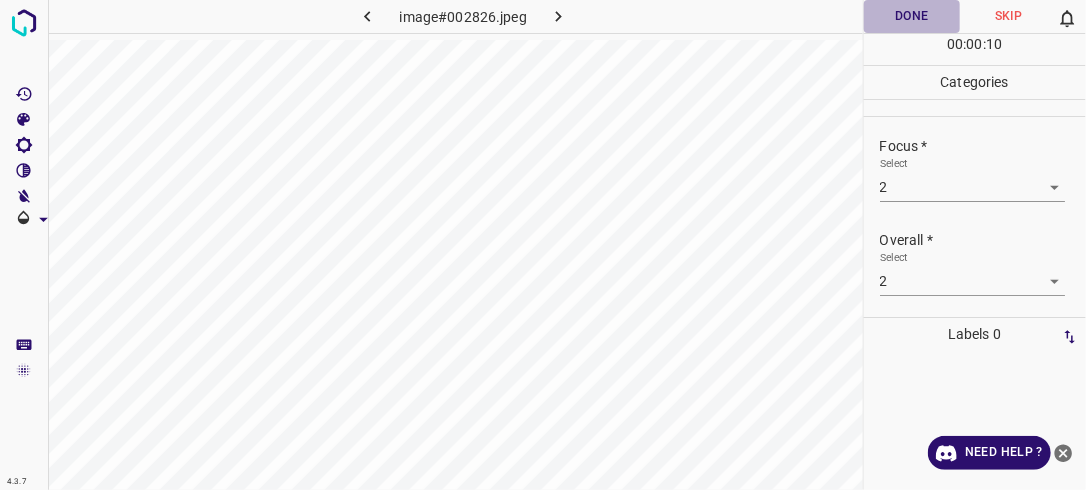 click on "Done" at bounding box center [912, 16] 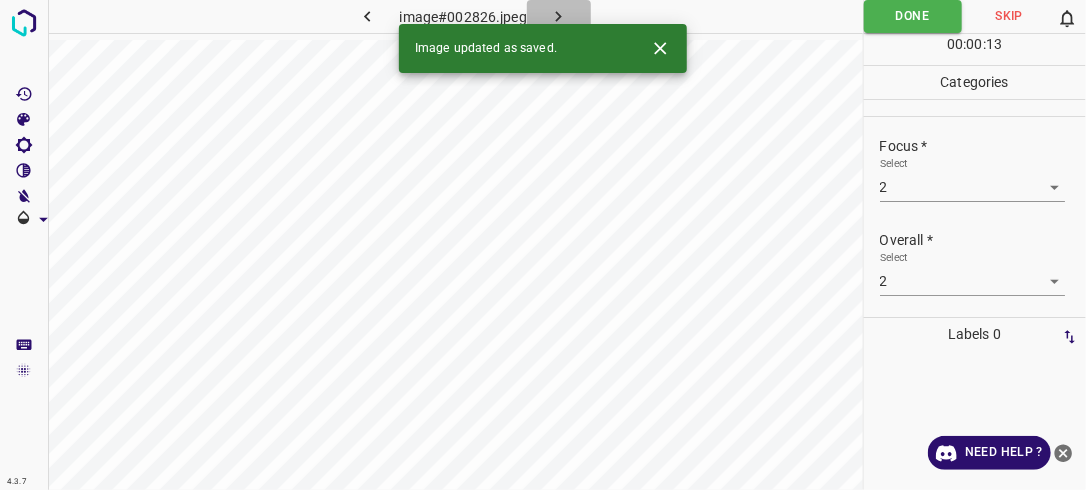 click 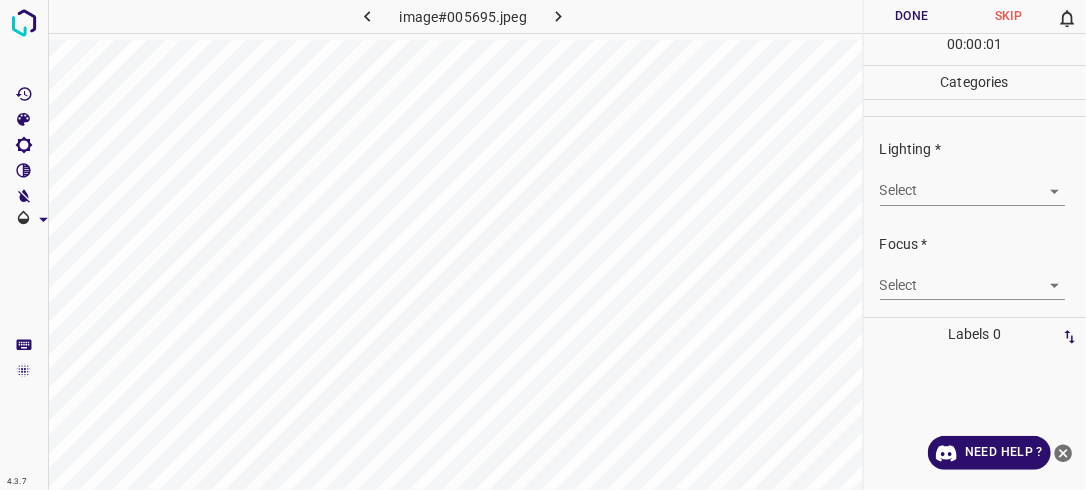 click on "4.3.7 image#005695.jpeg Done Skip 0 00   : 00   : 01   Categories Lighting *  Select ​ Focus *  Select ​ Overall *  Select ​ Labels   0 Categories 1 Lighting 2 Focus 3 Overall Tools Space Change between modes (Draw & Edit) I Auto labeling R Restore zoom M Zoom in N Zoom out Delete Delete selecte label Filters Z Restore filters X Saturation filter C Brightness filter V Contrast filter B Gray scale filter General O Download Need Help ? - Text - Hide - Delete" at bounding box center (543, 245) 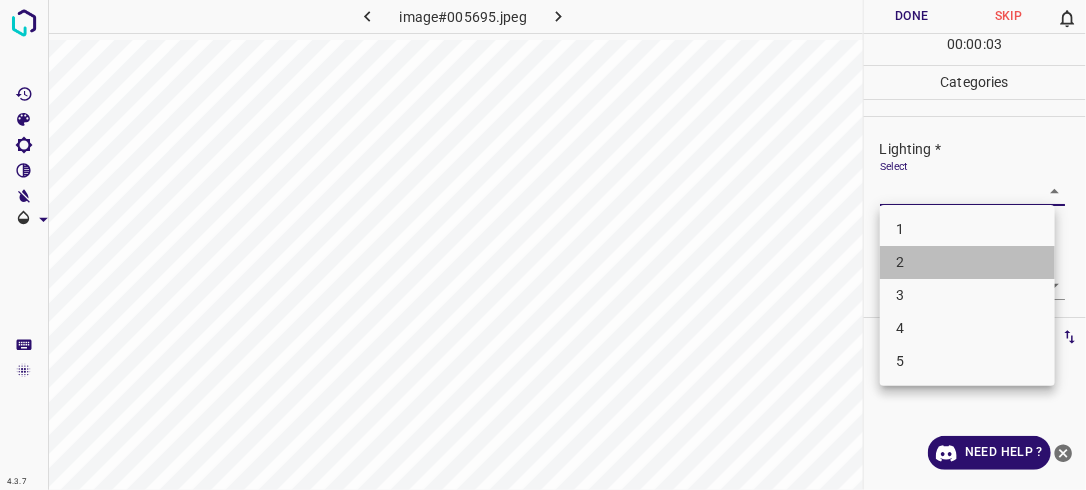 click on "2" at bounding box center [967, 262] 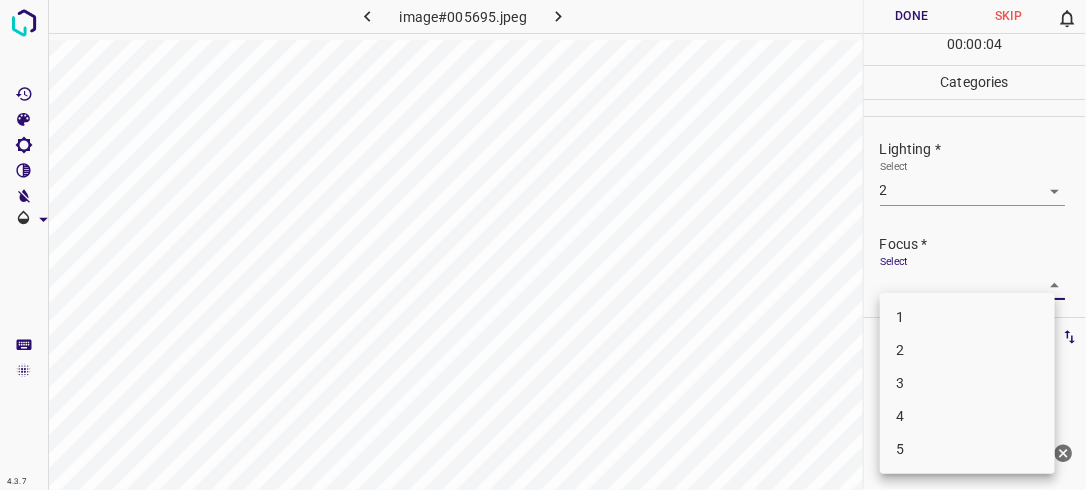 drag, startPoint x: 1041, startPoint y: 289, endPoint x: 964, endPoint y: 353, distance: 100.12492 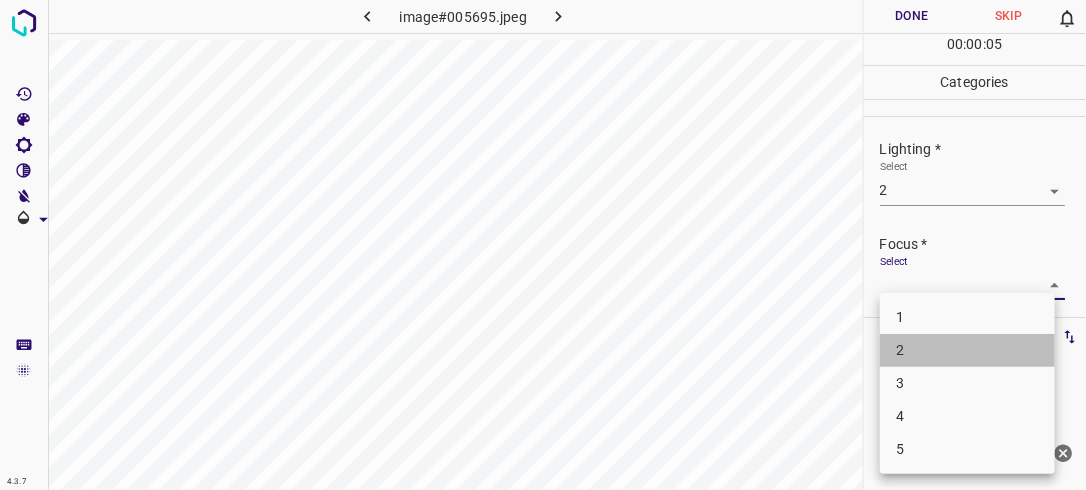 click on "2" at bounding box center (967, 350) 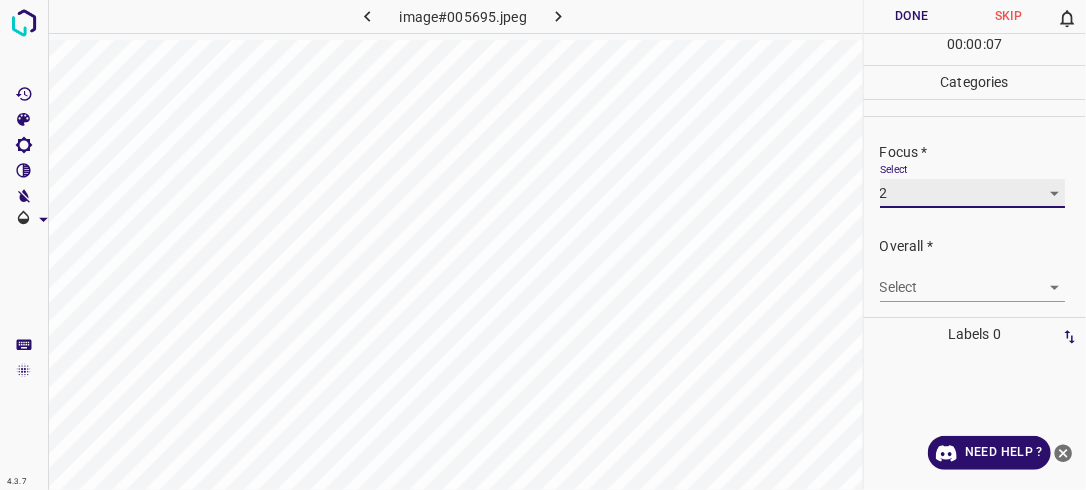 scroll, scrollTop: 98, scrollLeft: 0, axis: vertical 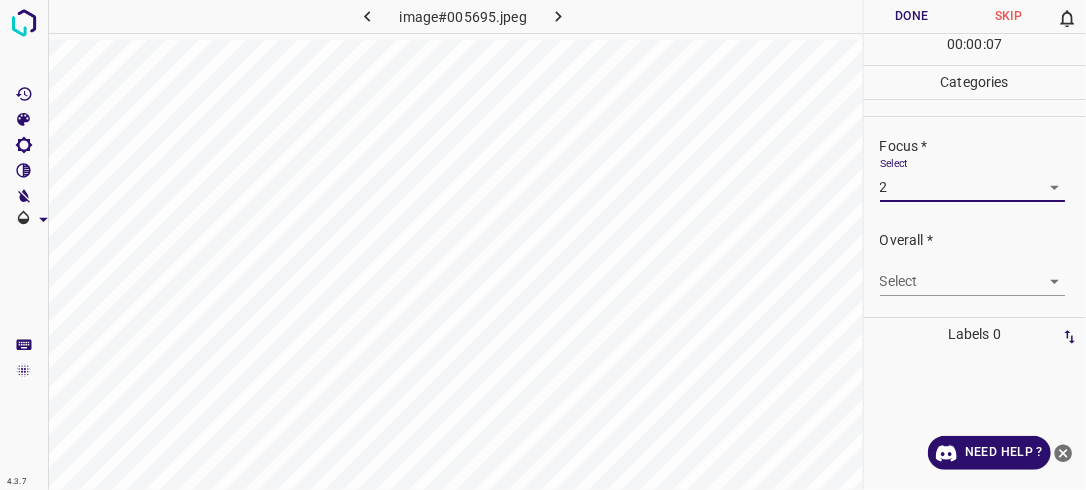 click on "4.3.7 image#005695.jpeg Done Skip 0 00   : 00   : 07   Categories Lighting *  Select 2 2 Focus *  Select 2 2 Overall *  Select ​ Labels   0 Categories 1 Lighting 2 Focus 3 Overall Tools Space Change between modes (Draw & Edit) I Auto labeling R Restore zoom M Zoom in N Zoom out Delete Delete selecte label Filters Z Restore filters X Saturation filter C Brightness filter V Contrast filter B Gray scale filter General O Download Need Help ? - Text - Hide - Delete" at bounding box center (543, 245) 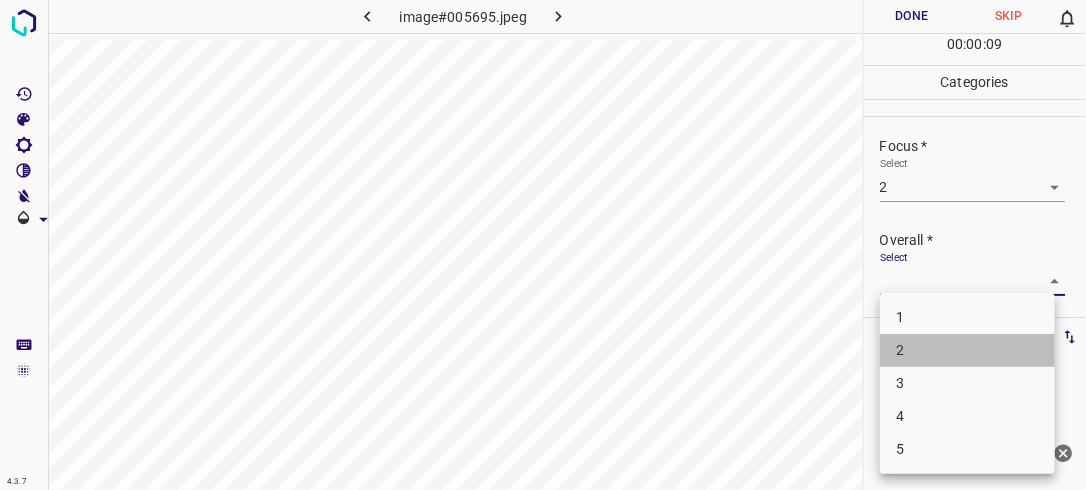 click on "2" at bounding box center [967, 350] 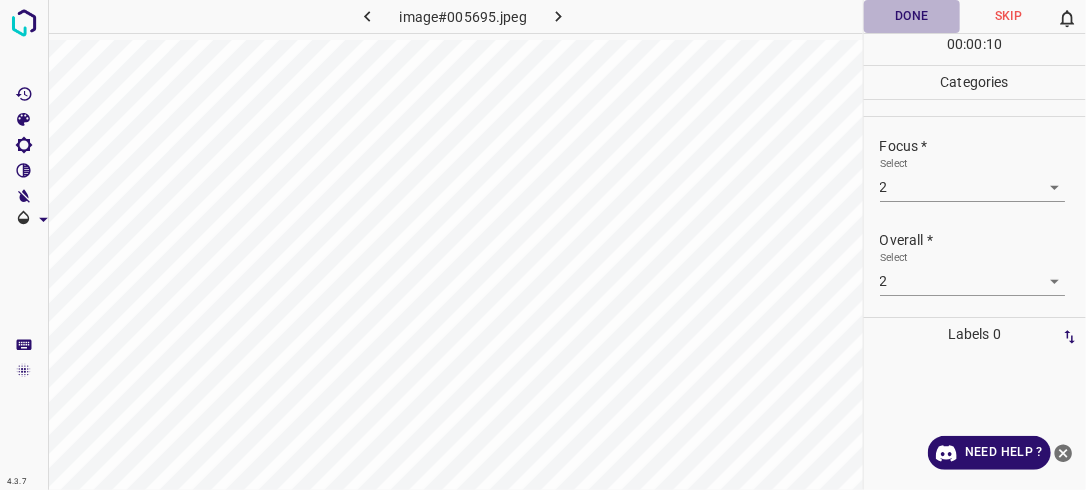 click on "Done" at bounding box center [912, 16] 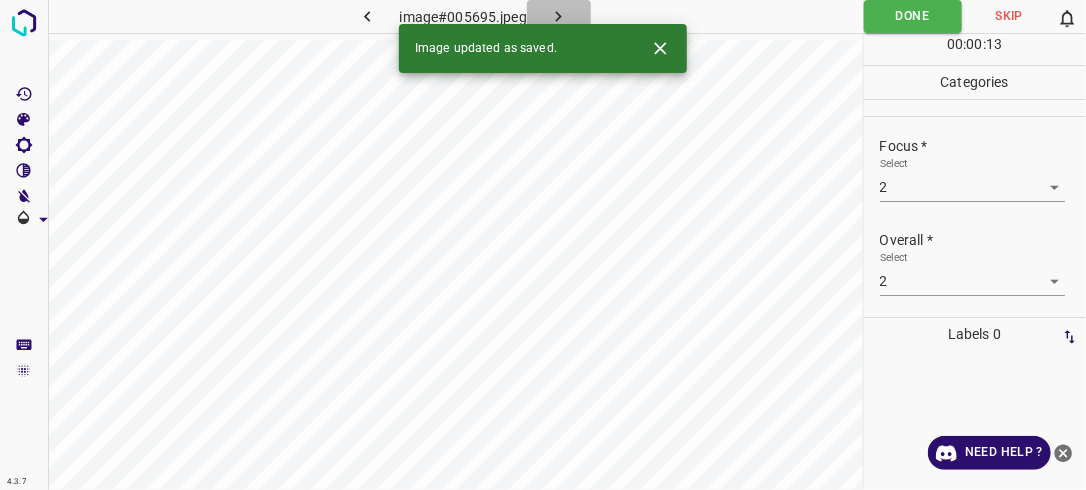 click at bounding box center [559, 16] 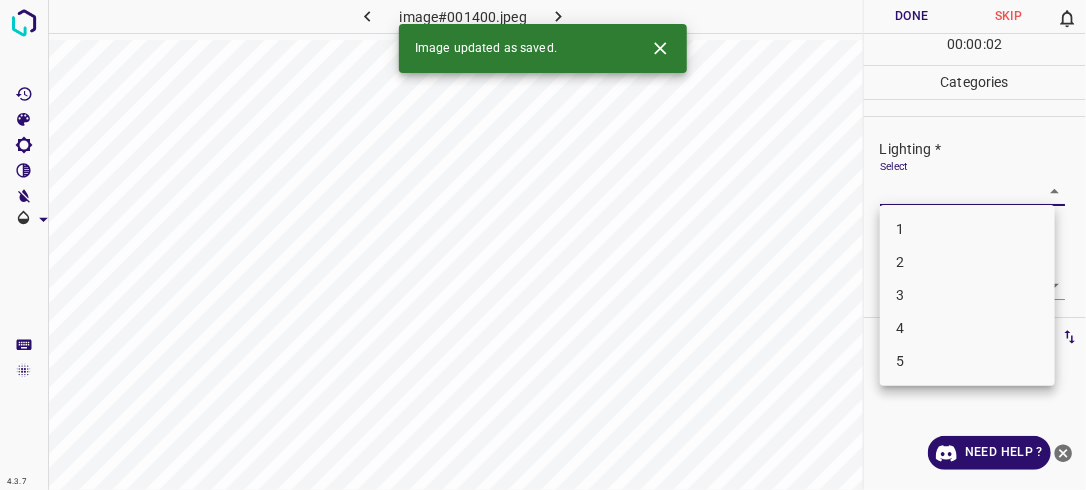 click on "4.3.7 image#001400.jpeg Done Skip 0 00   : 00   : 02   Categories Lighting *  Select ​ Focus *  Select ​ Overall *  Select ​ Labels   0 Categories 1 Lighting 2 Focus 3 Overall Tools Space Change between modes (Draw & Edit) I Auto labeling R Restore zoom M Zoom in N Zoom out Delete Delete selecte label Filters Z Restore filters X Saturation filter C Brightness filter V Contrast filter B Gray scale filter General O Download Image updated as saved. Need Help ? - Text - Hide - Delete 1 2 3 4 5" at bounding box center [543, 245] 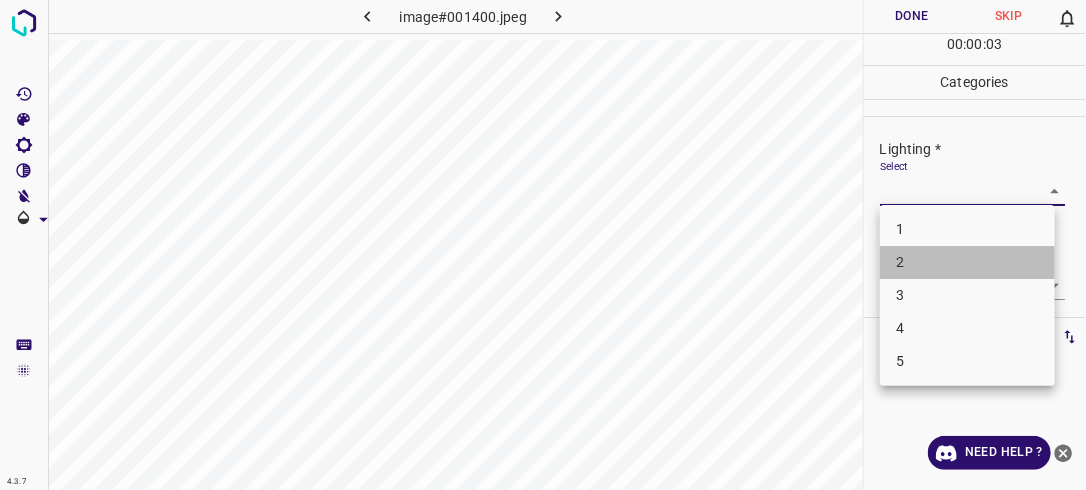 click on "2" at bounding box center [967, 262] 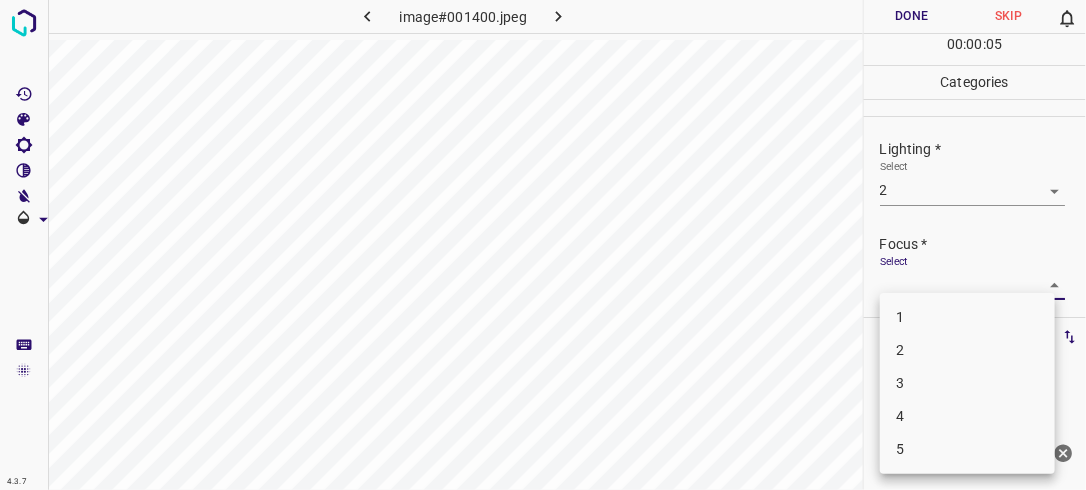drag, startPoint x: 1042, startPoint y: 282, endPoint x: 980, endPoint y: 349, distance: 91.28527 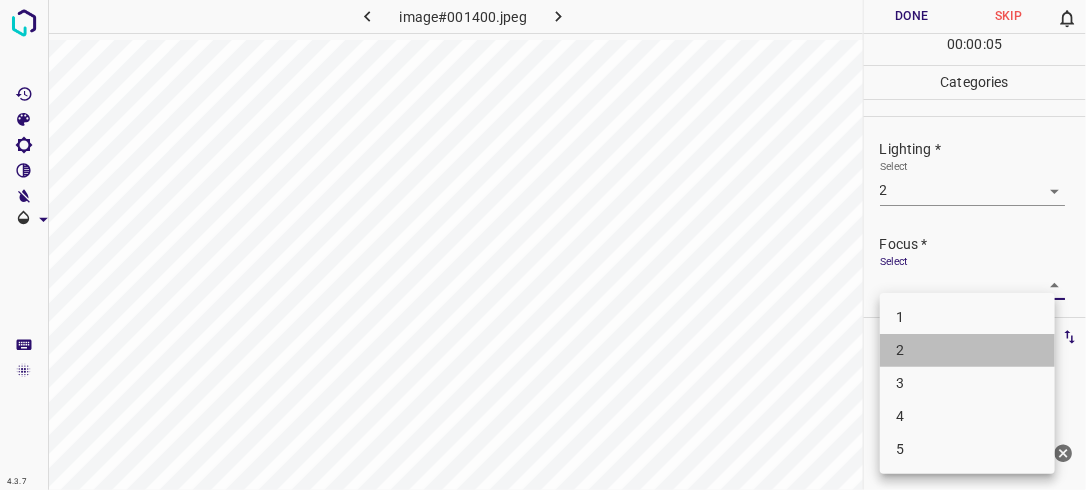click on "2" at bounding box center [967, 350] 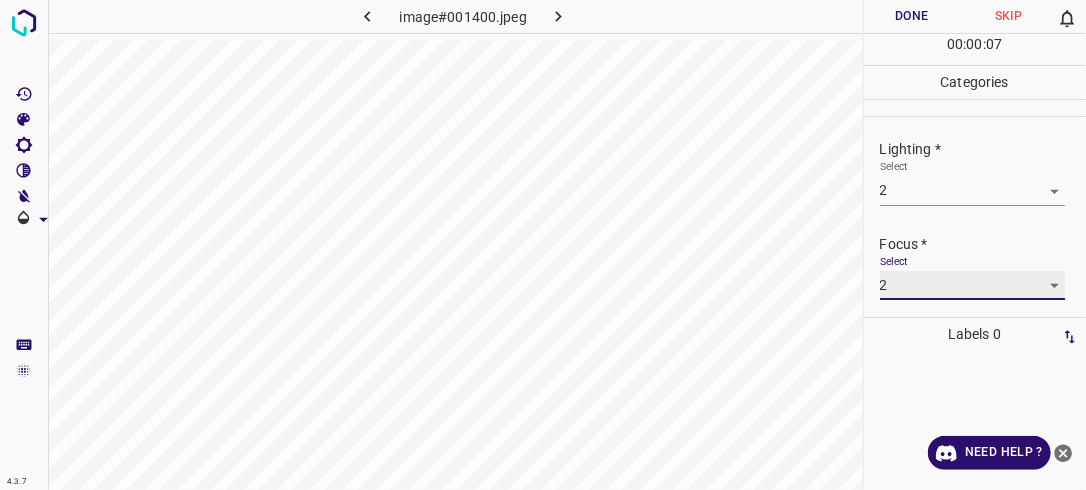 scroll, scrollTop: 98, scrollLeft: 0, axis: vertical 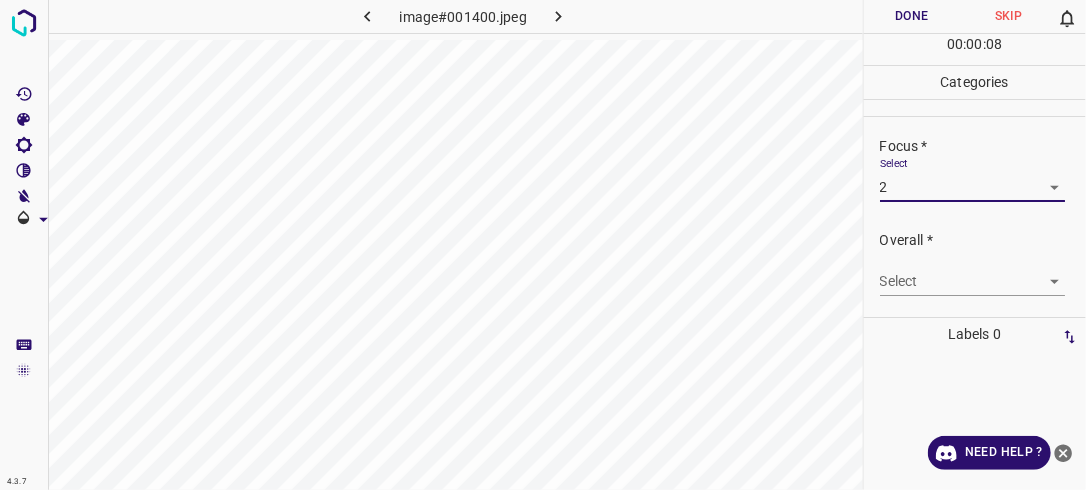 click on "4.3.7 image#001400.jpeg Done Skip 0 00   : 00   : 08   Categories Lighting *  Select 2 2 Focus *  Select 2 2 Overall *  Select ​ Labels   0 Categories 1 Lighting 2 Focus 3 Overall Tools Space Change between modes (Draw & Edit) I Auto labeling R Restore zoom M Zoom in N Zoom out Delete Delete selecte label Filters Z Restore filters X Saturation filter C Brightness filter V Contrast filter B Gray scale filter General O Download Need Help ? - Text - Hide - Delete" at bounding box center [543, 245] 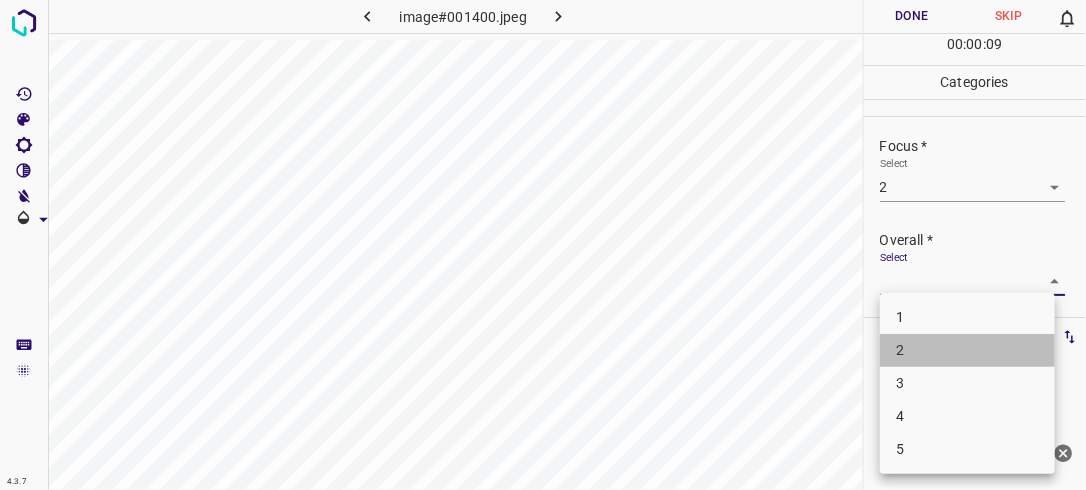 click on "2" at bounding box center (967, 350) 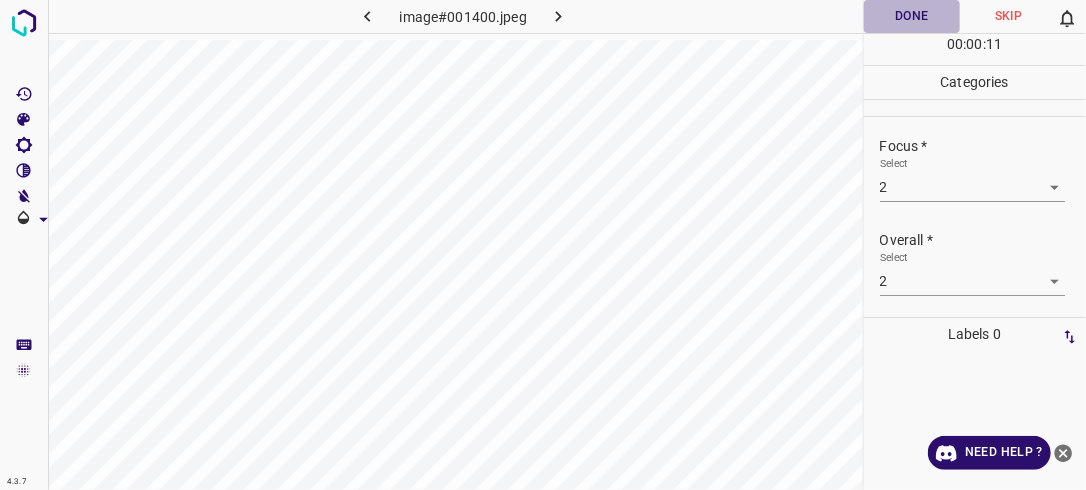 click on "Done" at bounding box center [912, 16] 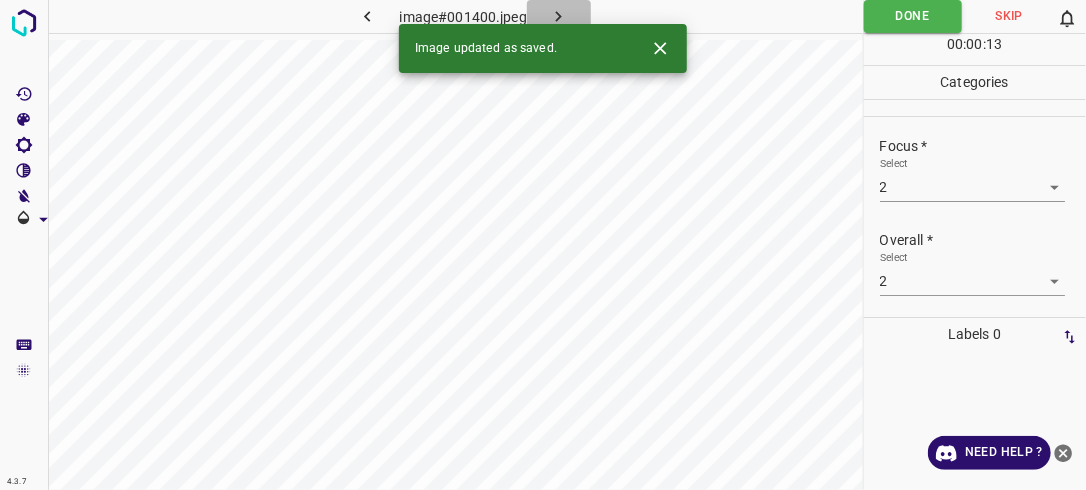 click 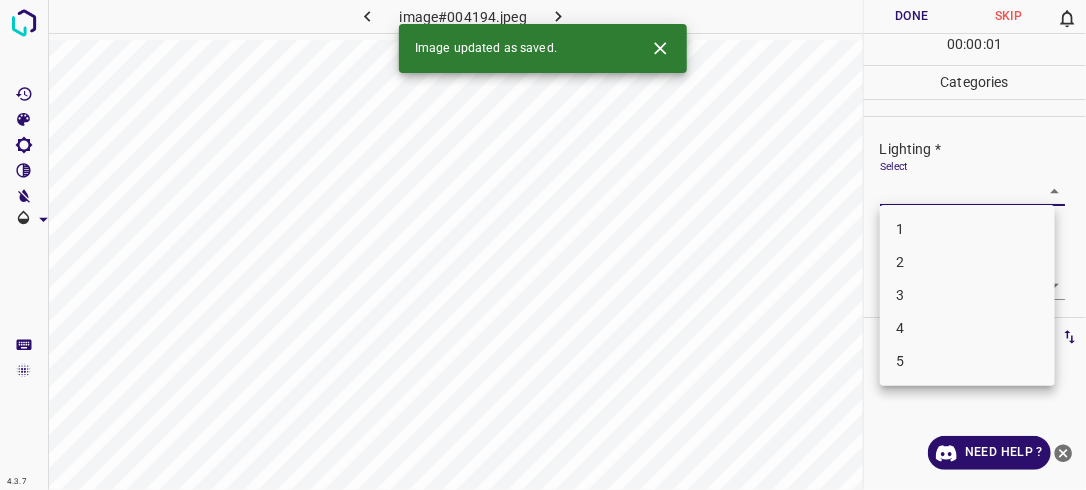 click on "4.3.7 image#004194.jpeg Done Skip 0 00   : 00   : 01   Categories Lighting *  Select ​ Focus *  Select ​ Overall *  Select ​ Labels   0 Categories 1 Lighting 2 Focus 3 Overall Tools Space Change between modes (Draw & Edit) I Auto labeling R Restore zoom M Zoom in N Zoom out Delete Delete selecte label Filters Z Restore filters X Saturation filter C Brightness filter V Contrast filter B Gray scale filter General O Download Image updated as saved. Need Help ? - Text - Hide - Delete 1 2 3 4 5" at bounding box center [543, 245] 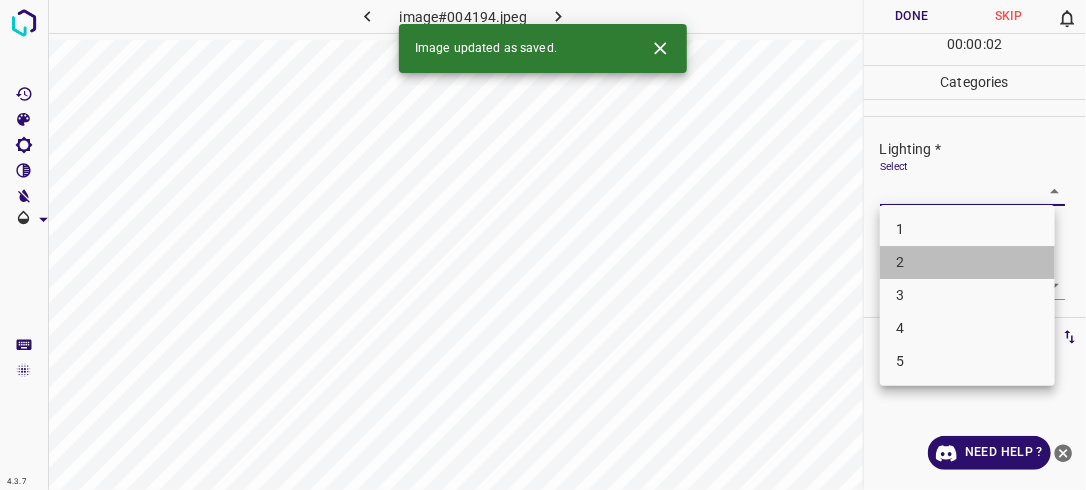 click on "2" at bounding box center [967, 262] 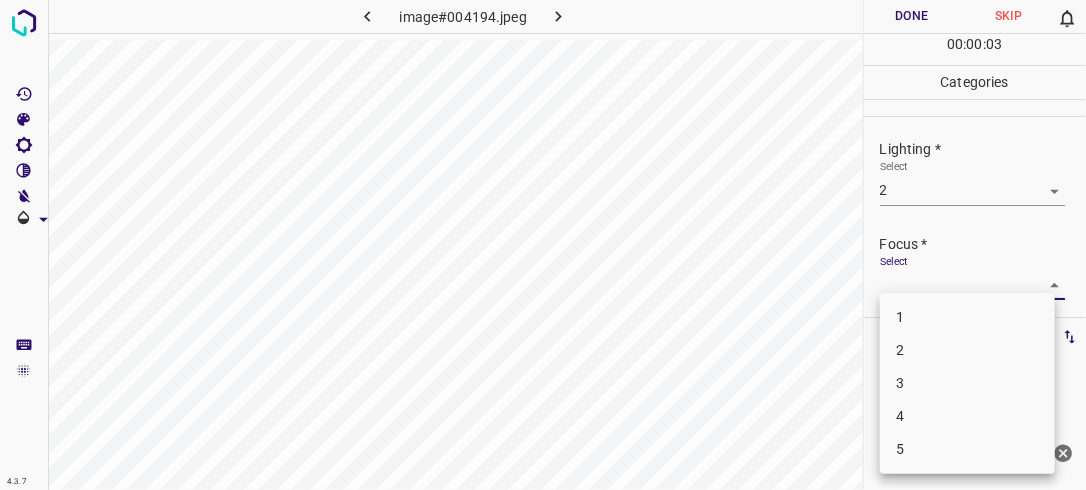drag, startPoint x: 1038, startPoint y: 272, endPoint x: 966, endPoint y: 356, distance: 110.63454 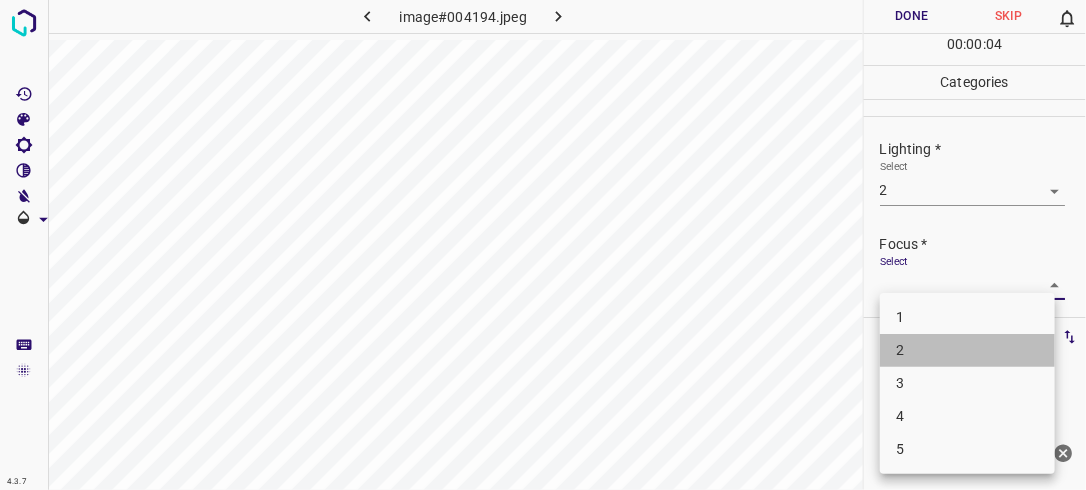 click on "2" at bounding box center (967, 350) 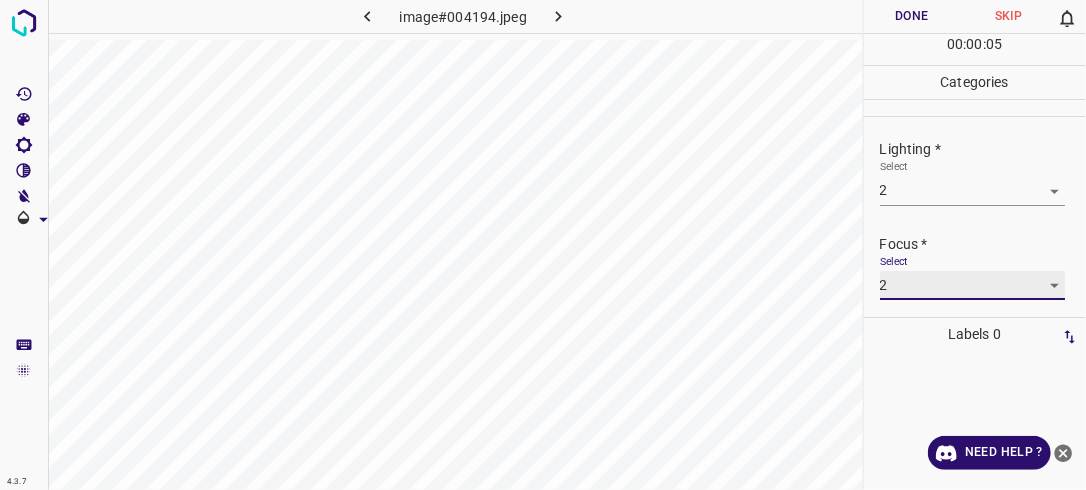 scroll, scrollTop: 98, scrollLeft: 0, axis: vertical 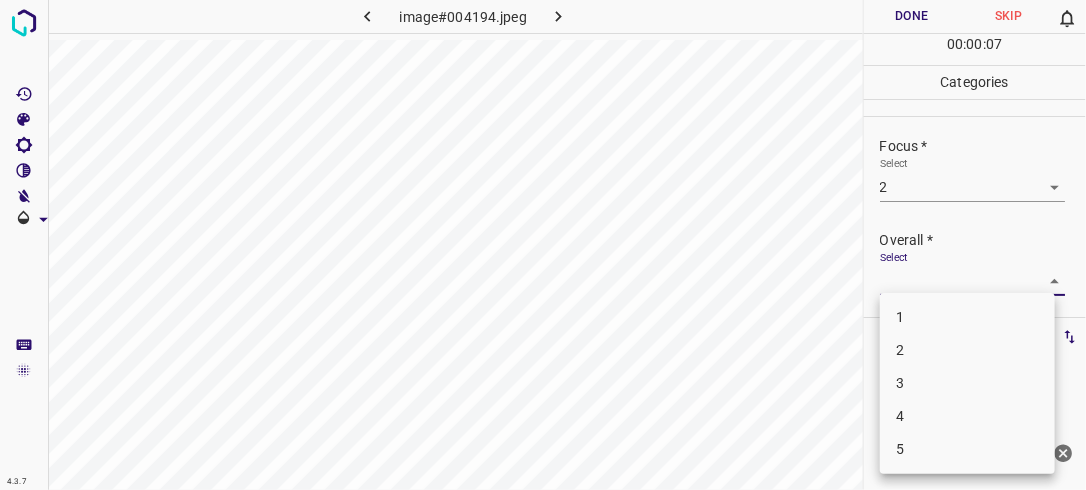 click on "4.3.7 image#004194.jpeg Done Skip 0 00   : 00   : 07   Categories Lighting *  Select 2 2 Focus *  Select 2 2 Overall *  Select ​ Labels   0 Categories 1 Lighting 2 Focus 3 Overall Tools Space Change between modes (Draw & Edit) I Auto labeling R Restore zoom M Zoom in N Zoom out Delete Delete selecte label Filters Z Restore filters X Saturation filter C Brightness filter V Contrast filter B Gray scale filter General O Download Need Help ? - Text - Hide - Delete 1 2 3 4 5" at bounding box center (543, 245) 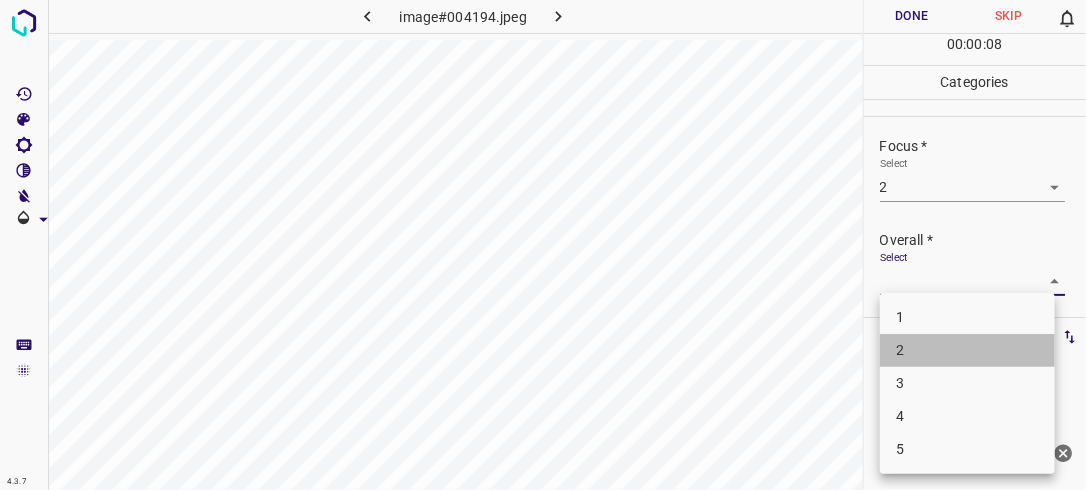 click on "2" at bounding box center [967, 350] 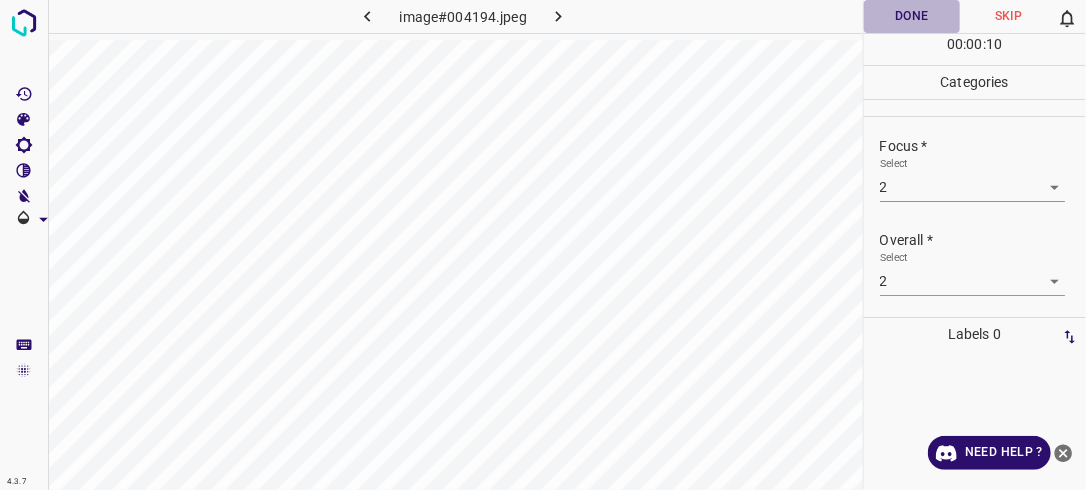 click on "Done" at bounding box center [912, 16] 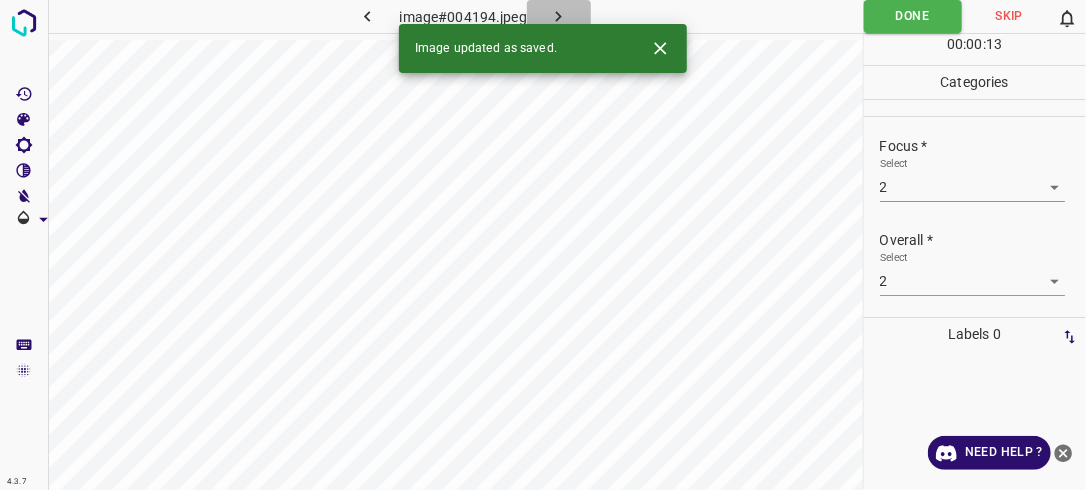 click 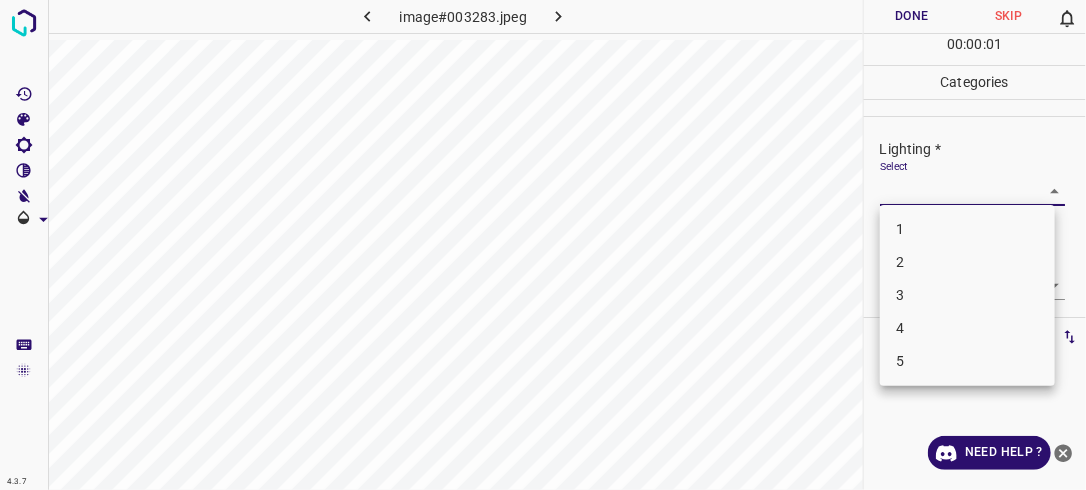 click on "4.3.7 image#003283.jpeg Done Skip 0 00   : 00   : 01   Categories Lighting *  Select ​ Focus *  Select ​ Overall *  Select ​ Labels   0 Categories 1 Lighting 2 Focus 3 Overall Tools Space Change between modes (Draw & Edit) I Auto labeling R Restore zoom M Zoom in N Zoom out Delete Delete selecte label Filters Z Restore filters X Saturation filter C Brightness filter V Contrast filter B Gray scale filter General O Download Need Help ? - Text - Hide - Delete 1 2 3 4 5" at bounding box center (543, 245) 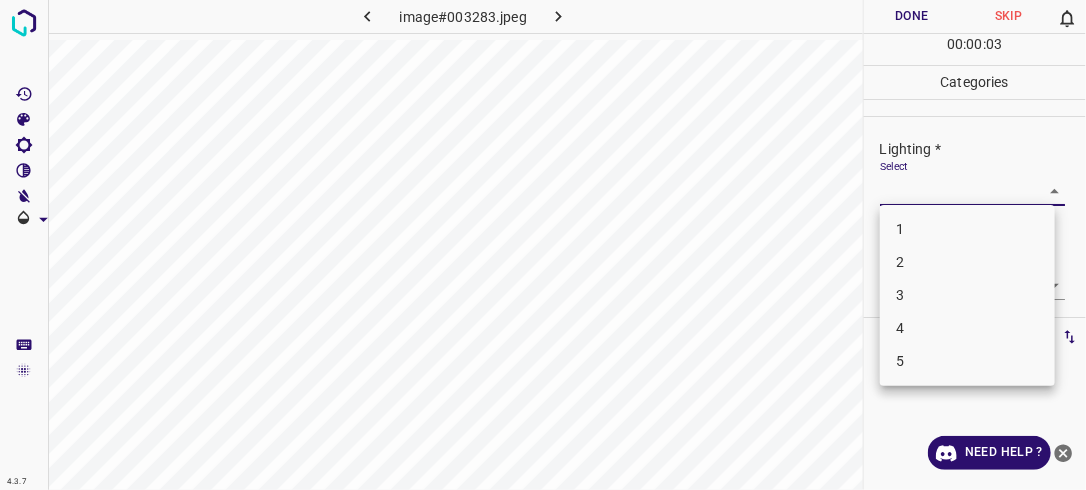 drag, startPoint x: 955, startPoint y: 272, endPoint x: 1040, endPoint y: 265, distance: 85.28775 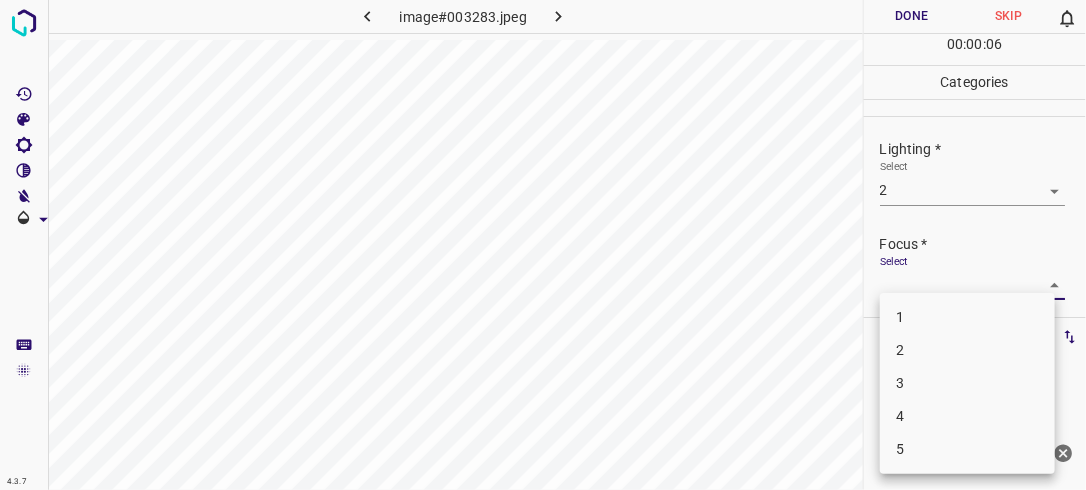 drag, startPoint x: 1044, startPoint y: 277, endPoint x: 934, endPoint y: 351, distance: 132.57451 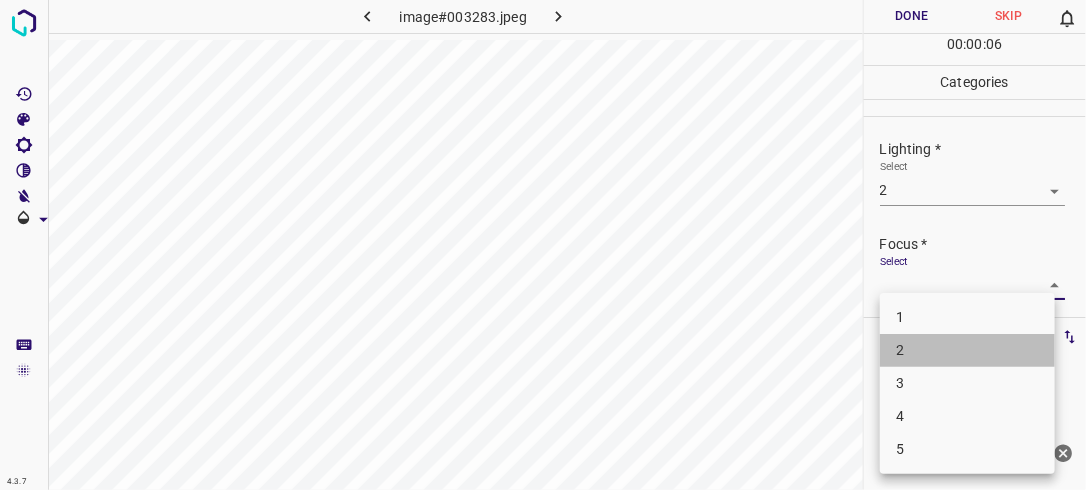 click on "2" at bounding box center (967, 350) 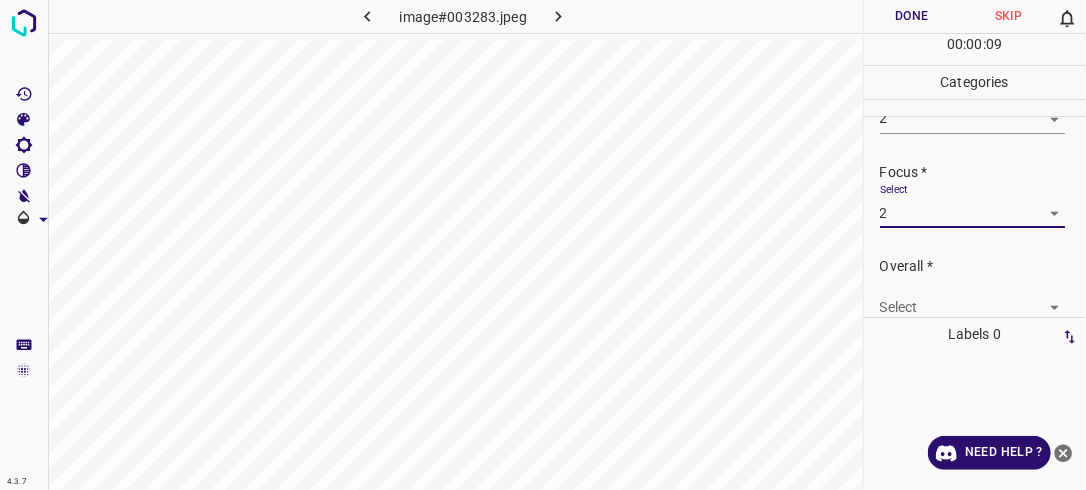 scroll, scrollTop: 76, scrollLeft: 0, axis: vertical 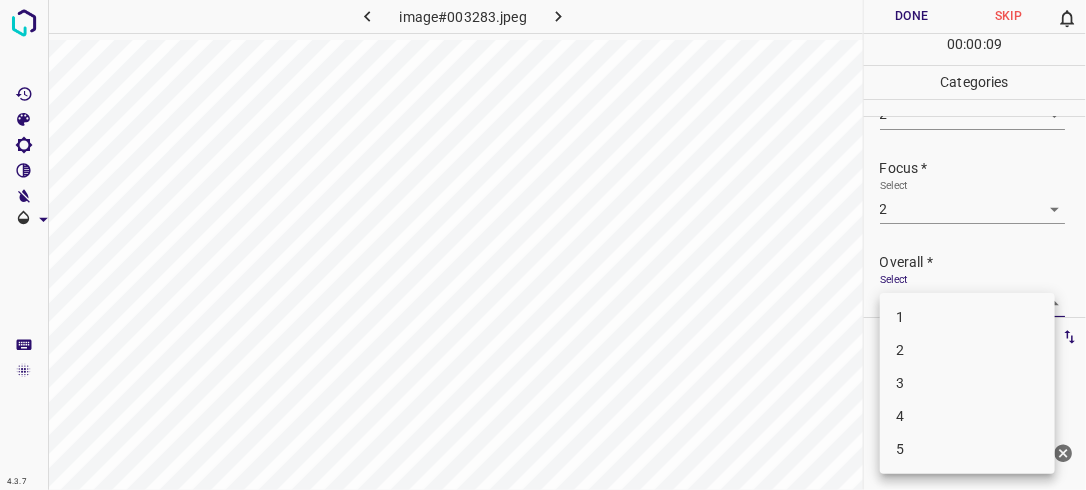 click on "4.3.7 image#003283.jpeg Done Skip 0 00   : 00   : 09   Categories Lighting *  Select 2 2 Focus *  Select 2 2 Overall *  Select ​ Labels   0 Categories 1 Lighting 2 Focus 3 Overall Tools Space Change between modes (Draw & Edit) I Auto labeling R Restore zoom M Zoom in N Zoom out Delete Delete selecte label Filters Z Restore filters X Saturation filter C Brightness filter V Contrast filter B Gray scale filter General O Download Need Help ? - Text - Hide - Delete 1 2 3 4 5" at bounding box center [543, 245] 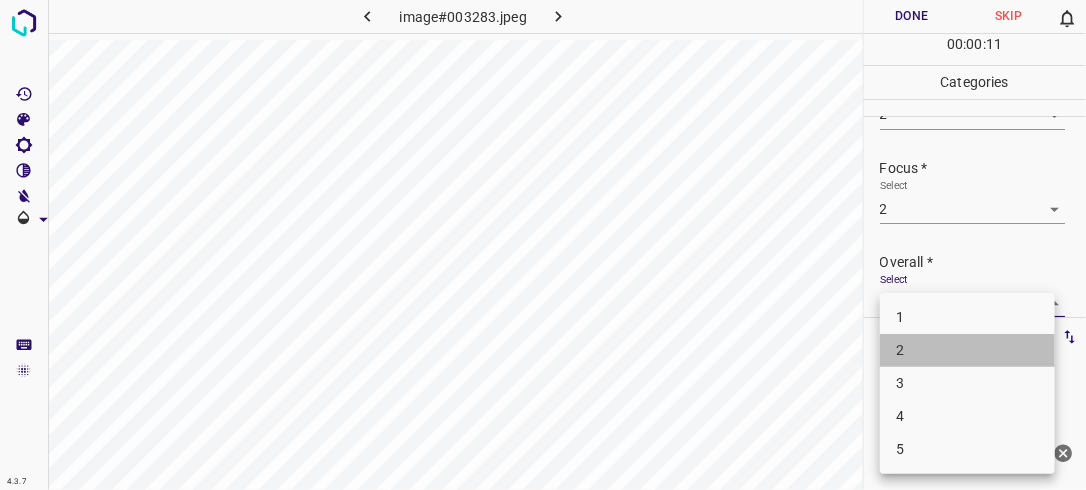 click on "2" at bounding box center (967, 350) 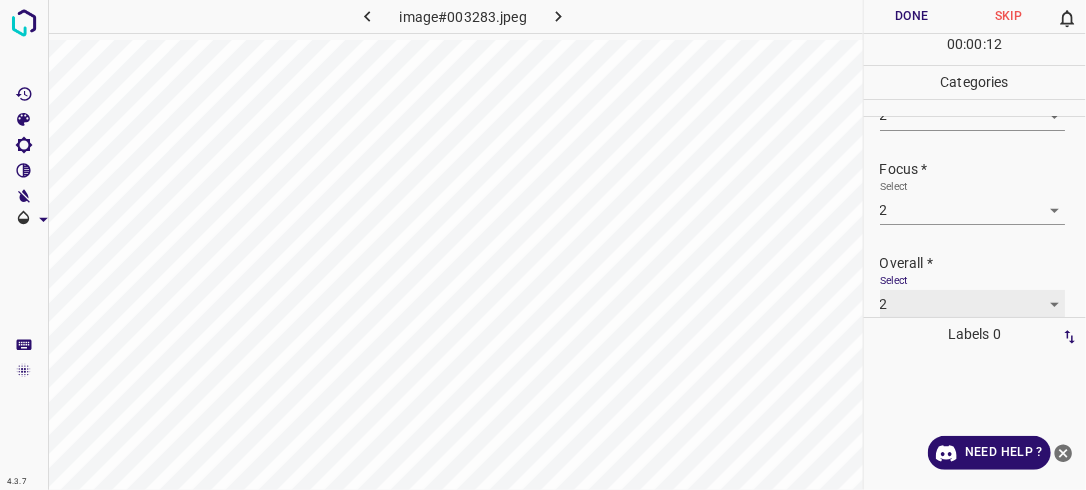 scroll, scrollTop: 76, scrollLeft: 0, axis: vertical 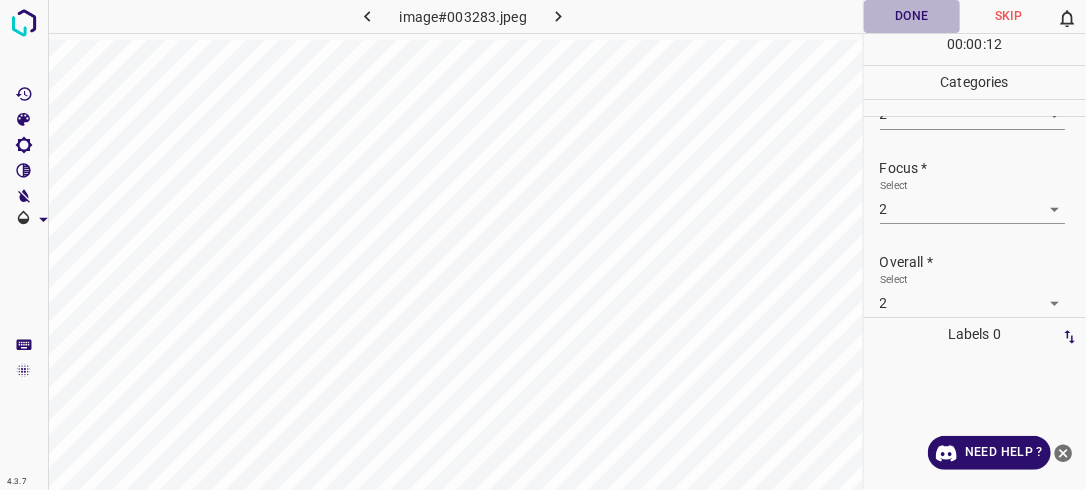click on "Done" at bounding box center [912, 16] 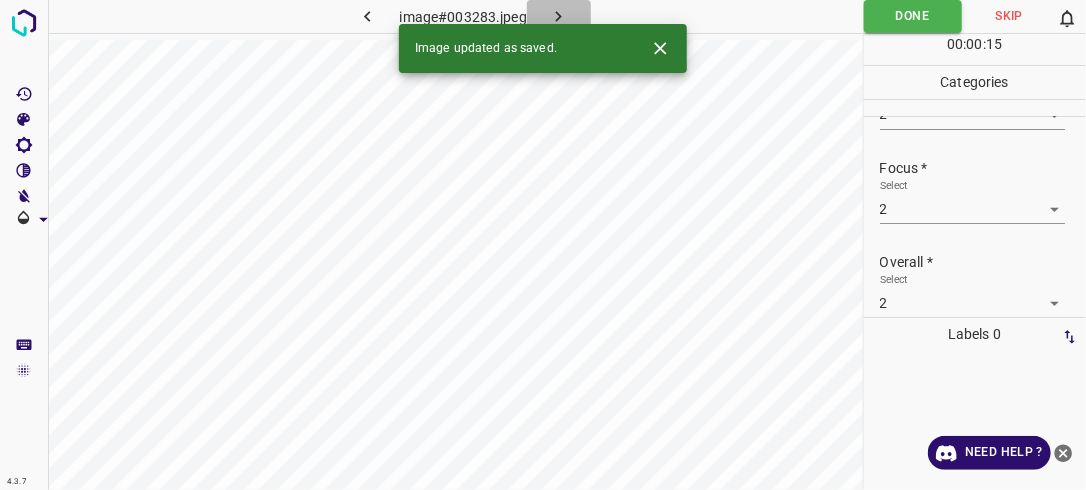 click at bounding box center (559, 16) 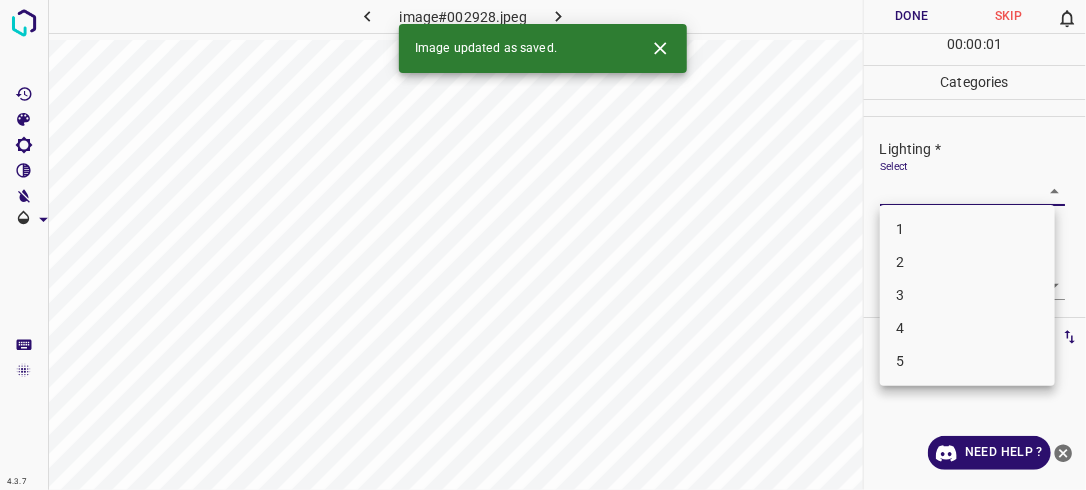 click on "4.3.7 image#002928.jpeg Done Skip 0 00   : 00   : 01   Categories Lighting *  Select ​ Focus *  Select ​ Overall *  Select ​ Labels   0 Categories 1 Lighting 2 Focus 3 Overall Tools Space Change between modes (Draw & Edit) I Auto labeling R Restore zoom M Zoom in N Zoom out Delete Delete selecte label Filters Z Restore filters X Saturation filter C Brightness filter V Contrast filter B Gray scale filter General O Download Image updated as saved. Need Help ? - Text - Hide - Delete 1 2 3 4 5" at bounding box center [543, 245] 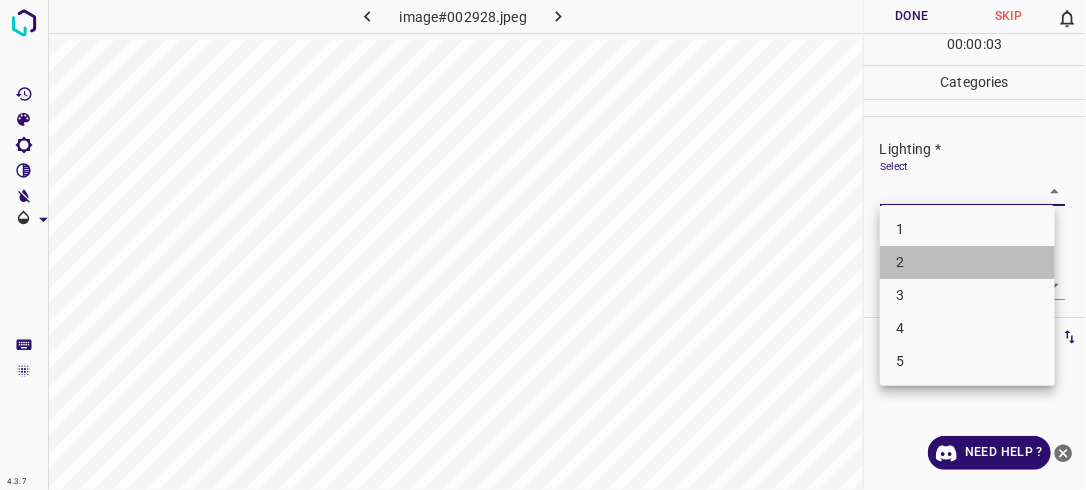 click on "2" at bounding box center [967, 262] 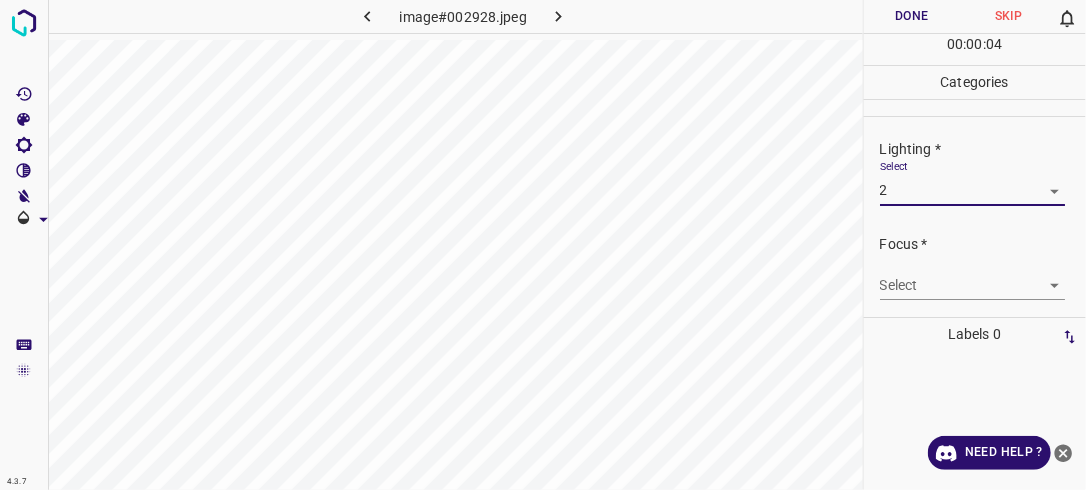 click on "4.3.7 image#002928.jpeg Done Skip 0 00   : 00   : 04   Categories Lighting *  Select 2 2 Focus *  Select ​ Overall *  Select ​ Labels   0 Categories 1 Lighting 2 Focus 3 Overall Tools Space Change between modes (Draw & Edit) I Auto labeling R Restore zoom M Zoom in N Zoom out Delete Delete selecte label Filters Z Restore filters X Saturation filter C Brightness filter V Contrast filter B Gray scale filter General O Download Need Help ? - Text - Hide - Delete" at bounding box center [543, 245] 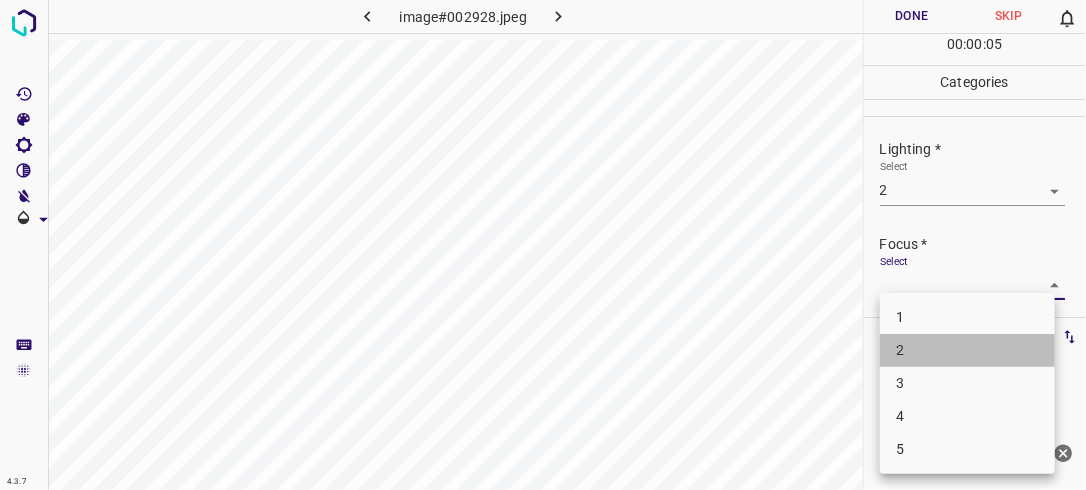 click on "2" at bounding box center (967, 350) 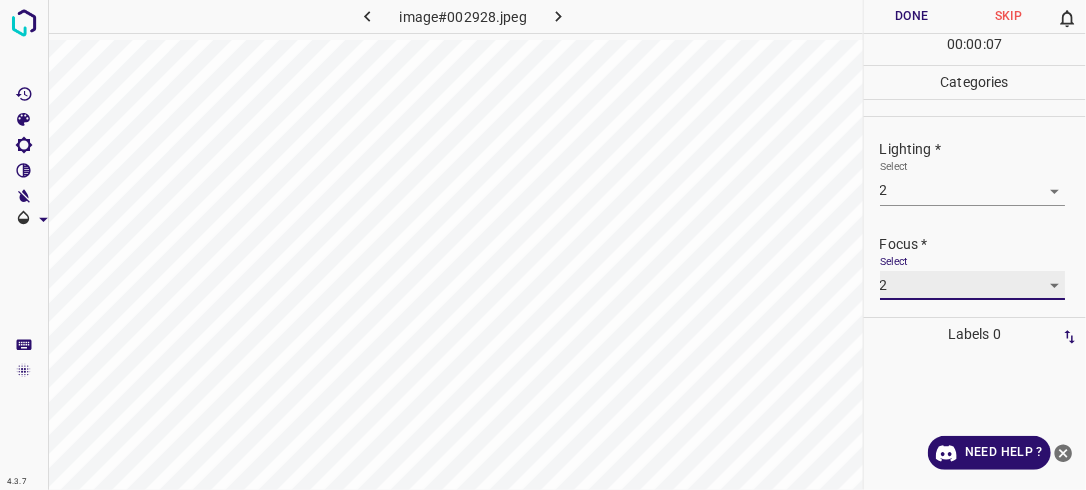 scroll, scrollTop: 98, scrollLeft: 0, axis: vertical 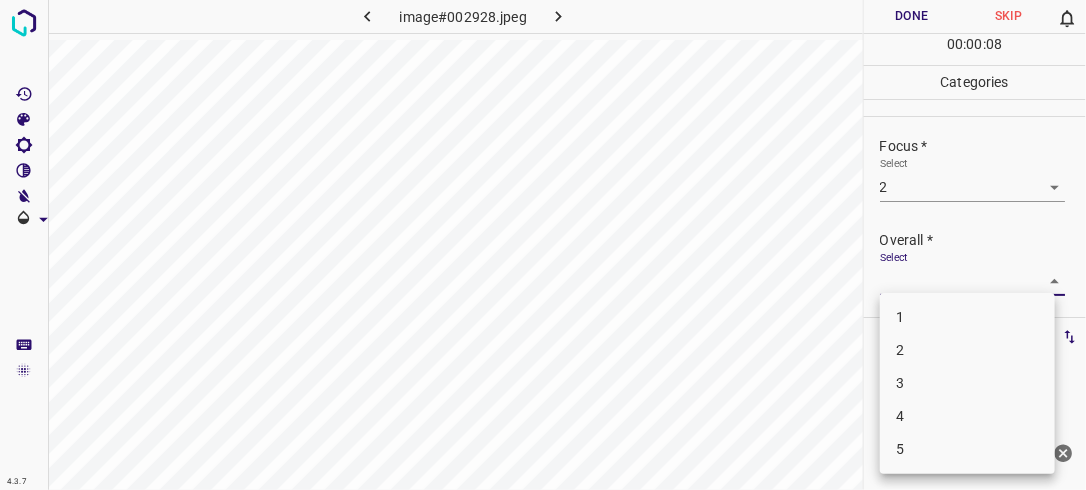 click on "4.3.7 image#002928.jpeg Done Skip 0 00   : 00   : 08   Categories Lighting *  Select 2 2 Focus *  Select 2 2 Overall *  Select ​ Labels   0 Categories 1 Lighting 2 Focus 3 Overall Tools Space Change between modes (Draw & Edit) I Auto labeling R Restore zoom M Zoom in N Zoom out Delete Delete selecte label Filters Z Restore filters X Saturation filter C Brightness filter V Contrast filter B Gray scale filter General O Download Need Help ? - Text - Hide - Delete 1 2 3 4 5" at bounding box center (543, 245) 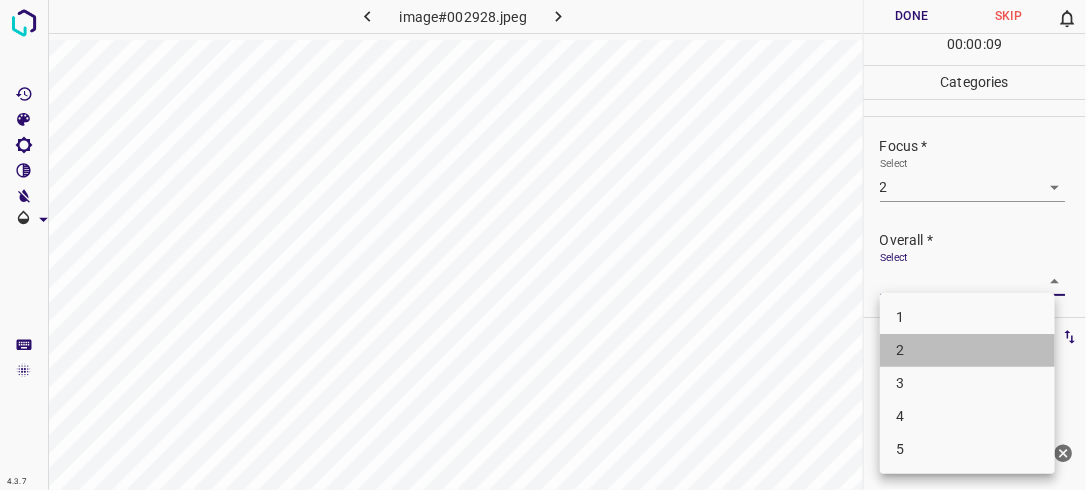 click on "2" at bounding box center (967, 350) 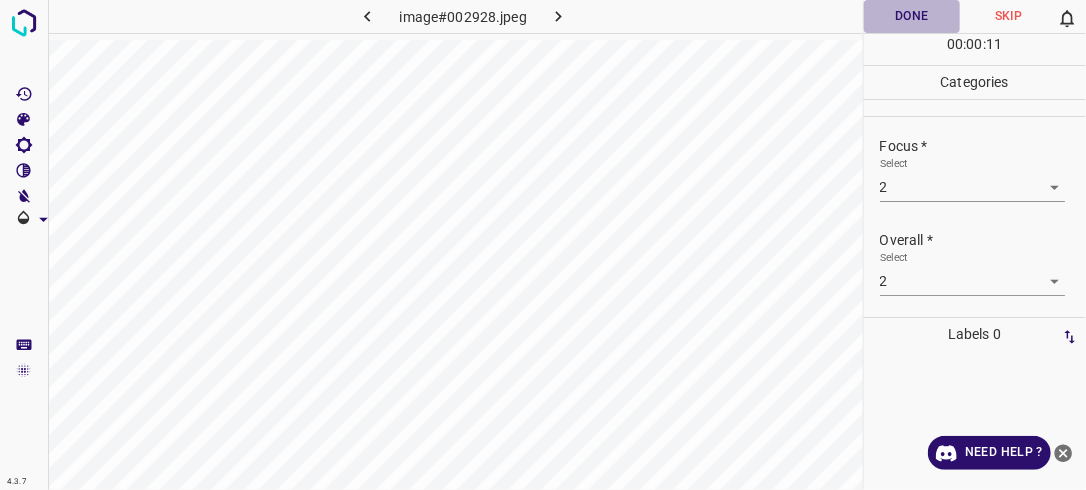 click on "Done" at bounding box center [912, 16] 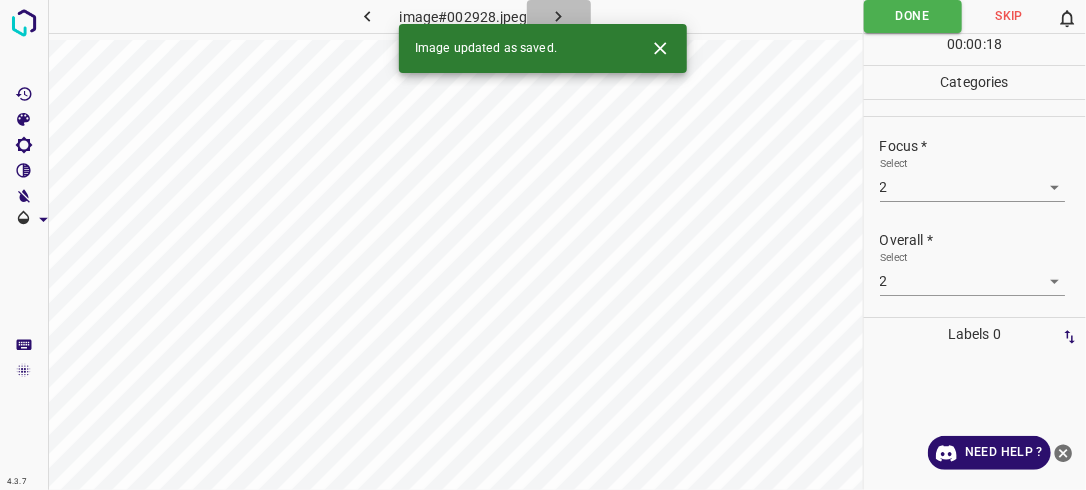 click at bounding box center [559, 16] 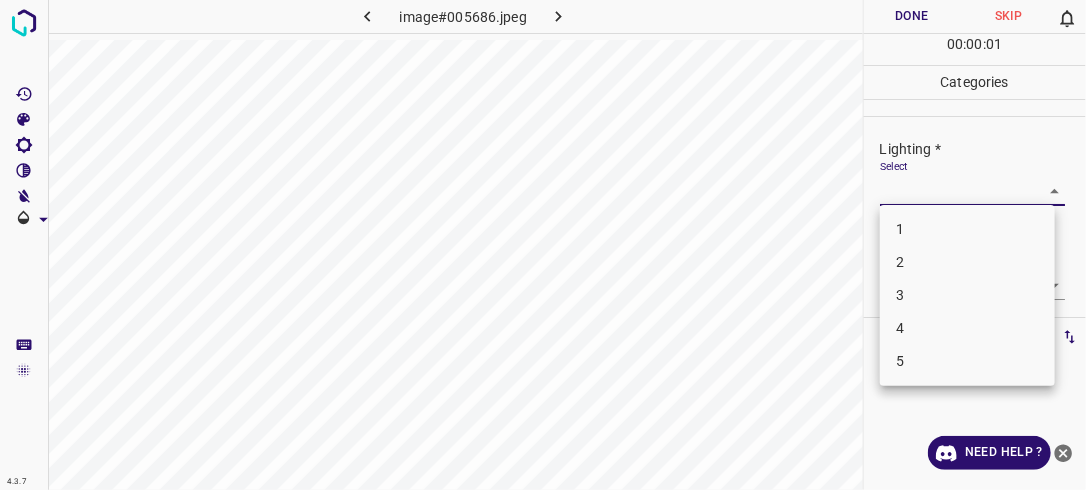 click on "4.3.7 image#005686.jpeg Done Skip 0 00   : 00   : 01   Categories Lighting *  Select ​ Focus *  Select ​ Overall *  Select ​ Labels   0 Categories 1 Lighting 2 Focus 3 Overall Tools Space Change between modes (Draw & Edit) I Auto labeling R Restore zoom M Zoom in N Zoom out Delete Delete selecte label Filters Z Restore filters X Saturation filter C Brightness filter V Contrast filter B Gray scale filter General O Download Need Help ? - Text - Hide - Delete 1 2 3 4 5" at bounding box center (543, 245) 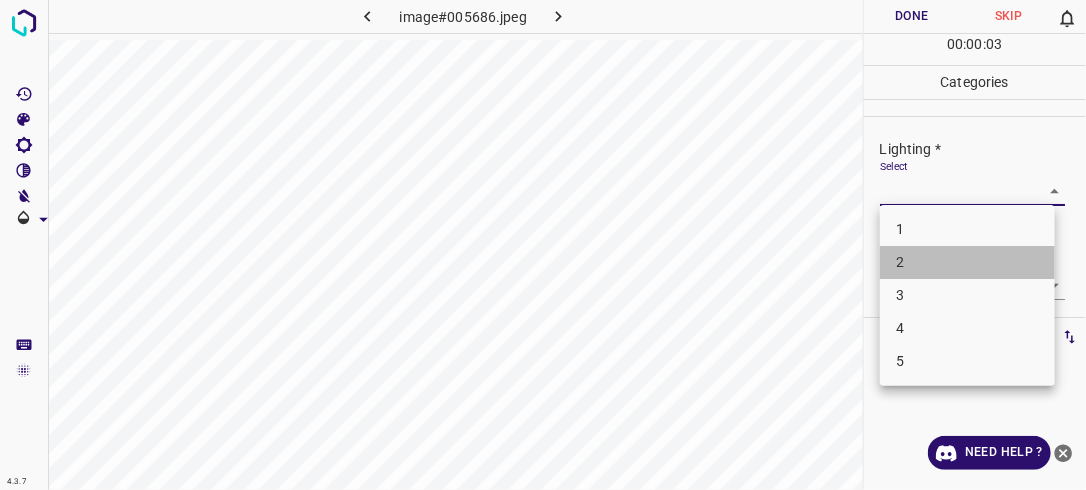 click on "2" at bounding box center [967, 262] 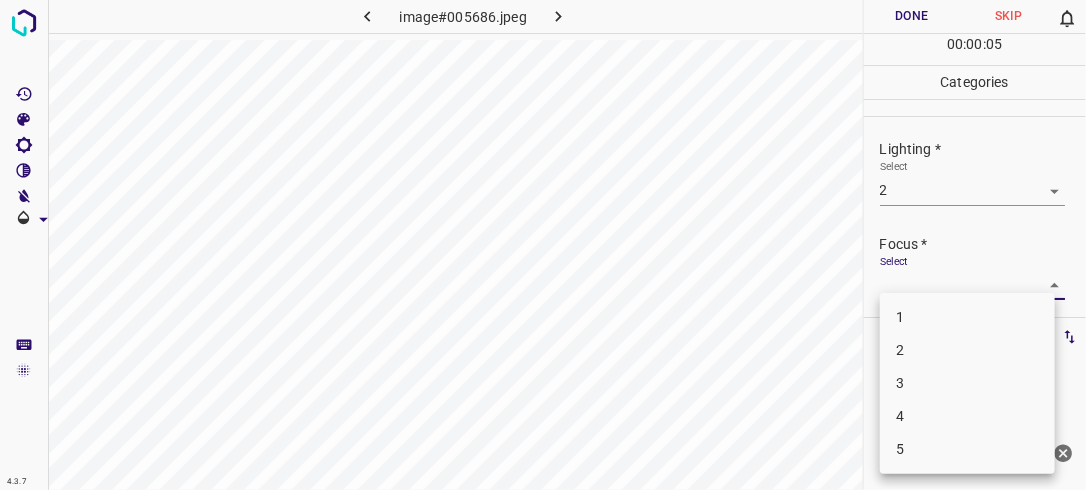 drag, startPoint x: 1030, startPoint y: 276, endPoint x: 959, endPoint y: 347, distance: 100.409164 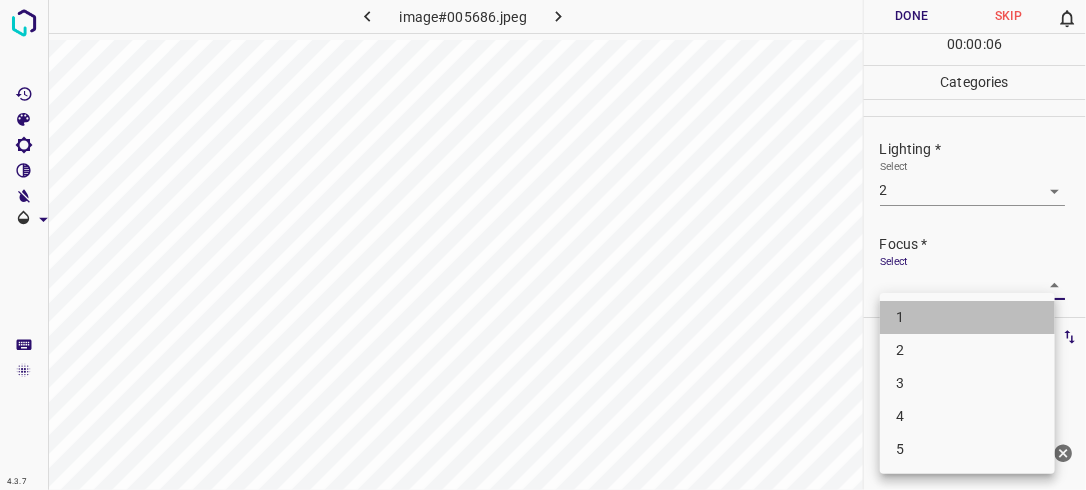 click on "1" at bounding box center [967, 317] 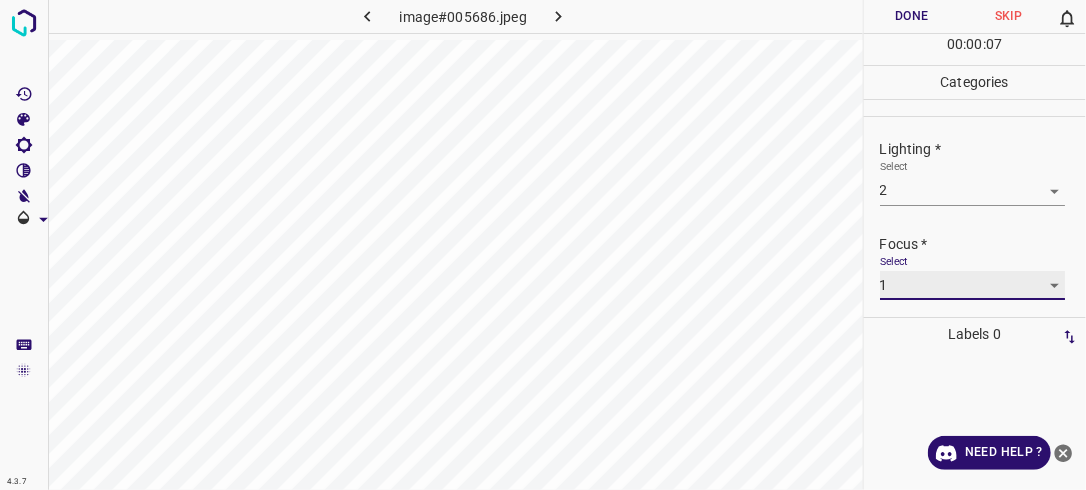 scroll, scrollTop: 98, scrollLeft: 0, axis: vertical 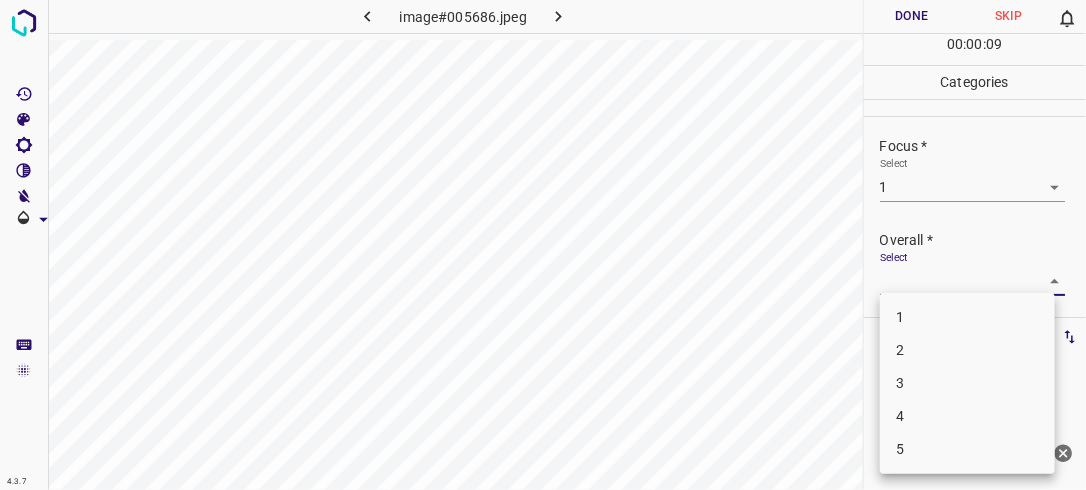 click on "4.3.7 image#005686.jpeg Done Skip 0 00   : 00   : 09   Categories Lighting *  Select 2 2 Focus *  Select 1 1 Overall *  Select ​ Labels   0 Categories 1 Lighting 2 Focus 3 Overall Tools Space Change between modes (Draw & Edit) I Auto labeling R Restore zoom M Zoom in N Zoom out Delete Delete selecte label Filters Z Restore filters X Saturation filter C Brightness filter V Contrast filter B Gray scale filter General O Download Need Help ? - Text - Hide - Delete 1 2 3 4 5" at bounding box center [543, 245] 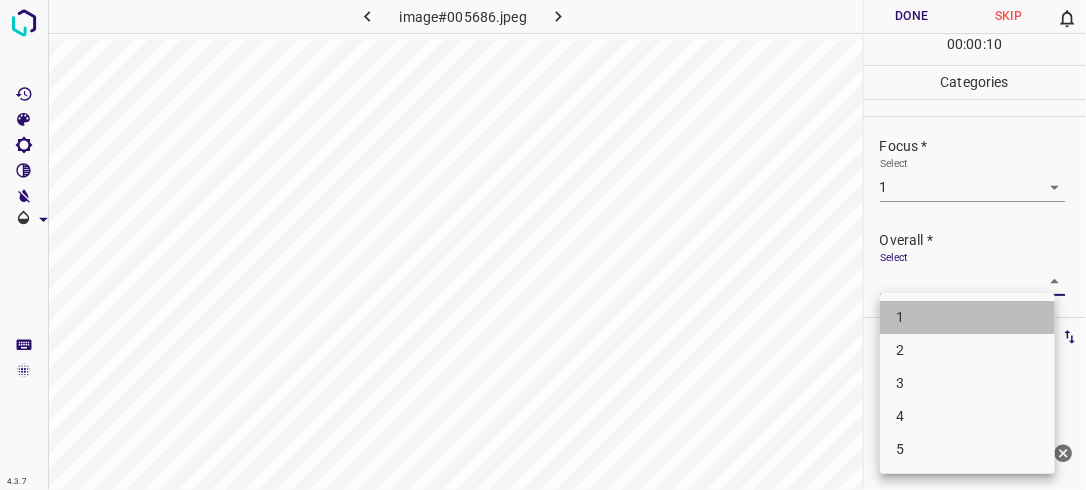 click on "1" at bounding box center [967, 317] 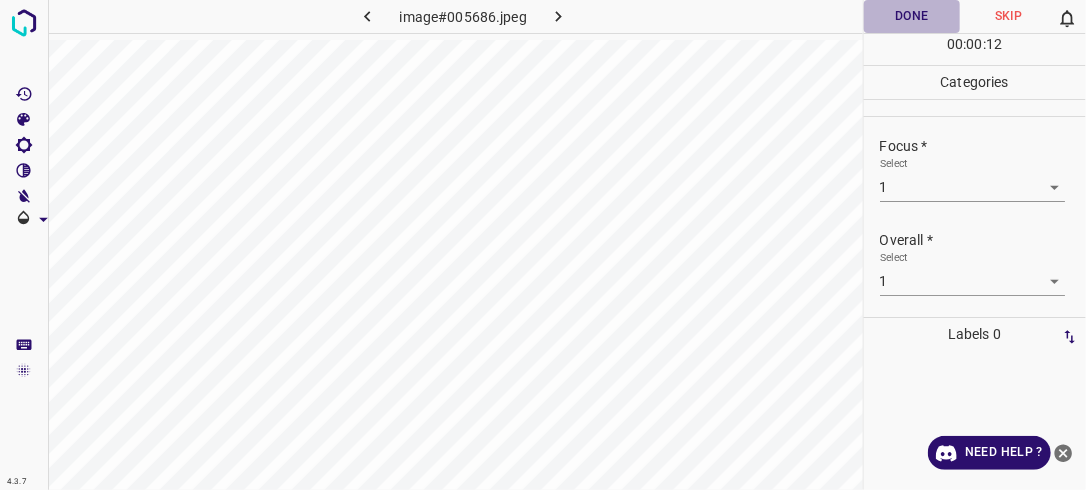 click on "Done" at bounding box center (912, 16) 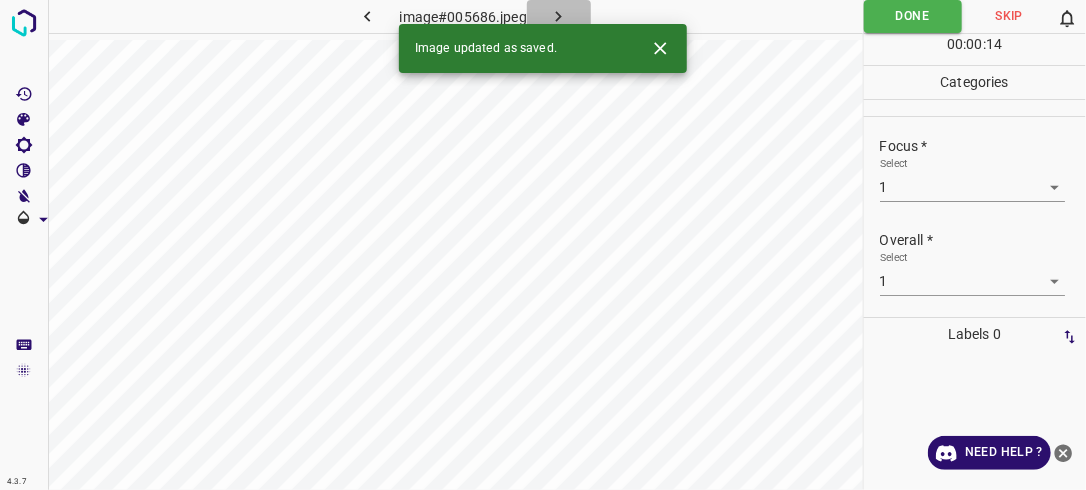 click 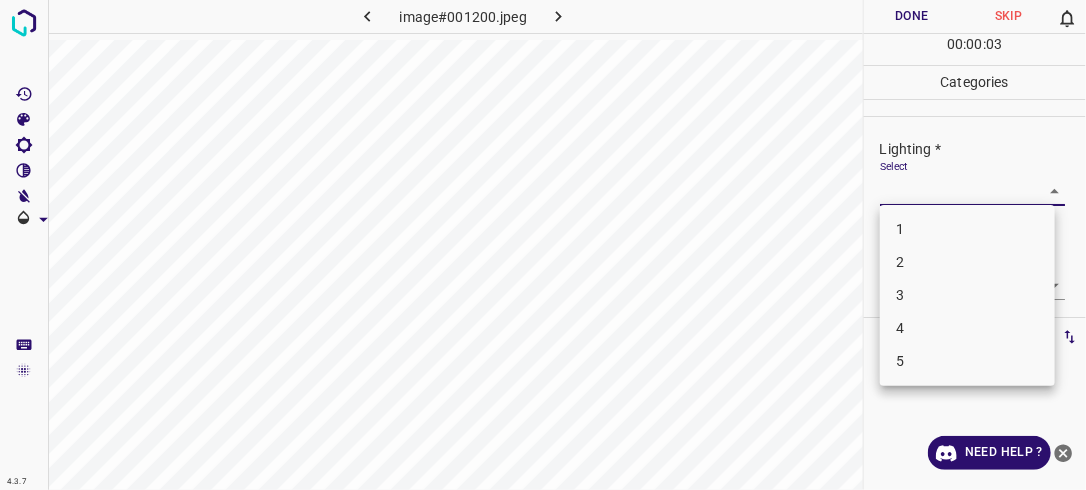 click on "4.3.7 image#001200.jpeg Done Skip 0 00   : 00   : 03   Categories Lighting *  Select ​ Focus *  Select ​ Overall *  Select ​ Labels   0 Categories 1 Lighting 2 Focus 3 Overall Tools Space Change between modes (Draw & Edit) I Auto labeling R Restore zoom M Zoom in N Zoom out Delete Delete selecte label Filters Z Restore filters X Saturation filter C Brightness filter V Contrast filter B Gray scale filter General O Download Need Help ? - Text - Hide - Delete 1 2 3 4 5" at bounding box center (543, 245) 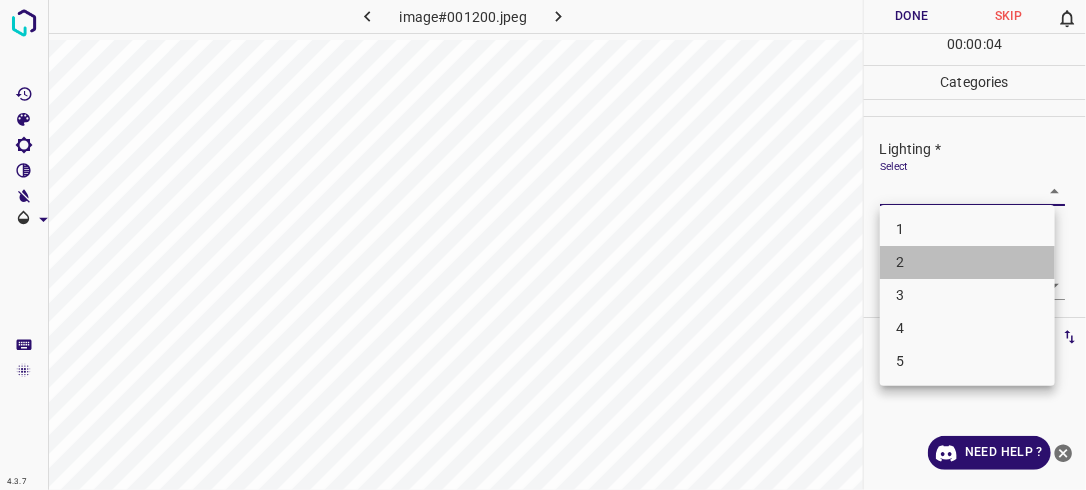 click on "2" at bounding box center [967, 262] 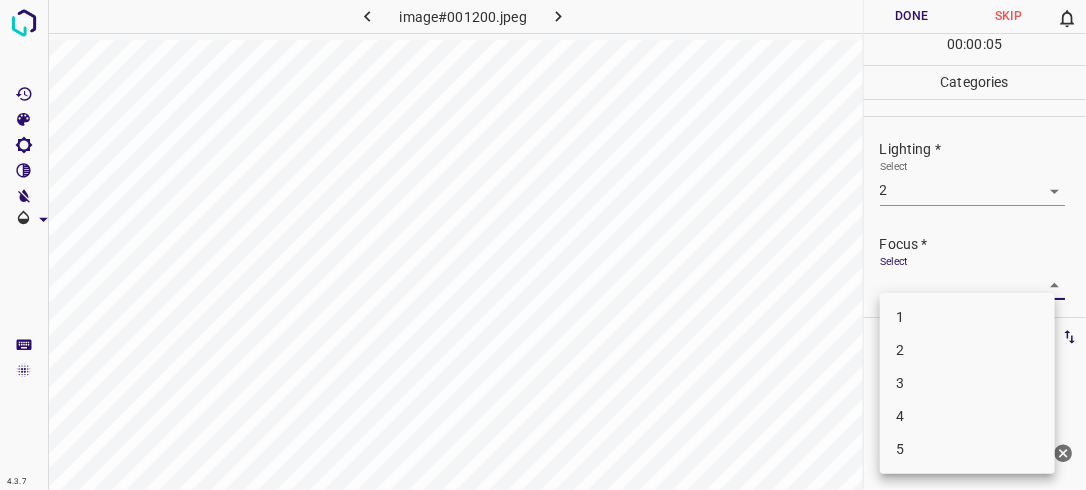 drag, startPoint x: 1032, startPoint y: 276, endPoint x: 994, endPoint y: 347, distance: 80.529495 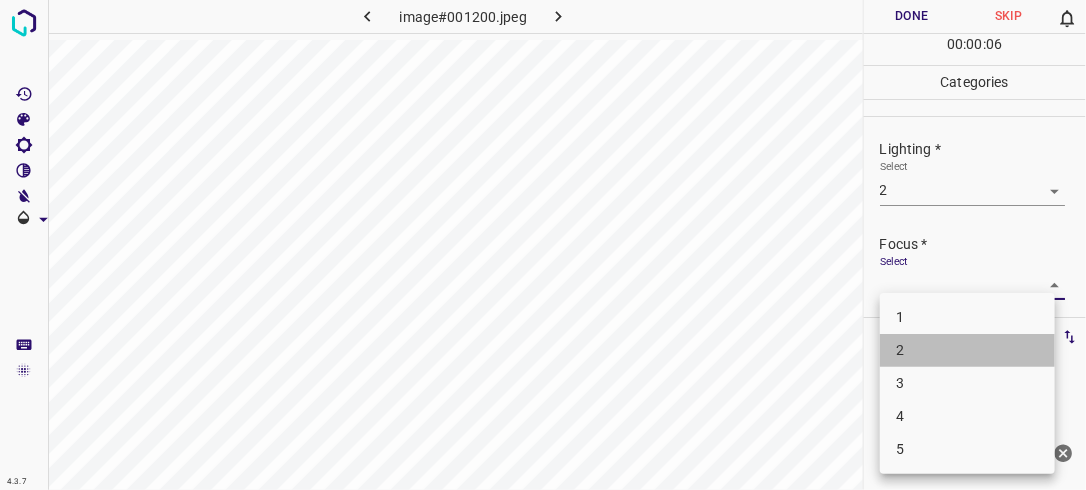 click on "2" at bounding box center [967, 350] 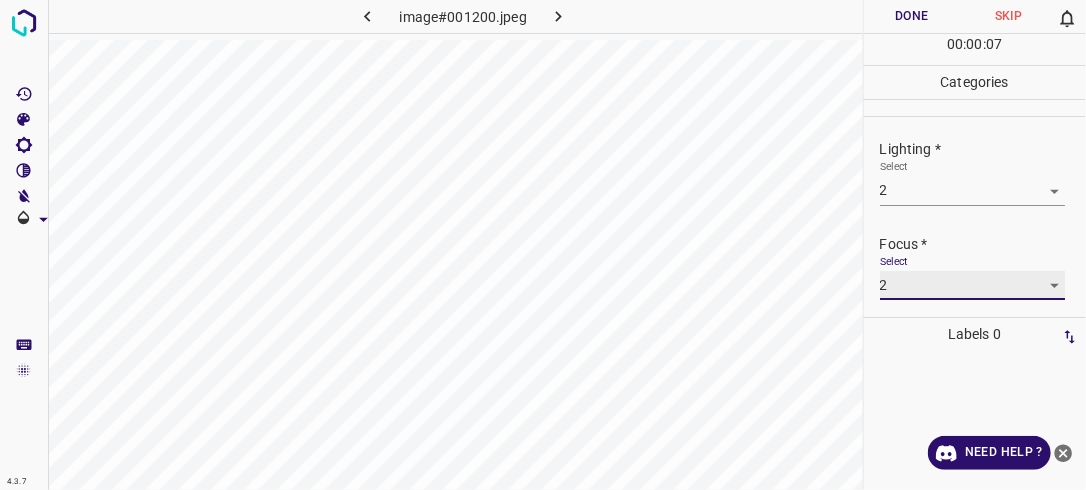 scroll, scrollTop: 98, scrollLeft: 0, axis: vertical 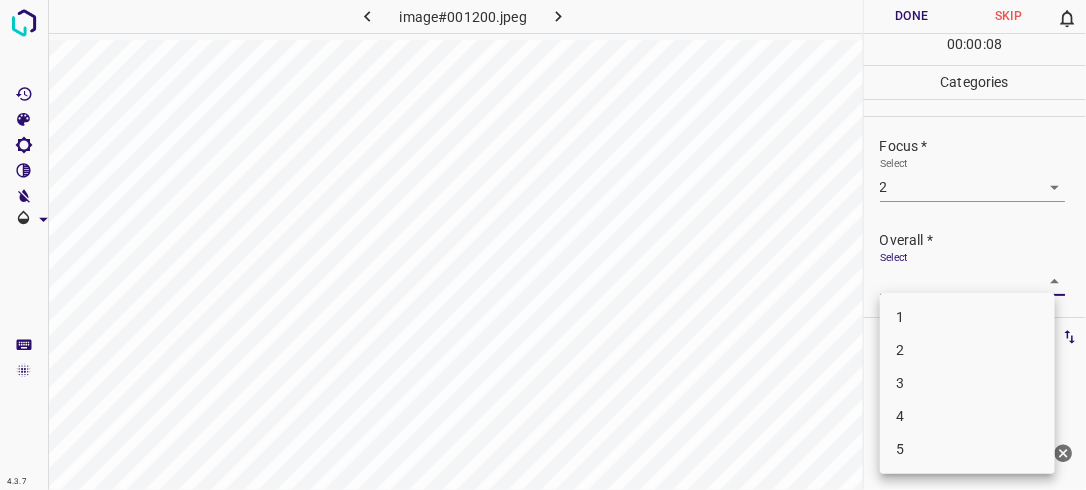 click on "4.3.7 image#001200.jpeg Done Skip 0 00   : 00   : 08   Categories Lighting *  Select 2 2 Focus *  Select 2 2 Overall *  Select ​ Labels   0 Categories 1 Lighting 2 Focus 3 Overall Tools Space Change between modes (Draw & Edit) I Auto labeling R Restore zoom M Zoom in N Zoom out Delete Delete selecte label Filters Z Restore filters X Saturation filter C Brightness filter V Contrast filter B Gray scale filter General O Download Need Help ? - Text - Hide - Delete 1 2 3 4 5" at bounding box center (543, 245) 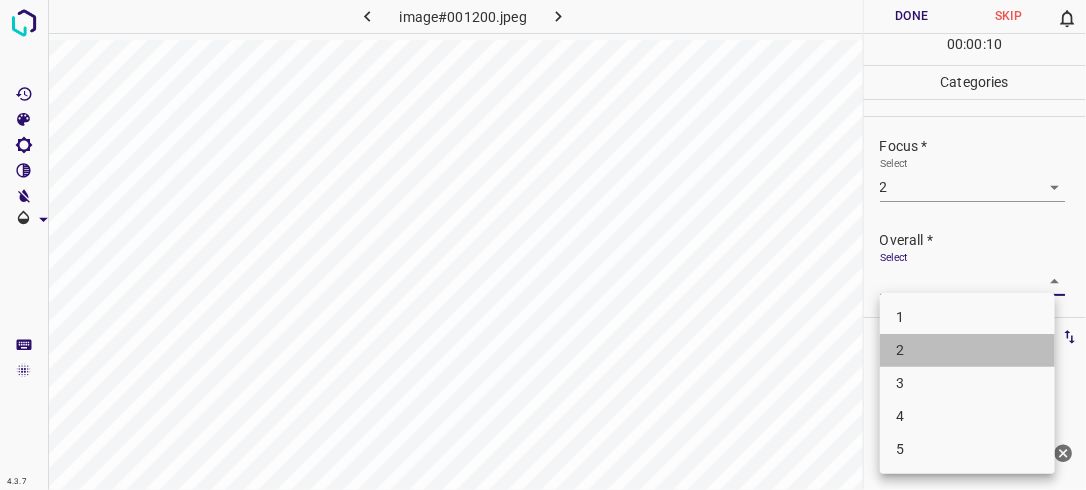 click on "2" at bounding box center (967, 350) 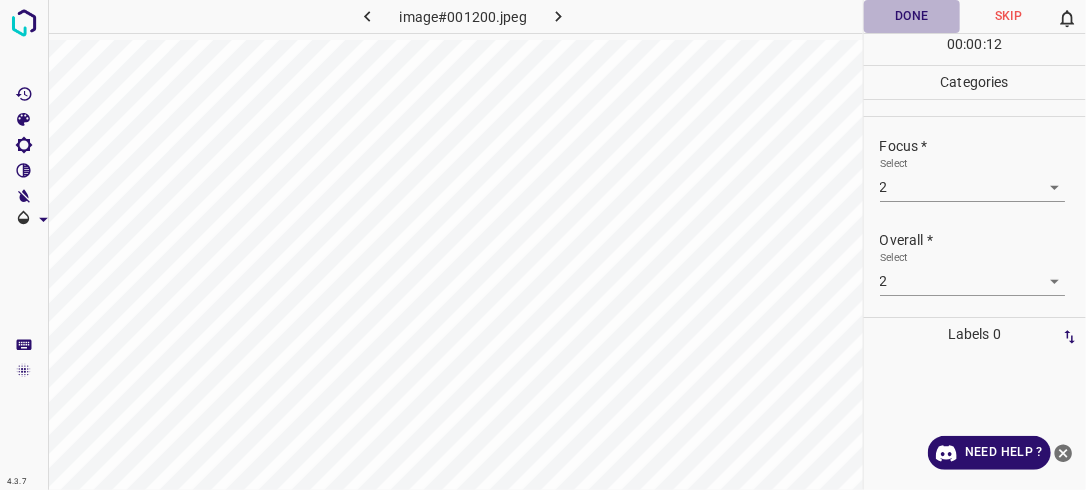 click on "Done" at bounding box center [912, 16] 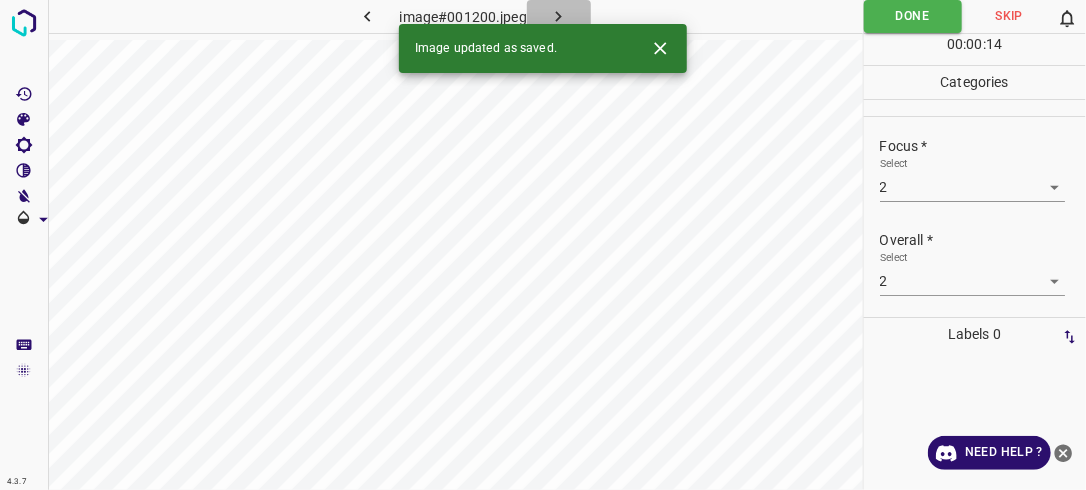 click 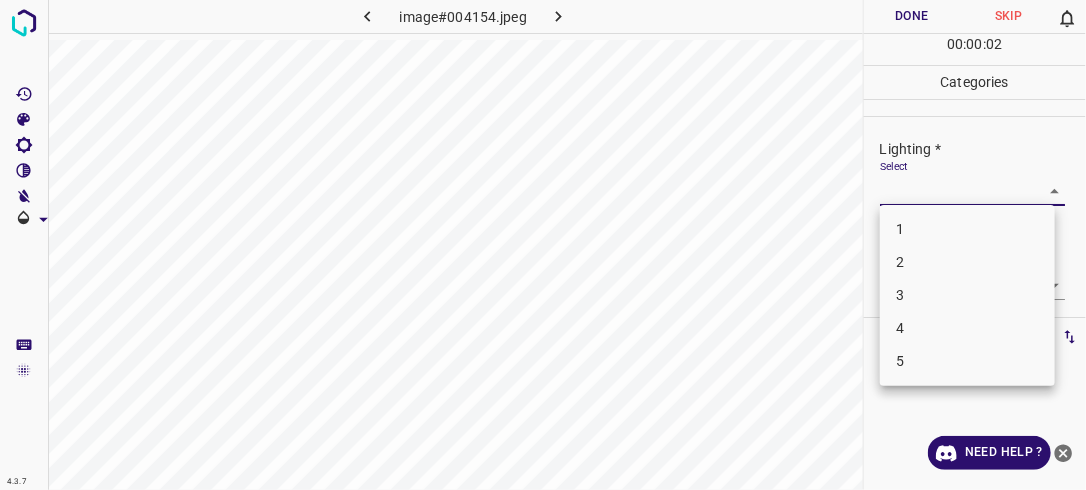 drag, startPoint x: 1040, startPoint y: 187, endPoint x: 979, endPoint y: 267, distance: 100.60318 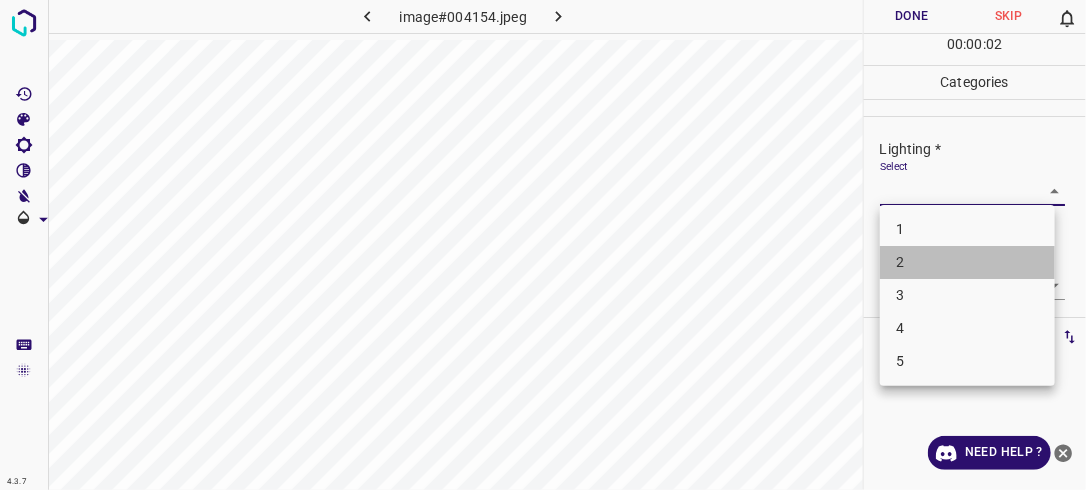 click on "2" at bounding box center [967, 262] 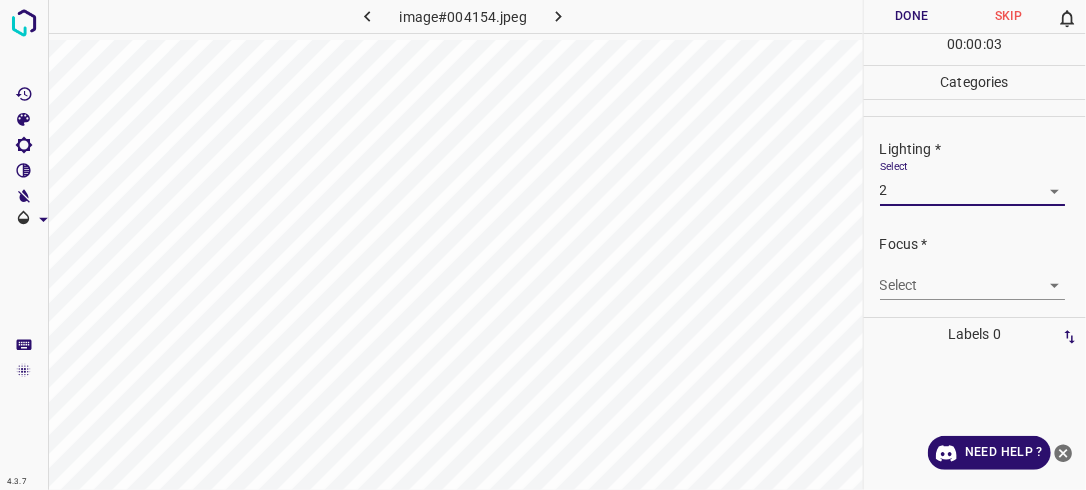 click on "4.3.7 image#004154.jpeg Done Skip 0 00   : 00   : 03   Categories Lighting *  Select 2 2 Focus *  Select ​ Overall *  Select ​ Labels   0 Categories 1 Lighting 2 Focus 3 Overall Tools Space Change between modes (Draw & Edit) I Auto labeling R Restore zoom M Zoom in N Zoom out Delete Delete selecte label Filters Z Restore filters X Saturation filter C Brightness filter V Contrast filter B Gray scale filter General O Download Need Help ? - Text - Hide - Delete" at bounding box center [543, 245] 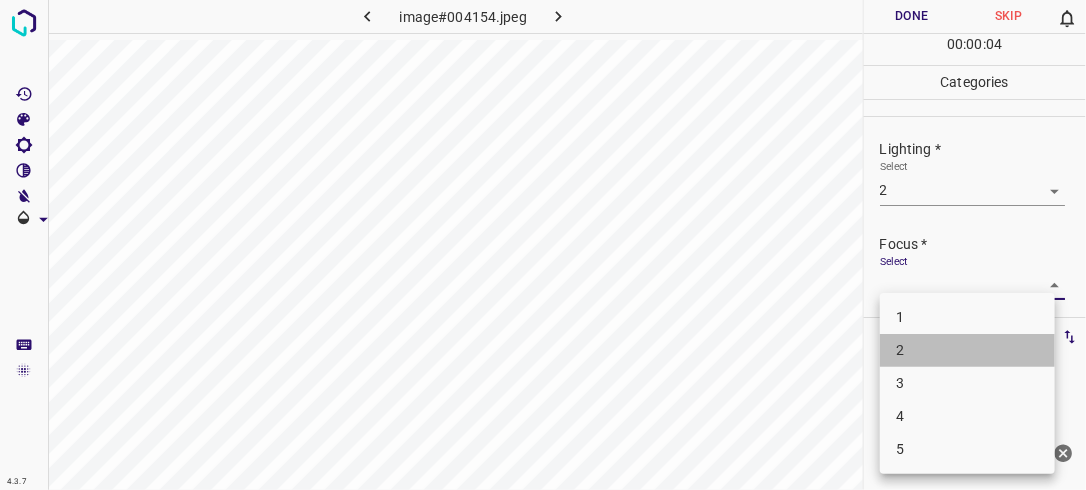 click on "2" at bounding box center [967, 350] 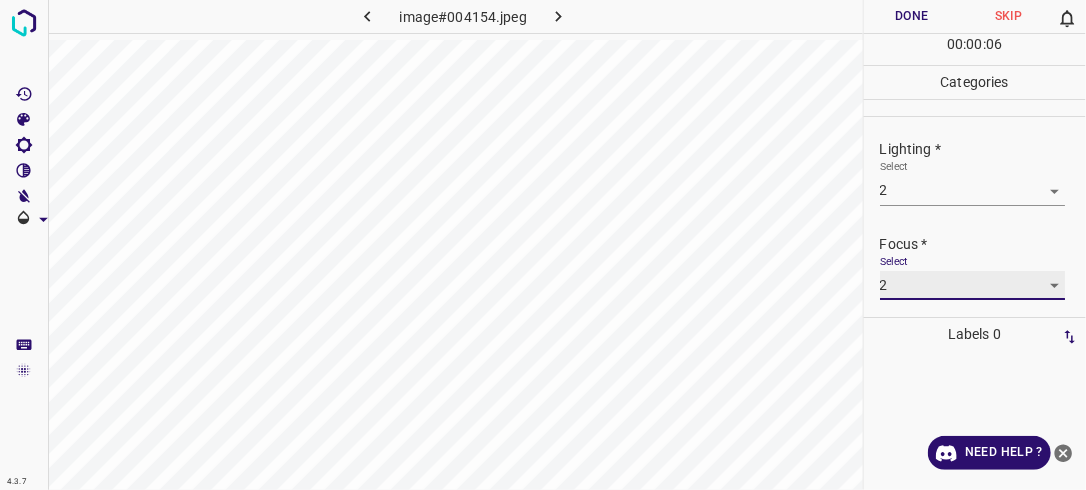 scroll, scrollTop: 98, scrollLeft: 0, axis: vertical 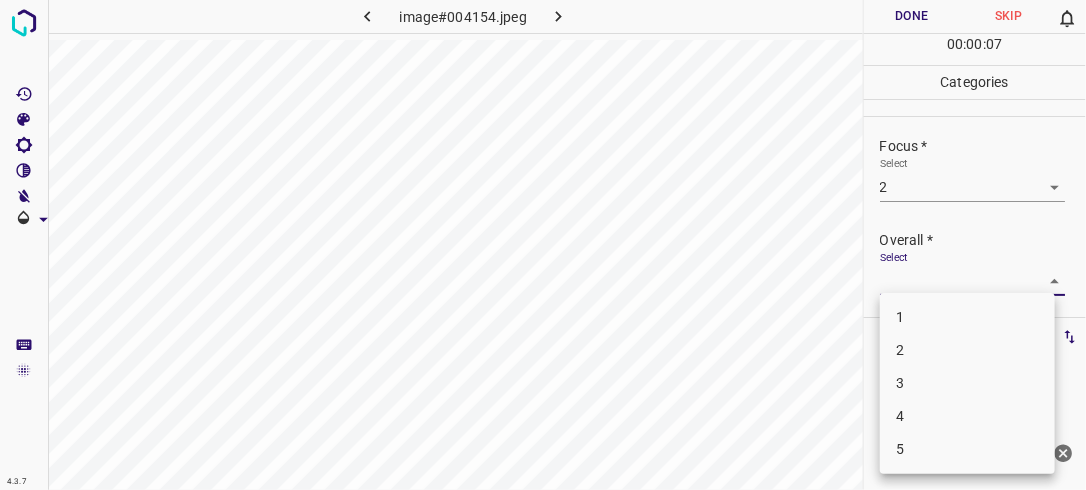 click on "4.3.7 image#004154.jpeg Done Skip 0 00   : 00   : 07   Categories Lighting *  Select 2 2 Focus *  Select 2 2 Overall *  Select ​ Labels   0 Categories 1 Lighting 2 Focus 3 Overall Tools Space Change between modes (Draw & Edit) I Auto labeling R Restore zoom M Zoom in N Zoom out Delete Delete selecte label Filters Z Restore filters X Saturation filter C Brightness filter V Contrast filter B Gray scale filter General O Download Need Help ? - Text - Hide - Delete 1 2 3 4 5" at bounding box center [543, 245] 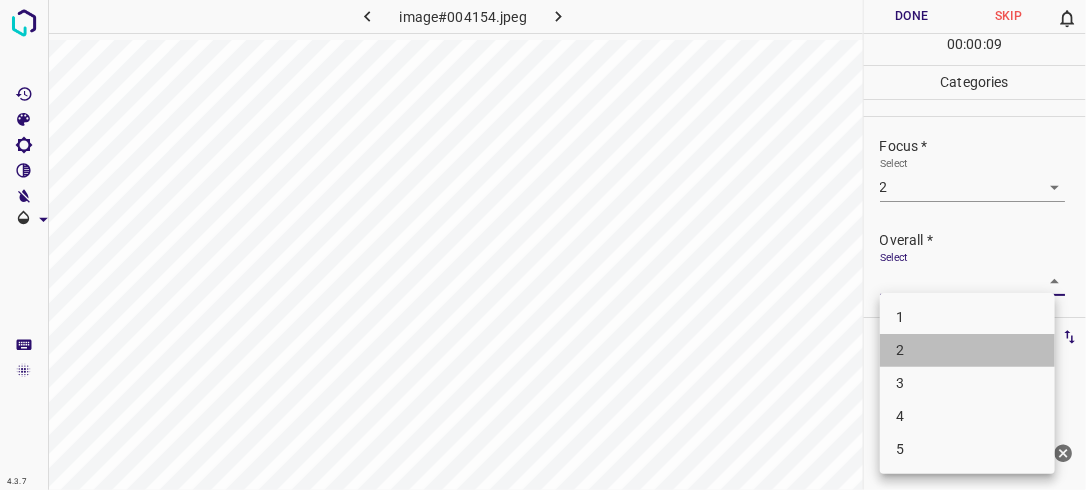 click on "2" at bounding box center [967, 350] 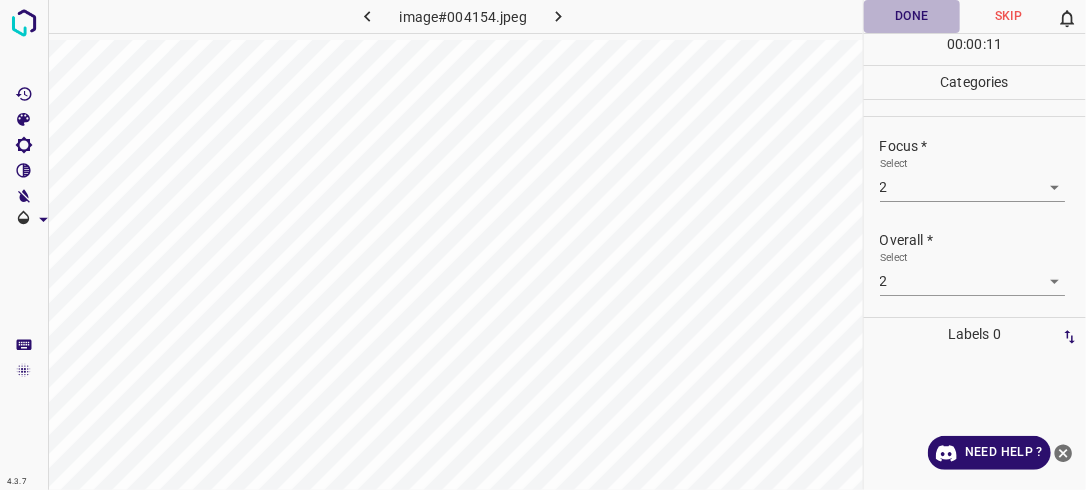 click on "Done" at bounding box center (912, 16) 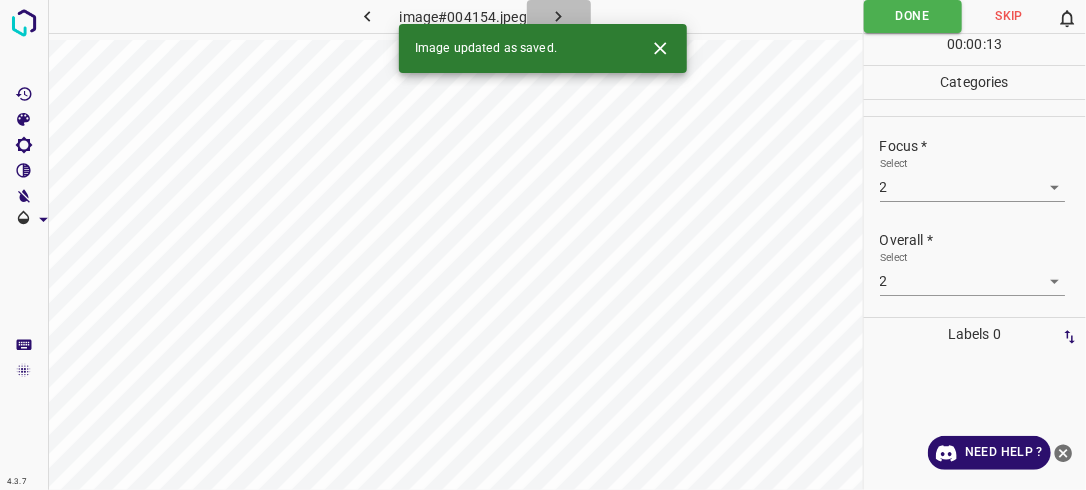 click 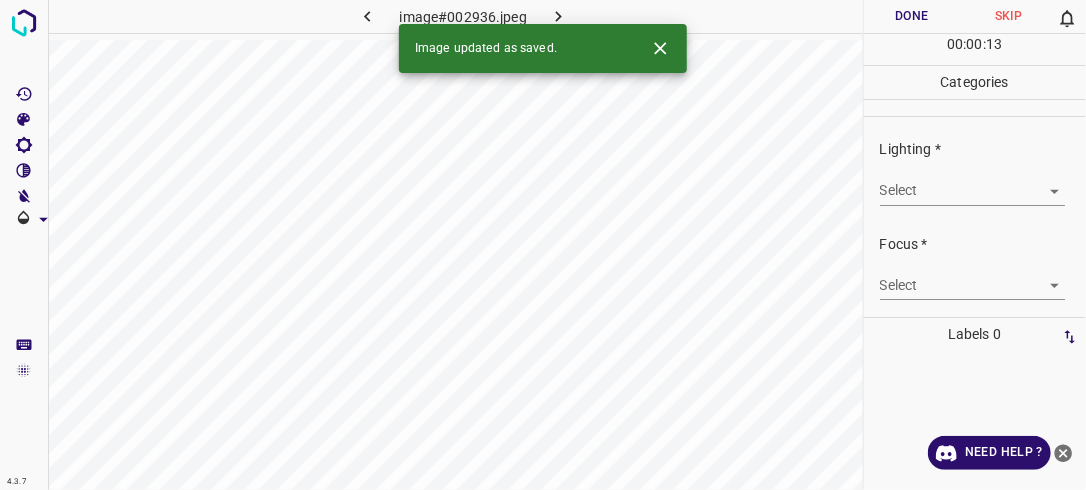 click on "4.3.7 image#002936.jpeg Done Skip 0 00   : 00   : 13   Categories Lighting *  Select ​ Focus *  Select ​ Overall *  Select ​ Labels   0 Categories 1 Lighting 2 Focus 3 Overall Tools Space Change between modes (Draw & Edit) I Auto labeling R Restore zoom M Zoom in N Zoom out Delete Delete selecte label Filters Z Restore filters X Saturation filter C Brightness filter V Contrast filter B Gray scale filter General O Download Image updated as saved. Need Help ? - Text - Hide - Delete" at bounding box center (543, 245) 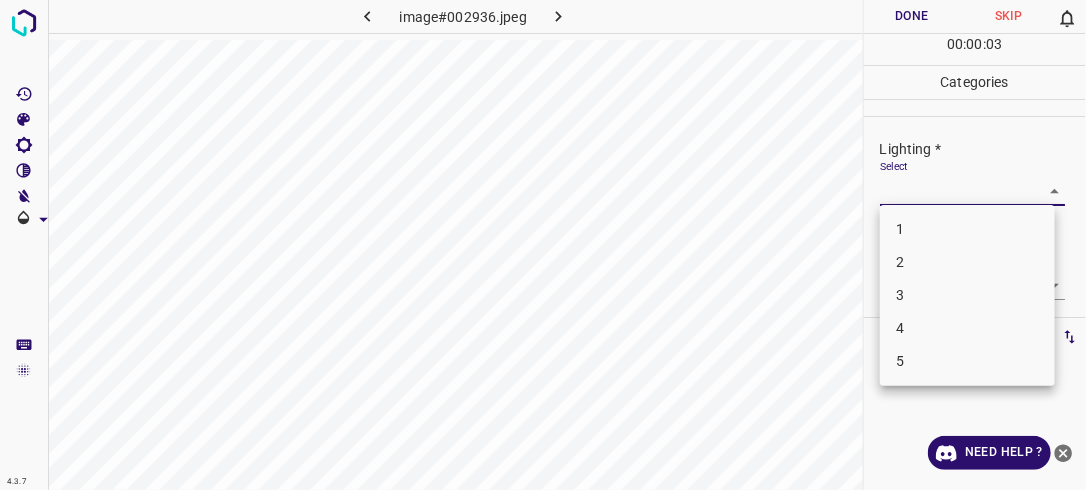 drag, startPoint x: 934, startPoint y: 268, endPoint x: 1012, endPoint y: 266, distance: 78.025635 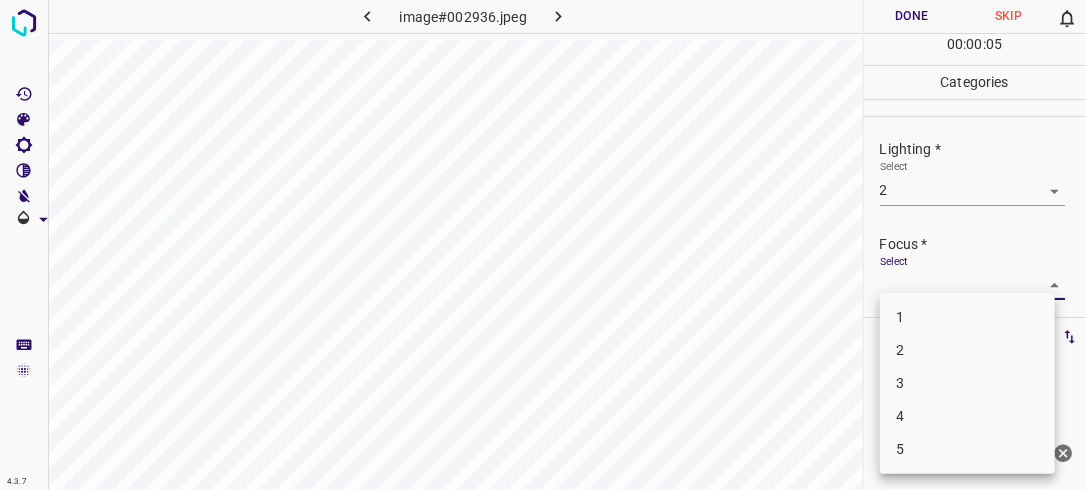 click on "4.3.7 image#002936.jpeg Done Skip 0 00   : 00   : 05   Categories Lighting *  Select 2 2 Focus *  Select ​ Overall *  Select ​ Labels   0 Categories 1 Lighting 2 Focus 3 Overall Tools Space Change between modes (Draw & Edit) I Auto labeling R Restore zoom M Zoom in N Zoom out Delete Delete selecte label Filters Z Restore filters X Saturation filter C Brightness filter V Contrast filter B Gray scale filter General O Download Need Help ? - Text - Hide - Delete 1 2 3 4 5" at bounding box center (543, 245) 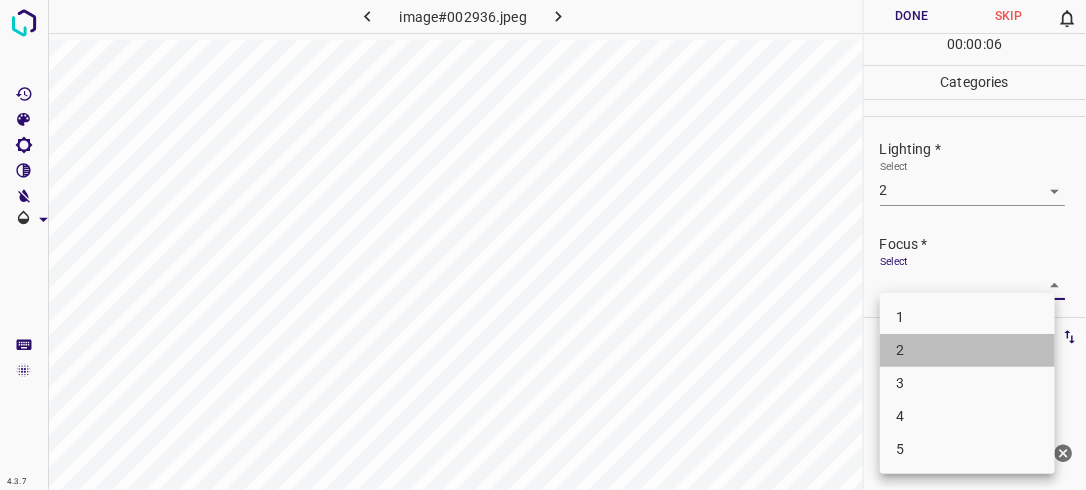 click on "2" at bounding box center (967, 350) 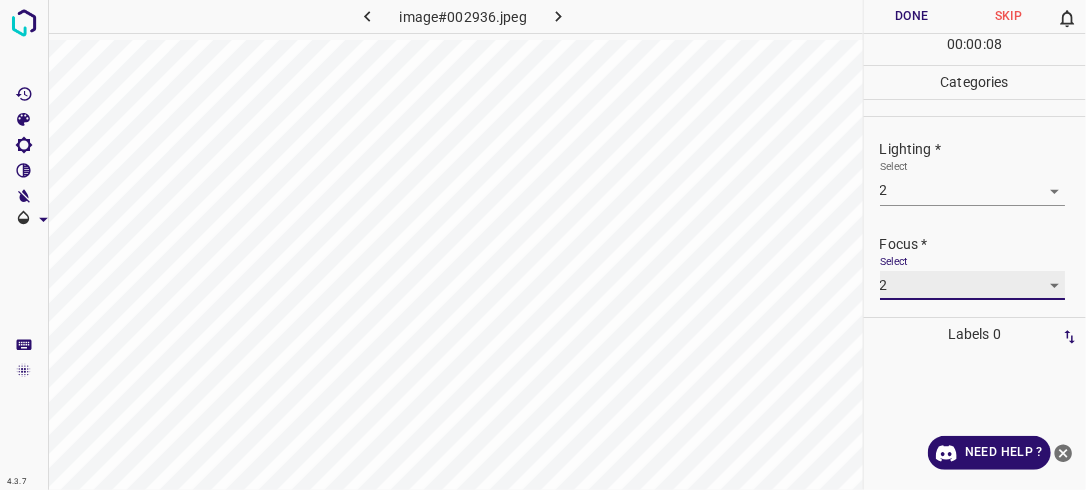scroll, scrollTop: 98, scrollLeft: 0, axis: vertical 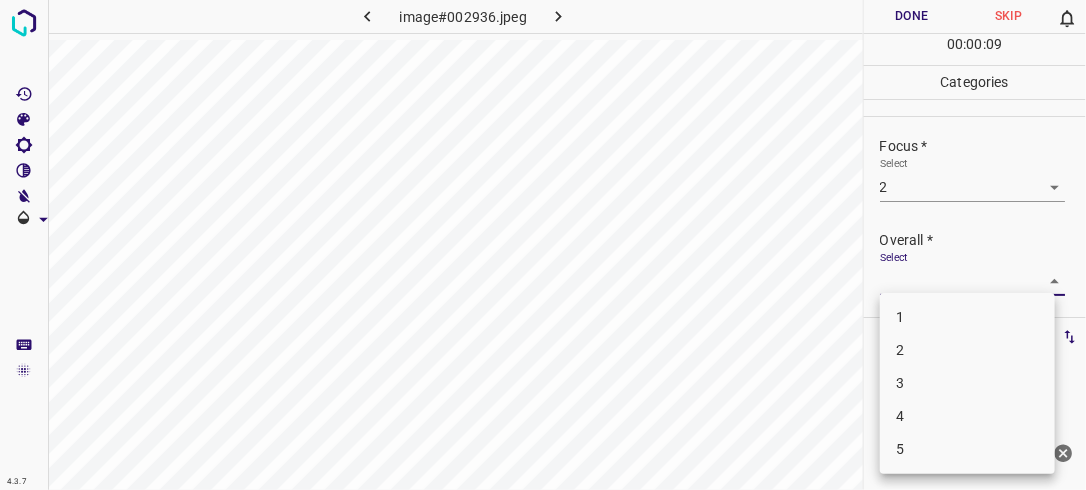 click on "4.3.7 image#002936.jpeg Done Skip 0 00   : 00   : 09   Categories Lighting *  Select 2 2 Focus *  Select 2 2 Overall *  Select ​ Labels   0 Categories 1 Lighting 2 Focus 3 Overall Tools Space Change between modes (Draw & Edit) I Auto labeling R Restore zoom M Zoom in N Zoom out Delete Delete selecte label Filters Z Restore filters X Saturation filter C Brightness filter V Contrast filter B Gray scale filter General O Download Need Help ? - Text - Hide - Delete 1 2 3 4 5" at bounding box center [543, 245] 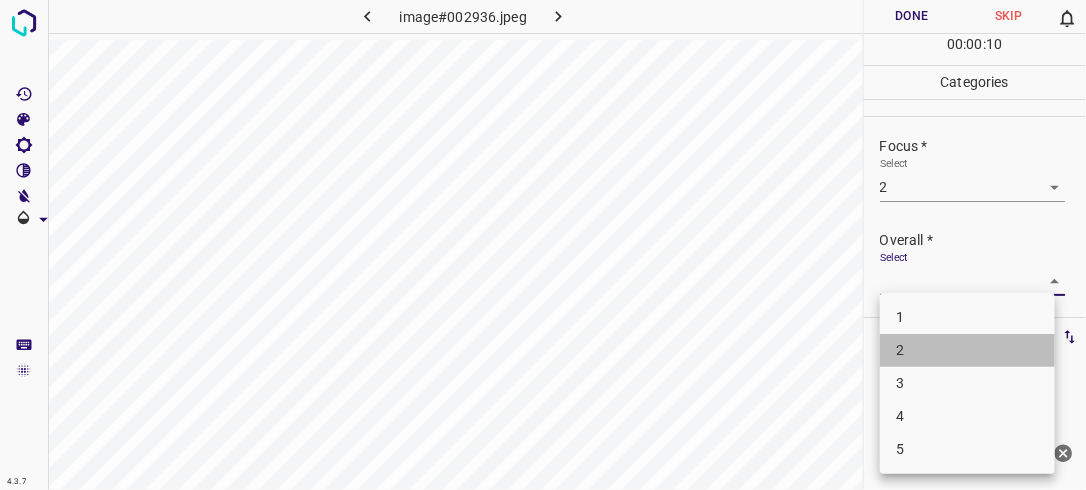 click on "2" at bounding box center [967, 350] 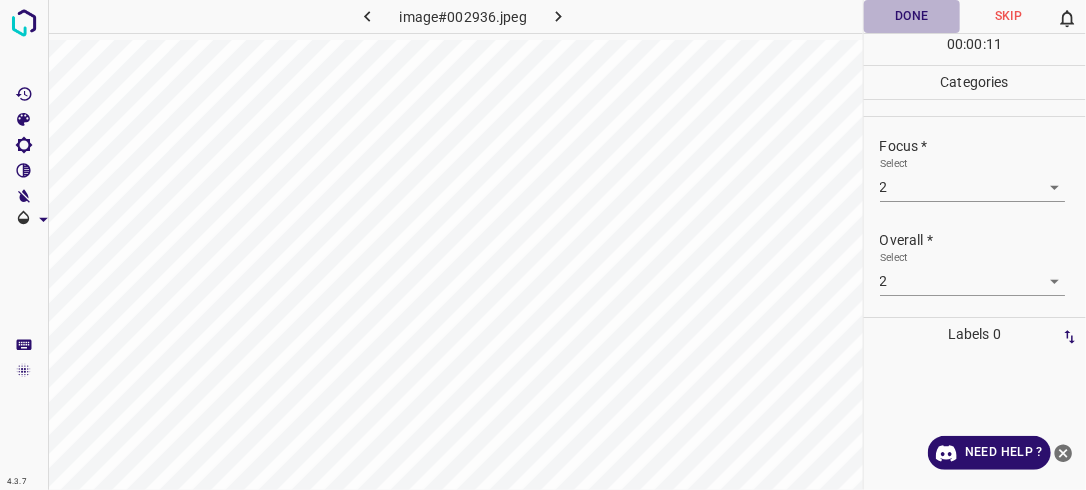 click on "Done" at bounding box center [912, 16] 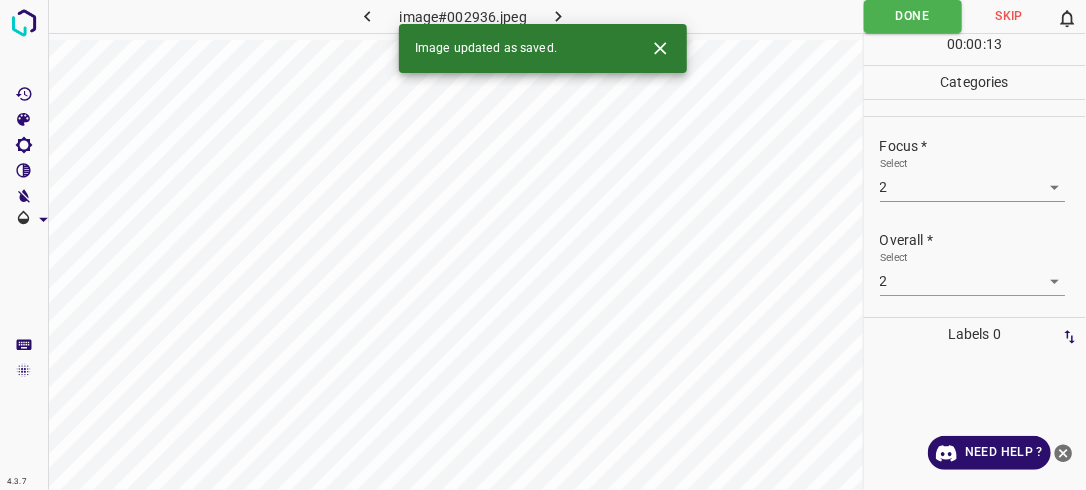 click 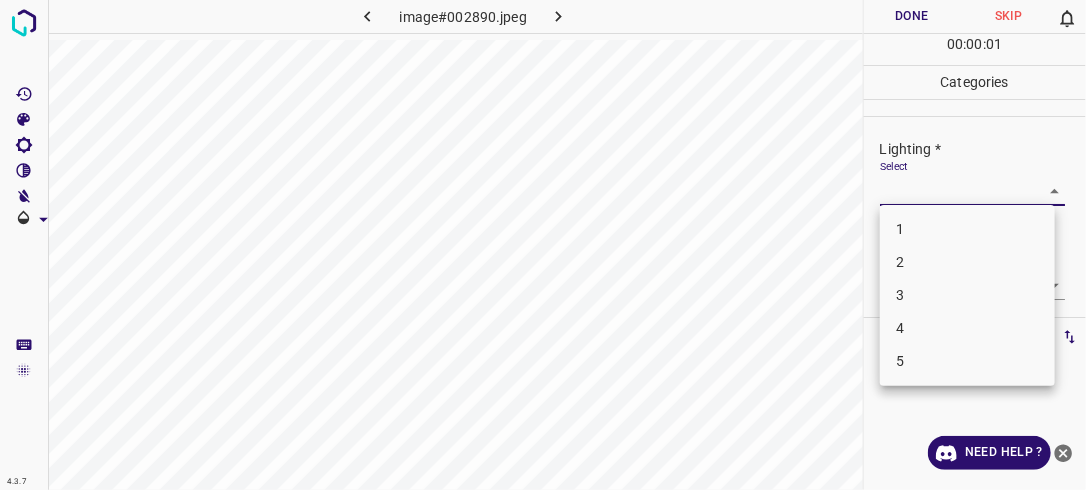 click on "4.3.7 image#002890.jpeg Done Skip 0 00   : 00   : 01   Categories Lighting *  Select ​ Focus *  Select ​ Overall *  Select ​ Labels   0 Categories 1 Lighting 2 Focus 3 Overall Tools Space Change between modes (Draw & Edit) I Auto labeling R Restore zoom M Zoom in N Zoom out Delete Delete selecte label Filters Z Restore filters X Saturation filter C Brightness filter V Contrast filter B Gray scale filter General O Download Need Help ? - Text - Hide - Delete 1 2 3 4 5" at bounding box center (543, 245) 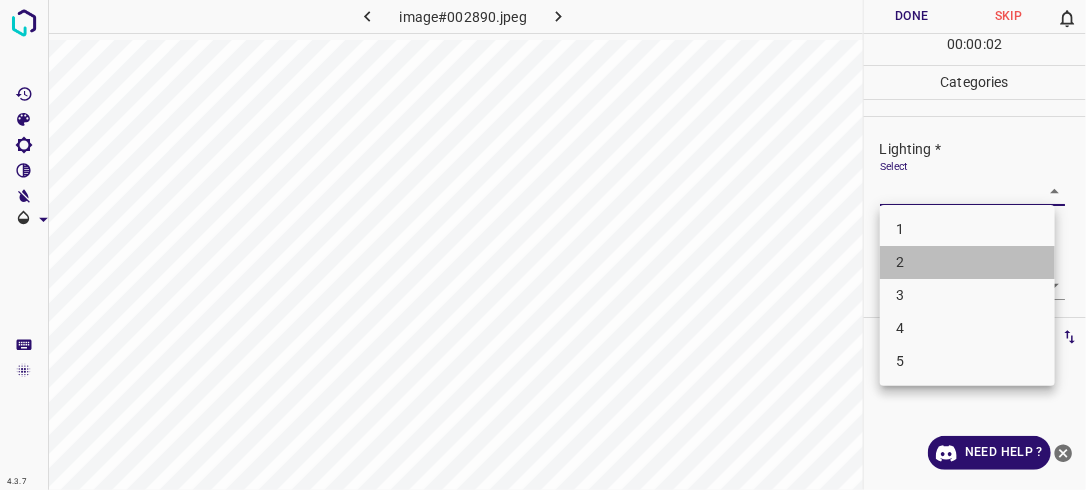 click on "2" at bounding box center [967, 262] 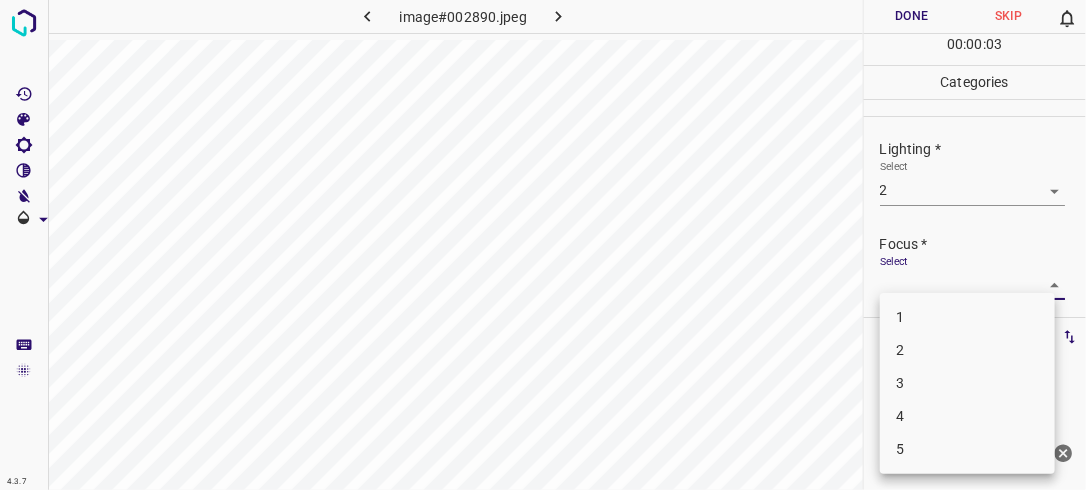click on "4.3.7 image#002890.jpeg Done Skip 0 00   : 00   : 03   Categories Lighting *  Select 2 2 Focus *  Select ​ Overall *  Select ​ Labels   0 Categories 1 Lighting 2 Focus 3 Overall Tools Space Change between modes (Draw & Edit) I Auto labeling R Restore zoom M Zoom in N Zoom out Delete Delete selecte label Filters Z Restore filters X Saturation filter C Brightness filter V Contrast filter B Gray scale filter General O Download Need Help ? - Text - Hide - Delete 1 2 3 4 5" at bounding box center (543, 245) 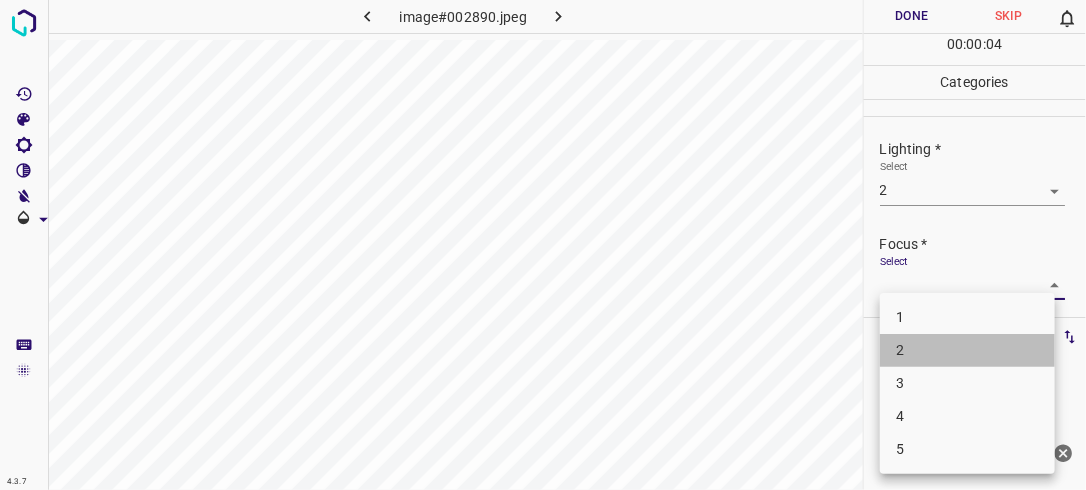 click on "2" at bounding box center [967, 350] 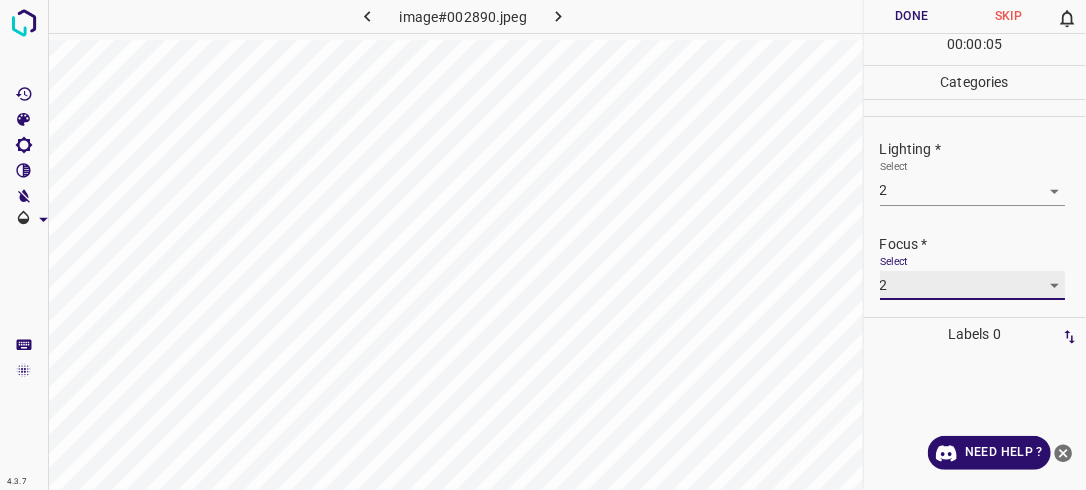 scroll, scrollTop: 98, scrollLeft: 0, axis: vertical 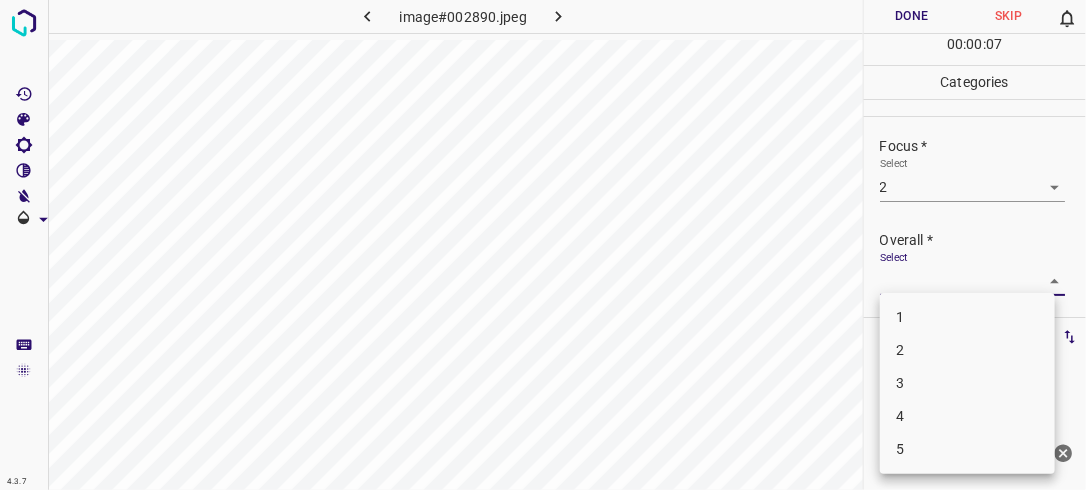 click on "4.3.7 image#002890.jpeg Done Skip 0 00   : 00   : 07   Categories Lighting *  Select 2 2 Focus *  Select 2 2 Overall *  Select ​ Labels   0 Categories 1 Lighting 2 Focus 3 Overall Tools Space Change between modes (Draw & Edit) I Auto labeling R Restore zoom M Zoom in N Zoom out Delete Delete selecte label Filters Z Restore filters X Saturation filter C Brightness filter V Contrast filter B Gray scale filter General O Download Need Help ? - Text - Hide - Delete 1 2 3 4 5" at bounding box center (543, 245) 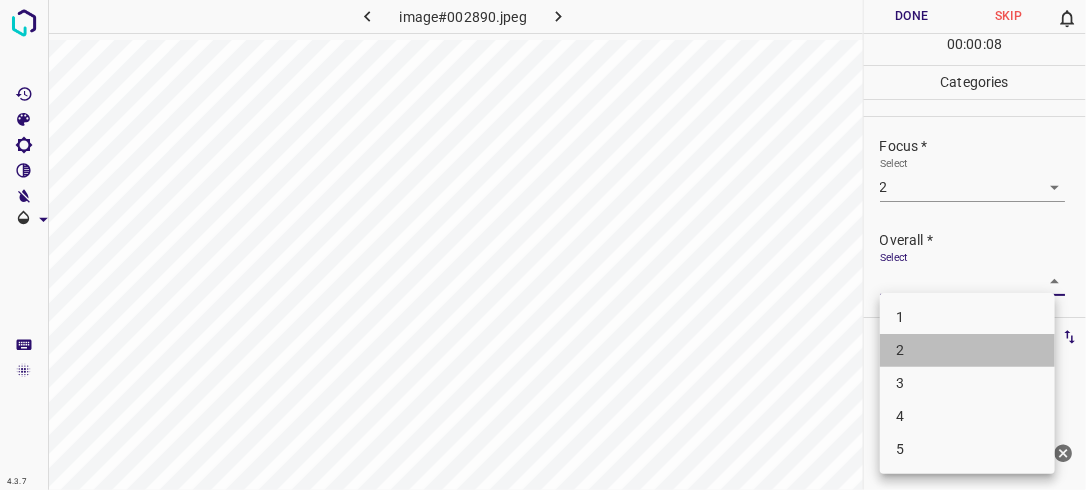 click on "2" at bounding box center [967, 350] 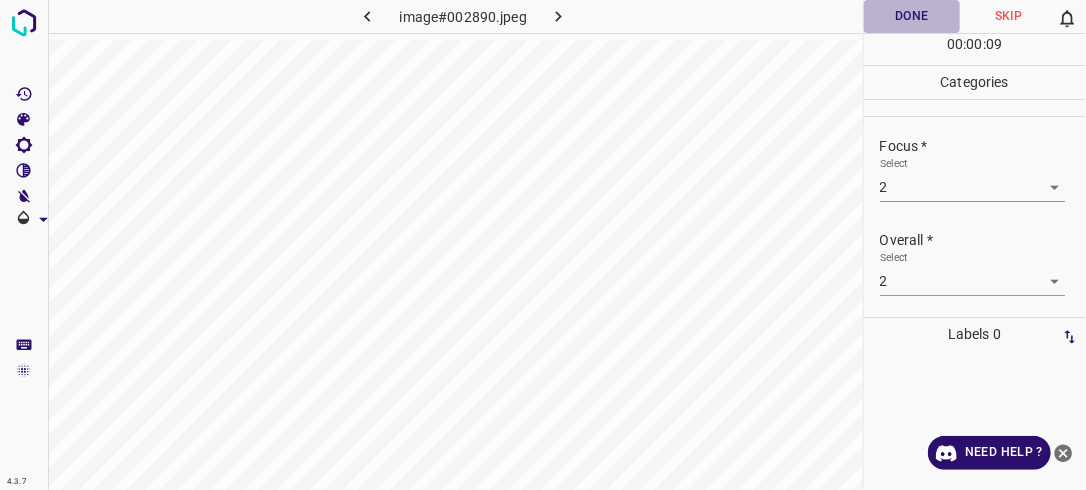 click on "Done" at bounding box center [912, 16] 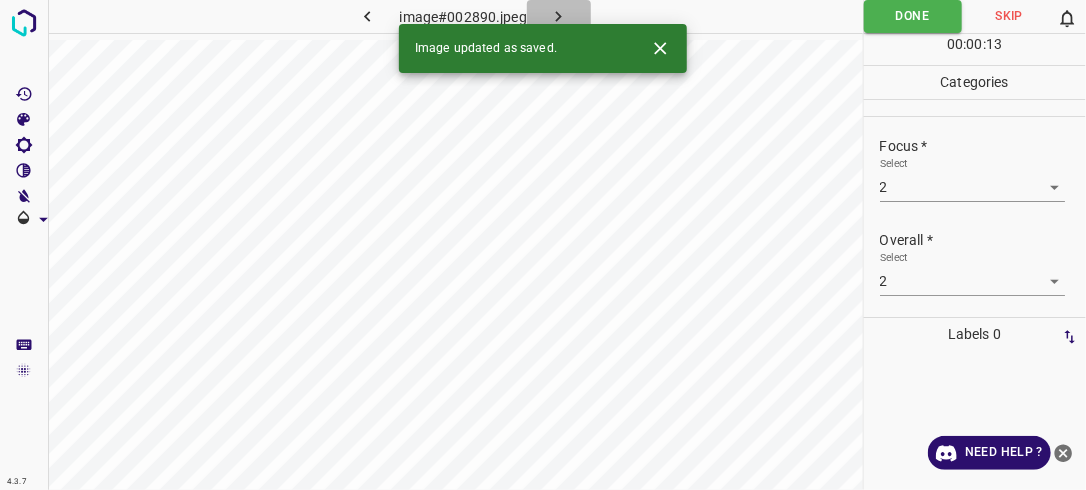 click 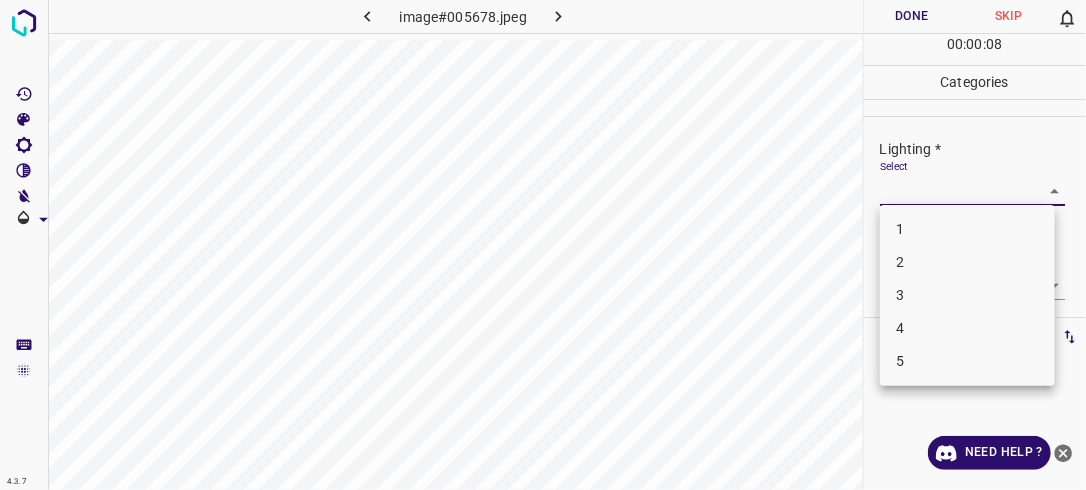 click on "4.3.7 image#005678.jpeg Done Skip 0 00   : 00   : 08   Categories Lighting *  Select ​ Focus *  Select ​ Overall *  Select ​ Labels   0 Categories 1 Lighting 2 Focus 3 Overall Tools Space Change between modes (Draw & Edit) I Auto labeling R Restore zoom M Zoom in N Zoom out Delete Delete selecte label Filters Z Restore filters X Saturation filter C Brightness filter V Contrast filter B Gray scale filter General O Download Need Help ? - Text - Hide - Delete 1 2 3 4 5" at bounding box center (543, 245) 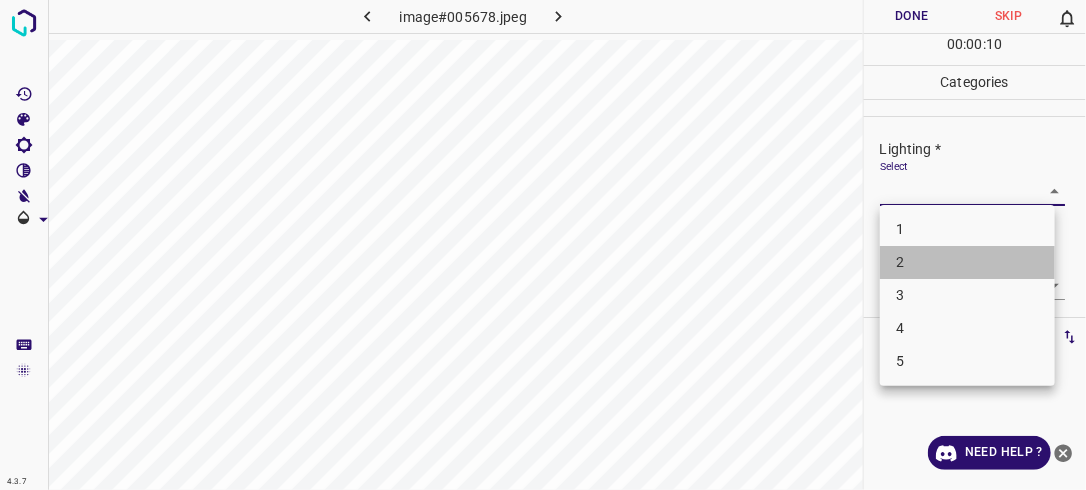 click on "2" at bounding box center (967, 262) 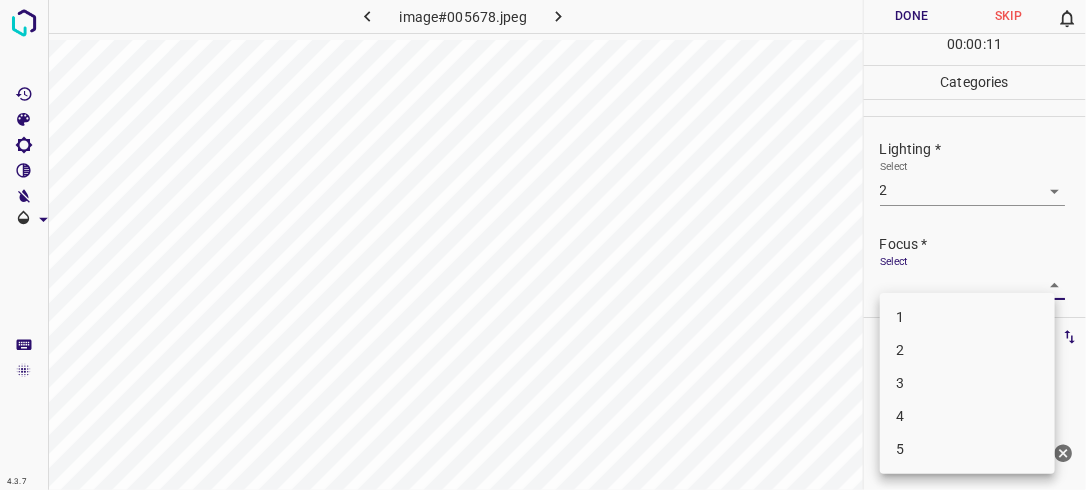 click on "4.3.7 image#005678.jpeg Done Skip 0 00   : 00   : 11   Categories Lighting *  Select 2 2 Focus *  Select ​ Overall *  Select ​ Labels   0 Categories 1 Lighting 2 Focus 3 Overall Tools Space Change between modes (Draw & Edit) I Auto labeling R Restore zoom M Zoom in N Zoom out Delete Delete selecte label Filters Z Restore filters X Saturation filter C Brightness filter V Contrast filter B Gray scale filter General O Download Need Help ? - Text - Hide - Delete 1 2 3 4 5" at bounding box center (543, 245) 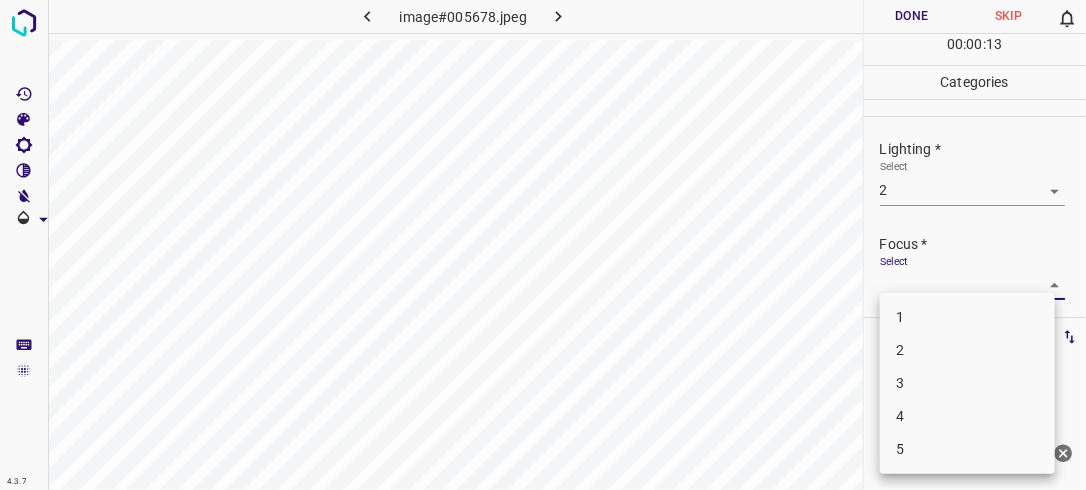 drag, startPoint x: 935, startPoint y: 348, endPoint x: 1081, endPoint y: 222, distance: 192.85228 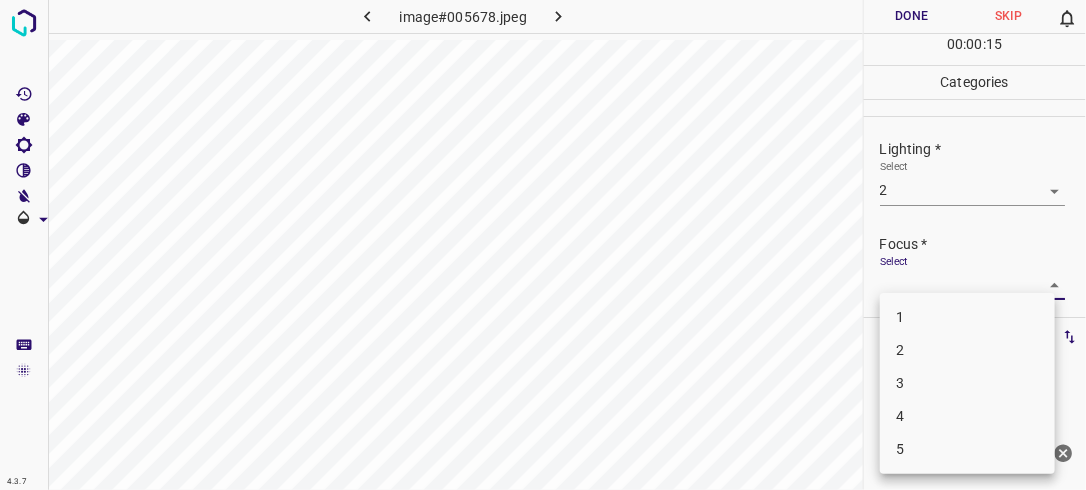 drag, startPoint x: 1081, startPoint y: 222, endPoint x: 1068, endPoint y: 282, distance: 61.39218 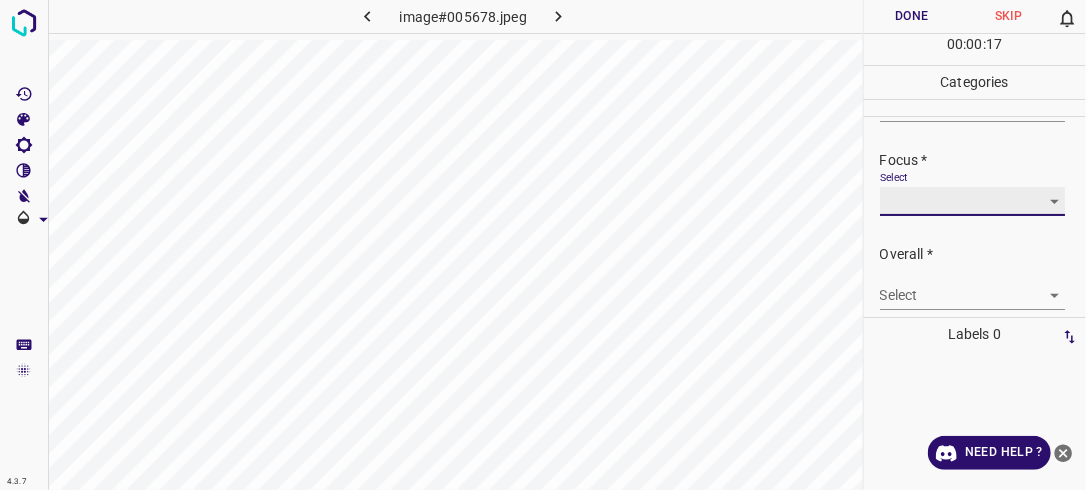 scroll, scrollTop: 98, scrollLeft: 0, axis: vertical 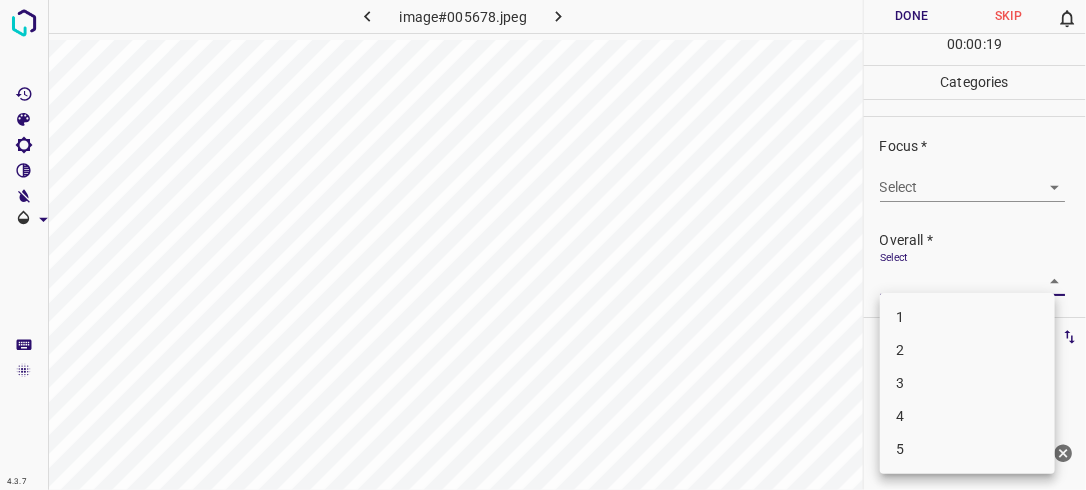 drag, startPoint x: 1041, startPoint y: 277, endPoint x: 938, endPoint y: 341, distance: 121.264175 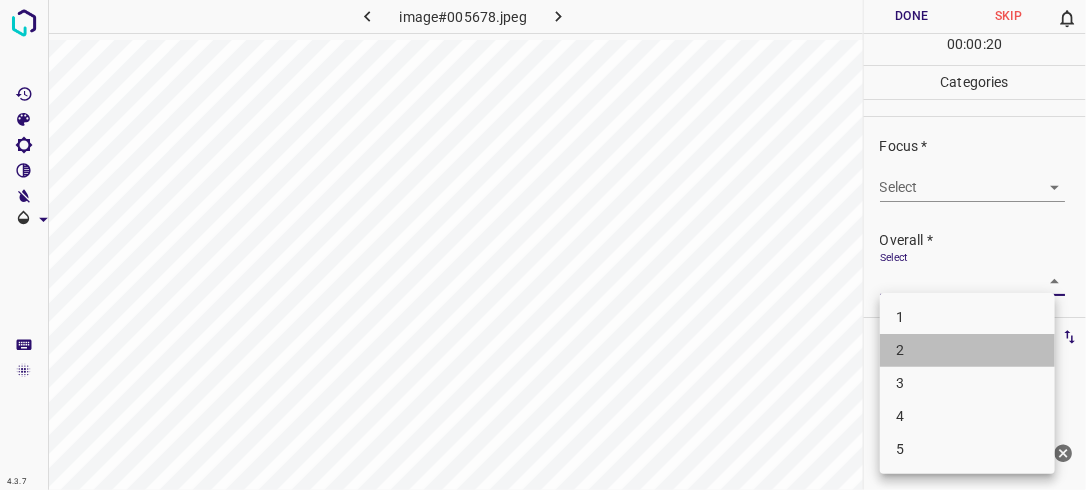 click on "2" at bounding box center [967, 350] 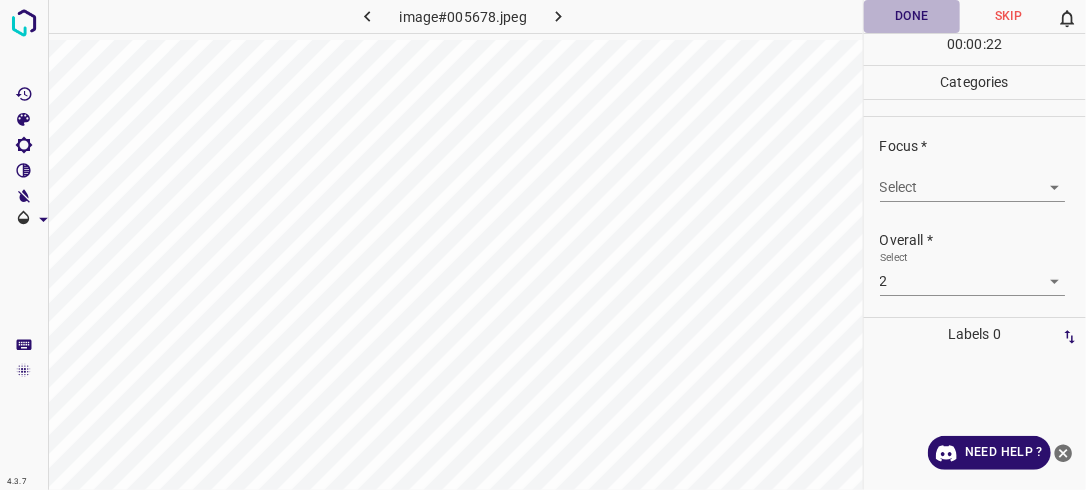 click on "Done" at bounding box center [912, 16] 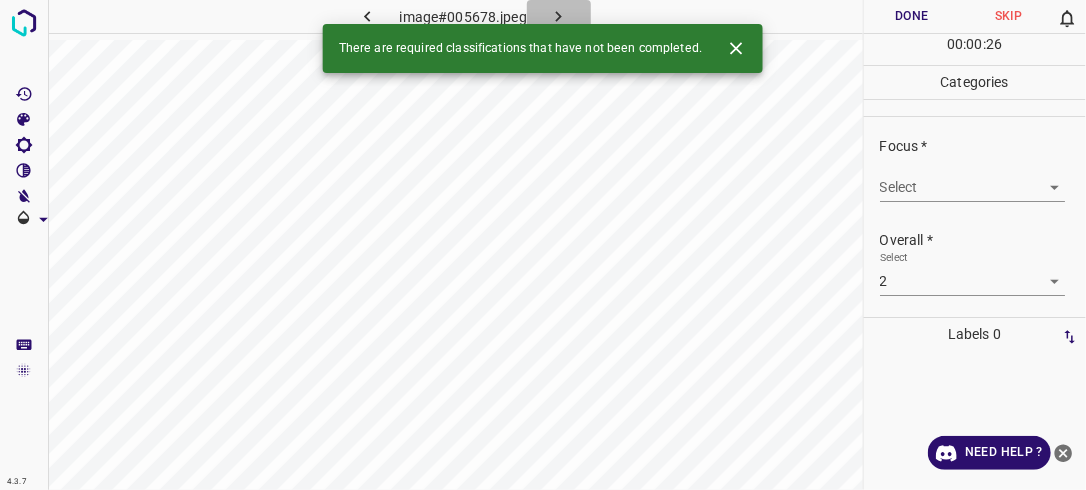 click 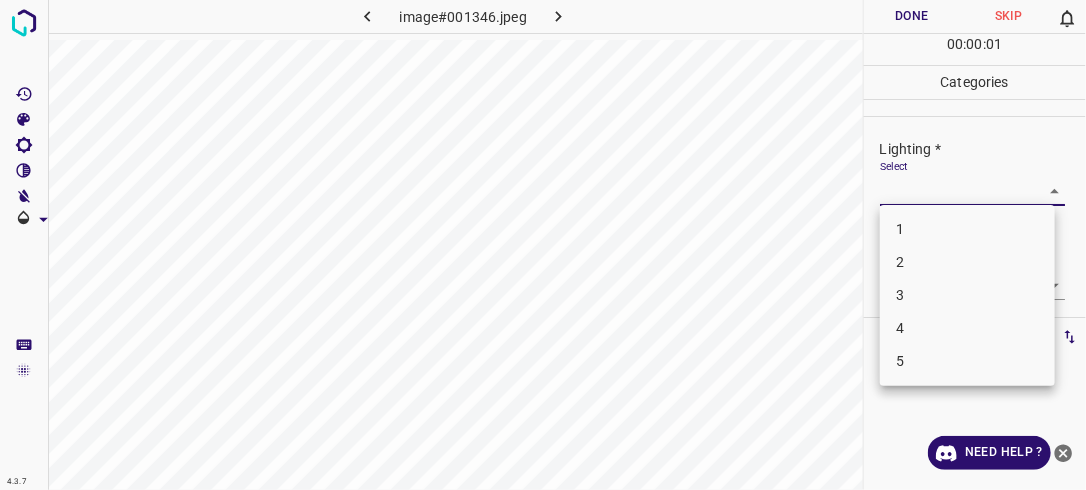 click on "4.3.7 image#001346.jpeg Done Skip 0 00   : 00   : 01   Categories Lighting *  Select ​ Focus *  Select ​ Overall *  Select ​ Labels   0 Categories 1 Lighting 2 Focus 3 Overall Tools Space Change between modes (Draw & Edit) I Auto labeling R Restore zoom M Zoom in N Zoom out Delete Delete selecte label Filters Z Restore filters X Saturation filter C Brightness filter V Contrast filter B Gray scale filter General O Download Need Help ? - Text - Hide - Delete 1 2 3 4 5" at bounding box center (543, 245) 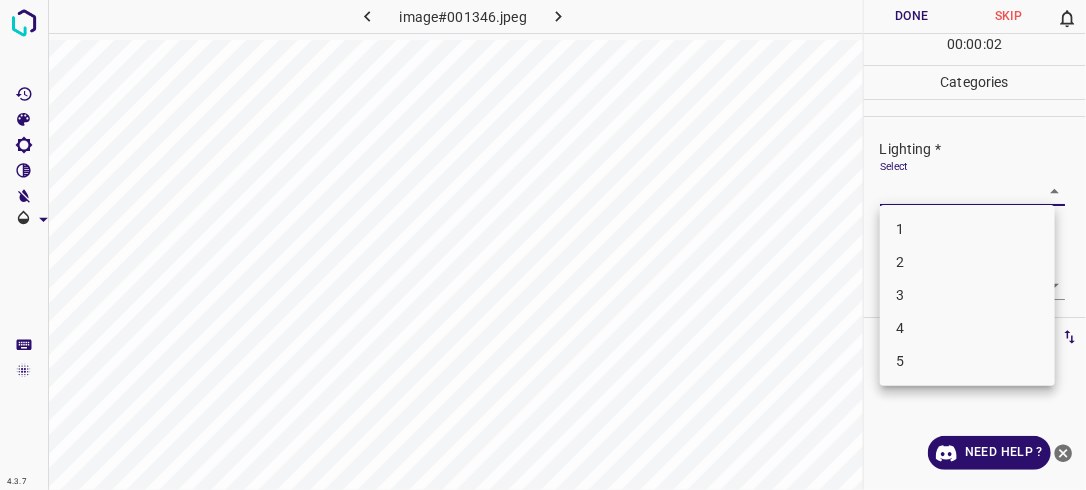 click on "2" at bounding box center [967, 262] 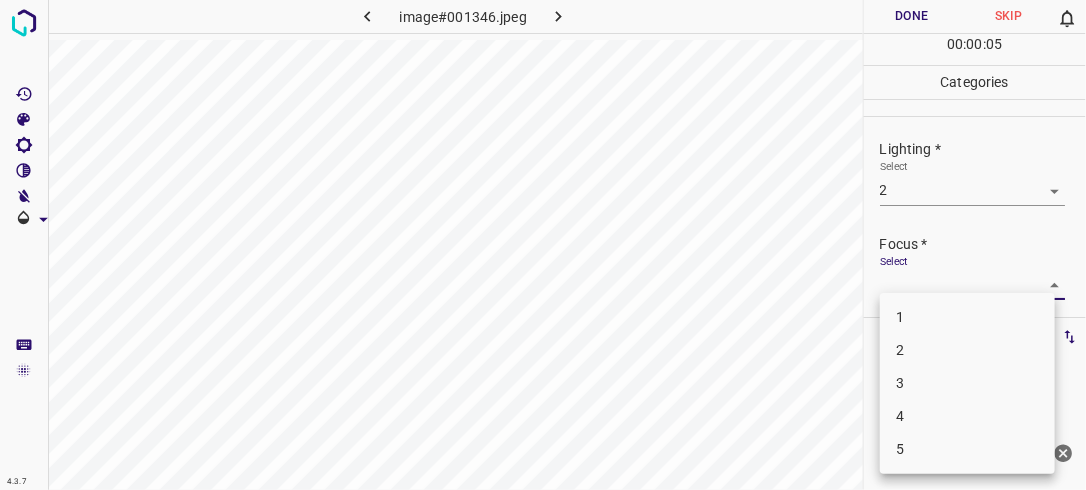 click on "4.3.7 image#001346.jpeg Done Skip 0 00   : 00   : 05   Categories Lighting *  Select 2 2 Focus *  Select ​ Overall *  Select ​ Labels   0 Categories 1 Lighting 2 Focus 3 Overall Tools Space Change between modes (Draw & Edit) I Auto labeling R Restore zoom M Zoom in N Zoom out Delete Delete selecte label Filters Z Restore filters X Saturation filter C Brightness filter V Contrast filter B Gray scale filter General O Download Need Help ? - Text - Hide - Delete 1 2 3 4 5" at bounding box center (543, 245) 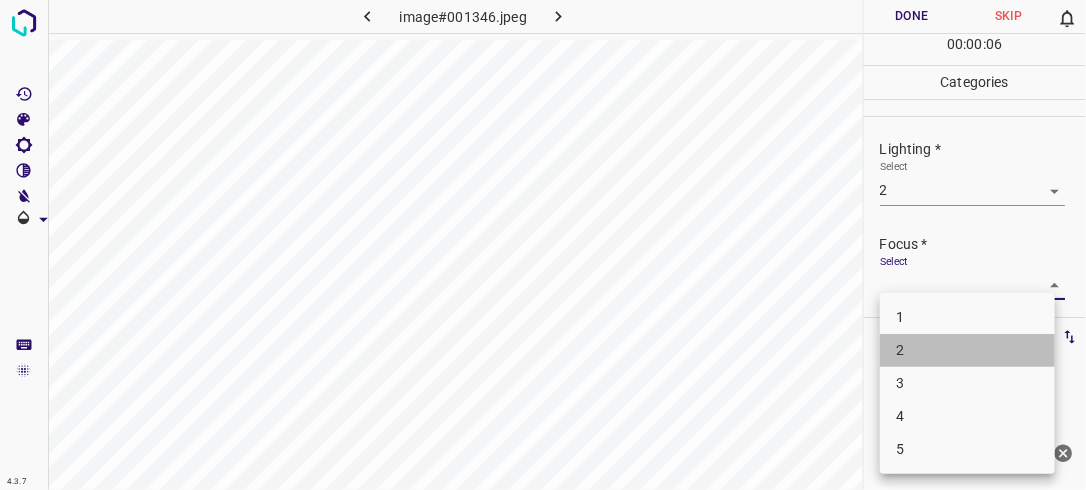 click on "2" at bounding box center [967, 350] 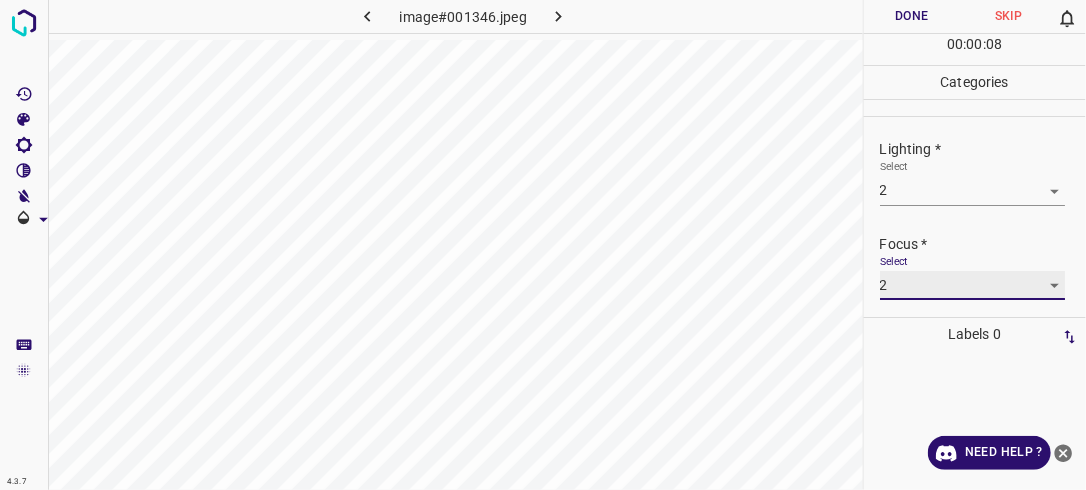 scroll, scrollTop: 98, scrollLeft: 0, axis: vertical 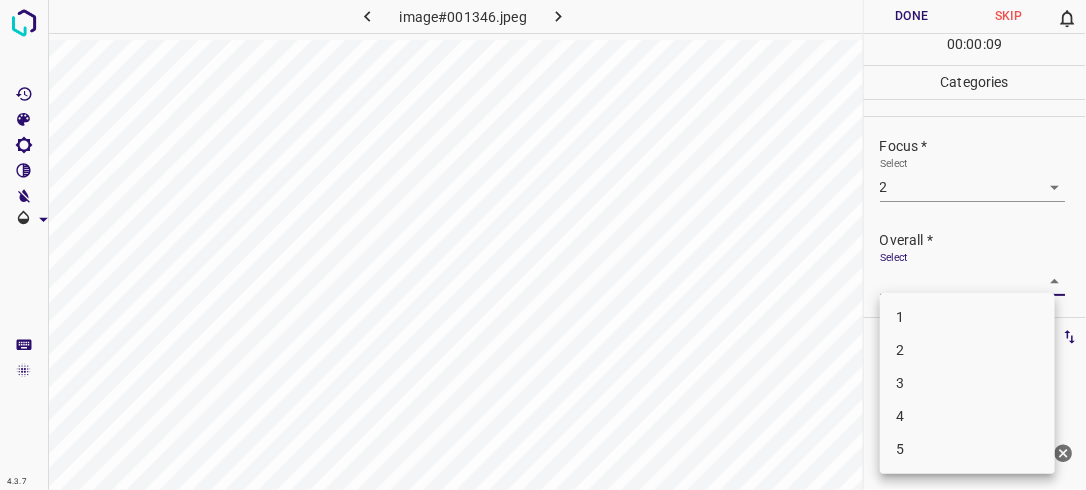 click on "4.3.7 image#001346.jpeg Done Skip 0 00   : 00   : 09   Categories Lighting *  Select 2 2 Focus *  Select 2 2 Overall *  Select ​ Labels   0 Categories 1 Lighting 2 Focus 3 Overall Tools Space Change between modes (Draw & Edit) I Auto labeling R Restore zoom M Zoom in N Zoom out Delete Delete selecte label Filters Z Restore filters X Saturation filter C Brightness filter V Contrast filter B Gray scale filter General O Download Need Help ? - Text - Hide - Delete 1 2 3 4 5" at bounding box center [543, 245] 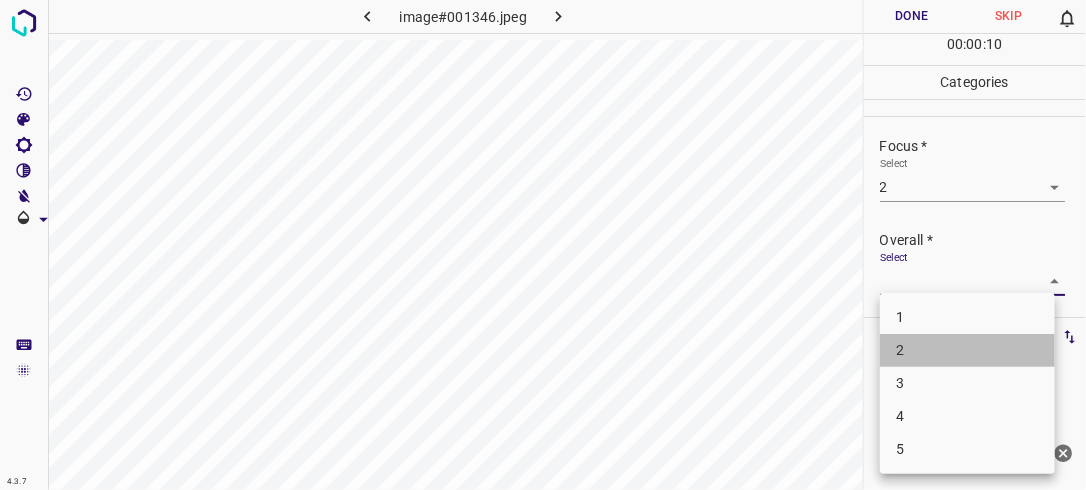 click on "2" at bounding box center [967, 350] 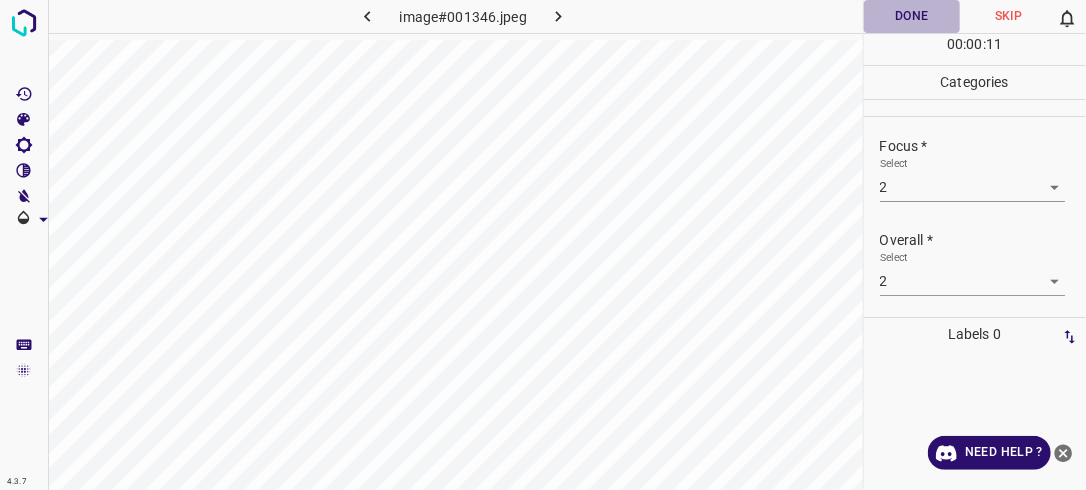 click on "Done" at bounding box center (912, 16) 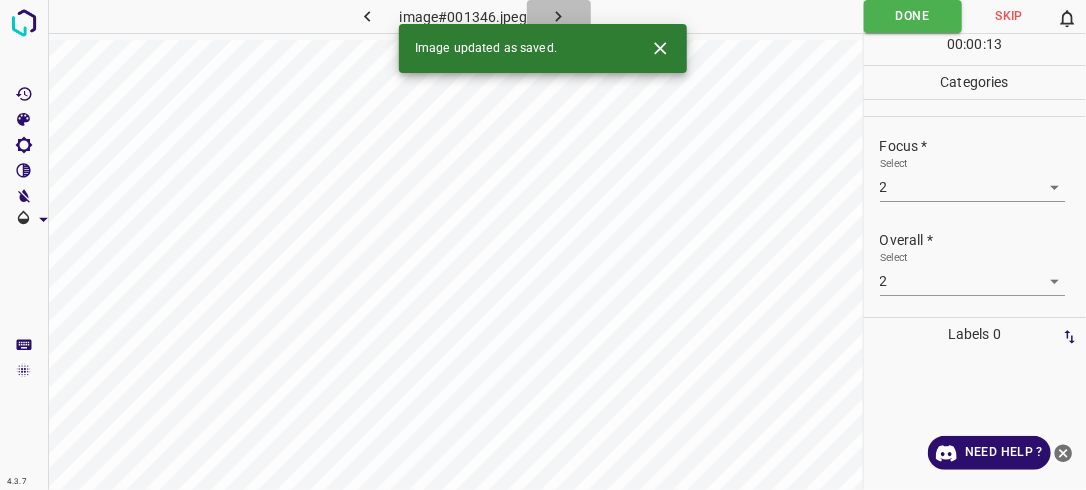 click at bounding box center (559, 16) 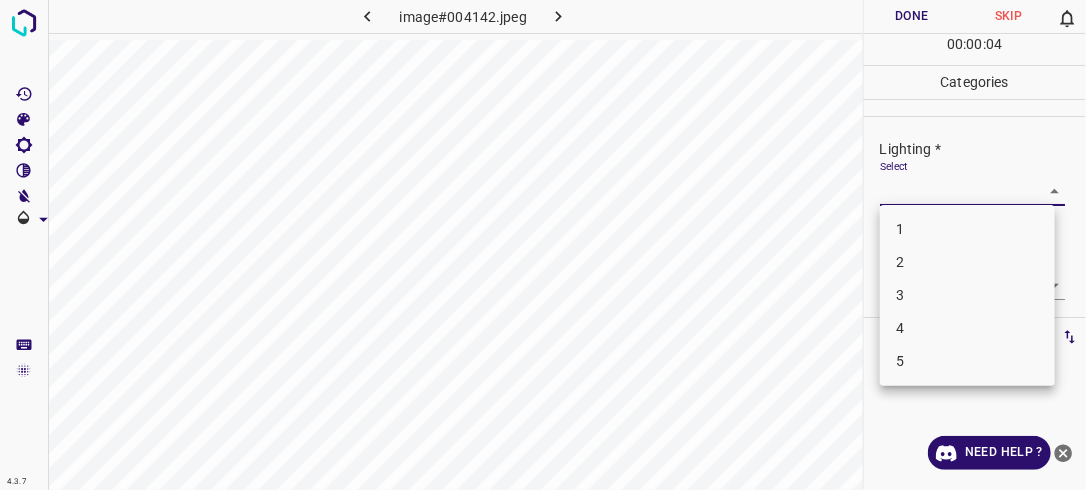 click on "4.3.7 image#004142.jpeg Done Skip 0 00   : 00   : 04   Categories Lighting *  Select ​ Focus *  Select ​ Overall *  Select ​ Labels   0 Categories 1 Lighting 2 Focus 3 Overall Tools Space Change between modes (Draw & Edit) I Auto labeling R Restore zoom M Zoom in N Zoom out Delete Delete selecte label Filters Z Restore filters X Saturation filter C Brightness filter V Contrast filter B Gray scale filter General O Download Need Help ? - Text - Hide - Delete 1 2 3 4 5" at bounding box center [543, 245] 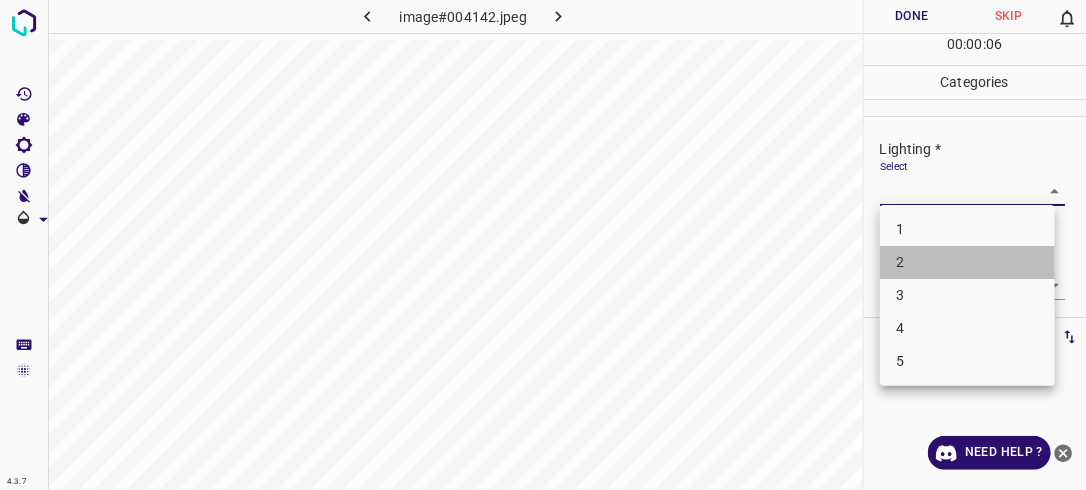click on "2" at bounding box center [967, 262] 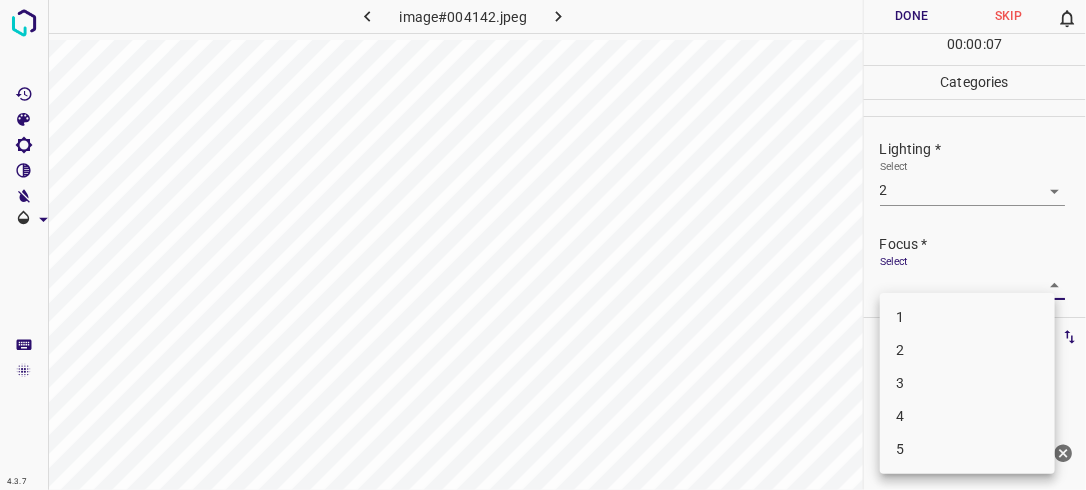 click on "4.3.7 image#004142.jpeg Done Skip 0 00   : 00   : 07   Categories Lighting *  Select 2 2 Focus *  Select ​ Overall *  Select ​ Labels   0 Categories 1 Lighting 2 Focus 3 Overall Tools Space Change between modes (Draw & Edit) I Auto labeling R Restore zoom M Zoom in N Zoom out Delete Delete selecte label Filters Z Restore filters X Saturation filter C Brightness filter V Contrast filter B Gray scale filter General O Download Need Help ? - Text - Hide - Delete 1 2 3 4 5" at bounding box center [543, 245] 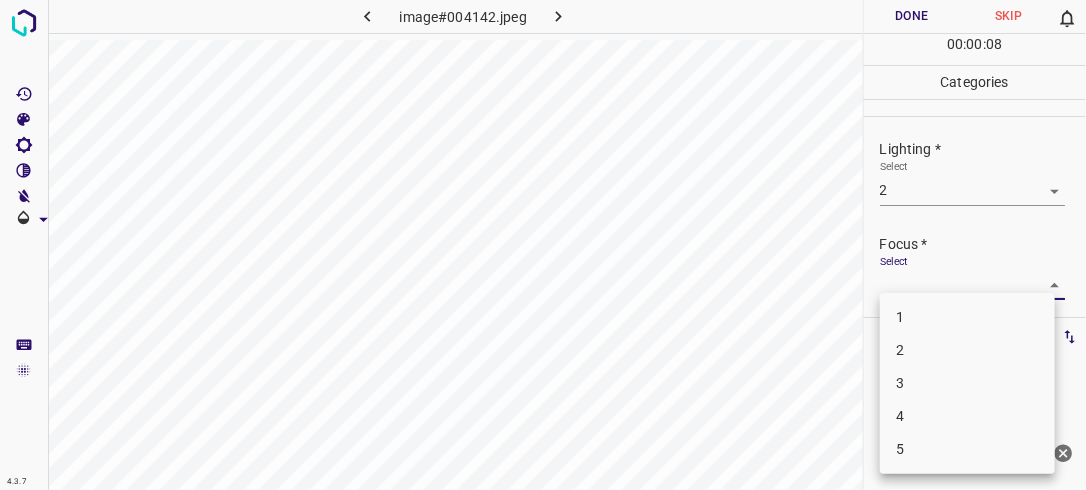 click on "2" at bounding box center (967, 350) 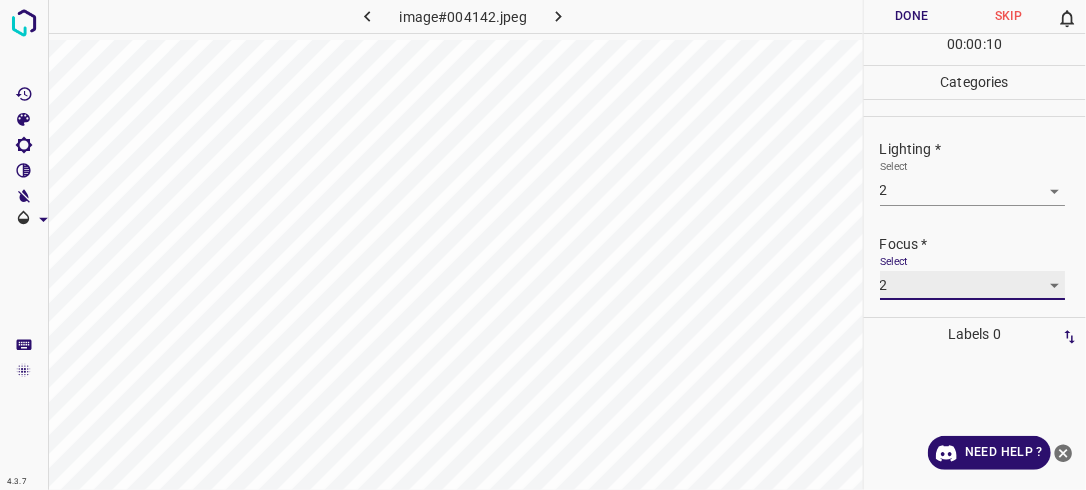 scroll, scrollTop: 63, scrollLeft: 0, axis: vertical 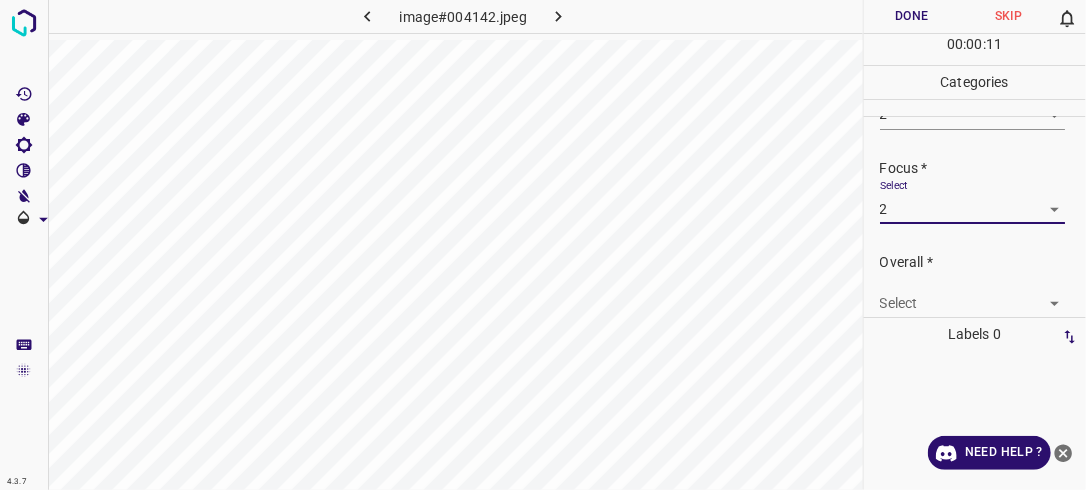 click on "4.3.7 image#004142.jpeg Done Skip 0 00   : 00   : 11   Categories Lighting *  Select 2 2 Focus *  Select 2 2 Overall *  Select ​ Labels   0 Categories 1 Lighting 2 Focus 3 Overall Tools Space Change between modes (Draw & Edit) I Auto labeling R Restore zoom M Zoom in N Zoom out Delete Delete selecte label Filters Z Restore filters X Saturation filter C Brightness filter V Contrast filter B Gray scale filter General O Download Need Help ? - Text - Hide - Delete" at bounding box center (543, 245) 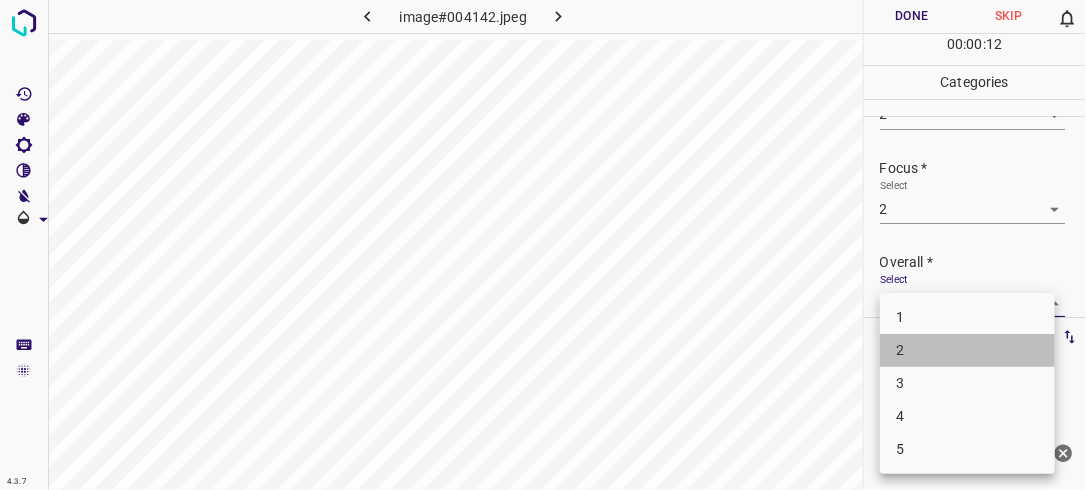 click on "2" at bounding box center (967, 350) 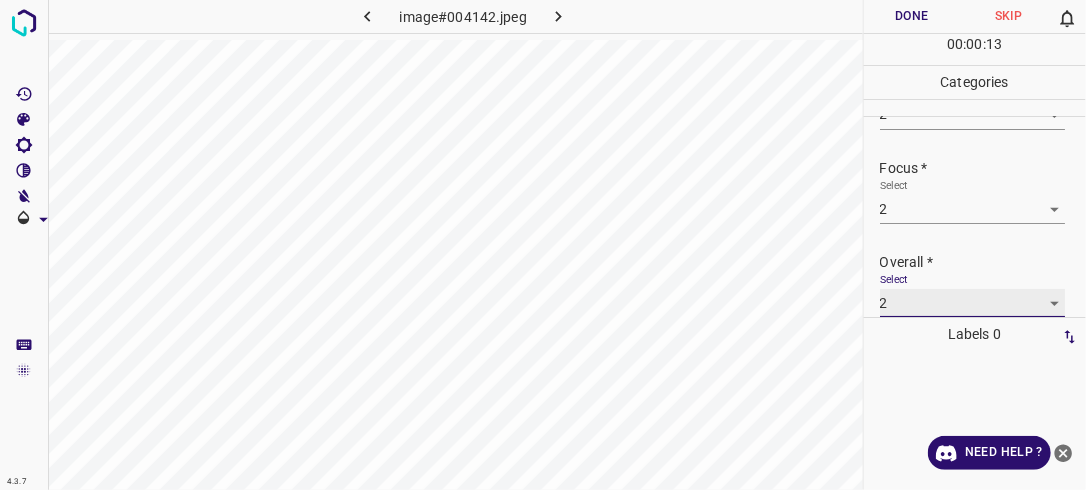 scroll, scrollTop: 76, scrollLeft: 0, axis: vertical 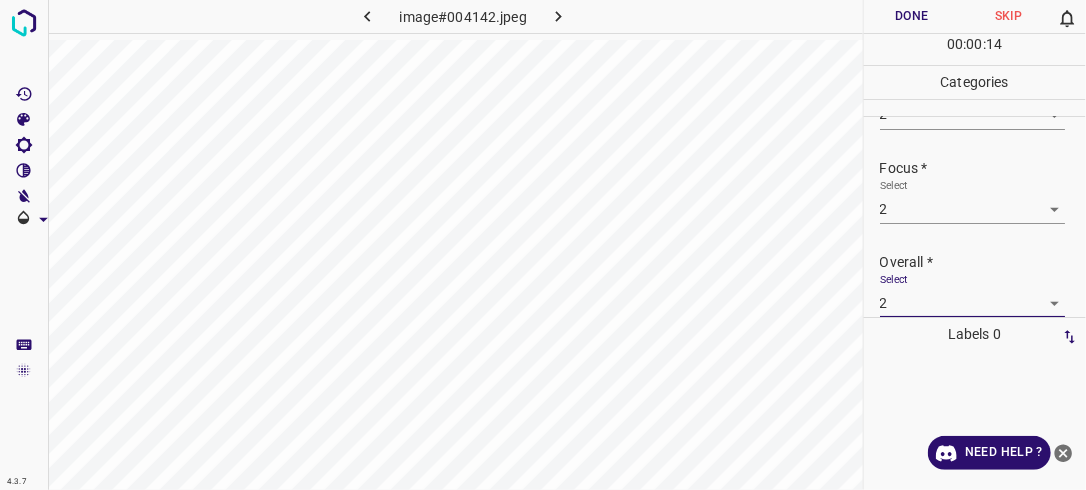 click on "Done" at bounding box center (912, 16) 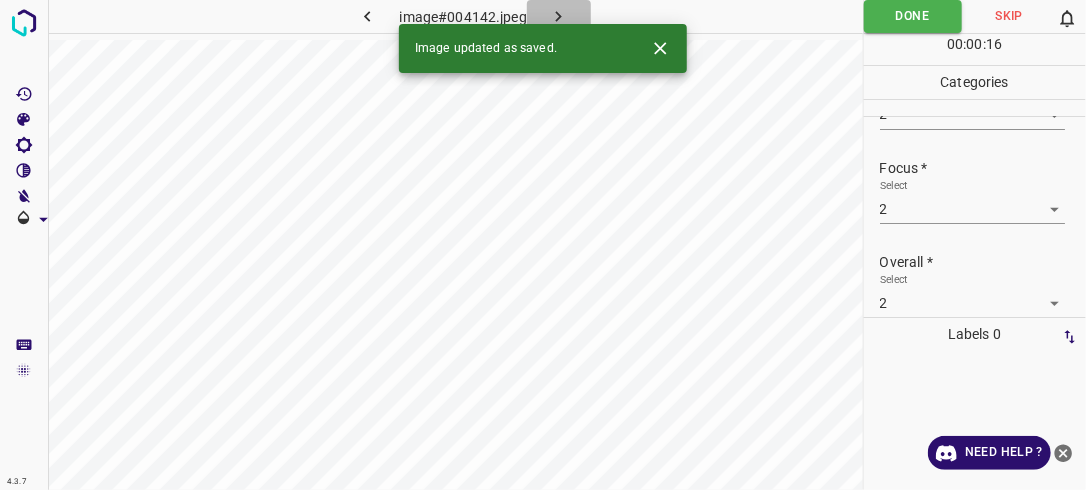 click 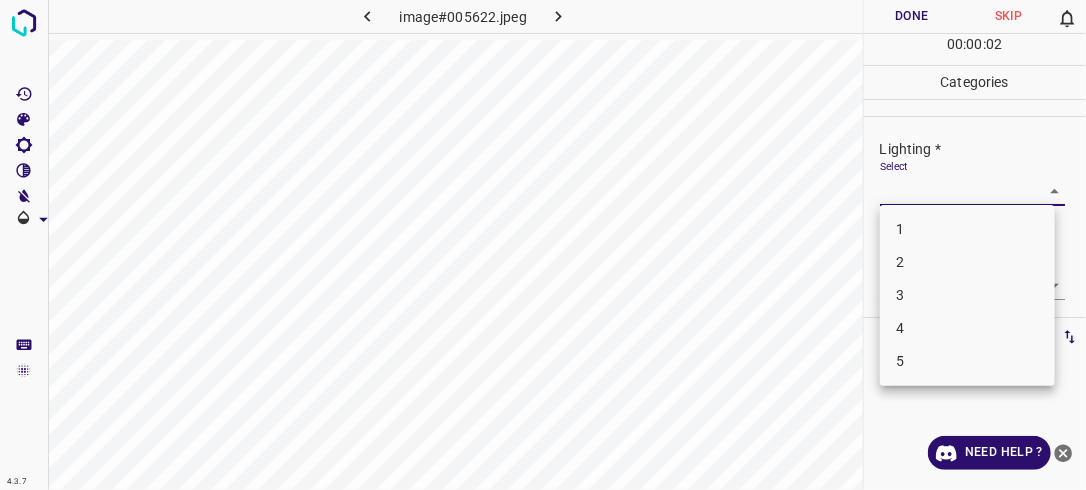 click on "4.3.7 image#005622.jpeg Done Skip 0 00   : 00   : 02   Categories Lighting *  Select ​ Focus *  Select ​ Overall *  Select ​ Labels   0 Categories 1 Lighting 2 Focus 3 Overall Tools Space Change between modes (Draw & Edit) I Auto labeling R Restore zoom M Zoom in N Zoom out Delete Delete selecte label Filters Z Restore filters X Saturation filter C Brightness filter V Contrast filter B Gray scale filter General O Download Need Help ? - Text - Hide - Delete 1 2 3 4 5" at bounding box center [543, 245] 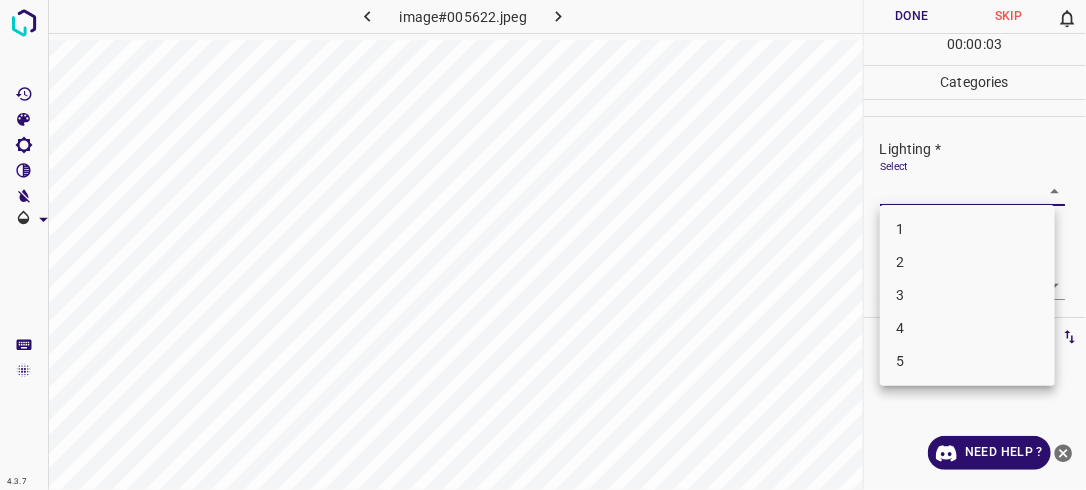 click on "3" at bounding box center (967, 295) 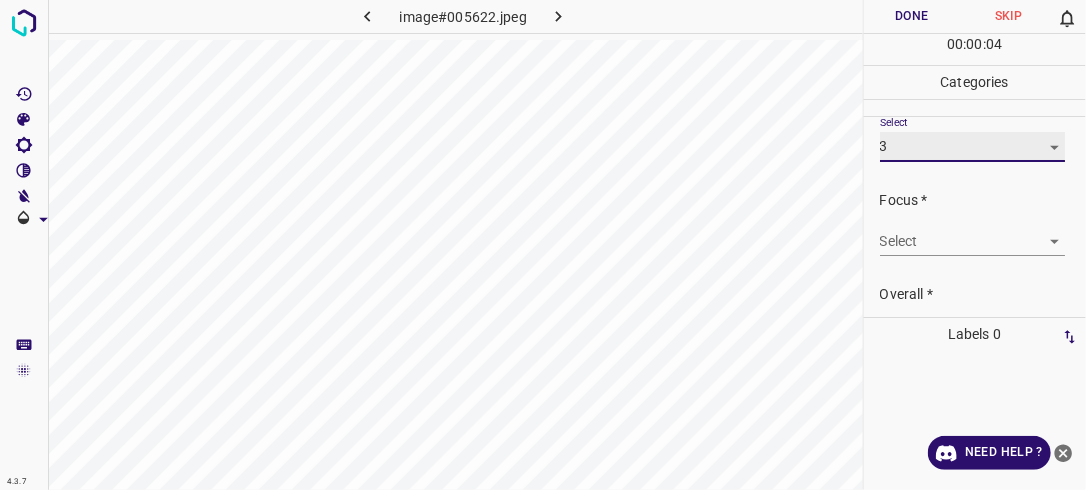 scroll, scrollTop: 84, scrollLeft: 0, axis: vertical 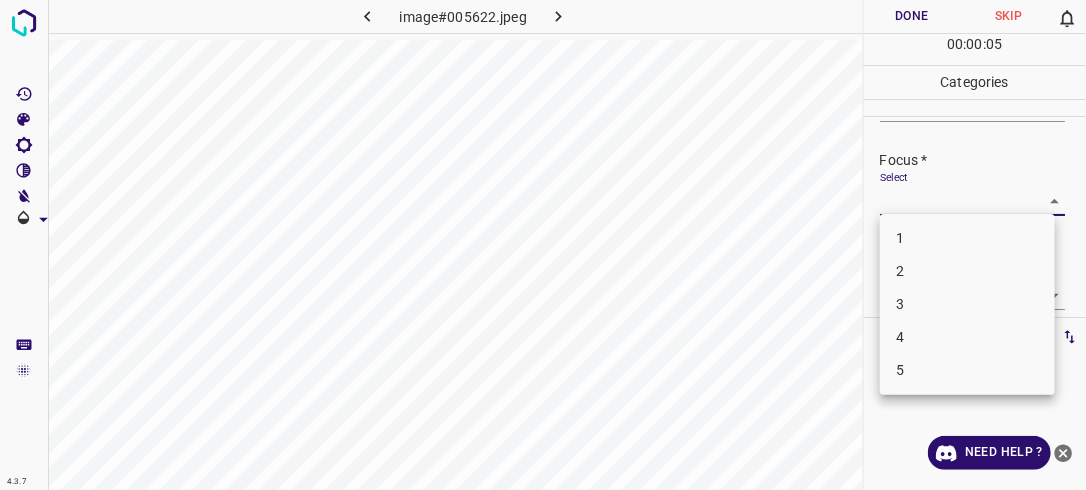drag, startPoint x: 1047, startPoint y: 190, endPoint x: 1037, endPoint y: 208, distance: 20.59126 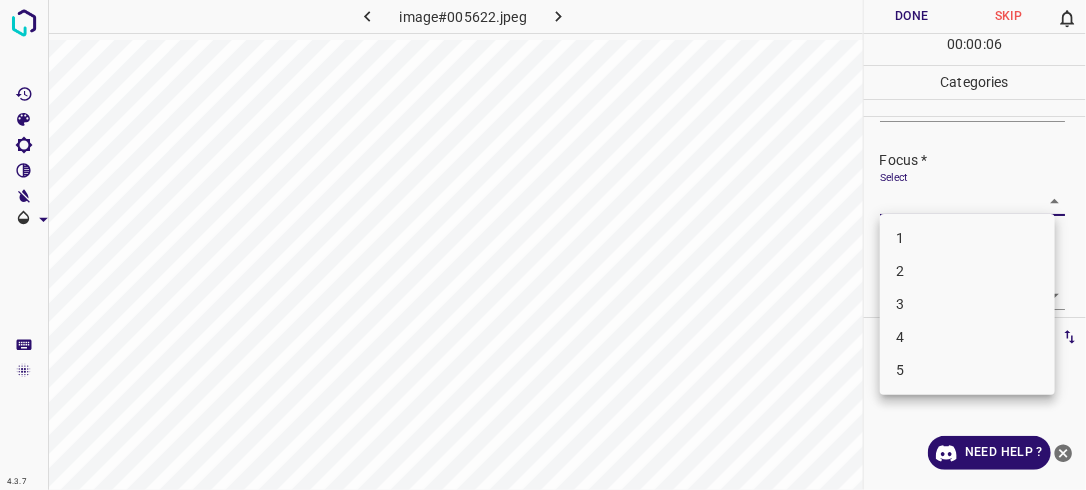 click on "3" at bounding box center [967, 304] 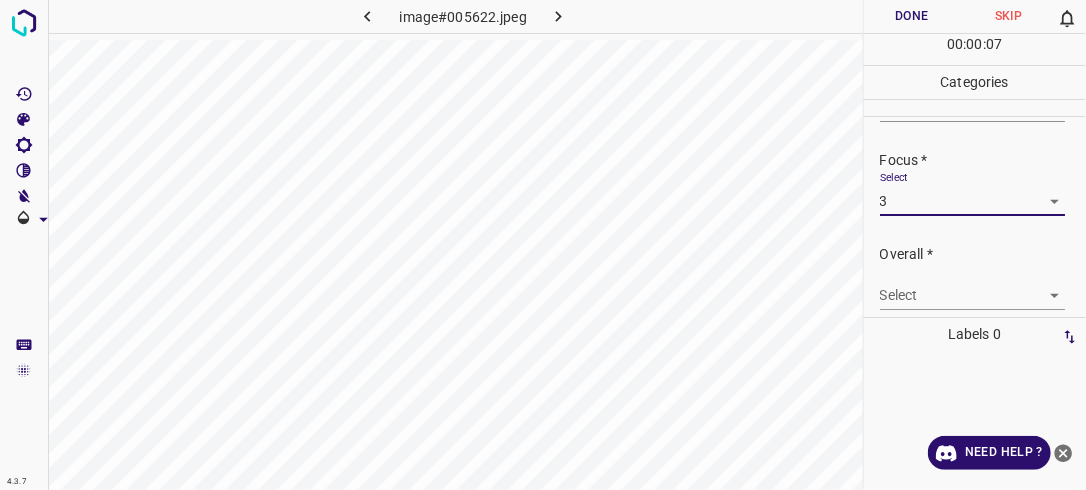 click on "4.3.7 image#005622.jpeg Done Skip 0 00   : 00   : 07   Categories Lighting *  Select 3 3 Focus *  Select 3 3 Overall *  Select ​ Labels   0 Categories 1 Lighting 2 Focus 3 Overall Tools Space Change between modes (Draw & Edit) I Auto labeling R Restore zoom M Zoom in N Zoom out Delete Delete selecte label Filters Z Restore filters X Saturation filter C Brightness filter V Contrast filter B Gray scale filter General O Download Need Help ? - Text - Hide - Delete" at bounding box center [543, 245] 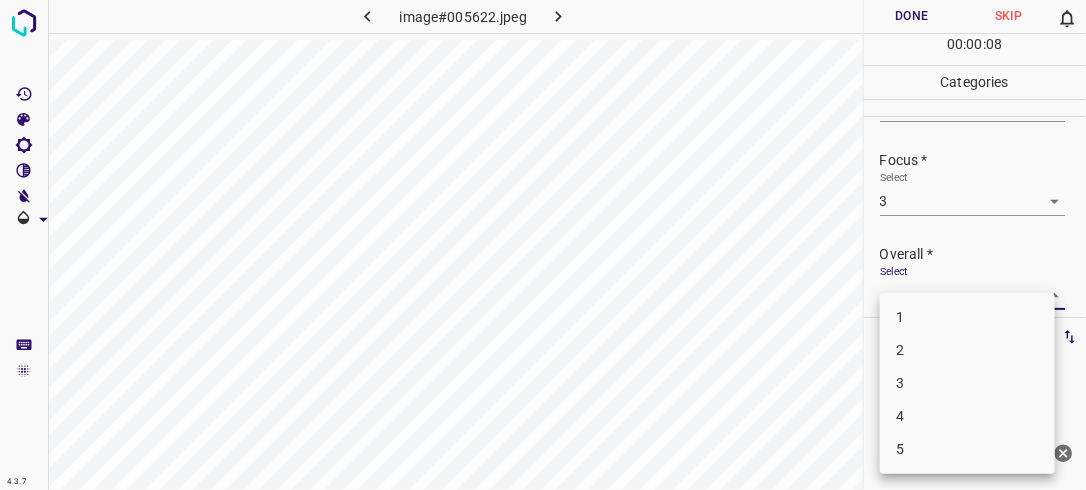 click on "3" at bounding box center (967, 383) 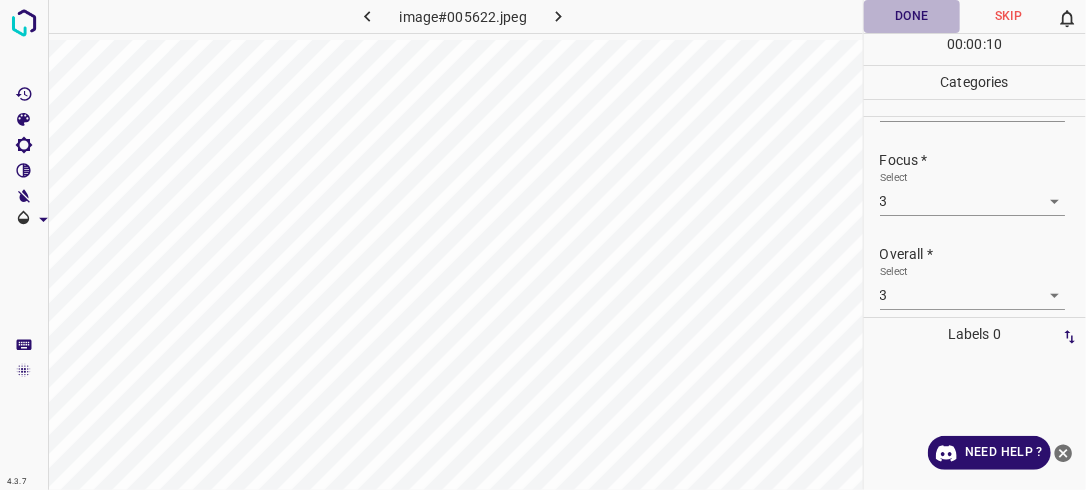 click on "Done" at bounding box center [912, 16] 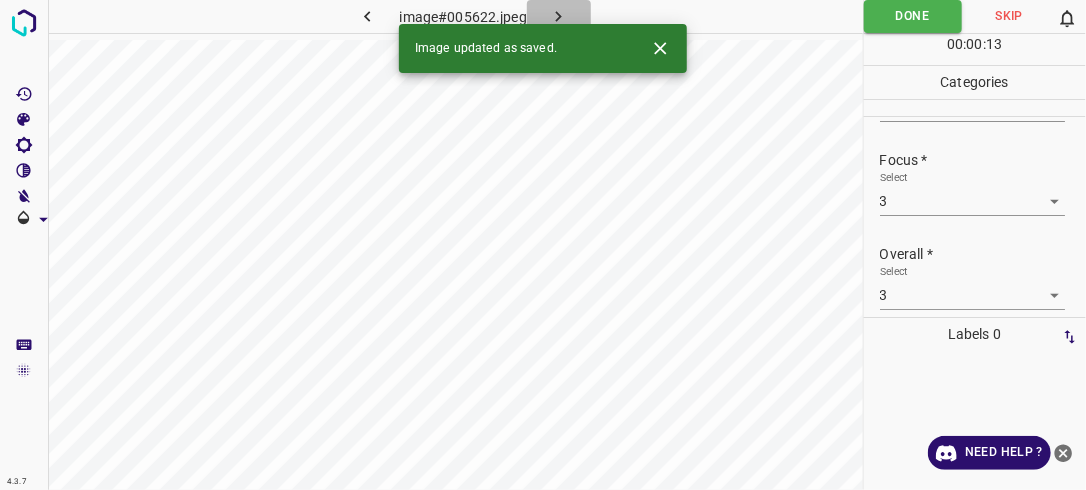click 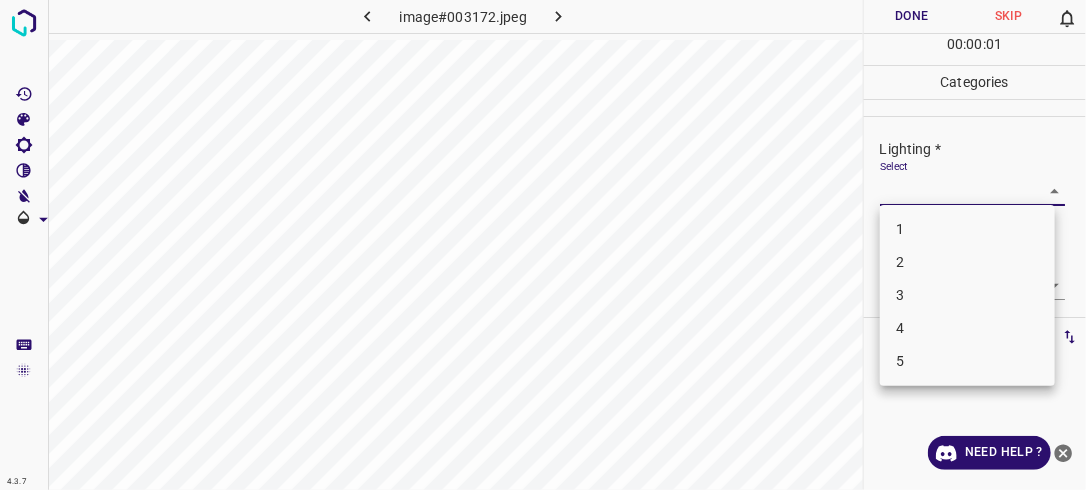 click on "4.3.7 image#003172.jpeg Done Skip 0 00   : 00   : 01   Categories Lighting *  Select ​ Focus *  Select ​ Overall *  Select ​ Labels   0 Categories 1 Lighting 2 Focus 3 Overall Tools Space Change between modes (Draw & Edit) I Auto labeling R Restore zoom M Zoom in N Zoom out Delete Delete selecte label Filters Z Restore filters X Saturation filter C Brightness filter V Contrast filter B Gray scale filter General O Download Need Help ? - Text - Hide - Delete 1 2 3 4 5" at bounding box center [543, 245] 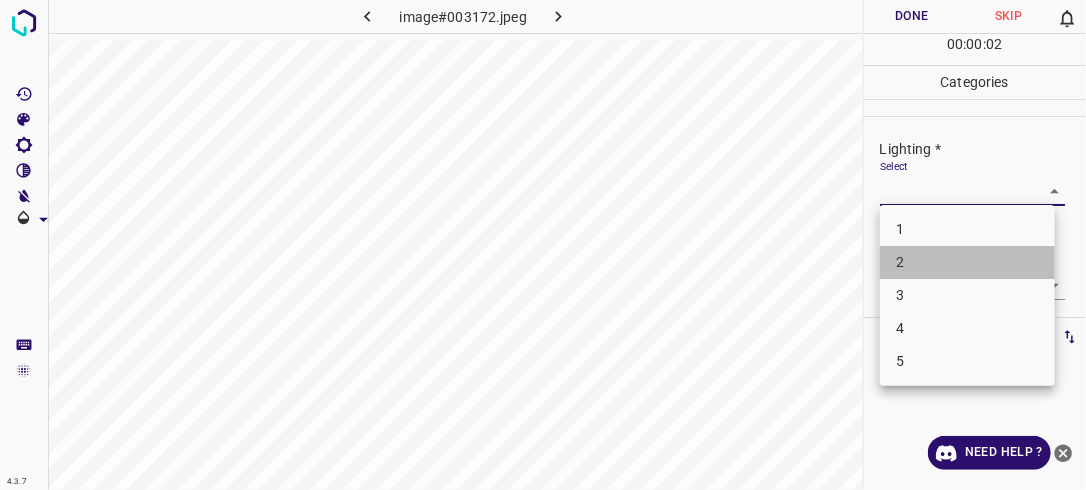 click on "2" at bounding box center (967, 262) 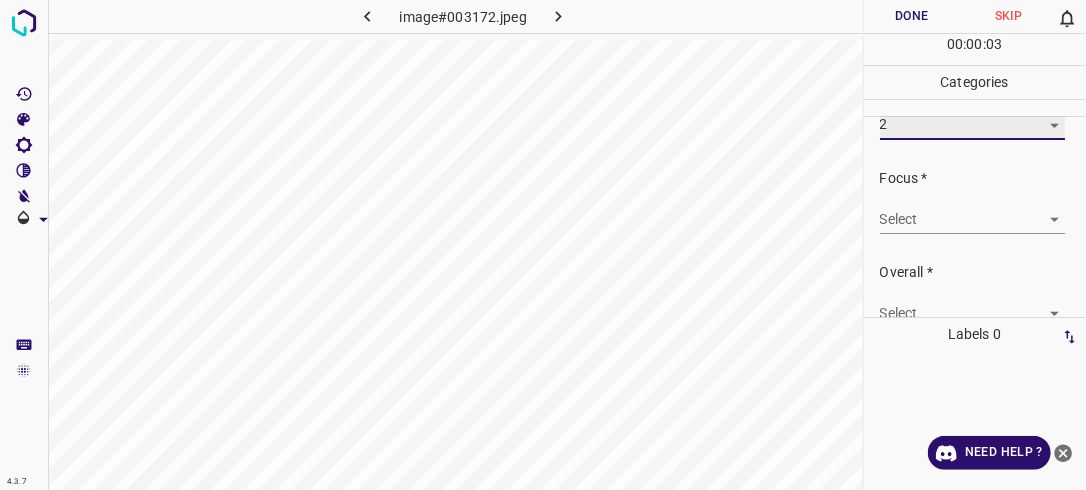 scroll, scrollTop: 63, scrollLeft: 0, axis: vertical 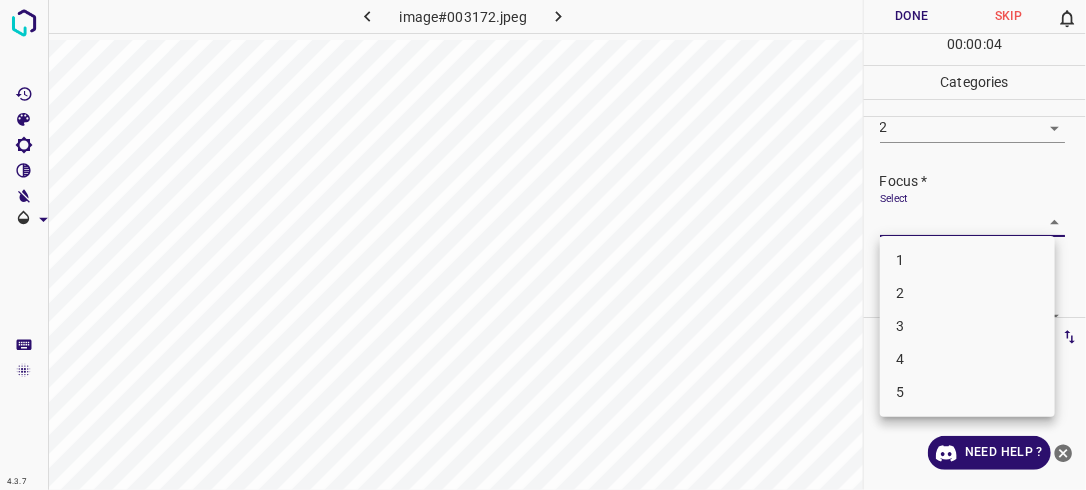 click on "4.3.7 image#003172.jpeg Done Skip 0 00   : 00   : 04   Categories Lighting *  Select 2 2 Focus *  Select ​ Overall *  Select ​ Labels   0 Categories 1 Lighting 2 Focus 3 Overall Tools Space Change between modes (Draw & Edit) I Auto labeling R Restore zoom M Zoom in N Zoom out Delete Delete selecte label Filters Z Restore filters X Saturation filter C Brightness filter V Contrast filter B Gray scale filter General O Download Need Help ? - Text - Hide - Delete 1 2 3 4 5" at bounding box center [543, 245] 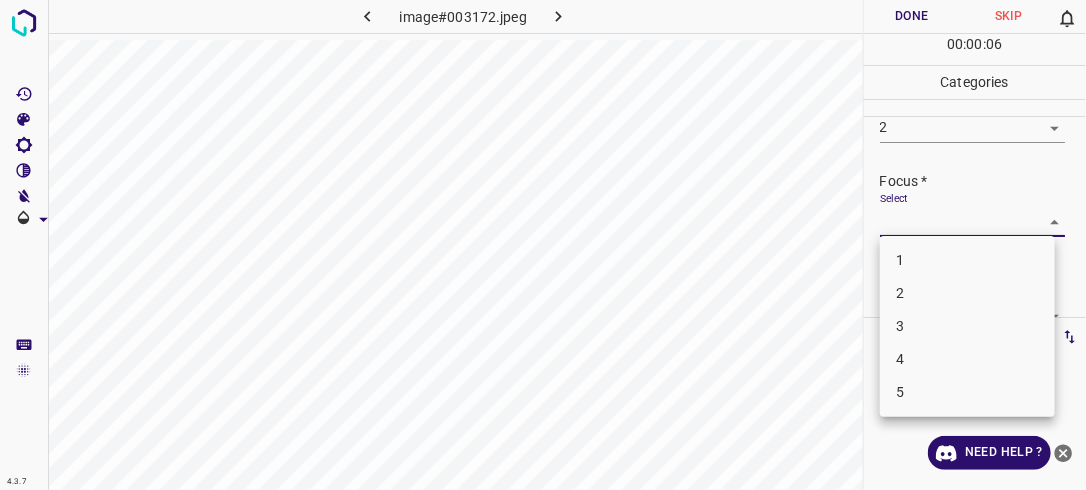 click on "2" at bounding box center [967, 293] 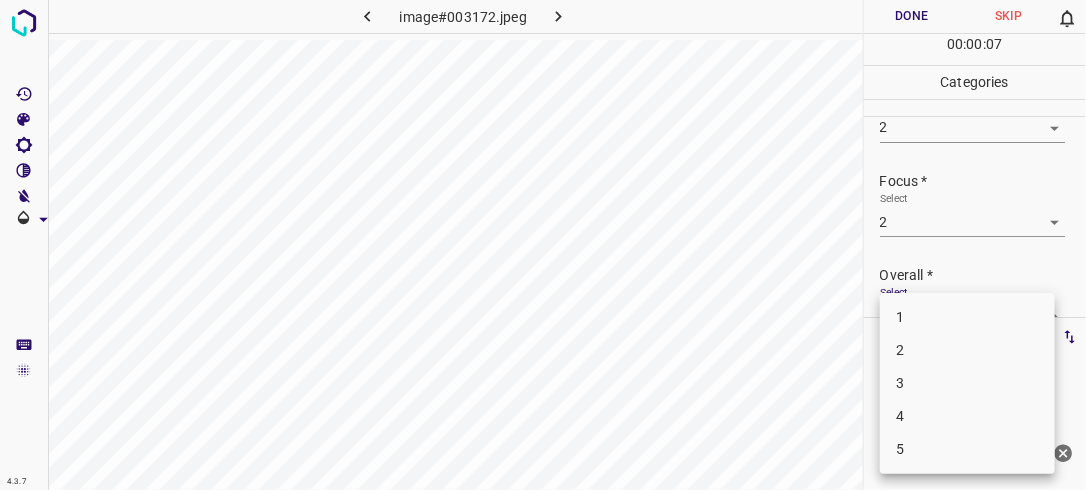 scroll, scrollTop: 76, scrollLeft: 0, axis: vertical 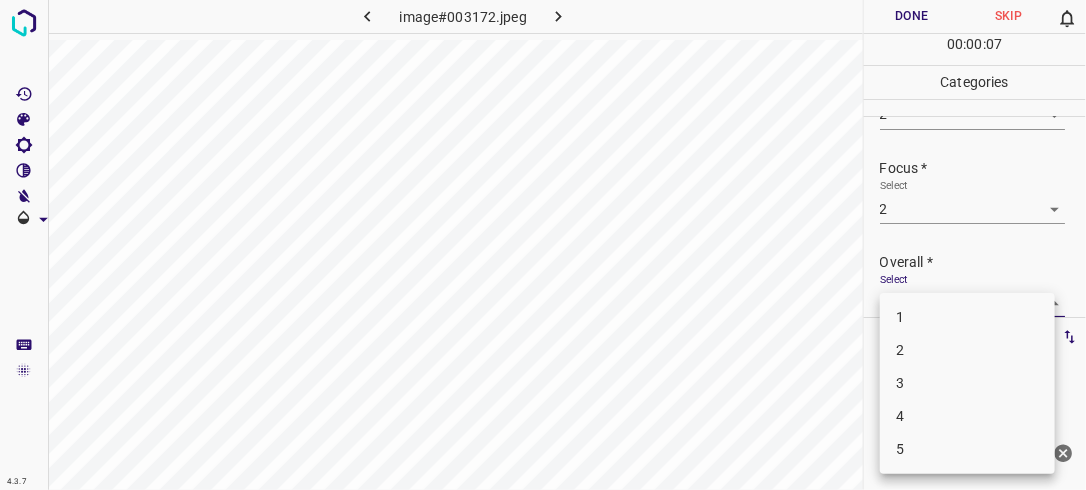 click on "4.3.7 image#003172.jpeg Done Skip 0 00   : 00   : 07   Categories Lighting *  Select 2 2 Focus *  Select 2 2 Overall *  Select ​ Labels   0 Categories 1 Lighting 2 Focus 3 Overall Tools Space Change between modes (Draw & Edit) I Auto labeling R Restore zoom M Zoom in N Zoom out Delete Delete selecte label Filters Z Restore filters X Saturation filter C Brightness filter V Contrast filter B Gray scale filter General O Download Need Help ? - Text - Hide - Delete 1 2 3 4 5" at bounding box center (543, 245) 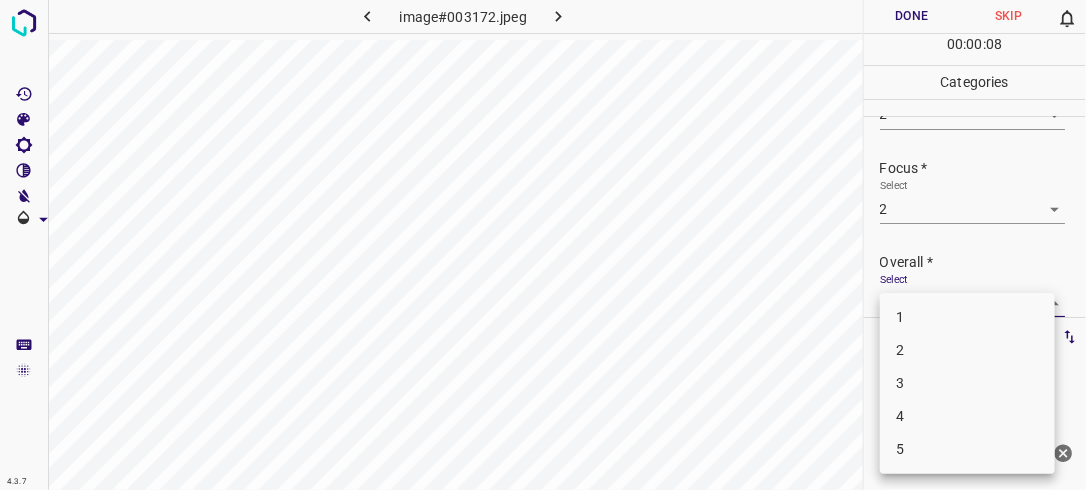 click on "2" at bounding box center [967, 350] 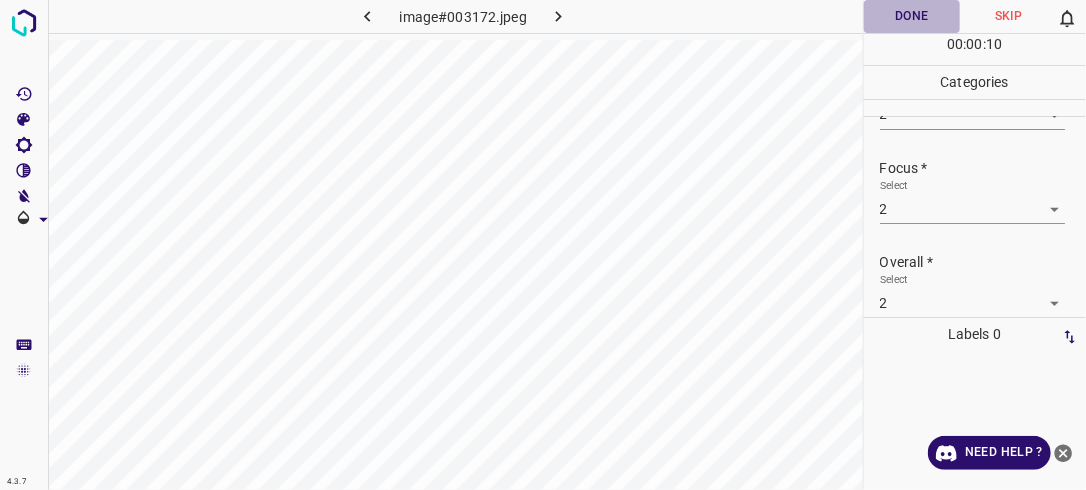 click on "Done" at bounding box center (912, 16) 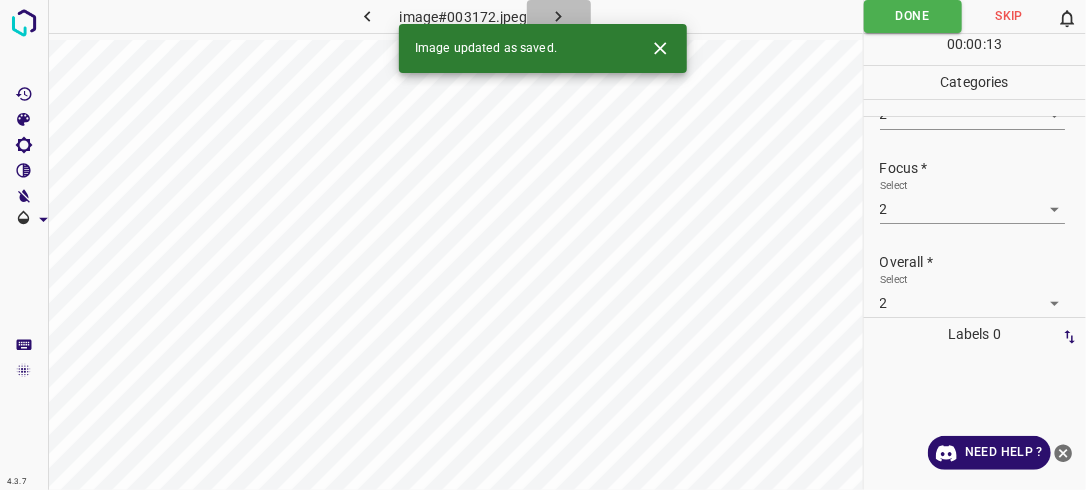 click at bounding box center (559, 16) 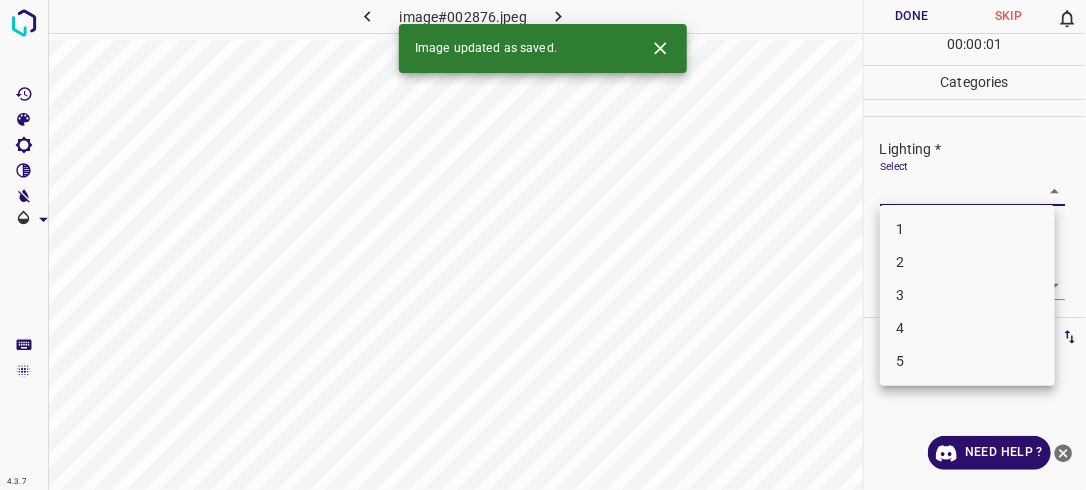 click on "4.3.7 image#002876.jpeg Done Skip 0 00   : 00   : 01   Categories Lighting *  Select ​ Focus *  Select ​ Overall *  Select ​ Labels   0 Categories 1 Lighting 2 Focus 3 Overall Tools Space Change between modes (Draw & Edit) I Auto labeling R Restore zoom M Zoom in N Zoom out Delete Delete selecte label Filters Z Restore filters X Saturation filter C Brightness filter V Contrast filter B Gray scale filter General O Download Image updated as saved. Need Help ? - Text - Hide - Delete 1 2 3 4 5" at bounding box center [543, 245] 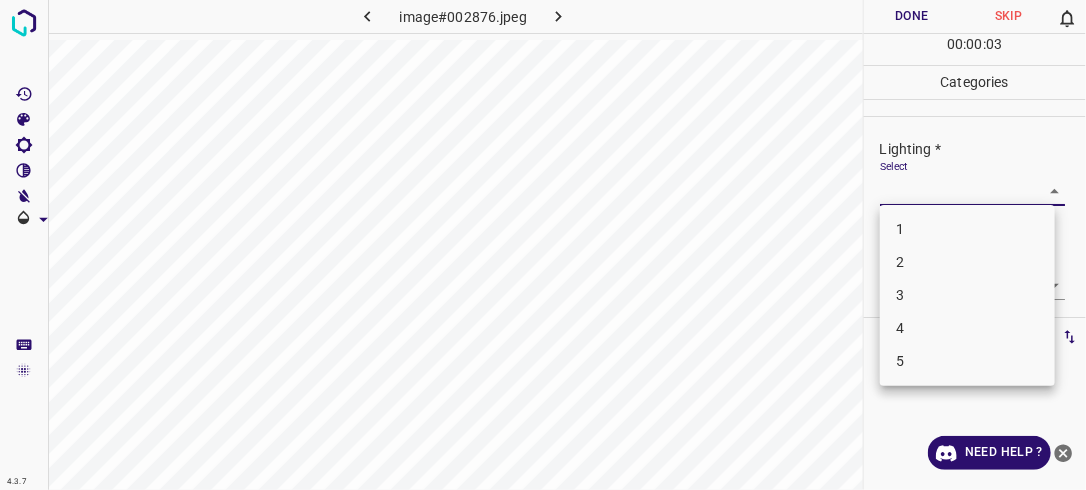 drag, startPoint x: 964, startPoint y: 260, endPoint x: 1015, endPoint y: 267, distance: 51.47815 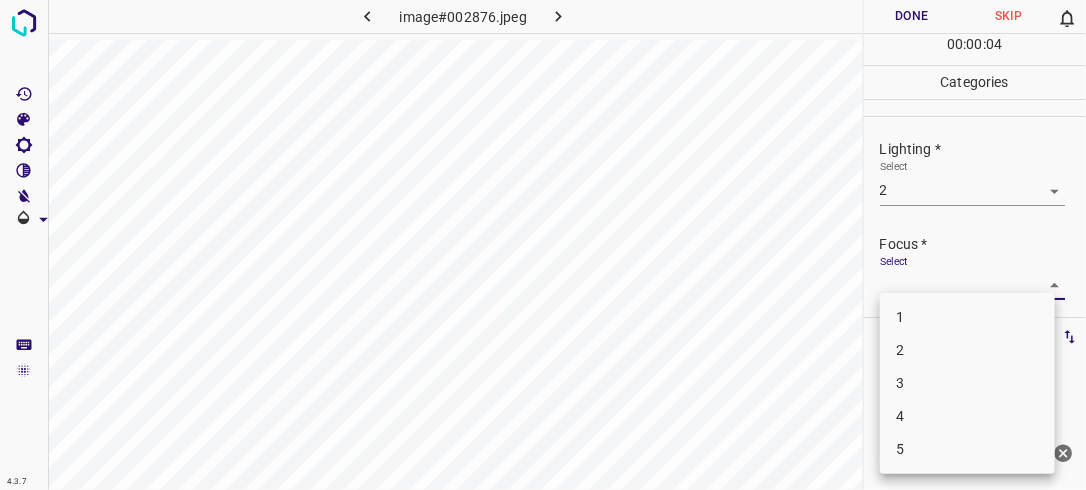 drag, startPoint x: 1048, startPoint y: 278, endPoint x: 932, endPoint y: 344, distance: 133.46161 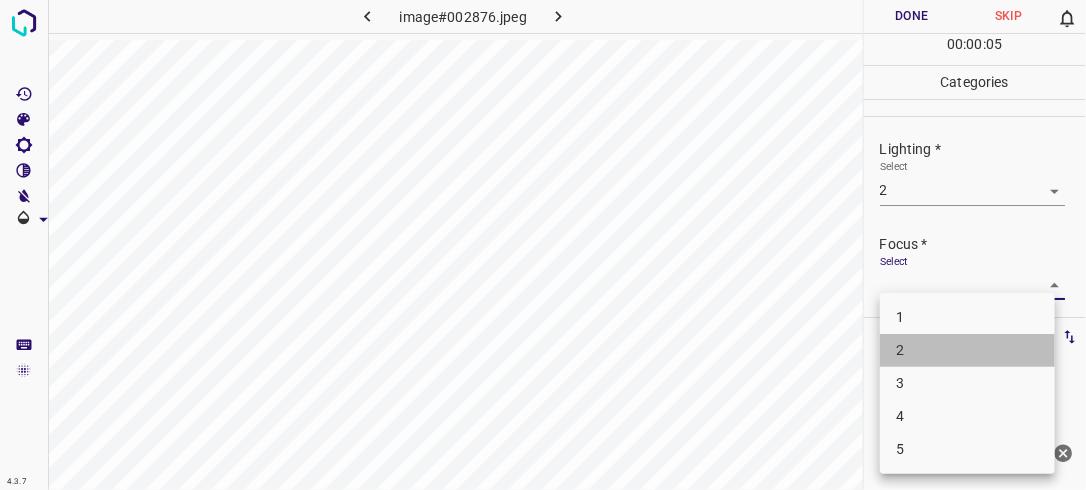click on "2" at bounding box center [967, 350] 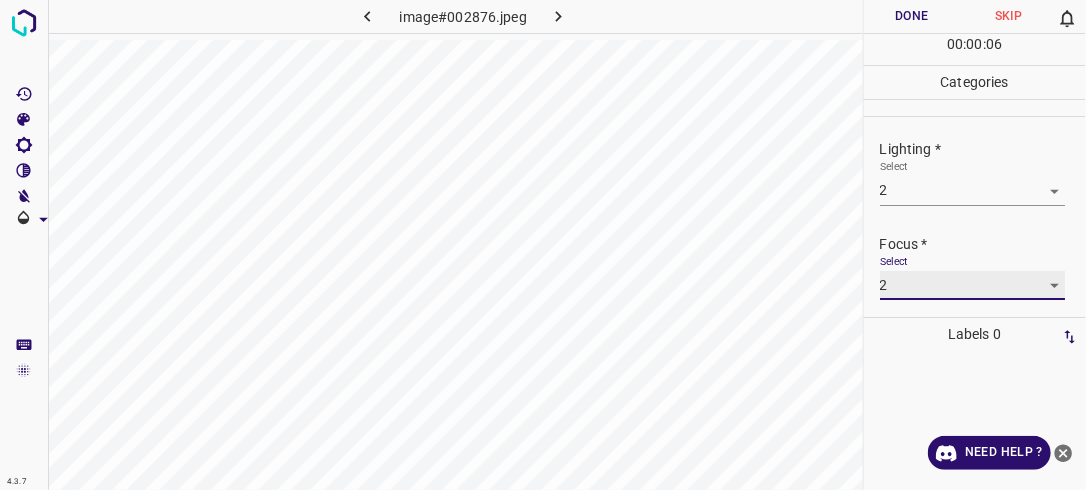 scroll, scrollTop: 98, scrollLeft: 0, axis: vertical 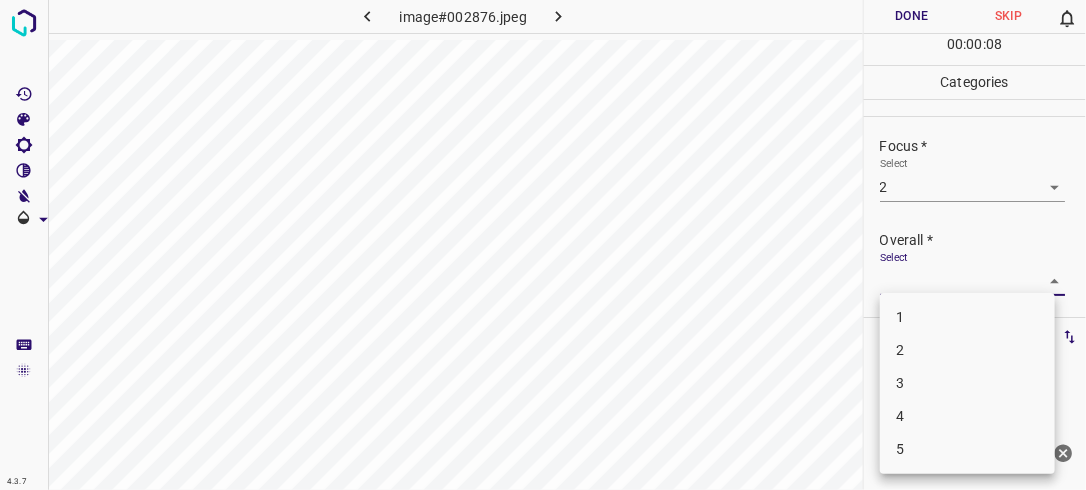 drag, startPoint x: 1039, startPoint y: 271, endPoint x: 942, endPoint y: 338, distance: 117.88978 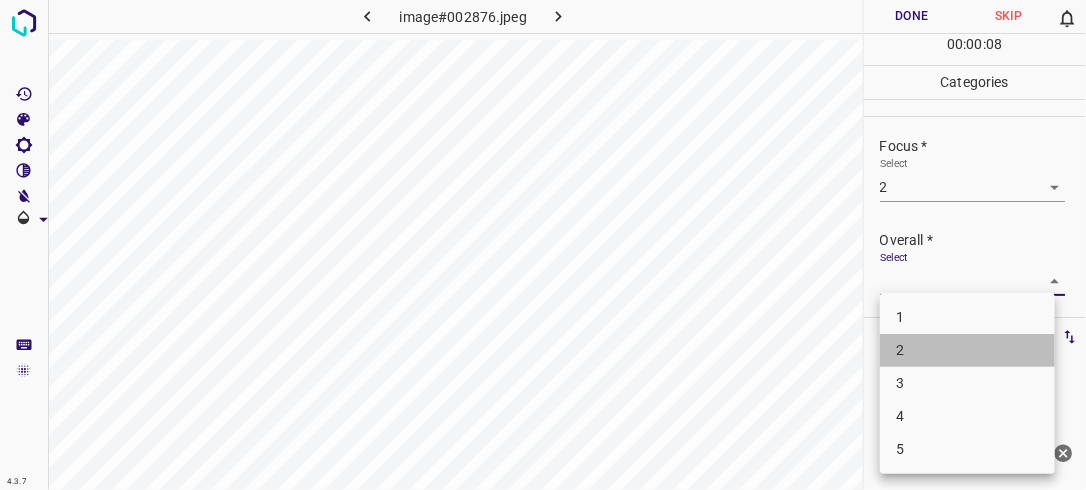 click on "2" at bounding box center [967, 350] 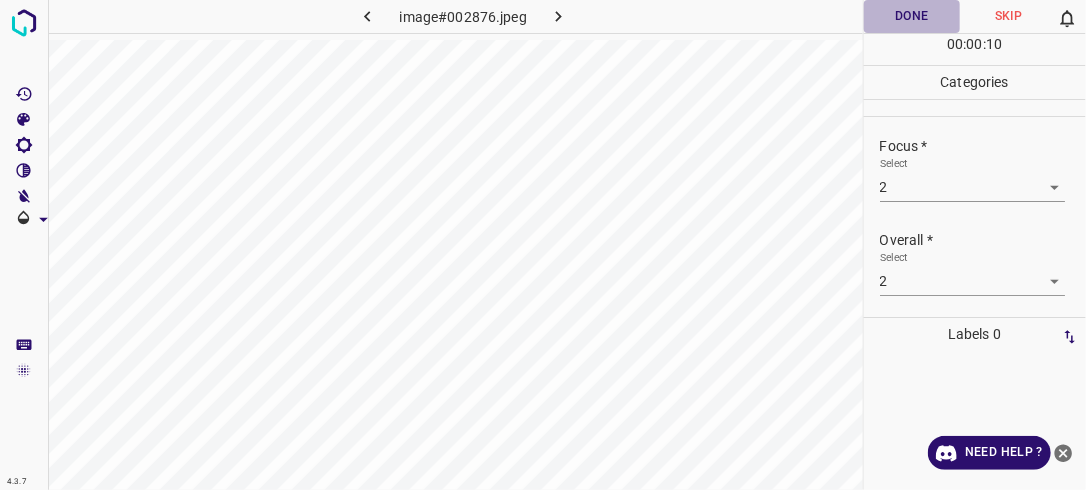 click on "Done" at bounding box center (912, 16) 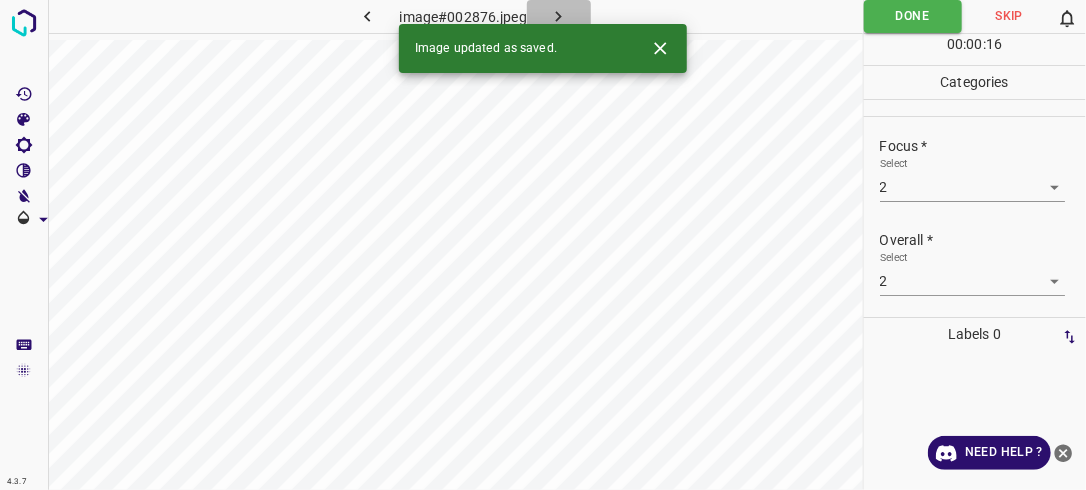 click 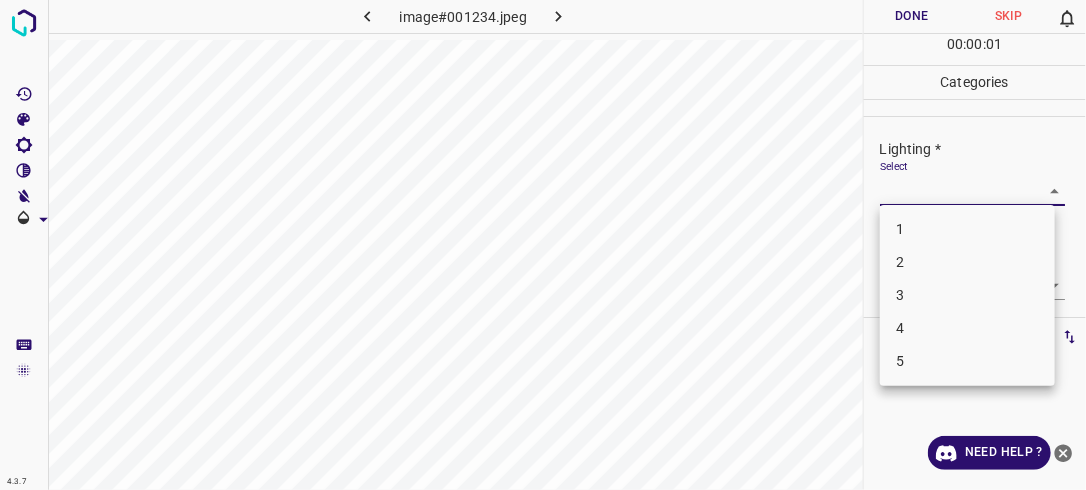click on "4.3.7 image#001234.jpeg Done Skip 0 00   : 00   : 01   Categories Lighting *  Select ​ Focus *  Select ​ Overall *  Select ​ Labels   0 Categories 1 Lighting 2 Focus 3 Overall Tools Space Change between modes (Draw & Edit) I Auto labeling R Restore zoom M Zoom in N Zoom out Delete Delete selecte label Filters Z Restore filters X Saturation filter C Brightness filter V Contrast filter B Gray scale filter General O Download Need Help ? - Text - Hide - Delete 1 2 3 4 5" at bounding box center (543, 245) 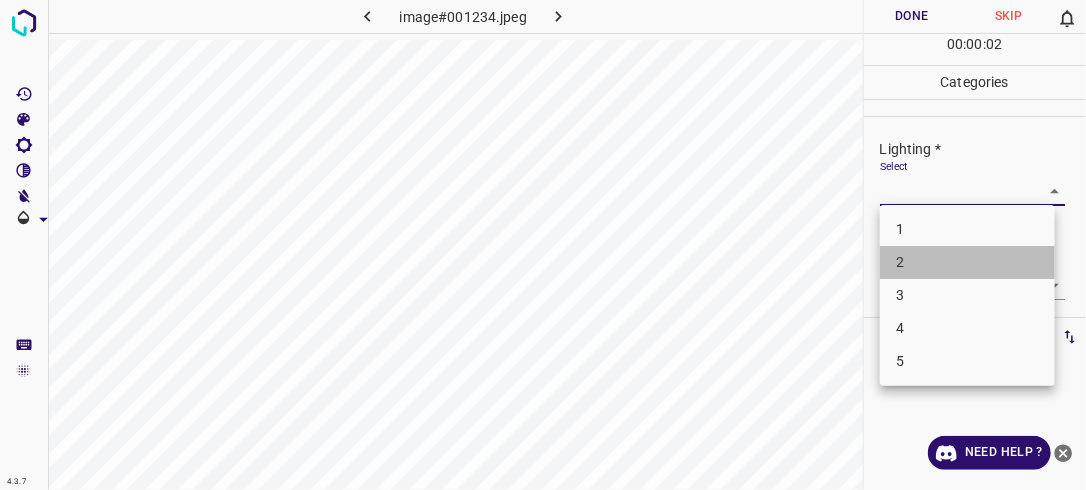 click on "2" at bounding box center (967, 262) 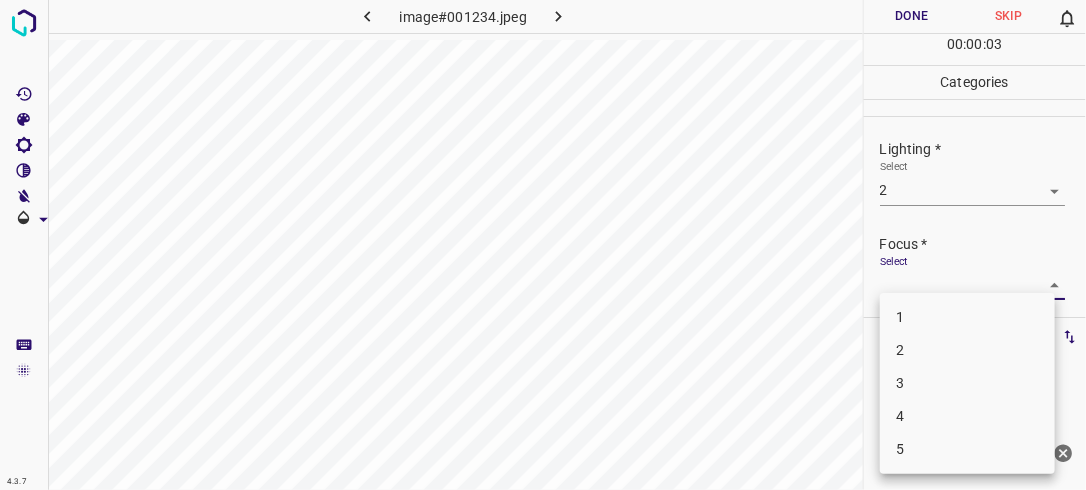 click on "4.3.7 image#001234.jpeg Done Skip 0 00   : 00   : 03   Categories Lighting *  Select 2 2 Focus *  Select ​ Overall *  Select ​ Labels   0 Categories 1 Lighting 2 Focus 3 Overall Tools Space Change between modes (Draw & Edit) I Auto labeling R Restore zoom M Zoom in N Zoom out Delete Delete selecte label Filters Z Restore filters X Saturation filter C Brightness filter V Contrast filter B Gray scale filter General O Download Need Help ? - Text - Hide - Delete 1 2 3 4 5" at bounding box center (543, 245) 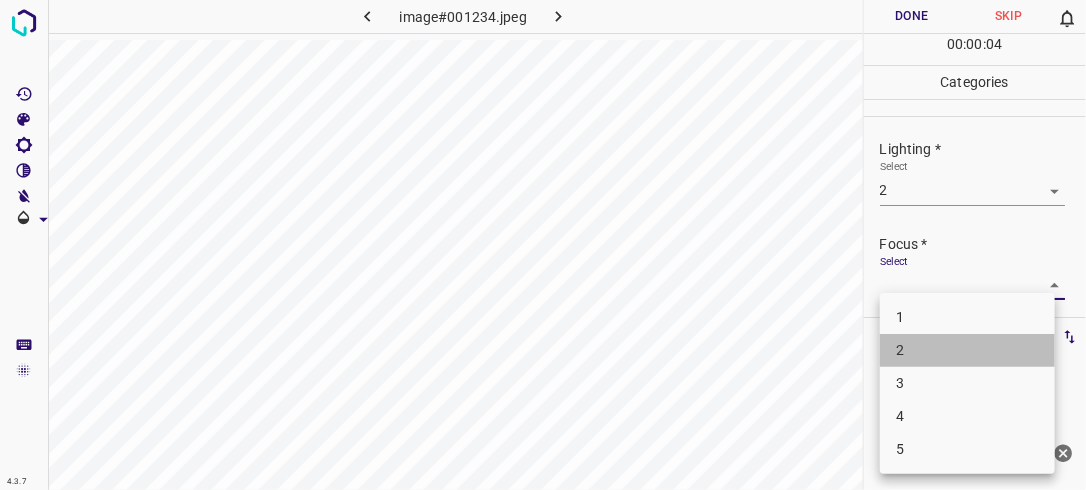 click on "2" at bounding box center (967, 350) 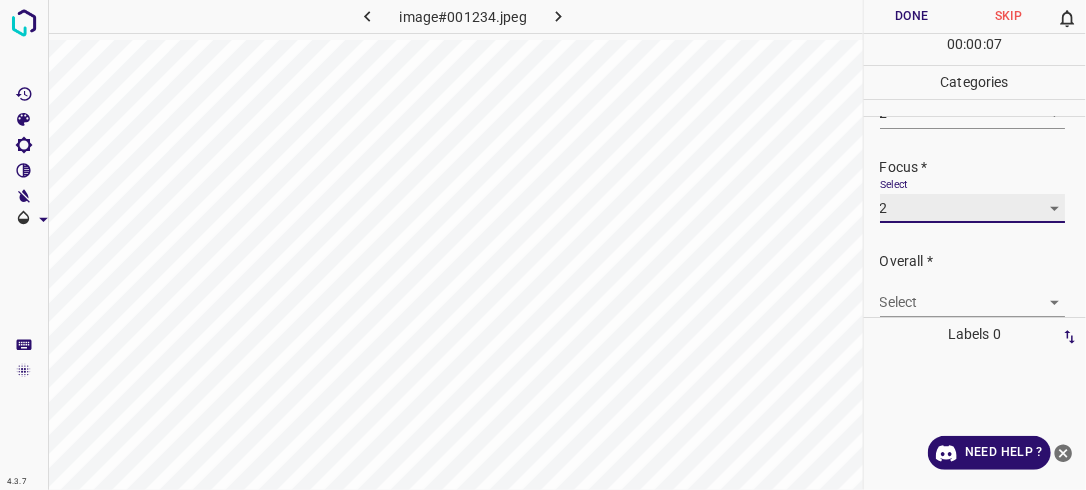 scroll, scrollTop: 98, scrollLeft: 0, axis: vertical 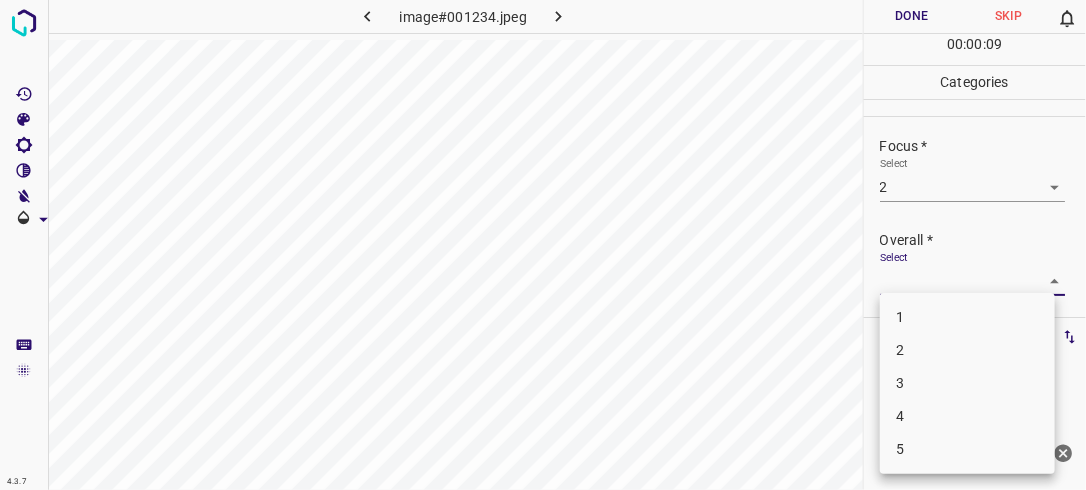click on "4.3.7 image#001234.jpeg Done Skip 0 00   : 00   : 09   Categories Lighting *  Select 2 2 Focus *  Select 2 2 Overall *  Select ​ Labels   0 Categories 1 Lighting 2 Focus 3 Overall Tools Space Change between modes (Draw & Edit) I Auto labeling R Restore zoom M Zoom in N Zoom out Delete Delete selecte label Filters Z Restore filters X Saturation filter C Brightness filter V Contrast filter B Gray scale filter General O Download Need Help ? - Text - Hide - Delete 1 2 3 4 5" at bounding box center [543, 245] 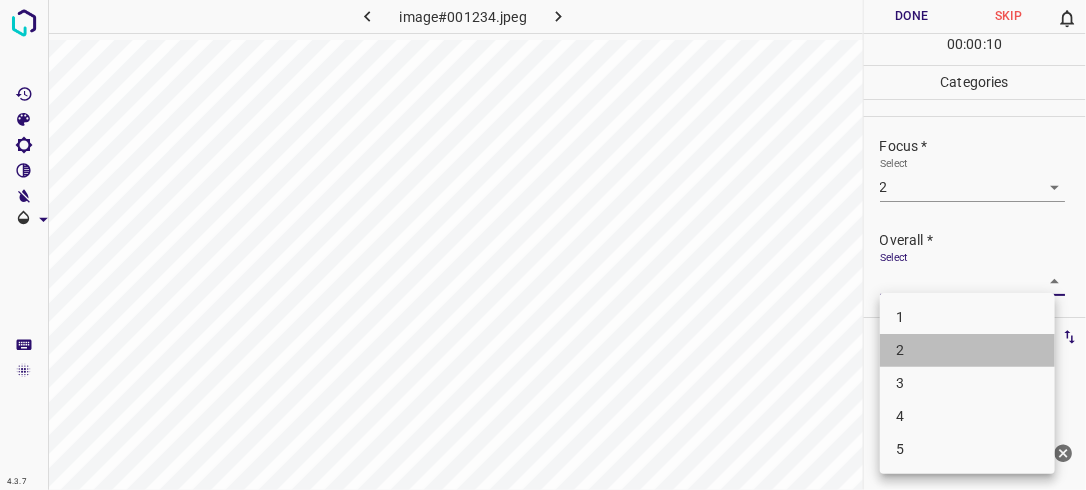 click on "2" at bounding box center (967, 350) 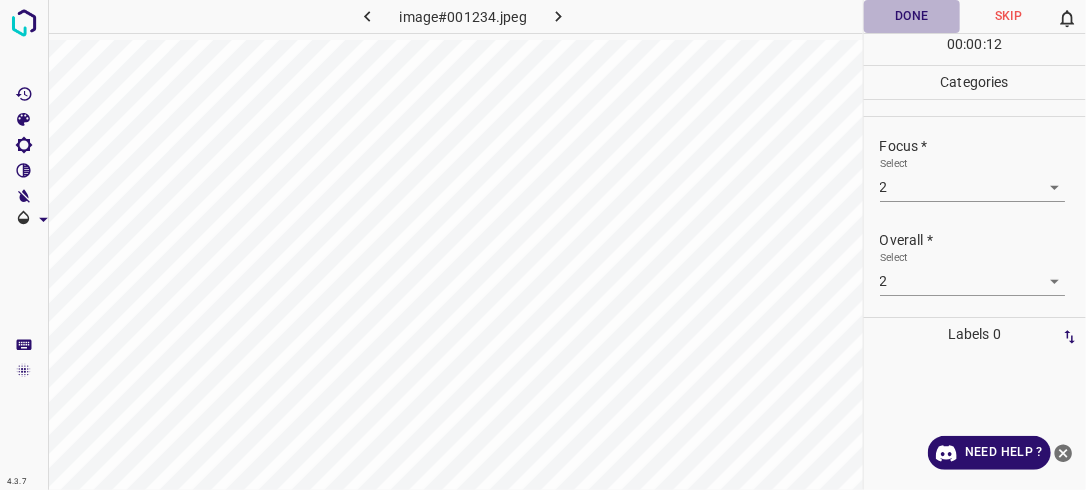 click on "Done" at bounding box center (912, 16) 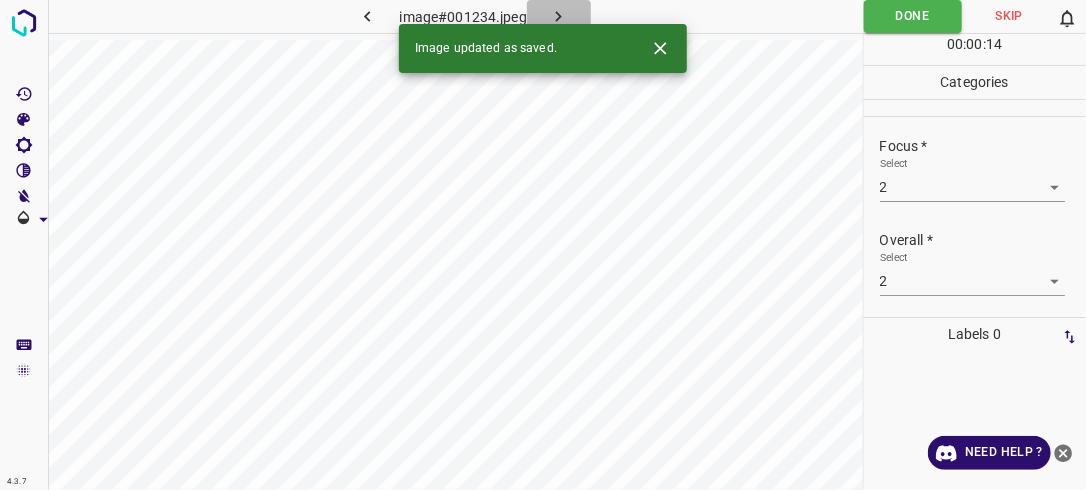 click 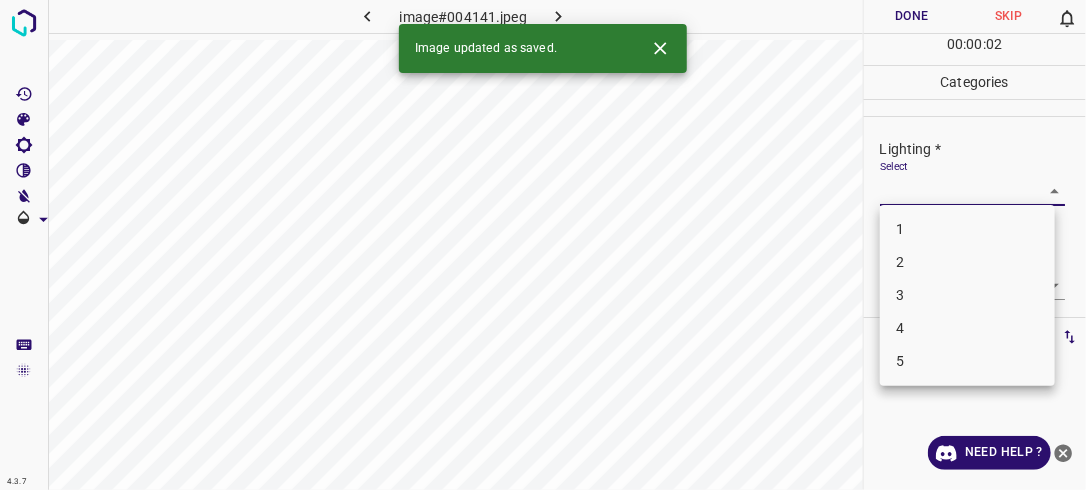 click on "4.3.7 image#004141.jpeg Done Skip 0 00   : 00   : 02   Categories Lighting *  Select ​ Focus *  Select ​ Overall *  Select ​ Labels   0 Categories 1 Lighting 2 Focus 3 Overall Tools Space Change between modes (Draw & Edit) I Auto labeling R Restore zoom M Zoom in N Zoom out Delete Delete selecte label Filters Z Restore filters X Saturation filter C Brightness filter V Contrast filter B Gray scale filter General O Download Image updated as saved. Need Help ? - Text - Hide - Delete 1 2 3 4 5" at bounding box center [543, 245] 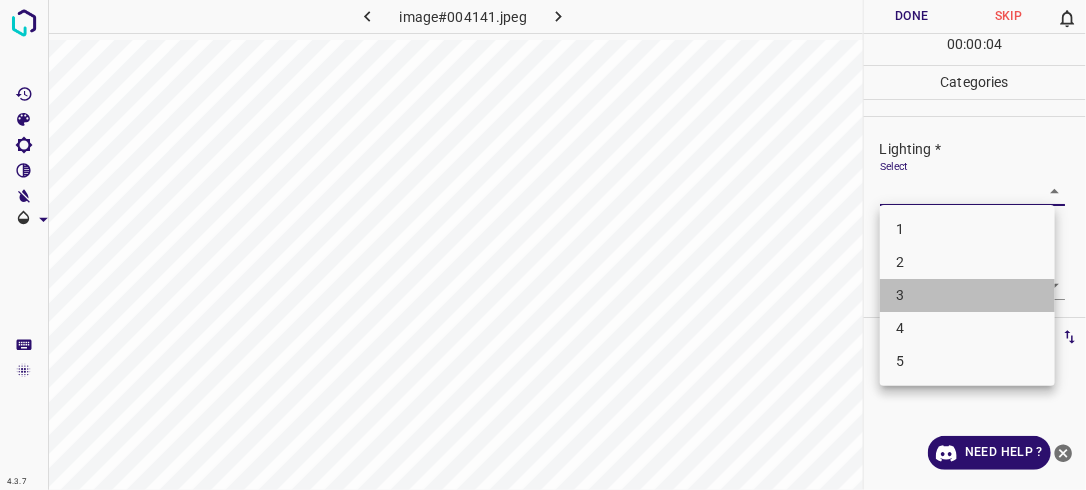 click on "3" at bounding box center [967, 295] 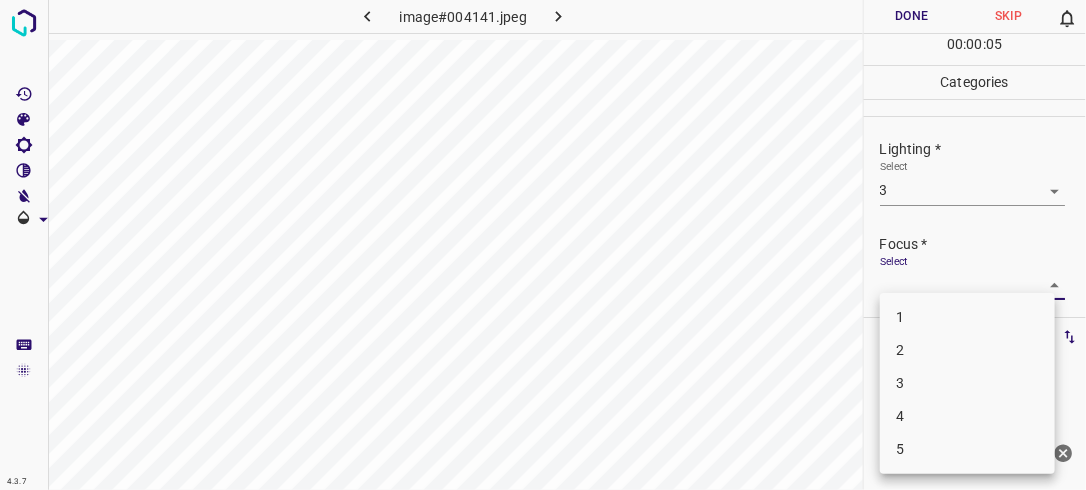 click on "4.3.7 image#004141.jpeg Done Skip 0 00   : 00   : 05   Categories Lighting *  Select 3 3 Focus *  Select ​ Overall *  Select ​ Labels   0 Categories 1 Lighting 2 Focus 3 Overall Tools Space Change between modes (Draw & Edit) I Auto labeling R Restore zoom M Zoom in N Zoom out Delete Delete selecte label Filters Z Restore filters X Saturation filter C Brightness filter V Contrast filter B Gray scale filter General O Download Need Help ? - Text - Hide - Delete 1 2 3 4 5" at bounding box center (543, 245) 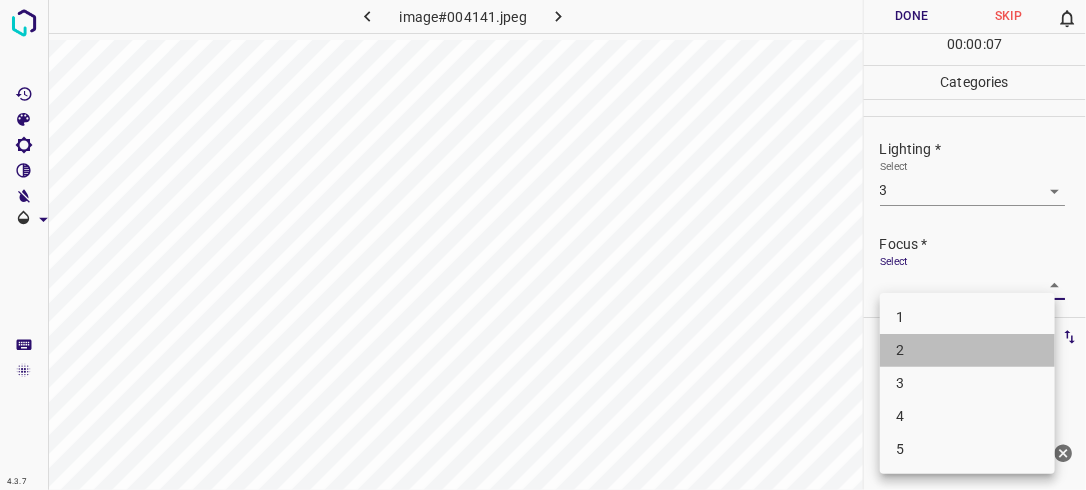 click on "2" at bounding box center (967, 350) 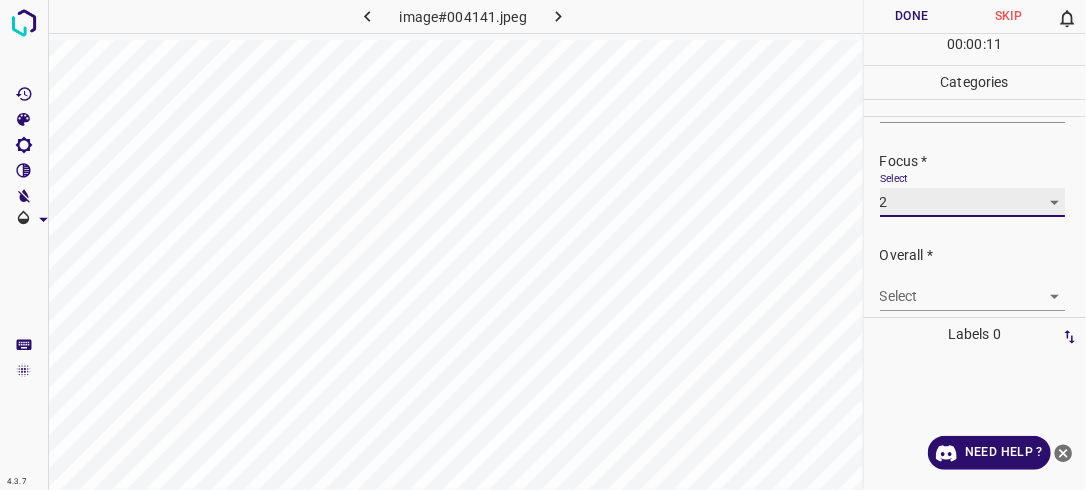scroll, scrollTop: 98, scrollLeft: 0, axis: vertical 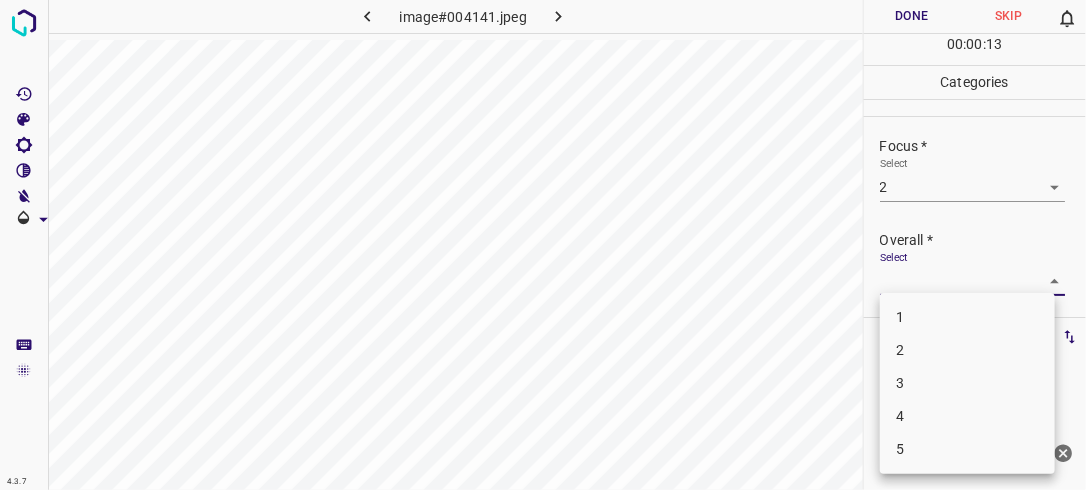 click on "4.3.7 image#004141.jpeg Done Skip 0 00   : 00   : 13   Categories Lighting *  Select 3 3 Focus *  Select 2 2 Overall *  Select ​ Labels   0 Categories 1 Lighting 2 Focus 3 Overall Tools Space Change between modes (Draw & Edit) I Auto labeling R Restore zoom M Zoom in N Zoom out Delete Delete selecte label Filters Z Restore filters X Saturation filter C Brightness filter V Contrast filter B Gray scale filter General O Download Need Help ? - Text - Hide - Delete 1 2 3 4 5" at bounding box center [543, 245] 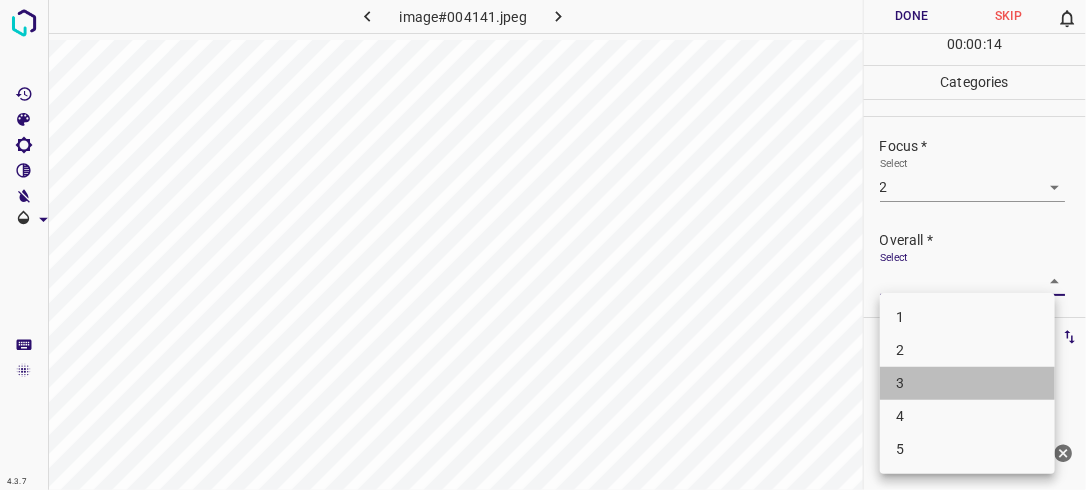 click on "3" at bounding box center [967, 383] 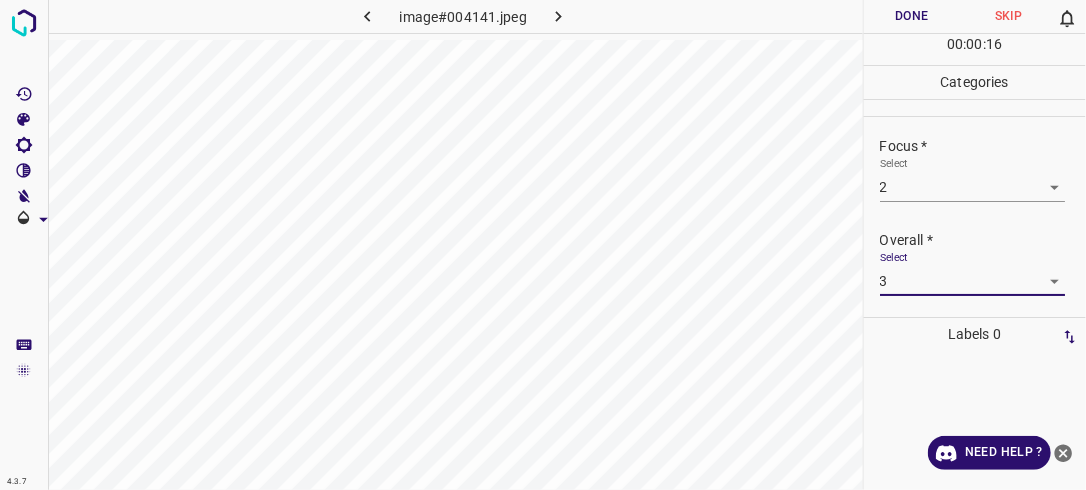 click on "Done" at bounding box center [912, 16] 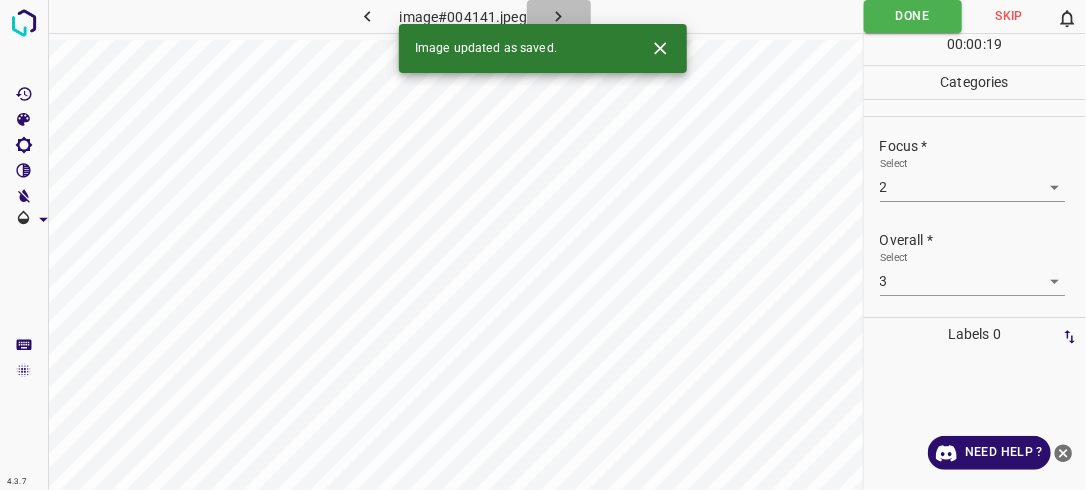 click at bounding box center [559, 16] 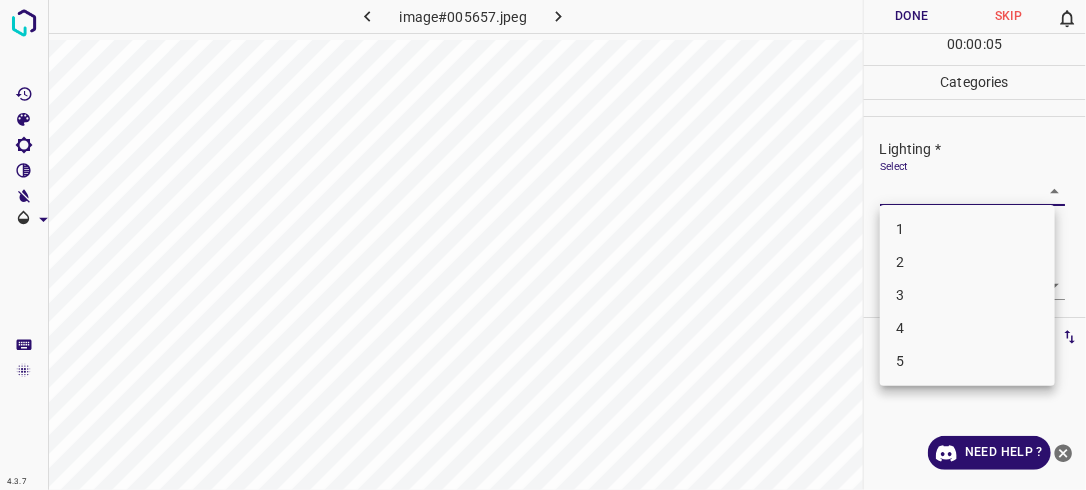 drag, startPoint x: 1044, startPoint y: 189, endPoint x: 947, endPoint y: 260, distance: 120.20815 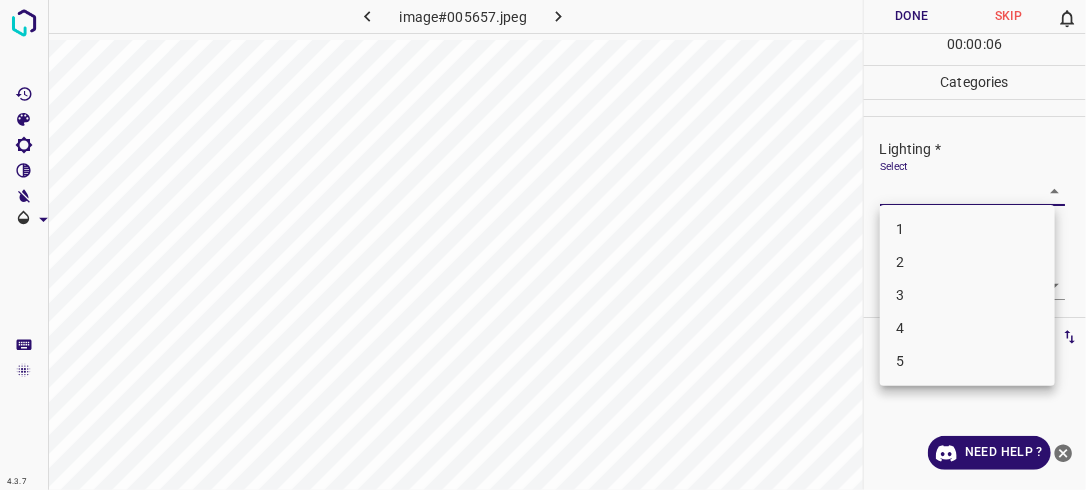 drag, startPoint x: 947, startPoint y: 260, endPoint x: 1024, endPoint y: 270, distance: 77.64664 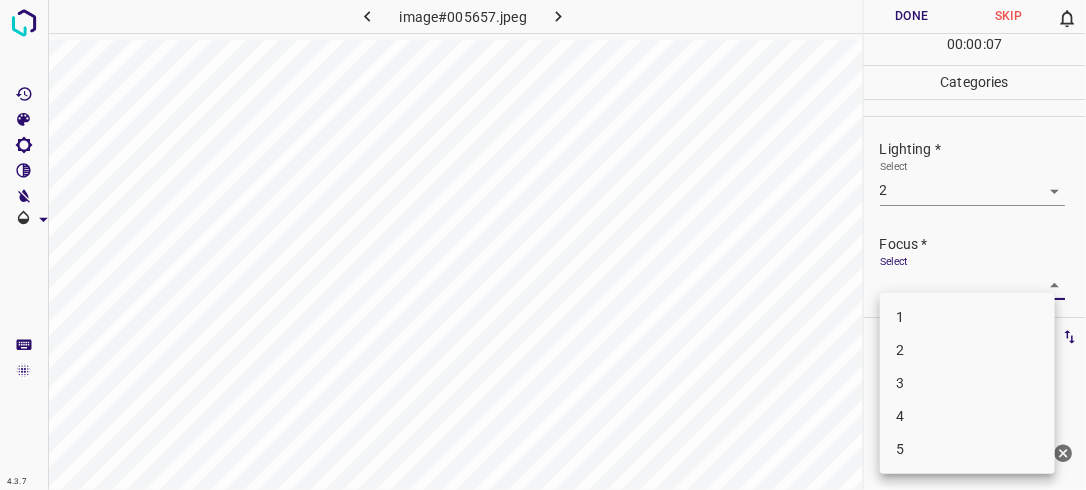 click on "4.3.7 image#005657.jpeg Done Skip 0 00   : 00   : 07   Categories Lighting *  Select 2 2 Focus *  Select ​ Overall *  Select ​ Labels   0 Categories 1 Lighting 2 Focus 3 Overall Tools Space Change between modes (Draw & Edit) I Auto labeling R Restore zoom M Zoom in N Zoom out Delete Delete selecte label Filters Z Restore filters X Saturation filter C Brightness filter V Contrast filter B Gray scale filter General O Download Need Help ? - Text - Hide - Delete 1 2 3 4 5" at bounding box center [543, 245] 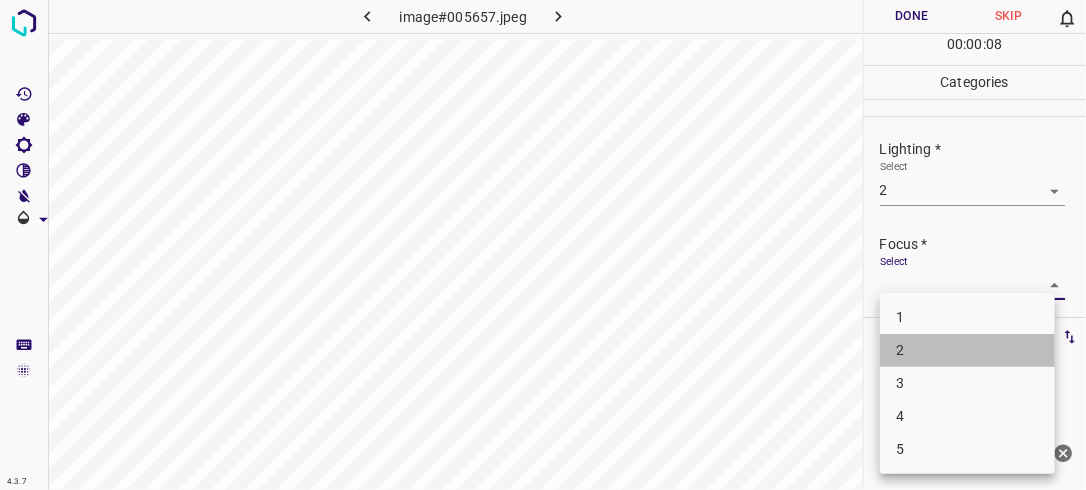 click on "2" at bounding box center [967, 350] 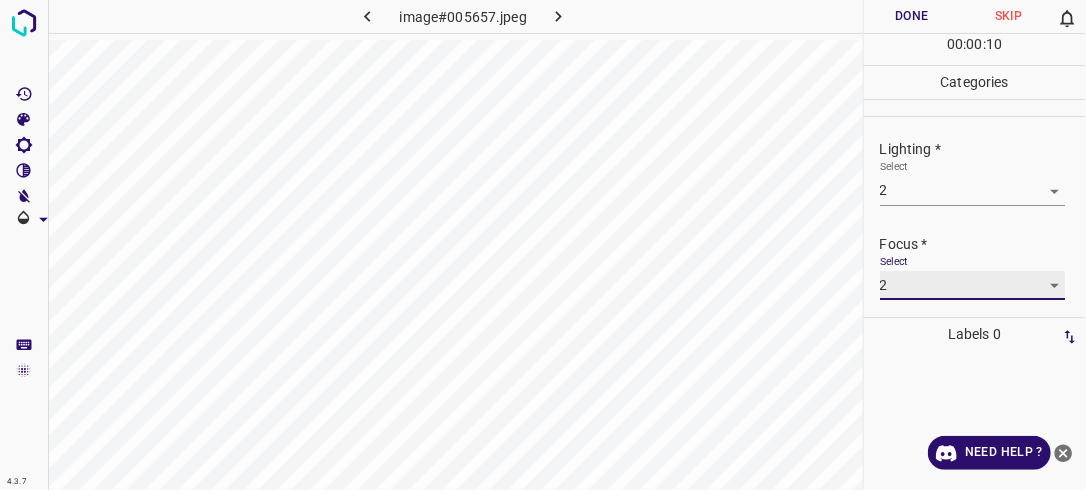 scroll, scrollTop: 98, scrollLeft: 0, axis: vertical 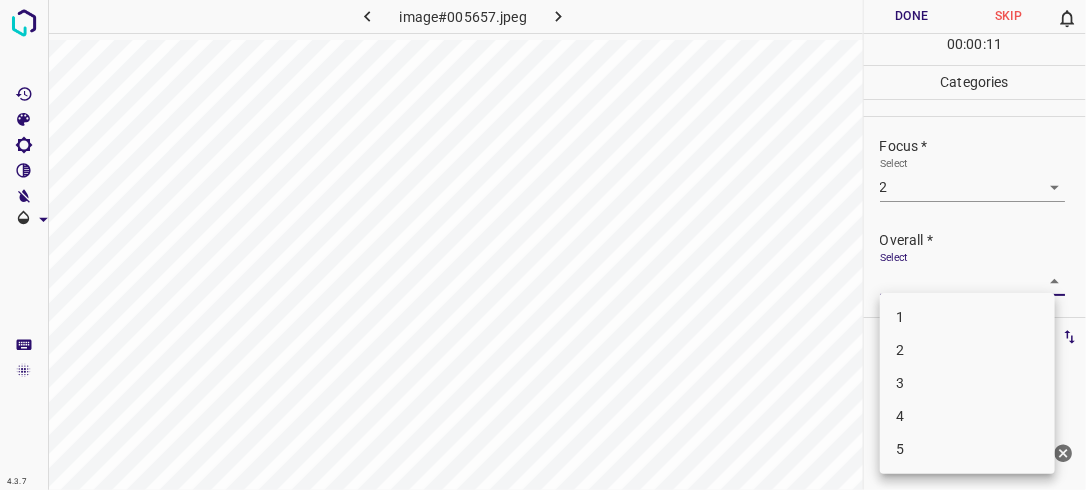 click on "4.3.7 image#005657.jpeg Done Skip 0 00   : 00   : 11   Categories Lighting *  Select 2 2 Focus *  Select 2 2 Overall *  Select ​ Labels   0 Categories 1 Lighting 2 Focus 3 Overall Tools Space Change between modes (Draw & Edit) I Auto labeling R Restore zoom M Zoom in N Zoom out Delete Delete selecte label Filters Z Restore filters X Saturation filter C Brightness filter V Contrast filter B Gray scale filter General O Download Need Help ? - Text - Hide - Delete 1 2 3 4 5" at bounding box center (543, 245) 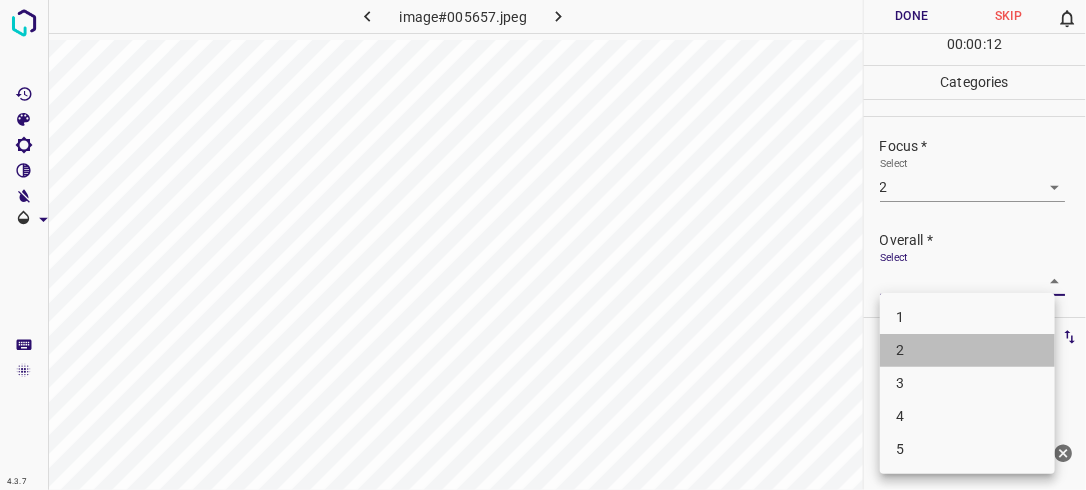 click on "2" at bounding box center [967, 350] 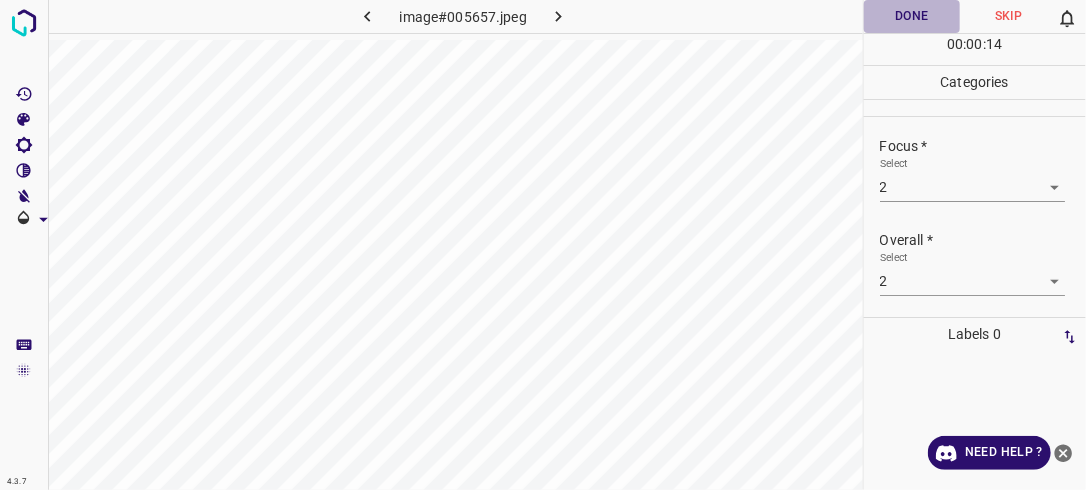 click on "Done" at bounding box center [912, 16] 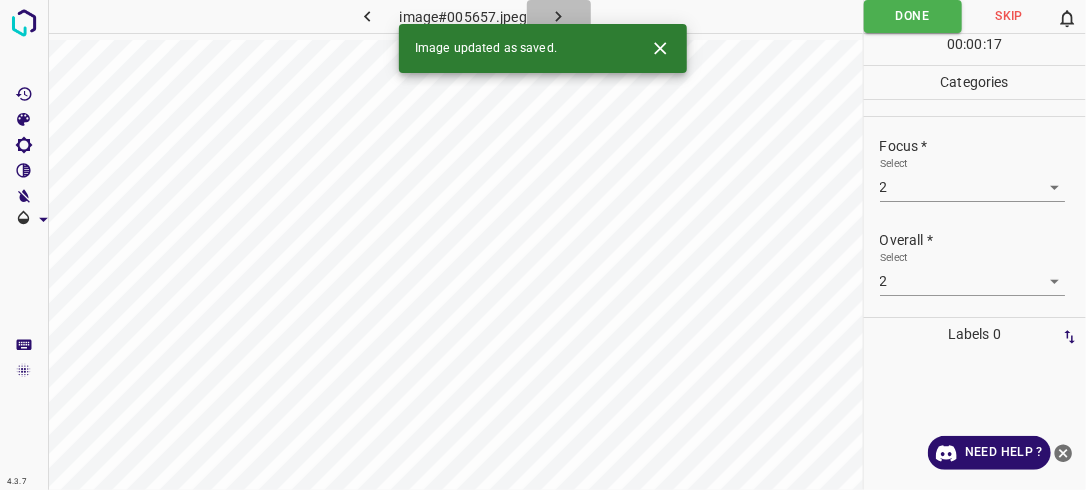click 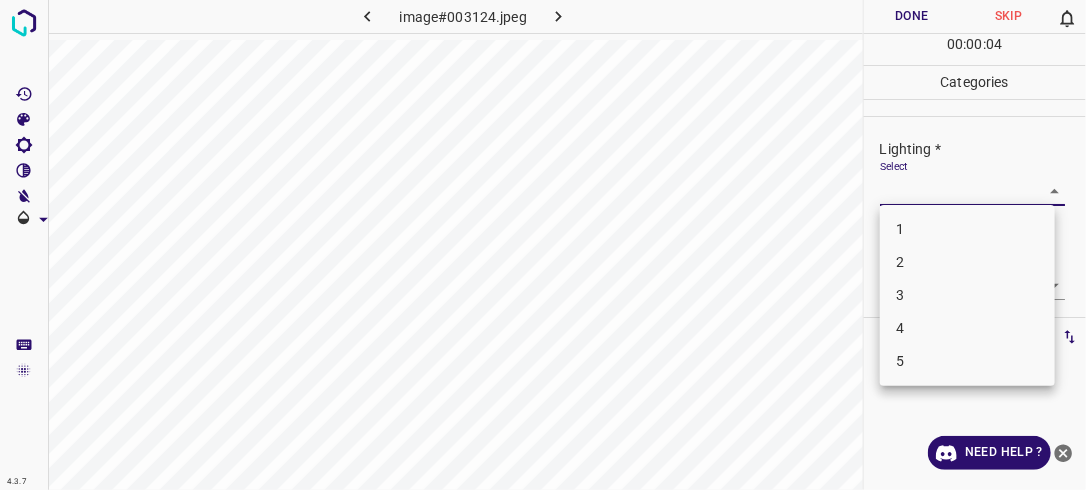 click on "4.3.7 image#003124.jpeg Done Skip 0 00   : 00   : 04   Categories Lighting *  Select ​ Focus *  Select ​ Overall *  Select ​ Labels   0 Categories 1 Lighting 2 Focus 3 Overall Tools Space Change between modes (Draw & Edit) I Auto labeling R Restore zoom M Zoom in N Zoom out Delete Delete selecte label Filters Z Restore filters X Saturation filter C Brightness filter V Contrast filter B Gray scale filter General O Download Need Help ? - Text - Hide - Delete 1 2 3 4 5" at bounding box center [543, 245] 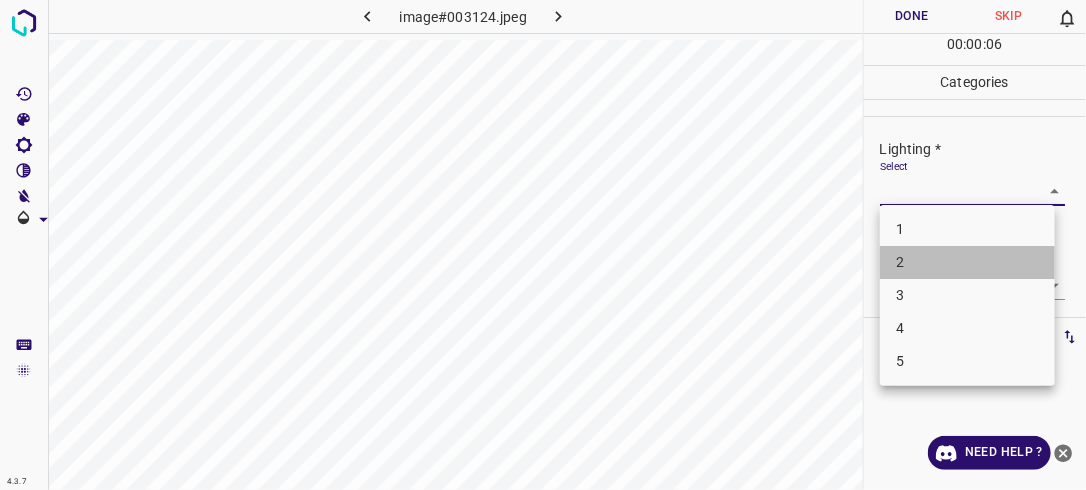 click on "2" at bounding box center (967, 262) 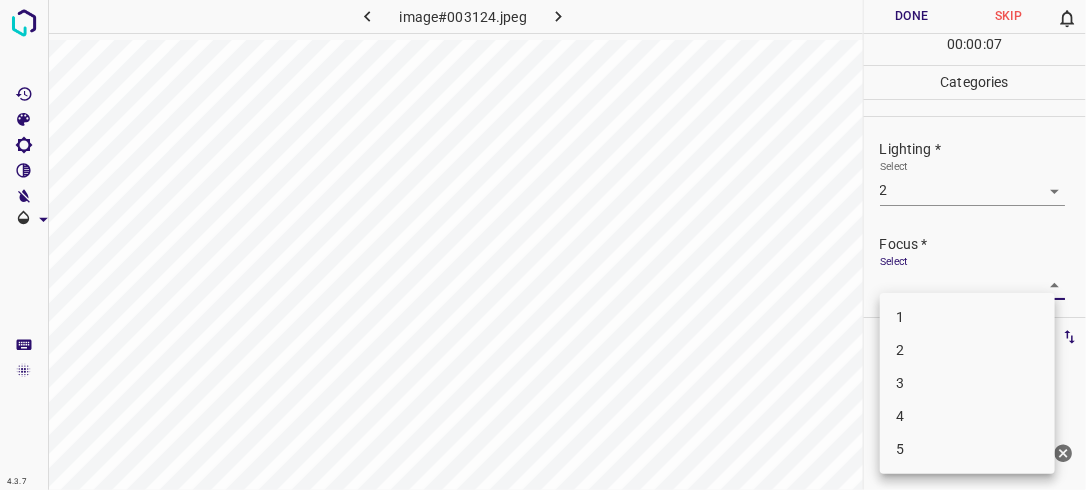 click on "4.3.7 image#003124.jpeg Done Skip 0 00   : 00   : 07   Categories Lighting *  Select 2 2 Focus *  Select ​ Overall *  Select ​ Labels   0 Categories 1 Lighting 2 Focus 3 Overall Tools Space Change between modes (Draw & Edit) I Auto labeling R Restore zoom M Zoom in N Zoom out Delete Delete selecte label Filters Z Restore filters X Saturation filter C Brightness filter V Contrast filter B Gray scale filter General O Download Need Help ? - Text - Hide - Delete 1 2 3 4 5" at bounding box center [543, 245] 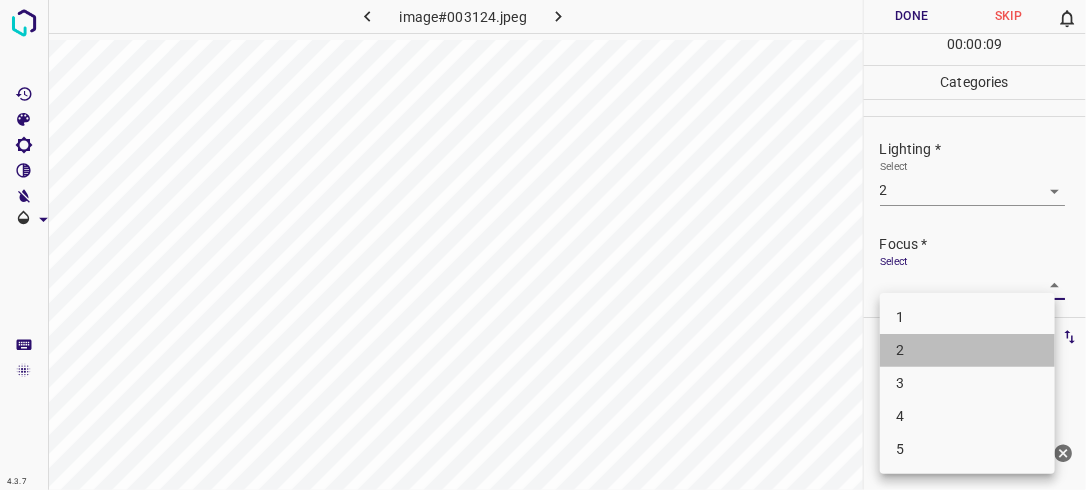 click on "2" at bounding box center [967, 350] 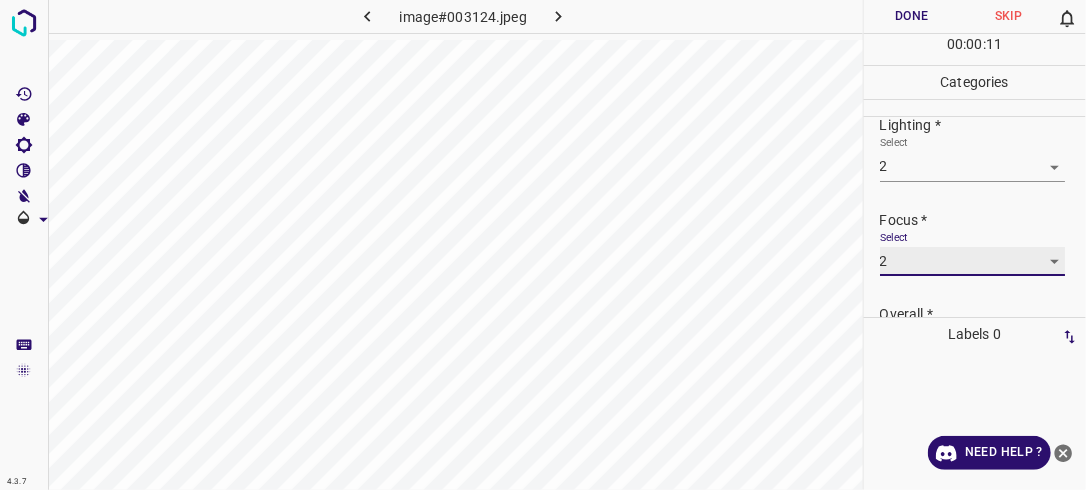 scroll, scrollTop: 33, scrollLeft: 0, axis: vertical 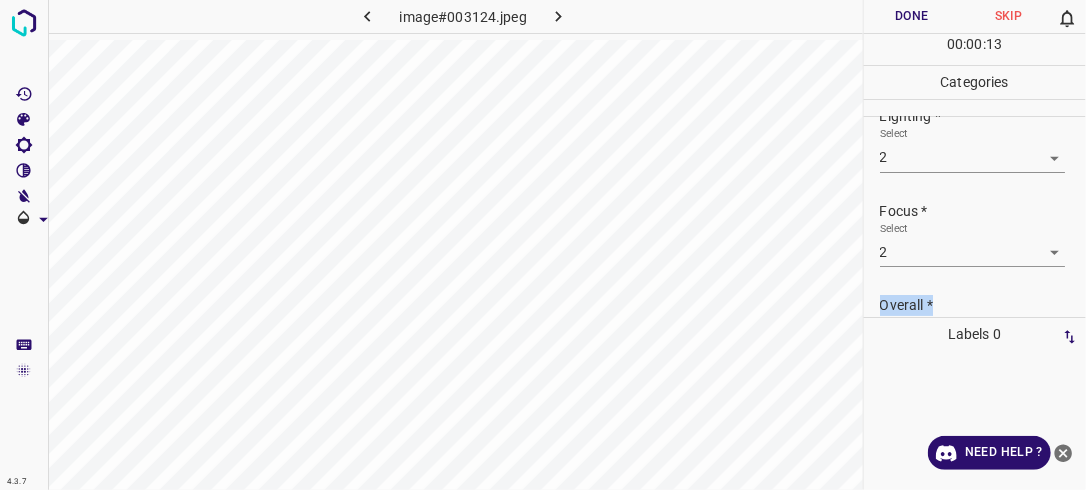 drag, startPoint x: 1085, startPoint y: 244, endPoint x: 1073, endPoint y: 296, distance: 53.366657 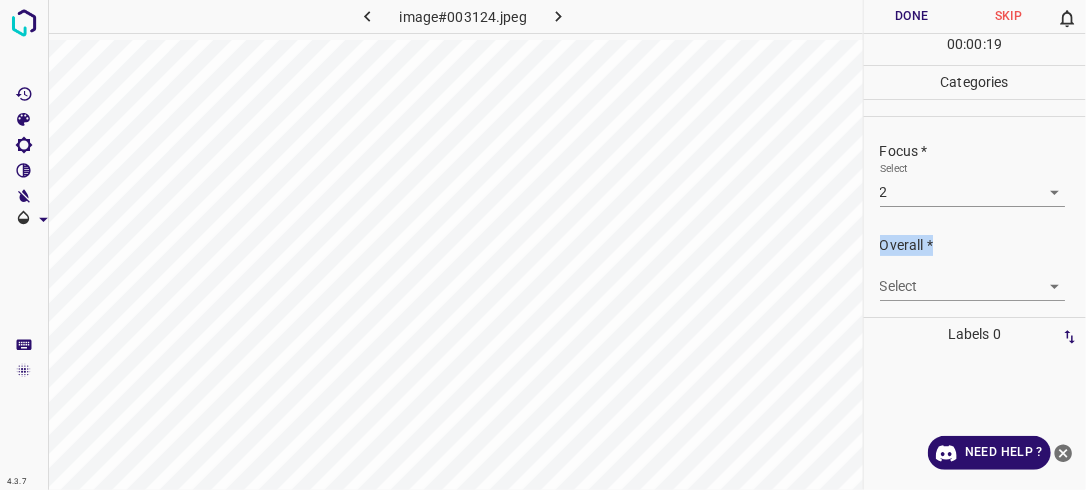 scroll, scrollTop: 98, scrollLeft: 0, axis: vertical 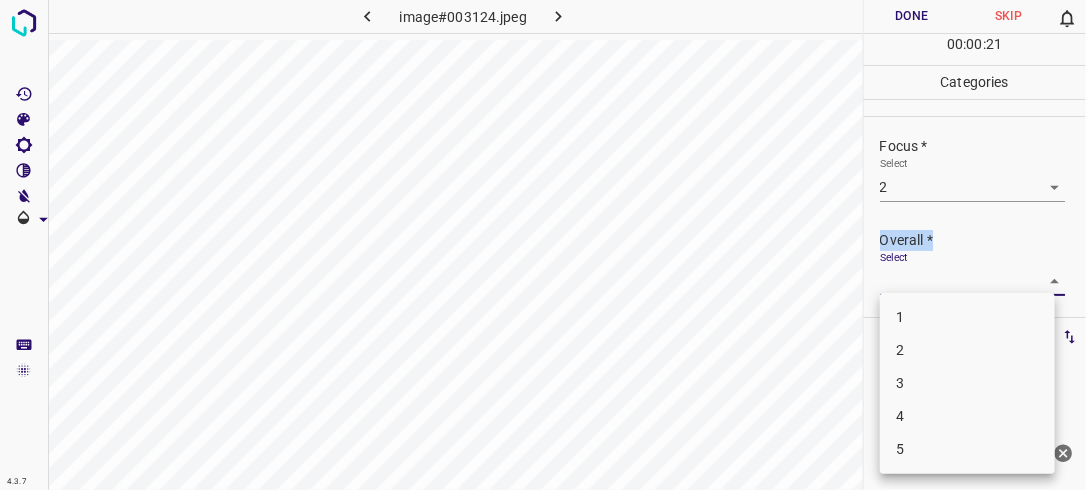 drag, startPoint x: 1044, startPoint y: 276, endPoint x: 918, endPoint y: 349, distance: 145.61937 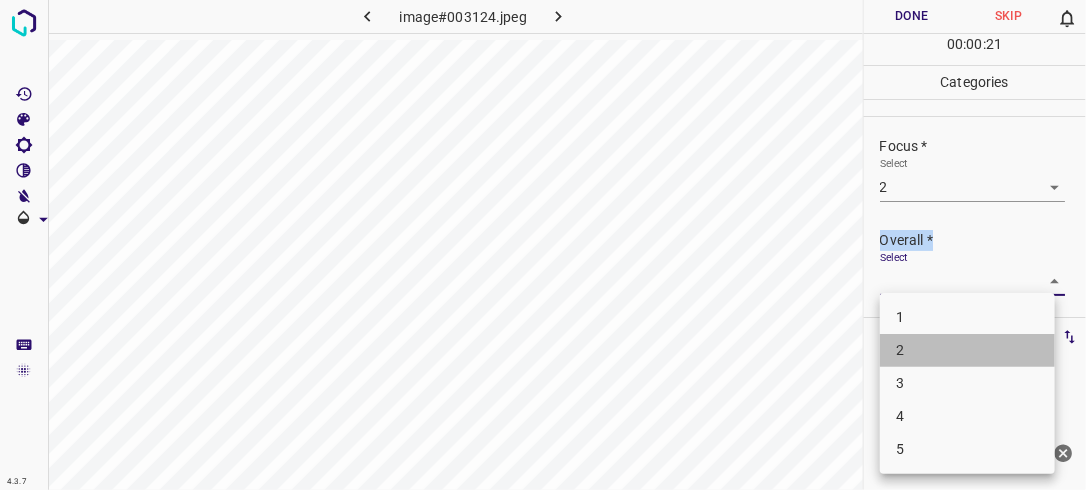 click on "2" at bounding box center (967, 350) 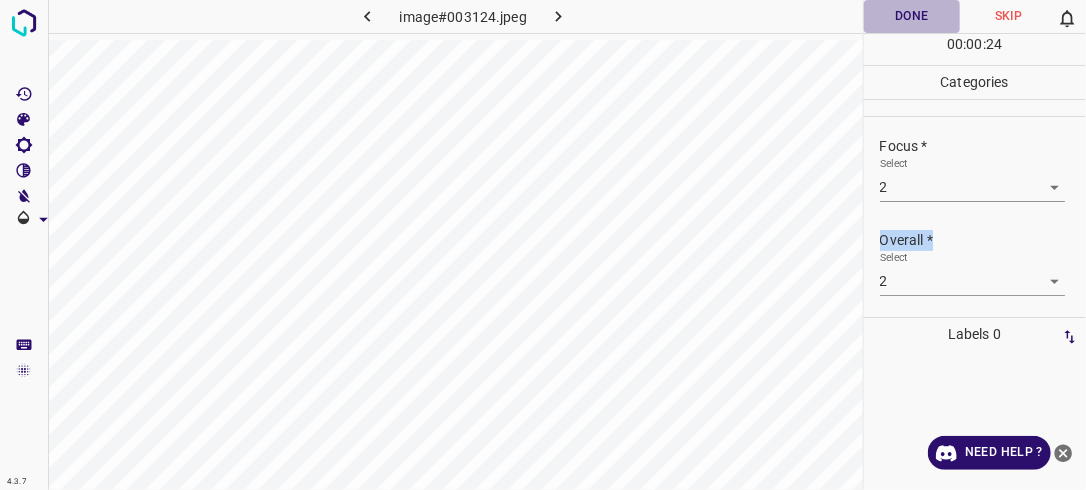 click on "Done" at bounding box center (912, 16) 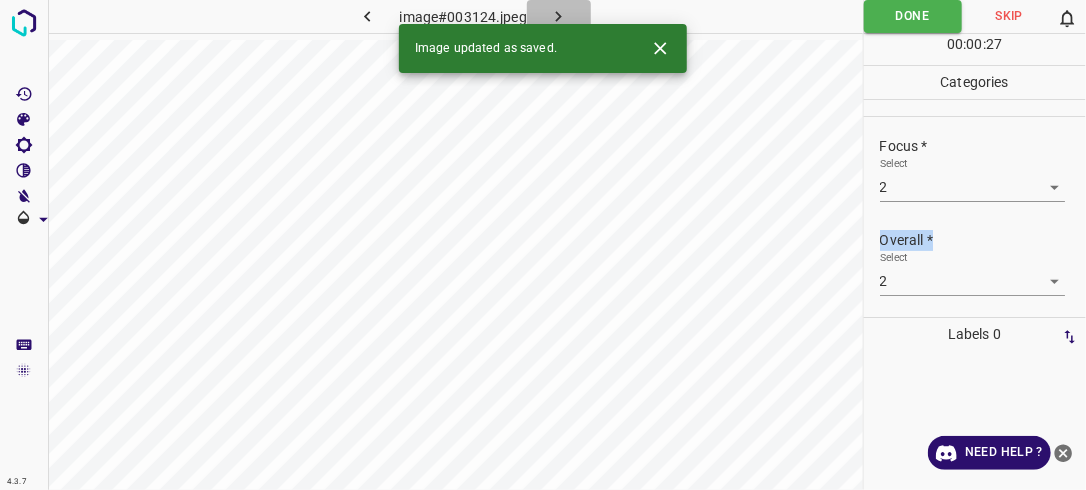 click 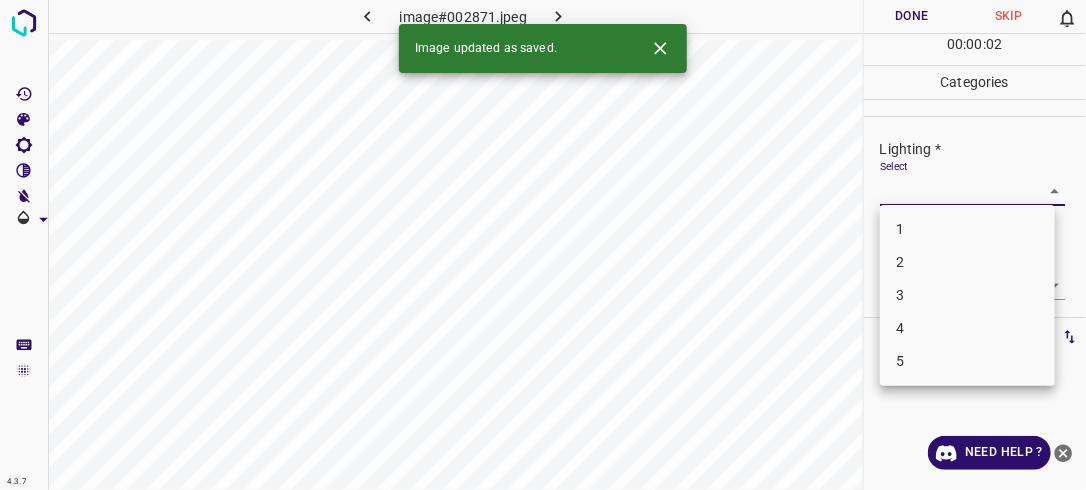 click on "4.3.7 image#002871.jpeg Done Skip 0 00   : 00   : 02   Categories Lighting *  Select ​ Focus *  Select ​ Overall *  Select ​ Labels   0 Categories 1 Lighting 2 Focus 3 Overall Tools Space Change between modes (Draw & Edit) I Auto labeling R Restore zoom M Zoom in N Zoom out Delete Delete selecte label Filters Z Restore filters X Saturation filter C Brightness filter V Contrast filter B Gray scale filter General O Download Image updated as saved. Need Help ? - Text - Hide - Delete 1 2 3 4 5" at bounding box center (543, 245) 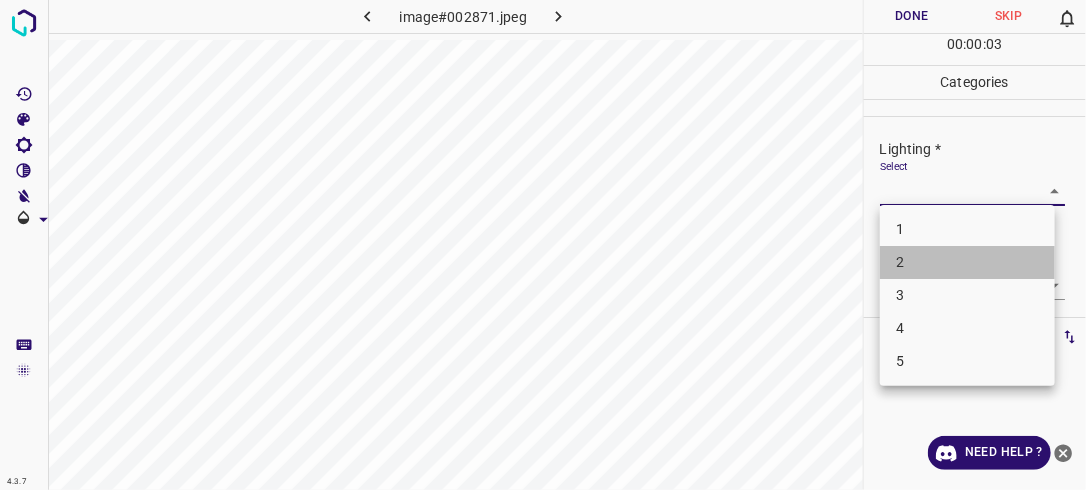 click on "2" at bounding box center (967, 262) 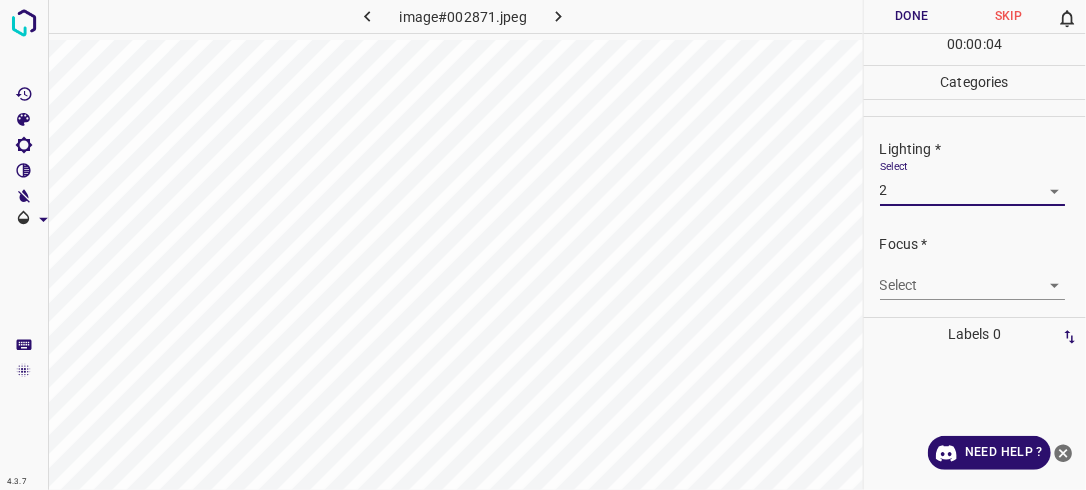 click on "4.3.7 image#002871.jpeg Done Skip 0 00   : 00   : 04   Categories Lighting *  Select 2 2 Focus *  Select ​ Overall *  Select ​ Labels   0 Categories 1 Lighting 2 Focus 3 Overall Tools Space Change between modes (Draw & Edit) I Auto labeling R Restore zoom M Zoom in N Zoom out Delete Delete selecte label Filters Z Restore filters X Saturation filter C Brightness filter V Contrast filter B Gray scale filter General O Download Need Help ? - Text - Hide - Delete" at bounding box center (543, 245) 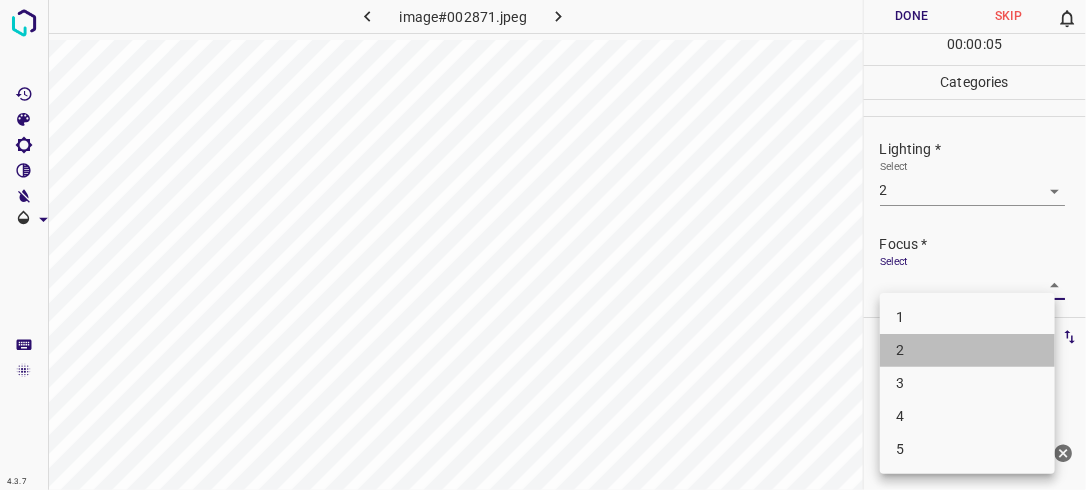 click on "2" at bounding box center [967, 350] 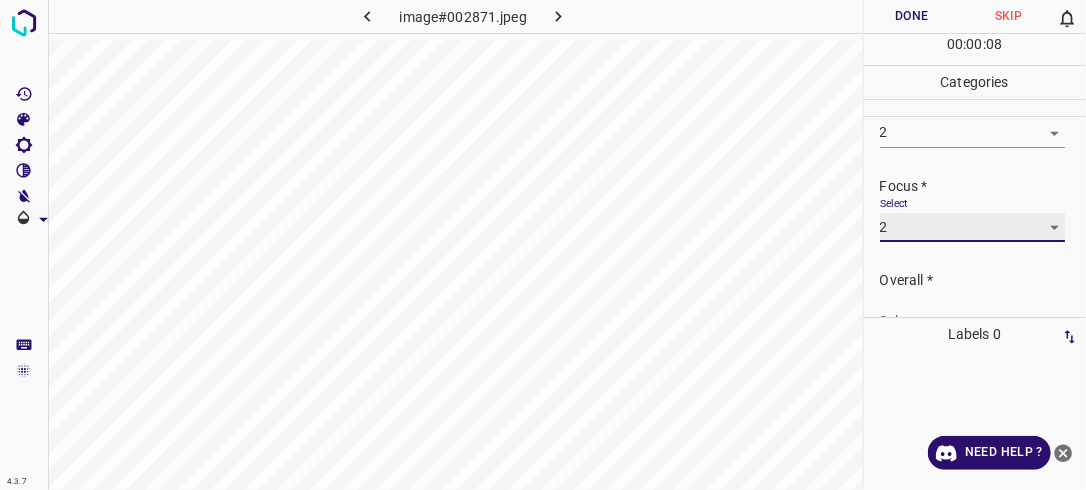 scroll, scrollTop: 98, scrollLeft: 0, axis: vertical 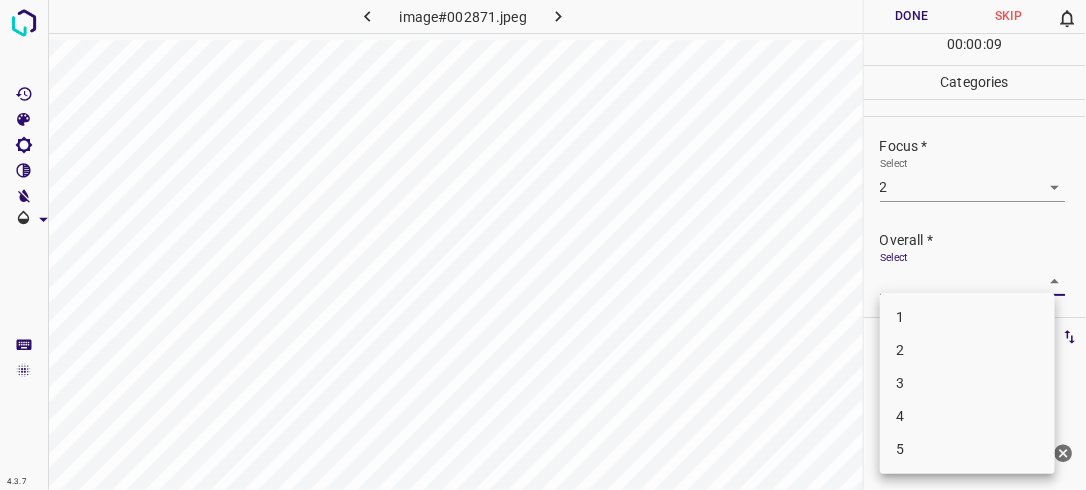 click on "4.3.7 image#002871.jpeg Done Skip 0 00   : 00   : 09   Categories Lighting *  Select 2 2 Focus *  Select 2 2 Overall *  Select ​ Labels   0 Categories 1 Lighting 2 Focus 3 Overall Tools Space Change between modes (Draw & Edit) I Auto labeling R Restore zoom M Zoom in N Zoom out Delete Delete selecte label Filters Z Restore filters X Saturation filter C Brightness filter V Contrast filter B Gray scale filter General O Download Need Help ? - Text - Hide - Delete 1 2 3 4 5" at bounding box center (543, 245) 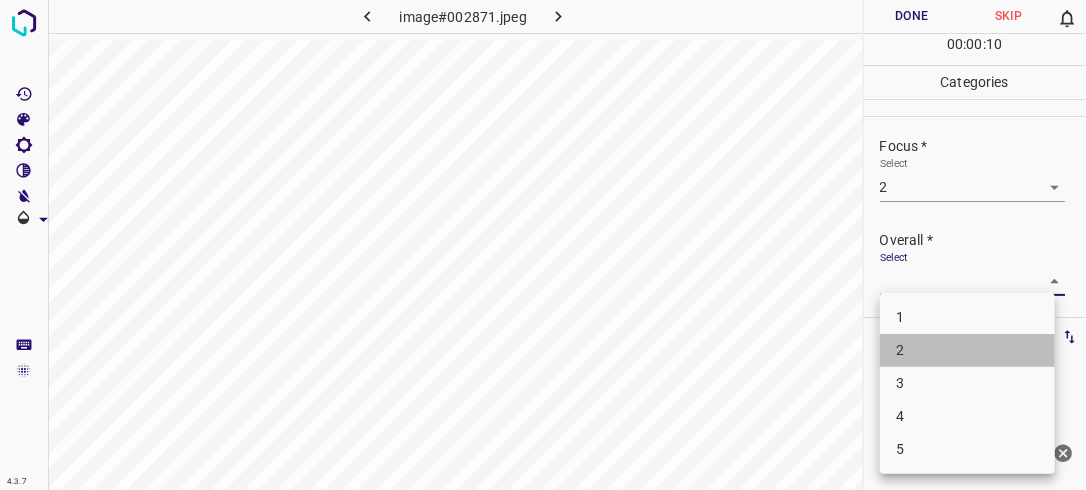 click on "2" at bounding box center (967, 350) 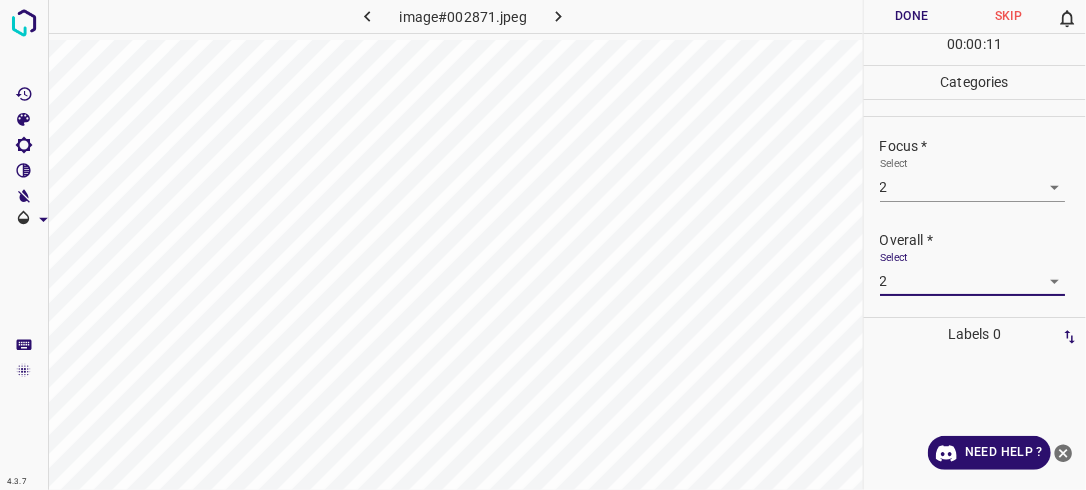 click on "Done" at bounding box center [912, 16] 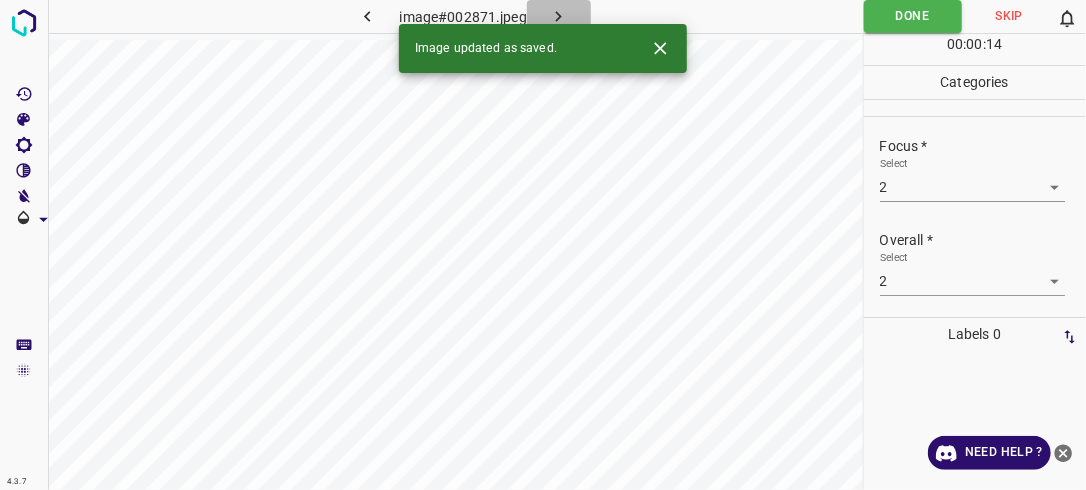 click 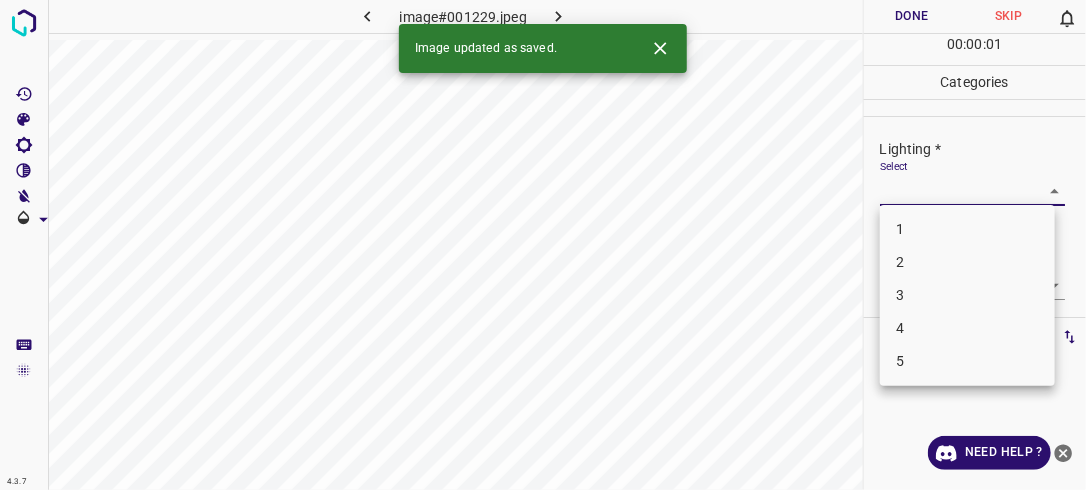 click on "4.3.7 image#001229.jpeg Done Skip 0 00   : 00   : 01   Categories Lighting *  Select ​ Focus *  Select ​ Overall *  Select ​ Labels   0 Categories 1 Lighting 2 Focus 3 Overall Tools Space Change between modes (Draw & Edit) I Auto labeling R Restore zoom M Zoom in N Zoom out Delete Delete selecte label Filters Z Restore filters X Saturation filter C Brightness filter V Contrast filter B Gray scale filter General O Download Image updated as saved. Need Help ? - Text - Hide - Delete 1 2 3 4 5" at bounding box center (543, 245) 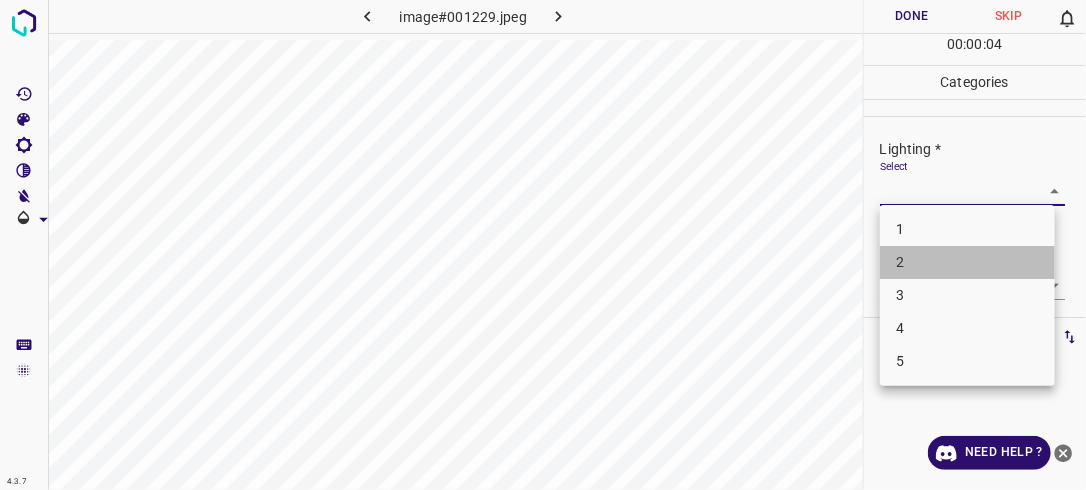 drag, startPoint x: 960, startPoint y: 257, endPoint x: 1052, endPoint y: 269, distance: 92.779305 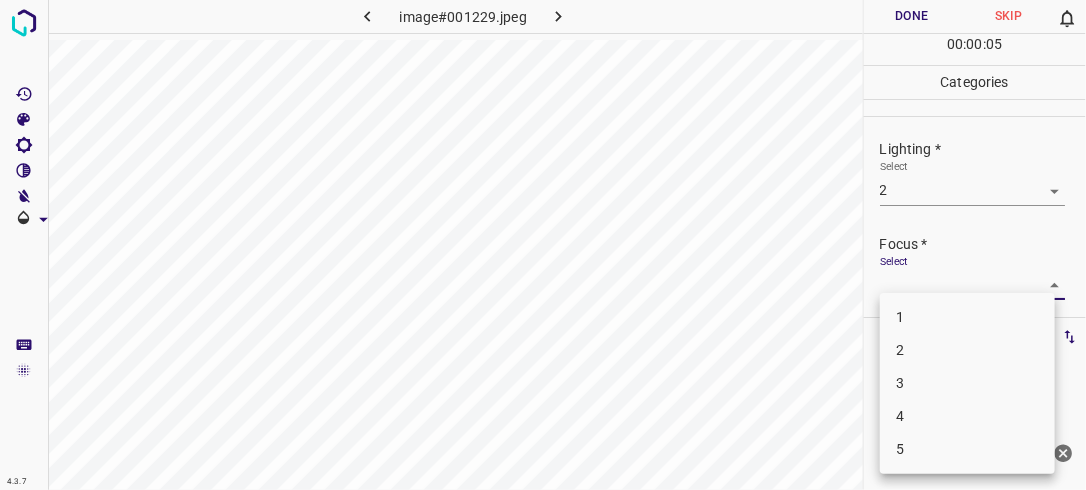 click on "4.3.7 image#001229.jpeg Done Skip 0 00   : 00   : 05   Categories Lighting *  Select 2 2 Focus *  Select ​ Overall *  Select ​ Labels   0 Categories 1 Lighting 2 Focus 3 Overall Tools Space Change between modes (Draw & Edit) I Auto labeling R Restore zoom M Zoom in N Zoom out Delete Delete selecte label Filters Z Restore filters X Saturation filter C Brightness filter V Contrast filter B Gray scale filter General O Download Need Help ? - Text - Hide - Delete 1 2 3 4 5" at bounding box center (543, 245) 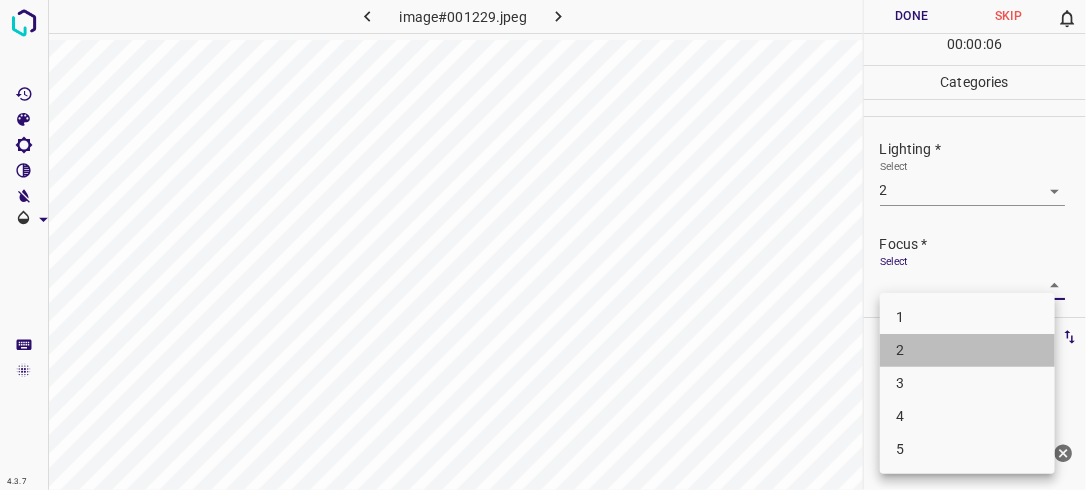 click on "2" at bounding box center [967, 350] 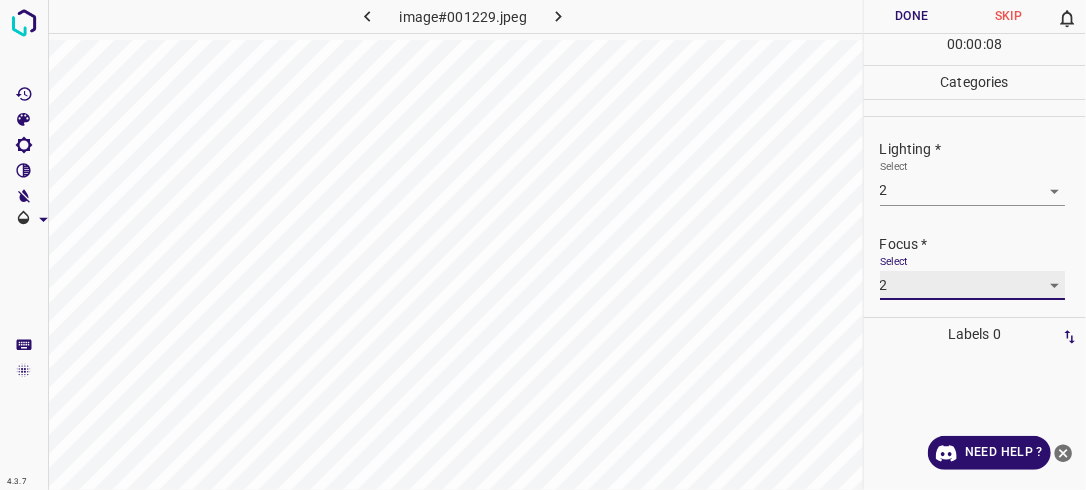 scroll, scrollTop: 98, scrollLeft: 0, axis: vertical 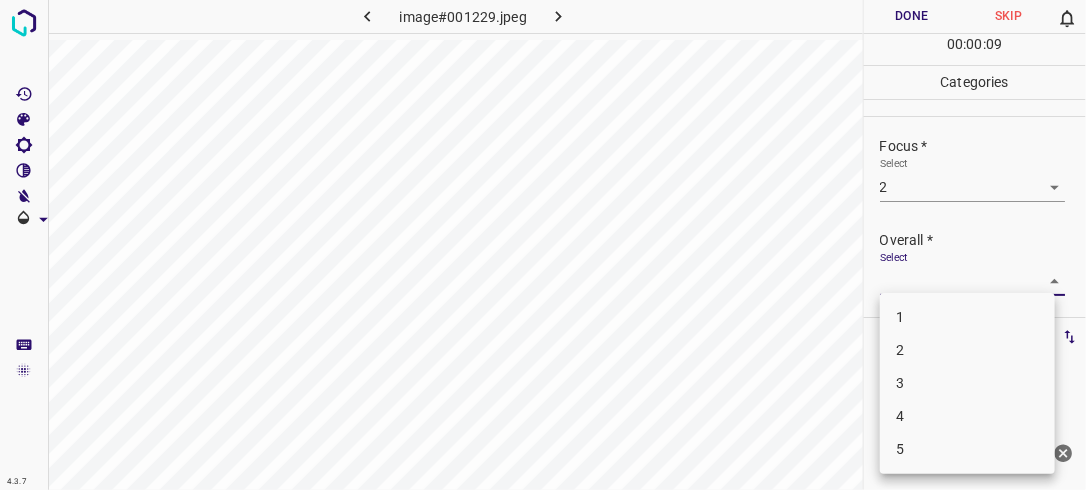 click on "4.3.7 image#001229.jpeg Done Skip 0 00   : 00   : 09   Categories Lighting *  Select 2 2 Focus *  Select 2 2 Overall *  Select ​ Labels   0 Categories 1 Lighting 2 Focus 3 Overall Tools Space Change between modes (Draw & Edit) I Auto labeling R Restore zoom M Zoom in N Zoom out Delete Delete selecte label Filters Z Restore filters X Saturation filter C Brightness filter V Contrast filter B Gray scale filter General O Download Need Help ? - Text - Hide - Delete 1 2 3 4 5" at bounding box center [543, 245] 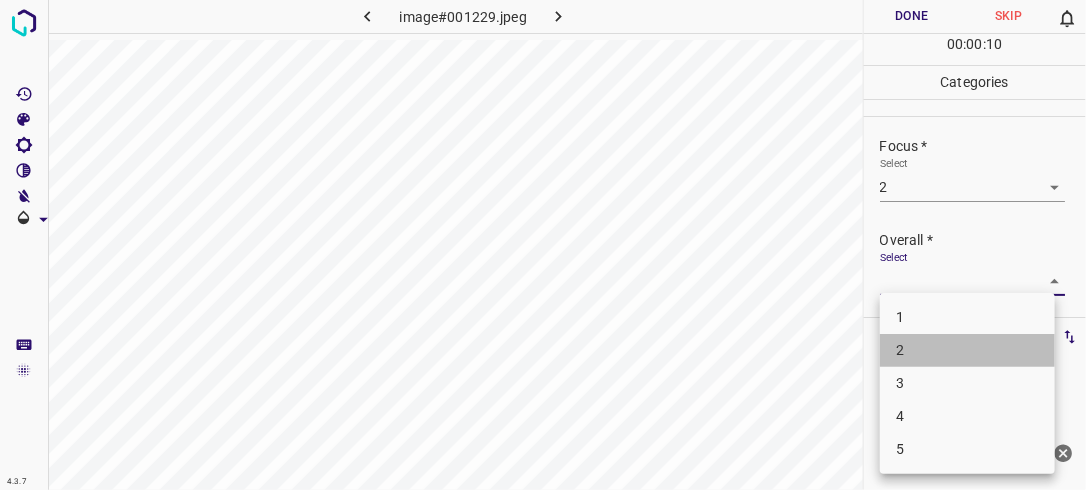 click on "2" at bounding box center [967, 350] 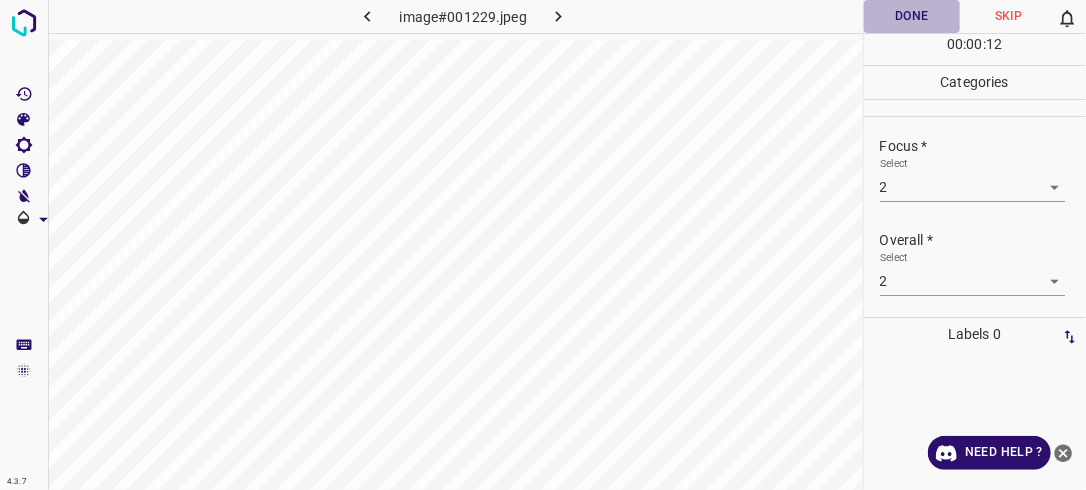 click on "Done" at bounding box center [912, 16] 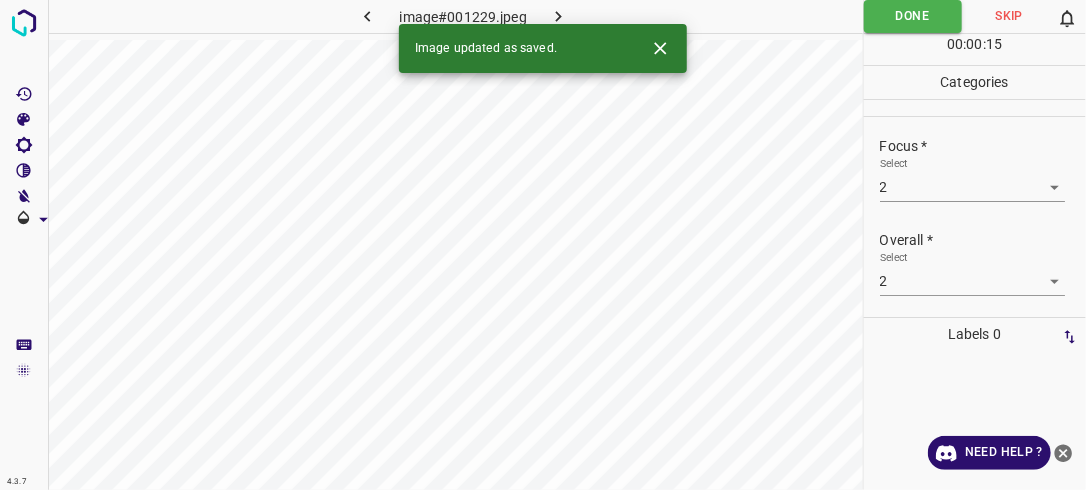 click 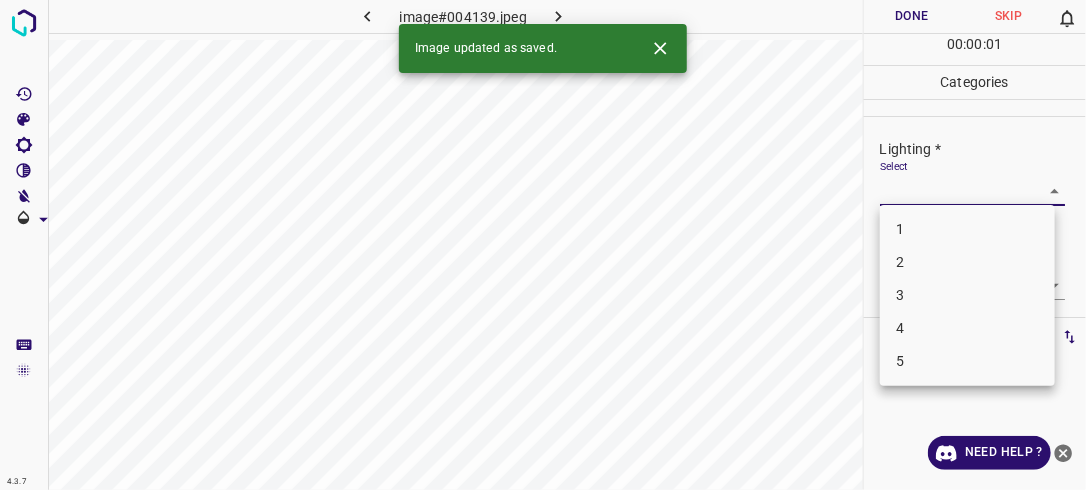 click on "4.3.7 image#004139.jpeg Done Skip 0 00   : 00   : 01   Categories Lighting *  Select ​ Focus *  Select ​ Overall *  Select ​ Labels   0 Categories 1 Lighting 2 Focus 3 Overall Tools Space Change between modes (Draw & Edit) I Auto labeling R Restore zoom M Zoom in N Zoom out Delete Delete selecte label Filters Z Restore filters X Saturation filter C Brightness filter V Contrast filter B Gray scale filter General O Download Image updated as saved. Need Help ? - Text - Hide - Delete 1 2 3 4 5" at bounding box center (543, 245) 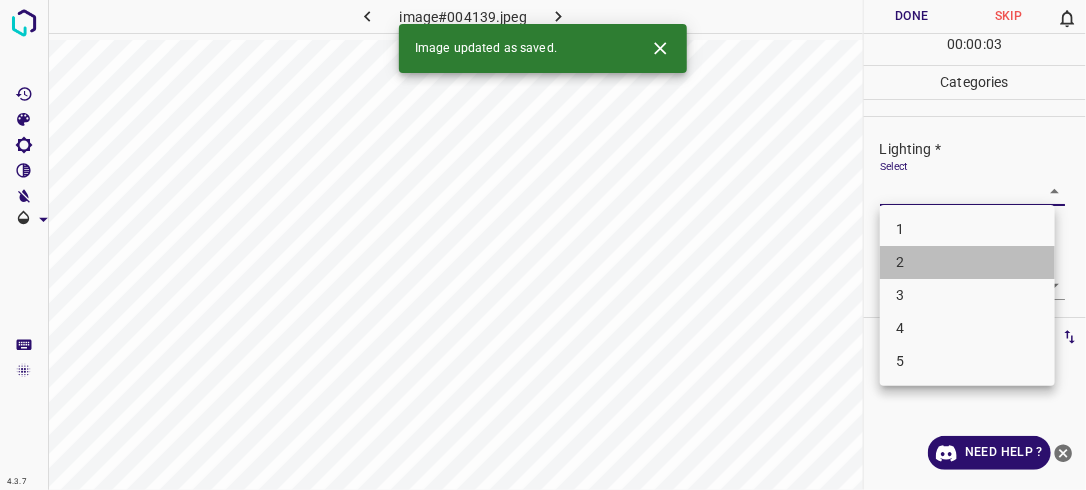 click on "2" at bounding box center (967, 262) 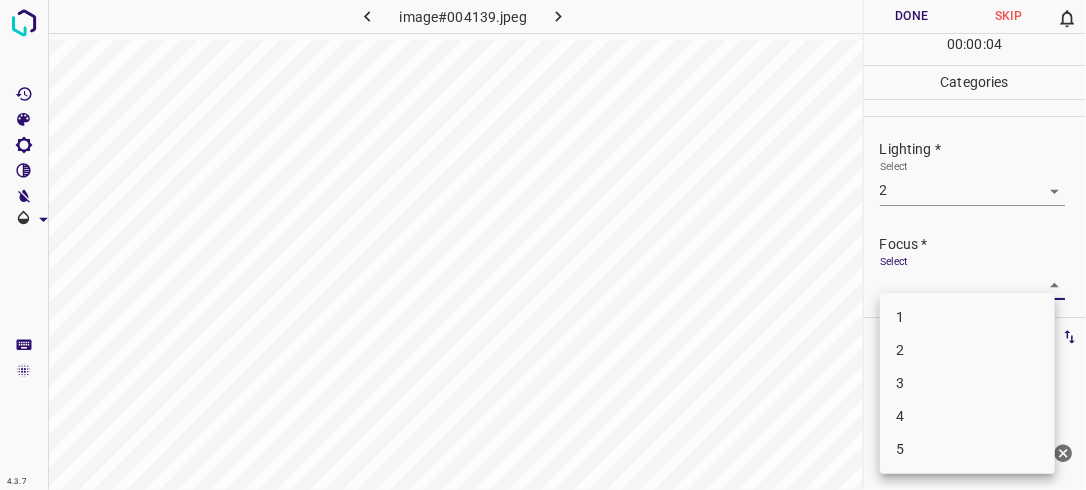 click on "4.3.7 image#004139.jpeg Done Skip 0 00   : 00   : 04   Categories Lighting *  Select 2 2 Focus *  Select ​ Overall *  Select ​ Labels   0 Categories 1 Lighting 2 Focus 3 Overall Tools Space Change between modes (Draw & Edit) I Auto labeling R Restore zoom M Zoom in N Zoom out Delete Delete selecte label Filters Z Restore filters X Saturation filter C Brightness filter V Contrast filter B Gray scale filter General O Download Need Help ? - Text - Hide - Delete 1 2 3 4 5" at bounding box center [543, 245] 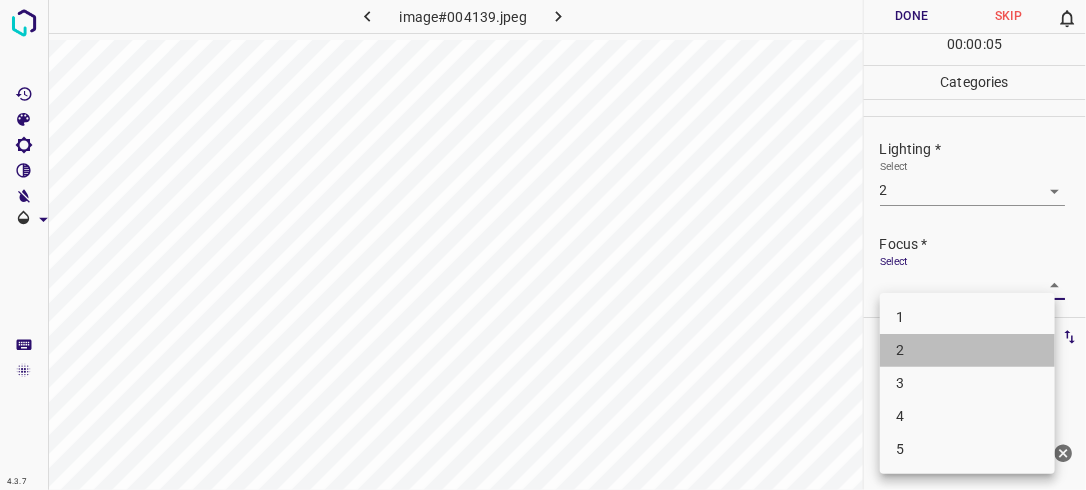 click on "2" at bounding box center (967, 350) 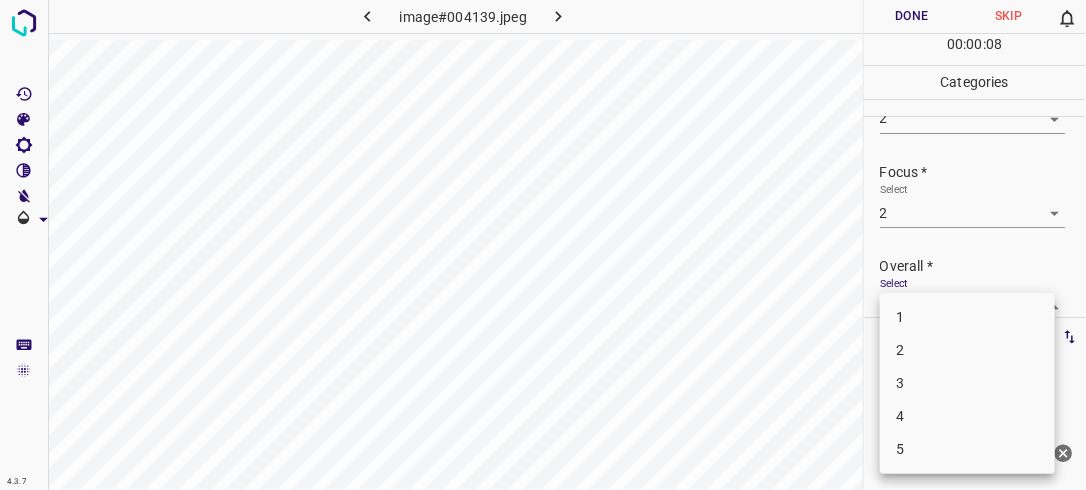 scroll, scrollTop: 76, scrollLeft: 0, axis: vertical 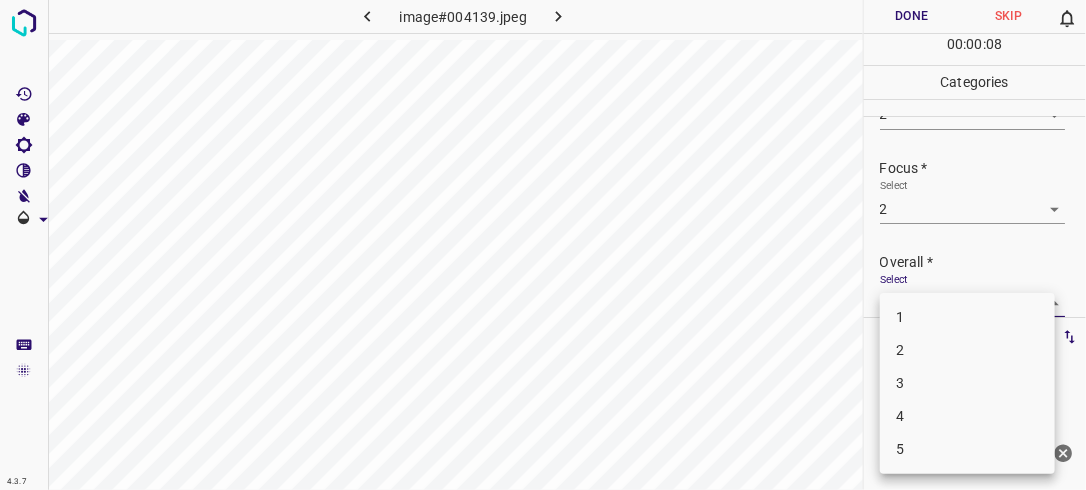click on "4.3.7 image#004139.jpeg Done Skip 0 00   : 00   : 08   Categories Lighting *  Select 2 2 Focus *  Select 2 2 Overall *  Select ​ Labels   0 Categories 1 Lighting 2 Focus 3 Overall Tools Space Change between modes (Draw & Edit) I Auto labeling R Restore zoom M Zoom in N Zoom out Delete Delete selecte label Filters Z Restore filters X Saturation filter C Brightness filter V Contrast filter B Gray scale filter General O Download Need Help ? - Text - Hide - Delete 1 2 3 4 5" at bounding box center (543, 245) 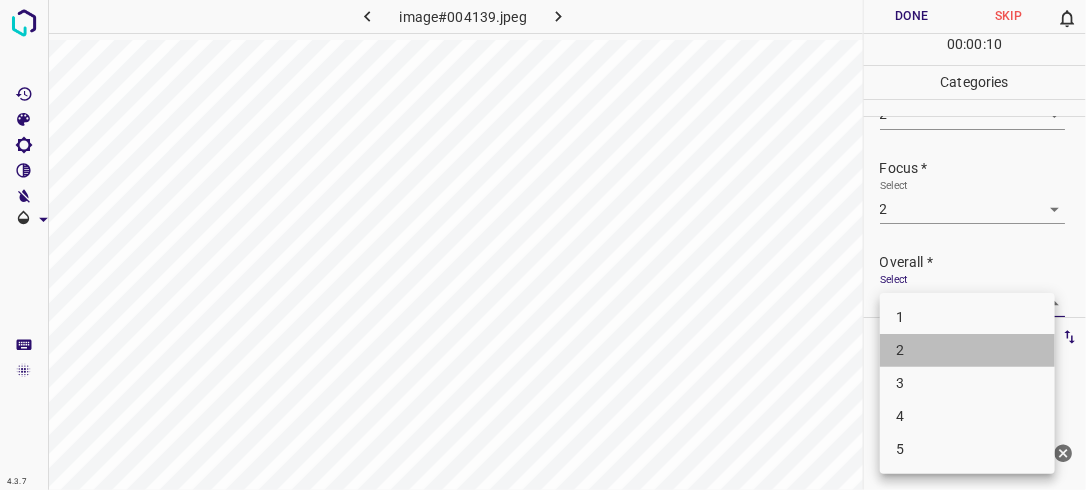 click on "2" at bounding box center [967, 350] 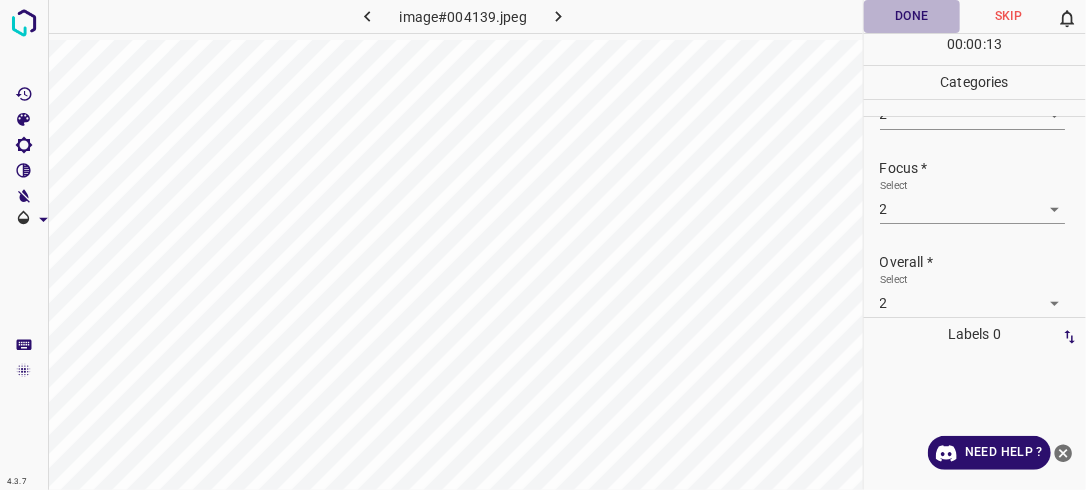 click on "Done" at bounding box center (912, 16) 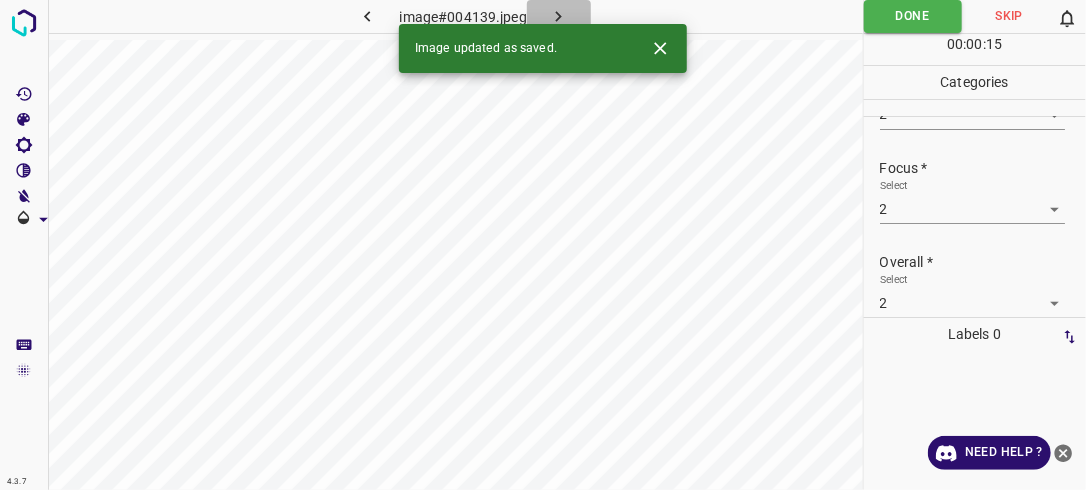 click 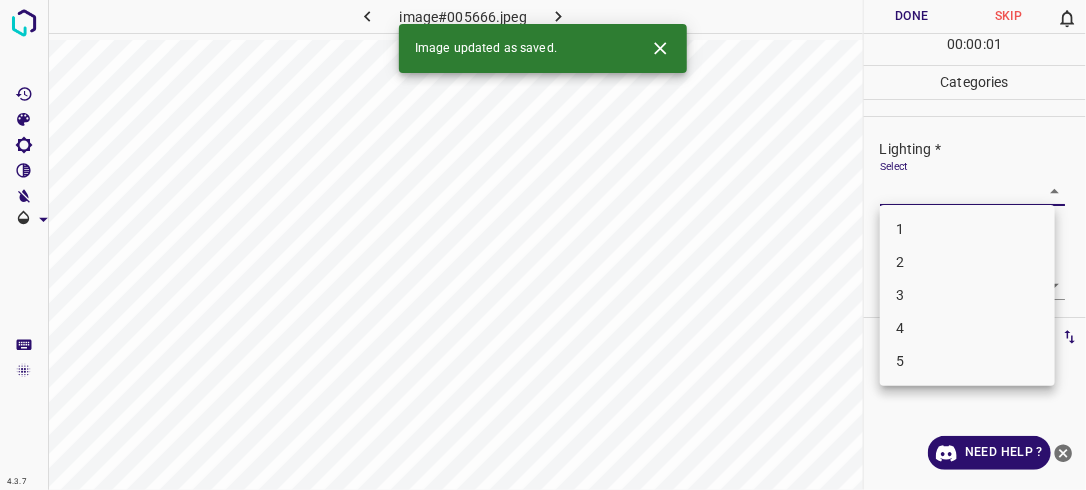 click on "4.3.7 image#005666.jpeg Done Skip 0 00   : 00   : 01   Categories Lighting *  Select ​ Focus *  Select ​ Overall *  Select ​ Labels   0 Categories 1 Lighting 2 Focus 3 Overall Tools Space Change between modes (Draw & Edit) I Auto labeling R Restore zoom M Zoom in N Zoom out Delete Delete selecte label Filters Z Restore filters X Saturation filter C Brightness filter V Contrast filter B Gray scale filter General O Download Image updated as saved. Need Help ? - Text - Hide - Delete 1 2 3 4 5" at bounding box center [543, 245] 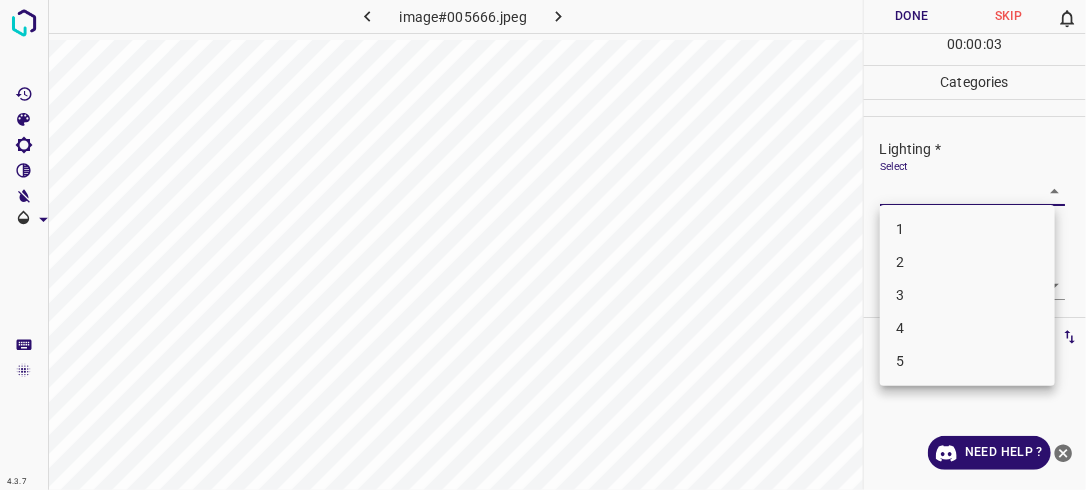 click on "2" at bounding box center [967, 262] 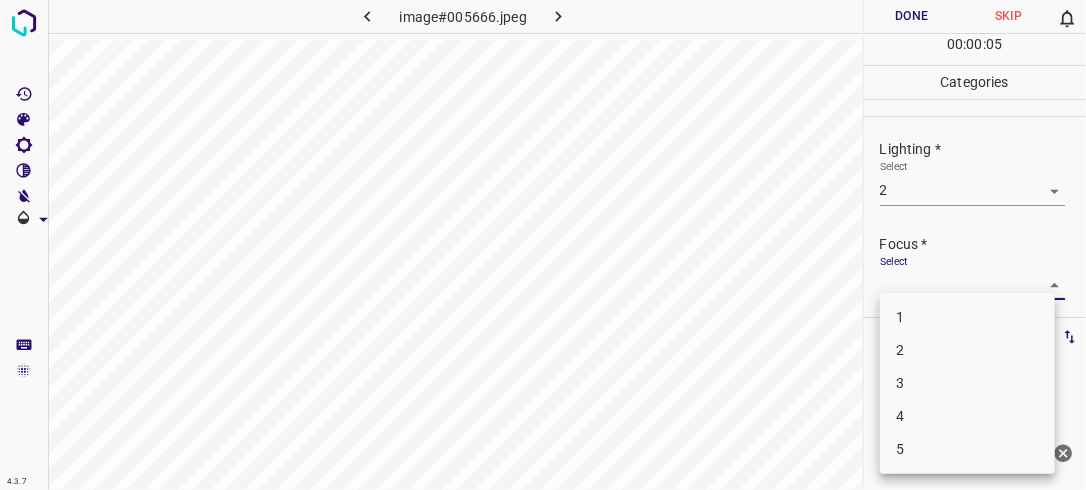 drag, startPoint x: 1033, startPoint y: 286, endPoint x: 919, endPoint y: 358, distance: 134.83324 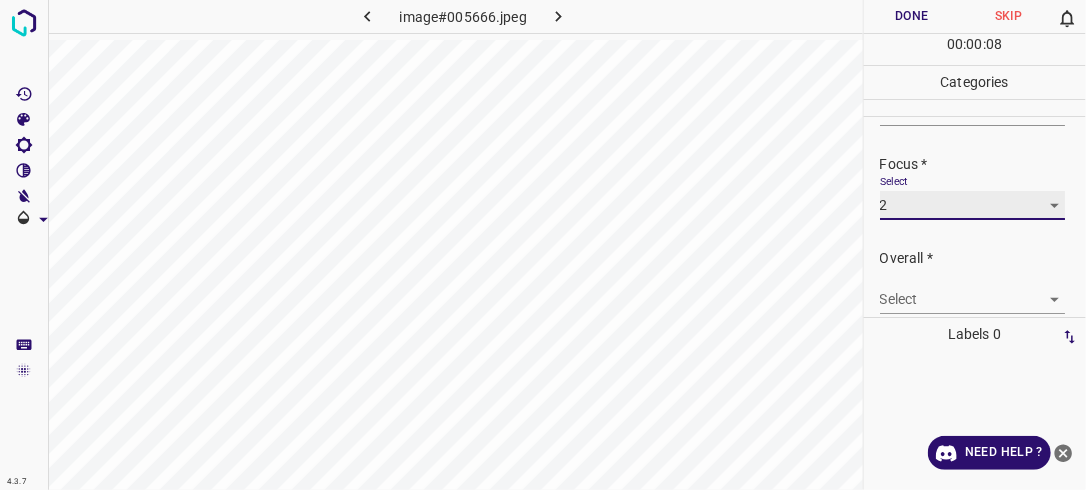 scroll, scrollTop: 85, scrollLeft: 0, axis: vertical 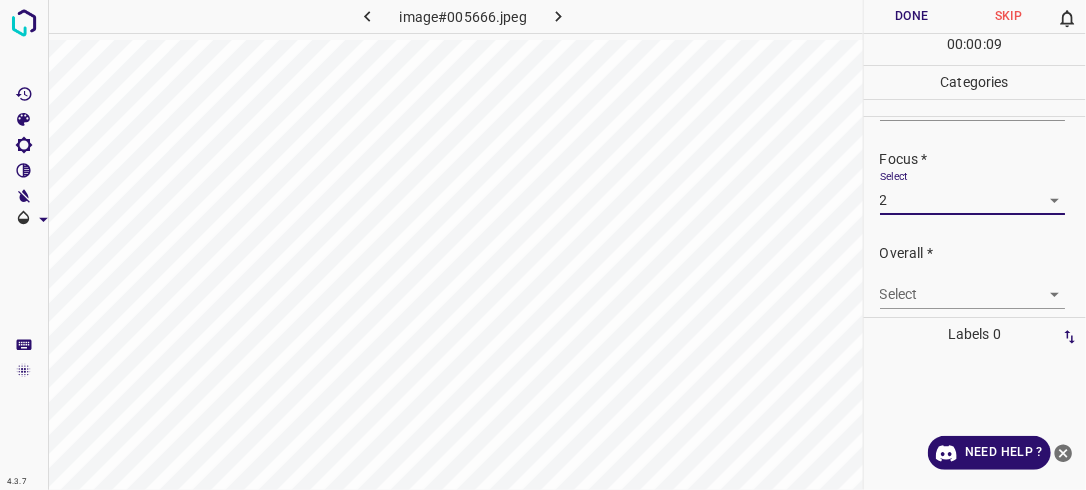 click on "4.3.7 image#005666.jpeg Done Skip 0 00   : 00   : 09   Categories Lighting *  Select 2 2 Focus *  Select 2 2 Overall *  Select ​ Labels   0 Categories 1 Lighting 2 Focus 3 Overall Tools Space Change between modes (Draw & Edit) I Auto labeling R Restore zoom M Zoom in N Zoom out Delete Delete selecte label Filters Z Restore filters X Saturation filter C Brightness filter V Contrast filter B Gray scale filter General O Download Need Help ? - Text - Hide - Delete" at bounding box center (543, 245) 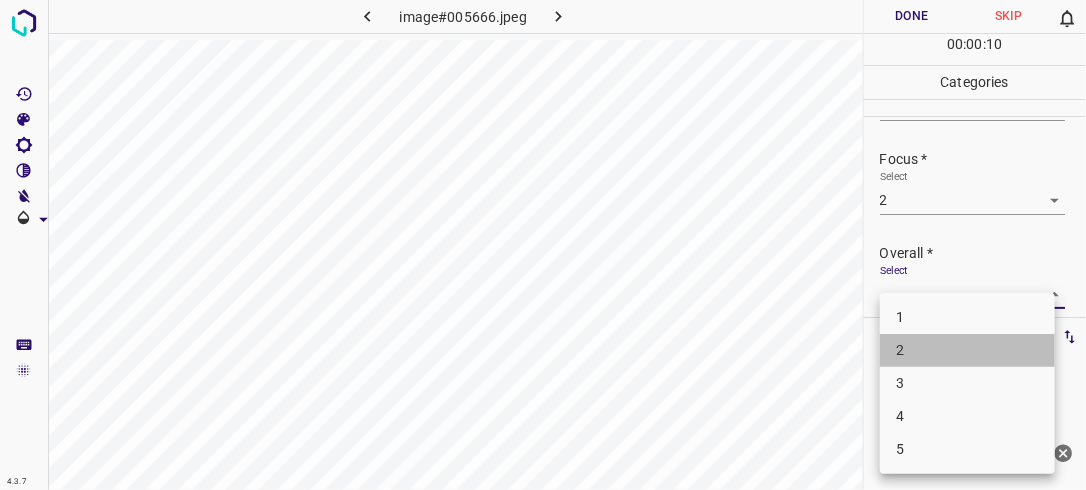 click on "2" at bounding box center (967, 350) 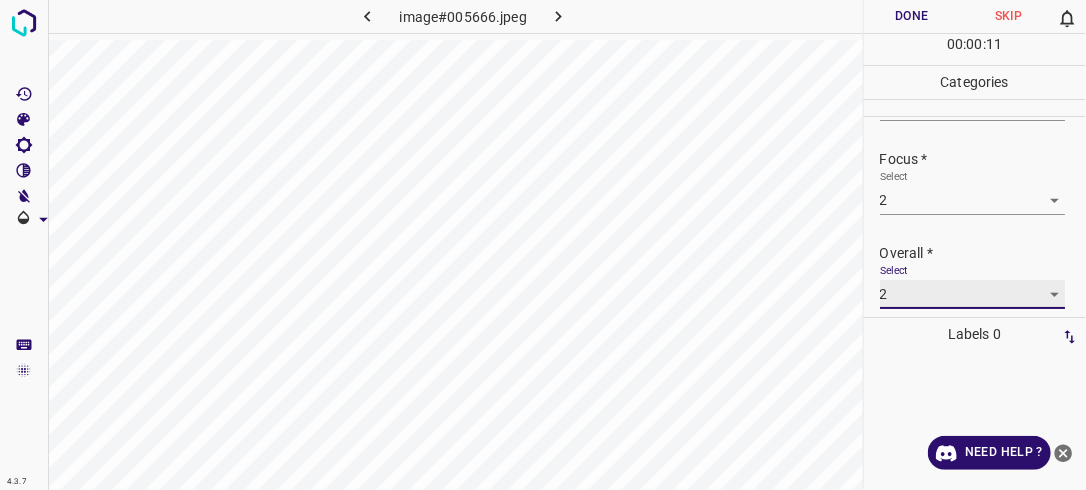 scroll, scrollTop: 85, scrollLeft: 0, axis: vertical 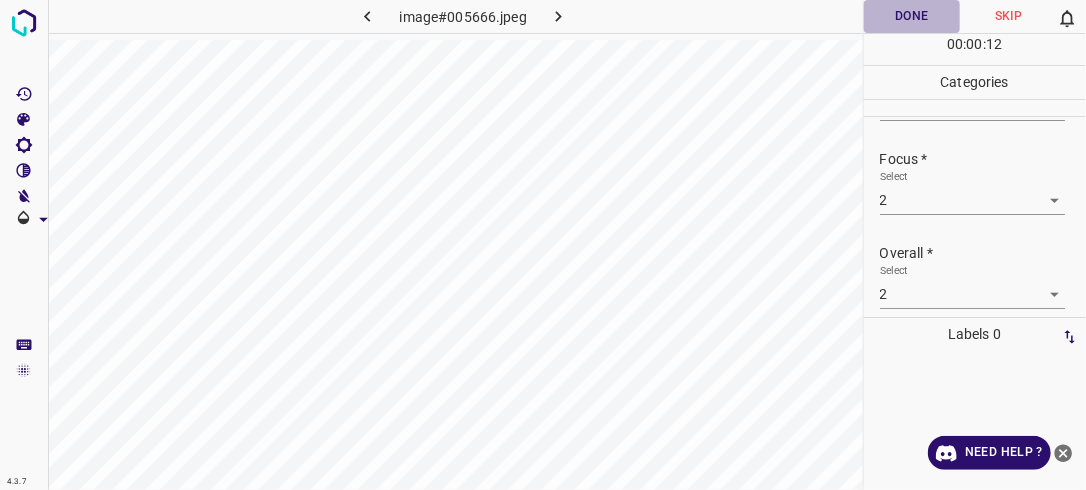 click on "Done" at bounding box center (912, 16) 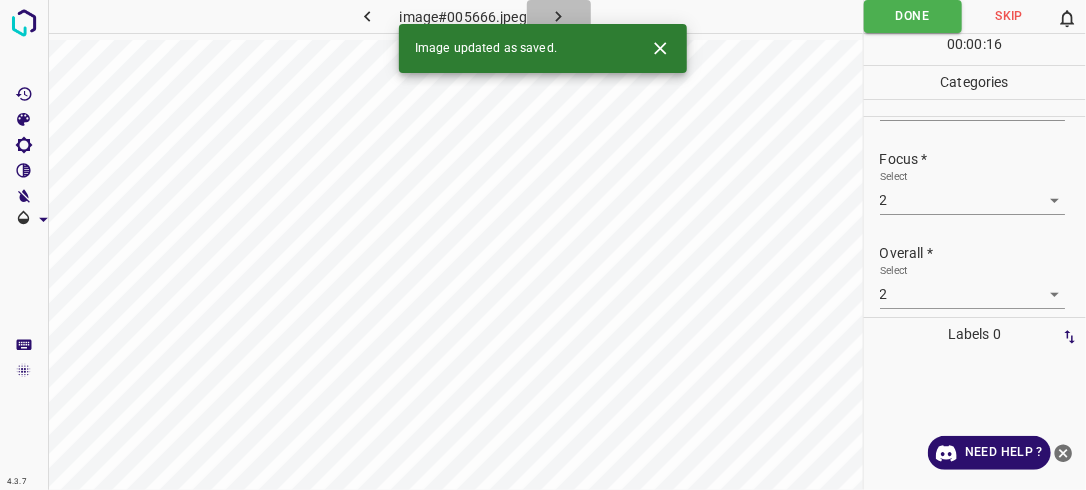 click at bounding box center (559, 16) 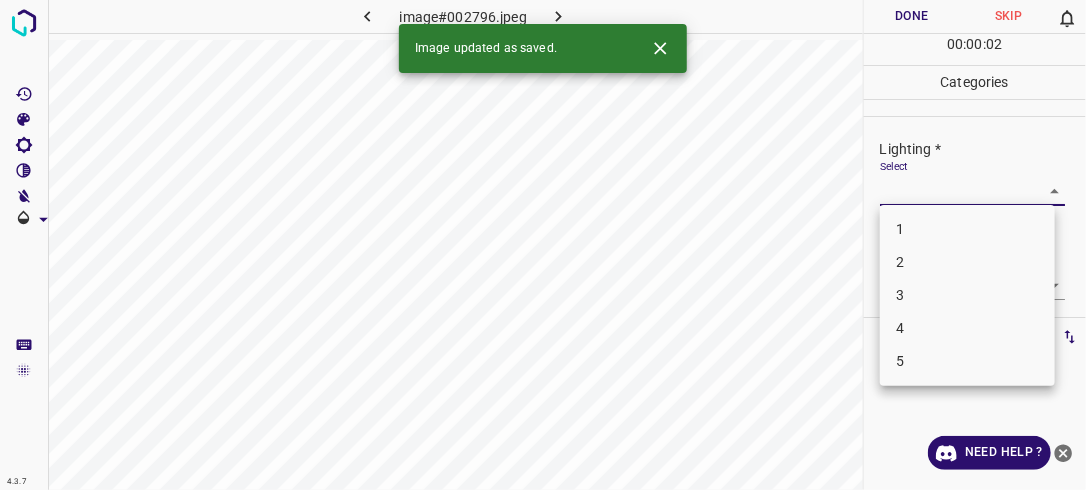 click on "4.3.7 image#002796.jpeg Done Skip 0 00   : 00   : 02   Categories Lighting *  Select ​ Focus *  Select ​ Overall *  Select ​ Labels   0 Categories 1 Lighting 2 Focus 3 Overall Tools Space Change between modes (Draw & Edit) I Auto labeling R Restore zoom M Zoom in N Zoom out Delete Delete selecte label Filters Z Restore filters X Saturation filter C Brightness filter V Contrast filter B Gray scale filter General O Download Image updated as saved. Need Help ? - Text - Hide - Delete 1 2 3 4 5" at bounding box center [543, 245] 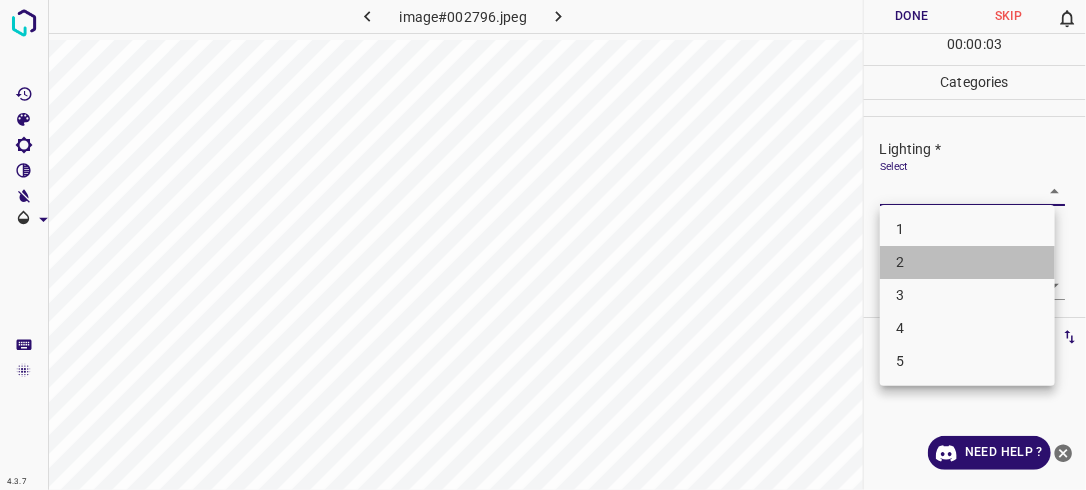 click on "2" at bounding box center (967, 262) 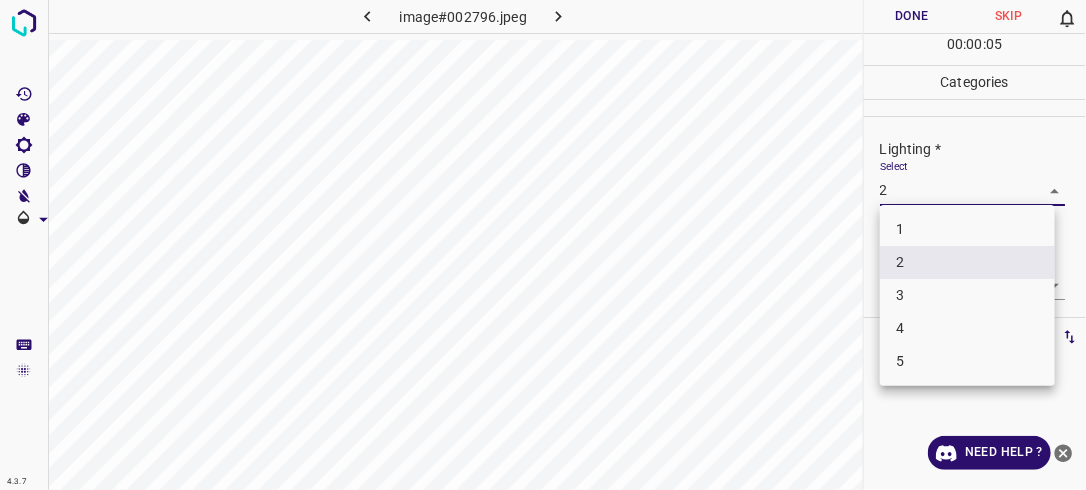 drag, startPoint x: 1042, startPoint y: 188, endPoint x: 948, endPoint y: 287, distance: 136.5174 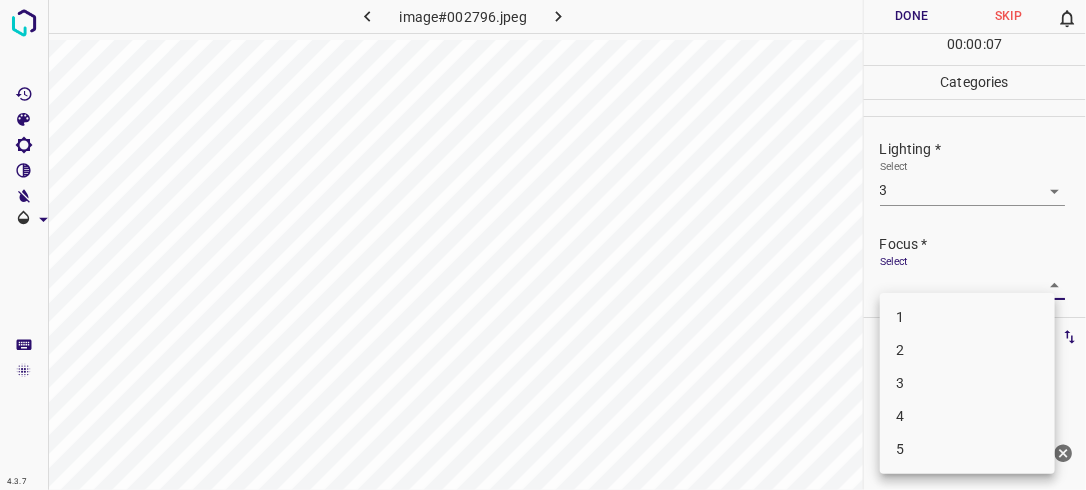 click on "4.3.7 image#002796.jpeg Done Skip 0 00   : 00   : 07   Categories Lighting *  Select 3 3 Focus *  Select ​ Overall *  Select ​ Labels   0 Categories 1 Lighting 2 Focus 3 Overall Tools Space Change between modes (Draw & Edit) I Auto labeling R Restore zoom M Zoom in N Zoom out Delete Delete selecte label Filters Z Restore filters X Saturation filter C Brightness filter V Contrast filter B Gray scale filter General O Download Need Help ? - Text - Hide - Delete 1 2 3 4 5" at bounding box center [543, 245] 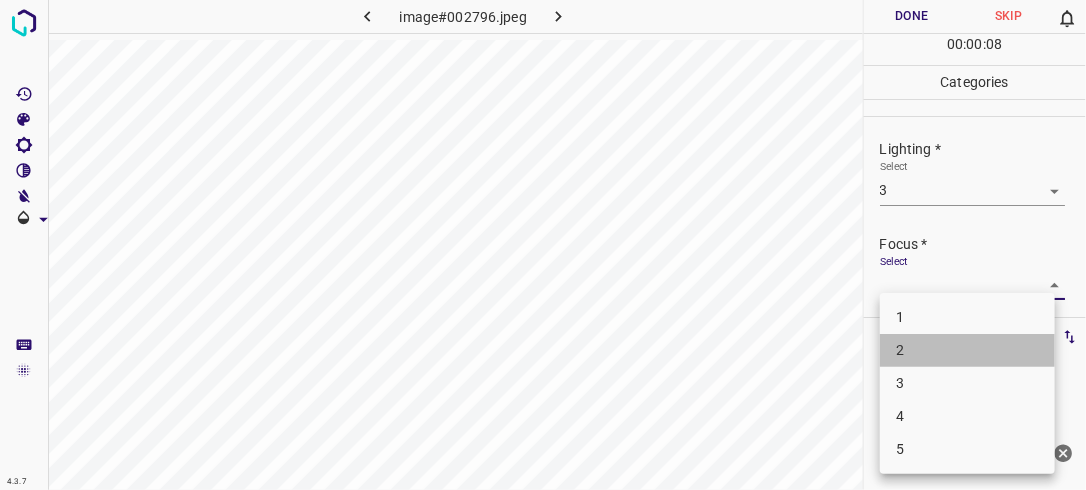 click on "2" at bounding box center (967, 350) 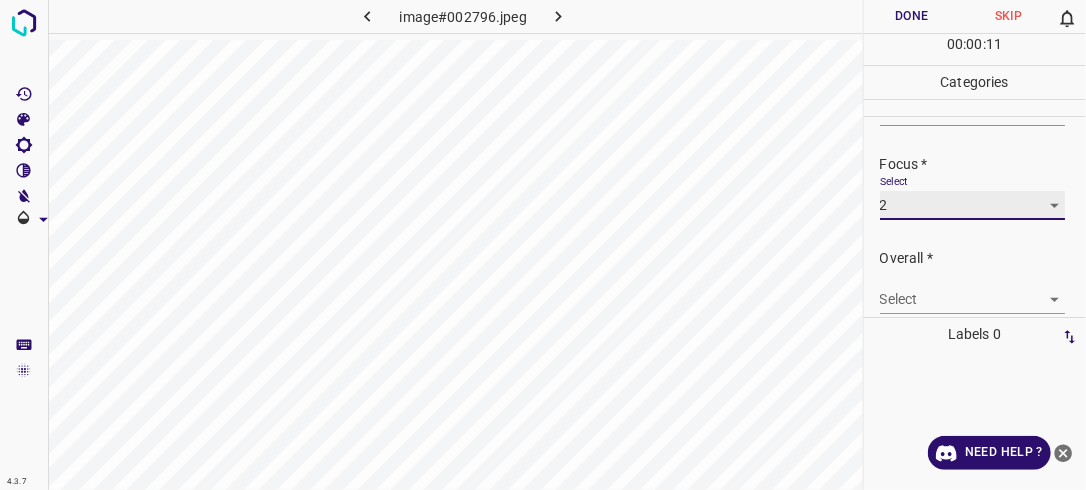 scroll, scrollTop: 98, scrollLeft: 0, axis: vertical 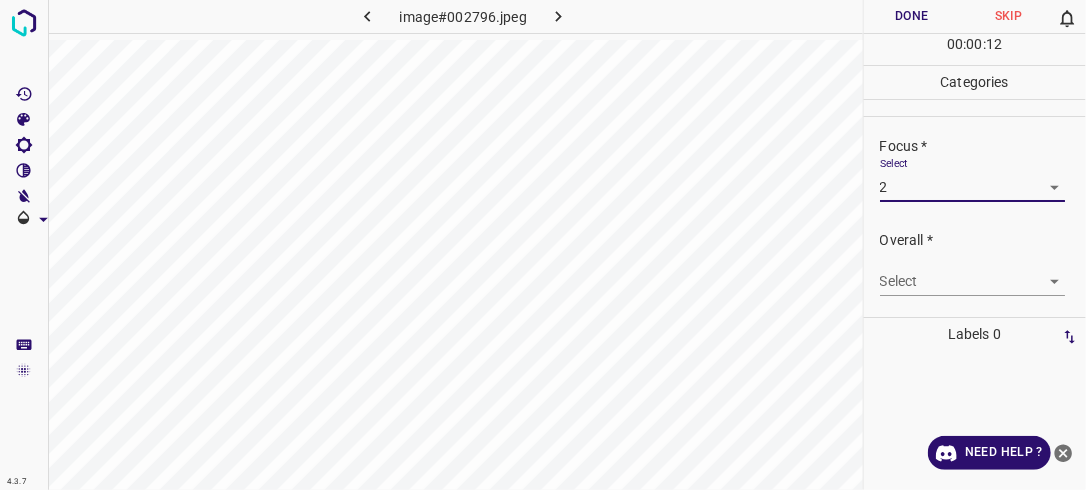 click on "Select ​" at bounding box center (983, 273) 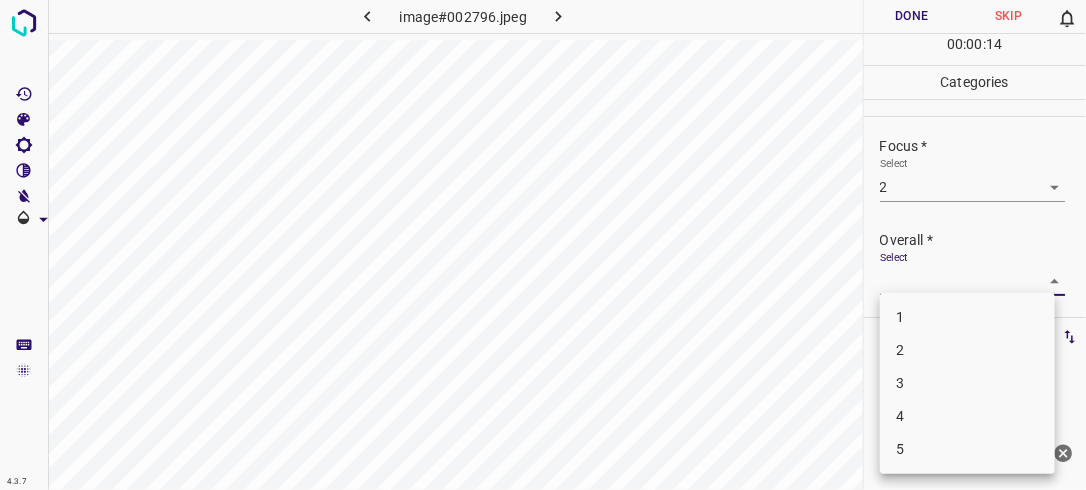 click on "4.3.7 image#002796.jpeg Done Skip 0 00   : 00   : 14   Categories Lighting *  Select 3 3 Focus *  Select 2 2 Overall *  Select ​ Labels   0 Categories 1 Lighting 2 Focus 3 Overall Tools Space Change between modes (Draw & Edit) I Auto labeling R Restore zoom M Zoom in N Zoom out Delete Delete selecte label Filters Z Restore filters X Saturation filter C Brightness filter V Contrast filter B Gray scale filter General O Download Need Help ? - Text - Hide - Delete 1 2 3 4 5" at bounding box center (543, 245) 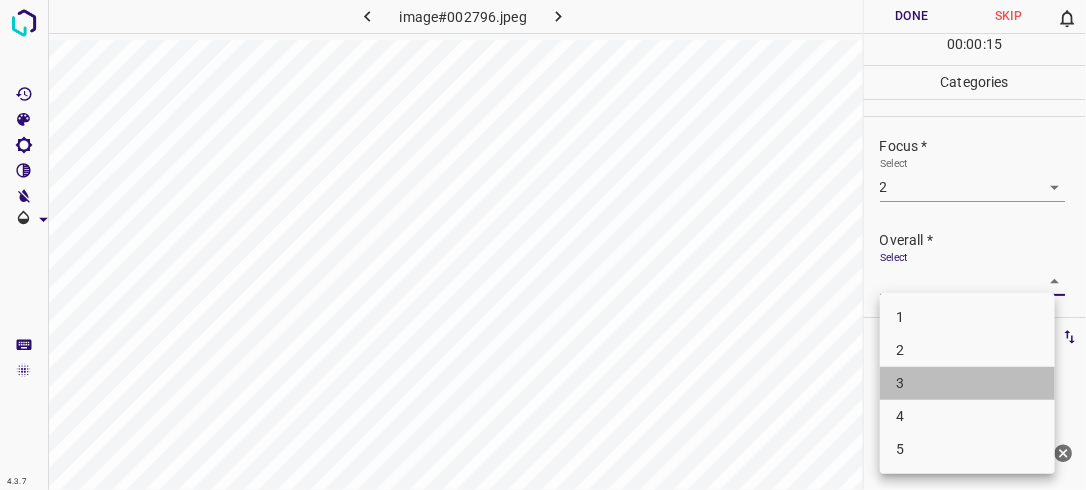 click on "3" at bounding box center [967, 383] 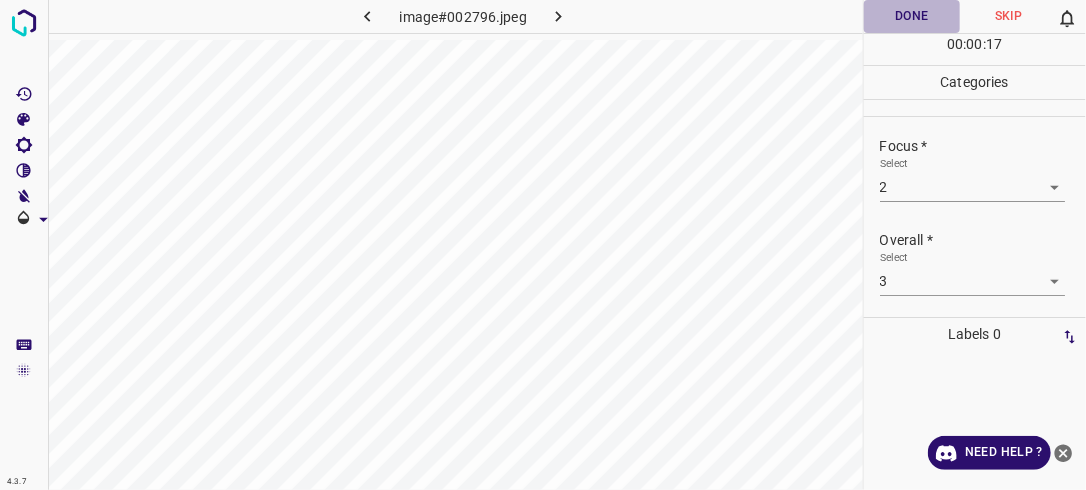 click on "Done" at bounding box center (912, 16) 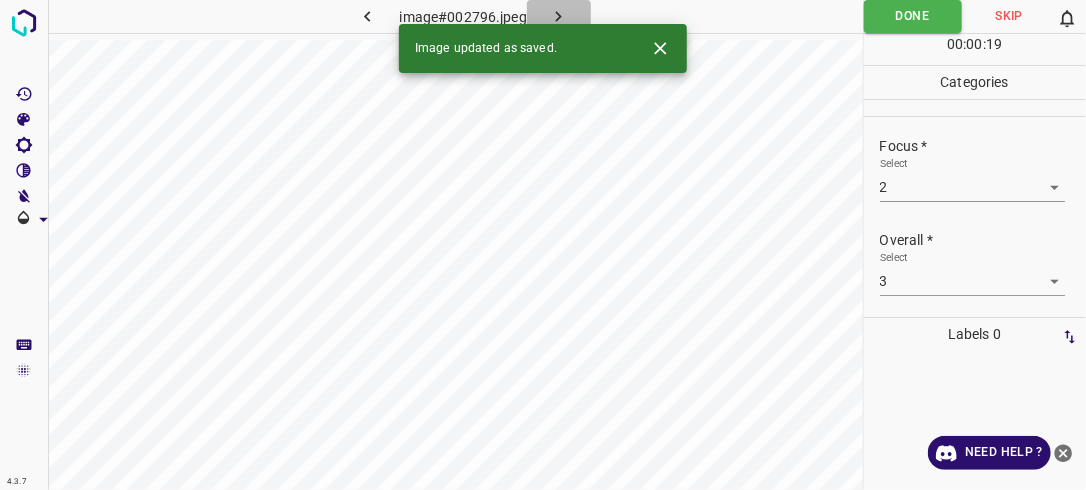 click 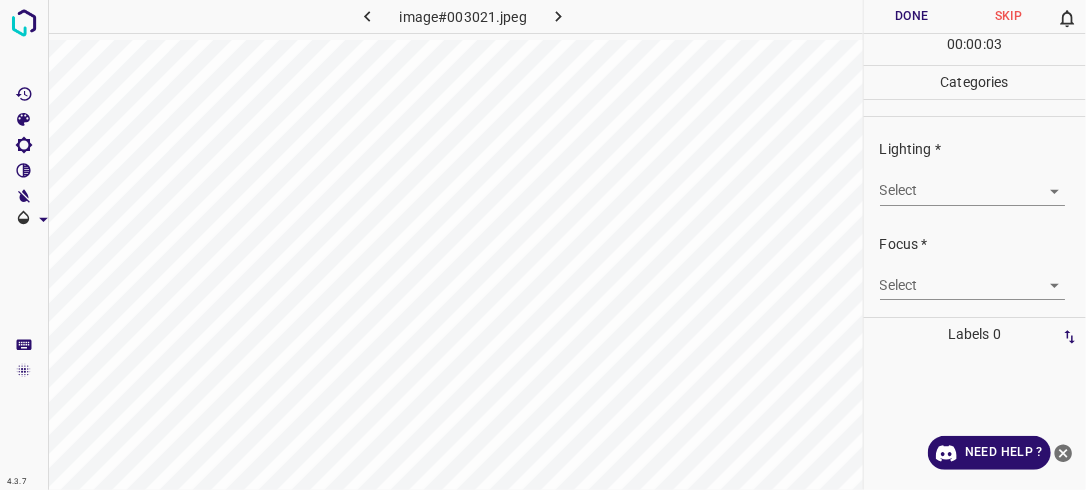 drag, startPoint x: 1062, startPoint y: 183, endPoint x: 1040, endPoint y: 189, distance: 22.803509 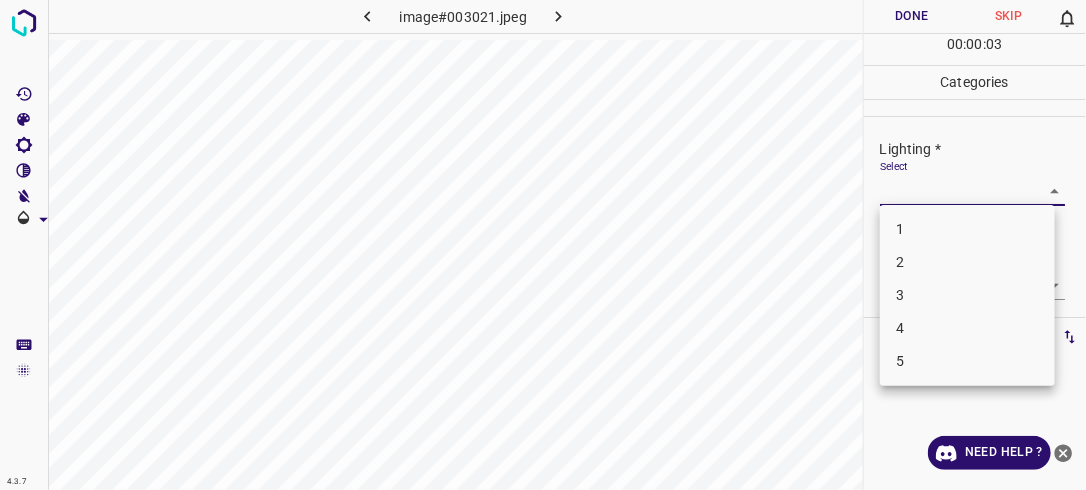 click on "4.3.7 image#003021.jpeg Done Skip 0 00   : 00   : 03   Categories Lighting *  Select ​ Focus *  Select ​ Overall *  Select ​ Labels   0 Categories 1 Lighting 2 Focus 3 Overall Tools Space Change between modes (Draw & Edit) I Auto labeling R Restore zoom M Zoom in N Zoom out Delete Delete selecte label Filters Z Restore filters X Saturation filter C Brightness filter V Contrast filter B Gray scale filter General O Download Need Help ? - Text - Hide - Delete 1 2 3 4 5" at bounding box center (543, 245) 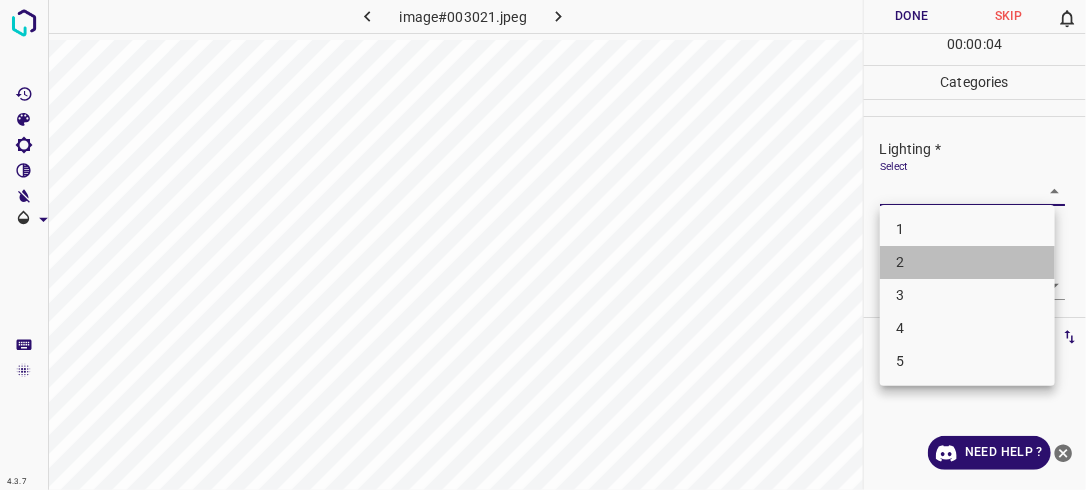 click on "2" at bounding box center (967, 262) 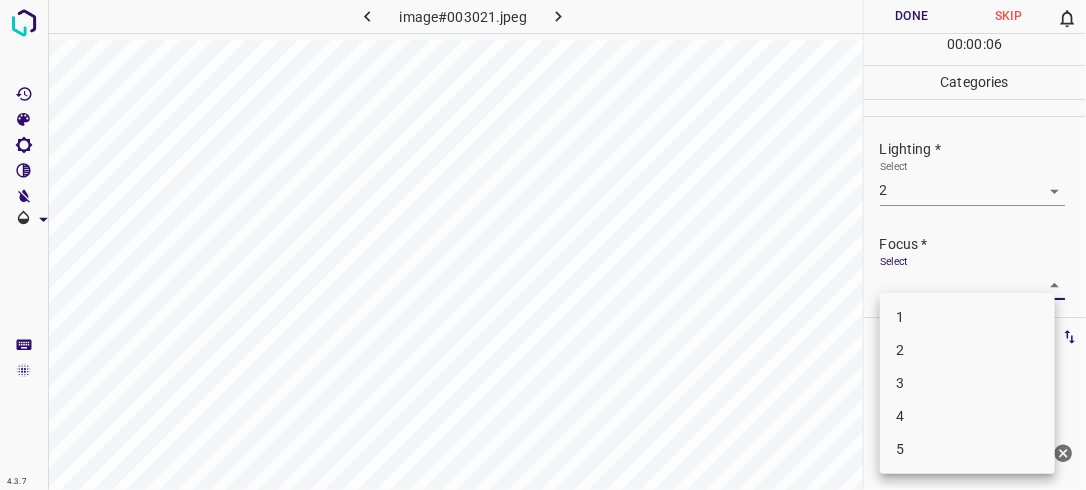 drag, startPoint x: 1044, startPoint y: 280, endPoint x: 947, endPoint y: 343, distance: 115.66331 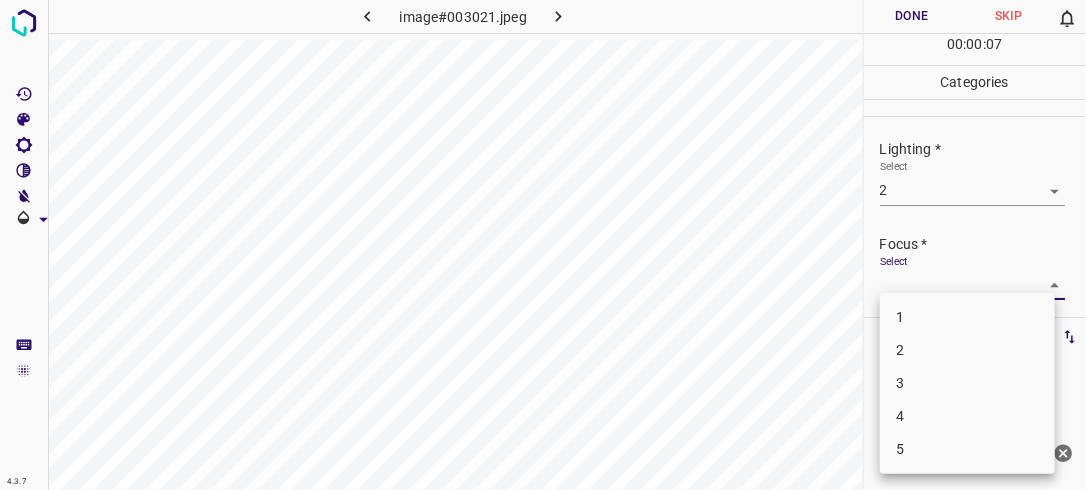 click on "2" at bounding box center (967, 350) 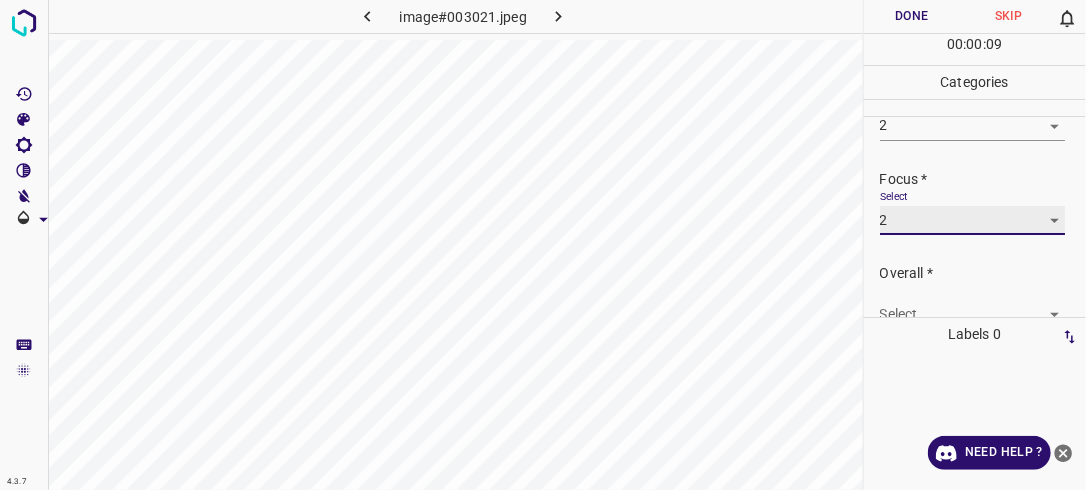 scroll, scrollTop: 88, scrollLeft: 0, axis: vertical 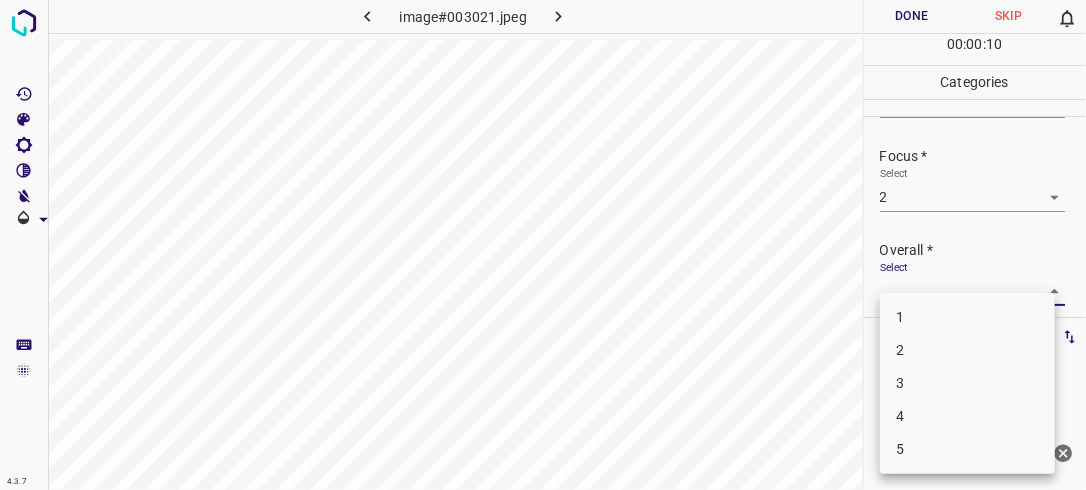 click on "4.3.7 image#003021.jpeg Done Skip 0 00   : 00   : 10   Categories Lighting *  Select 2 2 Focus *  Select 2 2 Overall *  Select ​ Labels   0 Categories 1 Lighting 2 Focus 3 Overall Tools Space Change between modes (Draw & Edit) I Auto labeling R Restore zoom M Zoom in N Zoom out Delete Delete selecte label Filters Z Restore filters X Saturation filter C Brightness filter V Contrast filter B Gray scale filter General O Download Need Help ? - Text - Hide - Delete 1 2 3 4 5" at bounding box center [543, 245] 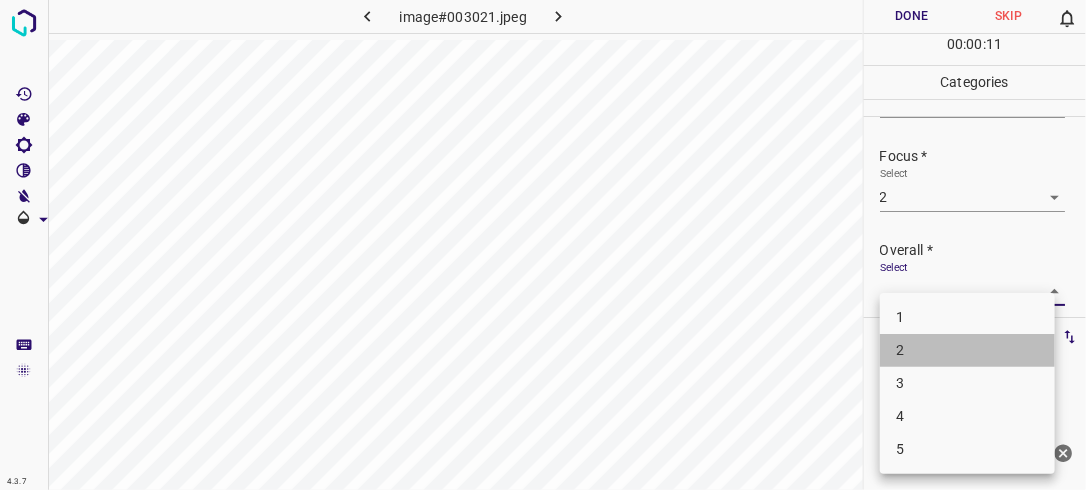 click on "2" at bounding box center (967, 350) 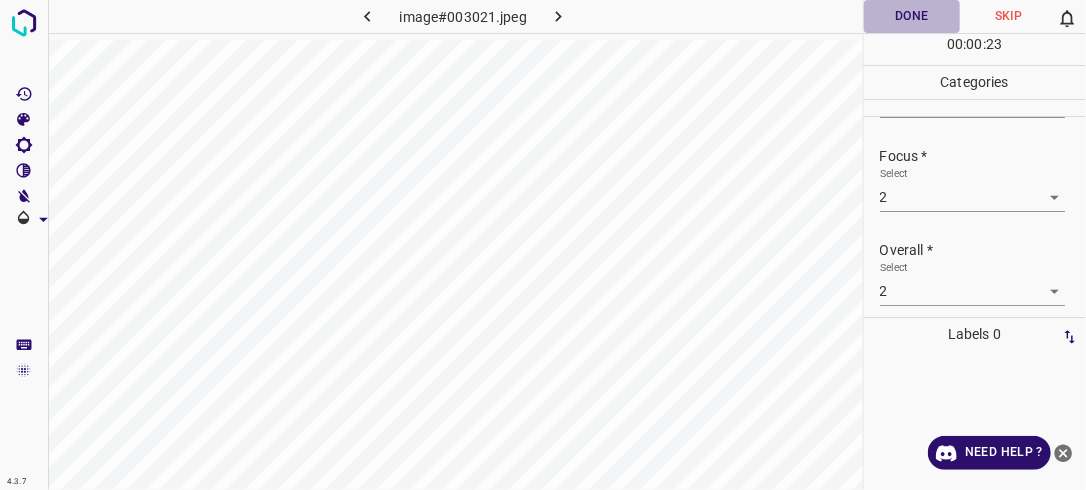click on "Done" at bounding box center (912, 16) 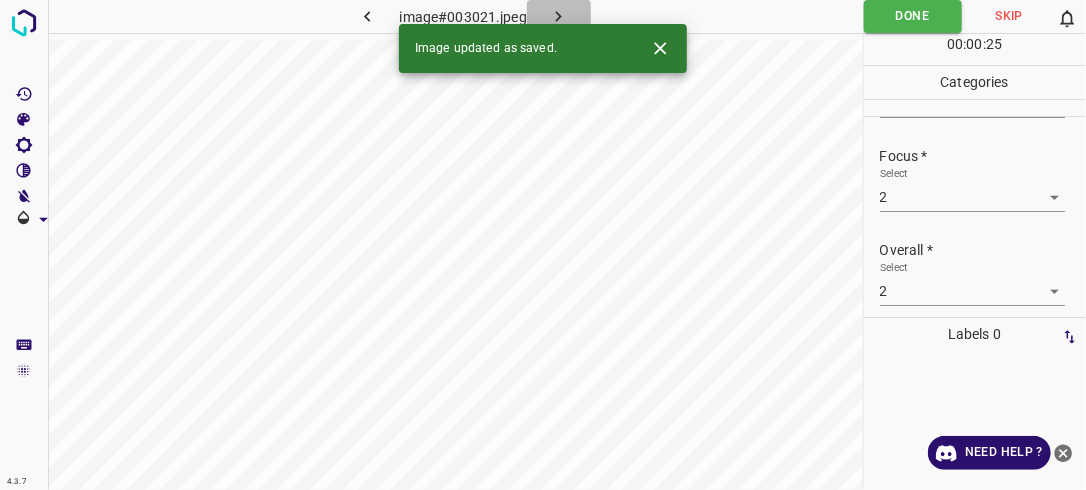 click 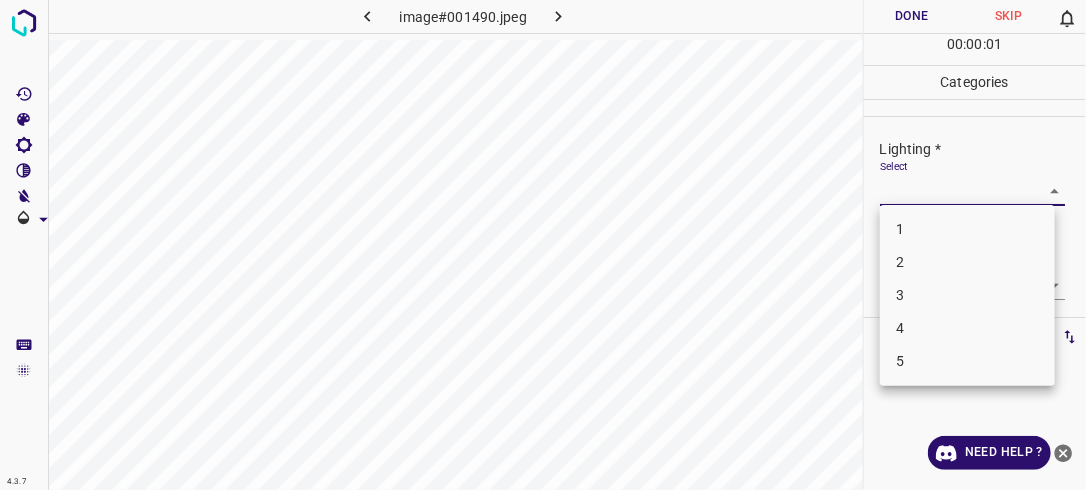 click on "4.3.7 image#001490.jpeg Done Skip 0 00   : 00   : 01   Categories Lighting *  Select ​ Focus *  Select ​ Overall *  Select ​ Labels   0 Categories 1 Lighting 2 Focus 3 Overall Tools Space Change between modes (Draw & Edit) I Auto labeling R Restore zoom M Zoom in N Zoom out Delete Delete selecte label Filters Z Restore filters X Saturation filter C Brightness filter V Contrast filter B Gray scale filter General O Download Need Help ? - Text - Hide - Delete 1 2 3 4 5" at bounding box center (543, 245) 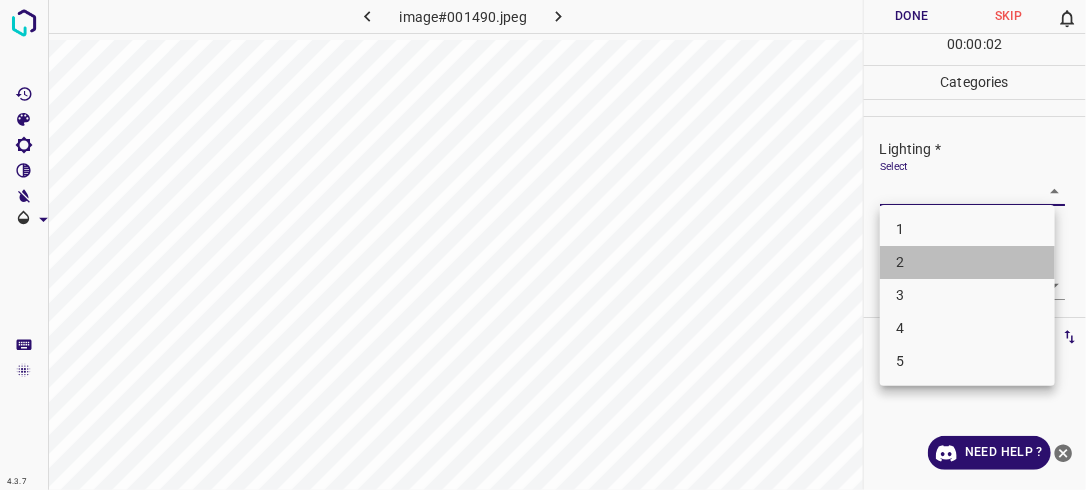 click on "2" at bounding box center (967, 262) 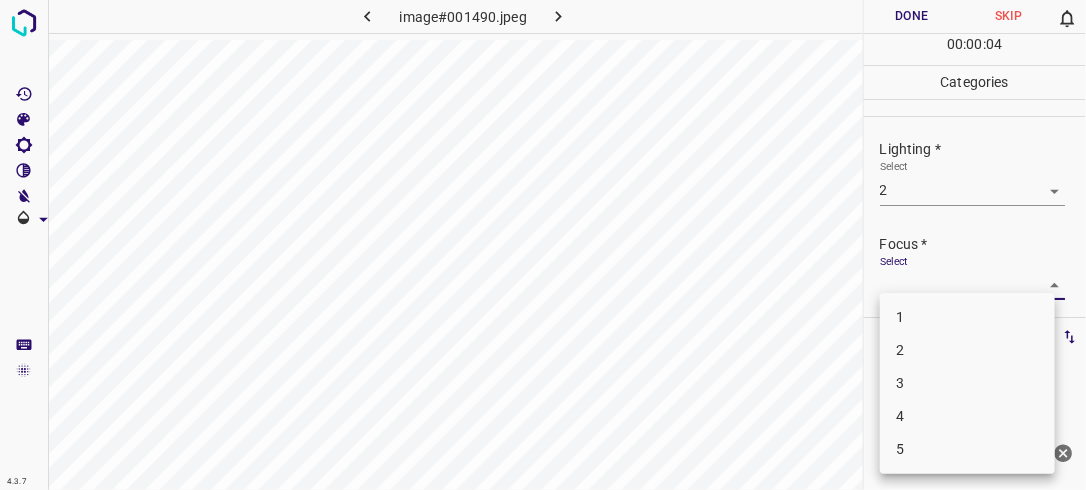 drag, startPoint x: 1039, startPoint y: 279, endPoint x: 935, endPoint y: 342, distance: 121.59358 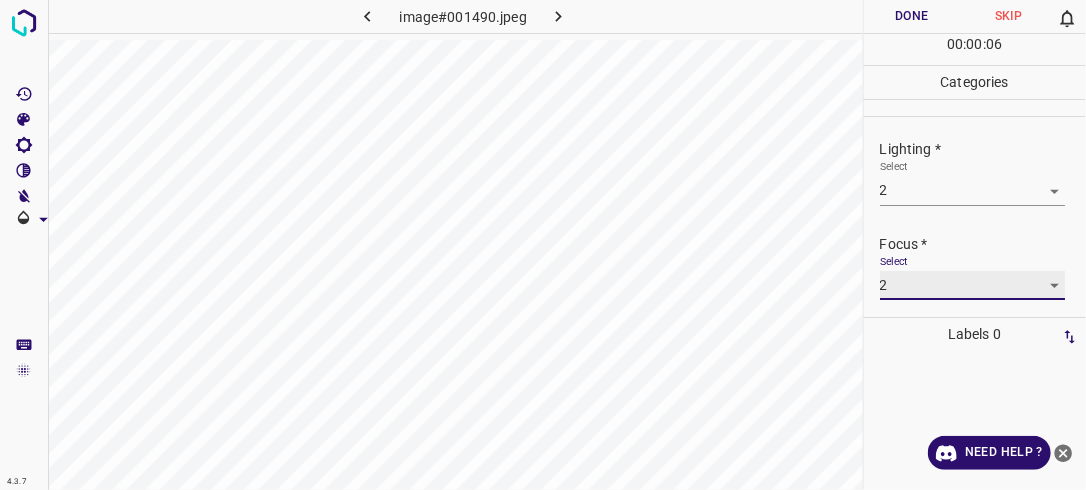 scroll, scrollTop: 98, scrollLeft: 0, axis: vertical 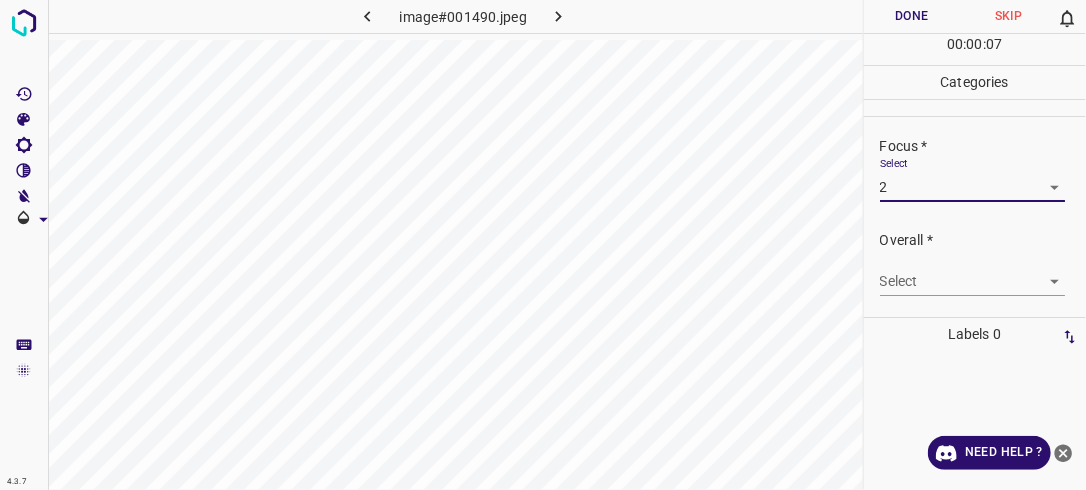 click on "4.3.7 image#001490.jpeg Done Skip 0 00   : 00   : 07   Categories Lighting *  Select 2 2 Focus *  Select 2 2 Overall *  Select ​ Labels   0 Categories 1 Lighting 2 Focus 3 Overall Tools Space Change between modes (Draw & Edit) I Auto labeling R Restore zoom M Zoom in N Zoom out Delete Delete selecte label Filters Z Restore filters X Saturation filter C Brightness filter V Contrast filter B Gray scale filter General O Download Need Help ? - Text - Hide - Delete" at bounding box center [543, 245] 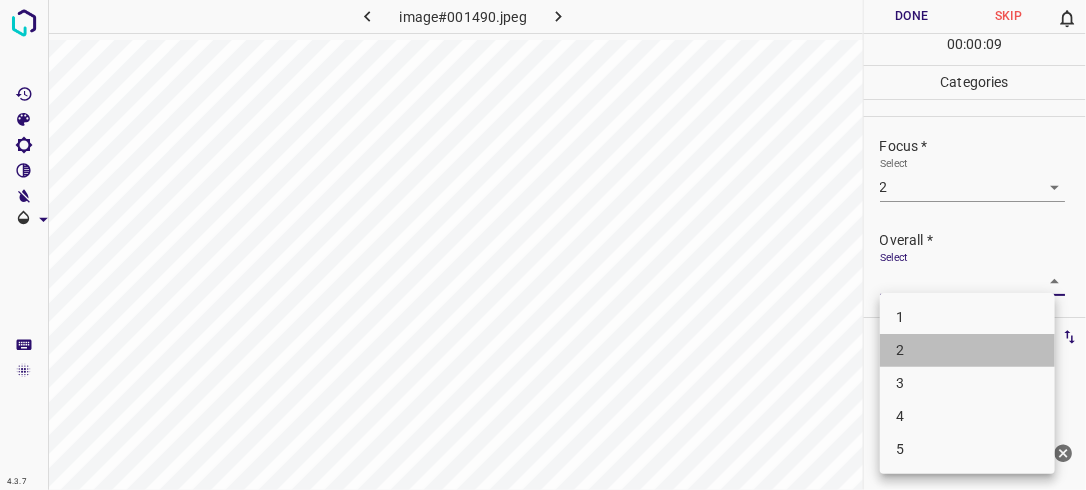 click on "2" at bounding box center [967, 350] 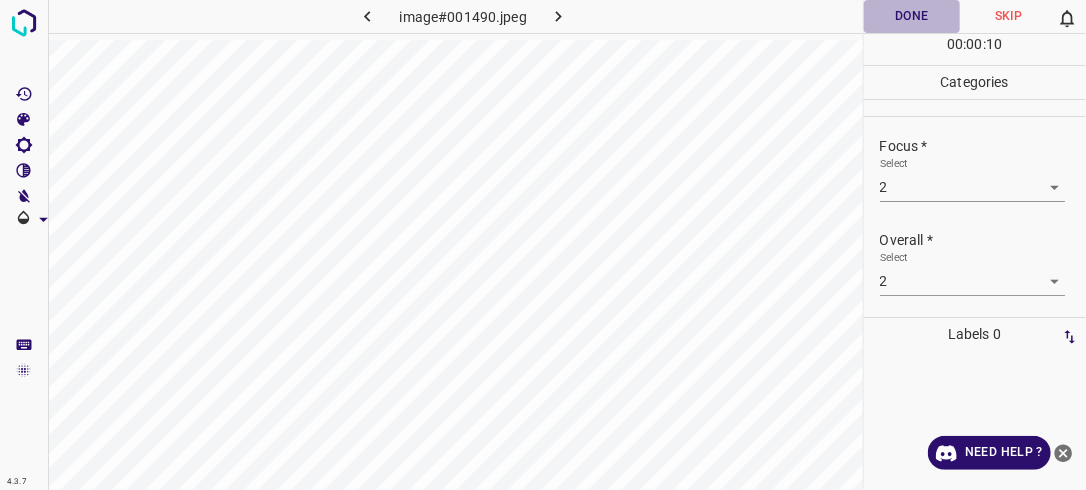 click on "Done" at bounding box center [912, 16] 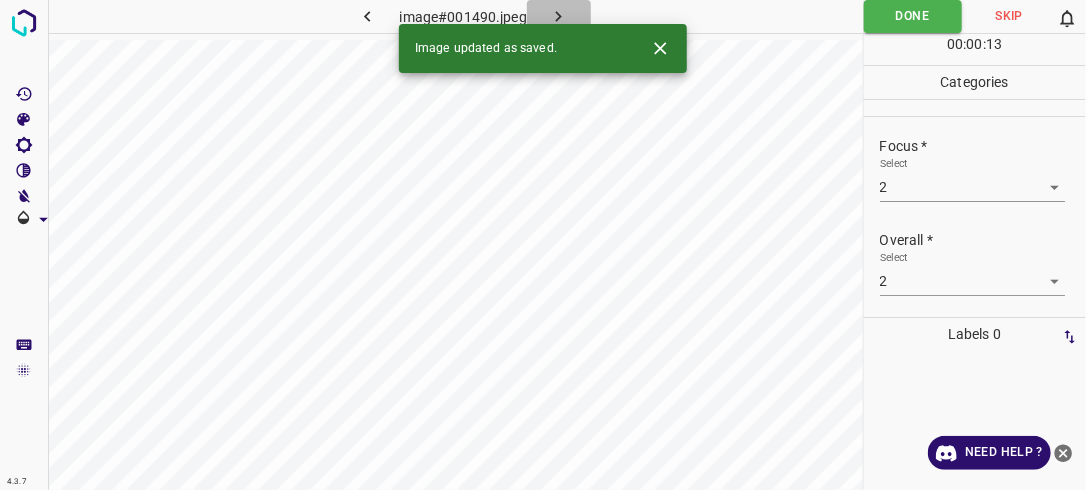 click 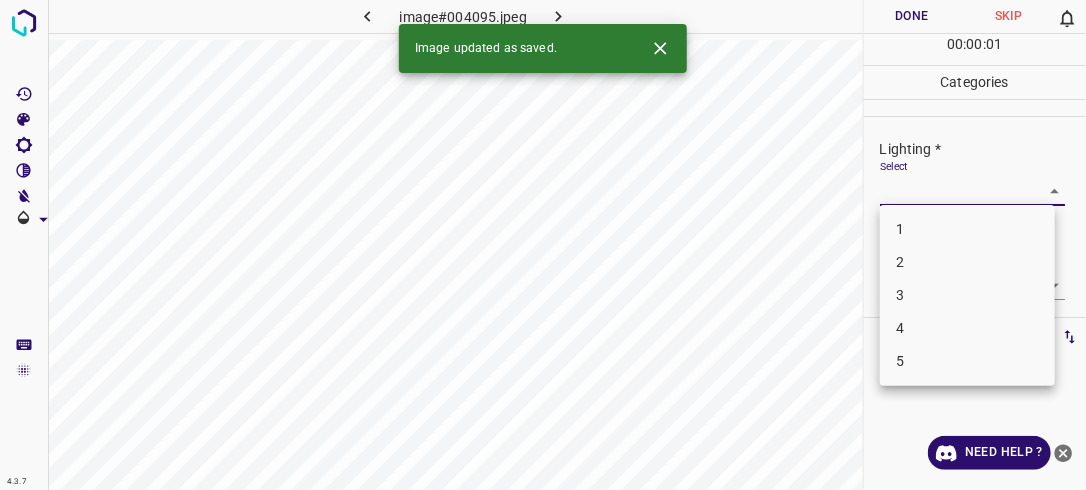 click on "4.3.7 image#004095.jpeg Done Skip 0 00   : 00   : 01   Categories Lighting *  Select ​ Focus *  Select ​ Overall *  Select ​ Labels   0 Categories 1 Lighting 2 Focus 3 Overall Tools Space Change between modes (Draw & Edit) I Auto labeling R Restore zoom M Zoom in N Zoom out Delete Delete selecte label Filters Z Restore filters X Saturation filter C Brightness filter V Contrast filter B Gray scale filter General O Download Image updated as saved. Need Help ? - Text - Hide - Delete 1 2 3 4 5" at bounding box center [543, 245] 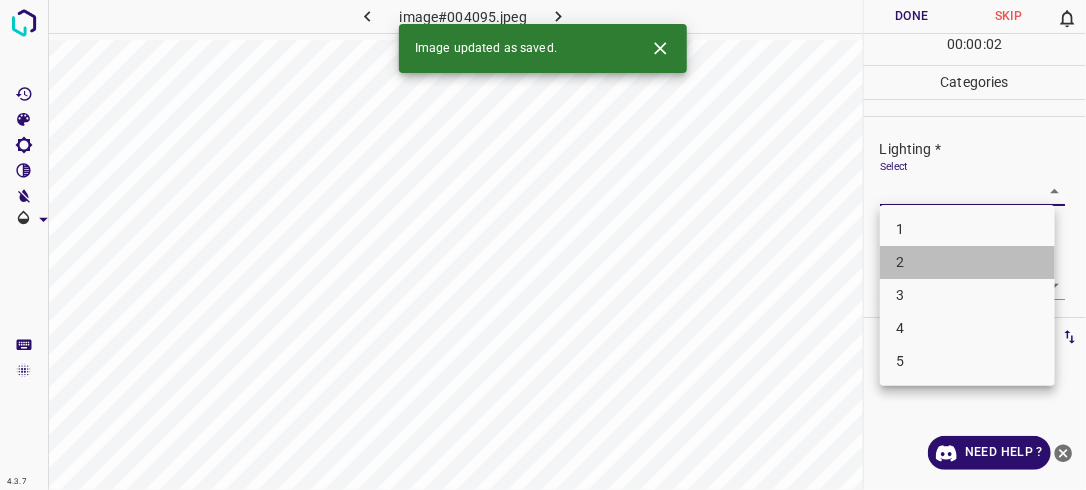 click on "2" at bounding box center (967, 262) 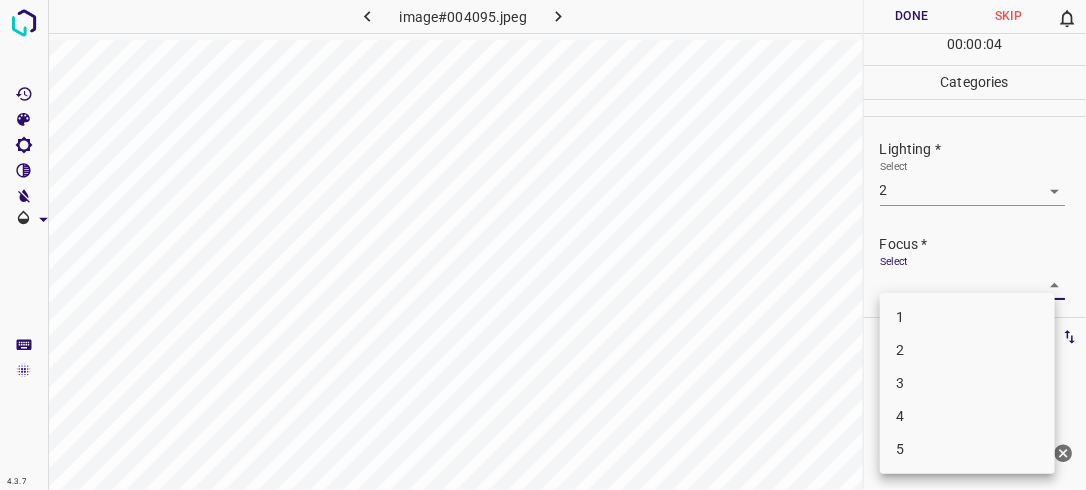 click on "4.3.7 image#004095.jpeg Done Skip 0 00   : 00   : 04   Categories Lighting *  Select 2 2 Focus *  Select ​ Overall *  Select ​ Labels   0 Categories 1 Lighting 2 Focus 3 Overall Tools Space Change between modes (Draw & Edit) I Auto labeling R Restore zoom M Zoom in N Zoom out Delete Delete selecte label Filters Z Restore filters X Saturation filter C Brightness filter V Contrast filter B Gray scale filter General O Download Need Help ? - Text - Hide - Delete 1 2 3 4 5" at bounding box center (543, 245) 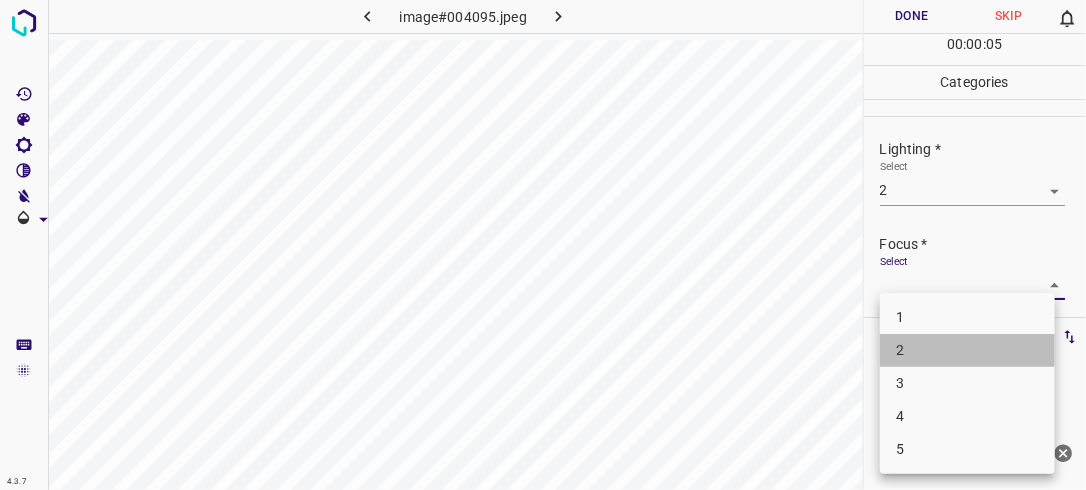 click on "2" at bounding box center (967, 350) 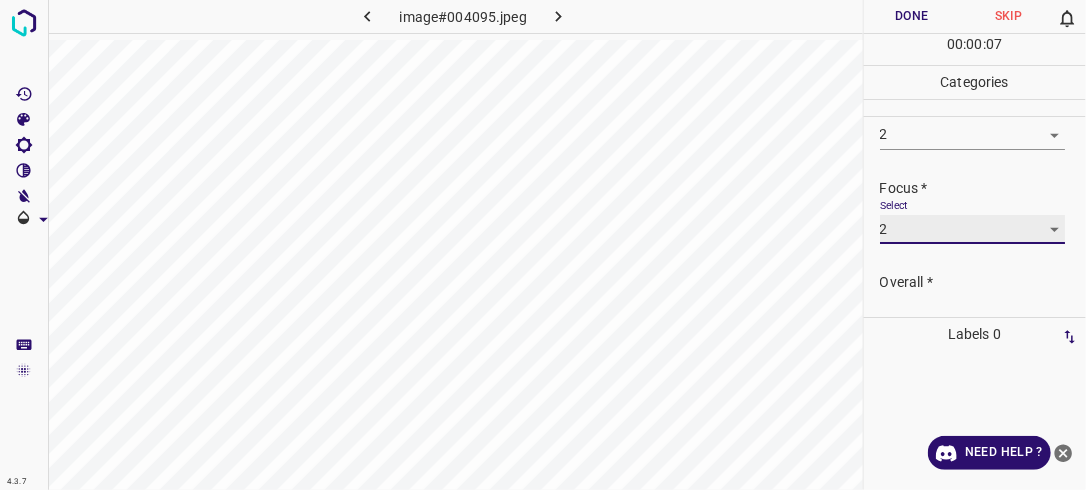 scroll, scrollTop: 68, scrollLeft: 0, axis: vertical 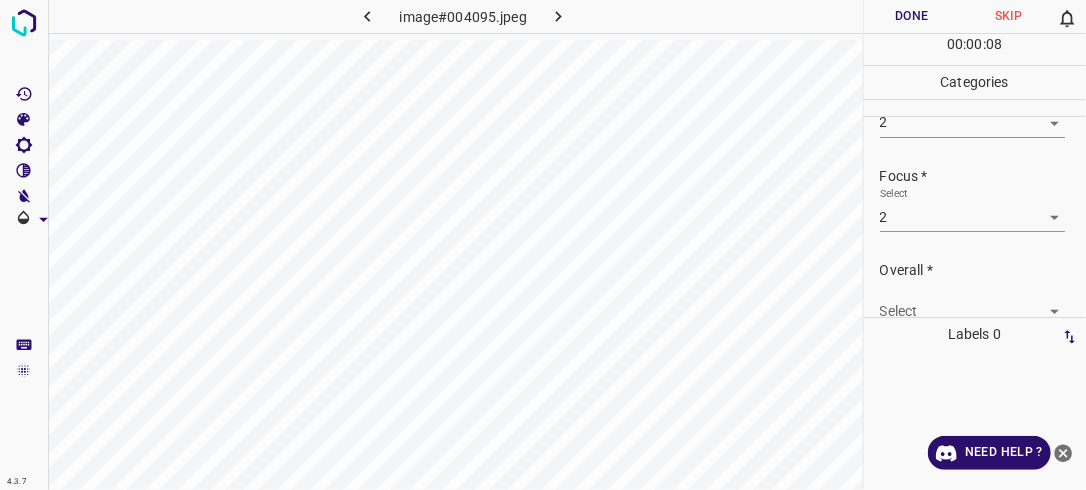 click on "Select ​" at bounding box center [983, 303] 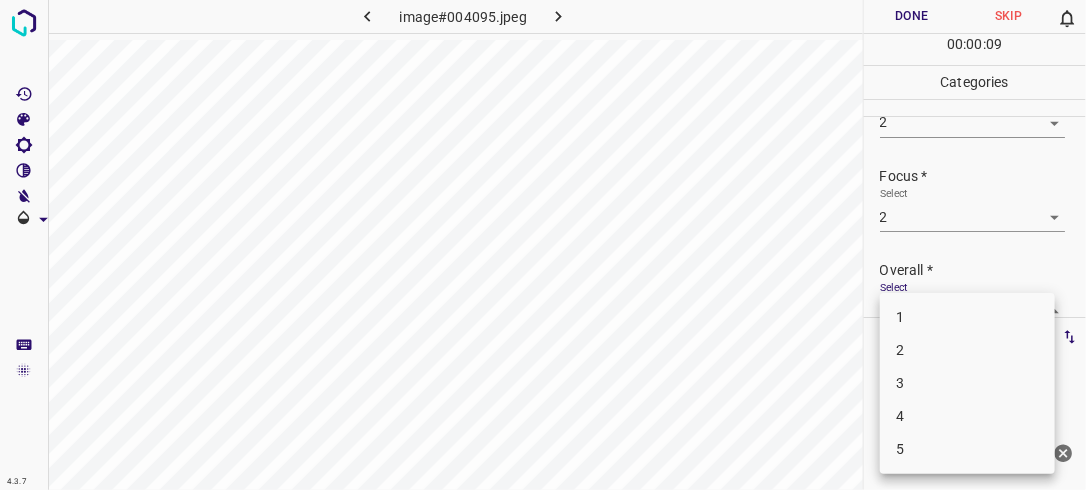 scroll, scrollTop: 76, scrollLeft: 0, axis: vertical 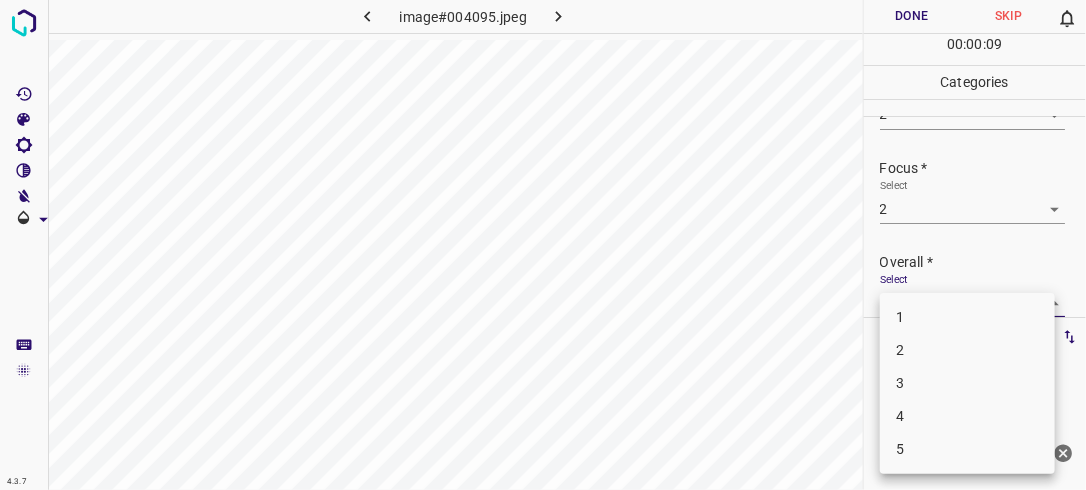 click on "4.3.7 image#004095.jpeg Done Skip 0 00   : 00   : 09   Categories Lighting *  Select 2 2 Focus *  Select 2 2 Overall *  Select ​ Labels   0 Categories 1 Lighting 2 Focus 3 Overall Tools Space Change between modes (Draw & Edit) I Auto labeling R Restore zoom M Zoom in N Zoom out Delete Delete selecte label Filters Z Restore filters X Saturation filter C Brightness filter V Contrast filter B Gray scale filter General O Download Need Help ? - Text - Hide - Delete 1 2 3 4 5" at bounding box center [543, 245] 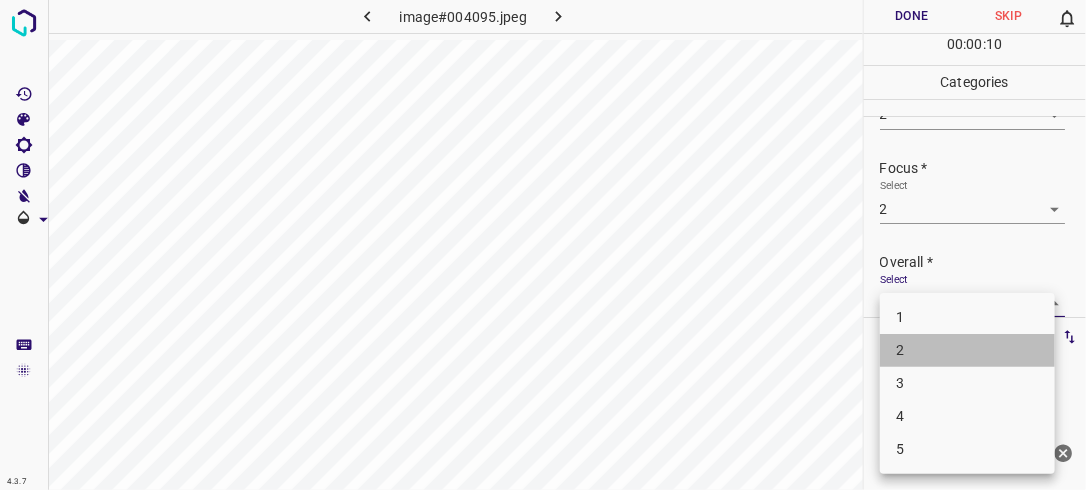 click on "2" at bounding box center (967, 350) 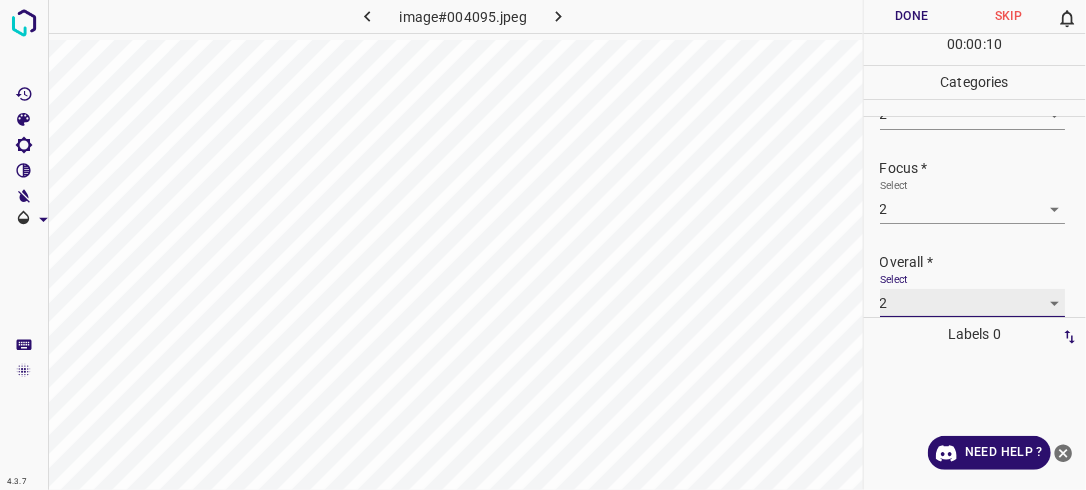 scroll, scrollTop: 76, scrollLeft: 0, axis: vertical 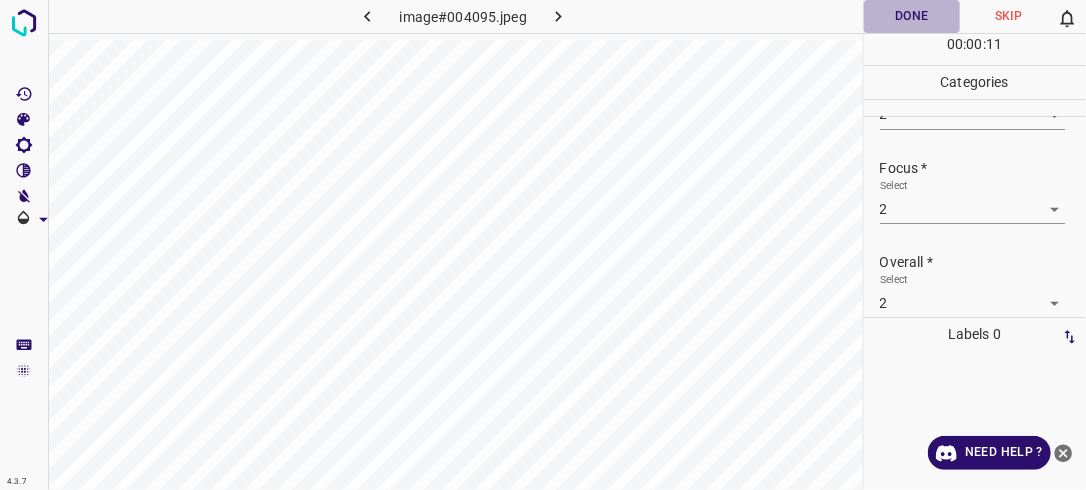 click on "Done" at bounding box center [912, 16] 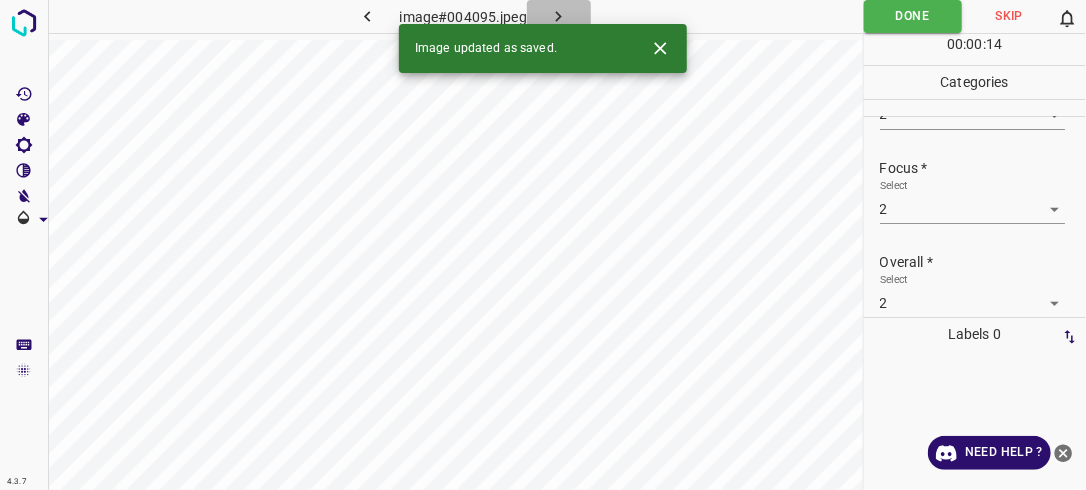 click 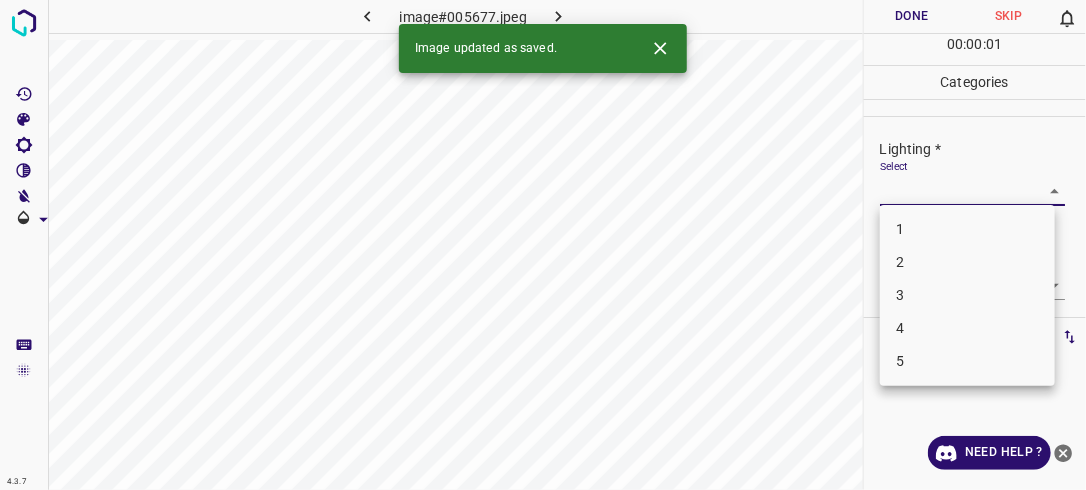 click on "4.3.7 image#005677.jpeg Done Skip 0 00   : 00   : 01   Categories Lighting *  Select ​ Focus *  Select ​ Overall *  Select ​ Labels   0 Categories 1 Lighting 2 Focus 3 Overall Tools Space Change between modes (Draw & Edit) I Auto labeling R Restore zoom M Zoom in N Zoom out Delete Delete selecte label Filters Z Restore filters X Saturation filter C Brightness filter V Contrast filter B Gray scale filter General O Download Image updated as saved. Need Help ? - Text - Hide - Delete 1 2 3 4 5" at bounding box center (543, 245) 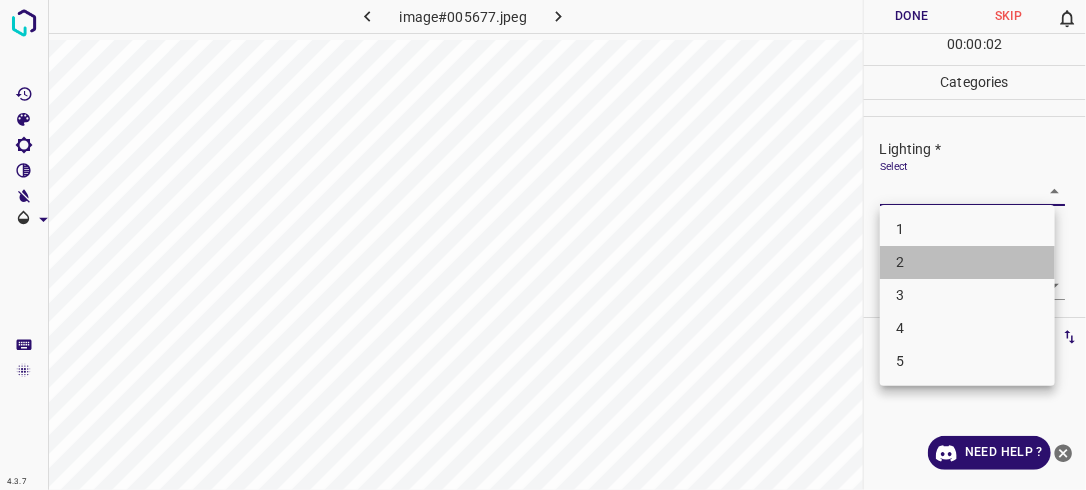 click on "2" at bounding box center (967, 262) 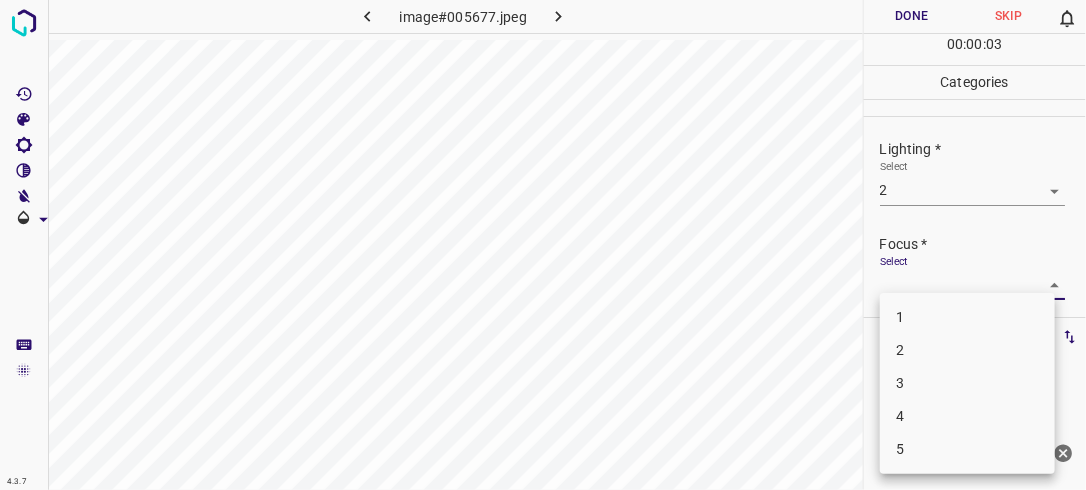 click on "4.3.7 image#005677.jpeg Done Skip 0 00   : 00   : 03   Categories Lighting *  Select 2 2 Focus *  Select ​ Overall *  Select ​ Labels   0 Categories 1 Lighting 2 Focus 3 Overall Tools Space Change between modes (Draw & Edit) I Auto labeling R Restore zoom M Zoom in N Zoom out Delete Delete selecte label Filters Z Restore filters X Saturation filter C Brightness filter V Contrast filter B Gray scale filter General O Download Need Help ? - Text - Hide - Delete 1 2 3 4 5" at bounding box center (543, 245) 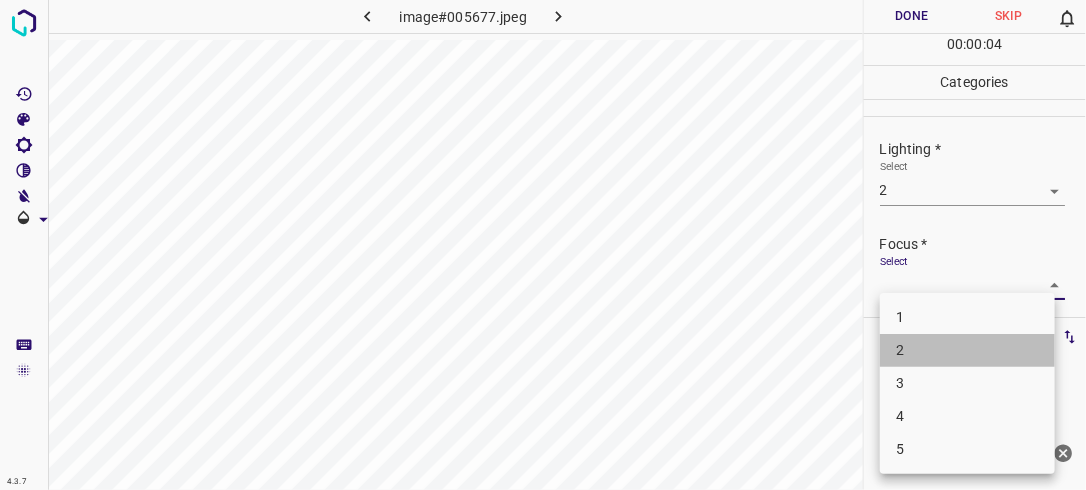 click on "2" at bounding box center [967, 350] 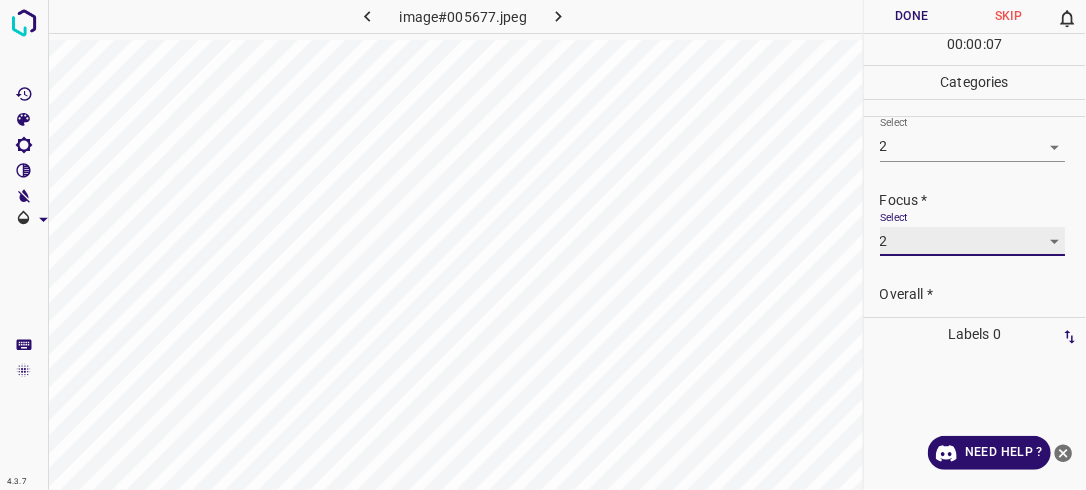 scroll, scrollTop: 98, scrollLeft: 0, axis: vertical 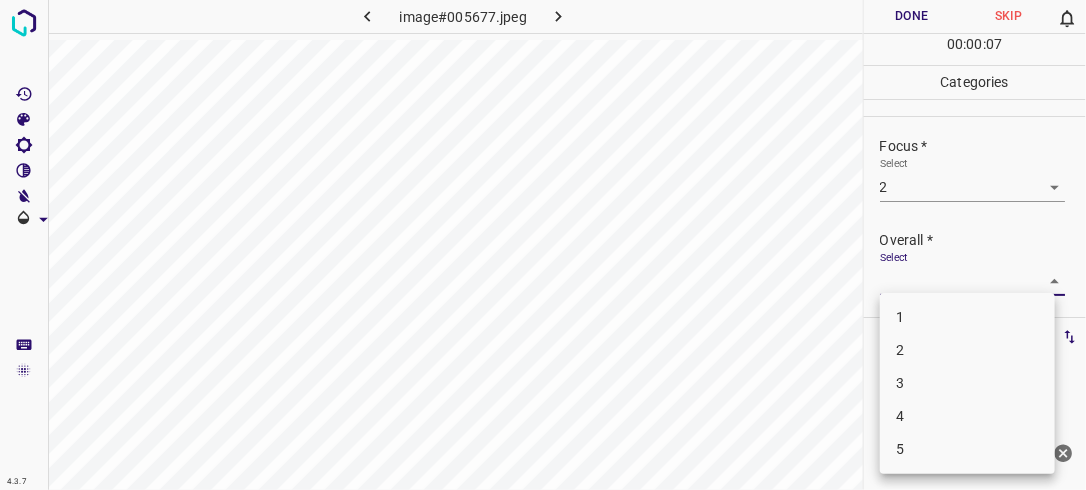 click on "4.3.7 image#005677.jpeg Done Skip 0 00   : 00   : 07   Categories Lighting *  Select 2 2 Focus *  Select 2 2 Overall *  Select ​ Labels   0 Categories 1 Lighting 2 Focus 3 Overall Tools Space Change between modes (Draw & Edit) I Auto labeling R Restore zoom M Zoom in N Zoom out Delete Delete selecte label Filters Z Restore filters X Saturation filter C Brightness filter V Contrast filter B Gray scale filter General O Download Need Help ? - Text - Hide - Delete 1 2 3 4 5" at bounding box center (543, 245) 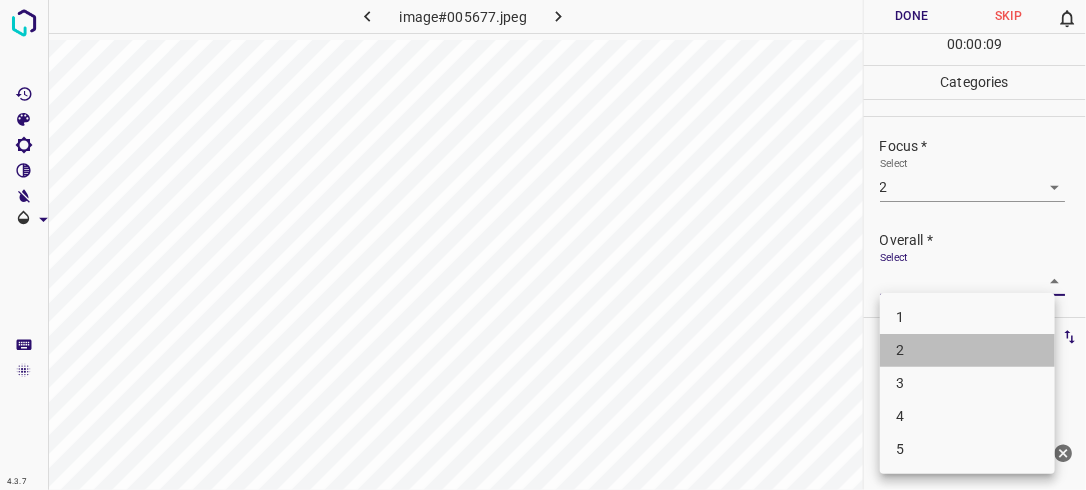 click on "2" at bounding box center (967, 350) 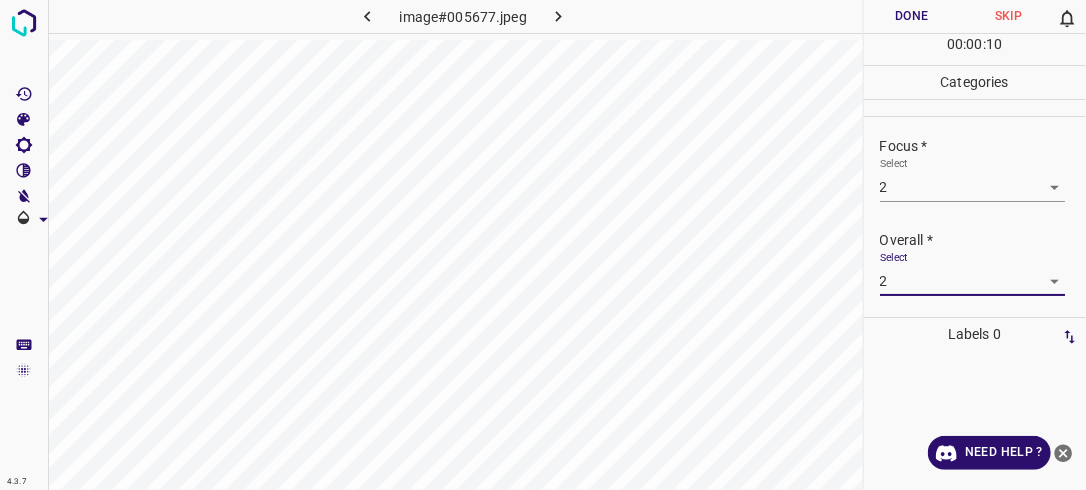 click on "Done" at bounding box center [912, 16] 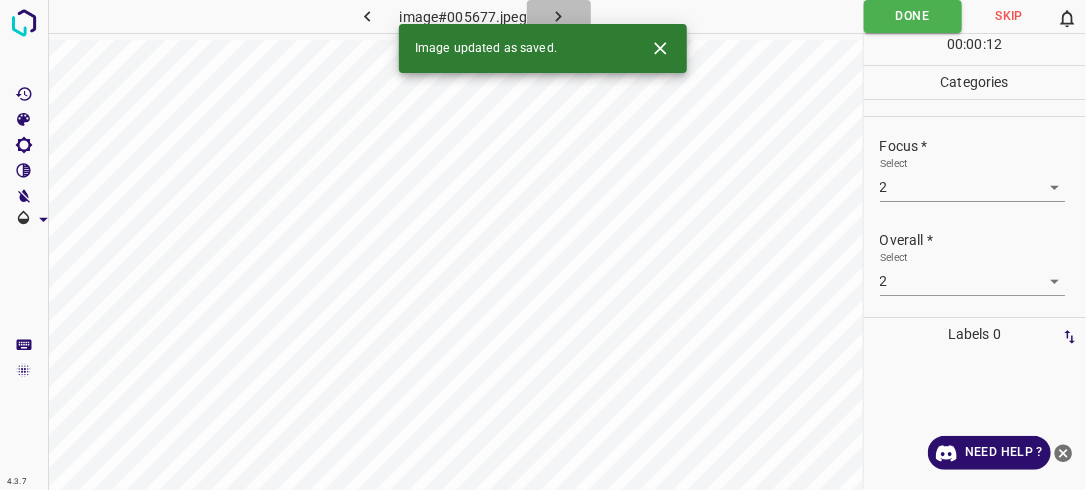 click 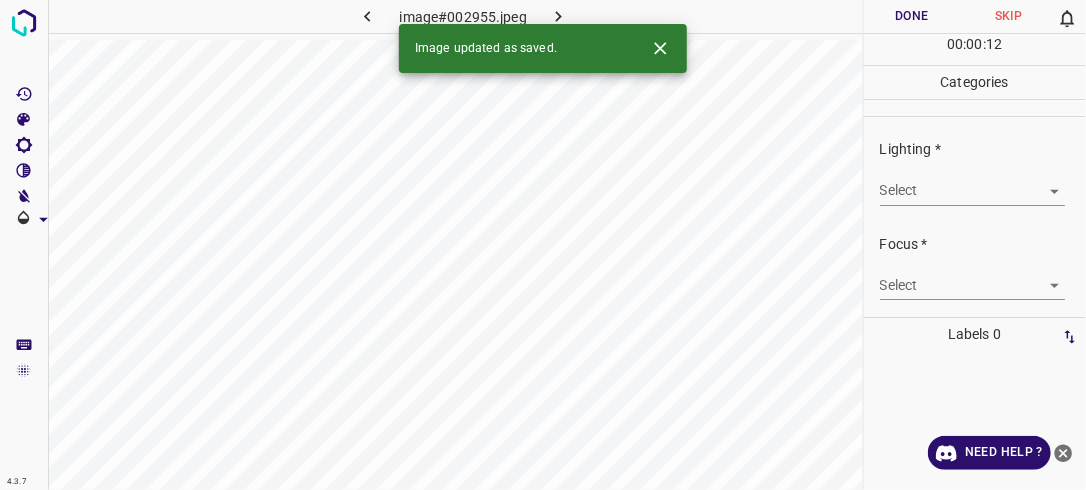 click on "4.3.7 image#002955.jpeg Done Skip 0 00   : 00   : 12   Categories Lighting *  Select ​ Focus *  Select ​ Overall *  Select ​ Labels   0 Categories 1 Lighting 2 Focus 3 Overall Tools Space Change between modes (Draw & Edit) I Auto labeling R Restore zoom M Zoom in N Zoom out Delete Delete selecte label Filters Z Restore filters X Saturation filter C Brightness filter V Contrast filter B Gray scale filter General O Download Image updated as saved. Need Help ? - Text - Hide - Delete" at bounding box center (543, 245) 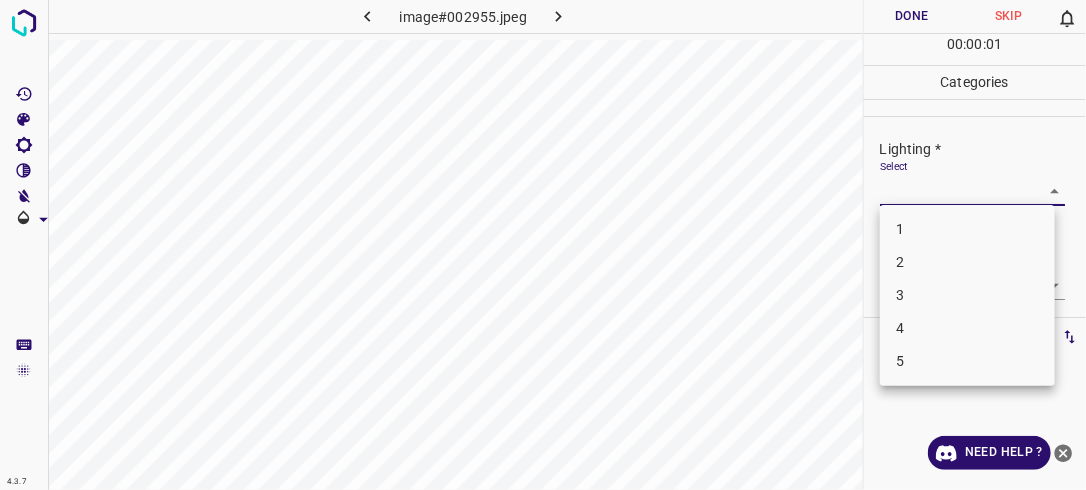click on "2" at bounding box center [967, 262] 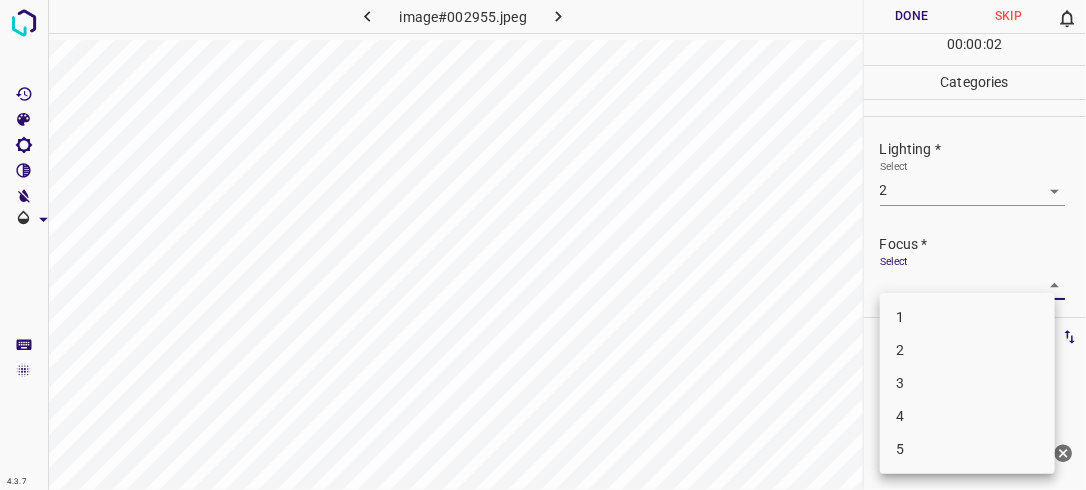 click on "4.3.7 image#002955.jpeg Done Skip 0 00   : 00   : 02   Categories Lighting *  Select 2 2 Focus *  Select ​ Overall *  Select ​ Labels   0 Categories 1 Lighting 2 Focus 3 Overall Tools Space Change between modes (Draw & Edit) I Auto labeling R Restore zoom M Zoom in N Zoom out Delete Delete selecte label Filters Z Restore filters X Saturation filter C Brightness filter V Contrast filter B Gray scale filter General O Download Need Help ? - Text - Hide - Delete 1 2 3 4 5" at bounding box center [543, 245] 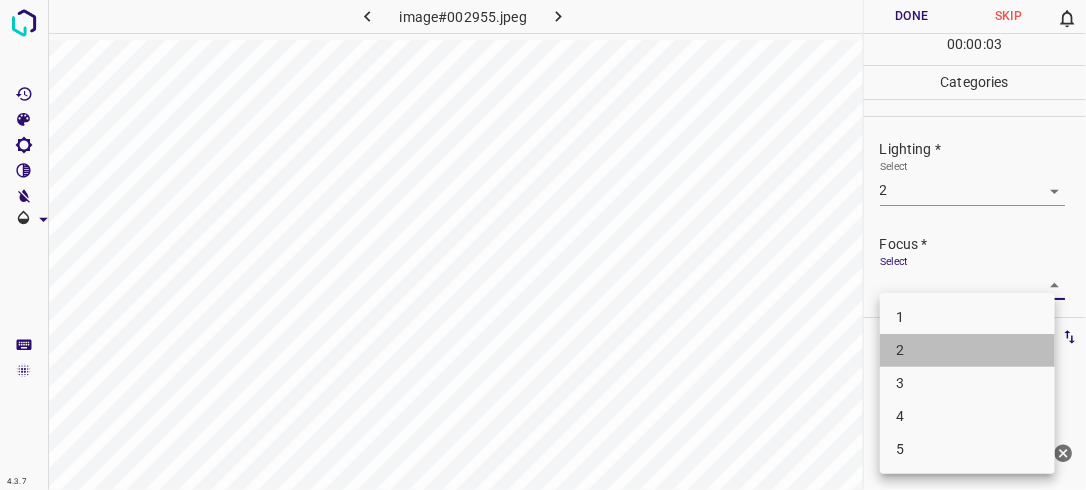 click on "2" at bounding box center (967, 350) 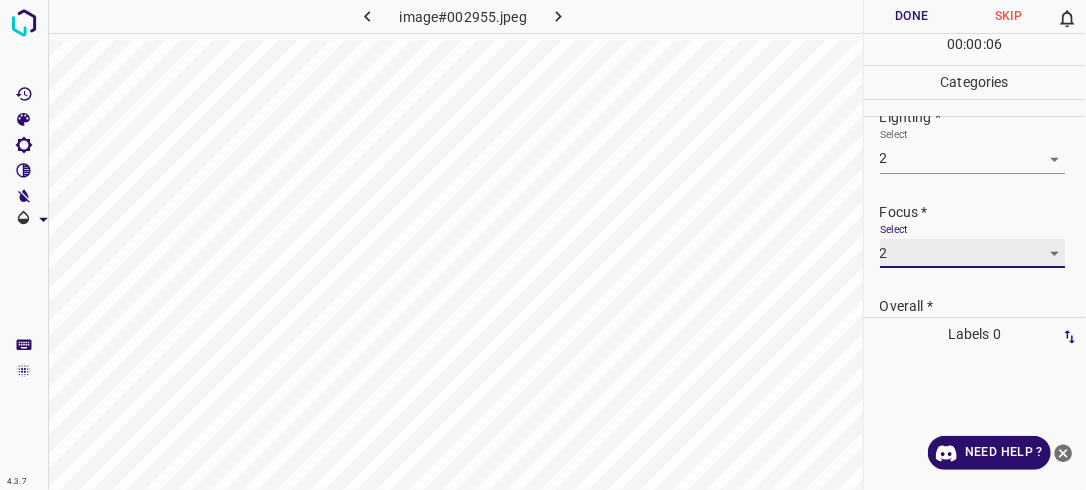 scroll, scrollTop: 98, scrollLeft: 0, axis: vertical 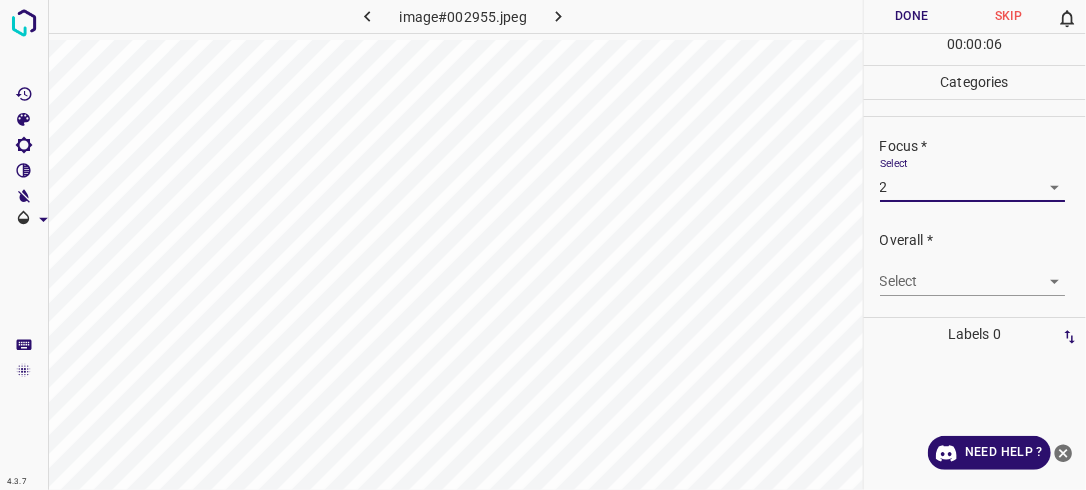 click on "4.3.7 image#002955.jpeg Done Skip 0 00   : 00   : 06   Categories Lighting *  Select 2 2 Focus *  Select 2 2 Overall *  Select ​ Labels   0 Categories 1 Lighting 2 Focus 3 Overall Tools Space Change between modes (Draw & Edit) I Auto labeling R Restore zoom M Zoom in N Zoom out Delete Delete selecte label Filters Z Restore filters X Saturation filter C Brightness filter V Contrast filter B Gray scale filter General O Download Need Help ? - Text - Hide - Delete" at bounding box center [543, 245] 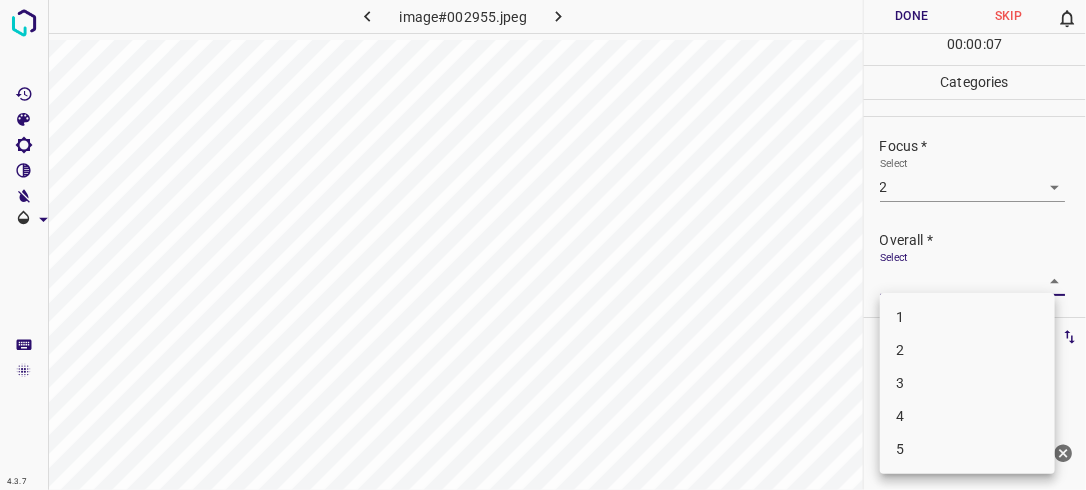 click on "2" at bounding box center [967, 350] 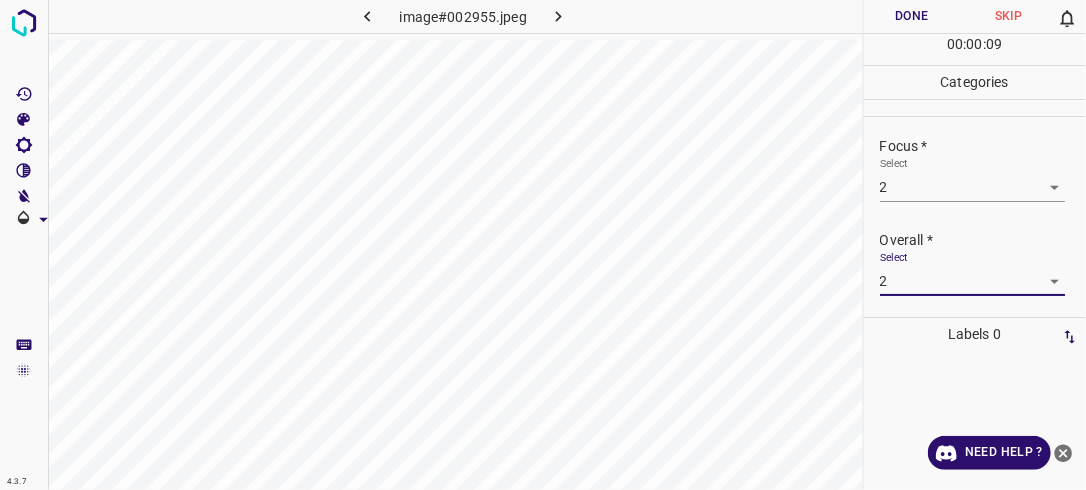 click on "Done" at bounding box center (912, 16) 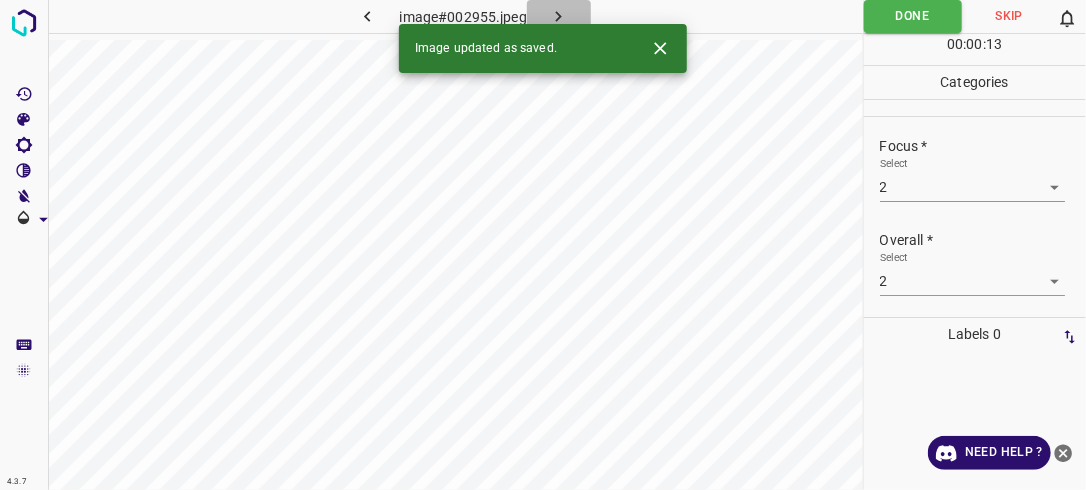 click 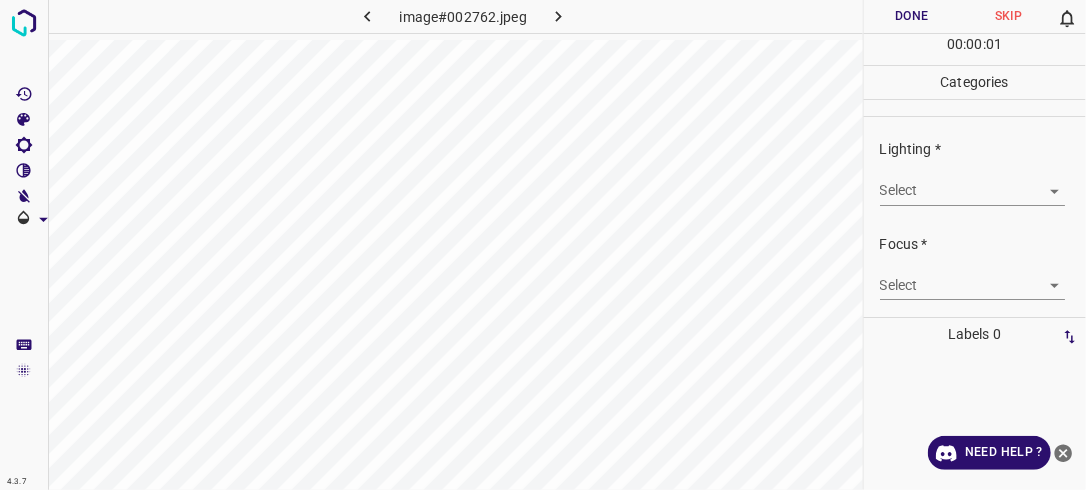 click on "4.3.7 image#002762.jpeg Done Skip 0 00   : 00   : 01   Categories Lighting *  Select ​ Focus *  Select ​ Overall *  Select ​ Labels   0 Categories 1 Lighting 2 Focus 3 Overall Tools Space Change between modes (Draw & Edit) I Auto labeling R Restore zoom M Zoom in N Zoom out Delete Delete selecte label Filters Z Restore filters X Saturation filter C Brightness filter V Contrast filter B Gray scale filter General O Download Need Help ? - Text - Hide - Delete" at bounding box center [543, 245] 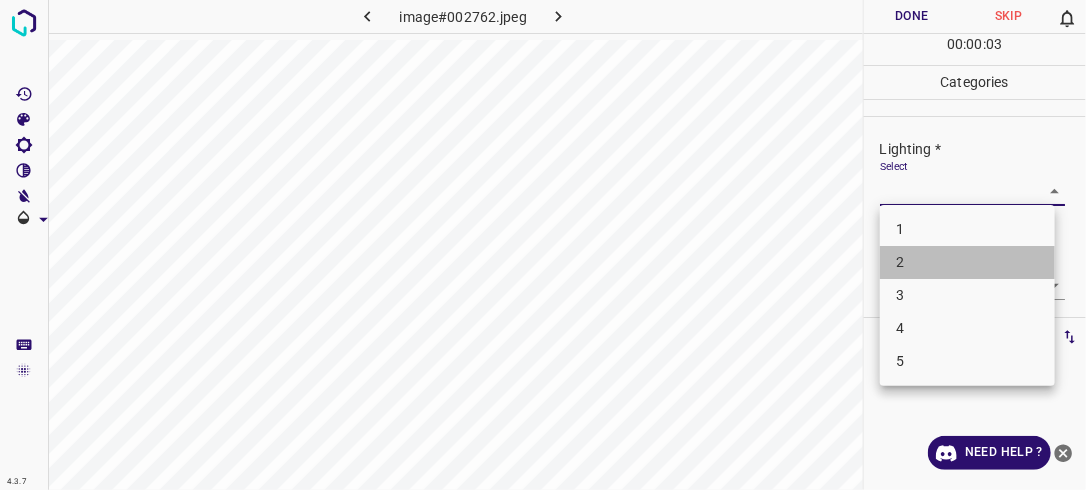 click on "2" at bounding box center (967, 262) 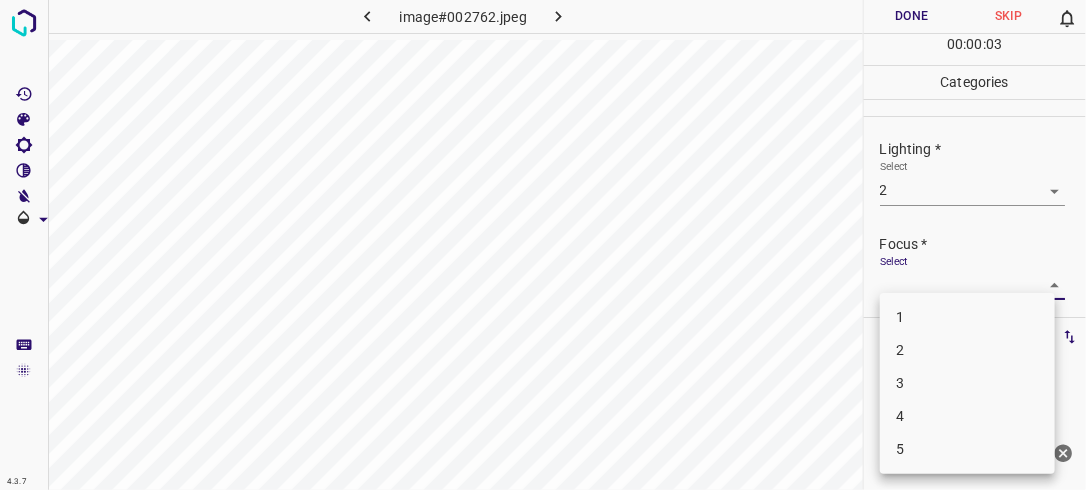 click on "4.3.7 image#002762.jpeg Done Skip 0 00   : 00   : 03   Categories Lighting *  Select 2 2 Focus *  Select ​ Overall *  Select ​ Labels   0 Categories 1 Lighting 2 Focus 3 Overall Tools Space Change between modes (Draw & Edit) I Auto labeling R Restore zoom M Zoom in N Zoom out Delete Delete selecte label Filters Z Restore filters X Saturation filter C Brightness filter V Contrast filter B Gray scale filter General O Download Need Help ? - Text - Hide - Delete 1 2 3 4 5" at bounding box center [543, 245] 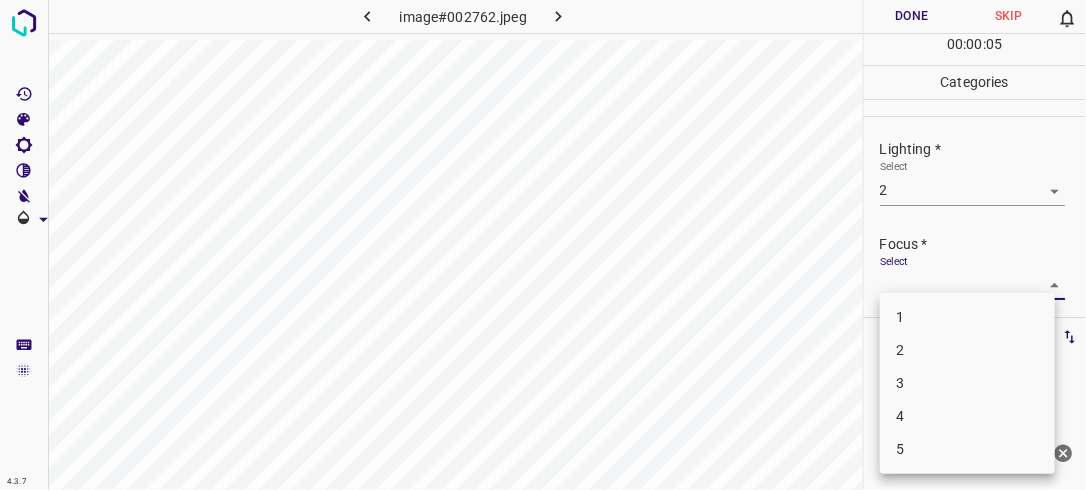 click on "2" at bounding box center [967, 350] 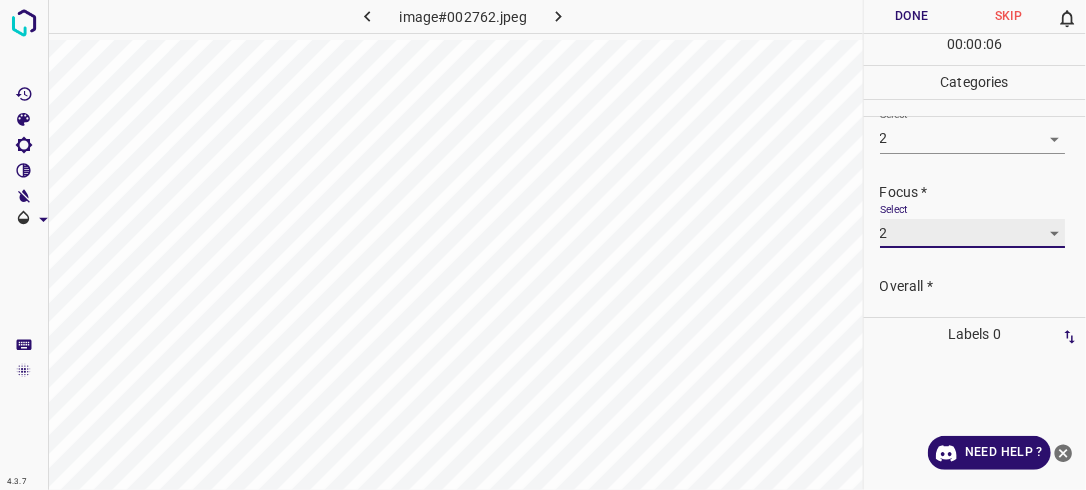 scroll, scrollTop: 98, scrollLeft: 0, axis: vertical 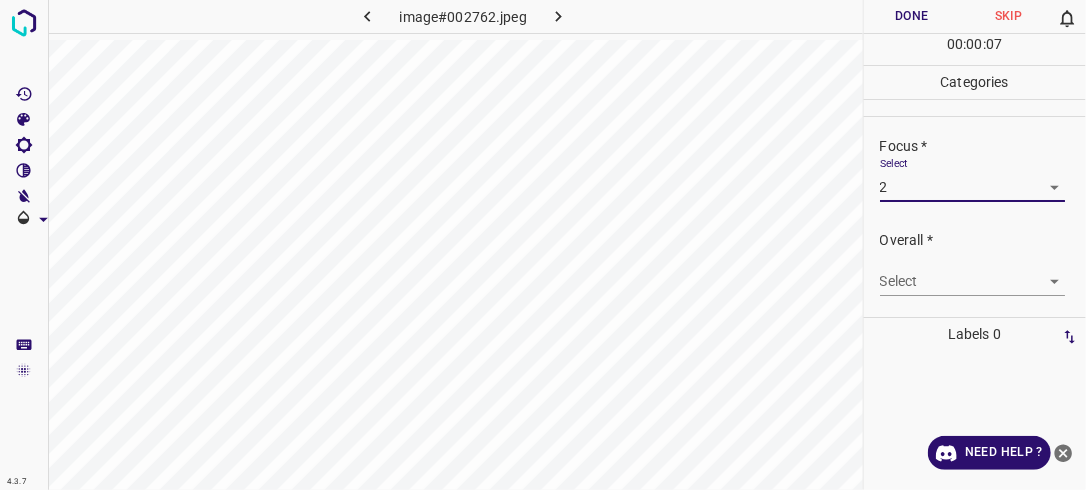 click on "4.3.7 image#002762.jpeg Done Skip 0 00   : 00   : 07   Categories Lighting *  Select 2 2 Focus *  Select 2 2 Overall *  Select ​ Labels   0 Categories 1 Lighting 2 Focus 3 Overall Tools Space Change between modes (Draw & Edit) I Auto labeling R Restore zoom M Zoom in N Zoom out Delete Delete selecte label Filters Z Restore filters X Saturation filter C Brightness filter V Contrast filter B Gray scale filter General O Download Need Help ? - Text - Hide - Delete" at bounding box center (543, 245) 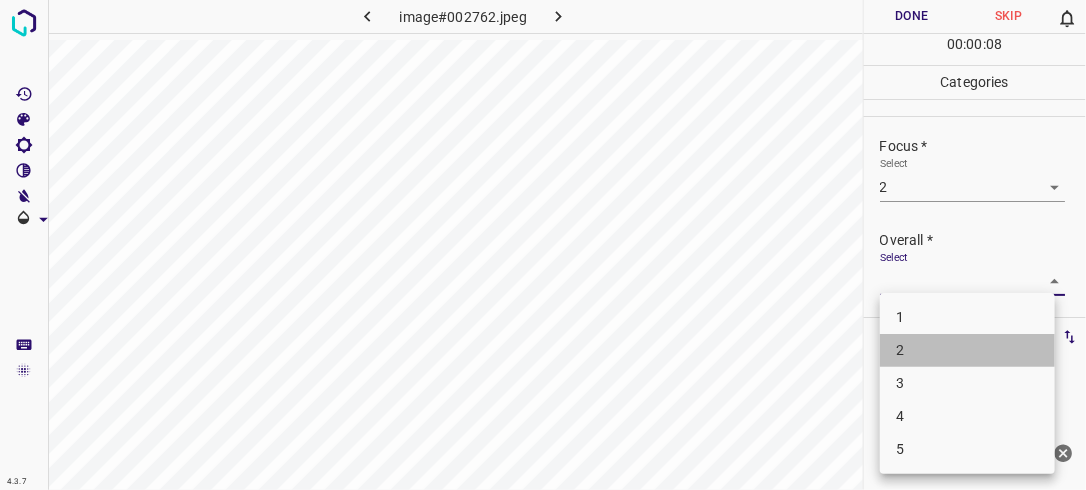 click on "2" at bounding box center [967, 350] 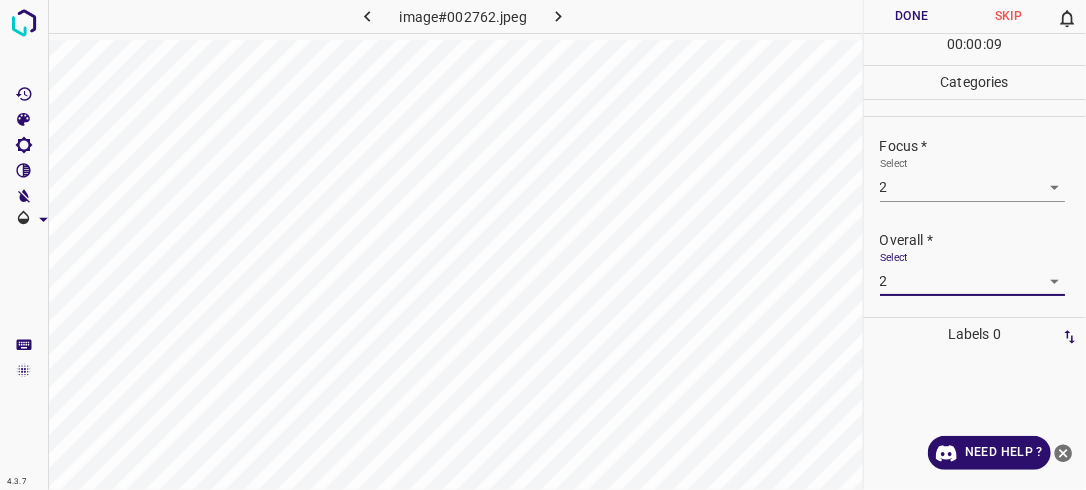 click on "Done" at bounding box center (912, 16) 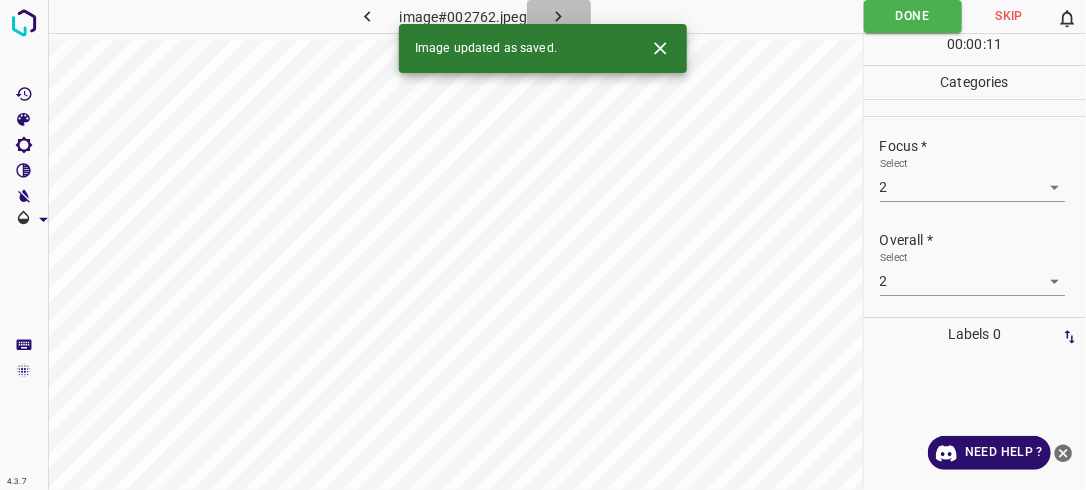 click at bounding box center [559, 16] 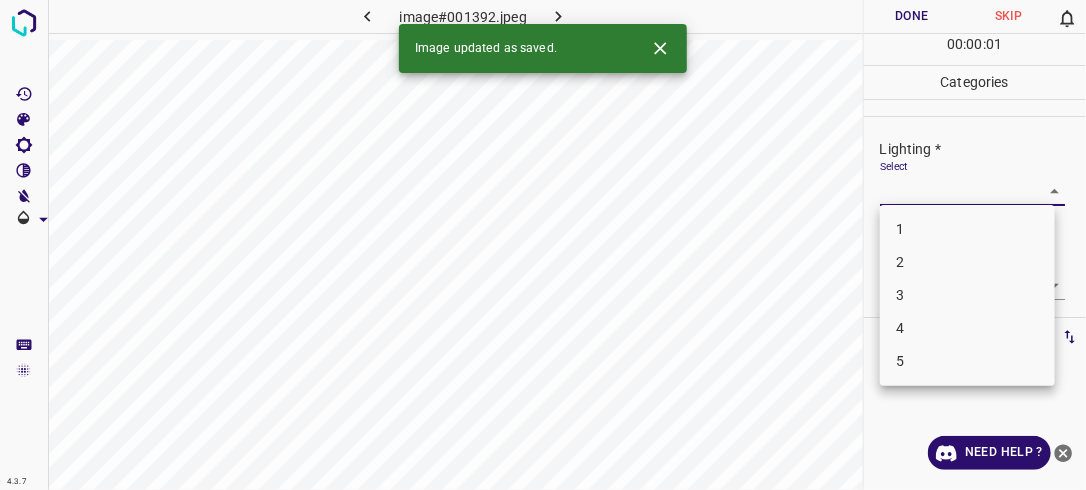 click on "4.3.7 image#001392.jpeg Done Skip 0 00   : 00   : 01   Categories Lighting *  Select ​ Focus *  Select ​ Overall *  Select ​ Labels   0 Categories 1 Lighting 2 Focus 3 Overall Tools Space Change between modes (Draw & Edit) I Auto labeling R Restore zoom M Zoom in N Zoom out Delete Delete selecte label Filters Z Restore filters X Saturation filter C Brightness filter V Contrast filter B Gray scale filter General O Download Image updated as saved. Need Help ? - Text - Hide - Delete 1 2 3 4 5" at bounding box center (543, 245) 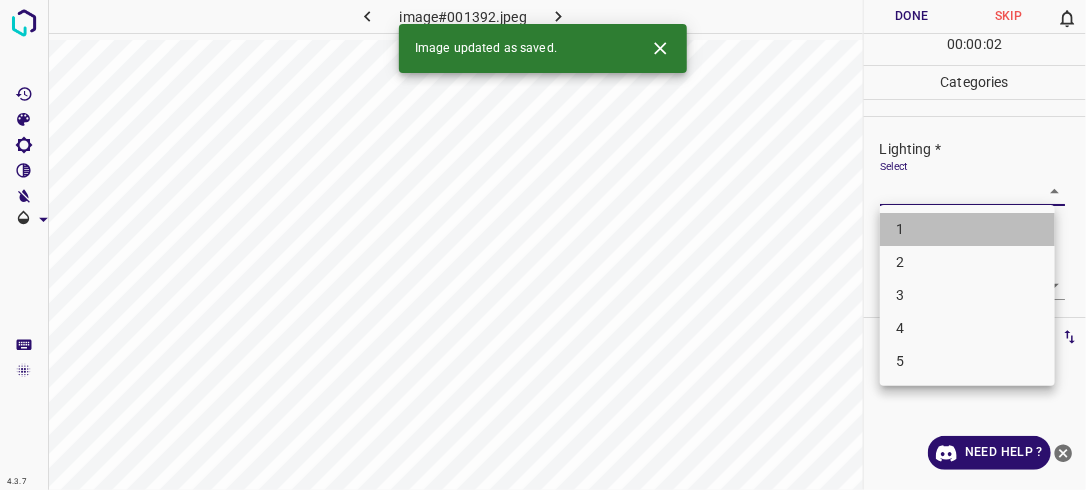 click on "1" at bounding box center [967, 229] 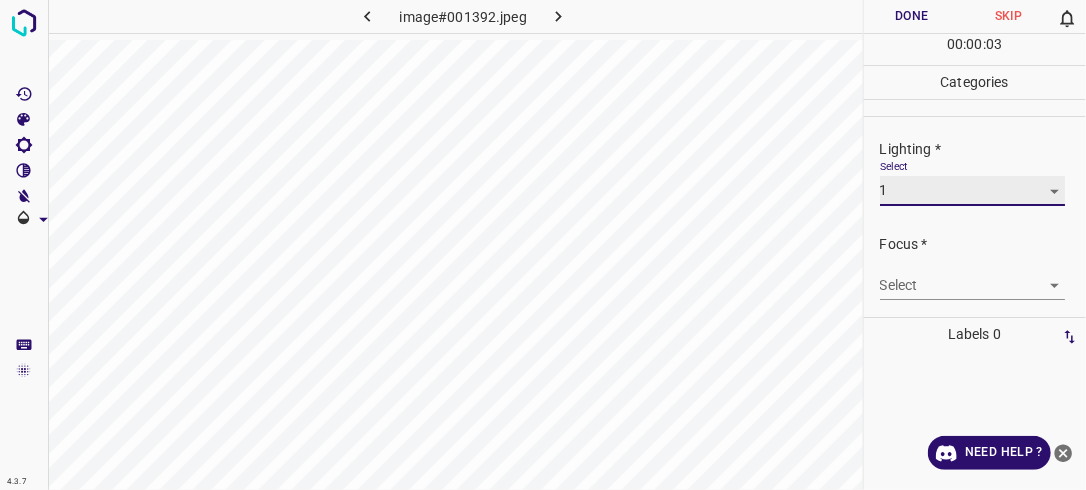 scroll, scrollTop: 59, scrollLeft: 0, axis: vertical 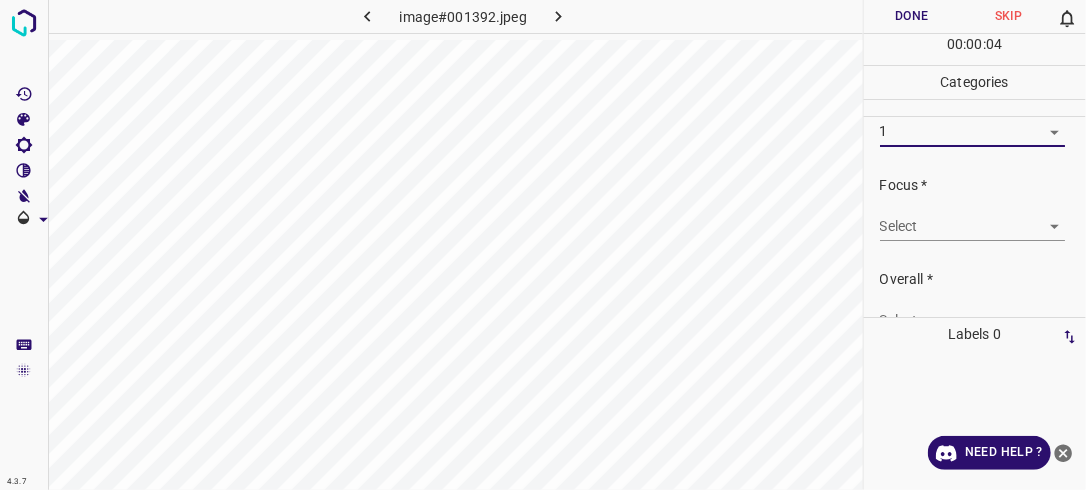 click on "4.3.7 image#001392.jpeg Done Skip 0 00   : 00   : 04   Categories Lighting *  Select 1 1 Focus *  Select ​ Overall *  Select ​ Labels   0 Categories 1 Lighting 2 Focus 3 Overall Tools Space Change between modes (Draw & Edit) I Auto labeling R Restore zoom M Zoom in N Zoom out Delete Delete selecte label Filters Z Restore filters X Saturation filter C Brightness filter V Contrast filter B Gray scale filter General O Download Need Help ? - Text - Hide - Delete" at bounding box center [543, 245] 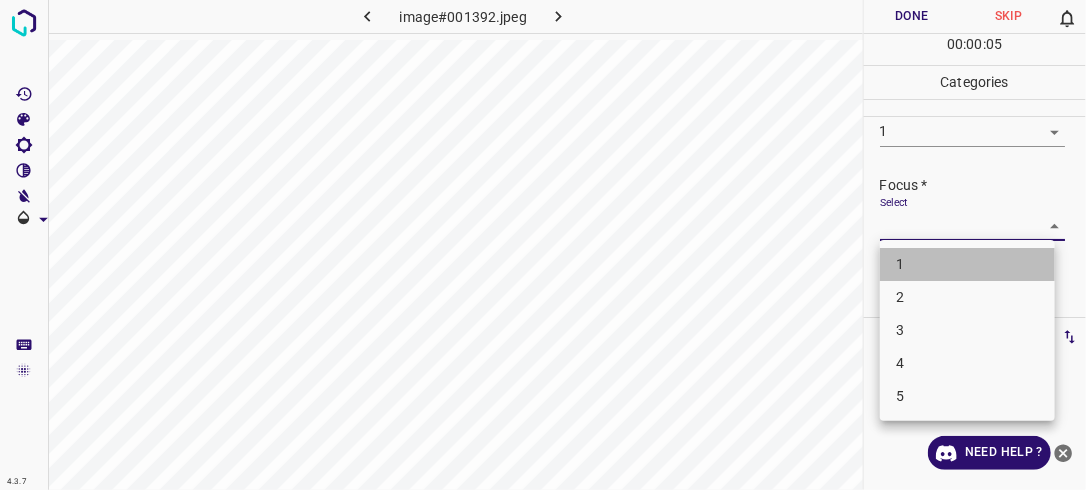 click on "1" at bounding box center [967, 264] 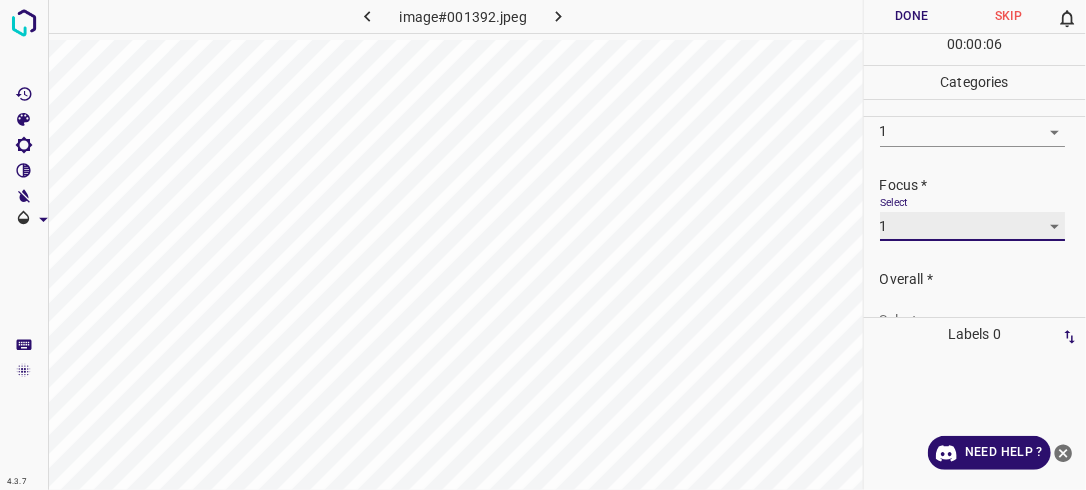 scroll, scrollTop: 98, scrollLeft: 0, axis: vertical 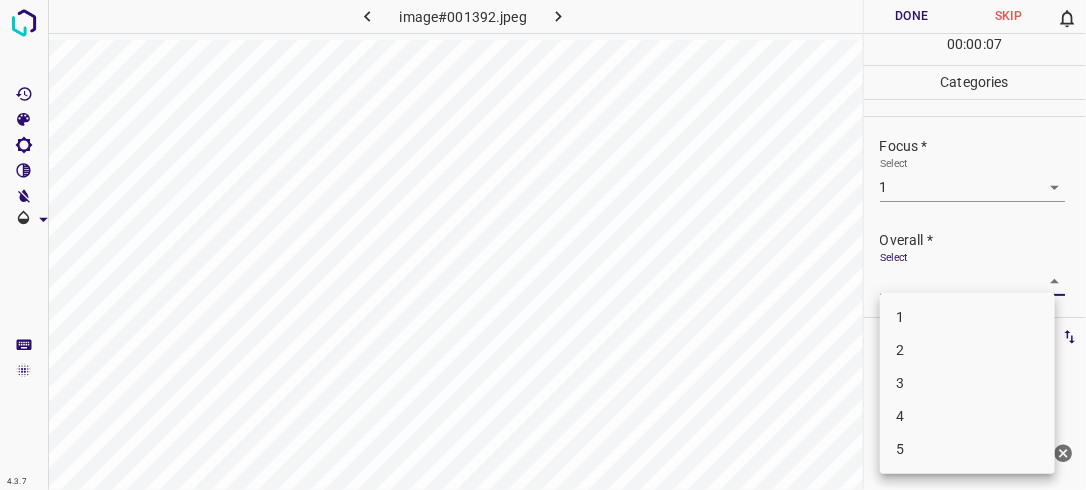 click on "4.3.7 image#001392.jpeg Done Skip 0 00   : 00   : 07   Categories Lighting *  Select 1 1 Focus *  Select 1 1 Overall *  Select ​ Labels   0 Categories 1 Lighting 2 Focus 3 Overall Tools Space Change between modes (Draw & Edit) I Auto labeling R Restore zoom M Zoom in N Zoom out Delete Delete selecte label Filters Z Restore filters X Saturation filter C Brightness filter V Contrast filter B Gray scale filter General O Download Need Help ? - Text - Hide - Delete 1 2 3 4 5" at bounding box center (543, 245) 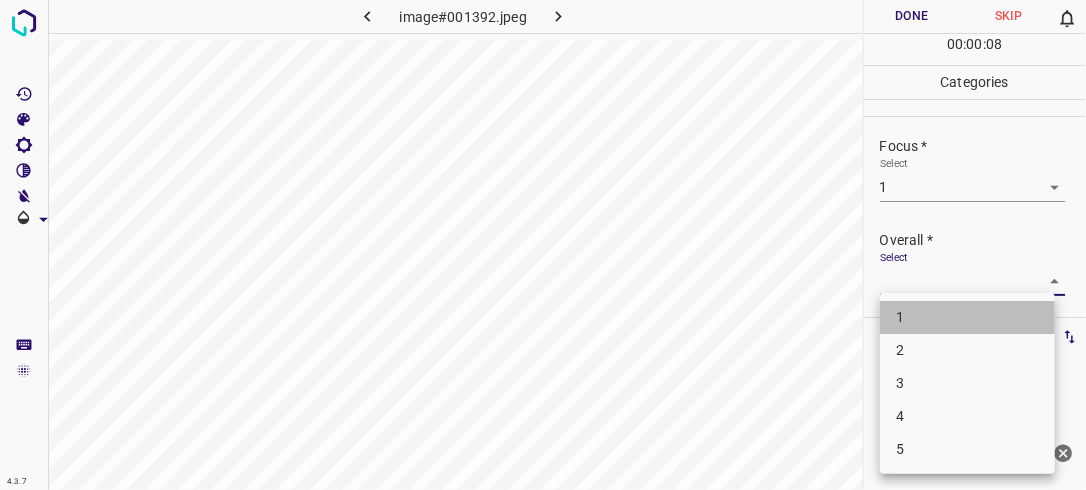 click on "1" at bounding box center (967, 317) 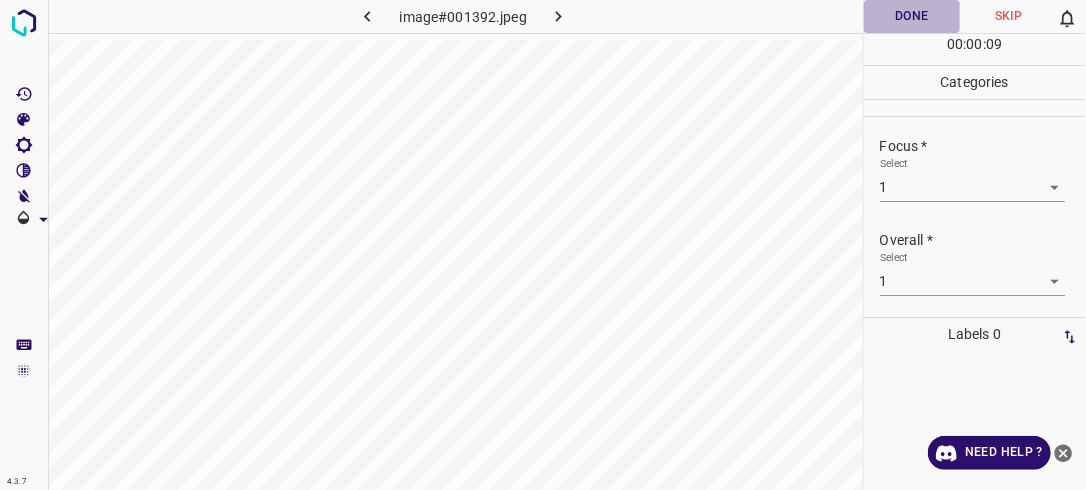 click on "Done" at bounding box center [912, 16] 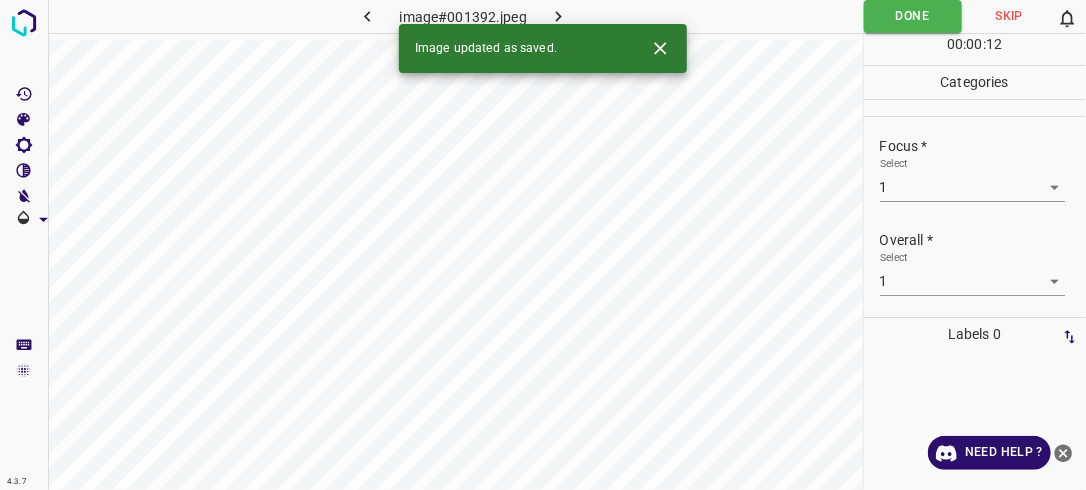 click at bounding box center (559, 16) 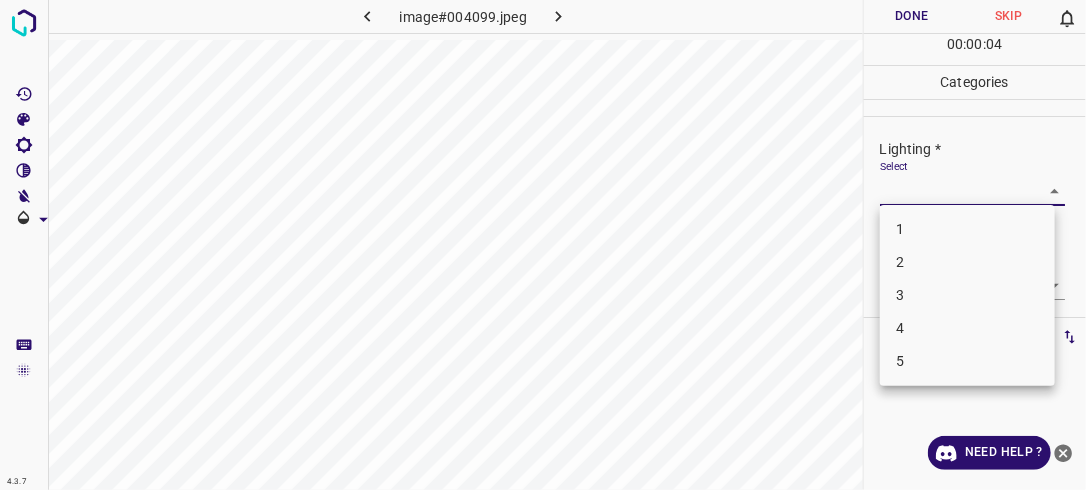 click on "4.3.7 image#004099.jpeg Done Skip 0 00   : 00   : 04   Categories Lighting *  Select ​ Focus *  Select ​ Overall *  Select ​ Labels   0 Categories 1 Lighting 2 Focus 3 Overall Tools Space Change between modes (Draw & Edit) I Auto labeling R Restore zoom M Zoom in N Zoom out Delete Delete selecte label Filters Z Restore filters X Saturation filter C Brightness filter V Contrast filter B Gray scale filter General O Download Need Help ? - Text - Hide - Delete 1 2 3 4 5" at bounding box center (543, 245) 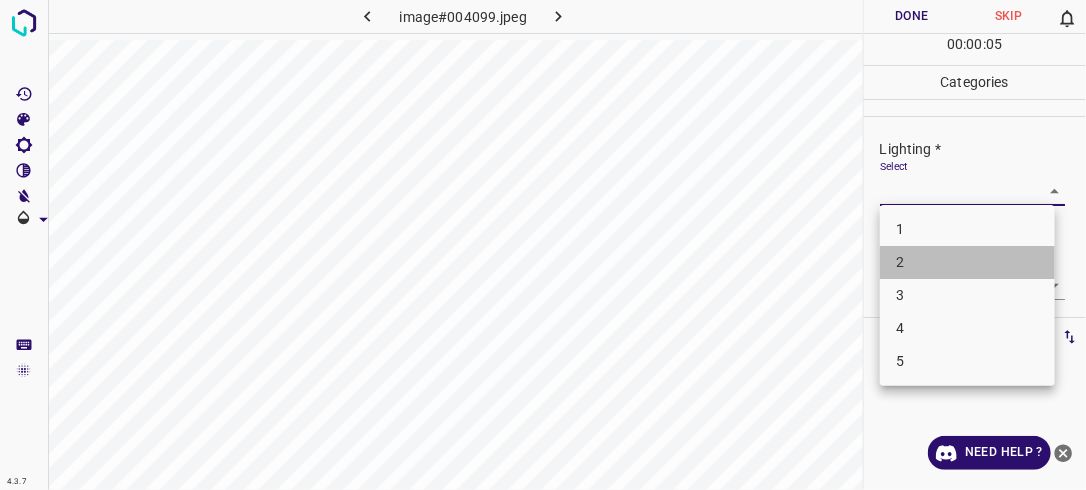 click on "2" at bounding box center (967, 262) 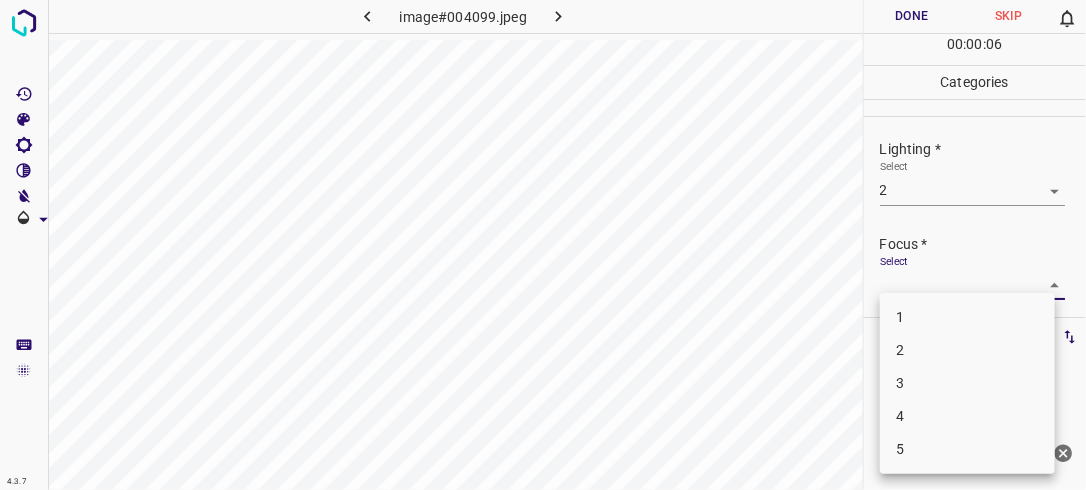 click on "4.3.7 image#004099.jpeg Done Skip 0 00   : 00   : 06   Categories Lighting *  Select 2 2 Focus *  Select ​ Overall *  Select ​ Labels   0 Categories 1 Lighting 2 Focus 3 Overall Tools Space Change between modes (Draw & Edit) I Auto labeling R Restore zoom M Zoom in N Zoom out Delete Delete selecte label Filters Z Restore filters X Saturation filter C Brightness filter V Contrast filter B Gray scale filter General O Download Need Help ? - Text - Hide - Delete 1 2 3 4 5" at bounding box center [543, 245] 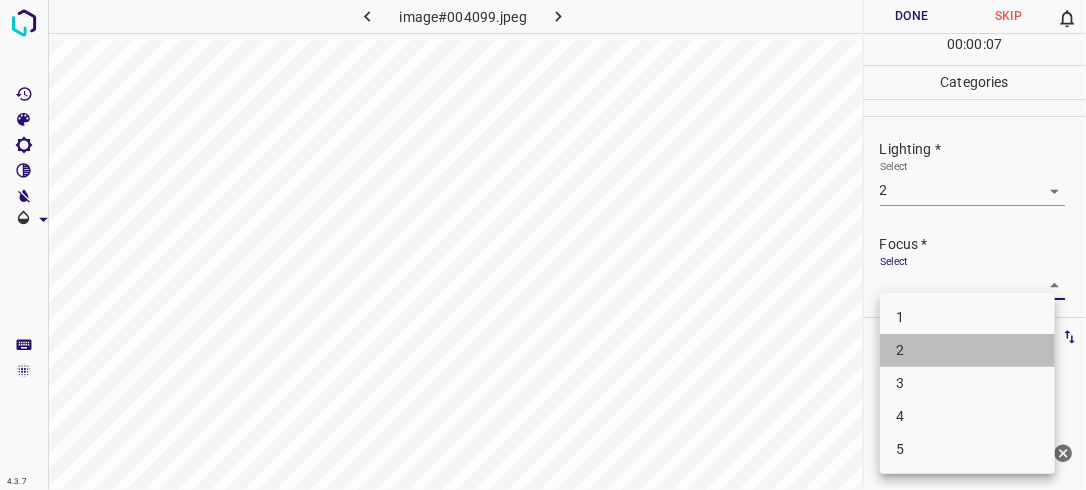 drag, startPoint x: 928, startPoint y: 353, endPoint x: 976, endPoint y: 304, distance: 68.593 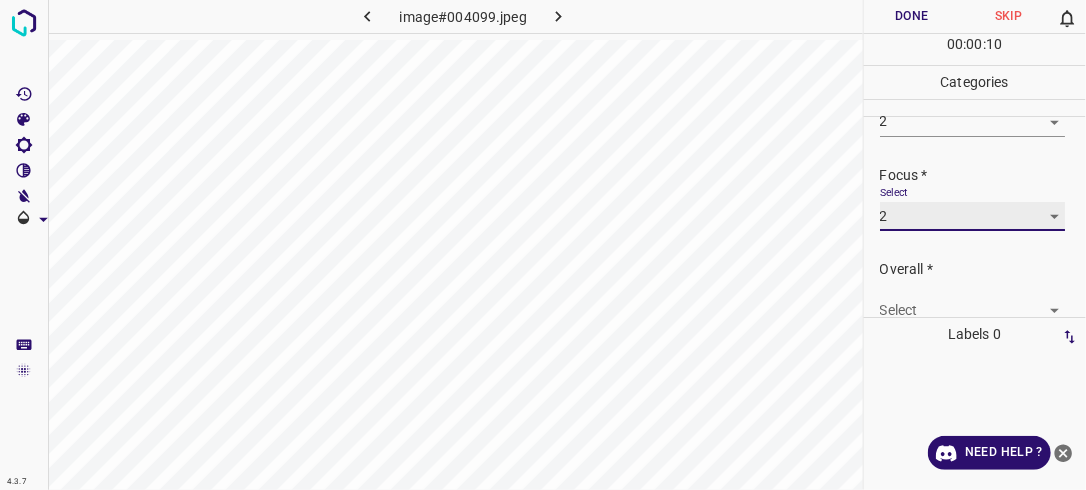 scroll, scrollTop: 98, scrollLeft: 0, axis: vertical 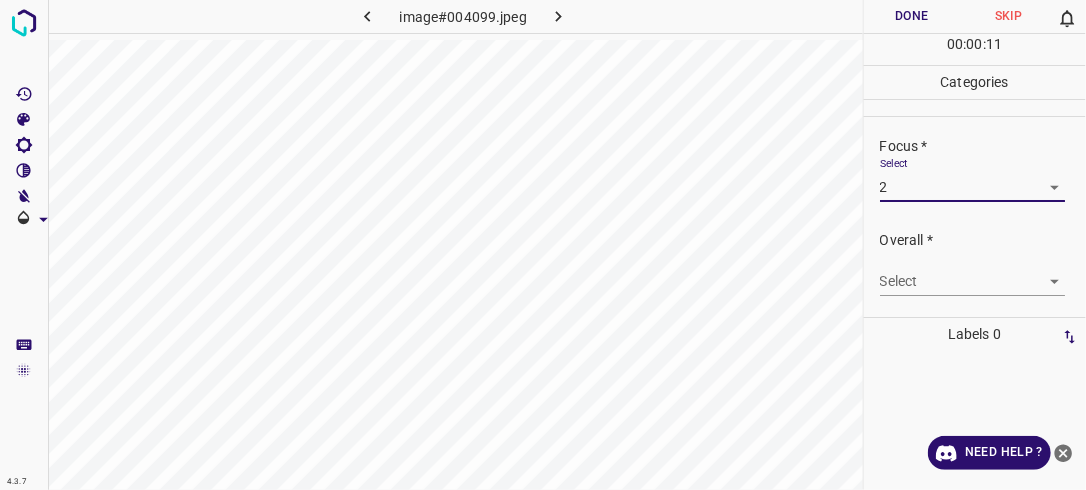 click on "4.3.7 image#004099.jpeg Done Skip 0 00   : 00   : 11   Categories Lighting *  Select 2 2 Focus *  Select 2 2 Overall *  Select ​ Labels   0 Categories 1 Lighting 2 Focus 3 Overall Tools Space Change between modes (Draw & Edit) I Auto labeling R Restore zoom M Zoom in N Zoom out Delete Delete selecte label Filters Z Restore filters X Saturation filter C Brightness filter V Contrast filter B Gray scale filter General O Download Need Help ? - Text - Hide - Delete" at bounding box center (543, 245) 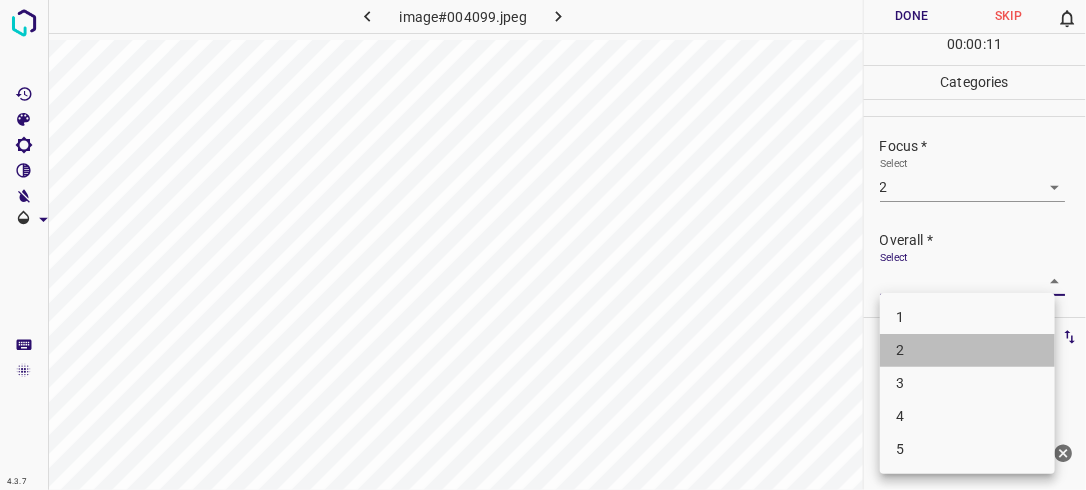 click on "2" at bounding box center [967, 350] 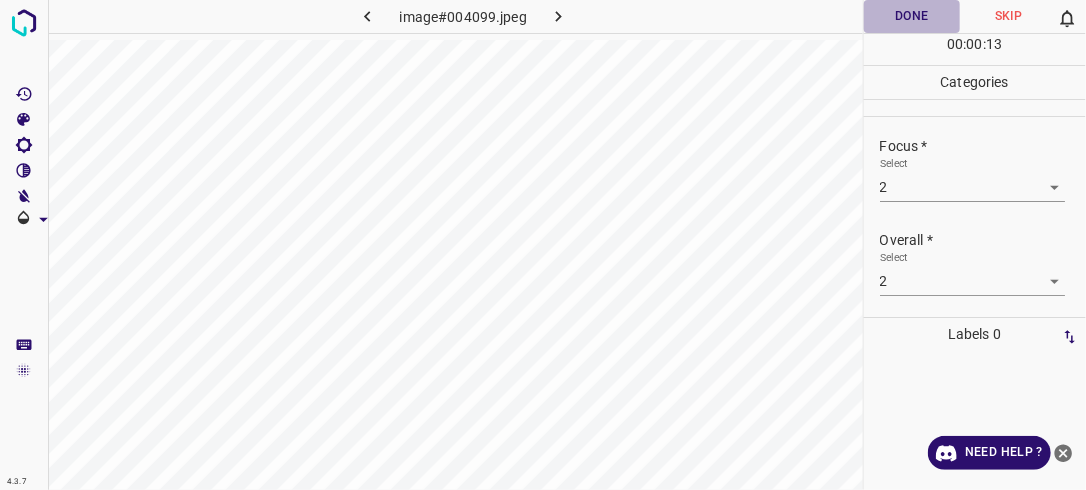 click on "Done" at bounding box center (912, 16) 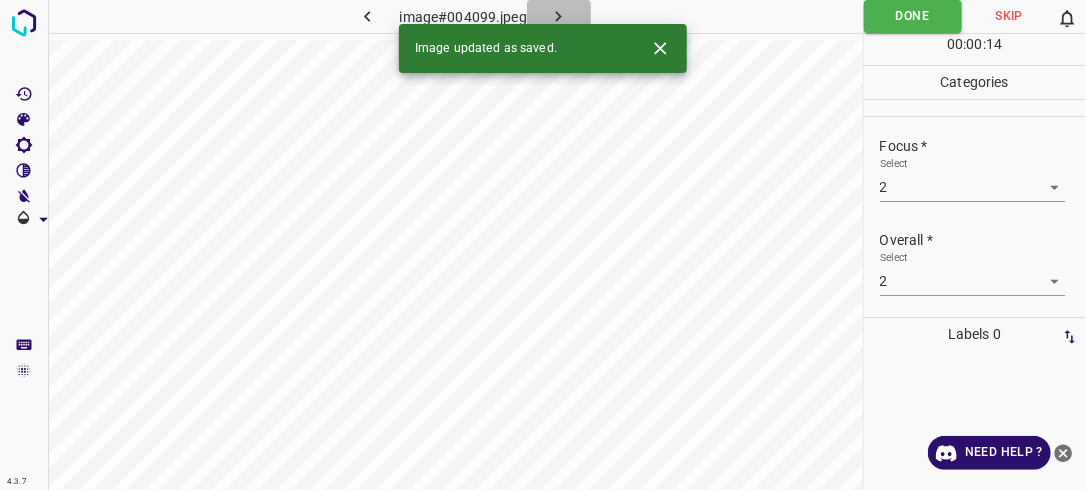 click 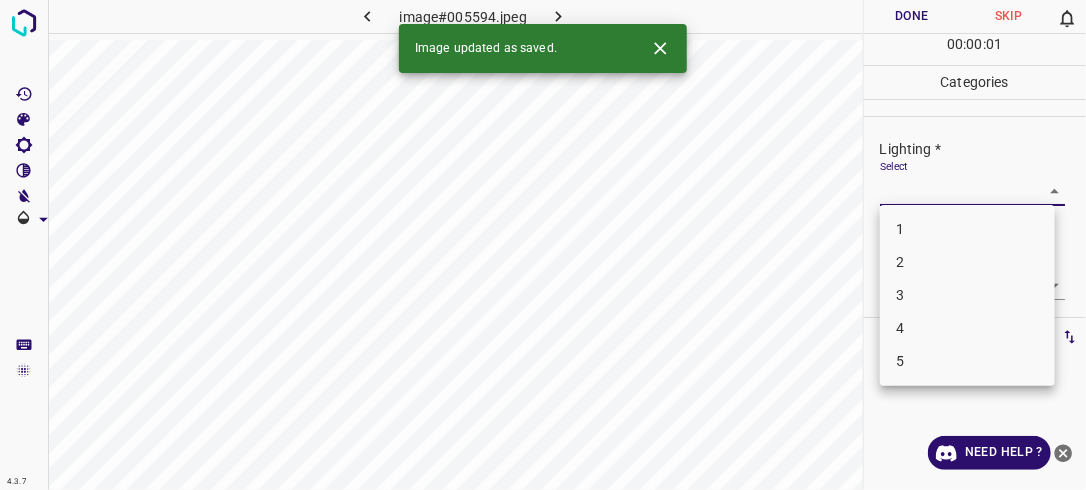 click on "4.3.7 image#005594.jpeg Done Skip 0 00   : 00   : 01   Categories Lighting *  Select ​ Focus *  Select ​ Overall *  Select ​ Labels   0 Categories 1 Lighting 2 Focus 3 Overall Tools Space Change between modes (Draw & Edit) I Auto labeling R Restore zoom M Zoom in N Zoom out Delete Delete selecte label Filters Z Restore filters X Saturation filter C Brightness filter V Contrast filter B Gray scale filter General O Download Image updated as saved. Need Help ? - Text - Hide - Delete 1 2 3 4 5" at bounding box center [543, 245] 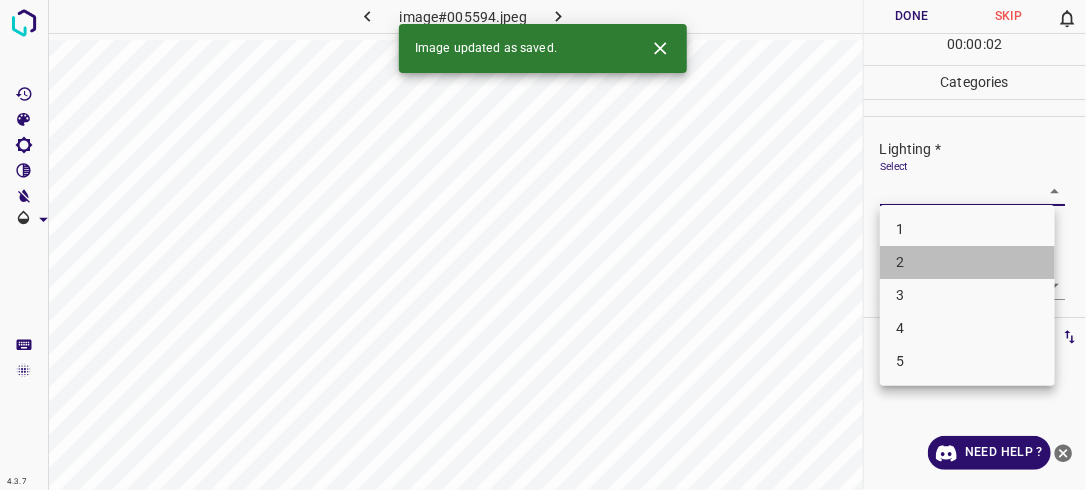 click on "2" at bounding box center (967, 262) 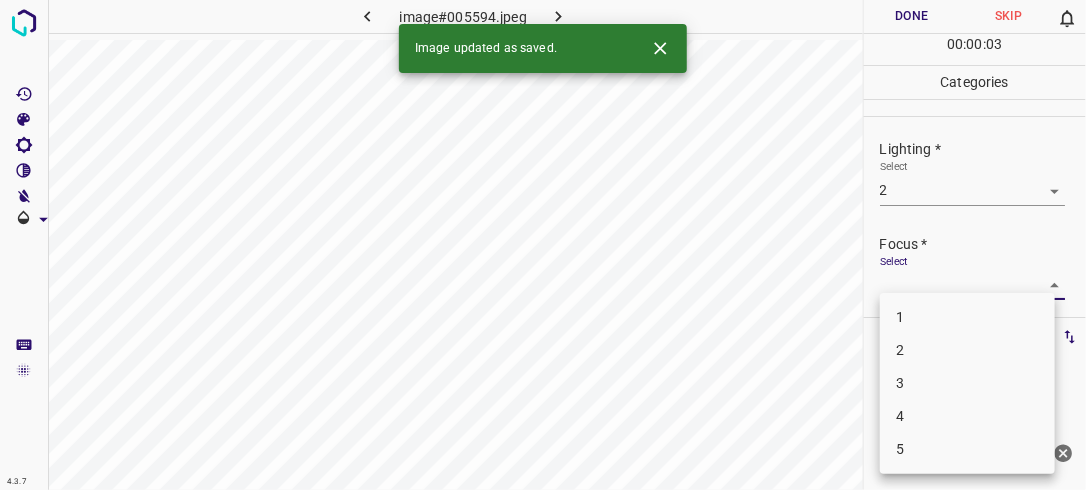click on "4.3.7 image#005594.jpeg Done Skip 0 00   : 00   : 03   Categories Lighting *  Select 2 2 Focus *  Select ​ Overall *  Select ​ Labels   0 Categories 1 Lighting 2 Focus 3 Overall Tools Space Change between modes (Draw & Edit) I Auto labeling R Restore zoom M Zoom in N Zoom out Delete Delete selecte label Filters Z Restore filters X Saturation filter C Brightness filter V Contrast filter B Gray scale filter General O Download Image updated as saved. Need Help ? - Text - Hide - Delete 1 2 3 4 5" at bounding box center [543, 245] 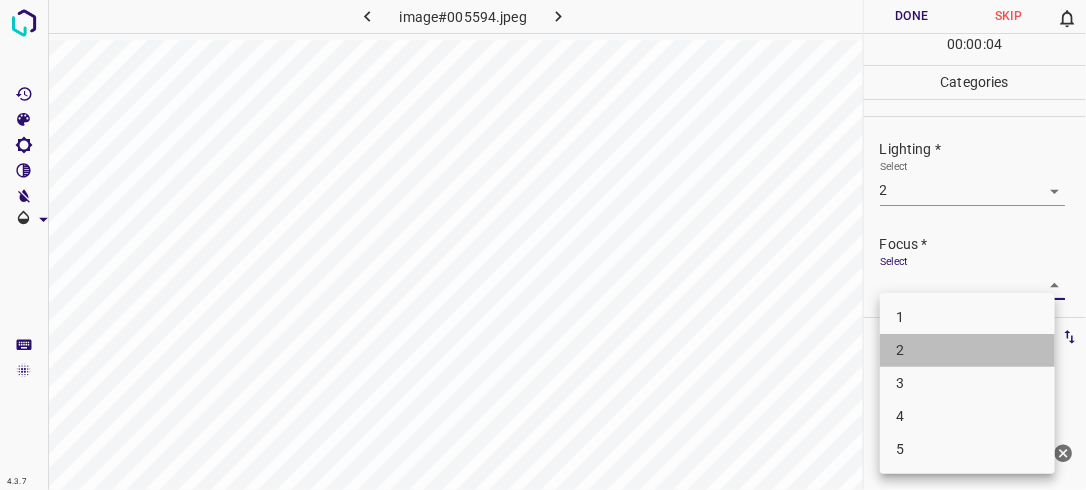 click on "2" at bounding box center [967, 350] 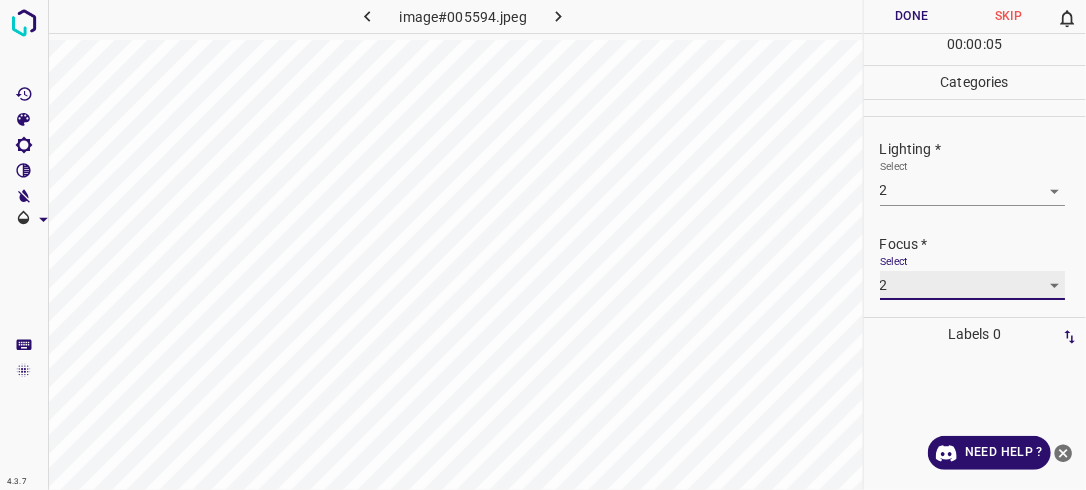 scroll, scrollTop: 98, scrollLeft: 0, axis: vertical 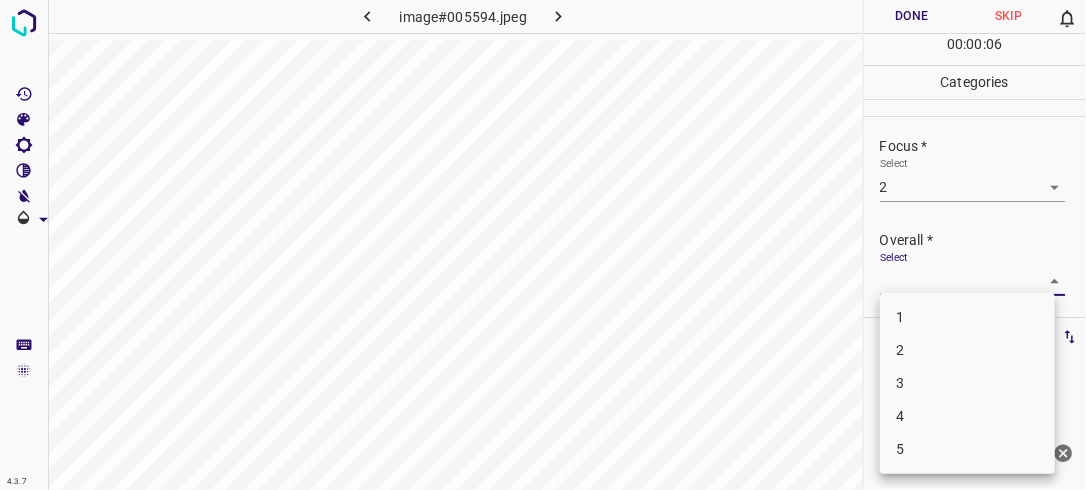 click on "4.3.7 image#005594.jpeg Done Skip 0 00   : 00   : 06   Categories Lighting *  Select 2 2 Focus *  Select 2 2 Overall *  Select ​ Labels   0 Categories 1 Lighting 2 Focus 3 Overall Tools Space Change between modes (Draw & Edit) I Auto labeling R Restore zoom M Zoom in N Zoom out Delete Delete selecte label Filters Z Restore filters X Saturation filter C Brightness filter V Contrast filter B Gray scale filter General O Download Need Help ? - Text - Hide - Delete 1 2 3 4 5" at bounding box center (543, 245) 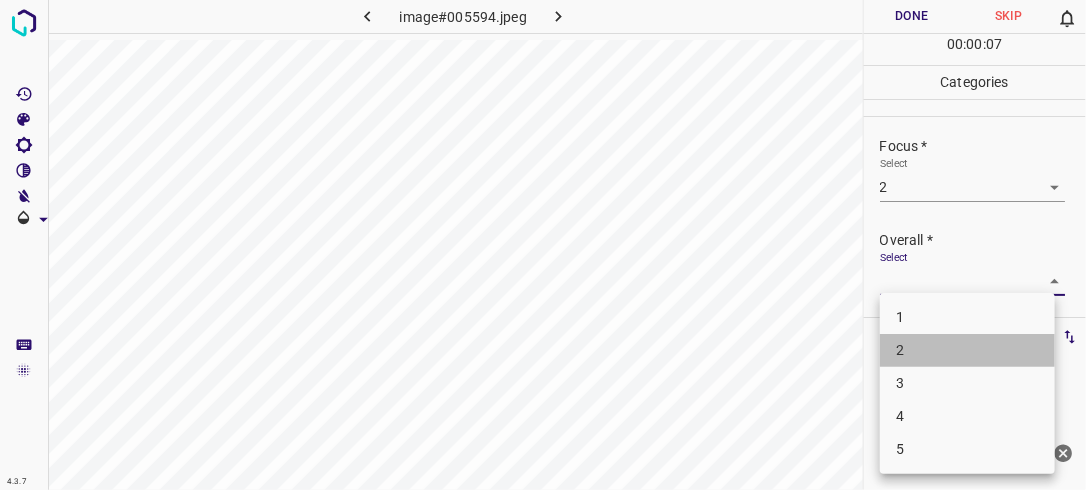 click on "2" at bounding box center (967, 350) 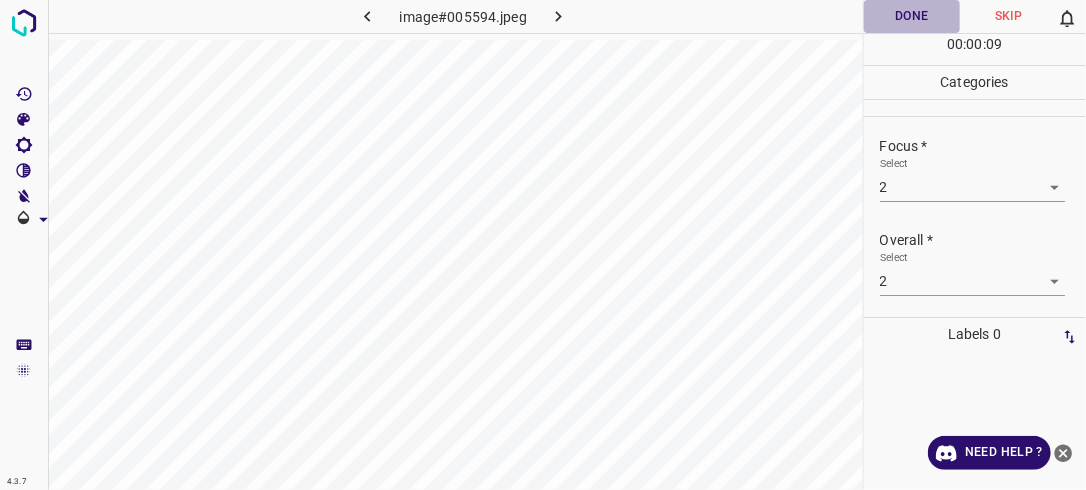click on "Done" at bounding box center (912, 16) 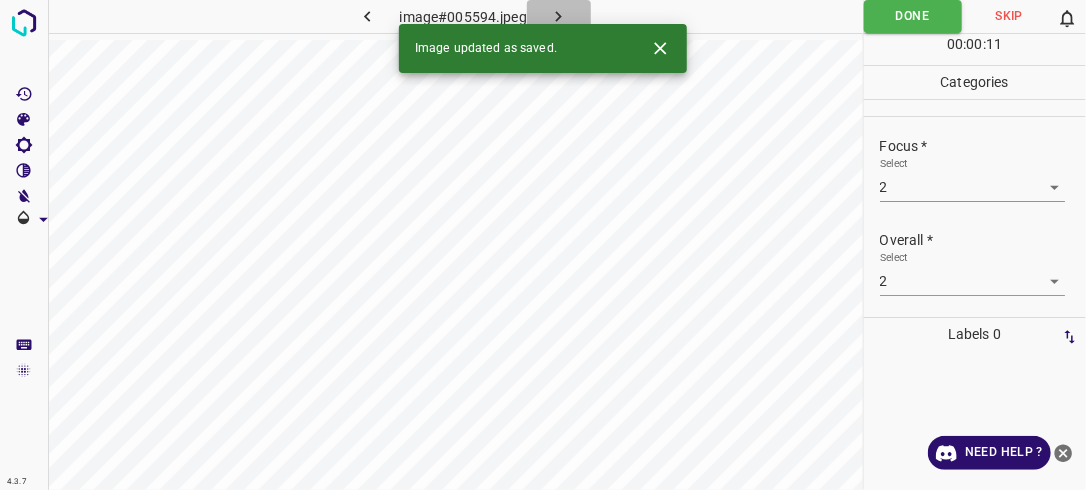 click 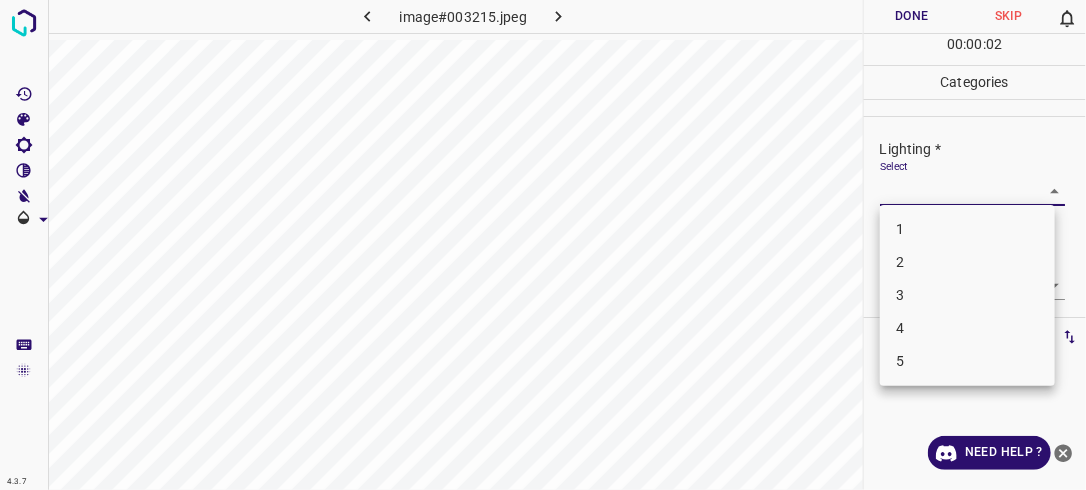 drag, startPoint x: 1044, startPoint y: 188, endPoint x: 1016, endPoint y: 214, distance: 38.209946 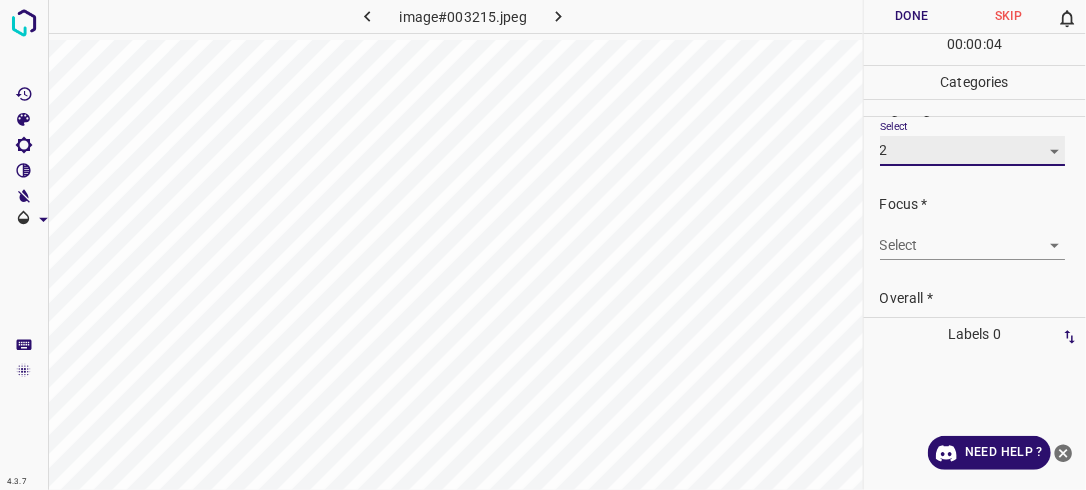 scroll, scrollTop: 98, scrollLeft: 0, axis: vertical 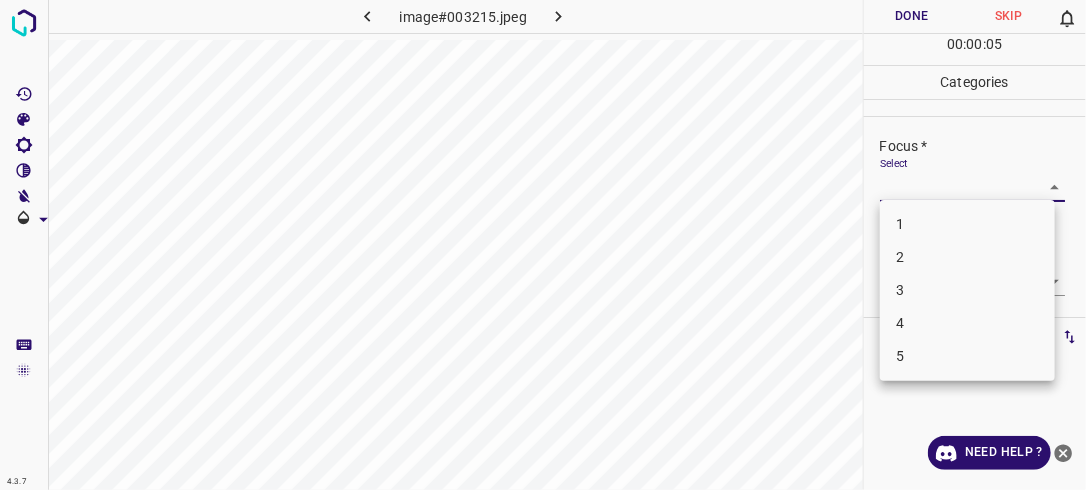 click on "4.3.7 image#003215.jpeg Done Skip 0 00   : 00   : 05   Categories Lighting *  Select 2 2 Focus *  Select ​ Overall *  Select ​ Labels   0 Categories 1 Lighting 2 Focus 3 Overall Tools Space Change between modes (Draw & Edit) I Auto labeling R Restore zoom M Zoom in N Zoom out Delete Delete selecte label Filters Z Restore filters X Saturation filter C Brightness filter V Contrast filter B Gray scale filter General O Download Need Help ? - Text - Hide - Delete 1 2 3 4 5" at bounding box center [543, 245] 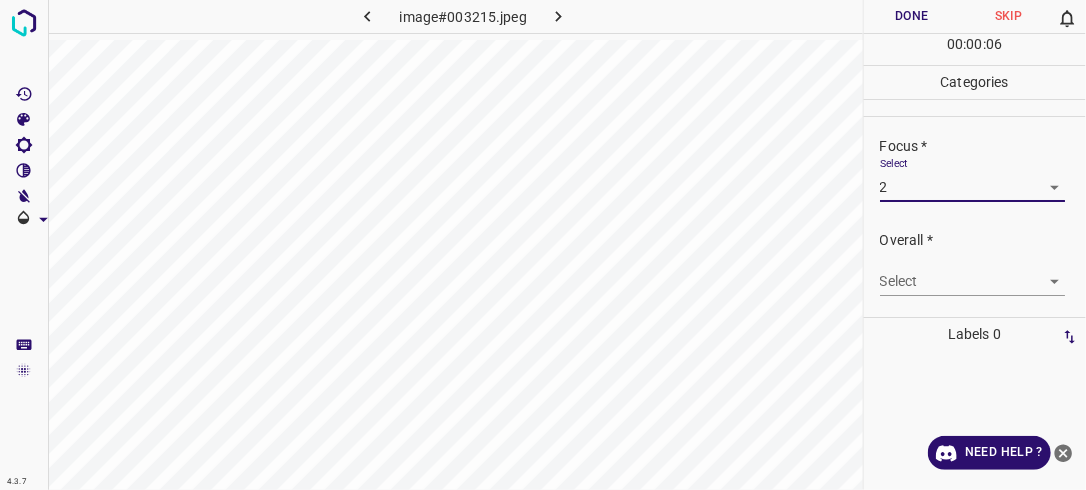 click on "4.3.7 image#003215.jpeg Done Skip 0 00   : 00   : 06   Categories Lighting *  Select 2 2 Focus *  Select 2 2 Overall *  Select ​ Labels   0 Categories 1 Lighting 2 Focus 3 Overall Tools Space Change between modes (Draw & Edit) I Auto labeling R Restore zoom M Zoom in N Zoom out Delete Delete selecte label Filters Z Restore filters X Saturation filter C Brightness filter V Contrast filter B Gray scale filter General O Download Need Help ? - Text - Hide - Delete" at bounding box center (543, 245) 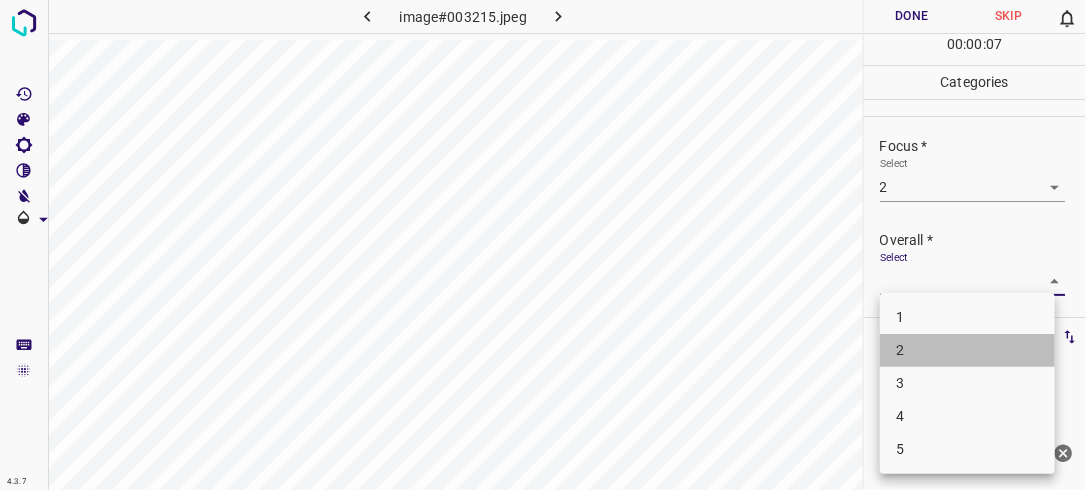click on "2" at bounding box center (967, 350) 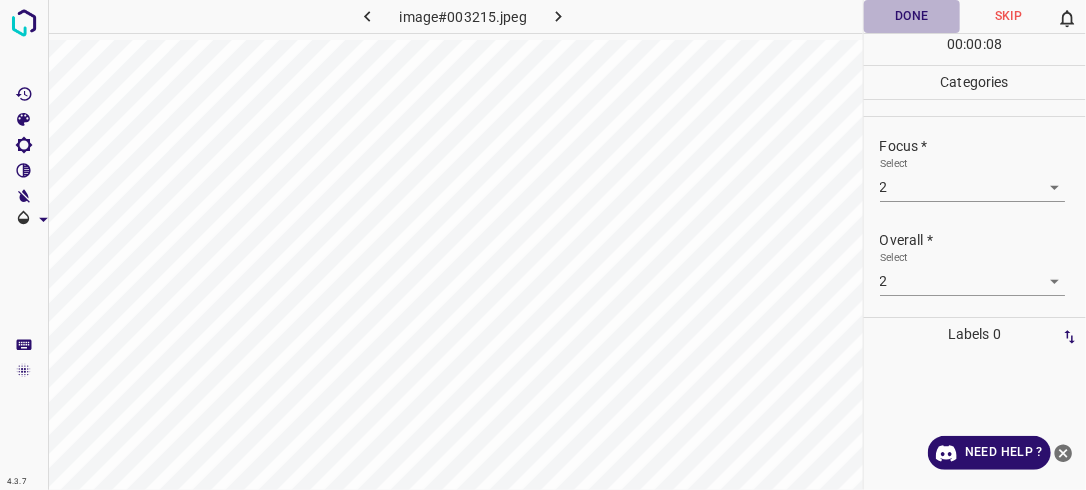 click on "Done" at bounding box center [912, 16] 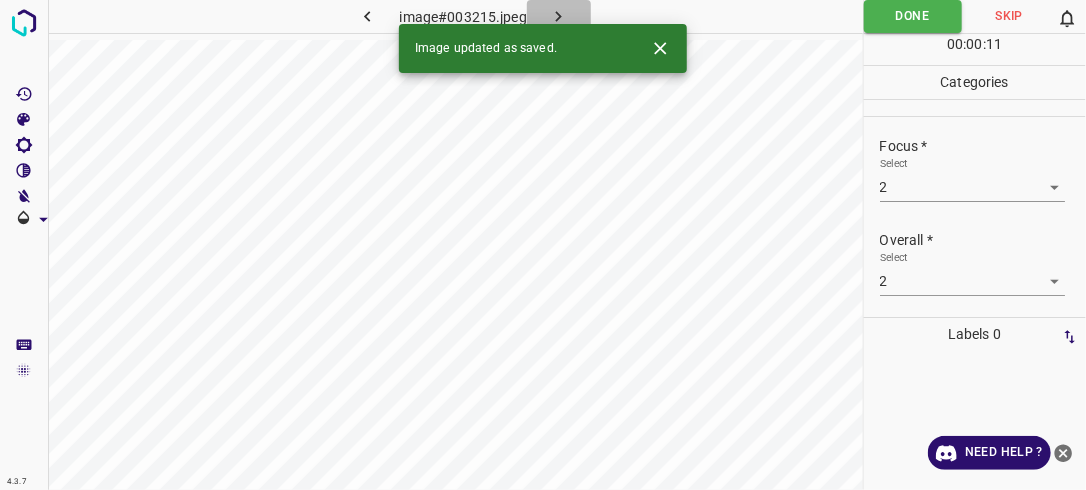 click at bounding box center (559, 16) 